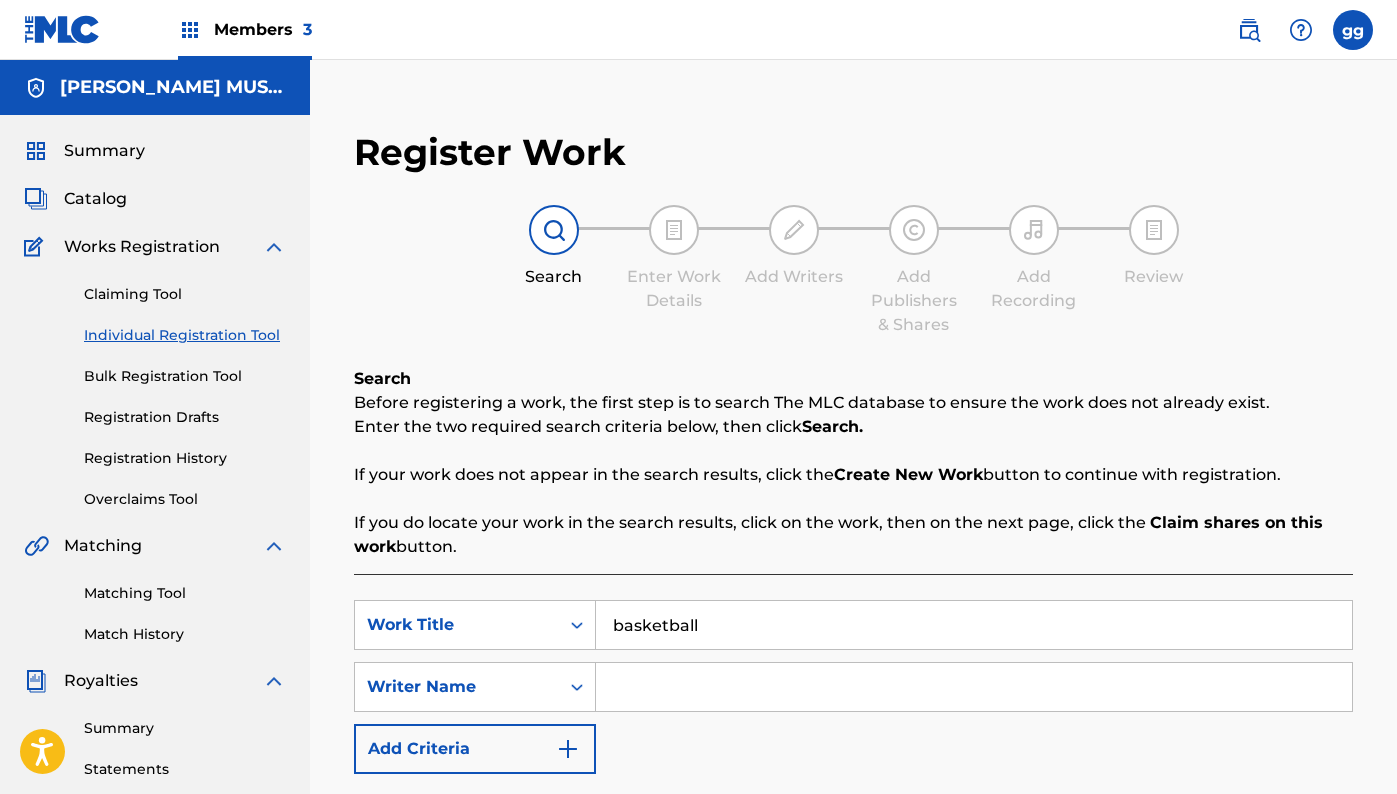 scroll, scrollTop: 337, scrollLeft: 0, axis: vertical 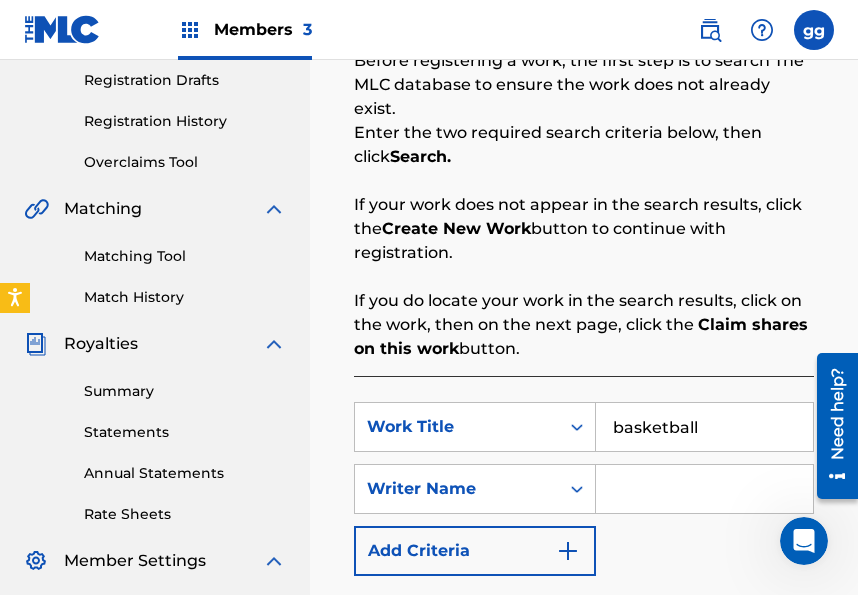 click on "Members    3" at bounding box center [263, 29] 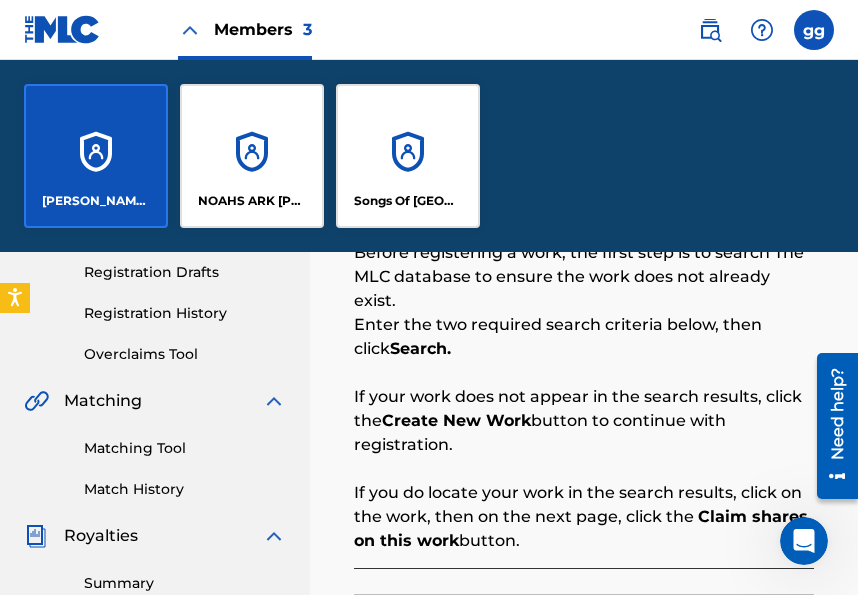 click on "[PERSON_NAME] MUSIC" at bounding box center (96, 156) 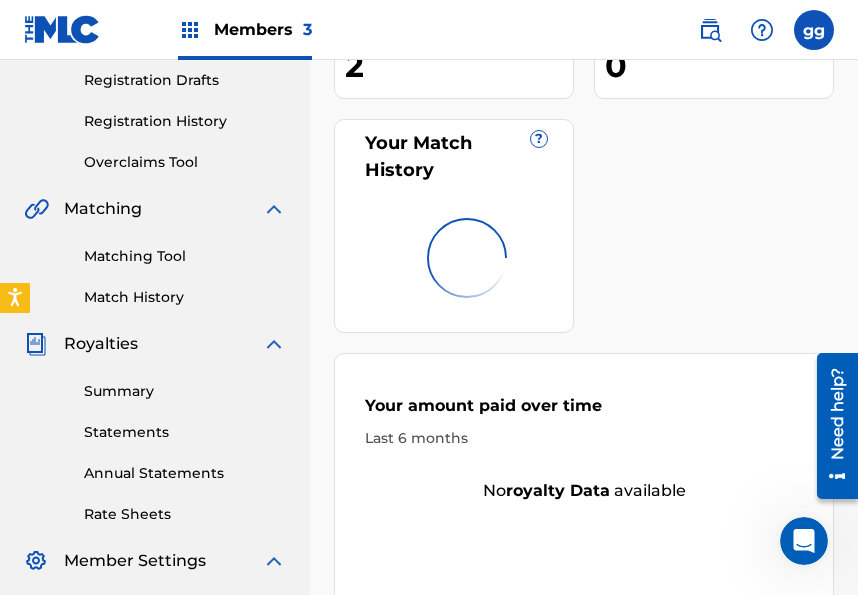 scroll, scrollTop: 0, scrollLeft: 0, axis: both 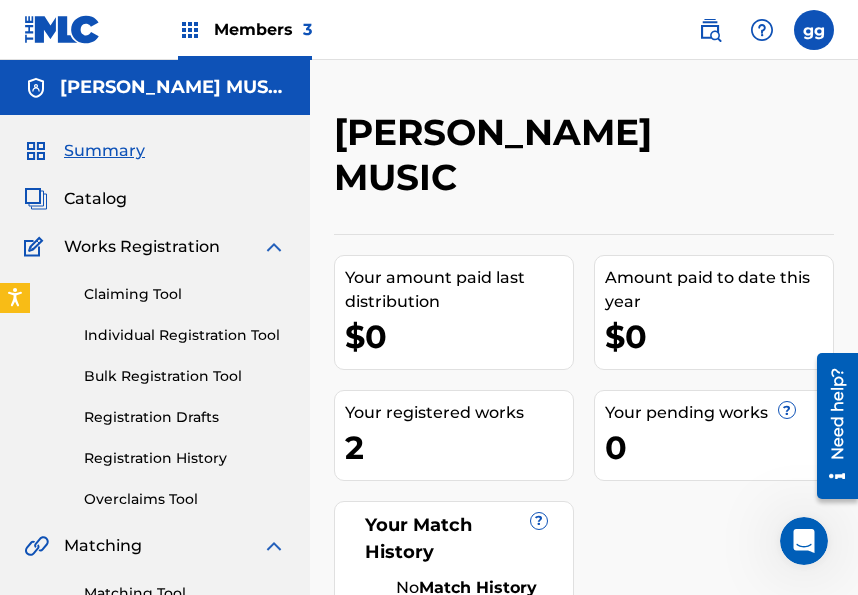 click on "Catalog" at bounding box center (95, 199) 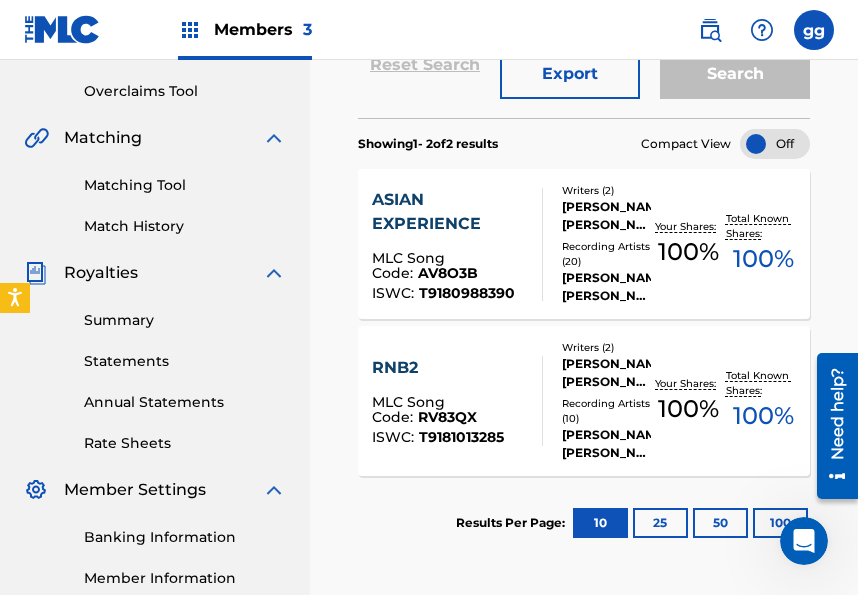 scroll, scrollTop: 422, scrollLeft: 0, axis: vertical 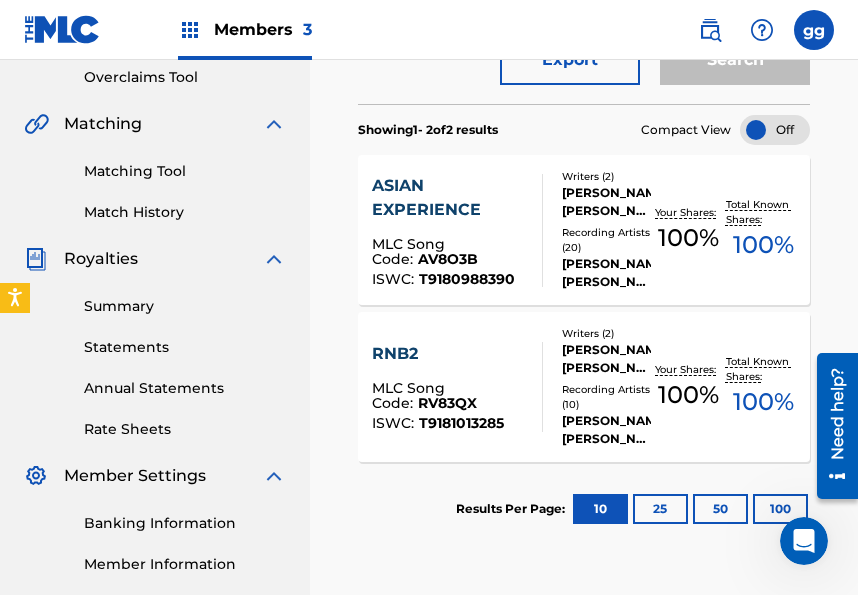 click on "Members    3" at bounding box center (263, 29) 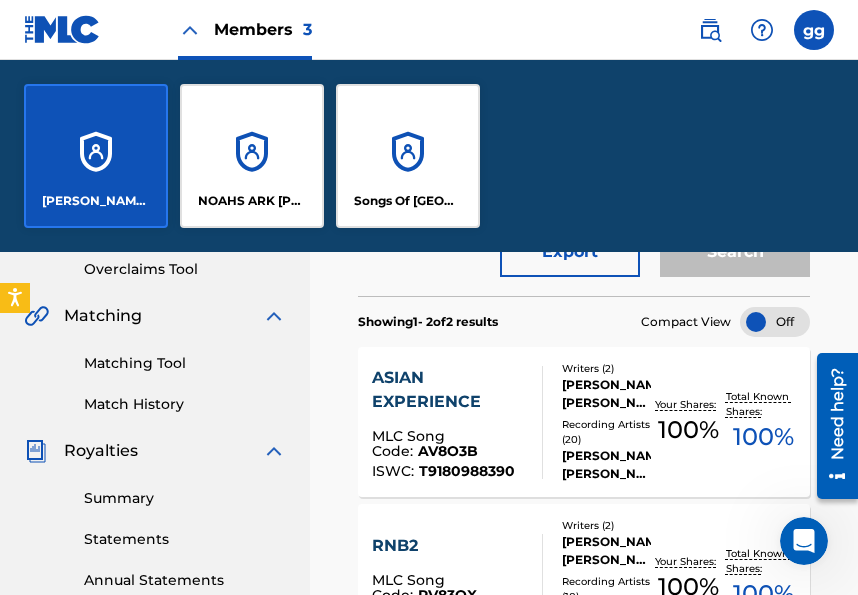 click on "NOAHS ARK [PERSON_NAME] PUBLISHERS" at bounding box center (252, 156) 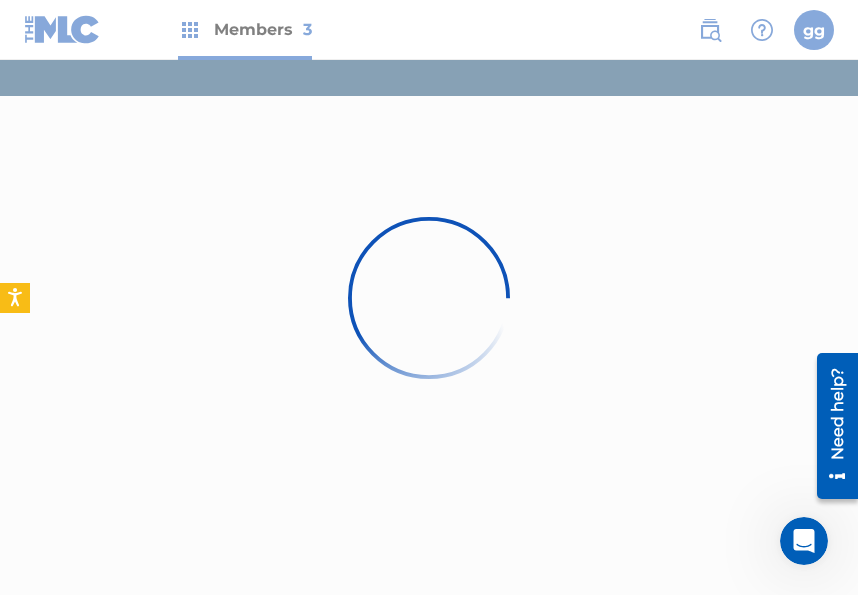 scroll, scrollTop: 0, scrollLeft: 0, axis: both 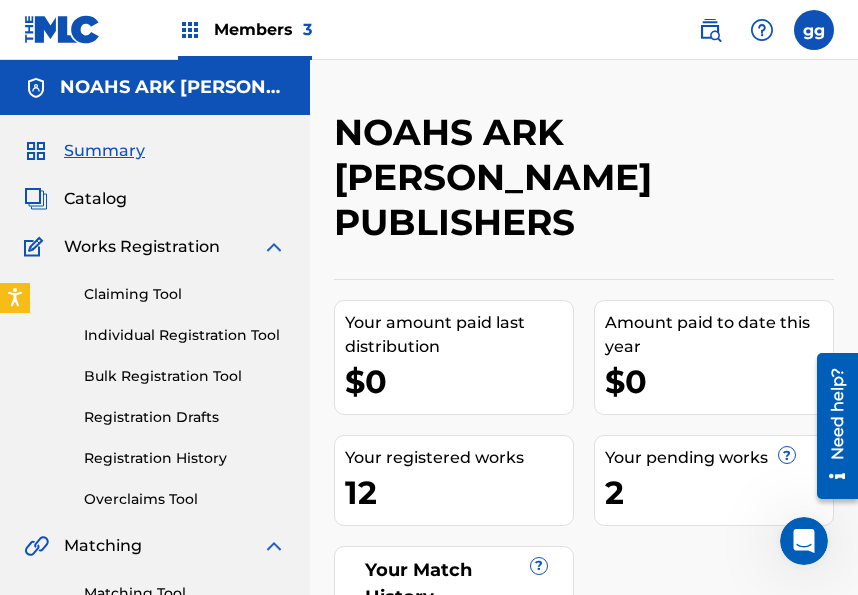click on "Catalog" at bounding box center (95, 199) 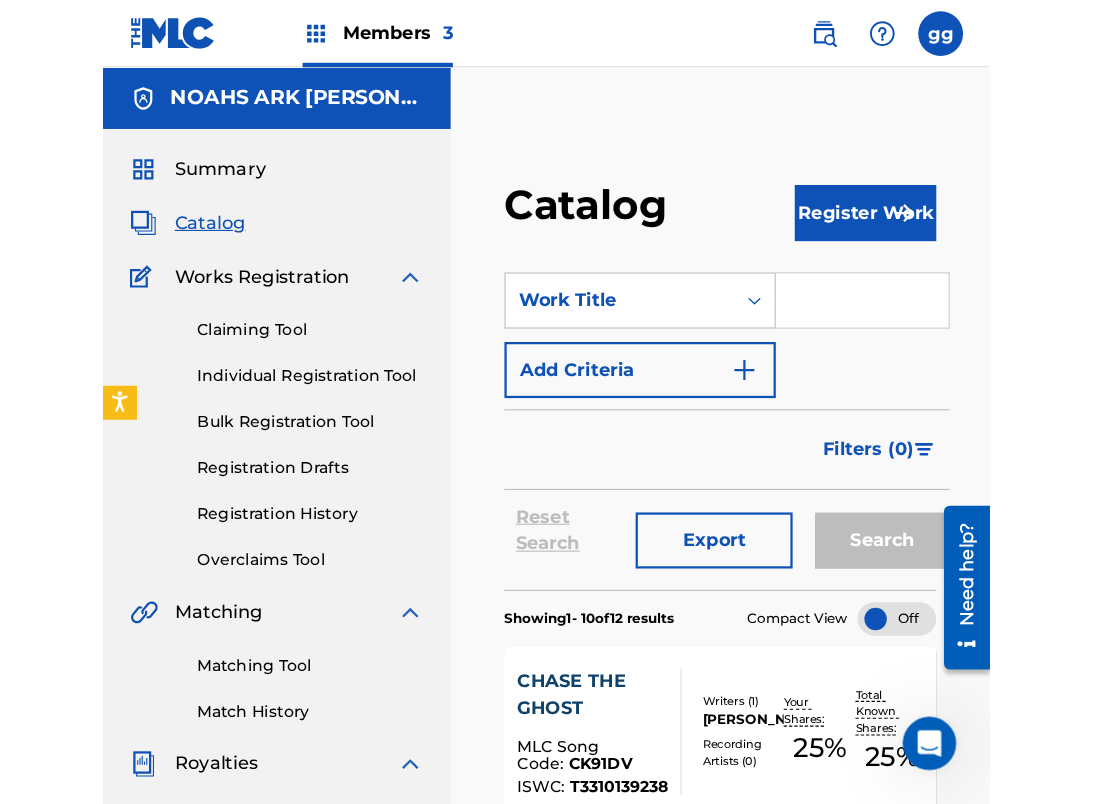 scroll, scrollTop: 0, scrollLeft: 0, axis: both 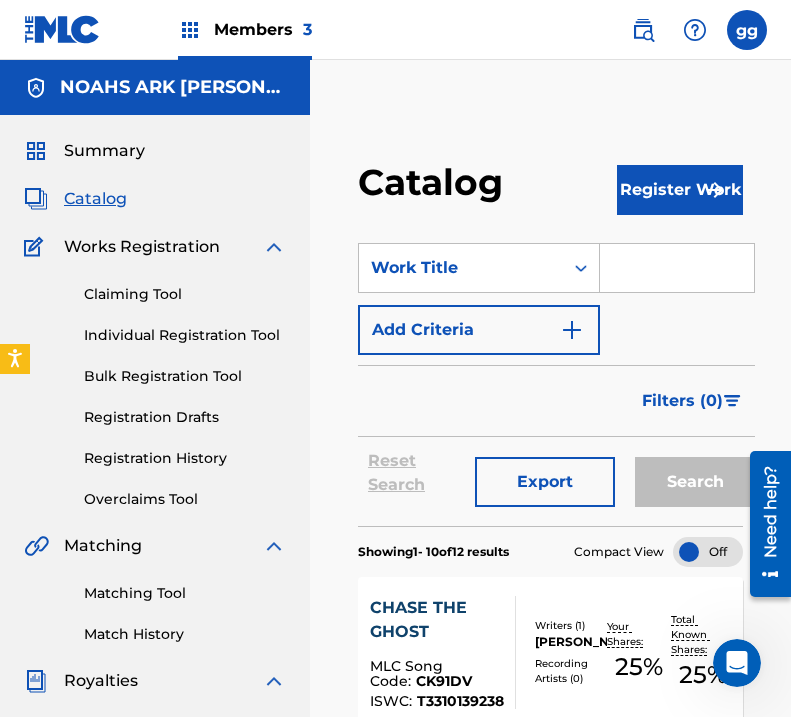 click on "Register Work" at bounding box center (680, 190) 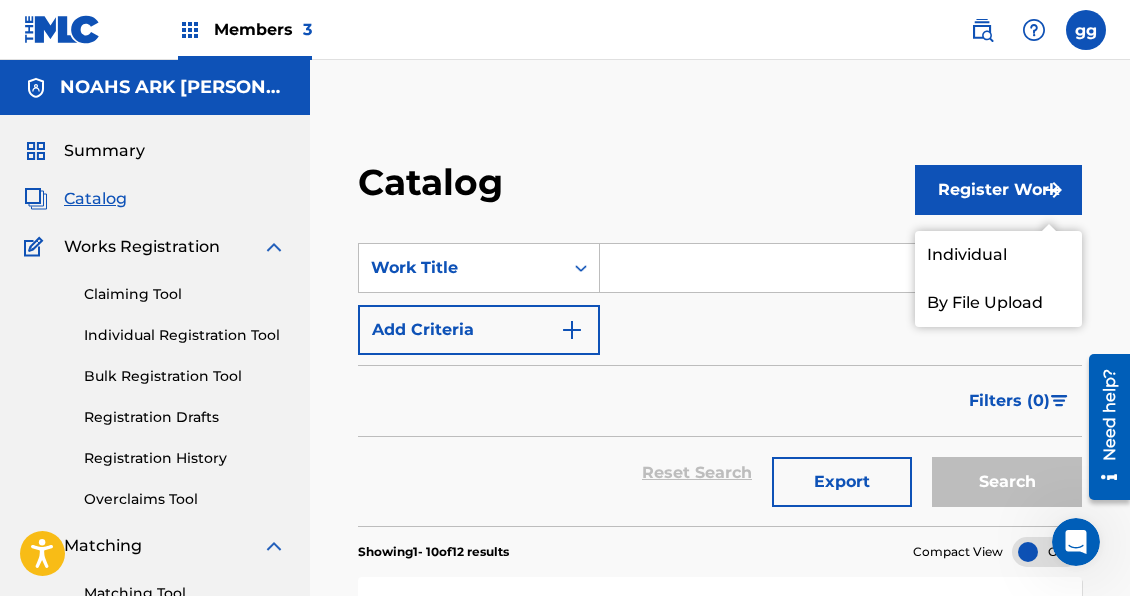 click on "Individual" at bounding box center [998, 255] 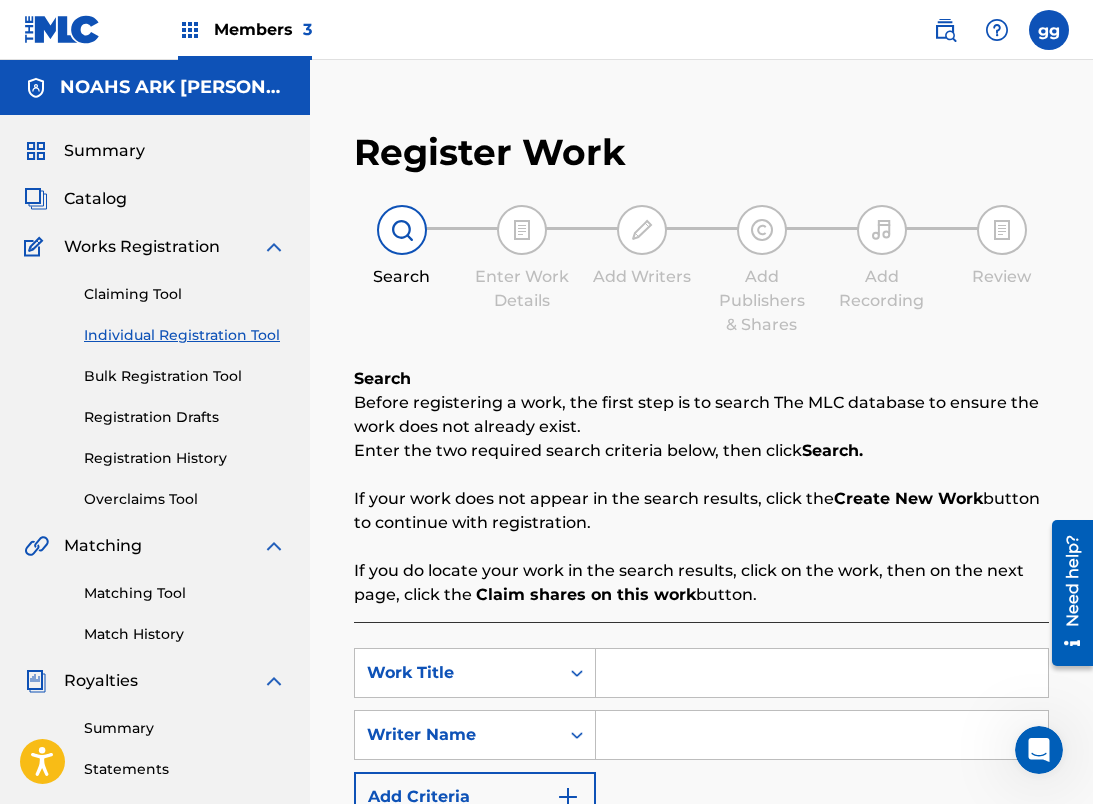 click at bounding box center (822, 673) 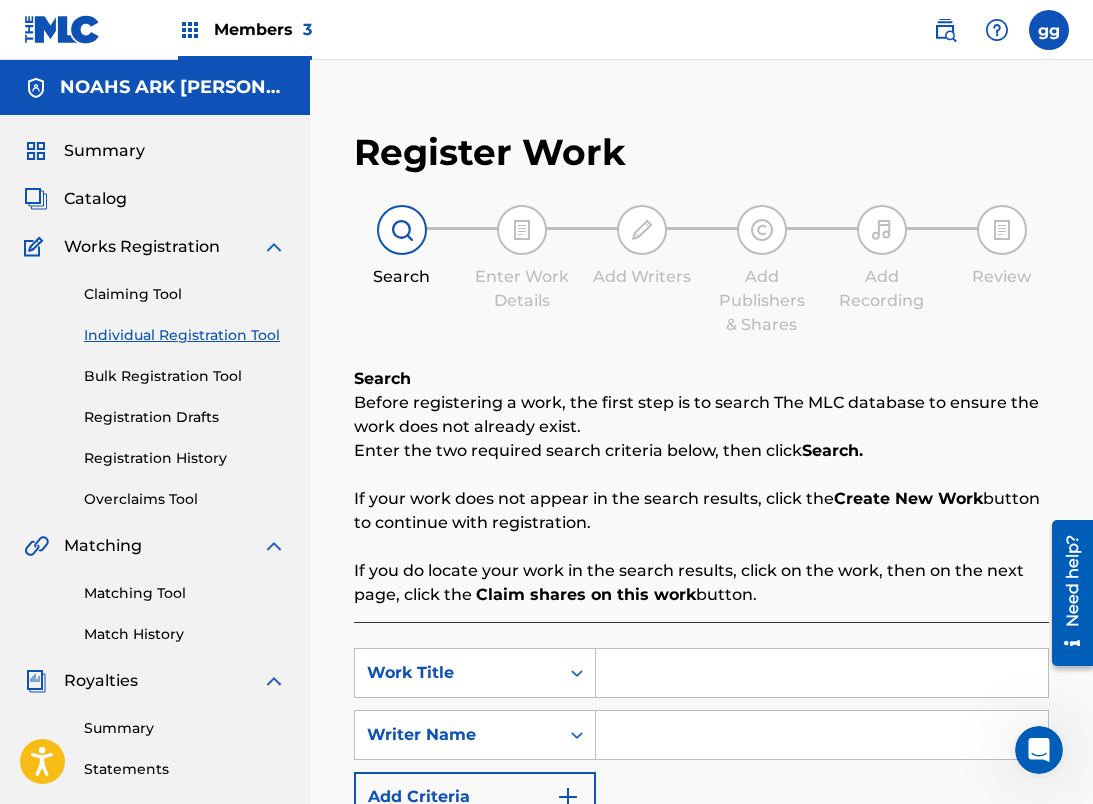 click at bounding box center (822, 673) 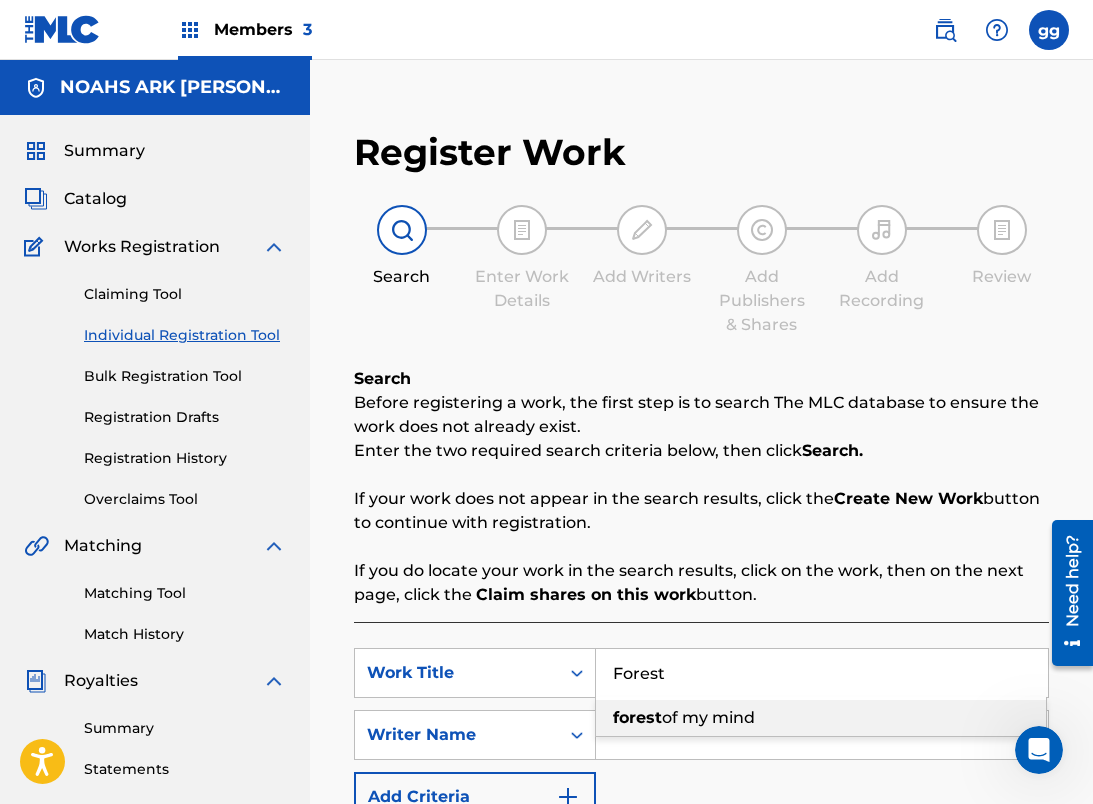 click on "of my mind" at bounding box center (708, 717) 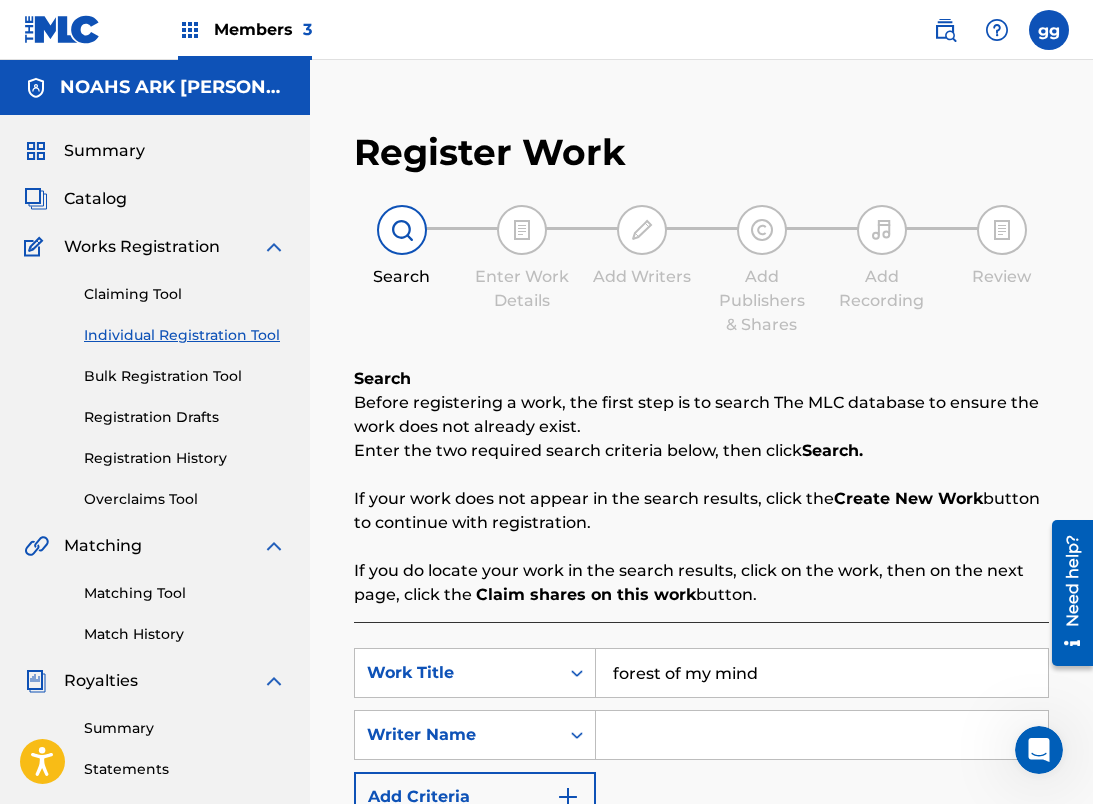 click at bounding box center (822, 735) 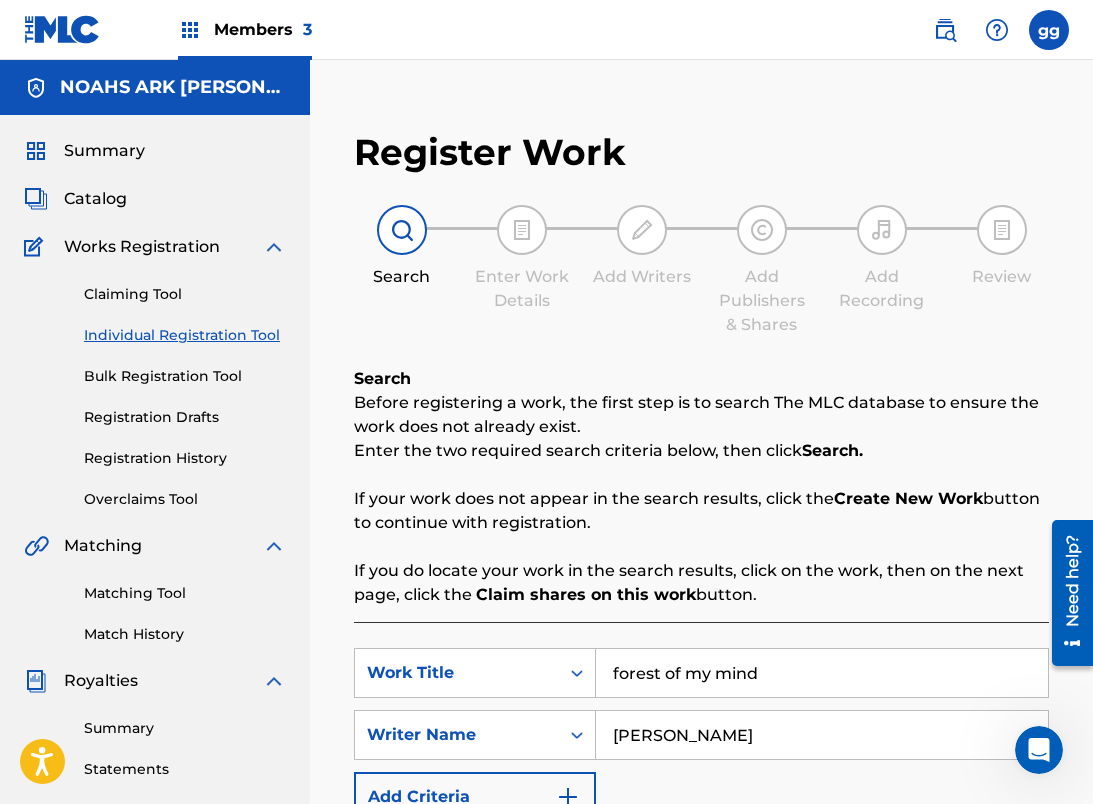 click on "Search" at bounding box center (974, 867) 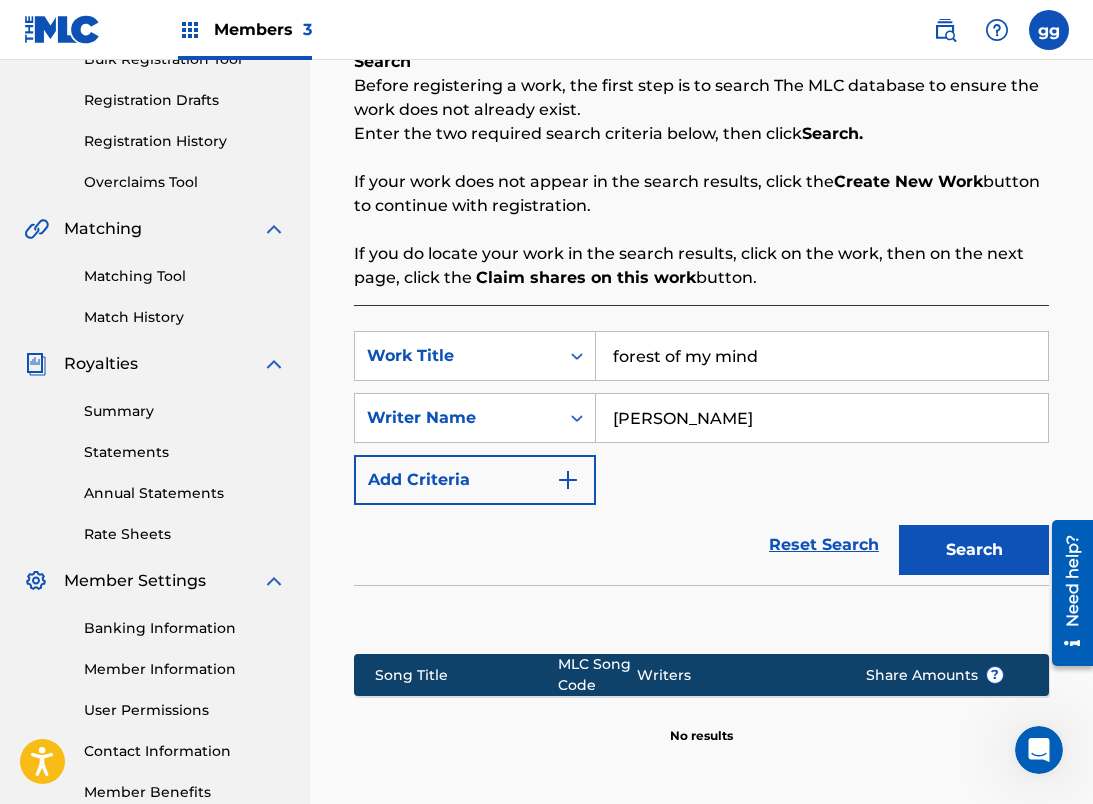 drag, startPoint x: 1091, startPoint y: 455, endPoint x: 46, endPoint y: 119, distance: 1097.689 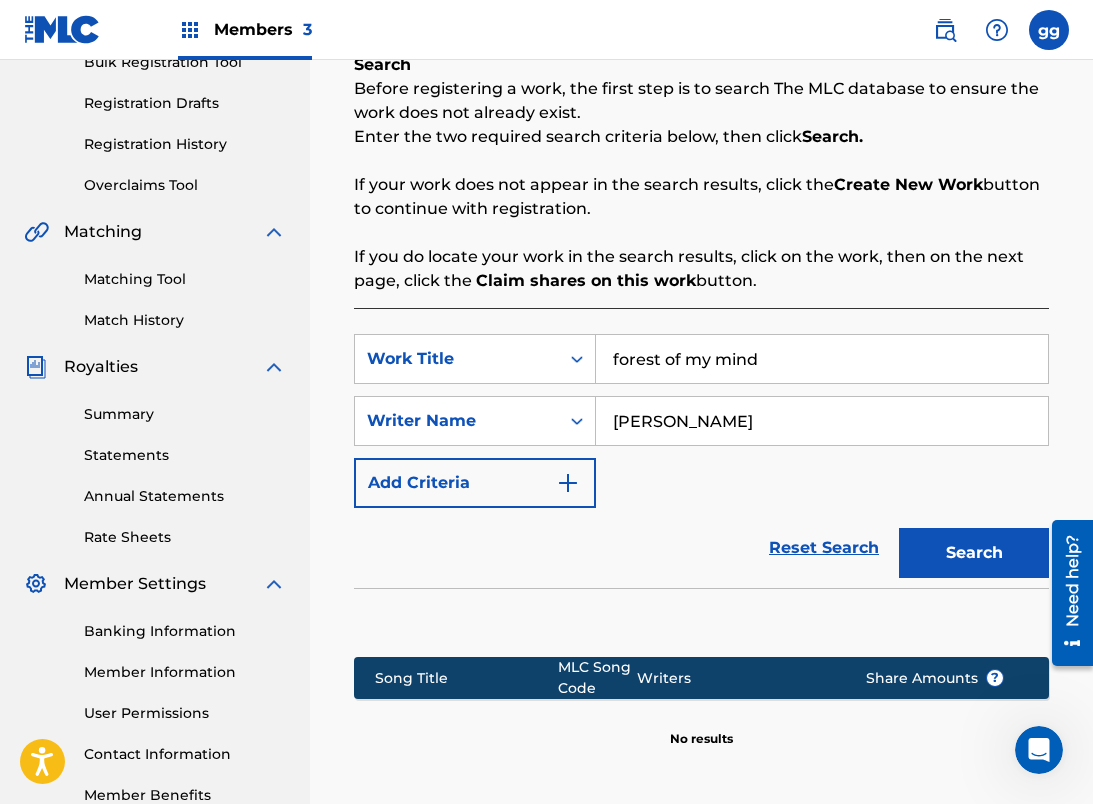 type on "[PERSON_NAME]" 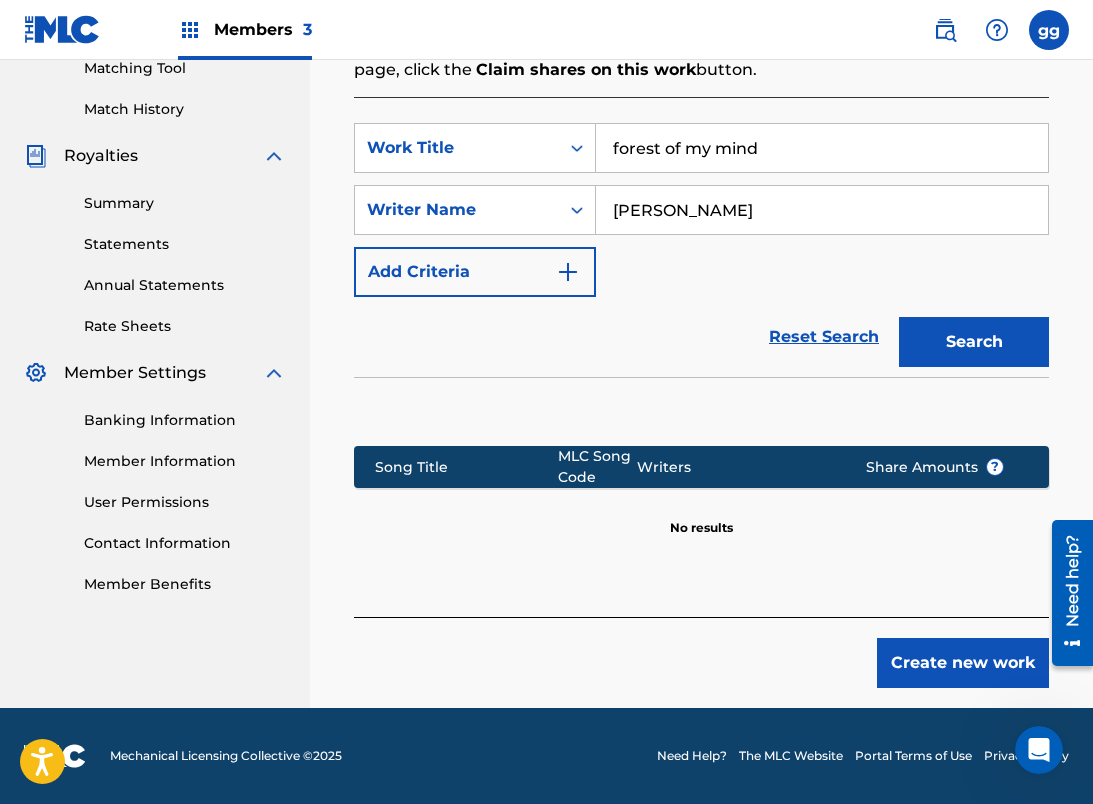 scroll, scrollTop: 525, scrollLeft: 0, axis: vertical 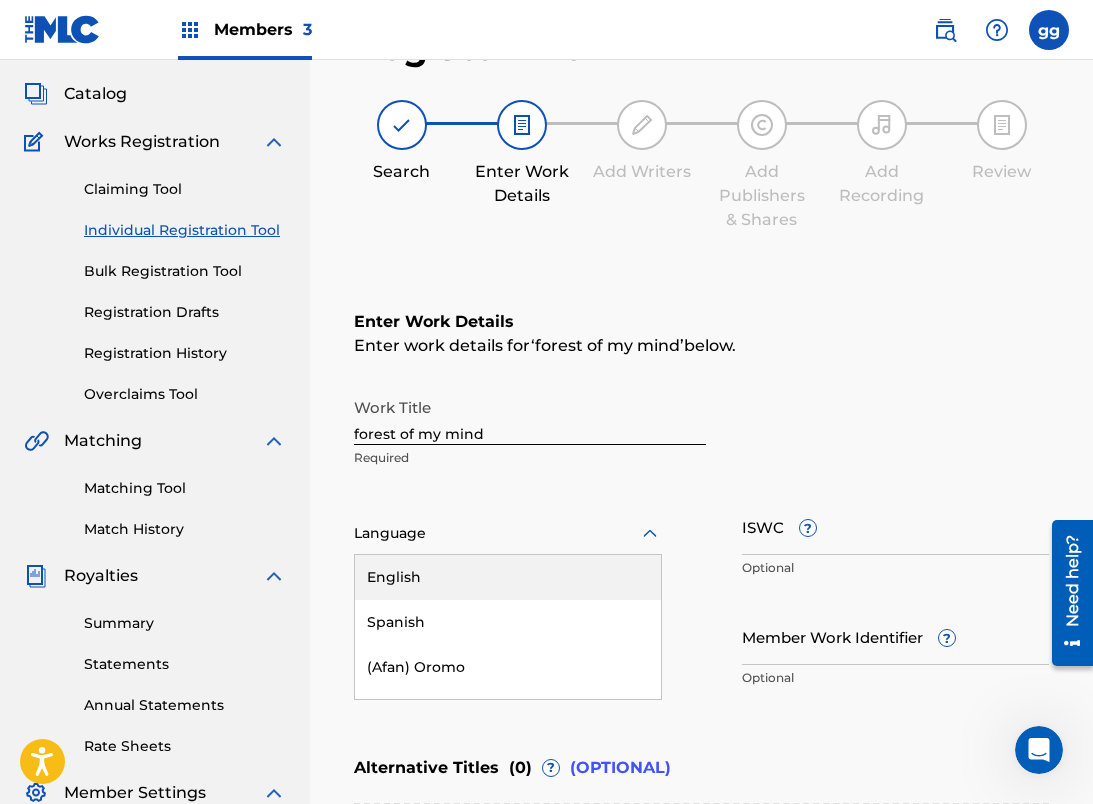 click on "English, 1 of 153. 153 results available. Use Up and Down to choose options, press Enter to select the currently focused option, press Escape to exit the menu, press Tab to select the option and exit the menu. Language English Spanish (Afan) Oromo Abkhazian Afar Afrikaans Albanian Amharic Arabic Armenian Assamese Aymara Azerbaijani Bashkir Basque Bengali [PERSON_NAME] Bihari Bislama Breton Bulgarian Burmese Byelorussian Cambodian Catalan Chinese Corsican Croatian Czech Danish Dutch Esperanto Estonian Faeroese Farsi Fiji Finnish French Frisian Galician Georgian German Greek Greenlandic Guarani Gujarati Hausa [US_STATE] Hebrew Hindi Hungarian Icelandic Indonesian Interlingua Interlingue Inupiak Irish Italian Japanese Javanese Kannada Kashmiri Kazakh Kinyarwanda Kirghiz Kirundi Korean Kurdish Laothian [GEOGRAPHIC_DATA] Latvian Lingala Lithuanian Macedonian Malagasy Malay Malayalam Maltese Maori Marathi Moldavian Mongolian [GEOGRAPHIC_DATA] [GEOGRAPHIC_DATA] Nepali North Sotho Norwegian Occitan Oriya Oromo Papiamento Pashto Polish Portuguese [GEOGRAPHIC_DATA]" at bounding box center (508, 534) 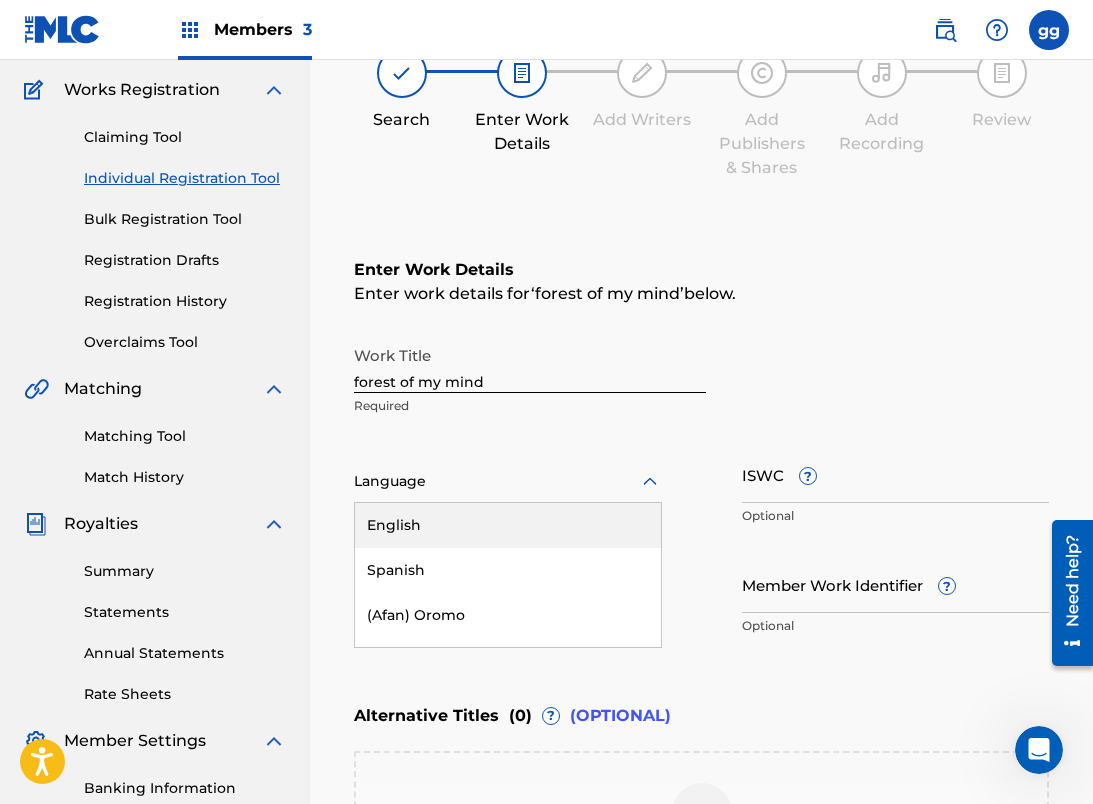 click on "English" at bounding box center [508, 525] 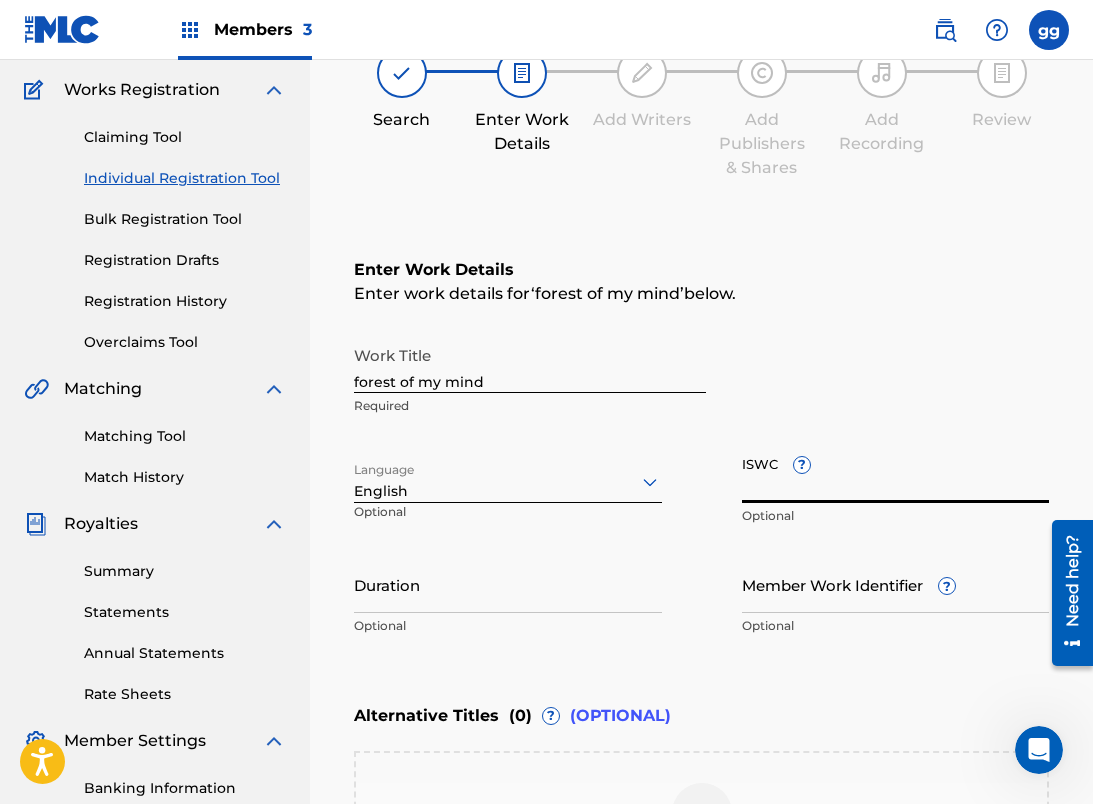 click on "ISWC   ?" at bounding box center [896, 474] 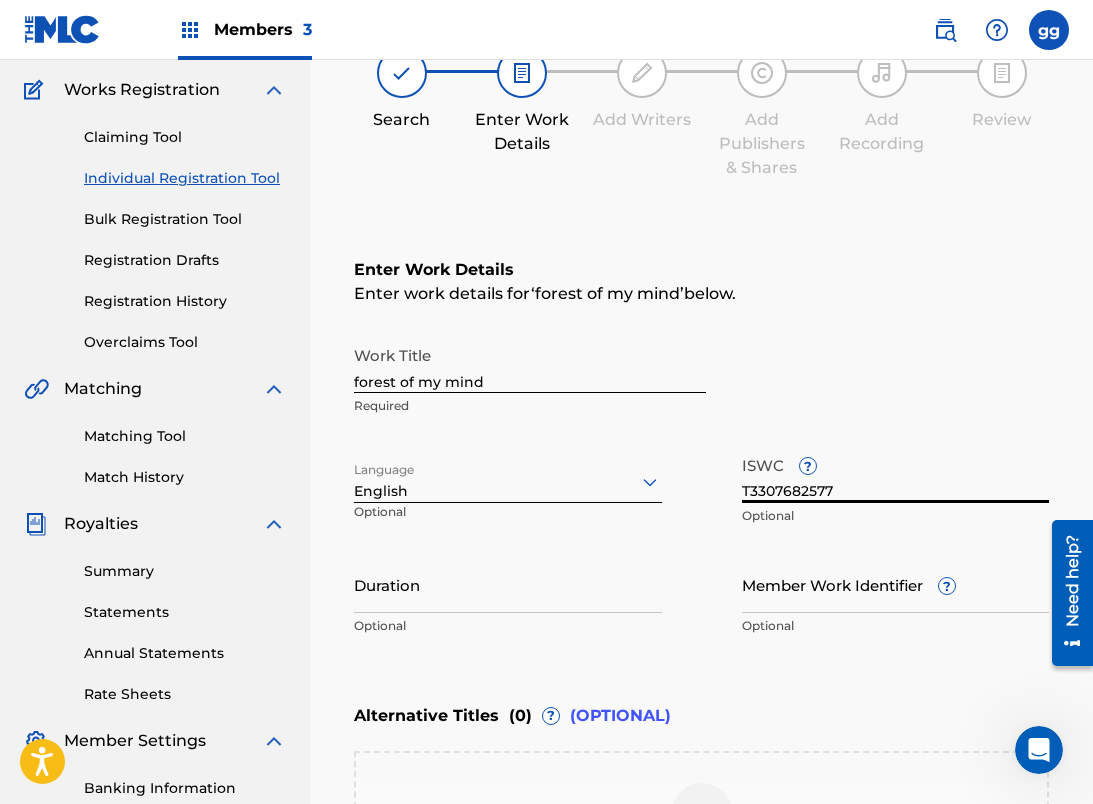 type on "T3307682577" 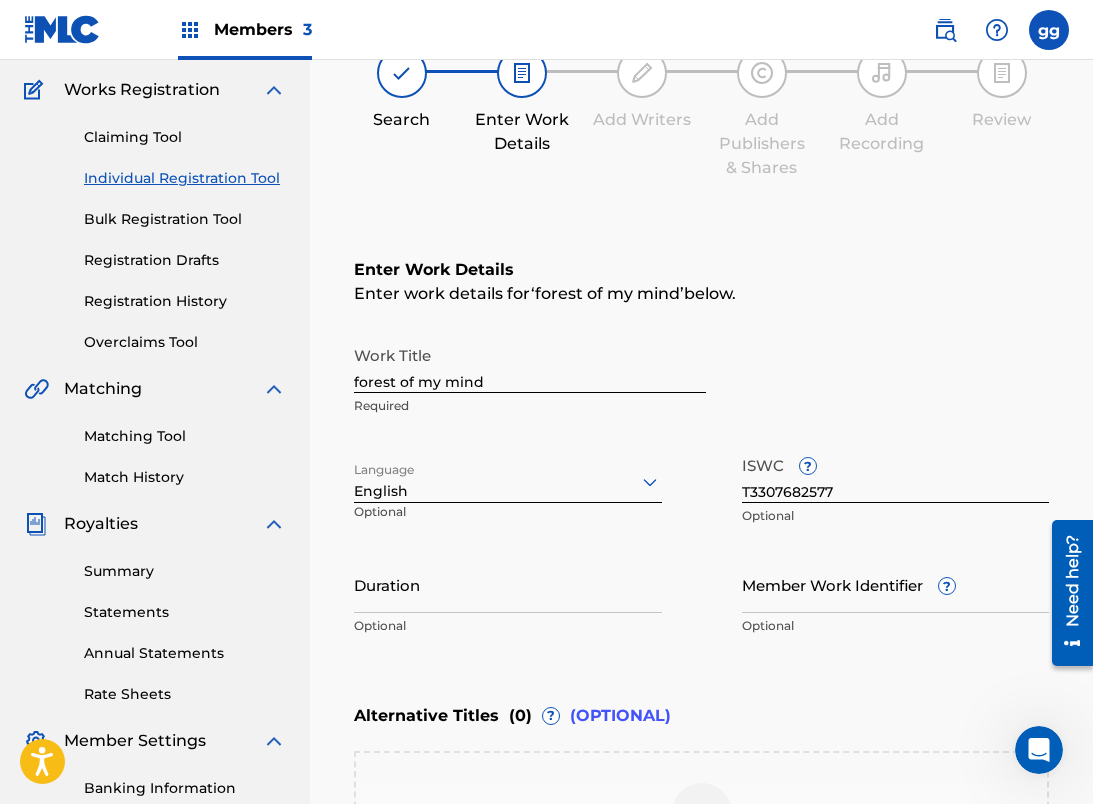 click on "Alternative Titles ( 0 ) ? (OPTIONAL) Add Alternative Title" at bounding box center [701, 796] 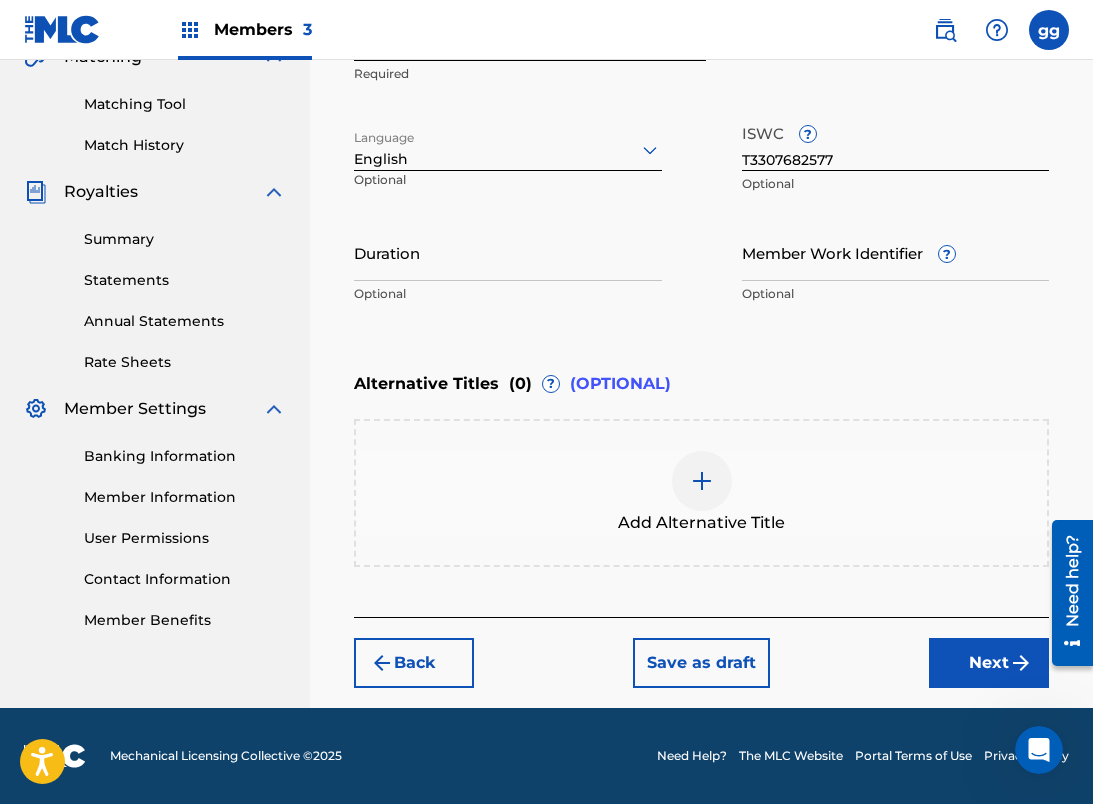 scroll, scrollTop: 489, scrollLeft: 0, axis: vertical 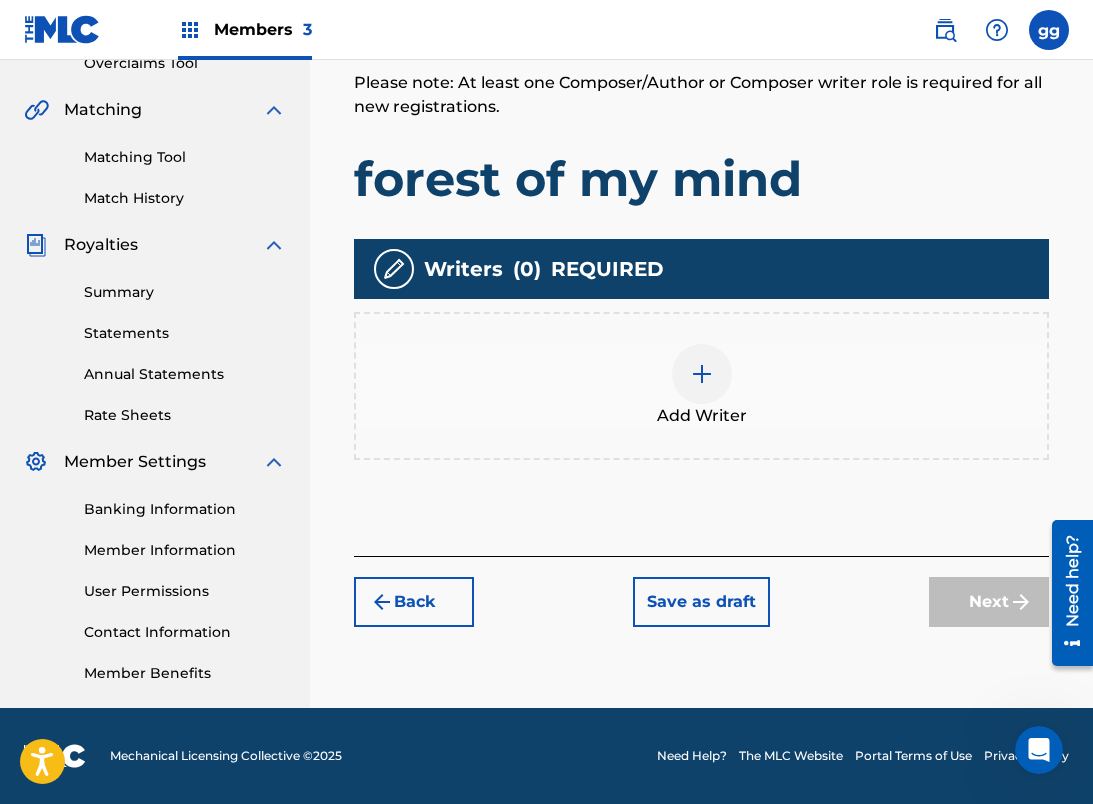 click at bounding box center [702, 374] 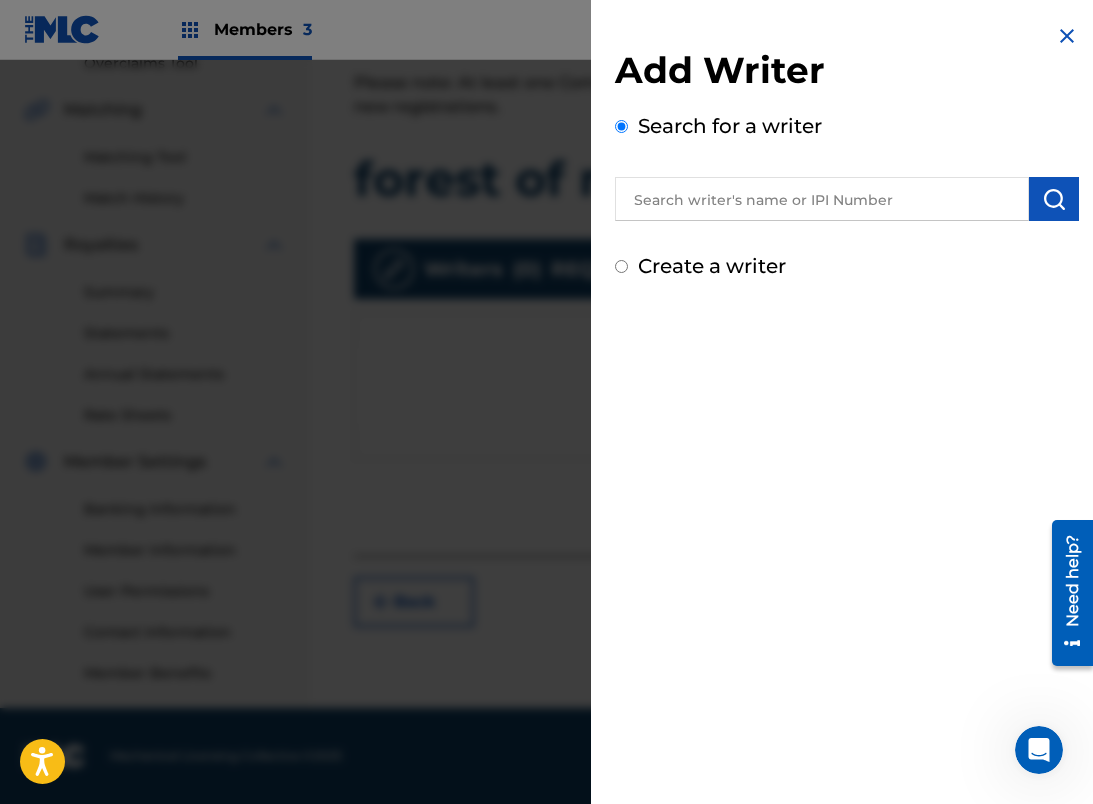 click at bounding box center [822, 199] 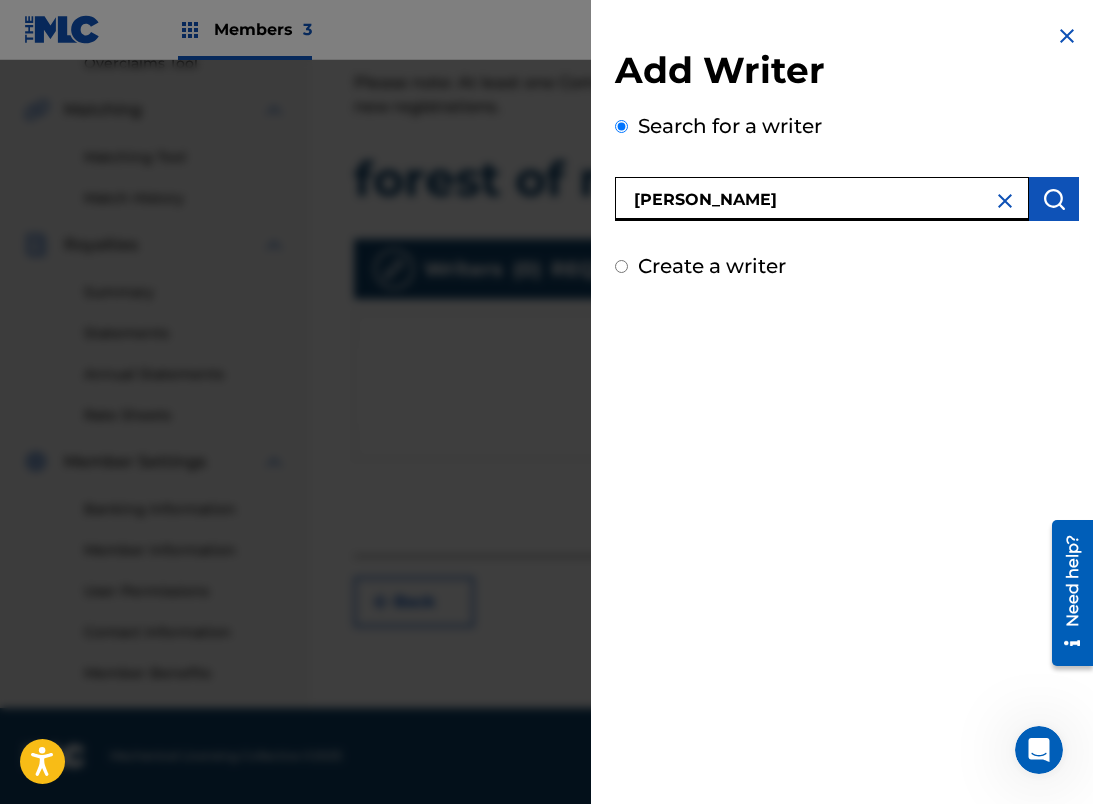 type on "[PERSON_NAME]" 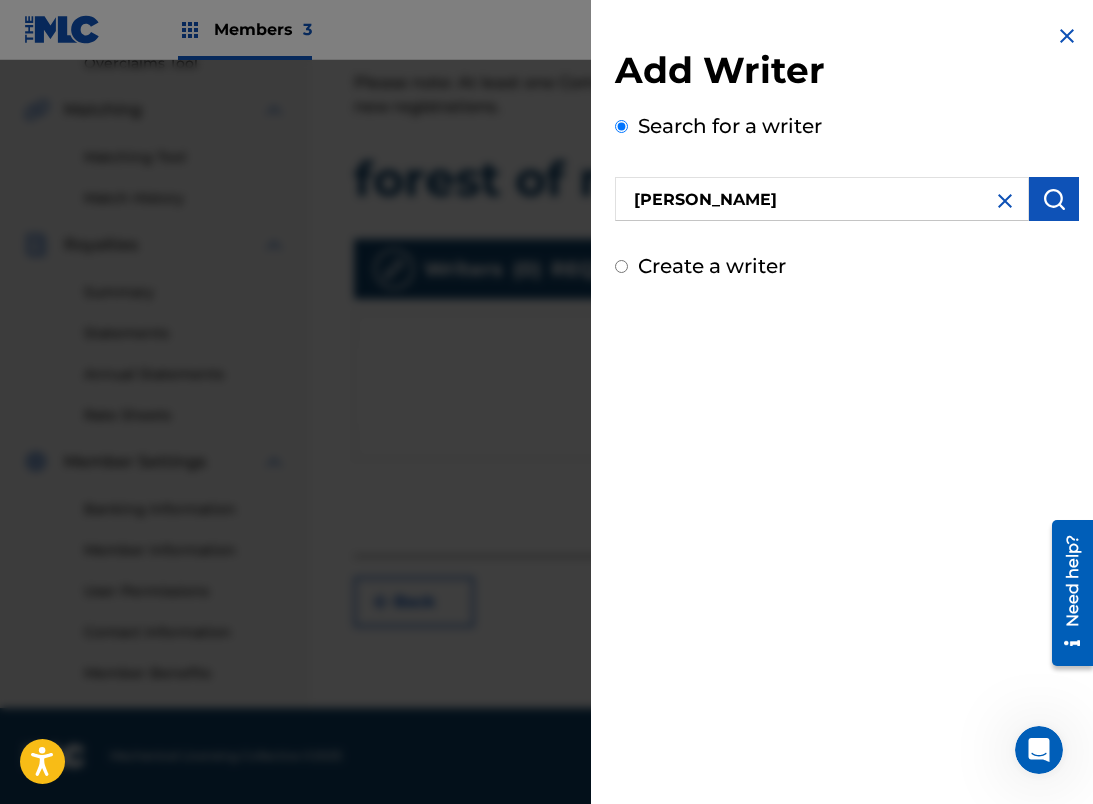 drag, startPoint x: 703, startPoint y: 9, endPoint x: 1051, endPoint y: 201, distance: 397.45187 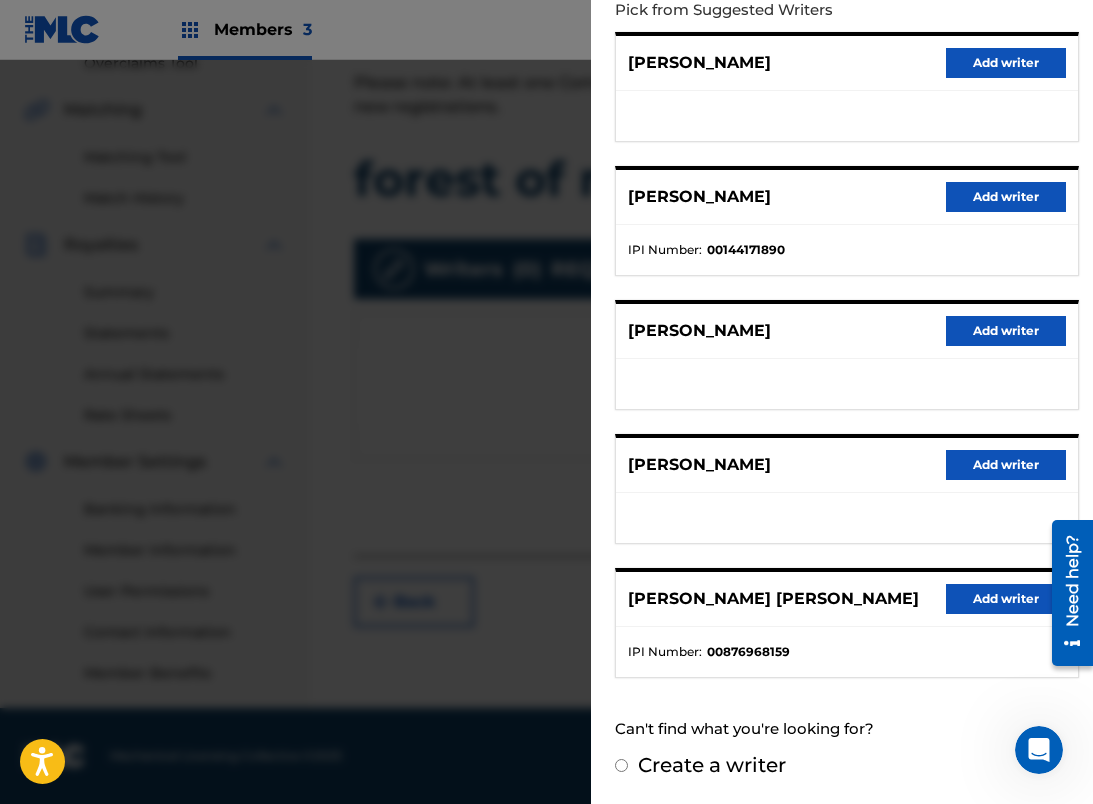 scroll, scrollTop: 237, scrollLeft: 0, axis: vertical 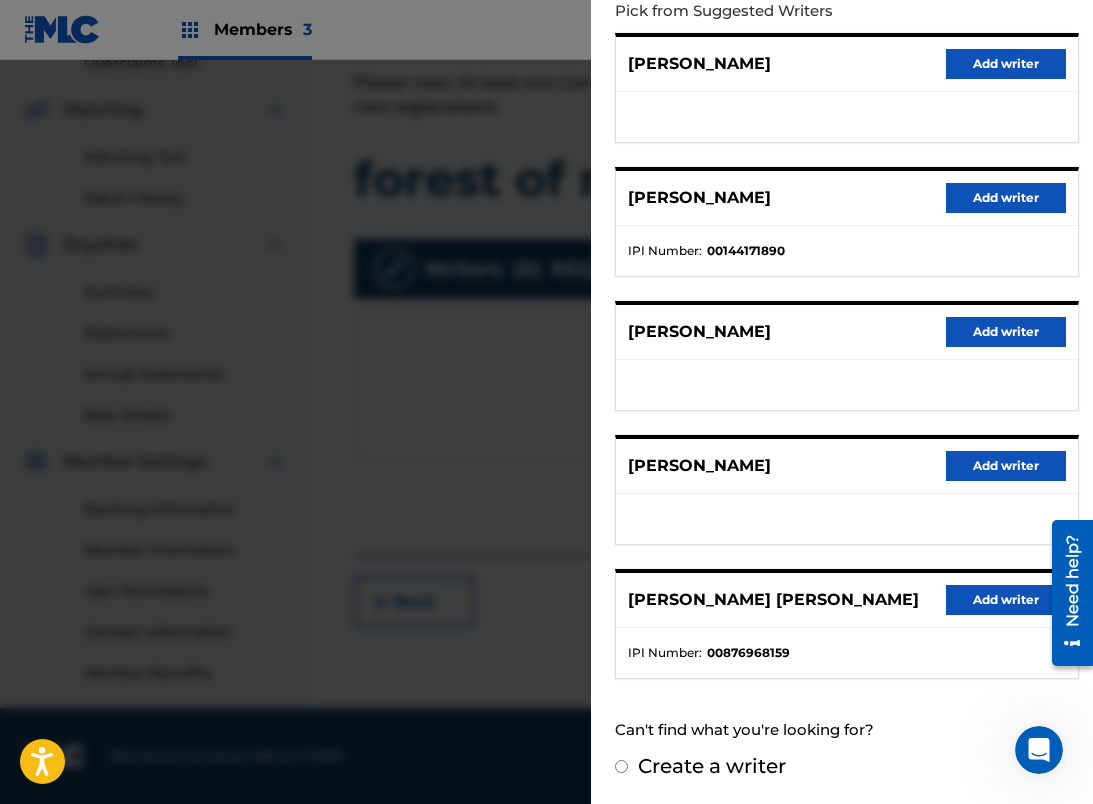 click on "Create a writer" at bounding box center (621, 766) 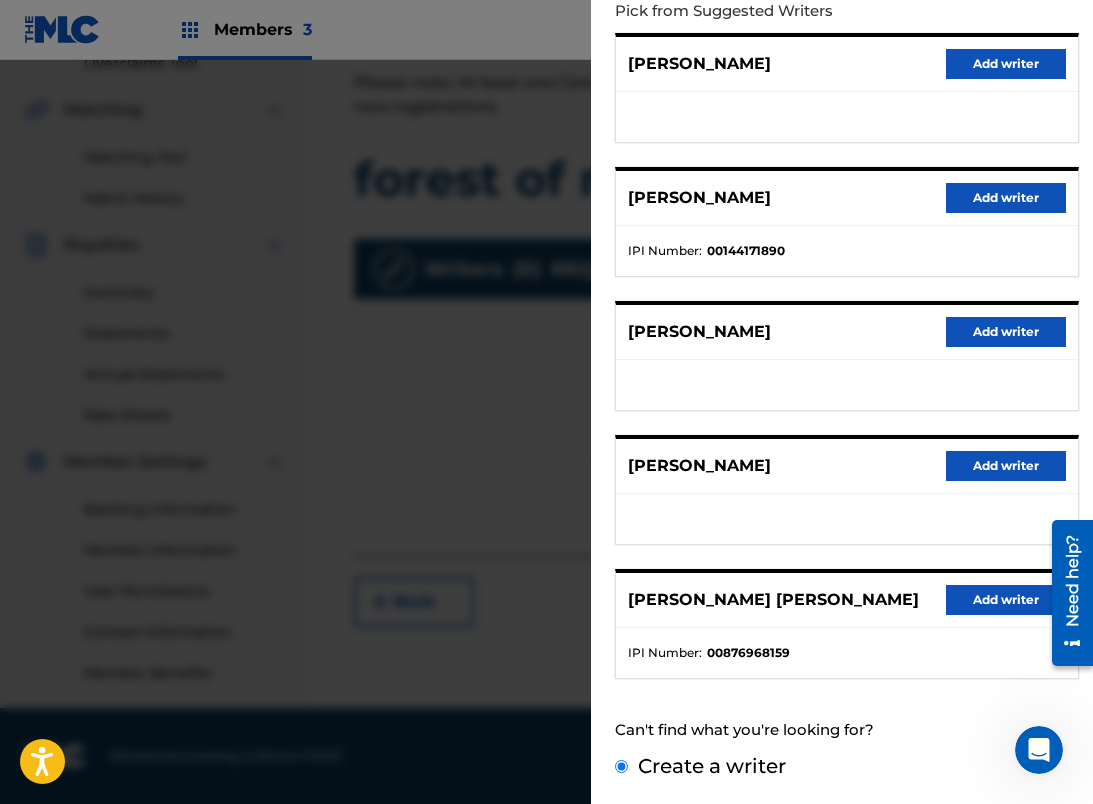 scroll, scrollTop: 0, scrollLeft: 0, axis: both 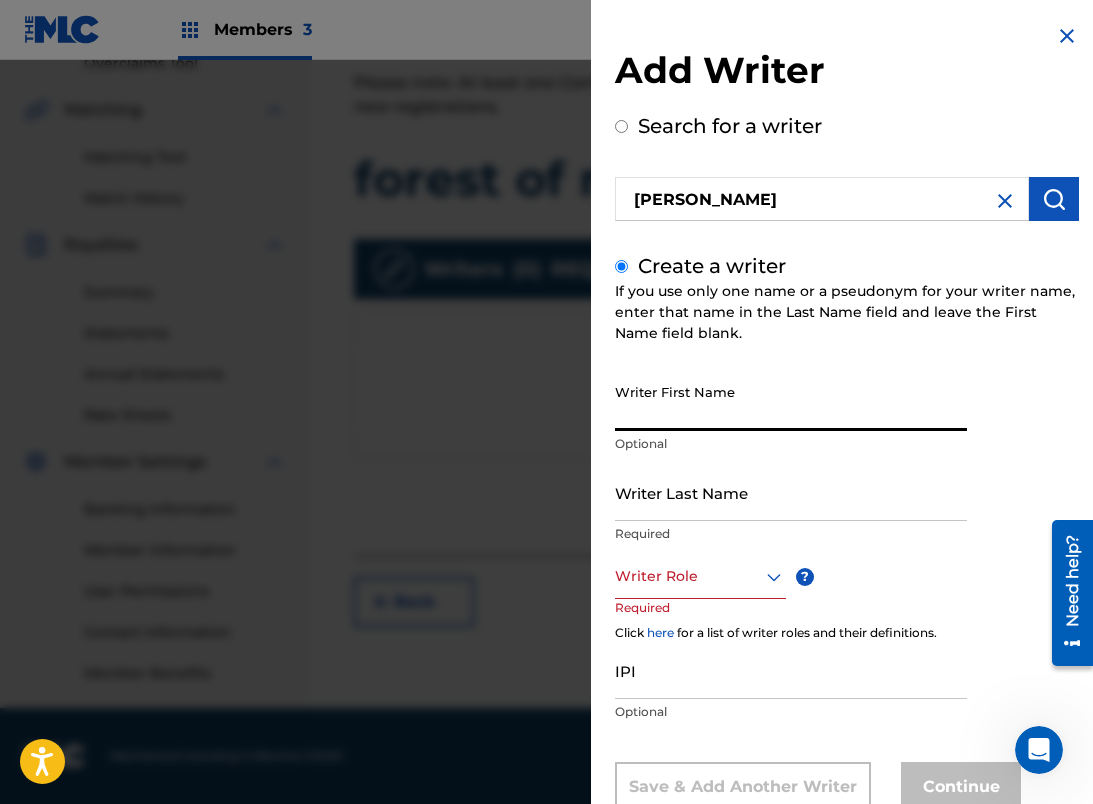 click on "Writer First Name" at bounding box center [791, 402] 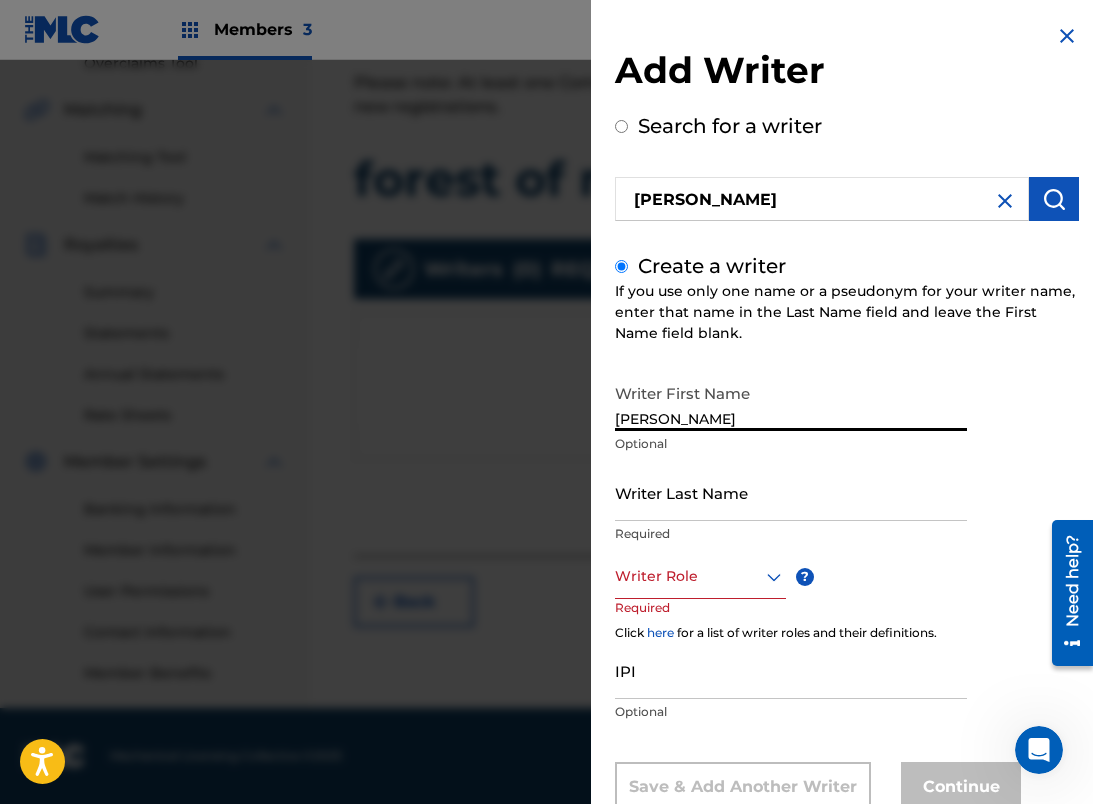 type on "[PERSON_NAME]" 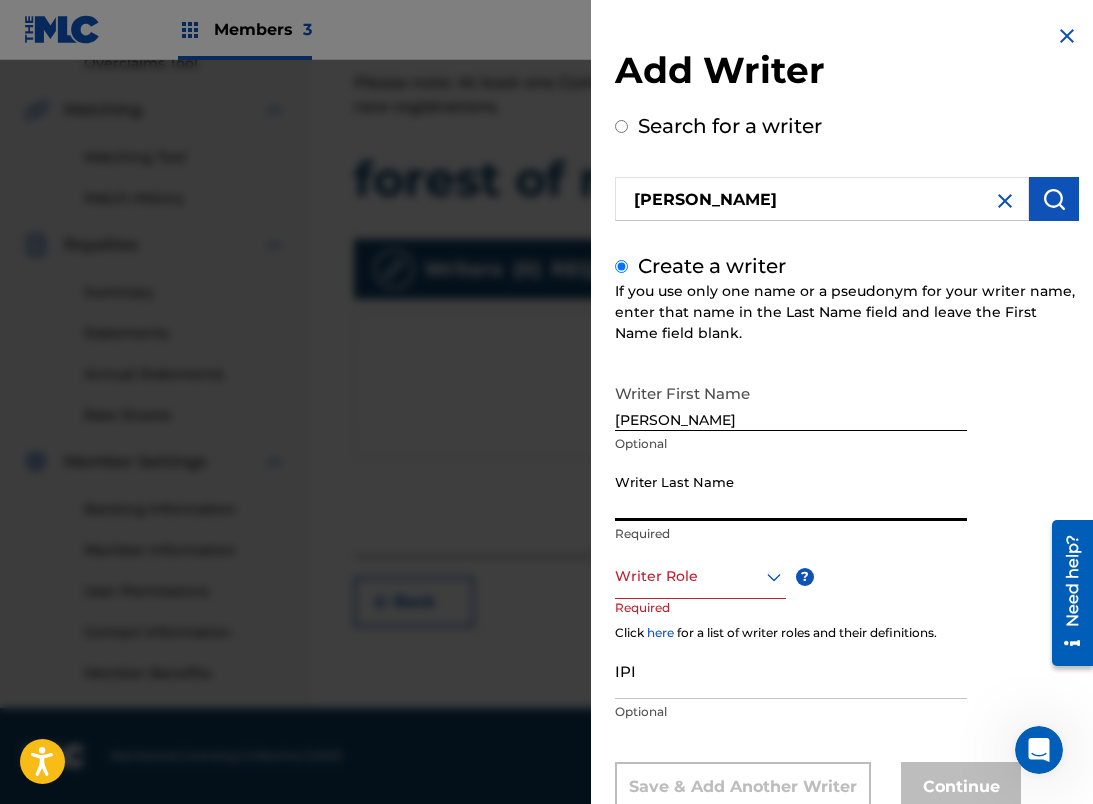 click on "Writer Last Name" at bounding box center (791, 492) 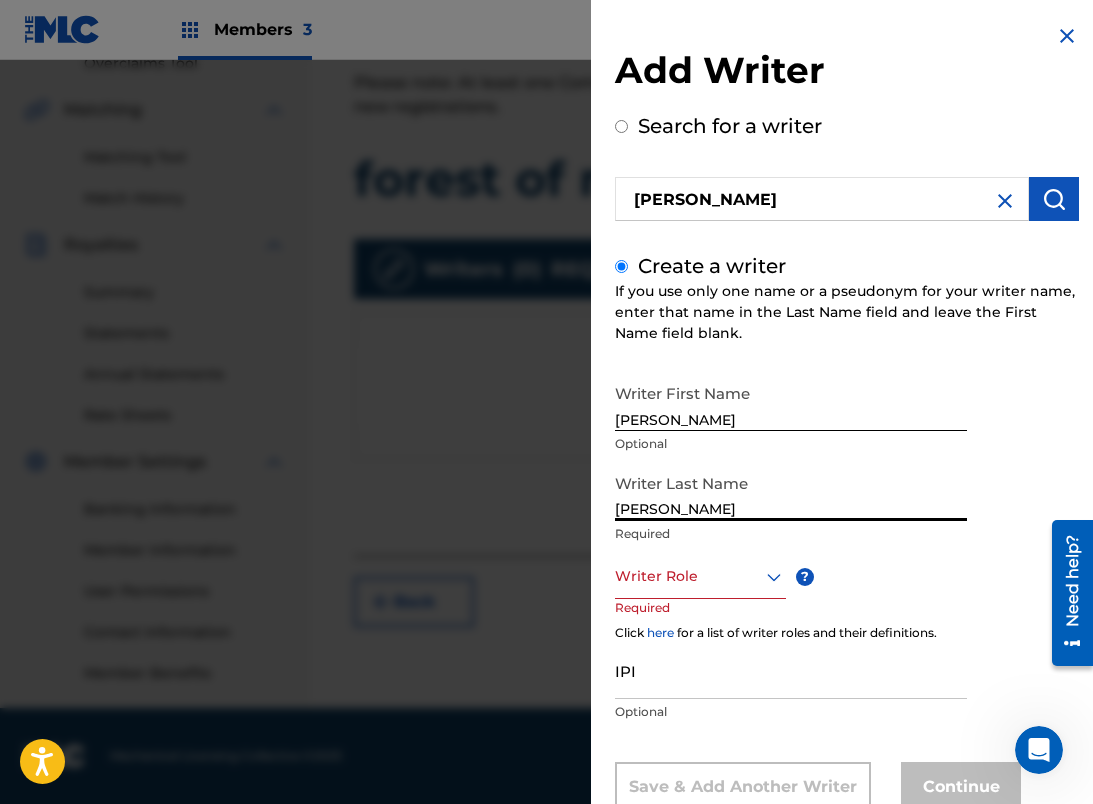 type on "[PERSON_NAME]" 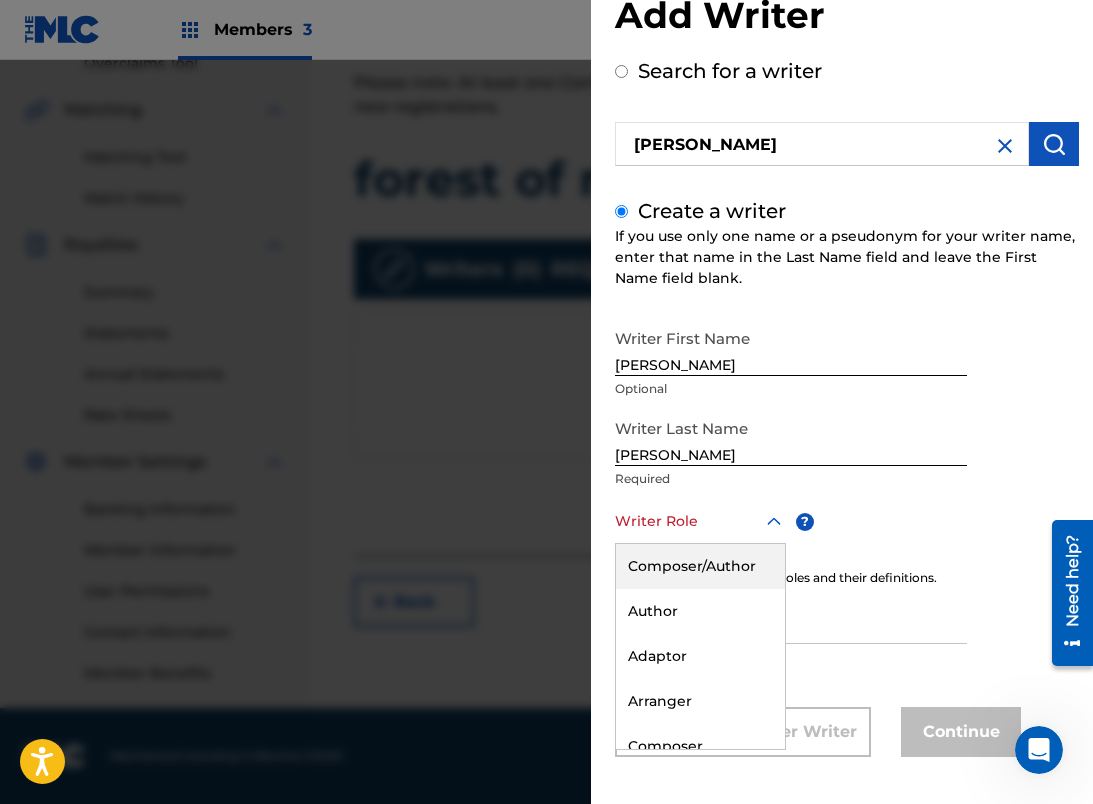 scroll, scrollTop: 62, scrollLeft: 0, axis: vertical 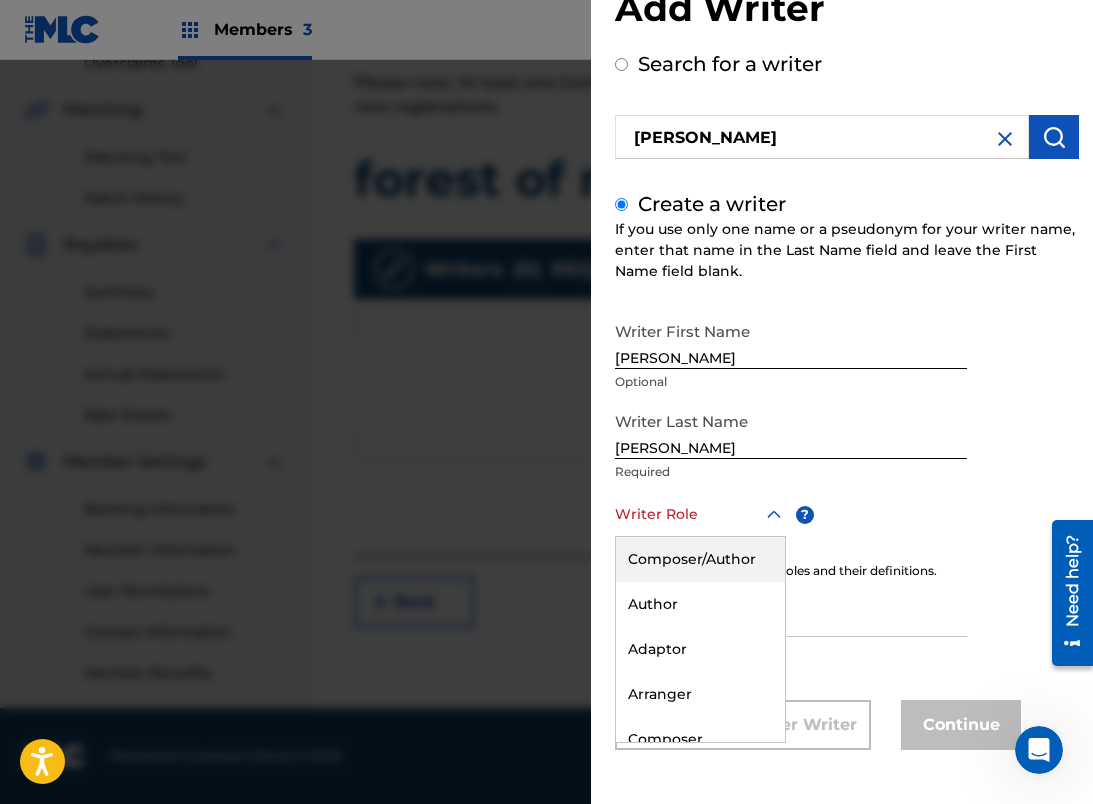 click on "Composer/Author, 1 of 8. 8 results available. Use Up and Down to choose options, press Enter to select the currently focused option, press Escape to exit the menu, press Tab to select the option and exit the menu. Writer Role Composer/Author Author Adaptor Arranger Composer Translator Sub Arranger Sub Author" at bounding box center (700, 514) 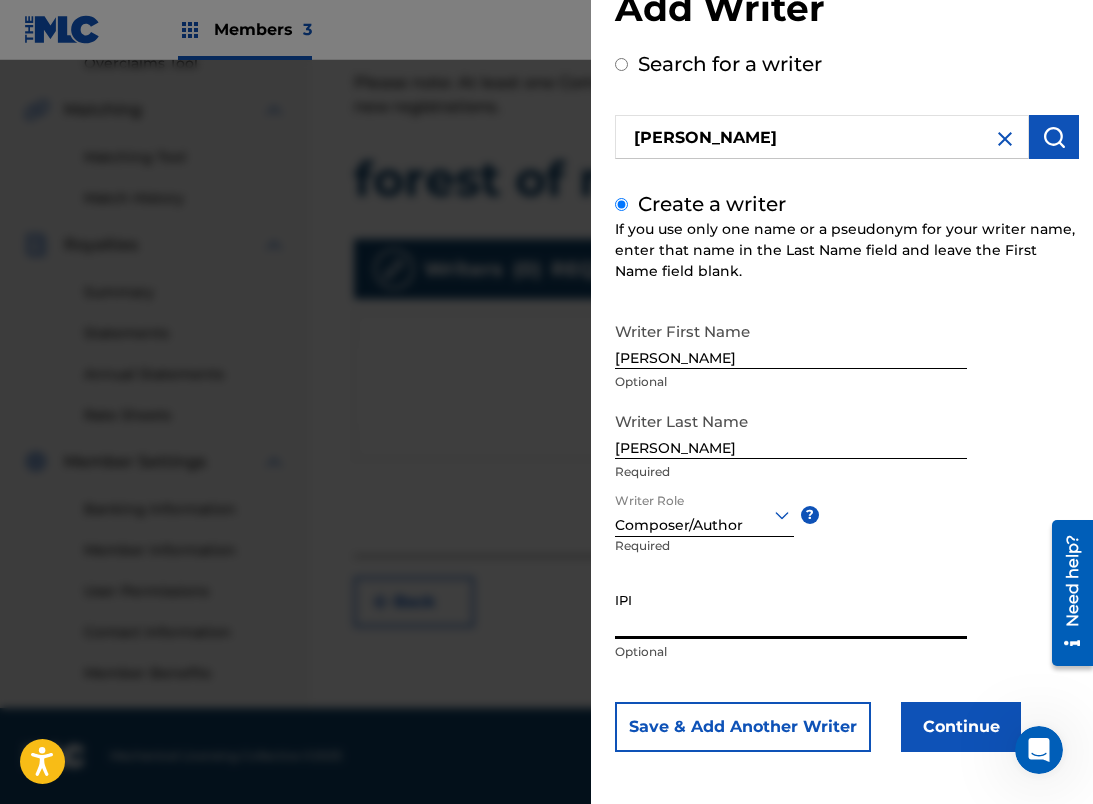 click on "IPI" at bounding box center (791, 610) 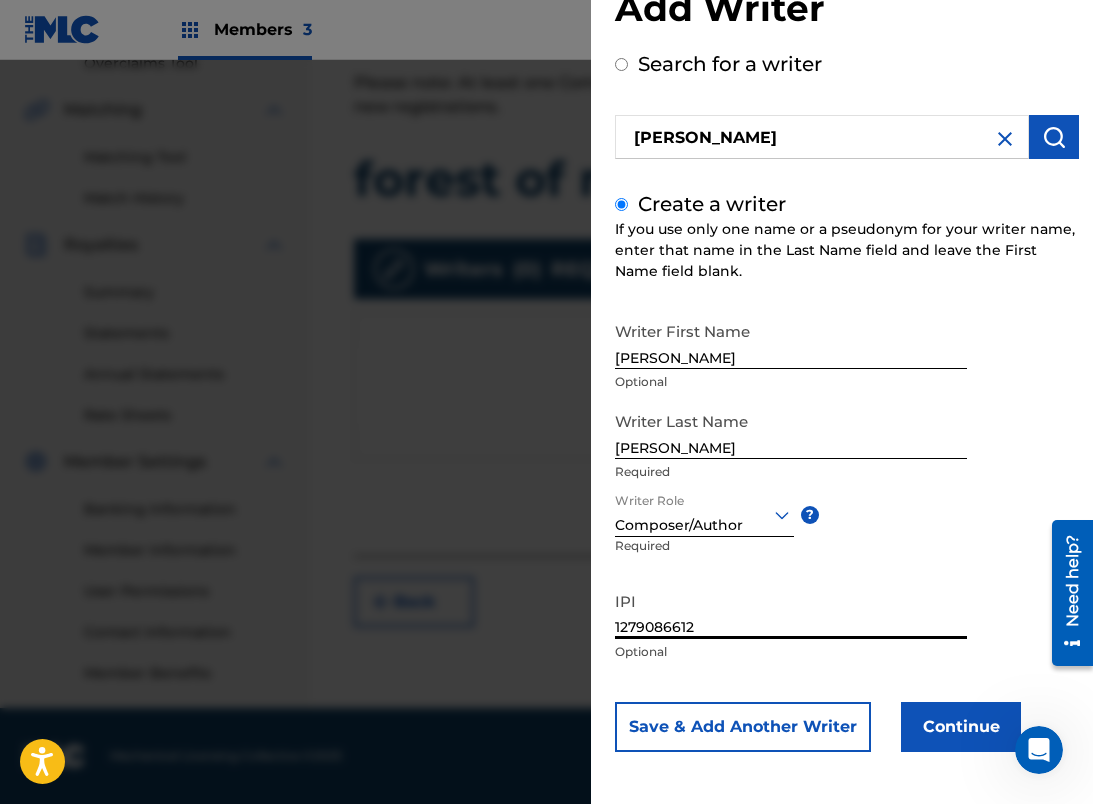 type on "1279086612" 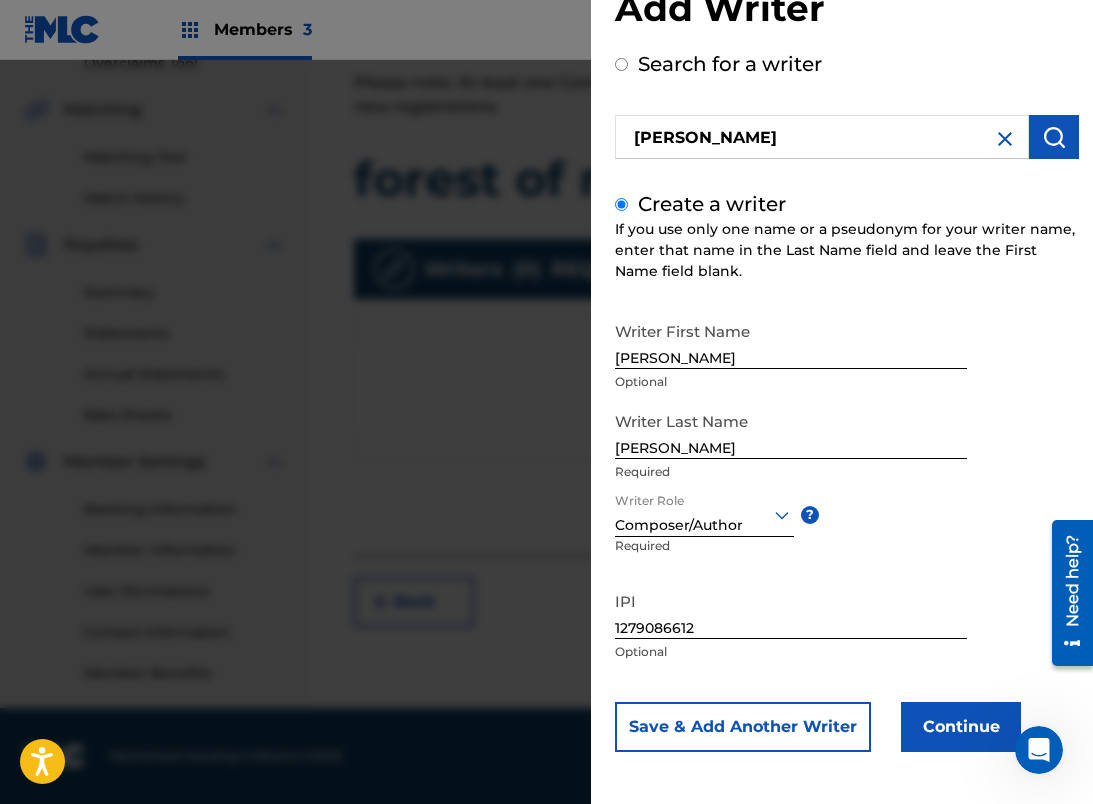 click on "Continue" at bounding box center (961, 727) 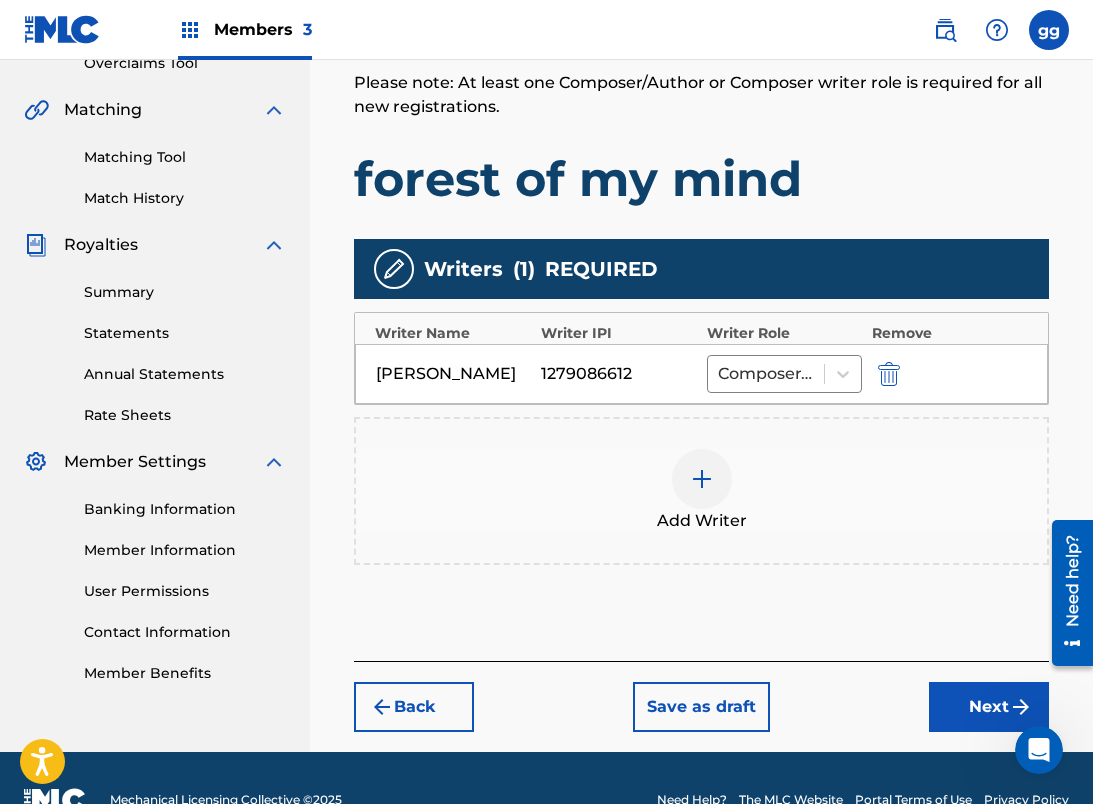 click on "Next" at bounding box center [989, 707] 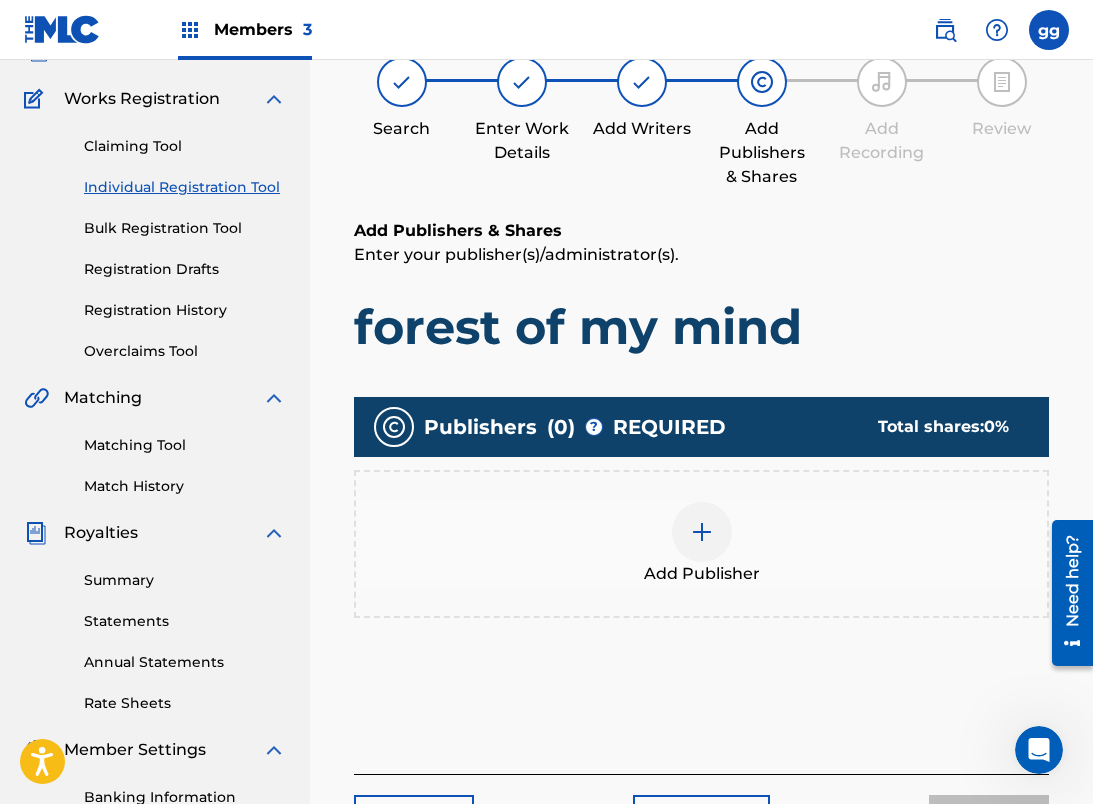 scroll, scrollTop: 90, scrollLeft: 0, axis: vertical 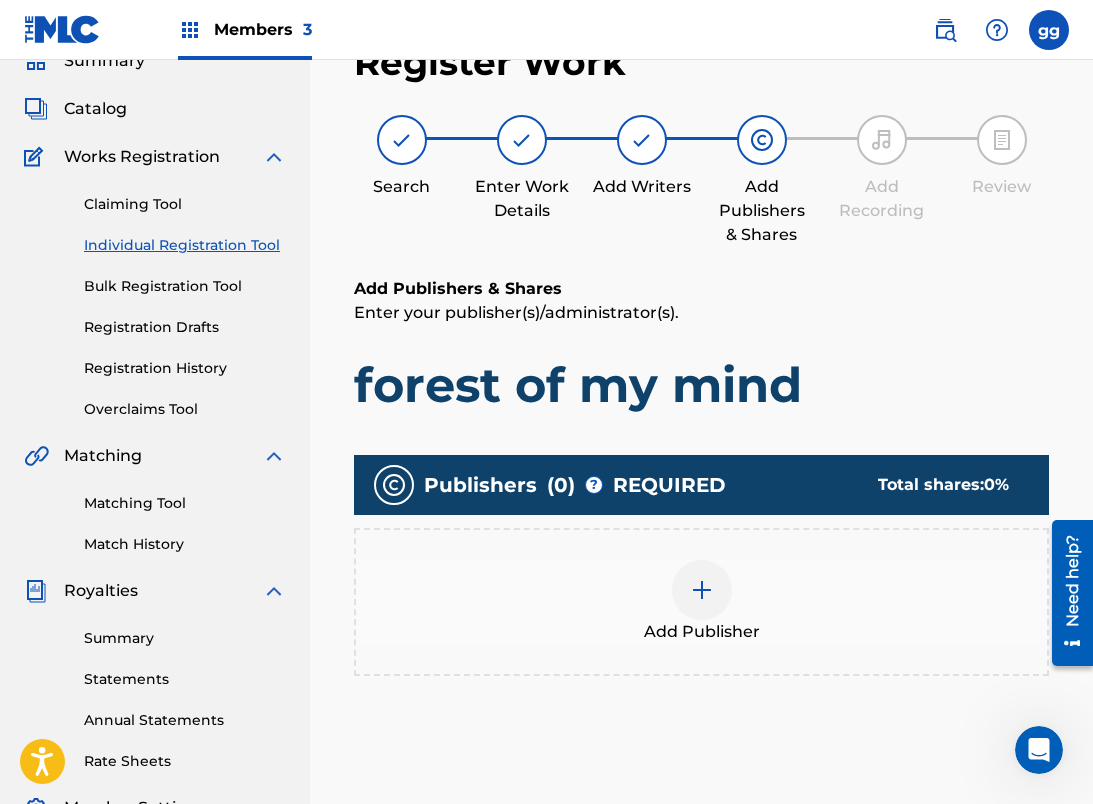 click at bounding box center [702, 590] 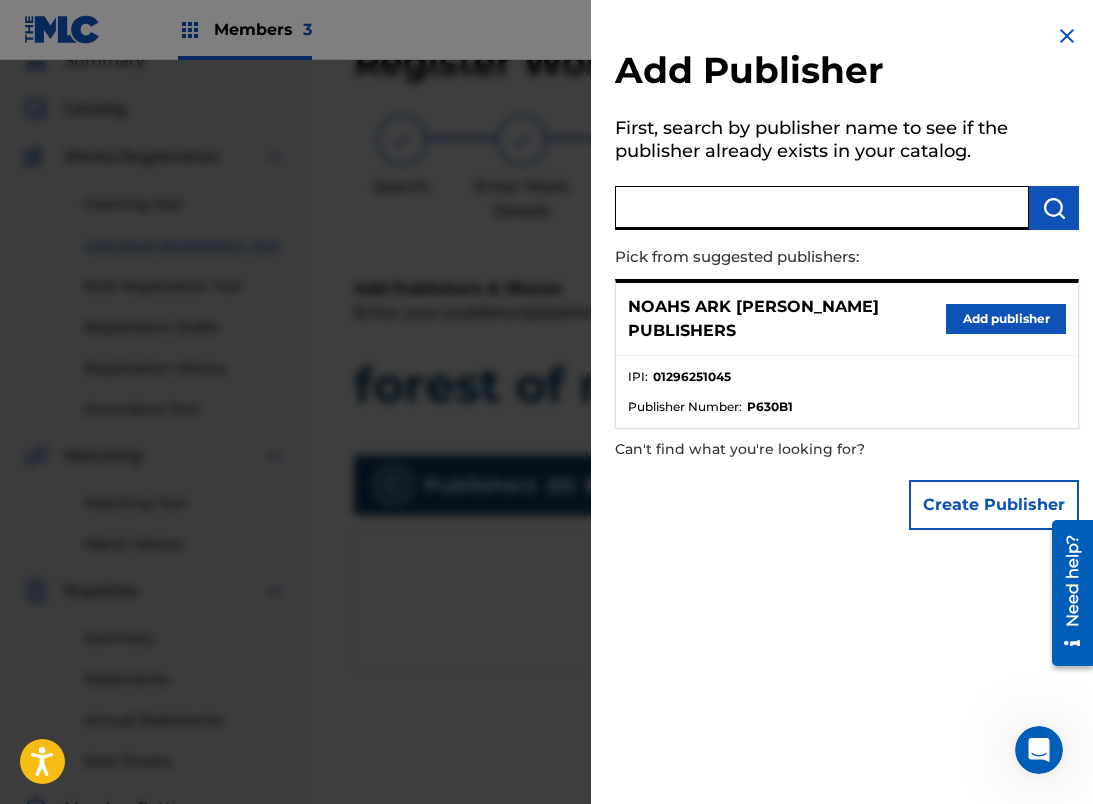 click at bounding box center [822, 208] 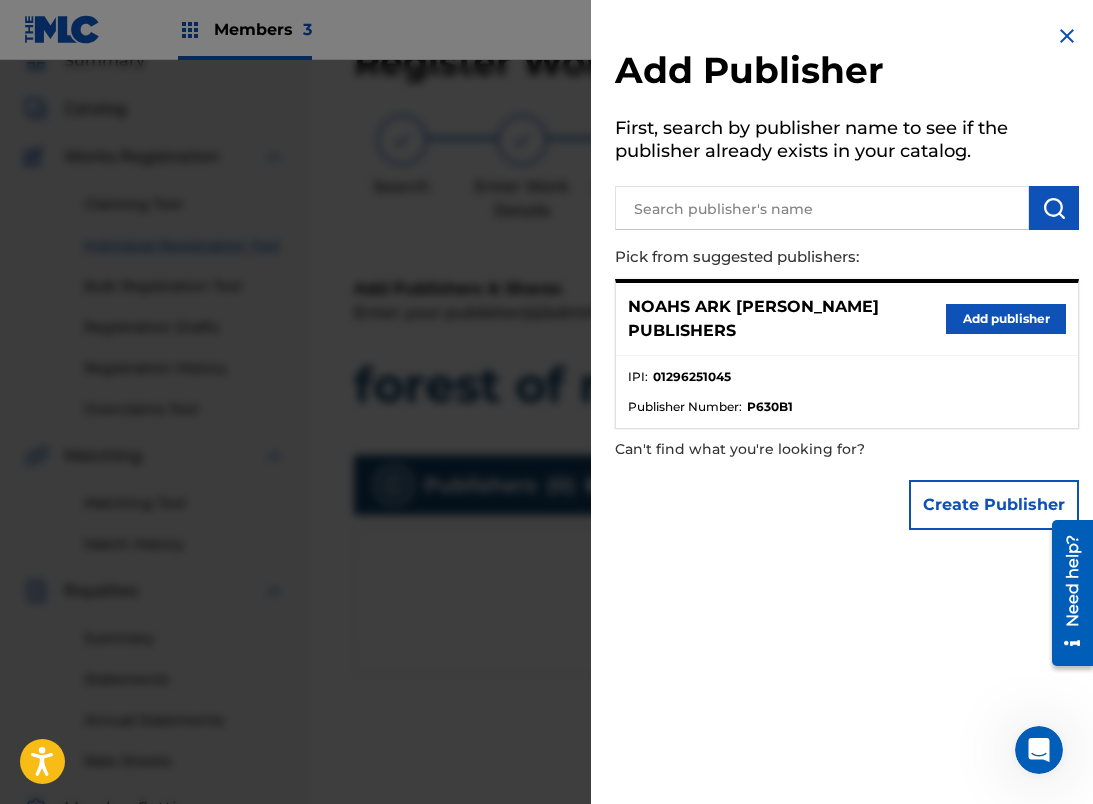 click on "Add publisher" at bounding box center [1006, 319] 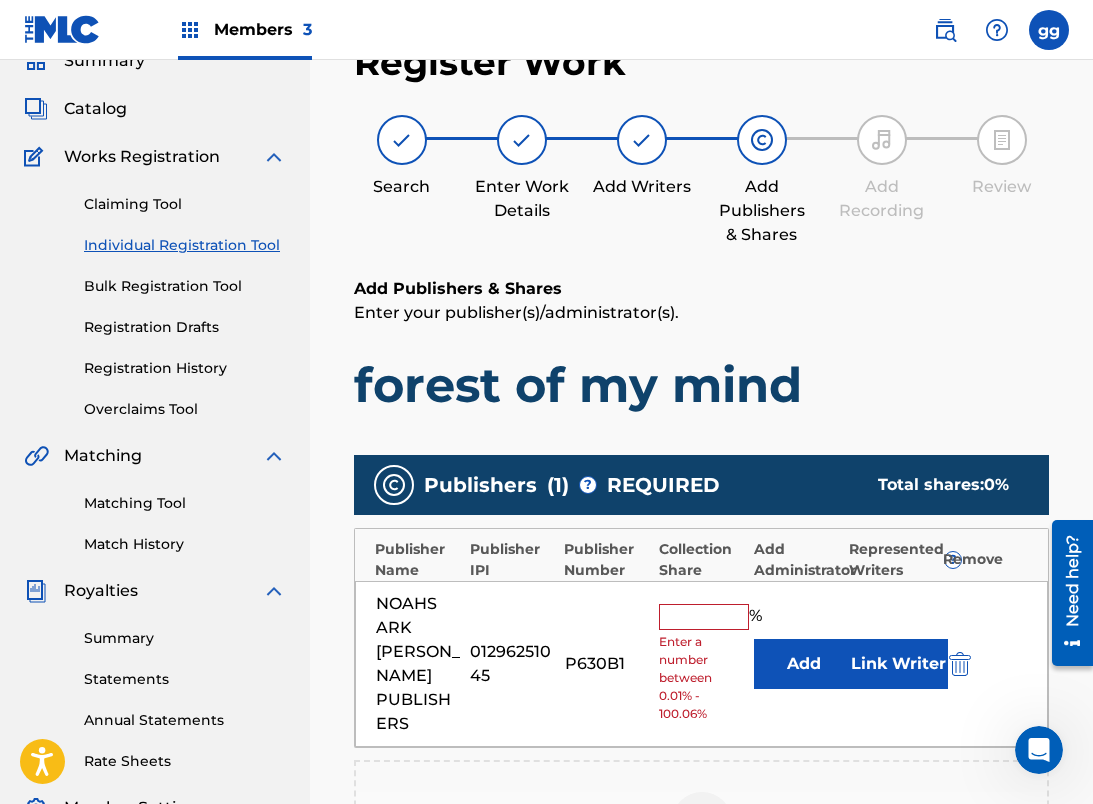click at bounding box center [704, 617] 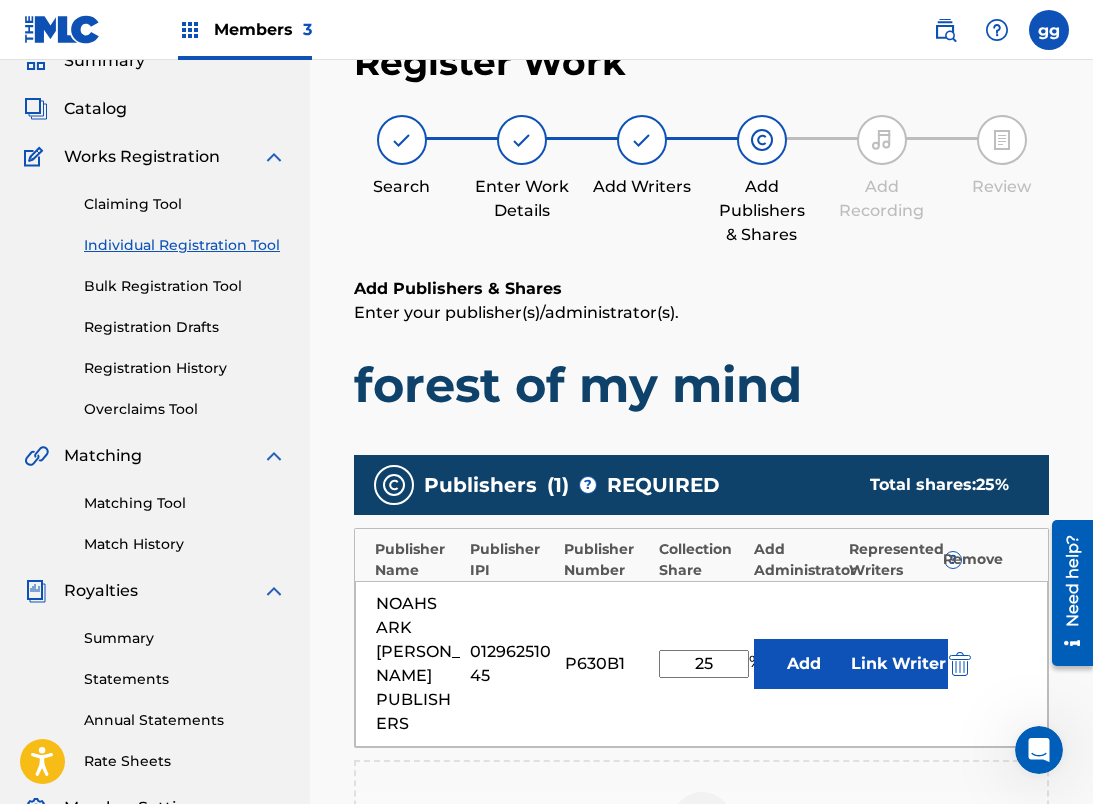 type on "25" 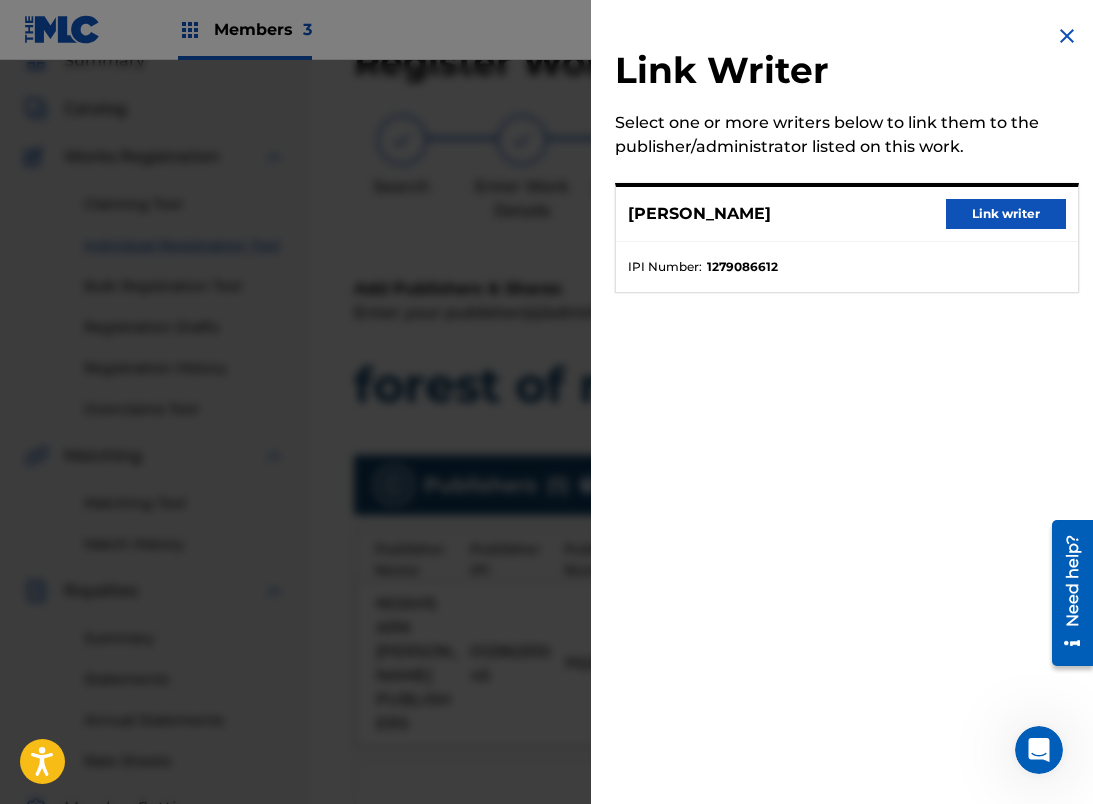 click on "Link writer" at bounding box center (1006, 214) 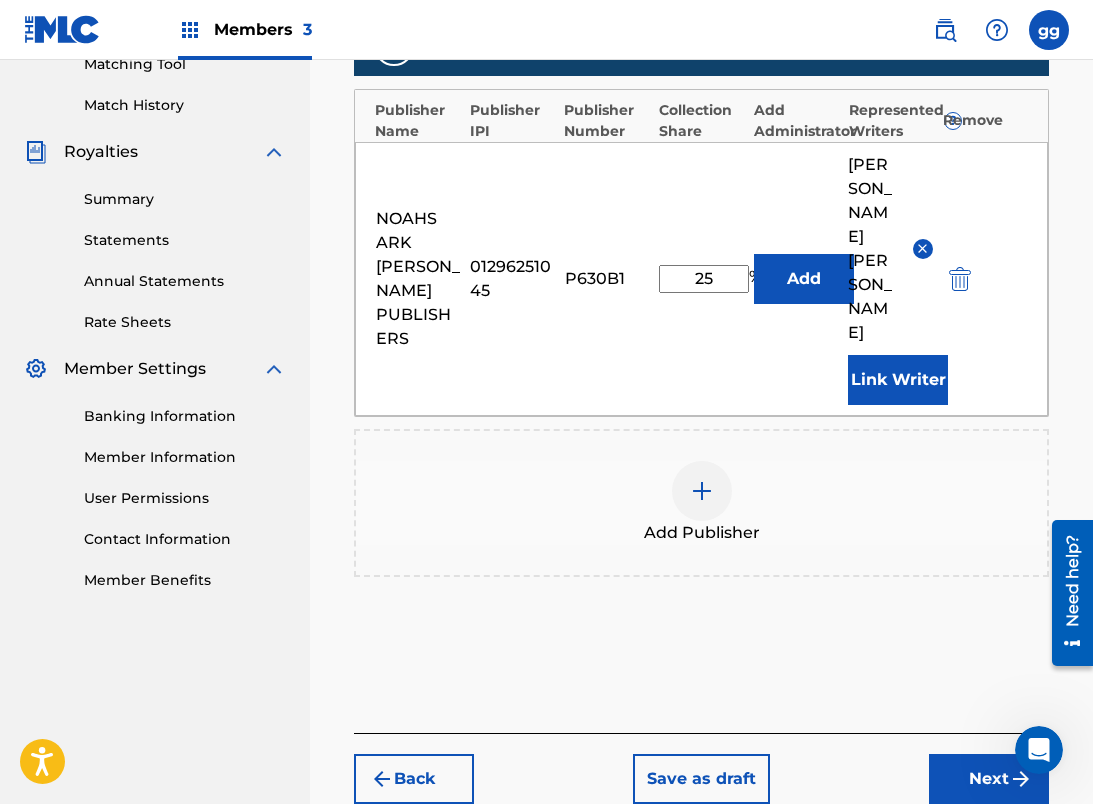 scroll, scrollTop: 552, scrollLeft: 0, axis: vertical 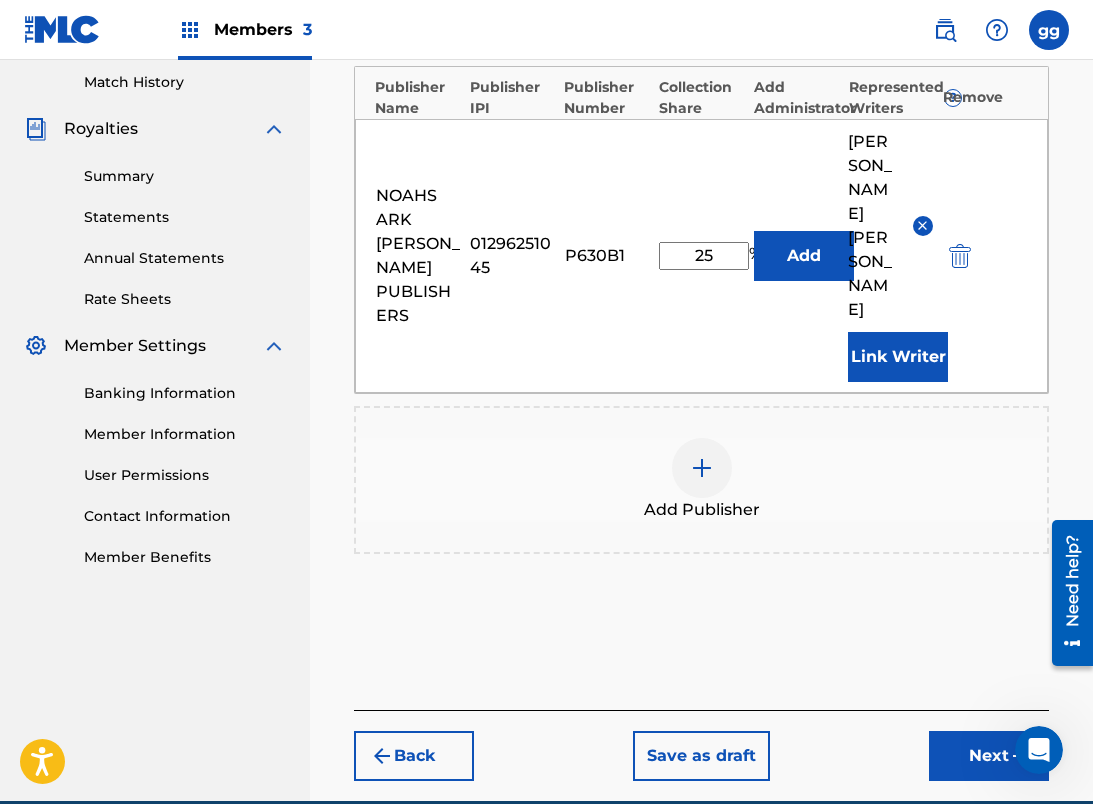 click on "Next" at bounding box center [989, 756] 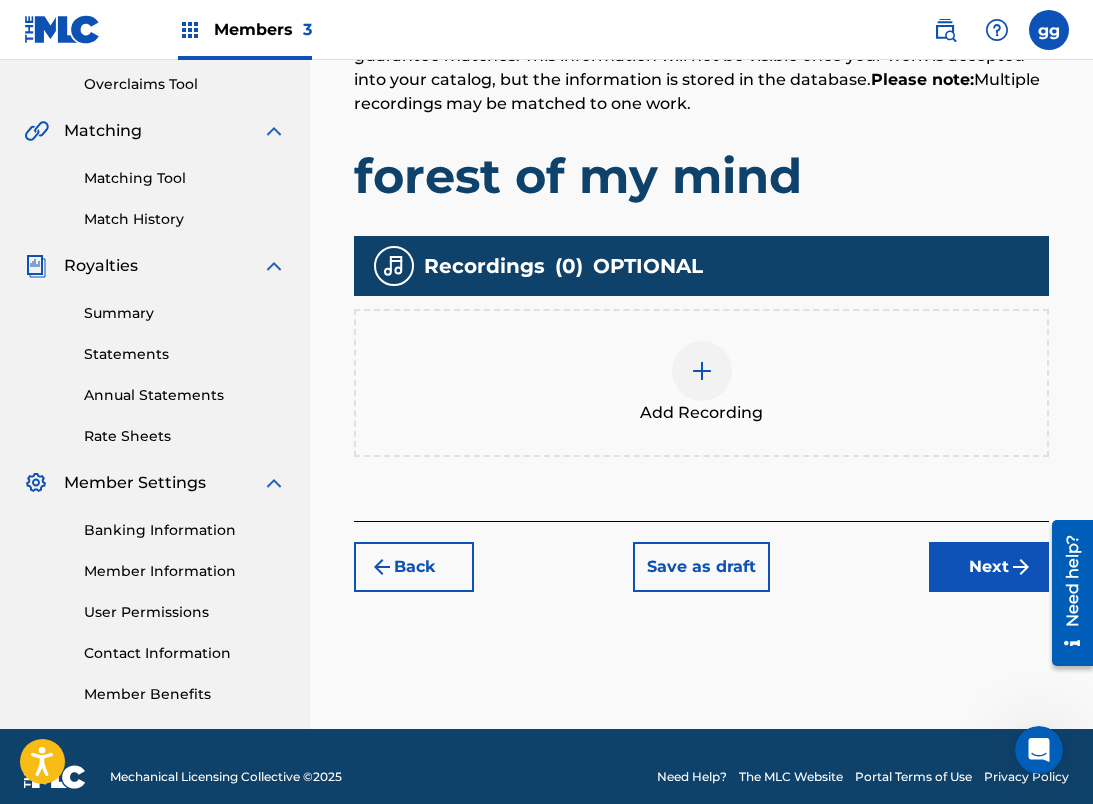 scroll, scrollTop: 427, scrollLeft: 0, axis: vertical 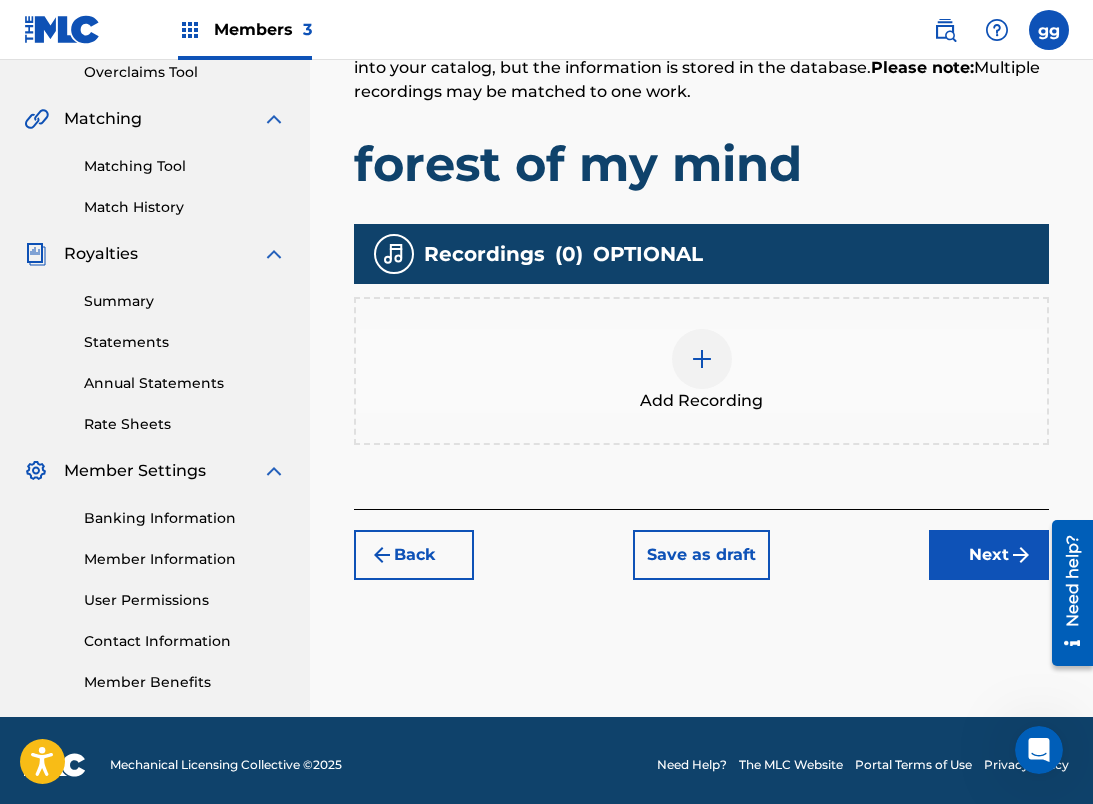 click at bounding box center (702, 359) 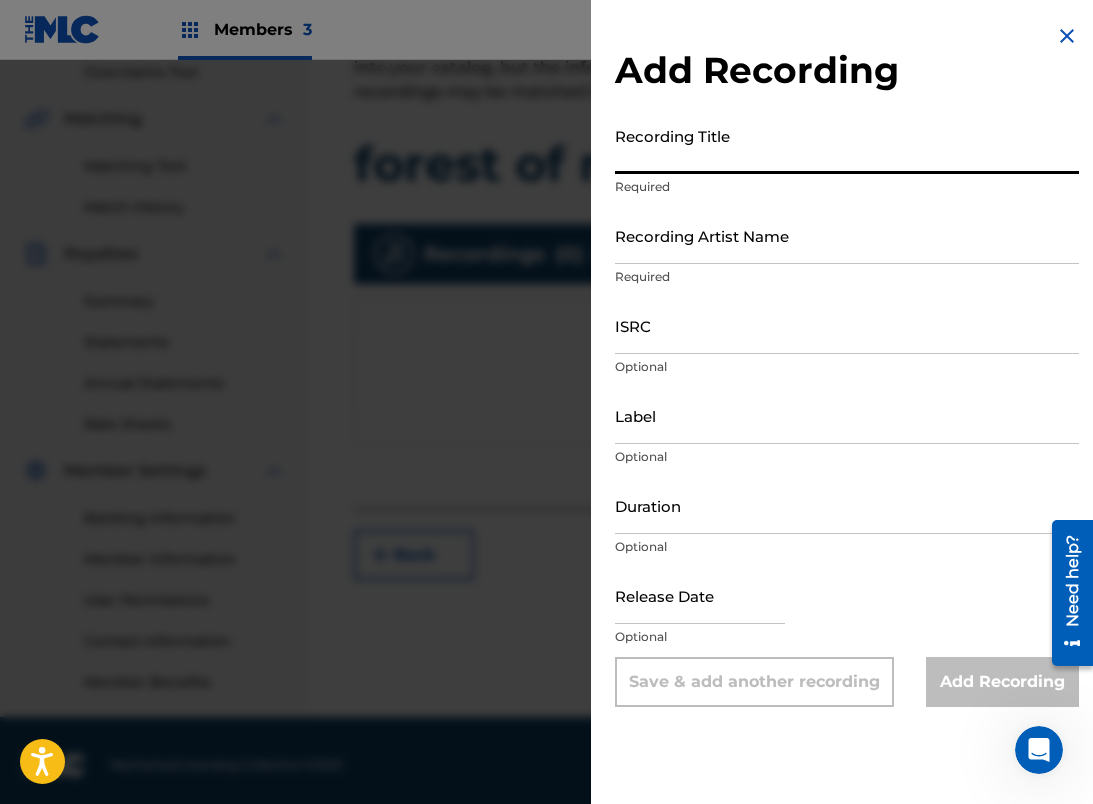 click on "Recording Title" at bounding box center [847, 145] 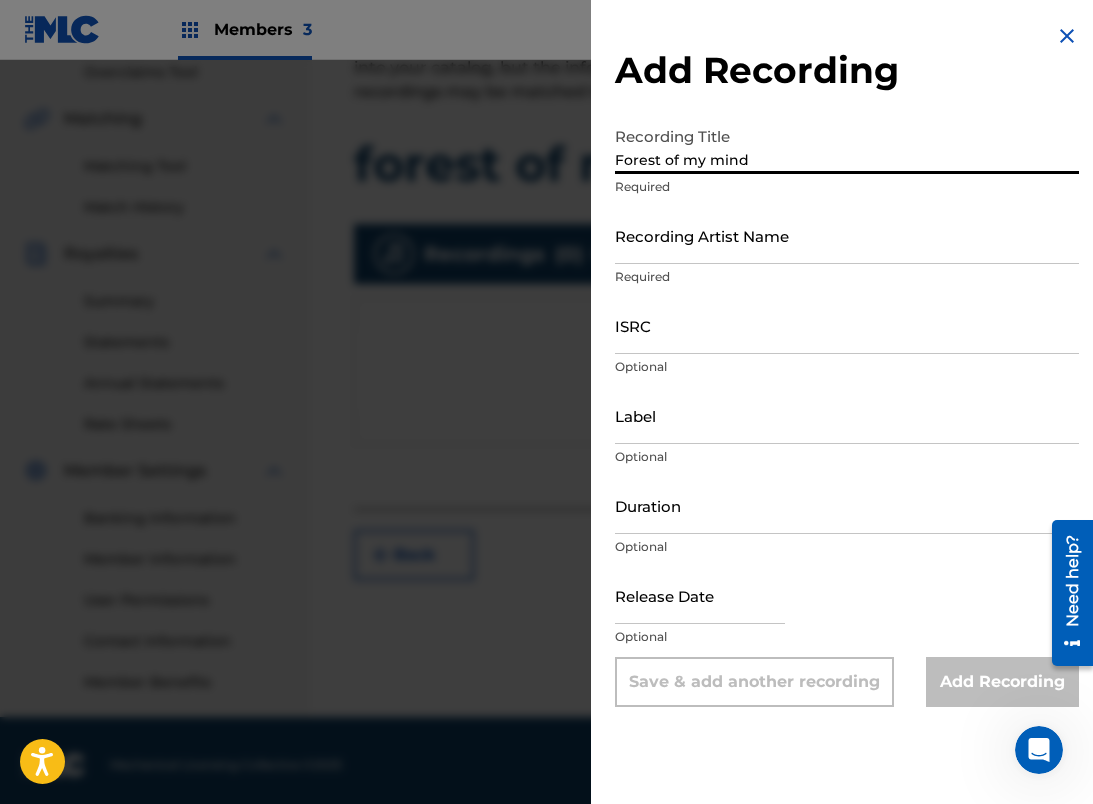 type on "Forest of my mind" 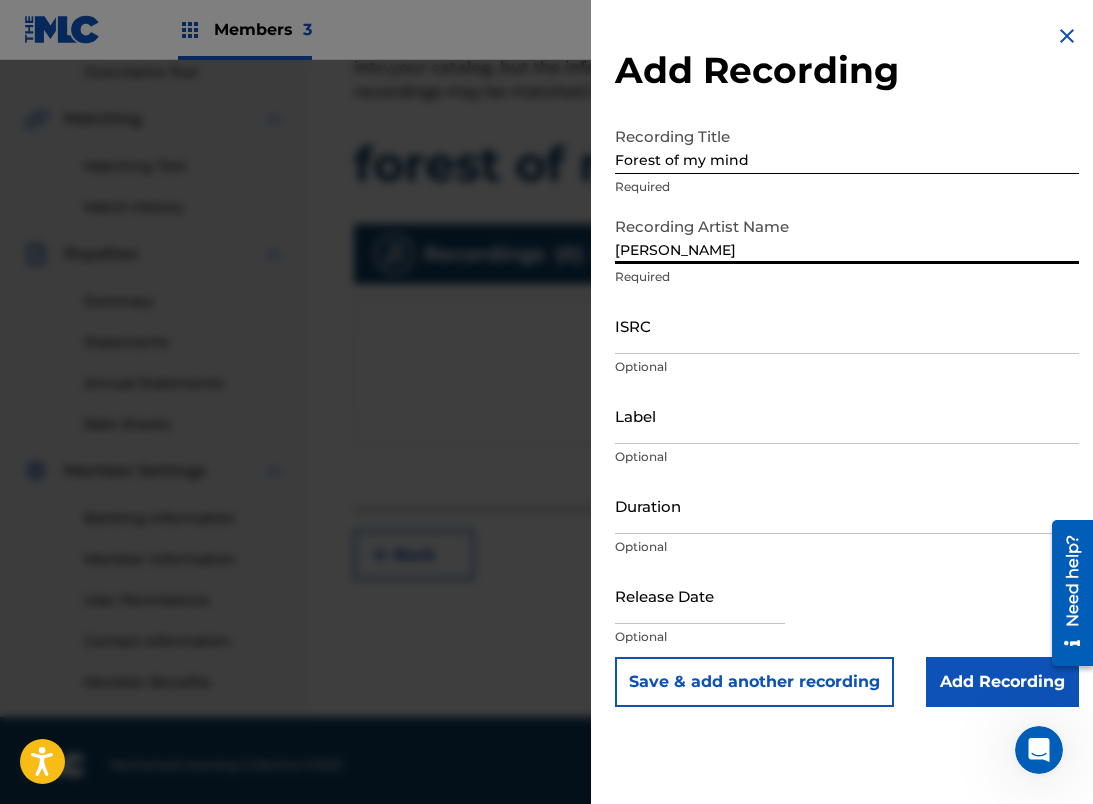 type on "[PERSON_NAME]" 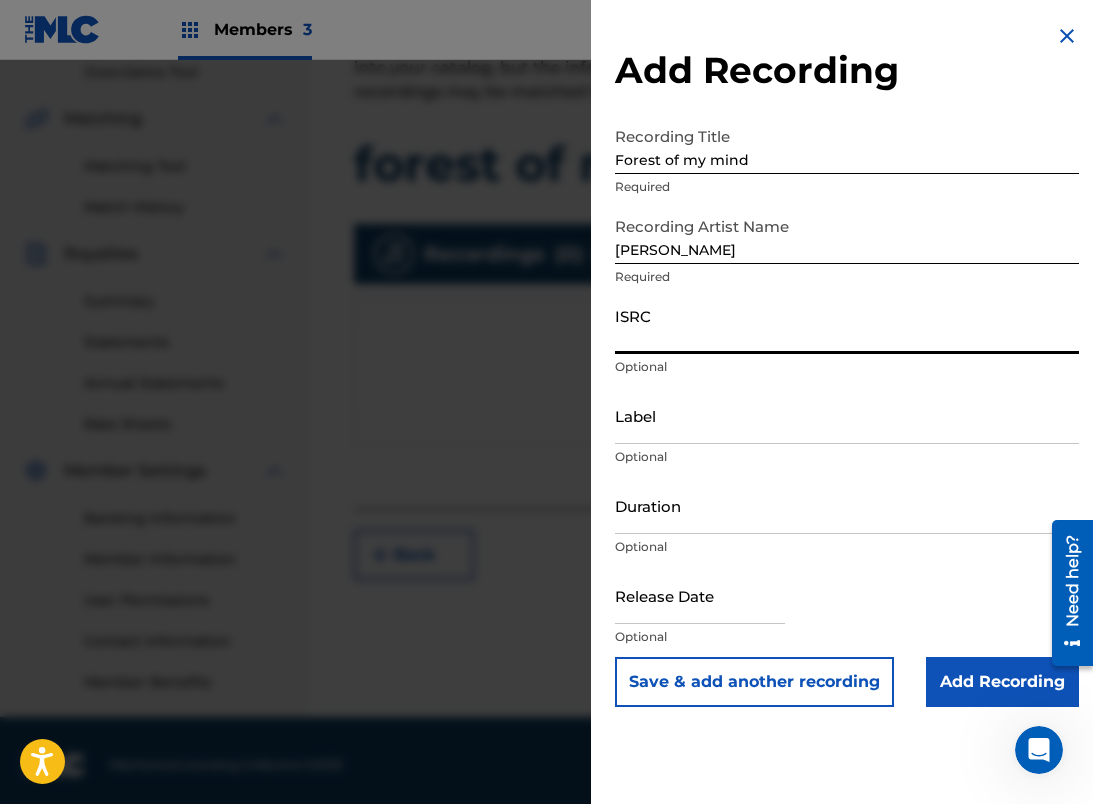 click on "ISRC" at bounding box center [847, 325] 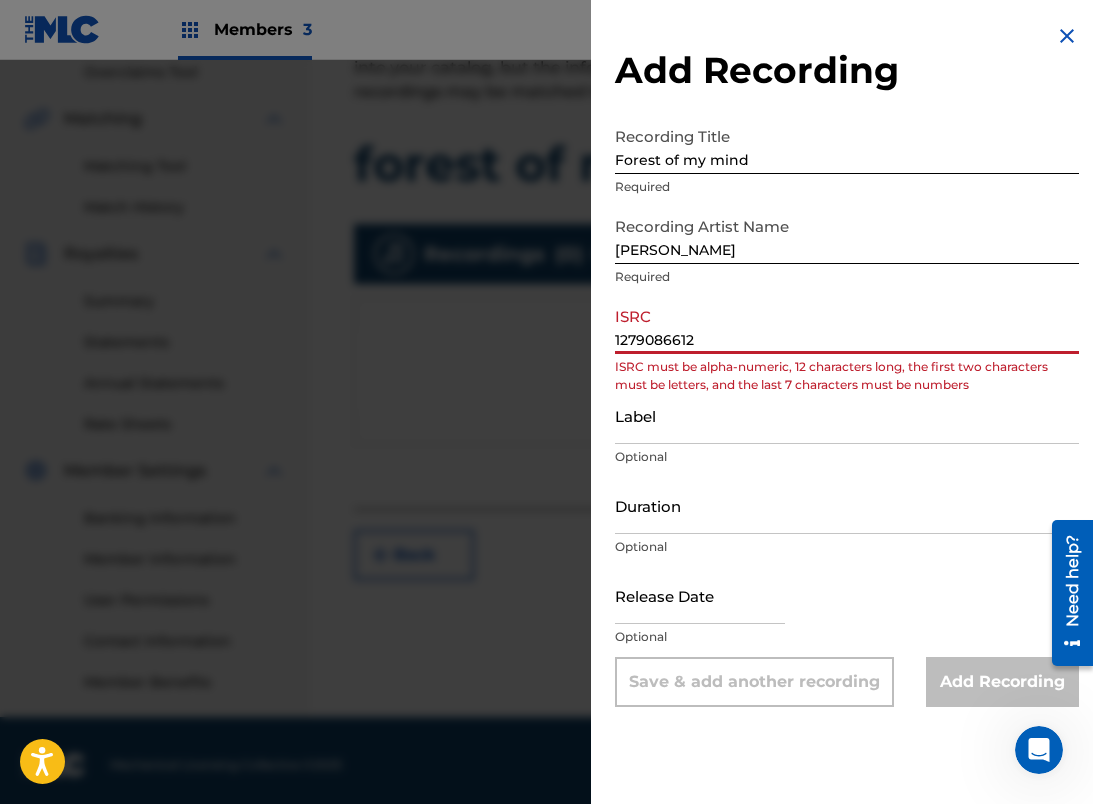 click on "1279086612" at bounding box center [847, 325] 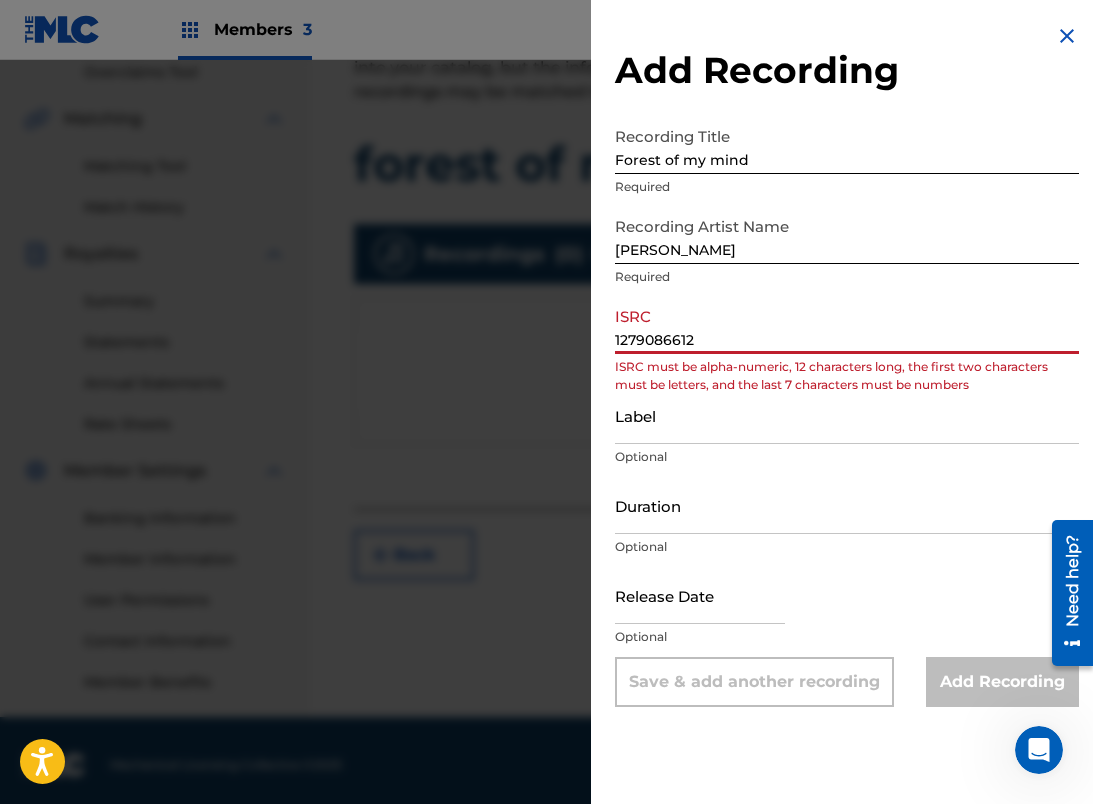 paste on "QZMER2054817" 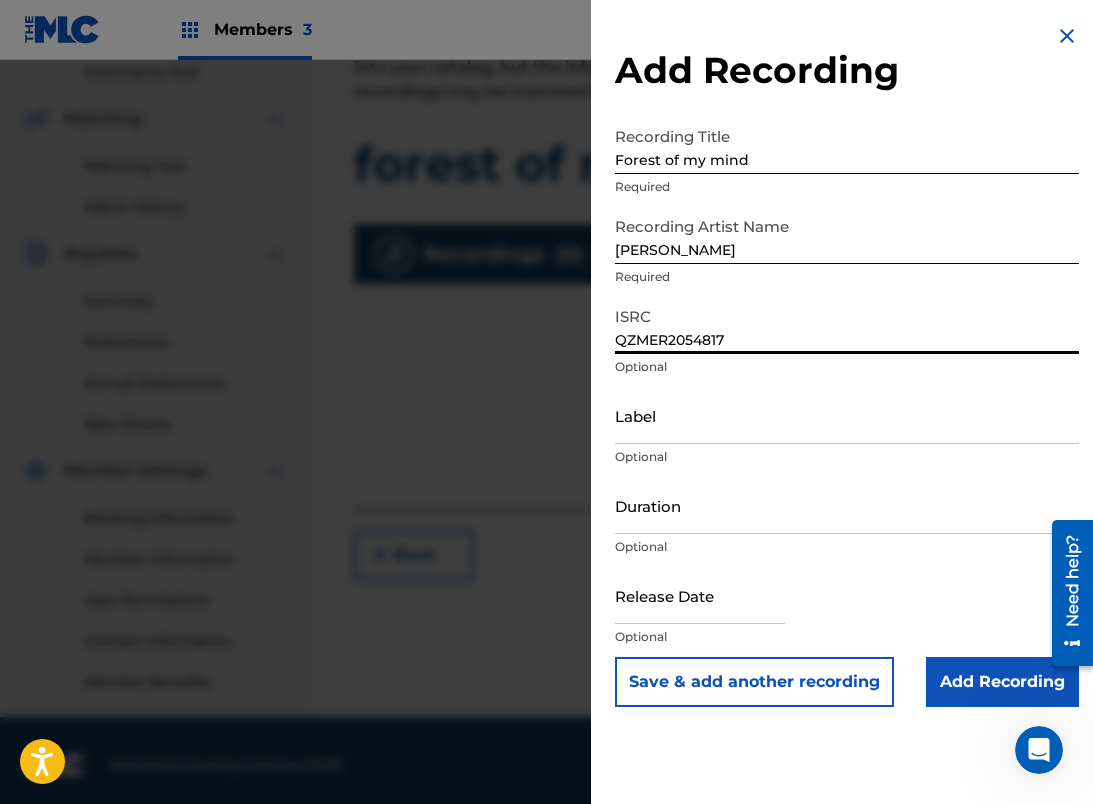 type on "QZMER2054817" 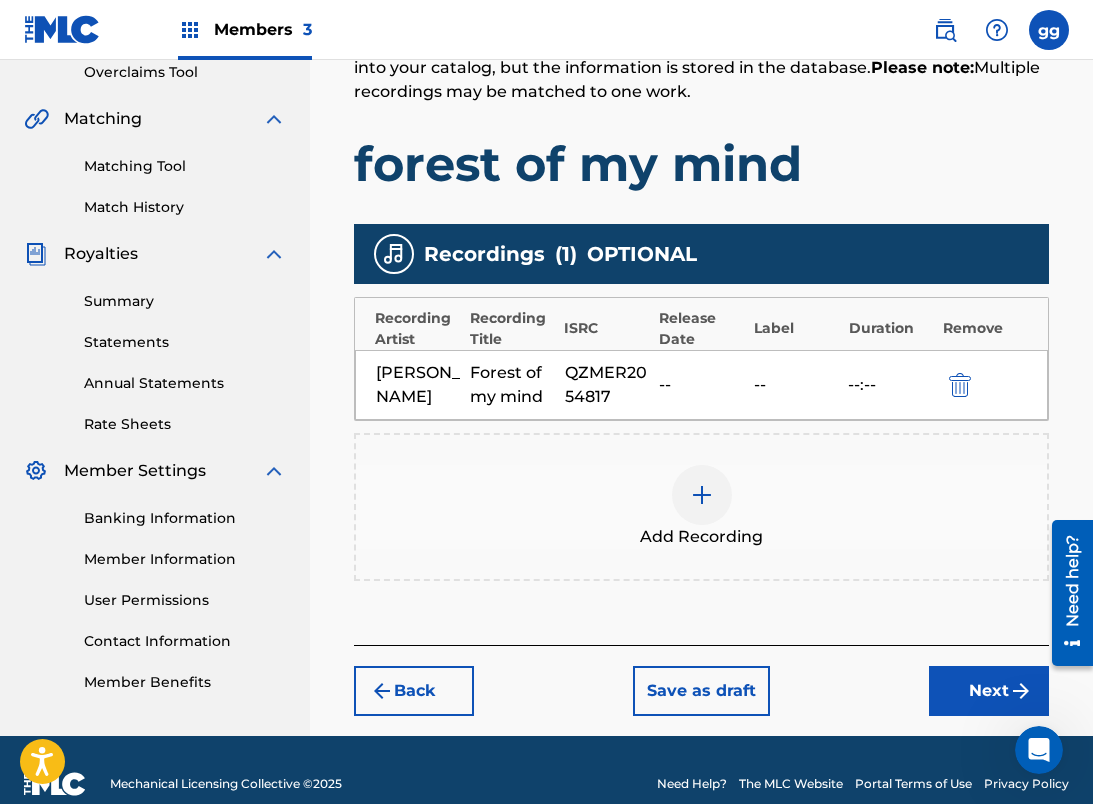 click on "Next" at bounding box center (989, 691) 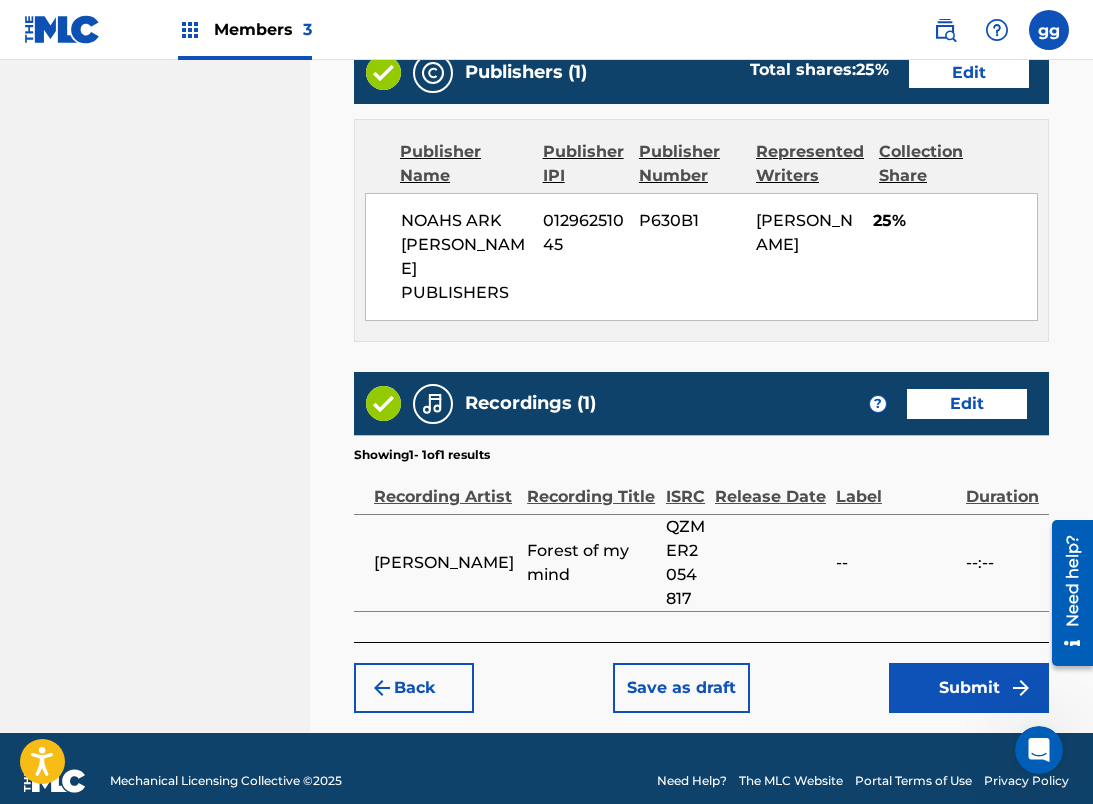 scroll, scrollTop: 1099, scrollLeft: 0, axis: vertical 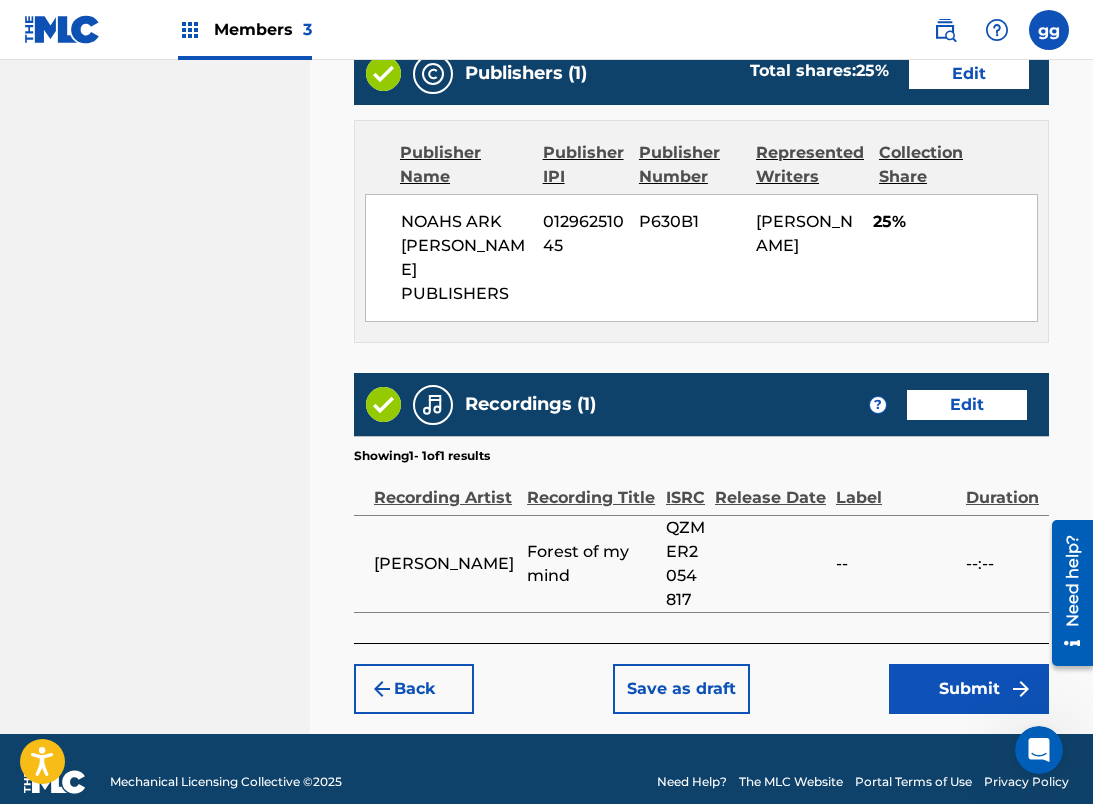 click on "Submit" at bounding box center [969, 689] 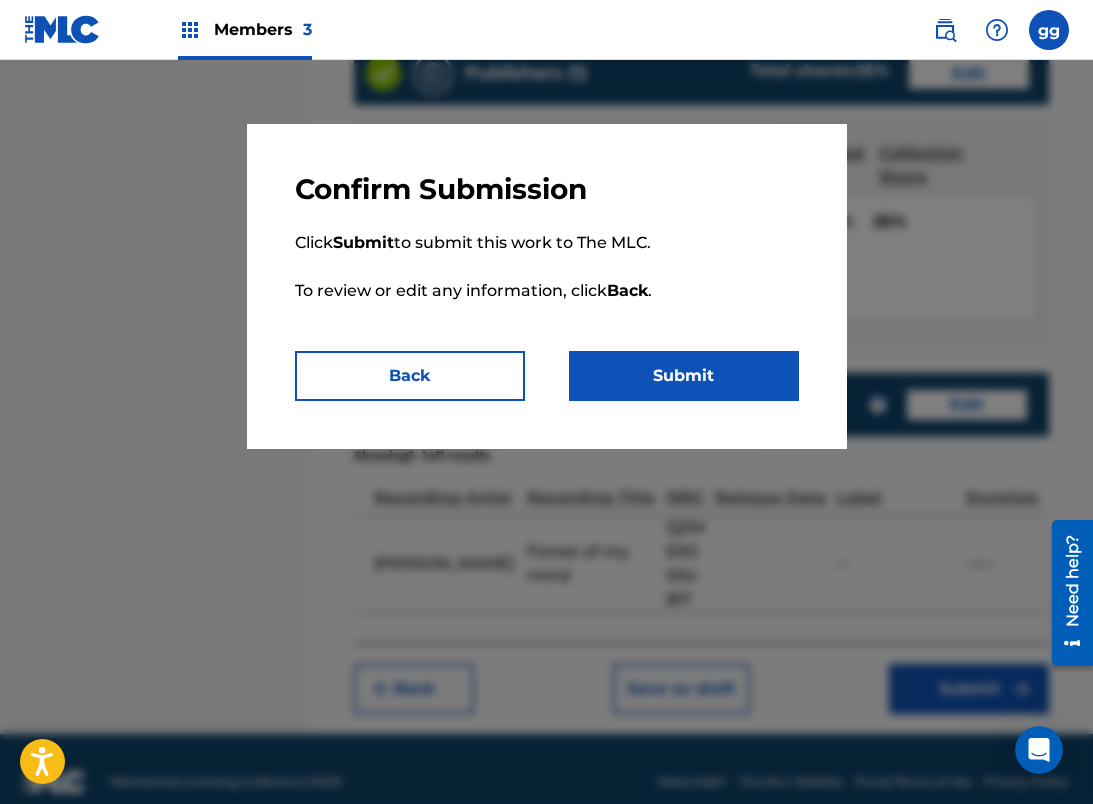 click on "Submit" at bounding box center (684, 376) 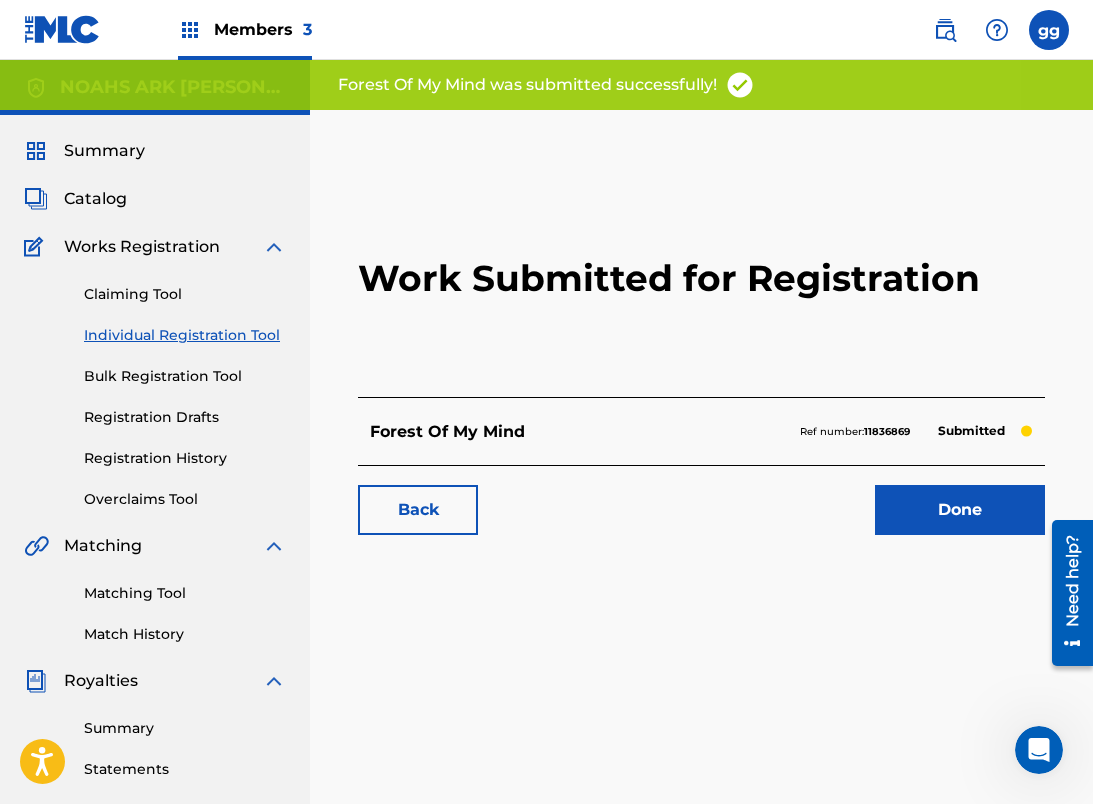 click on "Done" at bounding box center (960, 510) 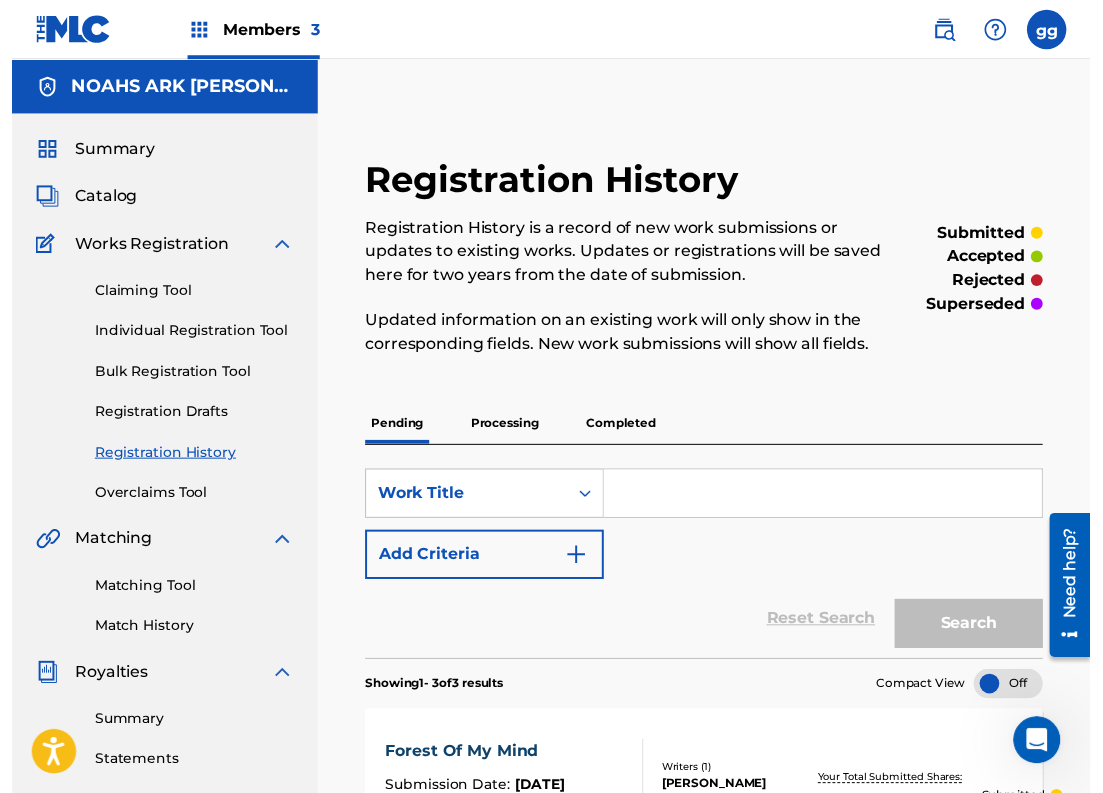 scroll, scrollTop: 1, scrollLeft: 0, axis: vertical 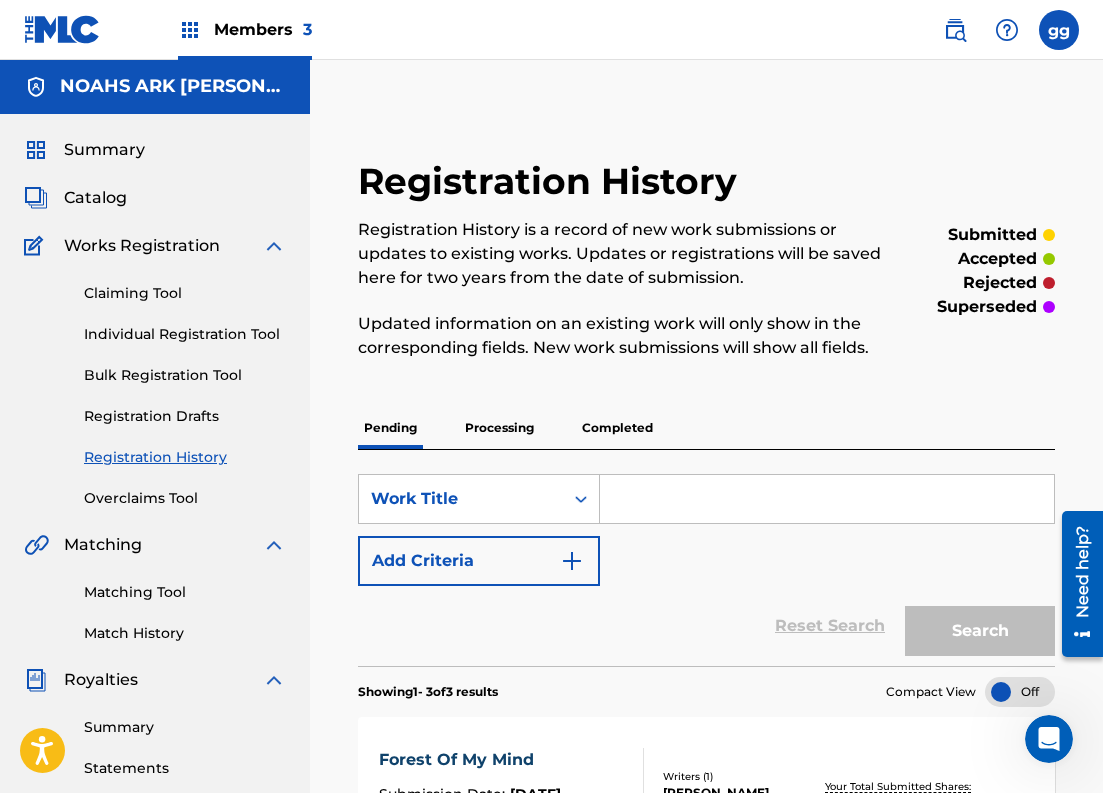 click at bounding box center (827, 499) 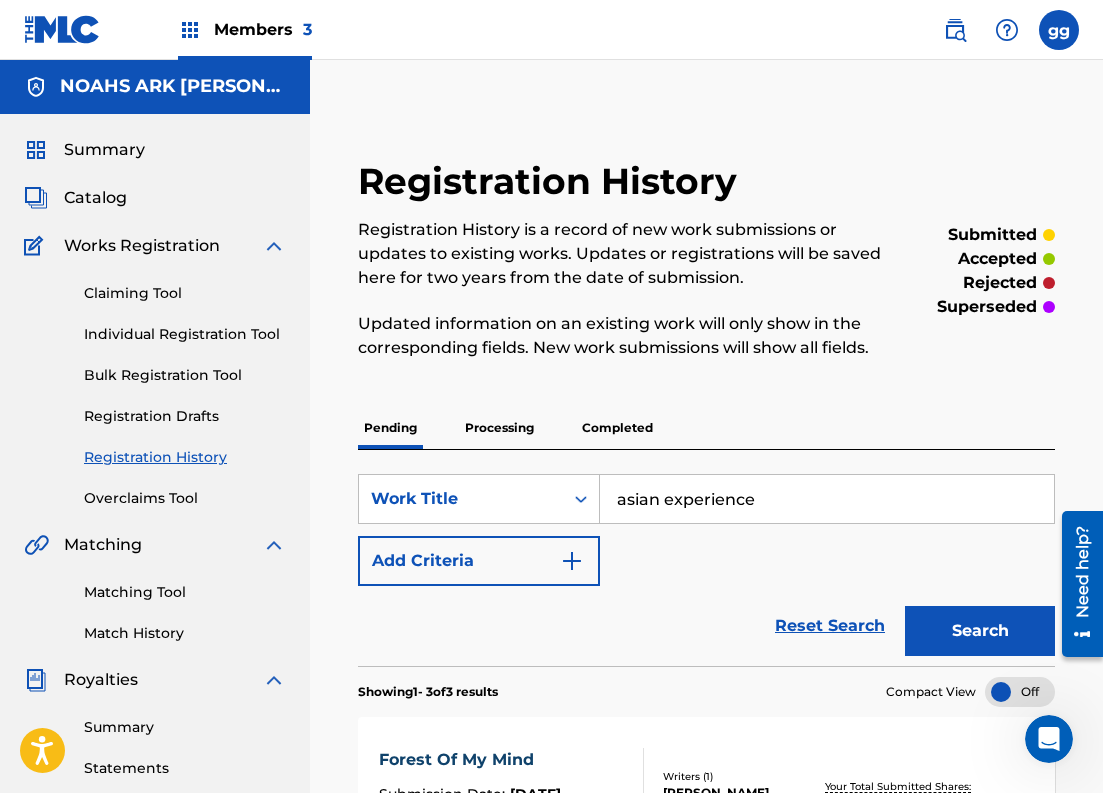type on "asian experience" 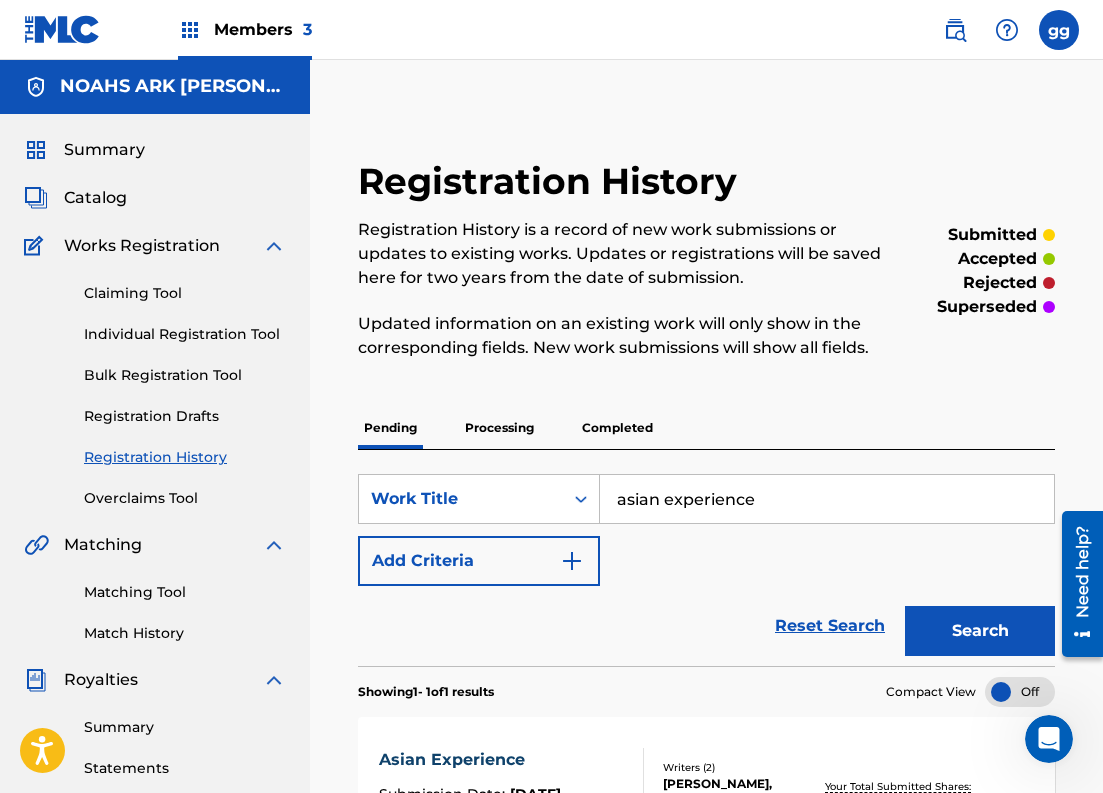 click at bounding box center (572, 561) 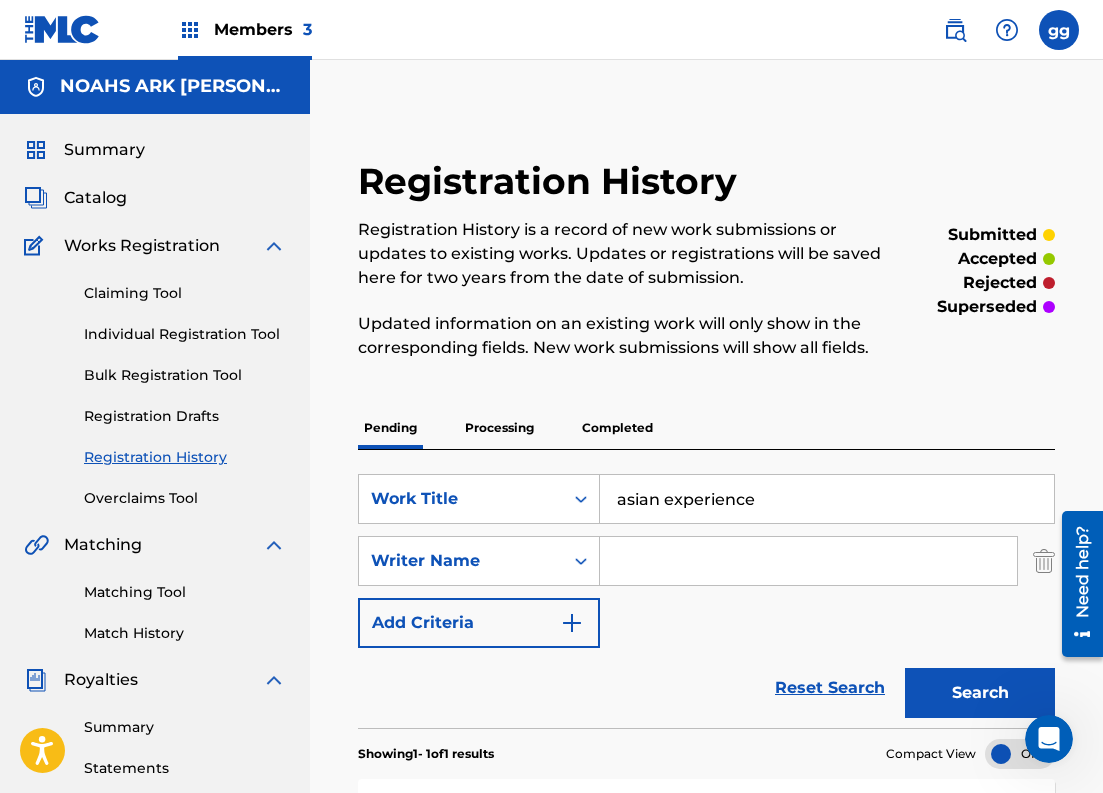 click at bounding box center [808, 561] 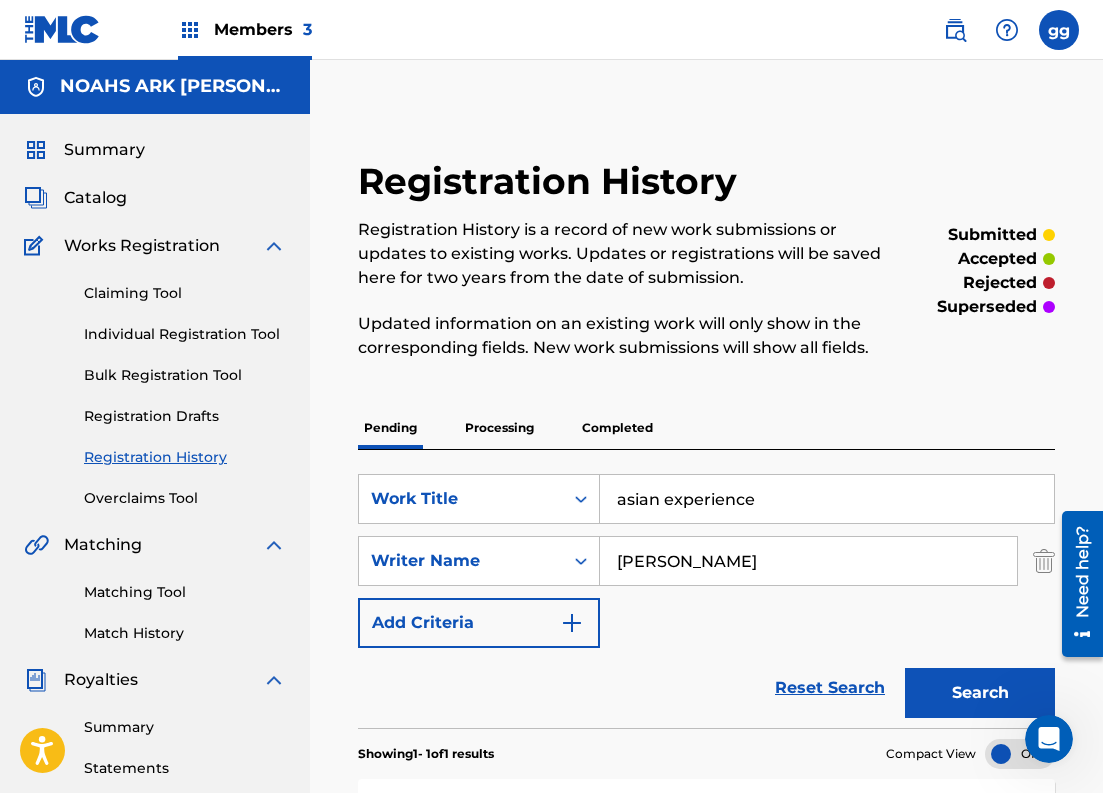 type on "[PERSON_NAME]" 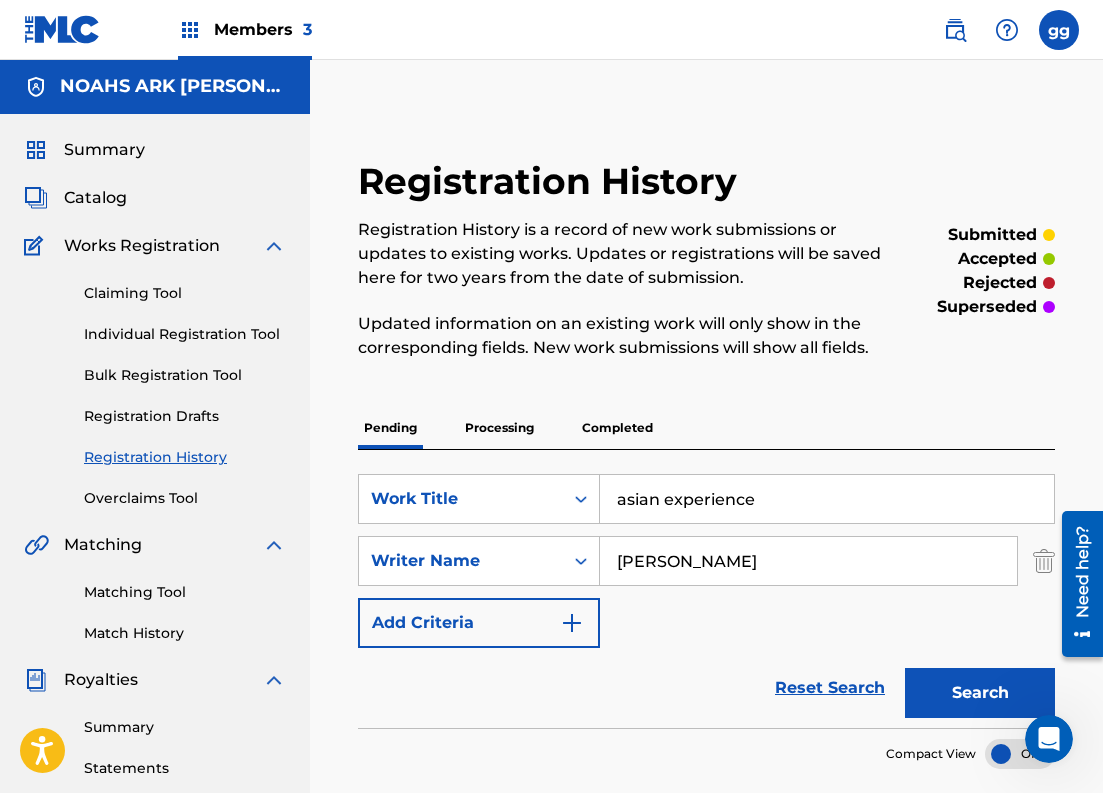 click on "Search" at bounding box center (980, 693) 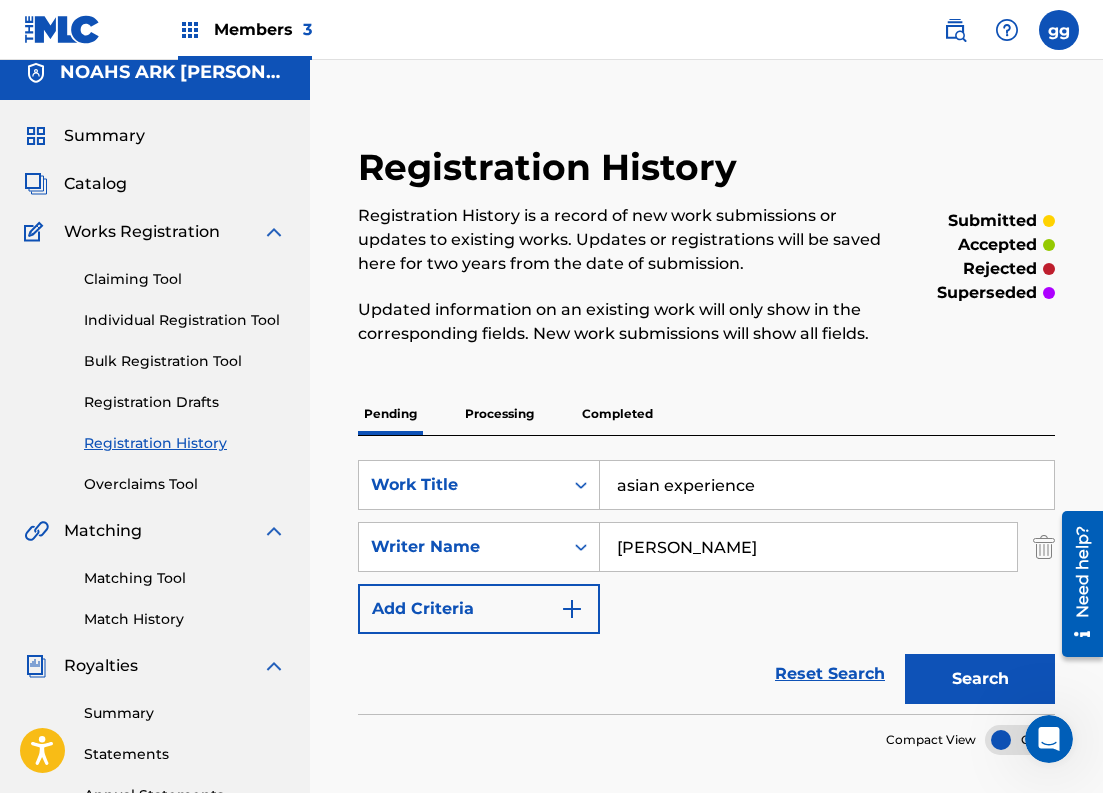 scroll, scrollTop: -1, scrollLeft: 0, axis: vertical 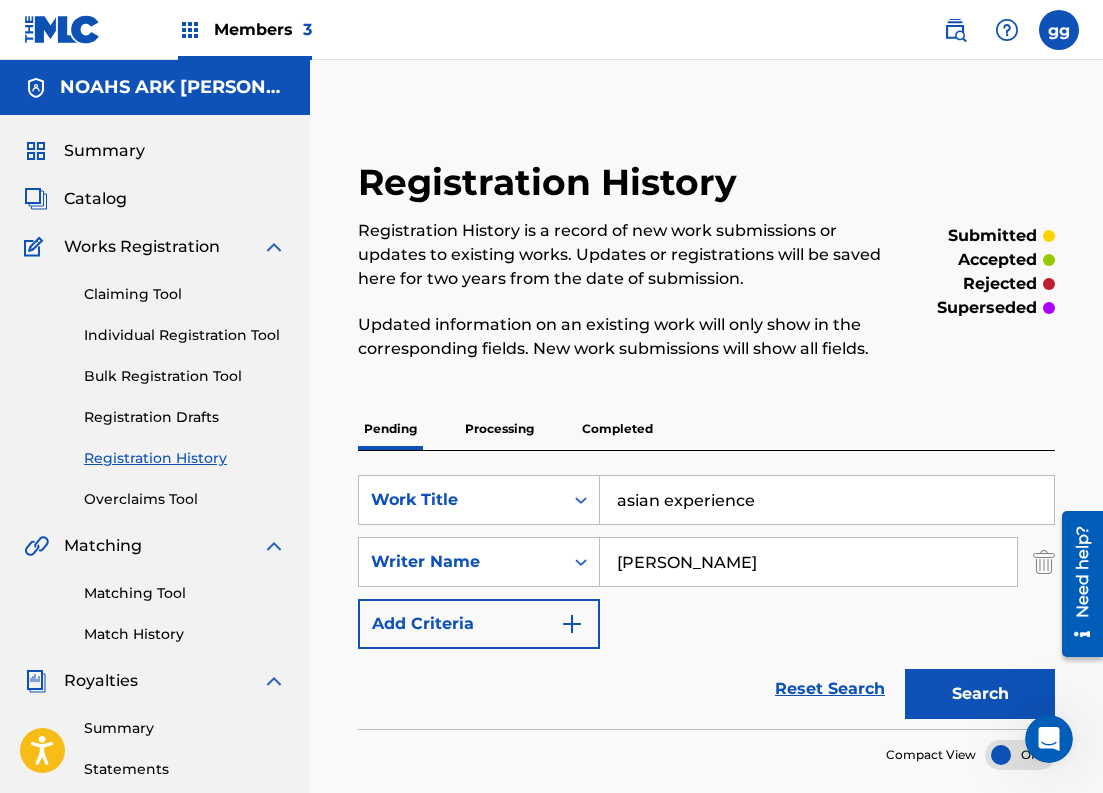 click on "Catalog" at bounding box center (95, 199) 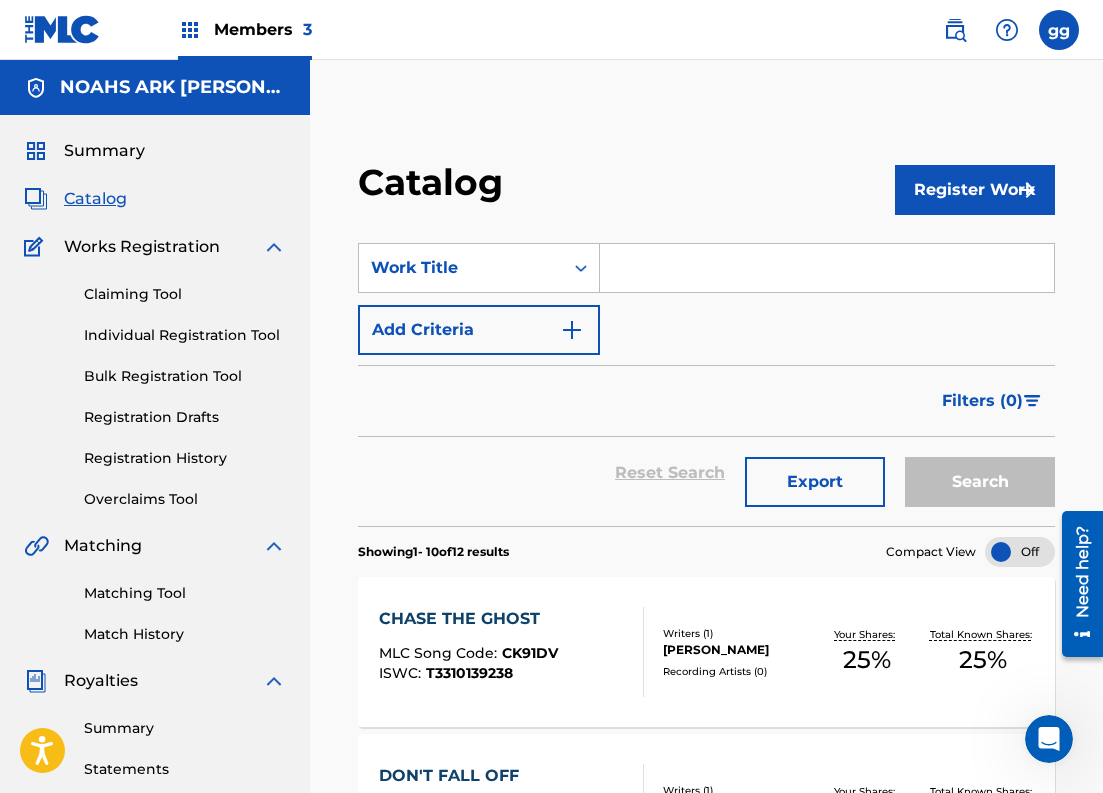 click at bounding box center (827, 268) 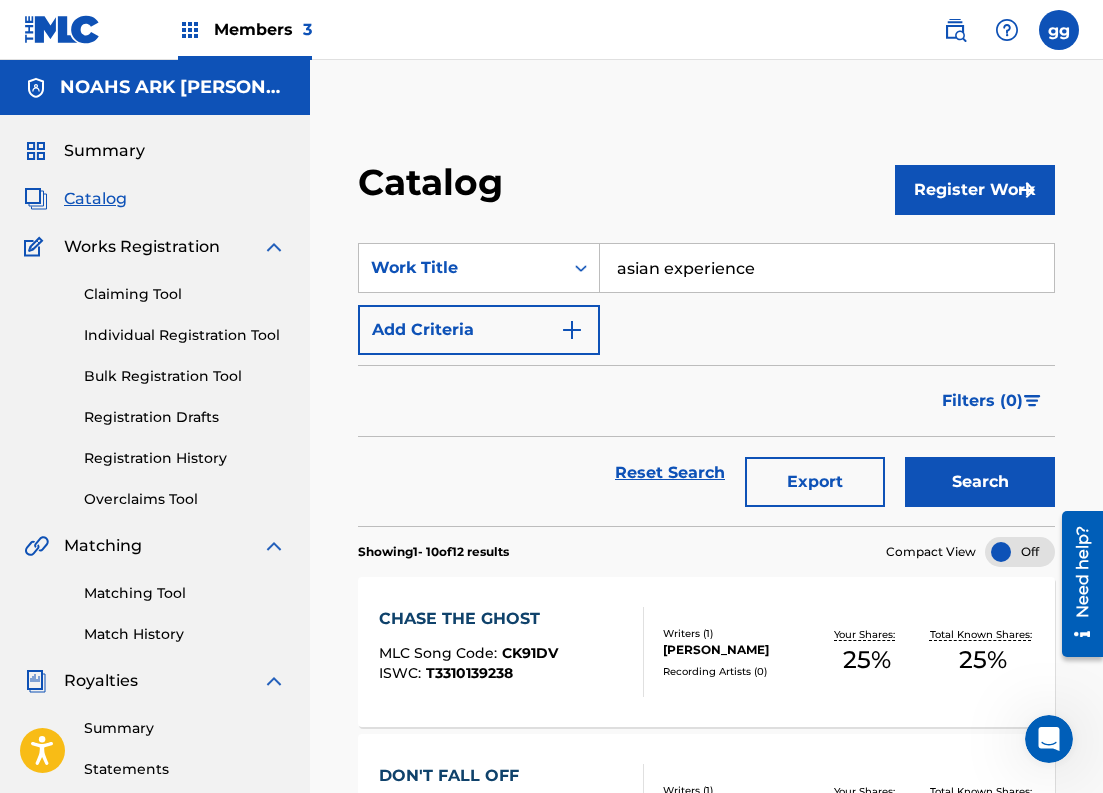 type on "asian experience" 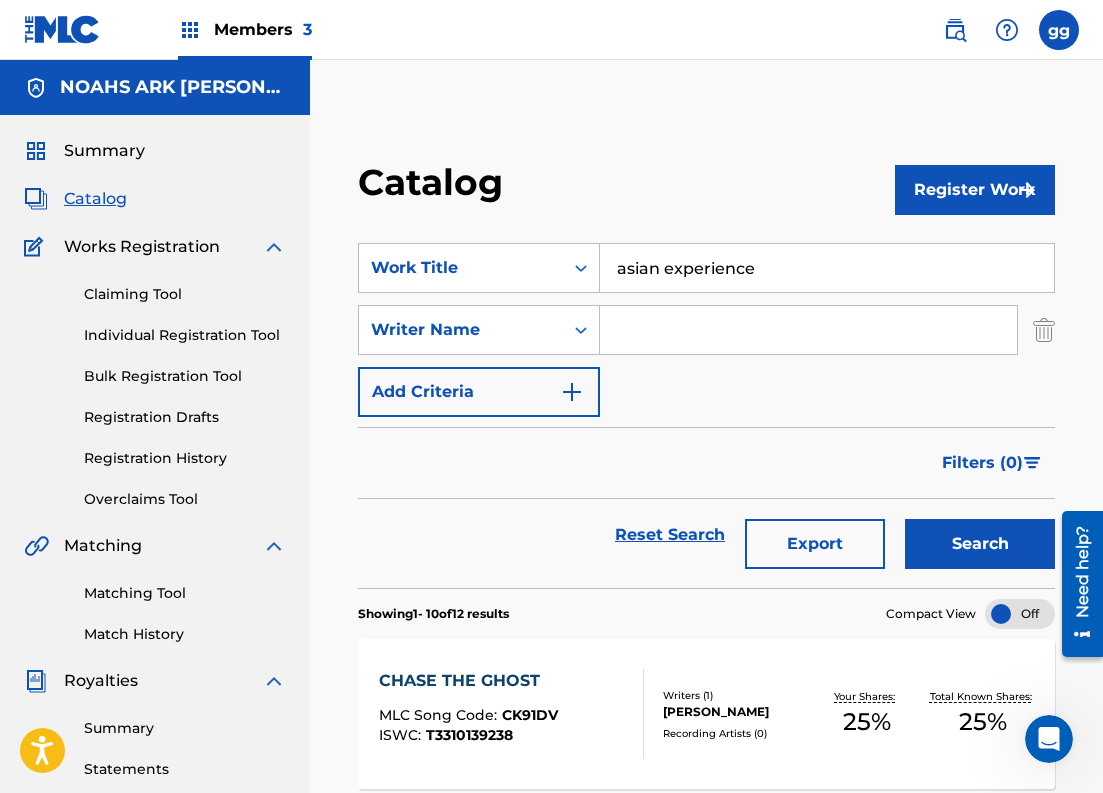 click at bounding box center (808, 330) 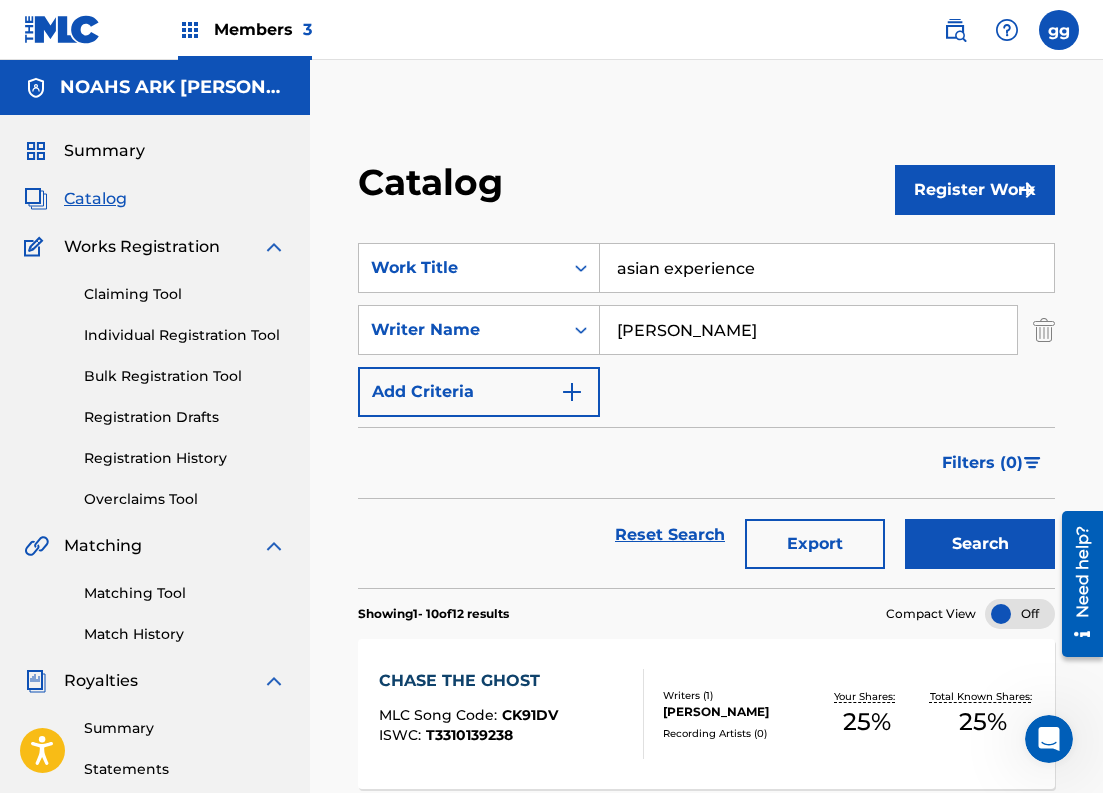 type on "[PERSON_NAME]" 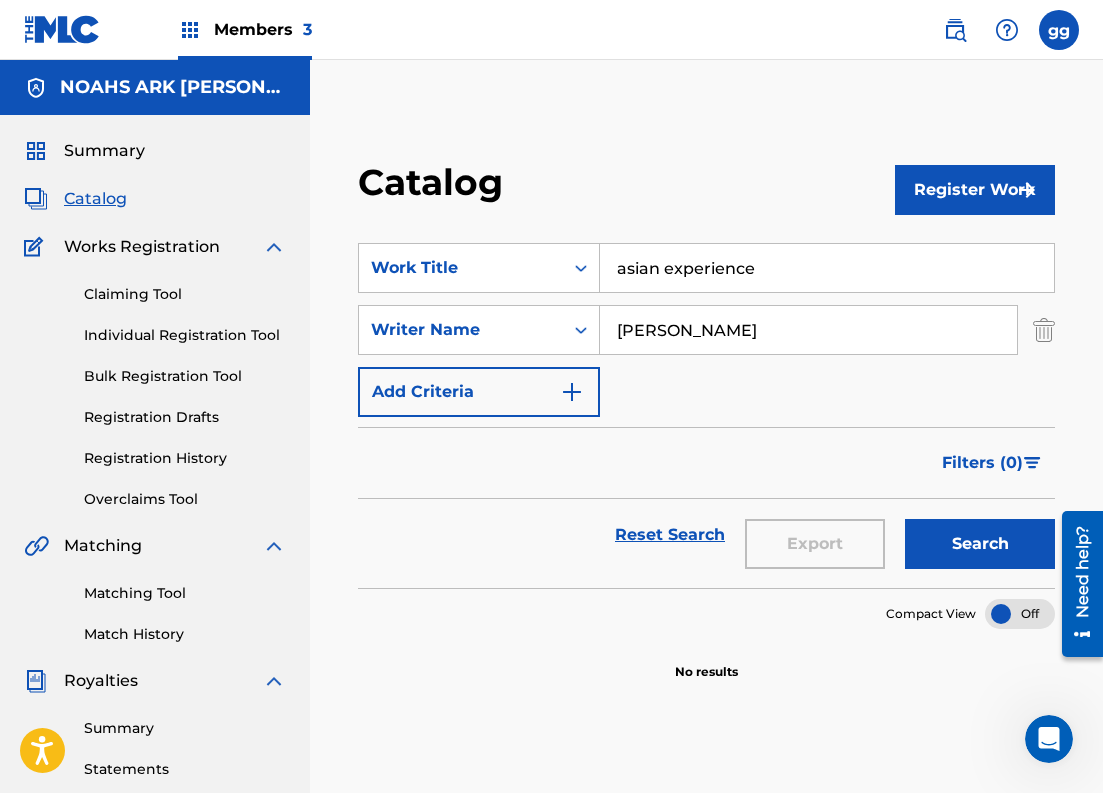 scroll, scrollTop: 1, scrollLeft: 0, axis: vertical 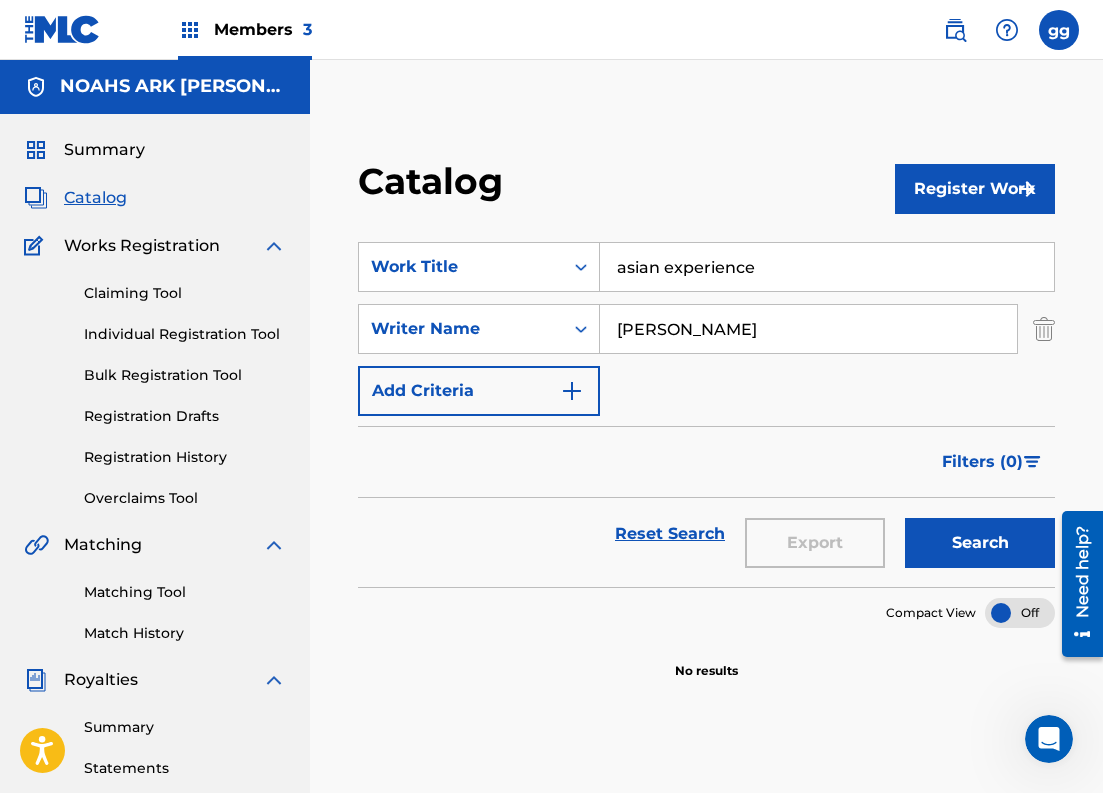 click on "Register Work" at bounding box center (975, 189) 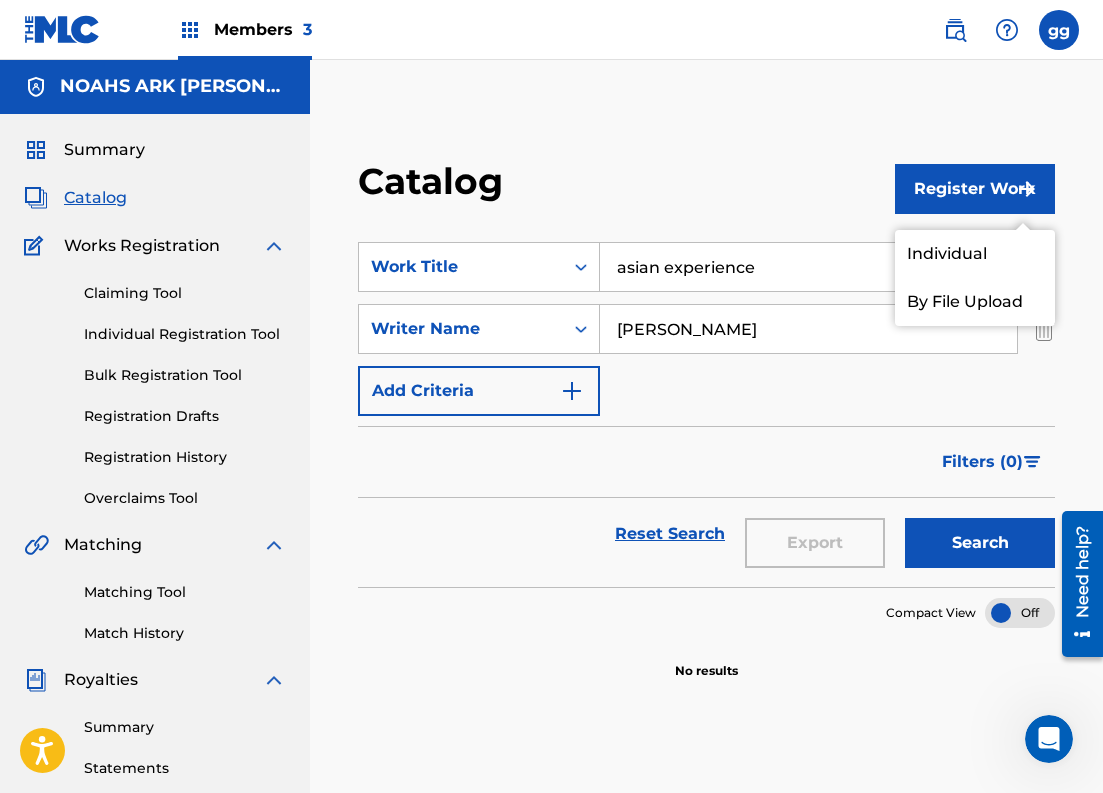 click on "Individual" at bounding box center (975, 254) 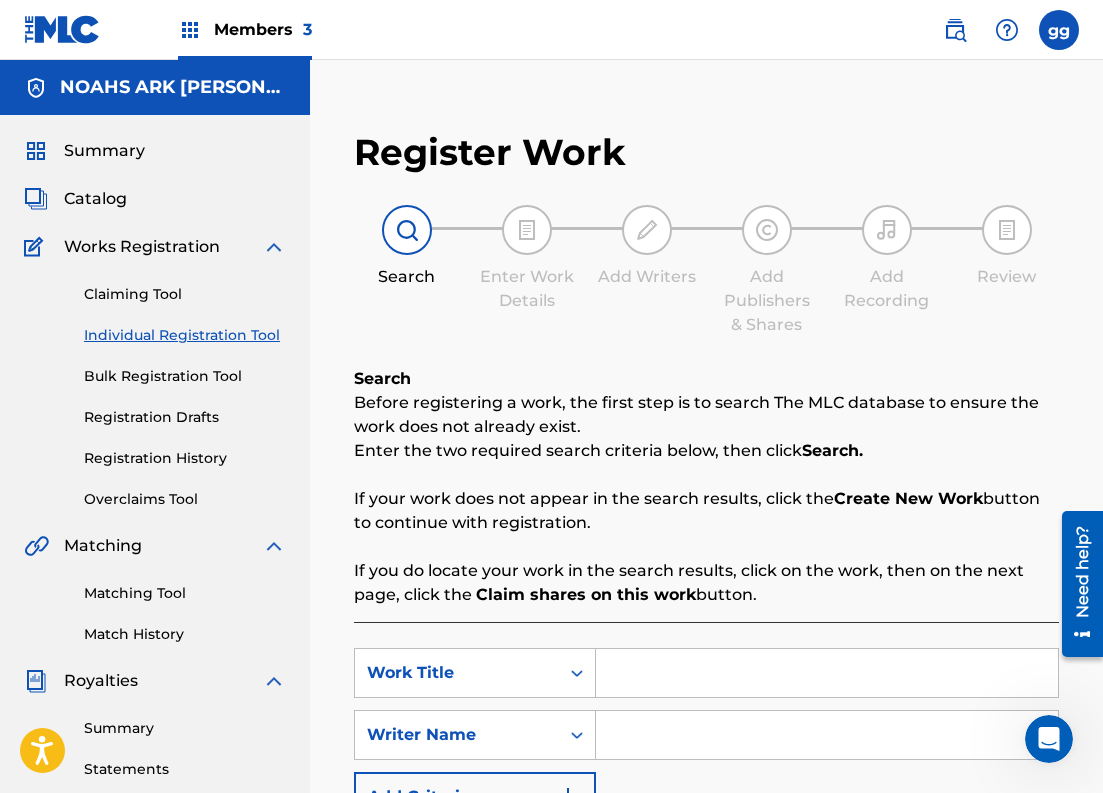 click at bounding box center (827, 673) 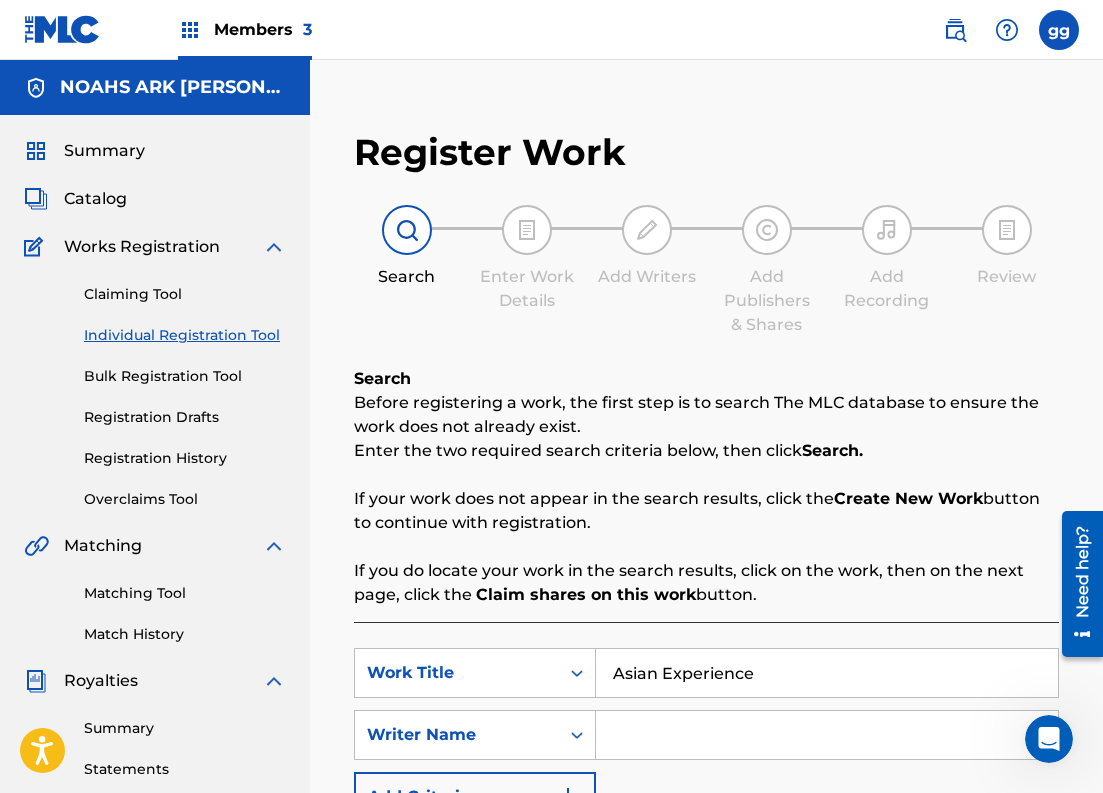 type on "Asian Experience" 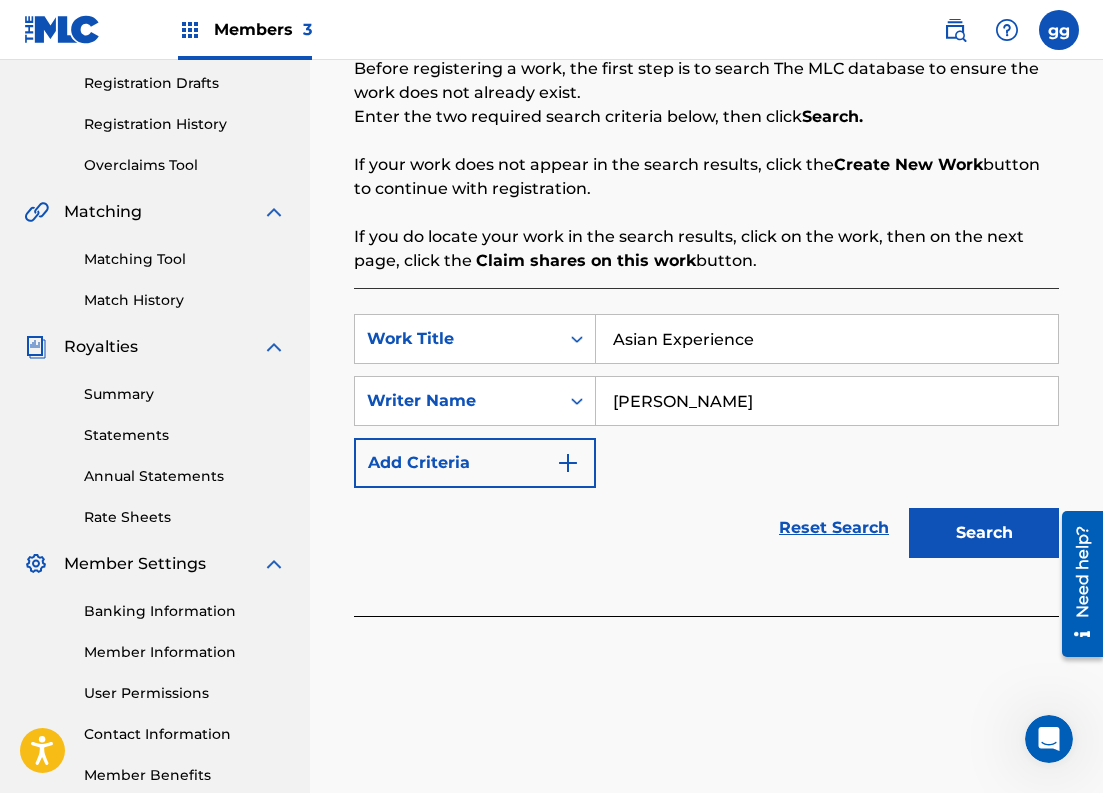 scroll, scrollTop: 345, scrollLeft: 0, axis: vertical 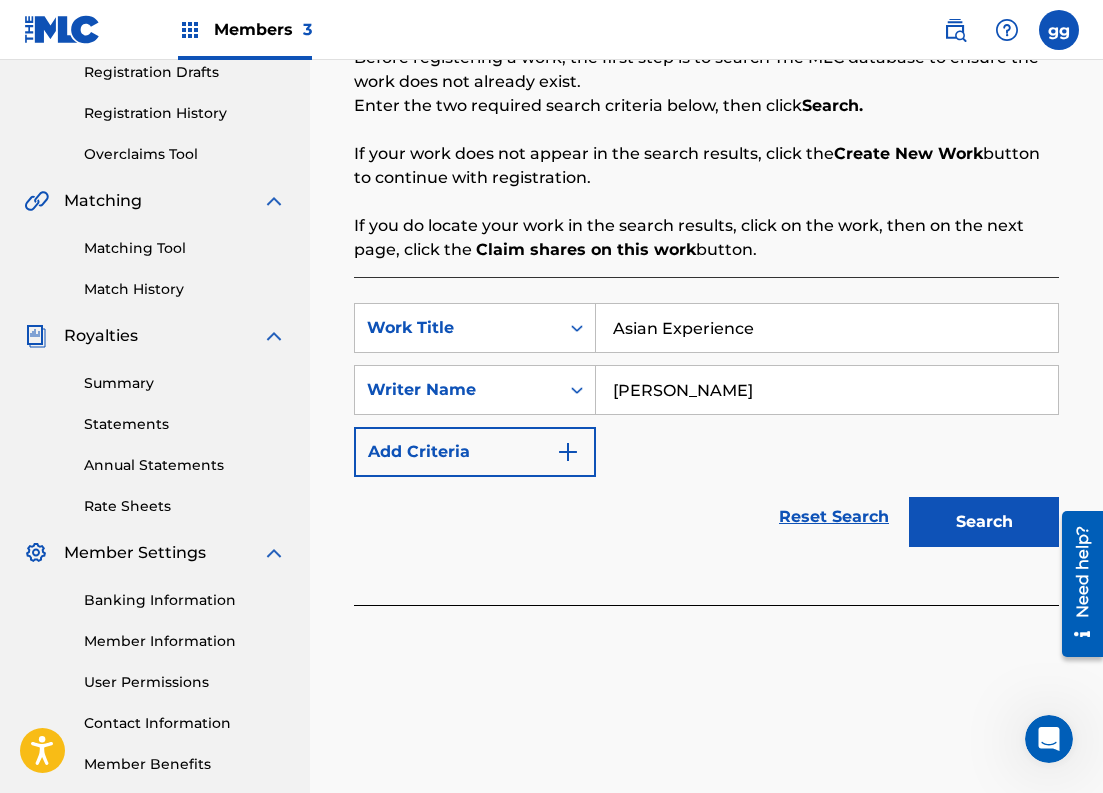 type on "[PERSON_NAME]" 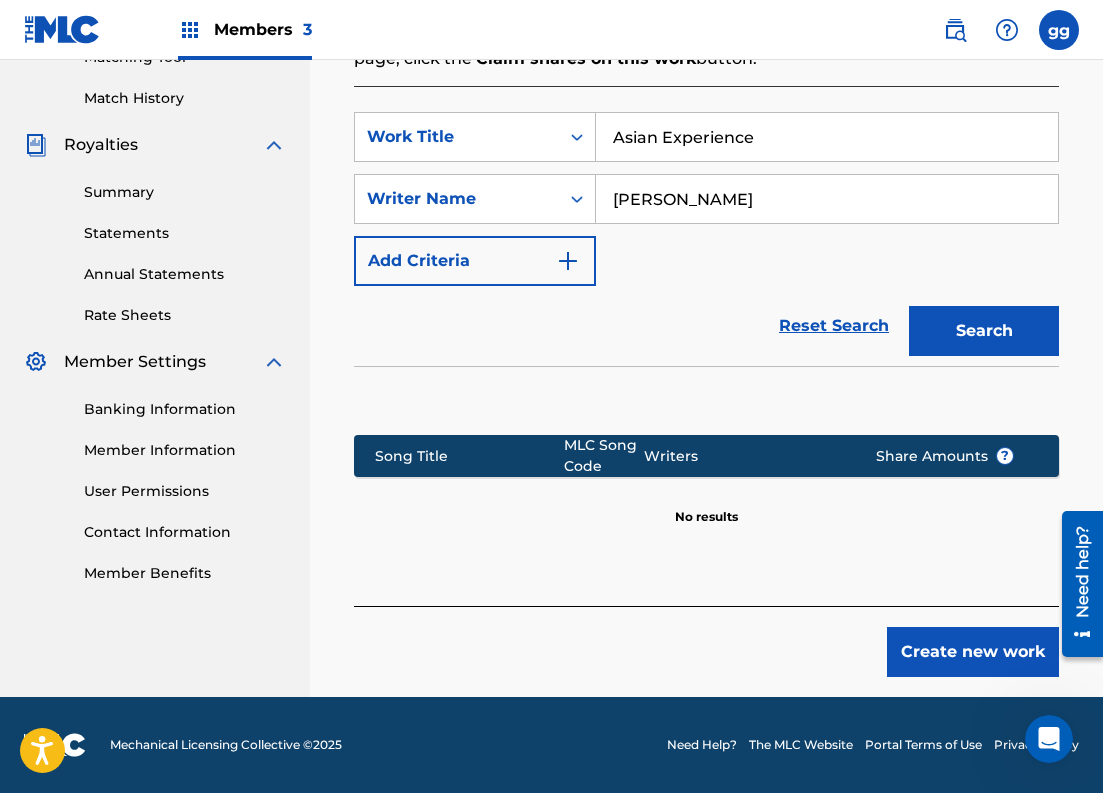 scroll, scrollTop: 536, scrollLeft: 0, axis: vertical 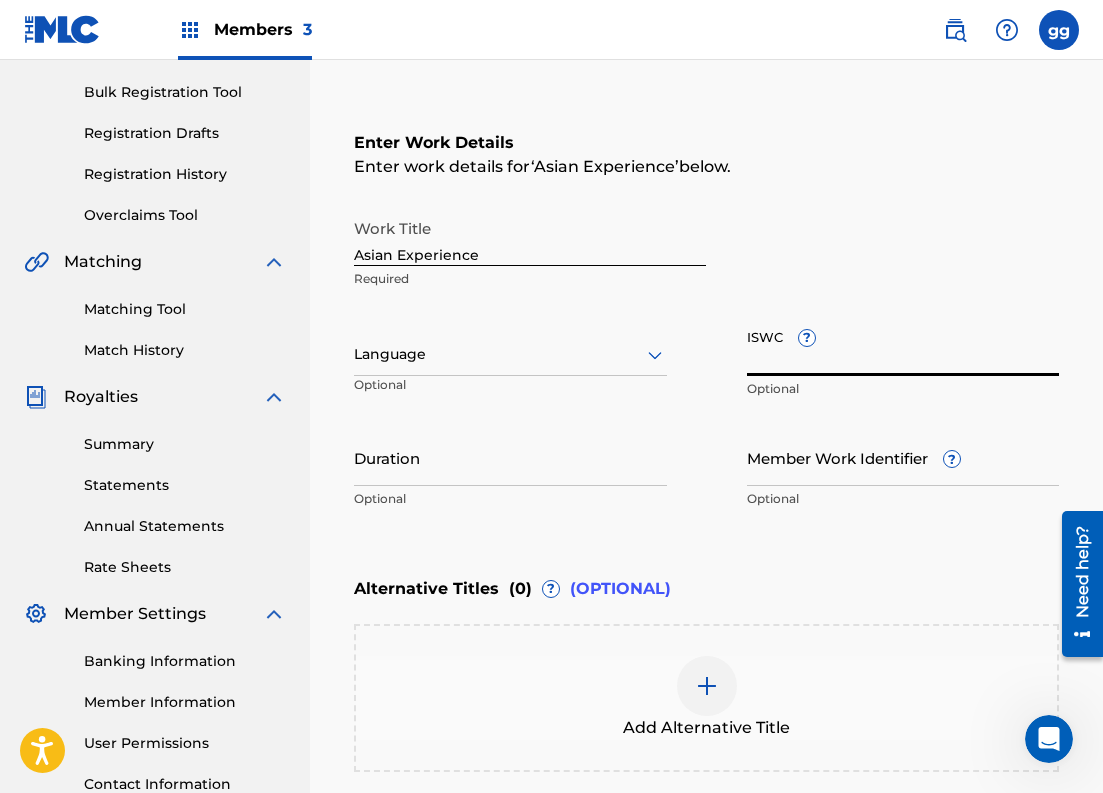 click on "ISWC   ?" at bounding box center (903, 347) 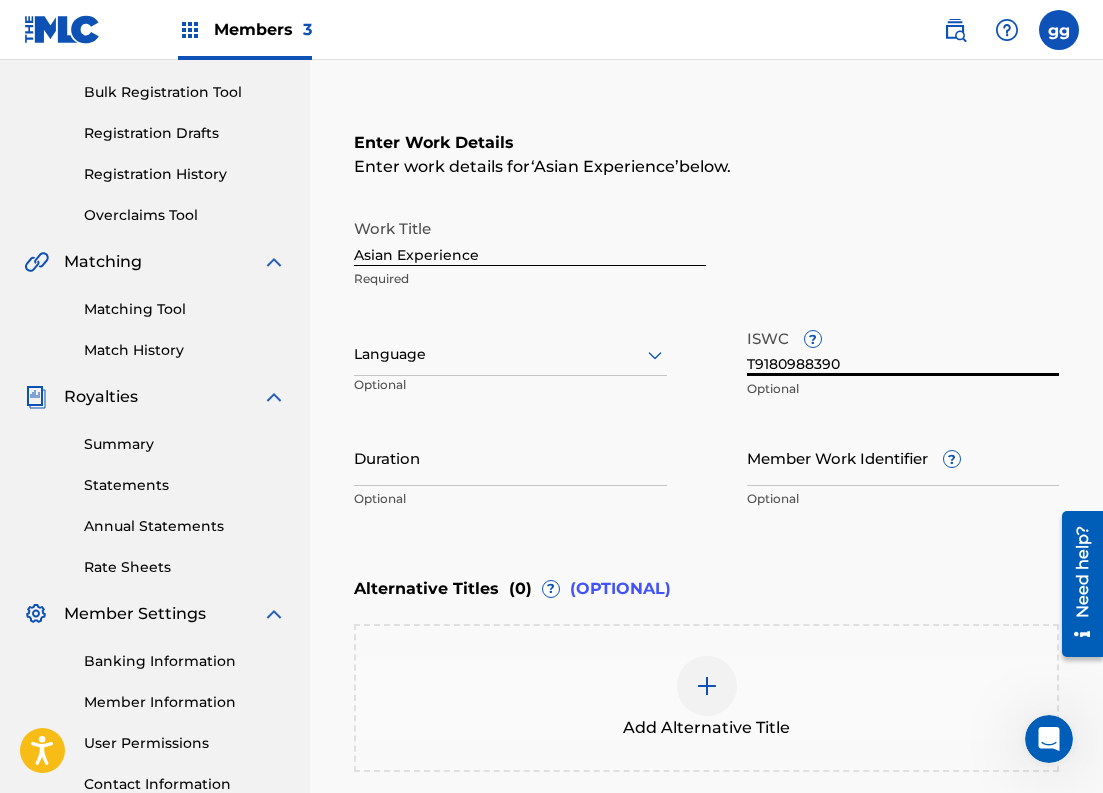type on "T9180988390" 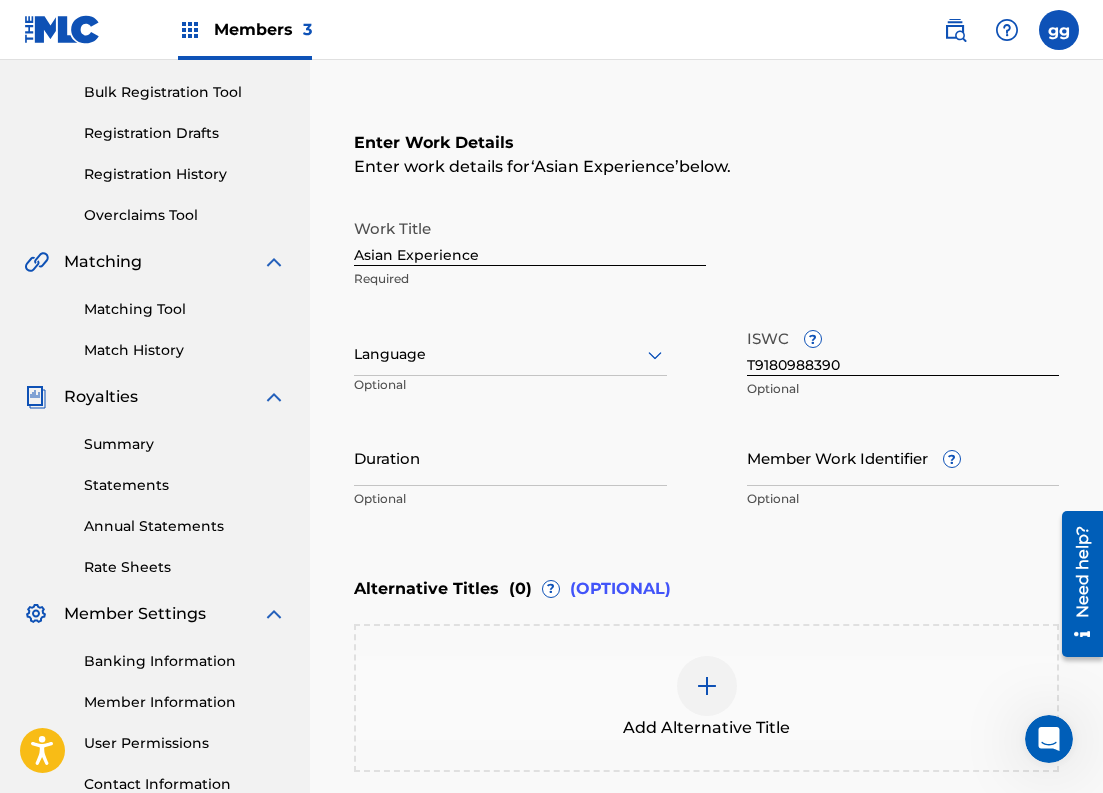click on "Add Alternative Title" at bounding box center (706, 698) 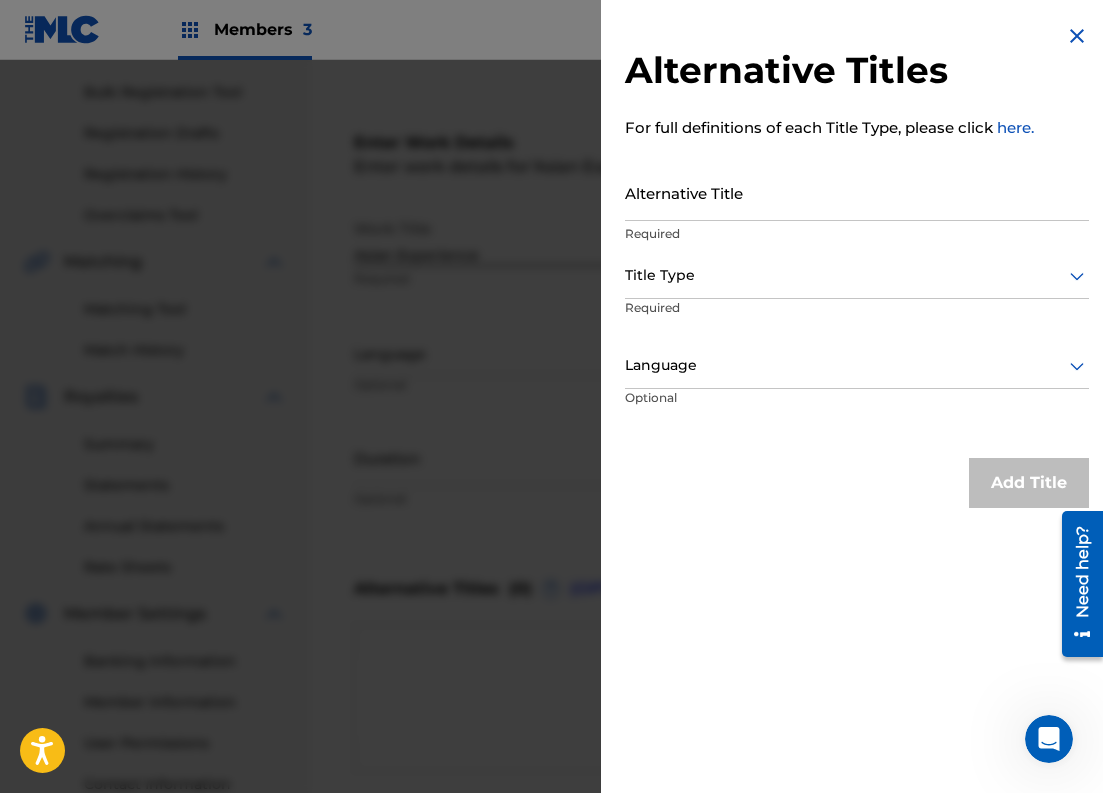 click at bounding box center [1077, 36] 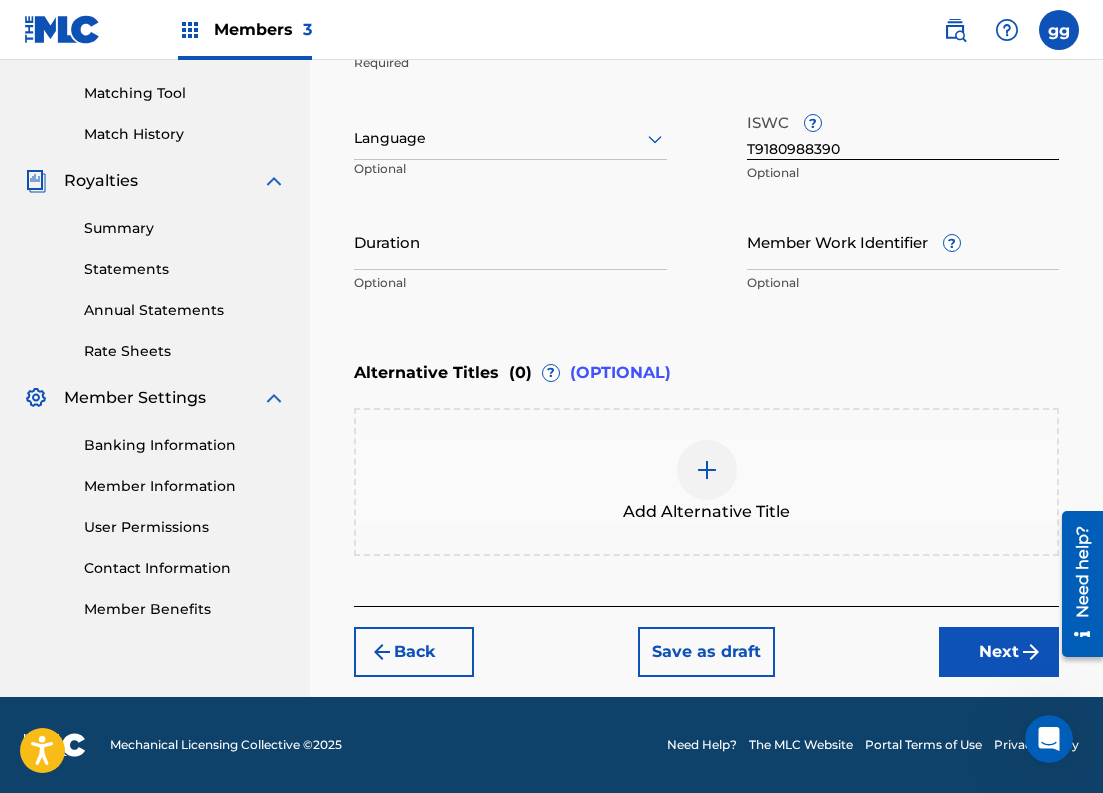 scroll, scrollTop: 500, scrollLeft: 0, axis: vertical 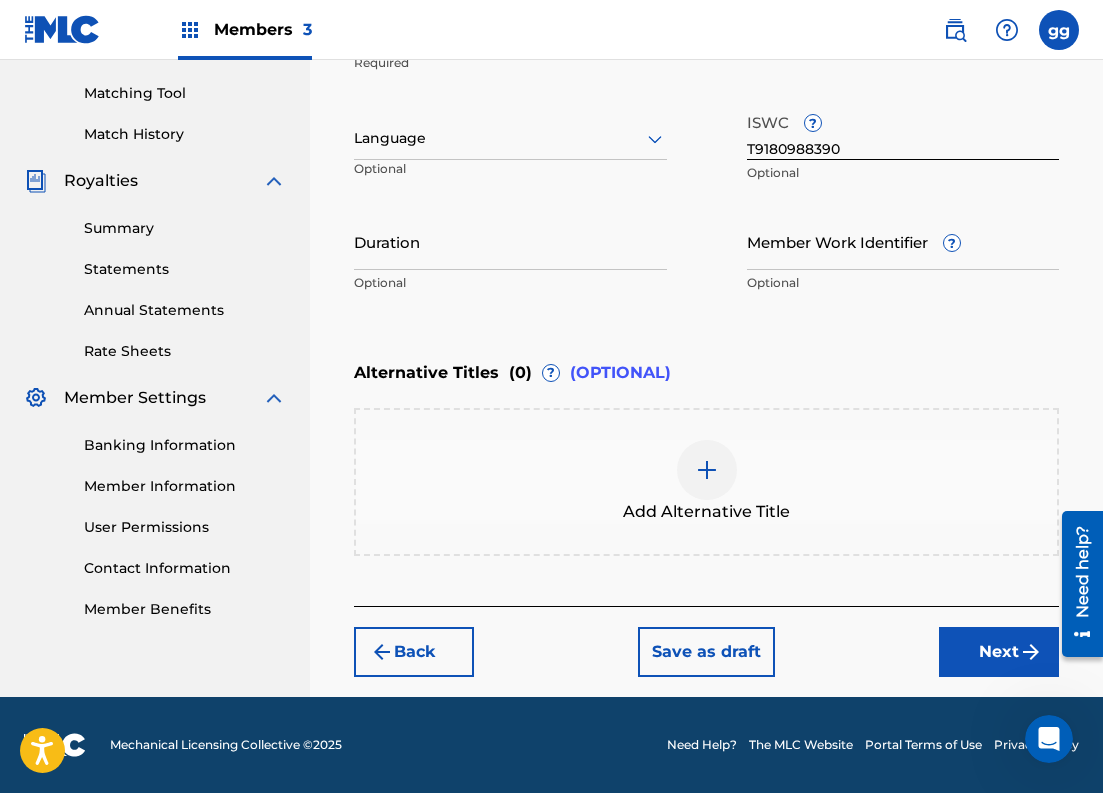 click on "Next" at bounding box center [999, 652] 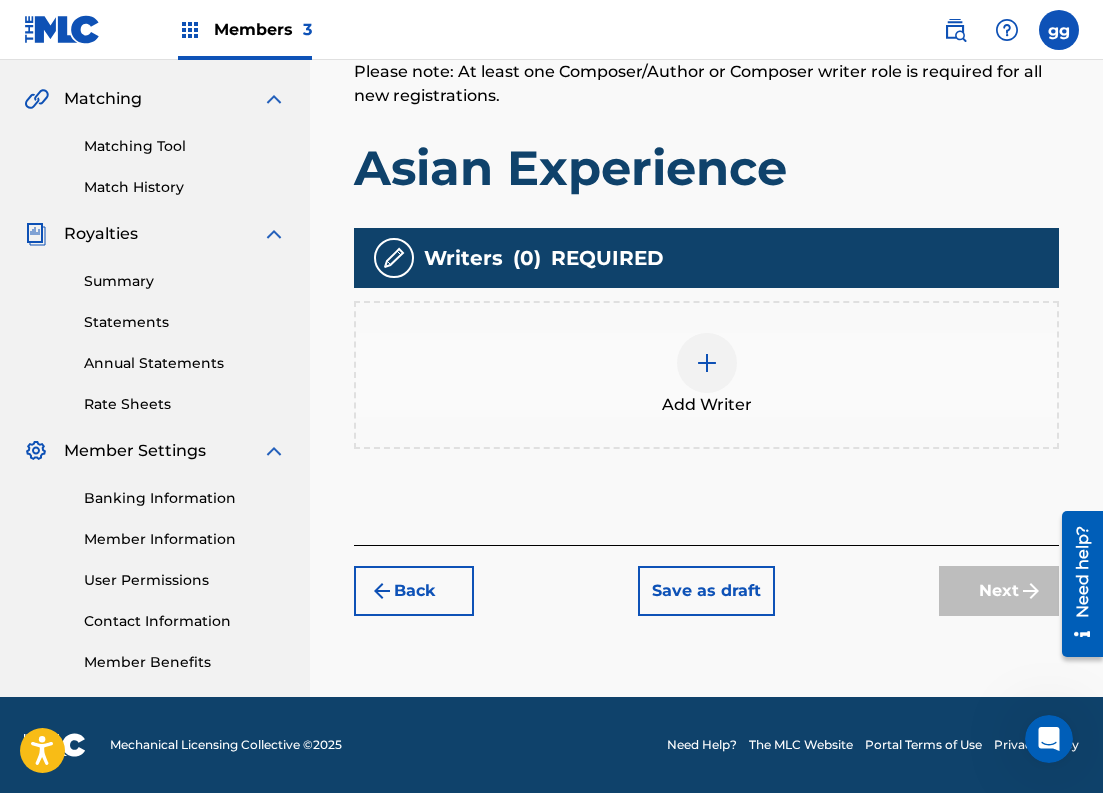 scroll, scrollTop: 447, scrollLeft: 0, axis: vertical 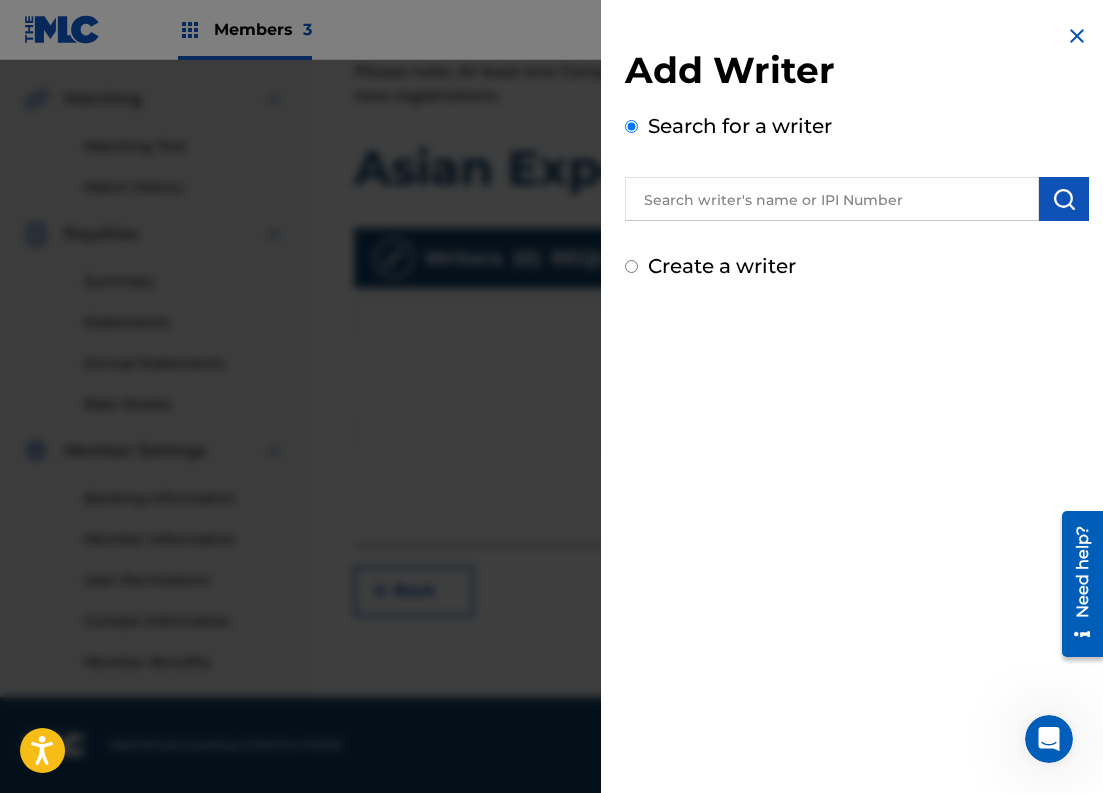click at bounding box center [832, 199] 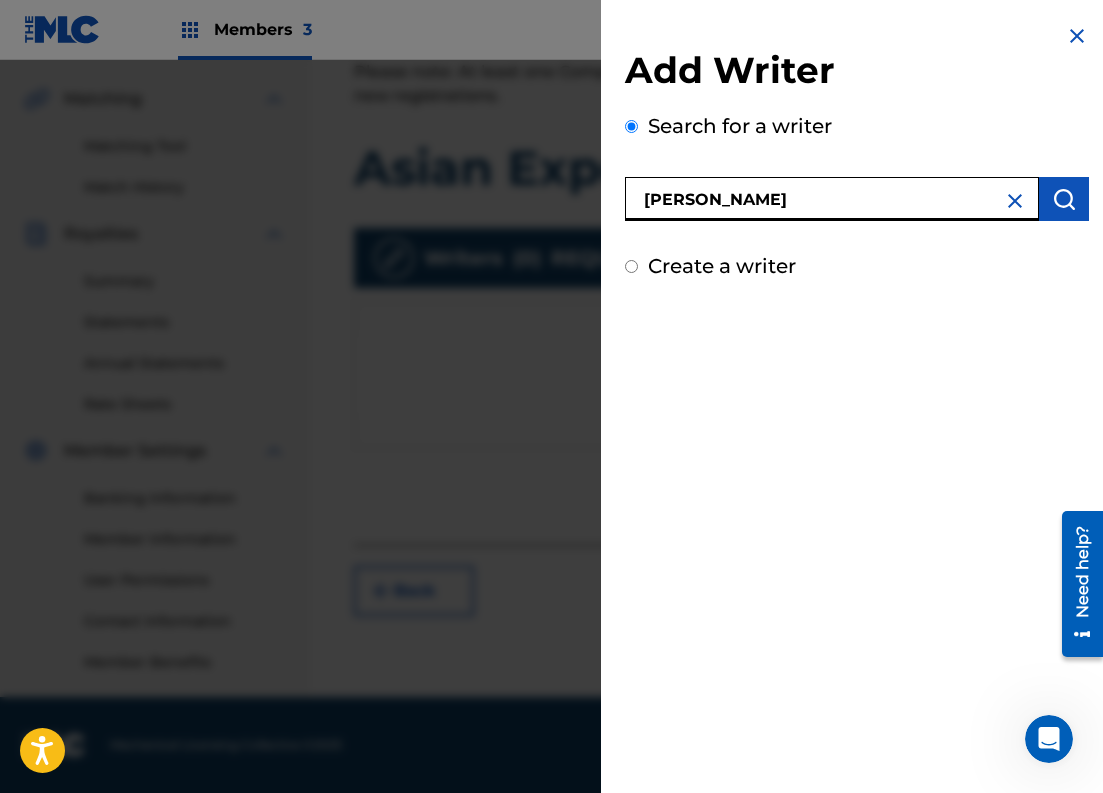 type on "[PERSON_NAME]" 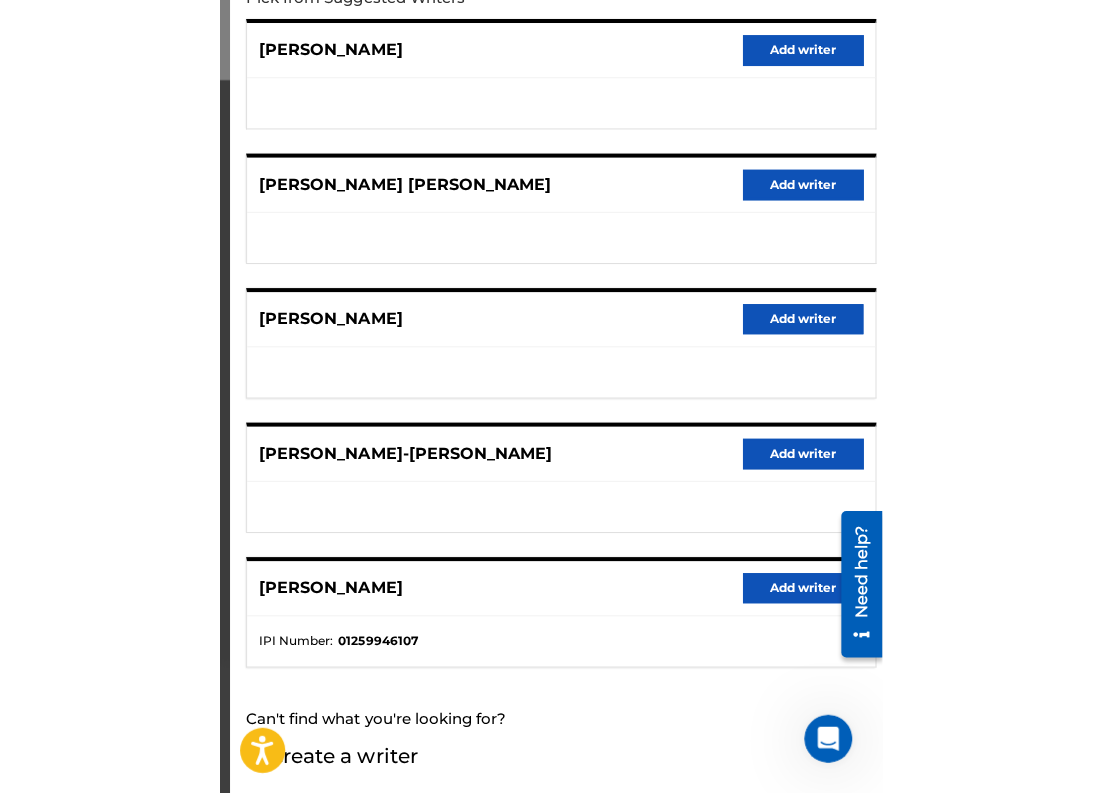 scroll, scrollTop: 243, scrollLeft: 0, axis: vertical 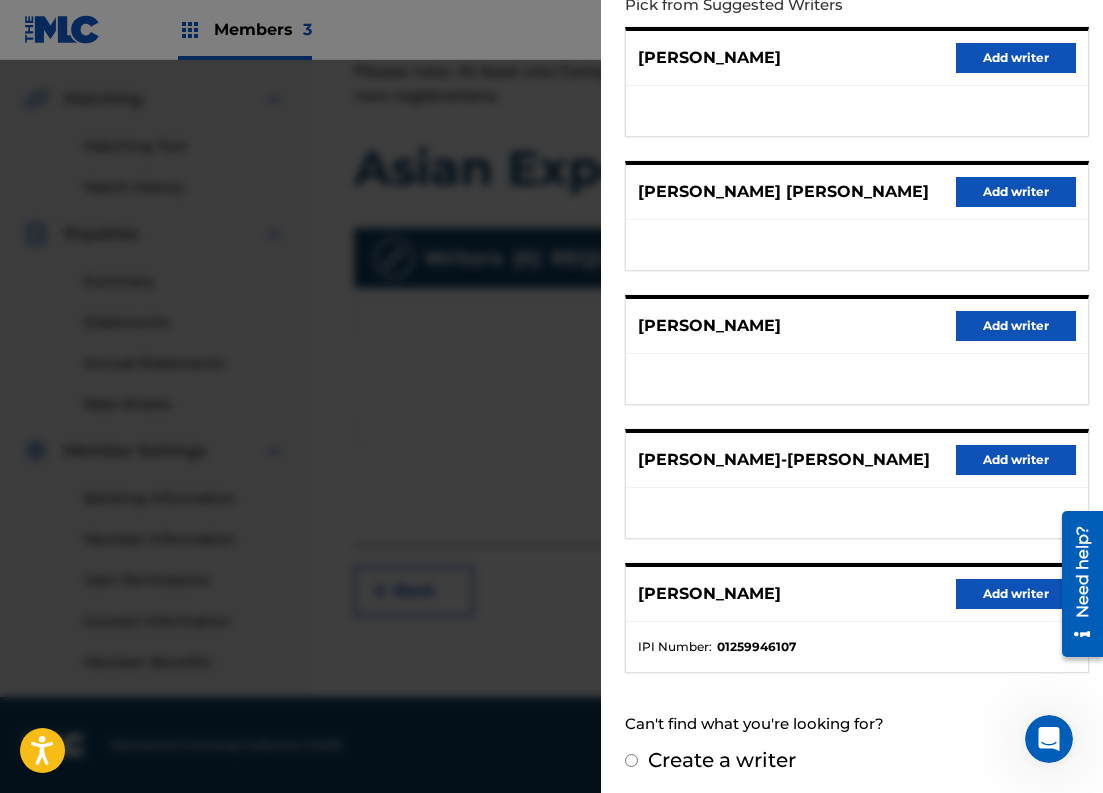 click on "Add writer" at bounding box center (1016, 594) 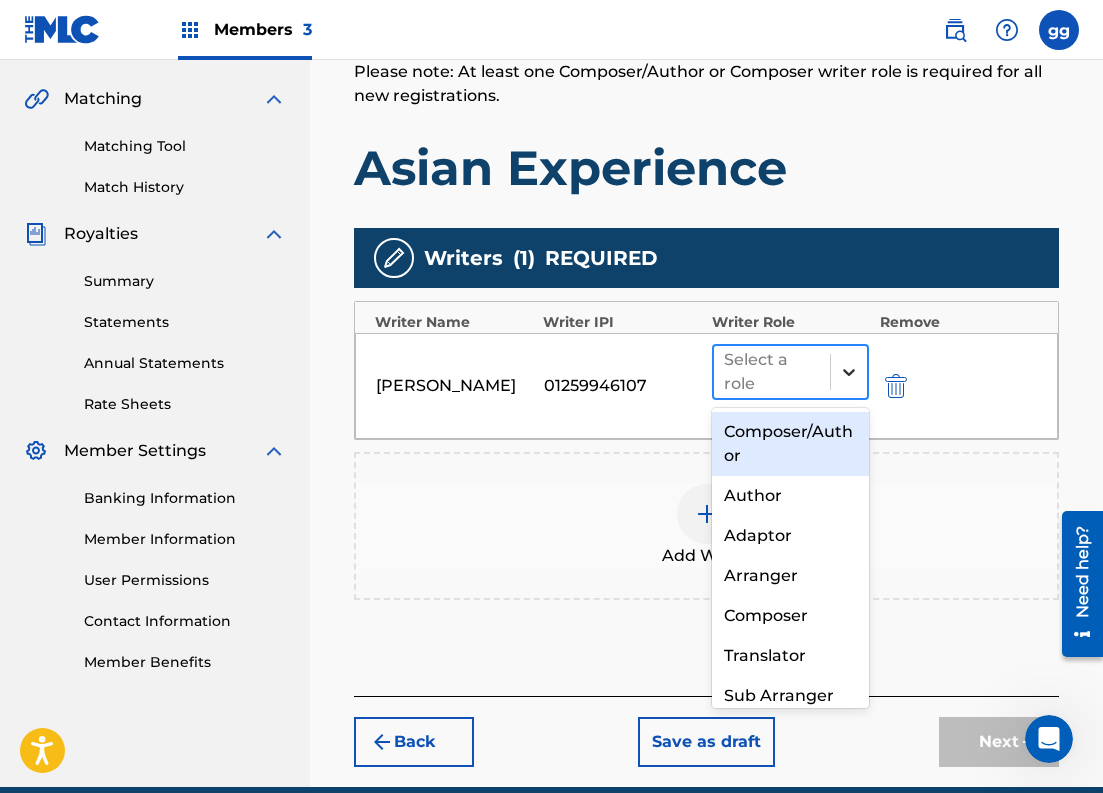 click 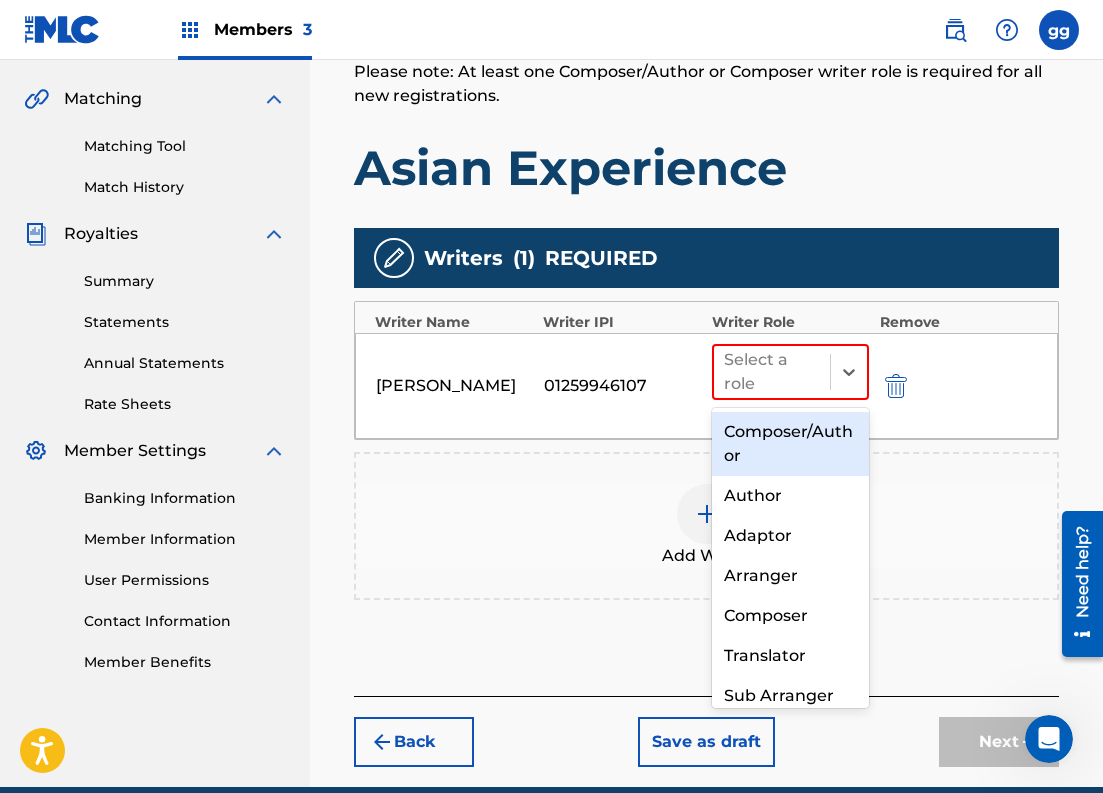 click on "Composer/Author" at bounding box center [791, 444] 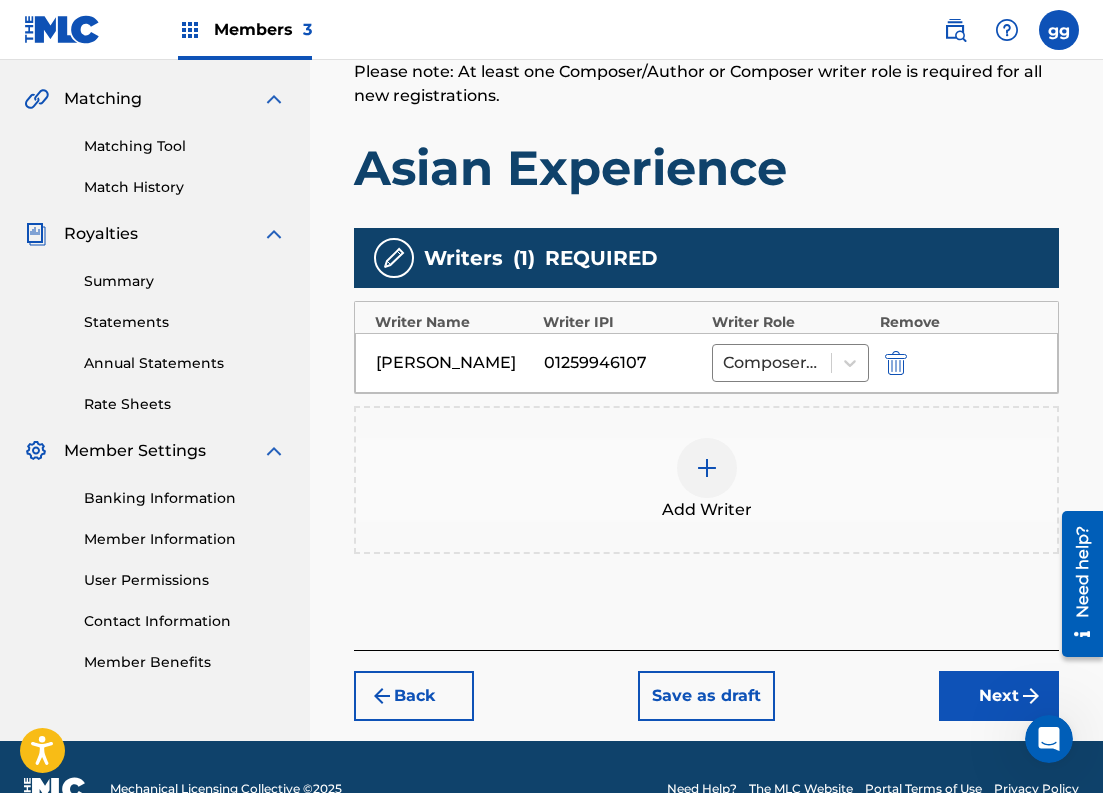 click at bounding box center (707, 468) 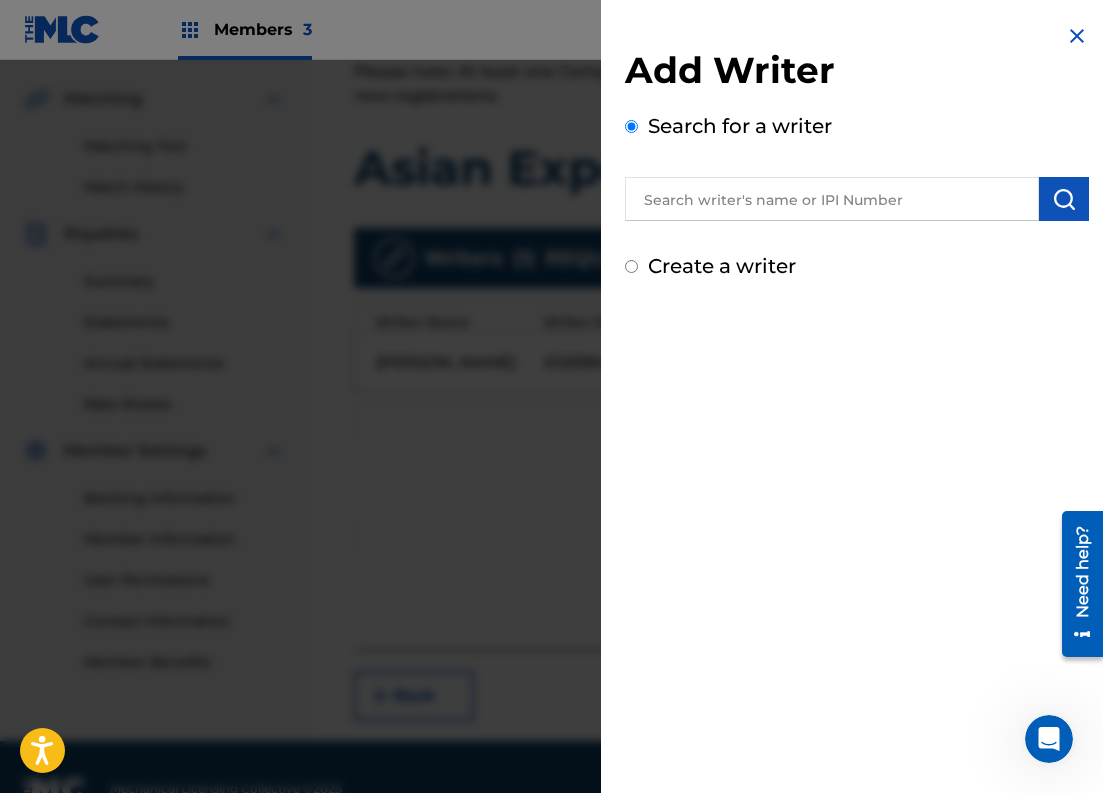 click at bounding box center (832, 199) 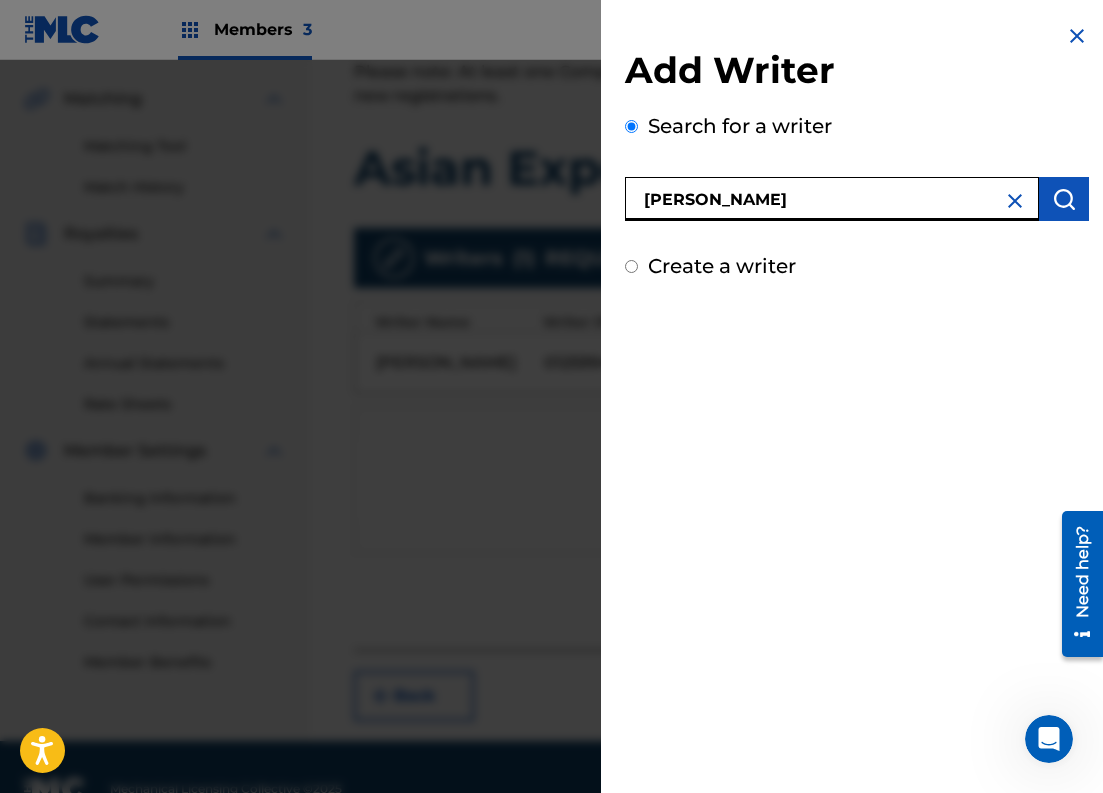 type on "[PERSON_NAME]" 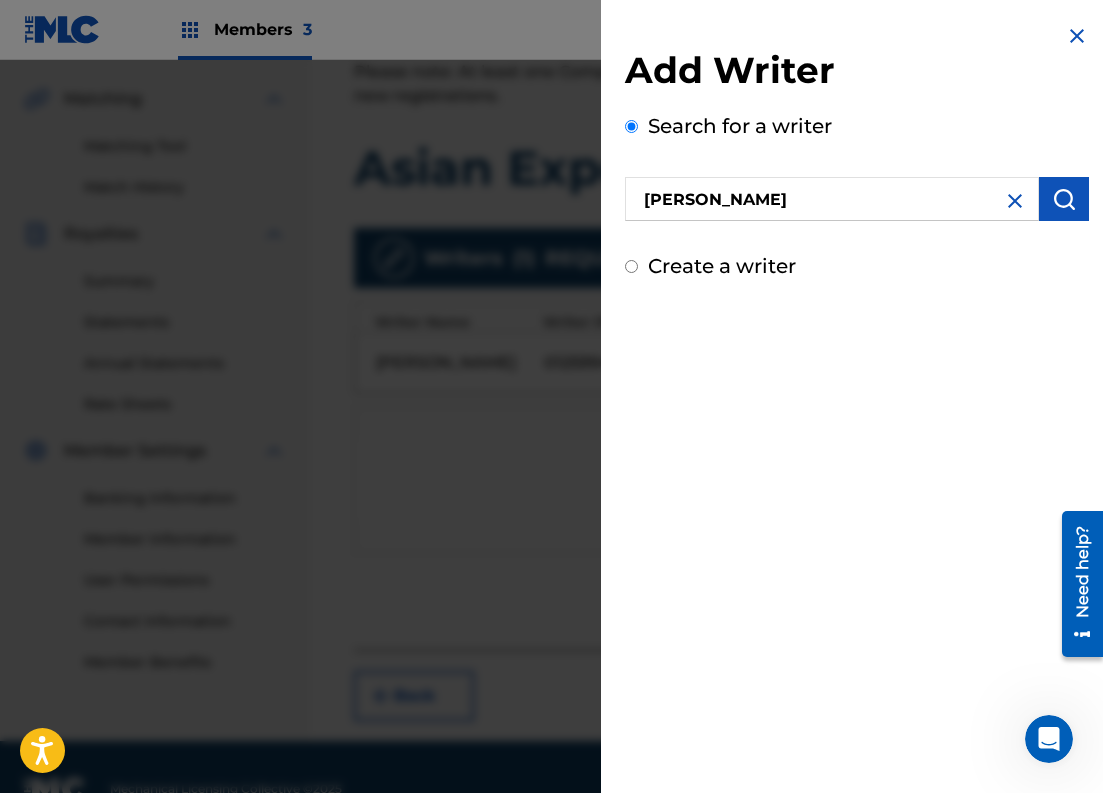 drag, startPoint x: 948, startPoint y: 183, endPoint x: 1066, endPoint y: 212, distance: 121.511314 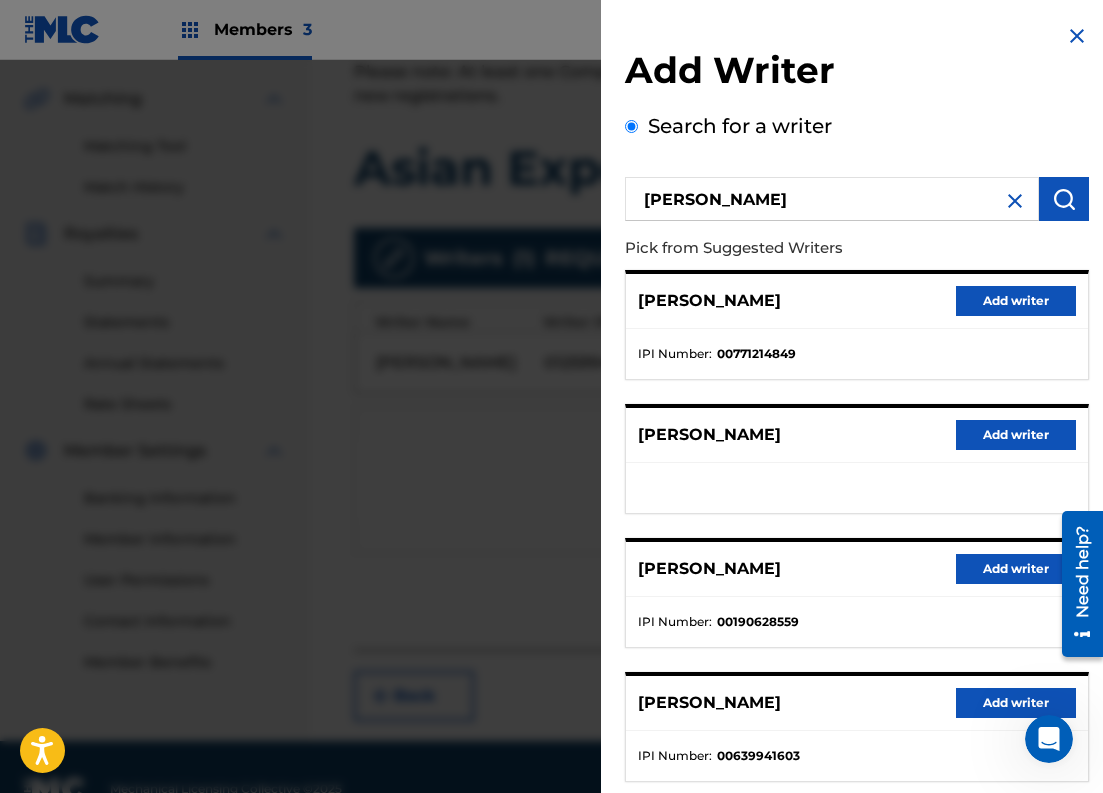 click on "Add writer" at bounding box center [1016, 301] 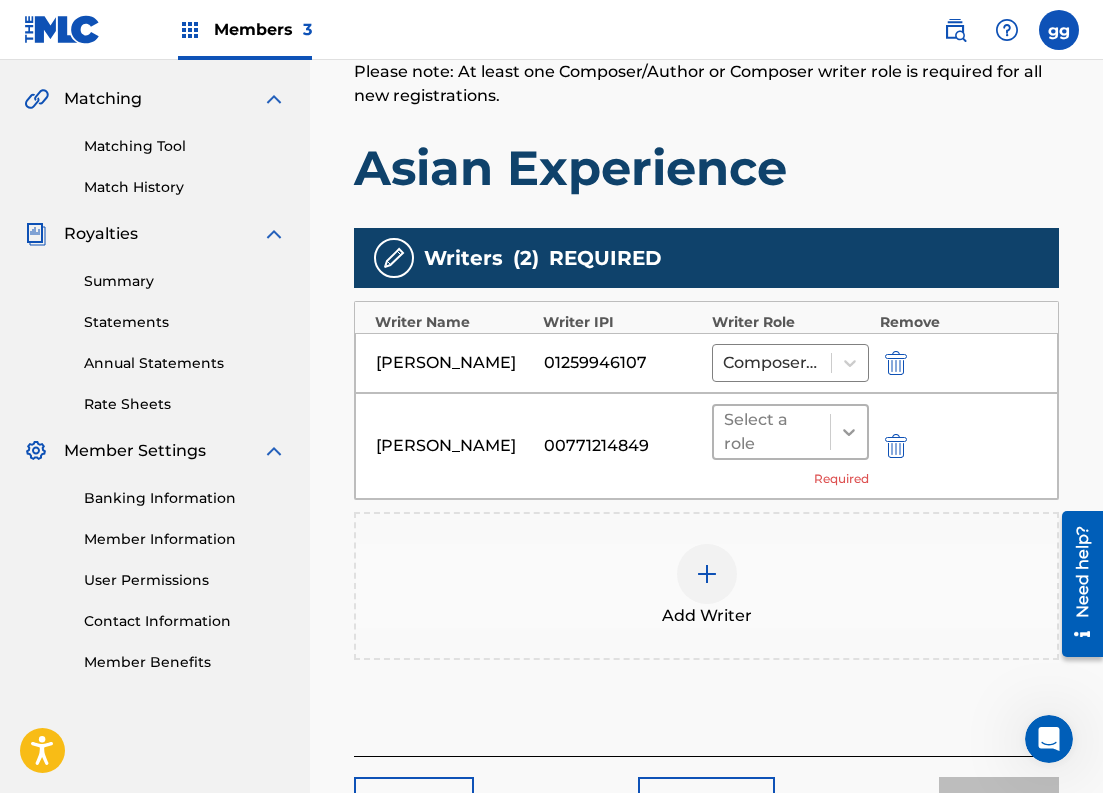 click 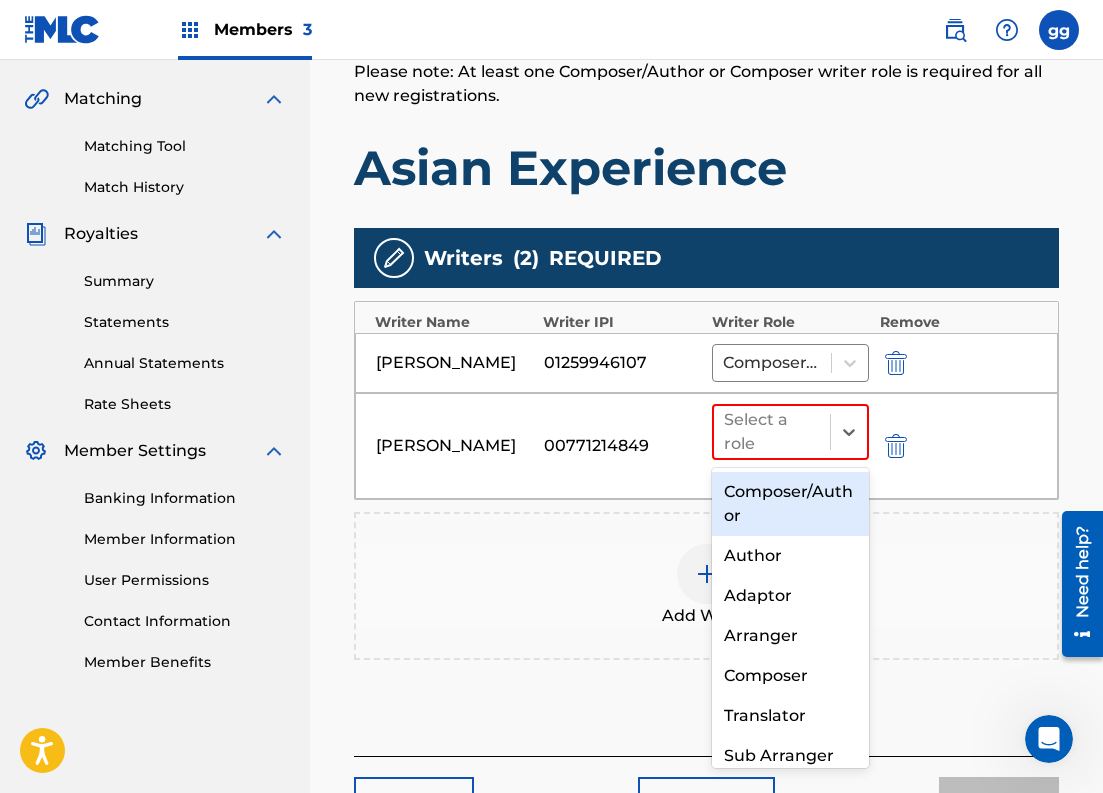 click on "Composer/Author" at bounding box center [791, 504] 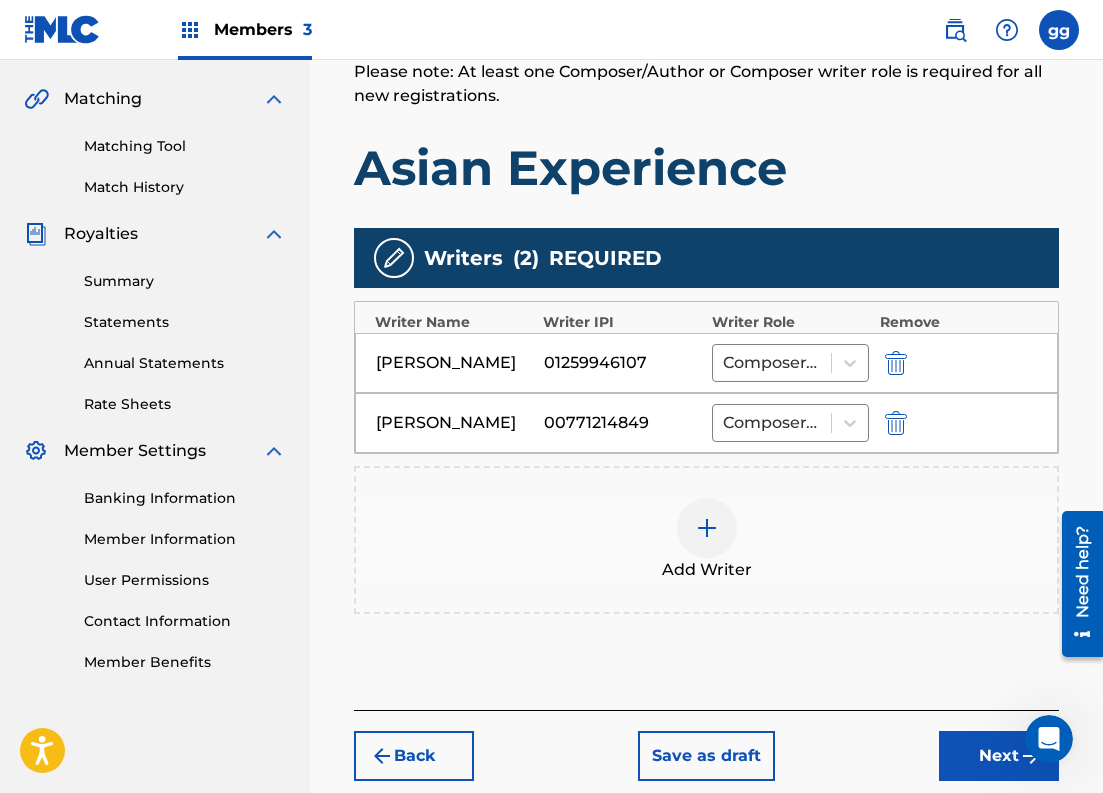 click on "Next" at bounding box center [999, 756] 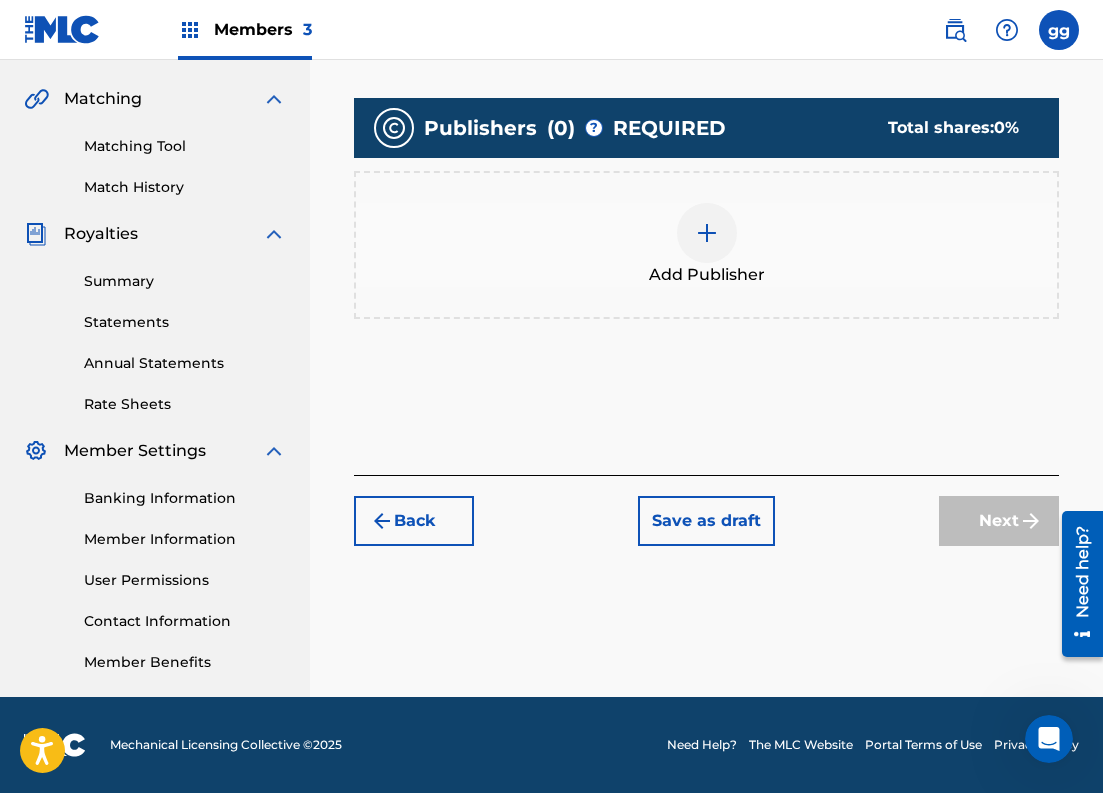 scroll, scrollTop: 90, scrollLeft: 0, axis: vertical 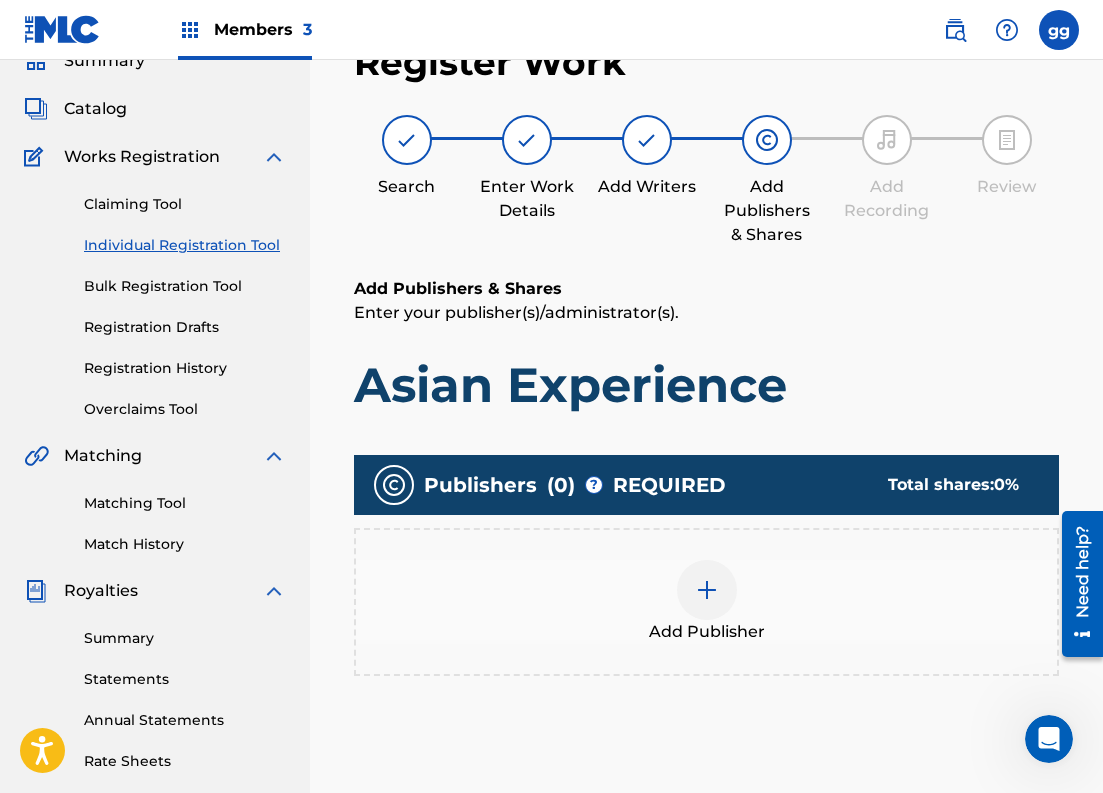 click at bounding box center [707, 590] 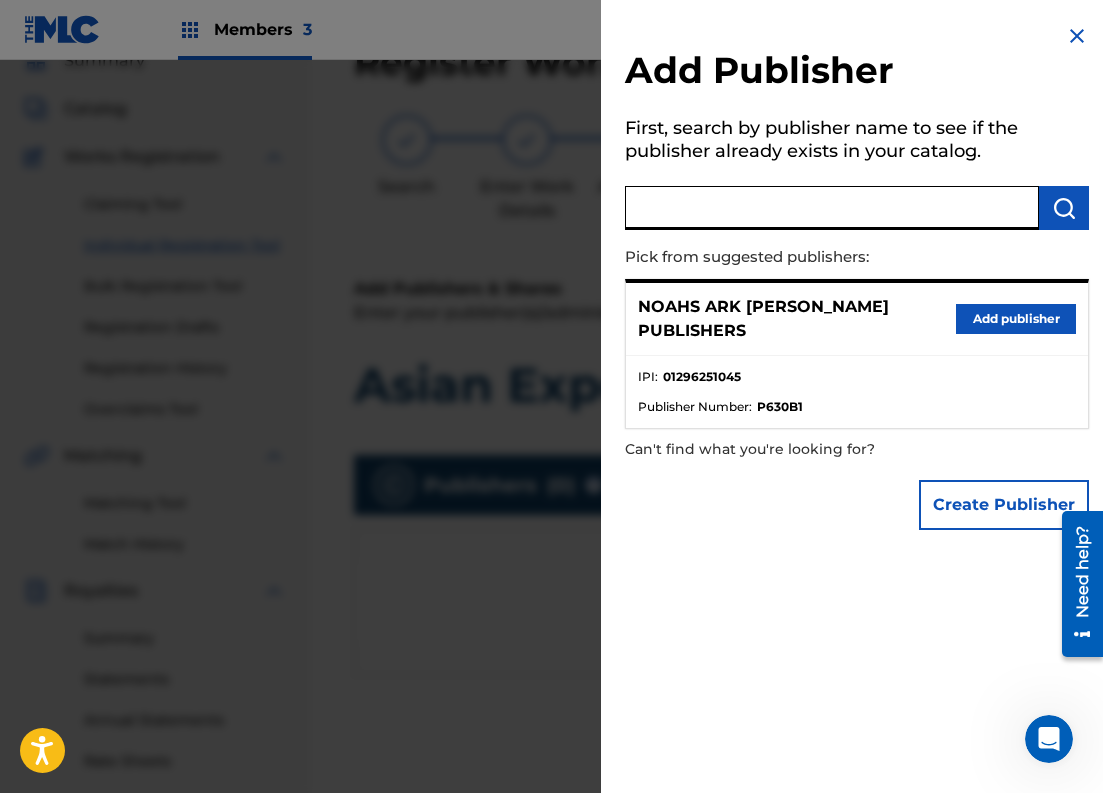 click at bounding box center [832, 208] 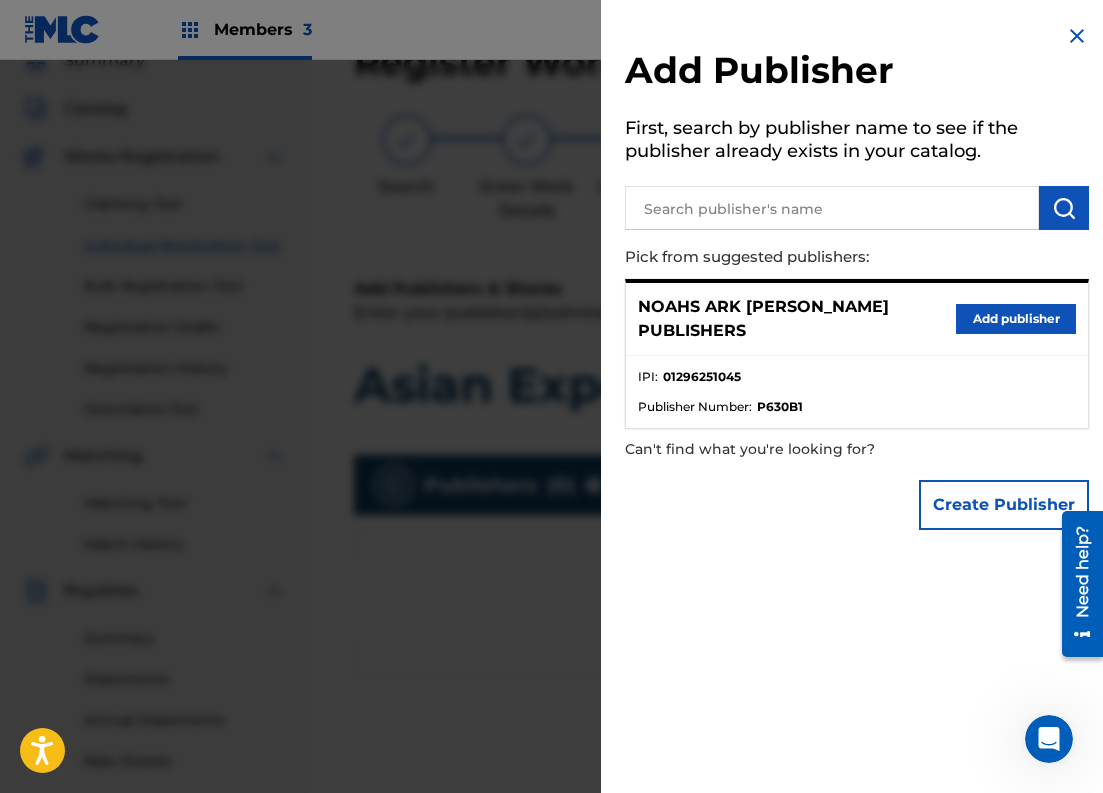 click on "Add publisher" at bounding box center [1016, 319] 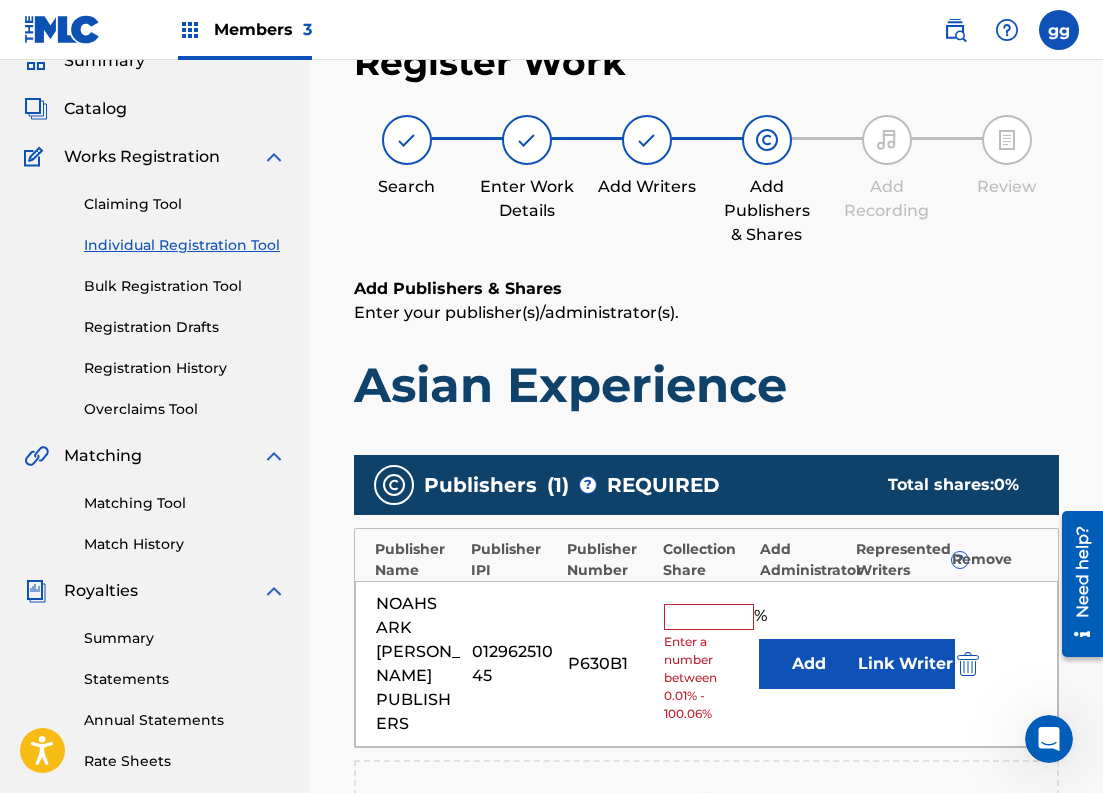 click on "Link Writer" at bounding box center [905, 664] 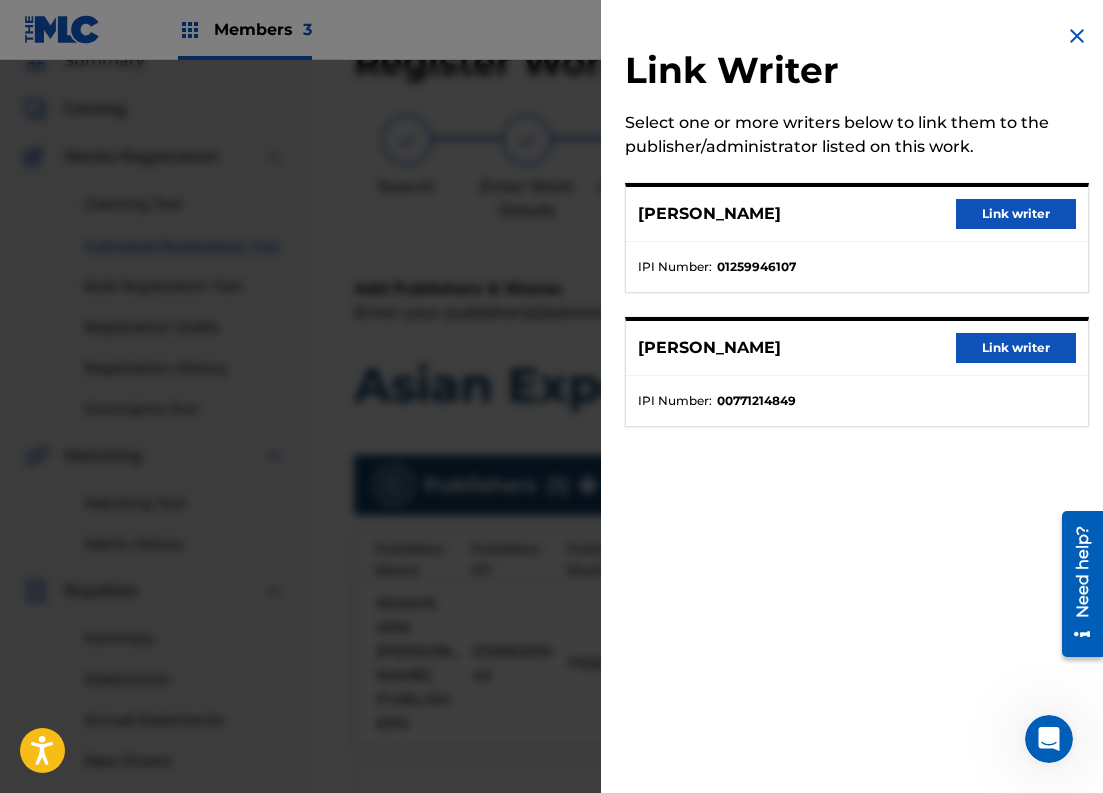 click on "Link writer" at bounding box center (1016, 214) 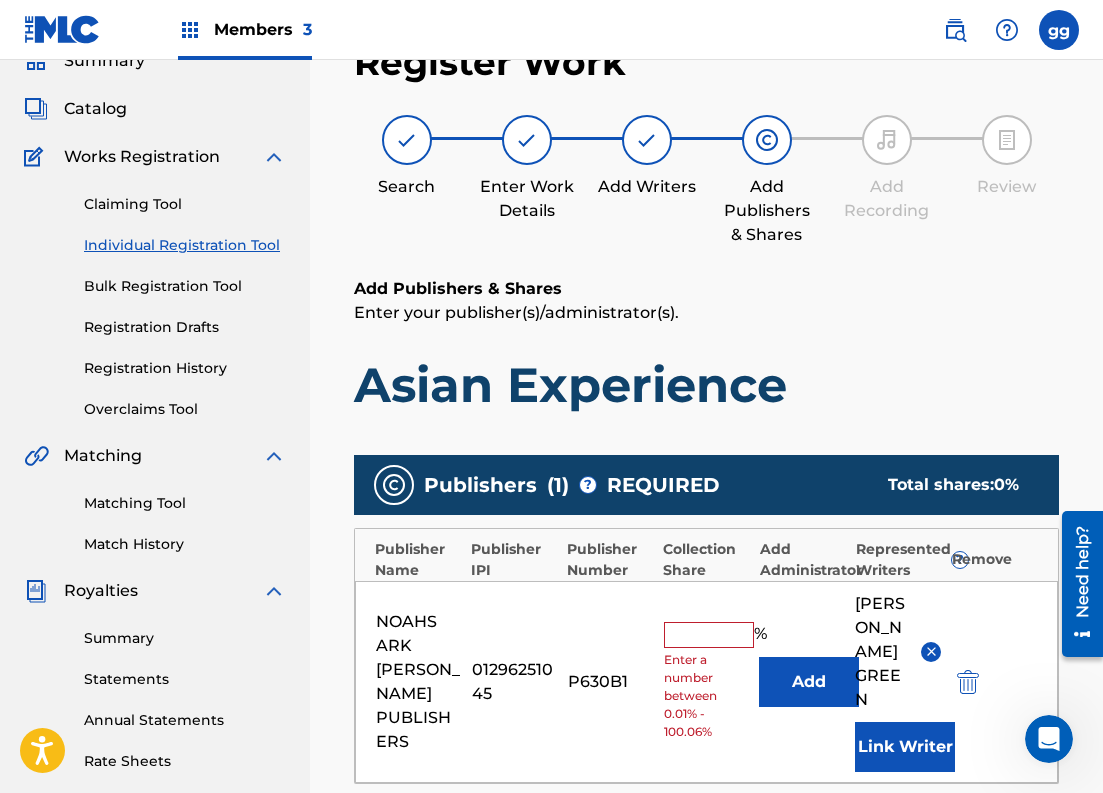 click at bounding box center (709, 635) 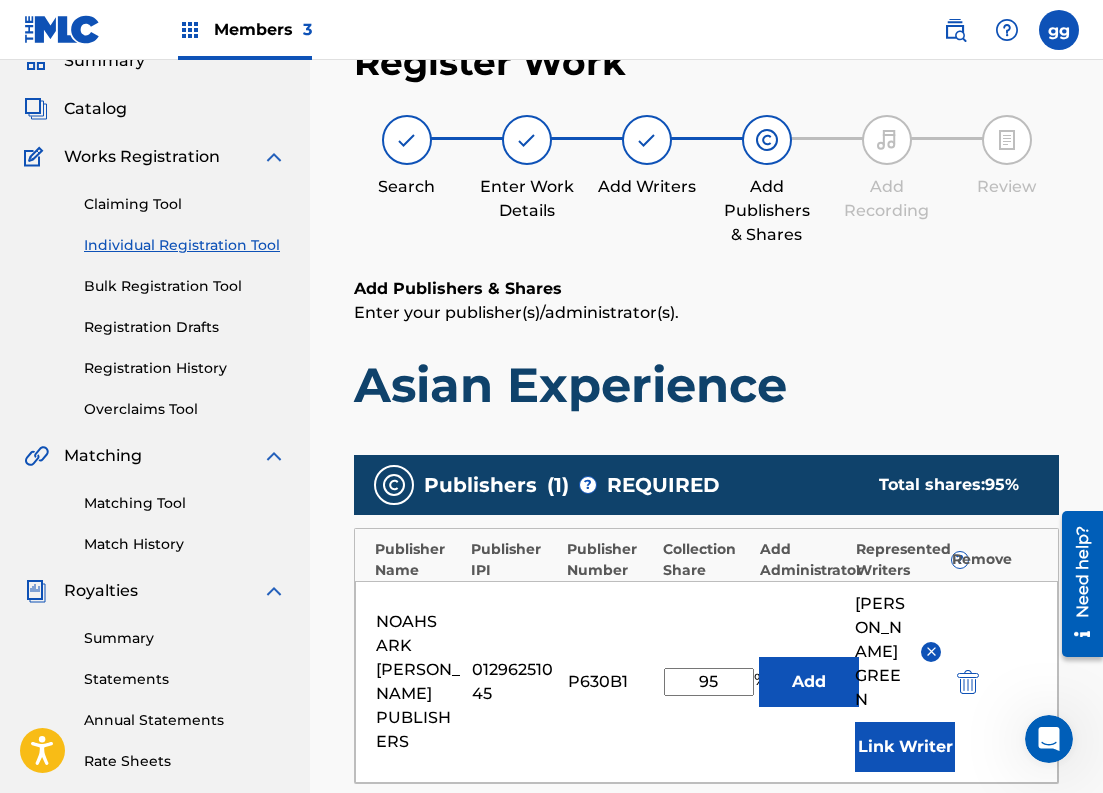 type on "95" 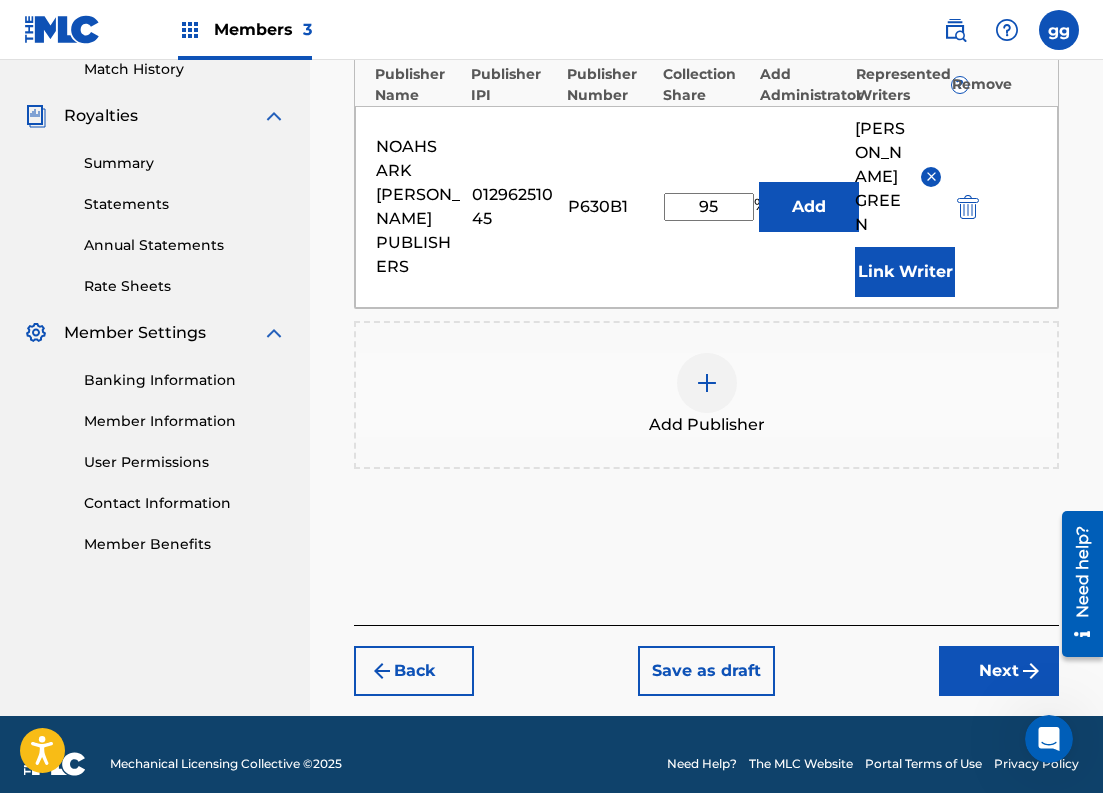 scroll, scrollTop: 560, scrollLeft: 0, axis: vertical 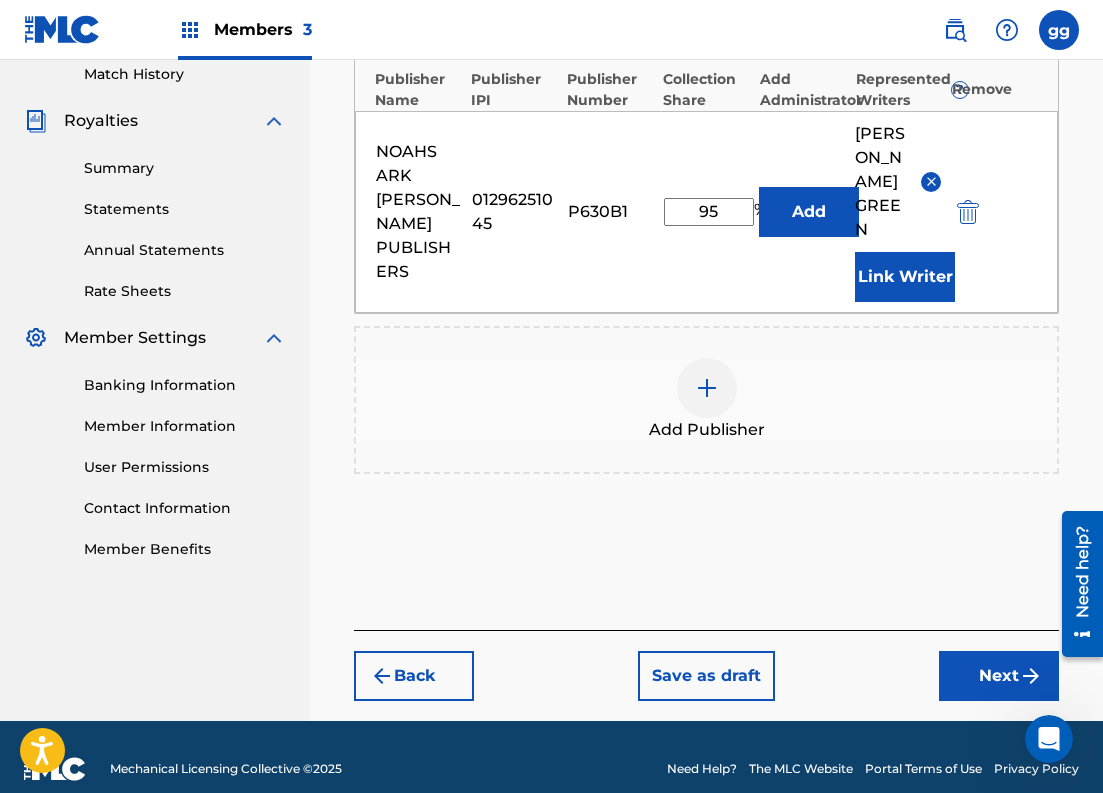 click on "Next" at bounding box center [999, 676] 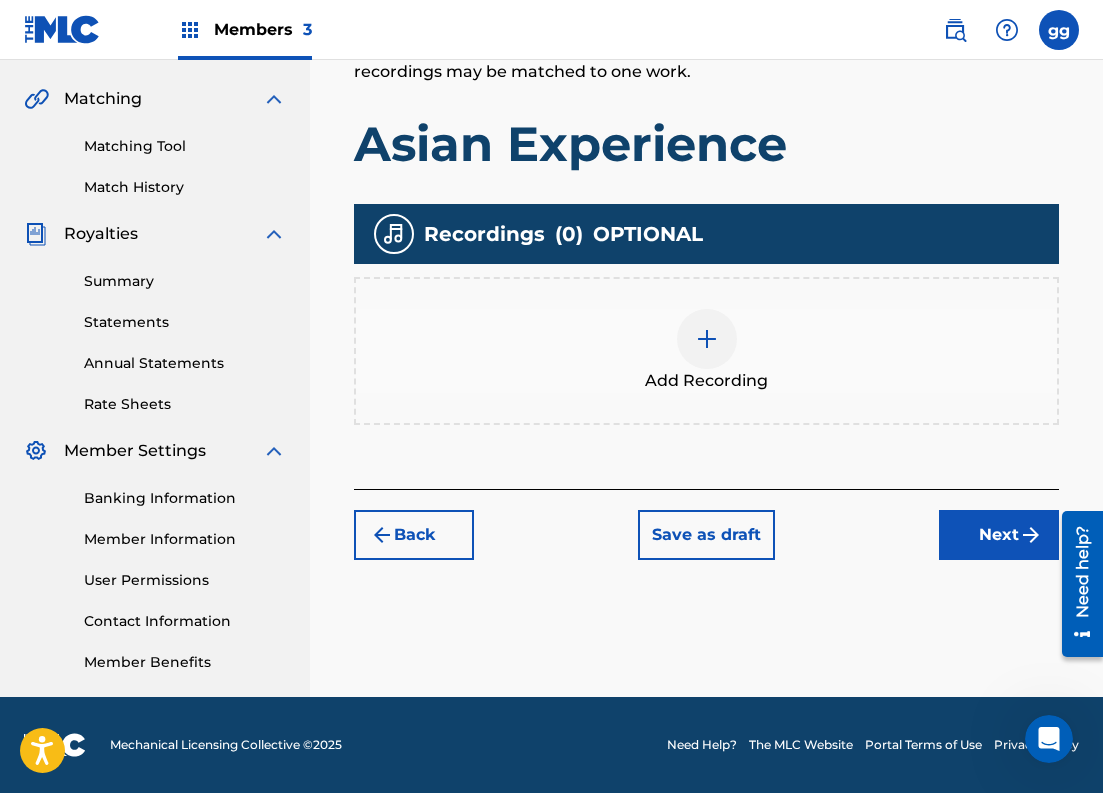 click at bounding box center (707, 339) 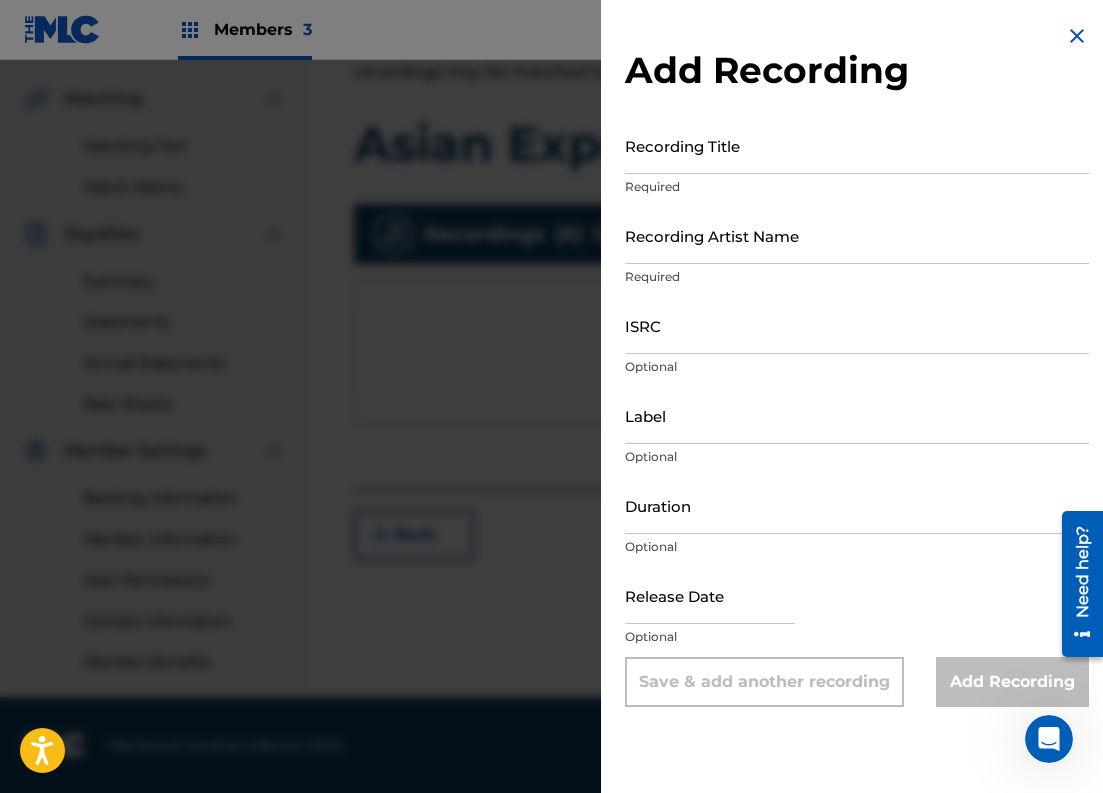 click on "Recording Title" at bounding box center (857, 145) 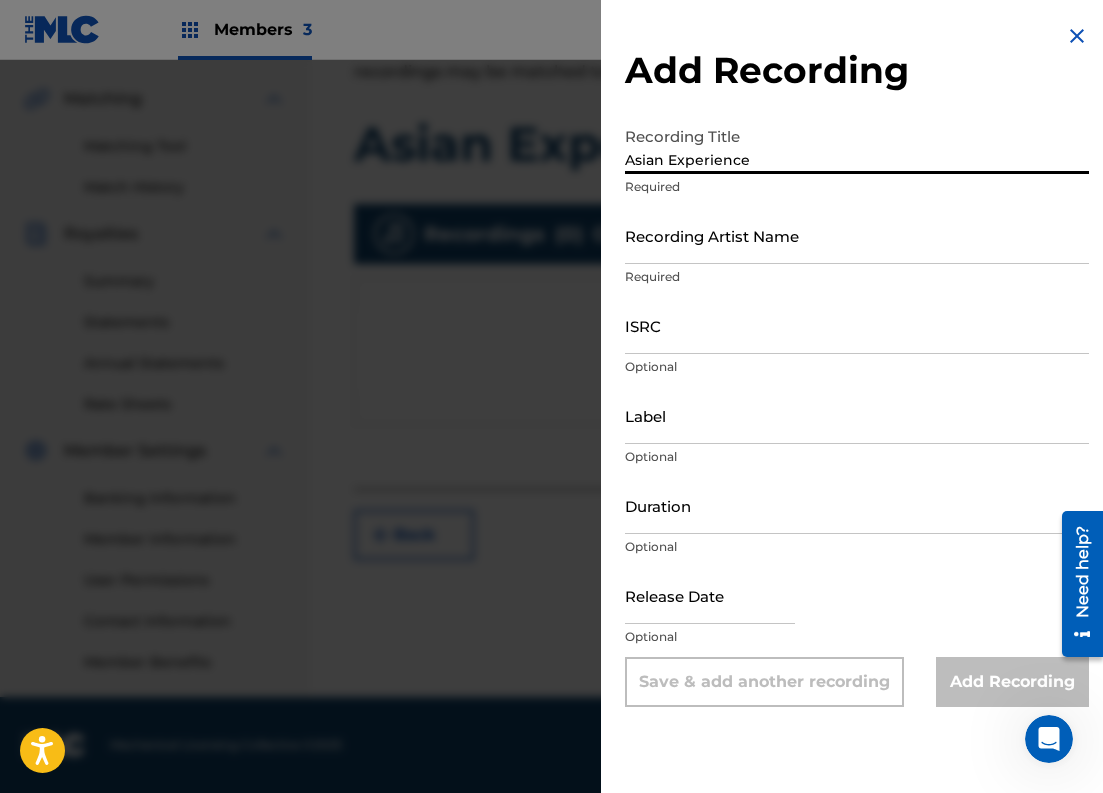 type on "Asian Experience" 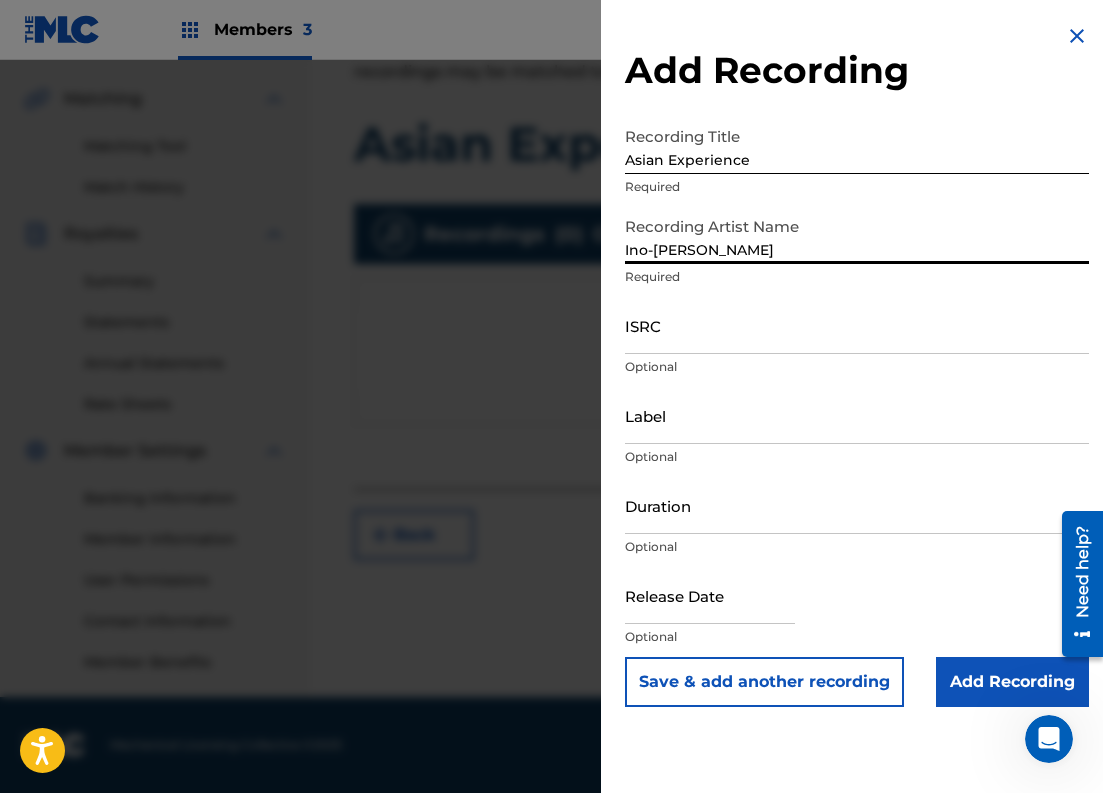 type on "Ino-[PERSON_NAME]" 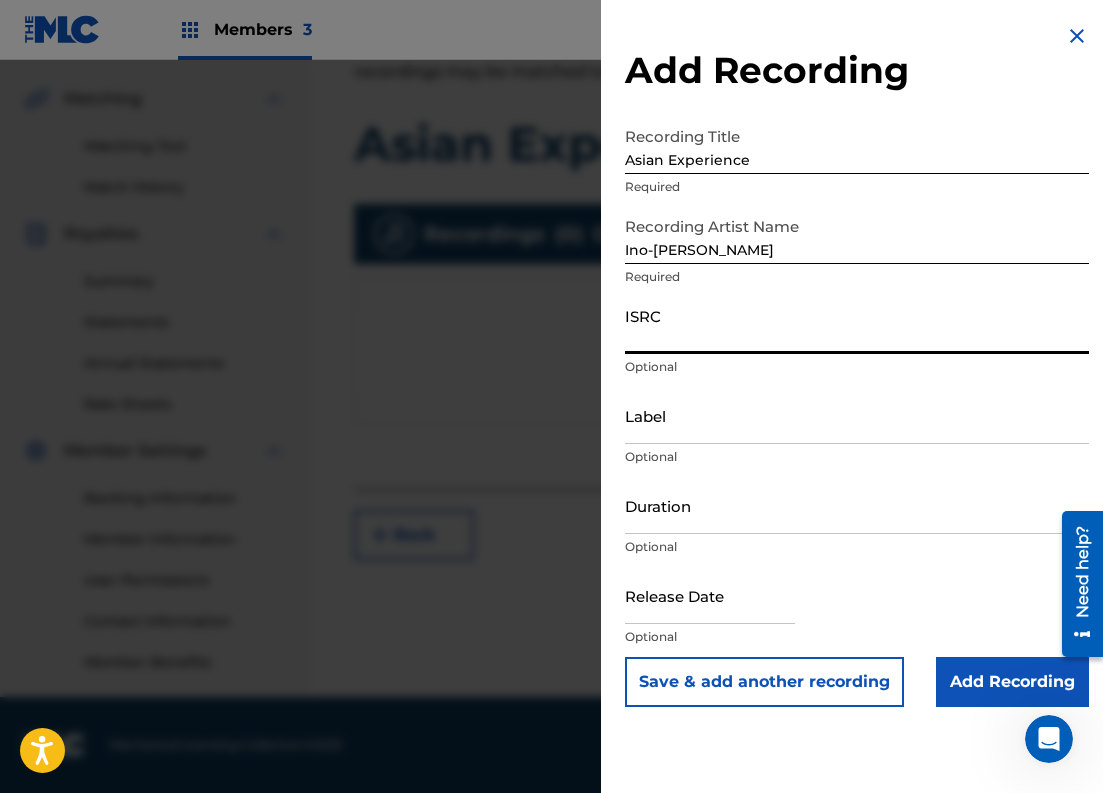 click on "ISRC" at bounding box center (857, 325) 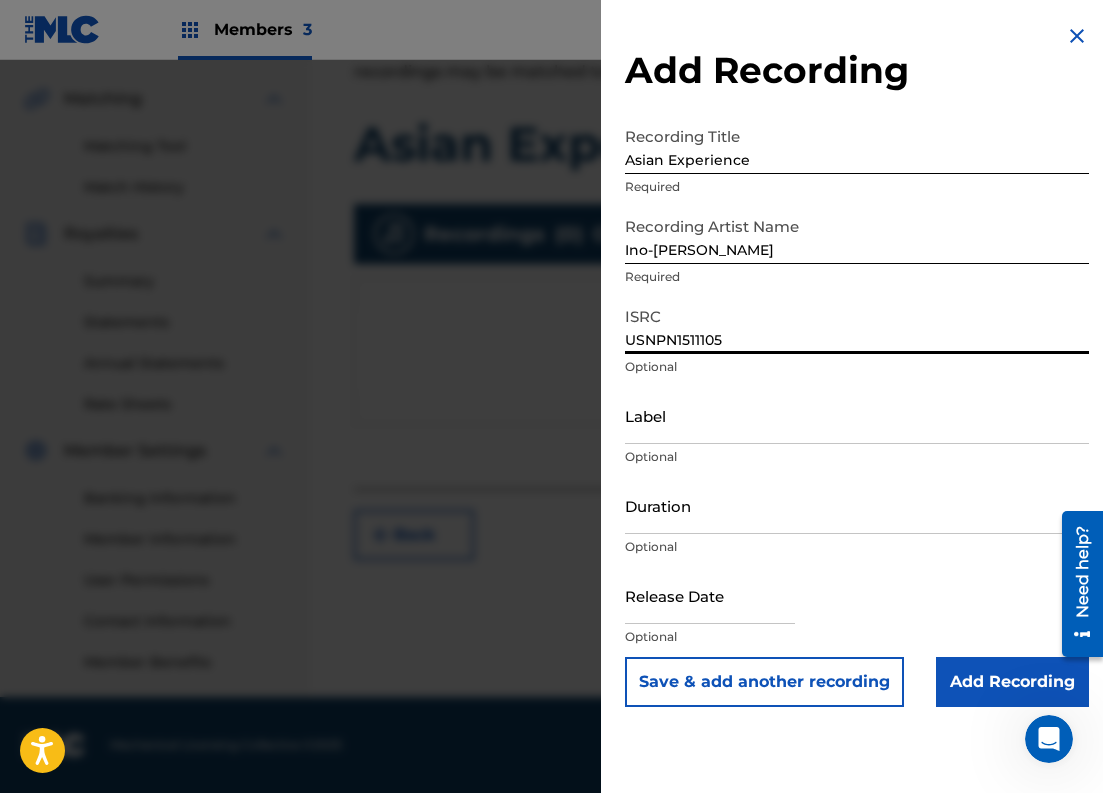 type on "USNPN1511105" 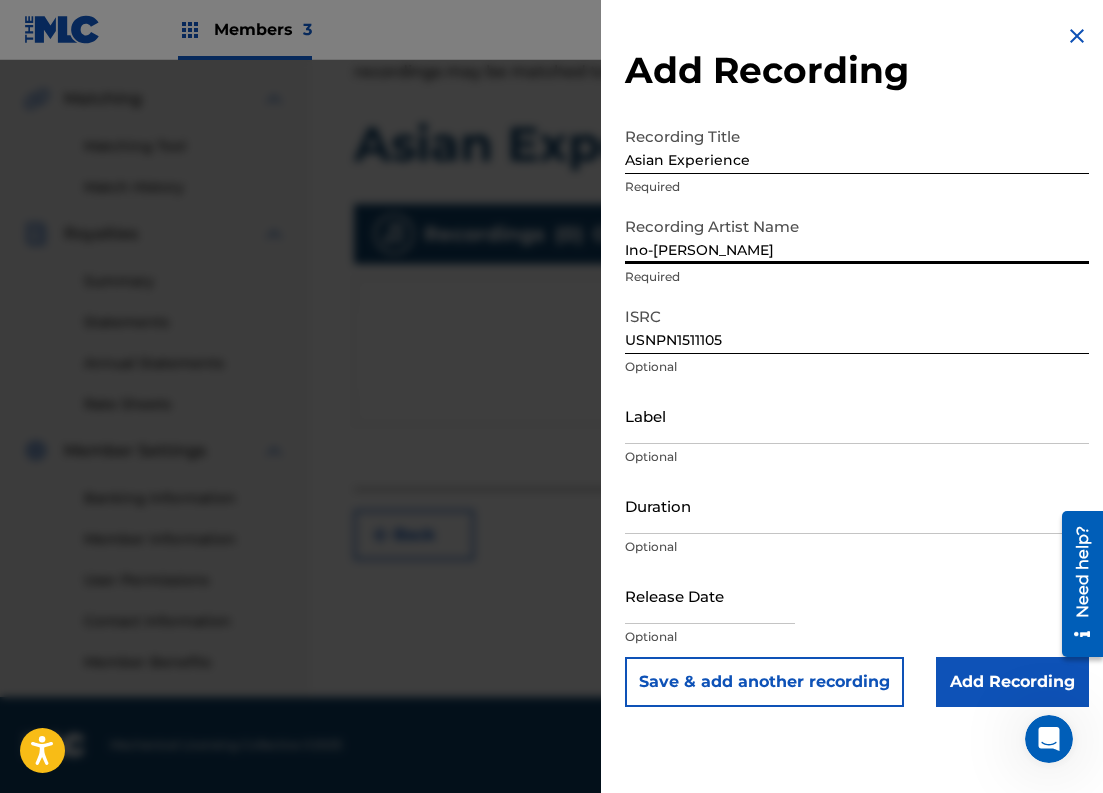click on "Ino-[PERSON_NAME]" at bounding box center (857, 235) 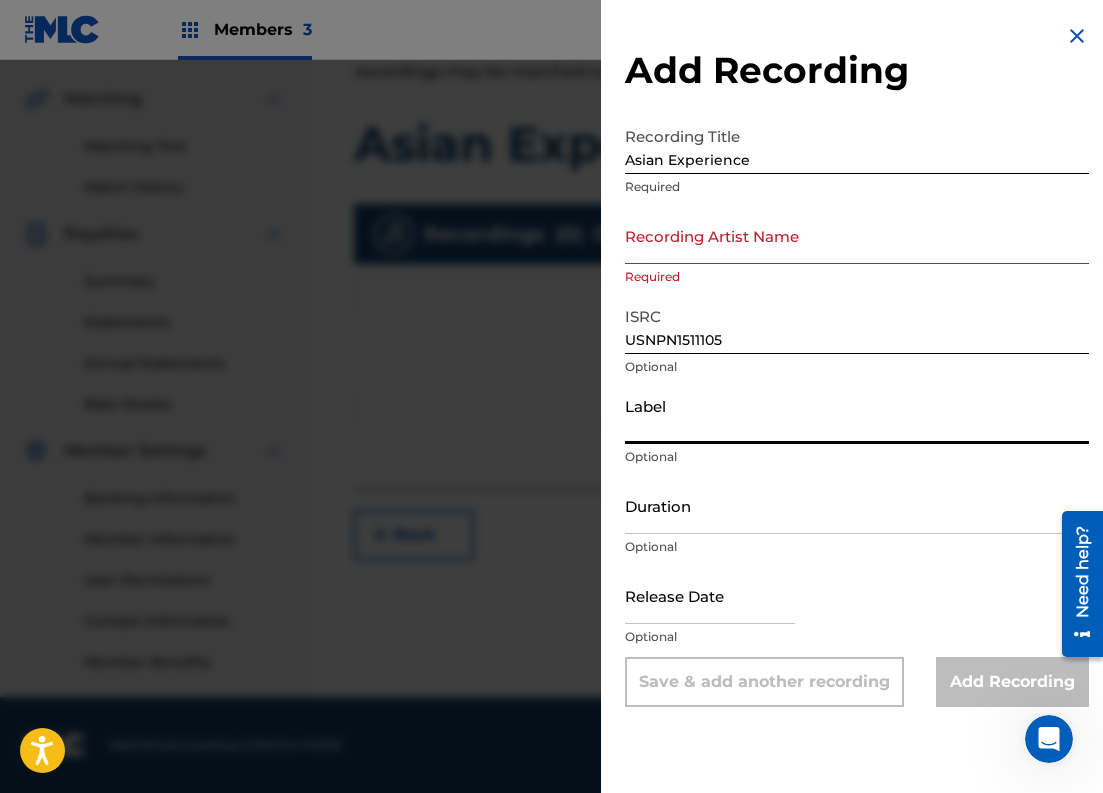 click on "Label" at bounding box center [857, 415] 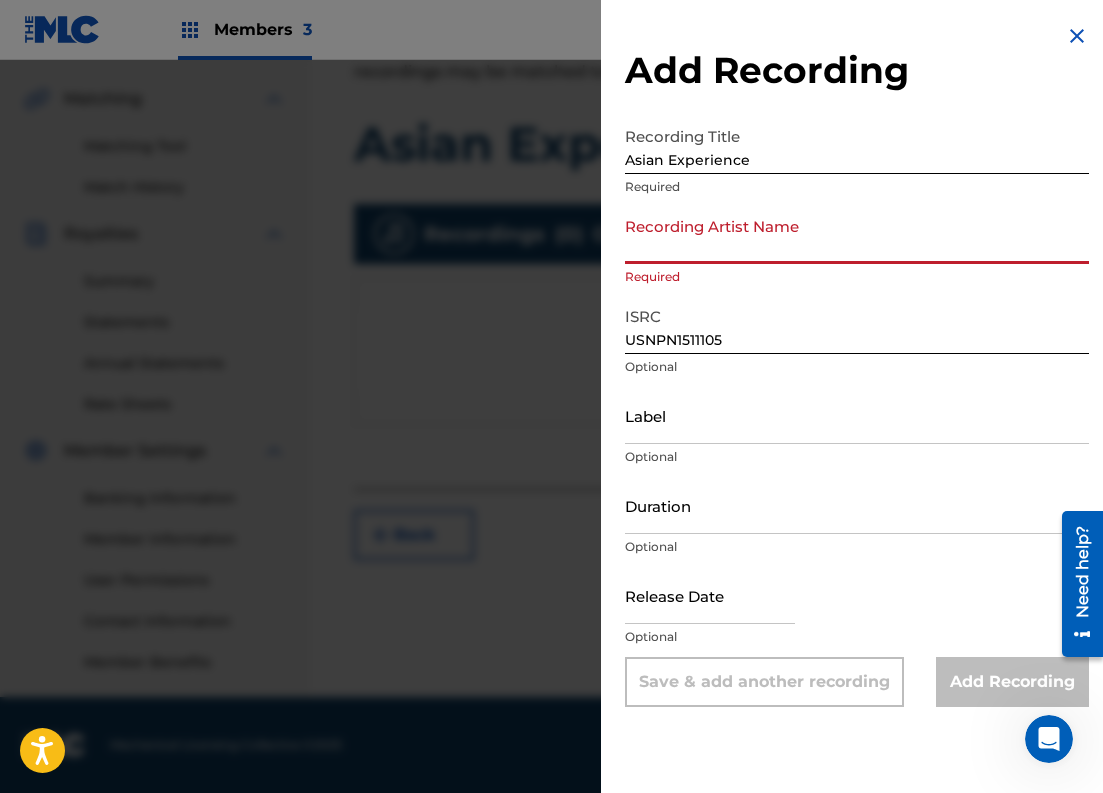 click on "Recording Artist Name" at bounding box center [857, 235] 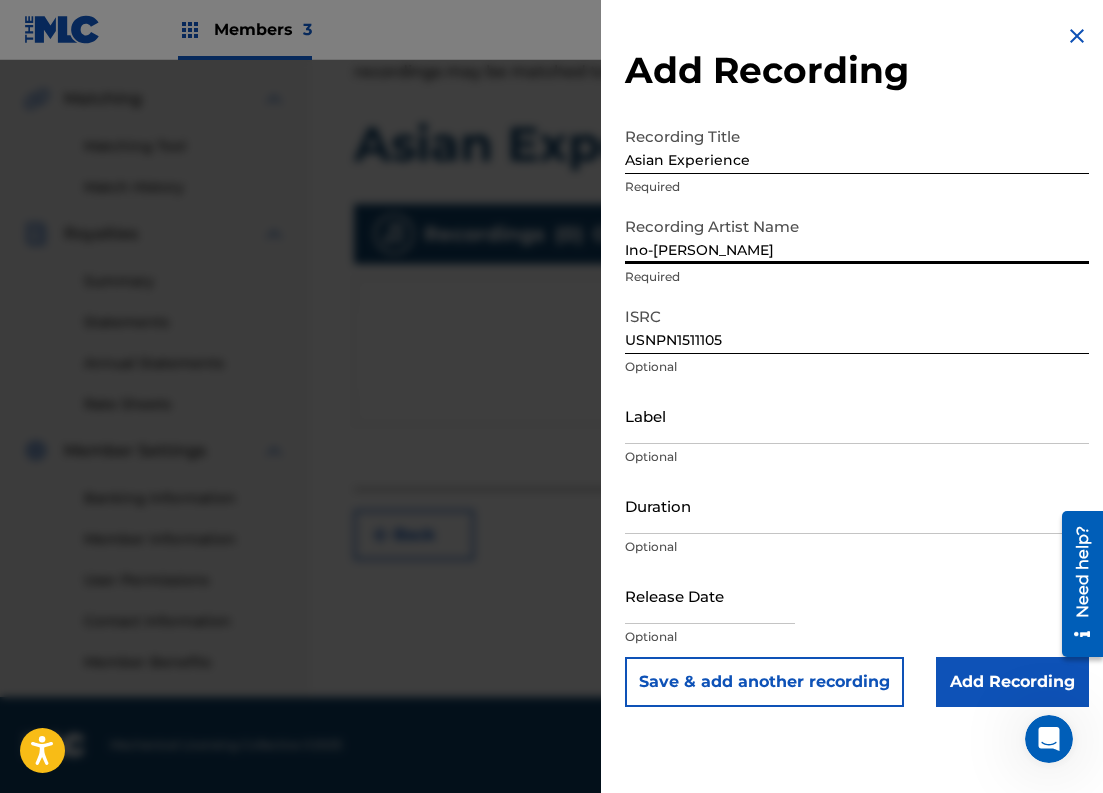 type on "Ino-[PERSON_NAME]" 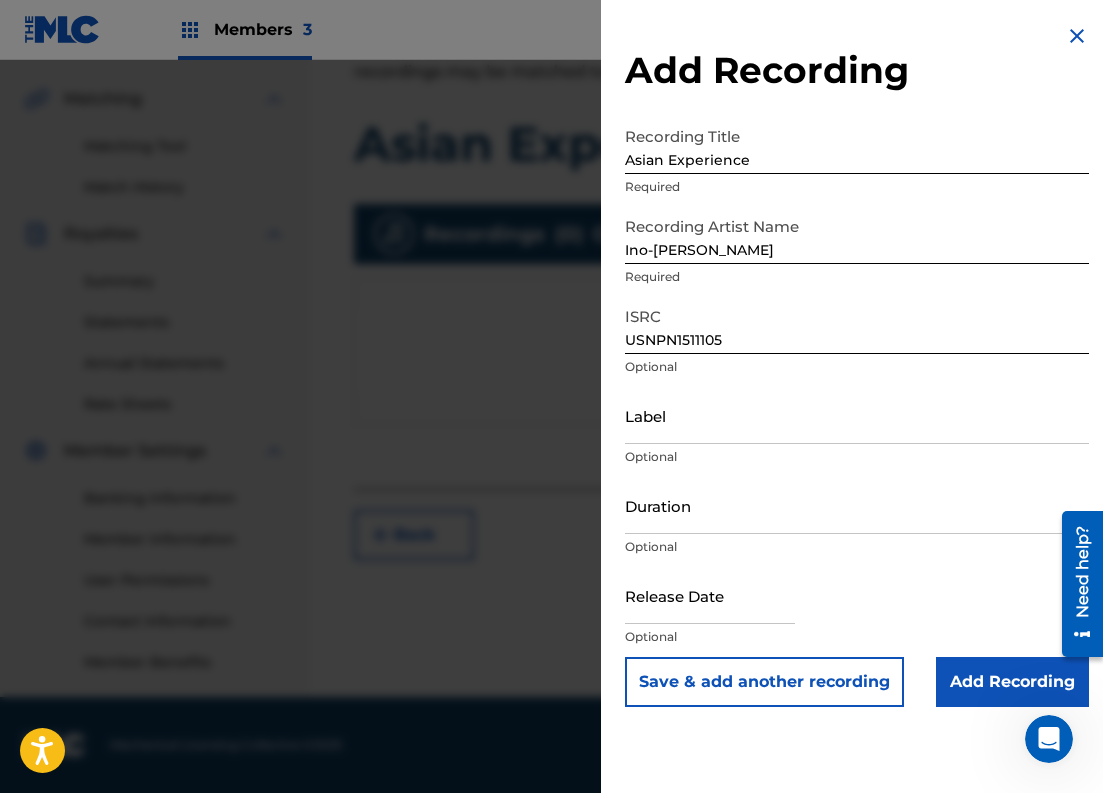 click at bounding box center [1077, 36] 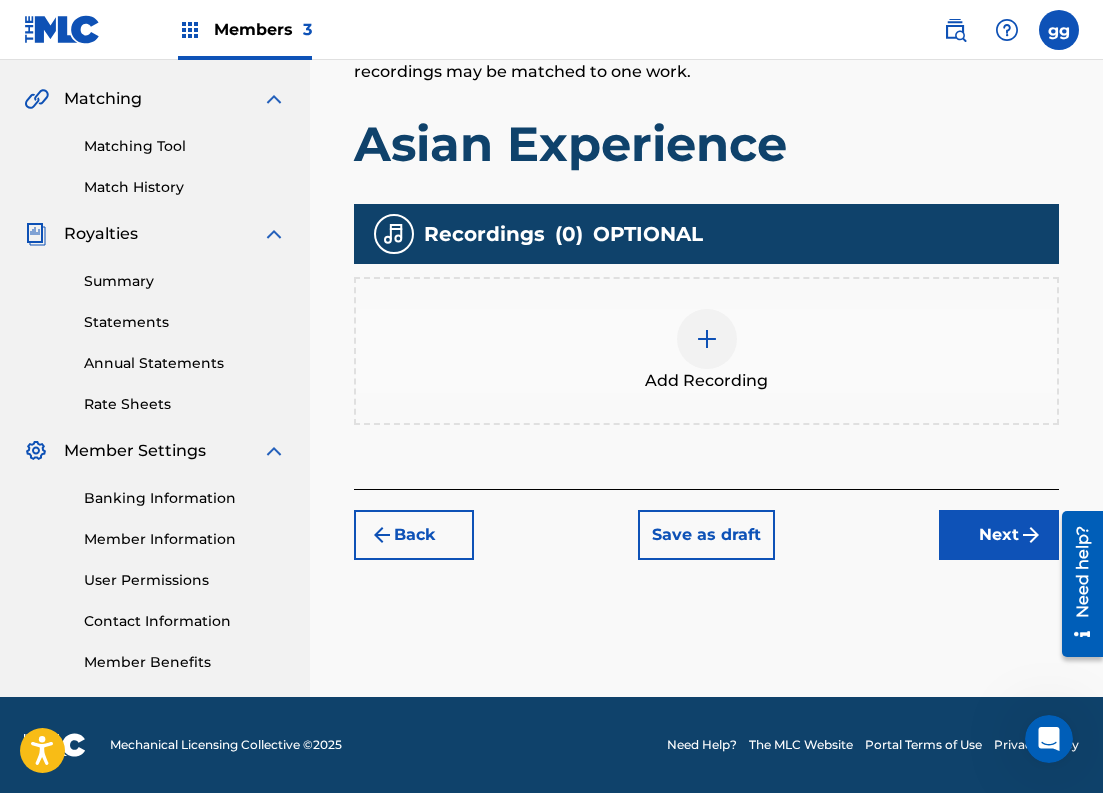 click on "Next" at bounding box center (999, 535) 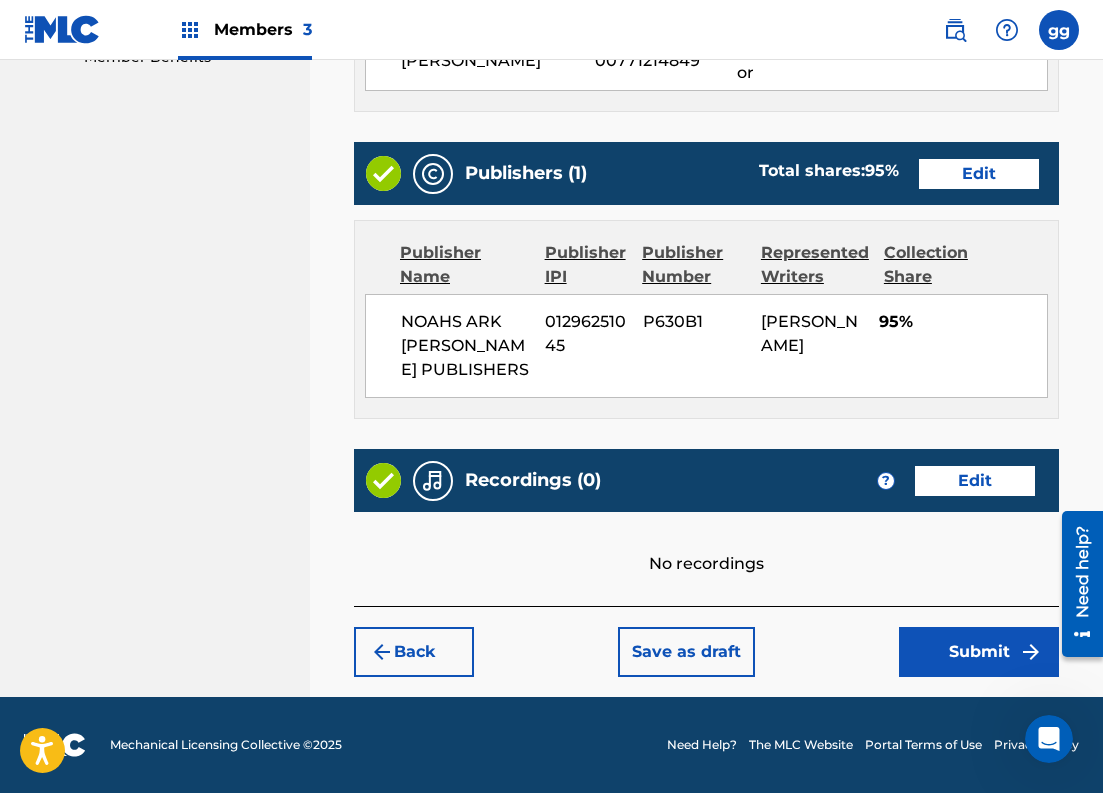 scroll, scrollTop: 1050, scrollLeft: 0, axis: vertical 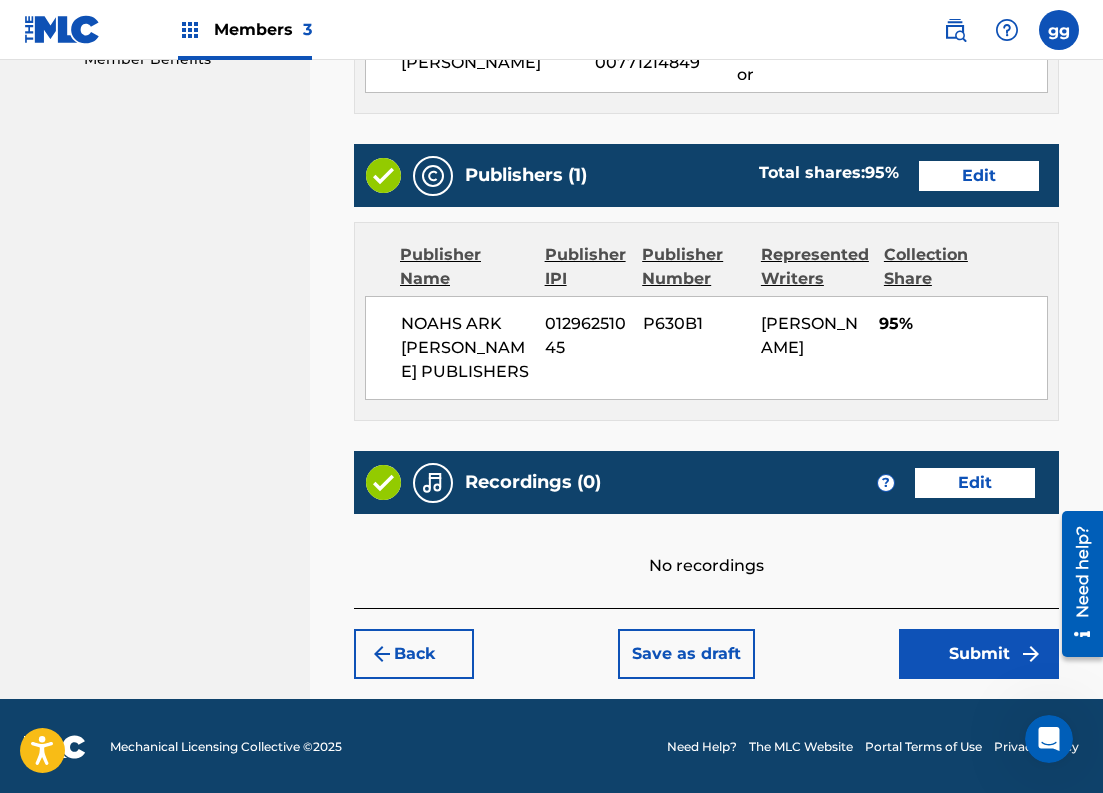 click on "Submit" at bounding box center (979, 654) 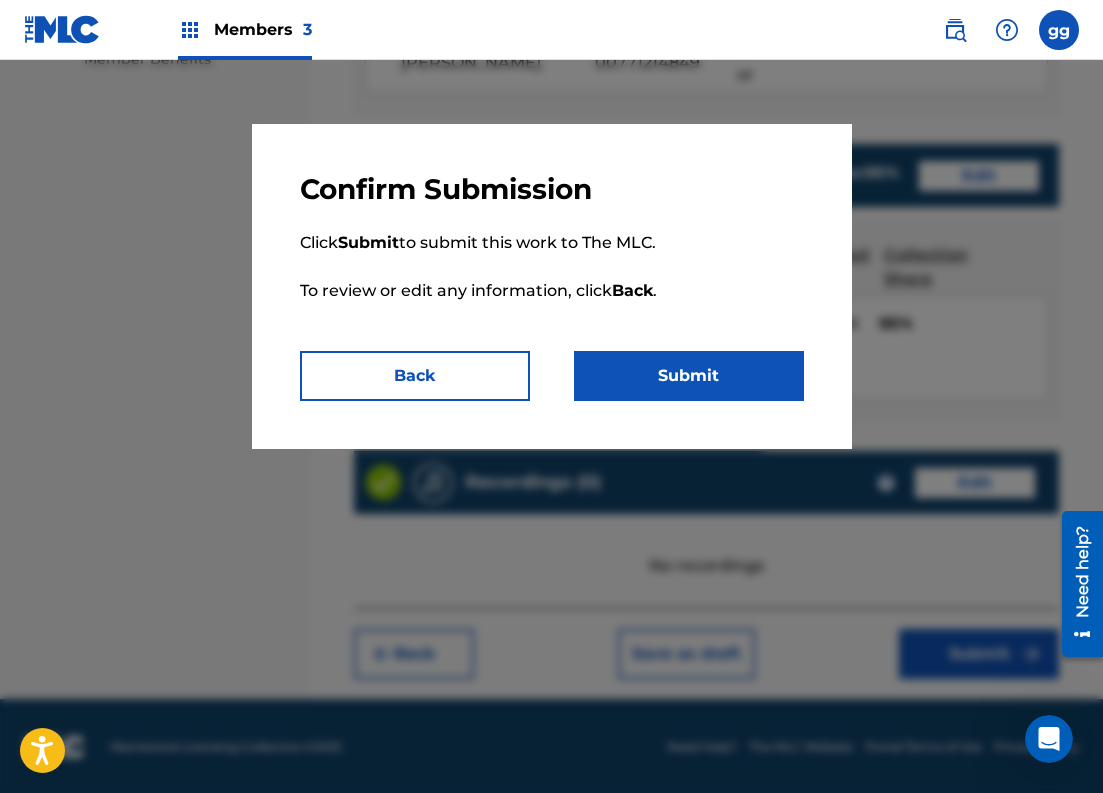 click on "Submit" at bounding box center (689, 376) 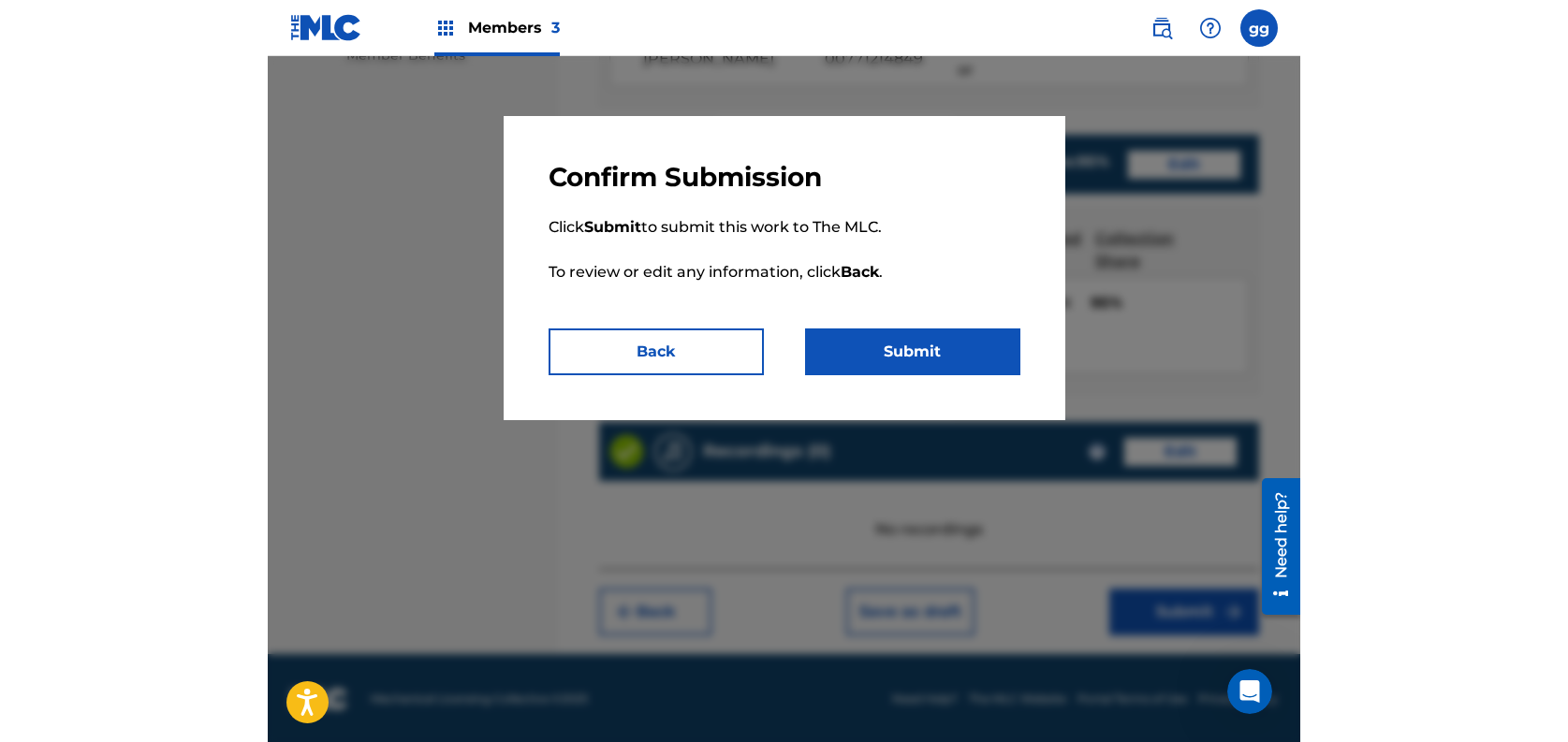 scroll, scrollTop: 0, scrollLeft: 0, axis: both 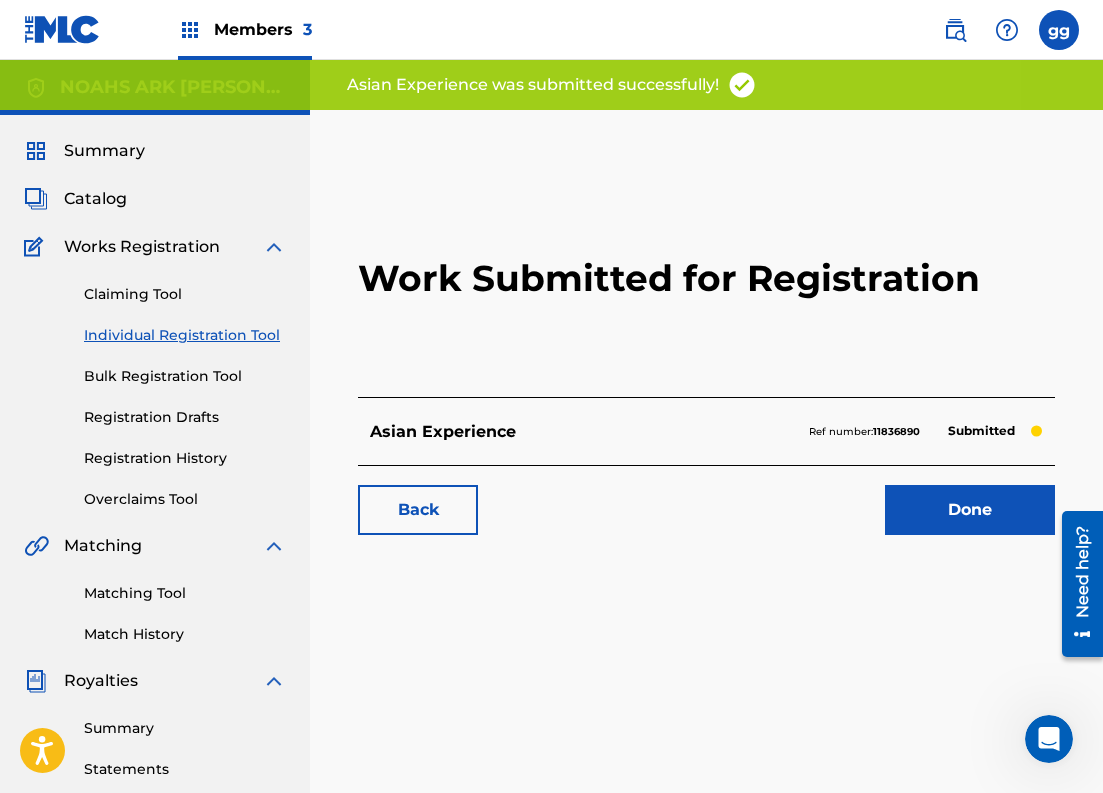 click on "Done" at bounding box center (970, 510) 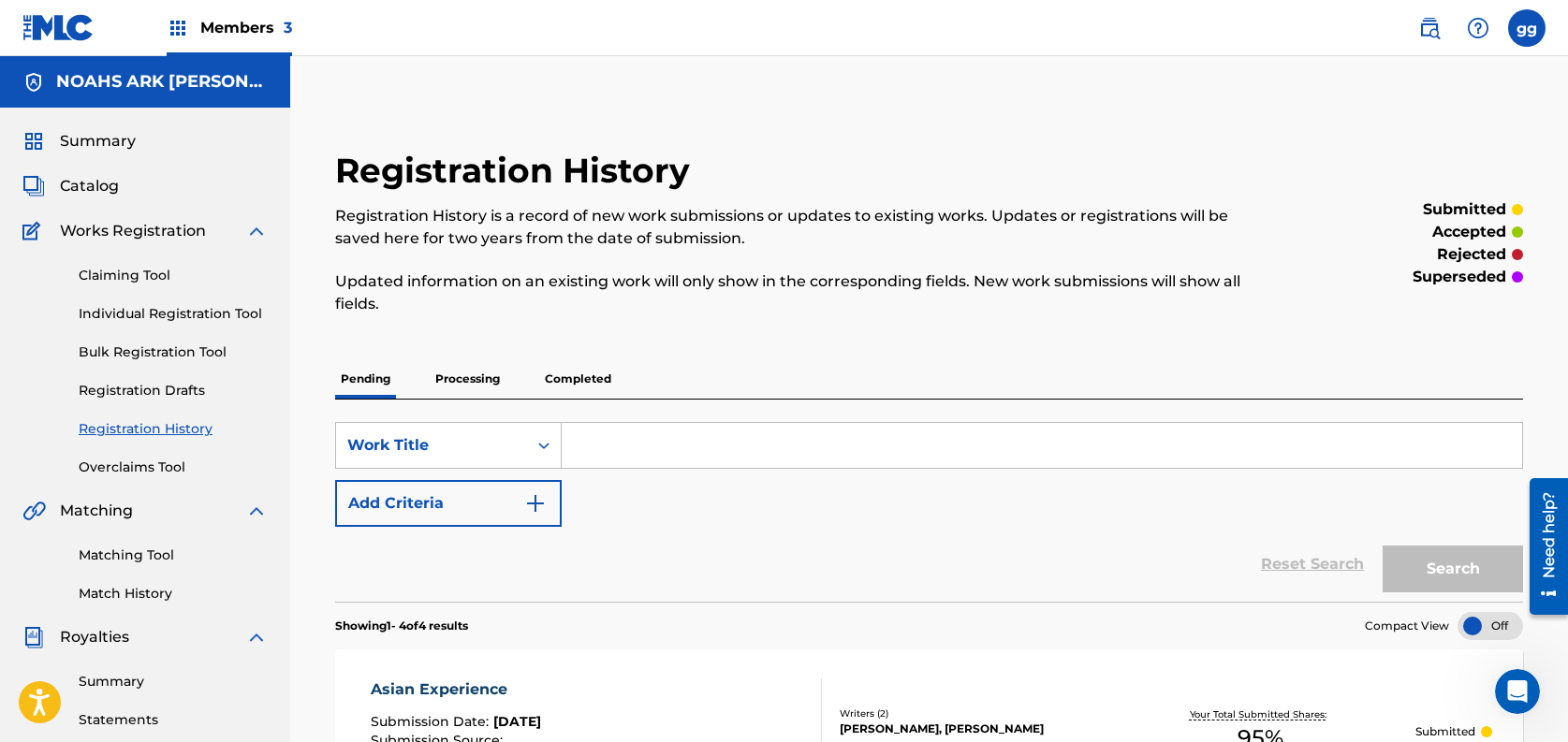 click on "Catalog" at bounding box center [89, 186] 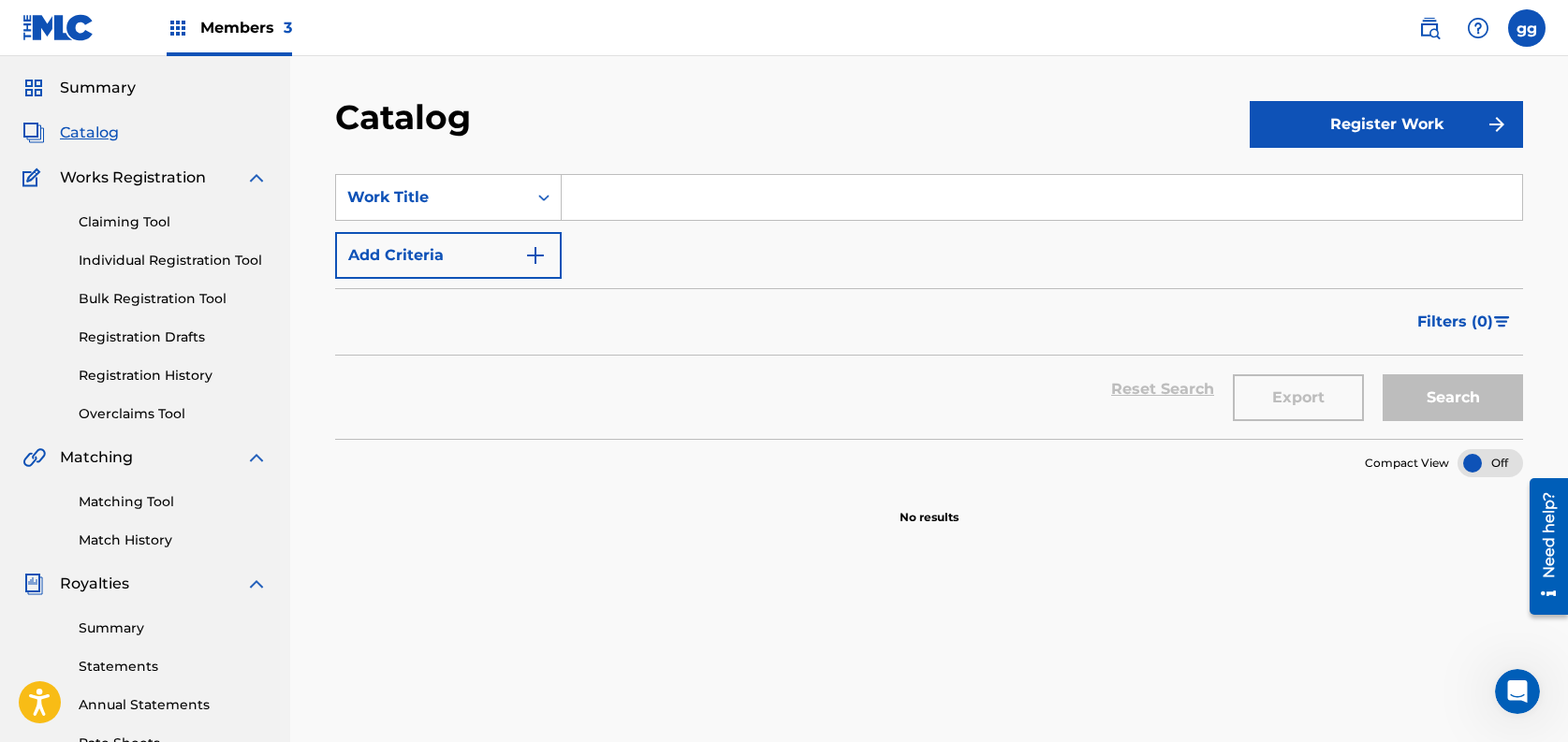 scroll, scrollTop: 45, scrollLeft: 0, axis: vertical 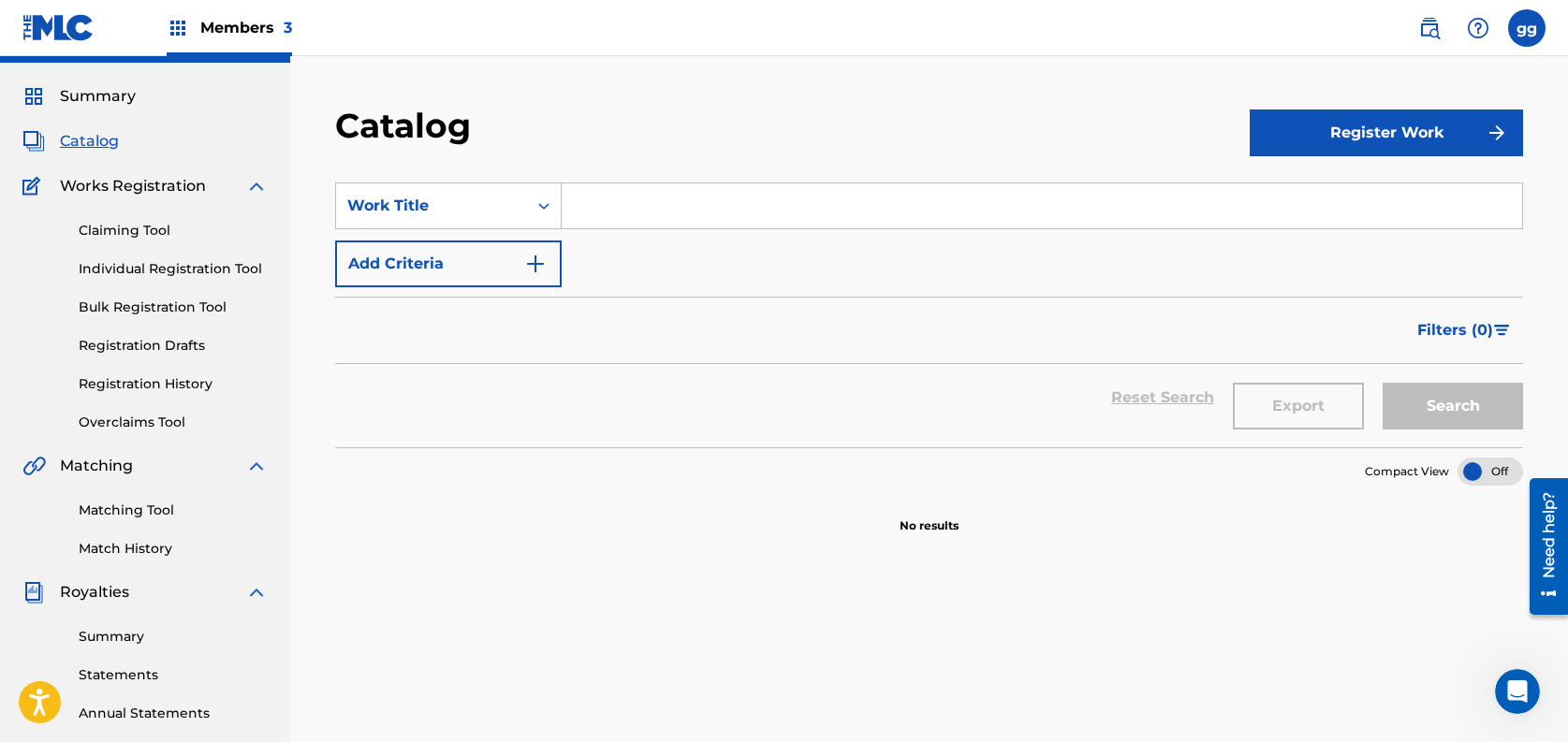 click on "Catalog" at bounding box center [89, 141] 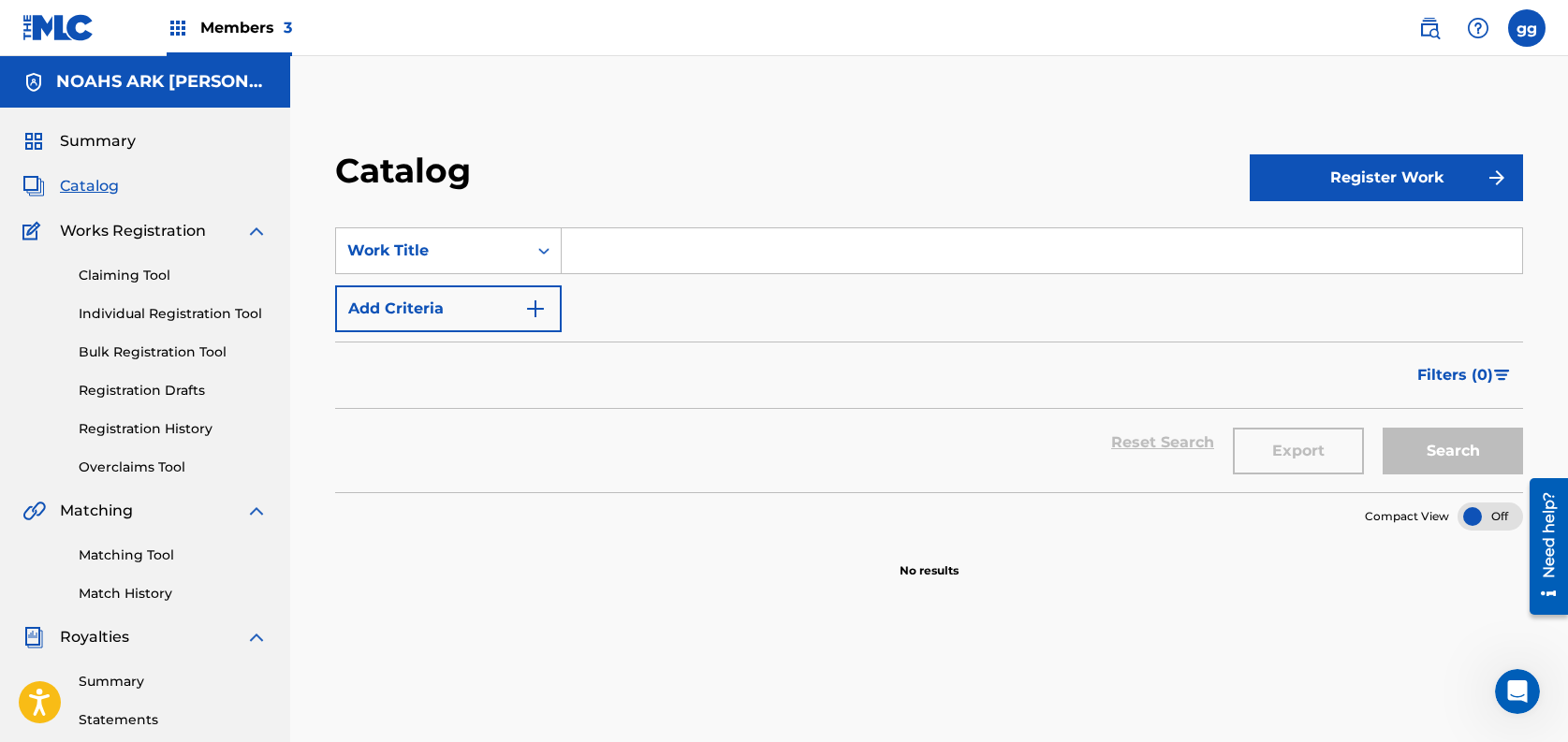 click on "Summary" at bounding box center [97, 141] 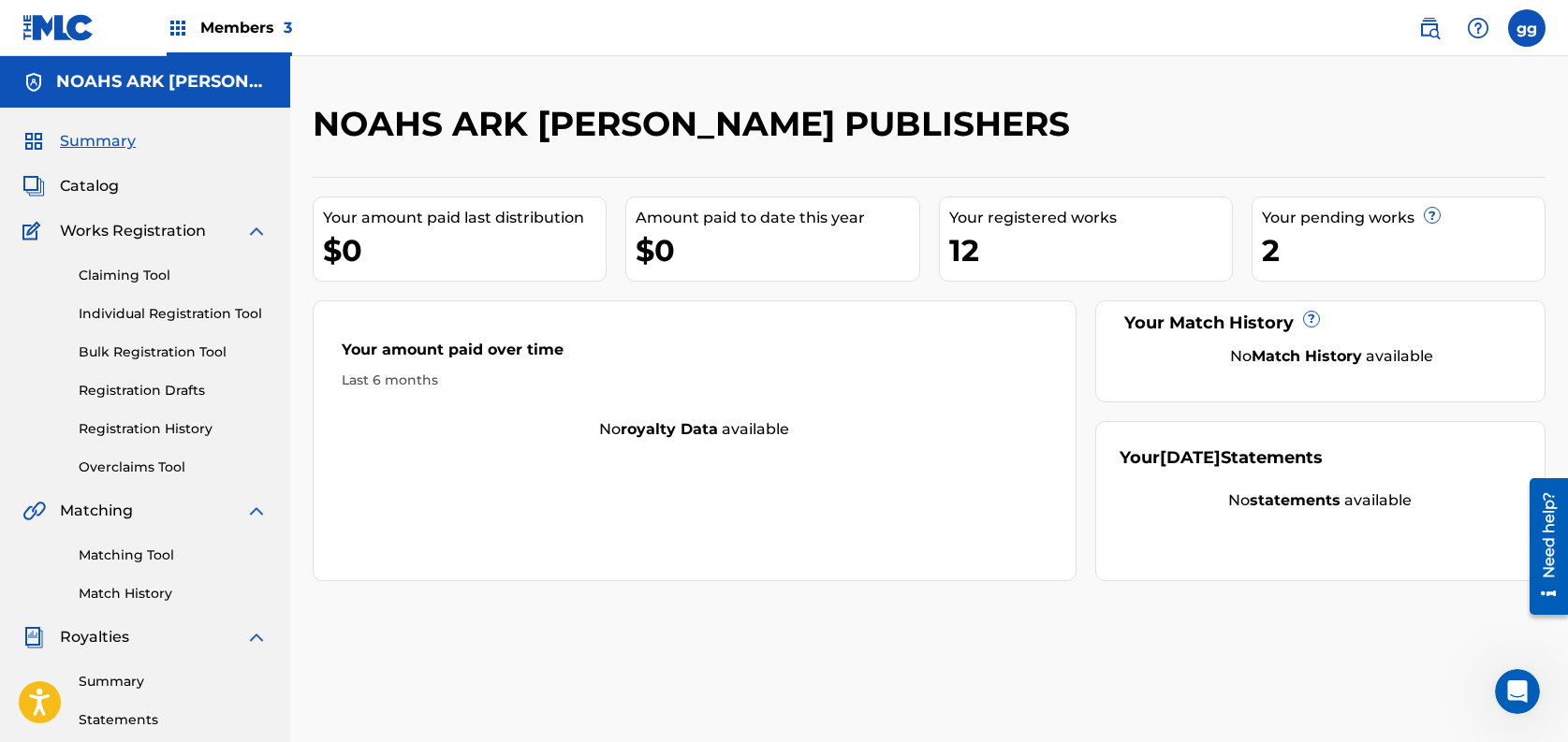 click on "Catalog" at bounding box center (89, 186) 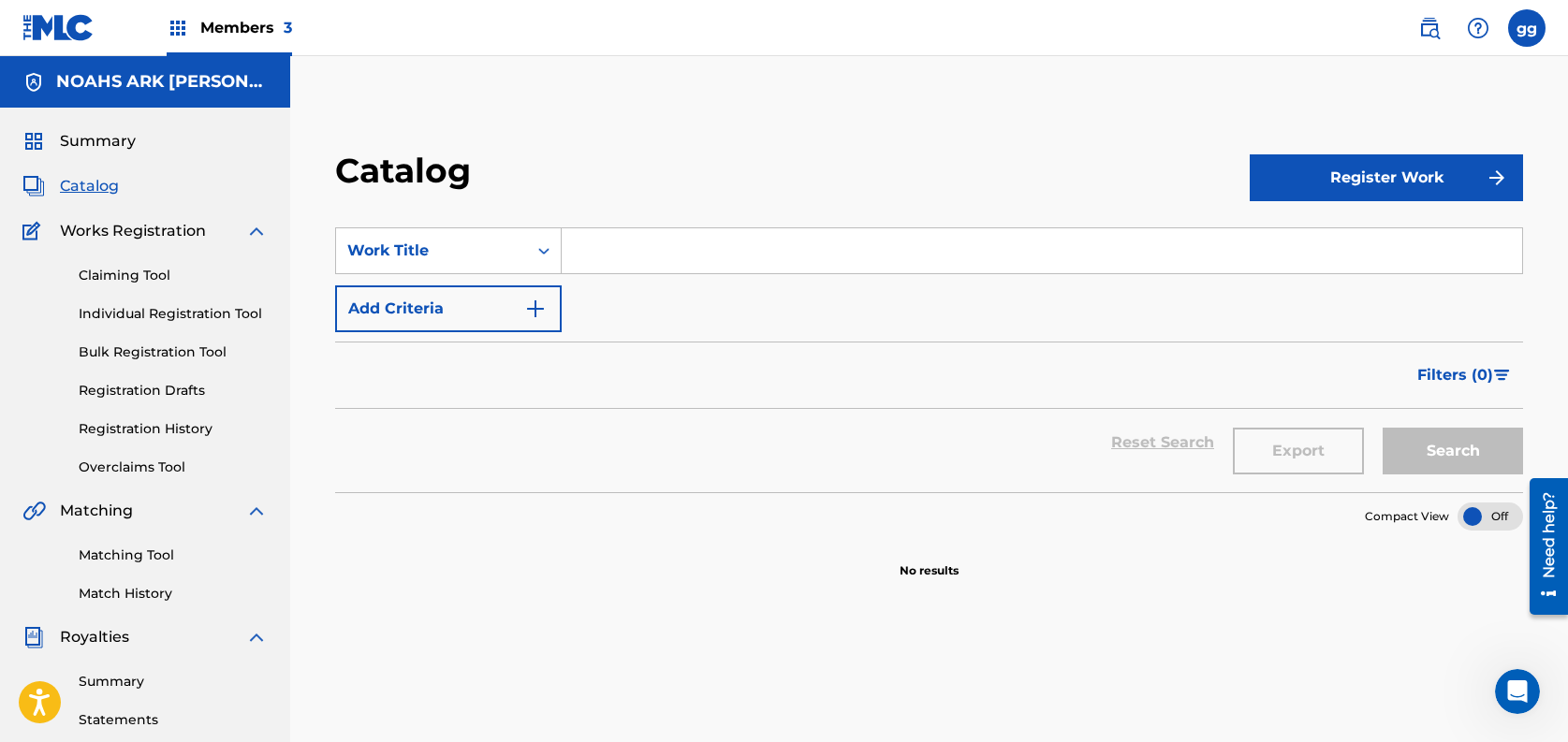 click on "Claiming Tool" at bounding box center (173, 275) 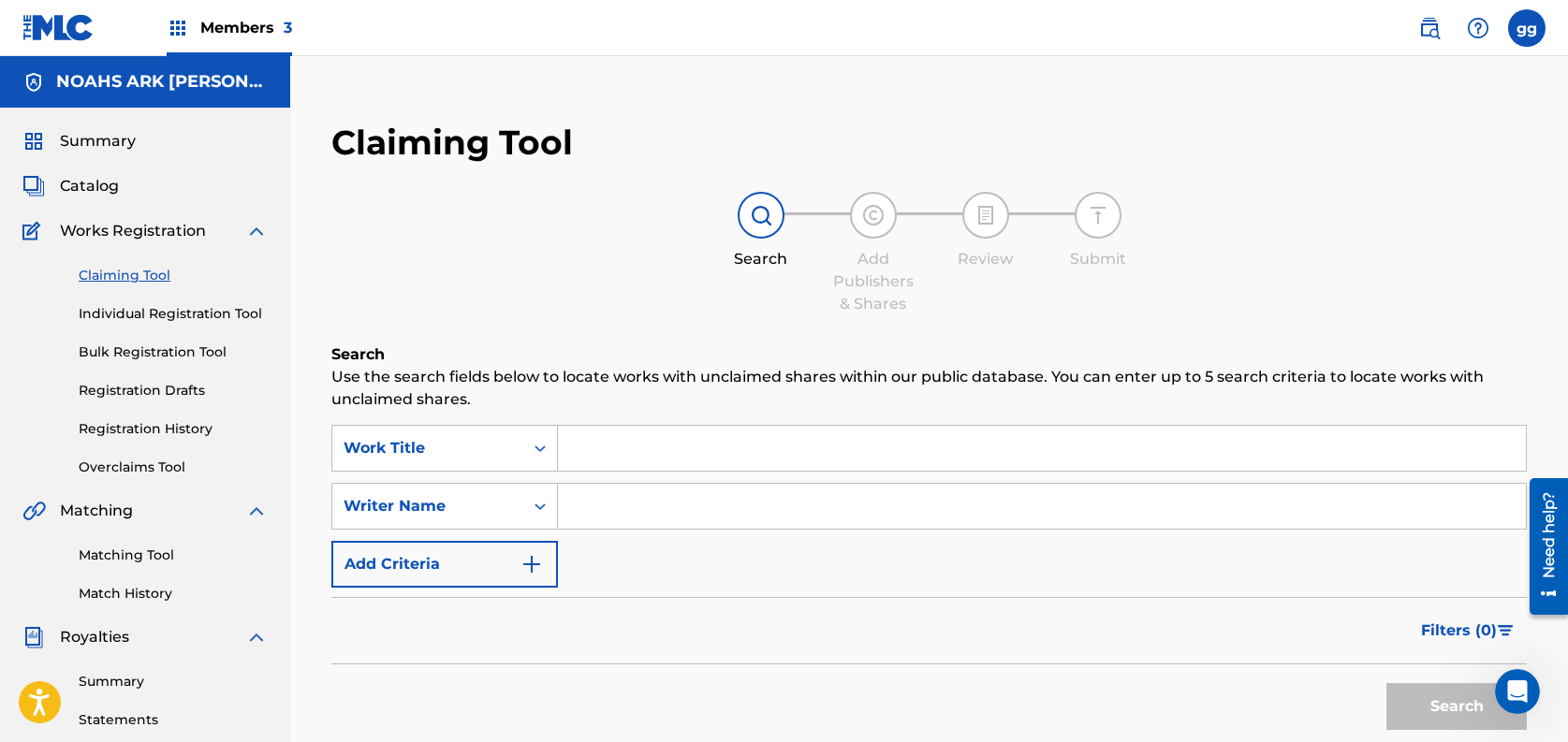 click on "Registration History" at bounding box center [173, 429] 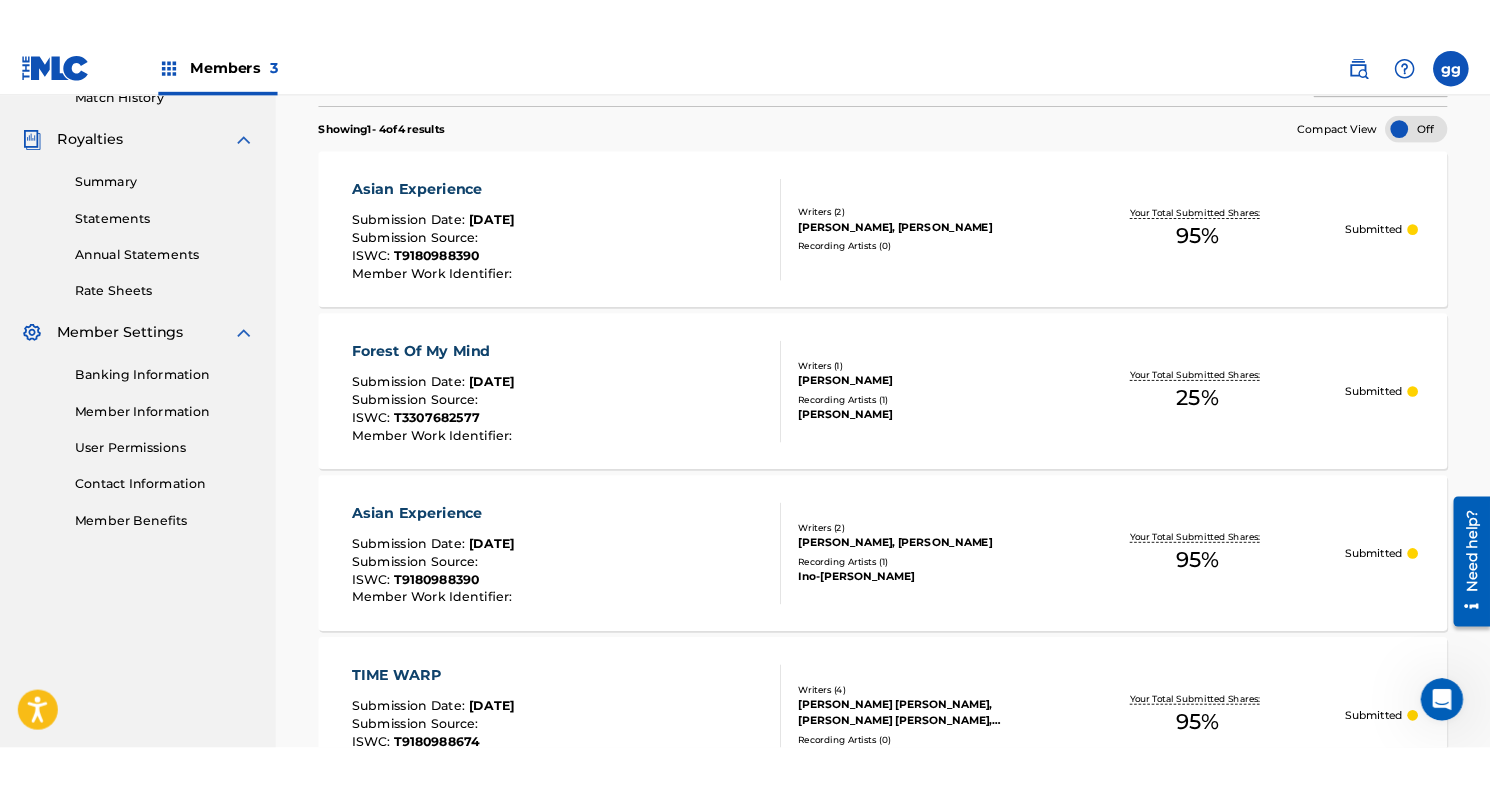 scroll, scrollTop: 540, scrollLeft: 0, axis: vertical 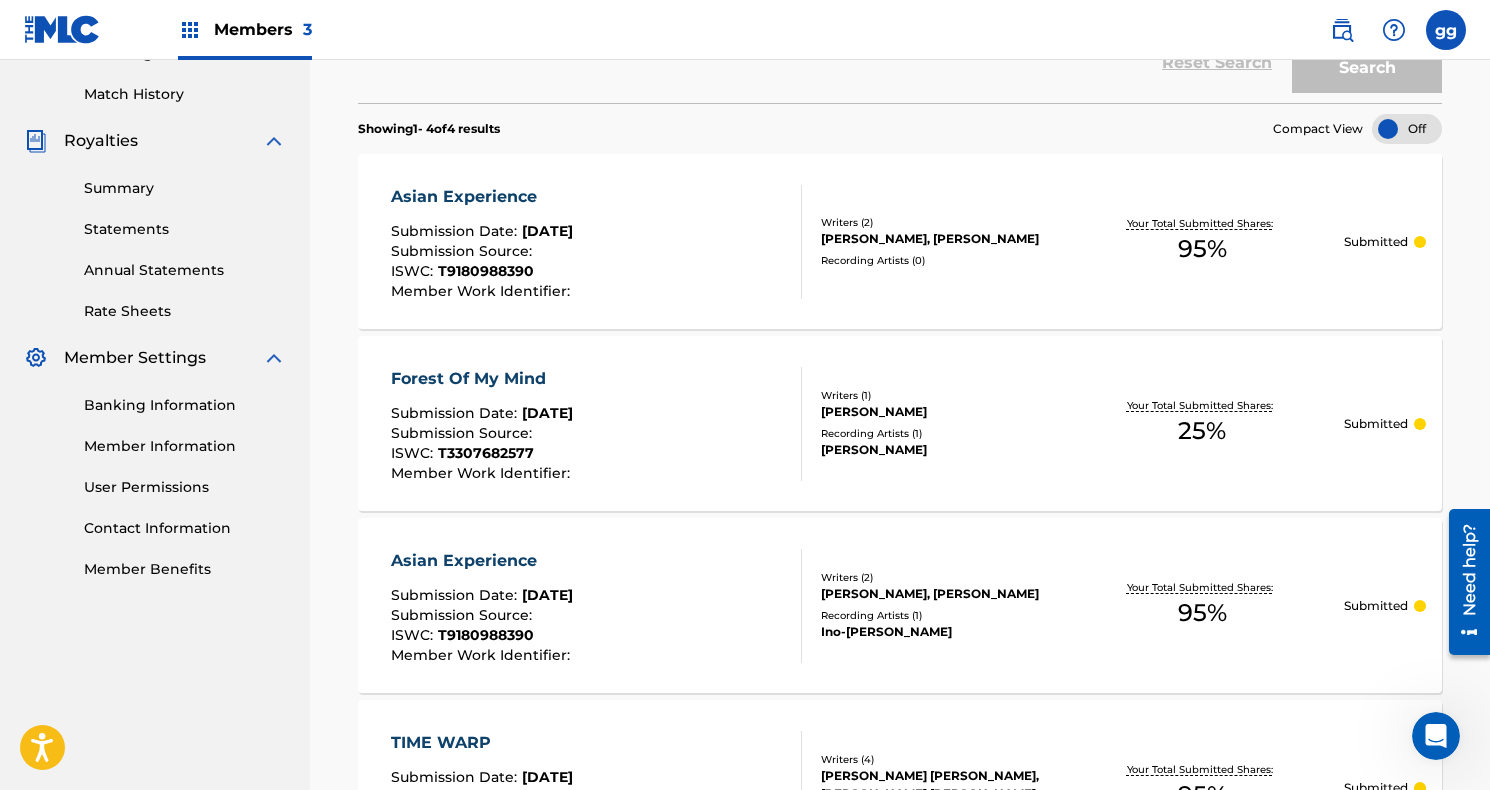 click on "Asian Experience" at bounding box center [483, 197] 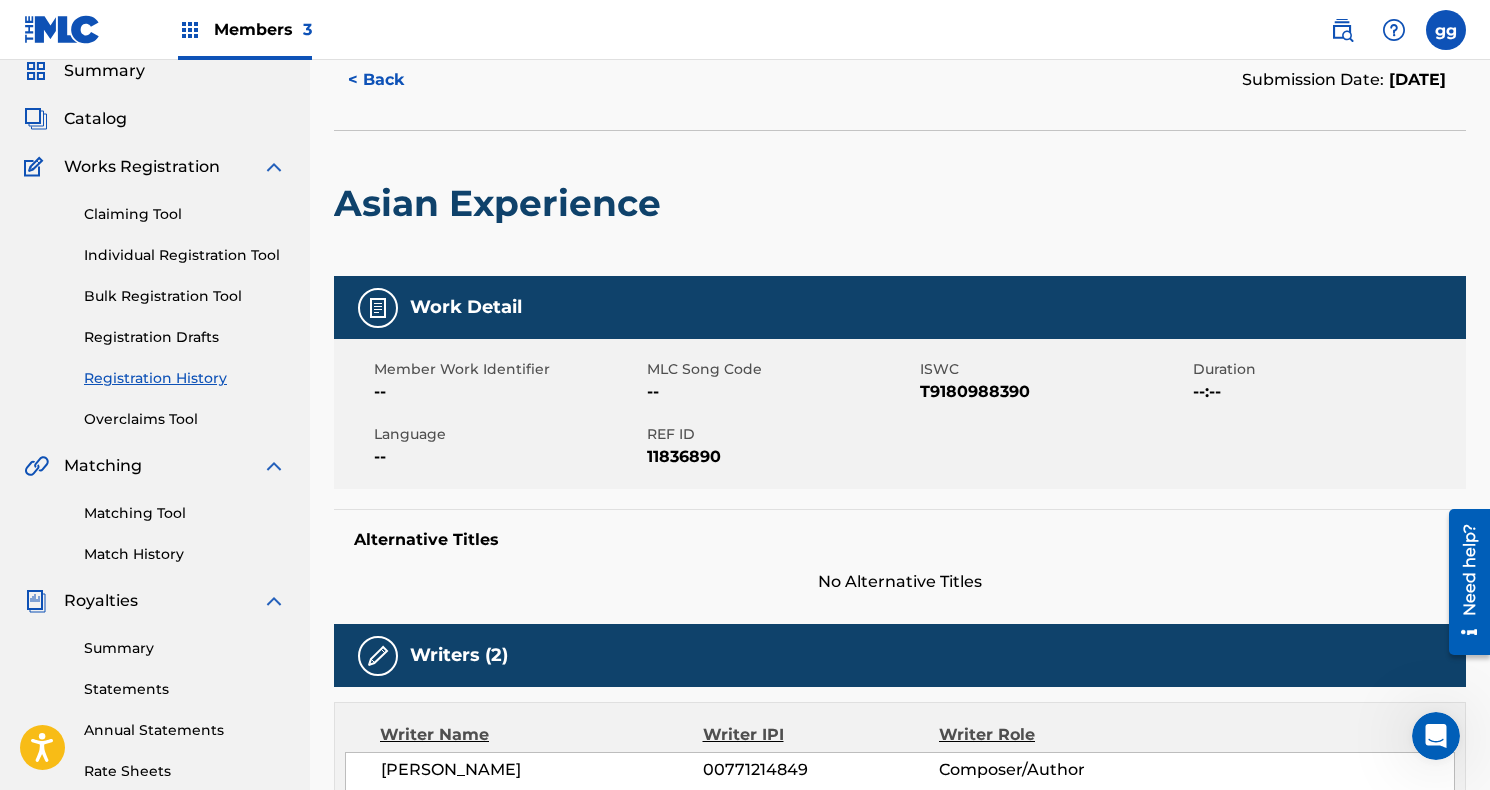 scroll, scrollTop: 59, scrollLeft: 0, axis: vertical 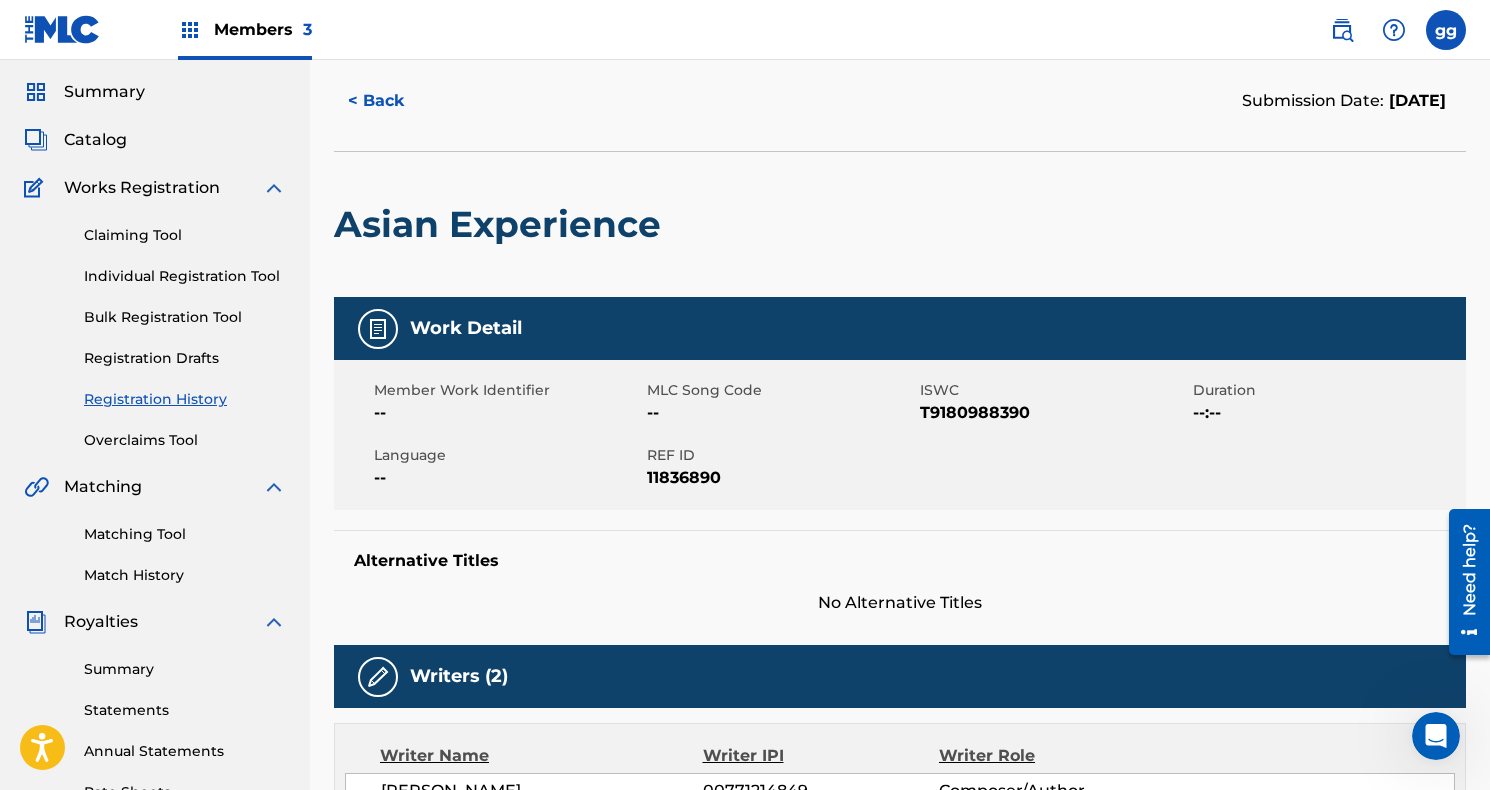 click on "< Back" at bounding box center (394, 101) 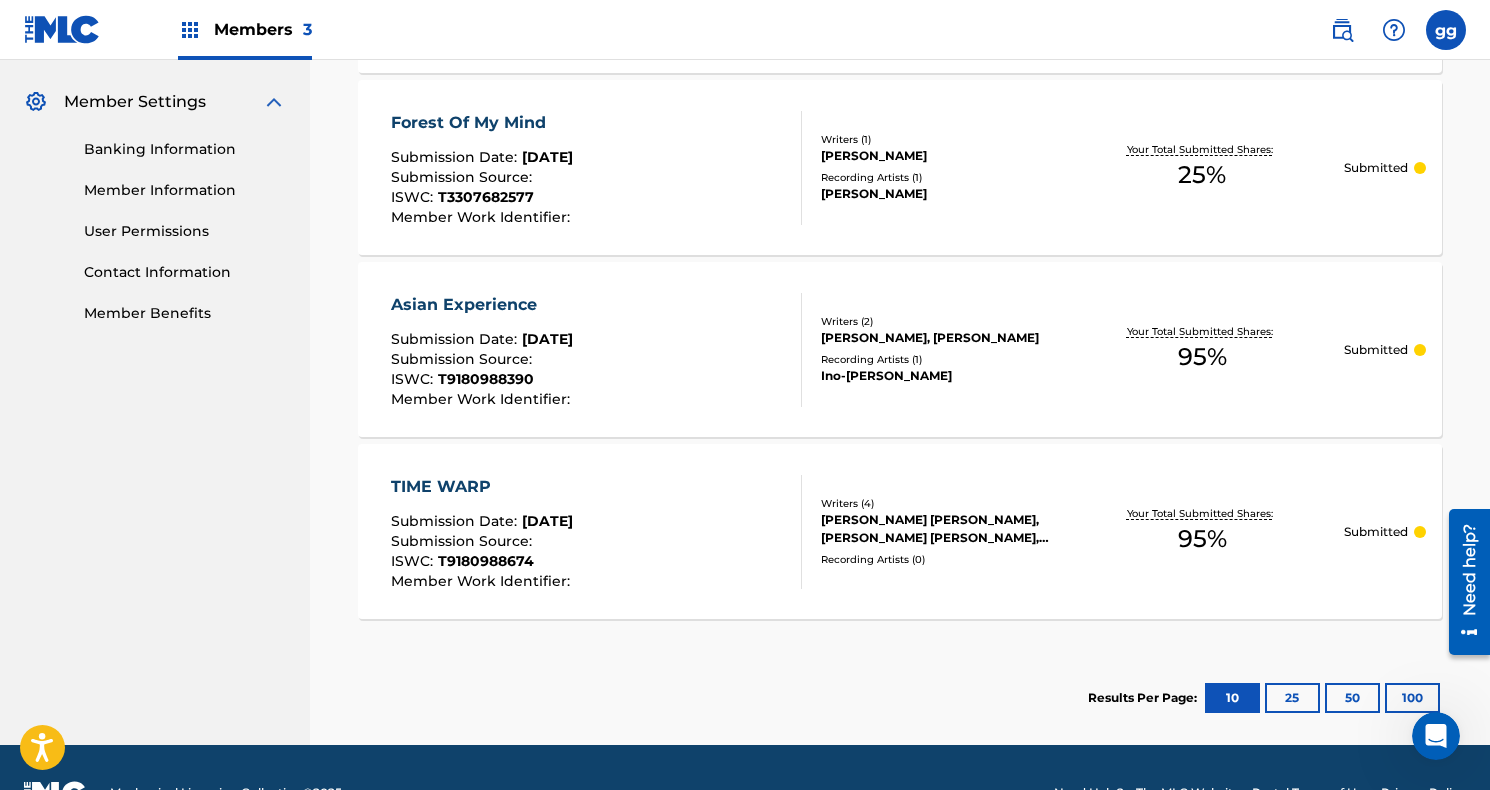 scroll, scrollTop: 849, scrollLeft: 0, axis: vertical 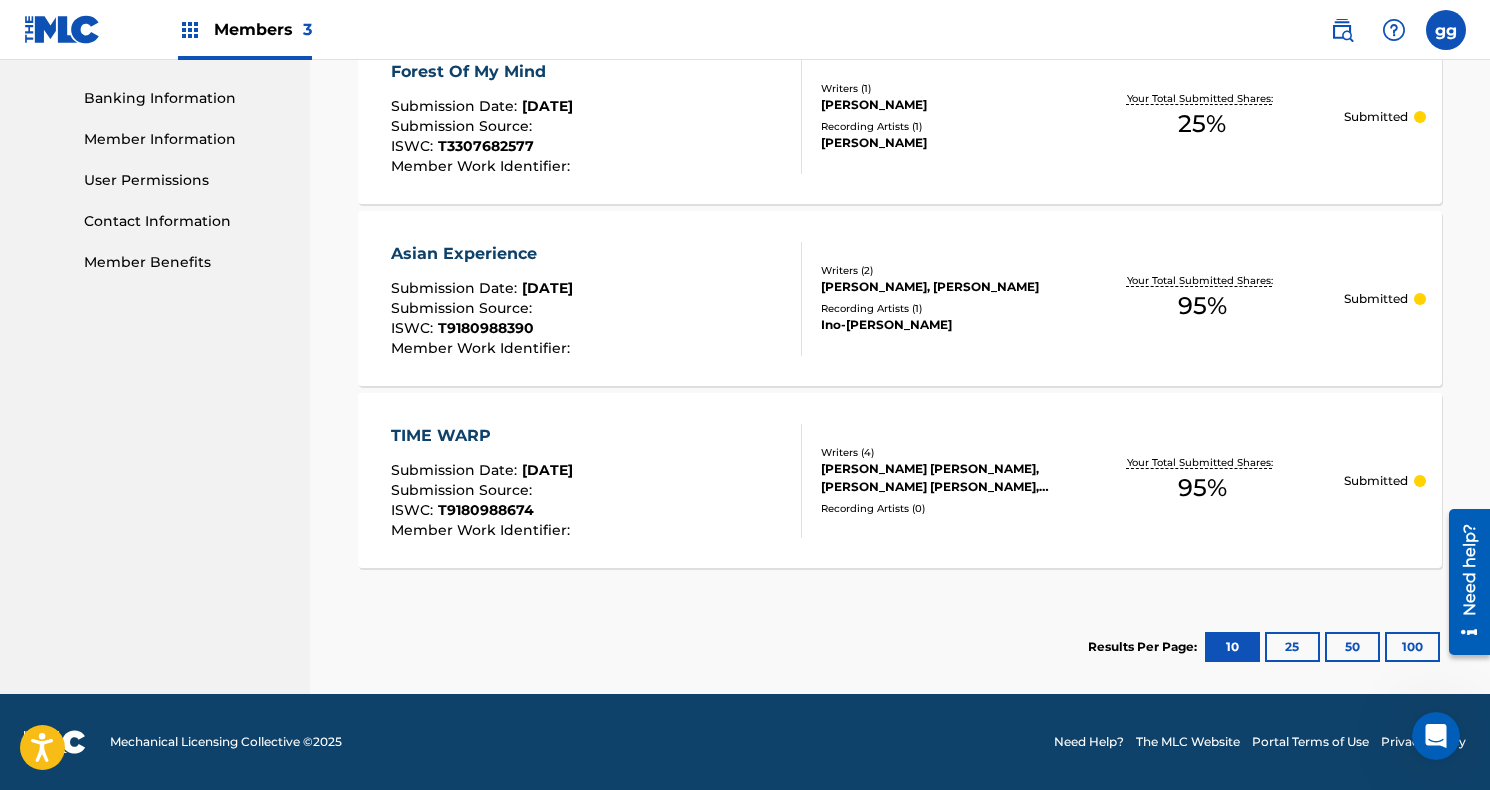 click on "Asian Experience" at bounding box center [483, 254] 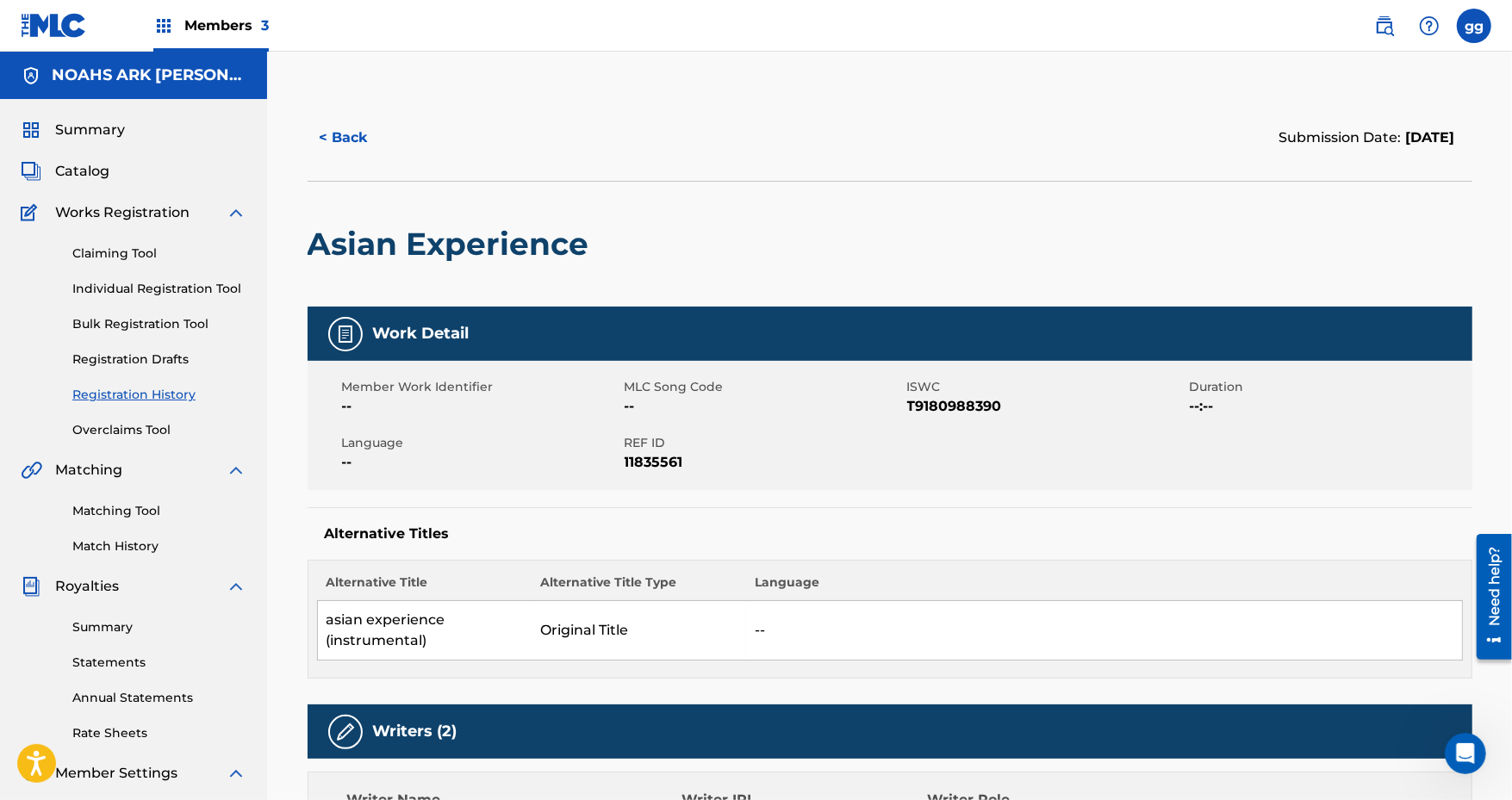 scroll, scrollTop: 0, scrollLeft: 0, axis: both 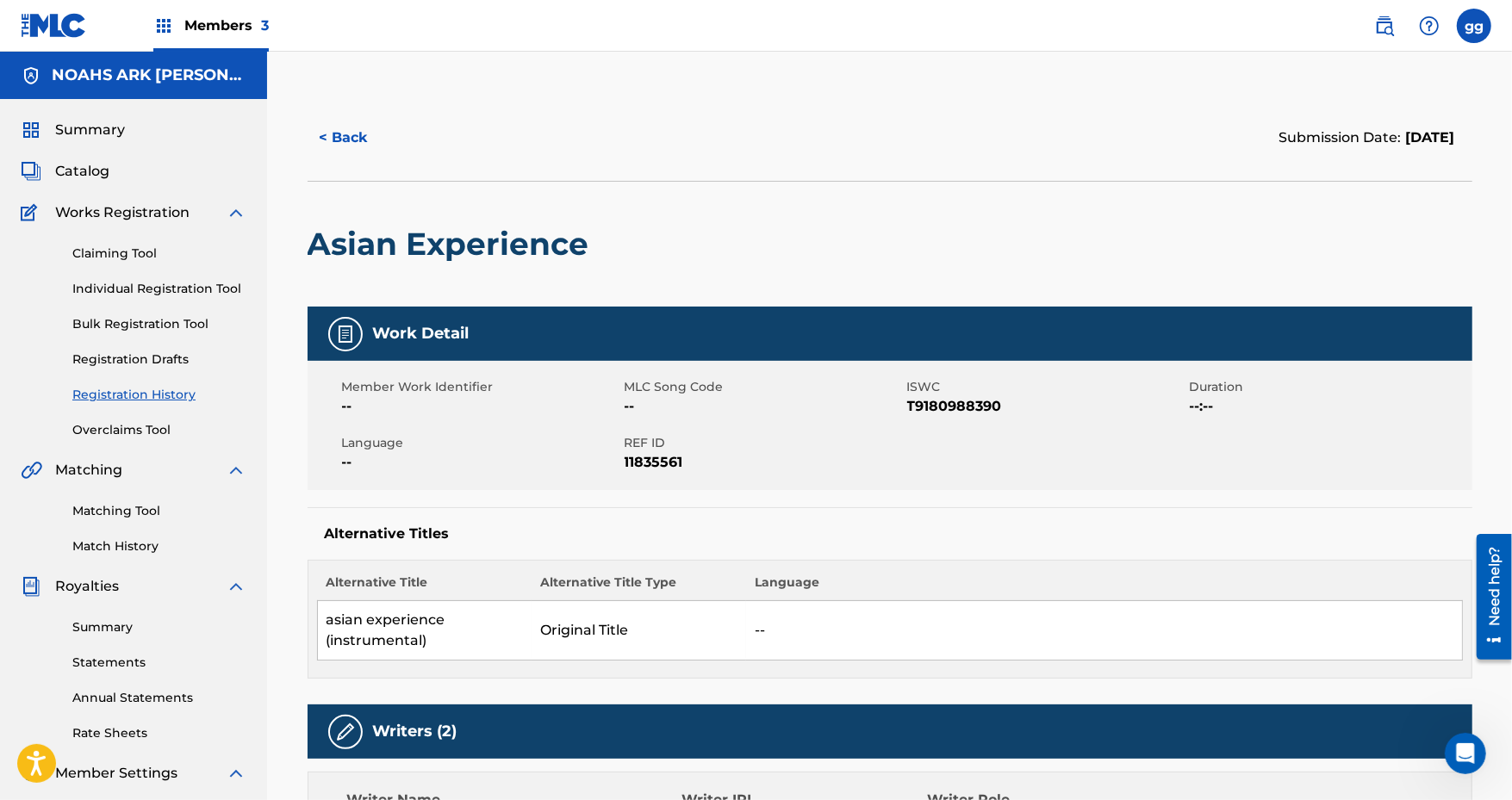 click on "Catalog" at bounding box center [82, 171] 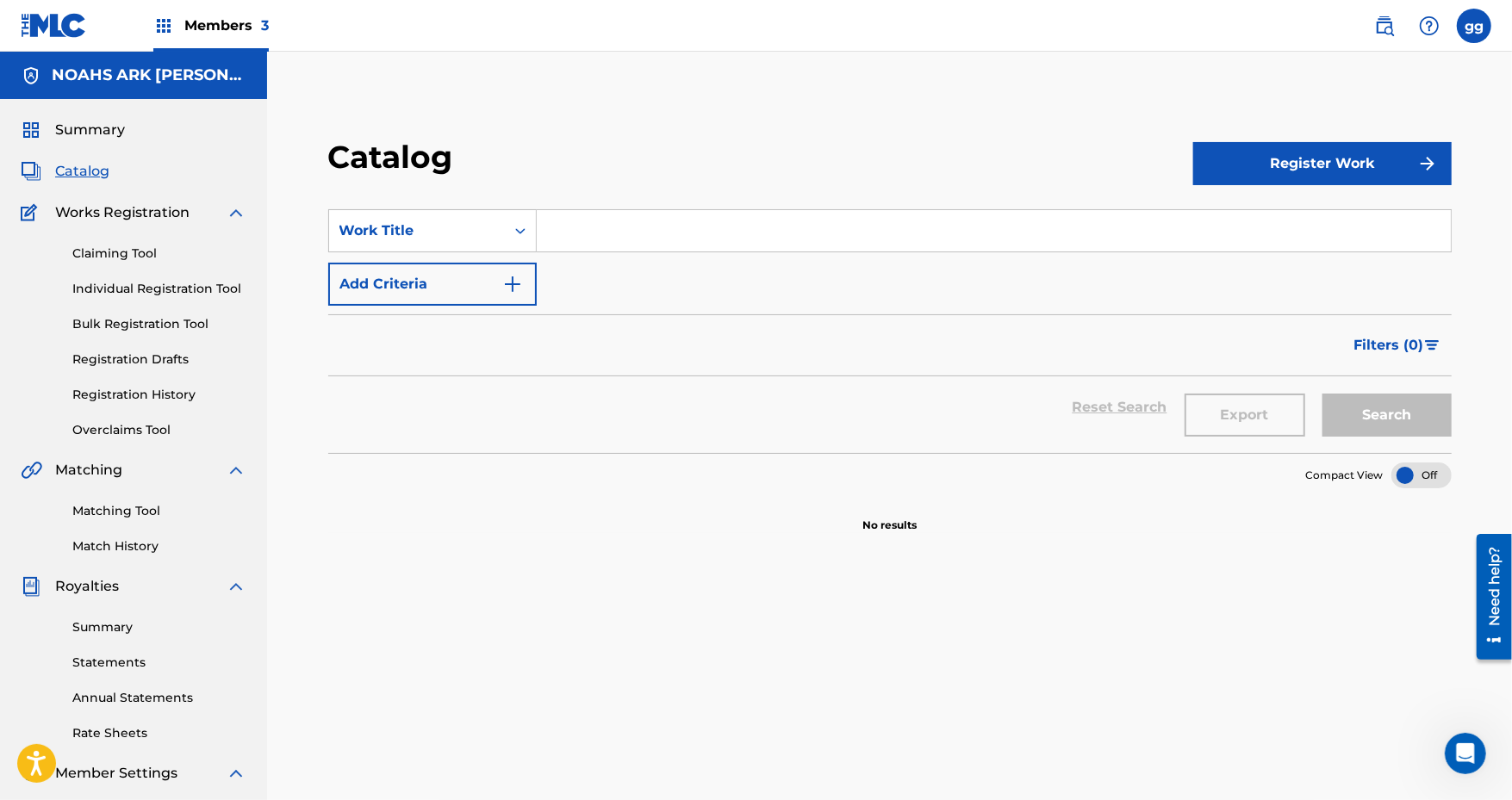 click on "Registration Drafts" at bounding box center [159, 359] 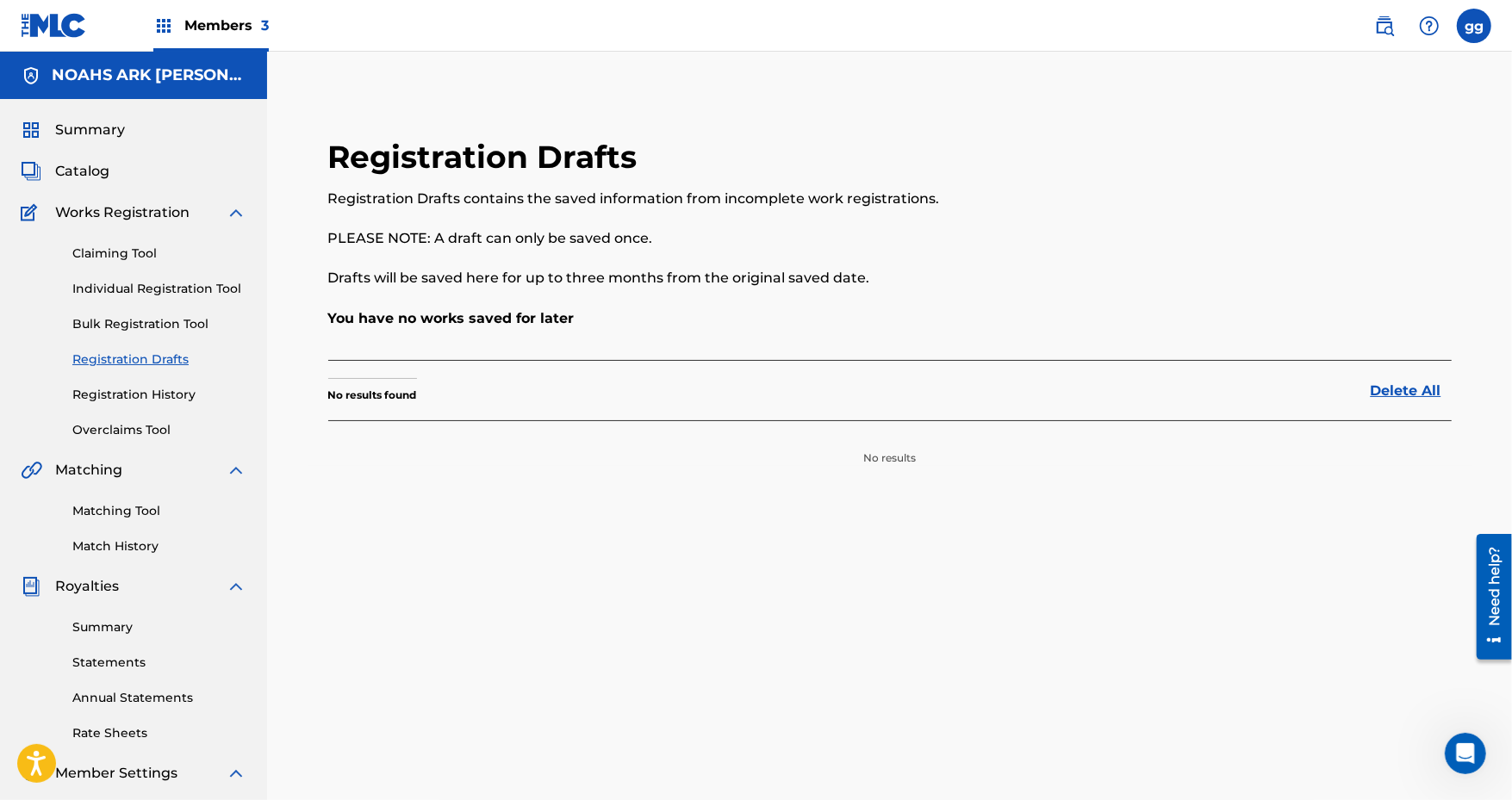 scroll, scrollTop: 0, scrollLeft: 0, axis: both 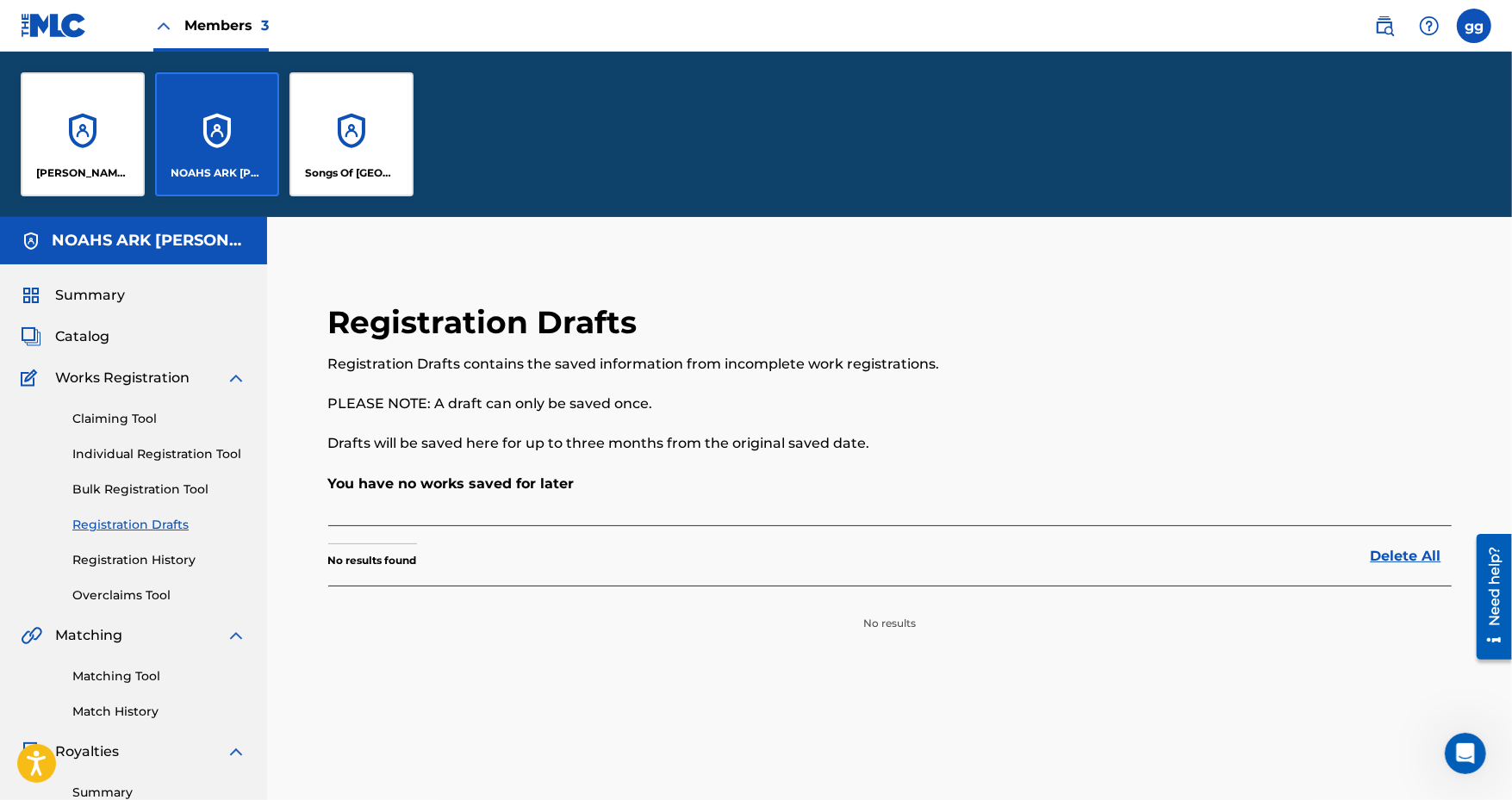 click on "[PERSON_NAME] MUSIC" at bounding box center (83, 134) 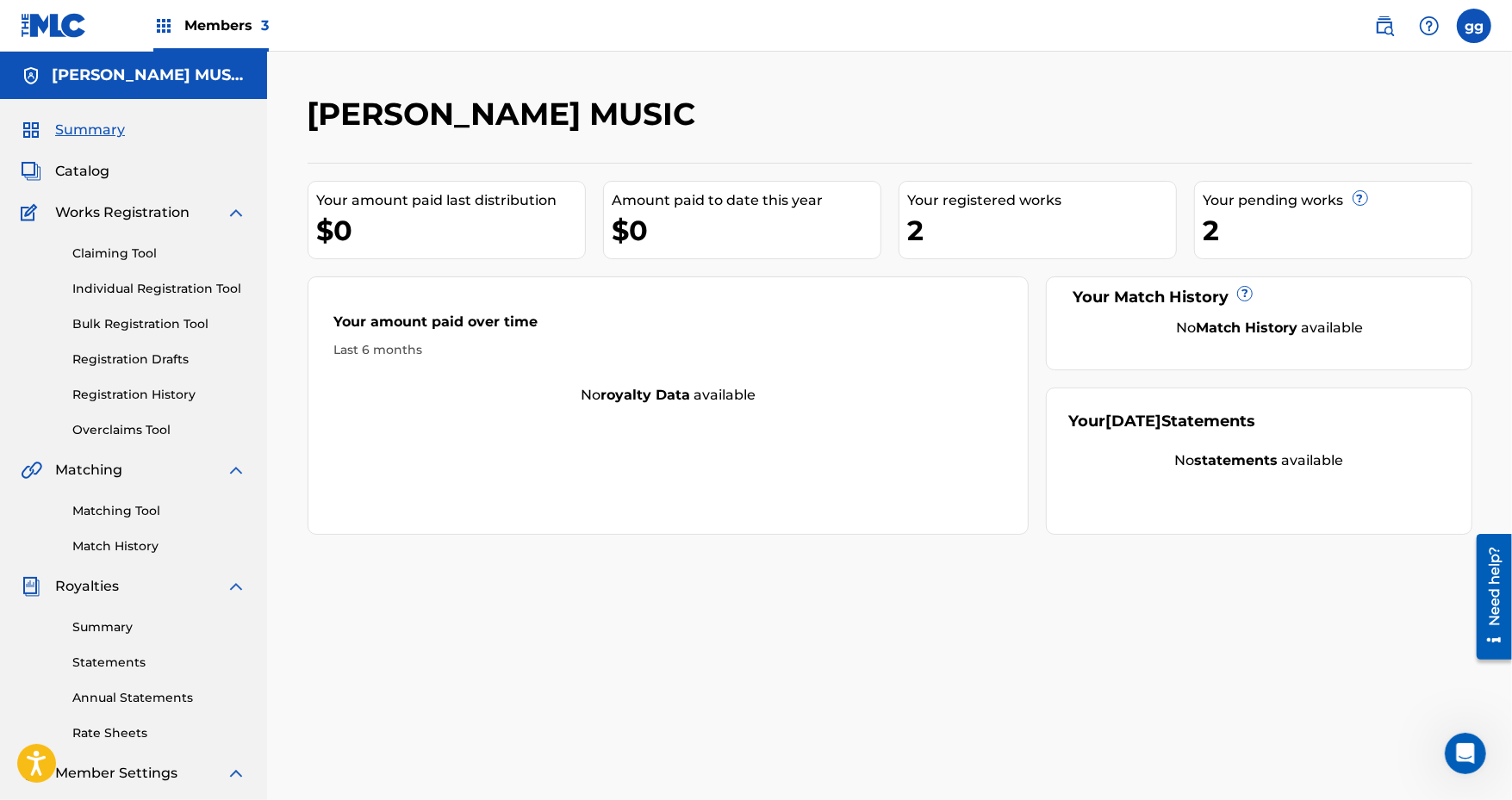click on "Catalog" at bounding box center [82, 171] 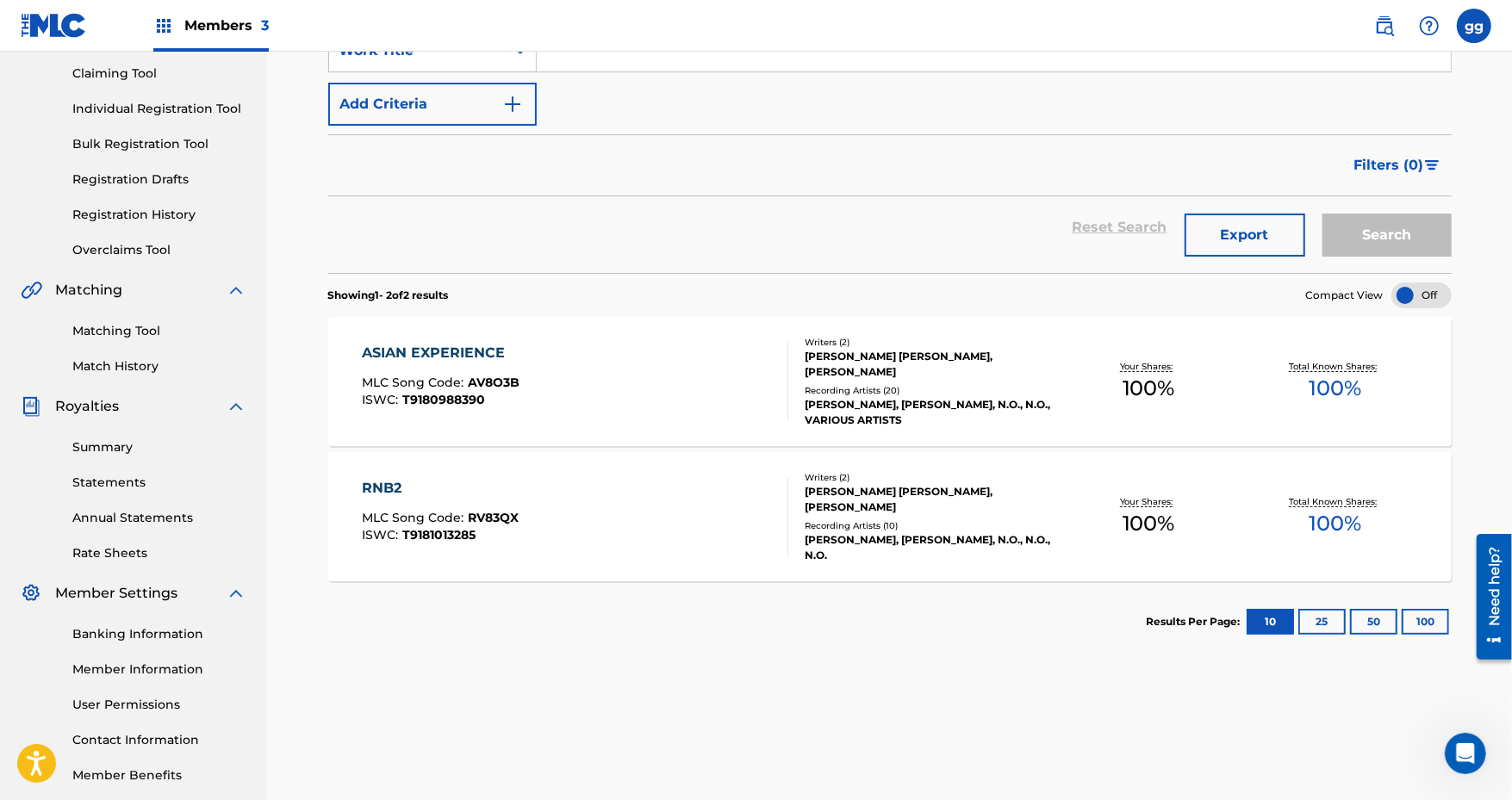 scroll, scrollTop: 176, scrollLeft: 0, axis: vertical 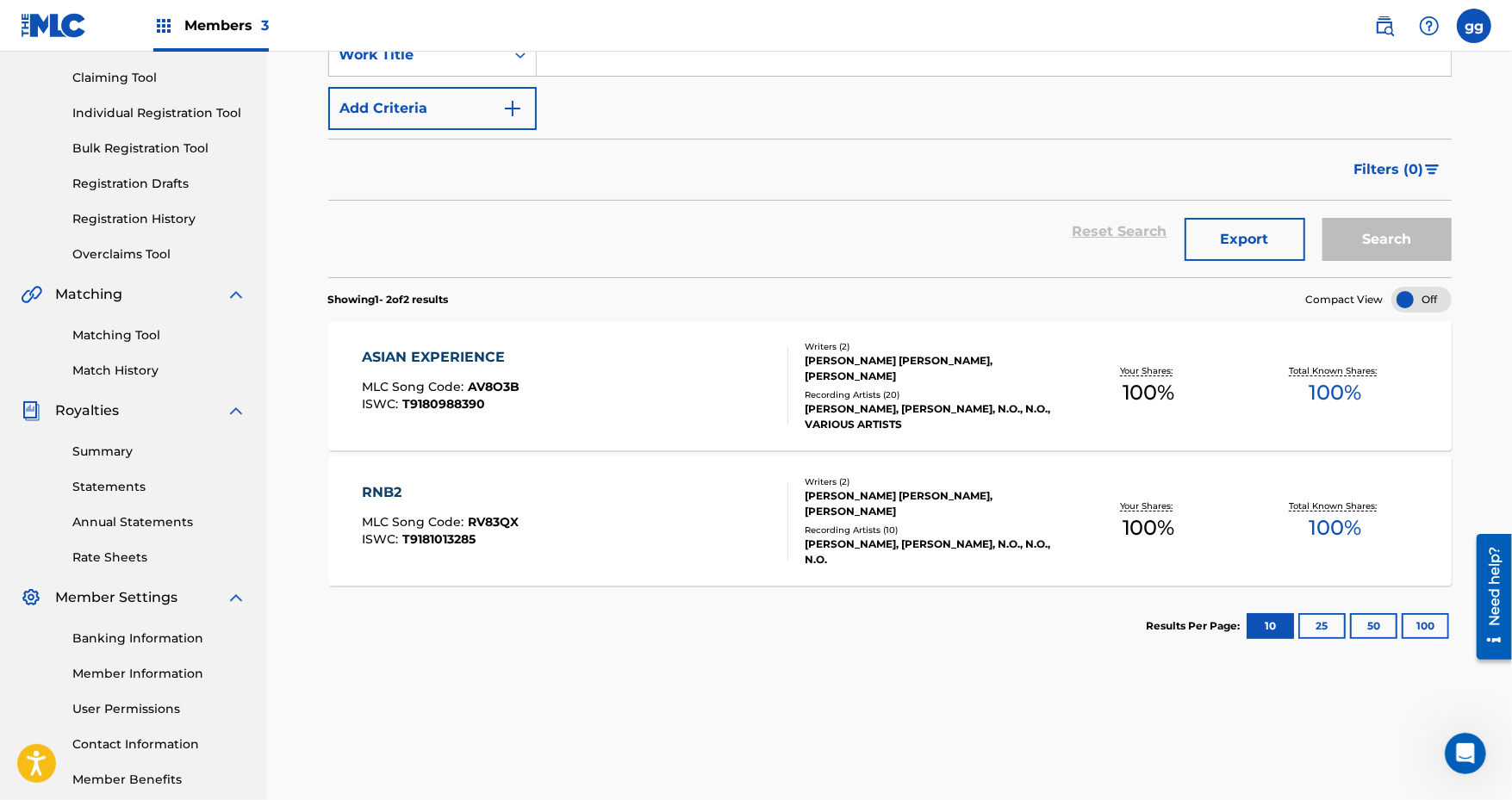 click on "ASIAN EXPERIENCE" at bounding box center (440, 357) 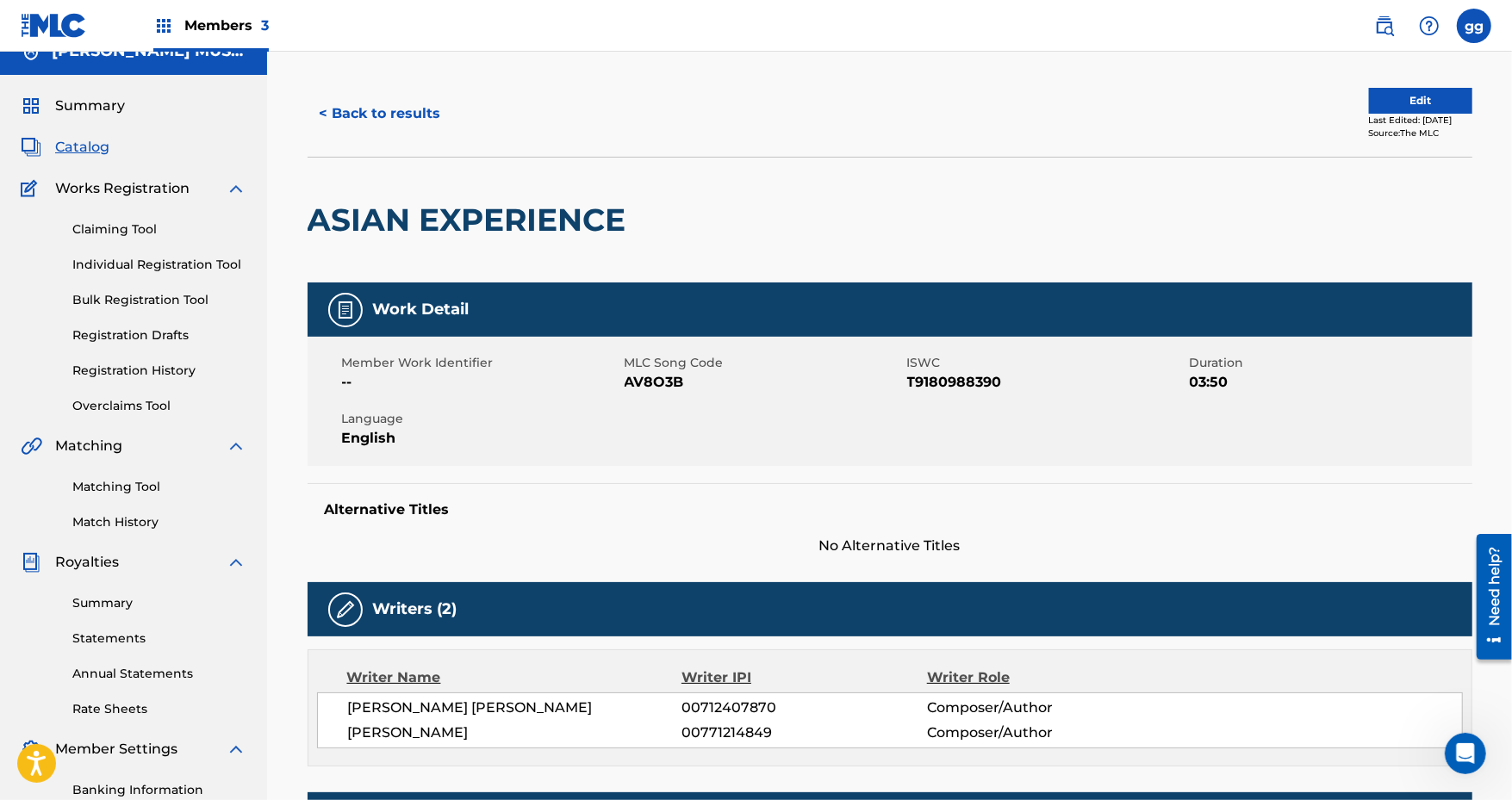 scroll, scrollTop: 15, scrollLeft: 0, axis: vertical 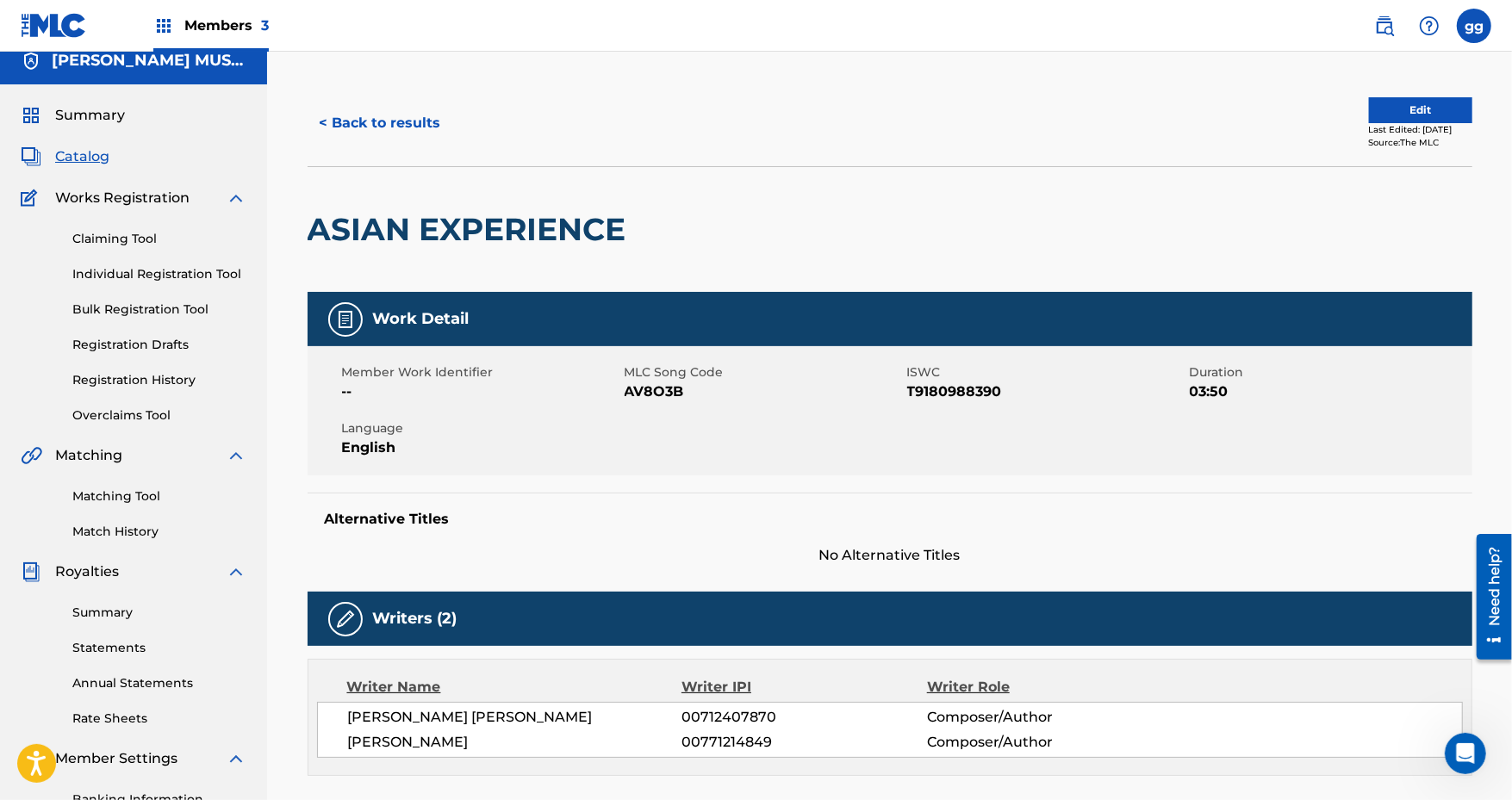 click on "< Back to results" at bounding box center (380, 123) 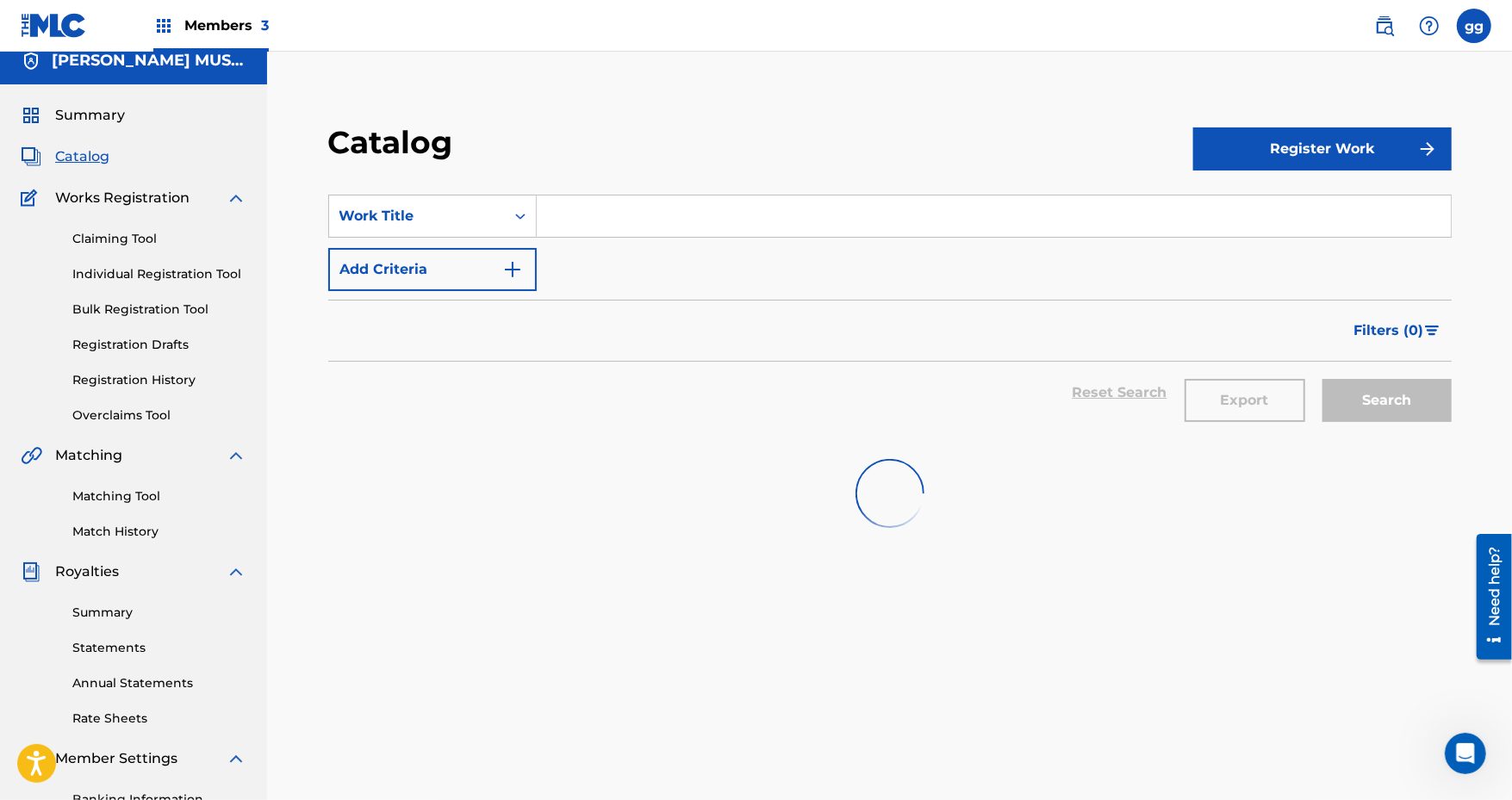 scroll, scrollTop: 175, scrollLeft: 0, axis: vertical 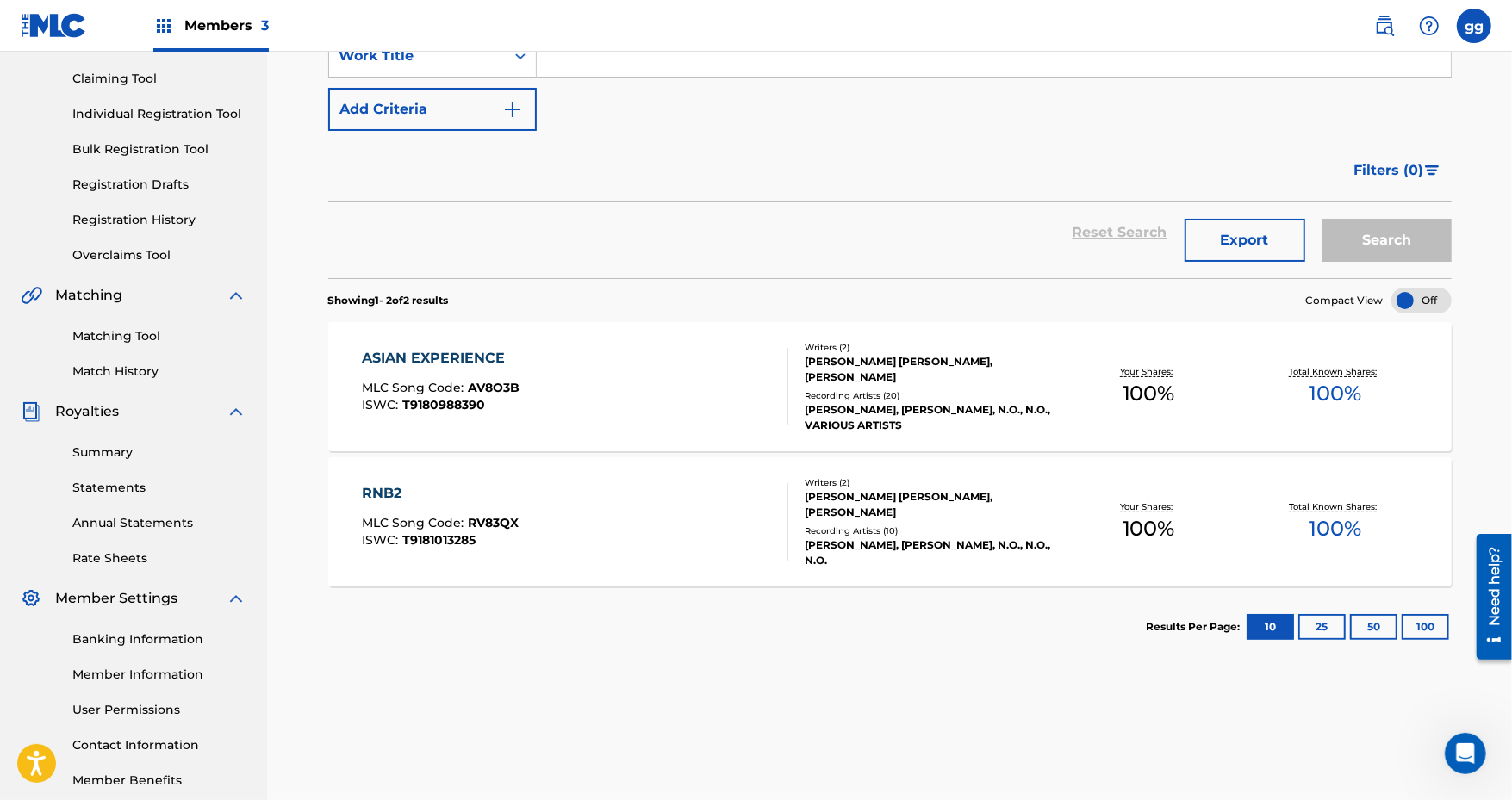 click on "Members    3" at bounding box center (227, 25) 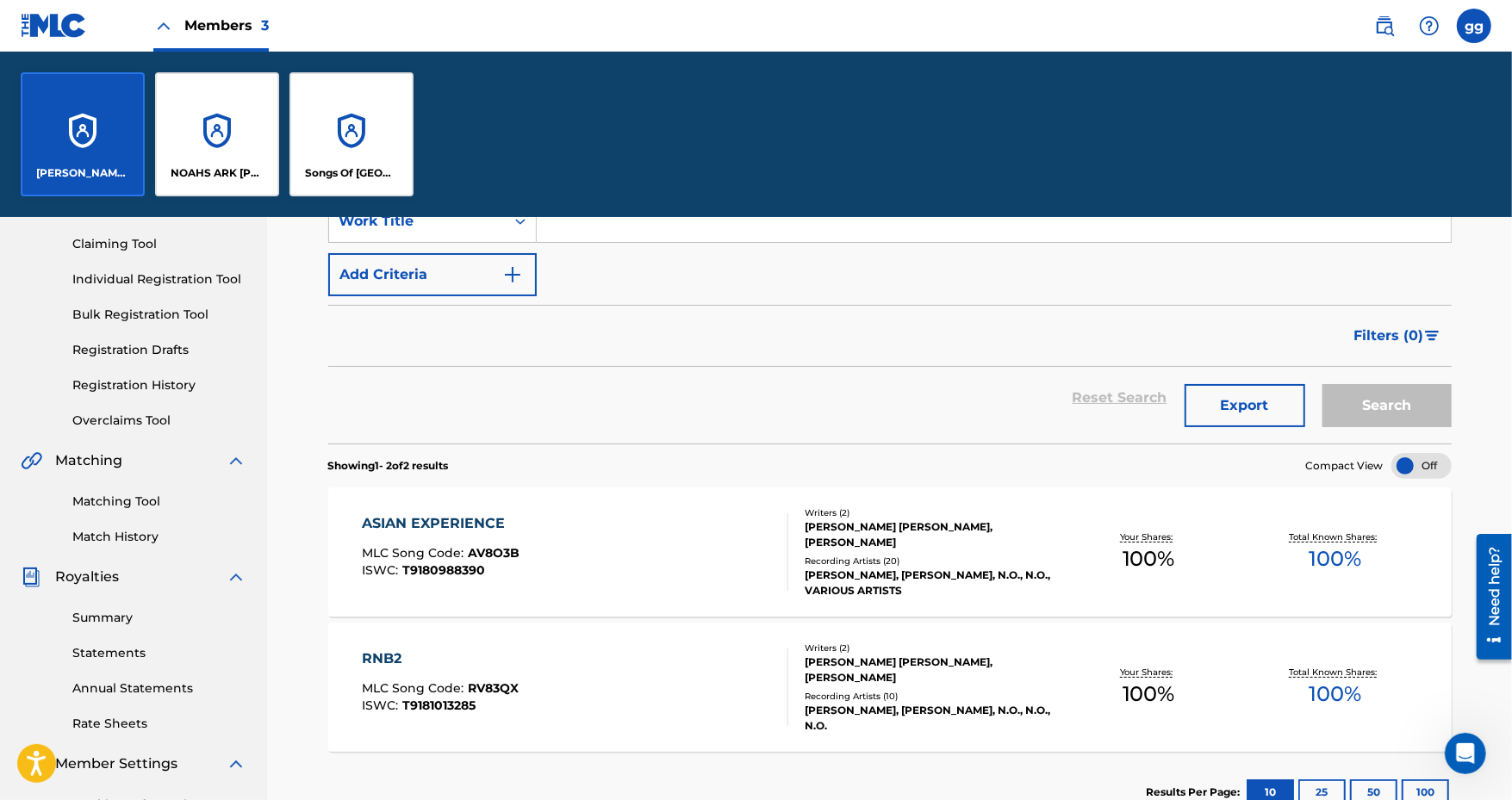 click on "NOAHS ARK [PERSON_NAME] PUBLISHERS" at bounding box center (217, 134) 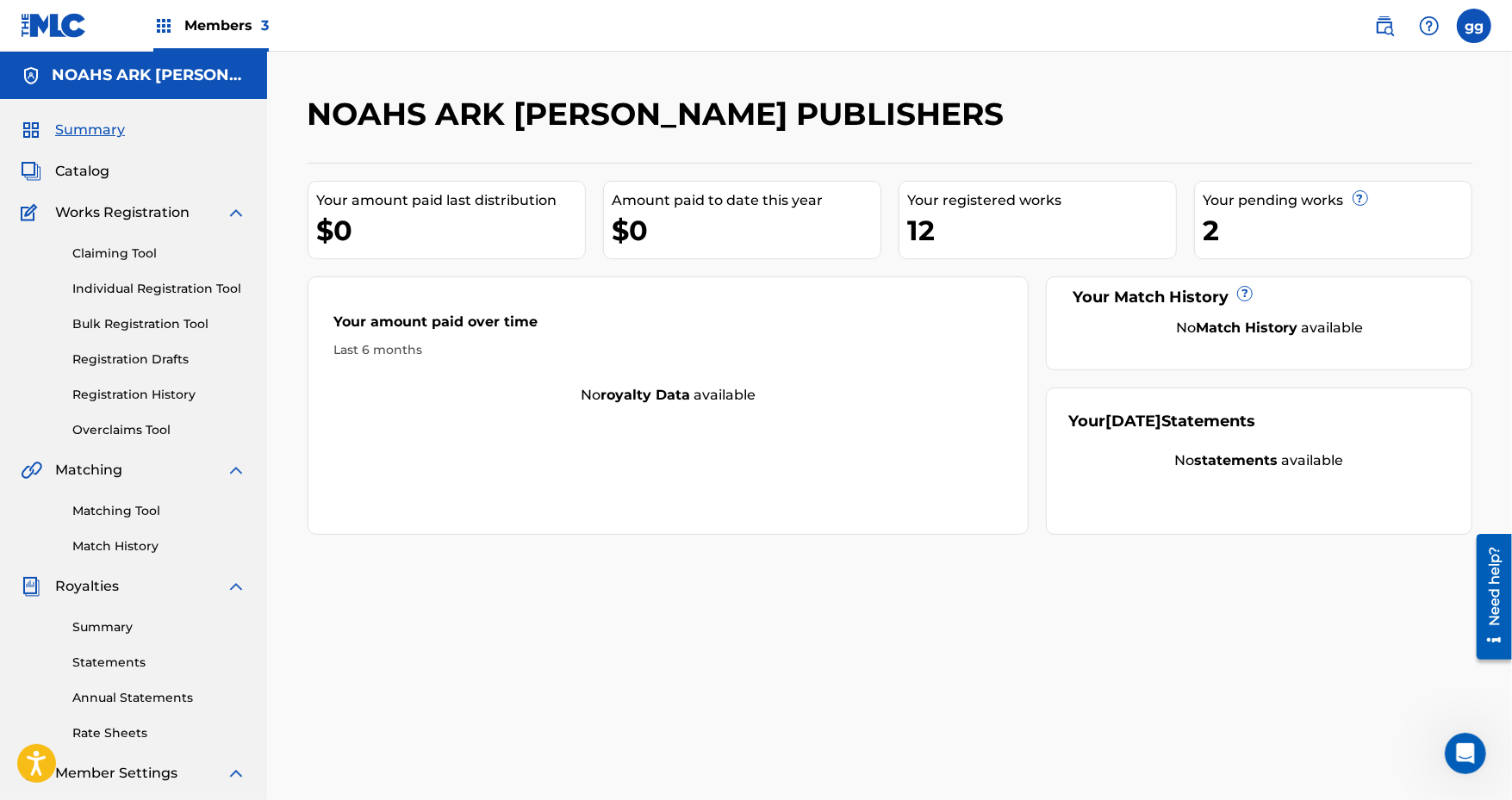 click on "Catalog" at bounding box center [82, 171] 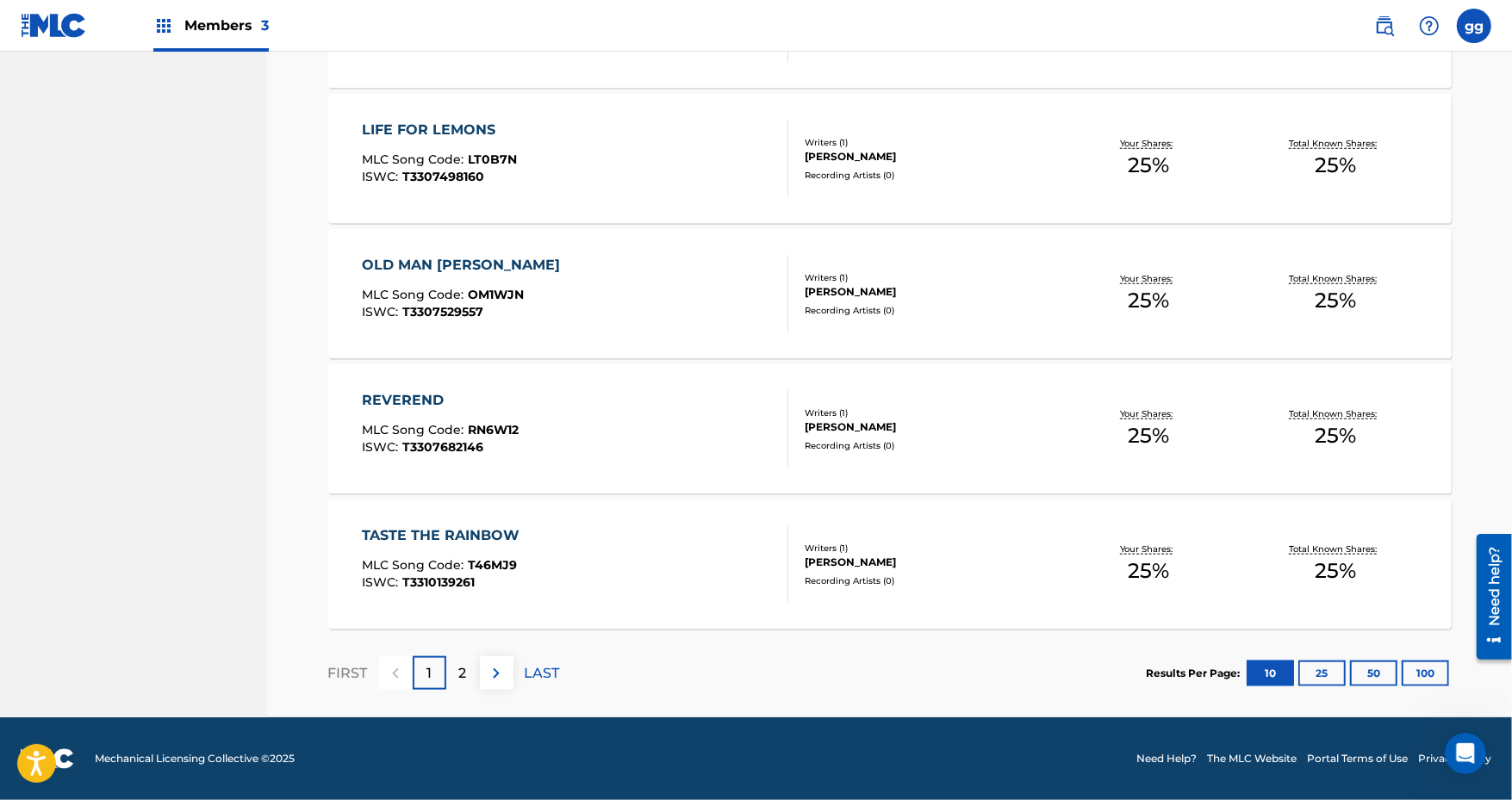 scroll, scrollTop: 1250, scrollLeft: 0, axis: vertical 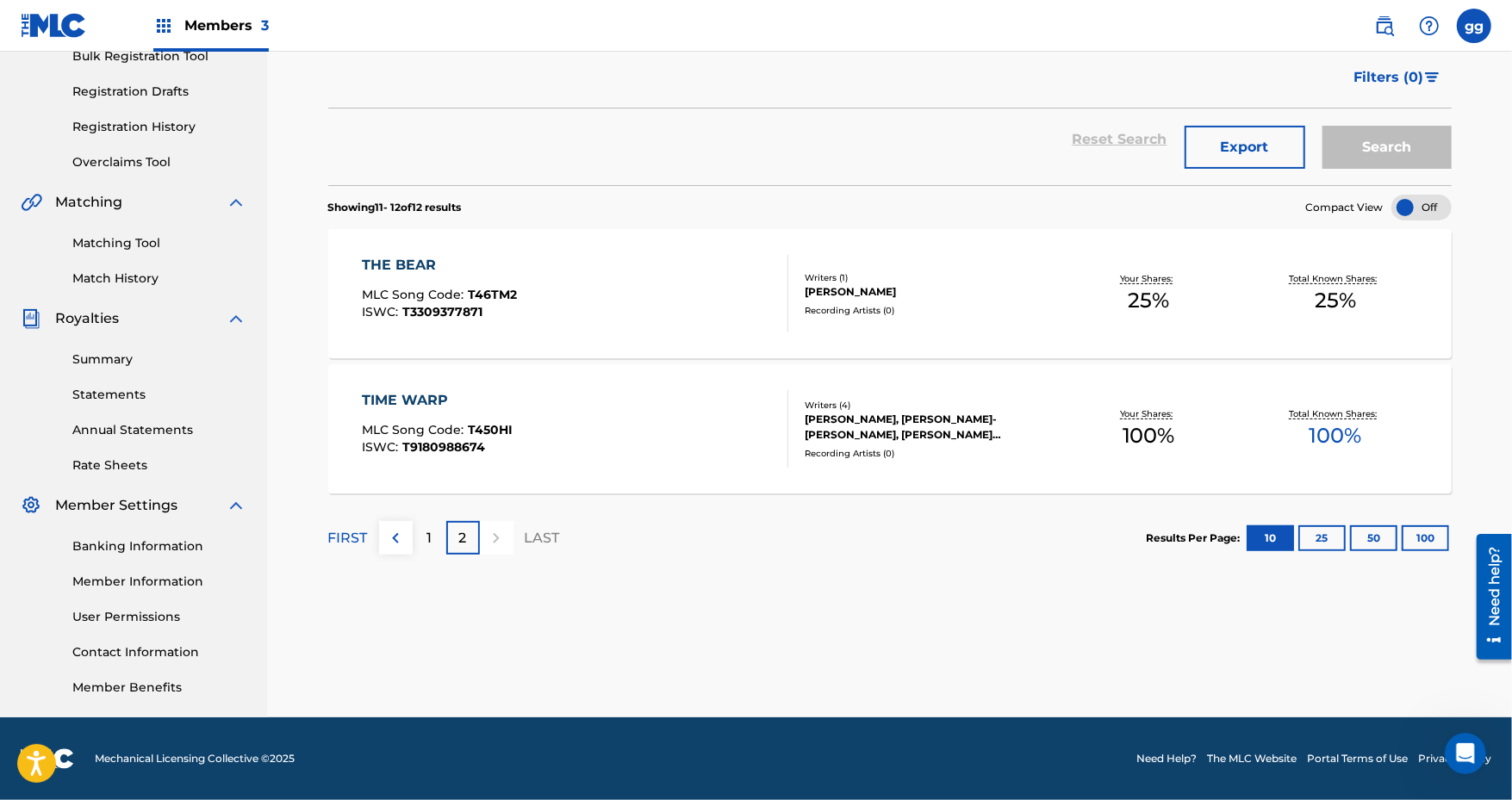 click on "2" at bounding box center (463, 537) 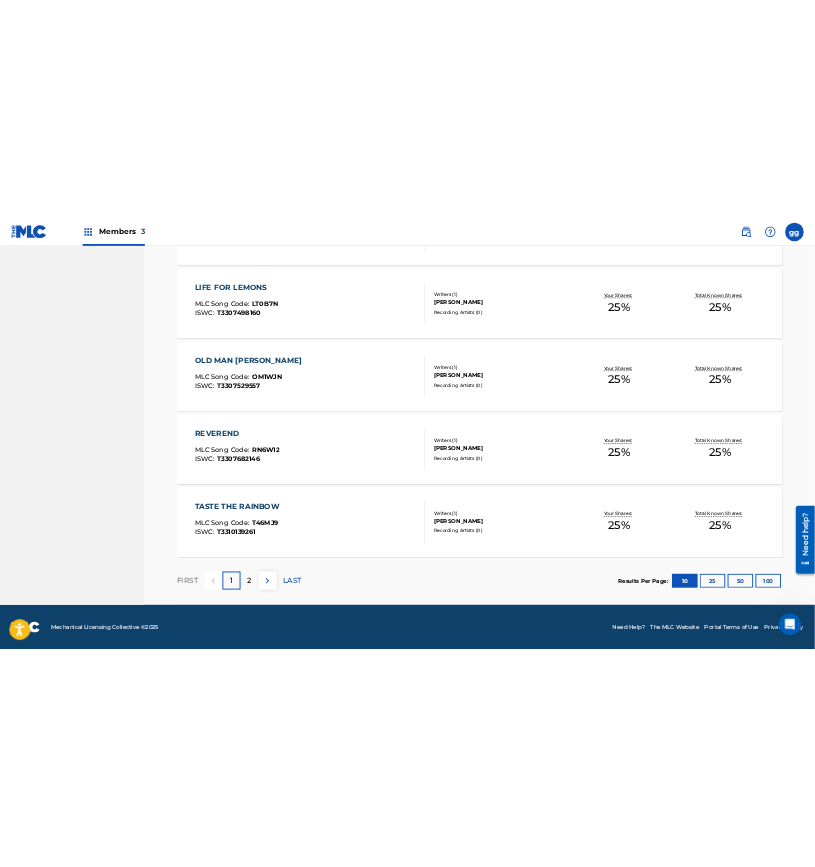scroll, scrollTop: 1451, scrollLeft: 0, axis: vertical 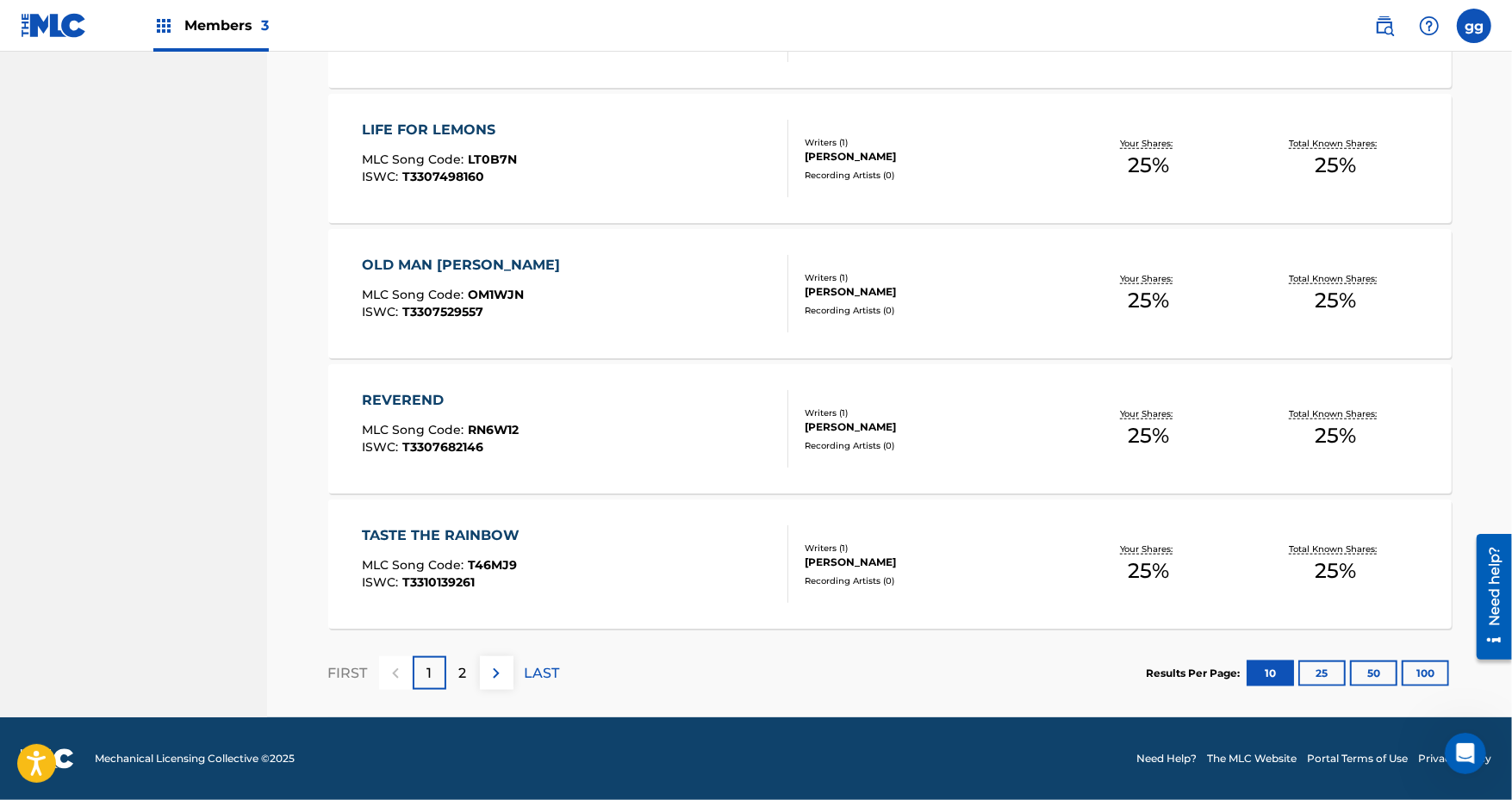 click on "Members    3" at bounding box center (227, 25) 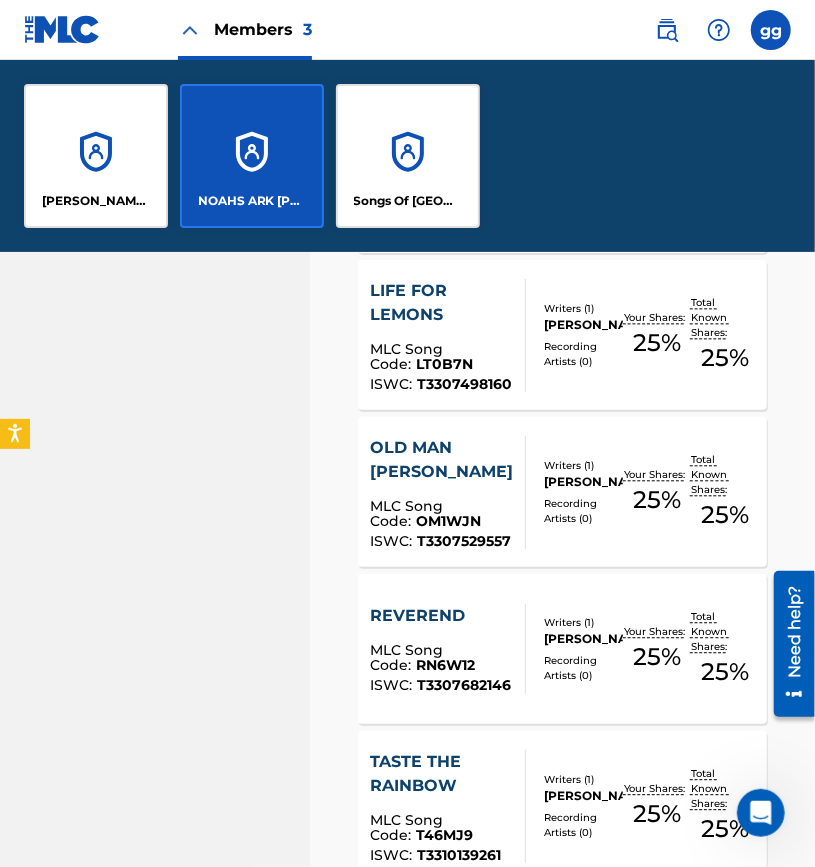 click on "[PERSON_NAME] MUSIC" at bounding box center (96, 156) 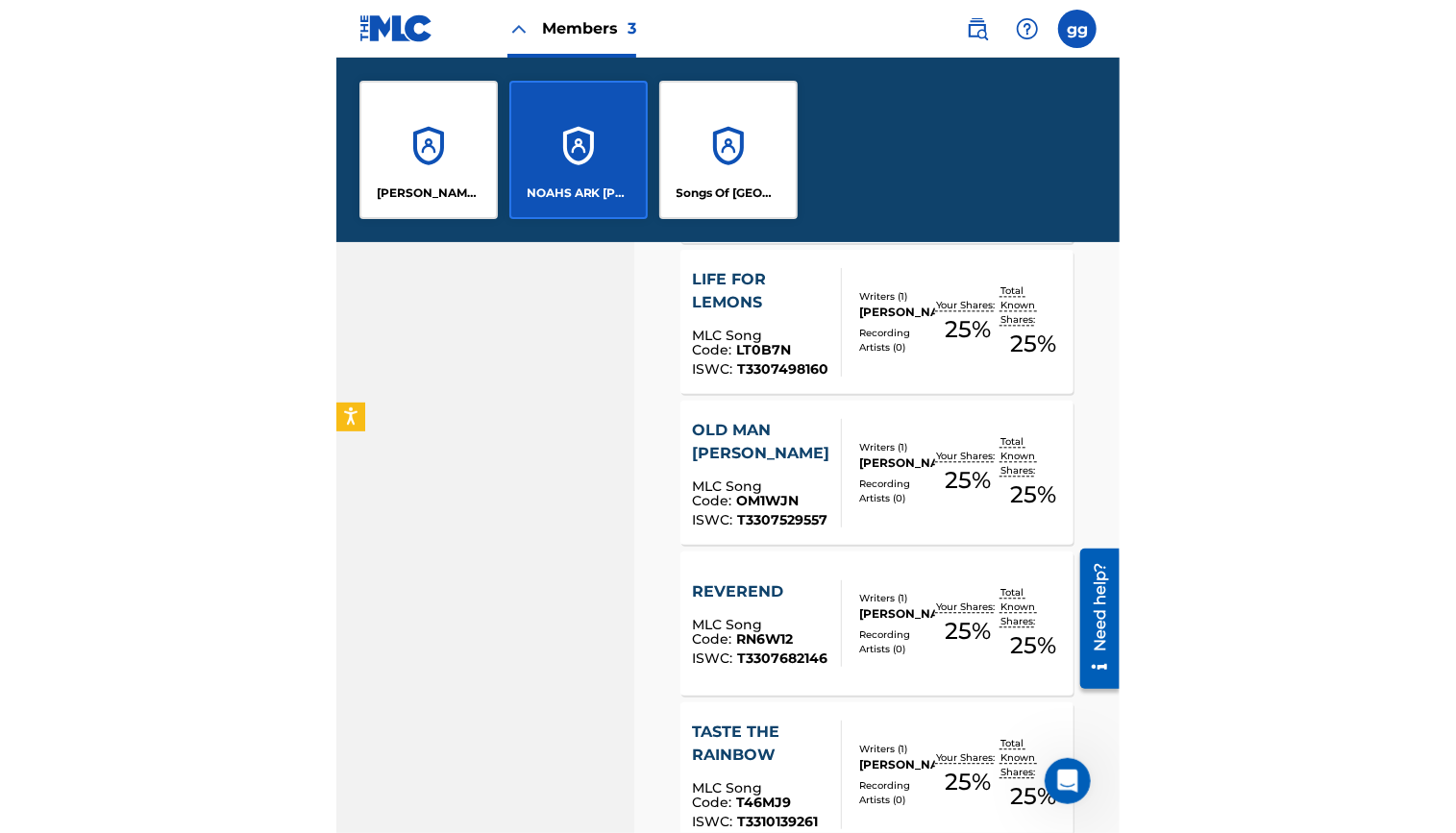 scroll, scrollTop: 0, scrollLeft: 0, axis: both 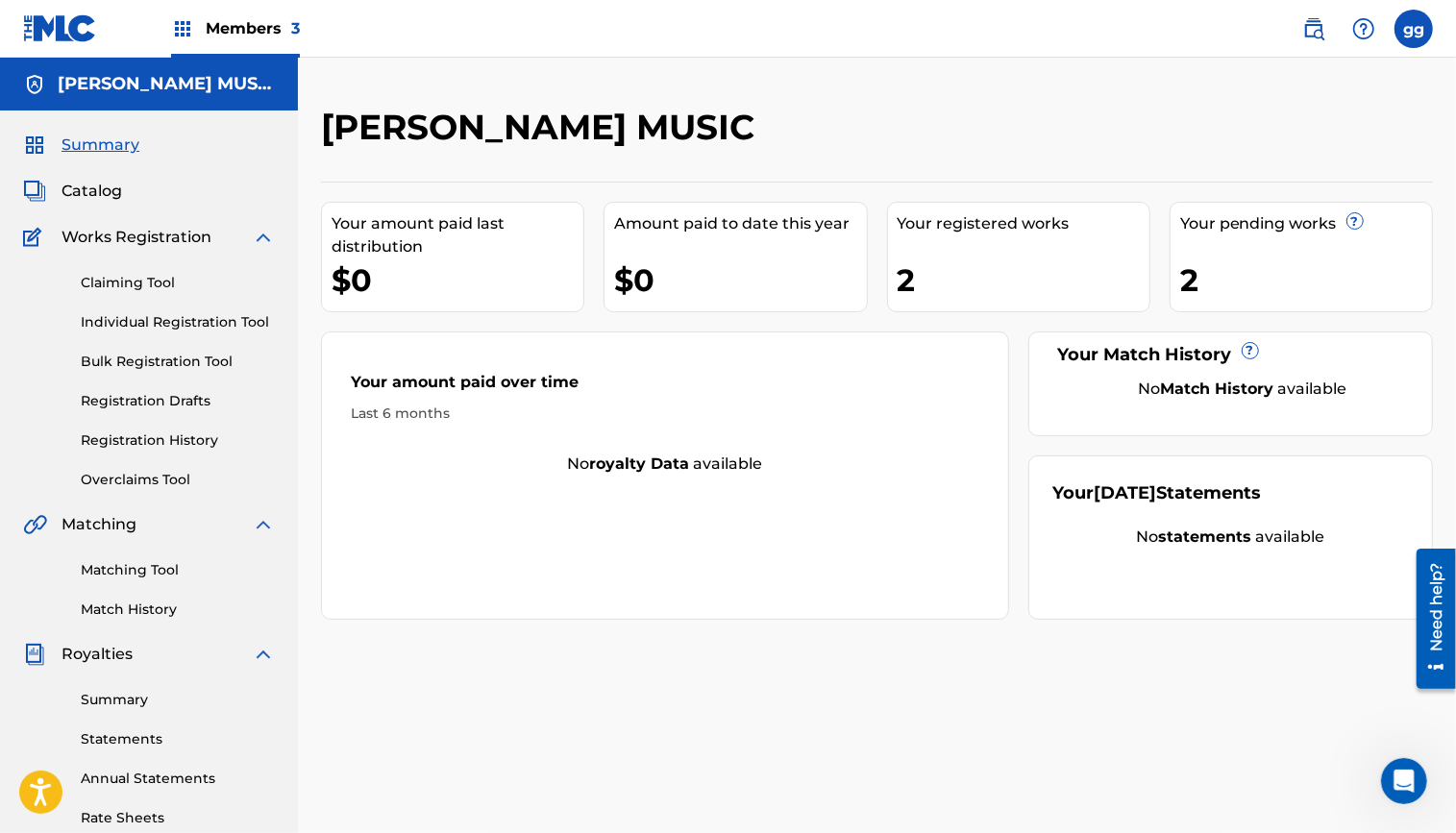 click at bounding box center [1314, 29] 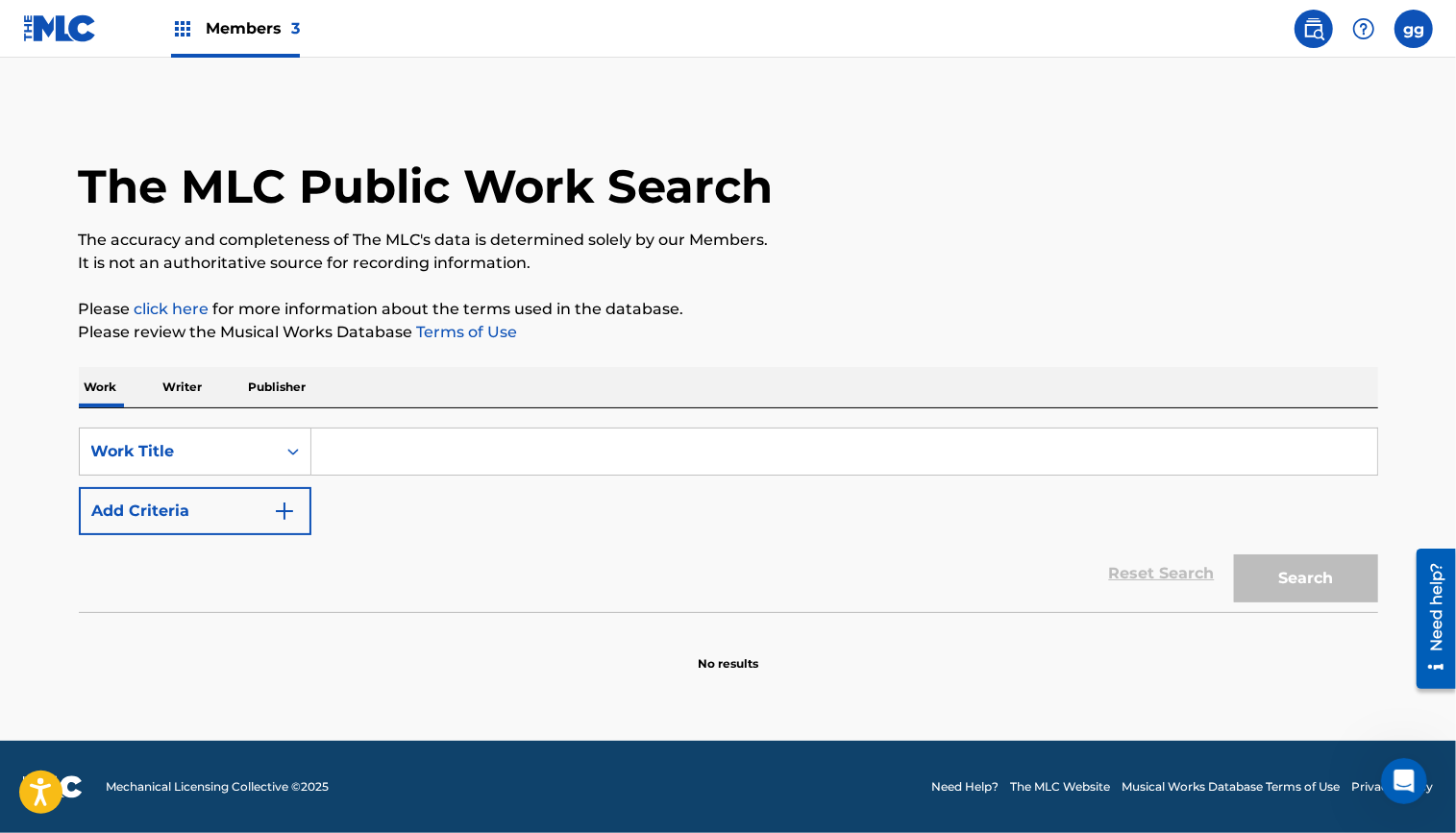 click at bounding box center [844, 452] 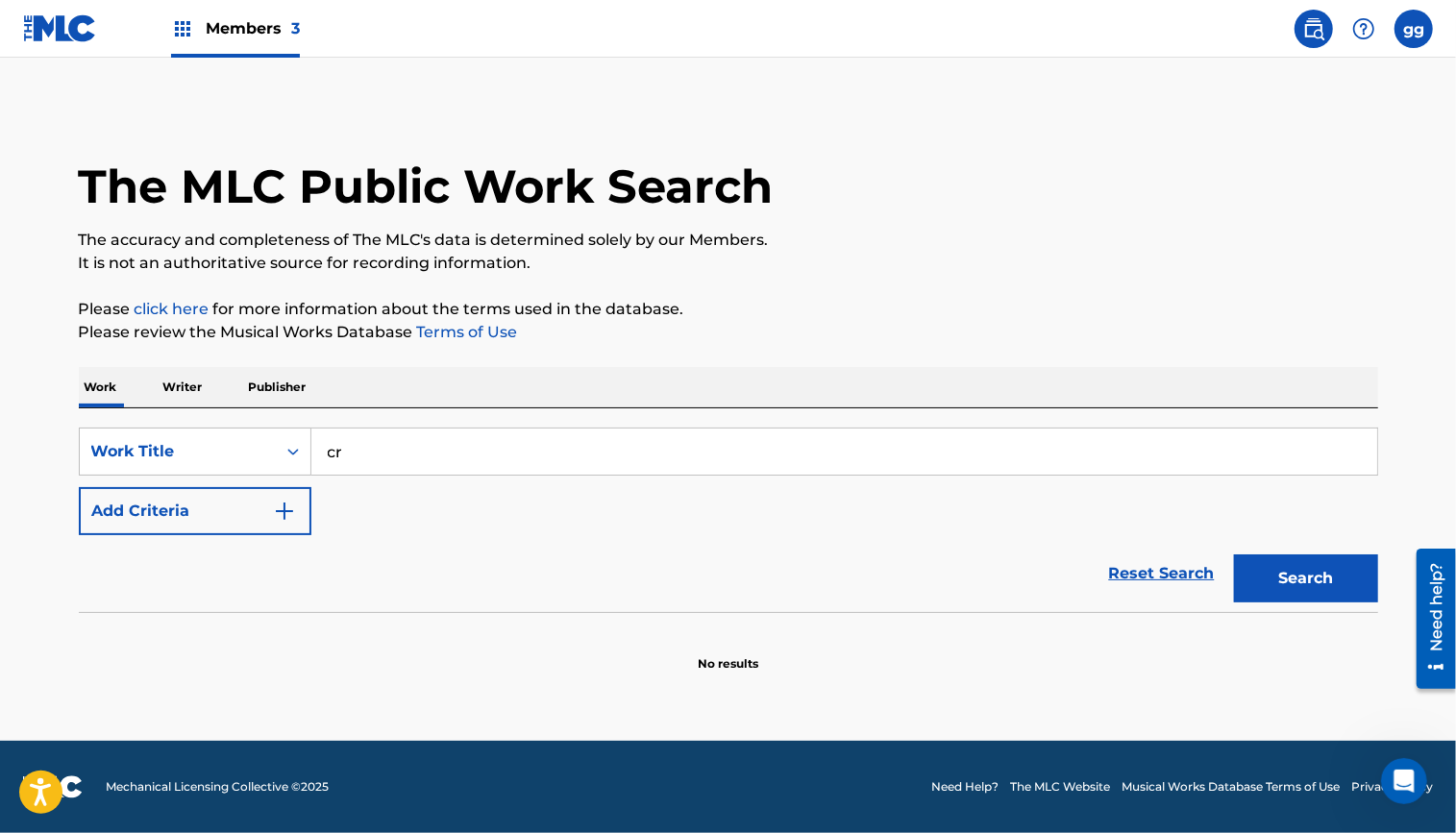 type on "c" 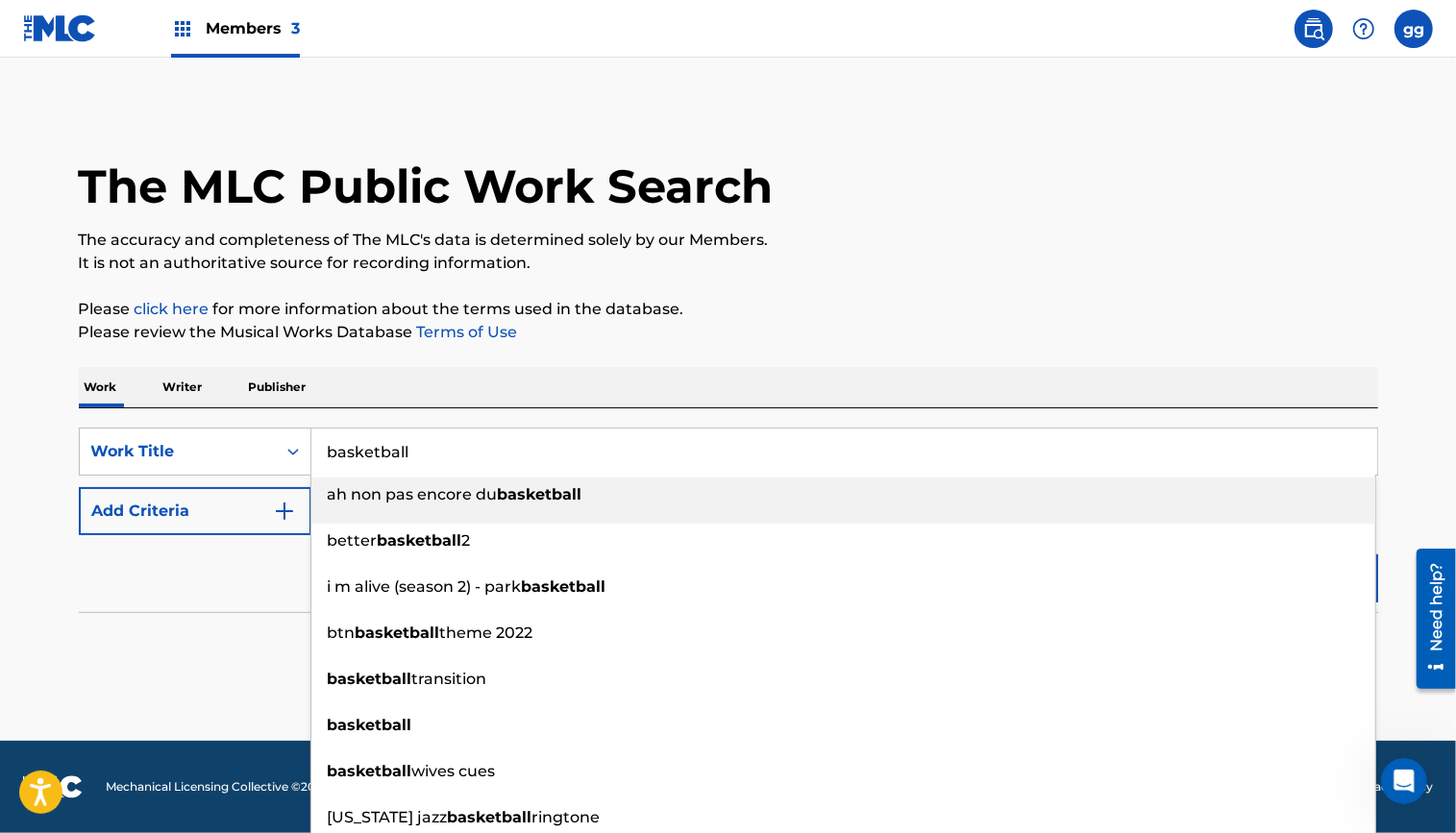 type on "basketball" 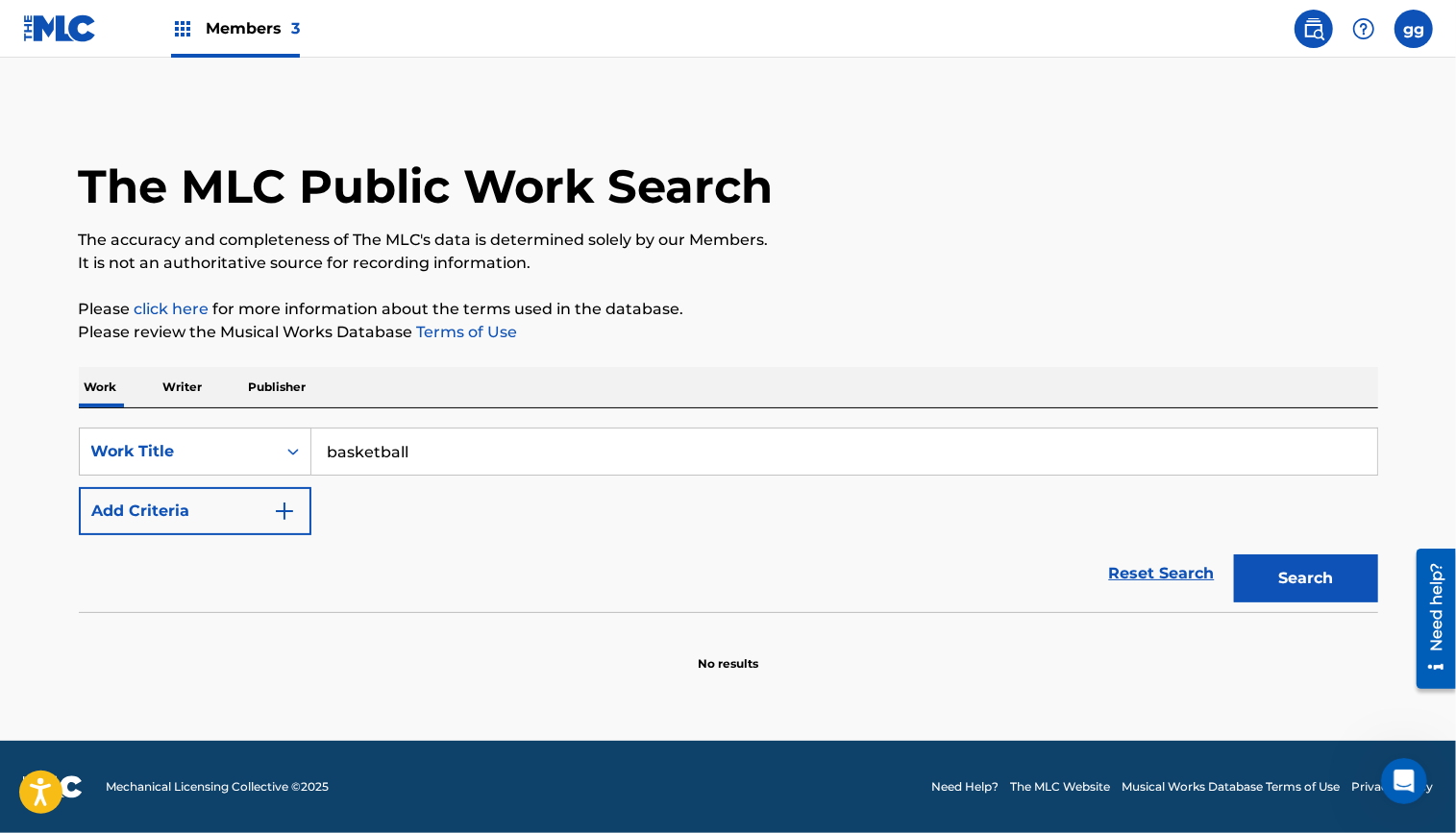 click on "The MLC Public Work Search The accuracy and completeness of The MLC's data is determined solely by our Members. It is not an authoritative source for recording information. Please   click here   for more information about the terms used in the database. Please review the Musical Works Database   Terms of Use Work Writer Publisher SearchWithCriteria819f4d6d-7c7e-41eb-9346-46c3af2f6ffc Work Title basketball Add Criteria Reset Search Search No results" at bounding box center [728, 389] 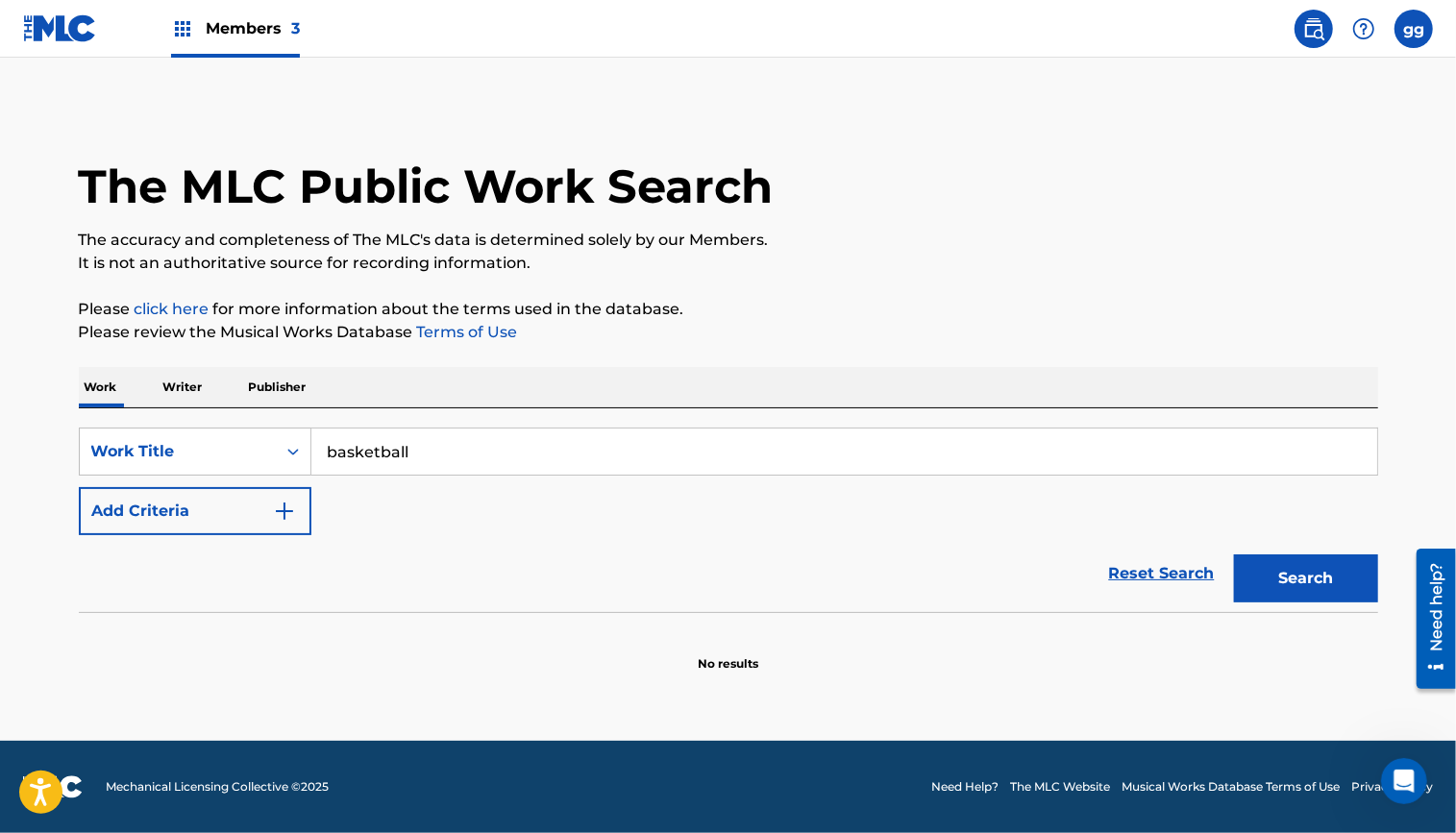 click on "Search" at bounding box center (1306, 578) 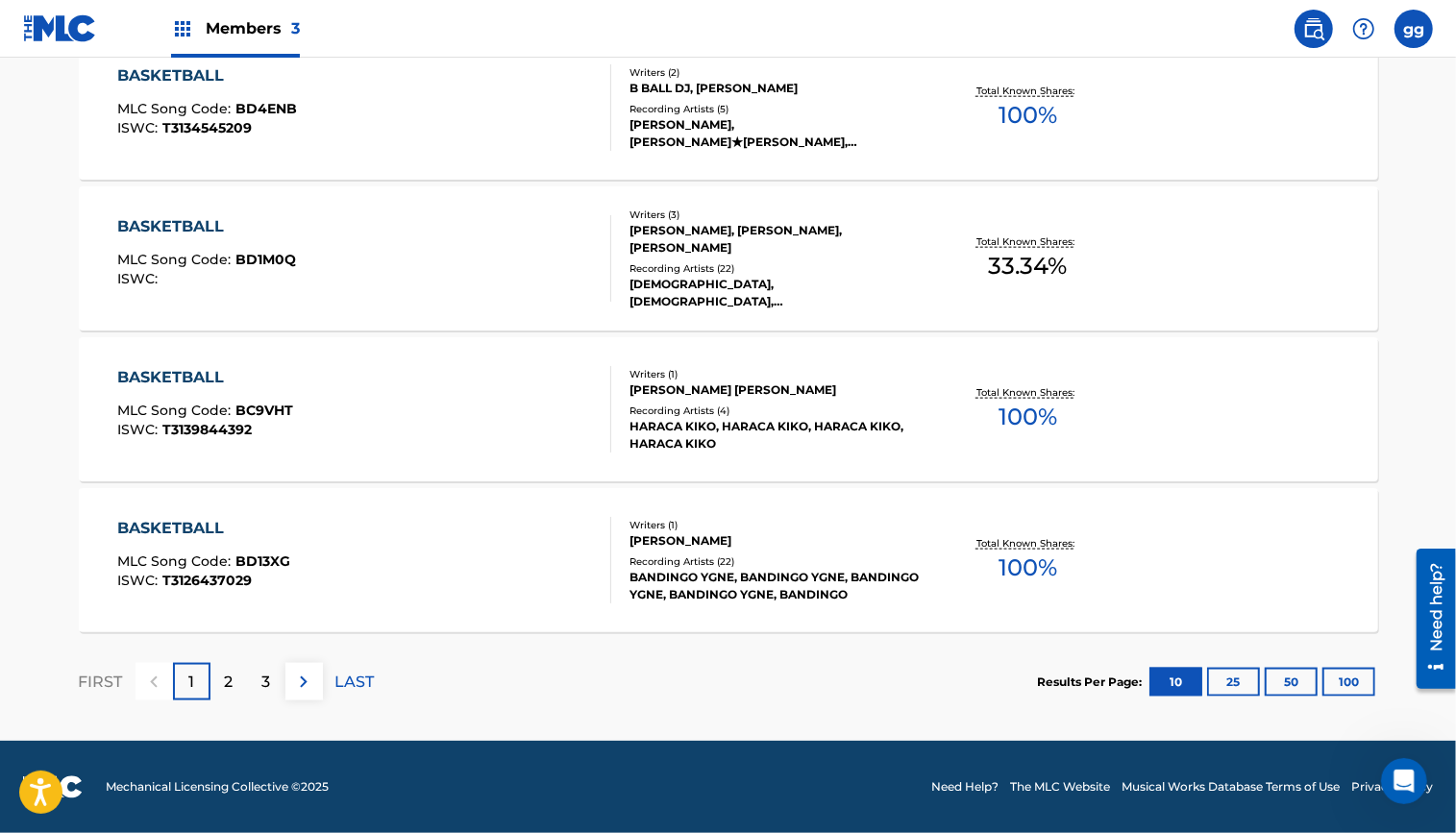 scroll, scrollTop: 1553, scrollLeft: 0, axis: vertical 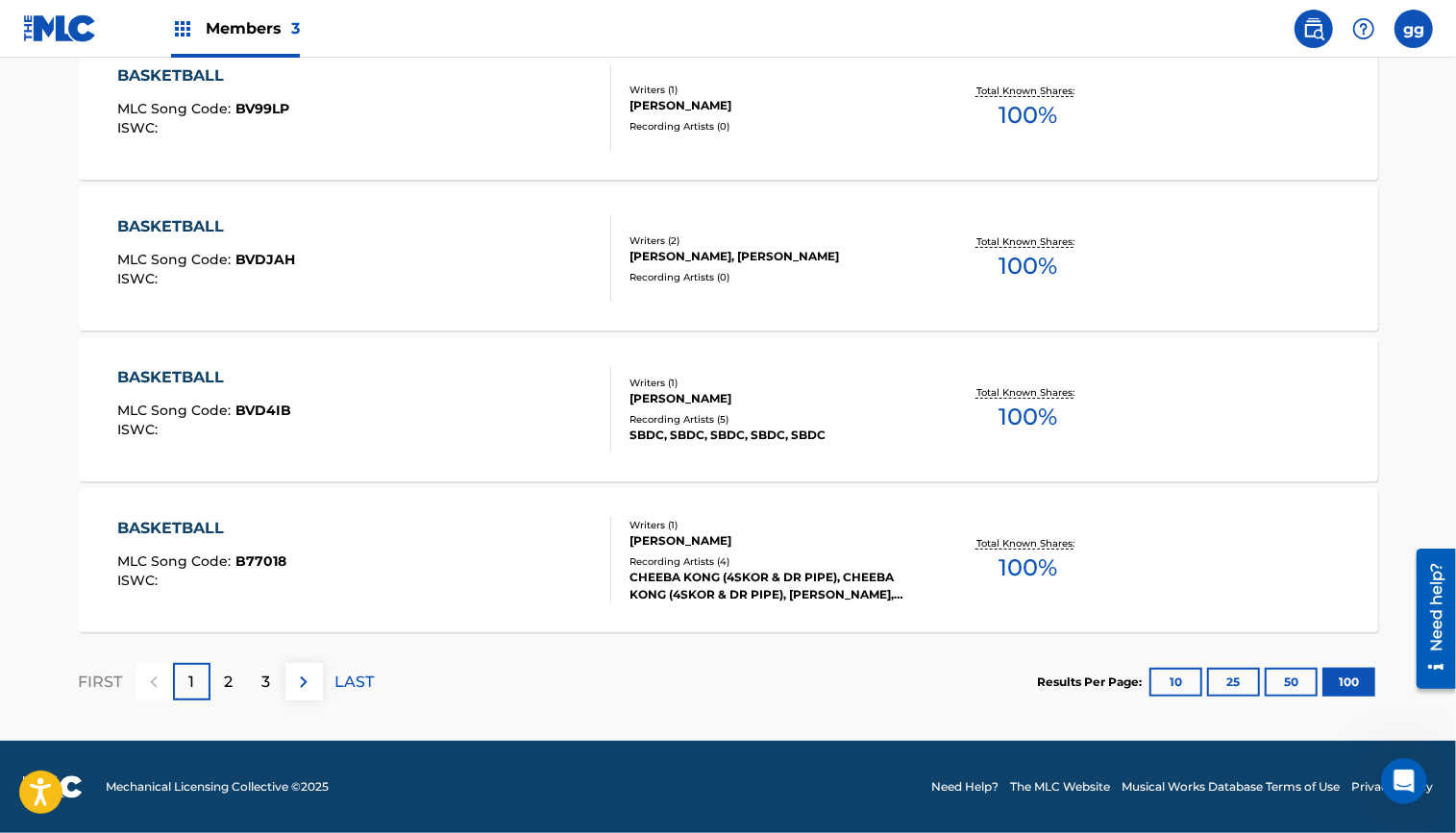 click on "2" at bounding box center [229, 682] 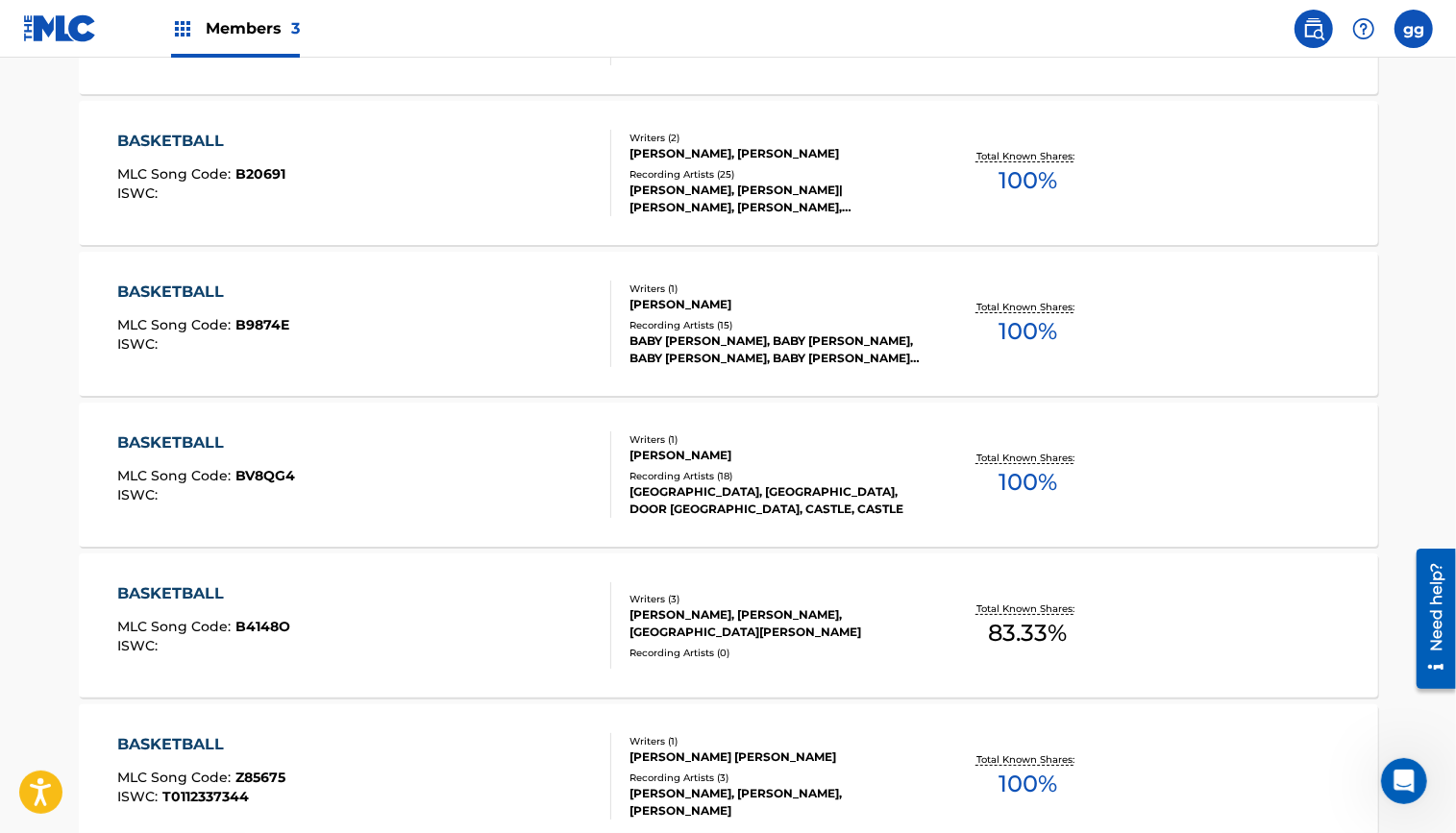 scroll, scrollTop: 9584, scrollLeft: 0, axis: vertical 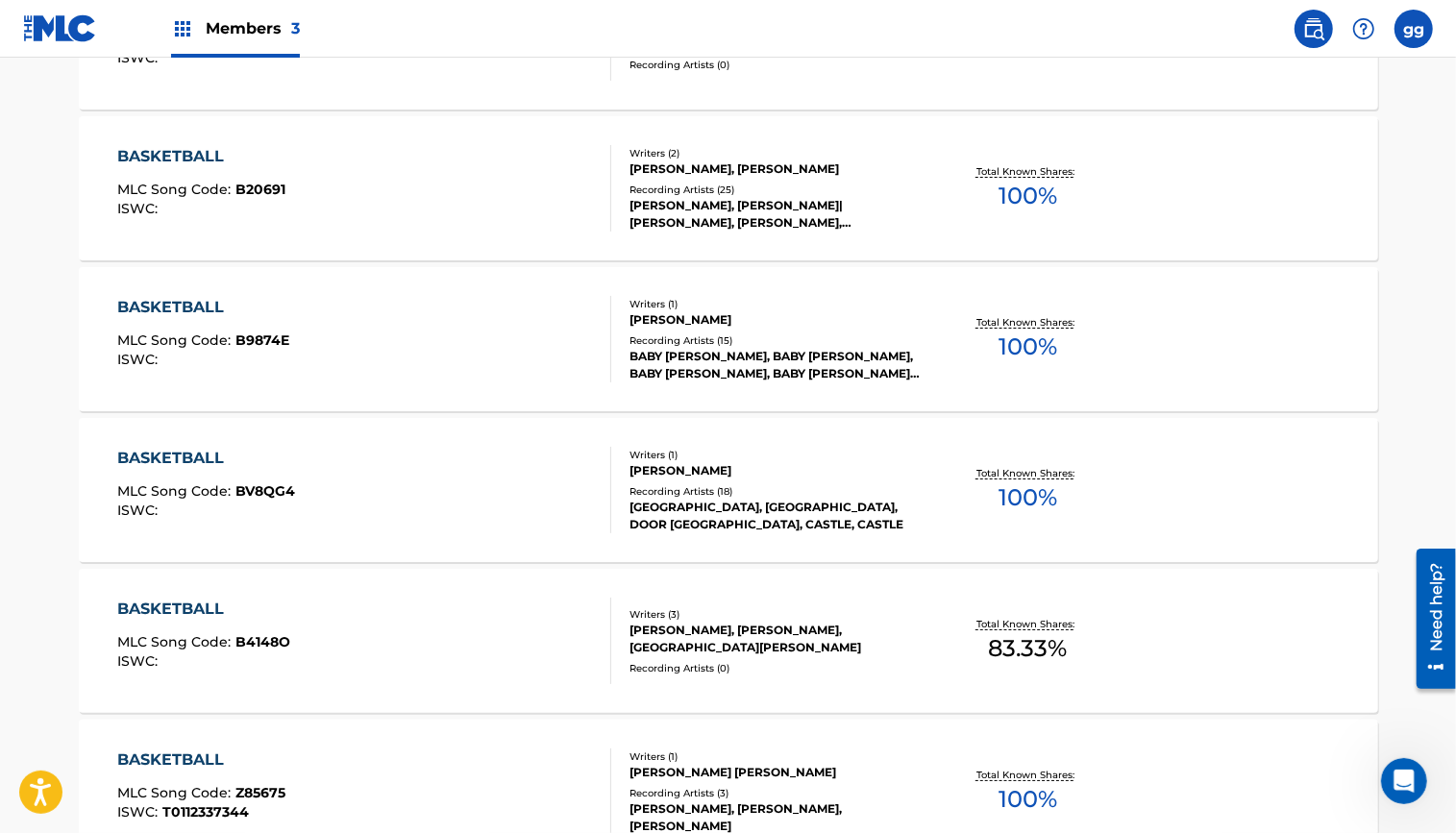 click on "BASKETBALL" at bounding box center (203, 307) 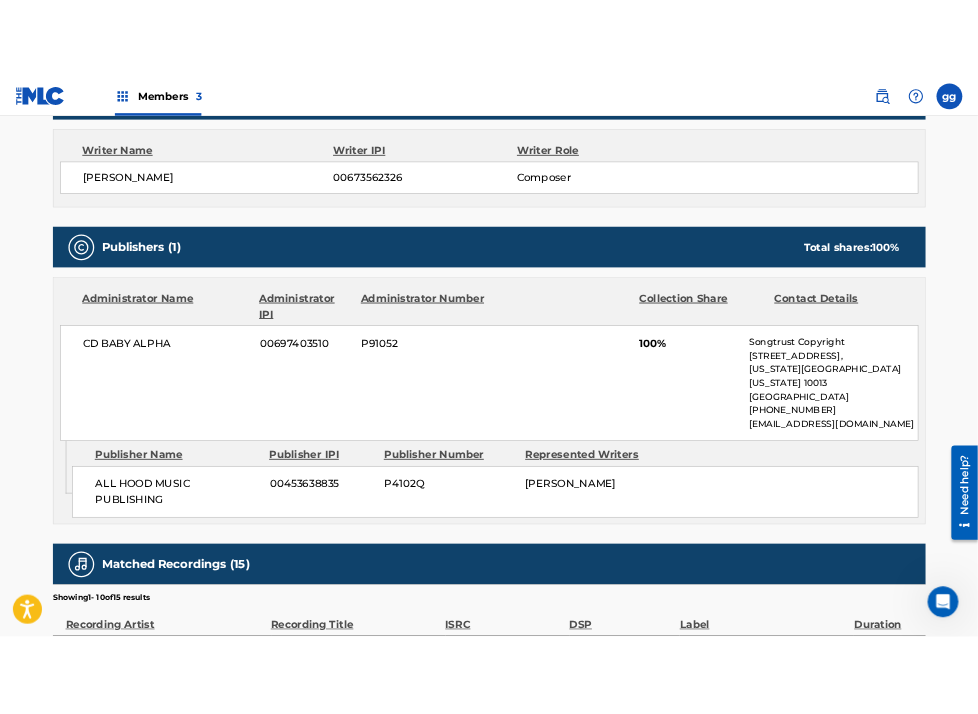 scroll, scrollTop: 705, scrollLeft: 0, axis: vertical 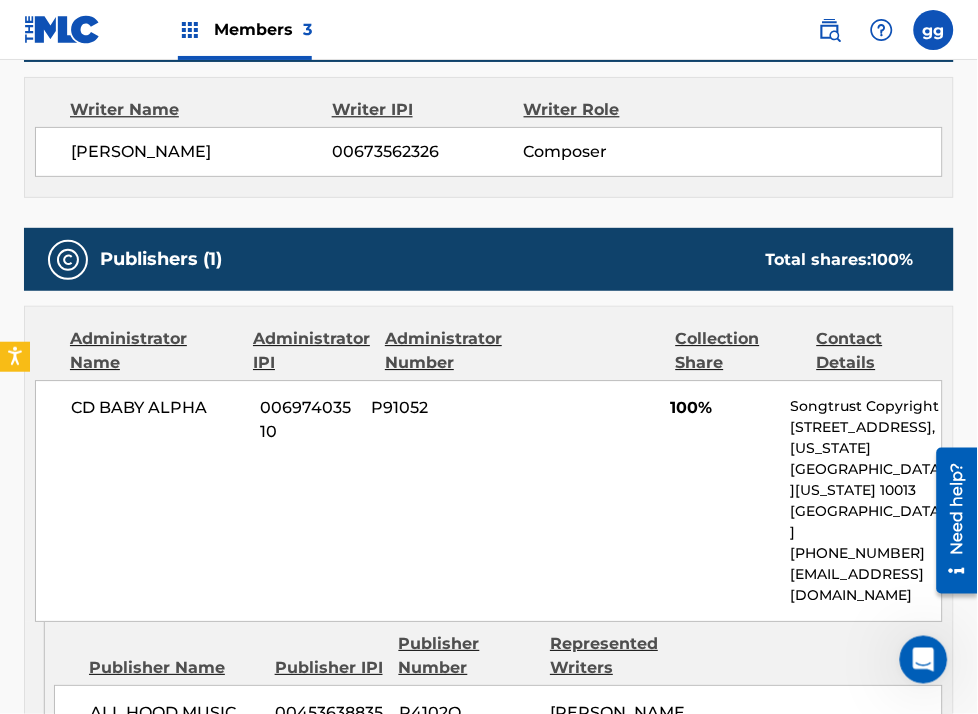 click on "Members    3" at bounding box center (263, 29) 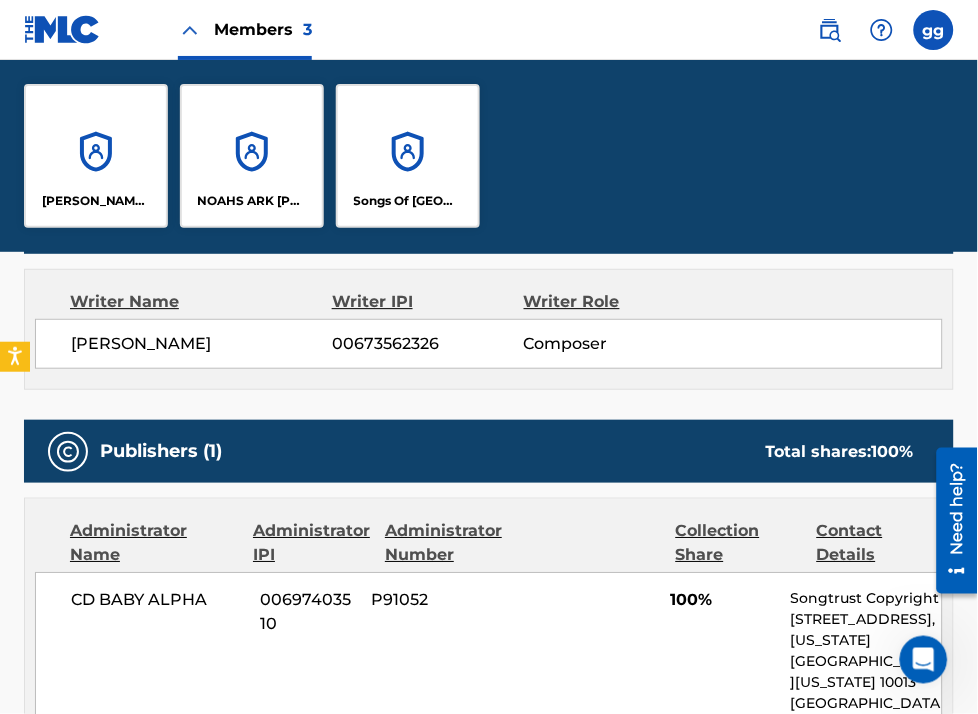 click on "[PERSON_NAME] MUSIC" at bounding box center (96, 156) 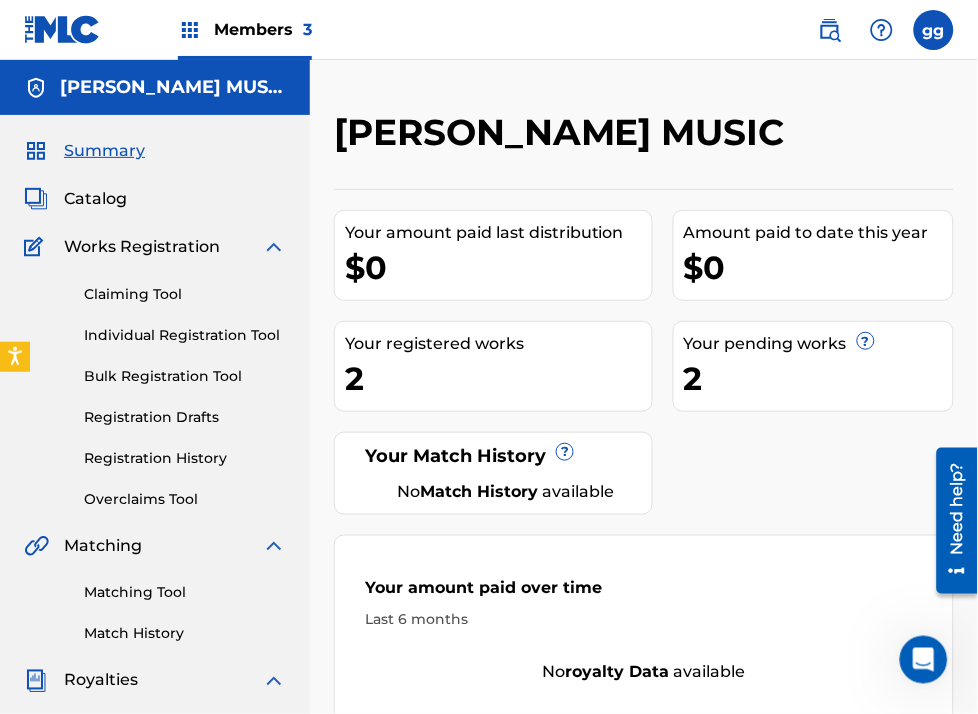 click on "Catalog" at bounding box center (95, 199) 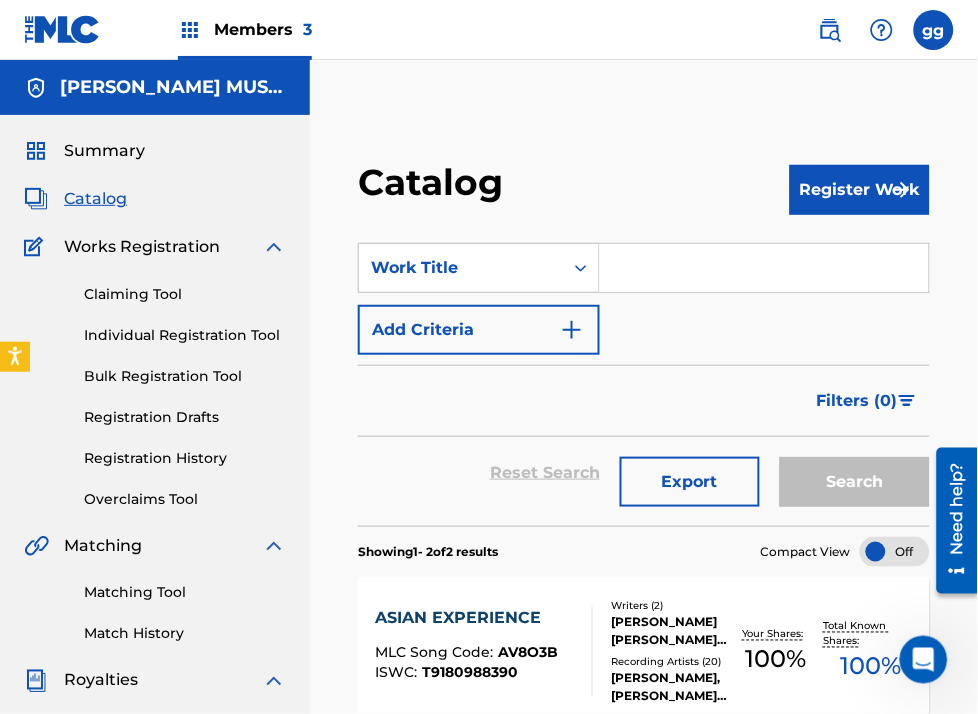 scroll, scrollTop: 0, scrollLeft: 0, axis: both 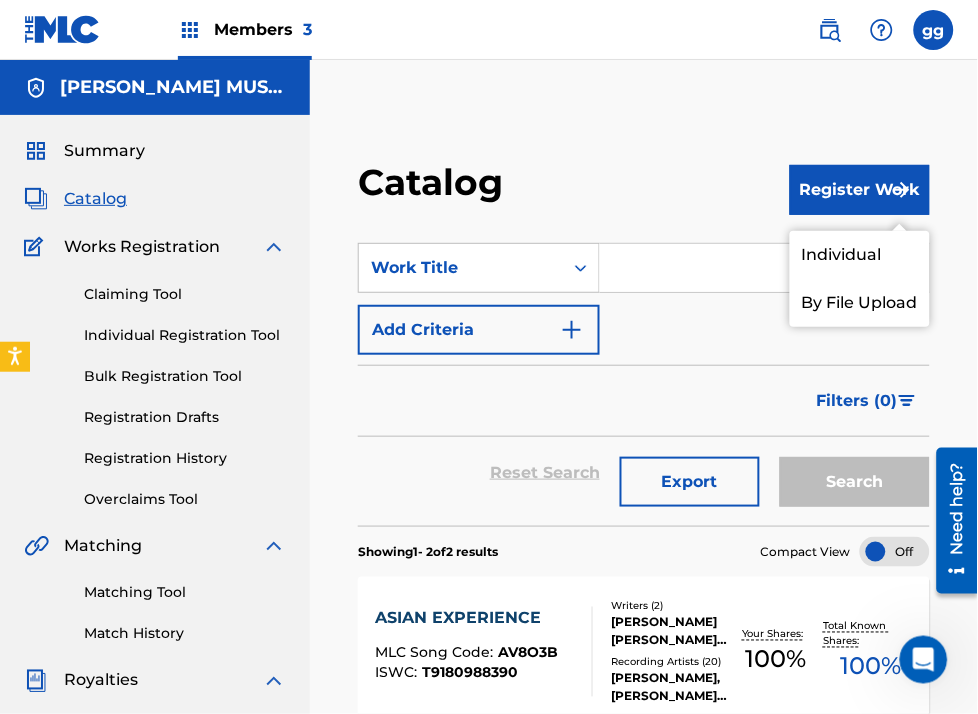 click on "Individual" at bounding box center [860, 255] 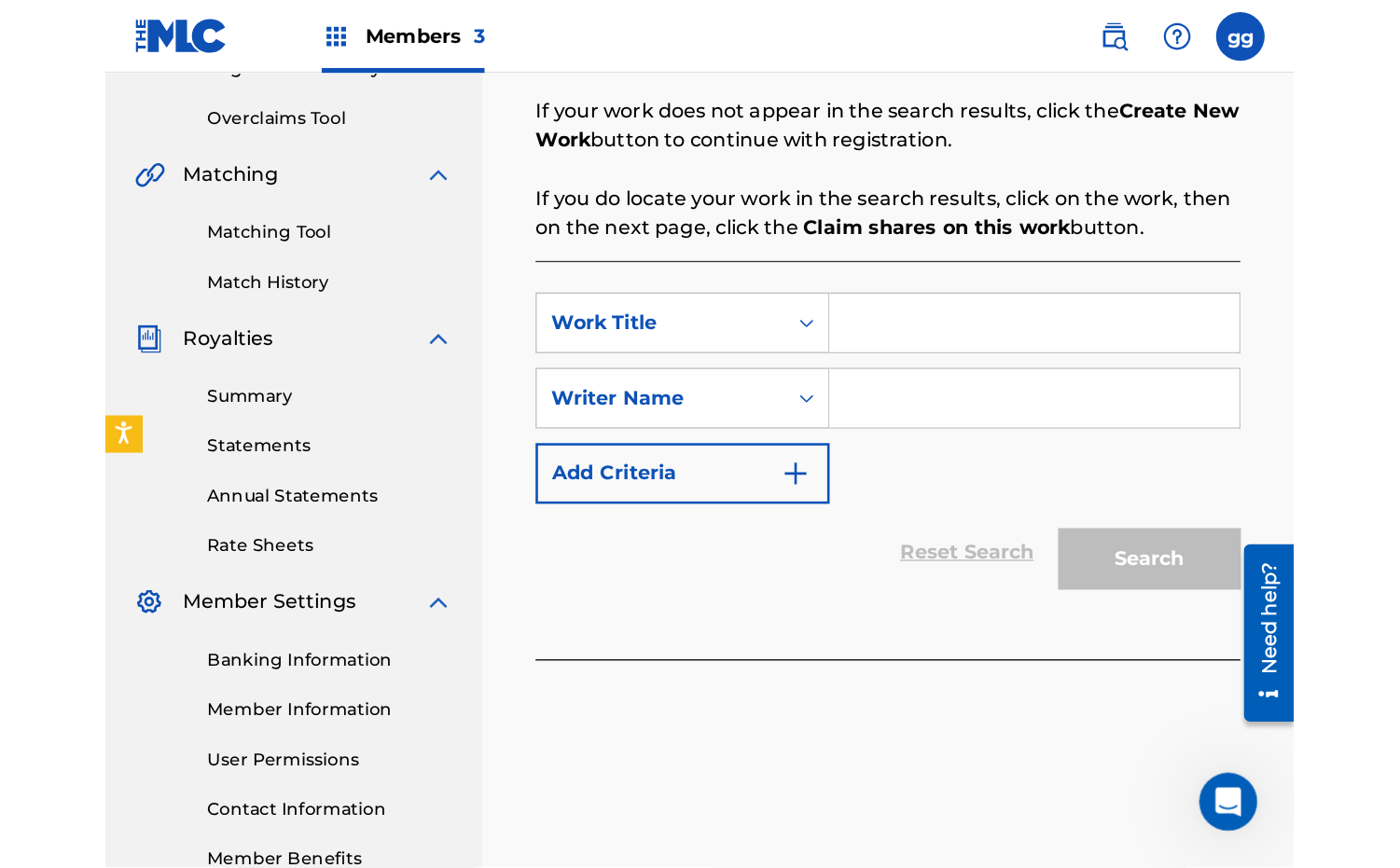 scroll, scrollTop: 394, scrollLeft: 0, axis: vertical 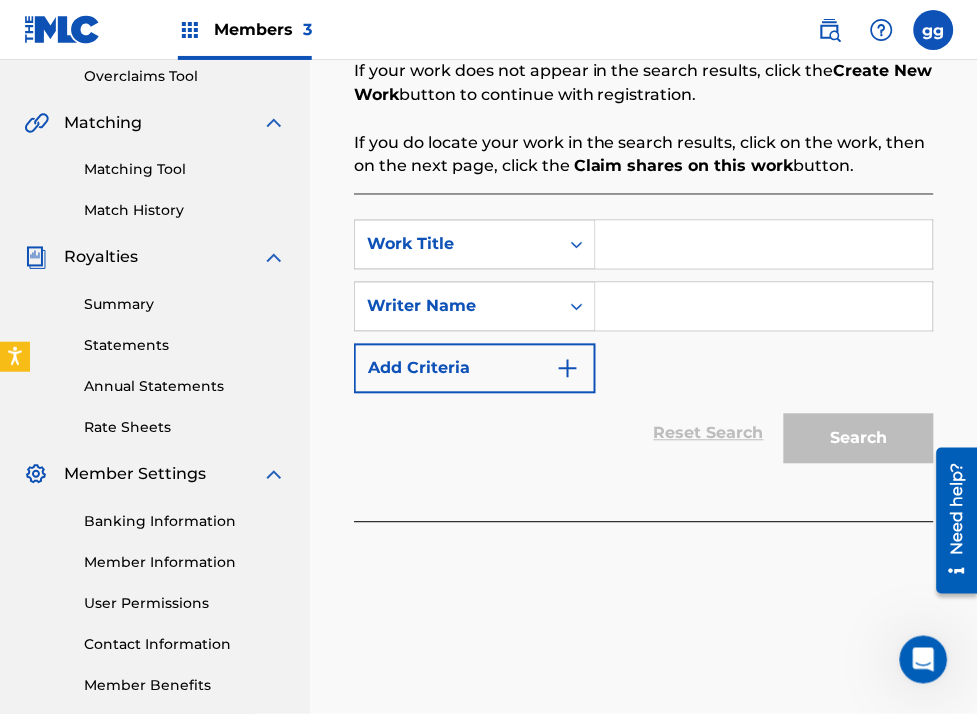 click at bounding box center (764, 245) 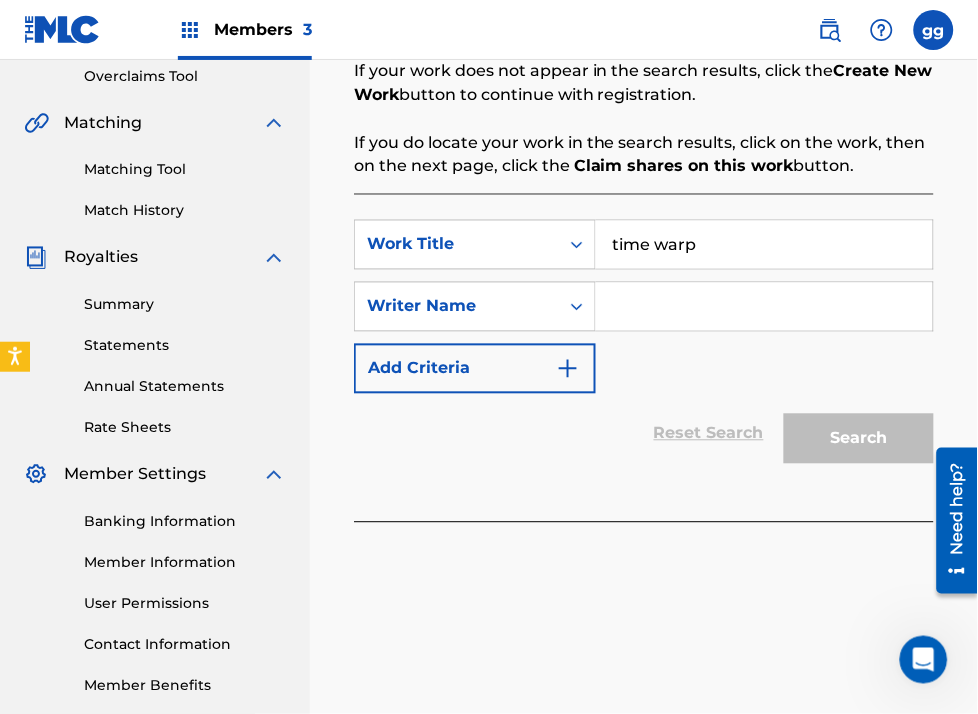 type on "time warp" 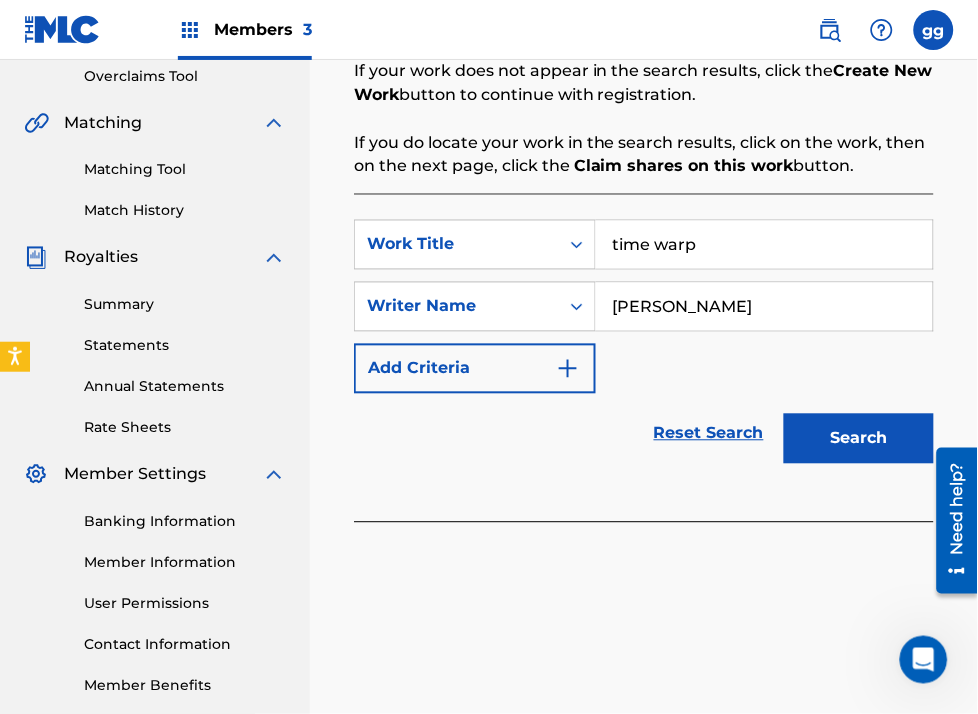 type on "[PERSON_NAME]" 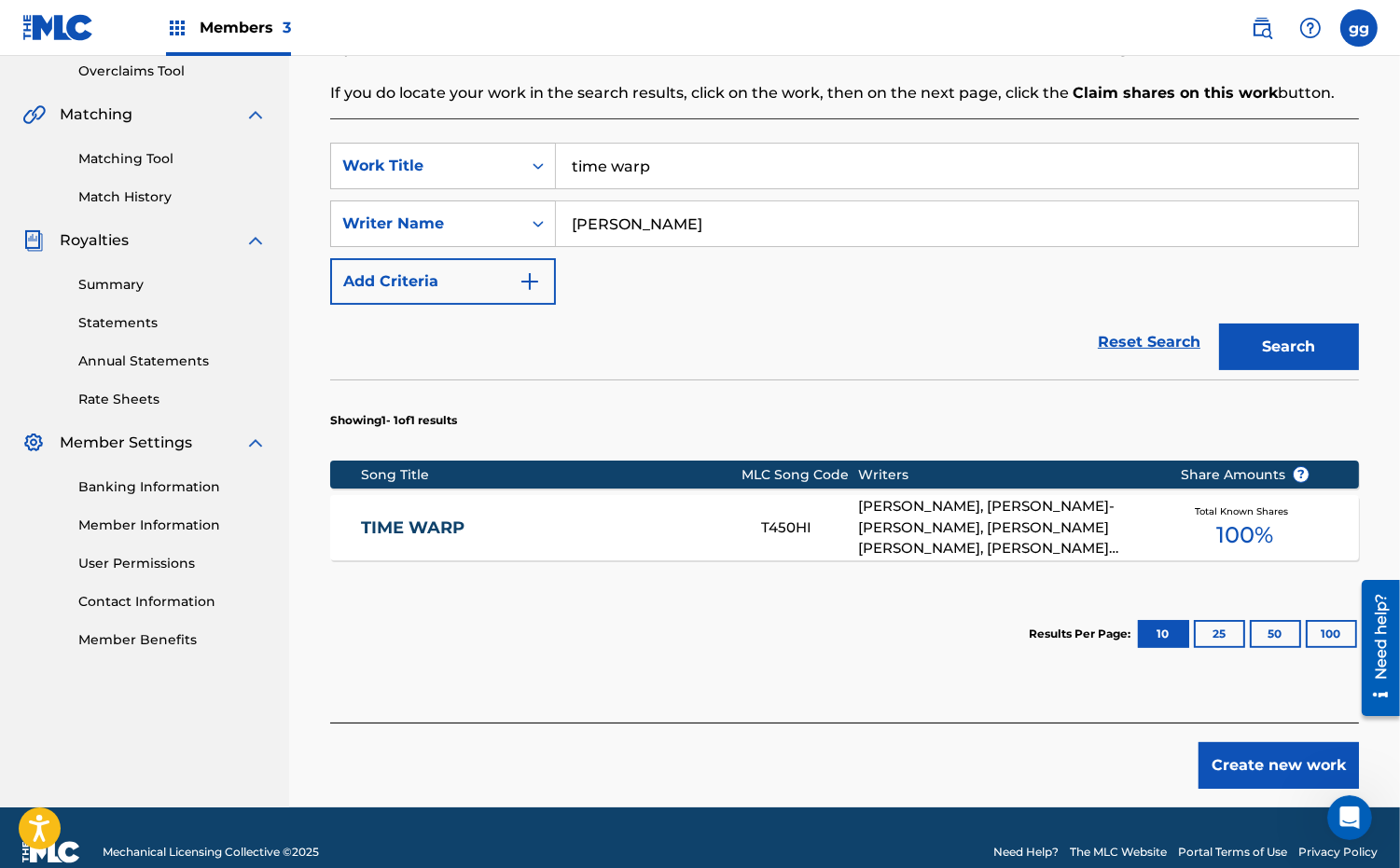 click on "TIME WARP" at bounding box center [548, 528] 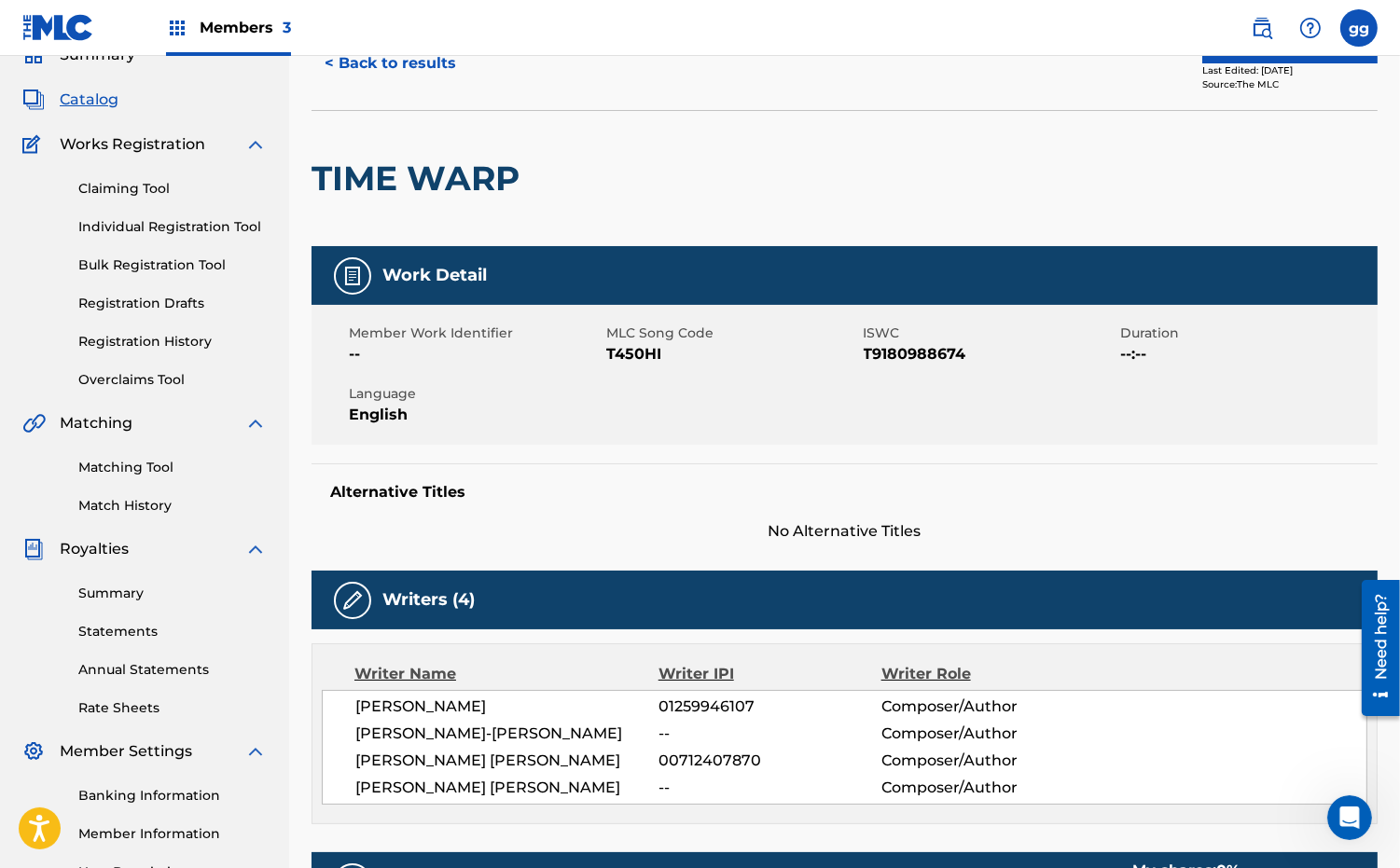 scroll, scrollTop: 73, scrollLeft: 0, axis: vertical 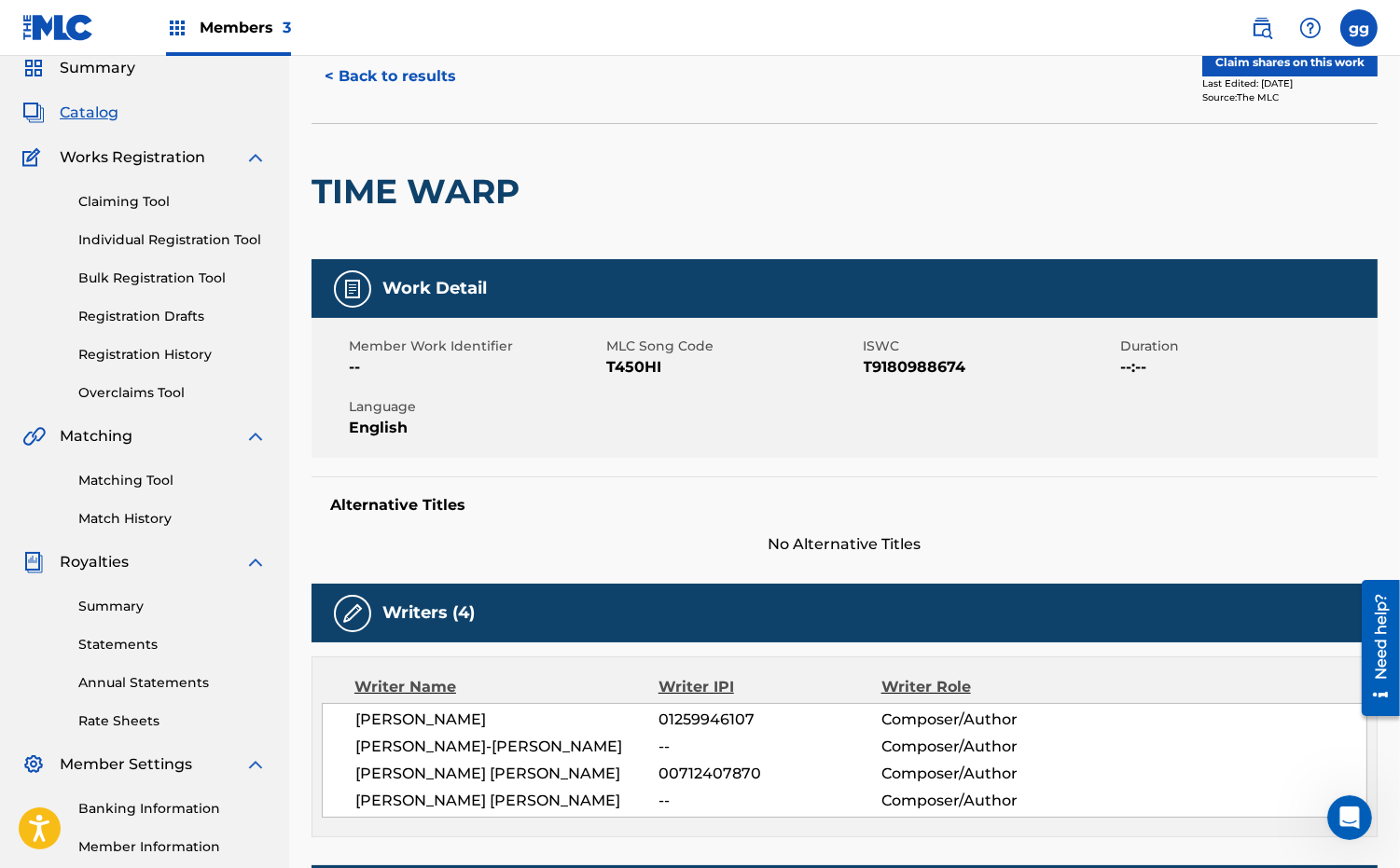 click on "Members    3" at bounding box center [245, 27] 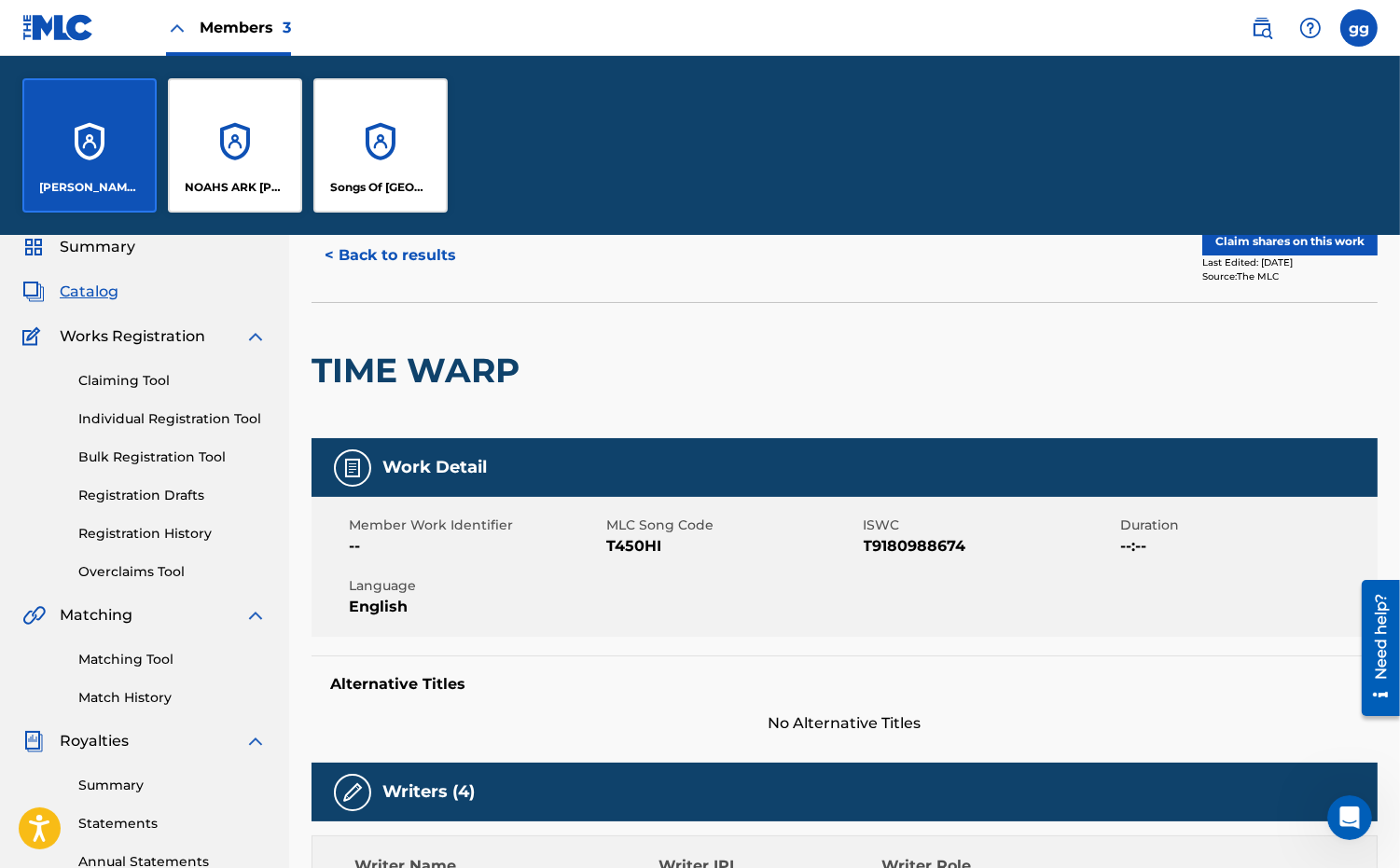 click on "NOAHS ARK [PERSON_NAME] PUBLISHERS" at bounding box center [235, 145] 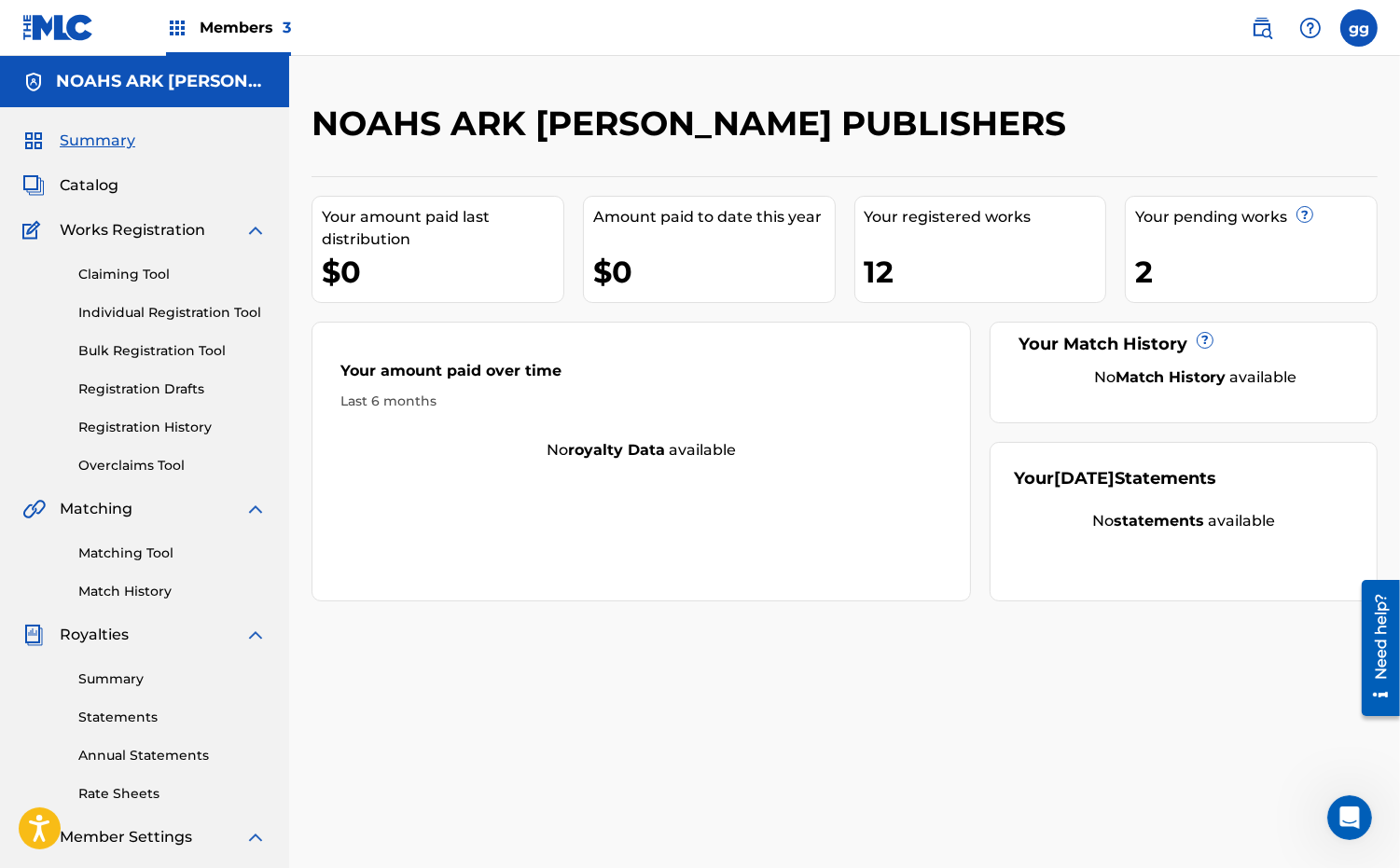 click on "Catalog" at bounding box center (89, 186) 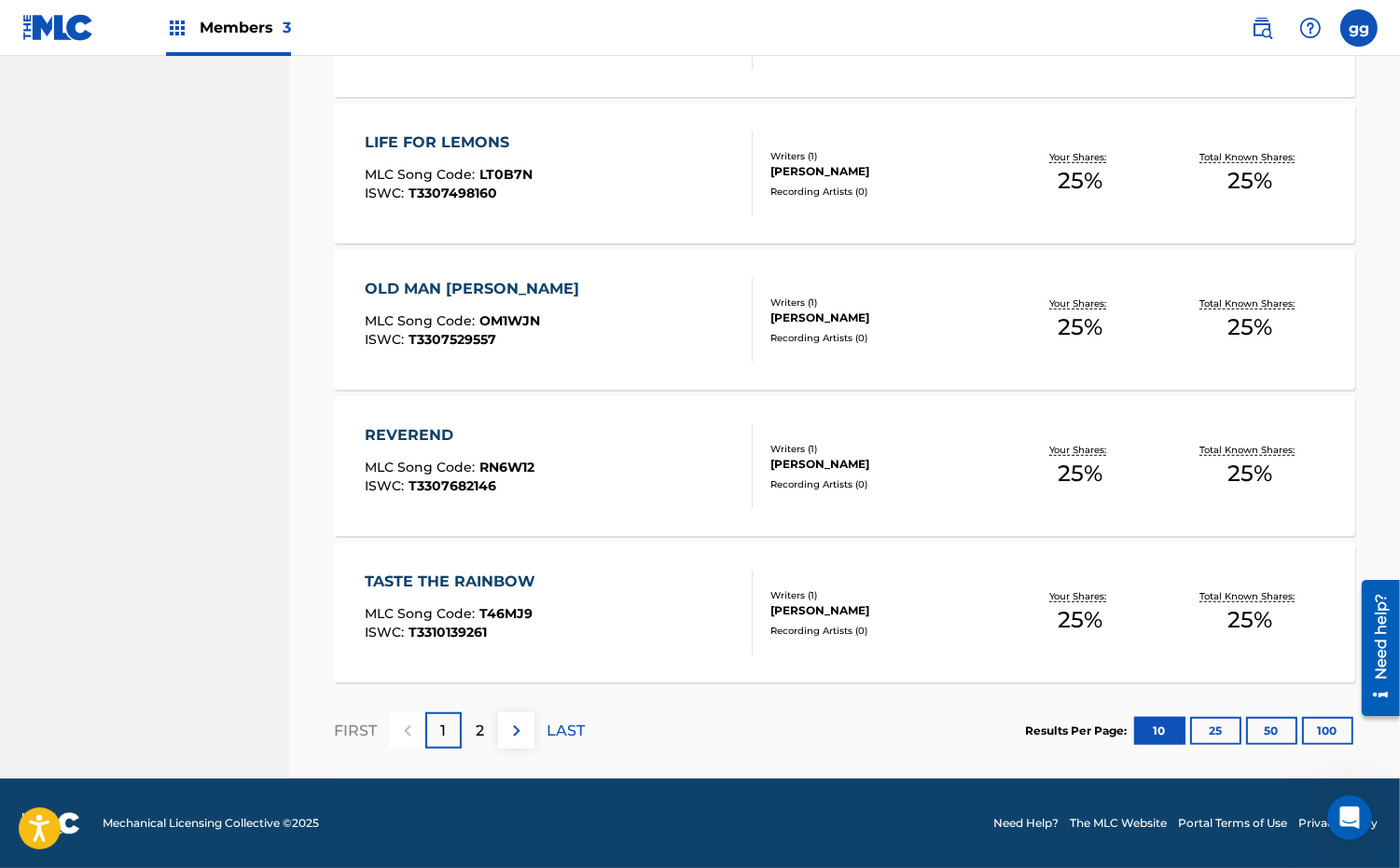 scroll, scrollTop: 1351, scrollLeft: 0, axis: vertical 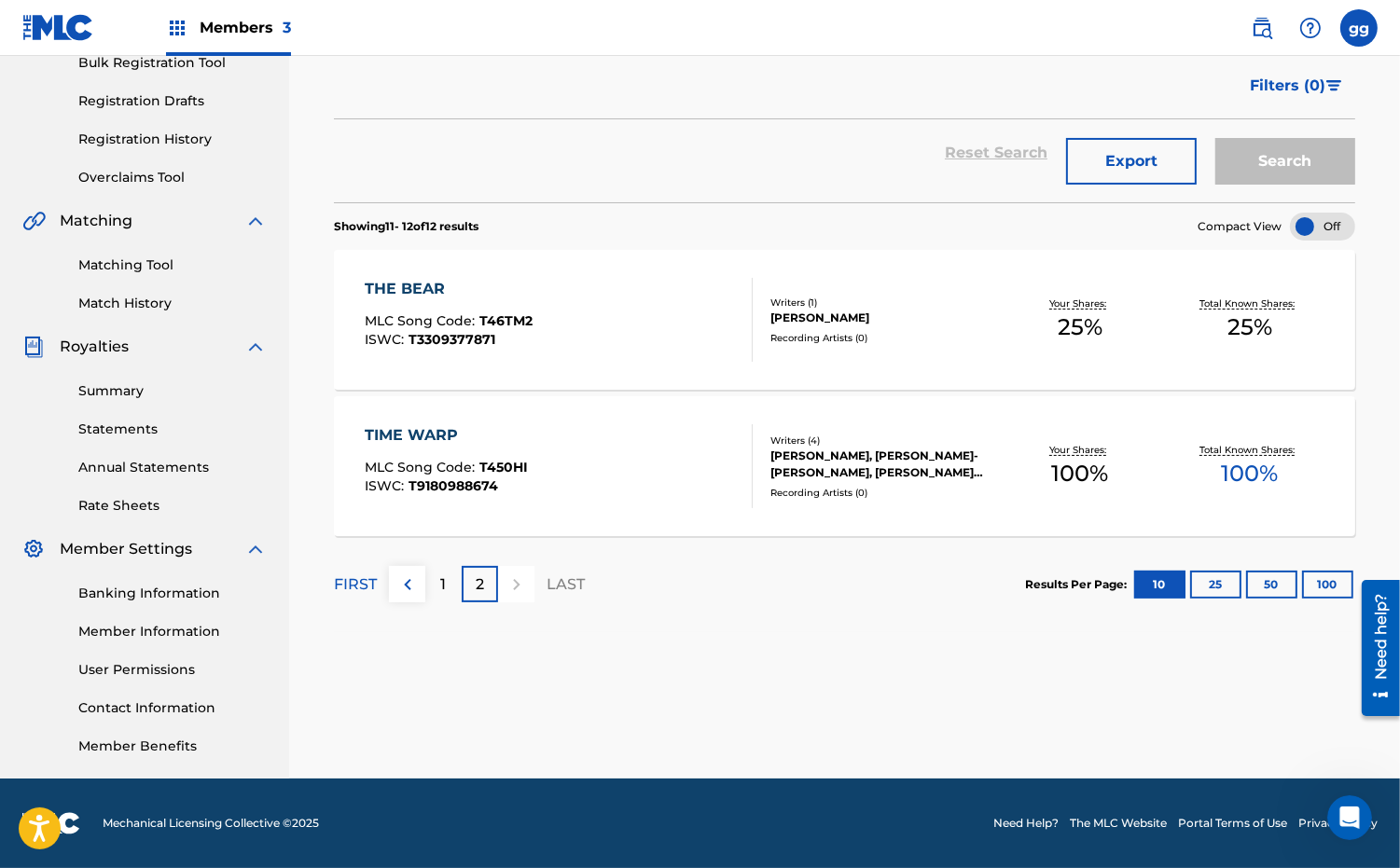 click on "TIME WARP" at bounding box center (446, 435) 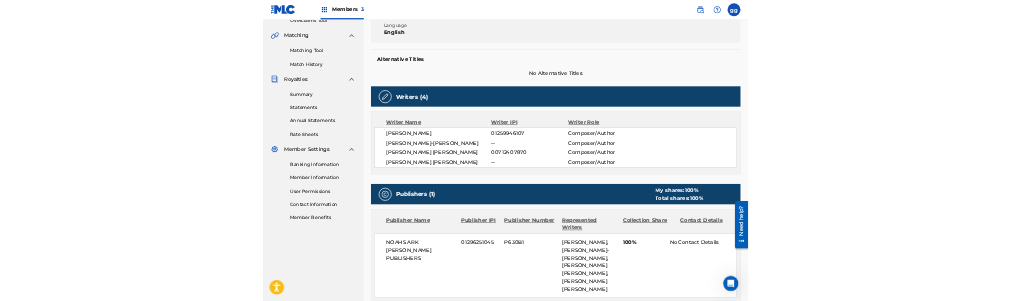 scroll, scrollTop: 547, scrollLeft: 0, axis: vertical 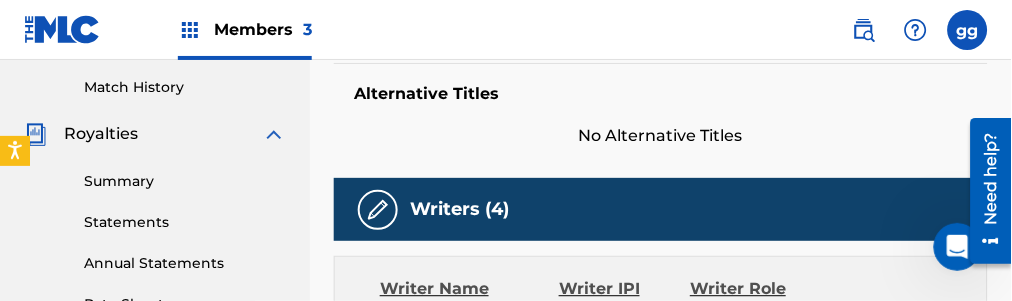click on "Members    3" at bounding box center [245, 29] 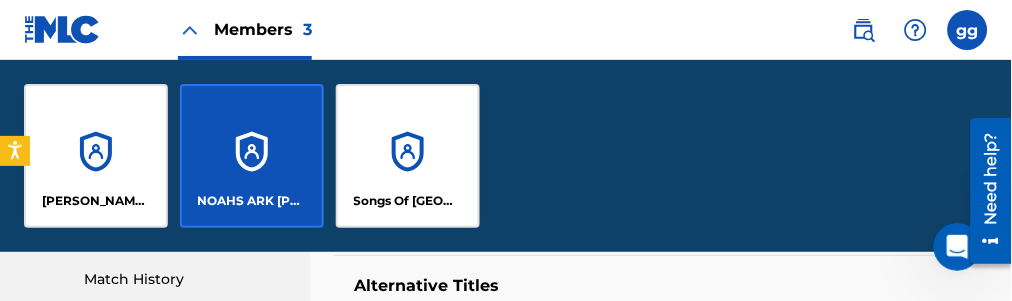 click on "[PERSON_NAME] MUSIC" at bounding box center [96, 156] 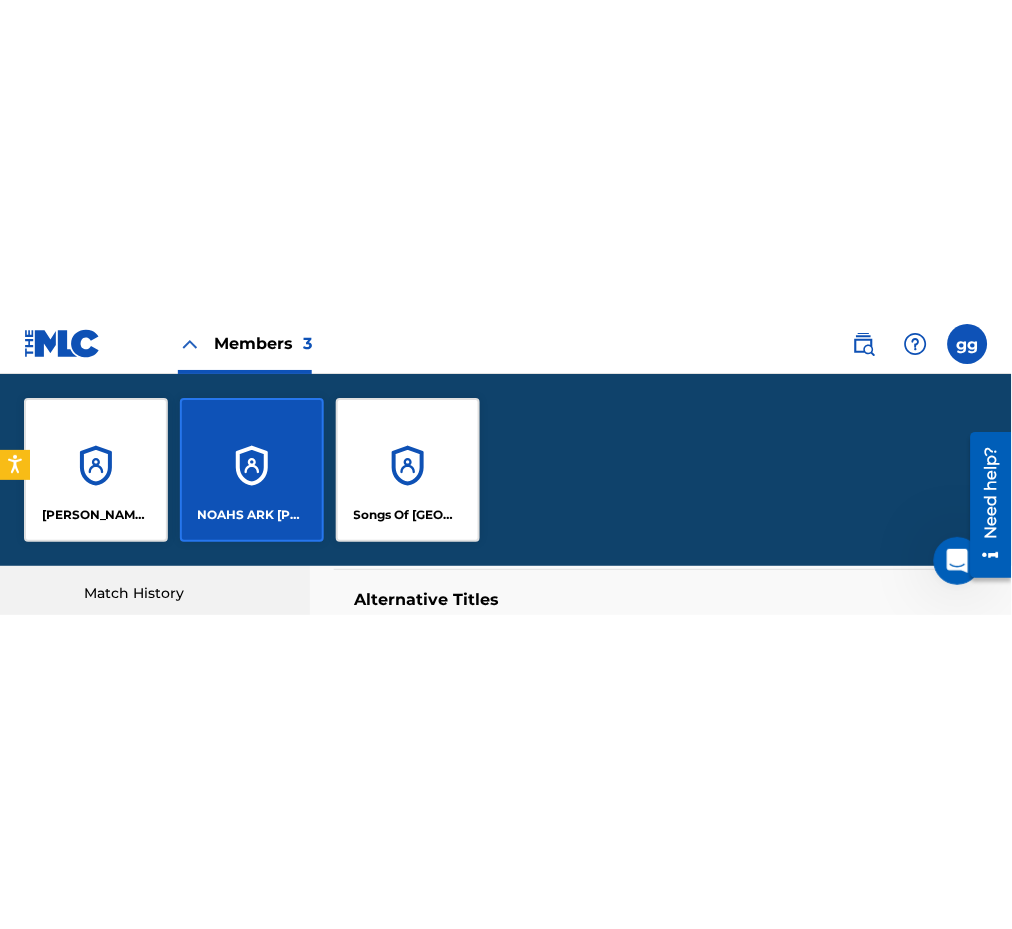 scroll, scrollTop: 0, scrollLeft: 0, axis: both 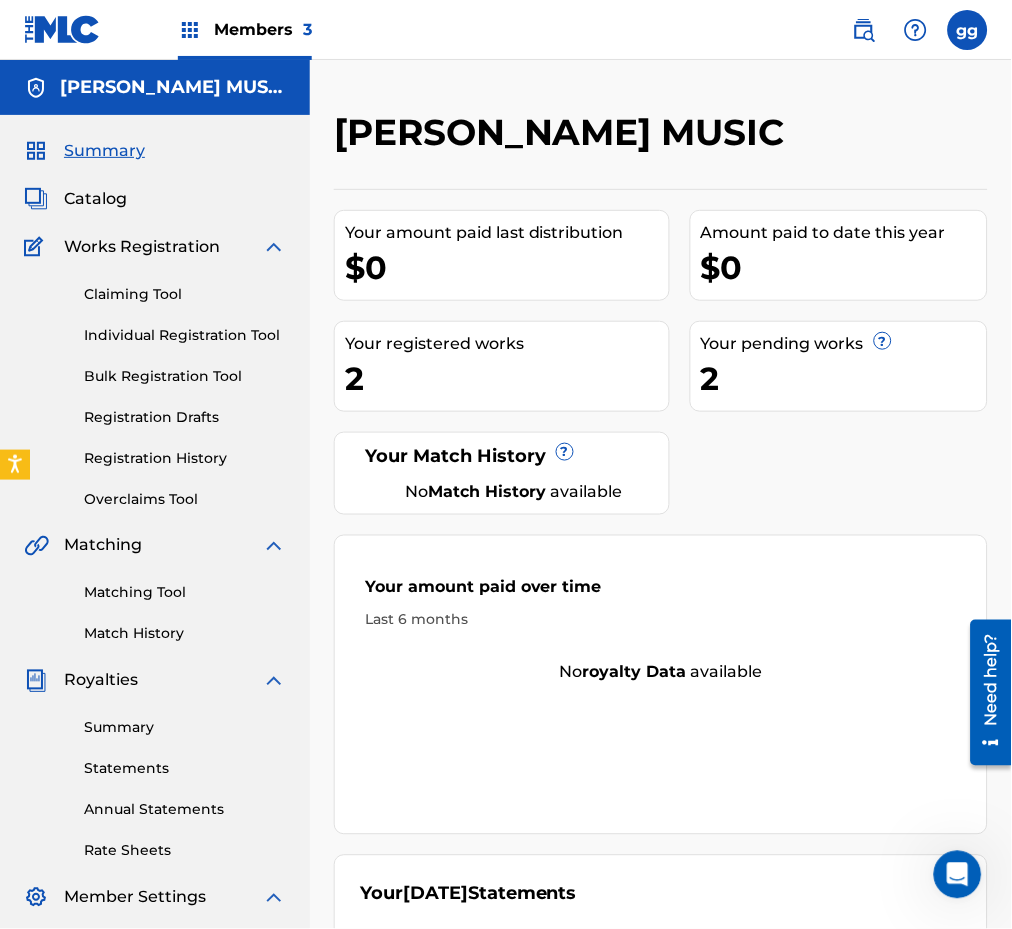 click on "Catalog" at bounding box center [95, 199] 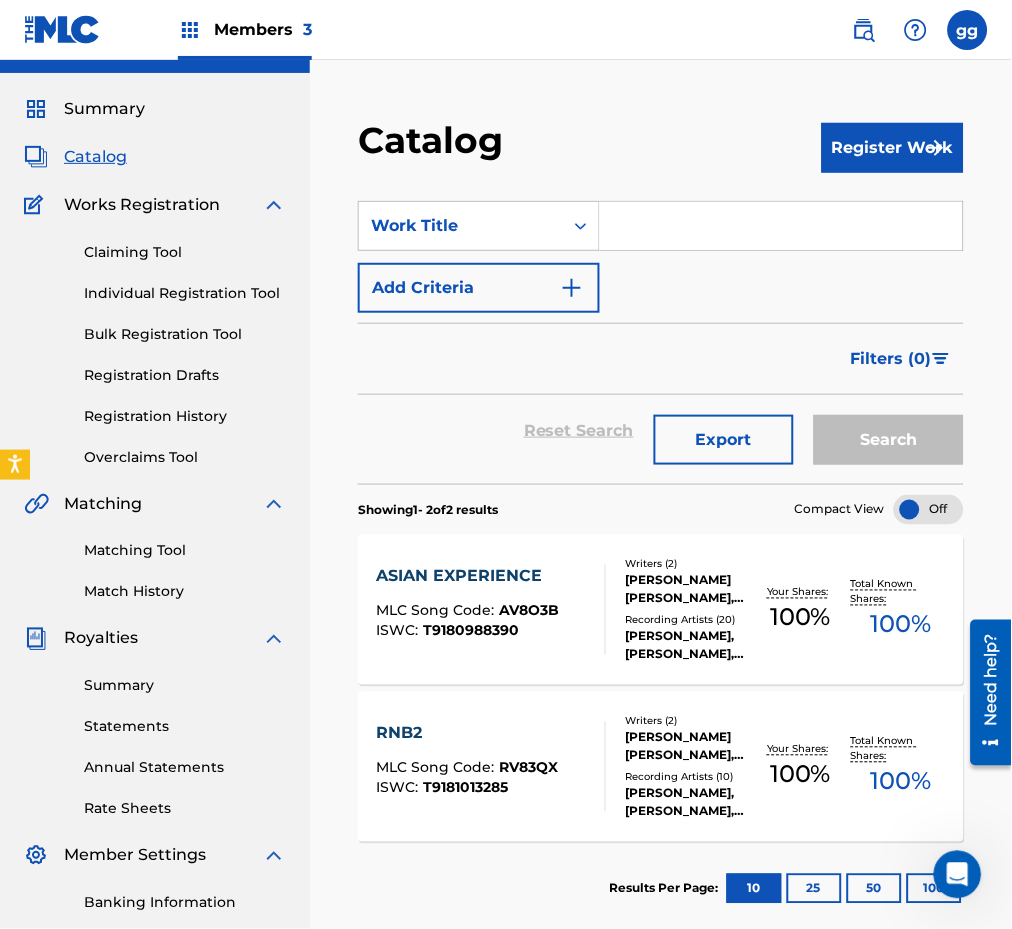 scroll, scrollTop: 35, scrollLeft: 0, axis: vertical 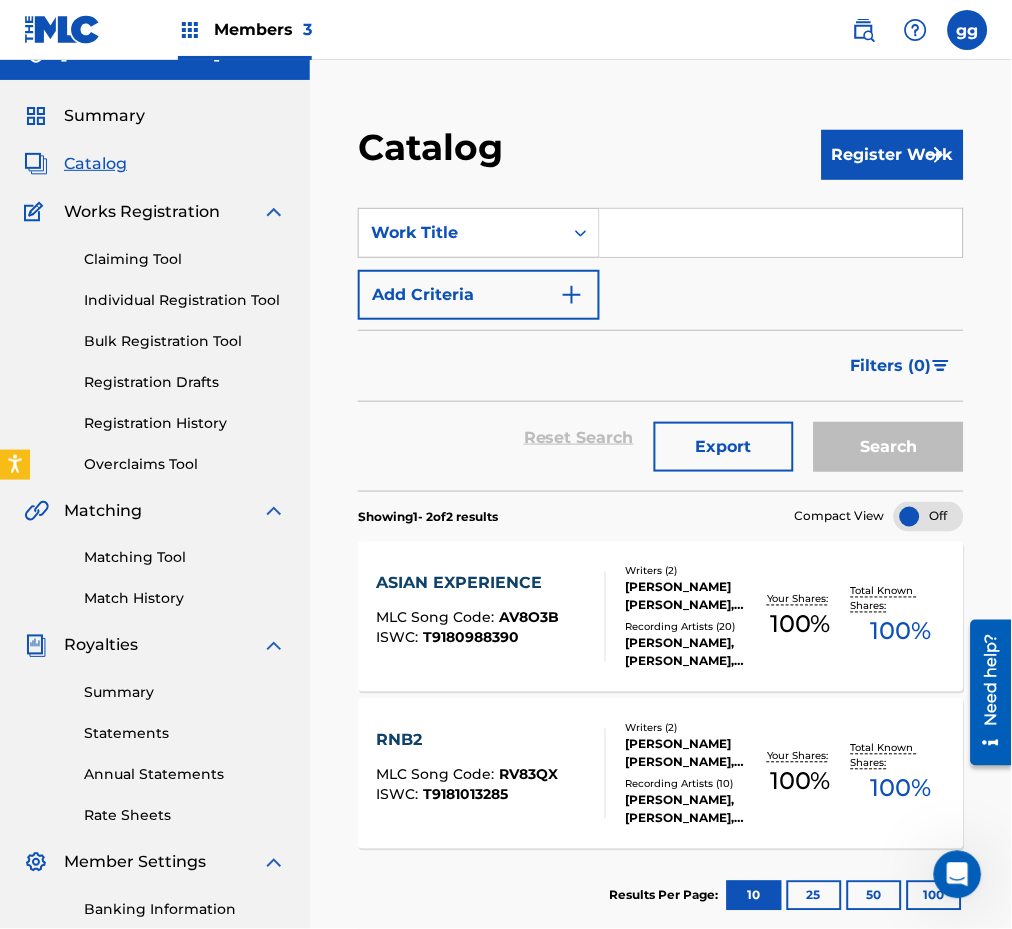 click at bounding box center (781, 233) 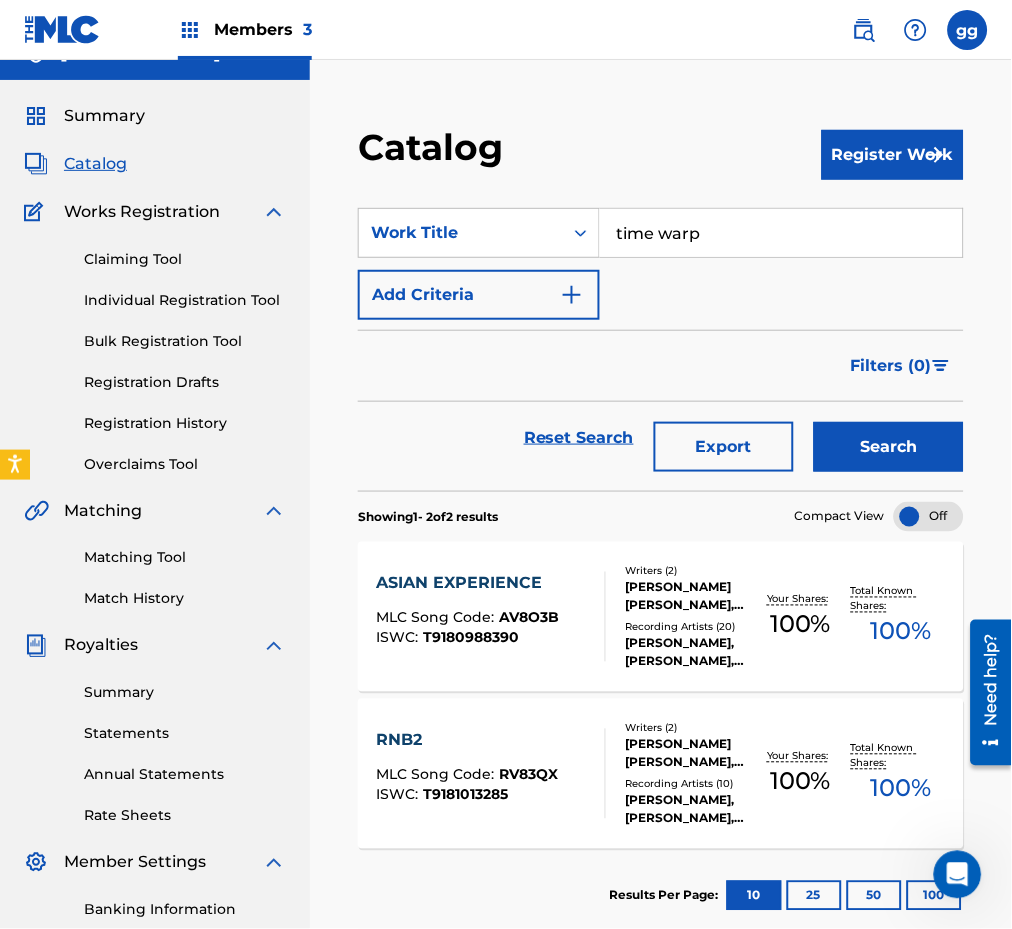 type on "time warp" 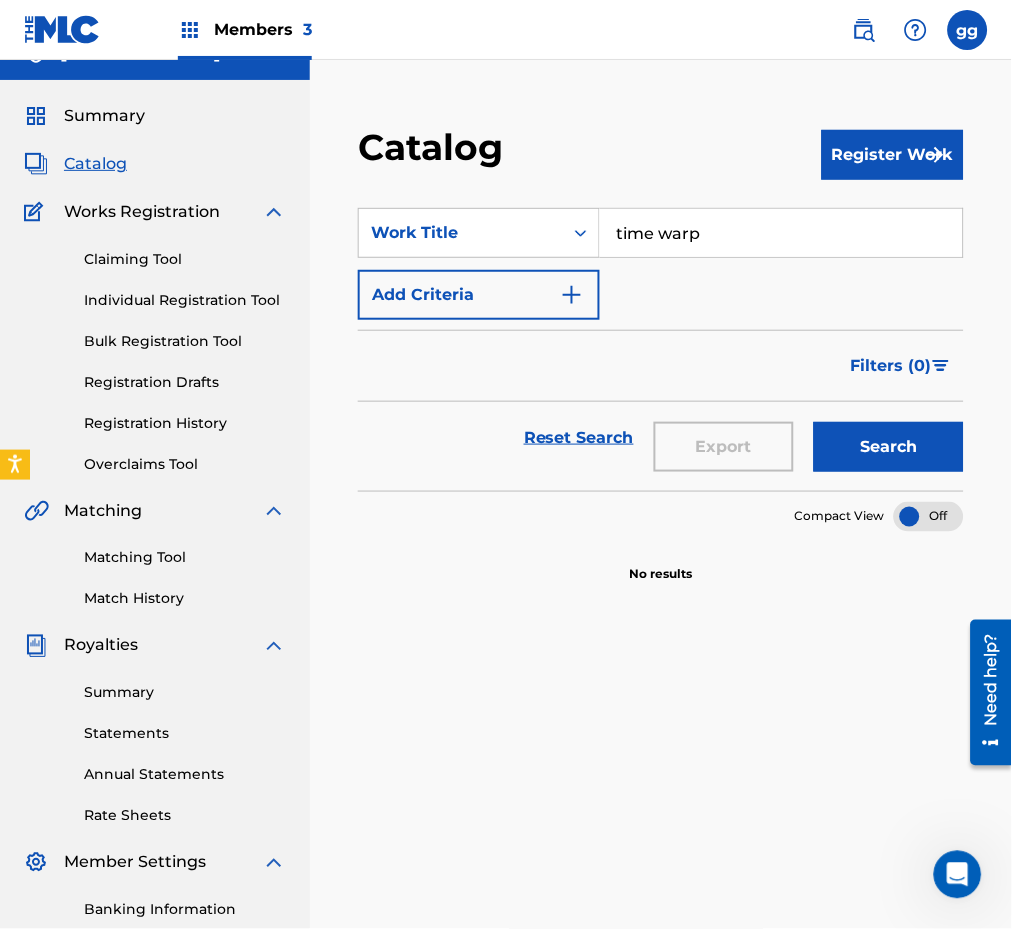 click on "SearchWithCriteria6f5800b0-a48f-4b96-b454-6ad741824167 Work Title time warp Add Criteria" at bounding box center [661, 264] 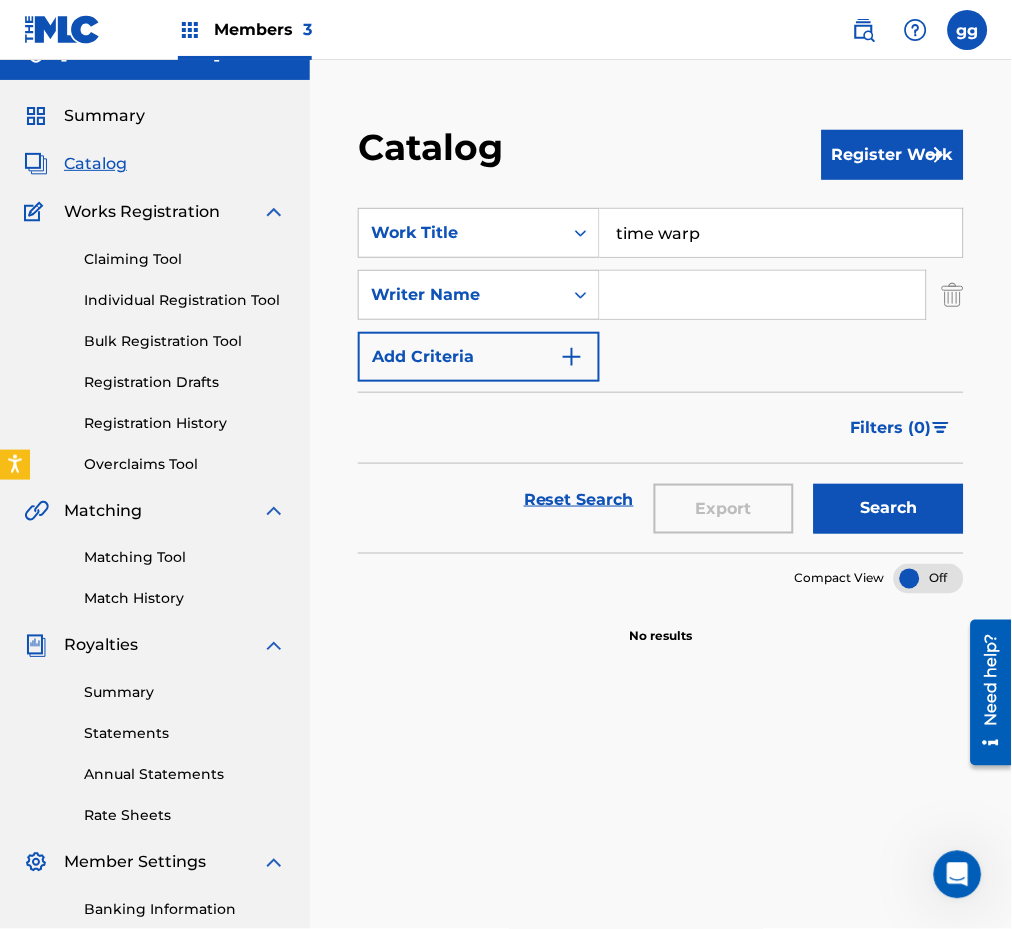 click at bounding box center (763, 295) 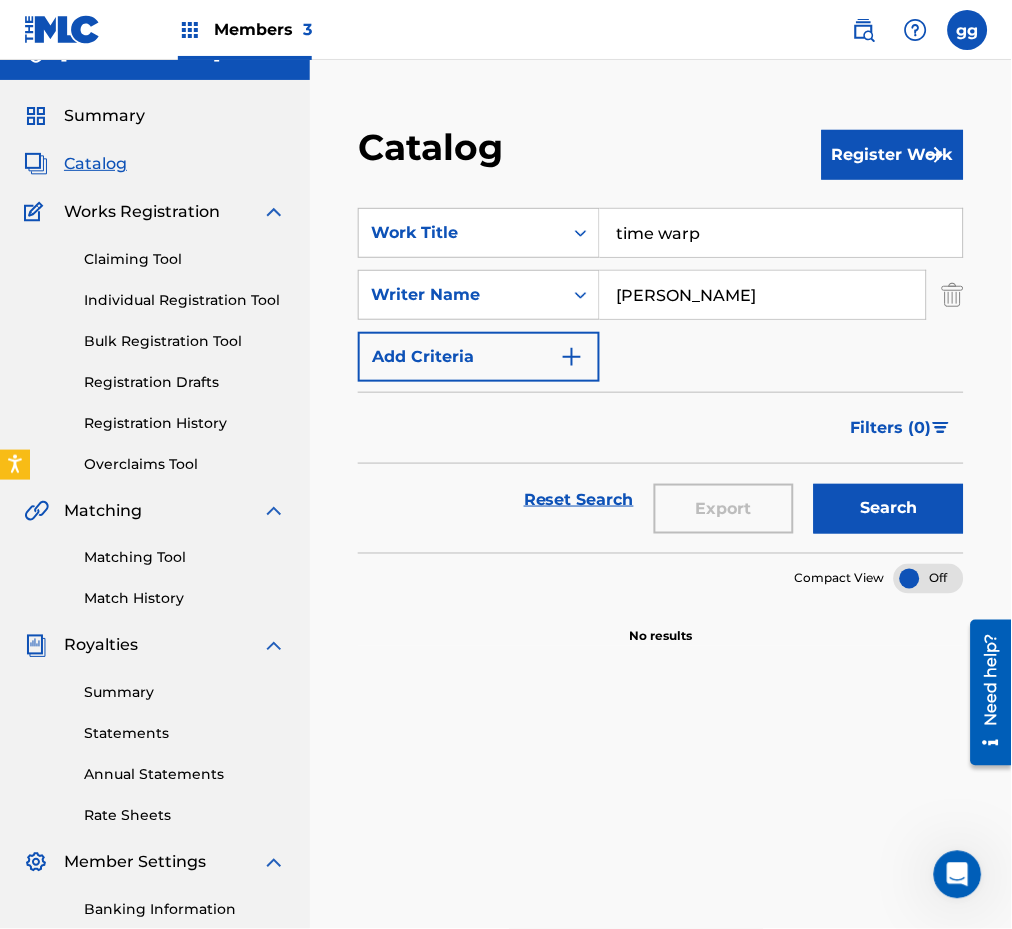 type on "[PERSON_NAME]" 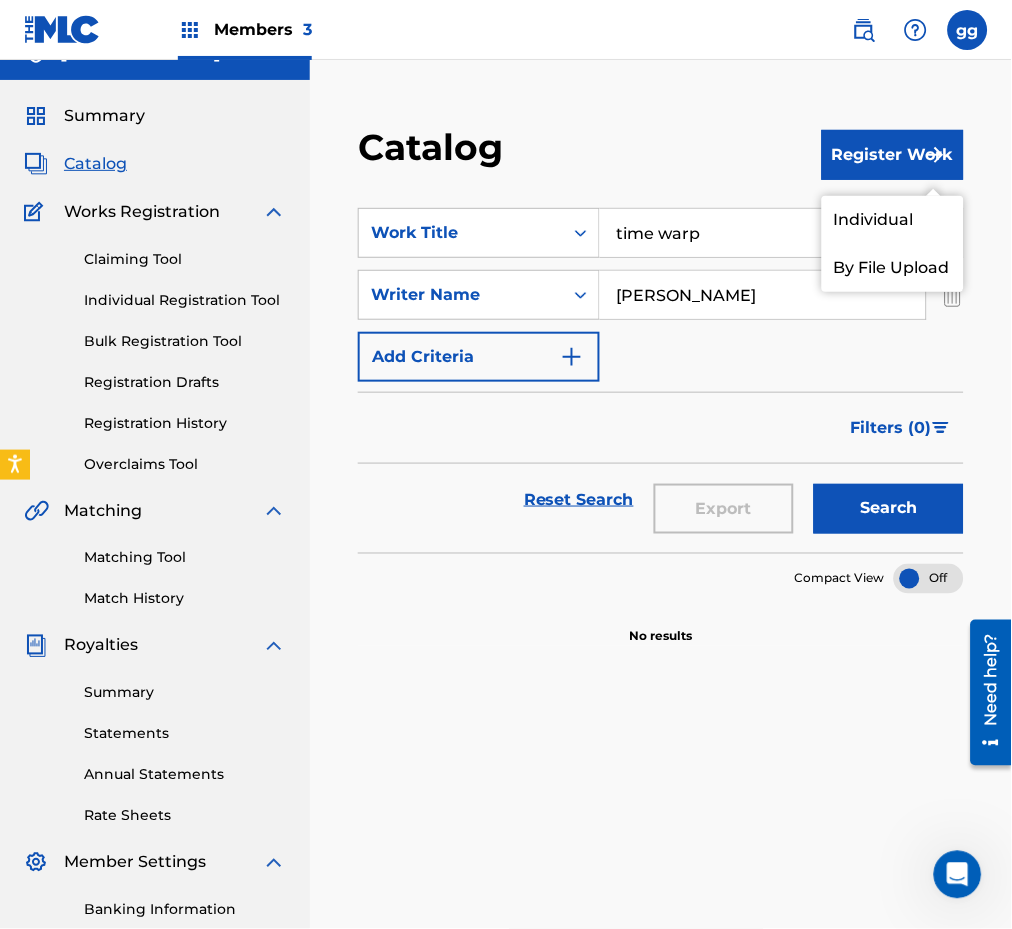 click on "Individual" at bounding box center (893, 220) 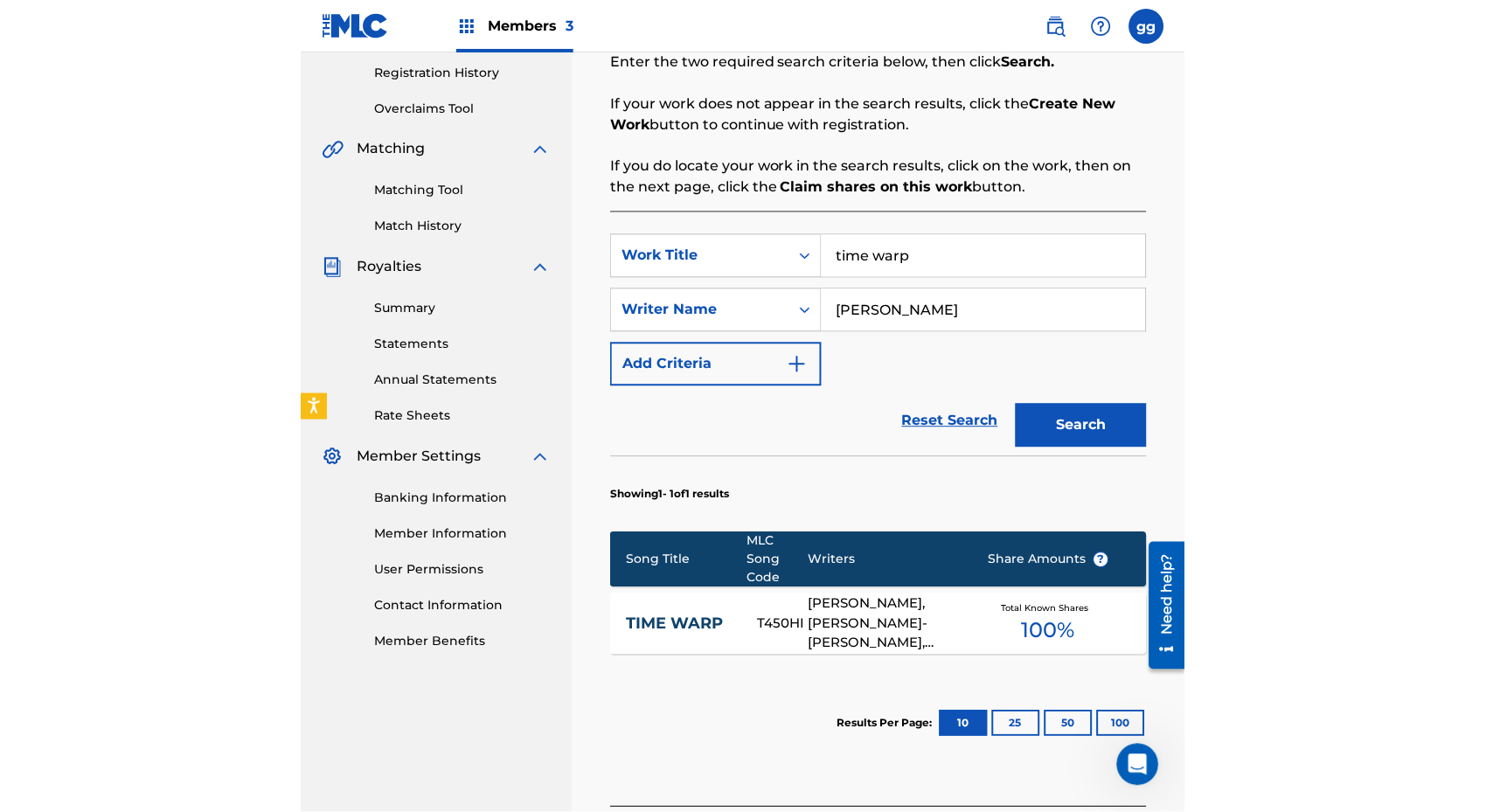 scroll, scrollTop: 365, scrollLeft: 0, axis: vertical 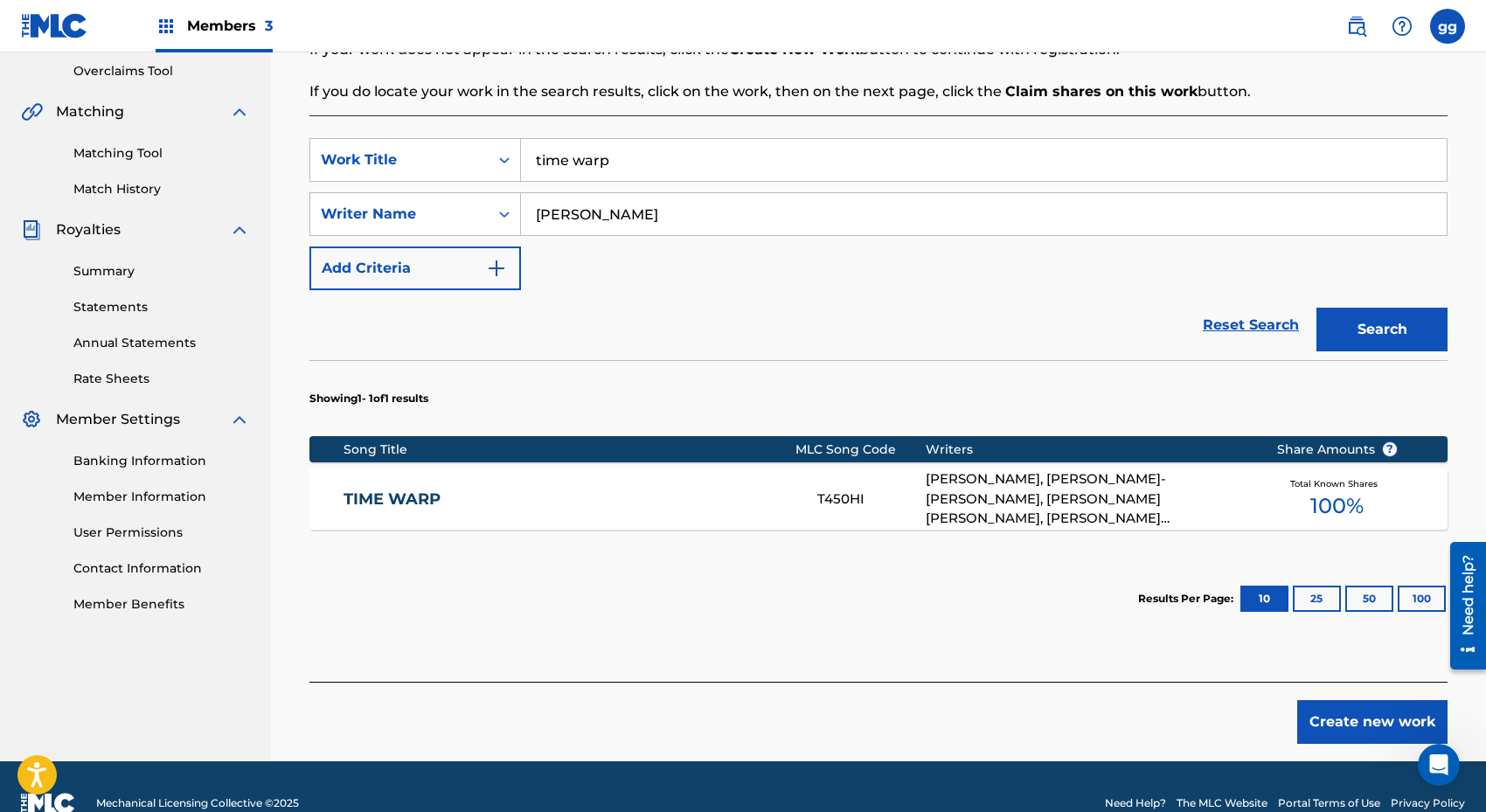 click on "TIME WARP" at bounding box center (568, 499) 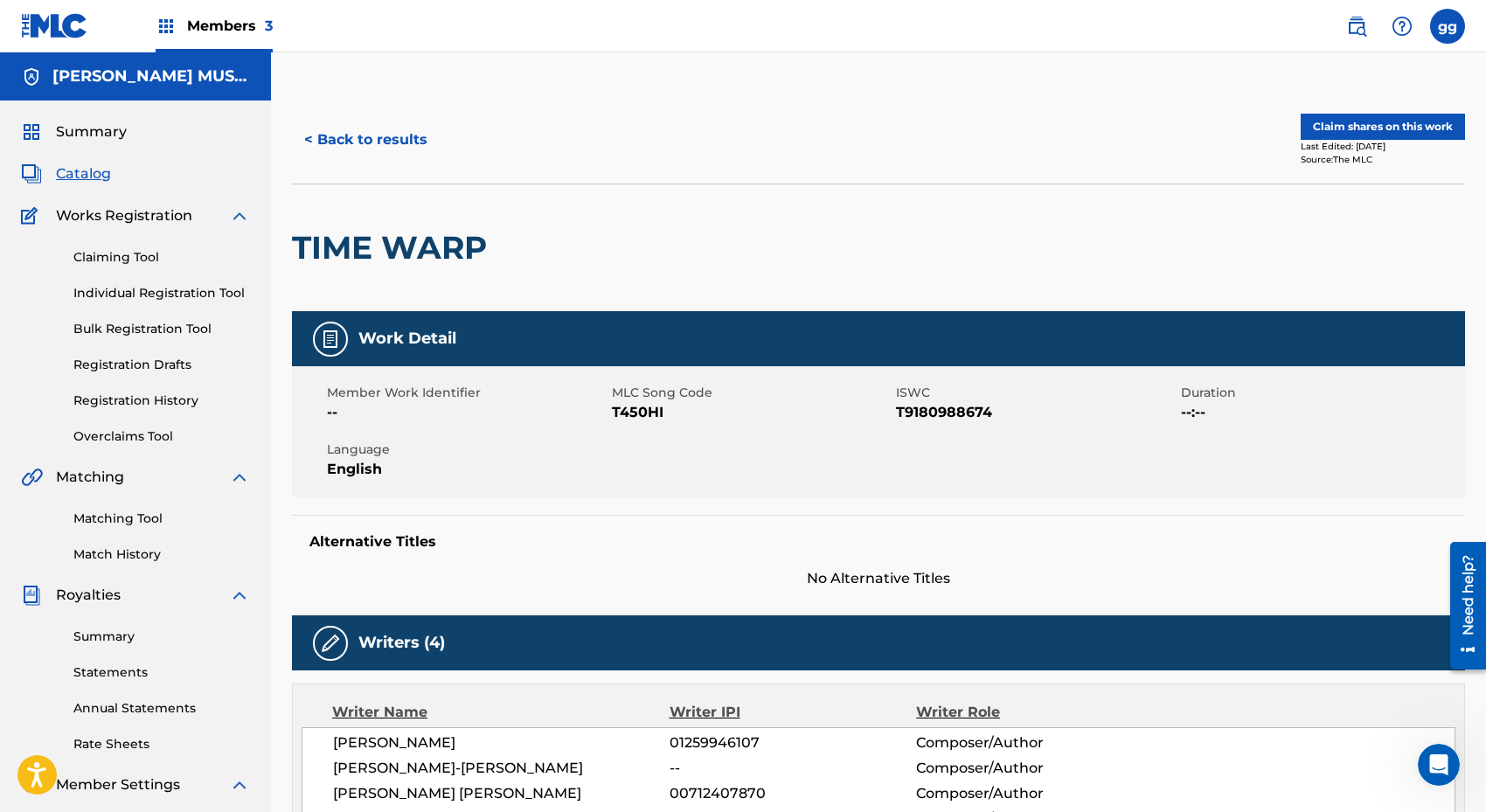 scroll, scrollTop: 0, scrollLeft: 0, axis: both 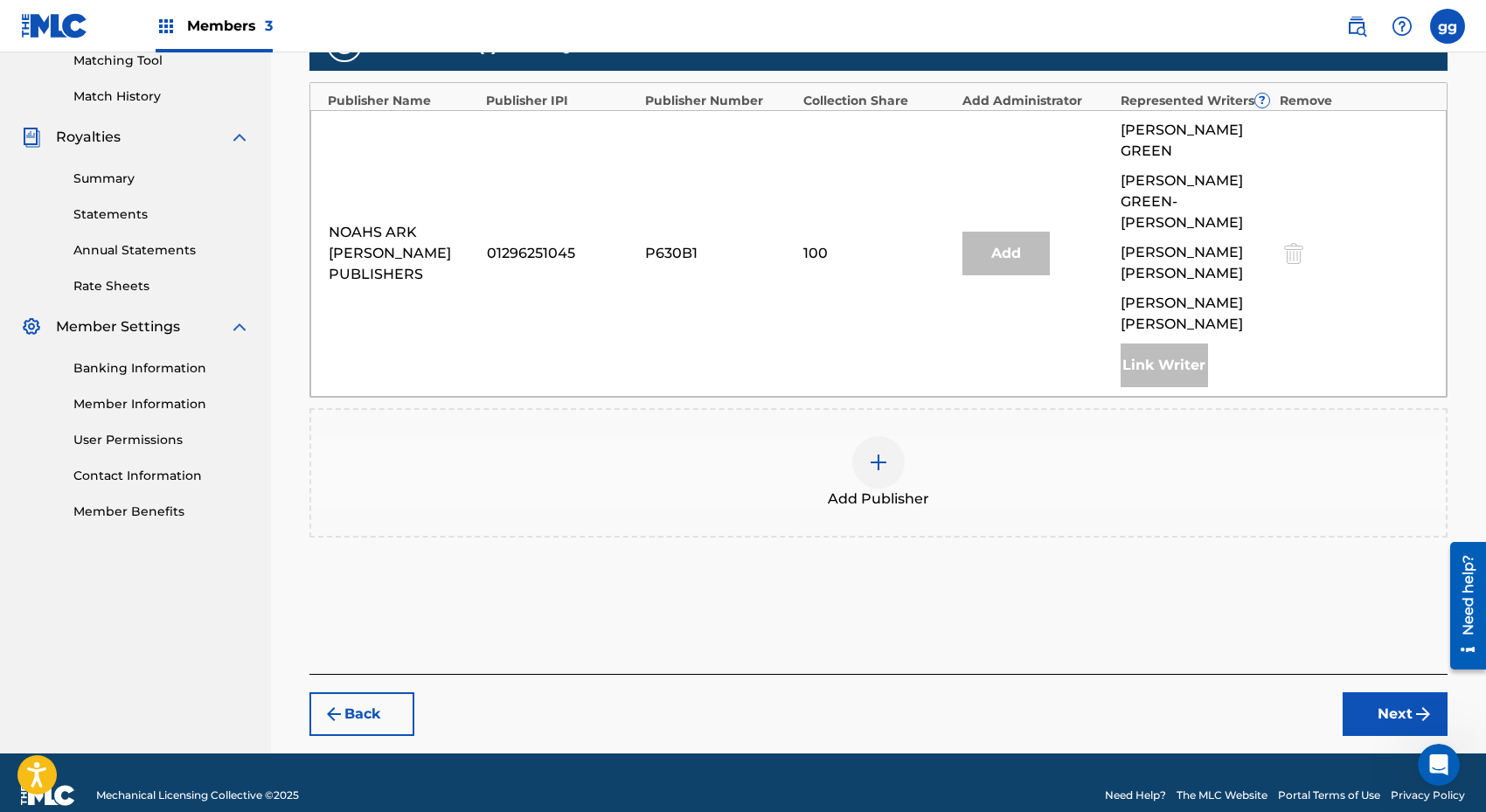 click on "Next" at bounding box center [1395, 714] 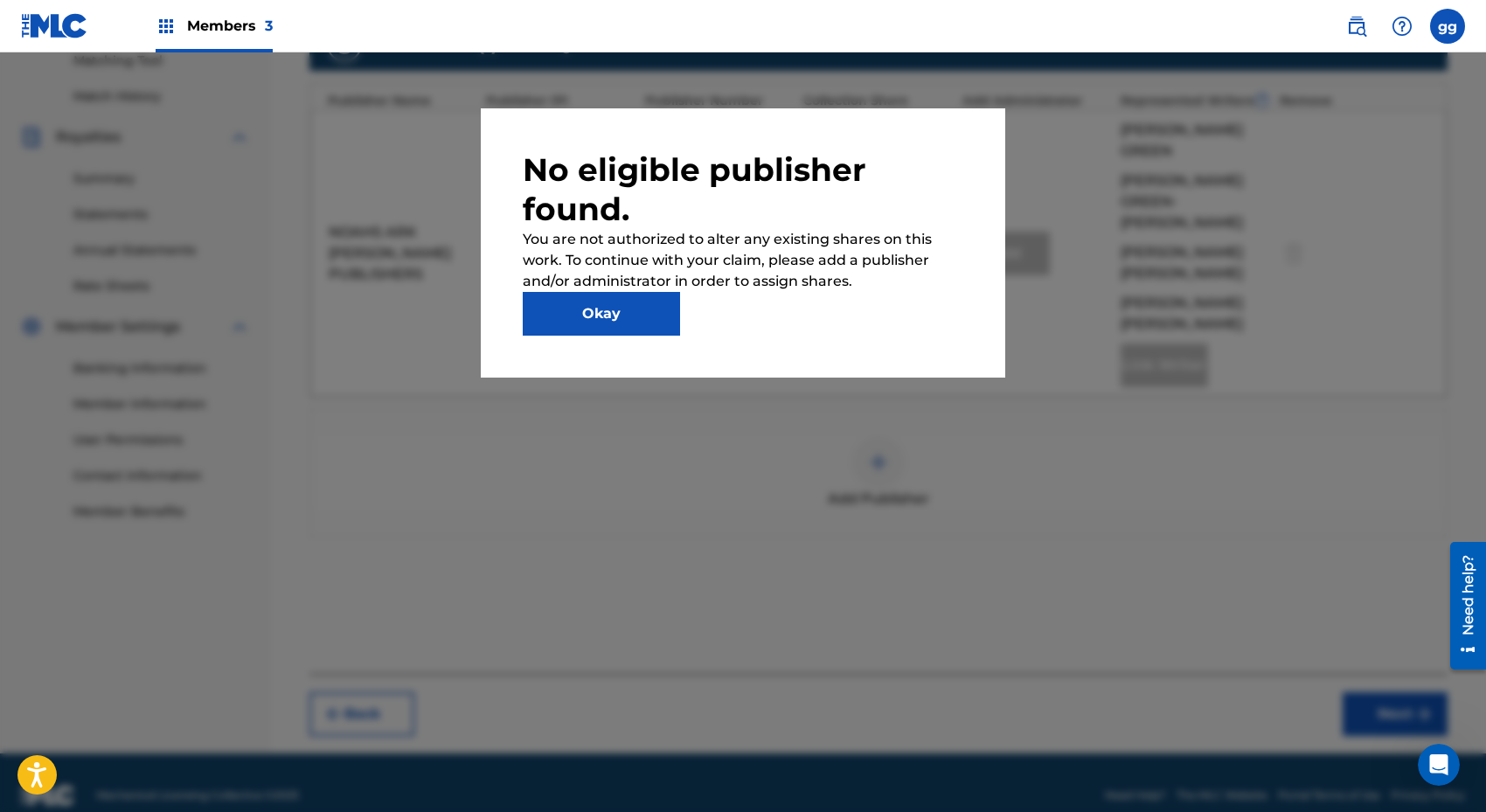 click on "Okay" at bounding box center (601, 314) 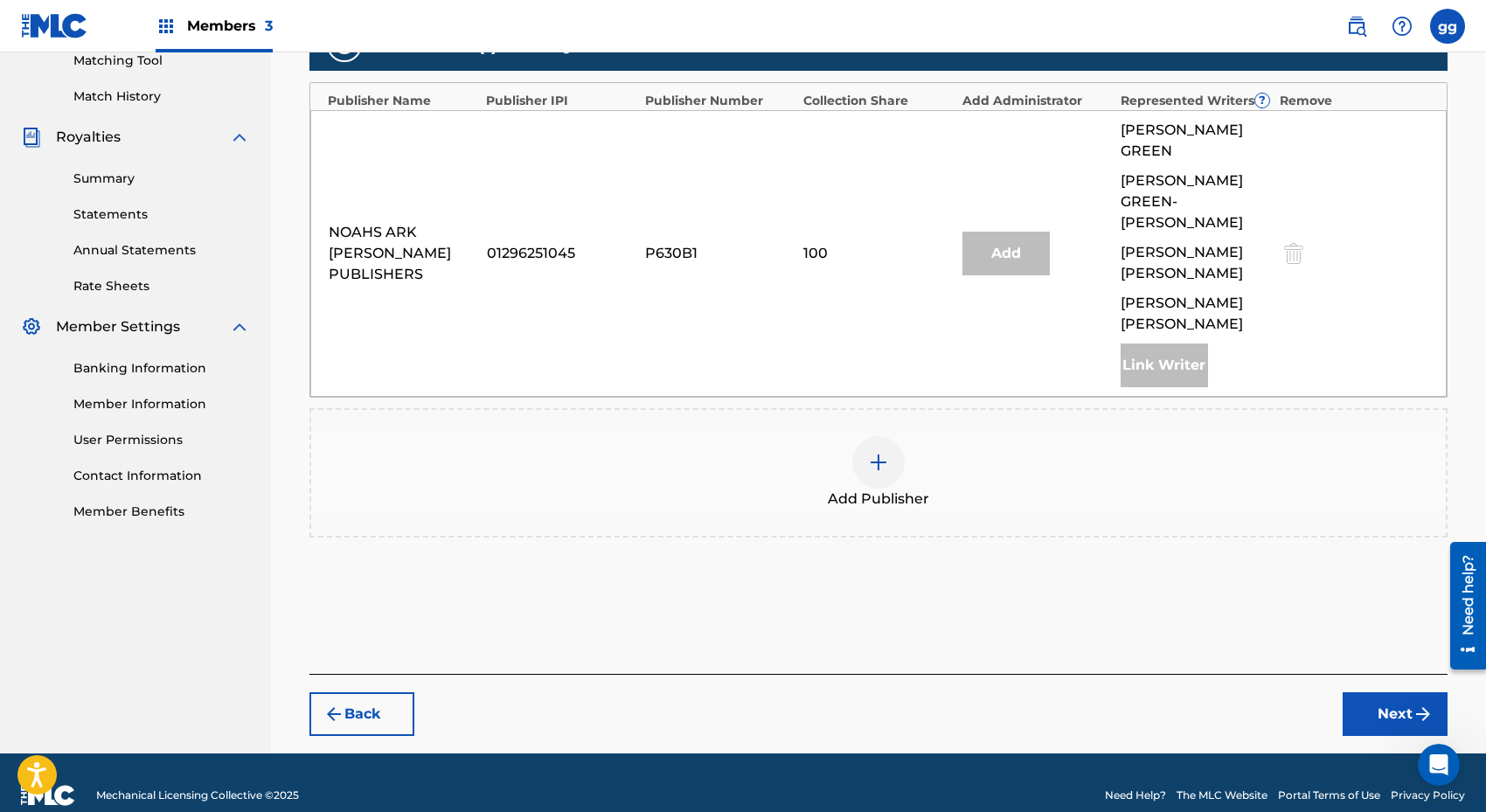 click on "Members    3" at bounding box center [230, 25] 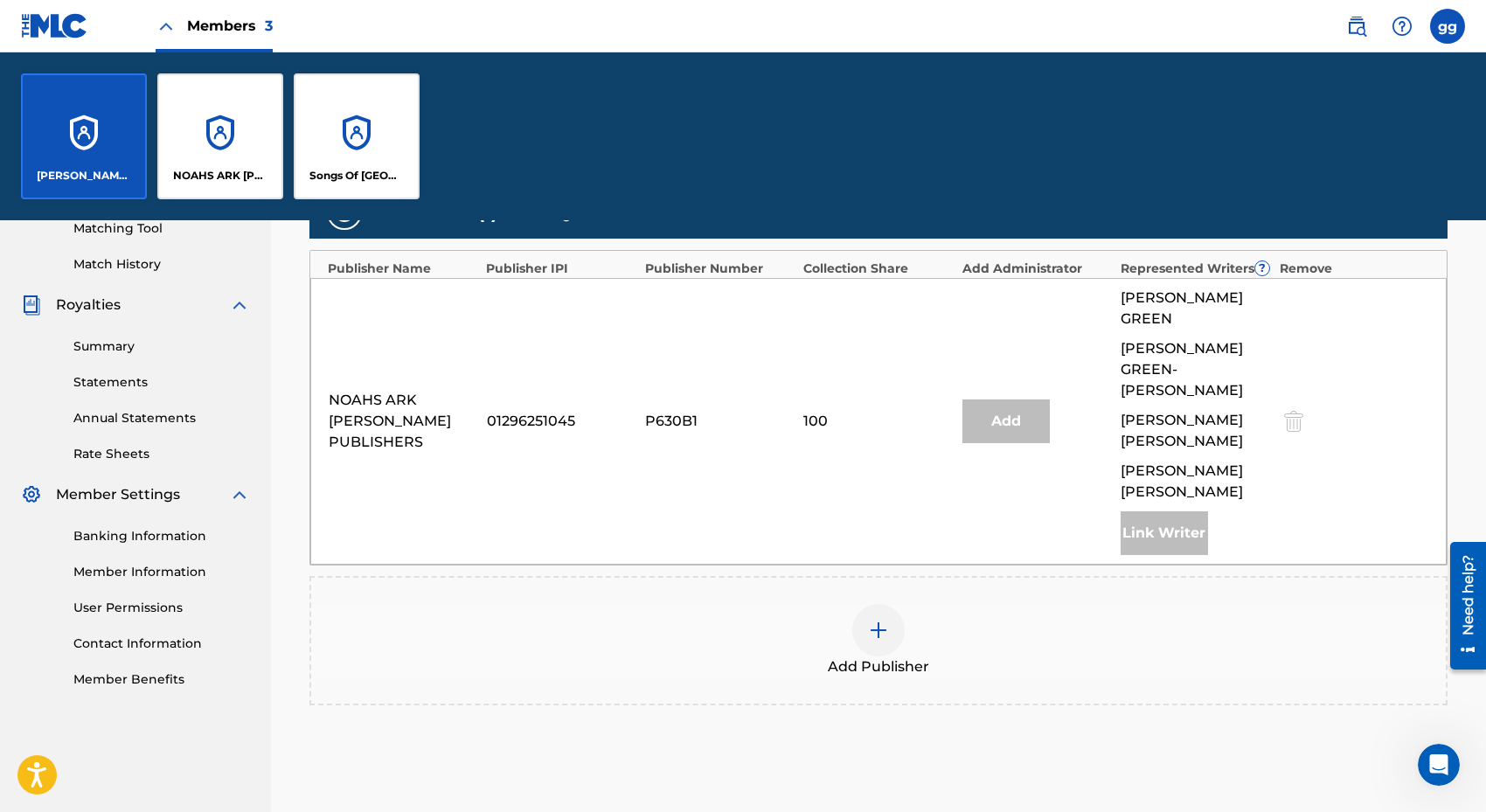 click on "NOAHS ARK [PERSON_NAME] PUBLISHERS" at bounding box center (220, 136) 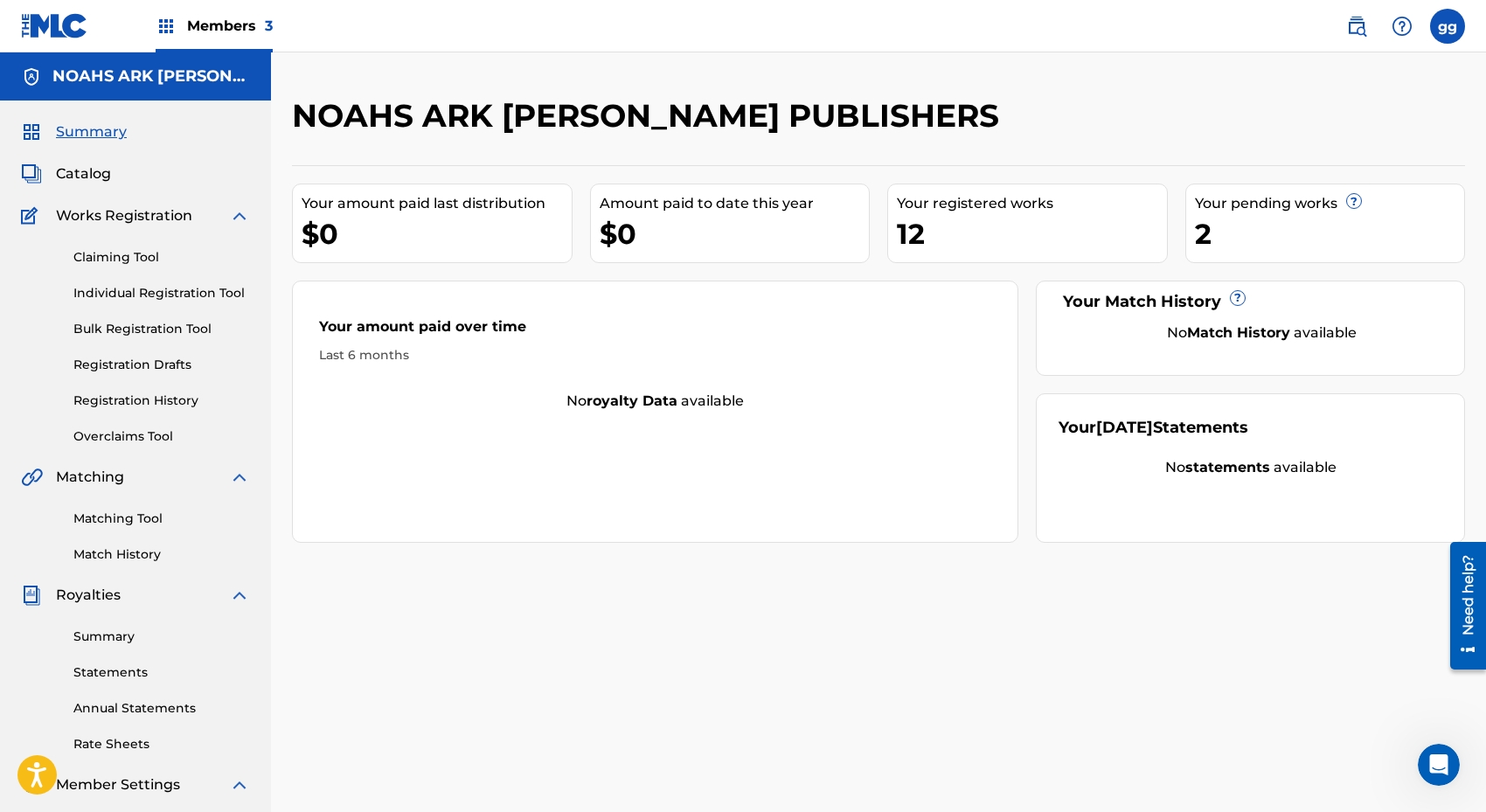 click on "Catalog" at bounding box center [83, 174] 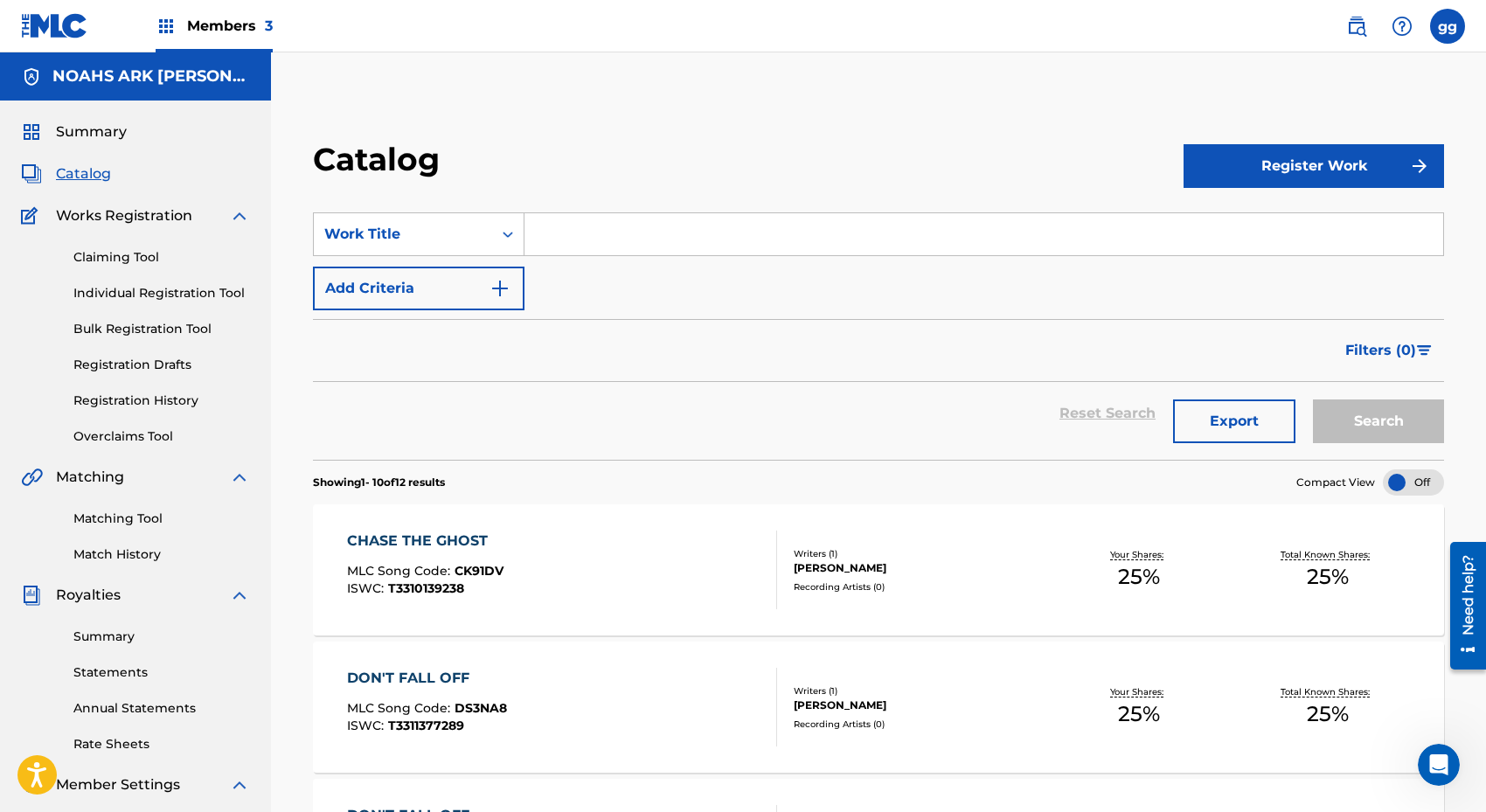 click on "Claiming Tool" at bounding box center (162, 257) 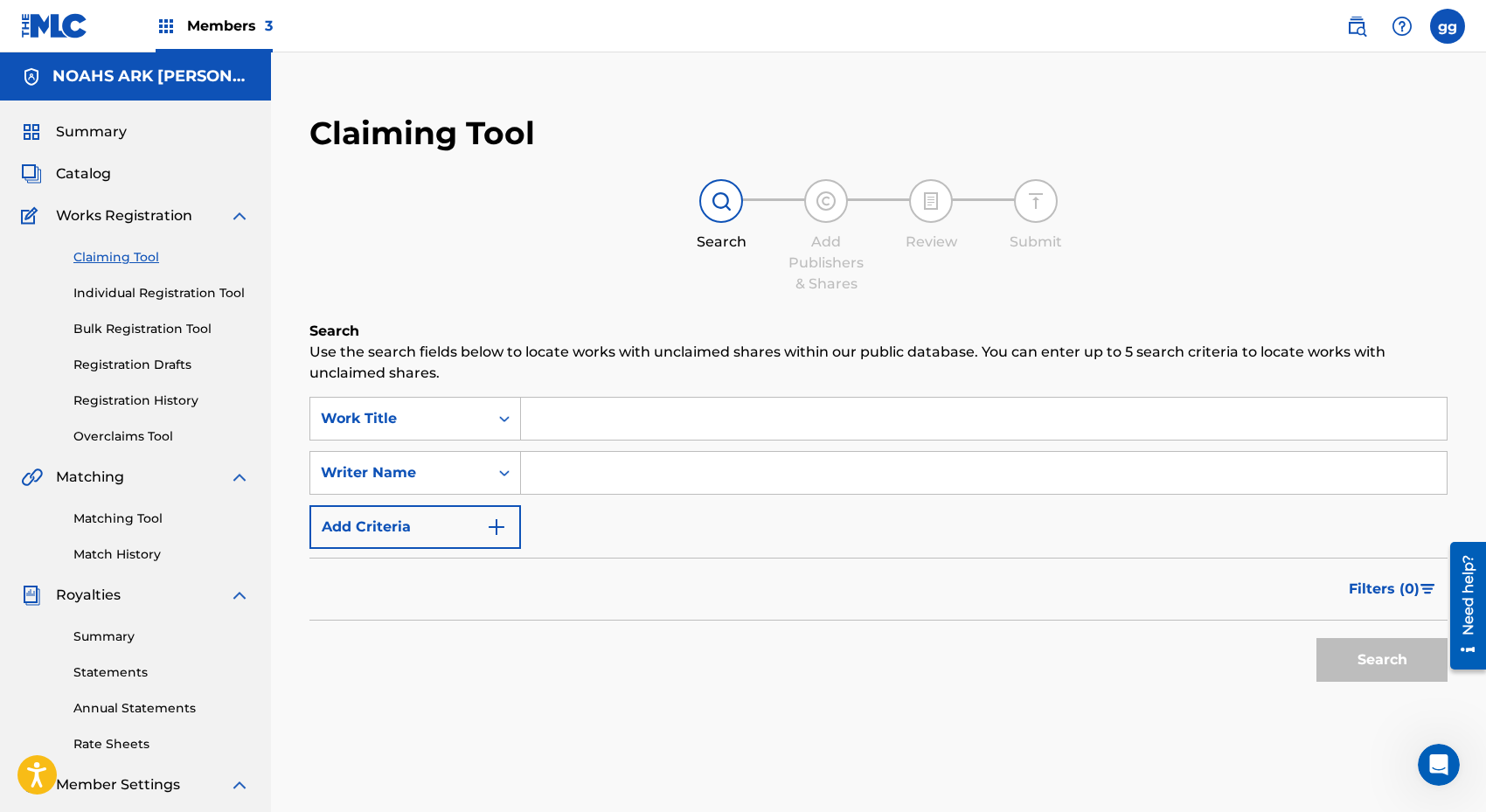 click at bounding box center (983, 419) 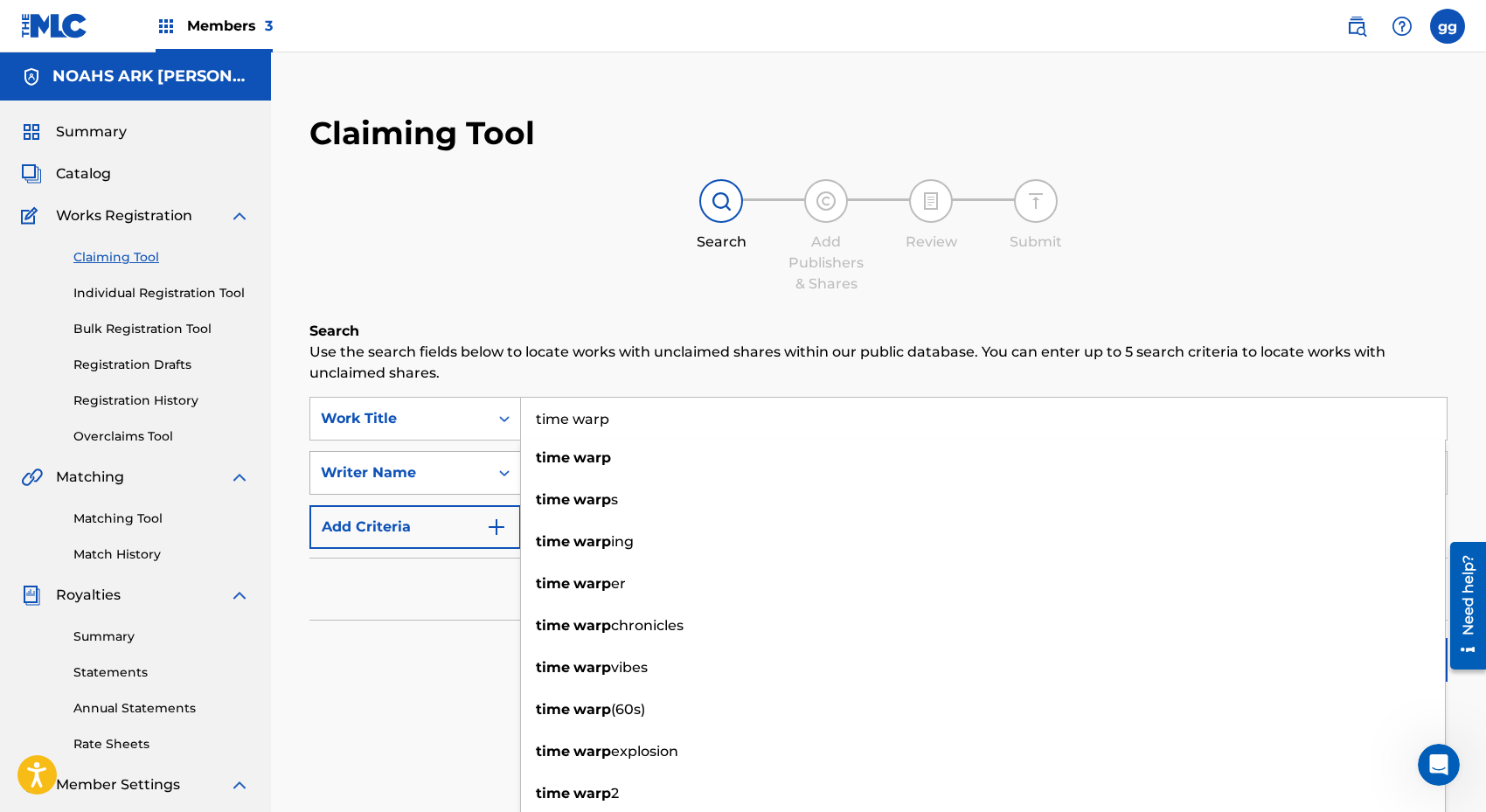 type on "time warp" 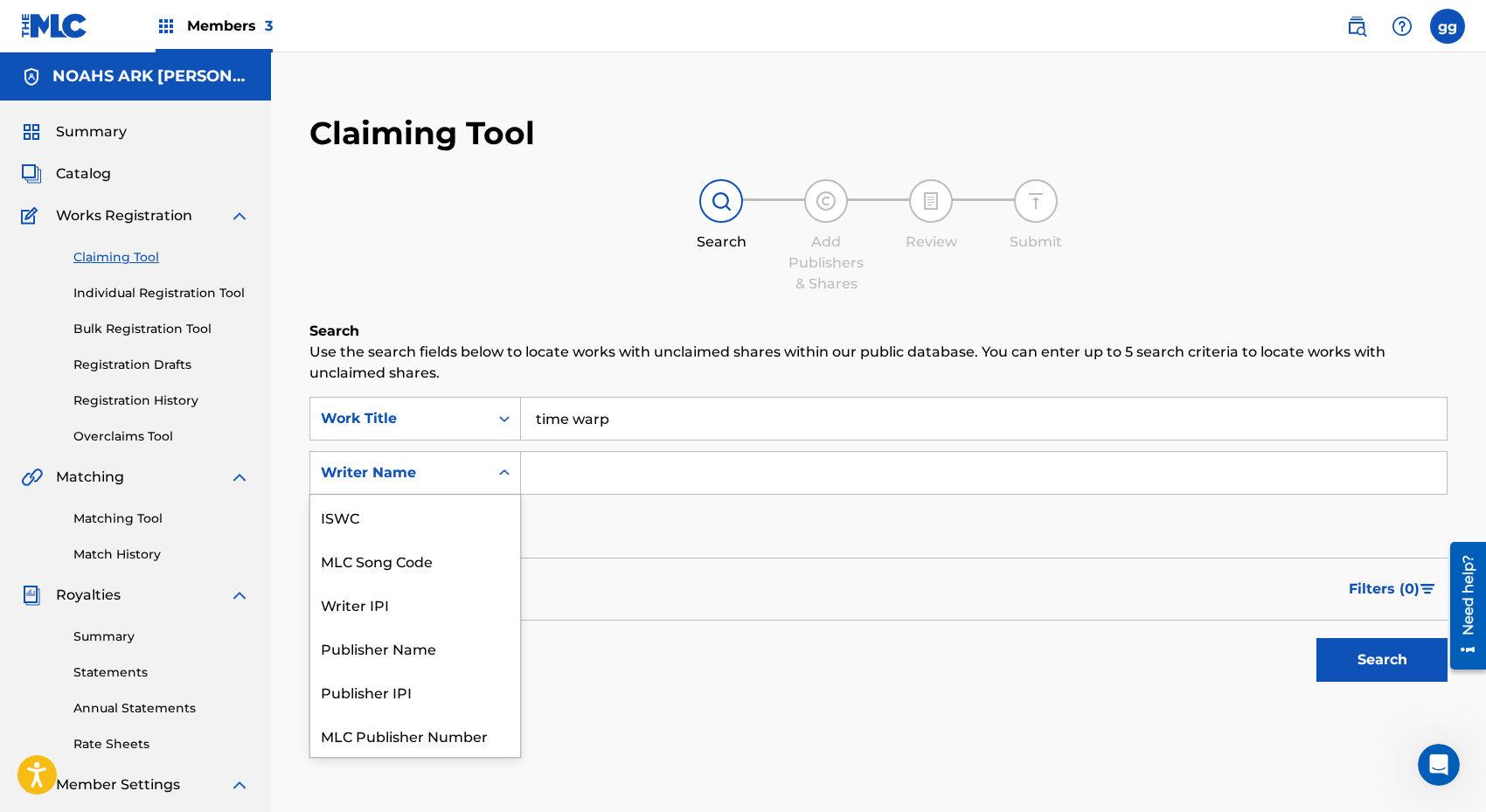 scroll, scrollTop: 50, scrollLeft: 0, axis: vertical 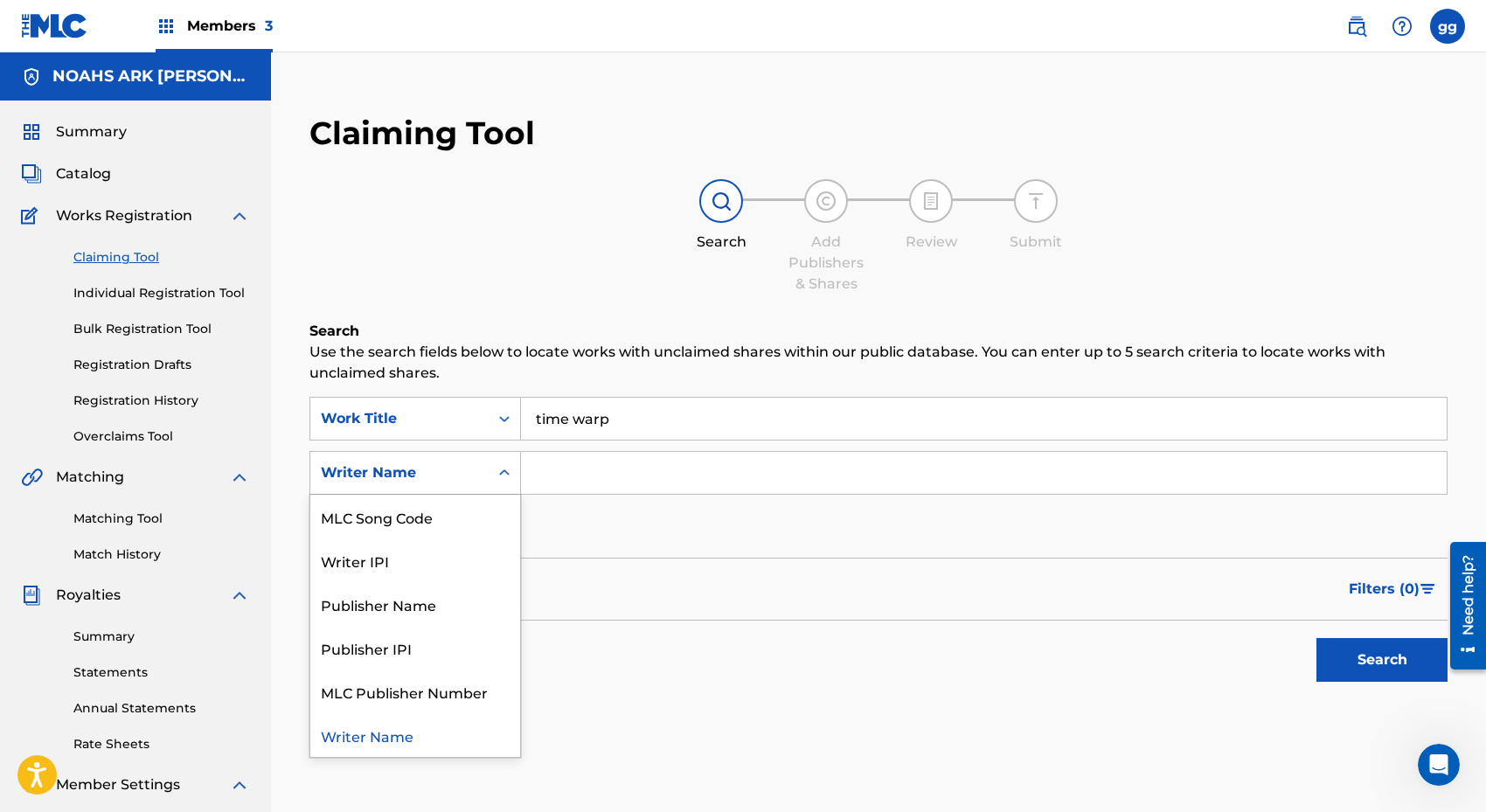 click on "Writer Name" at bounding box center [399, 473] 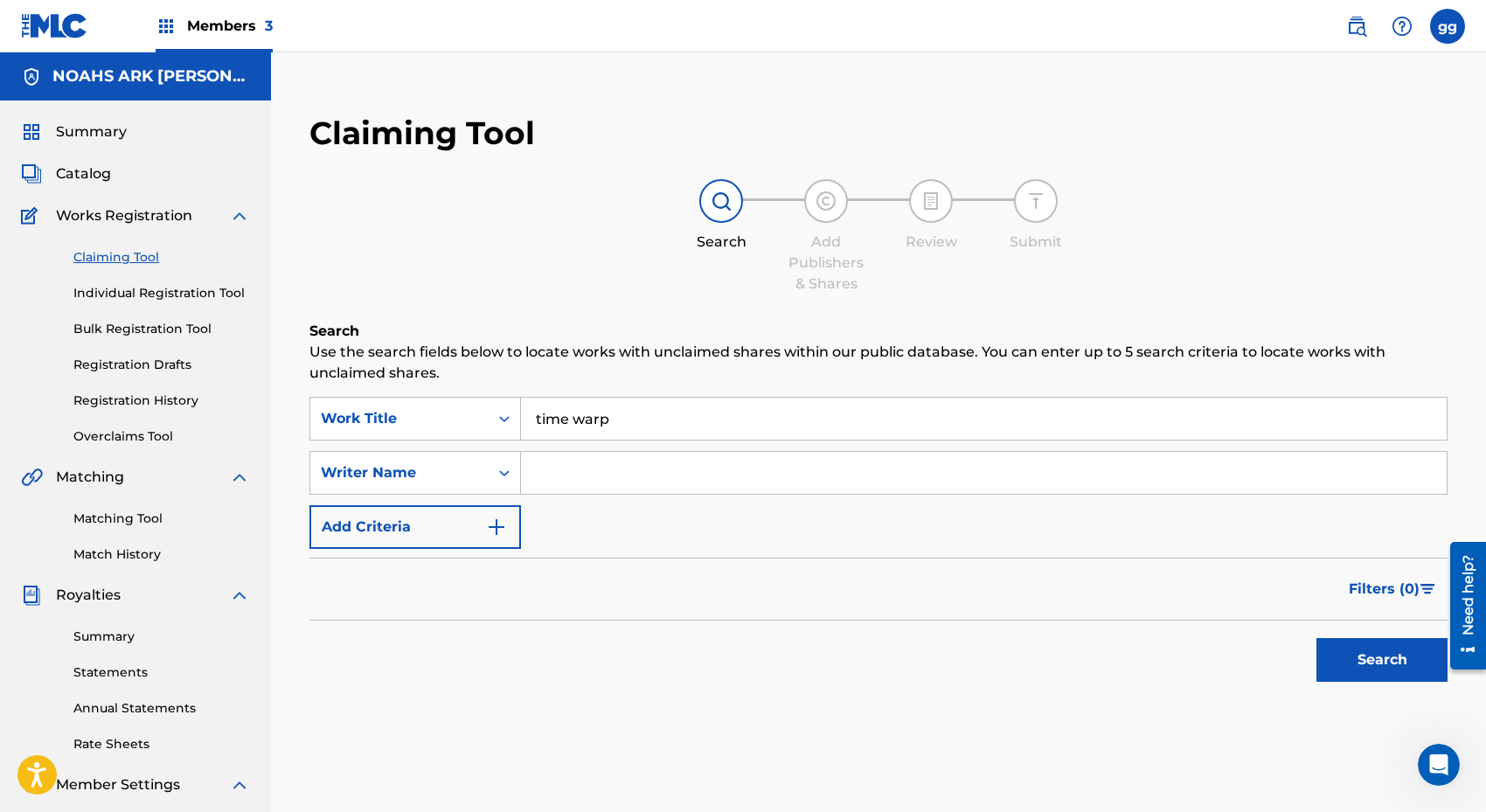 click at bounding box center (983, 473) 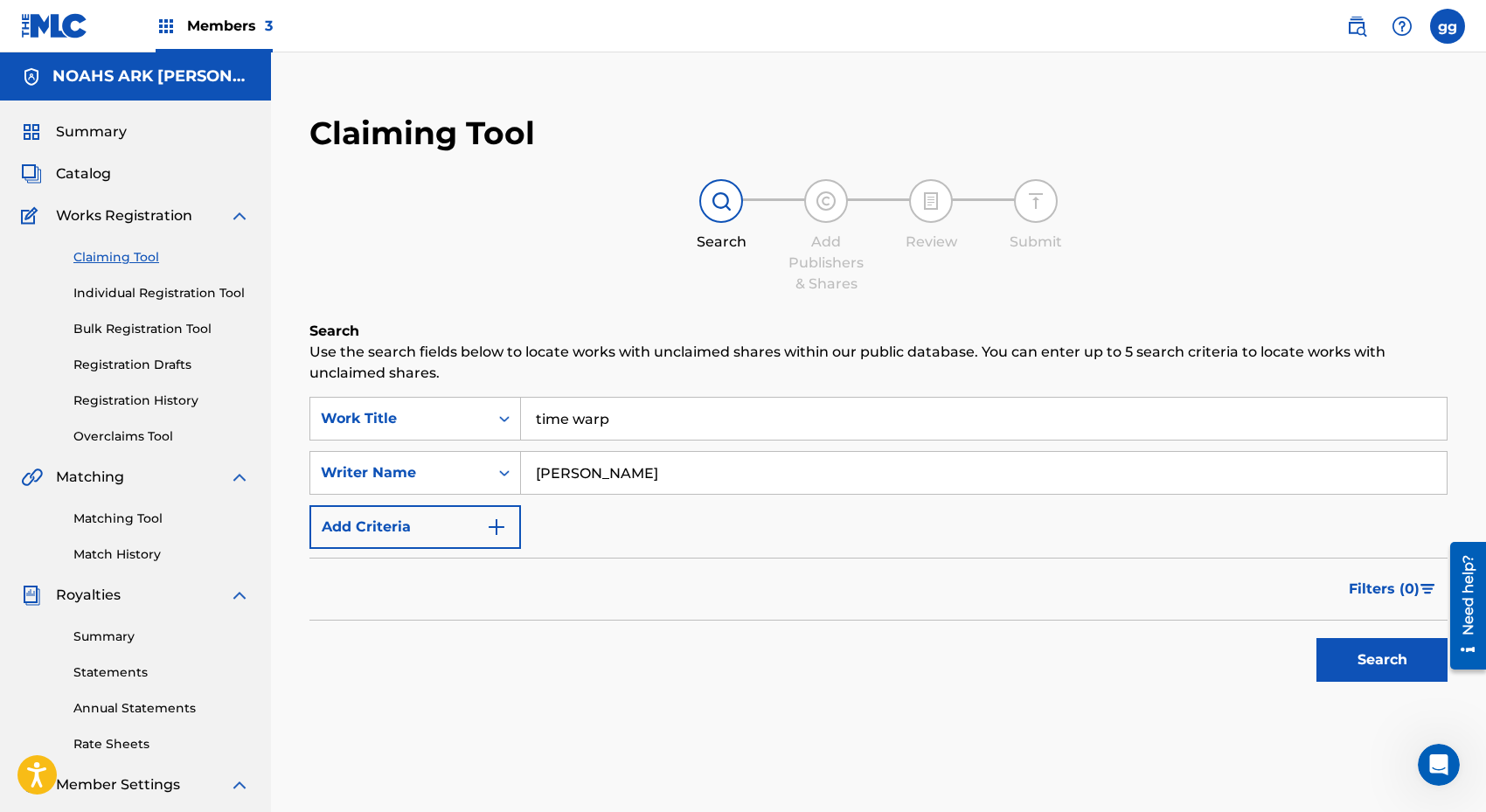 type on "[PERSON_NAME]" 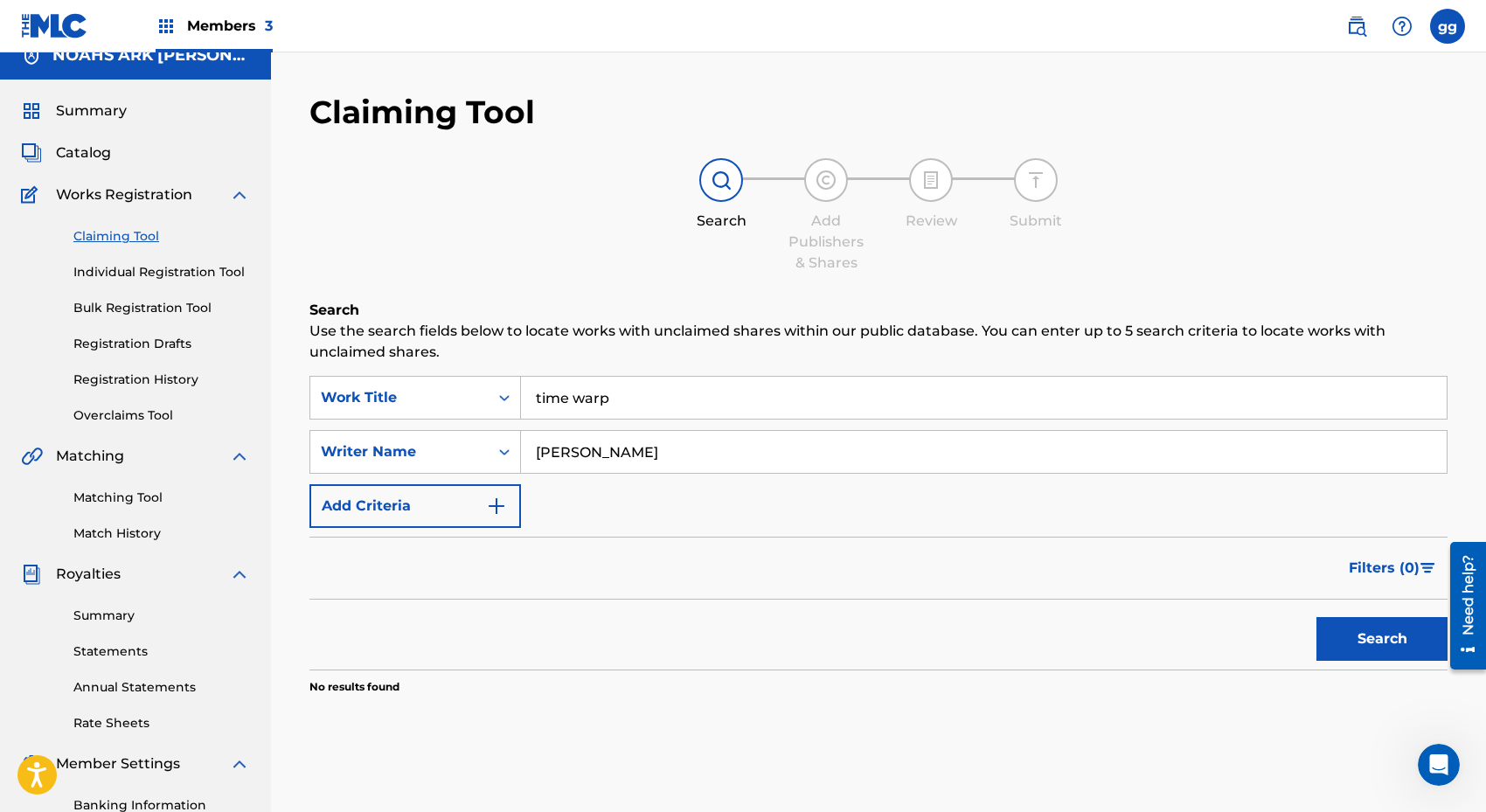 scroll, scrollTop: 7, scrollLeft: 0, axis: vertical 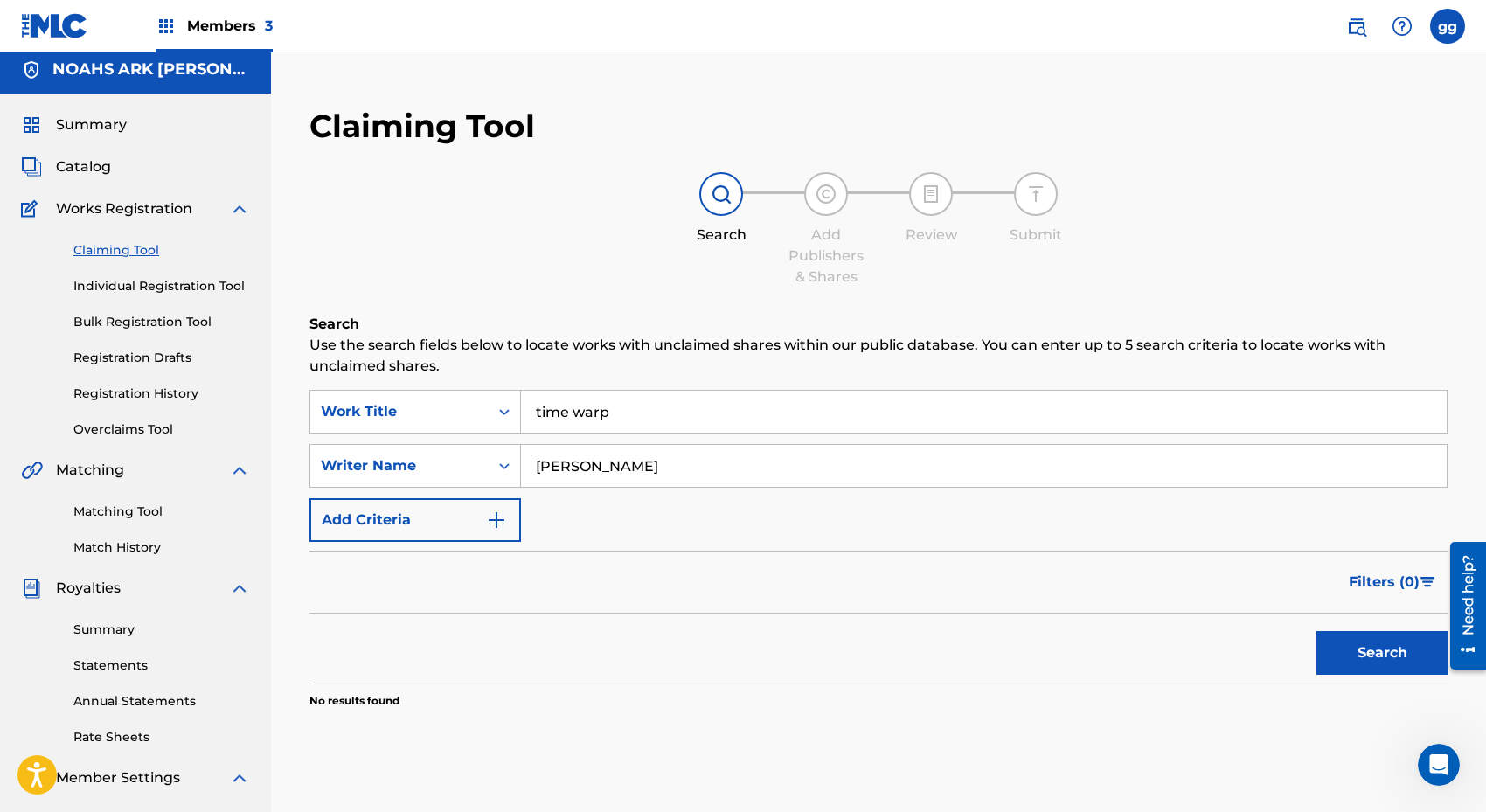 click on "Individual Registration Tool" at bounding box center (162, 286) 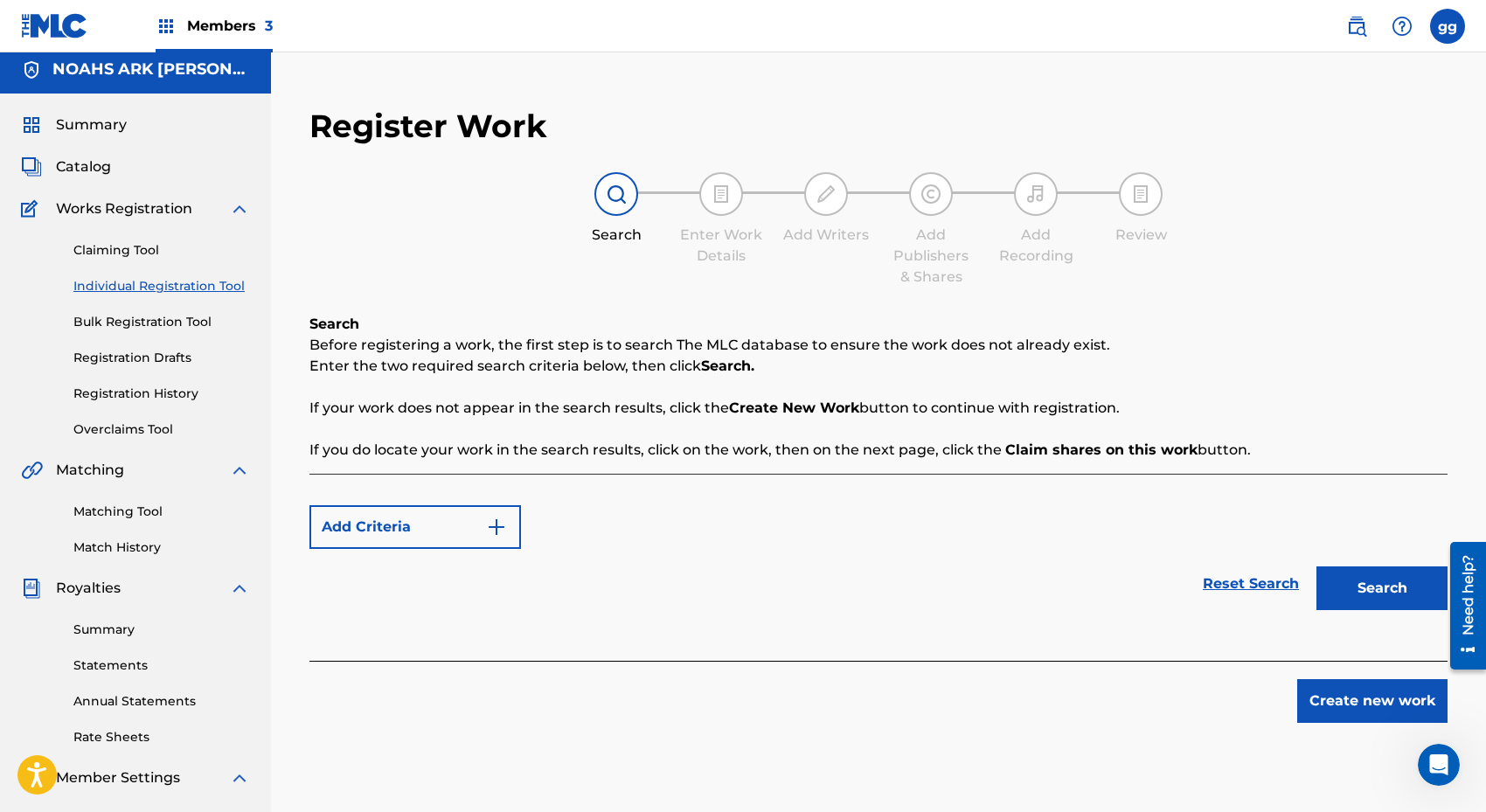 scroll, scrollTop: 0, scrollLeft: 0, axis: both 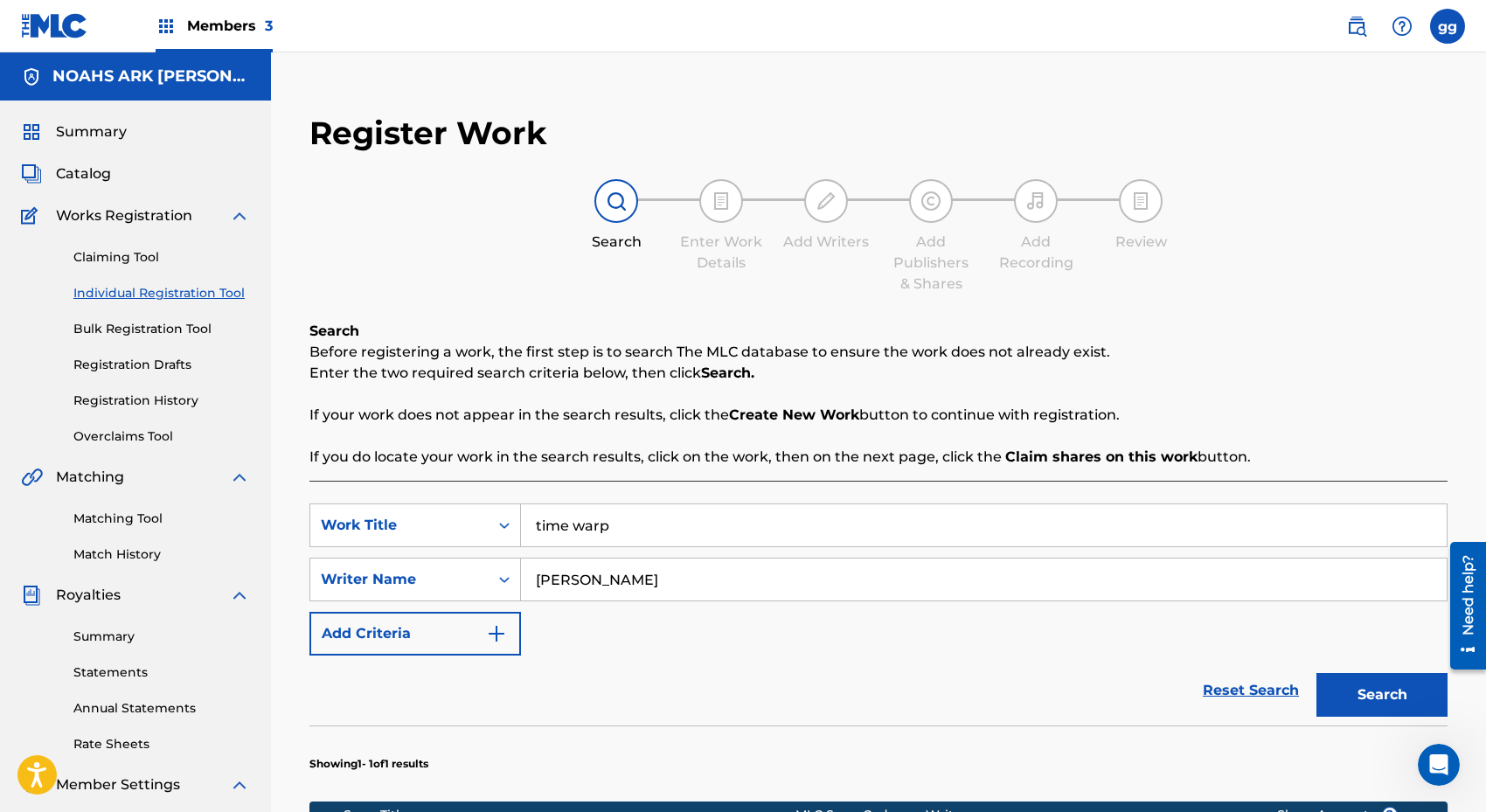 click on "Search" at bounding box center (1382, 695) 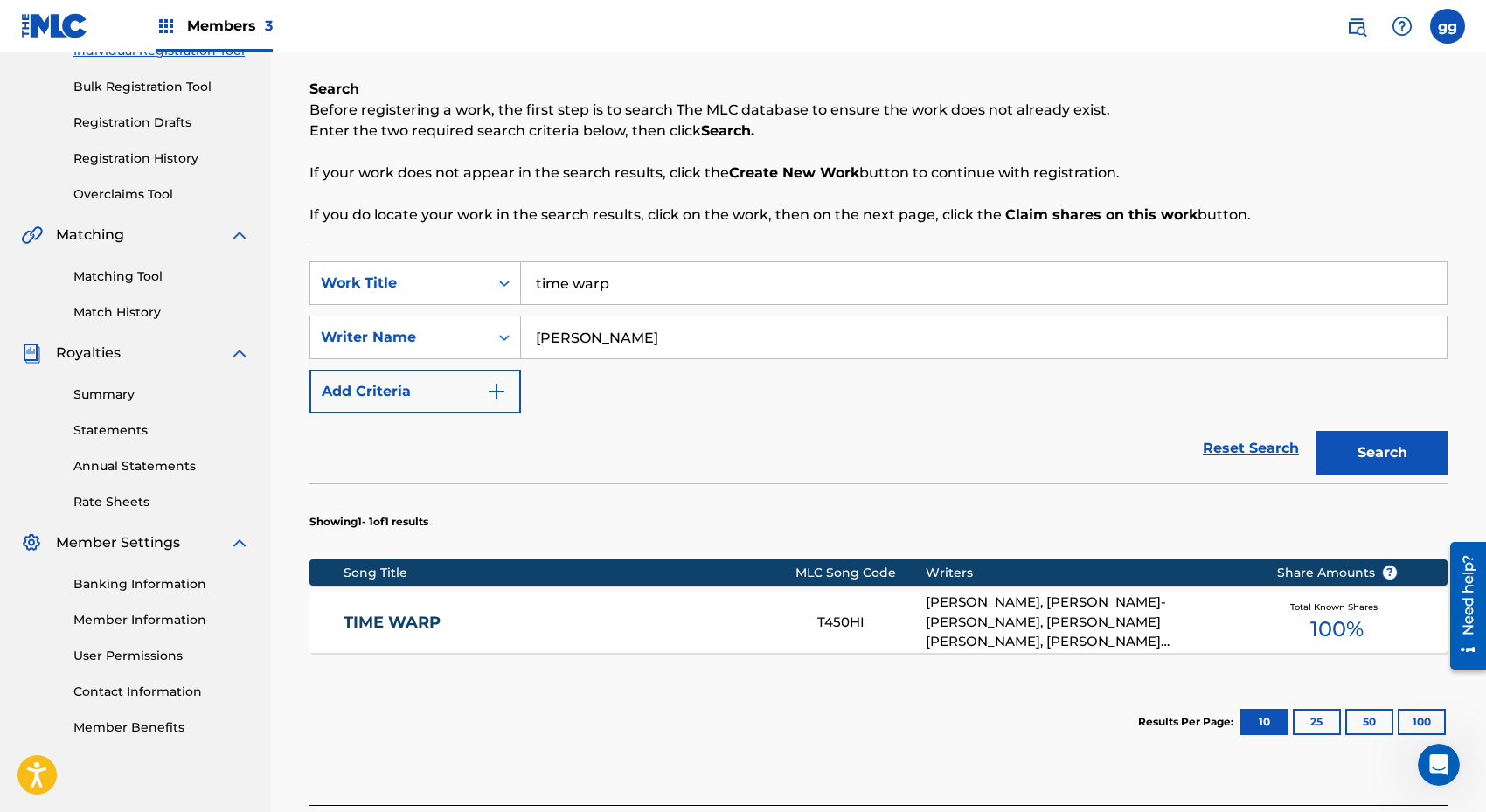 scroll, scrollTop: 340, scrollLeft: 0, axis: vertical 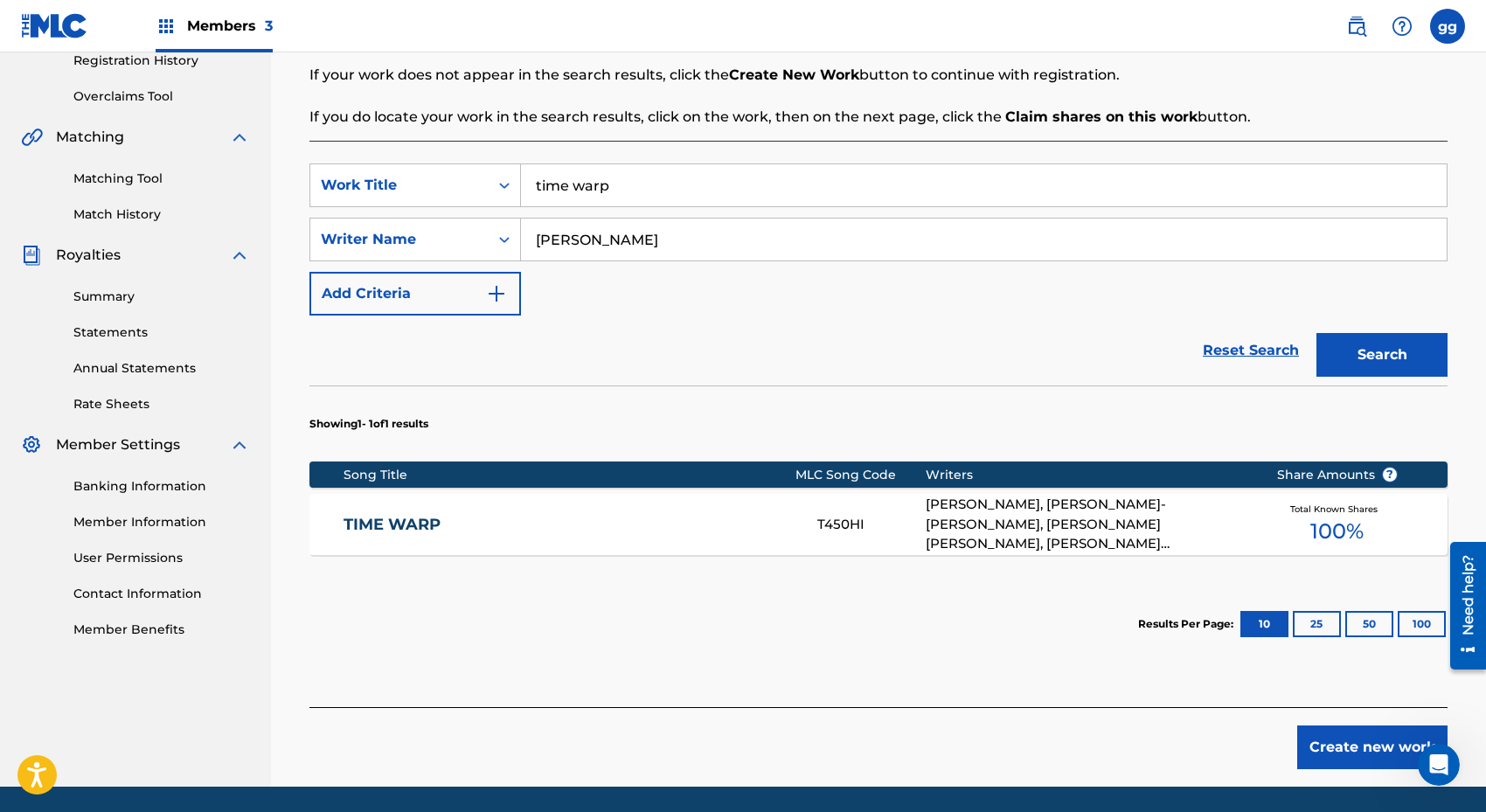 click on "TIME WARP" at bounding box center (568, 524) 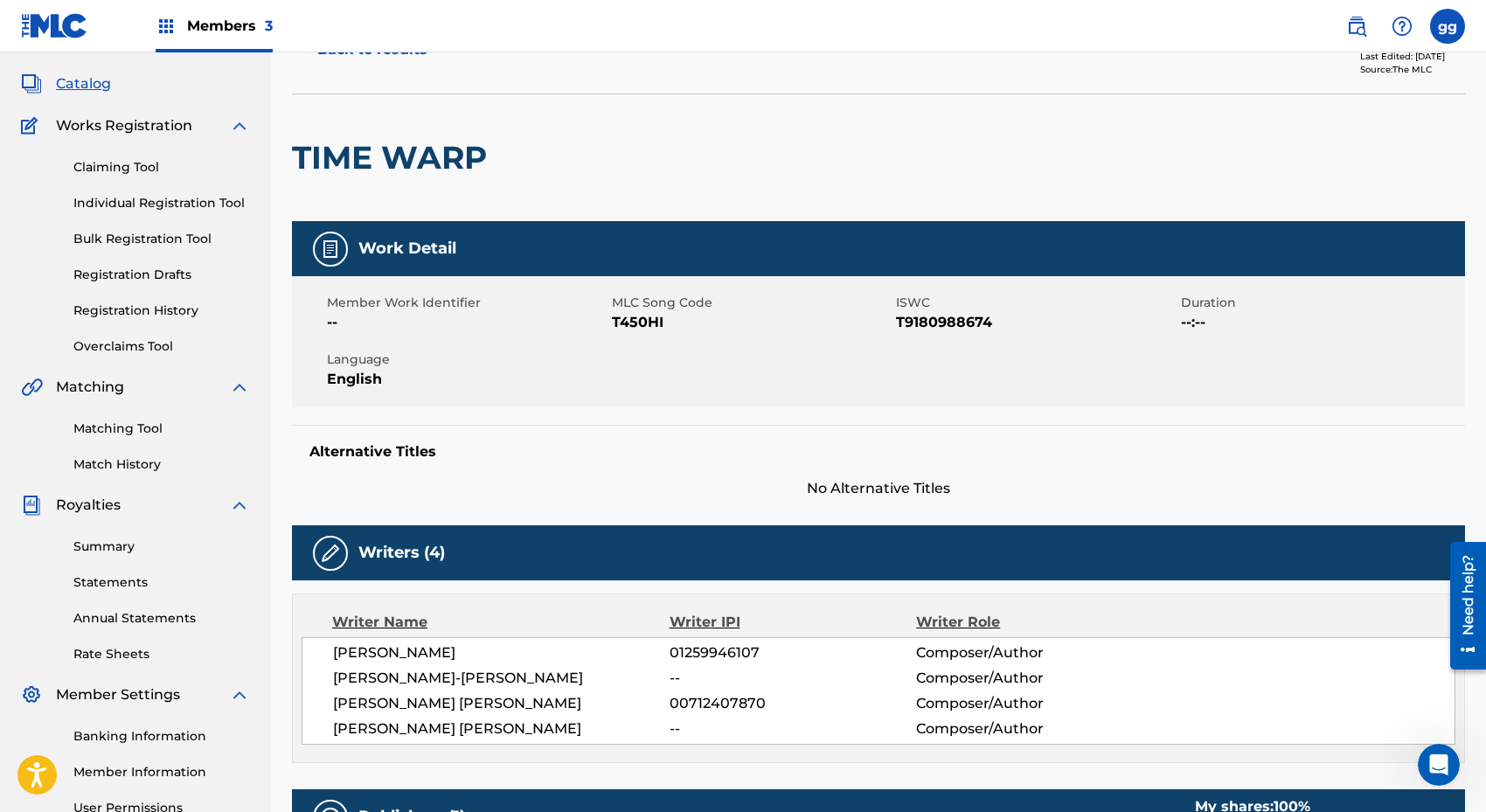 scroll, scrollTop: 85, scrollLeft: 0, axis: vertical 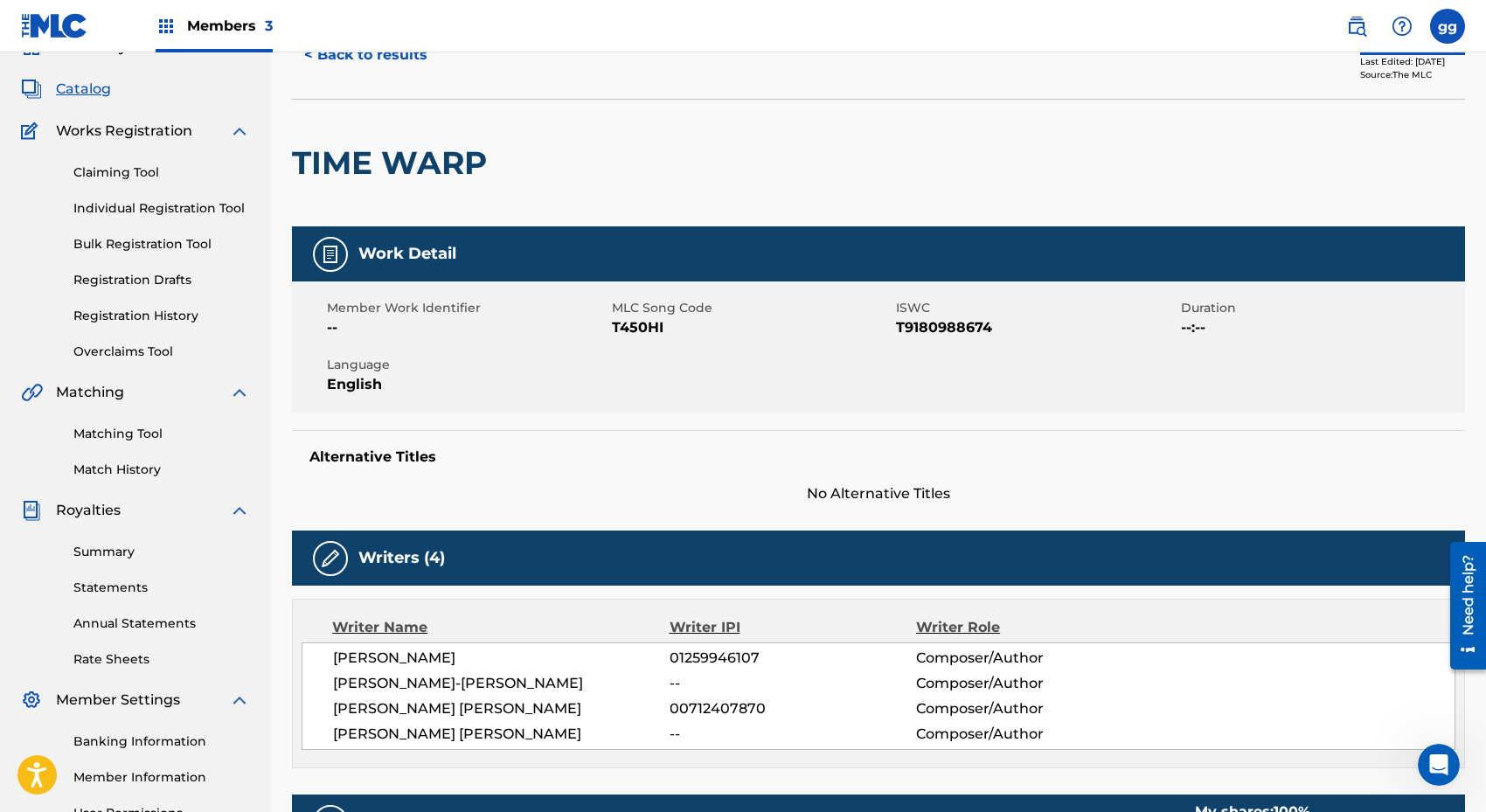 click on "Members    3" at bounding box center [230, 25] 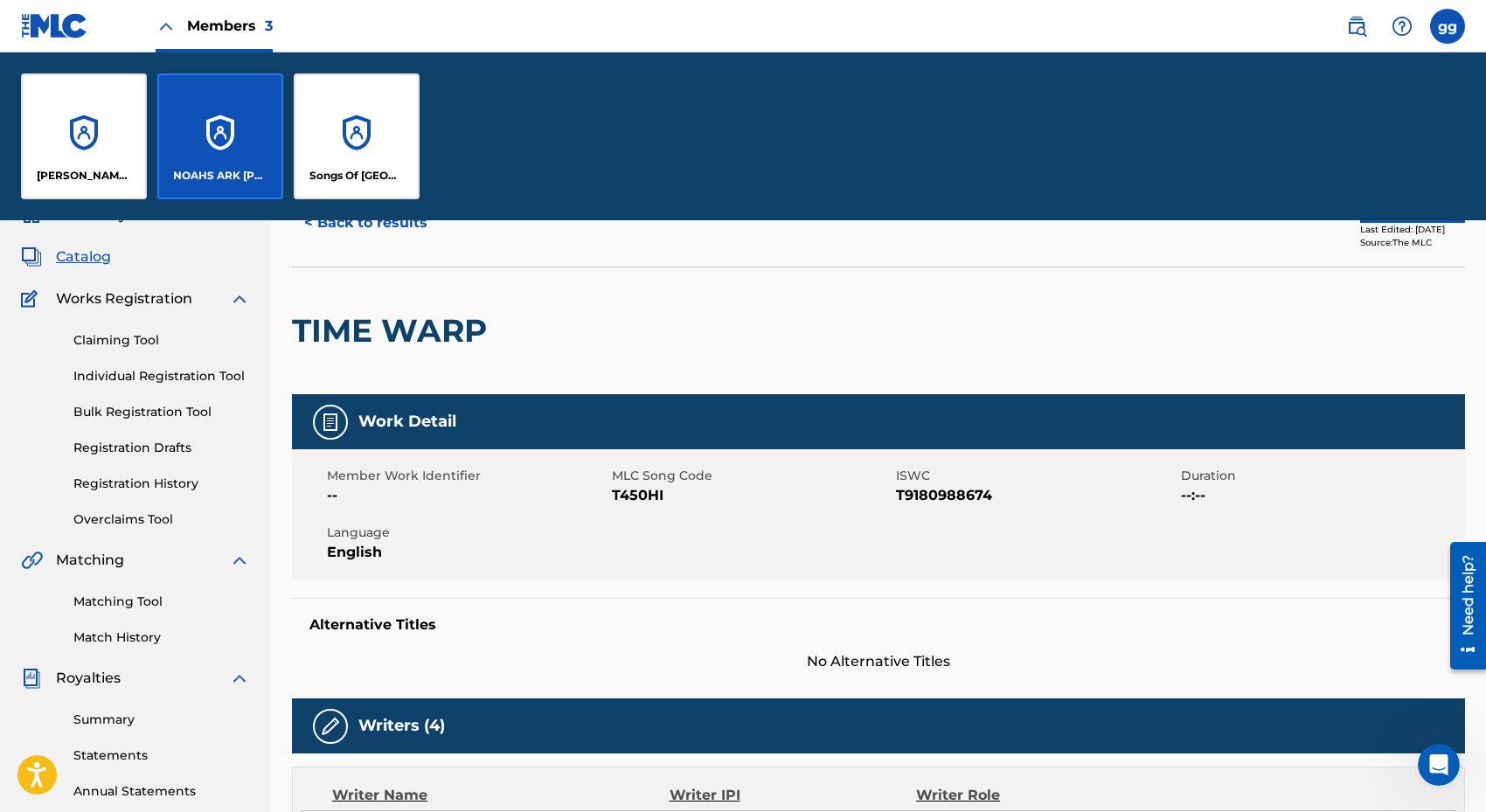 click on "[PERSON_NAME] MUSIC" at bounding box center [84, 136] 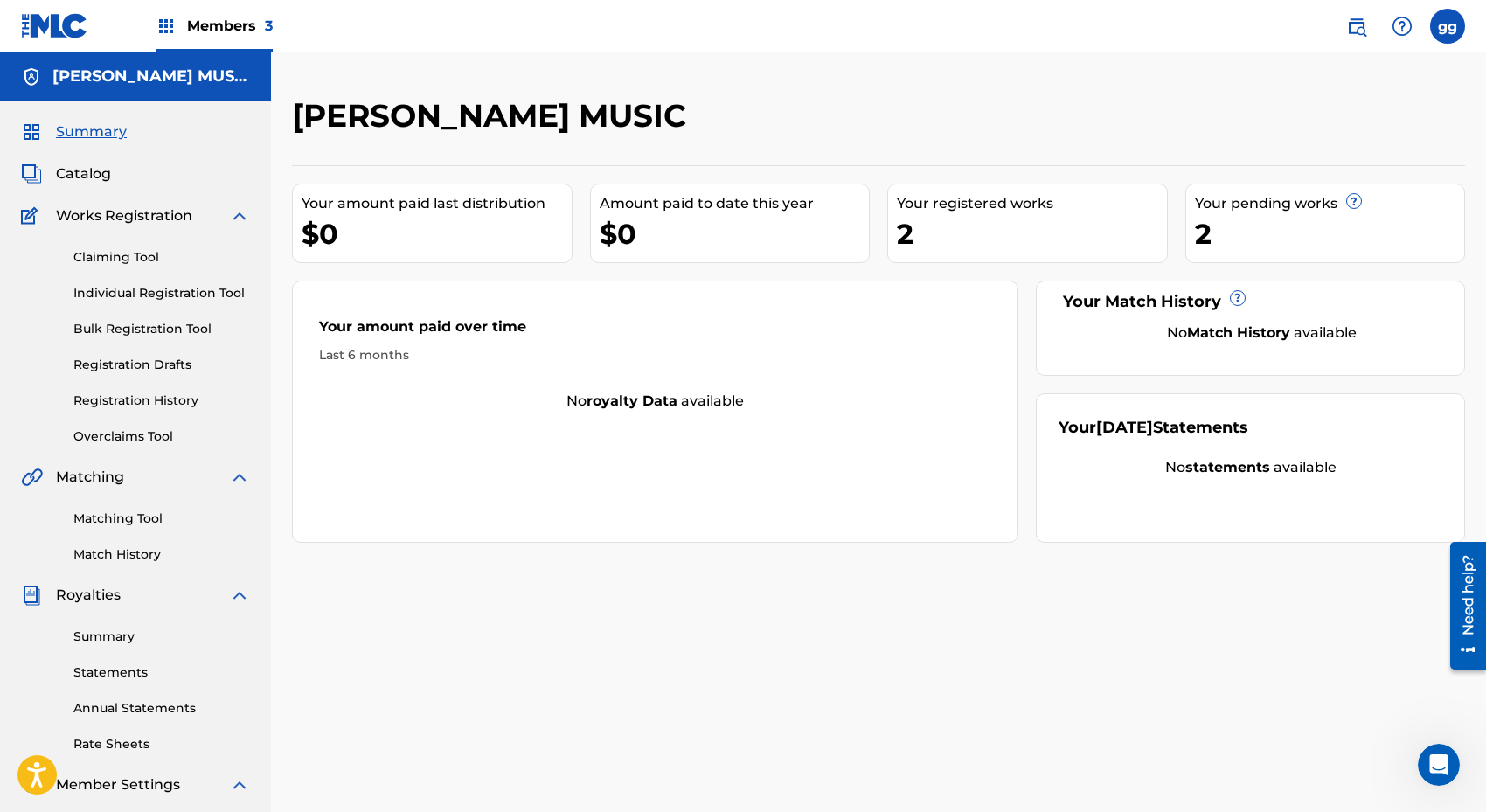 click on "Individual Registration Tool" at bounding box center [162, 293] 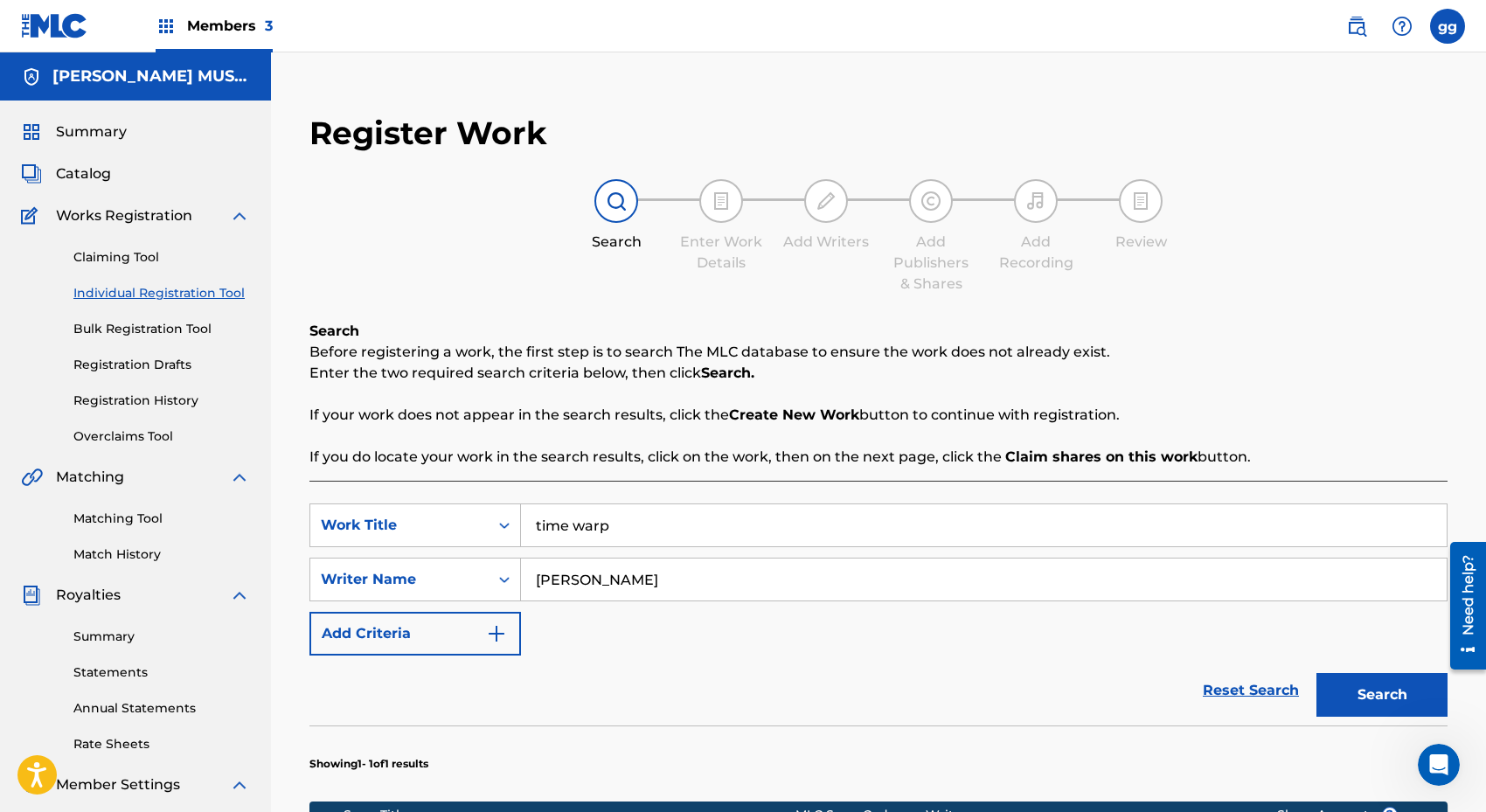 click on "time warp" at bounding box center (983, 525) 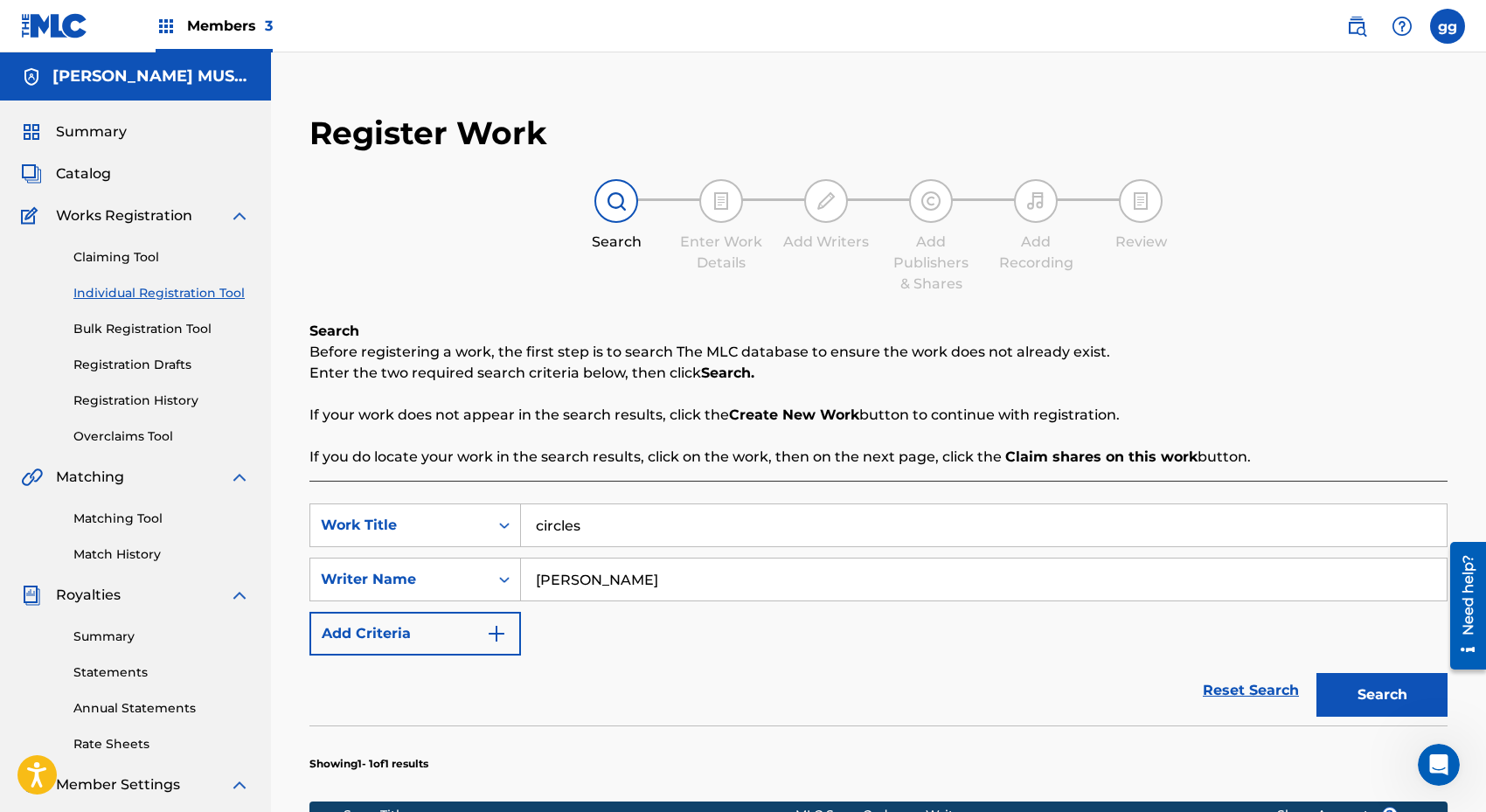 type on "circles" 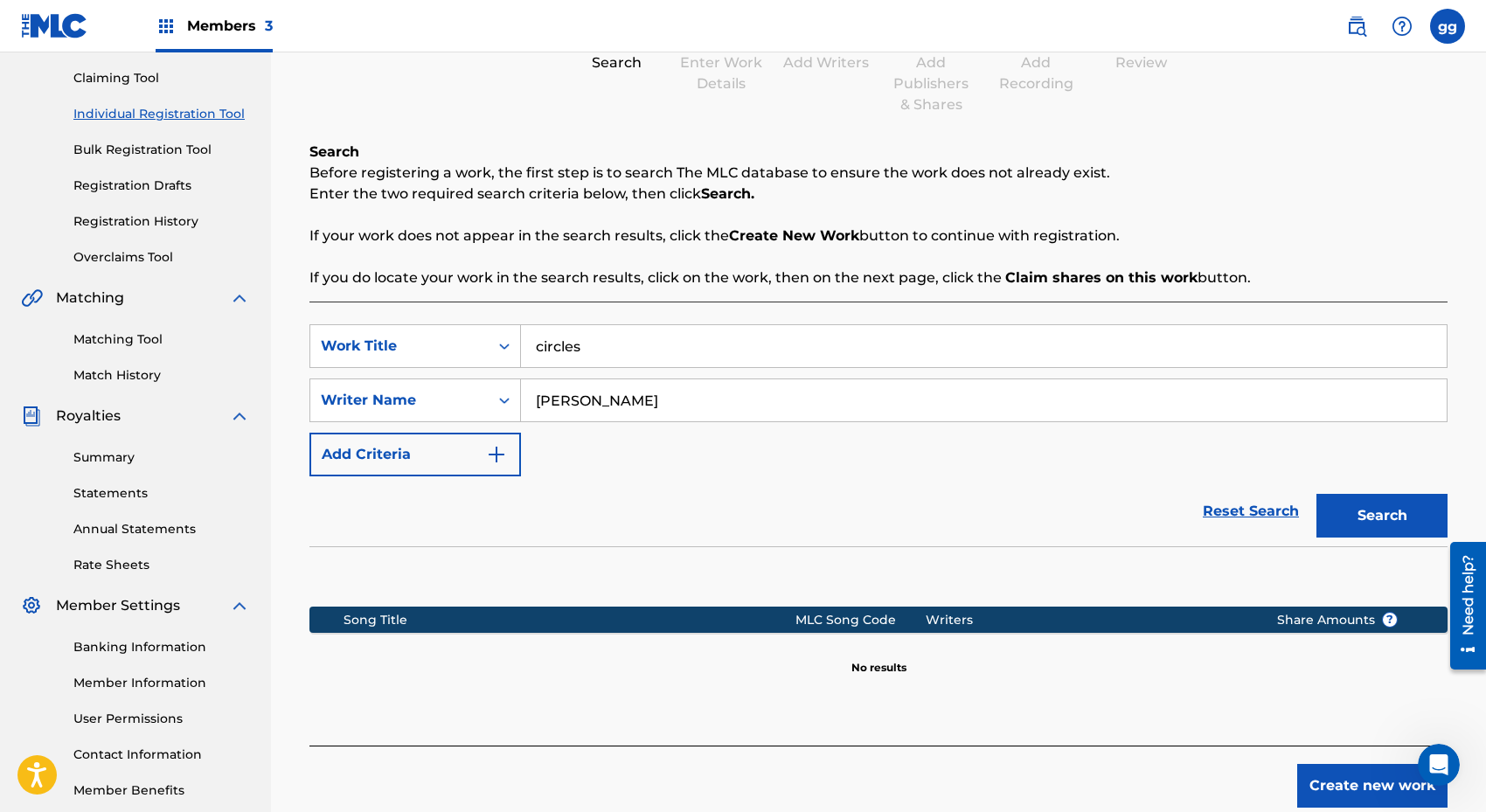 scroll, scrollTop: 130, scrollLeft: 0, axis: vertical 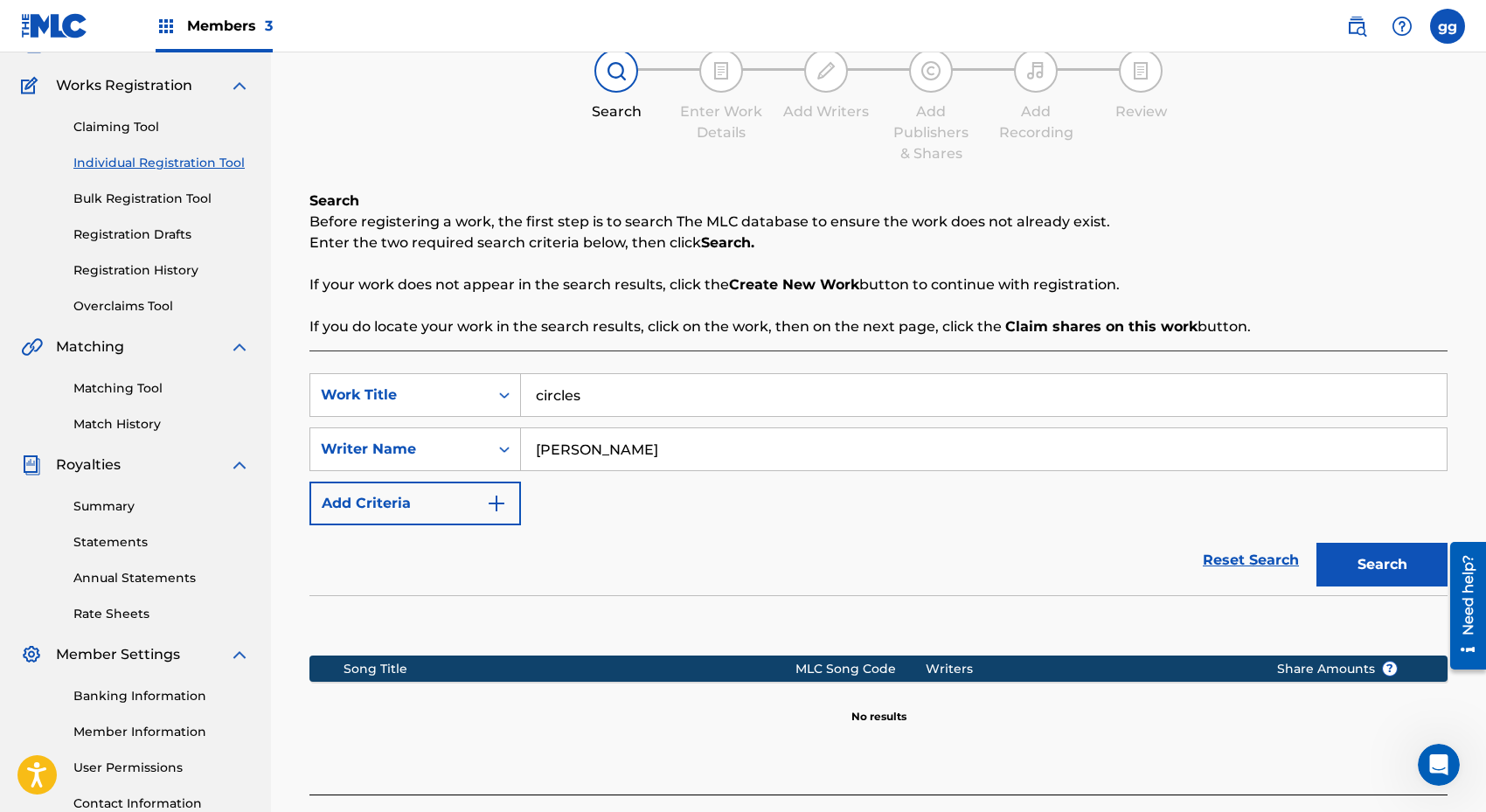 click on "Claiming Tool" at bounding box center [162, 127] 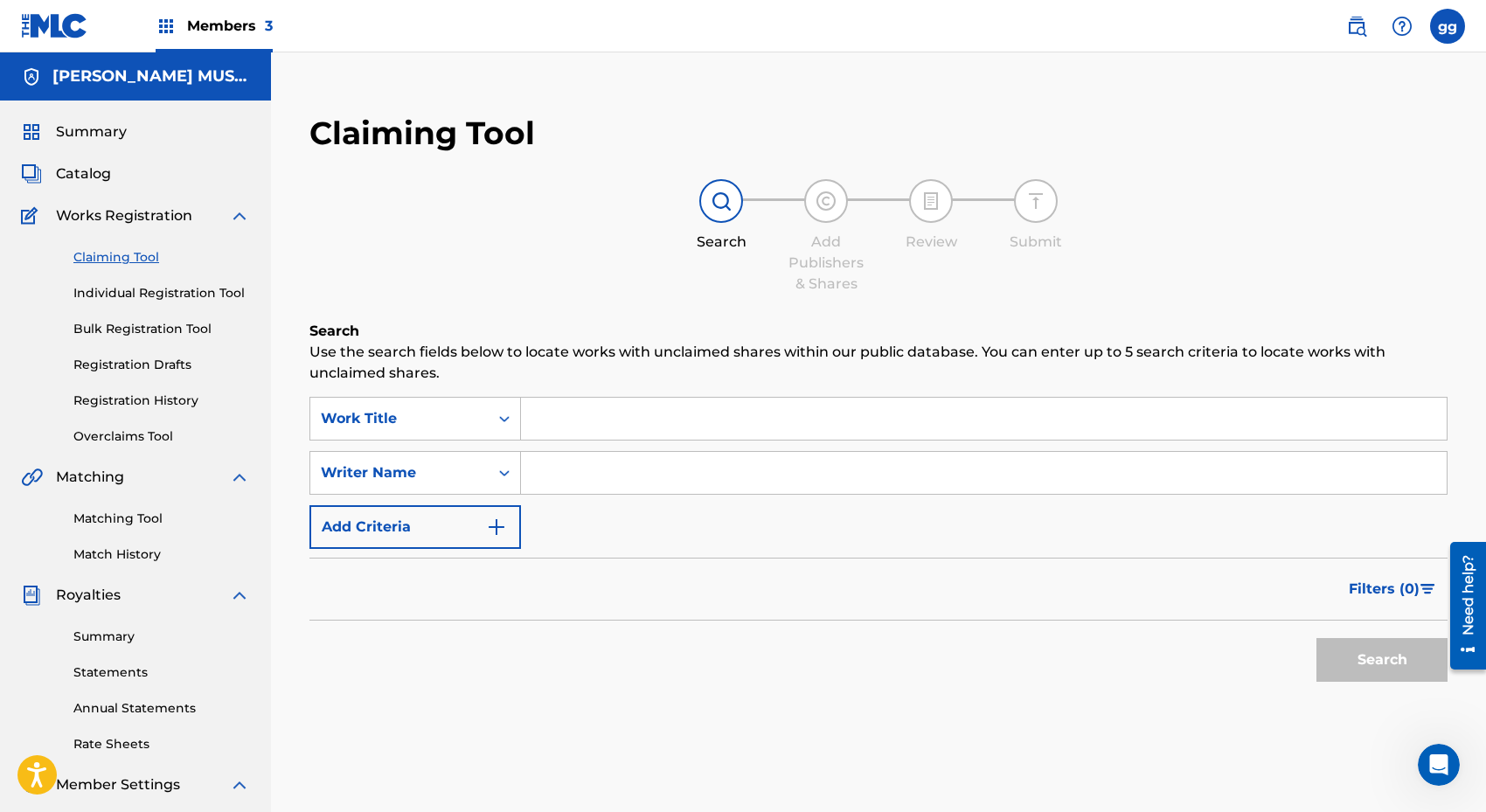 click at bounding box center [983, 419] 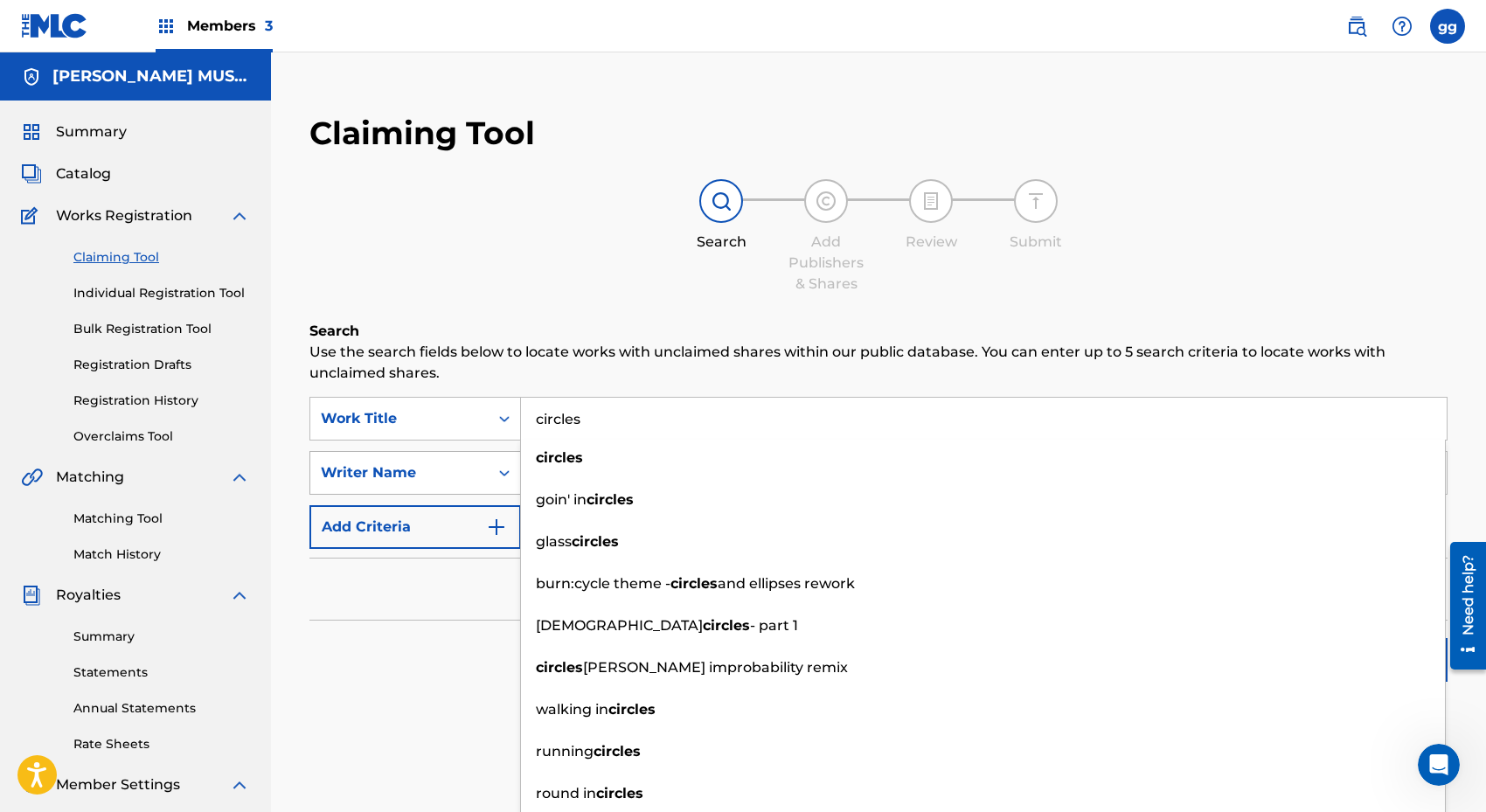 type on "circles" 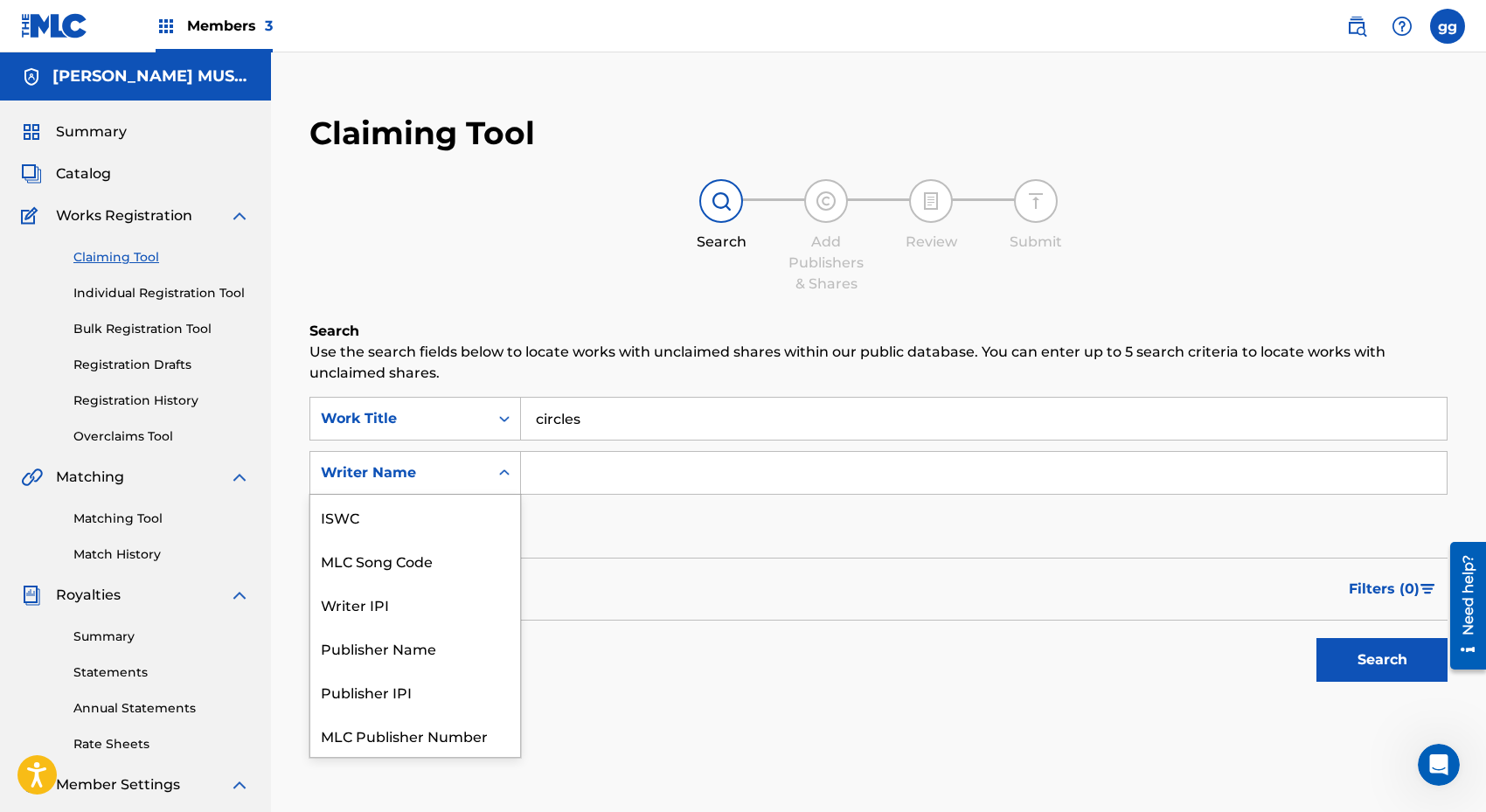 click on "Writer Name" at bounding box center (399, 473) 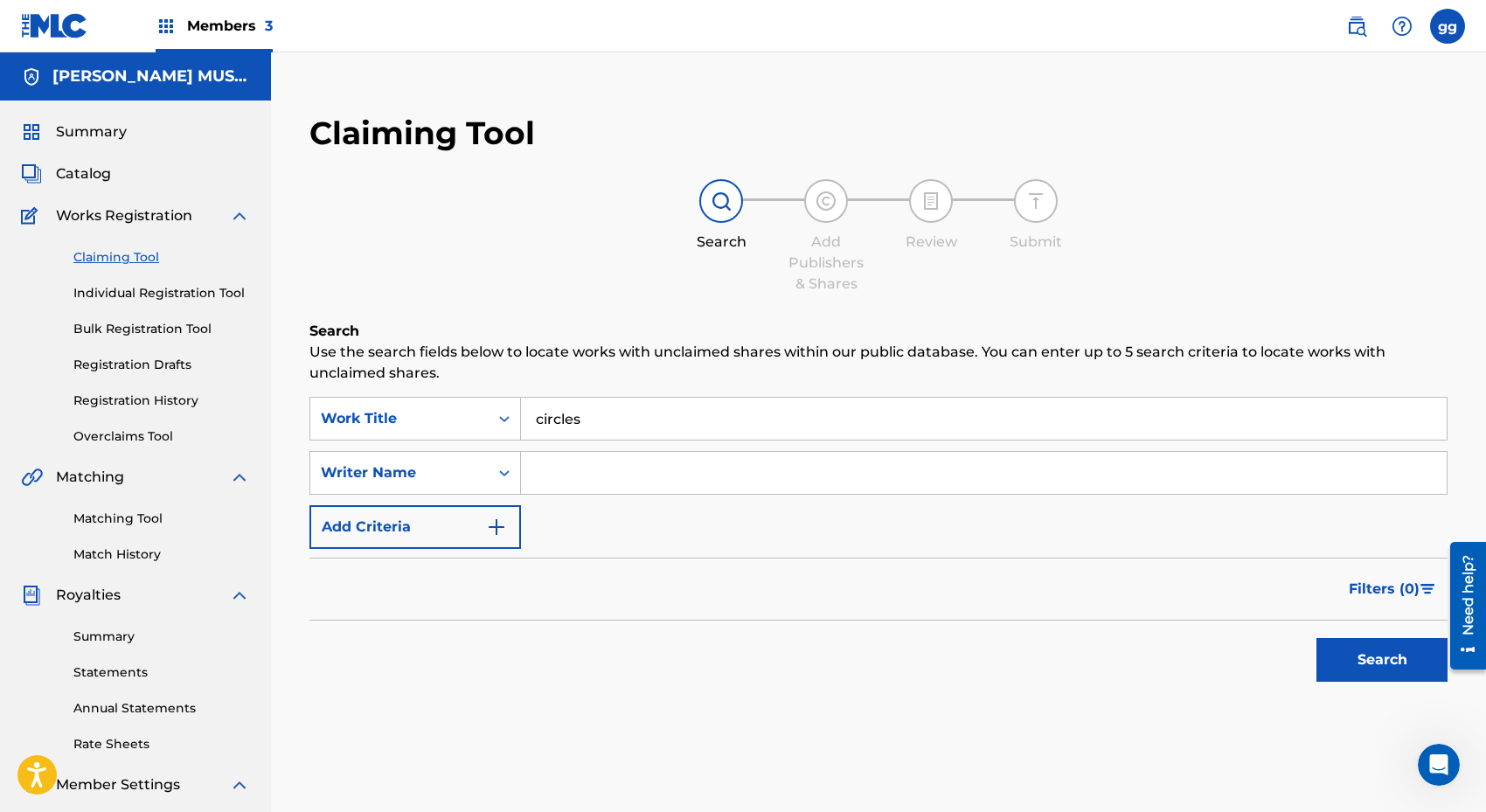 click at bounding box center [983, 473] 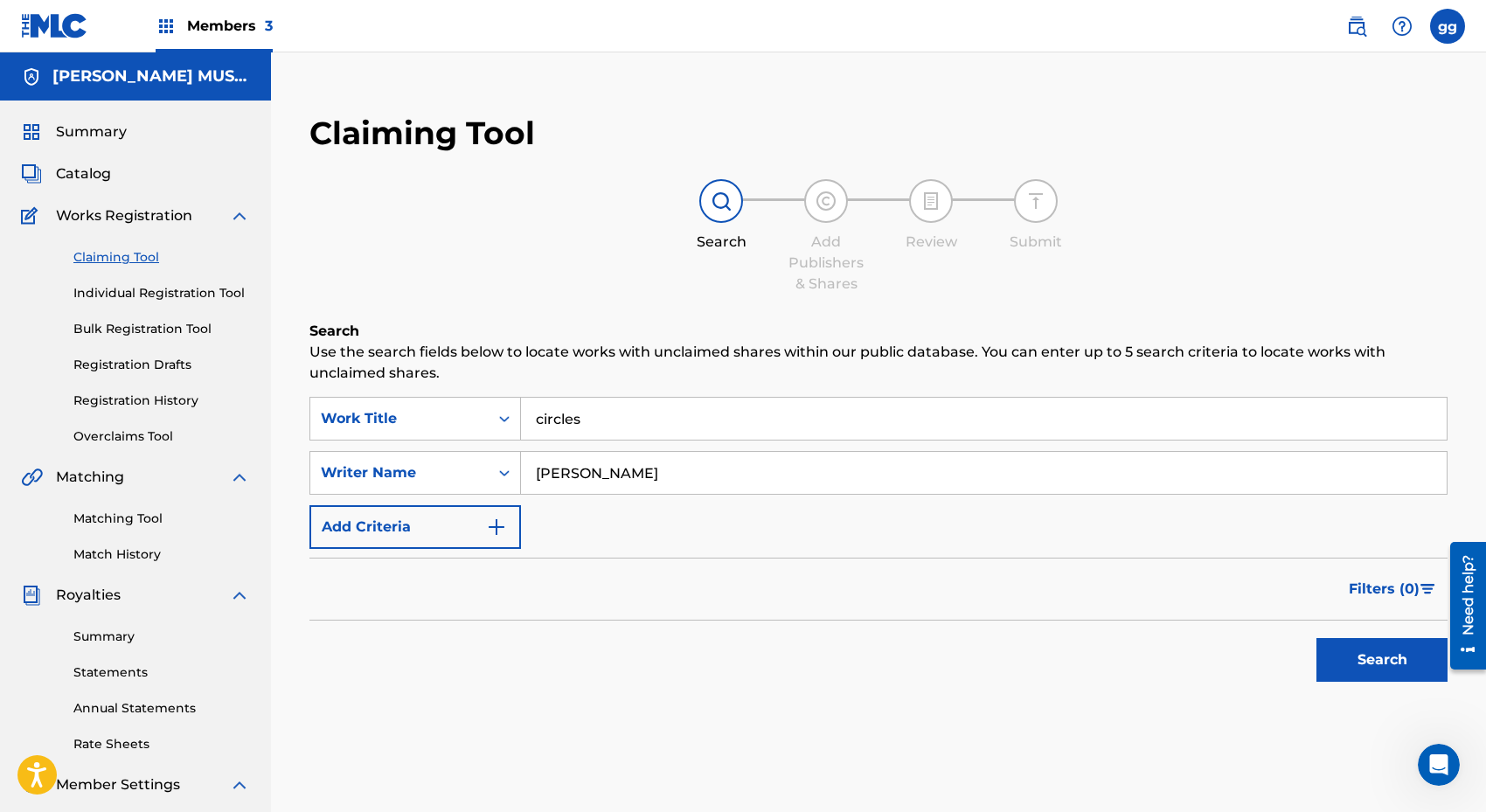 type on "[PERSON_NAME]" 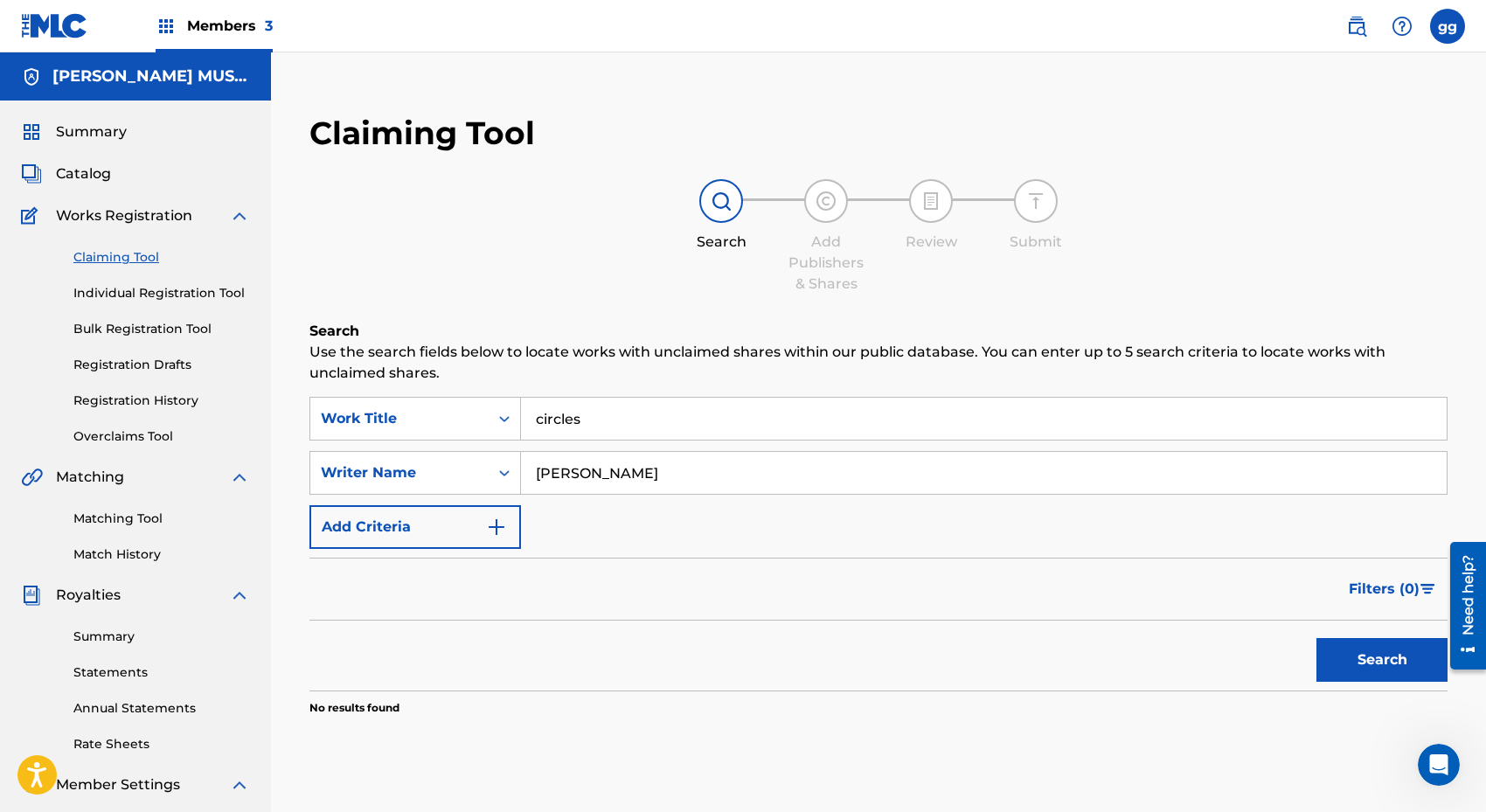 click on "Search" at bounding box center [878, 331] 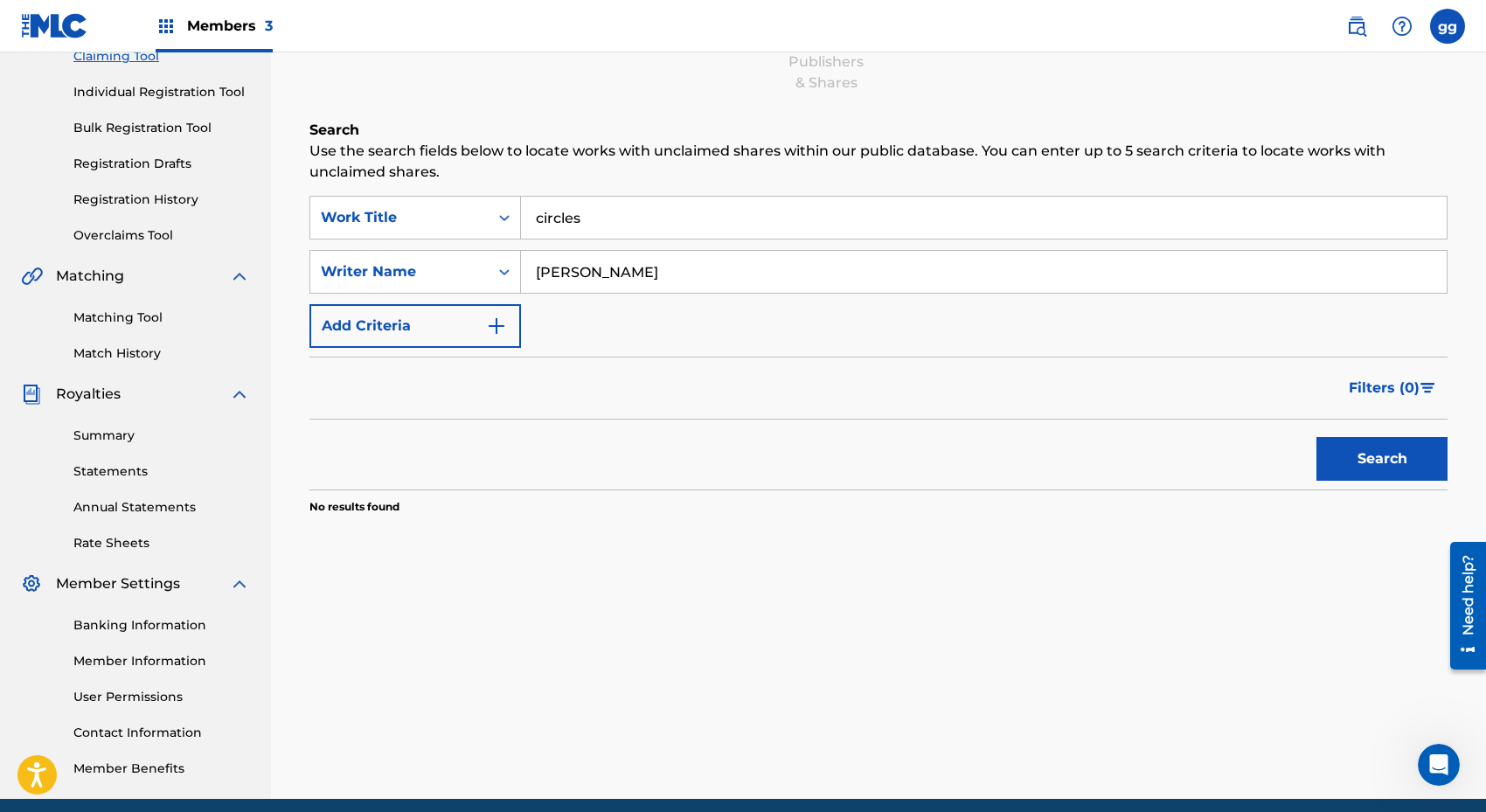 scroll, scrollTop: 222, scrollLeft: 0, axis: vertical 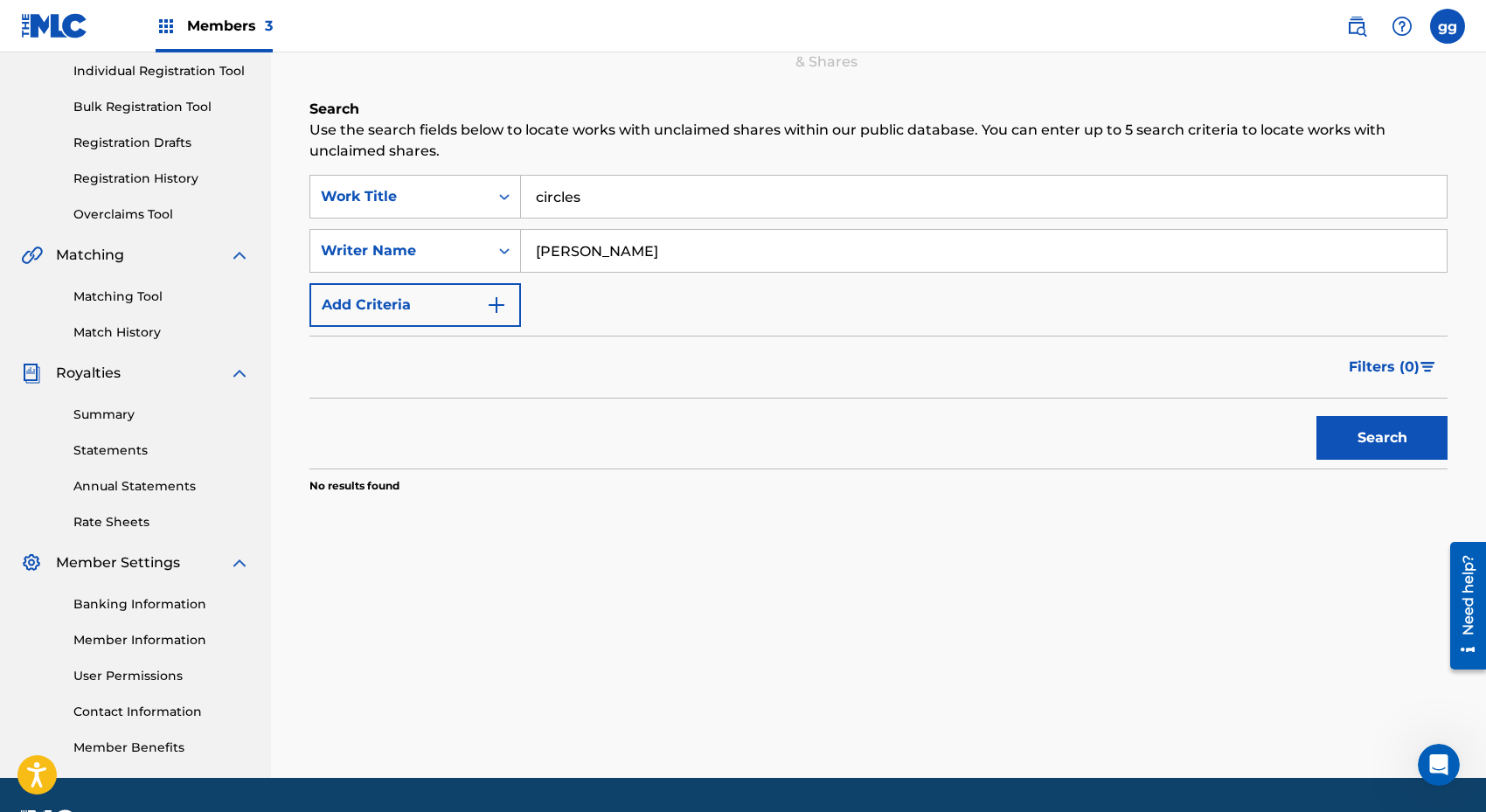 click on "Search" at bounding box center [1382, 438] 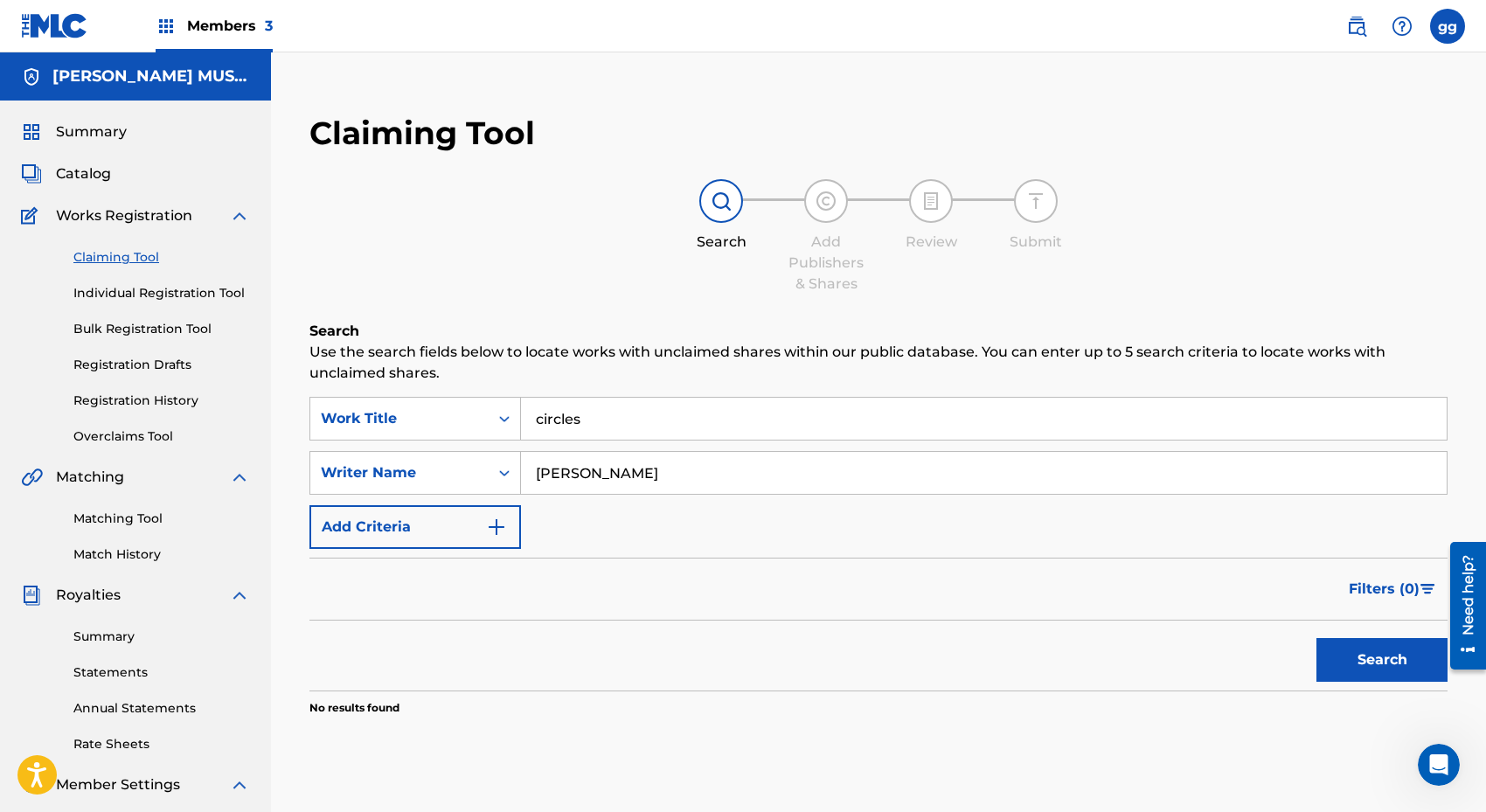 scroll, scrollTop: 0, scrollLeft: 0, axis: both 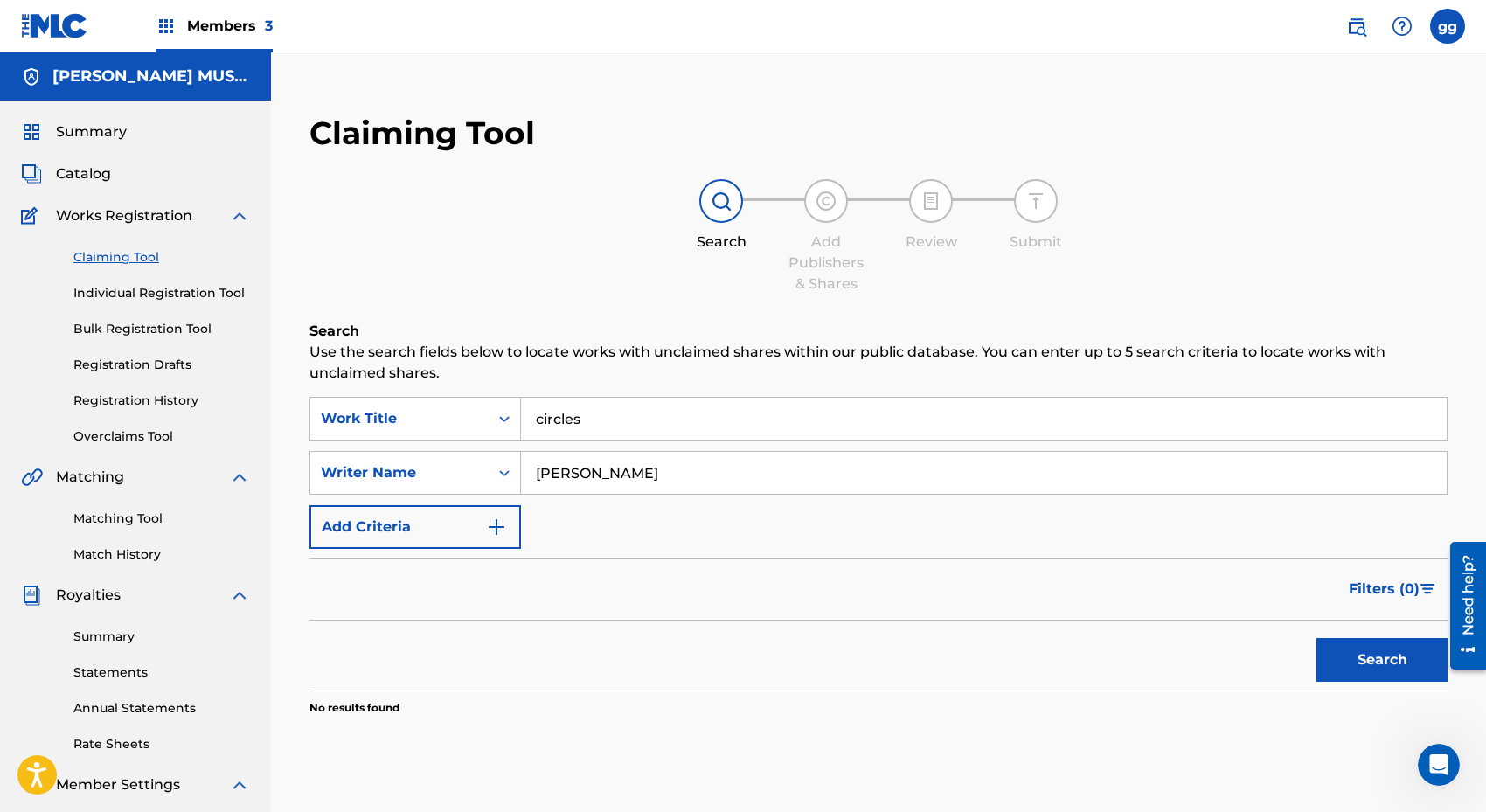 click on "Individual Registration Tool" at bounding box center [162, 293] 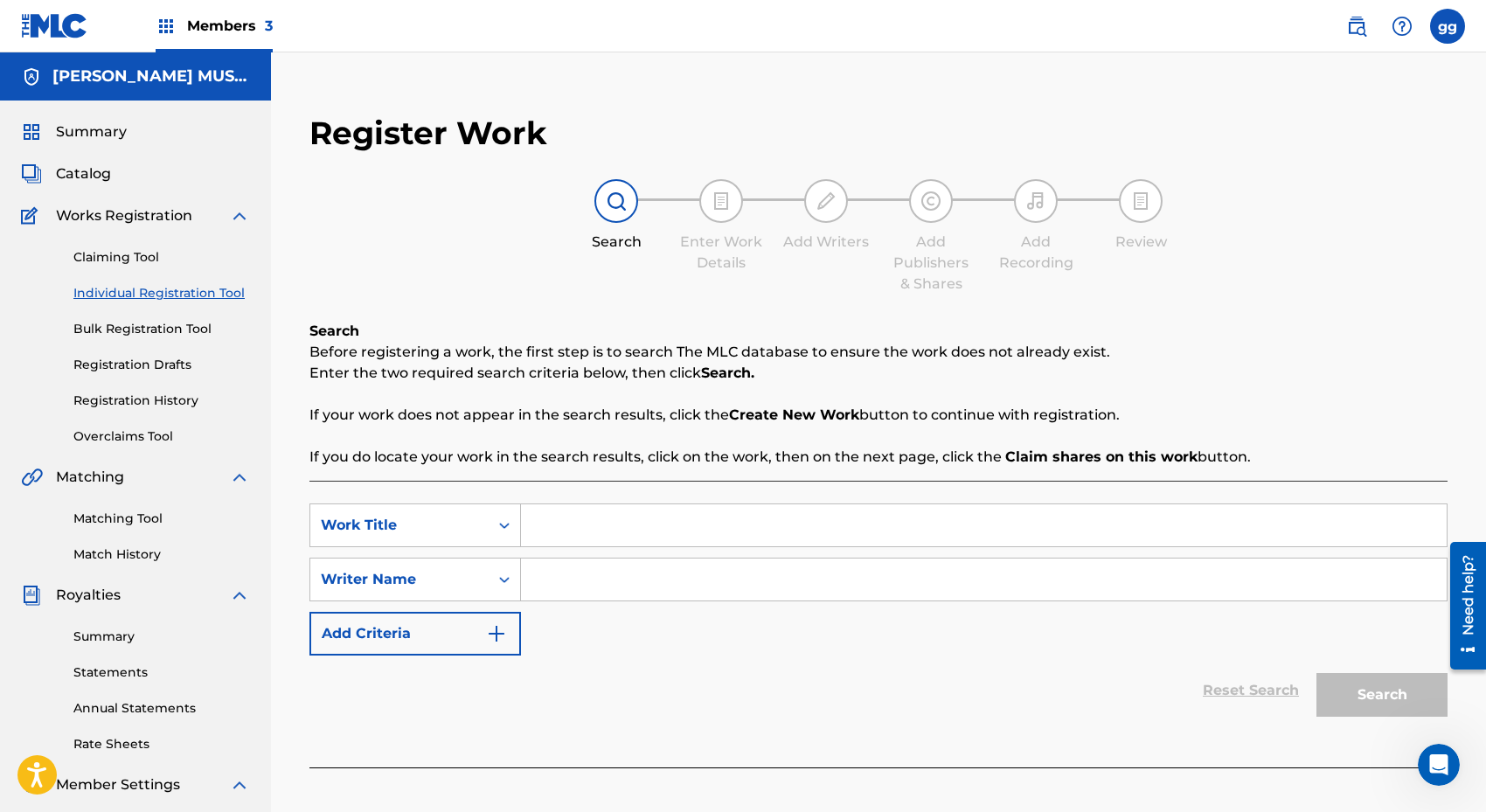 click at bounding box center (983, 525) 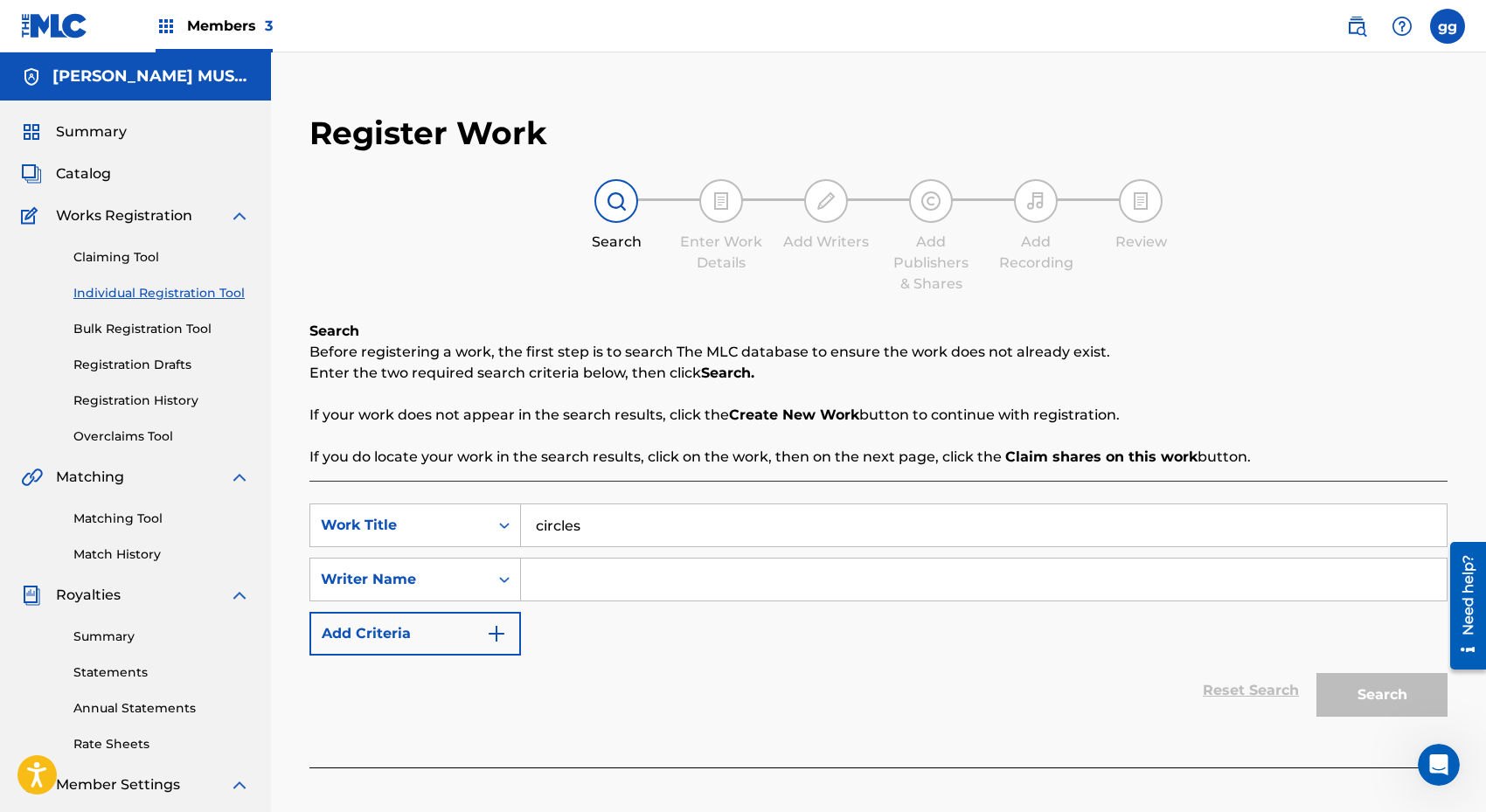 type on "circles" 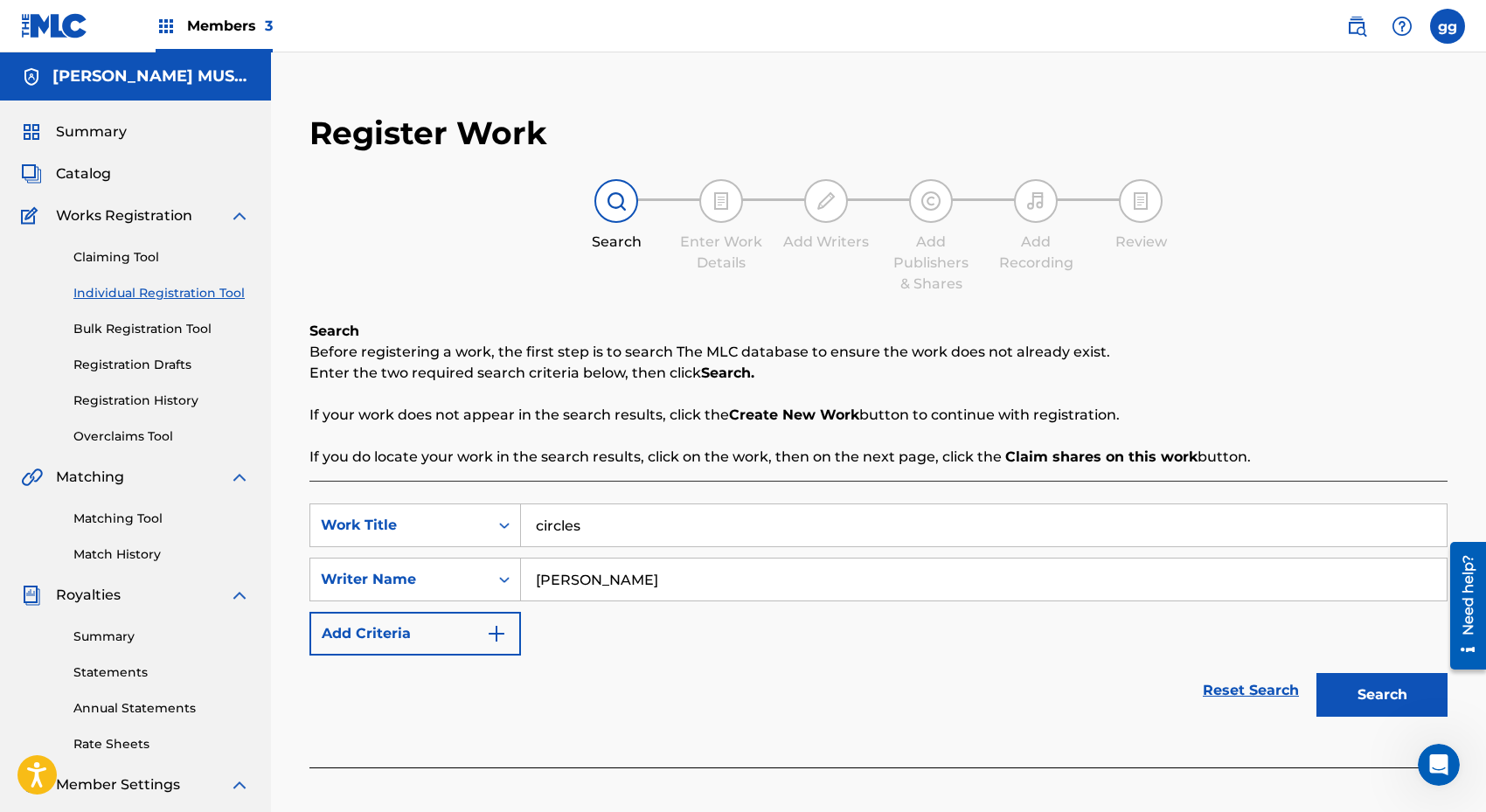 type on "[PERSON_NAME]" 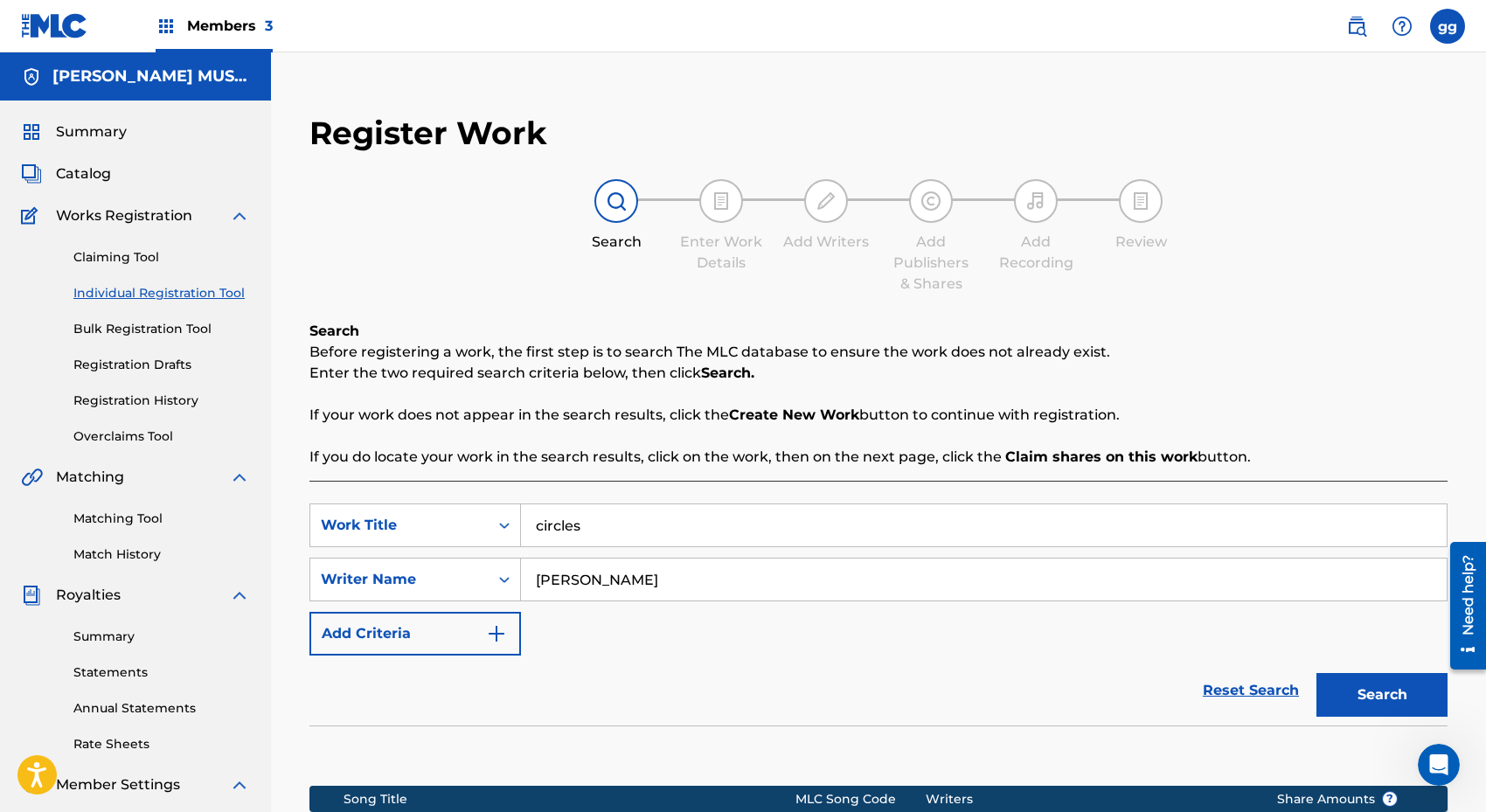 click on "Search" at bounding box center [1382, 695] 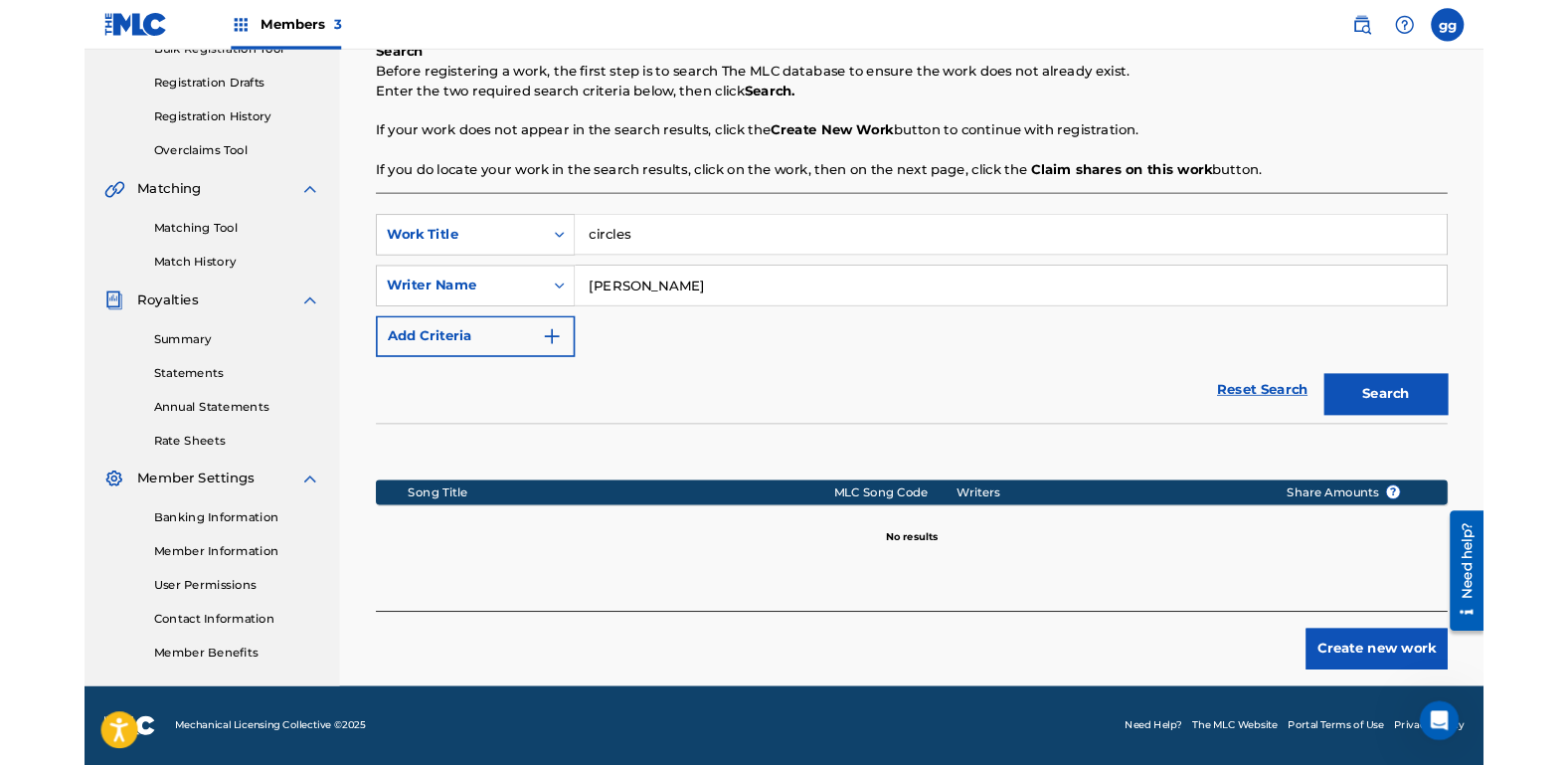 scroll, scrollTop: 358, scrollLeft: 0, axis: vertical 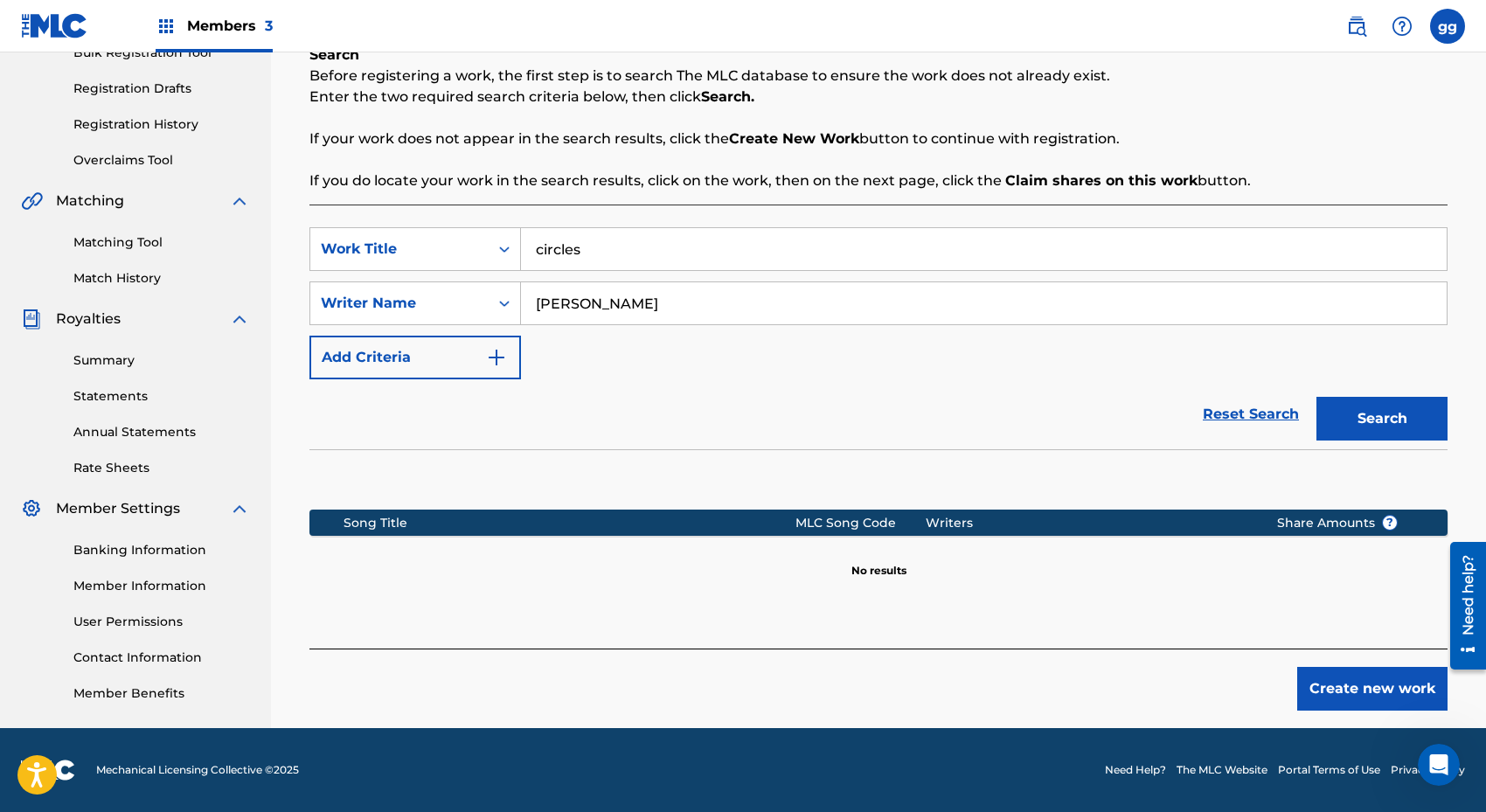 click on "Create new work" at bounding box center (1372, 689) 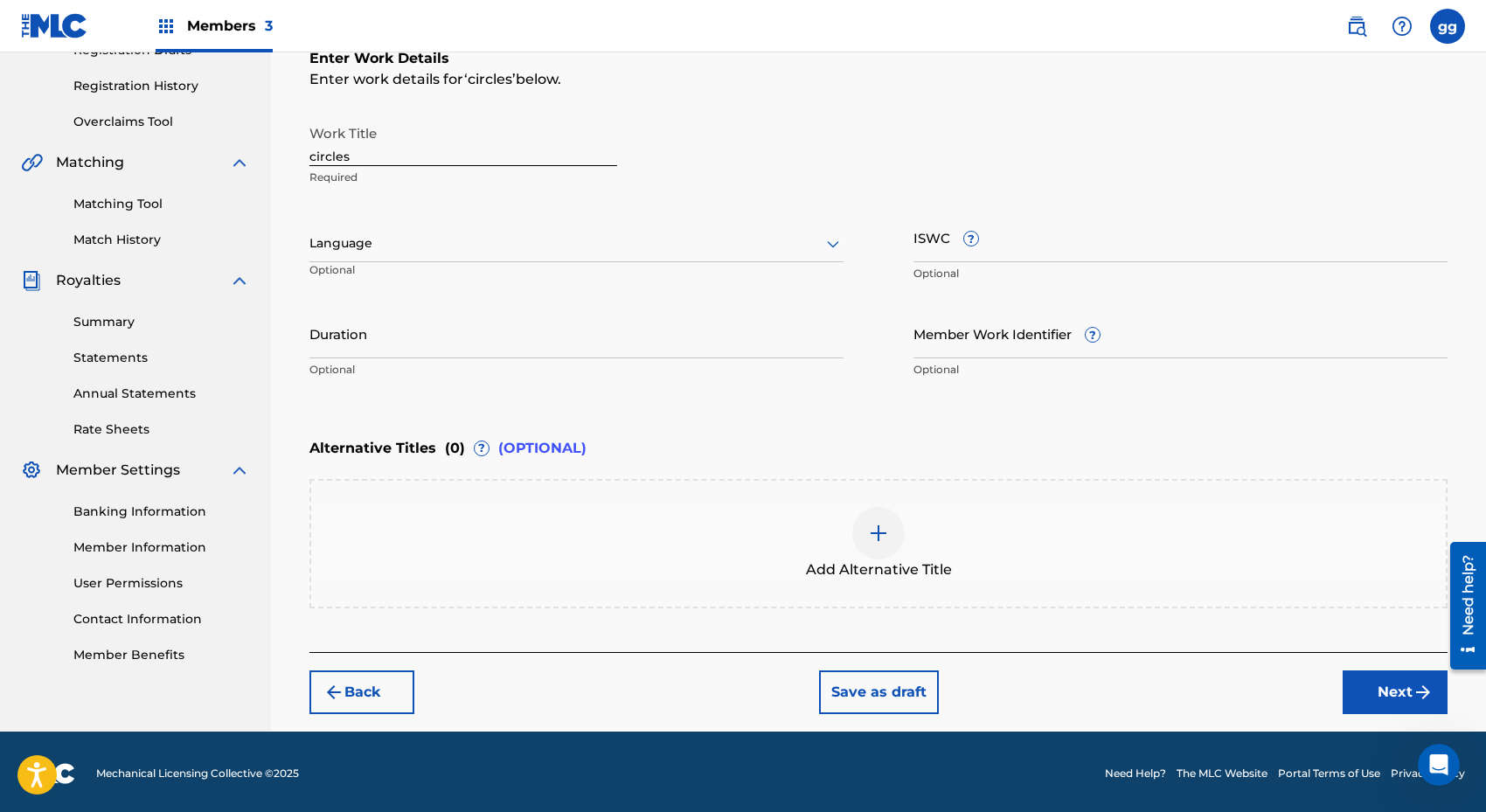 click on "Mechanical Licensing Collective ©  2025 Need Help? The MLC Website Portal Terms of Use Privacy Policy" at bounding box center [743, 774] 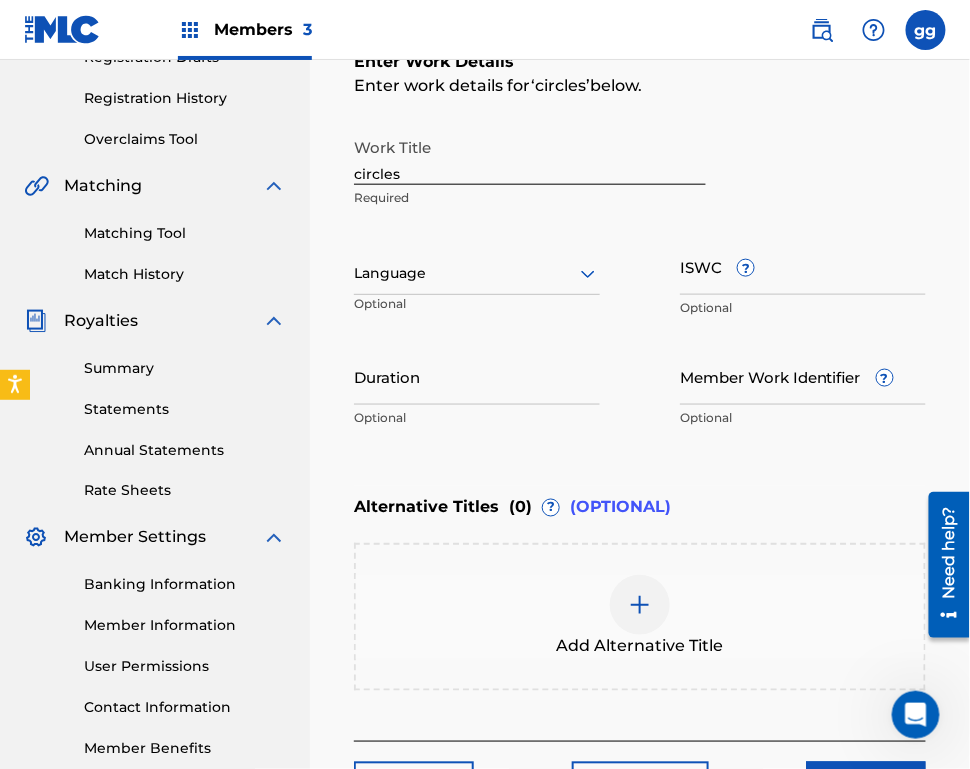 click on "ISWC   ?" at bounding box center (803, 266) 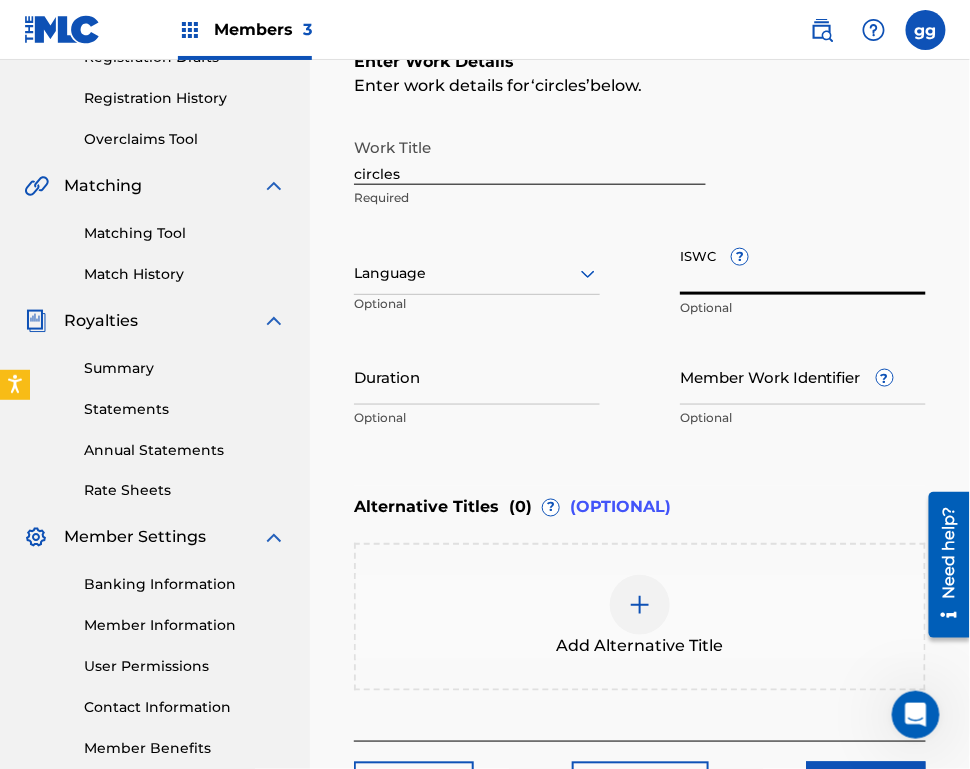 paste on "T3330971085" 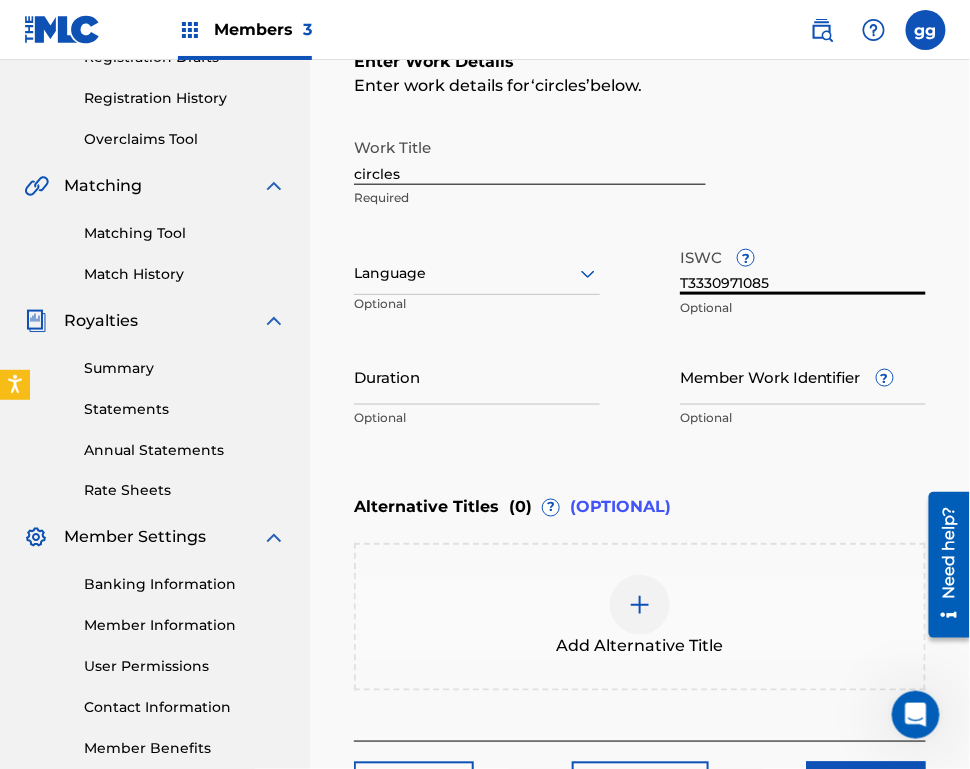 type on "T3330971085" 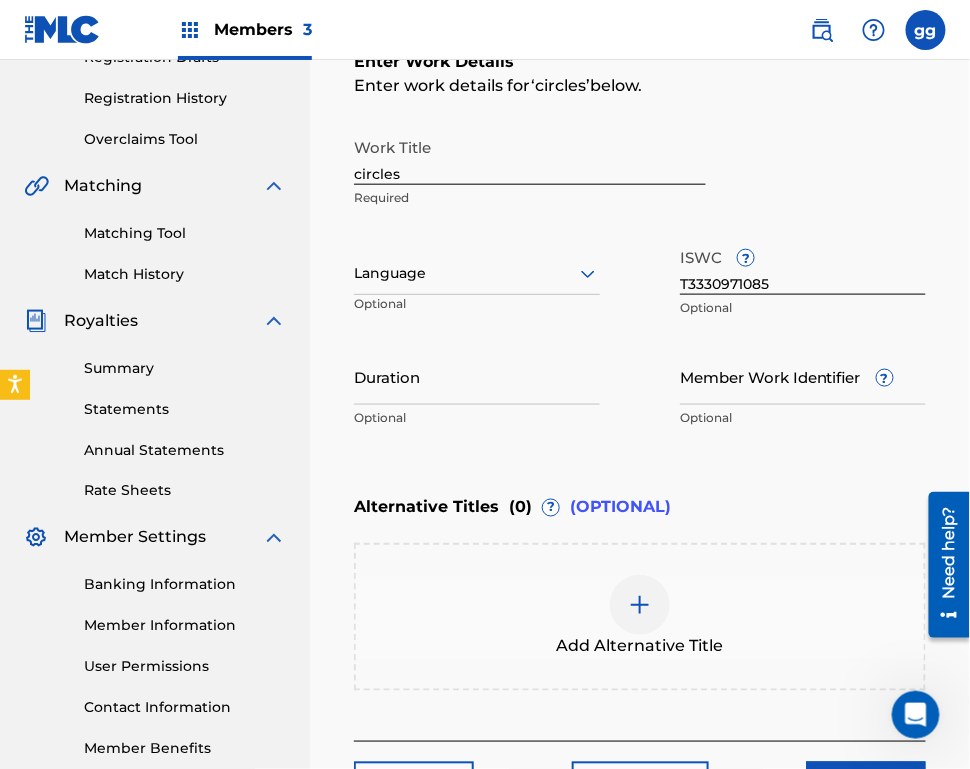 click at bounding box center (640, 605) 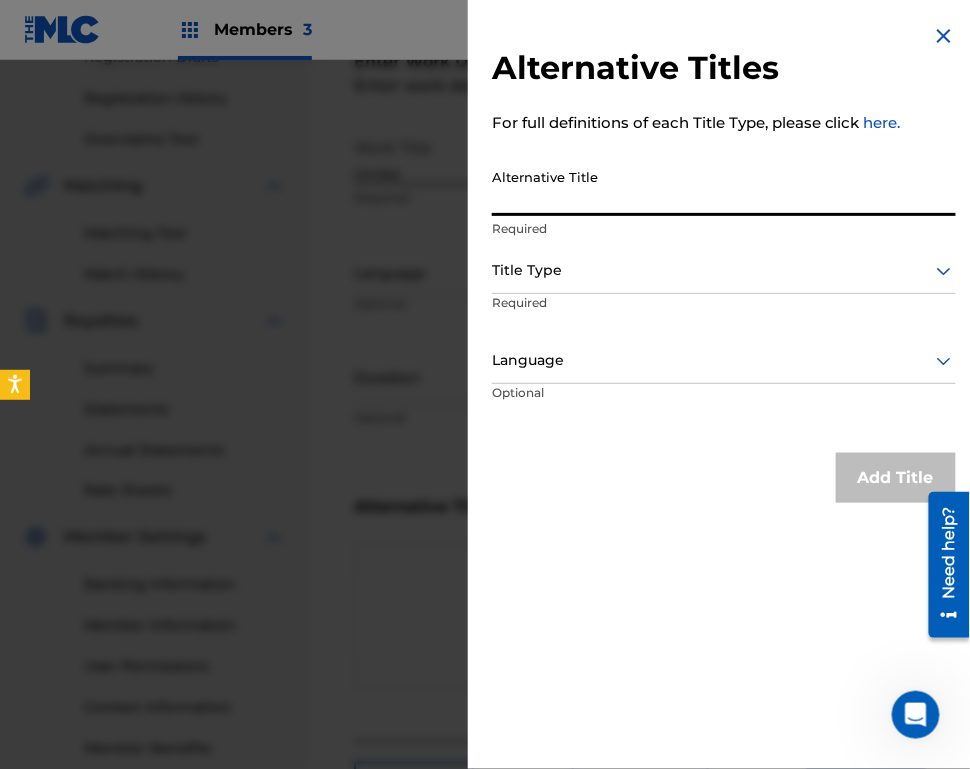 click on "Alternative Title" at bounding box center (724, 187) 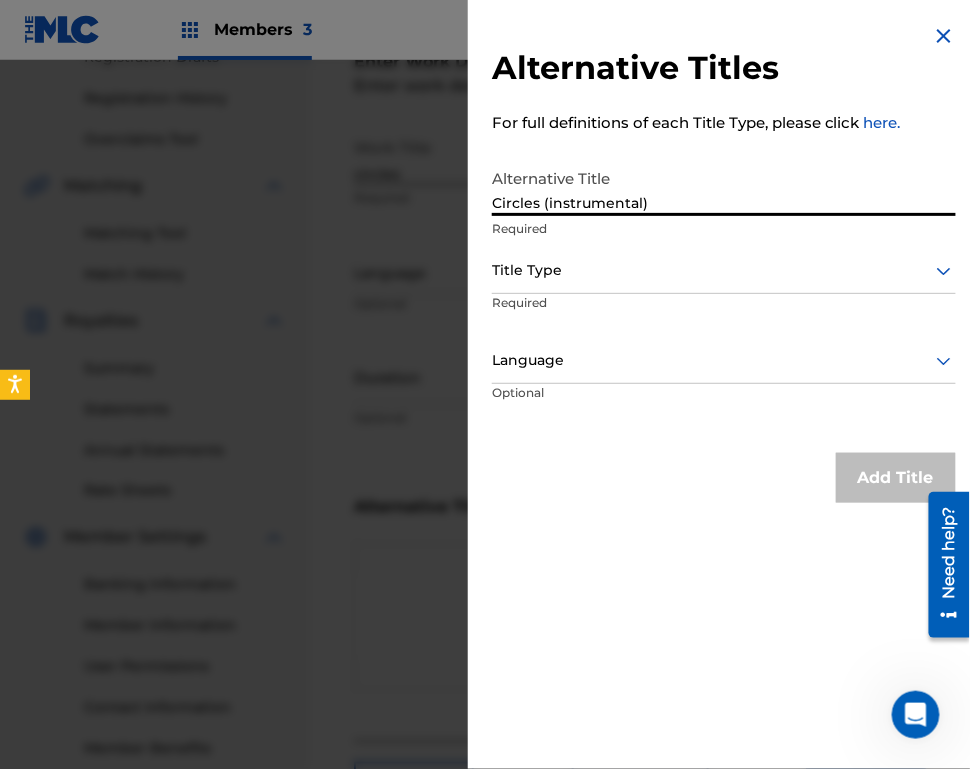 type on "Circles (instrumental)" 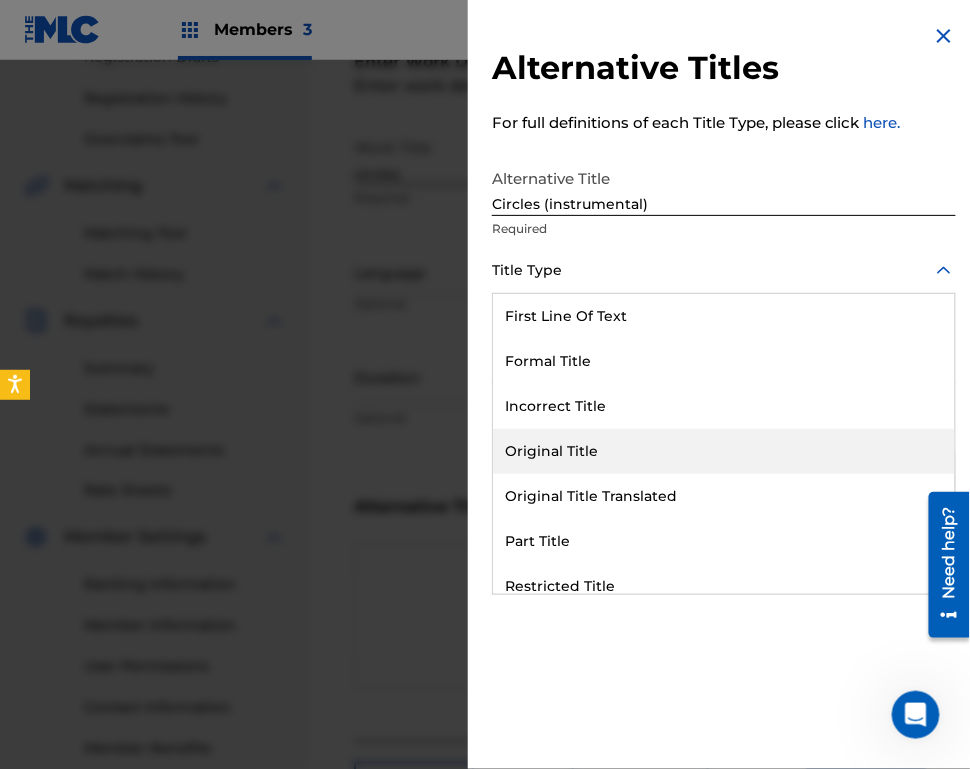 click on "Original Title" at bounding box center (724, 451) 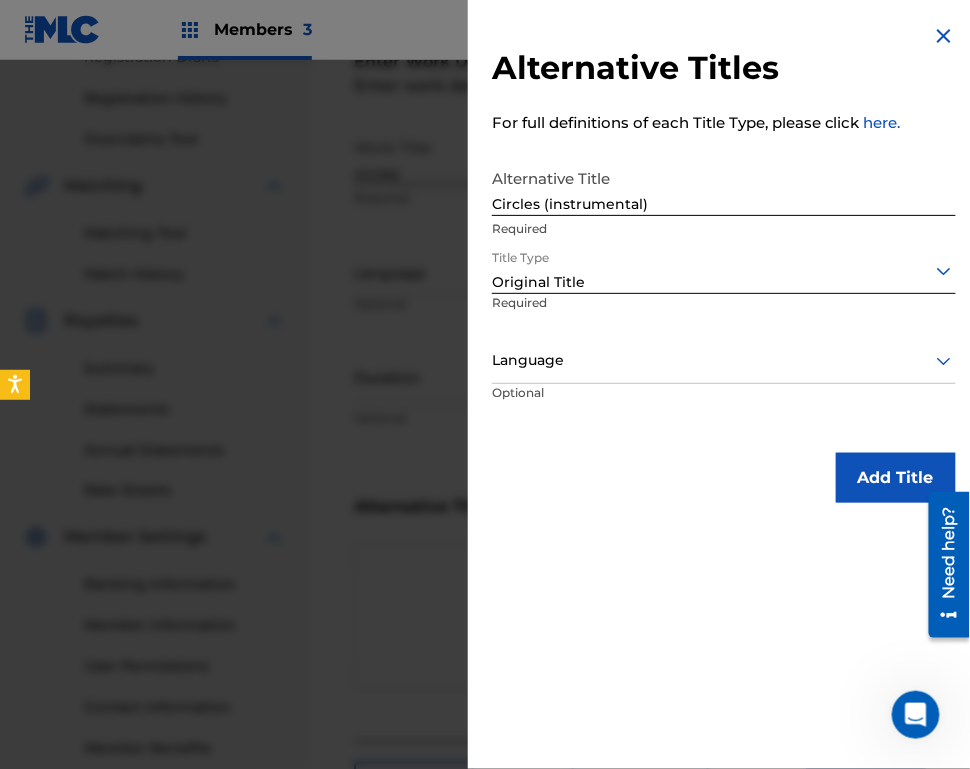 click on "Add Title" at bounding box center [896, 478] 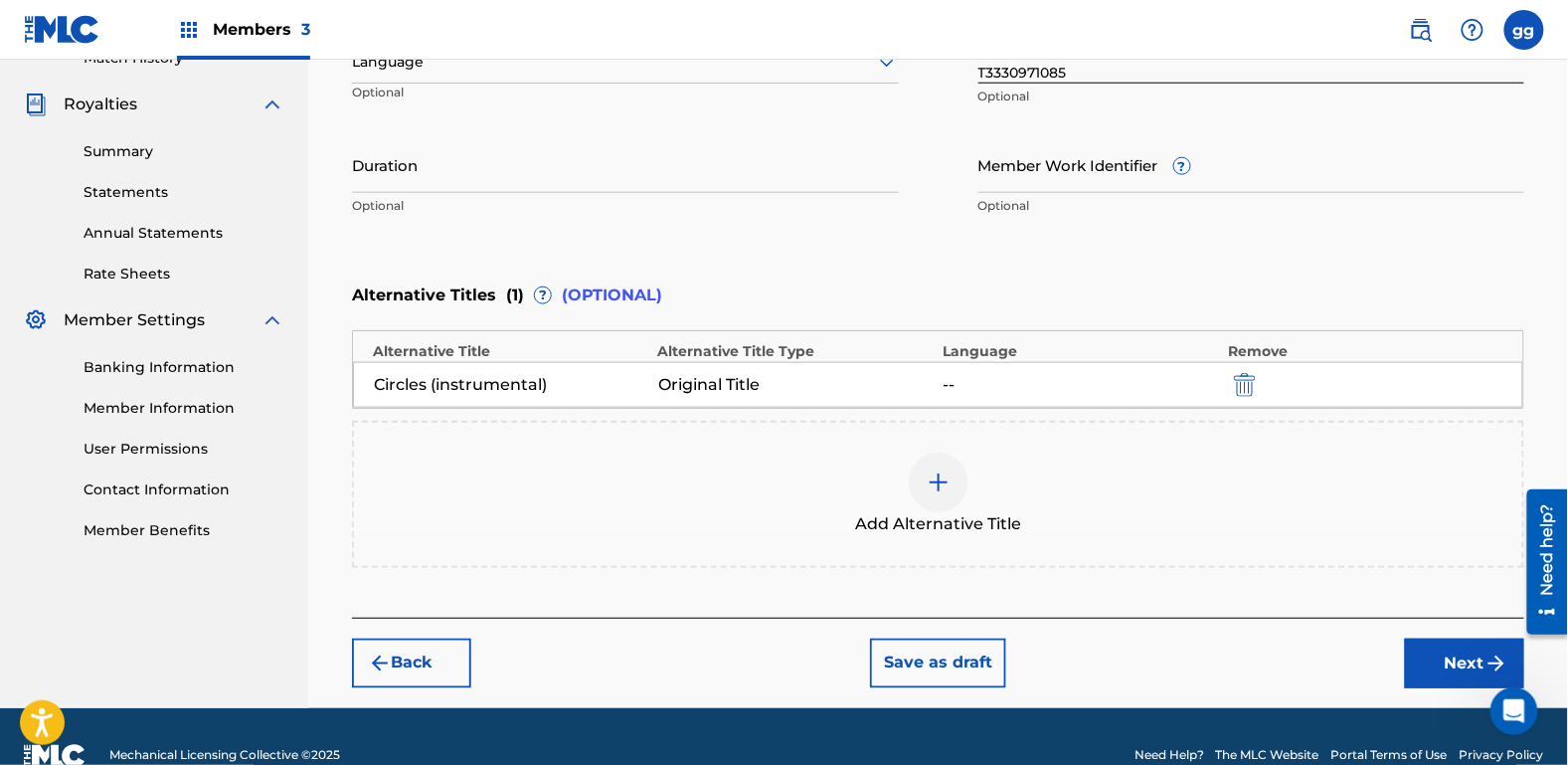 scroll, scrollTop: 669, scrollLeft: 0, axis: vertical 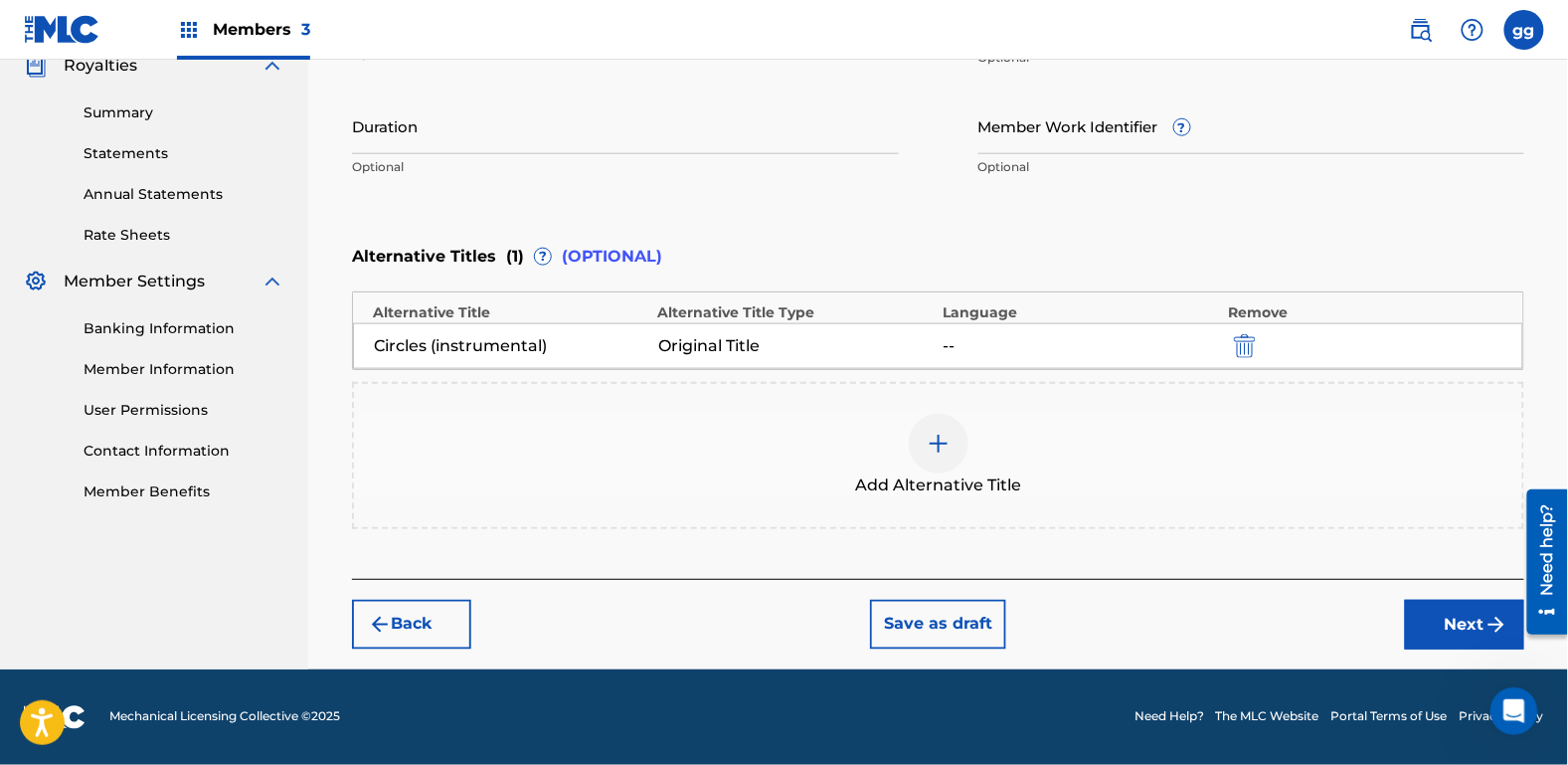 click at bounding box center [1496, 625] 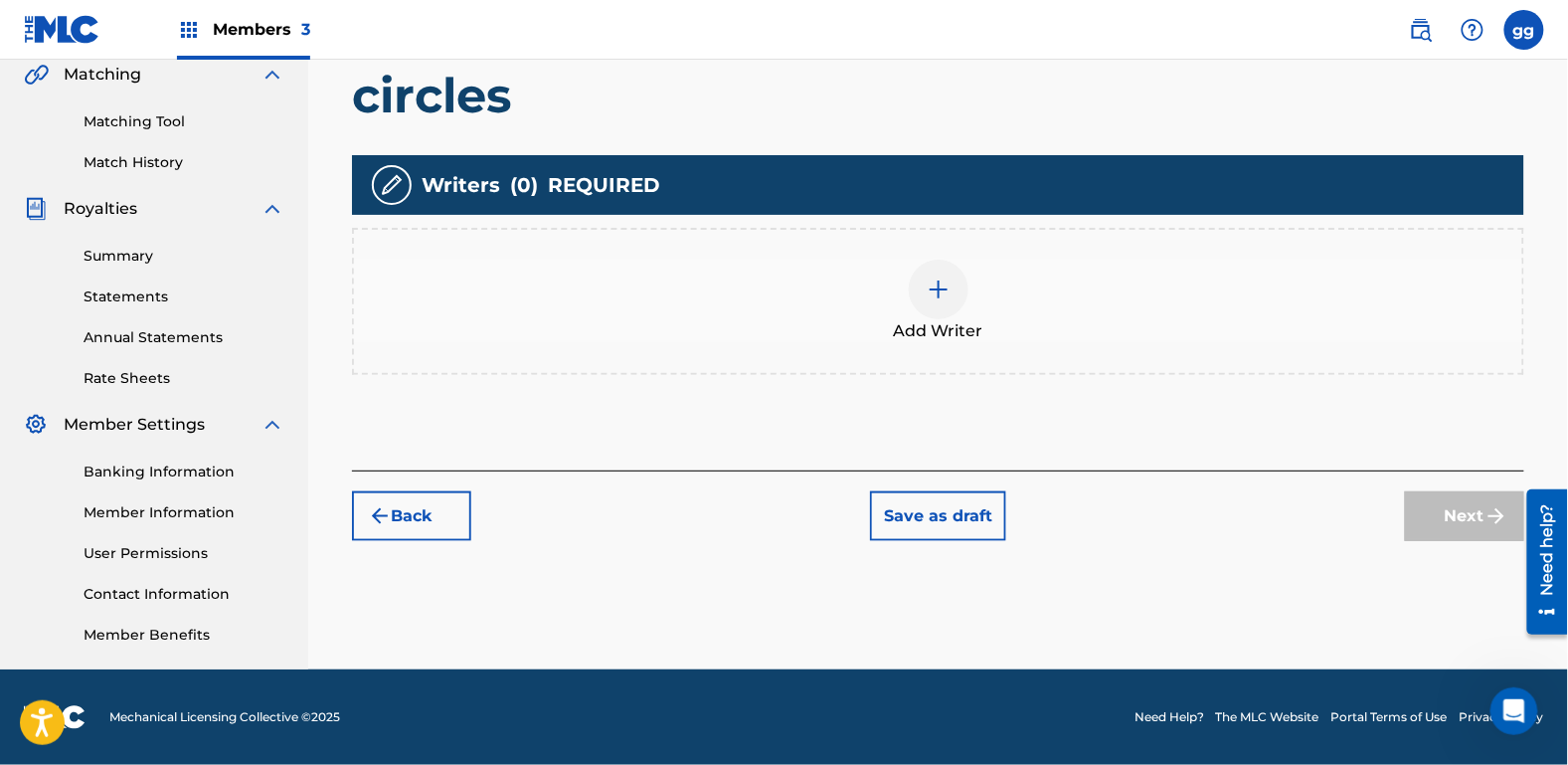 click at bounding box center (939, 289) 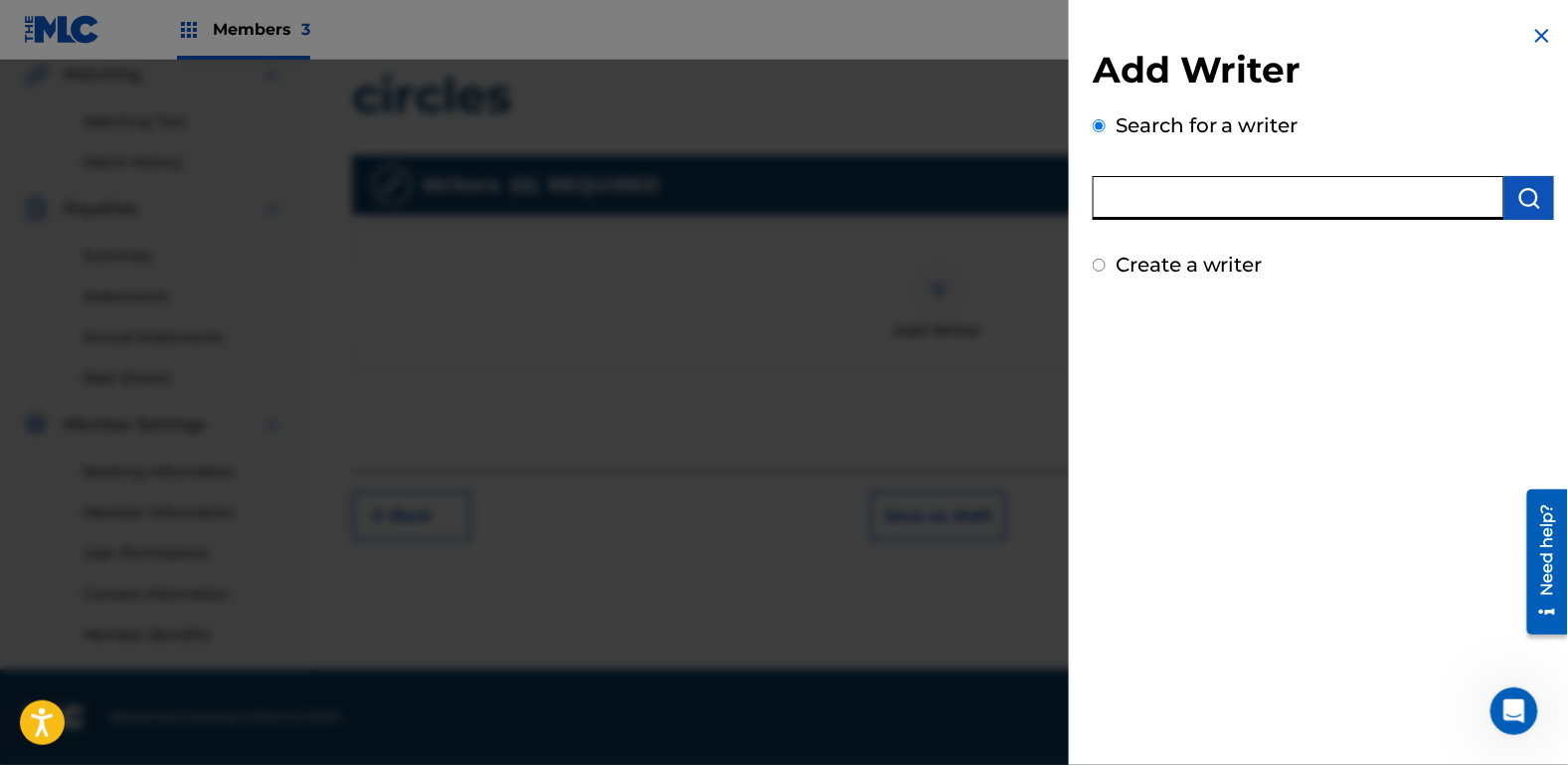 click at bounding box center [1299, 198] 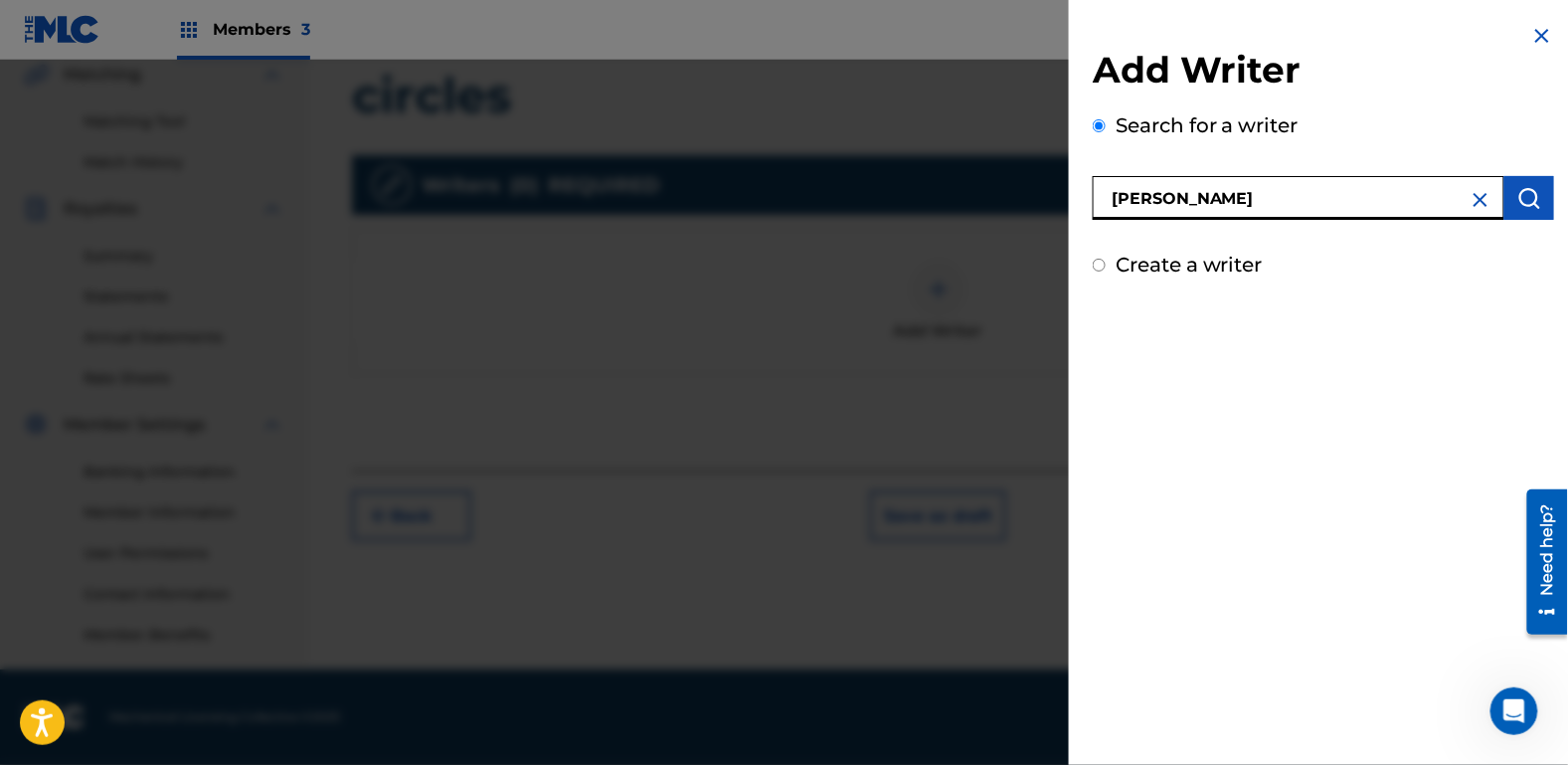 type on "[PERSON_NAME]" 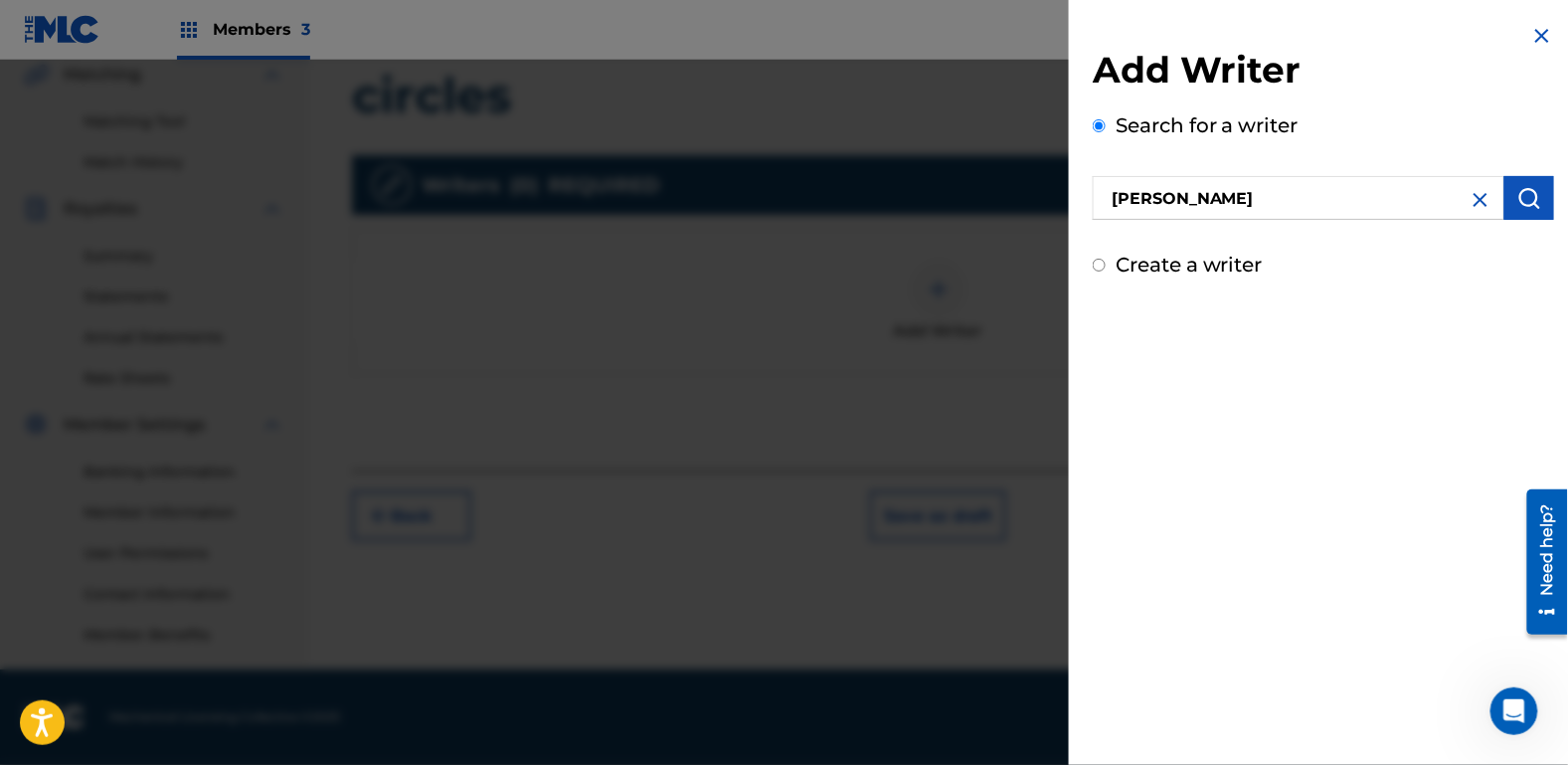 click at bounding box center (1529, 198) 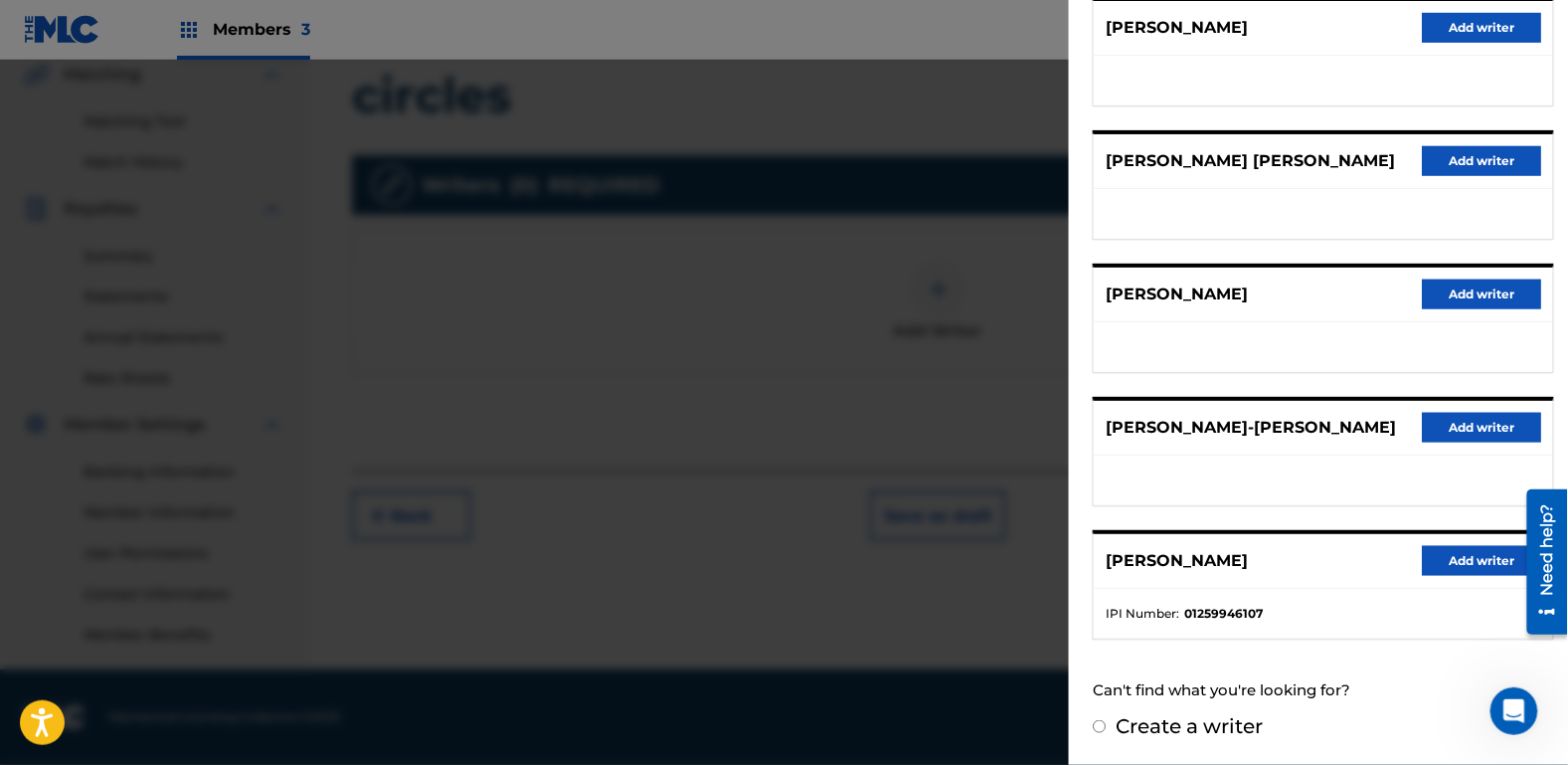scroll, scrollTop: 319, scrollLeft: 0, axis: vertical 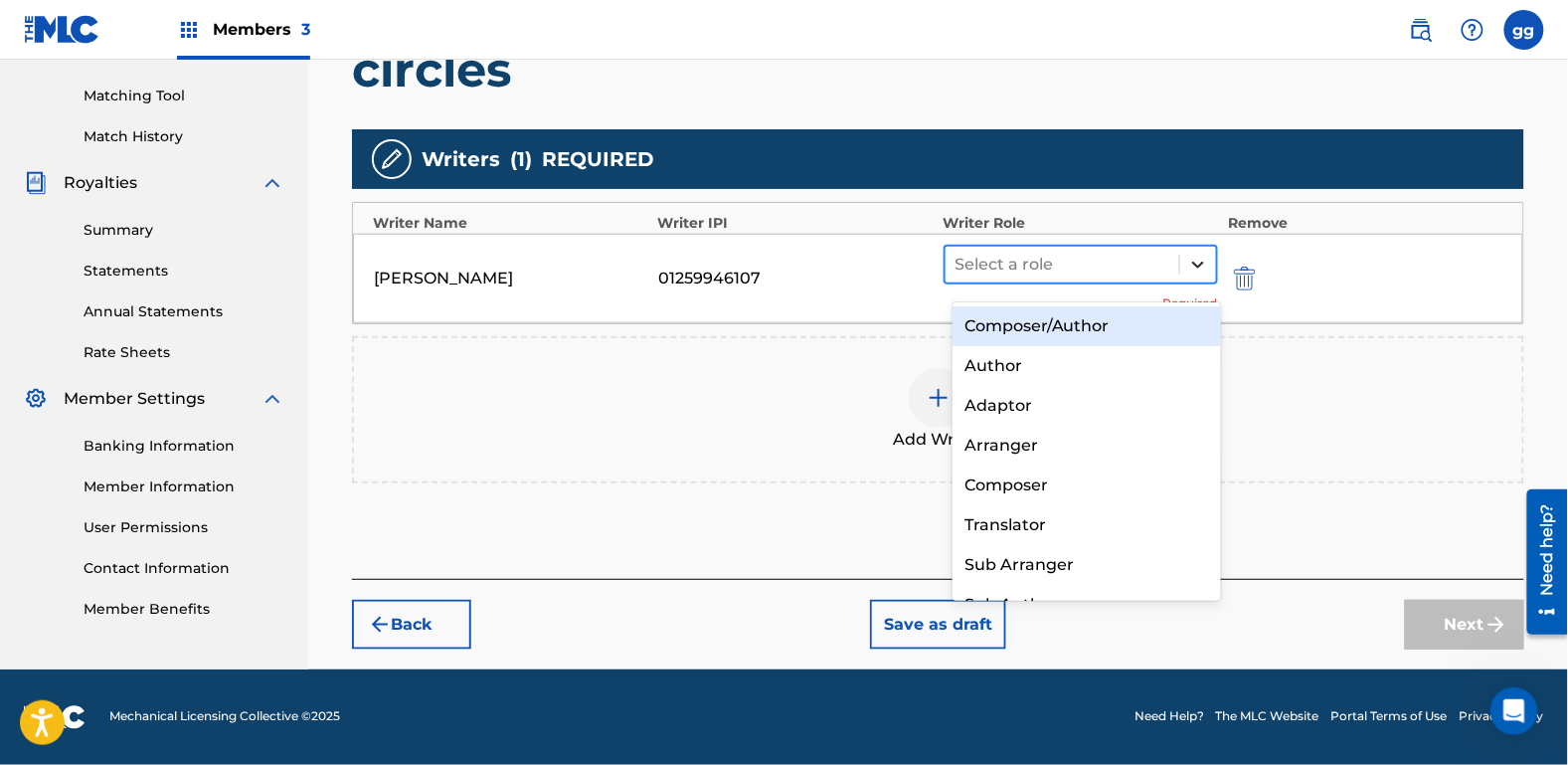 click 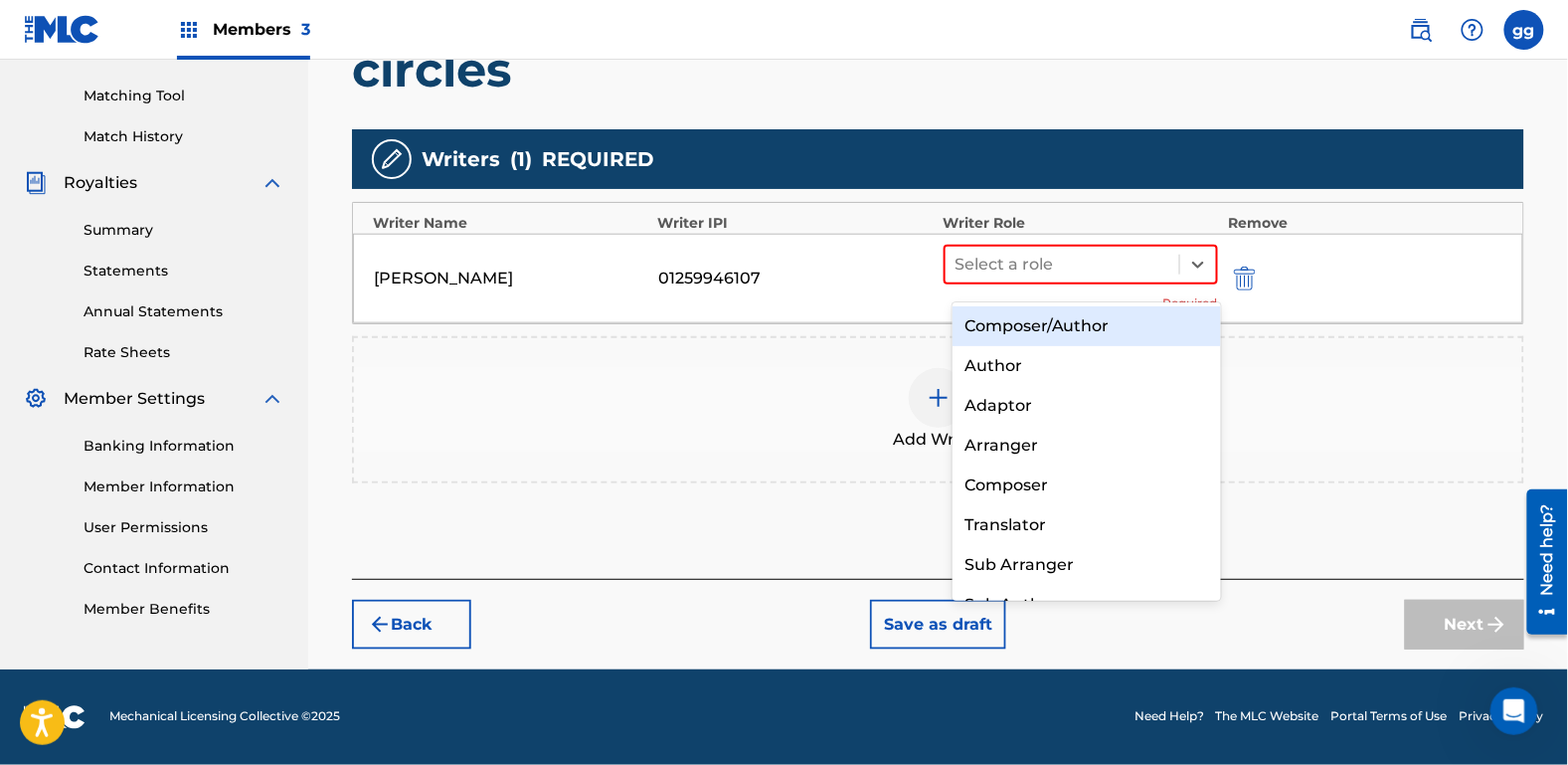 click on "Composer/Author" at bounding box center [1087, 326] 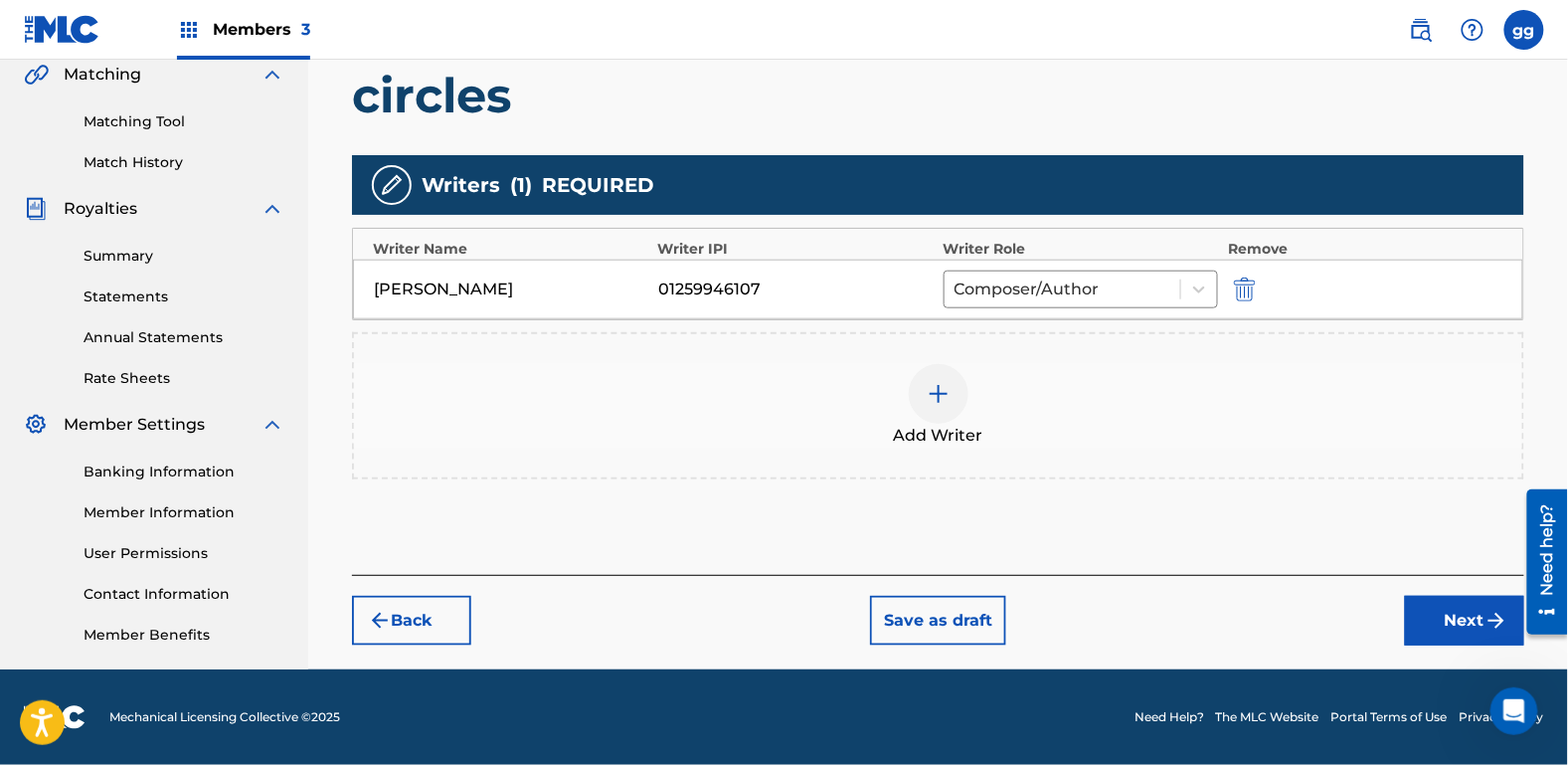 click at bounding box center [939, 394] 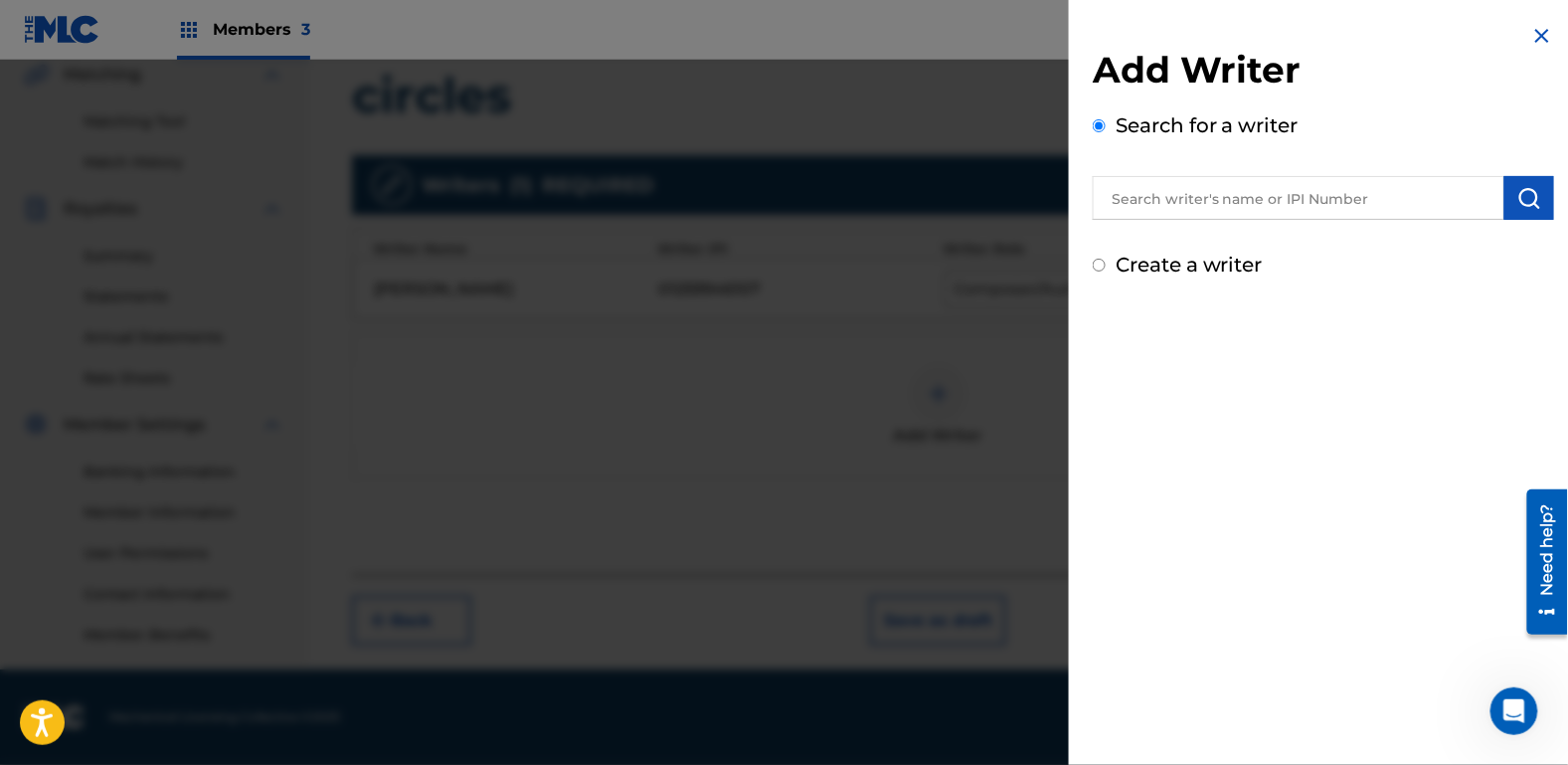 click at bounding box center (1299, 198) 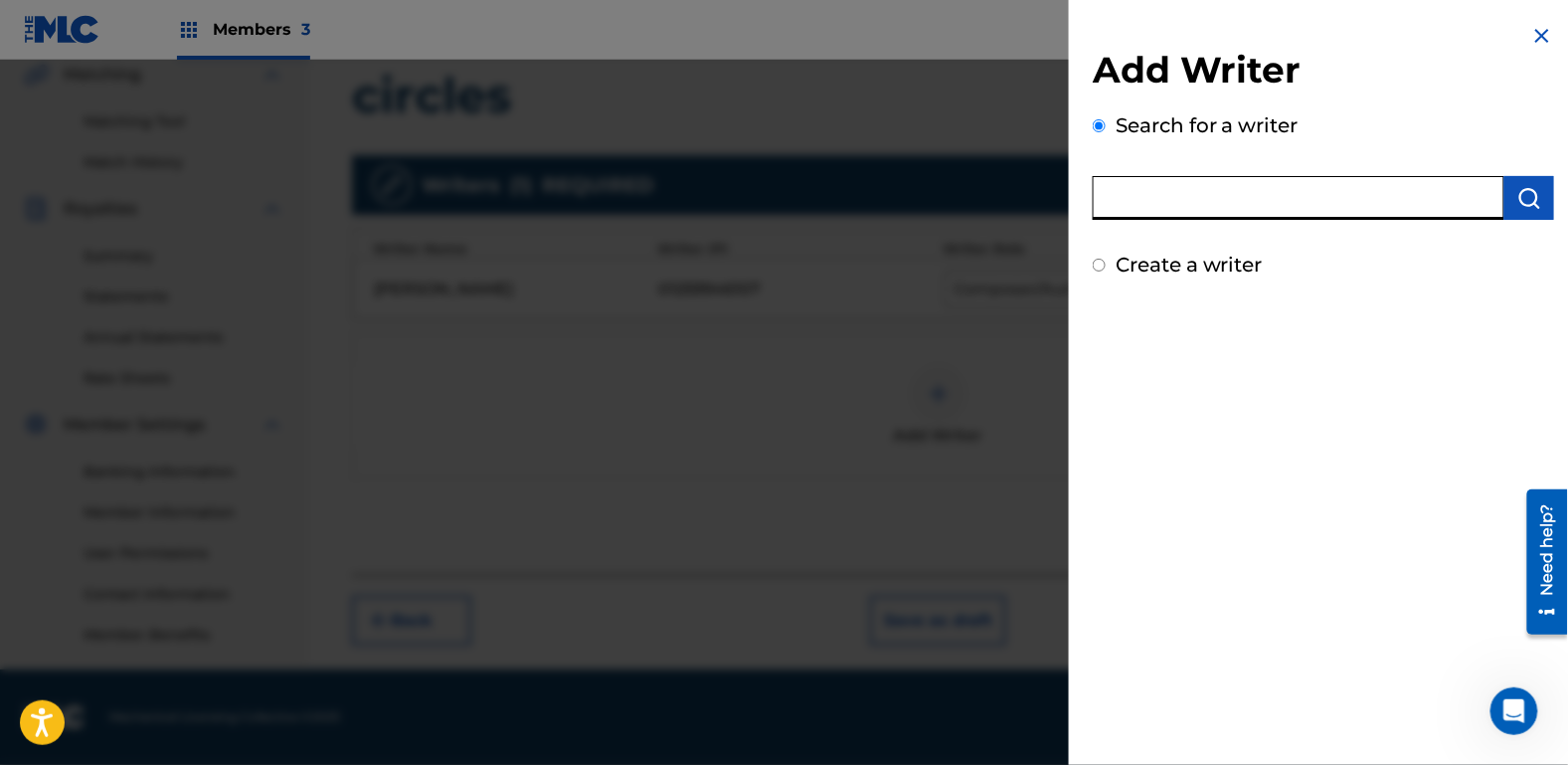 type on "k" 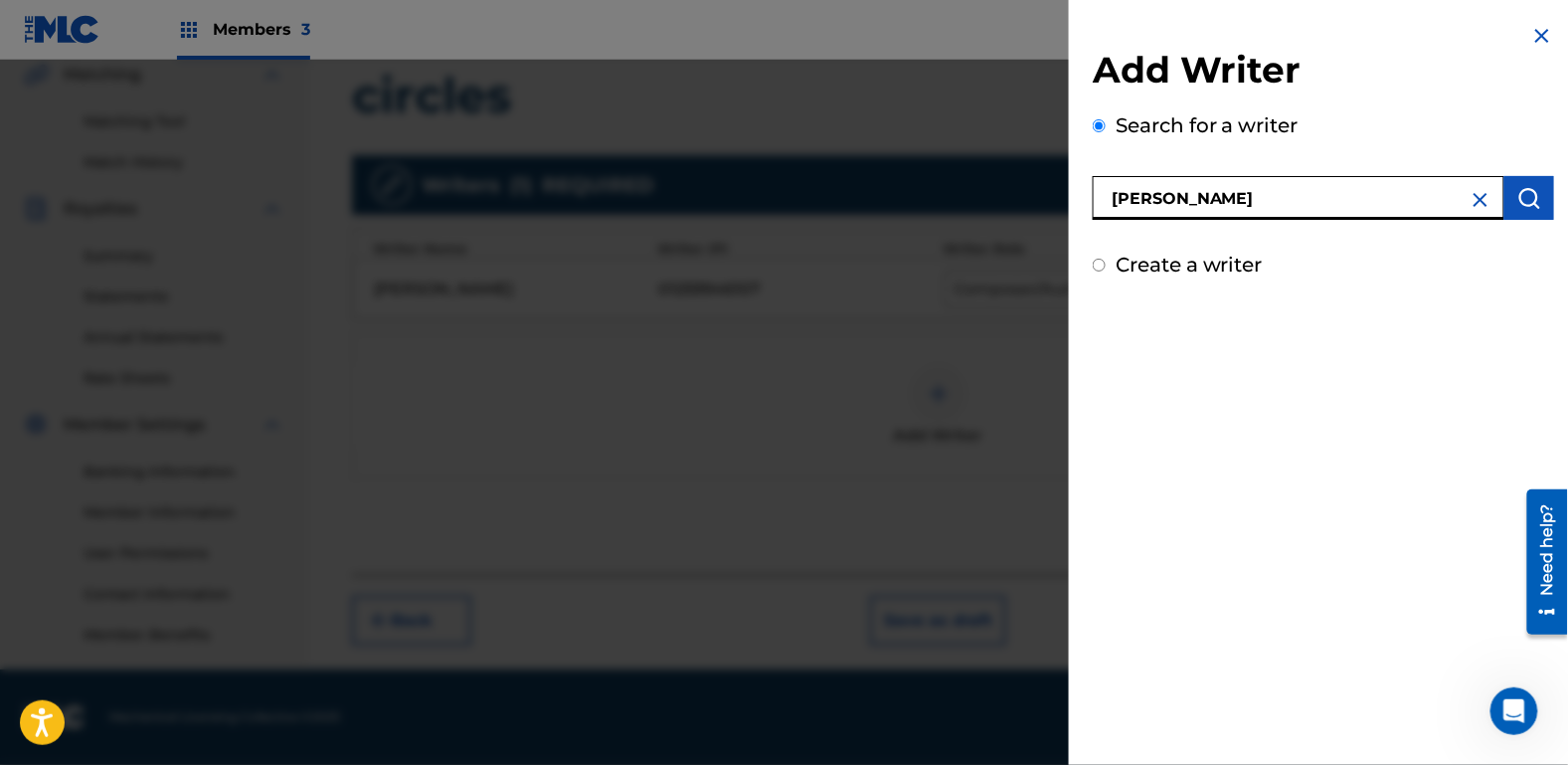 type on "[PERSON_NAME]" 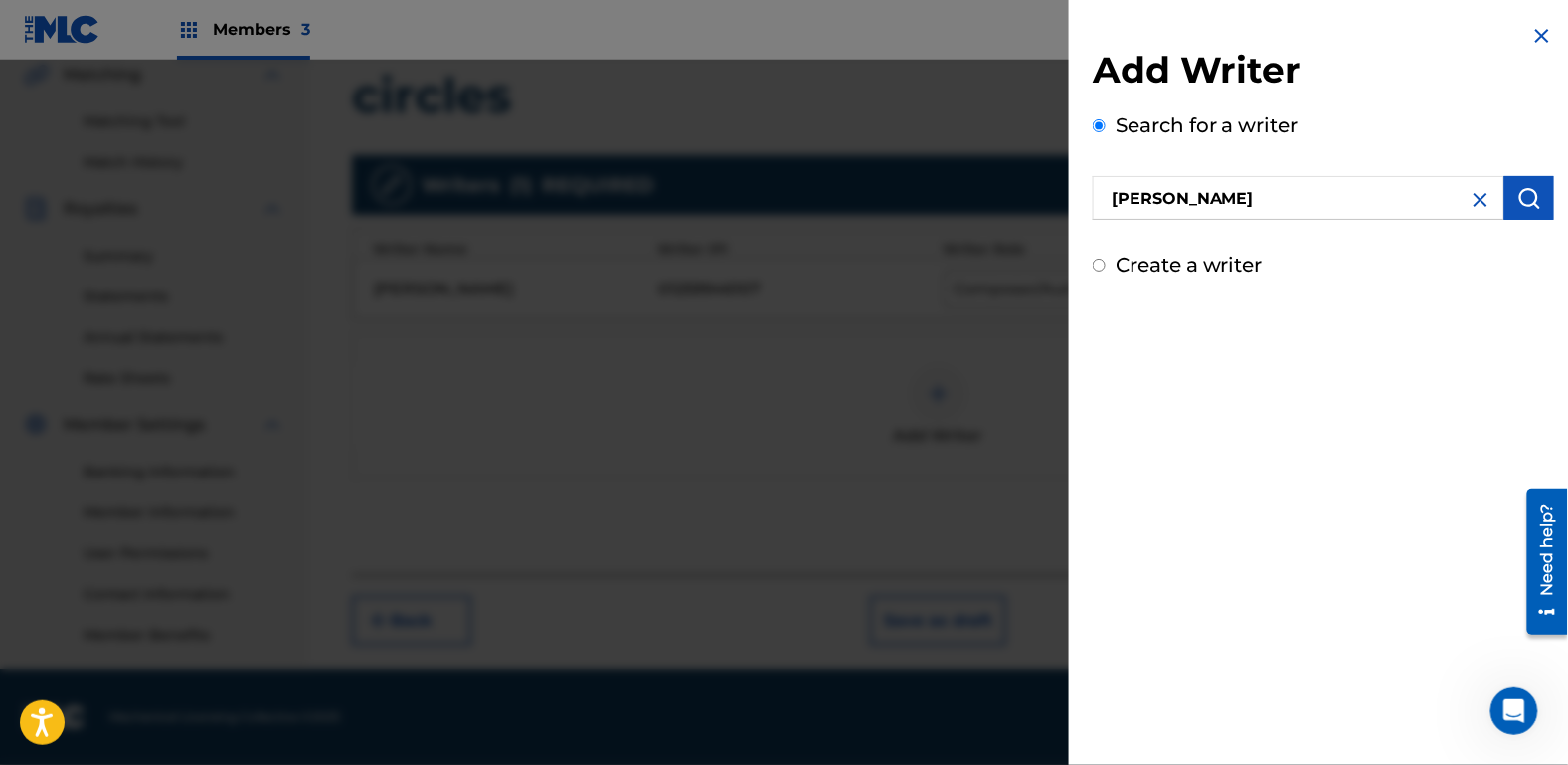 click on "Create a writer" at bounding box center [1099, 265] 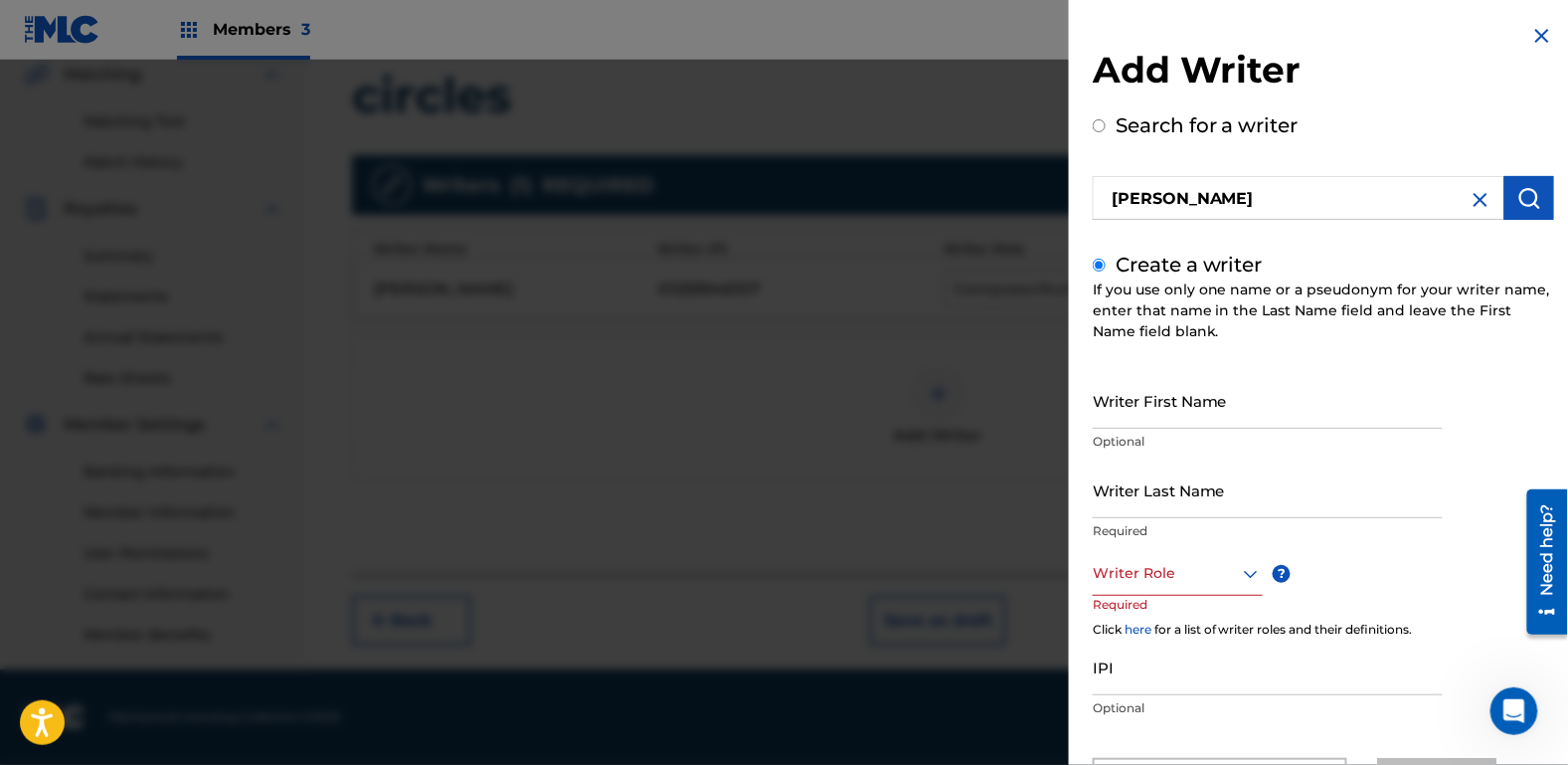 click at bounding box center [1529, 198] 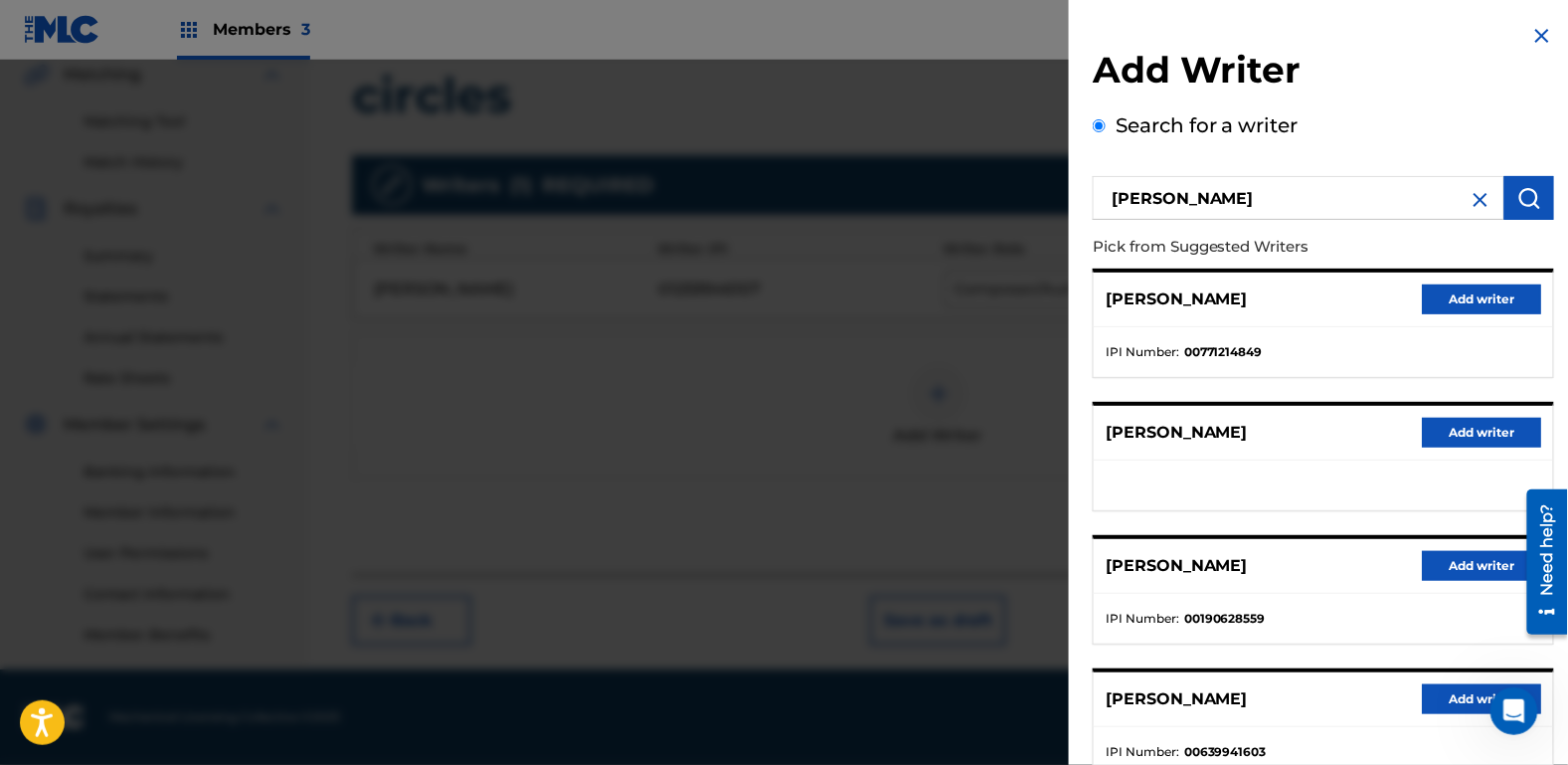 scroll, scrollTop: 508, scrollLeft: 0, axis: vertical 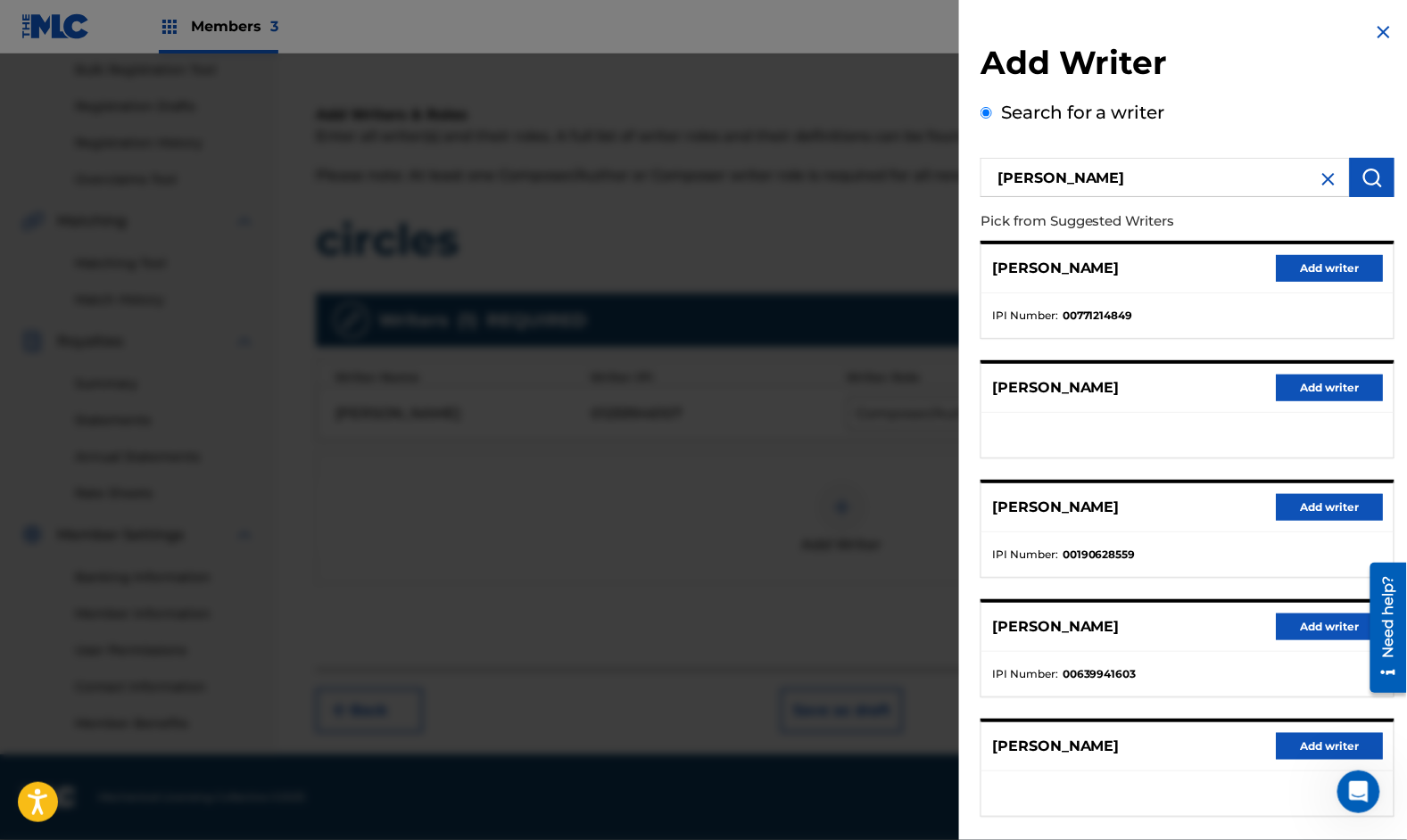 click on "Add writer" at bounding box center (1329, 268) 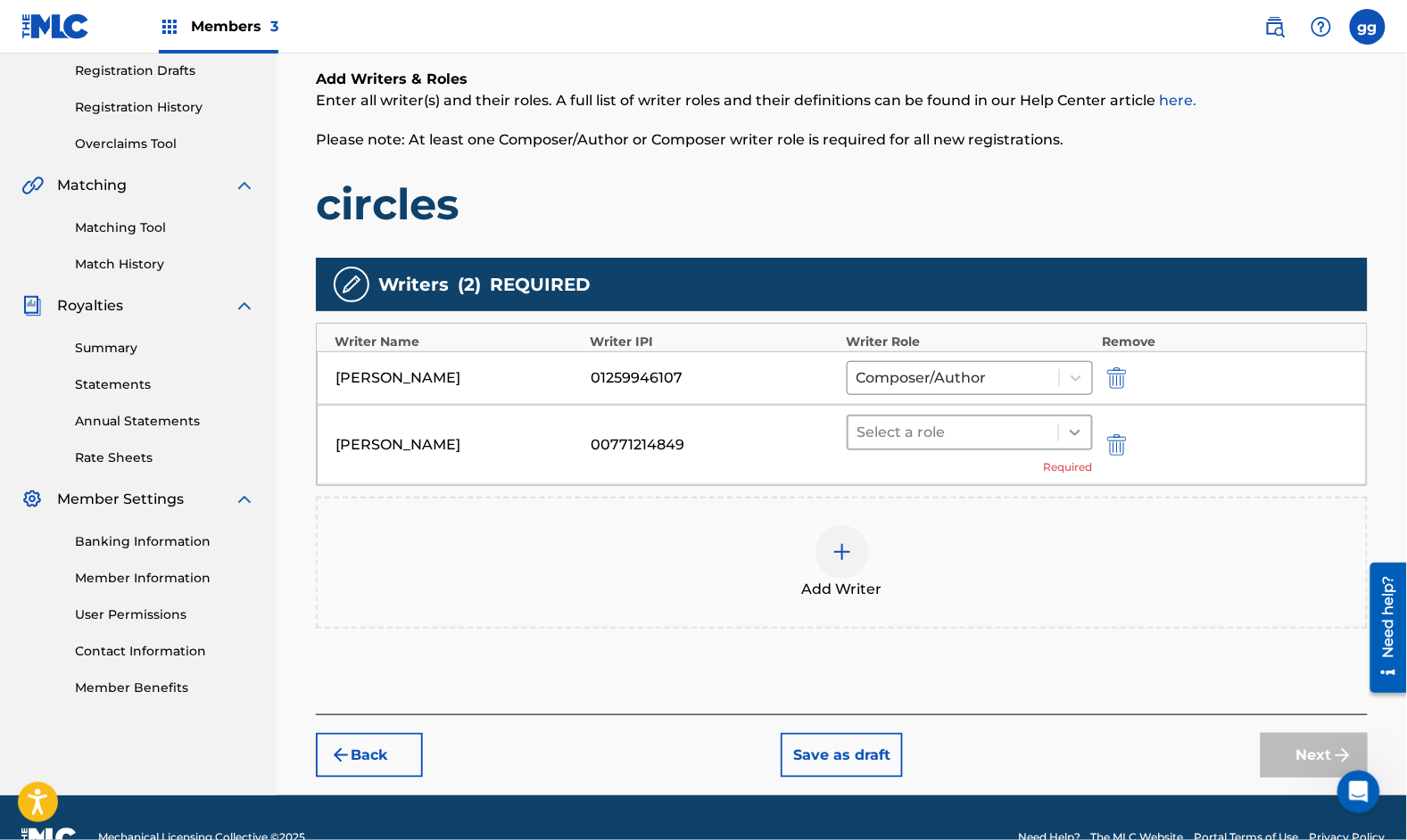 click 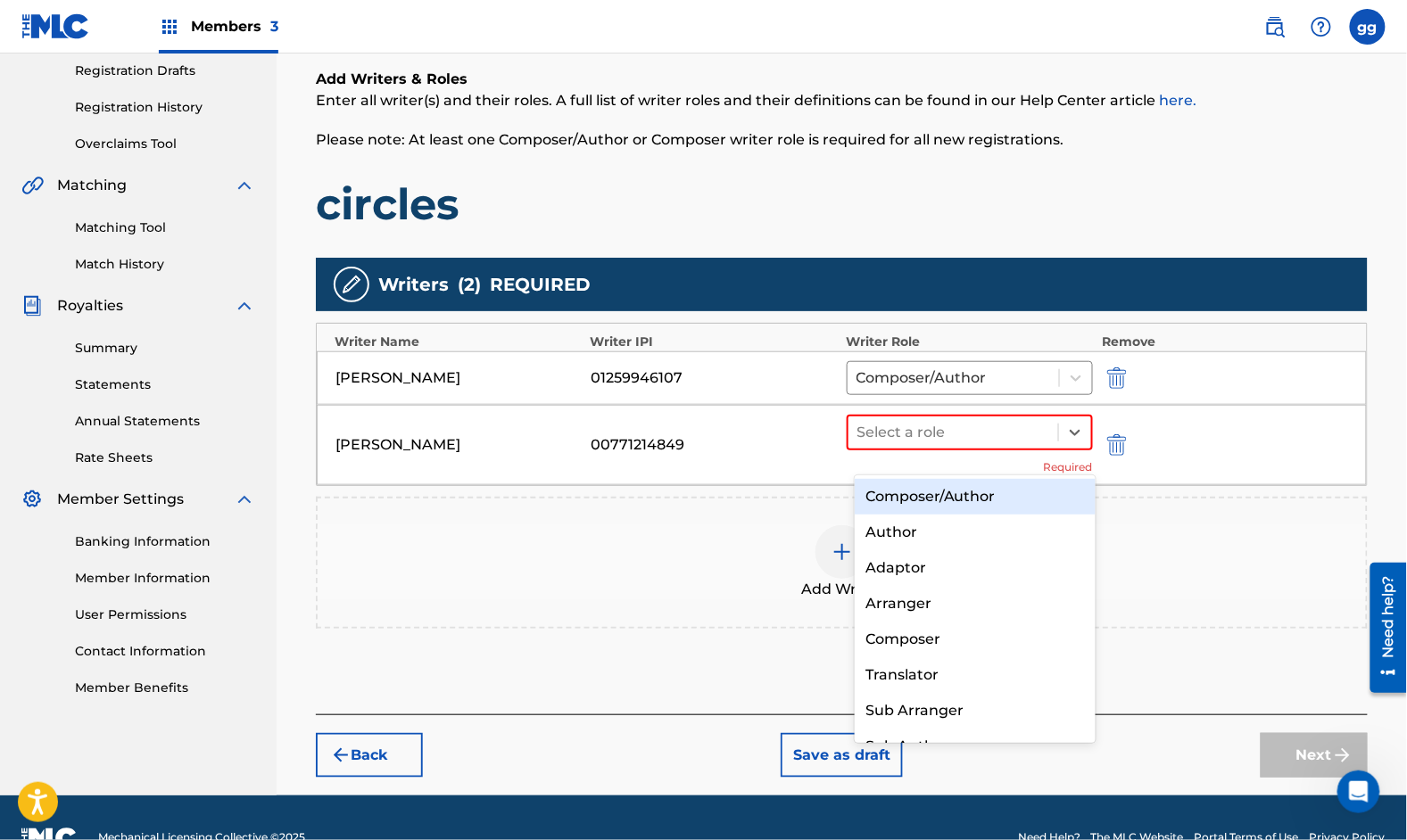 click on "Composer/Author" at bounding box center (975, 497) 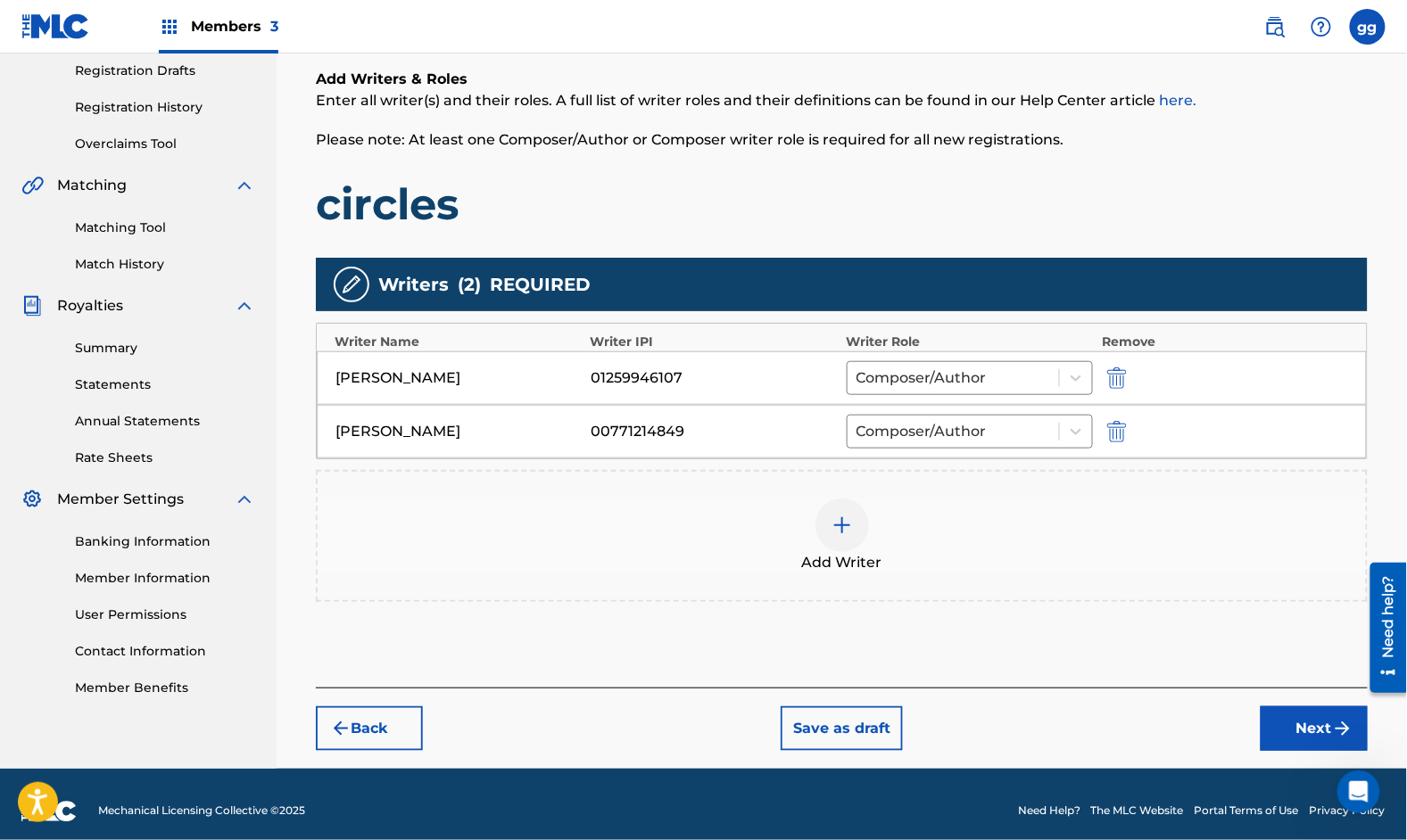 click on "Next" at bounding box center (1314, 729) 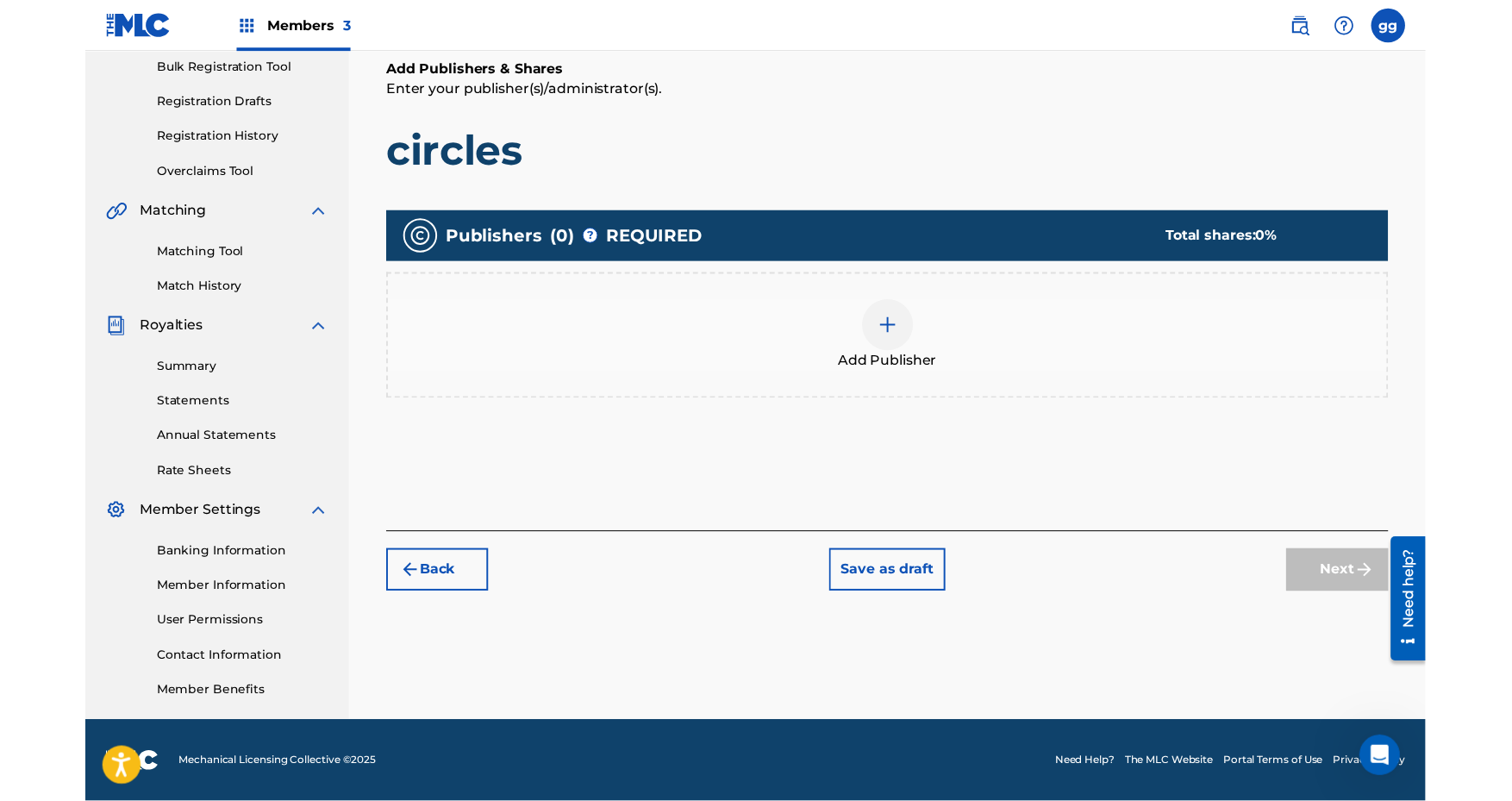 scroll, scrollTop: 286, scrollLeft: 0, axis: vertical 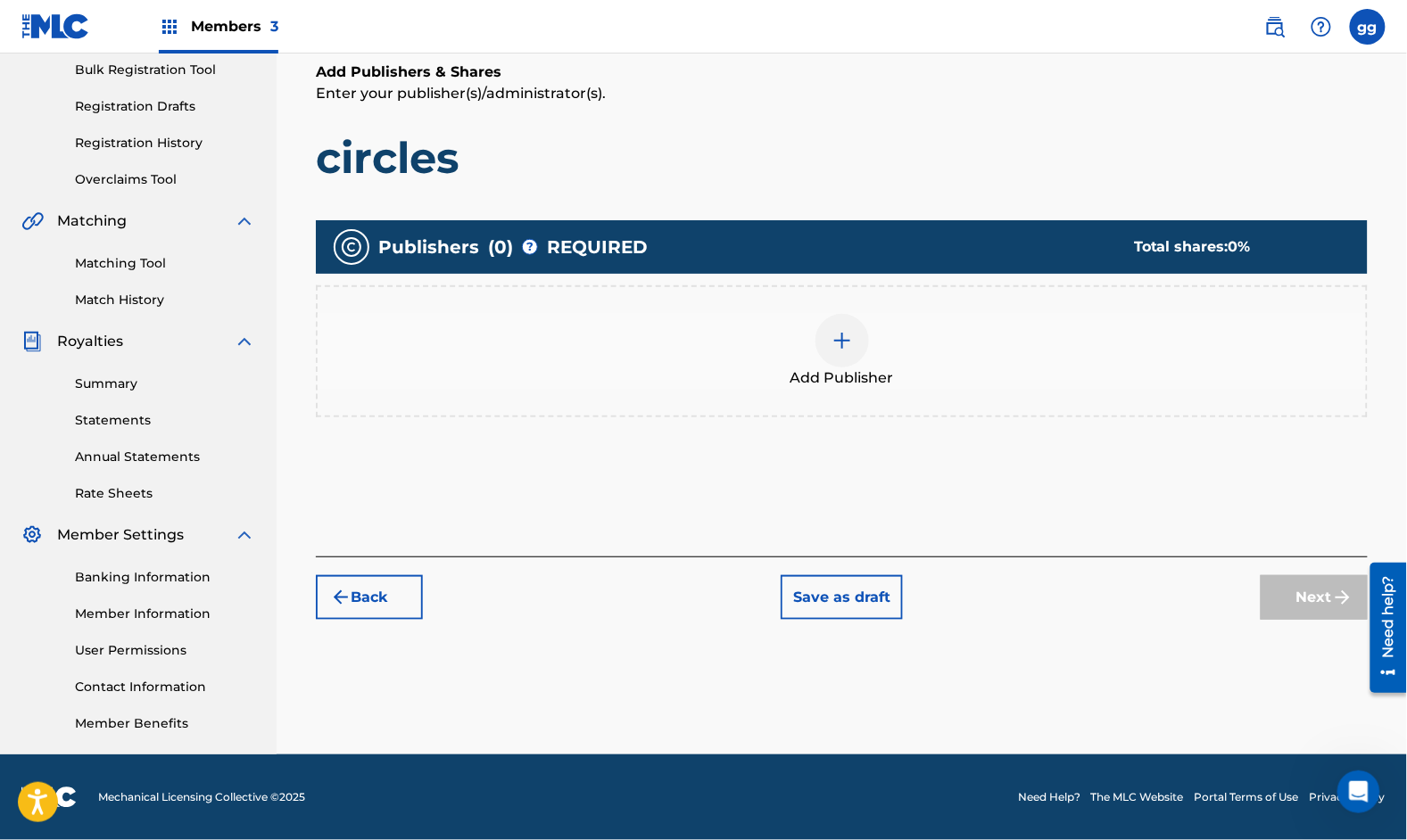 click at bounding box center (842, 341) 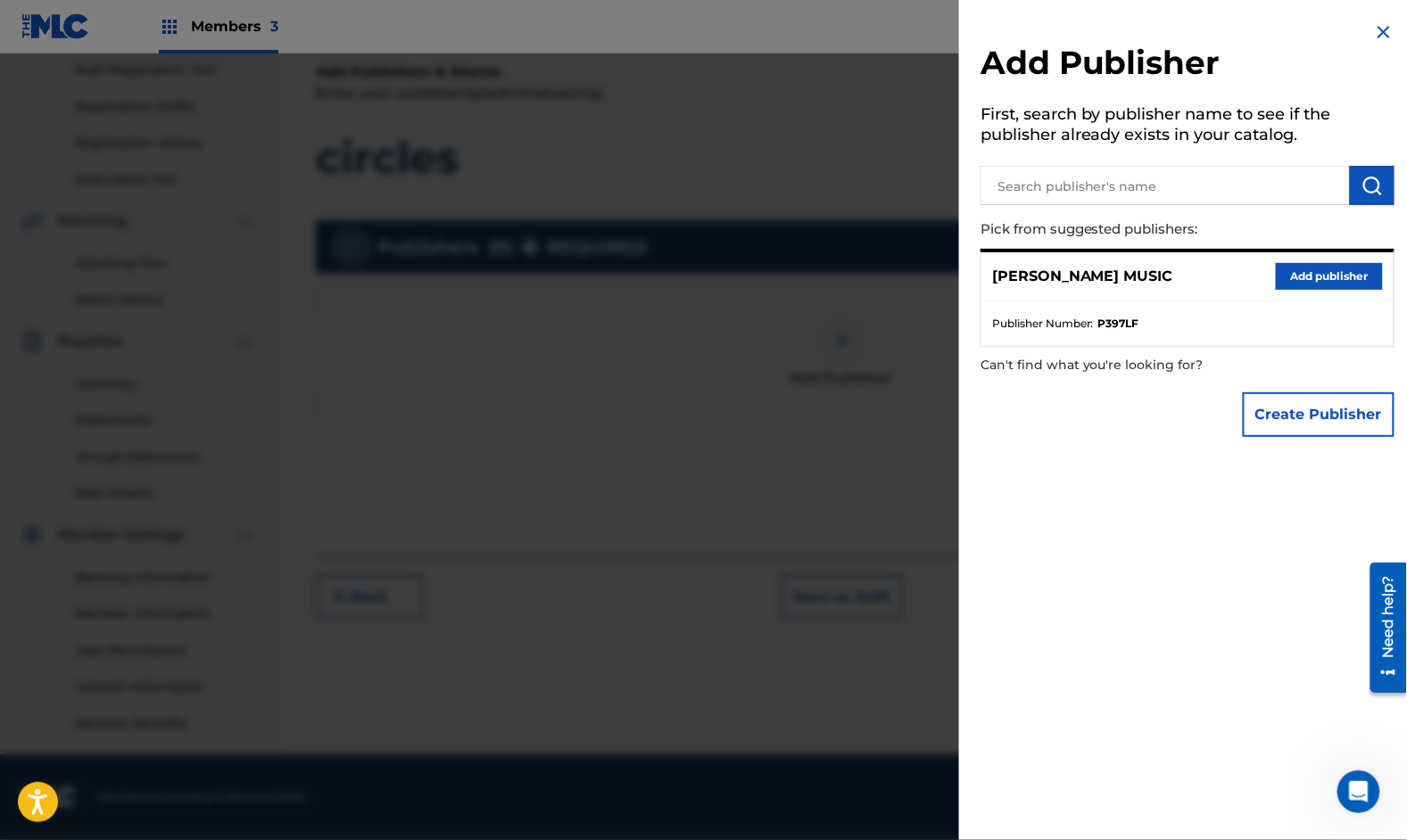 click at bounding box center (1165, 185) 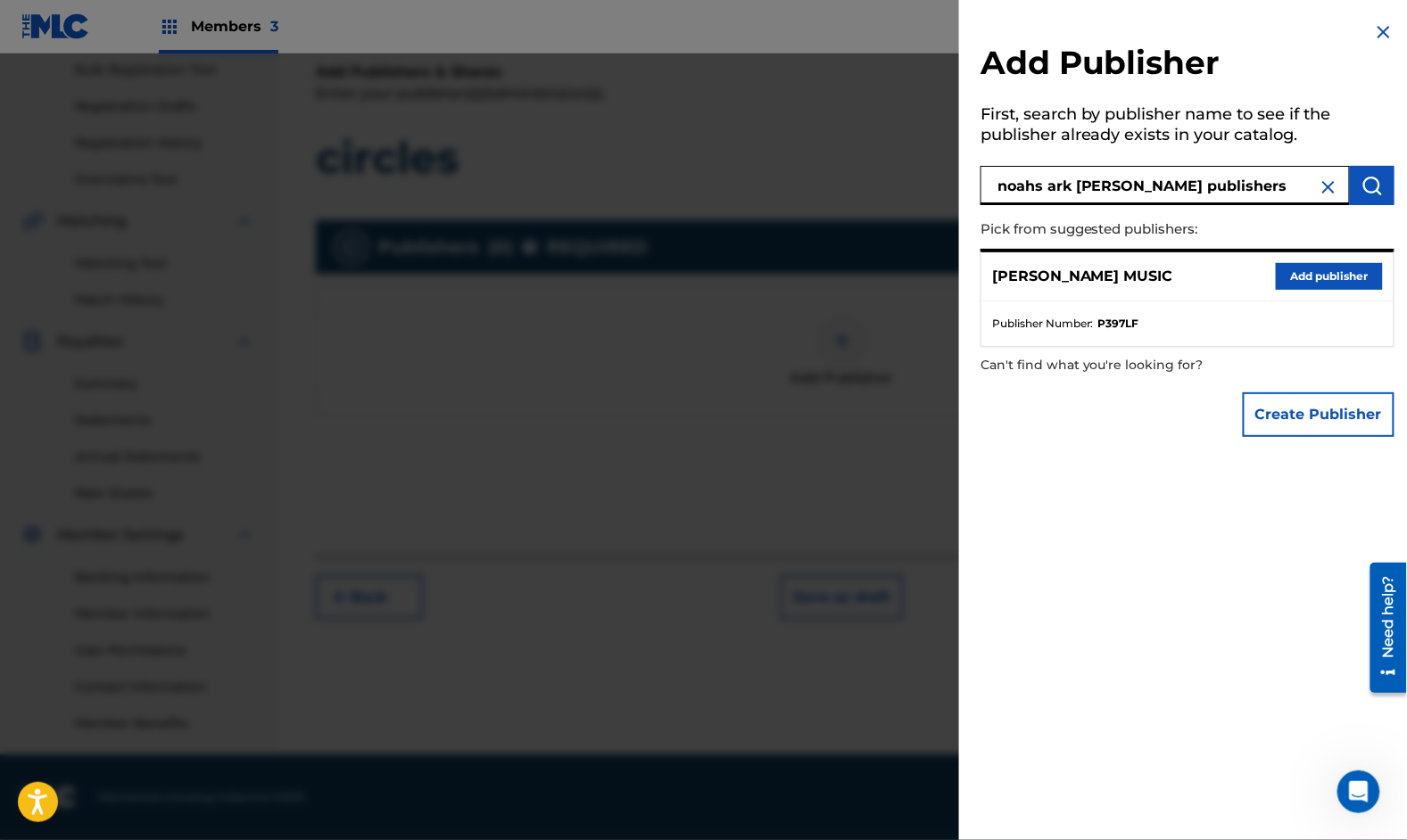type on "noahs ark [PERSON_NAME] publishers" 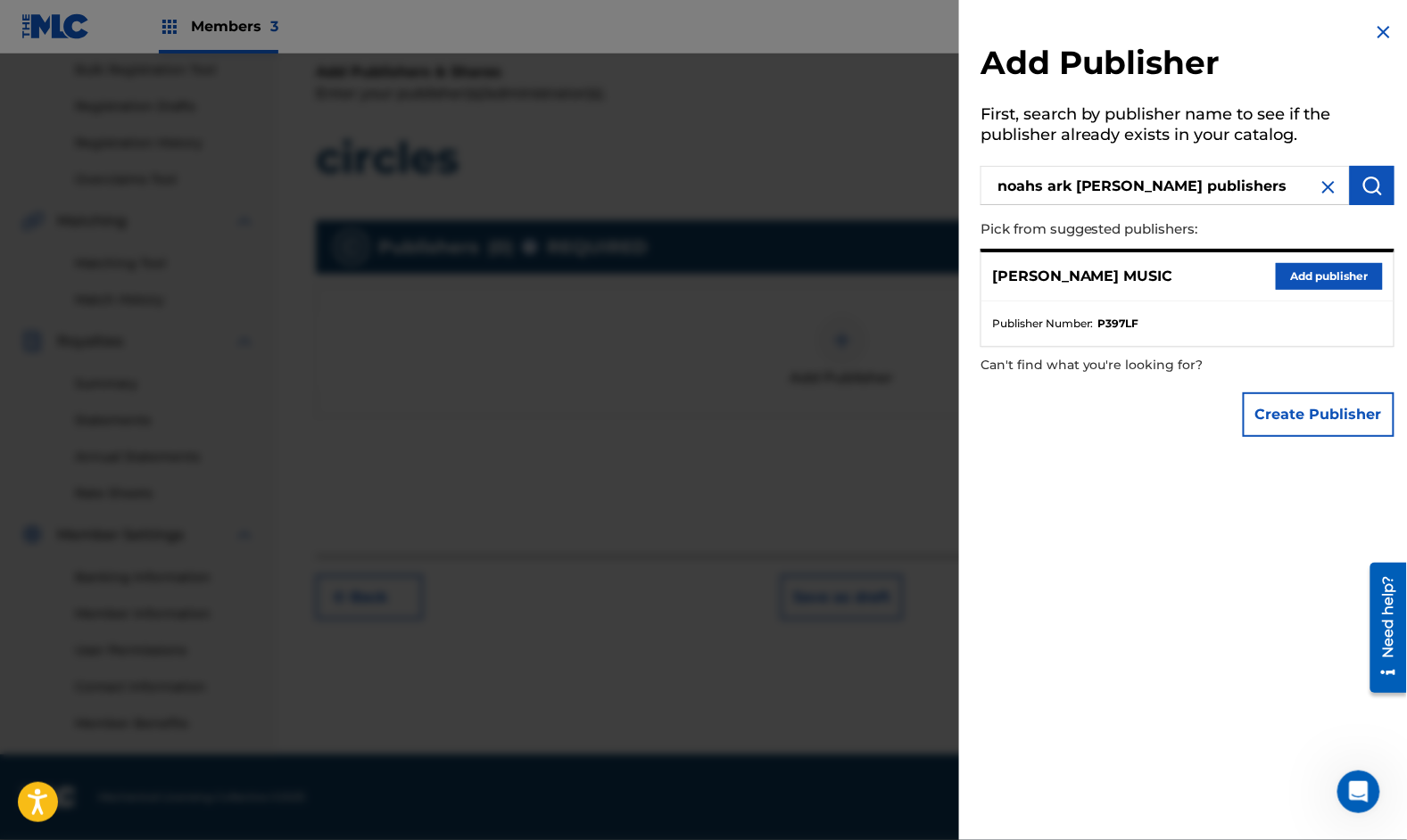 click at bounding box center [1372, 185] 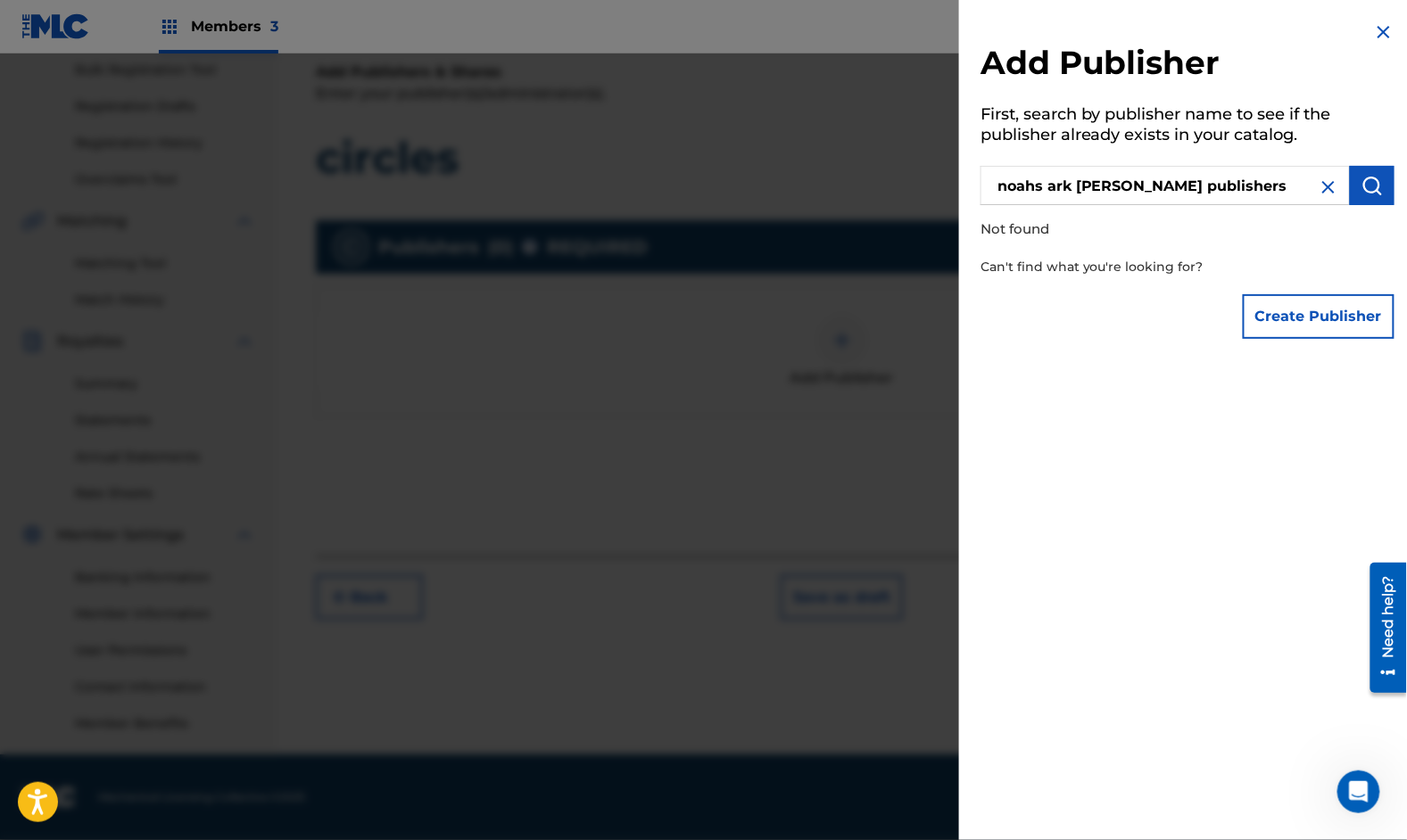 click on "Create Publisher" at bounding box center (1319, 317) 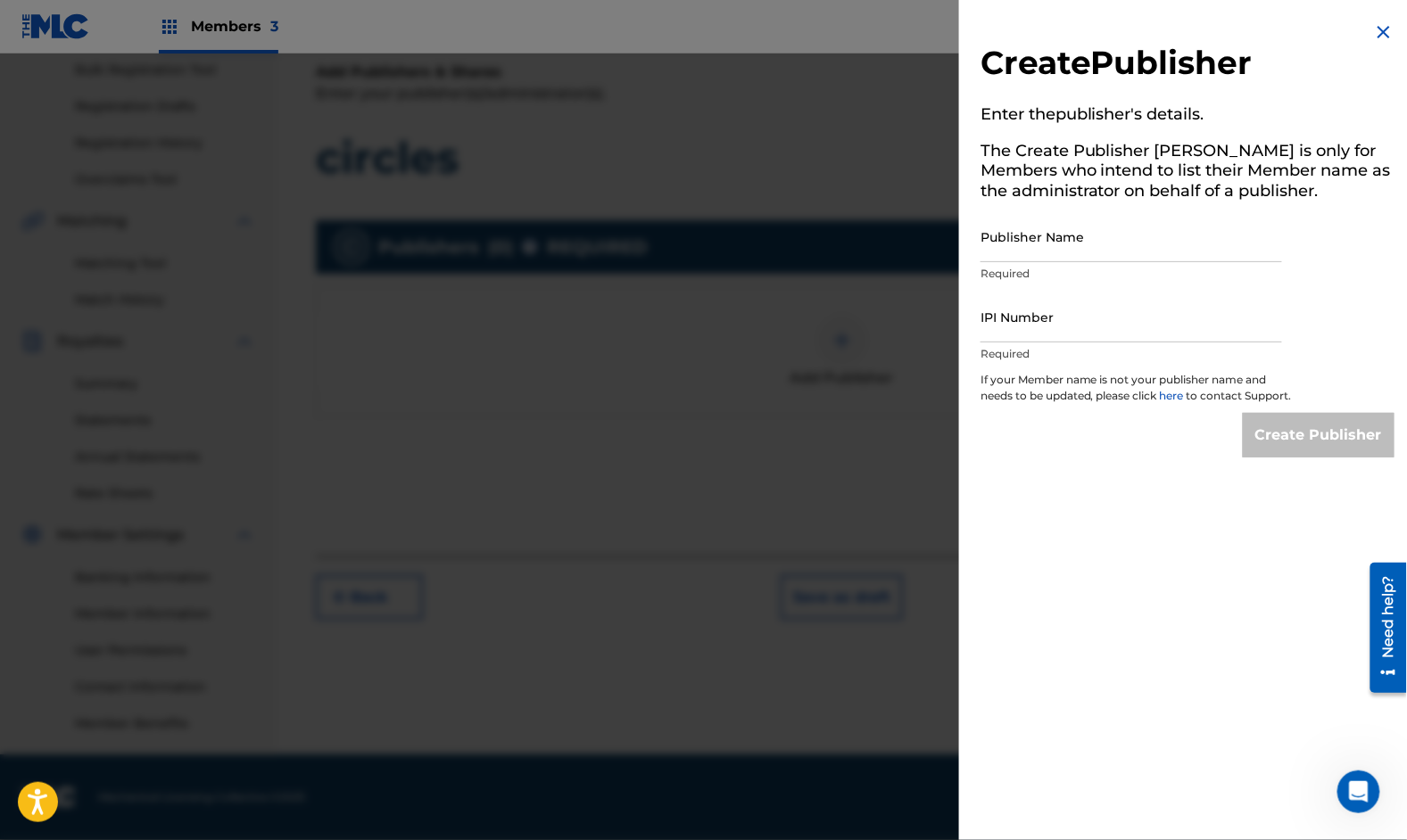 click on "Publisher Name" at bounding box center (1131, 236) 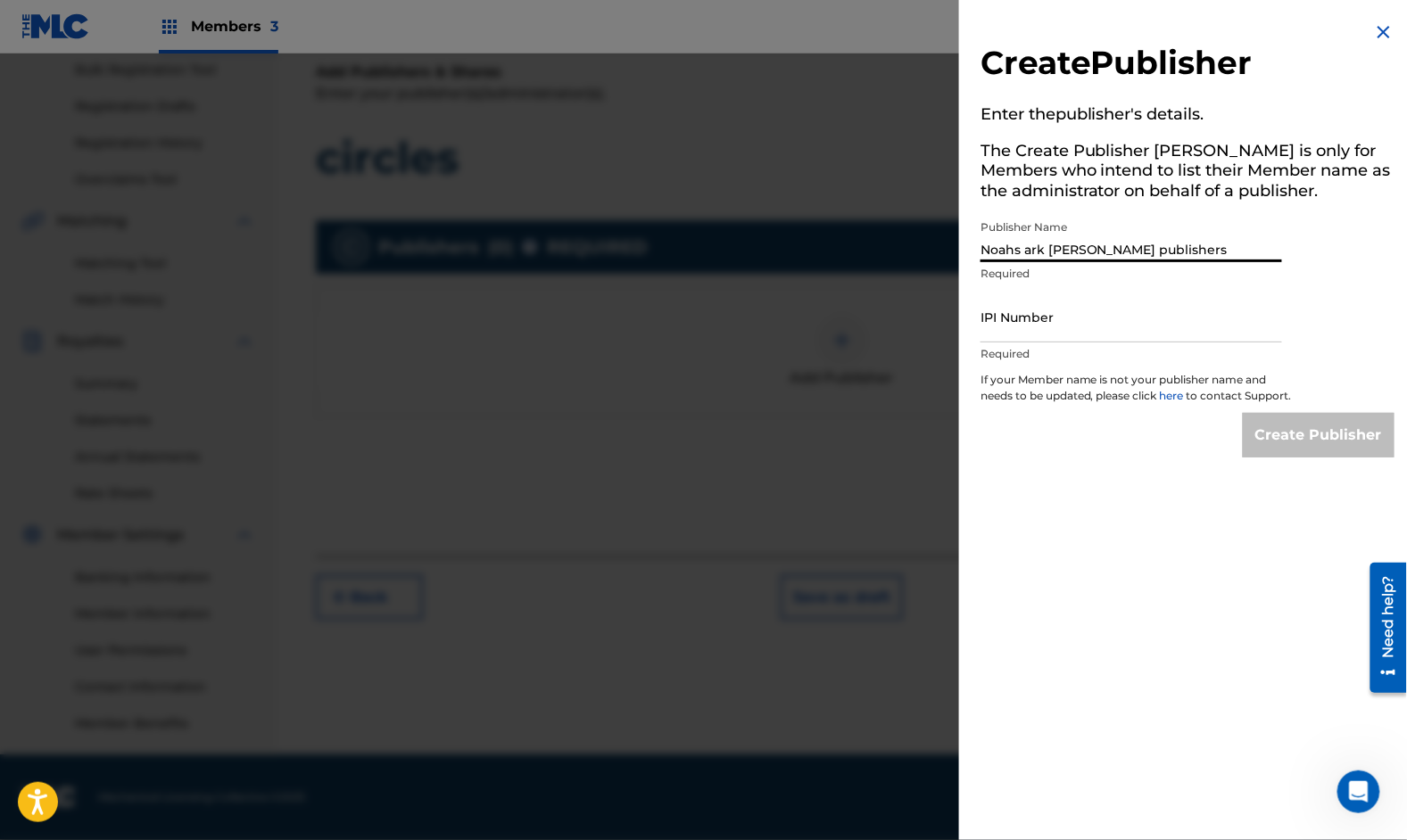 type on "Noahs ark [PERSON_NAME] publishers" 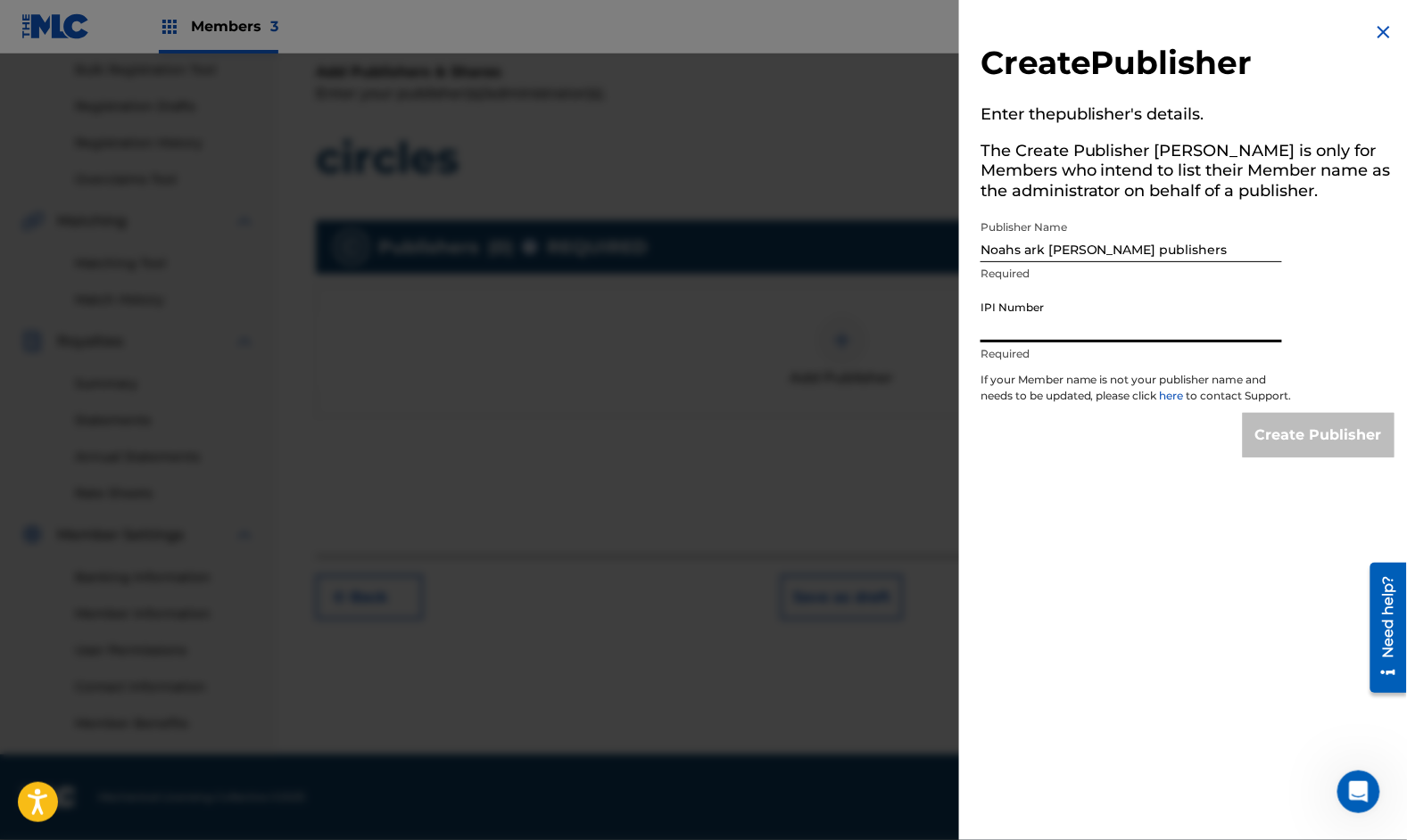 click on "IPI Number" at bounding box center (1131, 317) 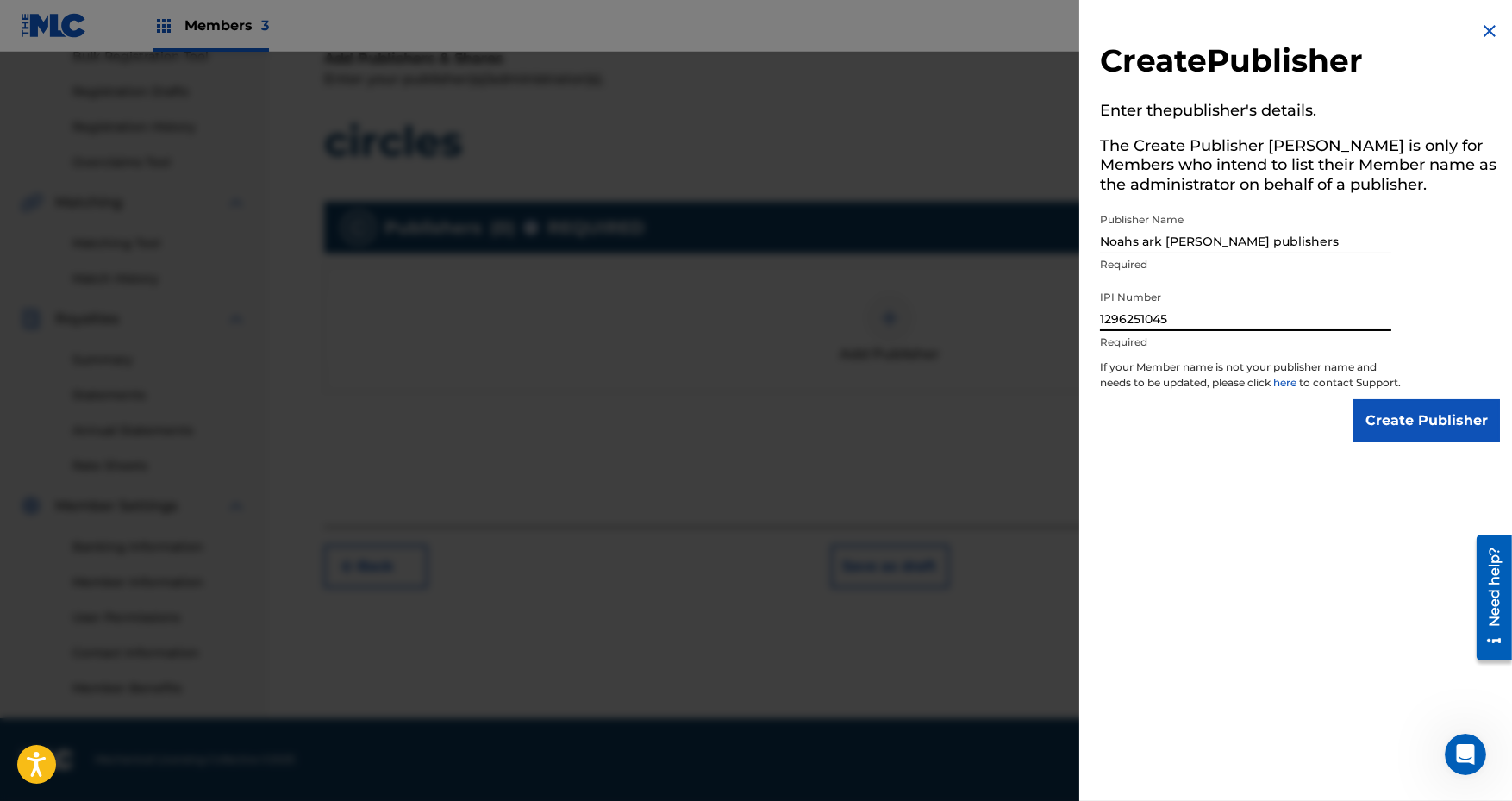 scroll, scrollTop: 289, scrollLeft: 0, axis: vertical 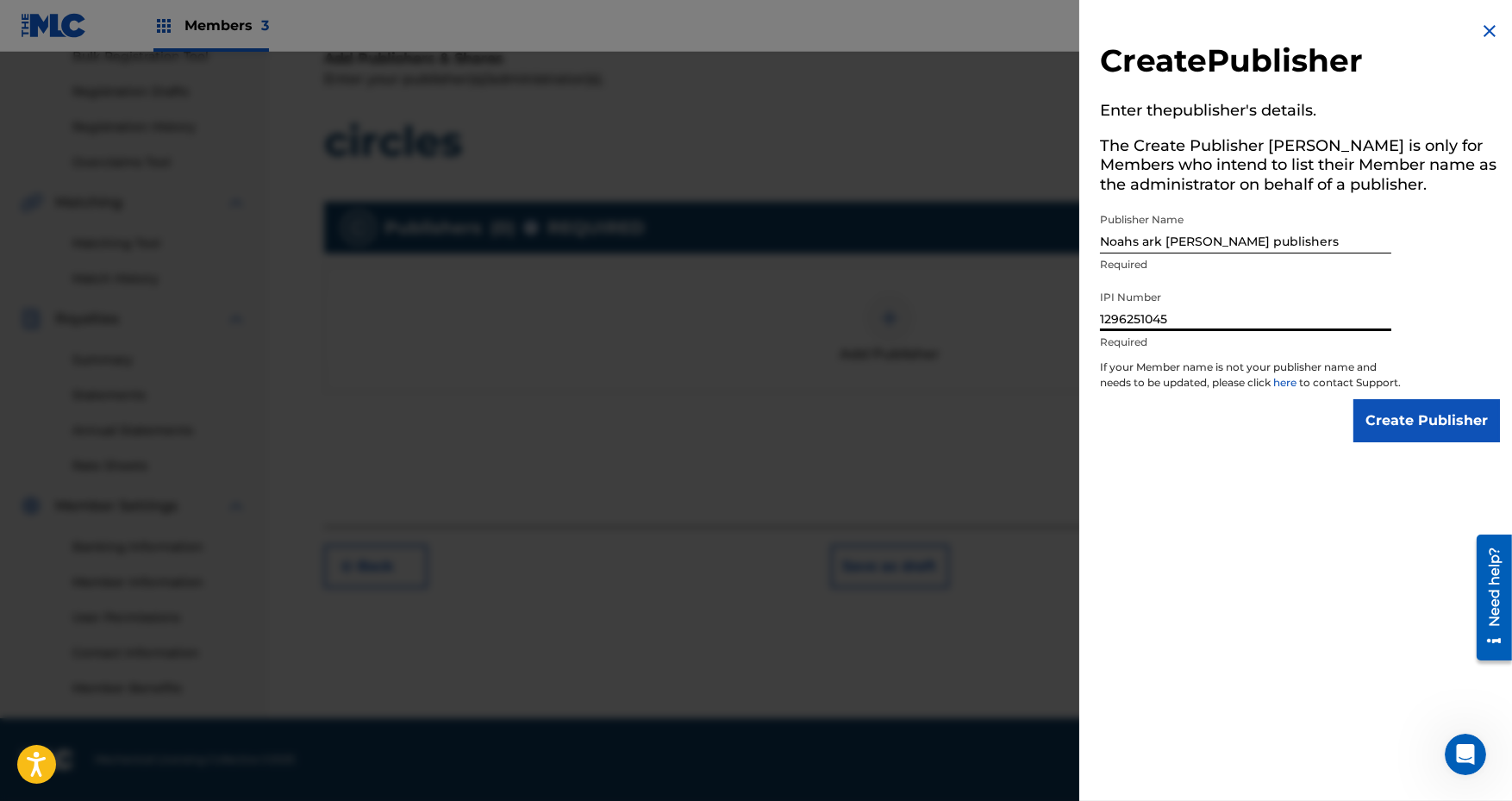type on "1296251045" 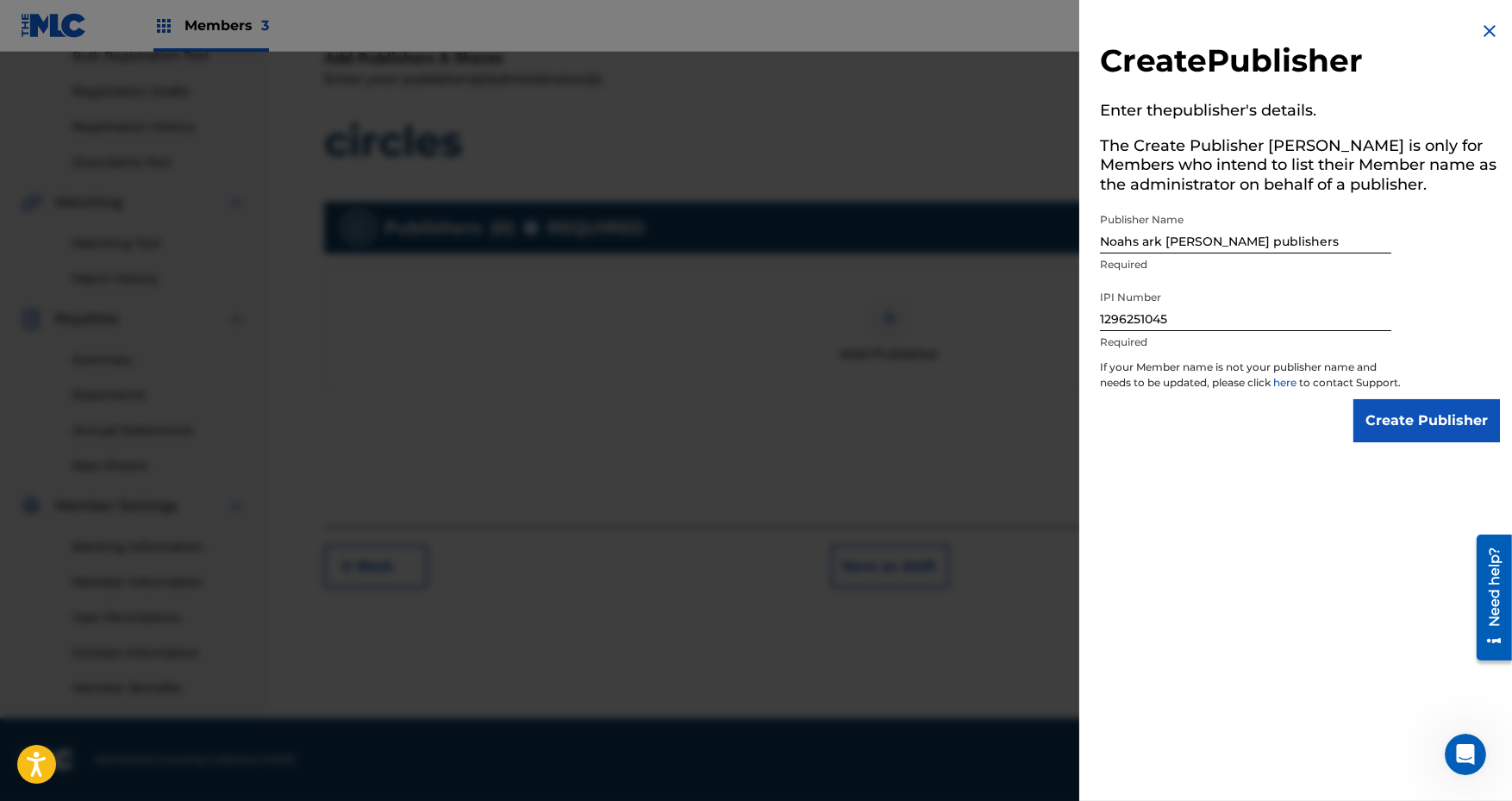 click on "Create Publisher" at bounding box center (1427, 421) 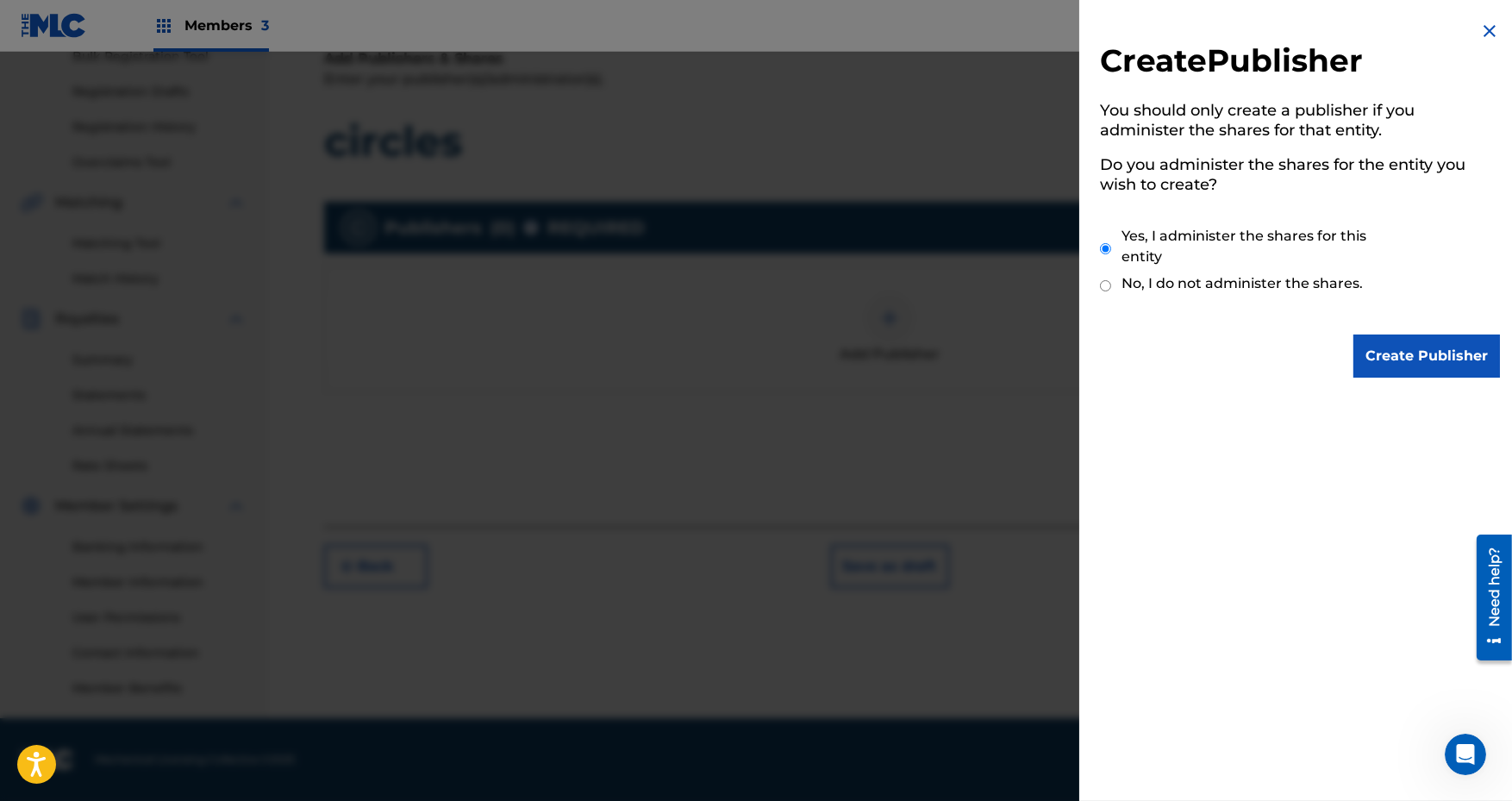 click on "Create Publisher" at bounding box center [1427, 356] 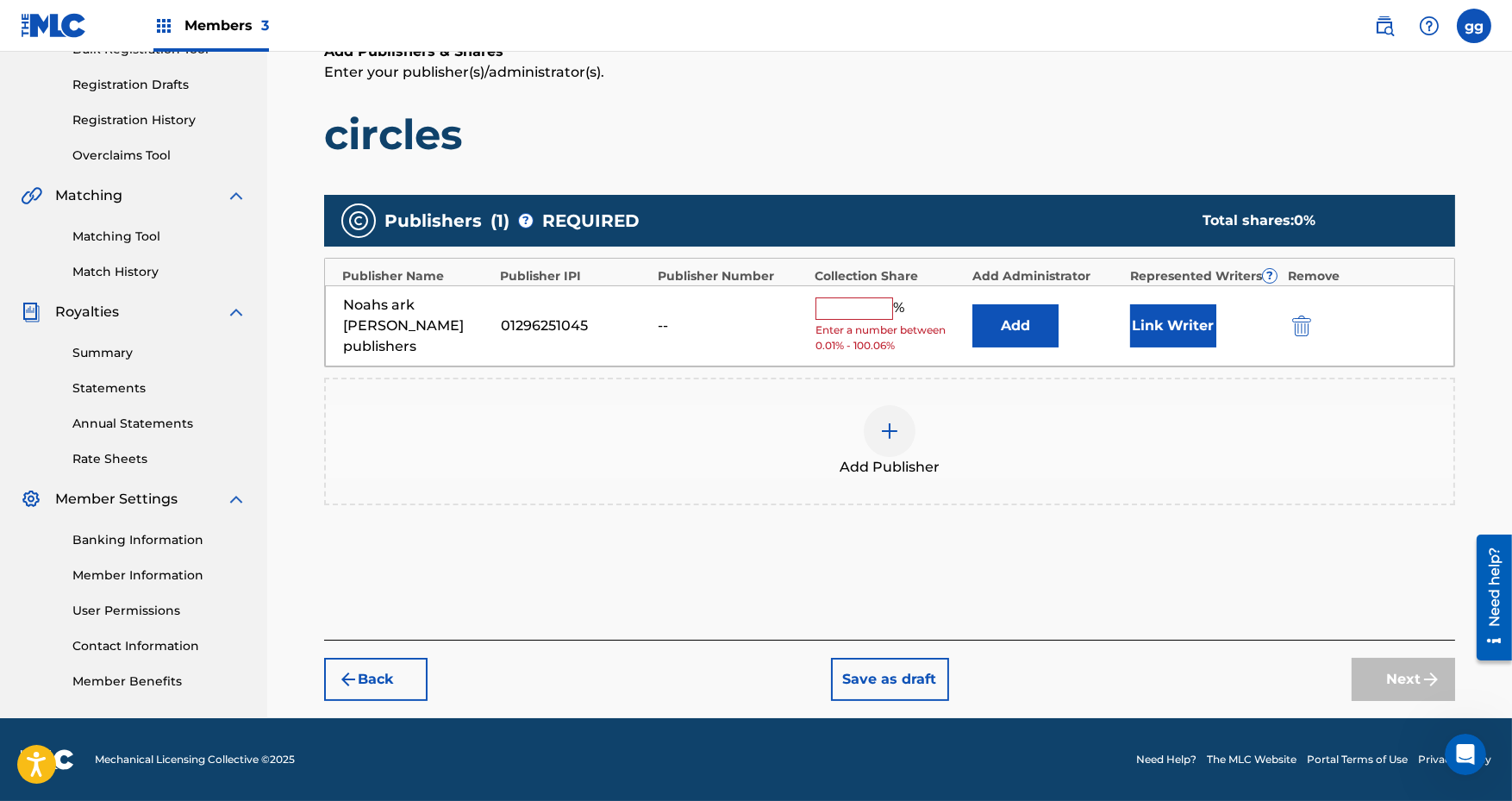 click at bounding box center (854, 309) 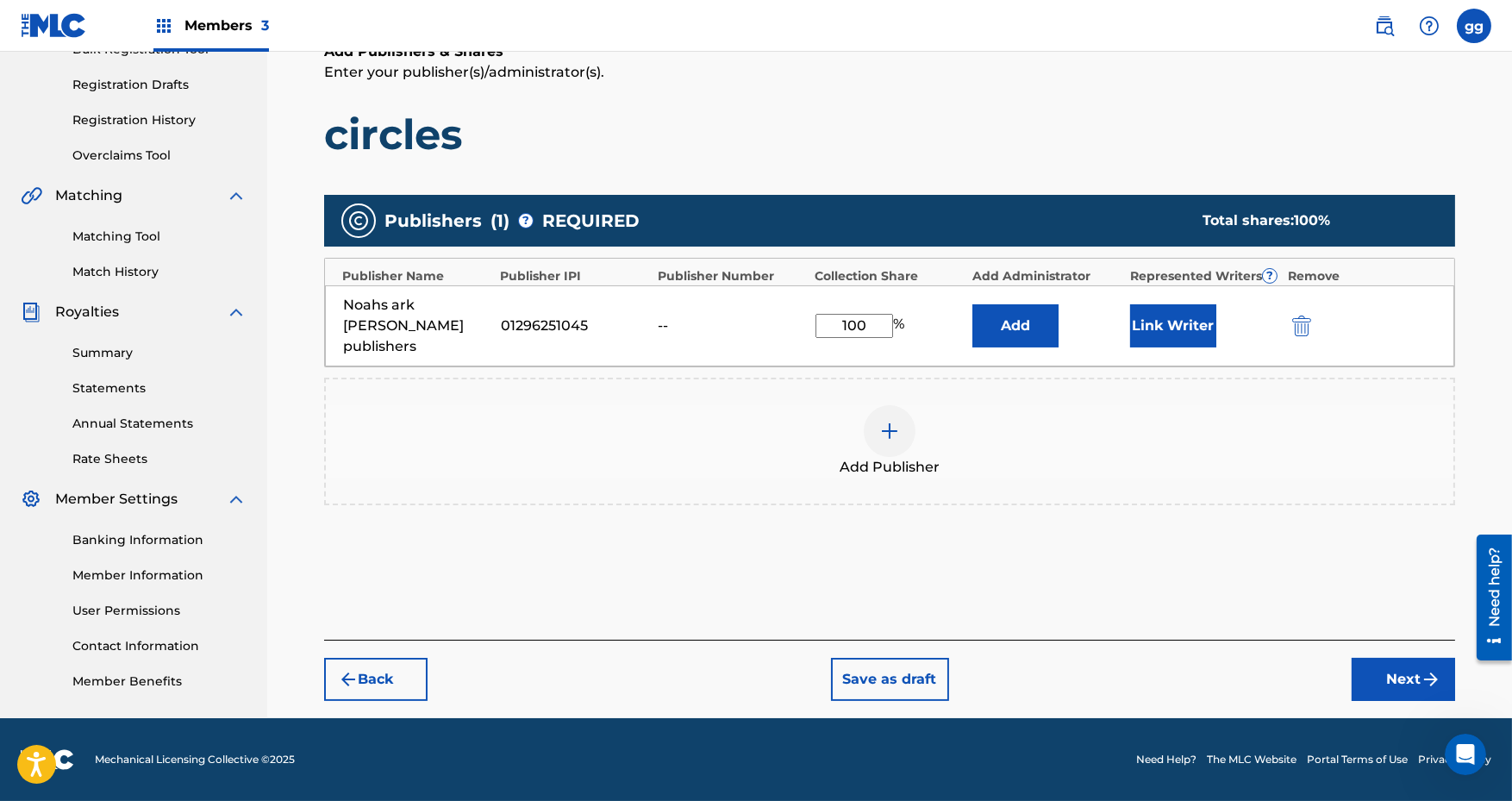 click on "Link Writer" at bounding box center (1173, 326) 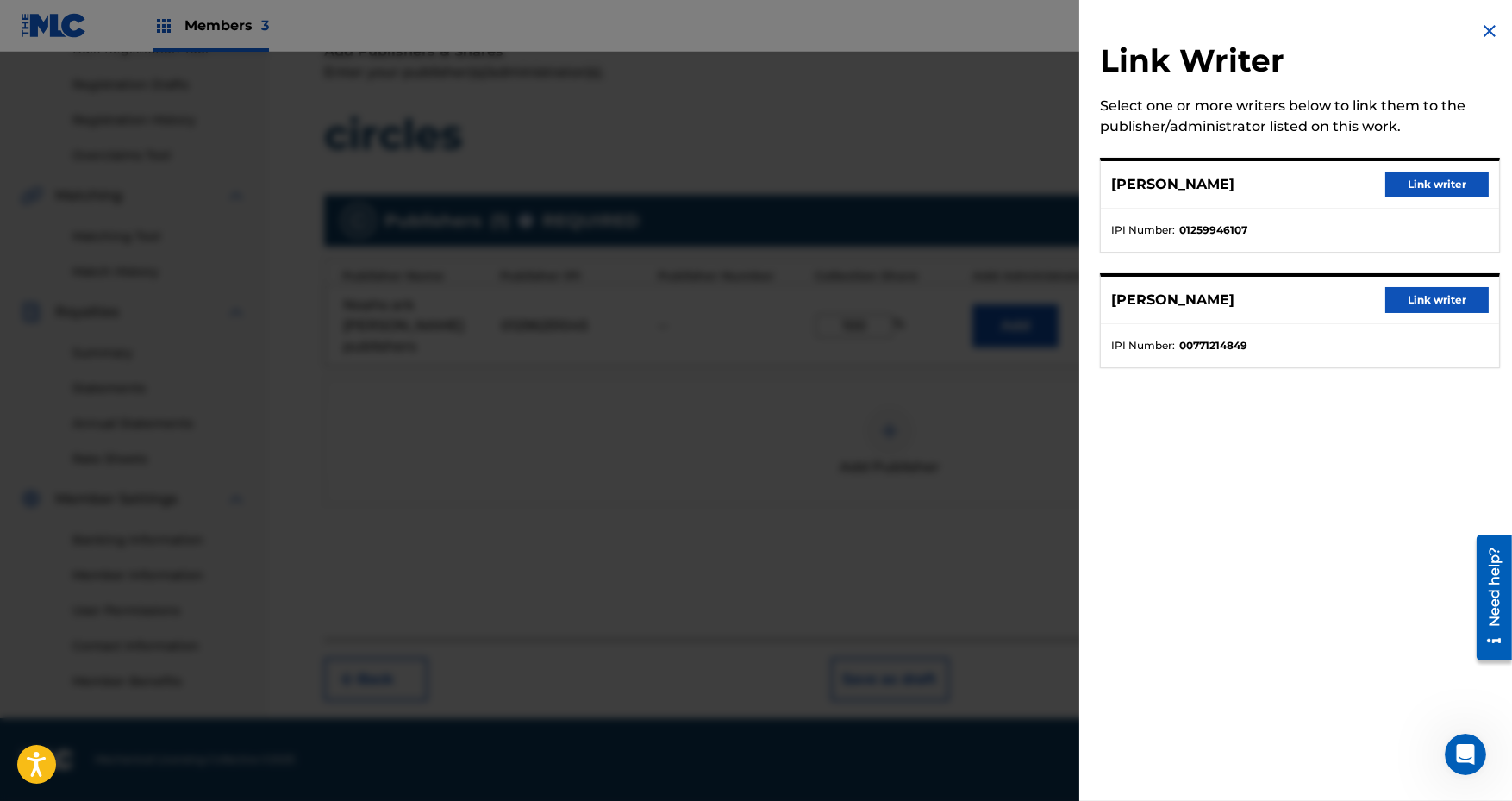 click at bounding box center (756, 452) 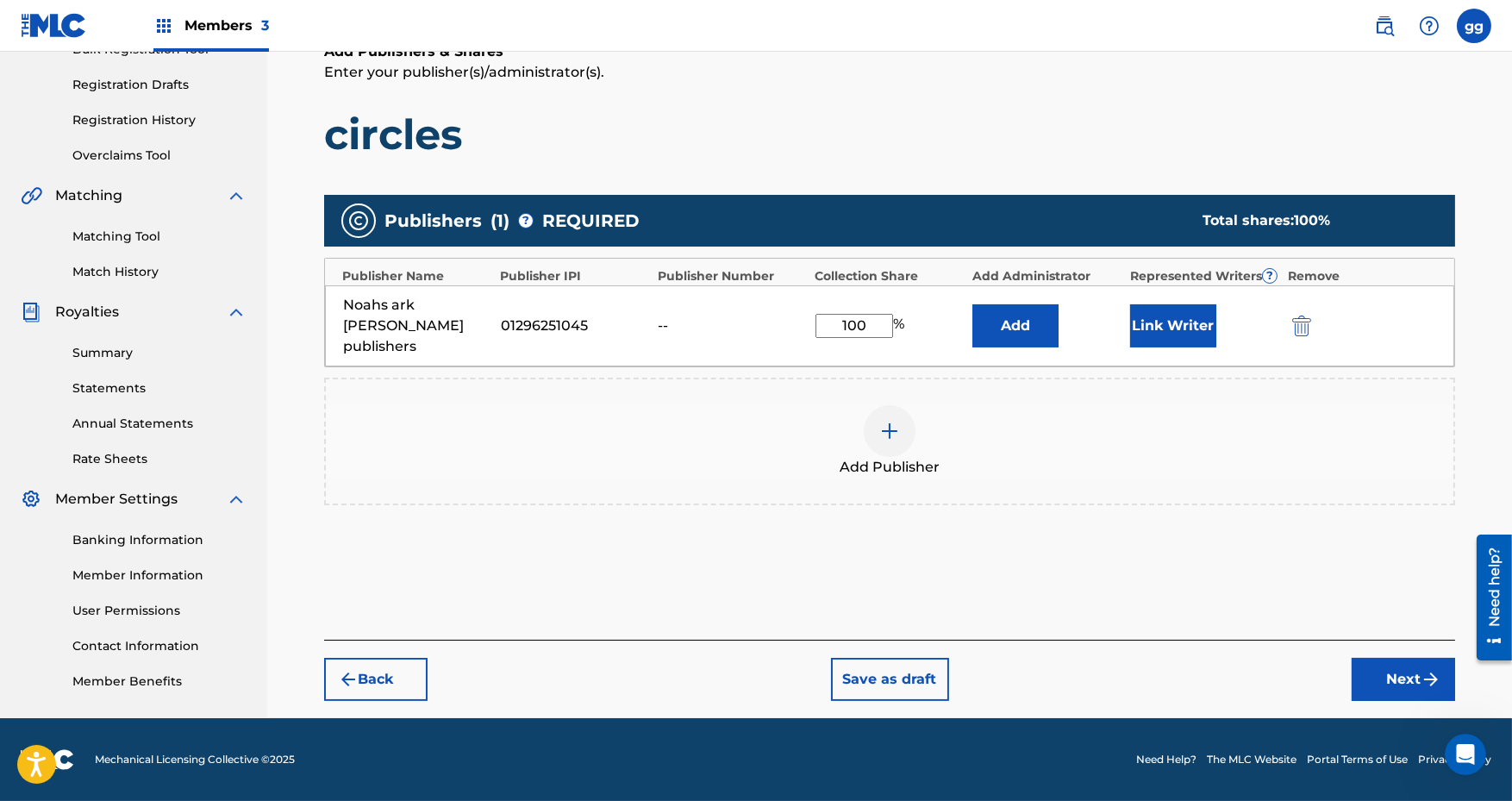 click on "Noahs ark [PERSON_NAME] publishers 01296251045 -- 100 % Add Link Writer" at bounding box center (890, 326) 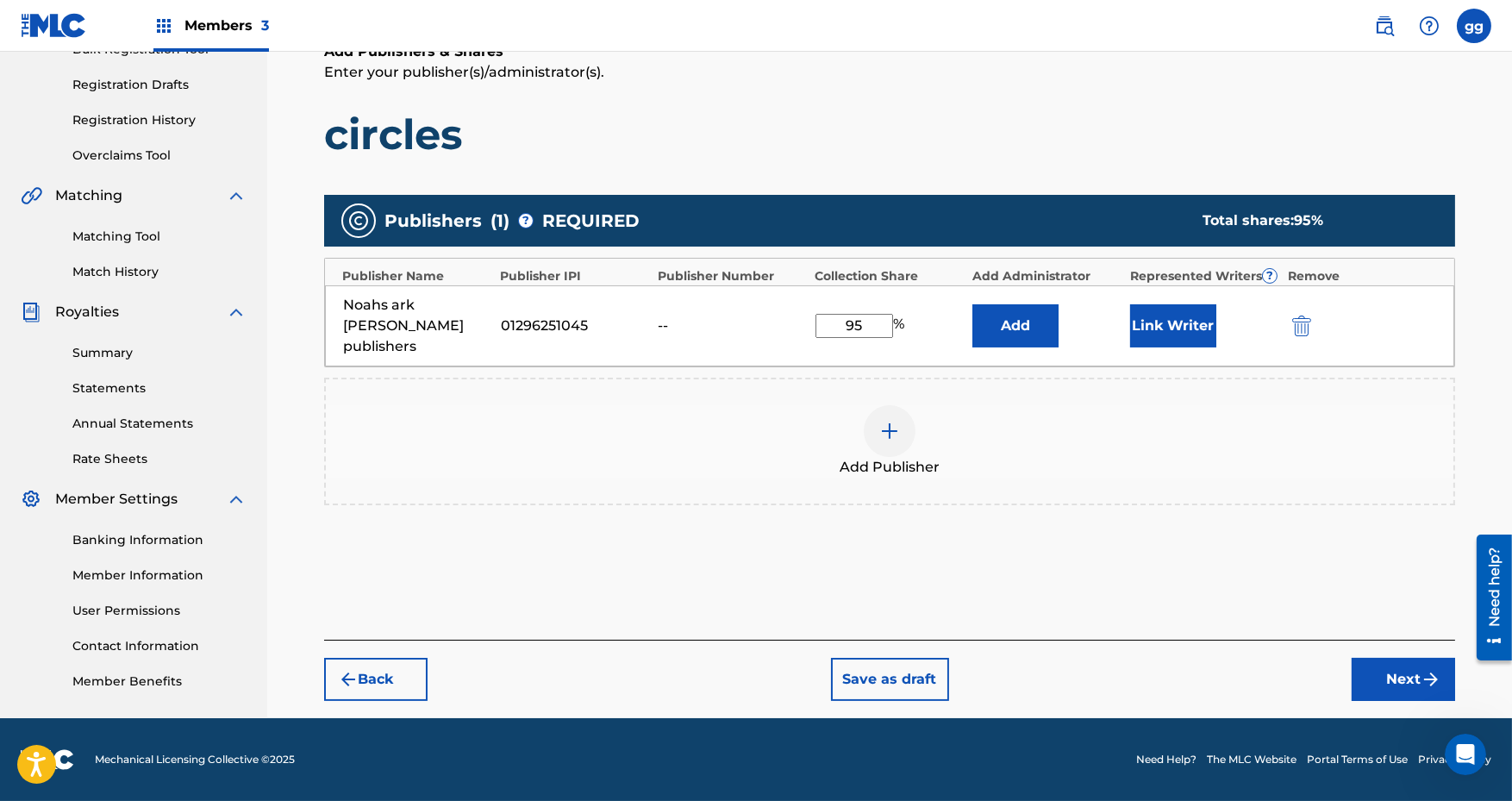 type on "95" 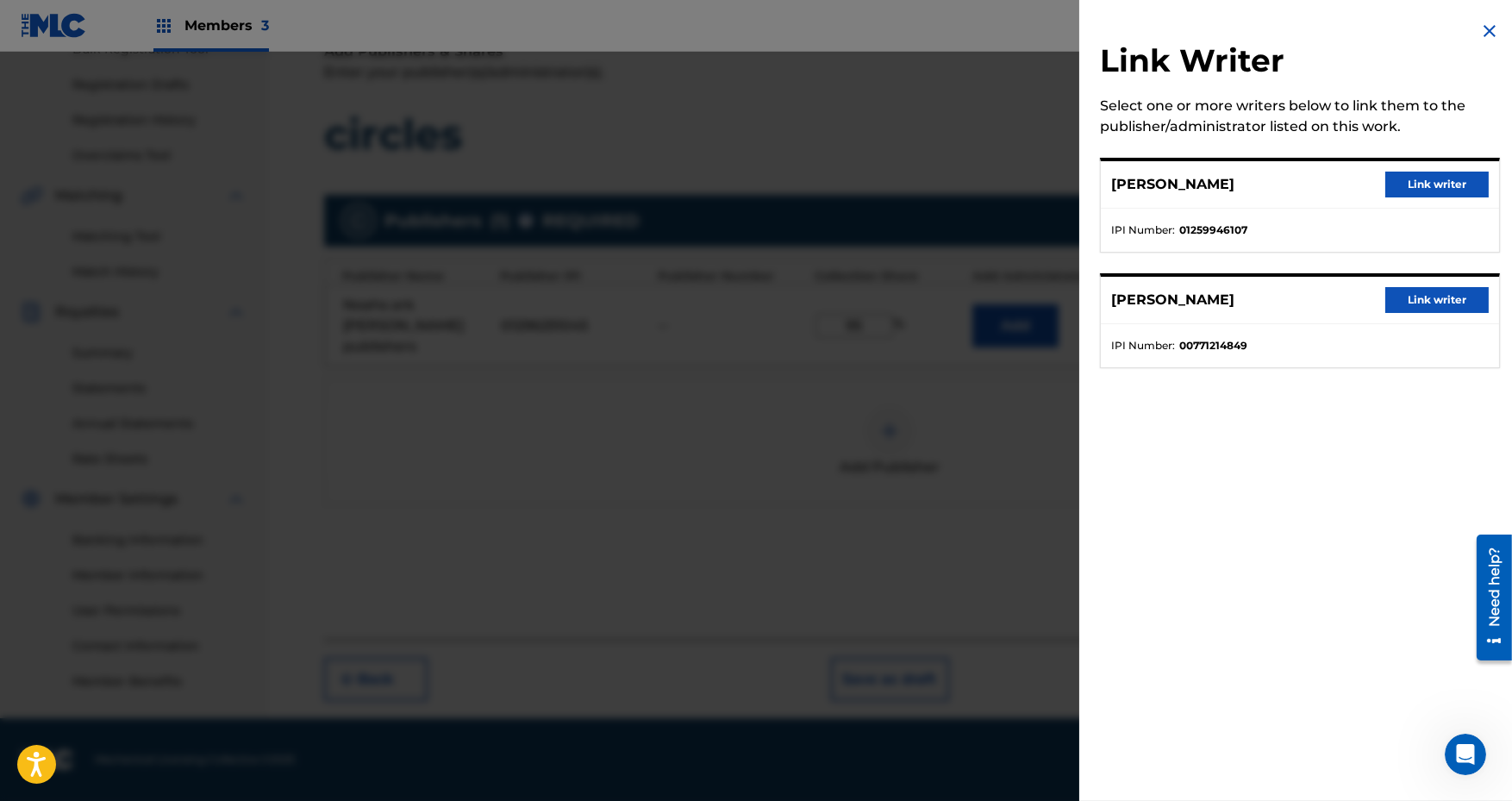 click on "Link writer" at bounding box center [1437, 185] 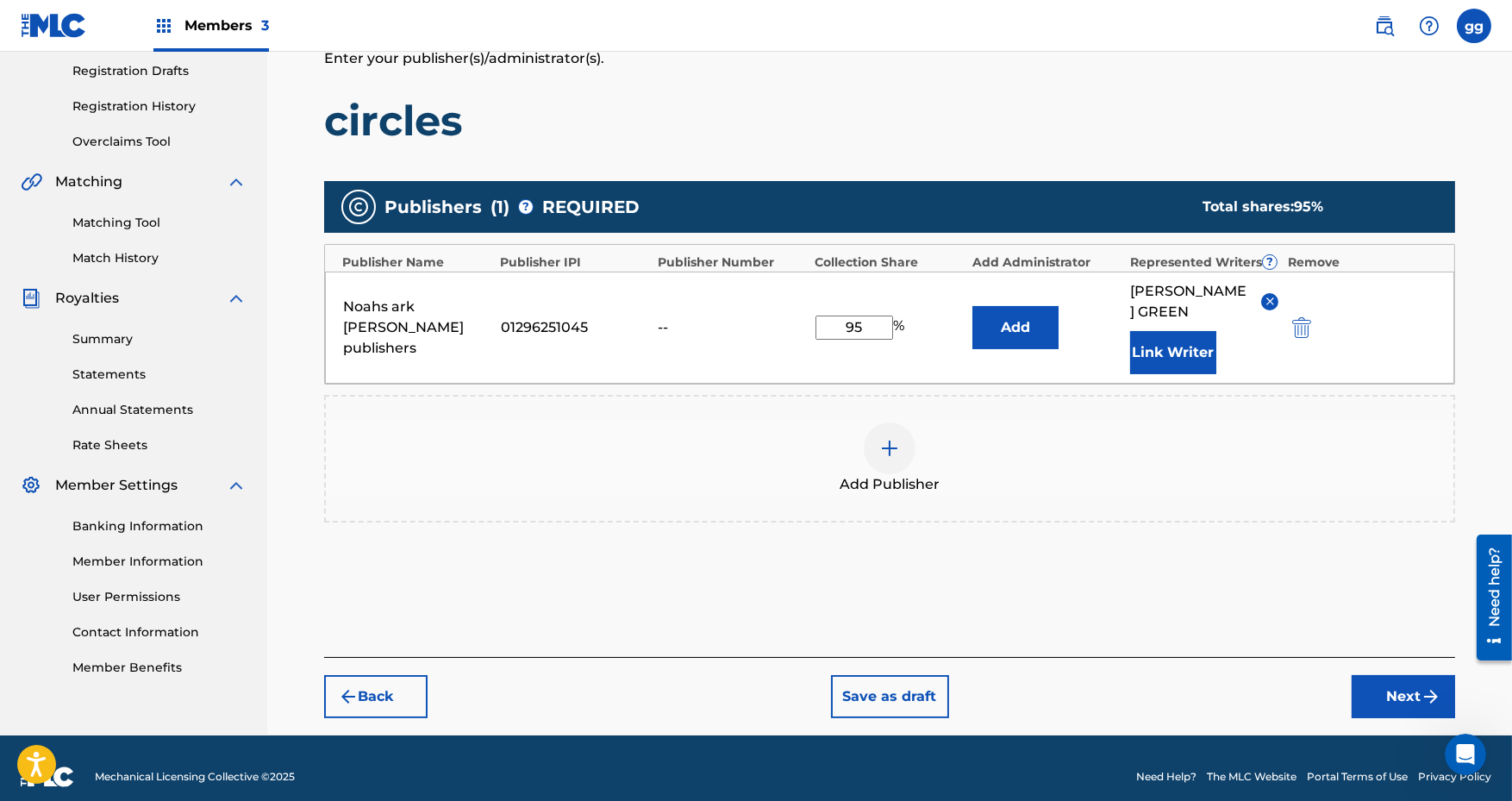 click on "Next" at bounding box center [1403, 697] 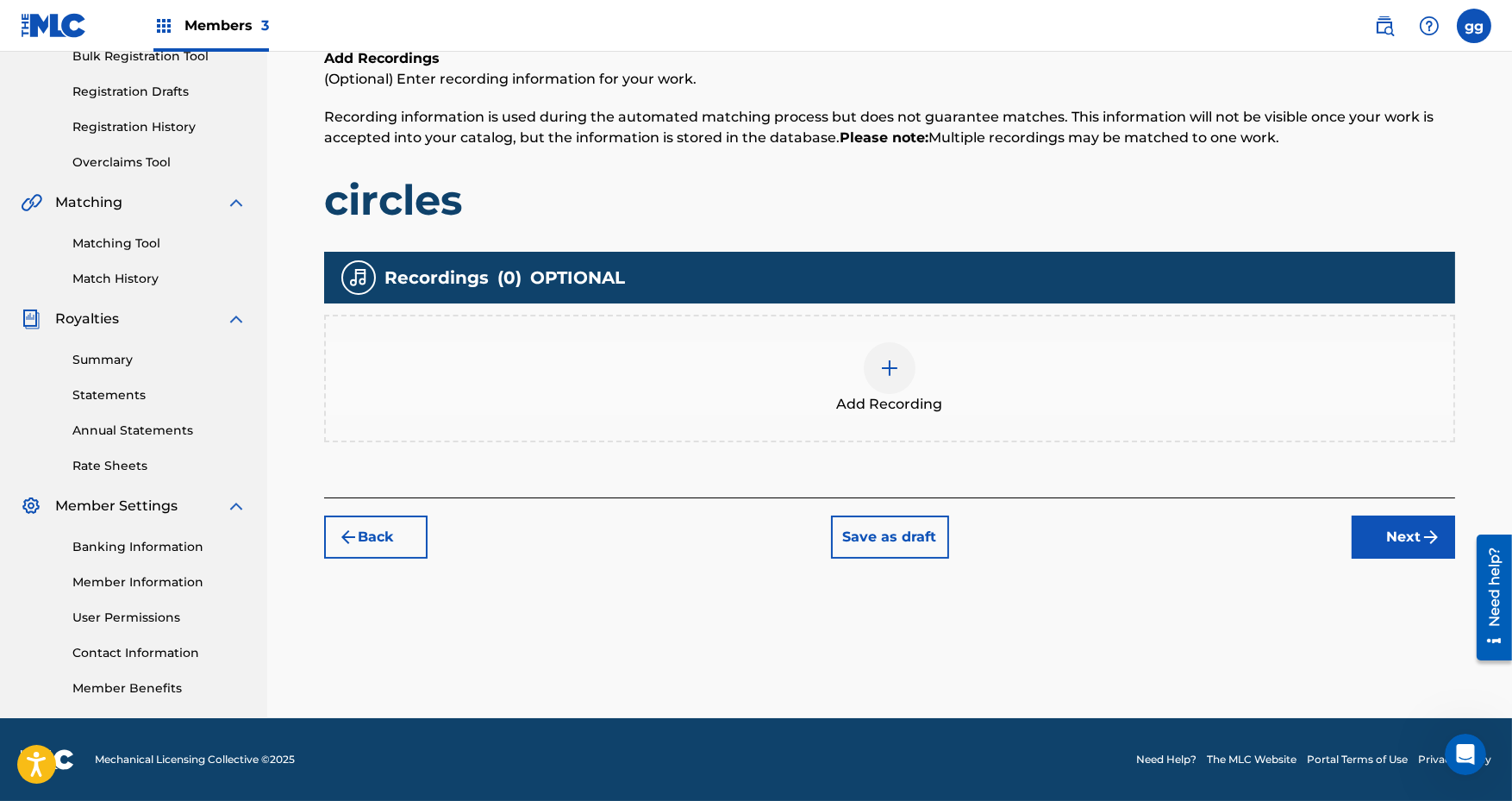 scroll, scrollTop: 299, scrollLeft: 0, axis: vertical 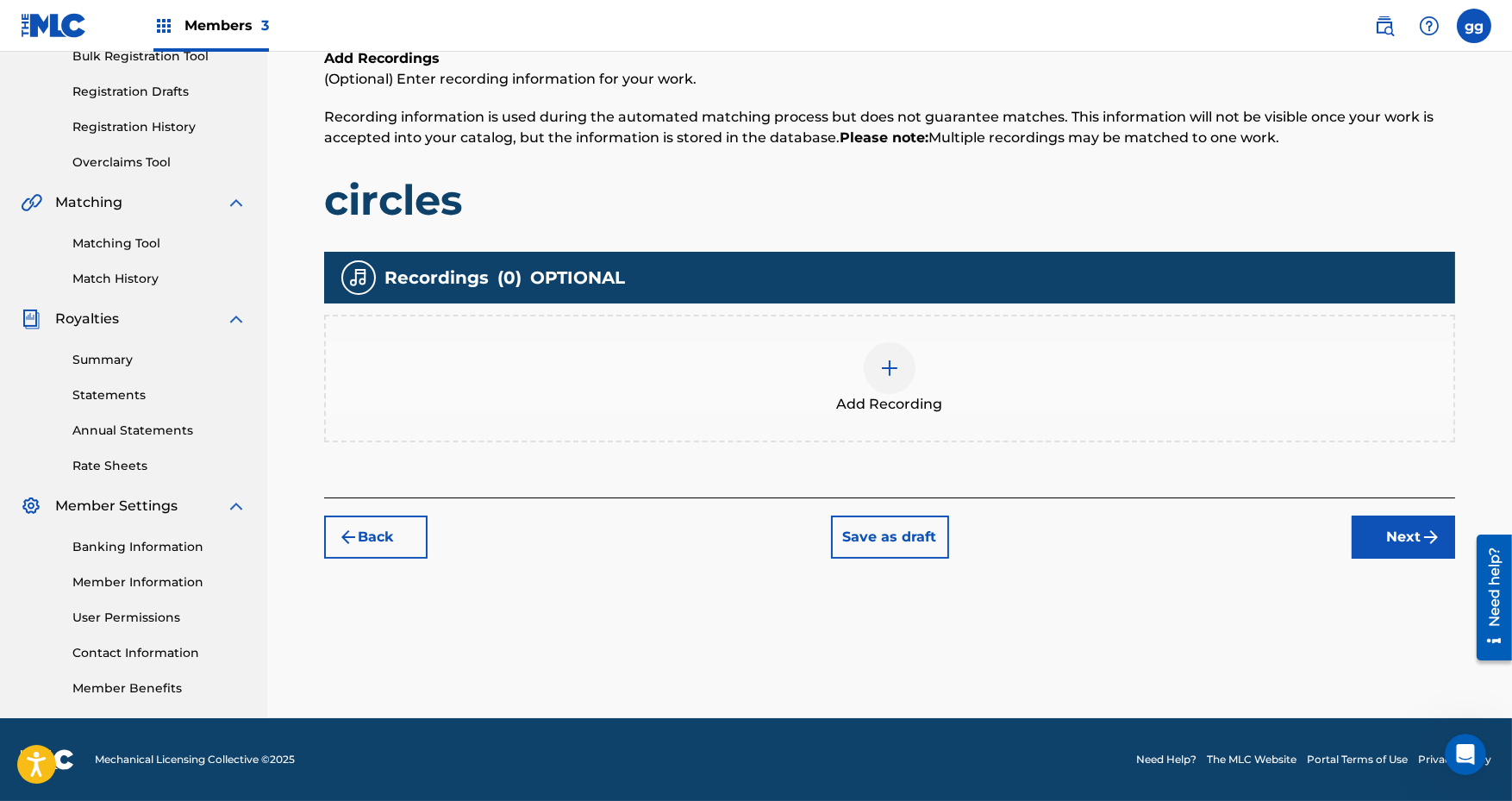 click on "Next" at bounding box center [1403, 537] 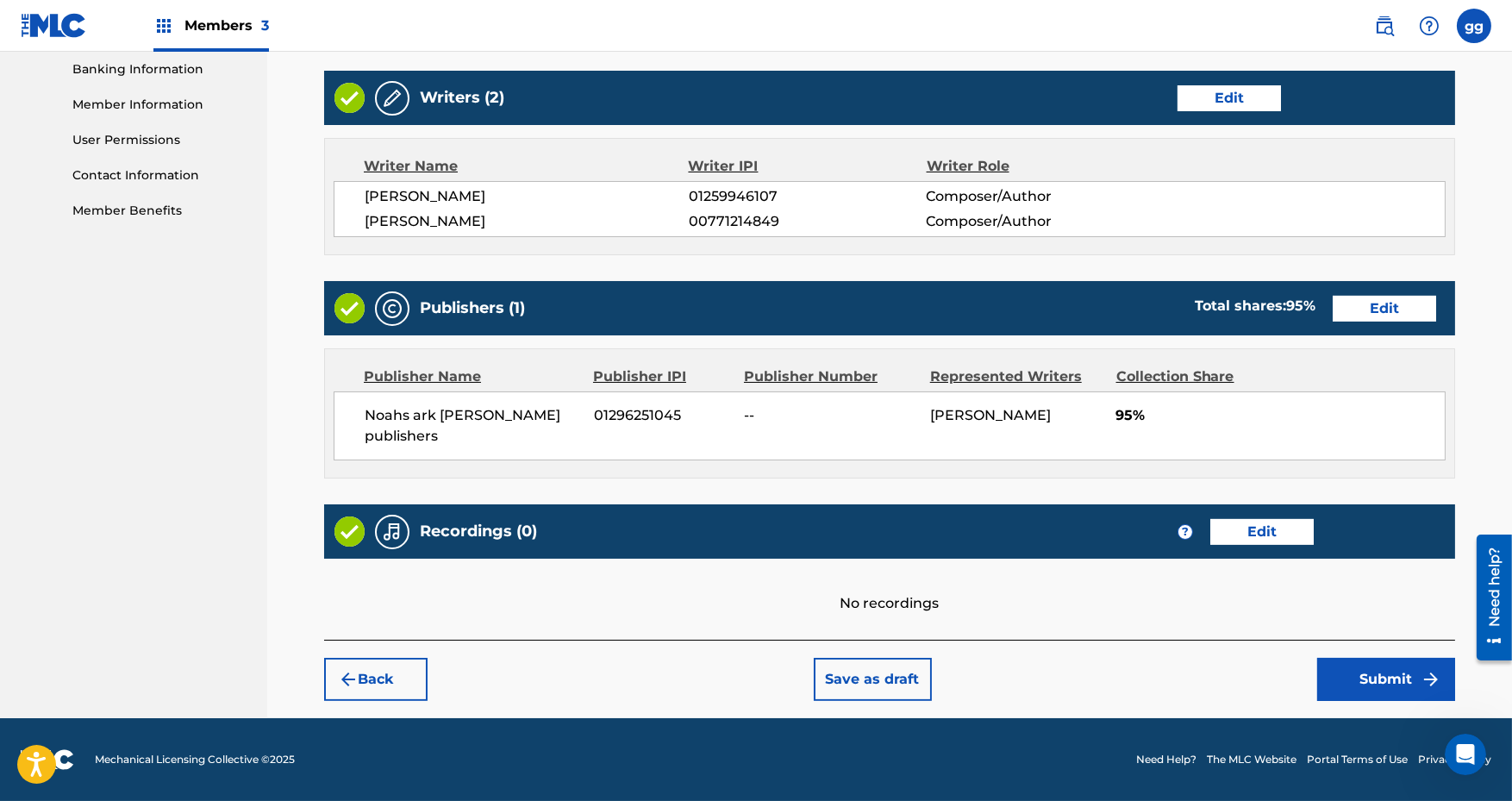scroll, scrollTop: 776, scrollLeft: 0, axis: vertical 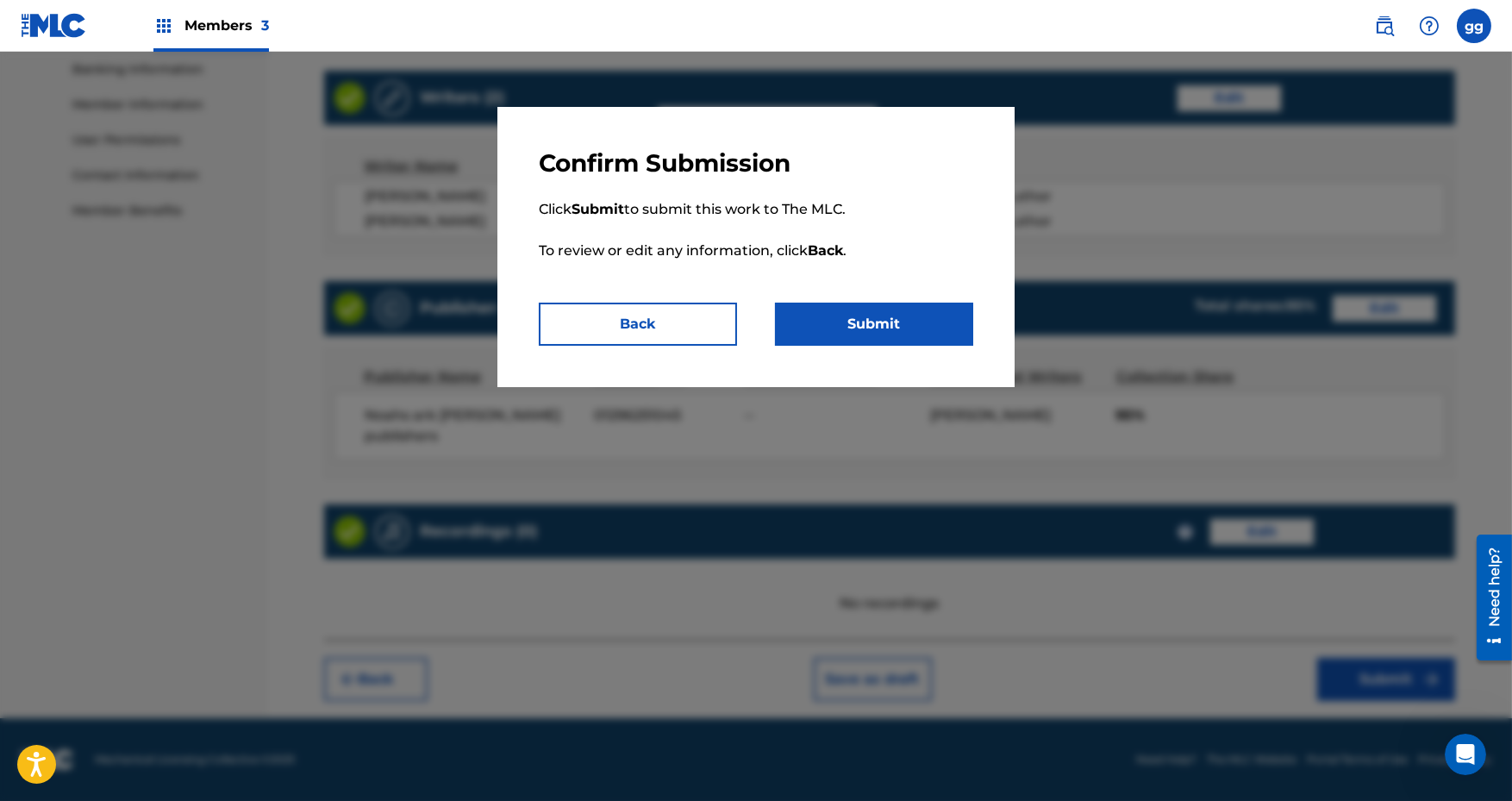 click on "Submit" at bounding box center [874, 324] 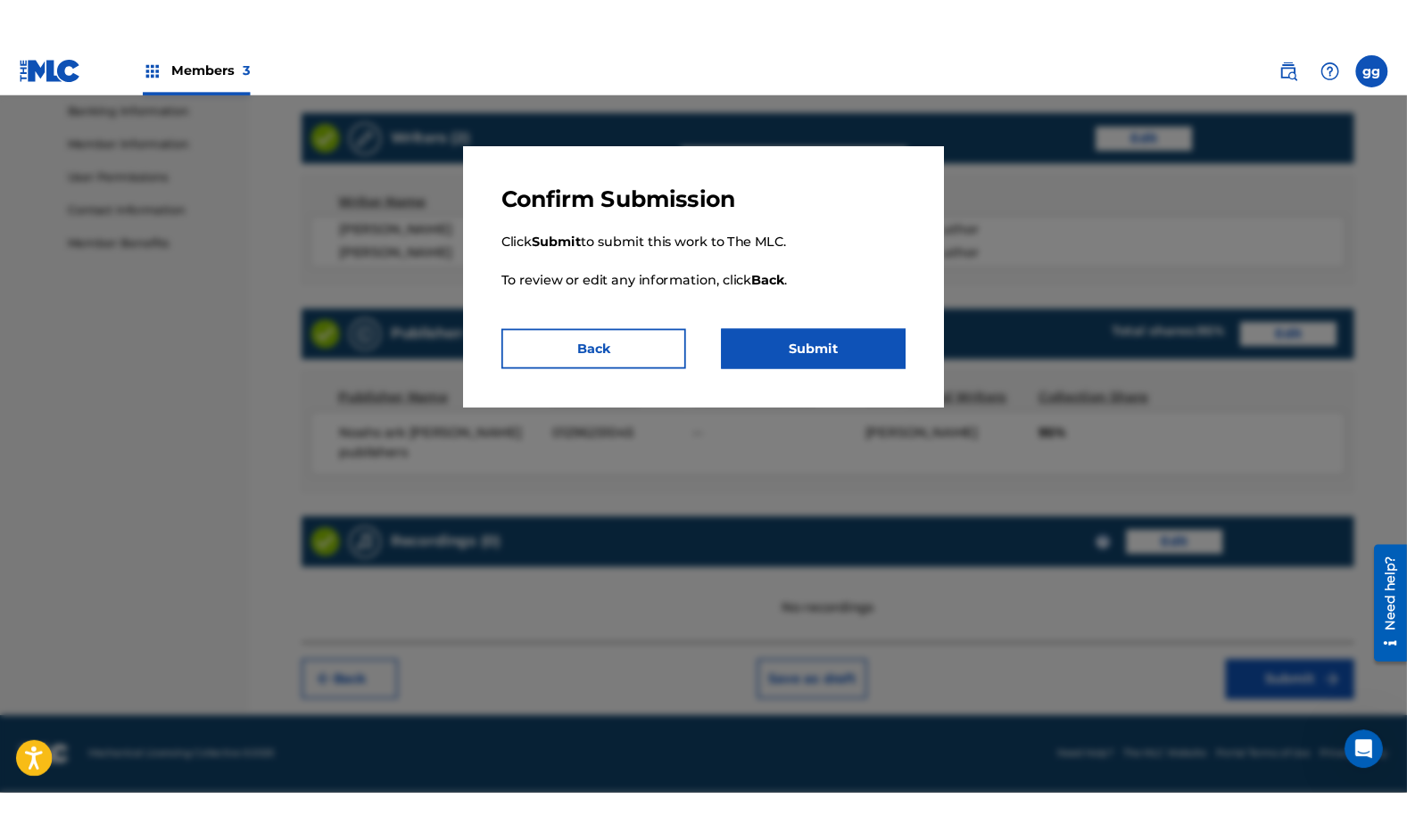 scroll, scrollTop: 0, scrollLeft: 0, axis: both 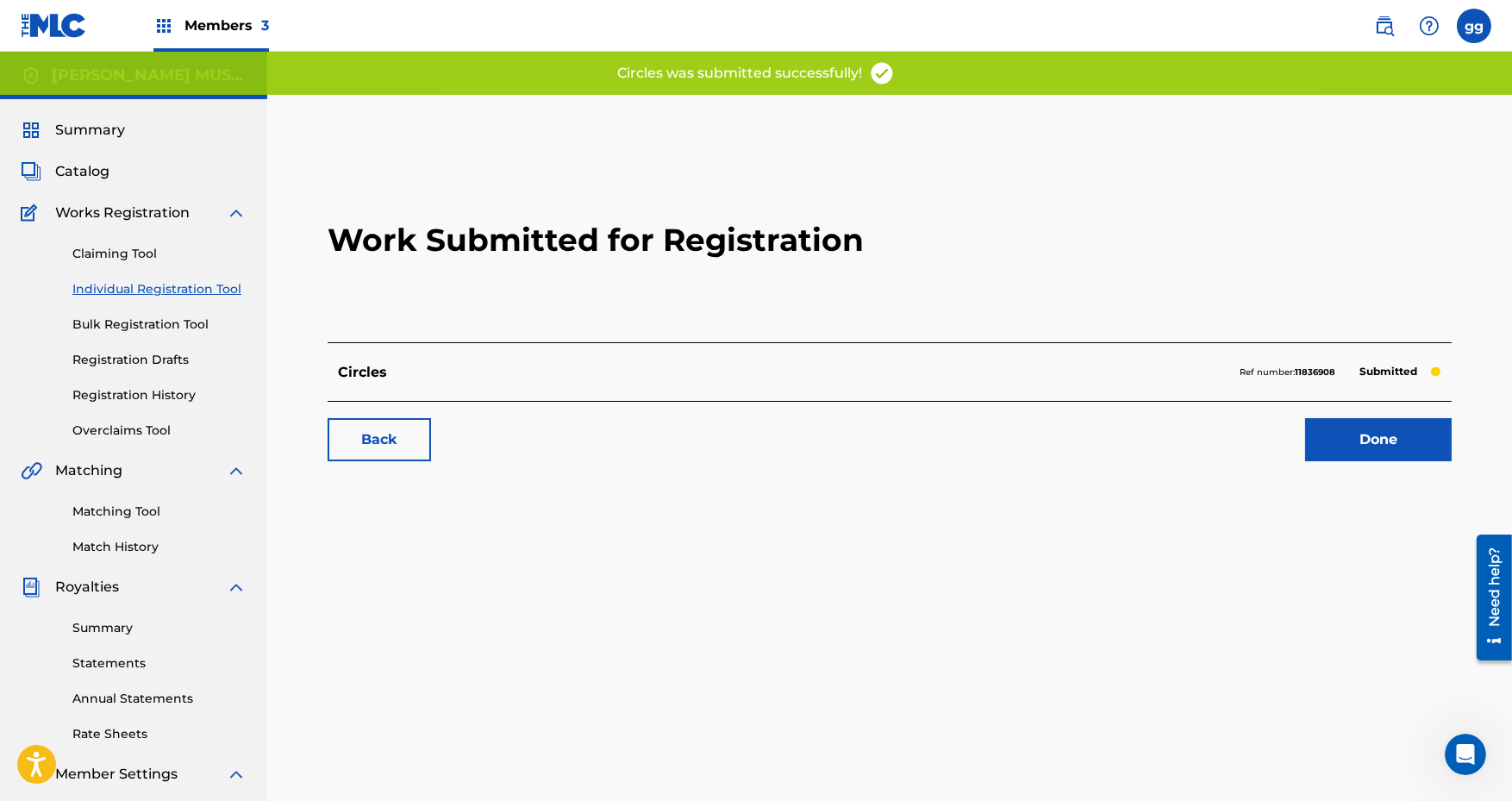 click on "Done" at bounding box center [1378, 440] 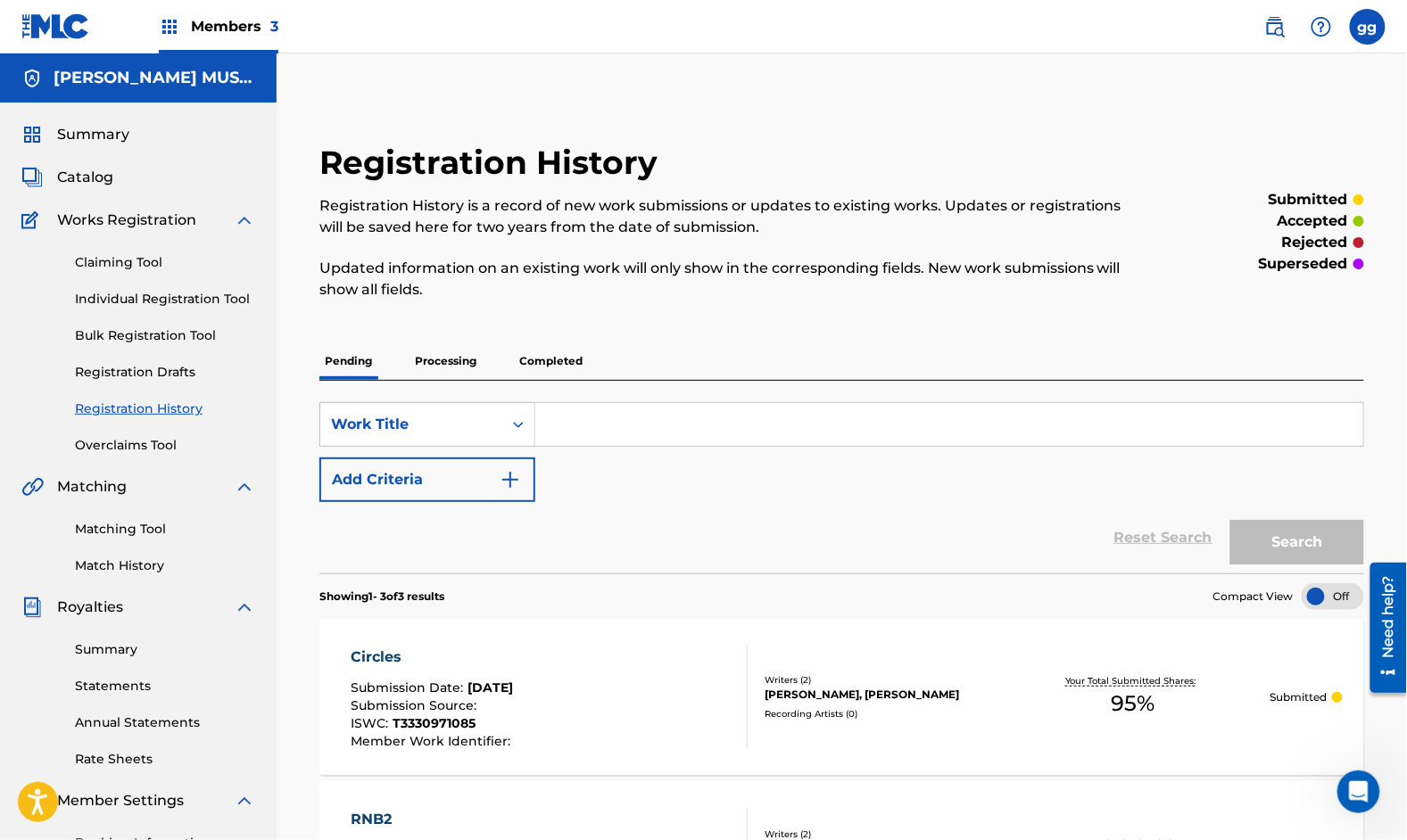 click on "Members    3" at bounding box center [235, 26] 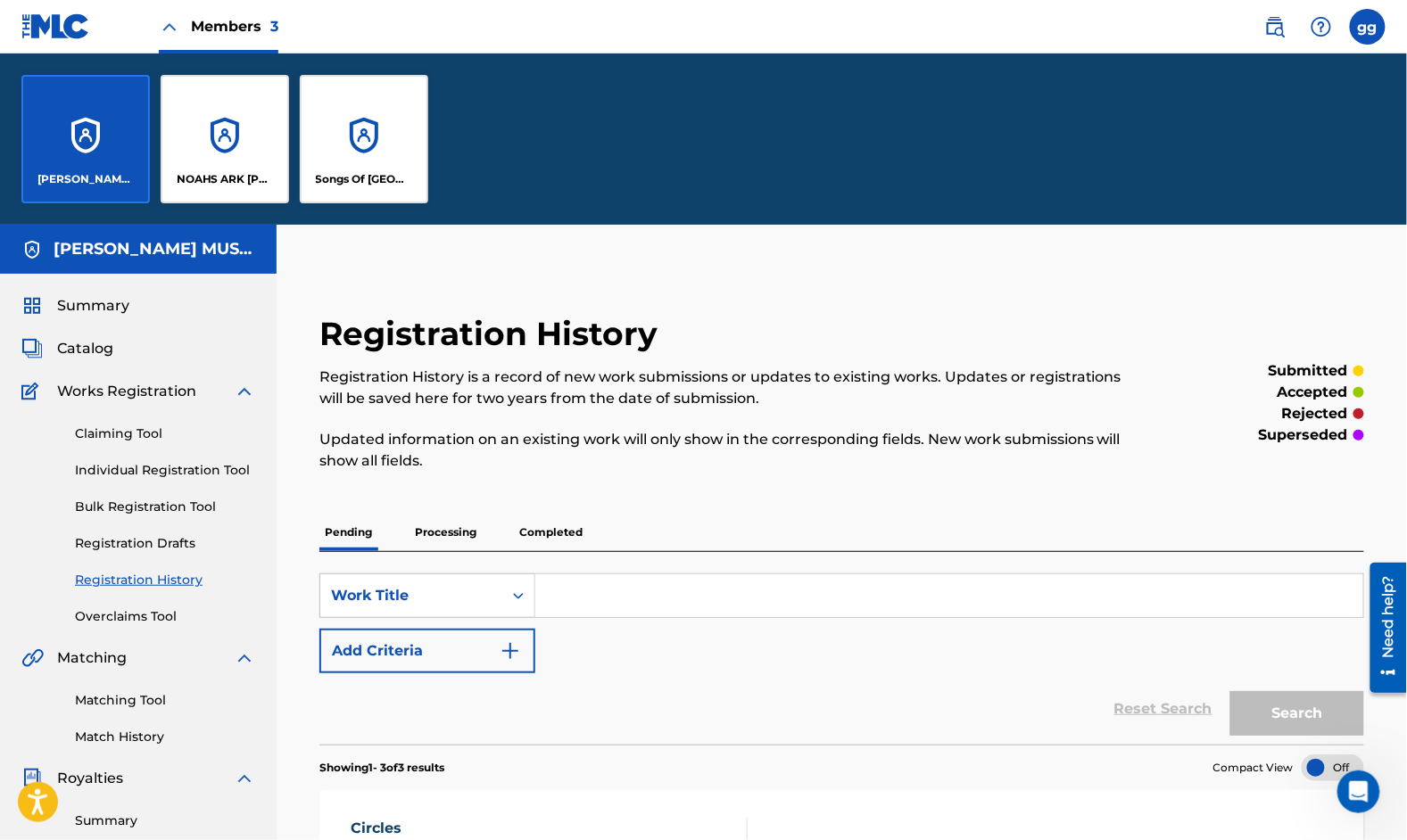 click on "NOAHS ARK [PERSON_NAME] PUBLISHERS" at bounding box center [225, 139] 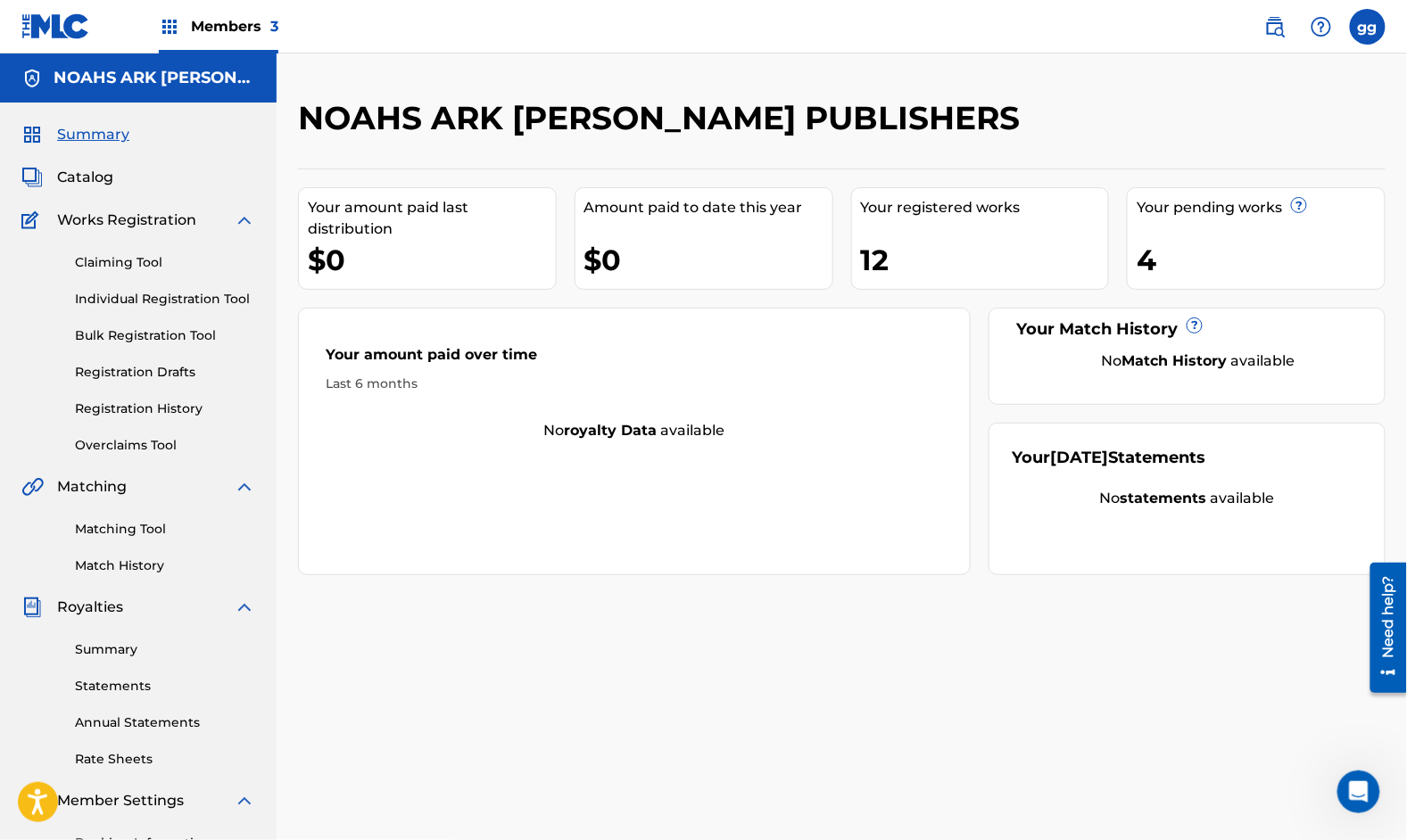 click on "Catalog" at bounding box center (85, 177) 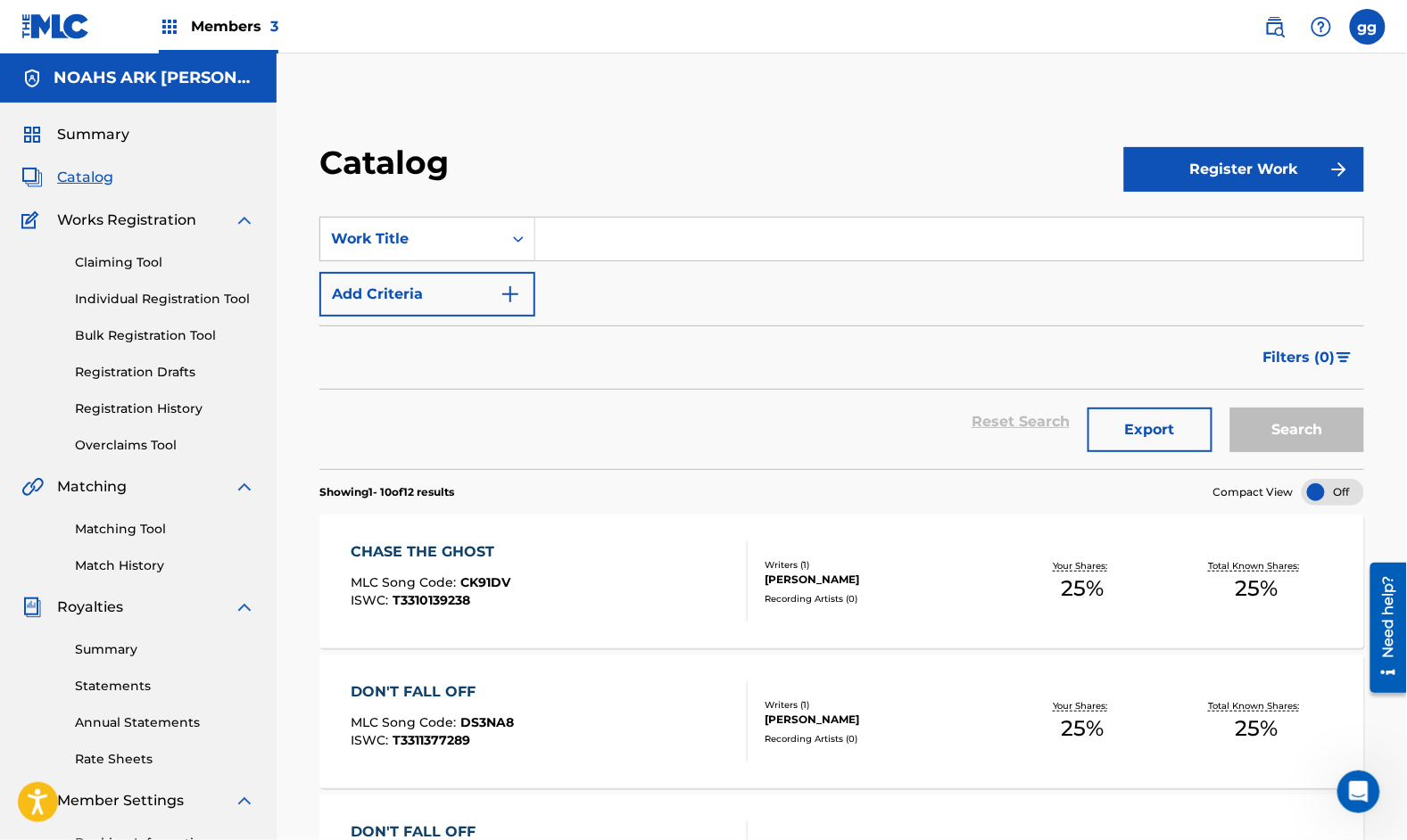 click on "Register Work" at bounding box center (1244, 169) 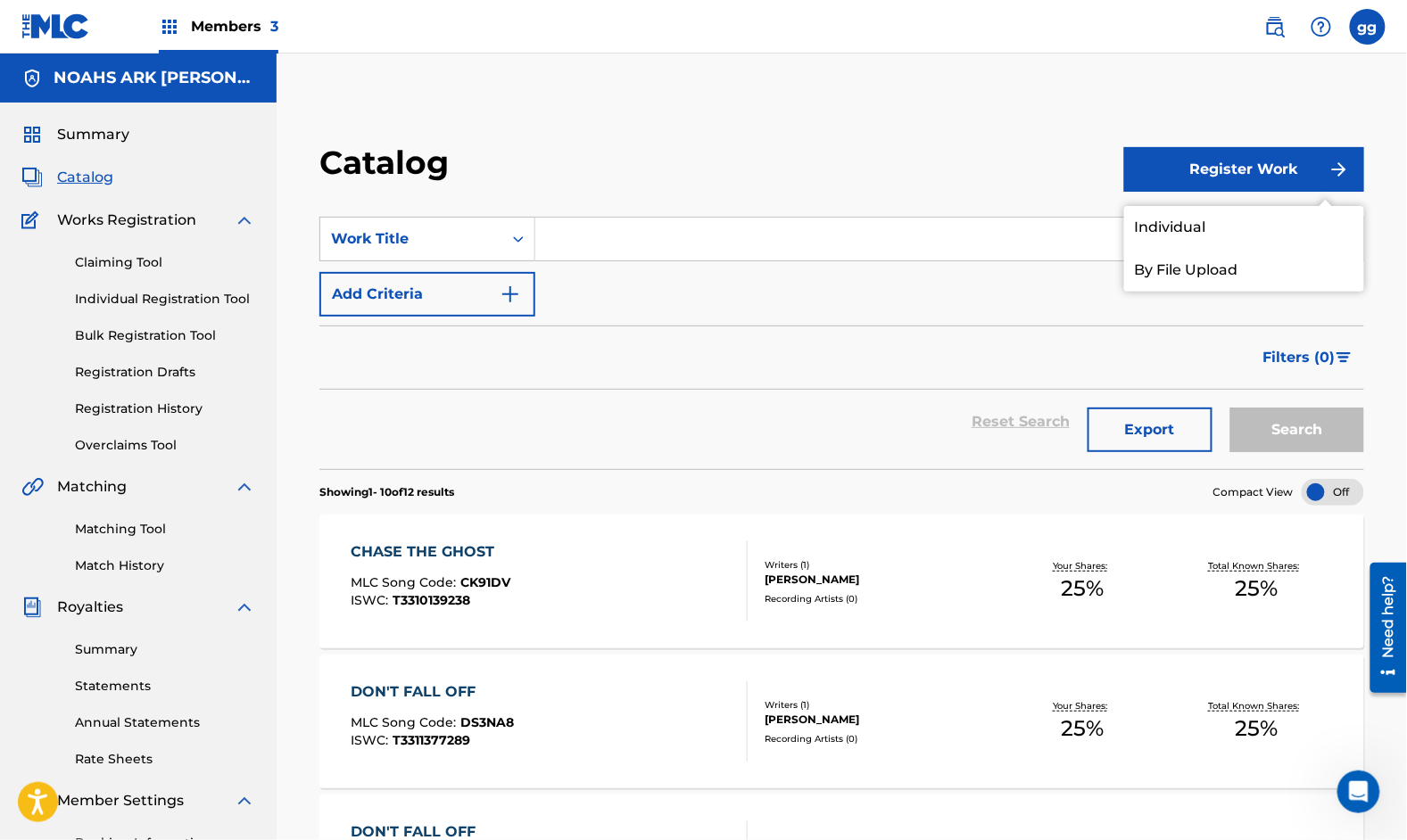 click on "Individual" at bounding box center [1244, 227] 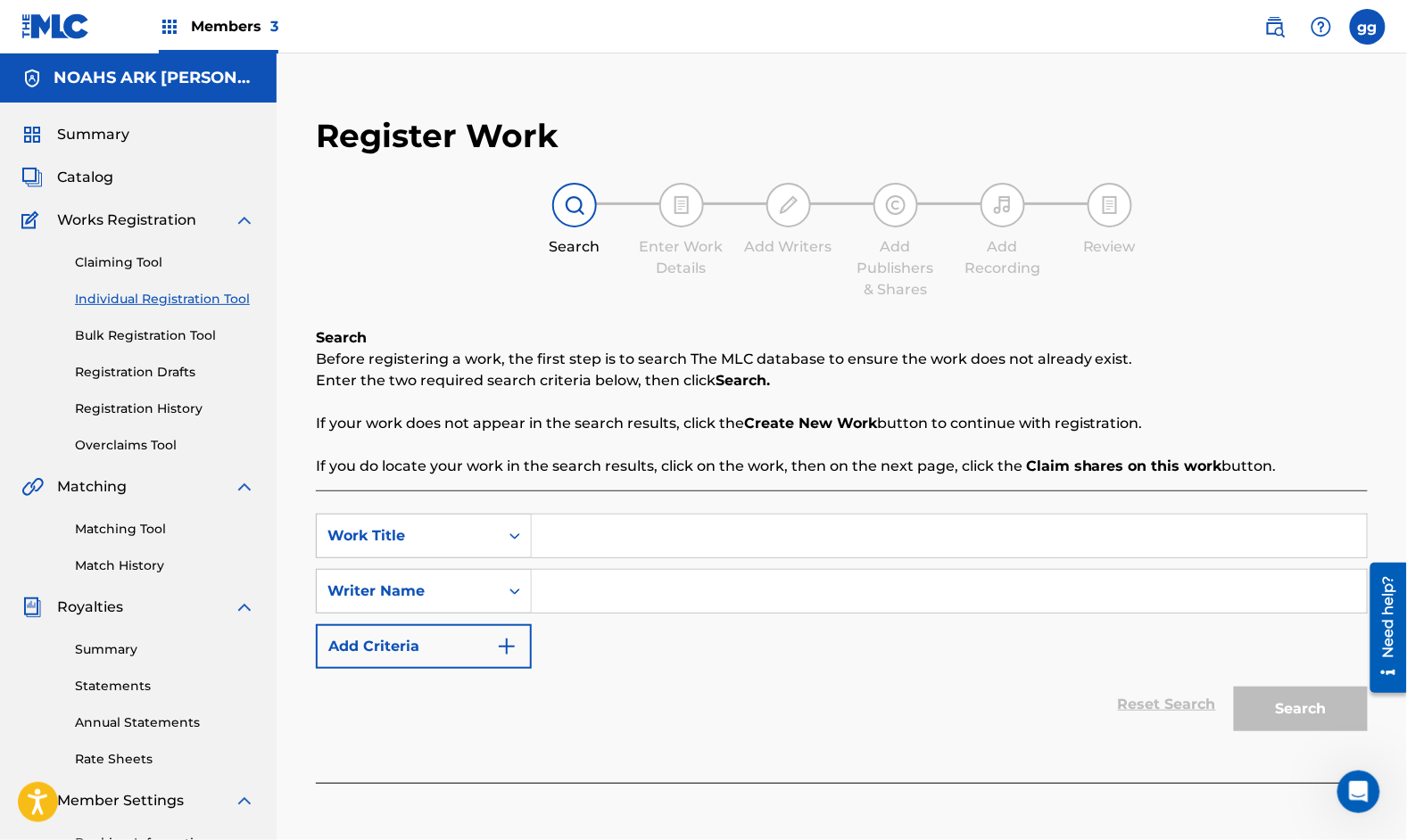 click at bounding box center [949, 536] 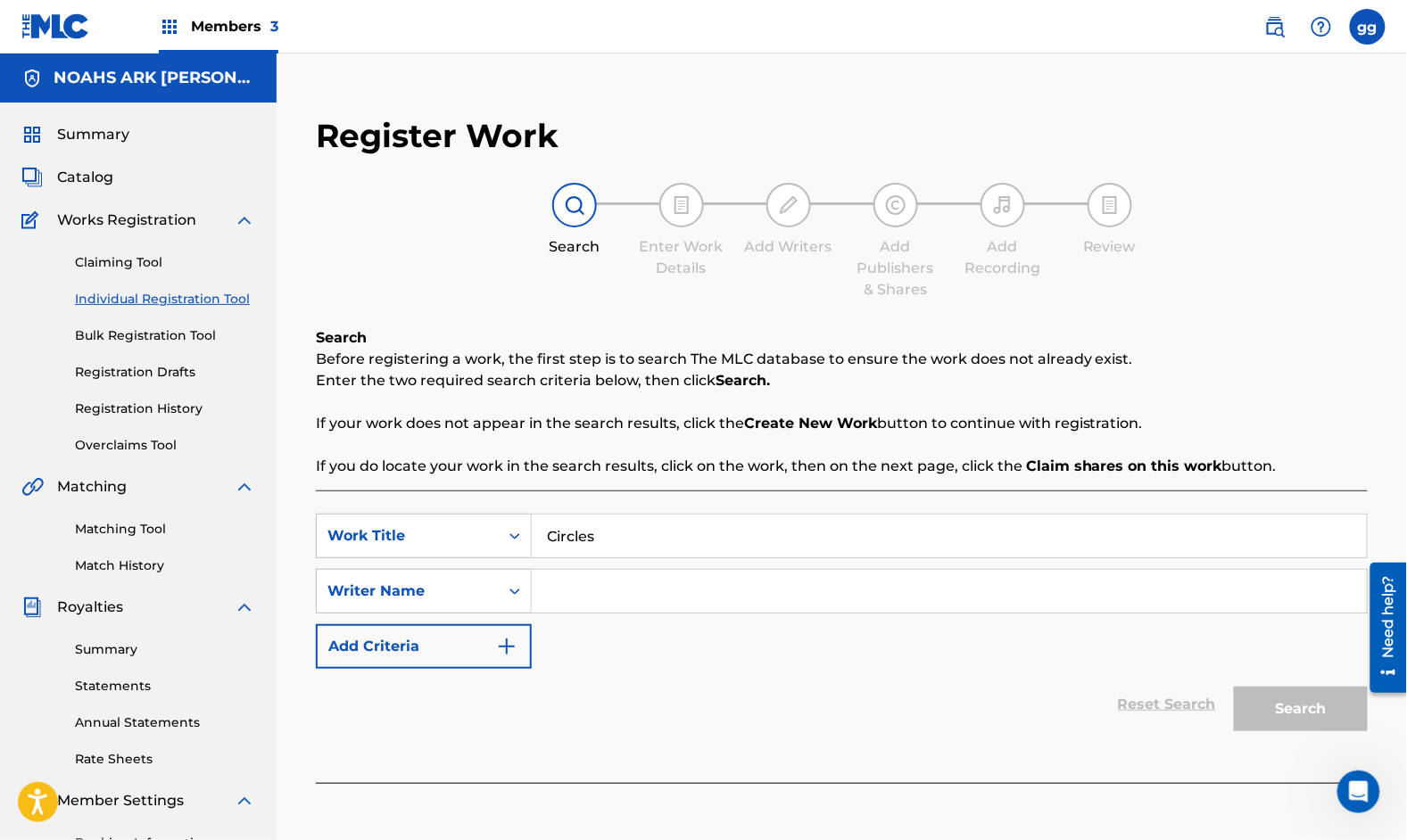 type on "Circles" 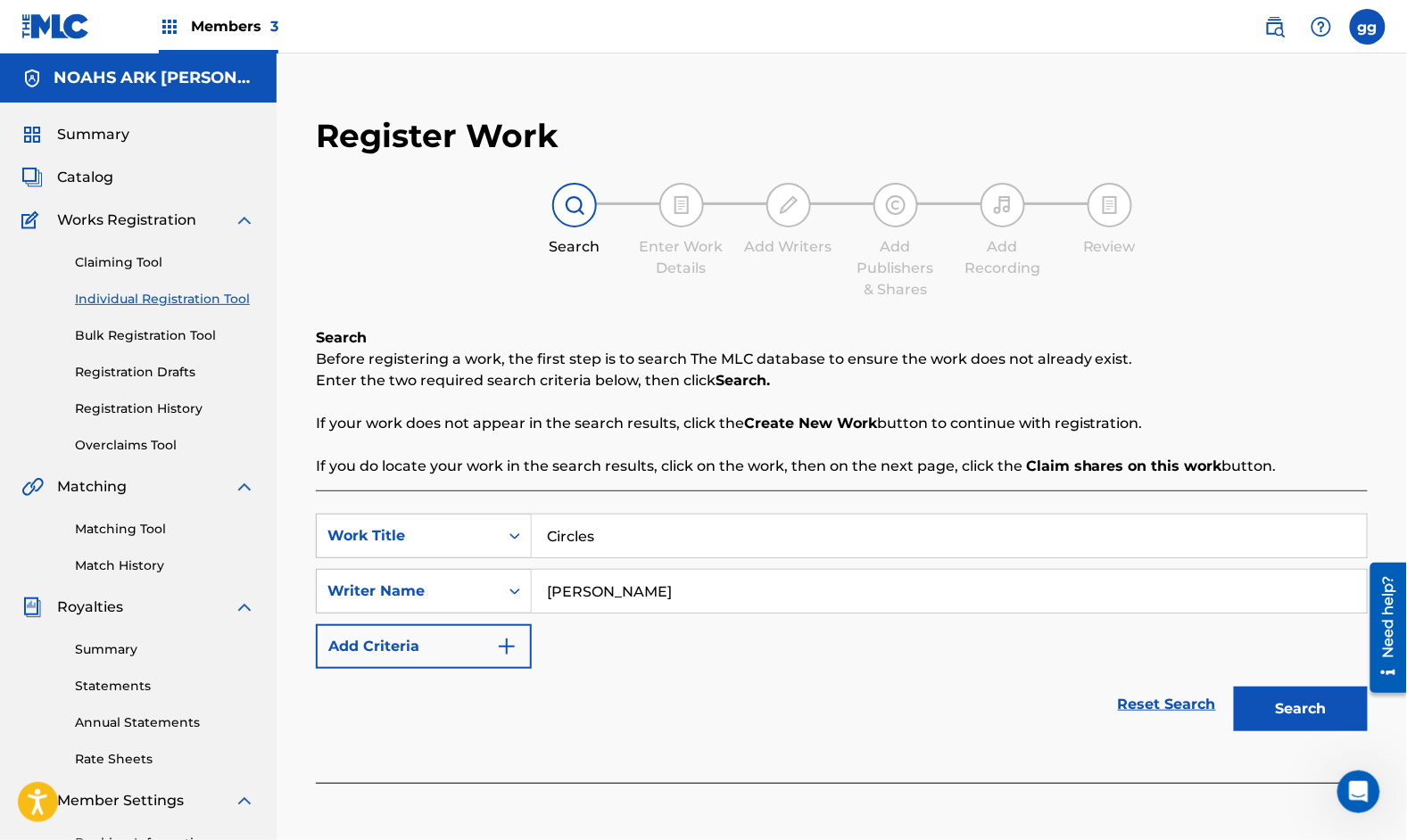 type on "[PERSON_NAME]" 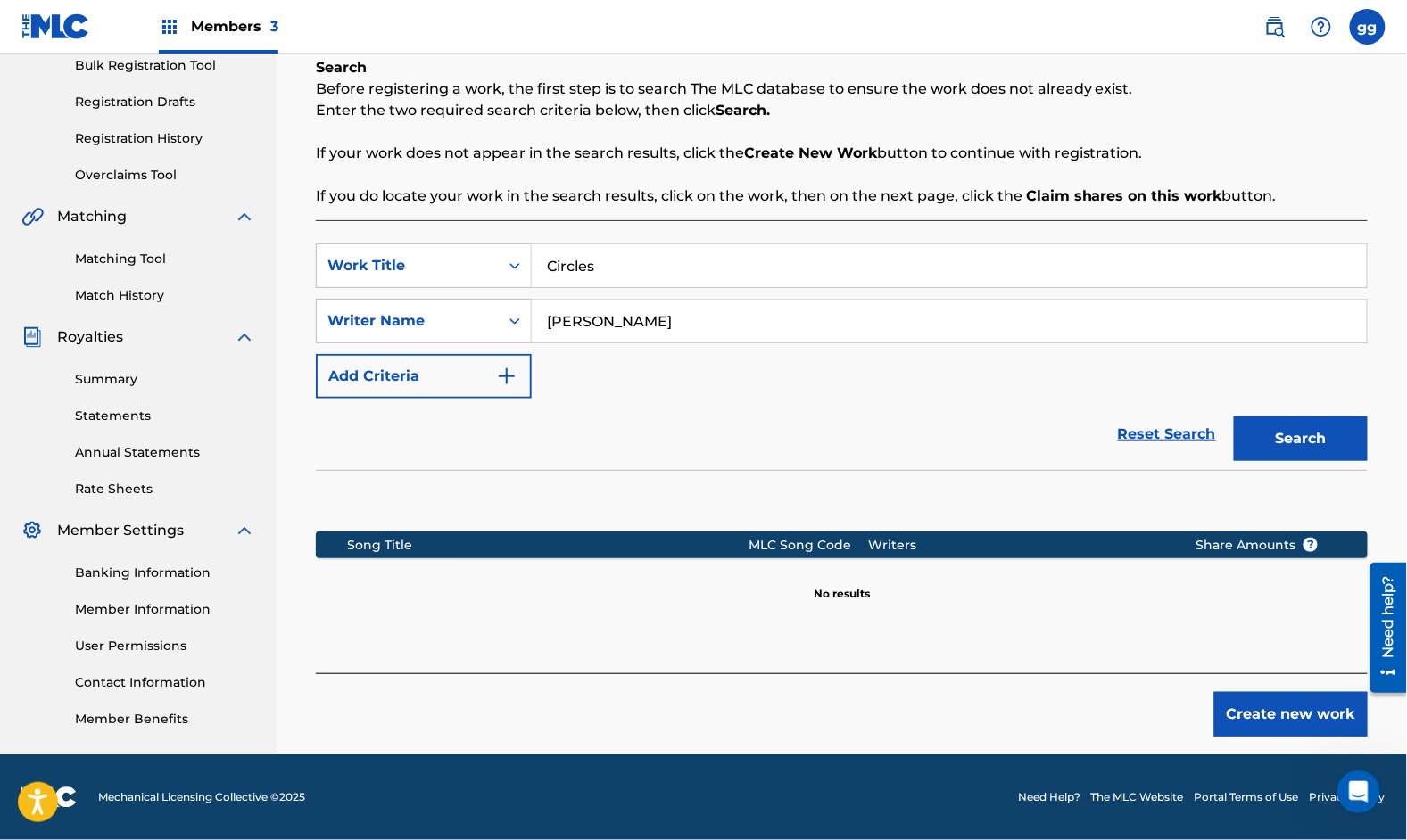 scroll, scrollTop: 309, scrollLeft: 0, axis: vertical 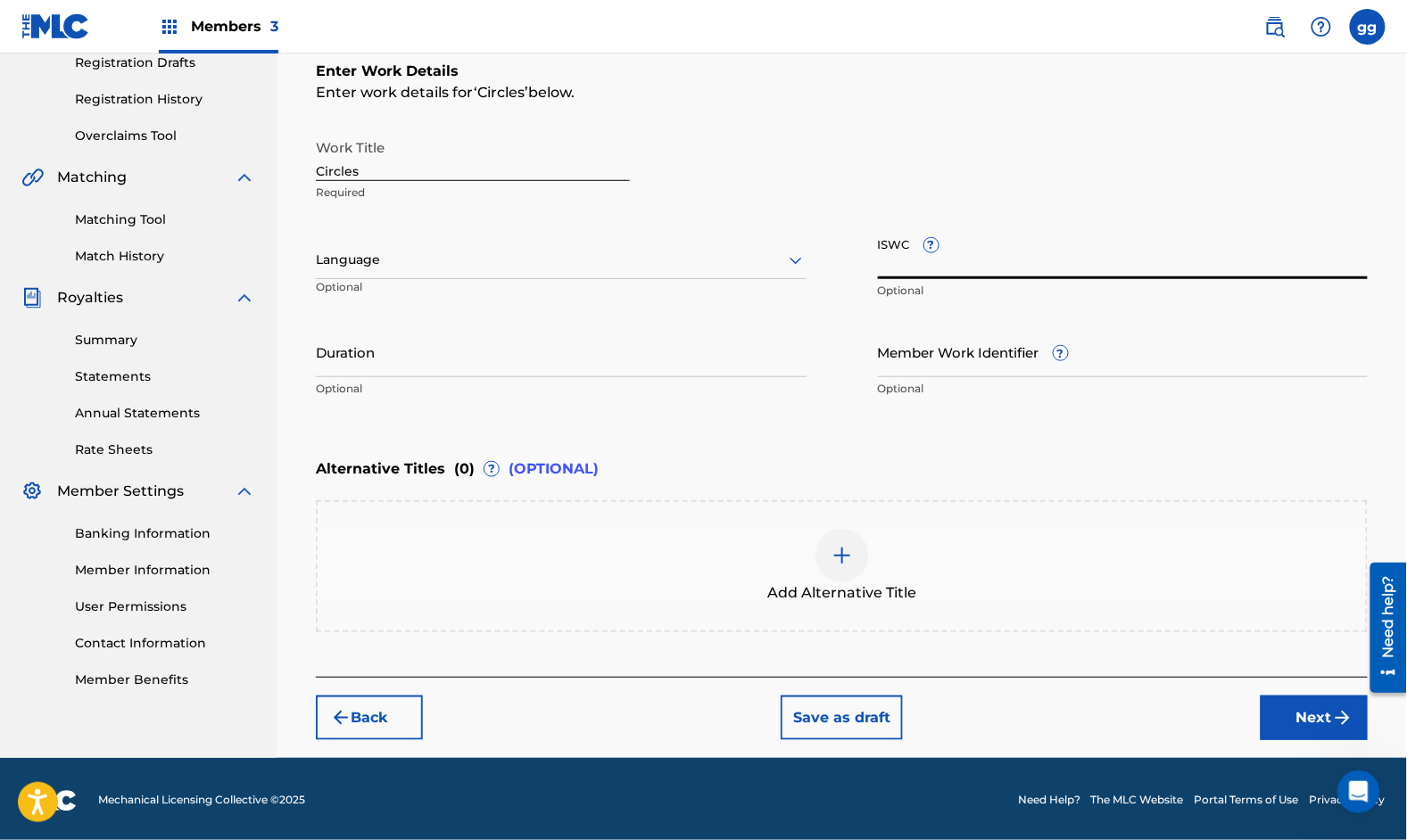 click on "ISWC   ?" at bounding box center [1123, 253] 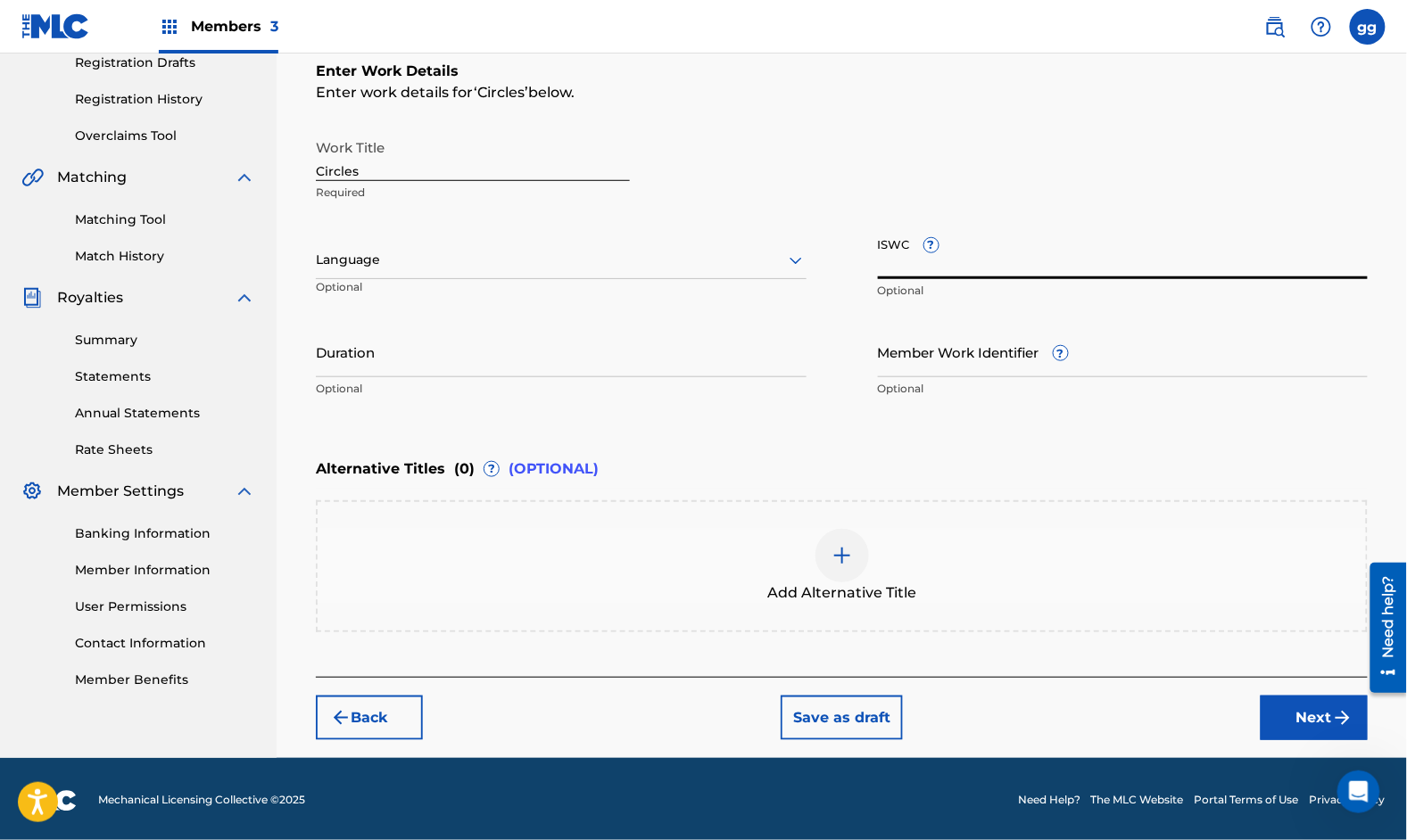 paste on "T3330971085" 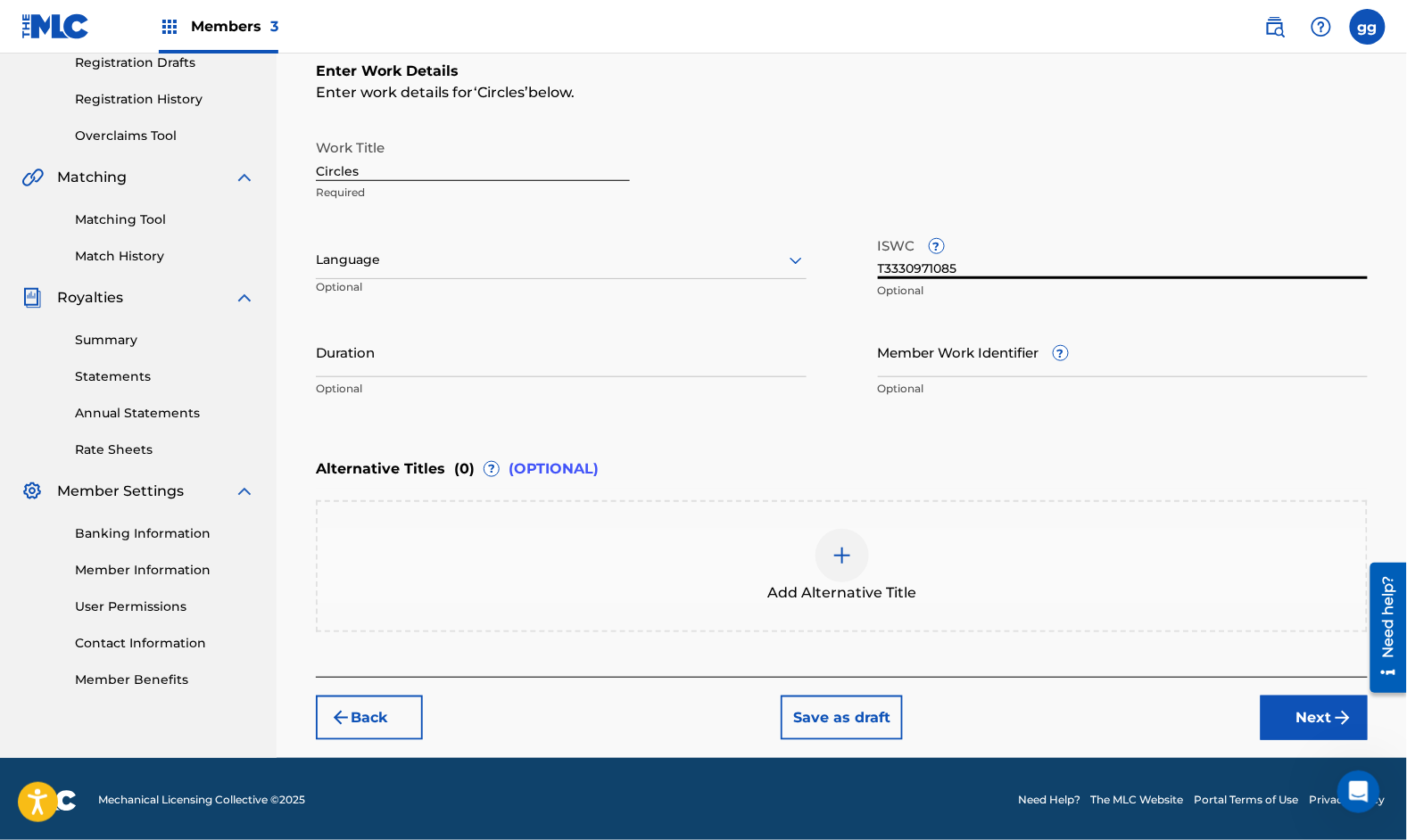 type on "T3330971085" 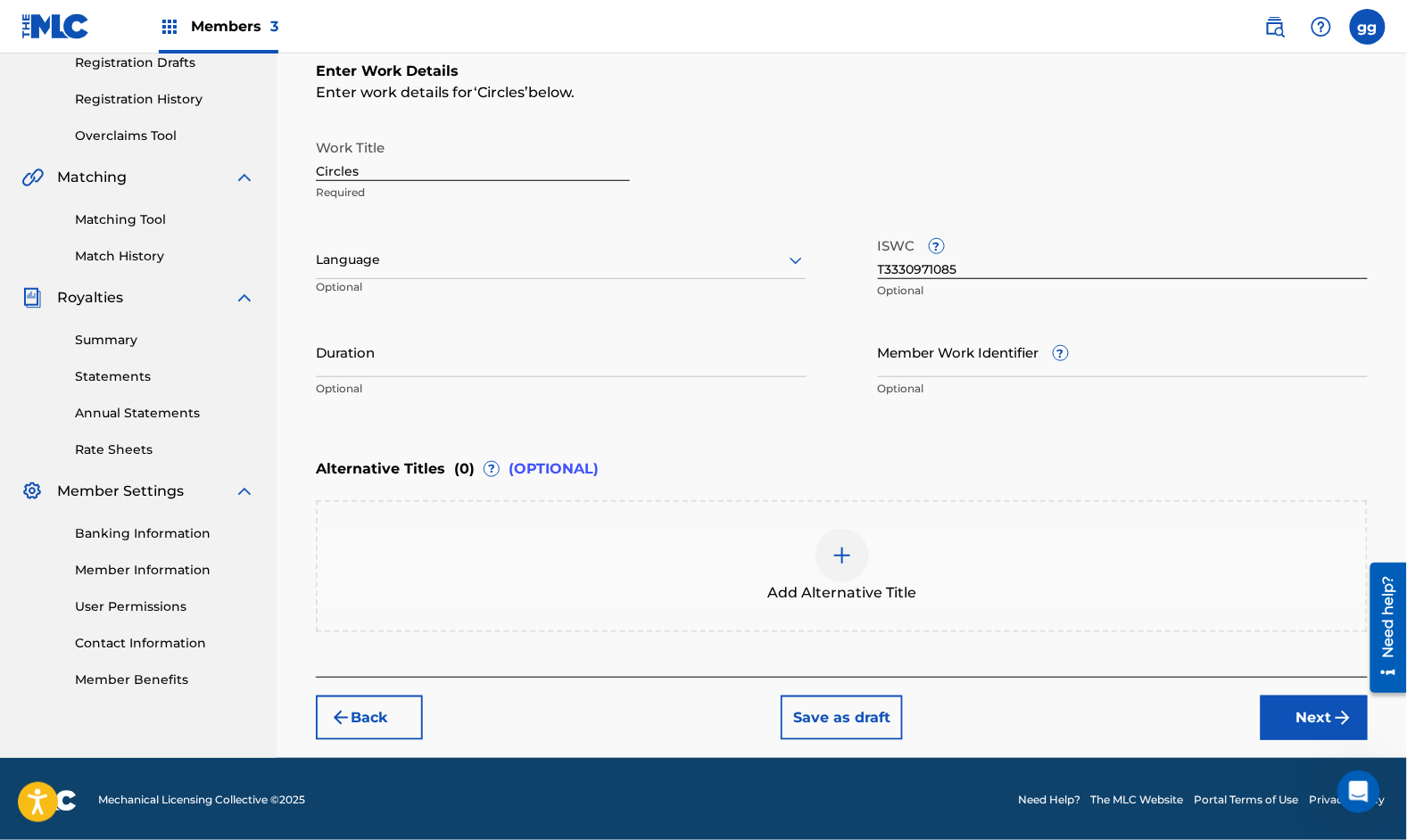 click at bounding box center (842, 556) 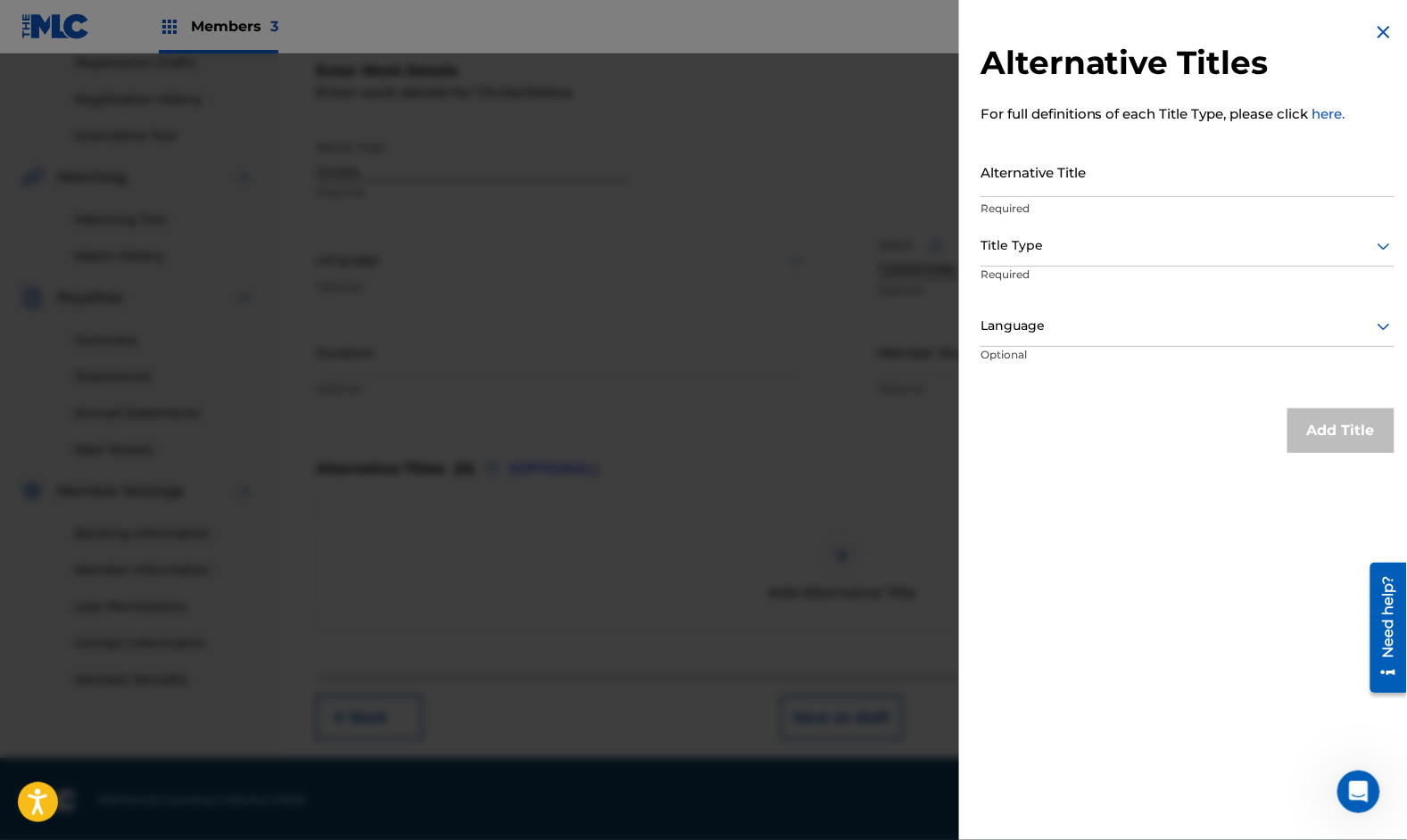 click on "Alternative Title" at bounding box center (1188, 171) 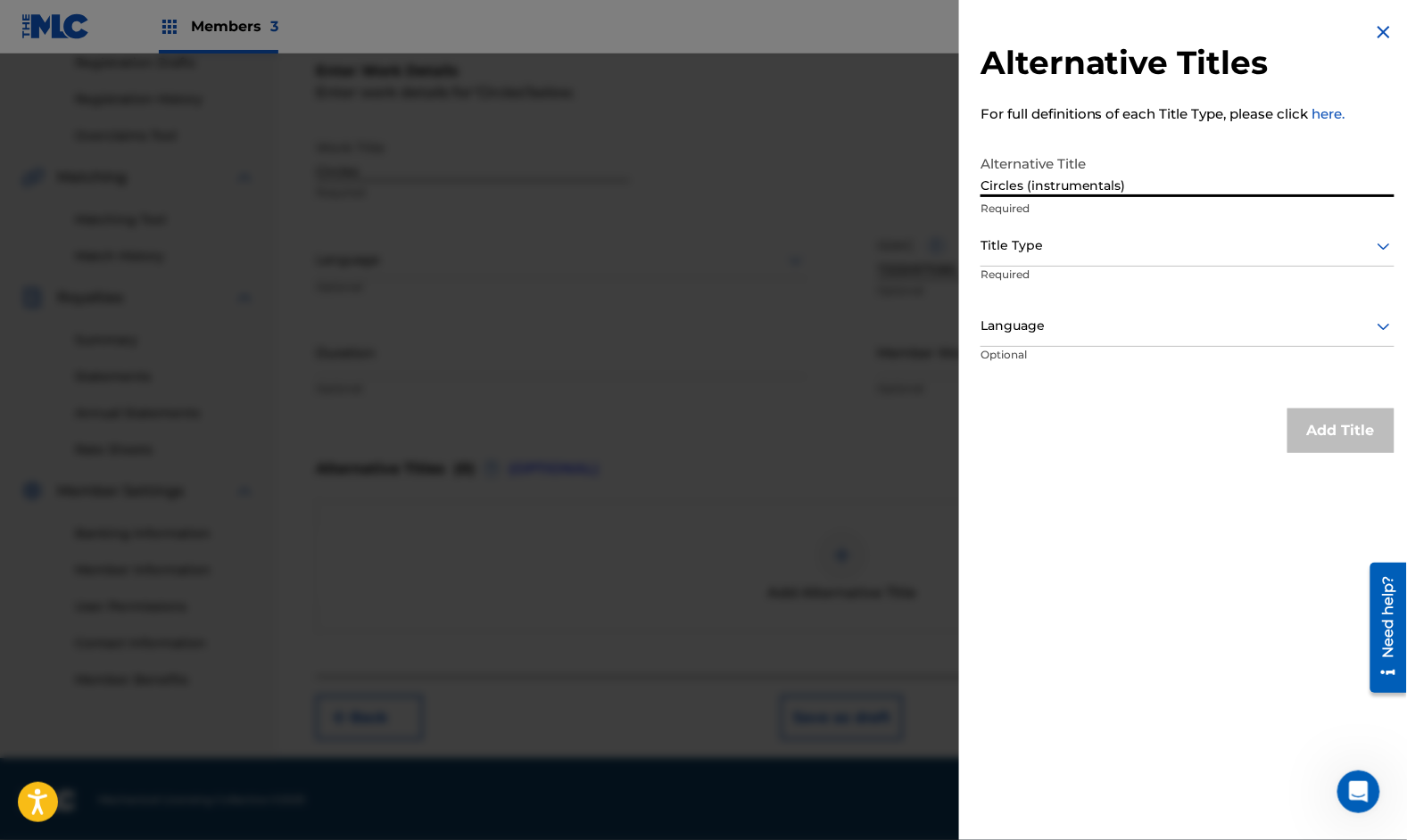 type on "Circles (instrumentals)" 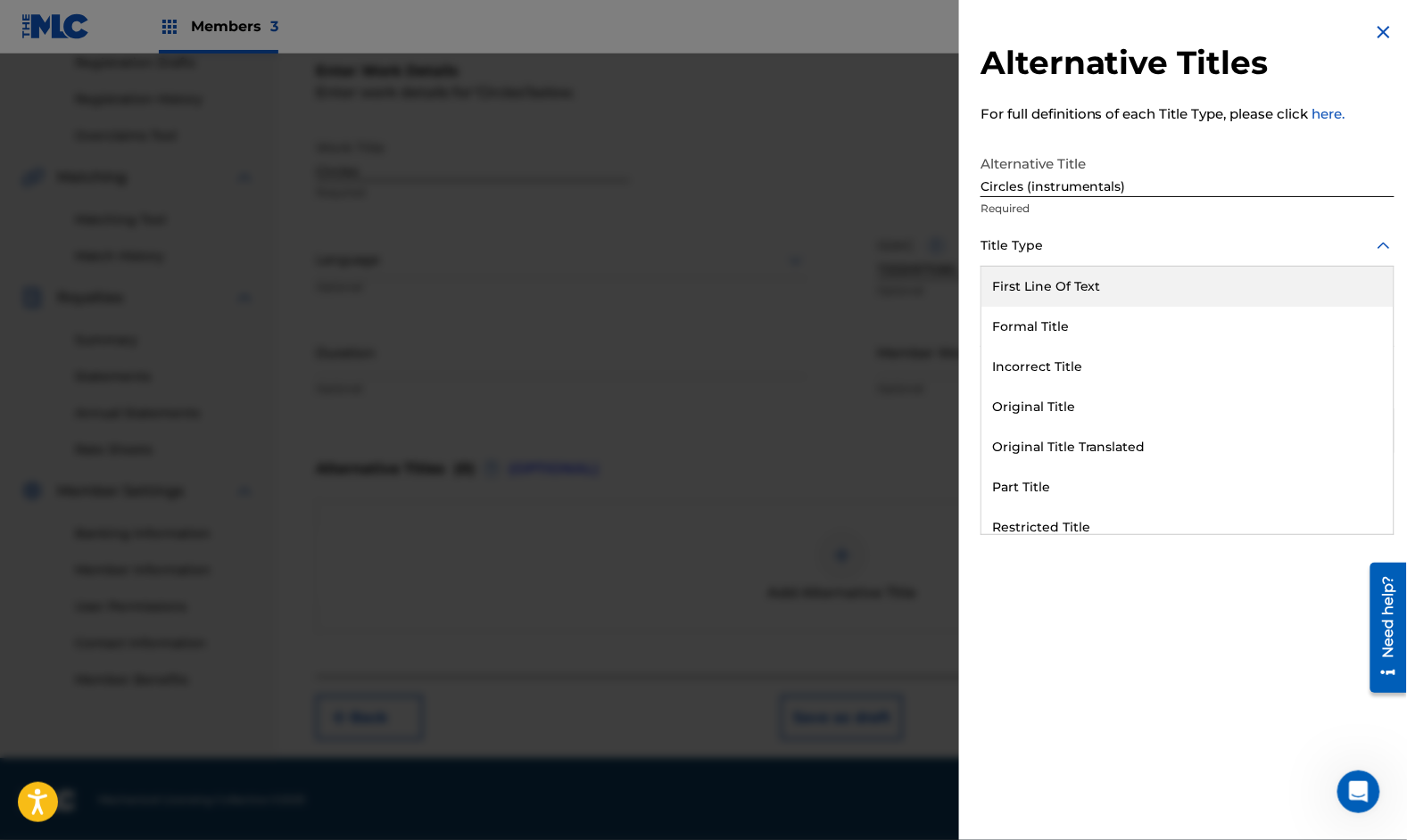 click at bounding box center [1188, 245] 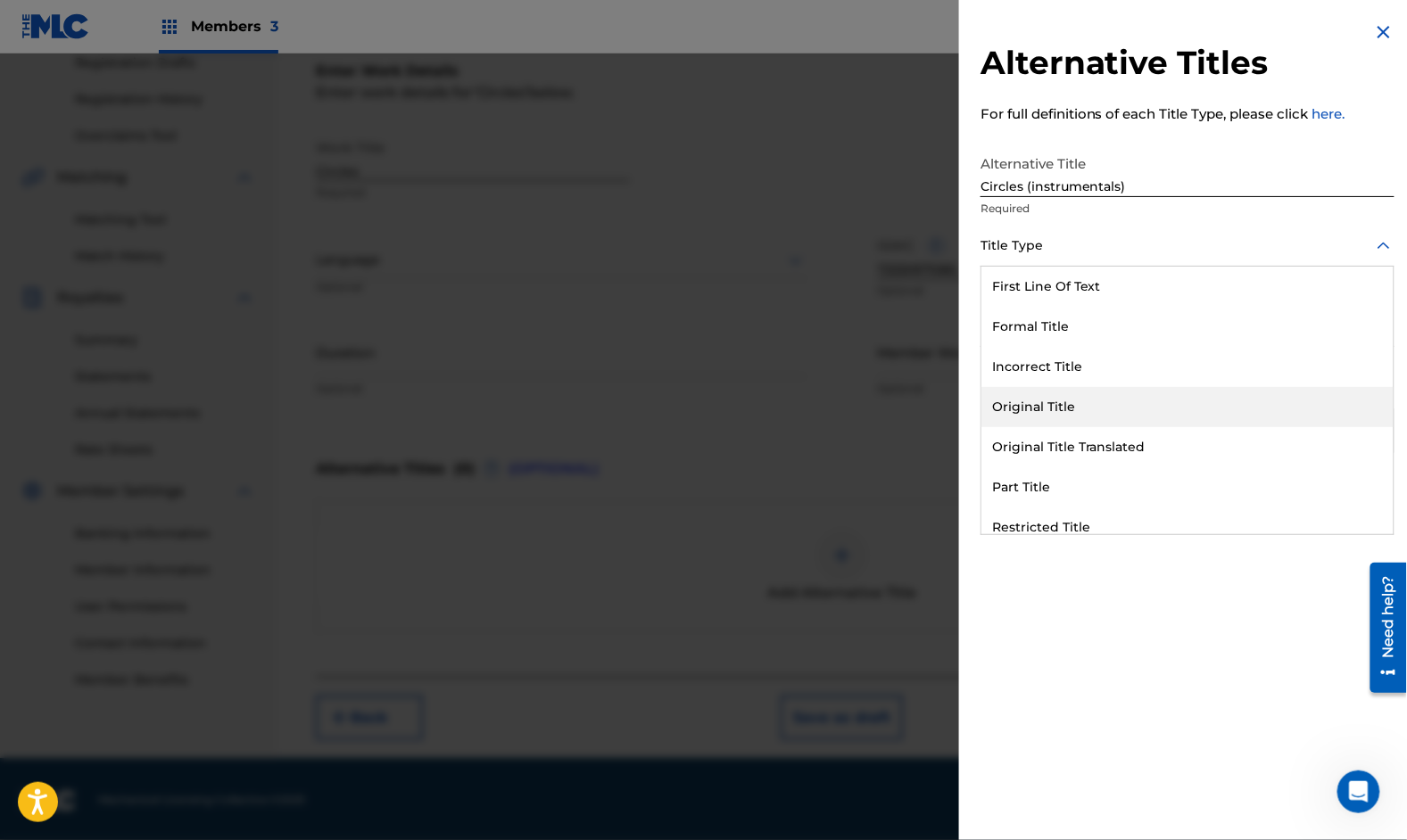 click on "Original Title" at bounding box center (1188, 407) 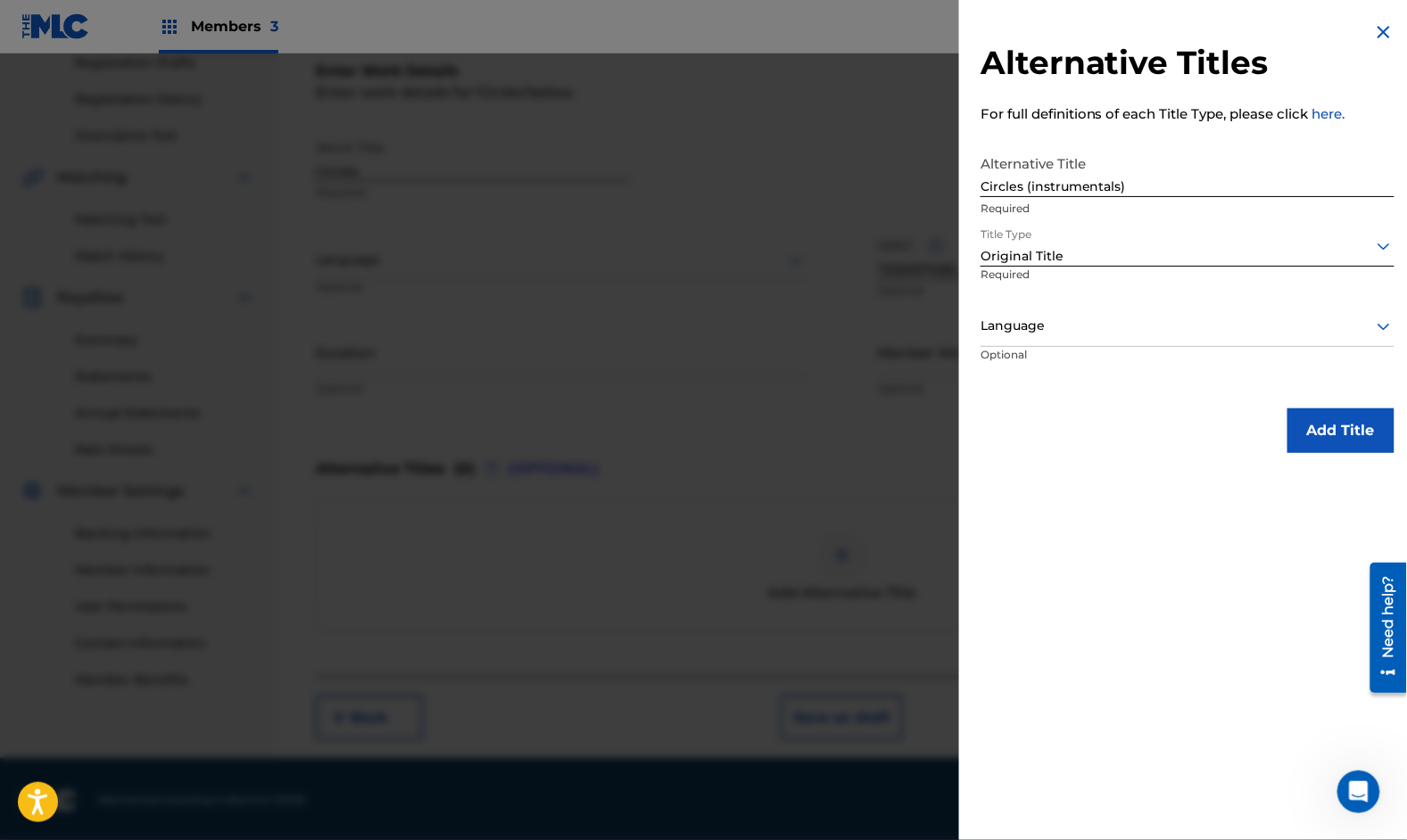 click on "Add Title" at bounding box center [1341, 431] 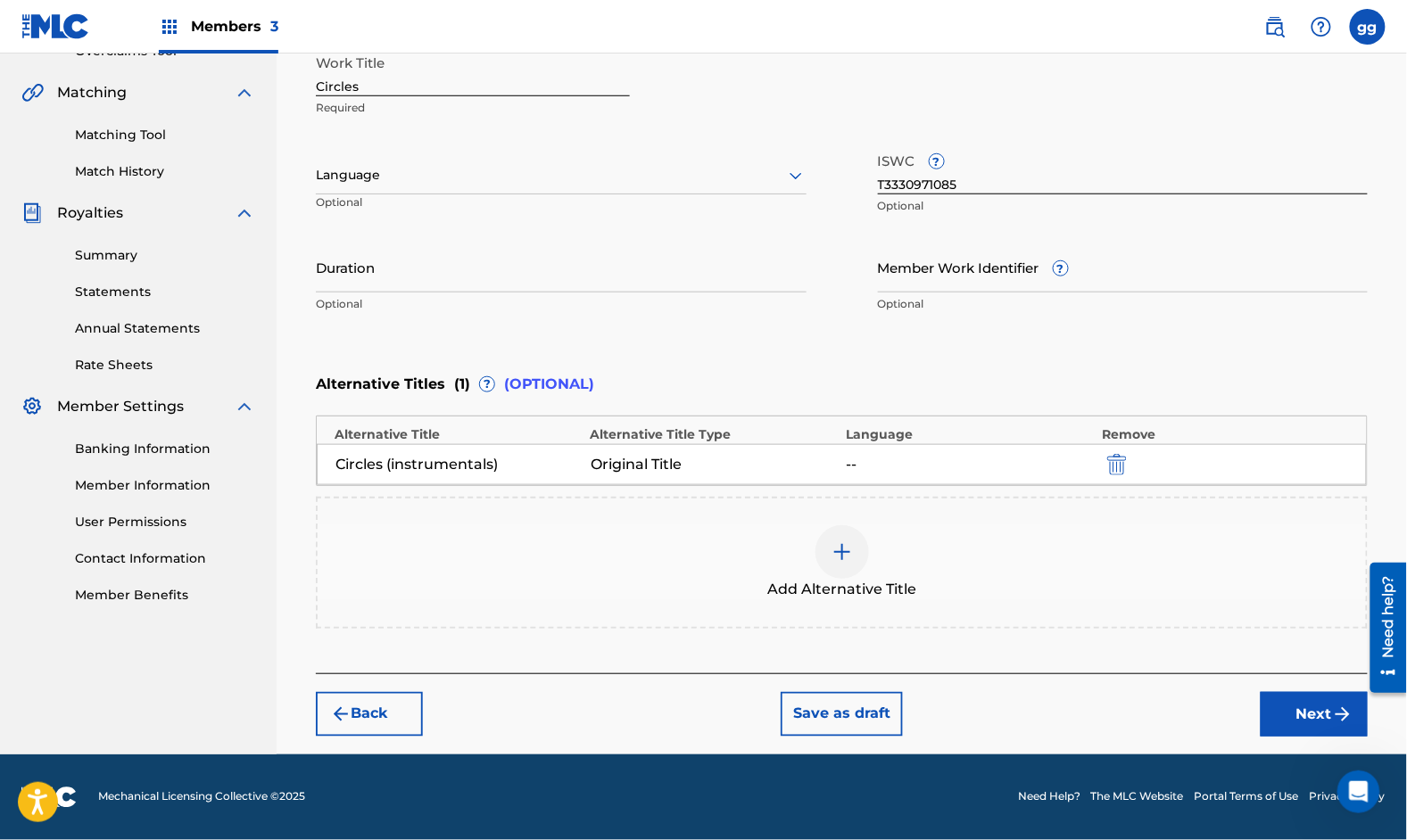 click on "Next" at bounding box center (1314, 714) 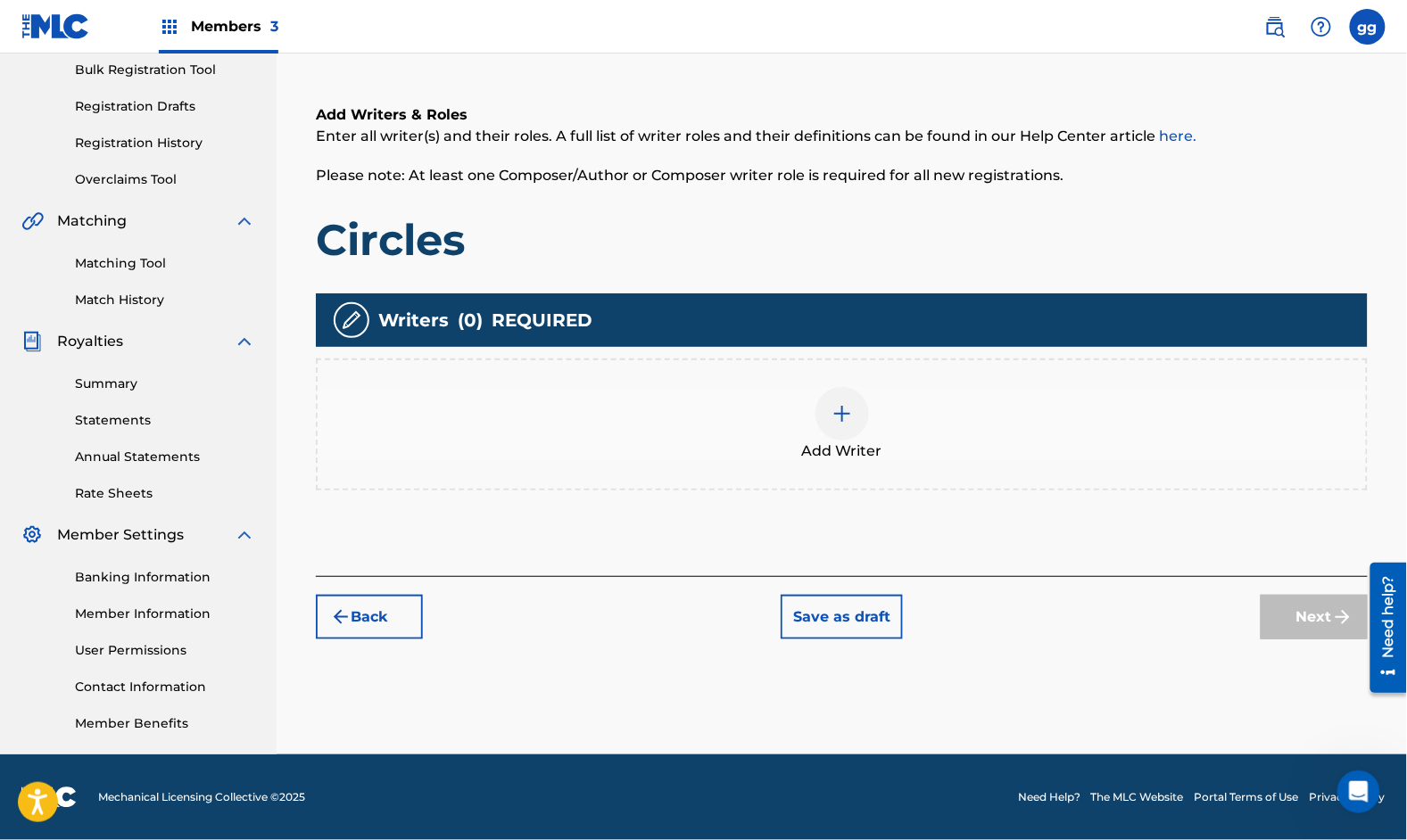 click at bounding box center [842, 414] 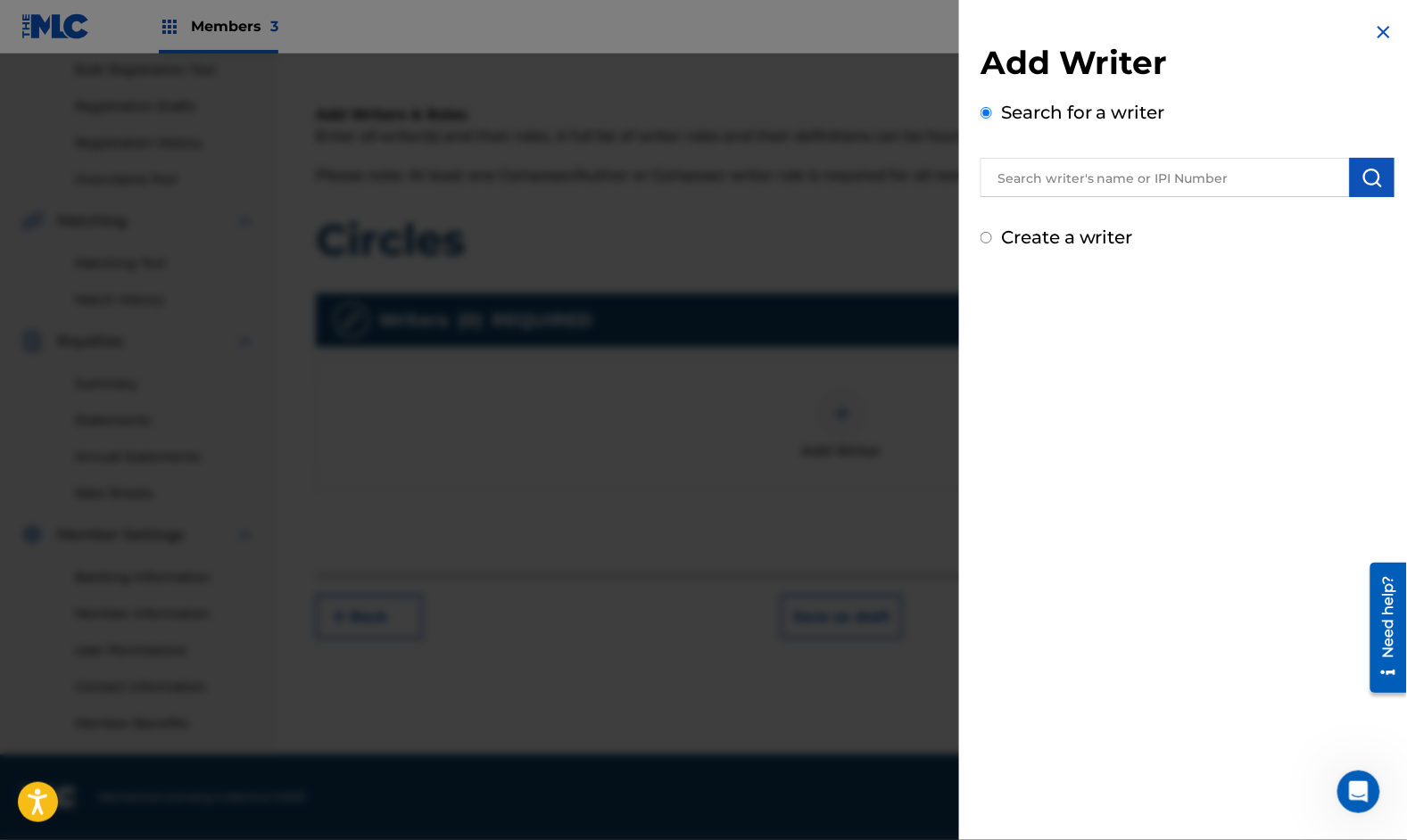 click at bounding box center [1165, 177] 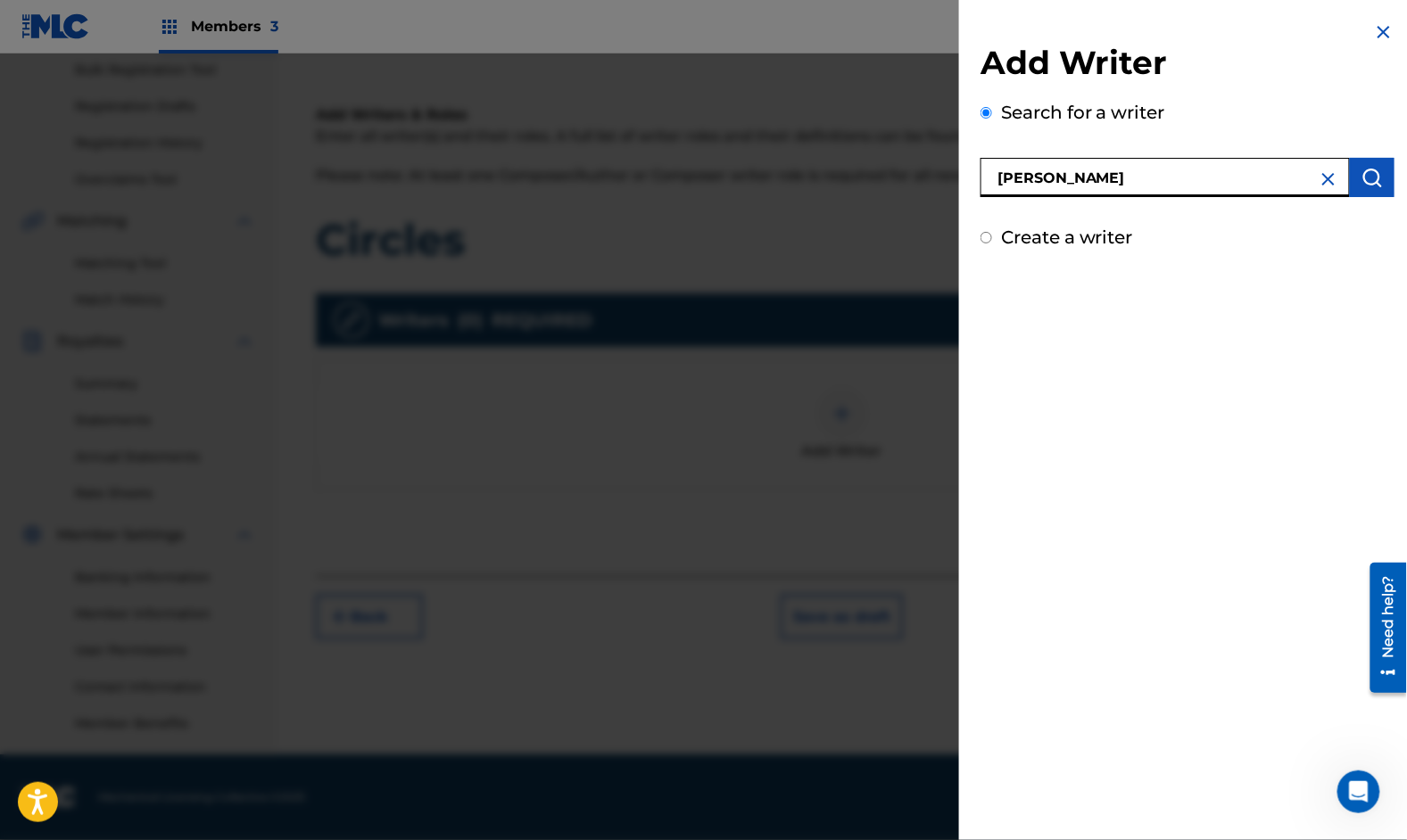 type on "[PERSON_NAME]" 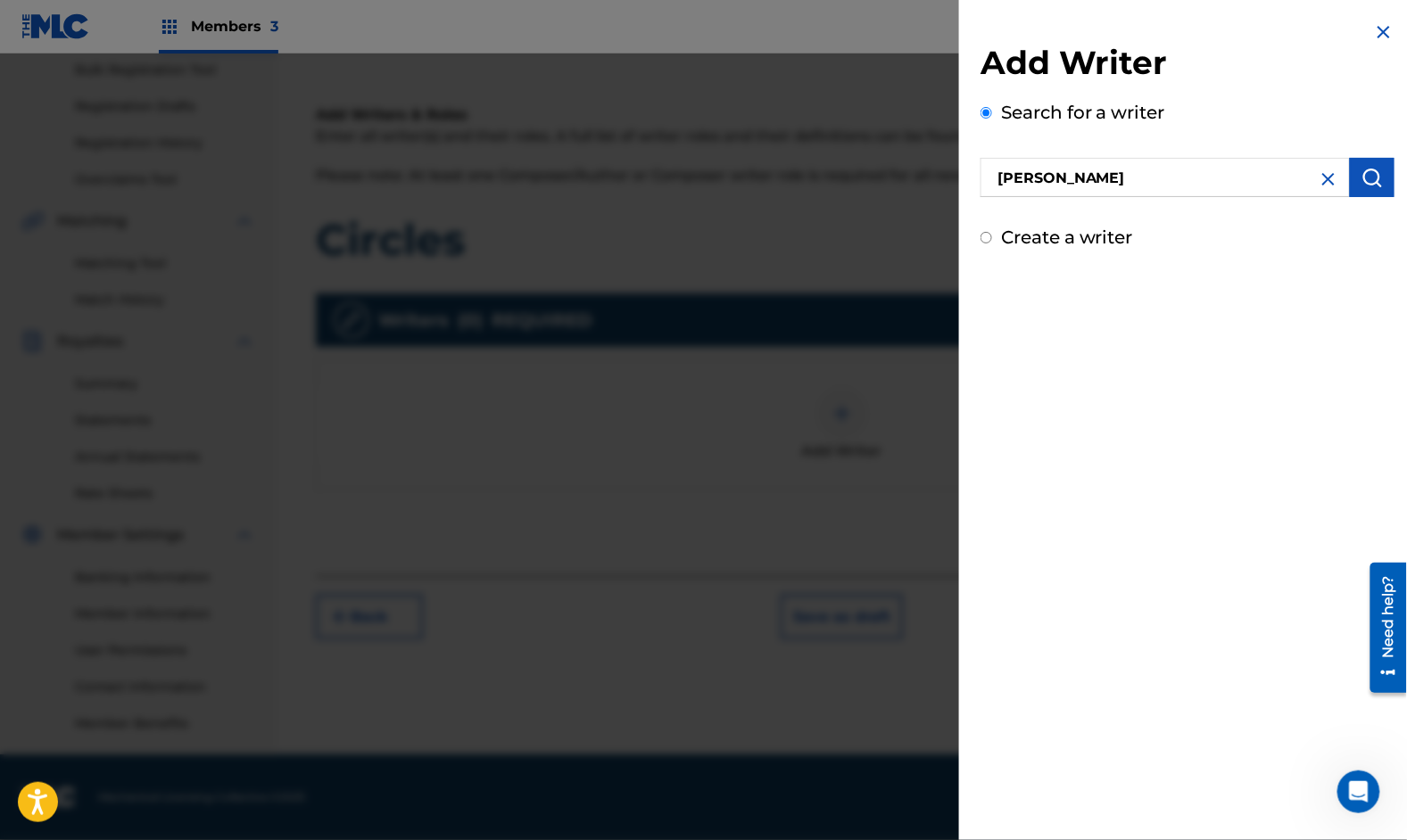 click at bounding box center (1372, 177) 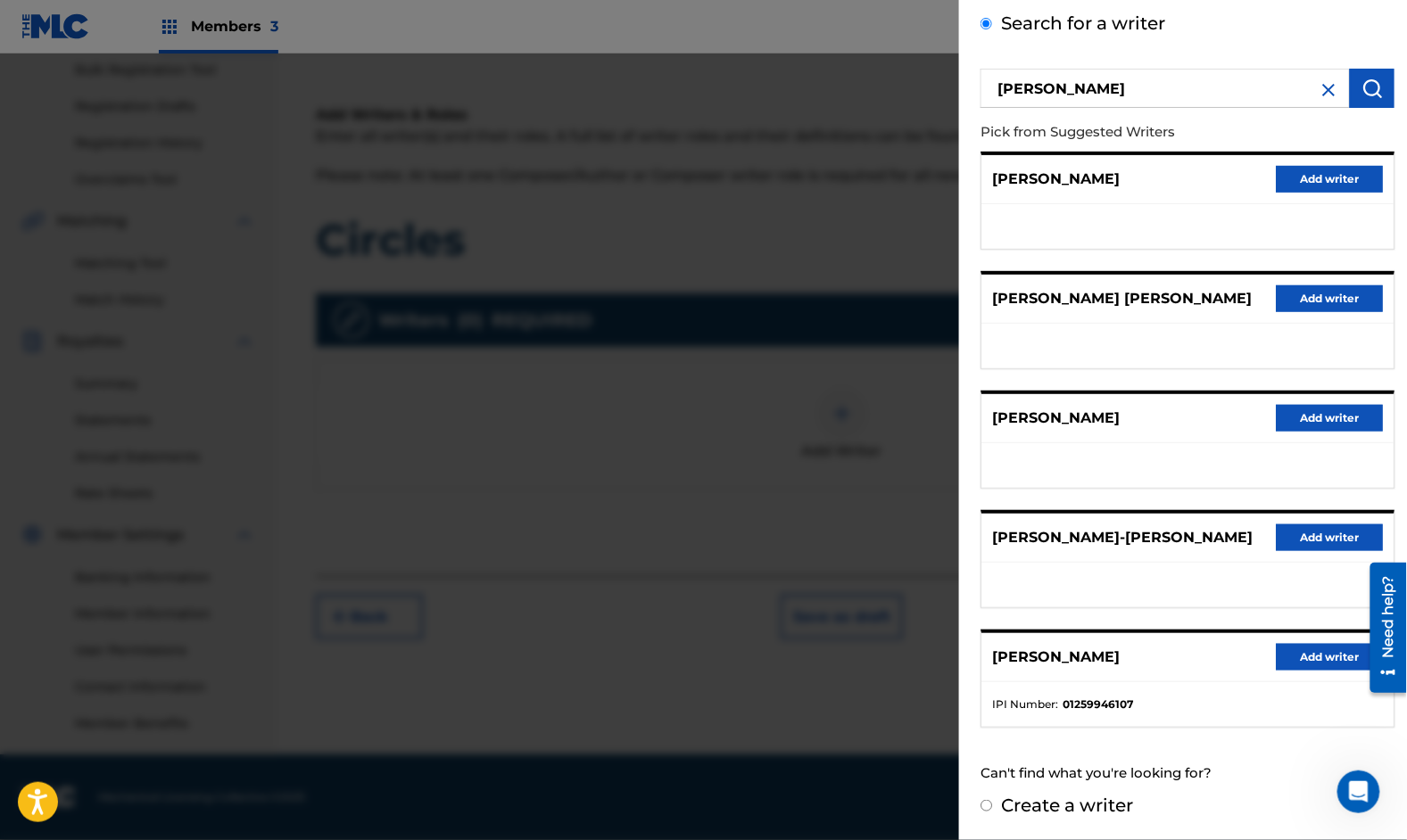 scroll, scrollTop: 132, scrollLeft: 0, axis: vertical 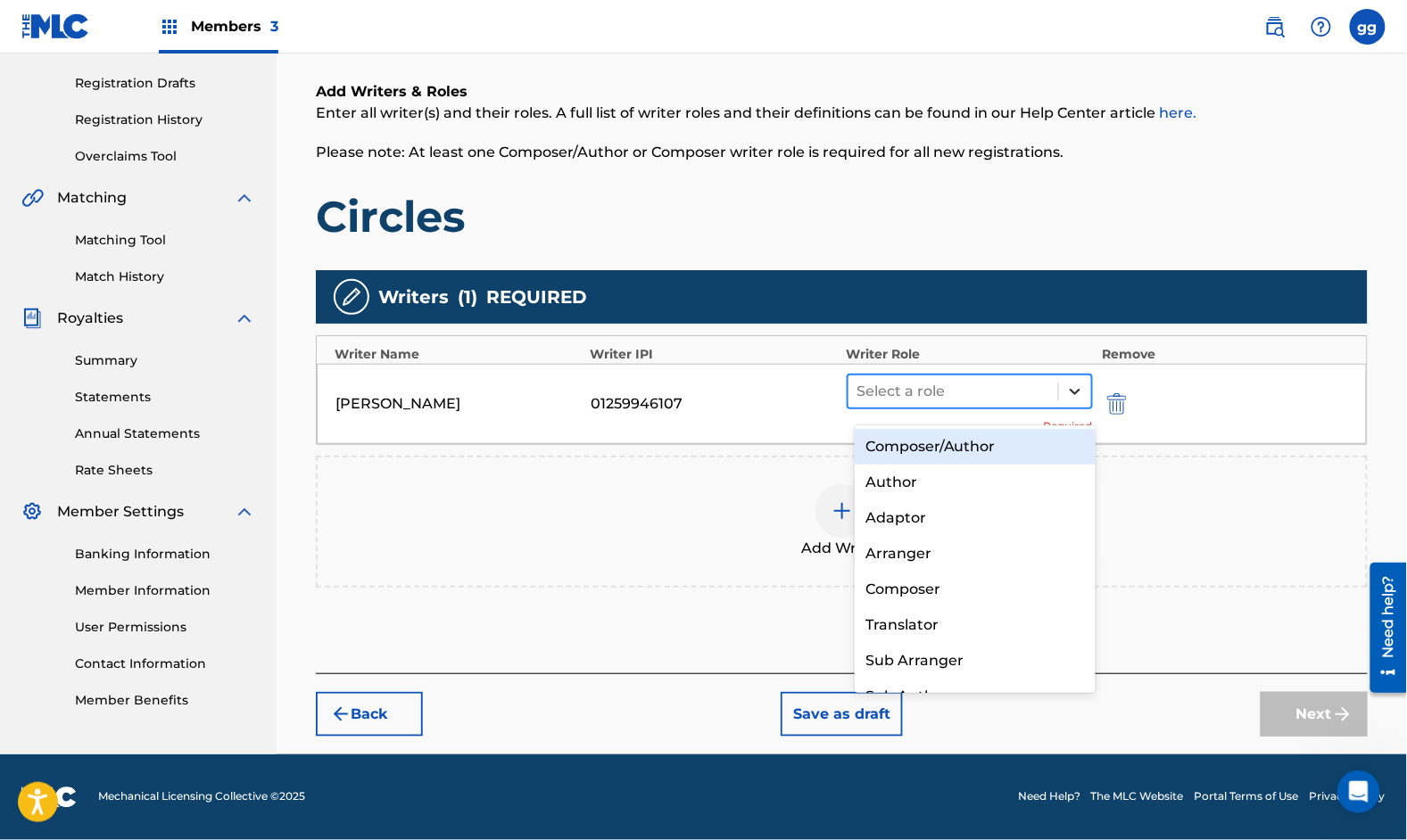 click 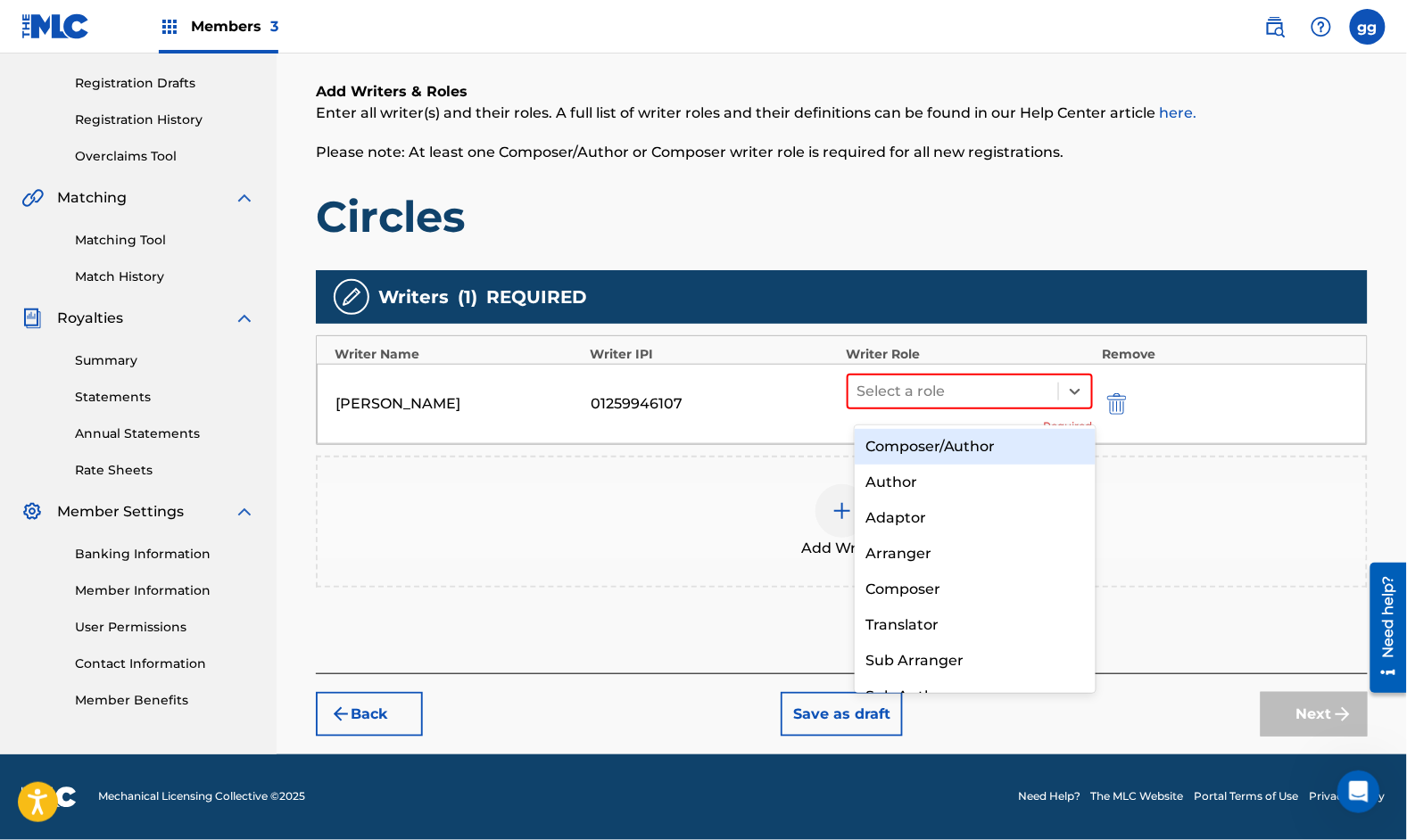click on "Composer/Author" at bounding box center [975, 447] 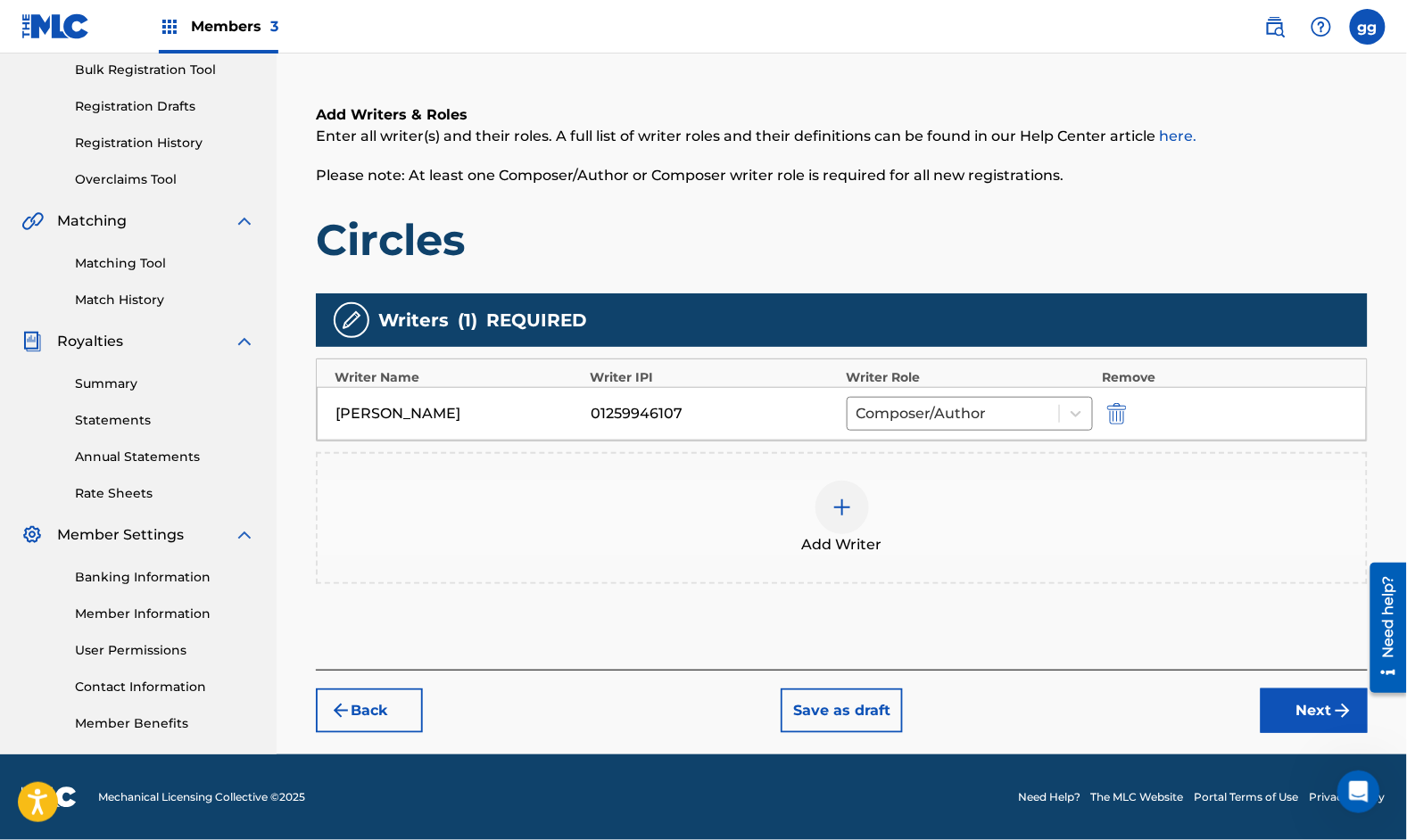 click at bounding box center (842, 507) 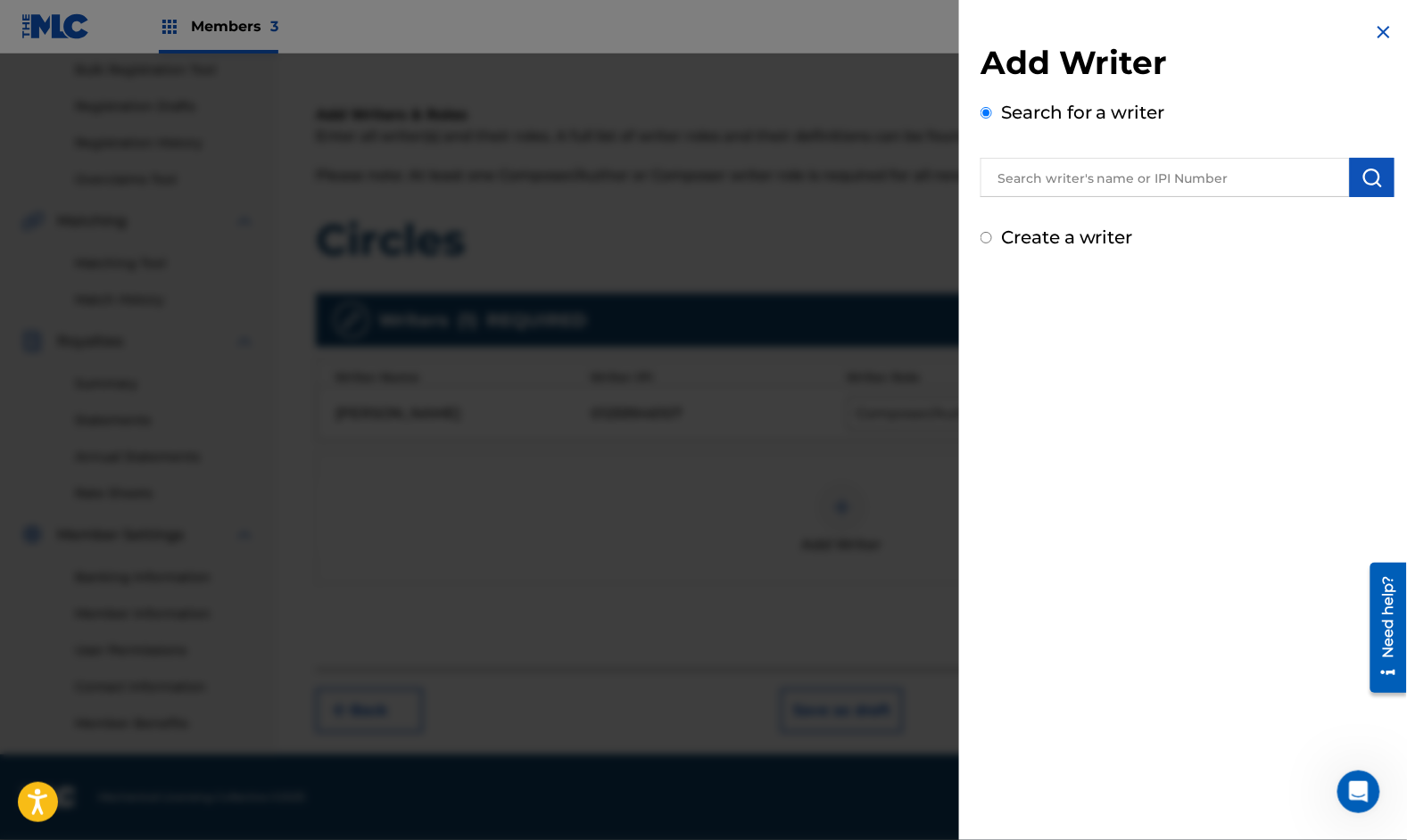 click at bounding box center [1165, 177] 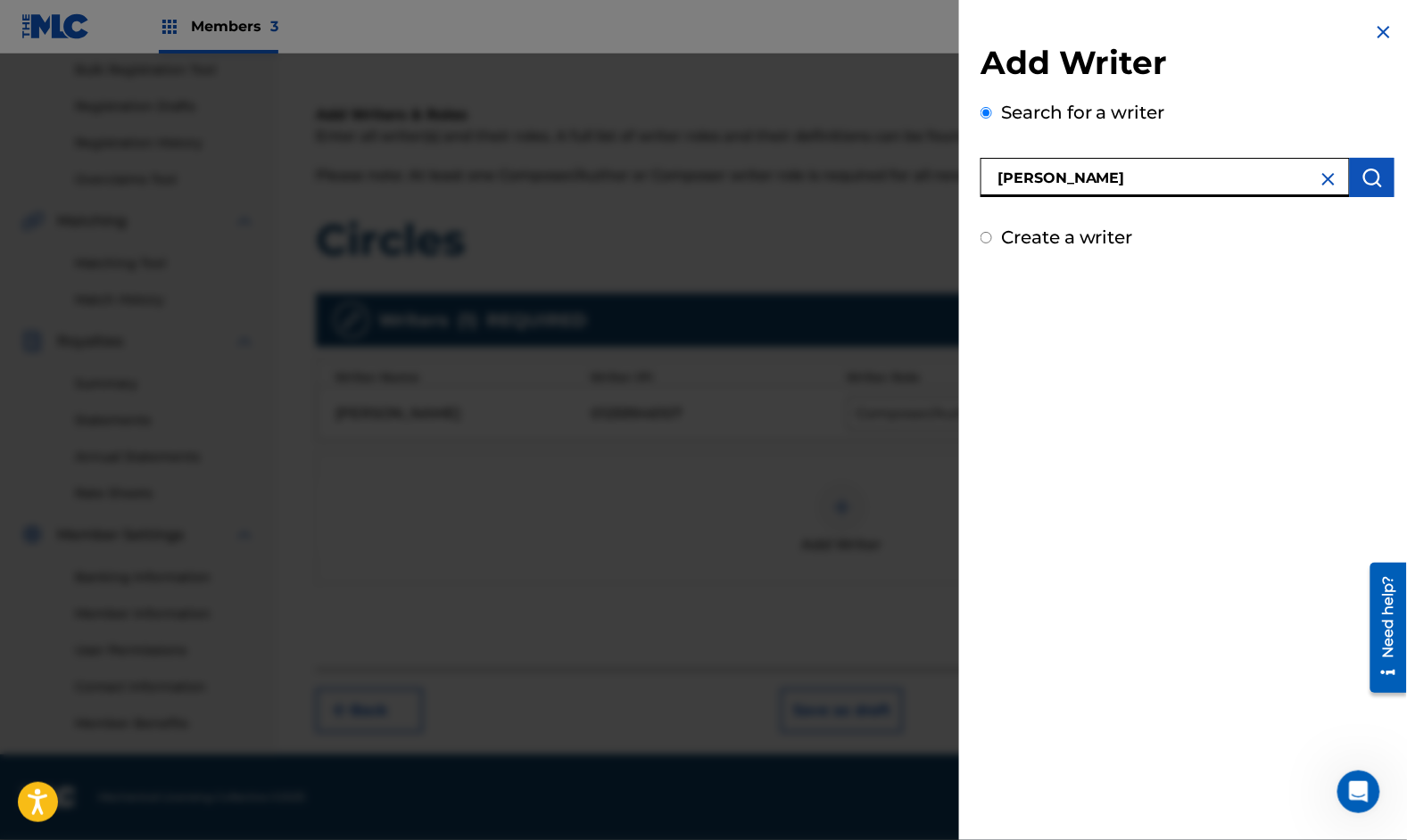 type on "[PERSON_NAME]" 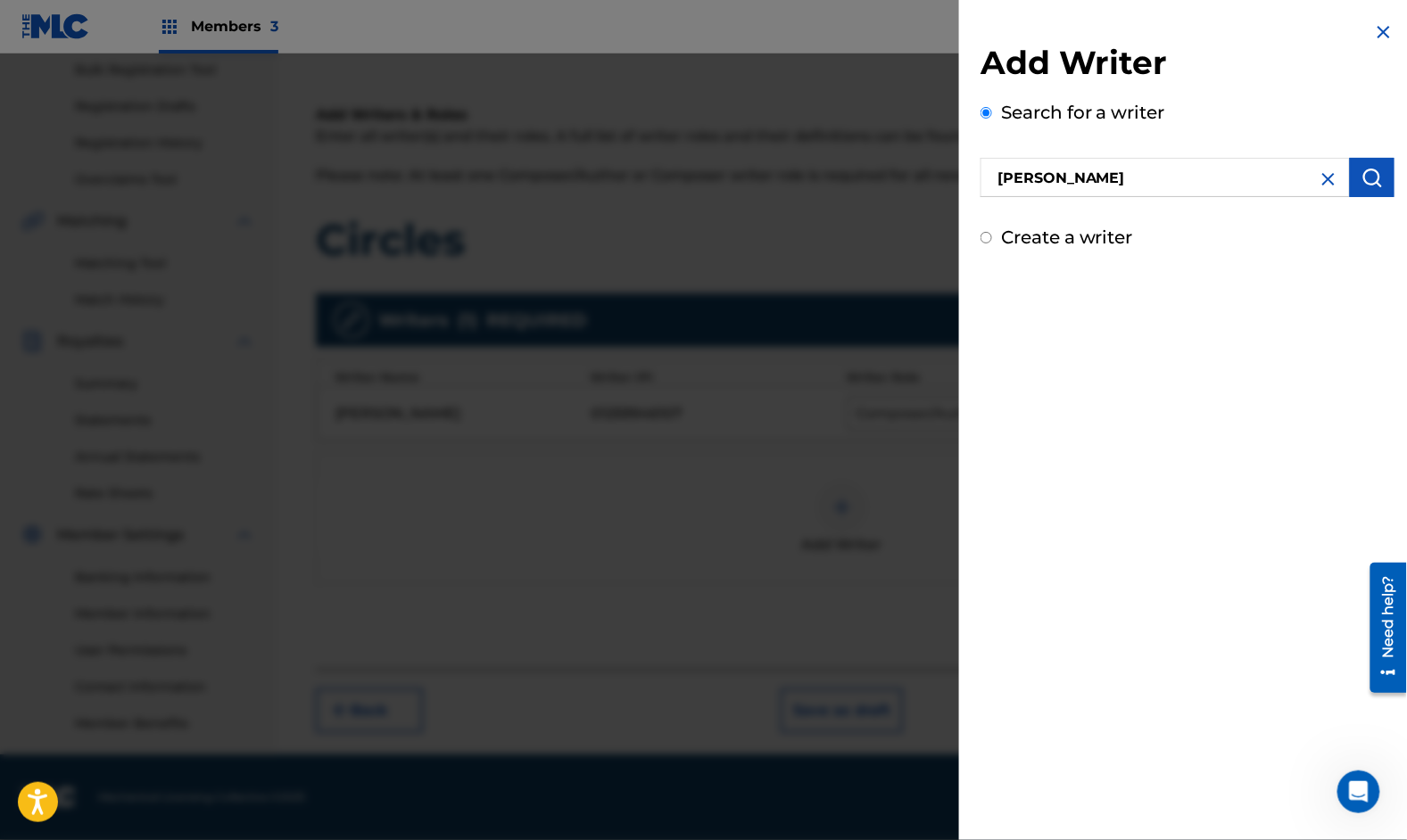 drag, startPoint x: 1299, startPoint y: 155, endPoint x: 1361, endPoint y: 186, distance: 69.31811 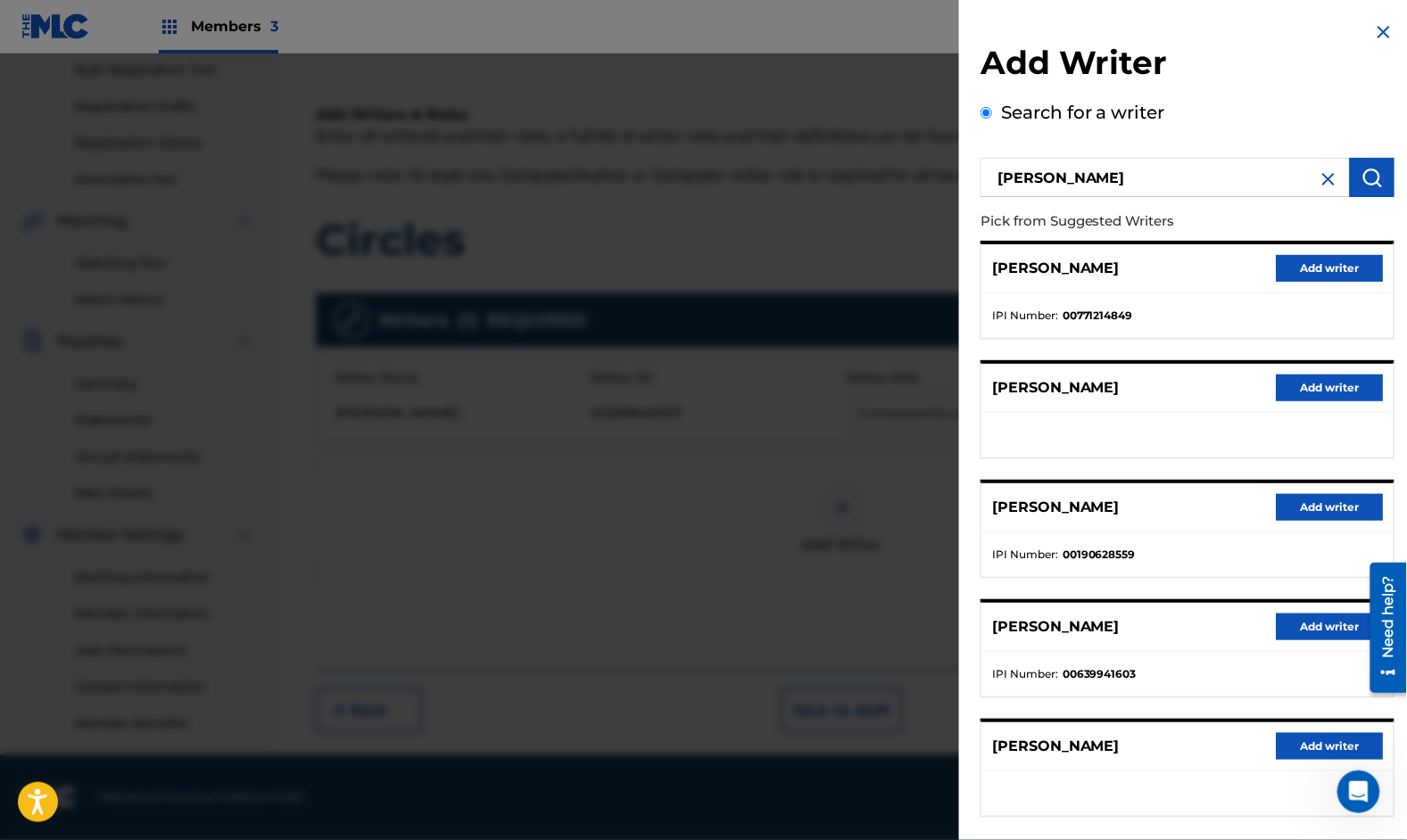 click on "Add writer" at bounding box center (1329, 268) 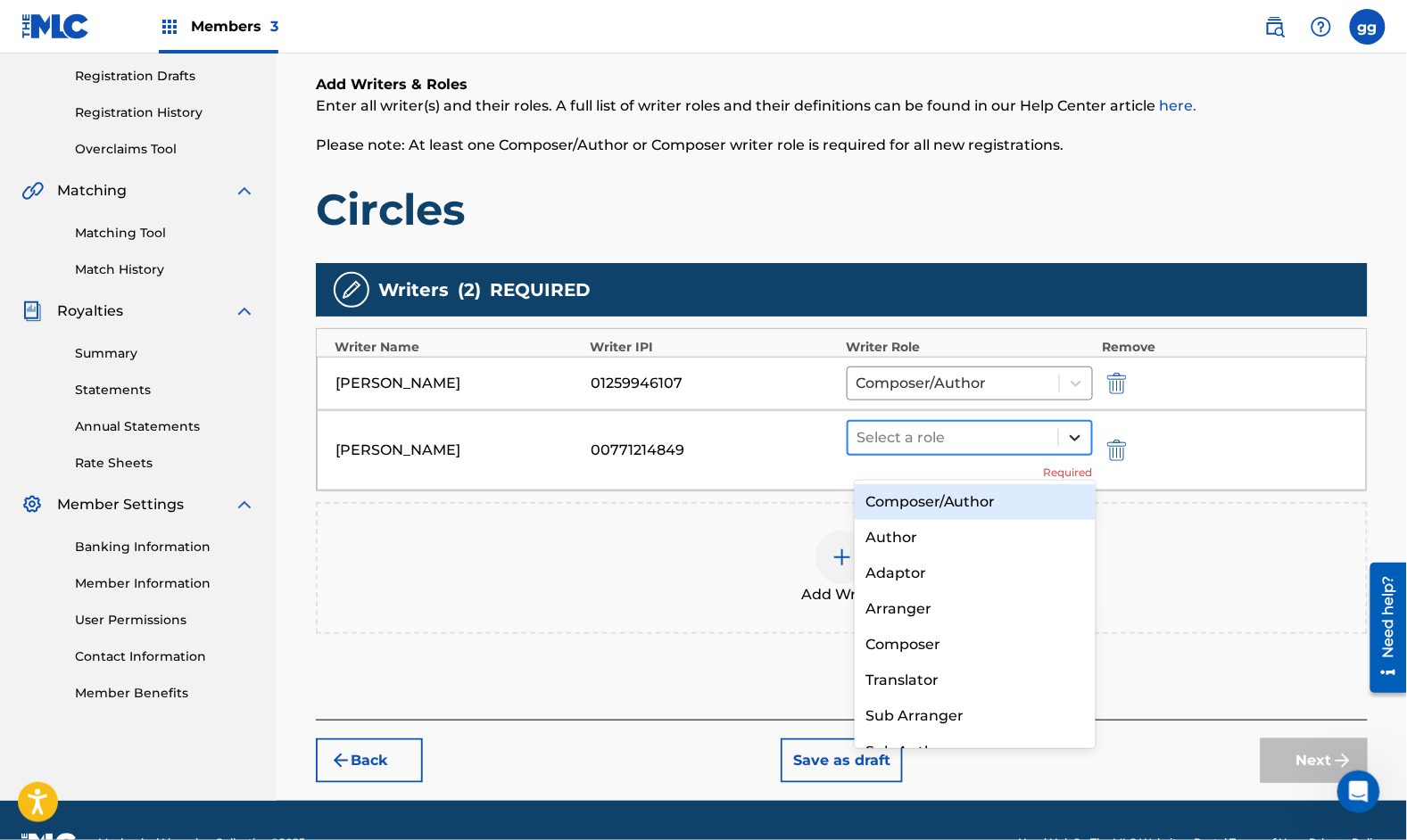 click 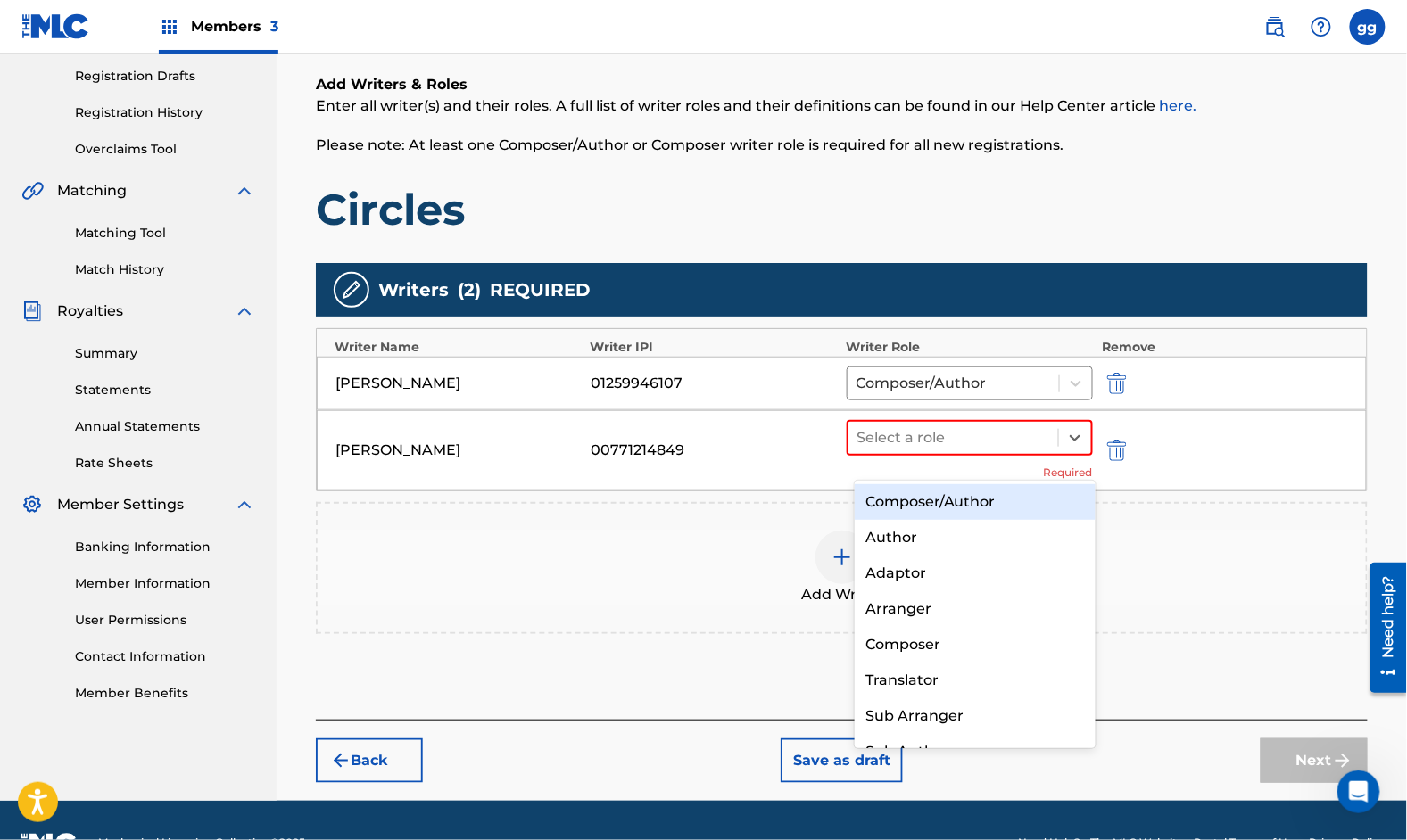 click on "Composer/Author" at bounding box center [975, 502] 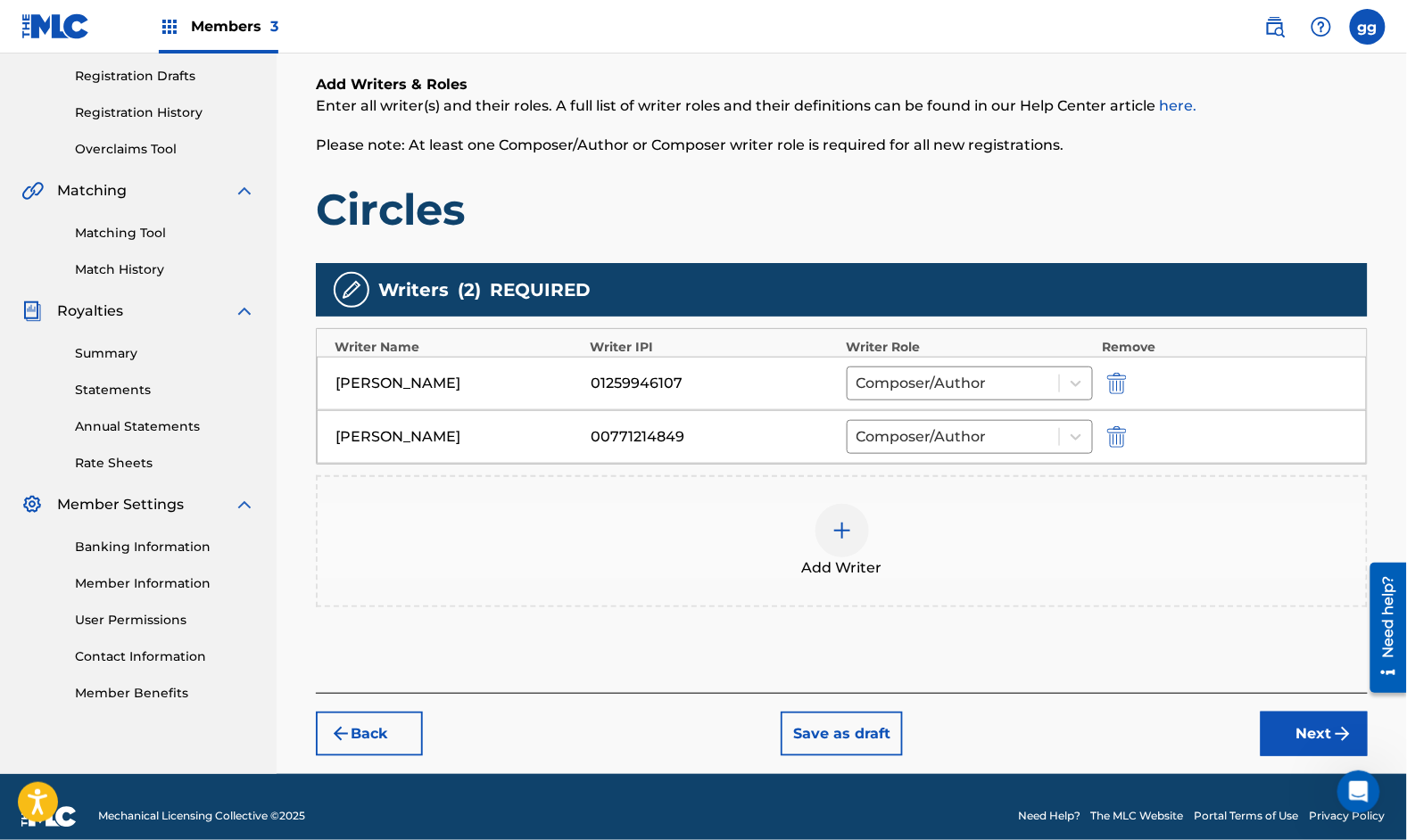 click on "Next" at bounding box center [1314, 734] 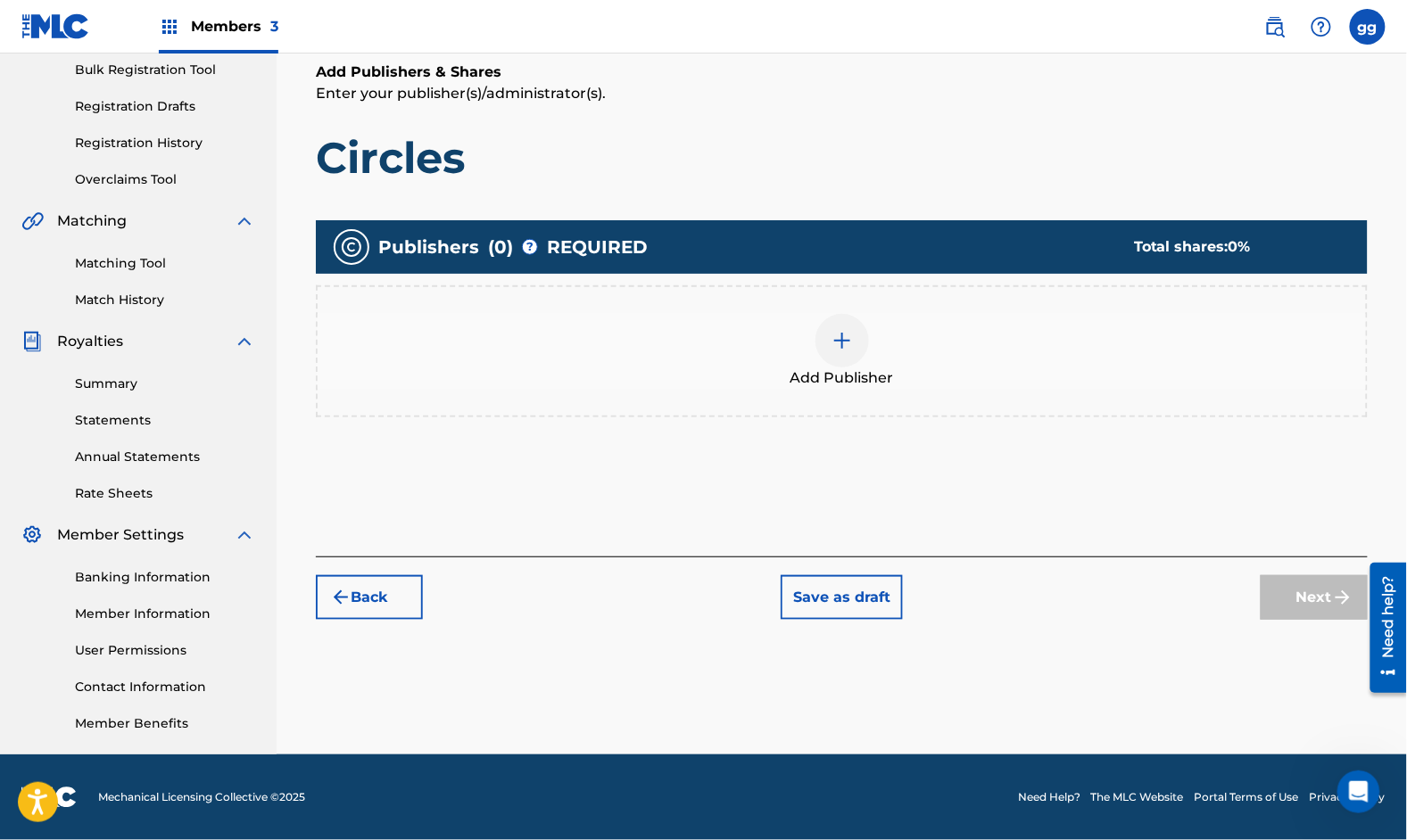 scroll, scrollTop: 79, scrollLeft: 0, axis: vertical 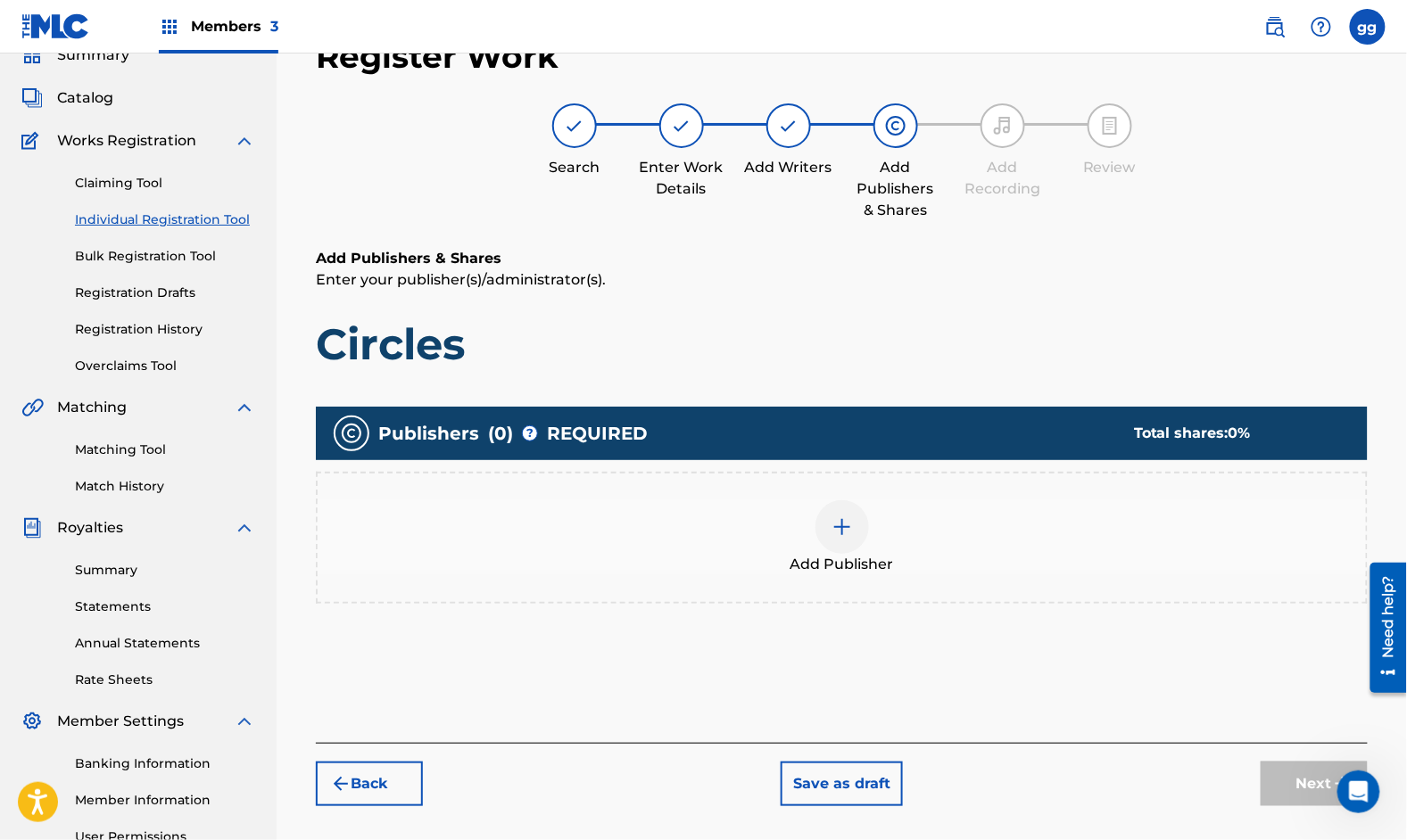 click at bounding box center [842, 527] 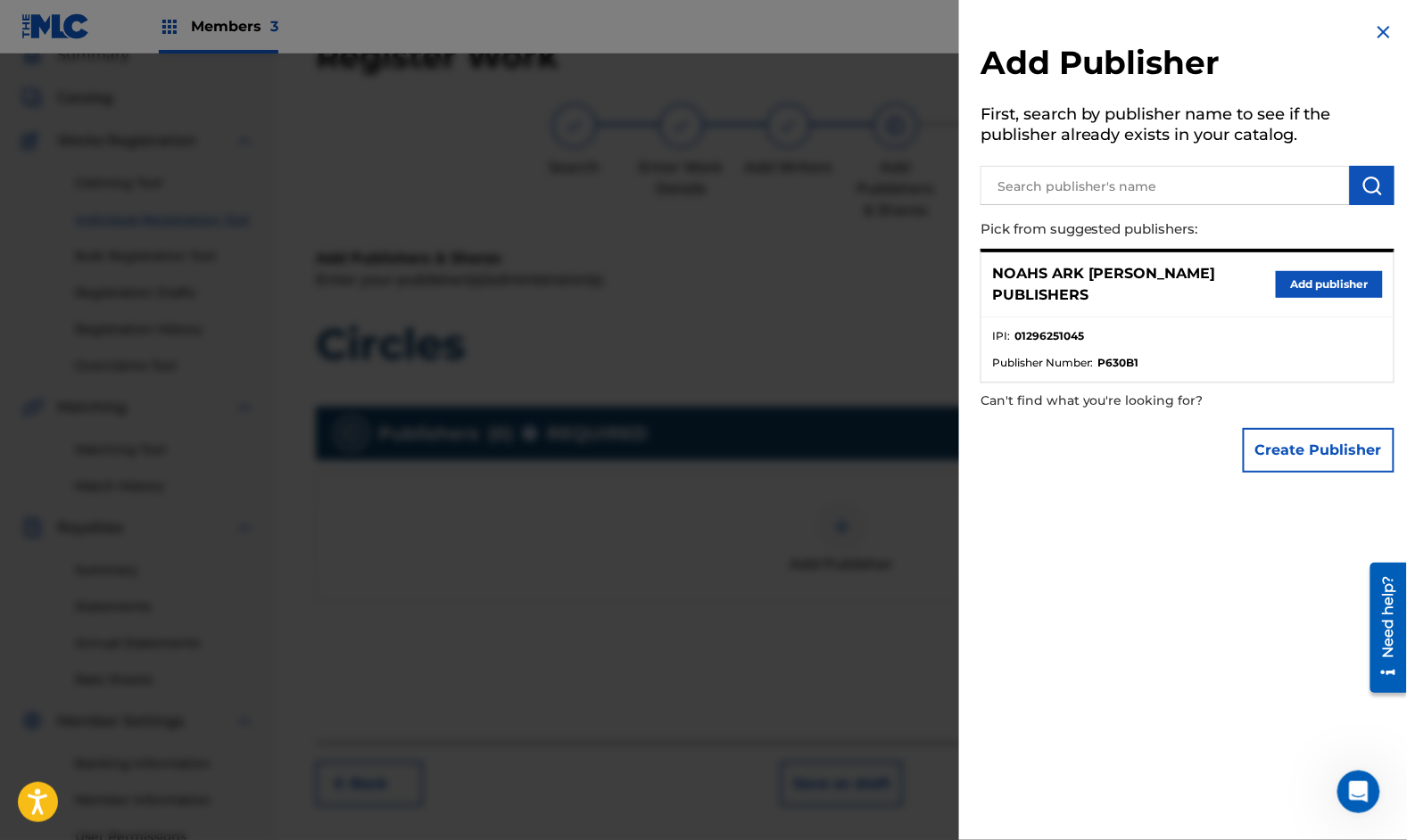 click on "Add publisher" at bounding box center (1329, 284) 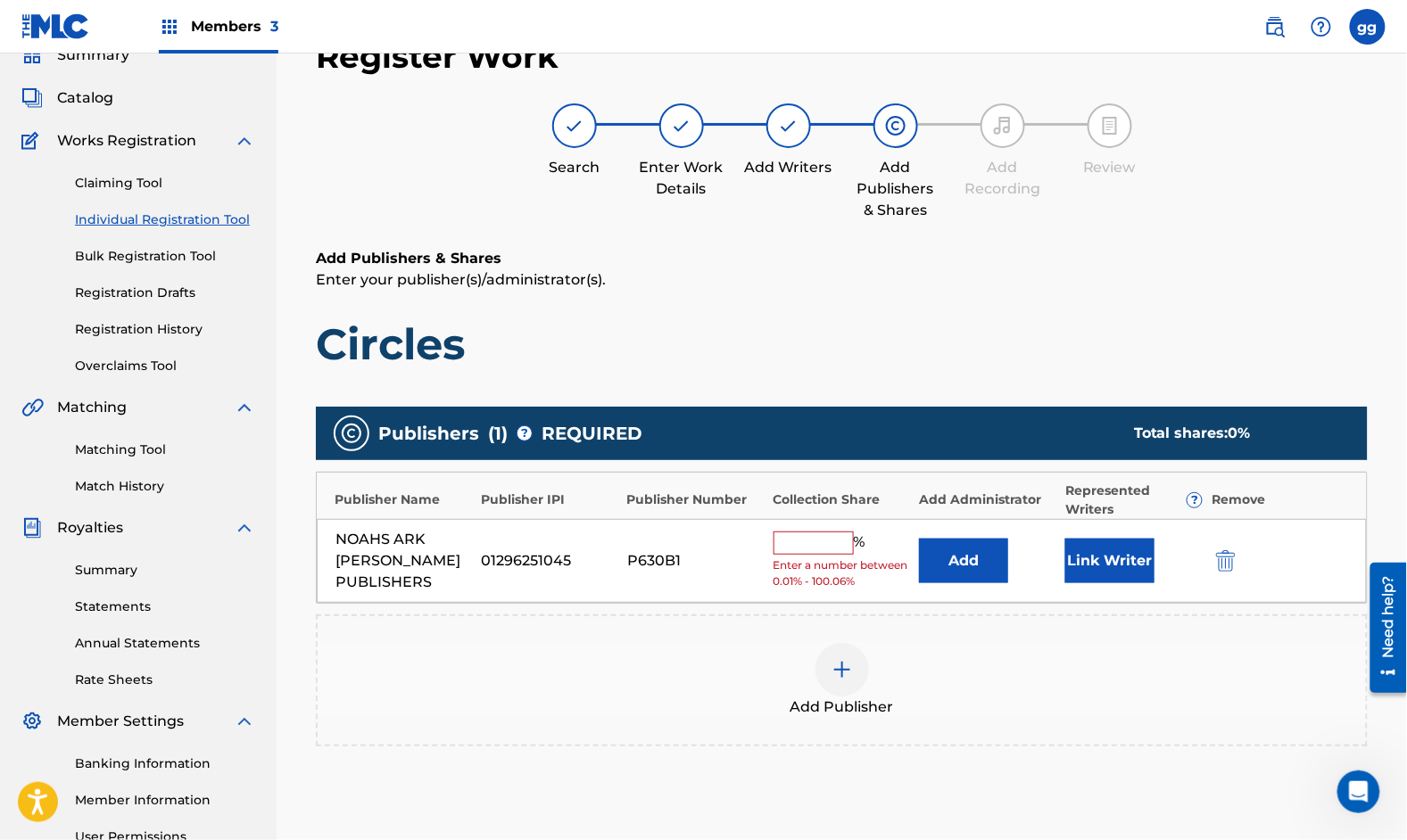 click at bounding box center (814, 543) 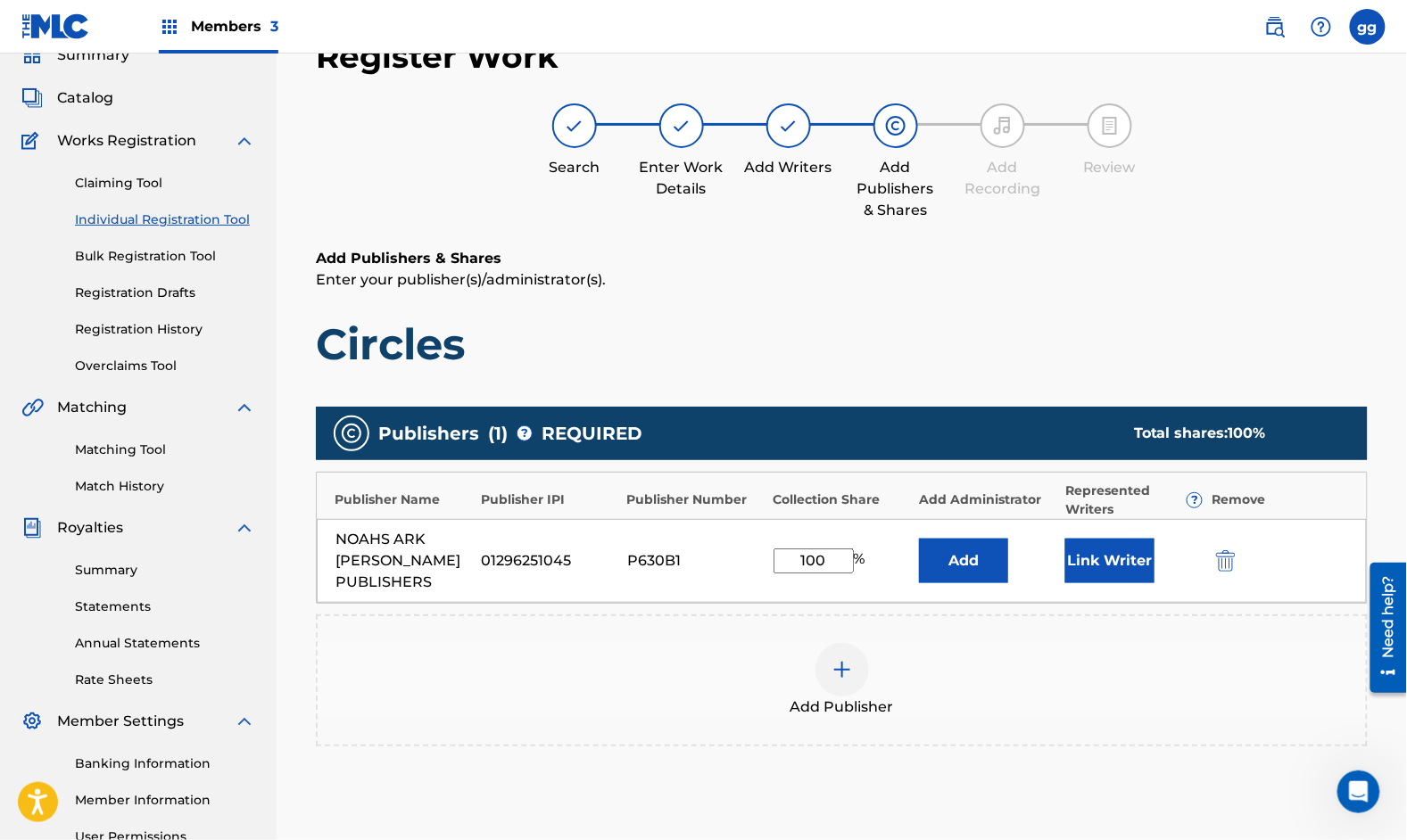 type on "100" 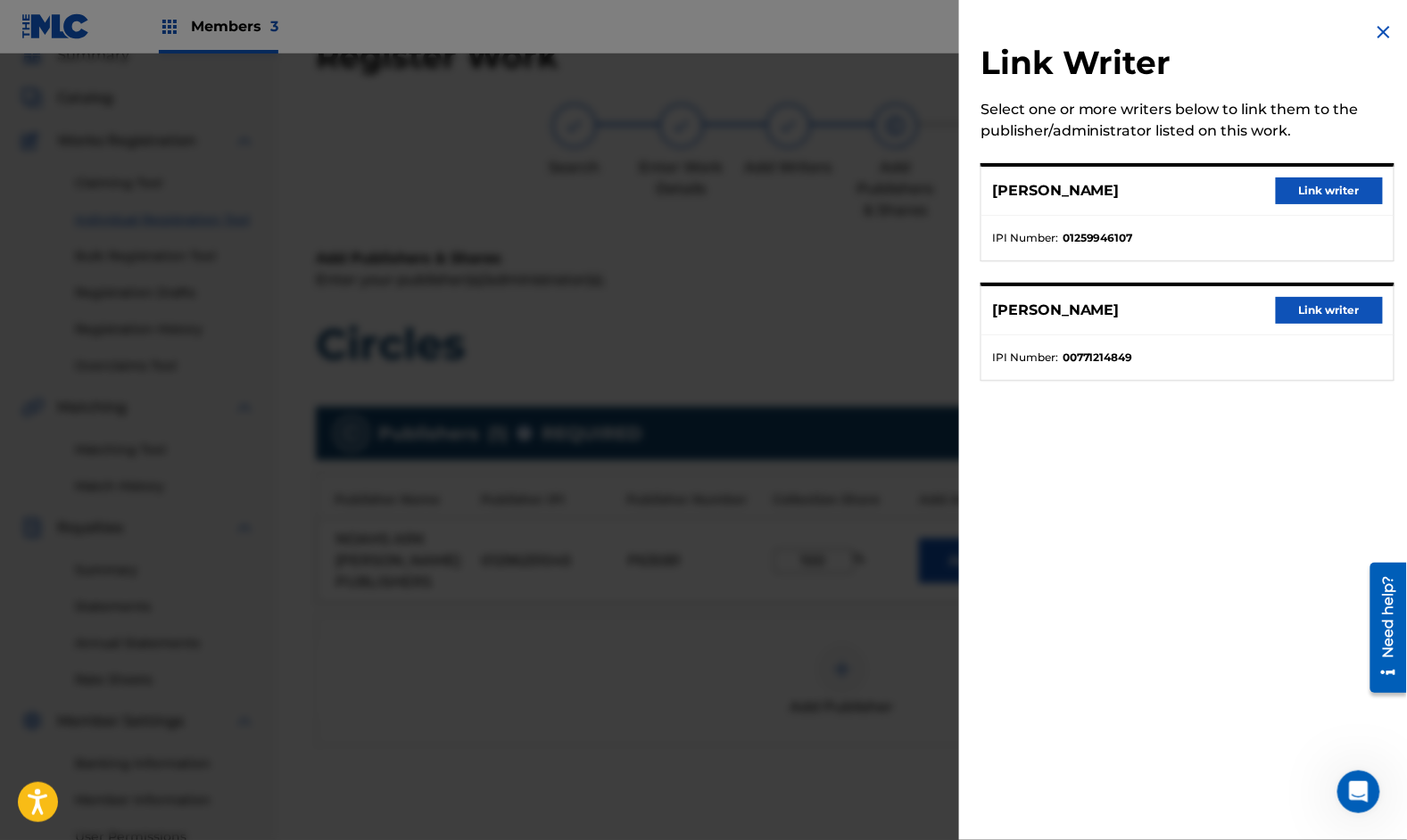click on "Link writer" at bounding box center (1329, 191) 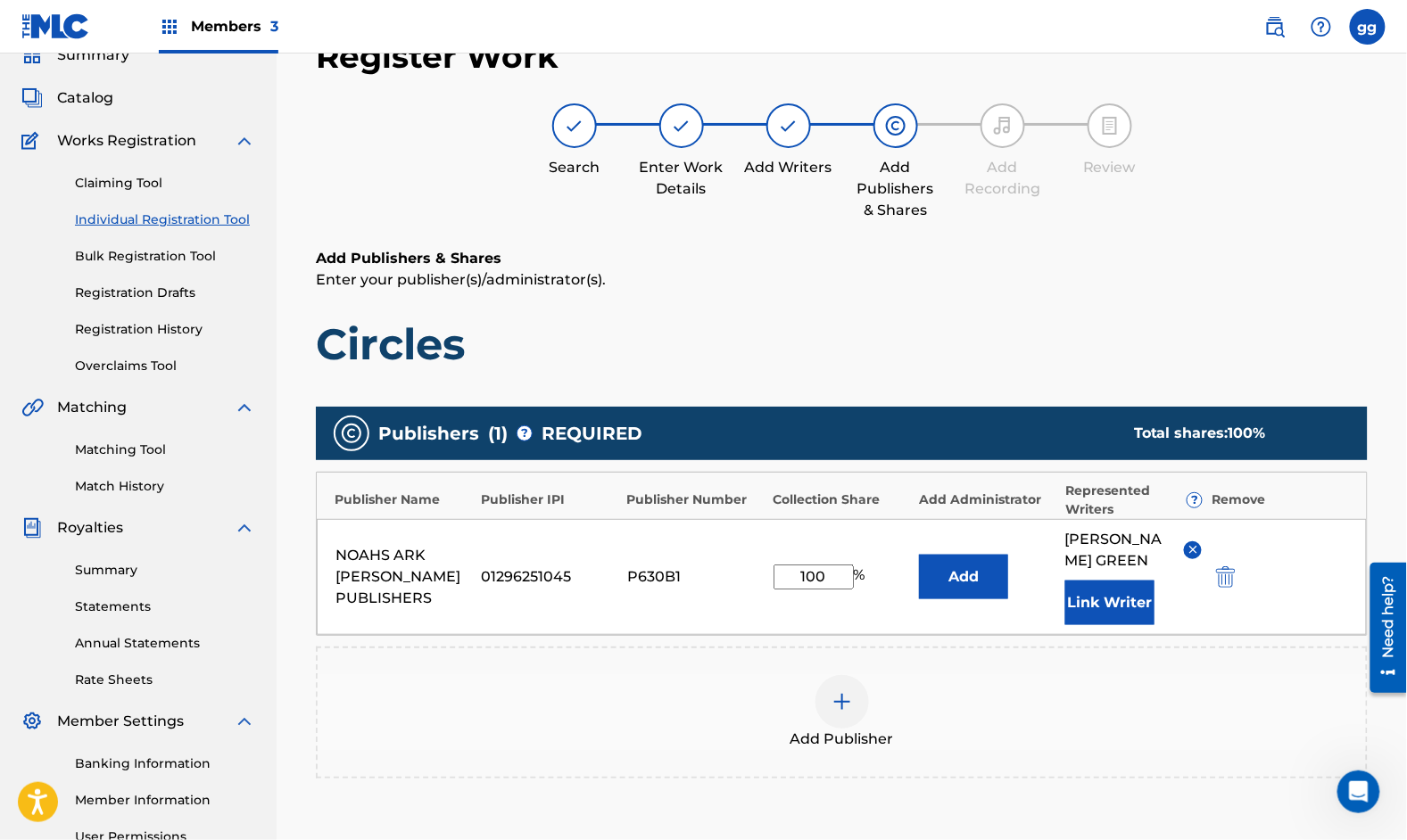click on "Register Work Search Enter Work Details Add Writers Add Publishers & Shares Add Recording Review Add Publishers & Shares Enter your publisher(s)/administrator(s). Circles Publishers ( 1 ) ? REQUIRED Total shares:  100 % Publisher Name Publisher IPI Publisher Number Collection Share Add Administrator Represented Writers ? Remove NOAHS ARK [PERSON_NAME] PUBLISHERS 01296251045 P630B1 100 % Add [PERSON_NAME] Link Writer Add Publisher Back Save as draft Next" at bounding box center [841, 508] 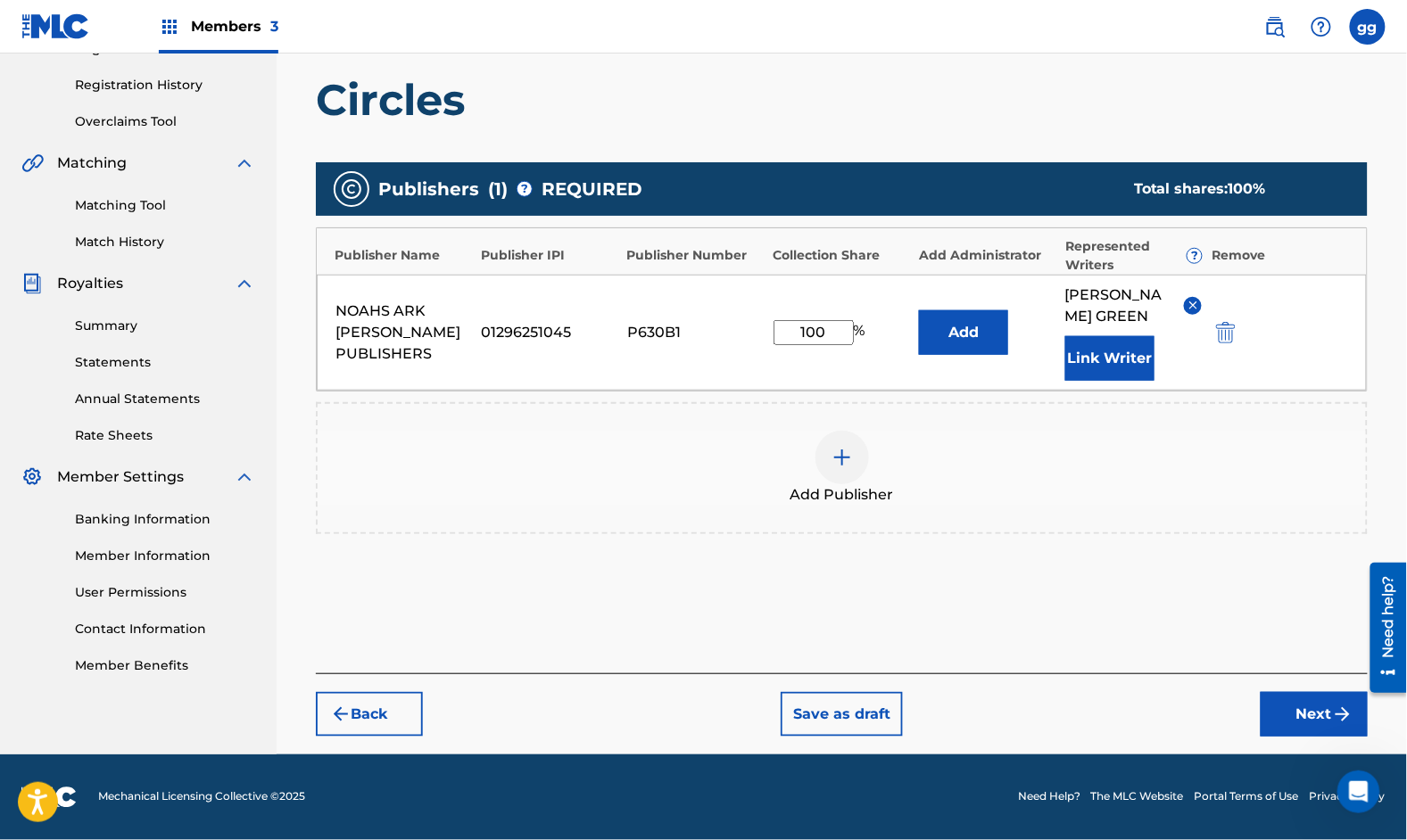 scroll, scrollTop: 377, scrollLeft: 0, axis: vertical 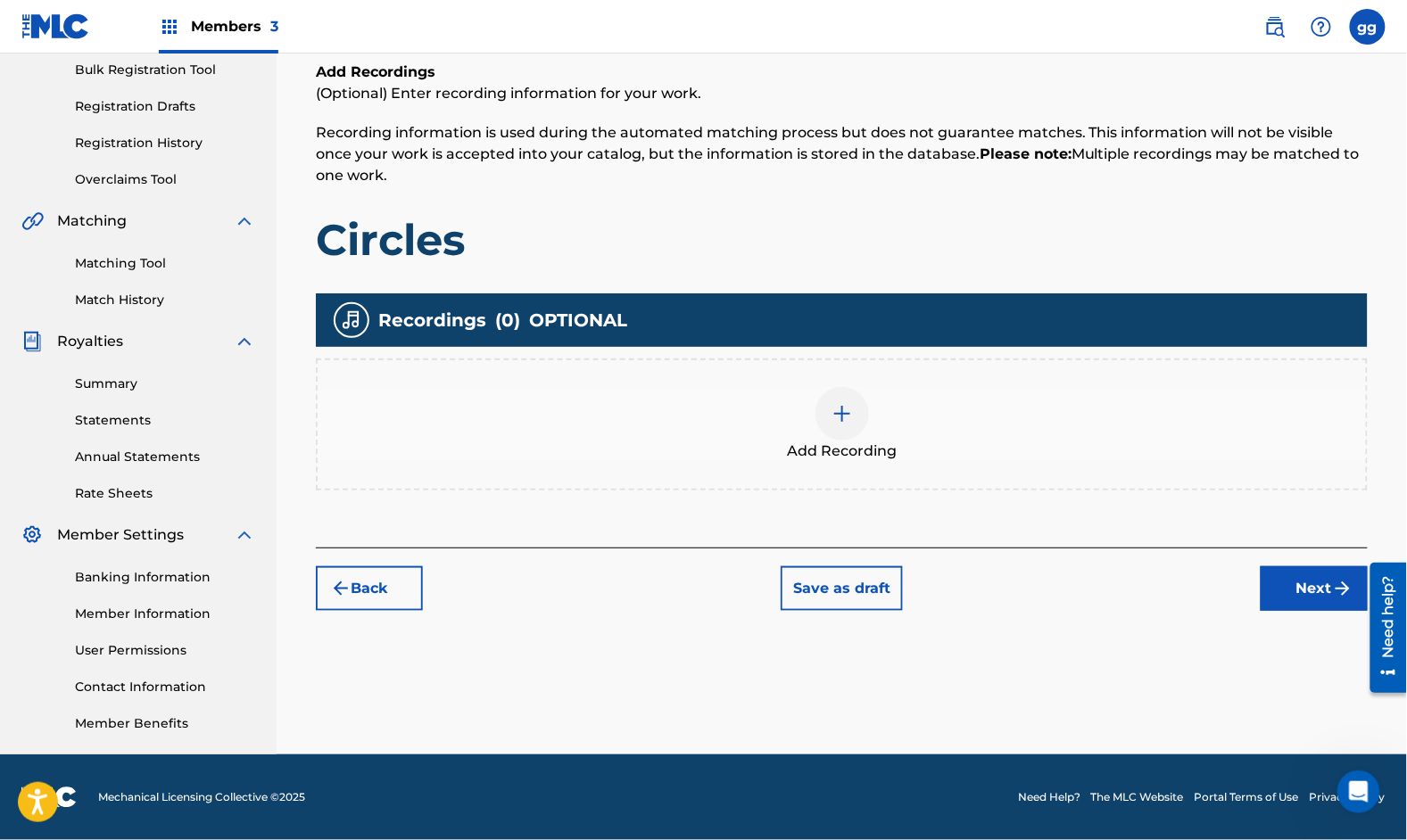 click on "Next" at bounding box center (1314, 589) 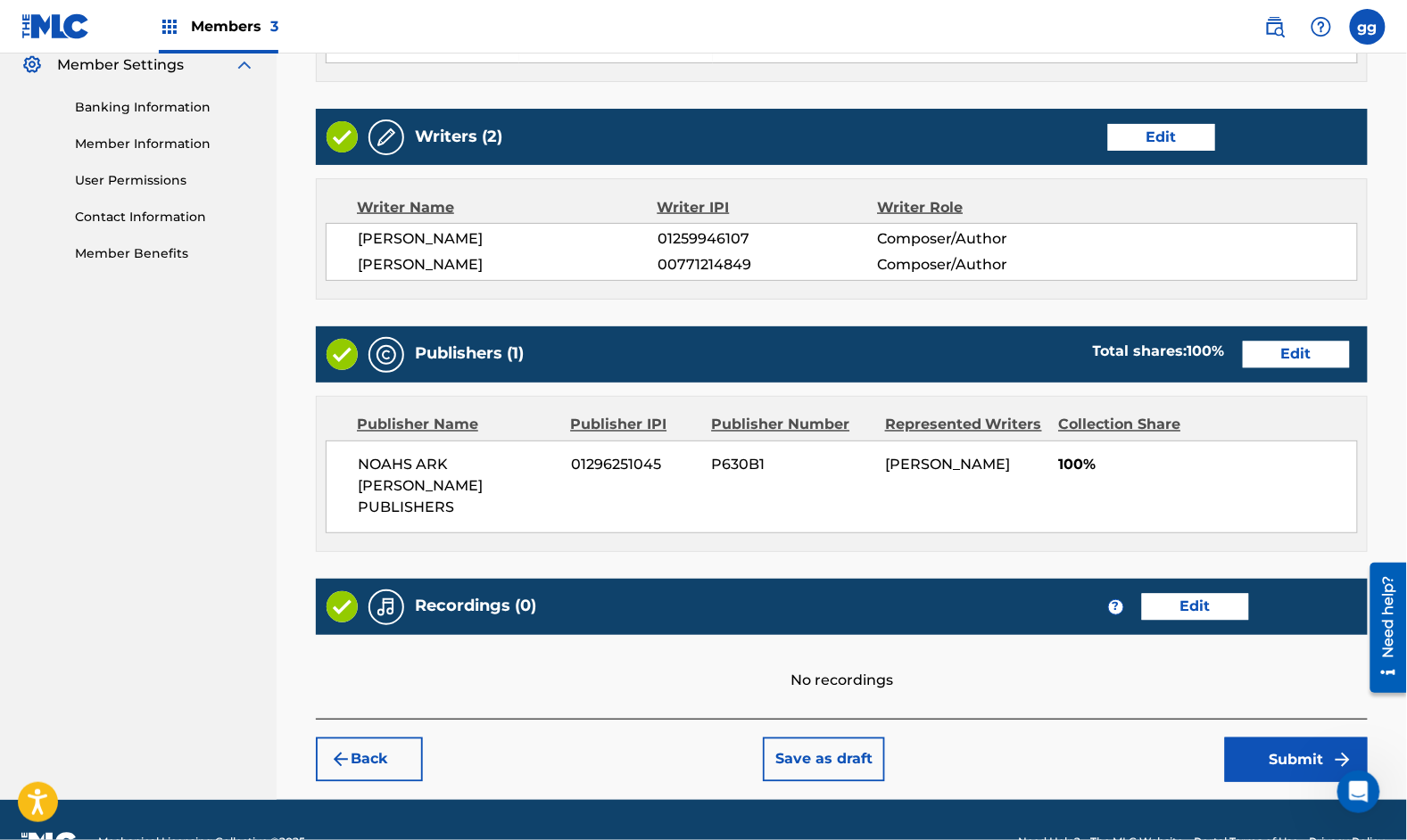 scroll, scrollTop: 816, scrollLeft: 0, axis: vertical 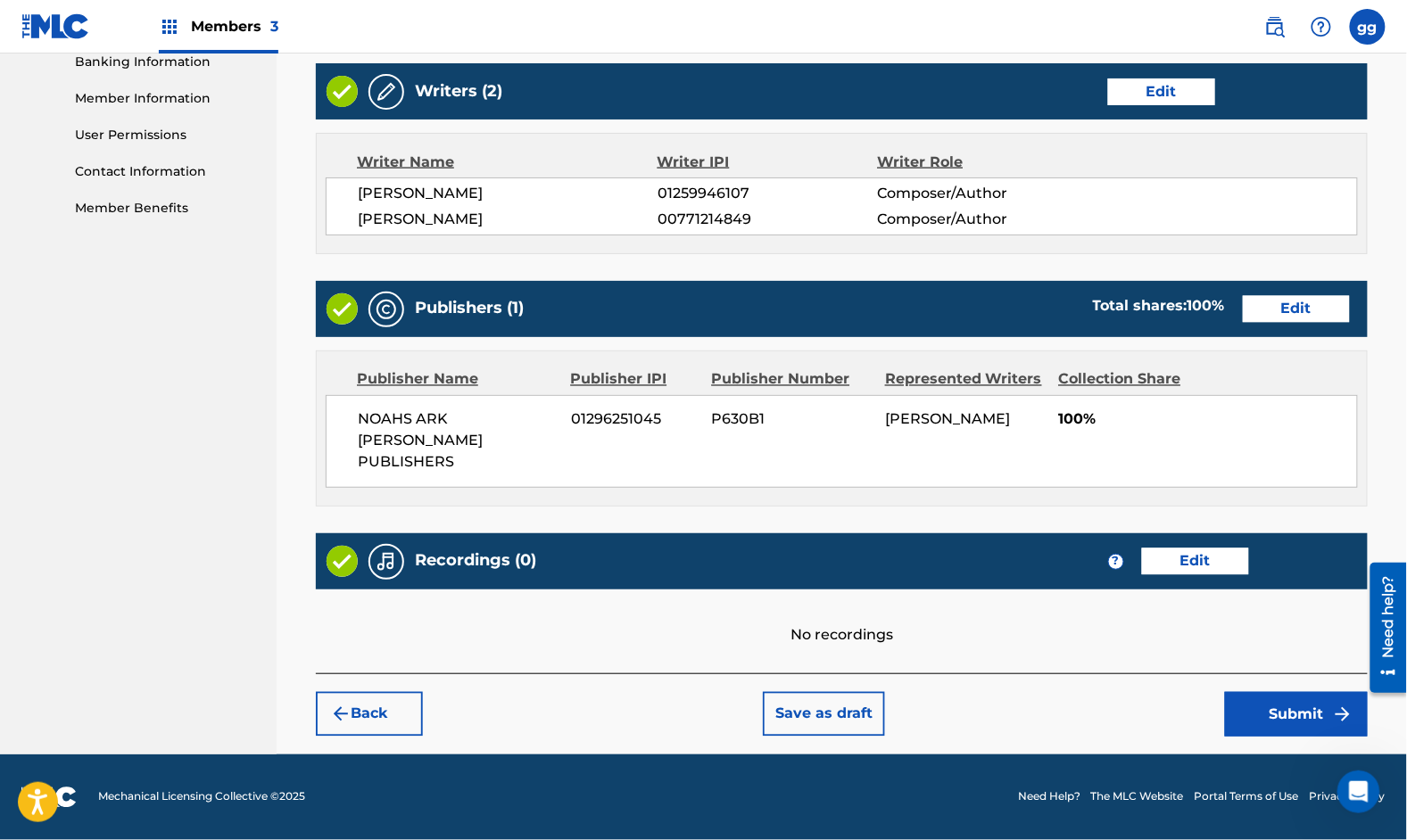click on "Submit" at bounding box center (1296, 714) 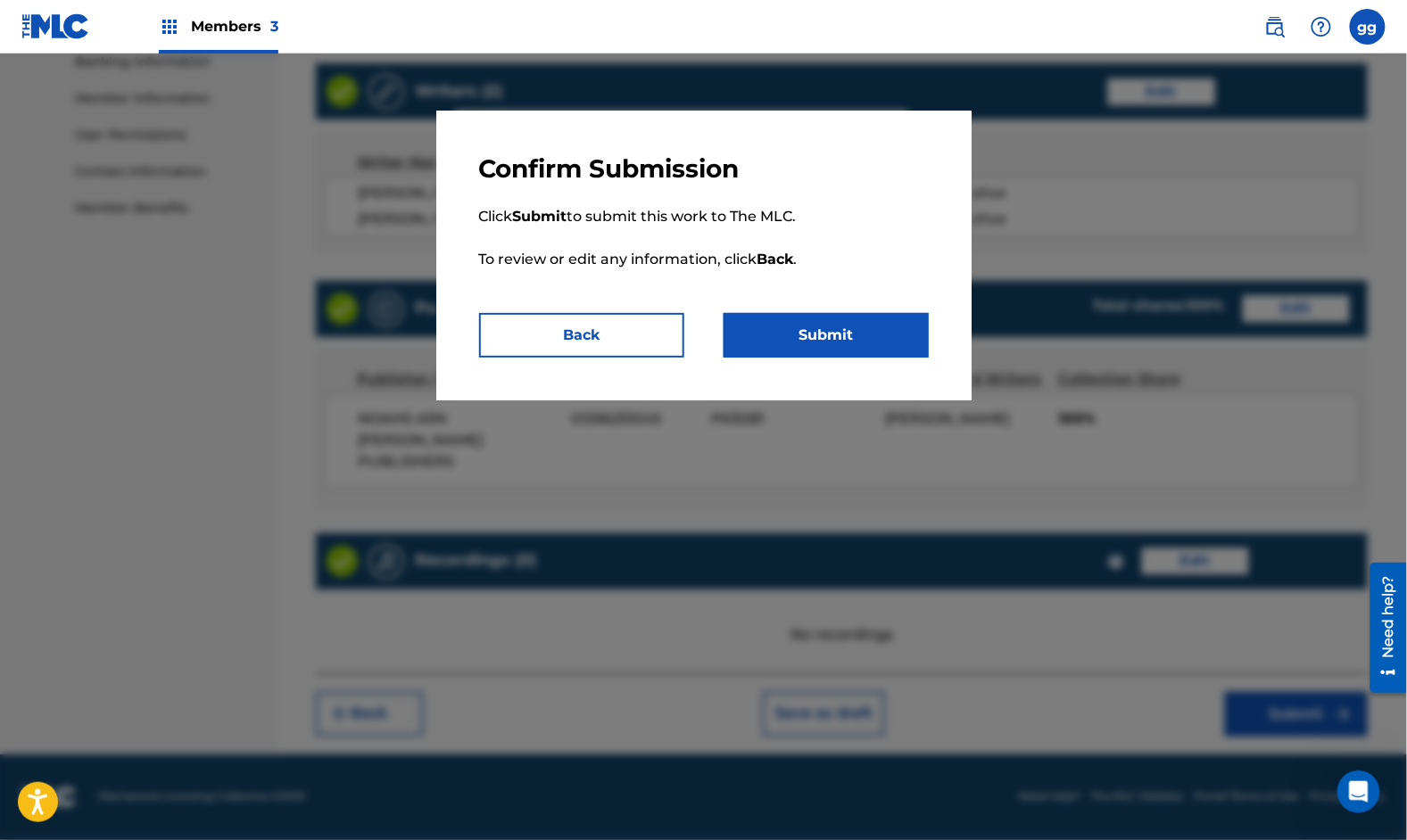 click on "Submit" at bounding box center (826, 335) 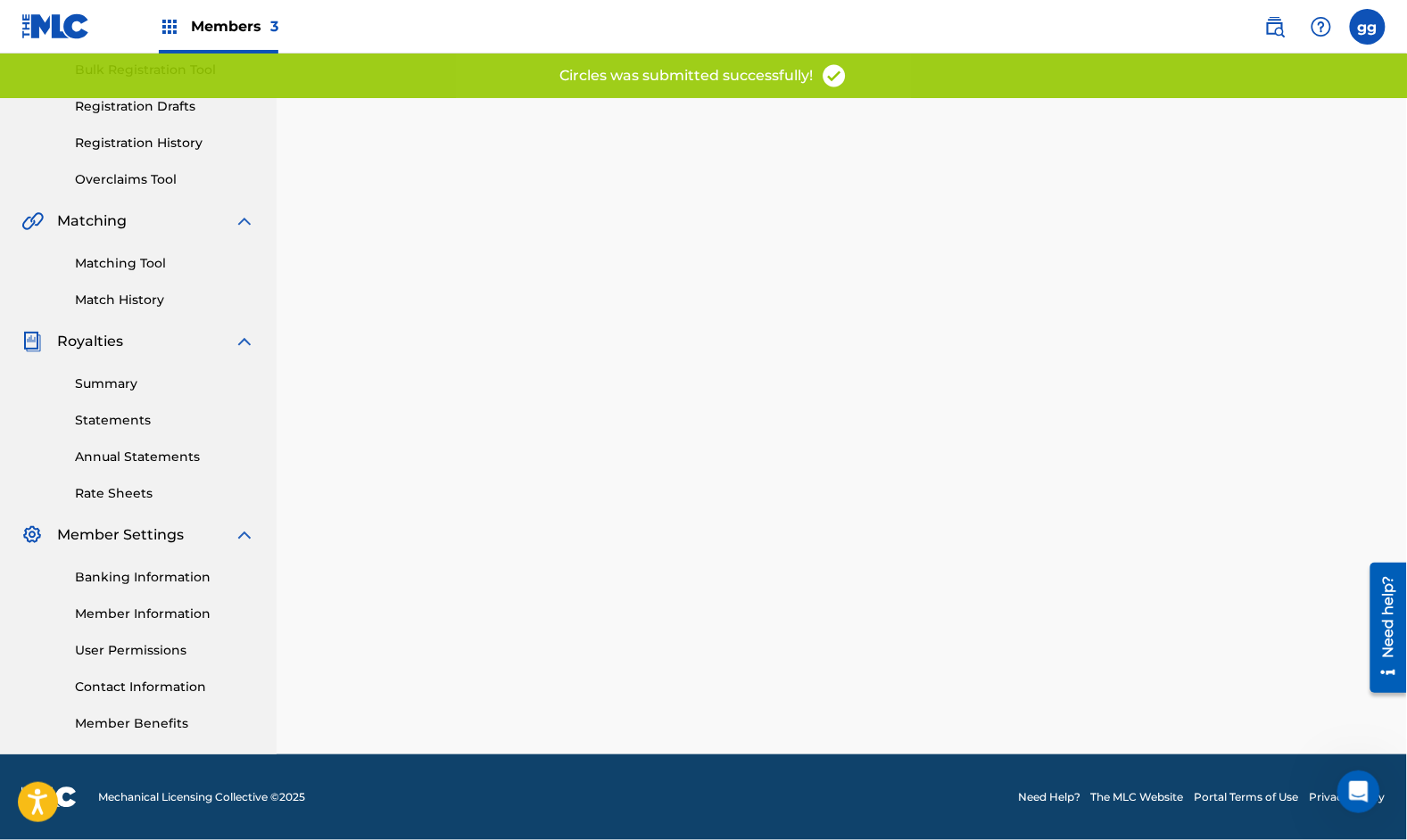 scroll, scrollTop: 0, scrollLeft: 0, axis: both 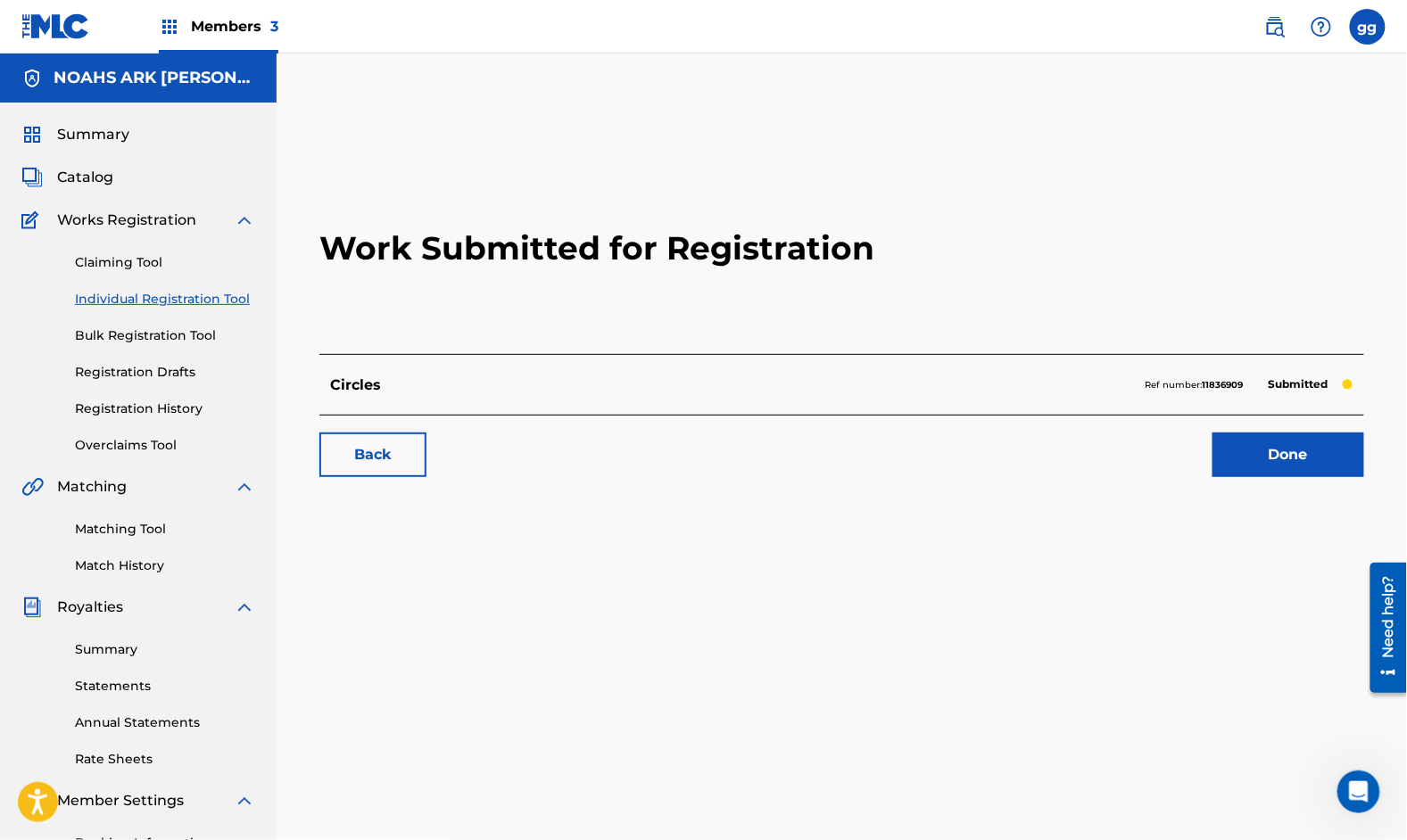 click on "Members    3" at bounding box center (235, 26) 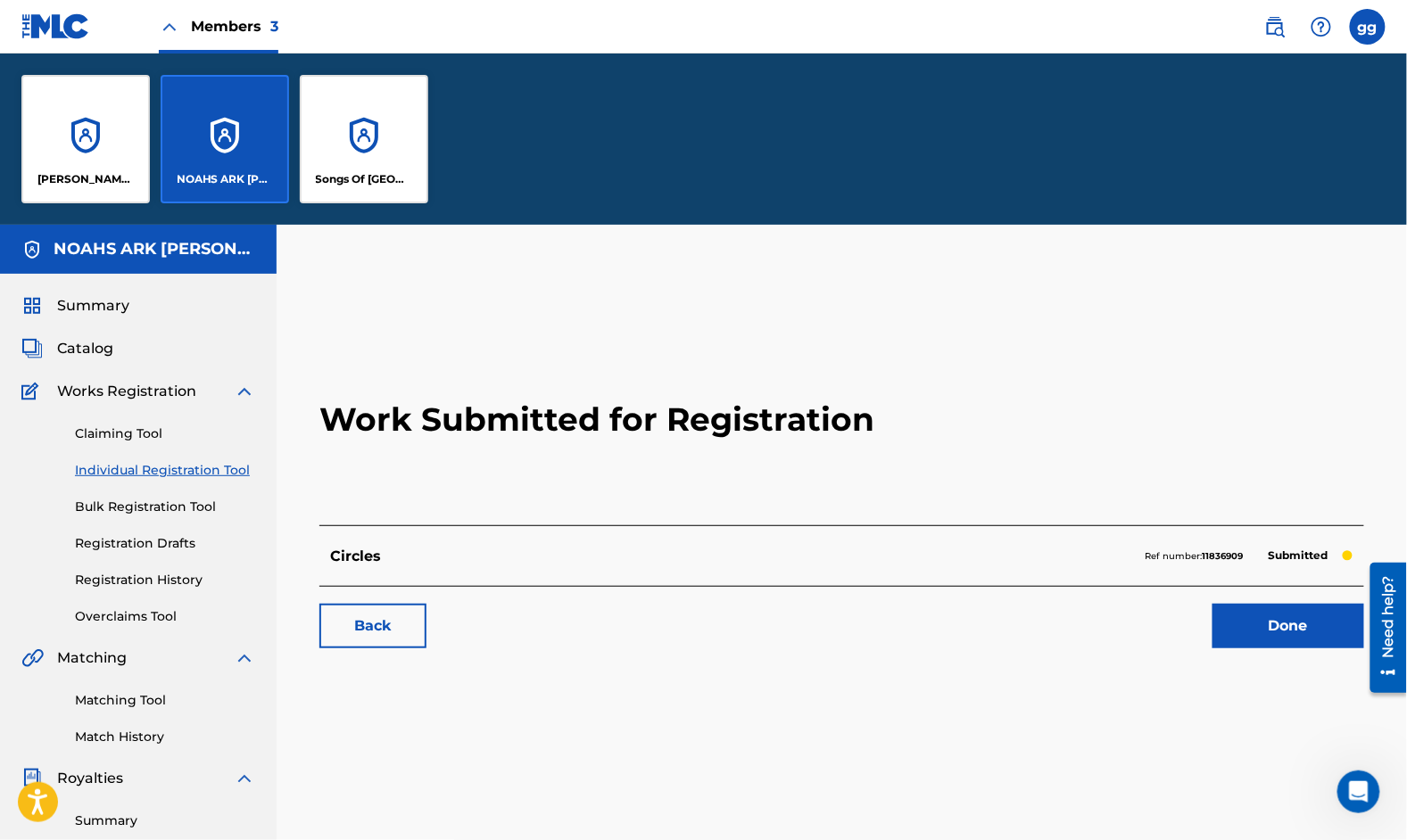 click on "[PERSON_NAME] MUSIC" at bounding box center (86, 139) 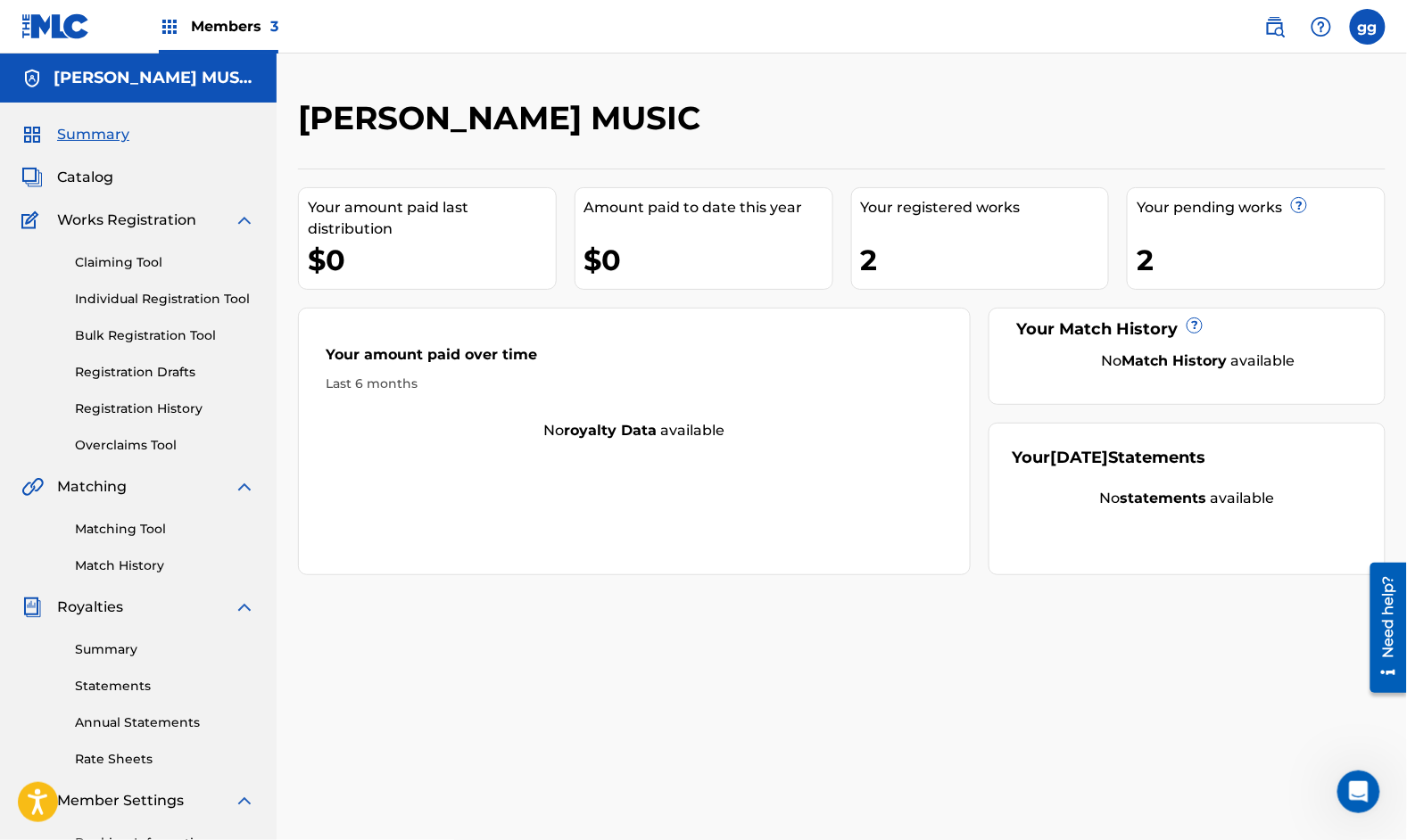 click on "Individual Registration Tool" at bounding box center [165, 299] 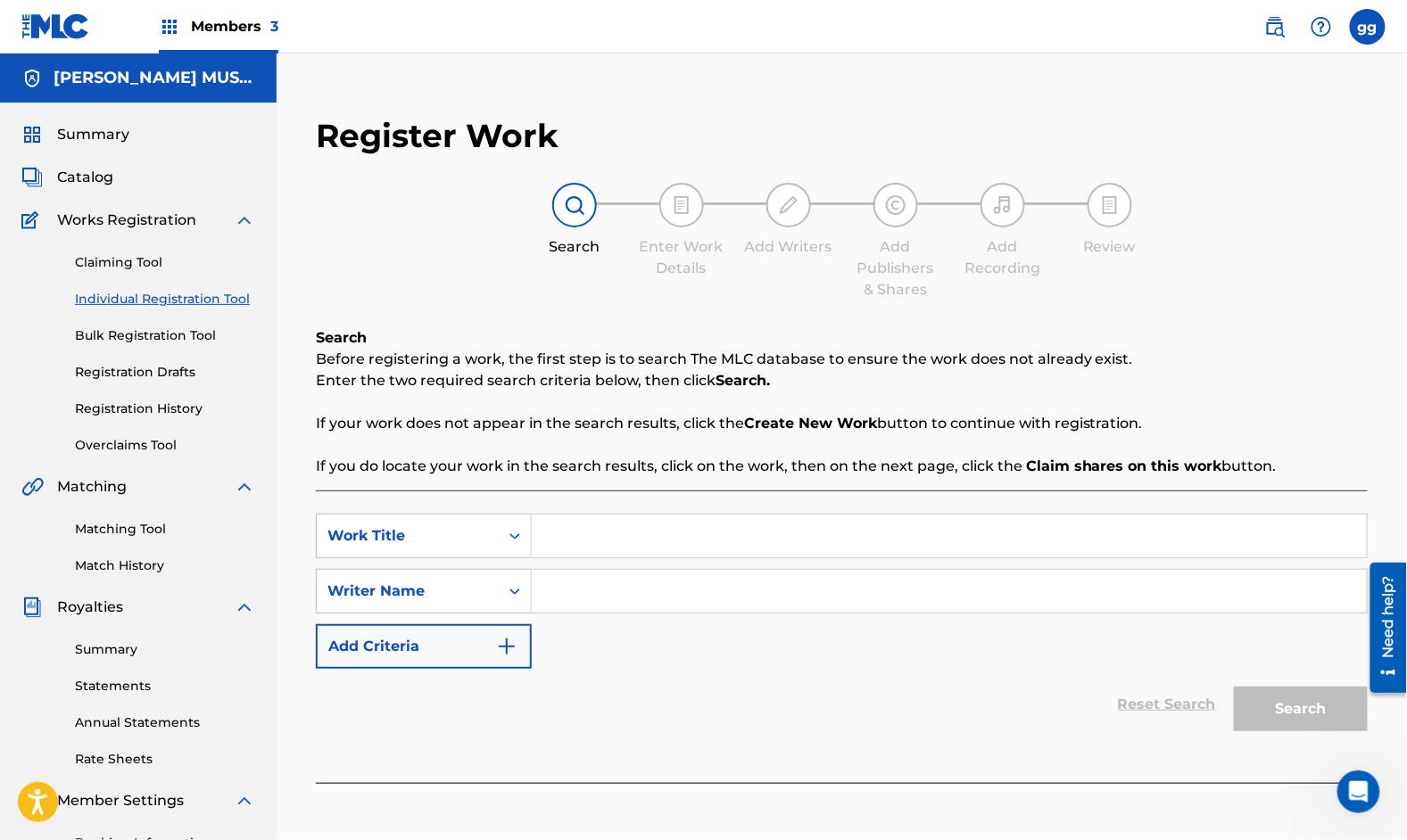 click at bounding box center (949, 536) 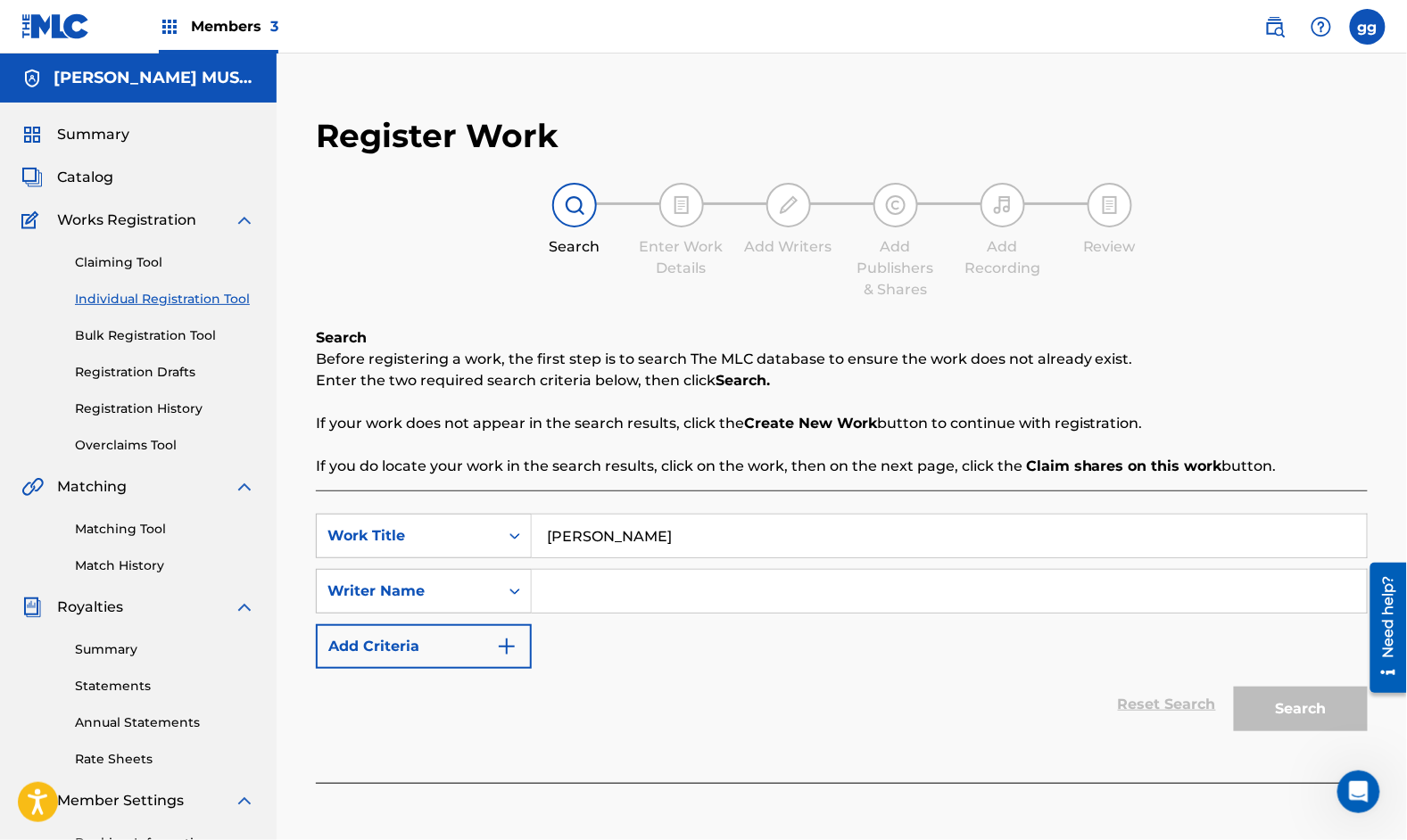 type on "[PERSON_NAME]" 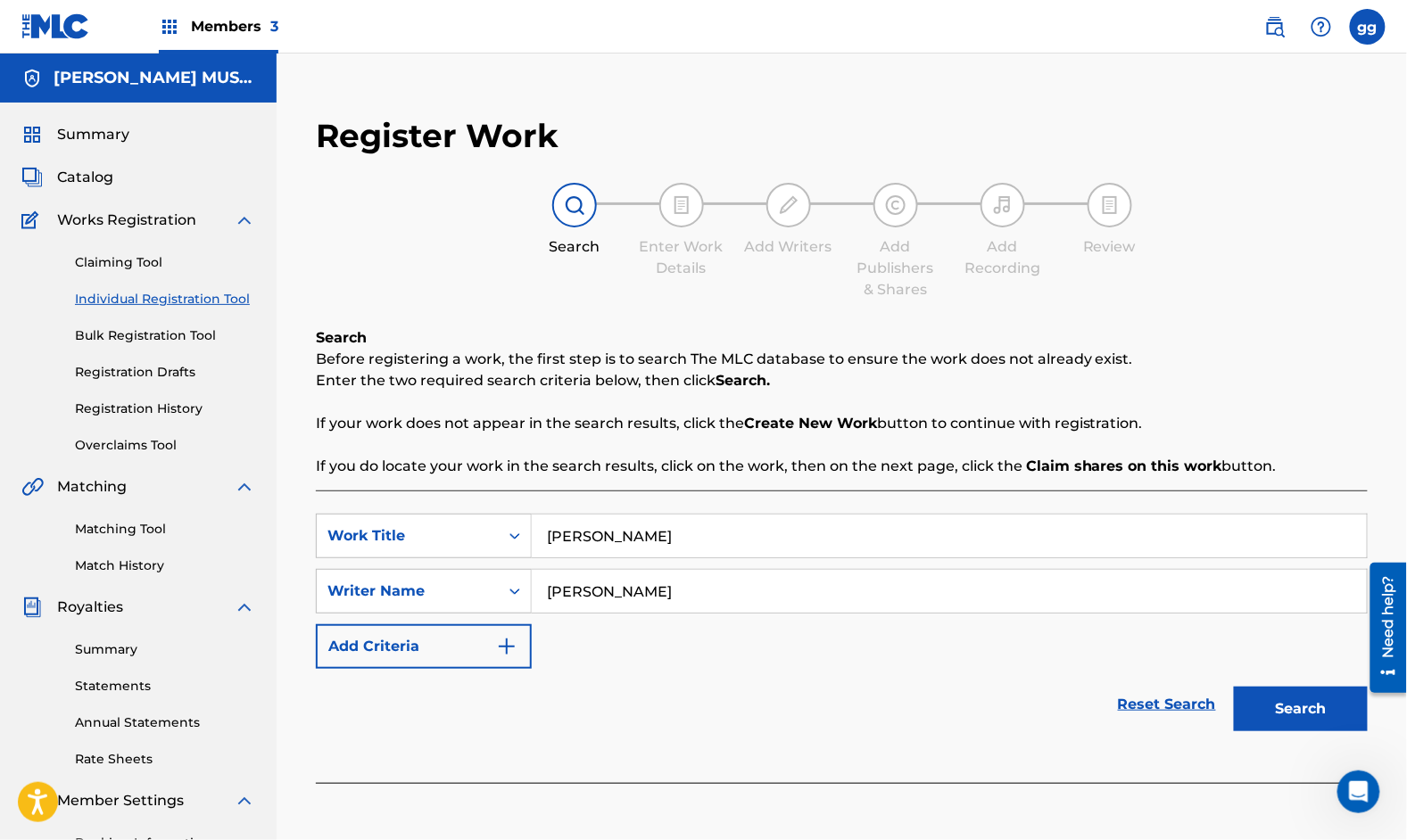 type on "[PERSON_NAME]" 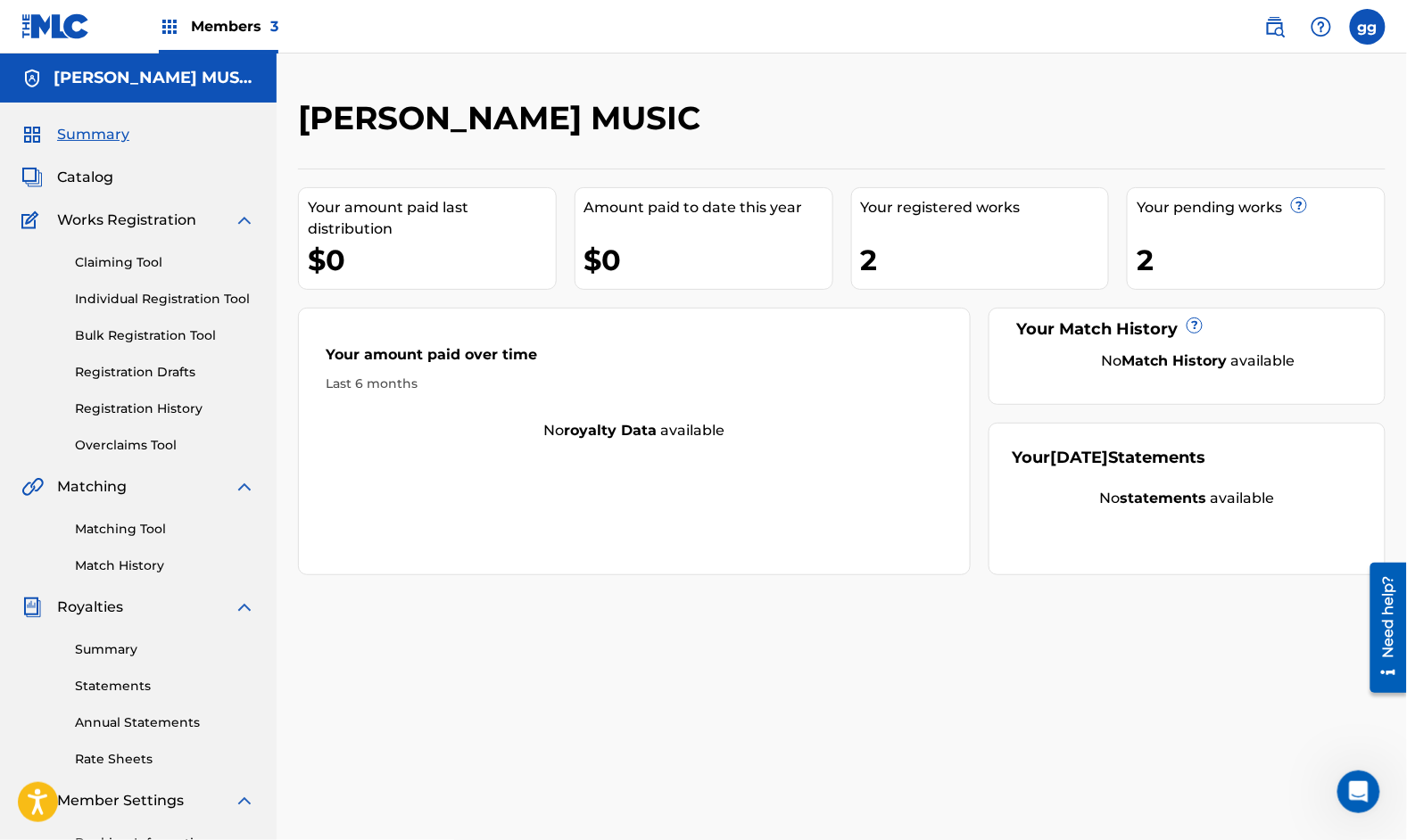 click on "Individual Registration Tool" at bounding box center (165, 299) 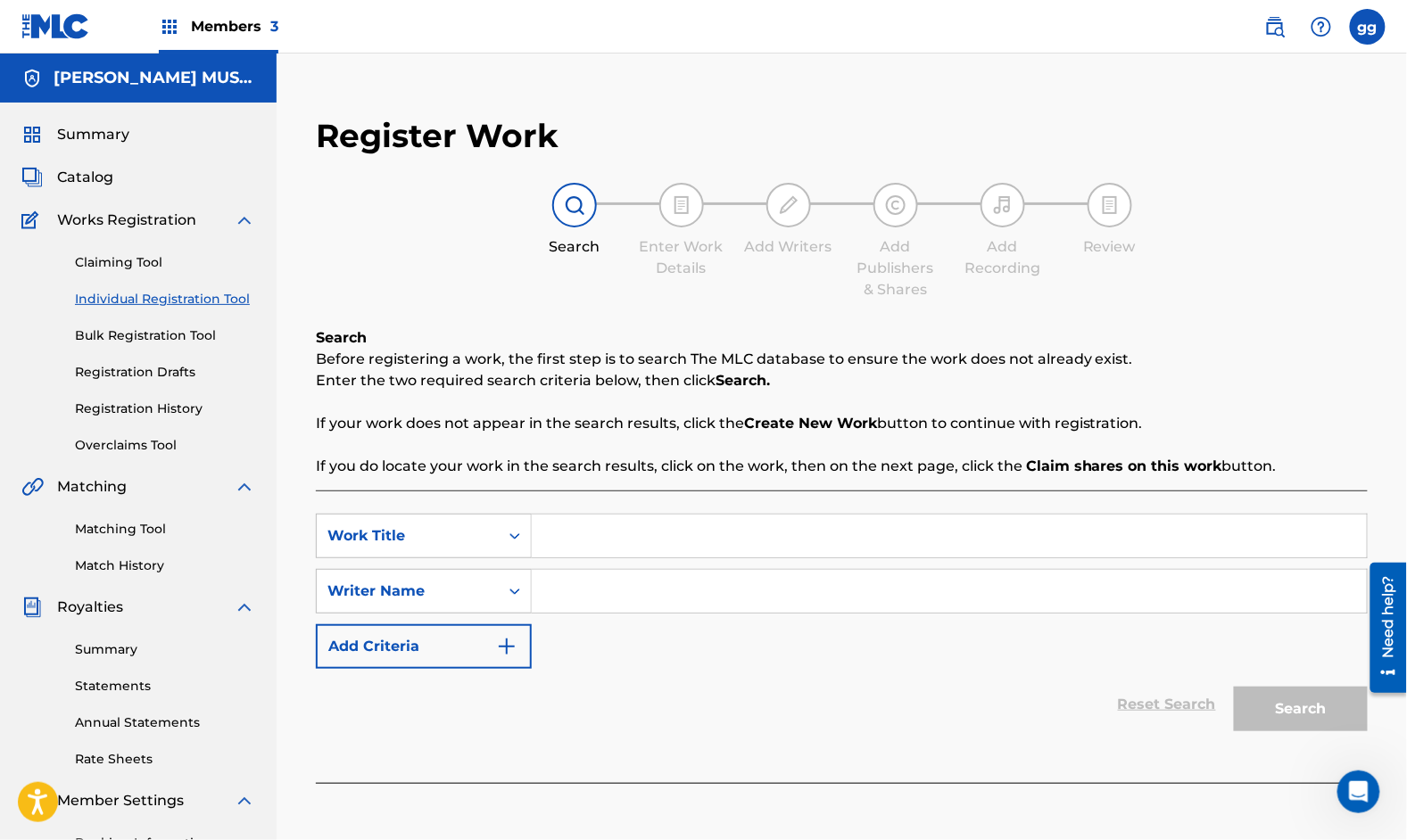 click at bounding box center [949, 536] 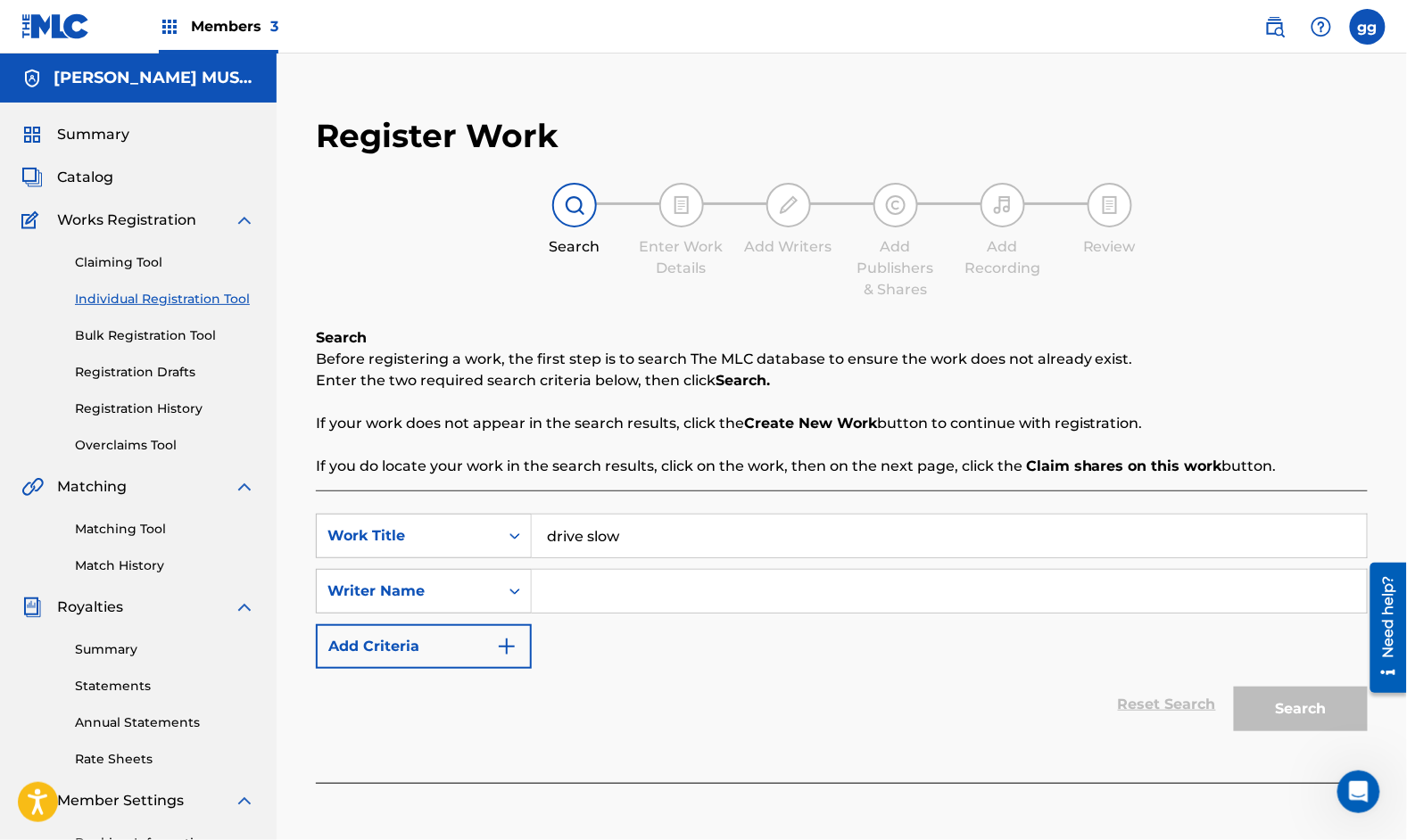 type on "drive slow" 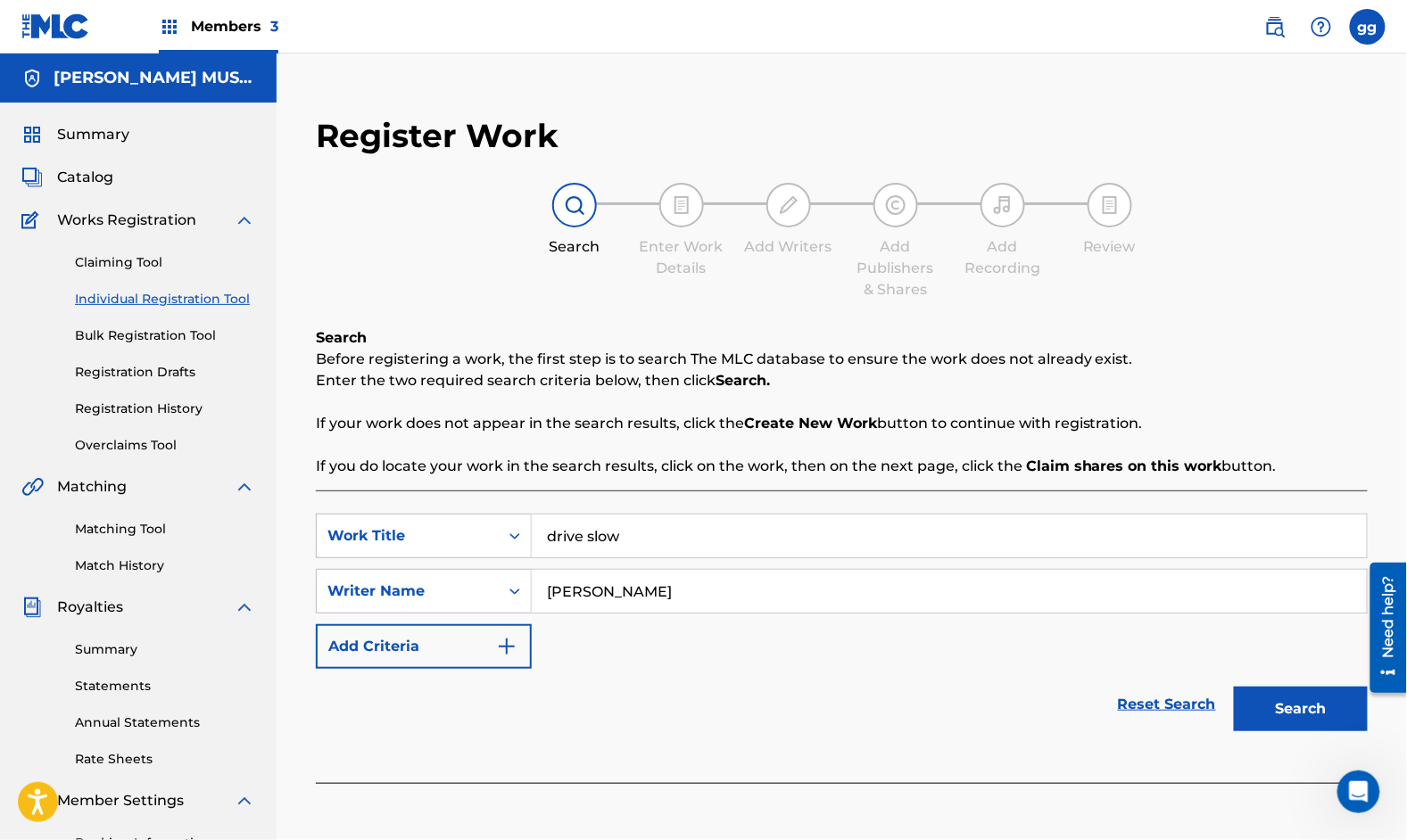 type on "[PERSON_NAME]" 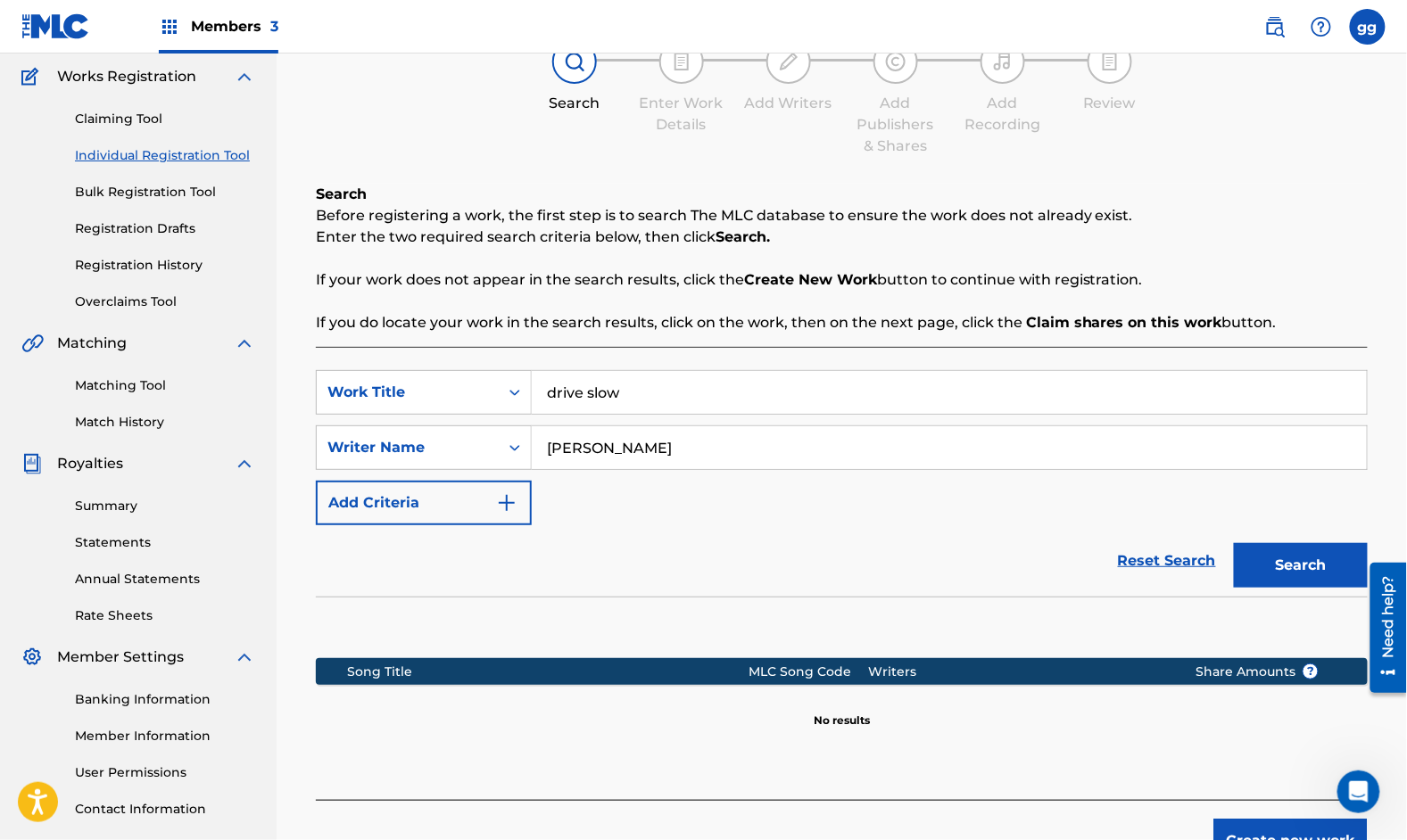scroll, scrollTop: 309, scrollLeft: 0, axis: vertical 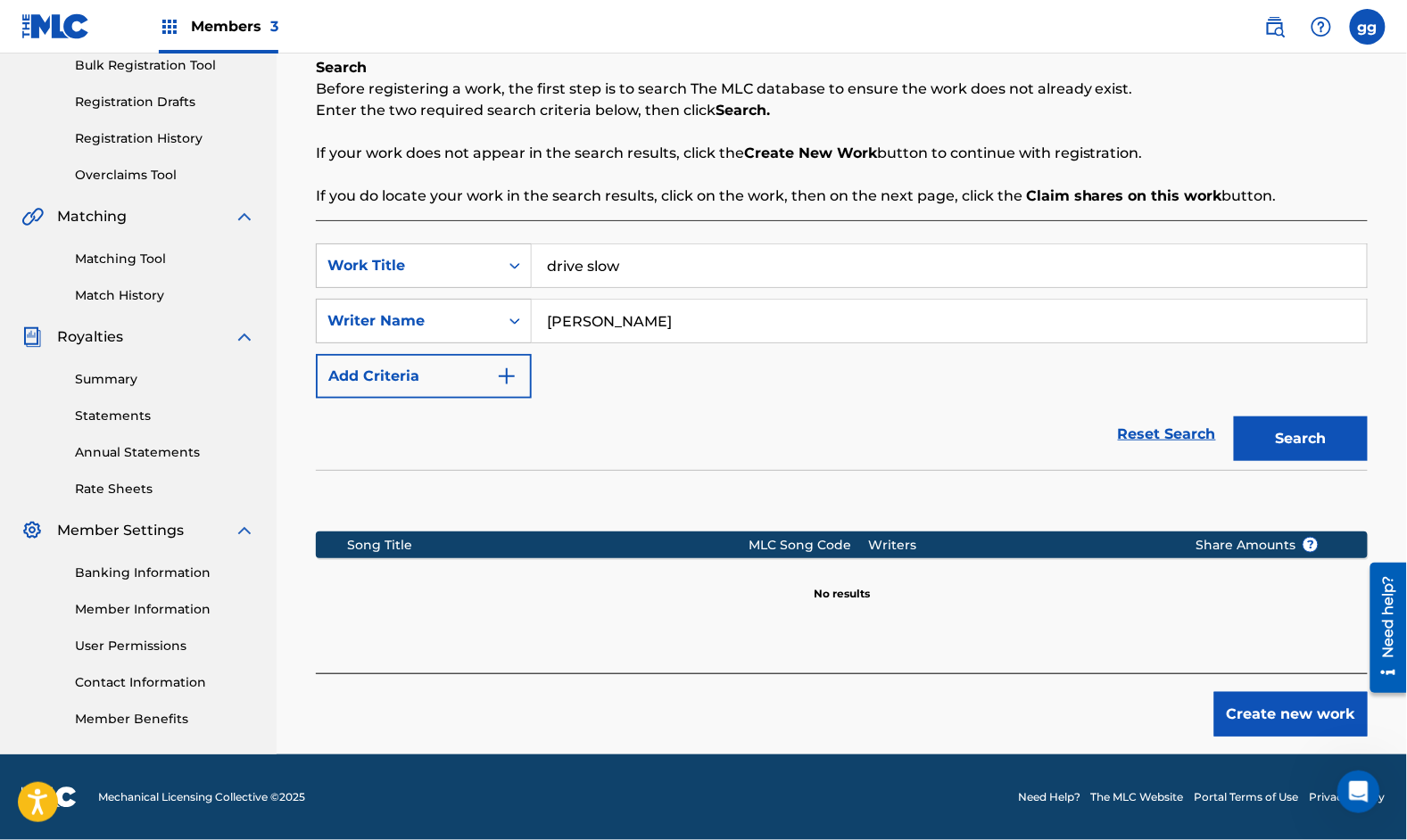 click on "Create new work" at bounding box center [1291, 714] 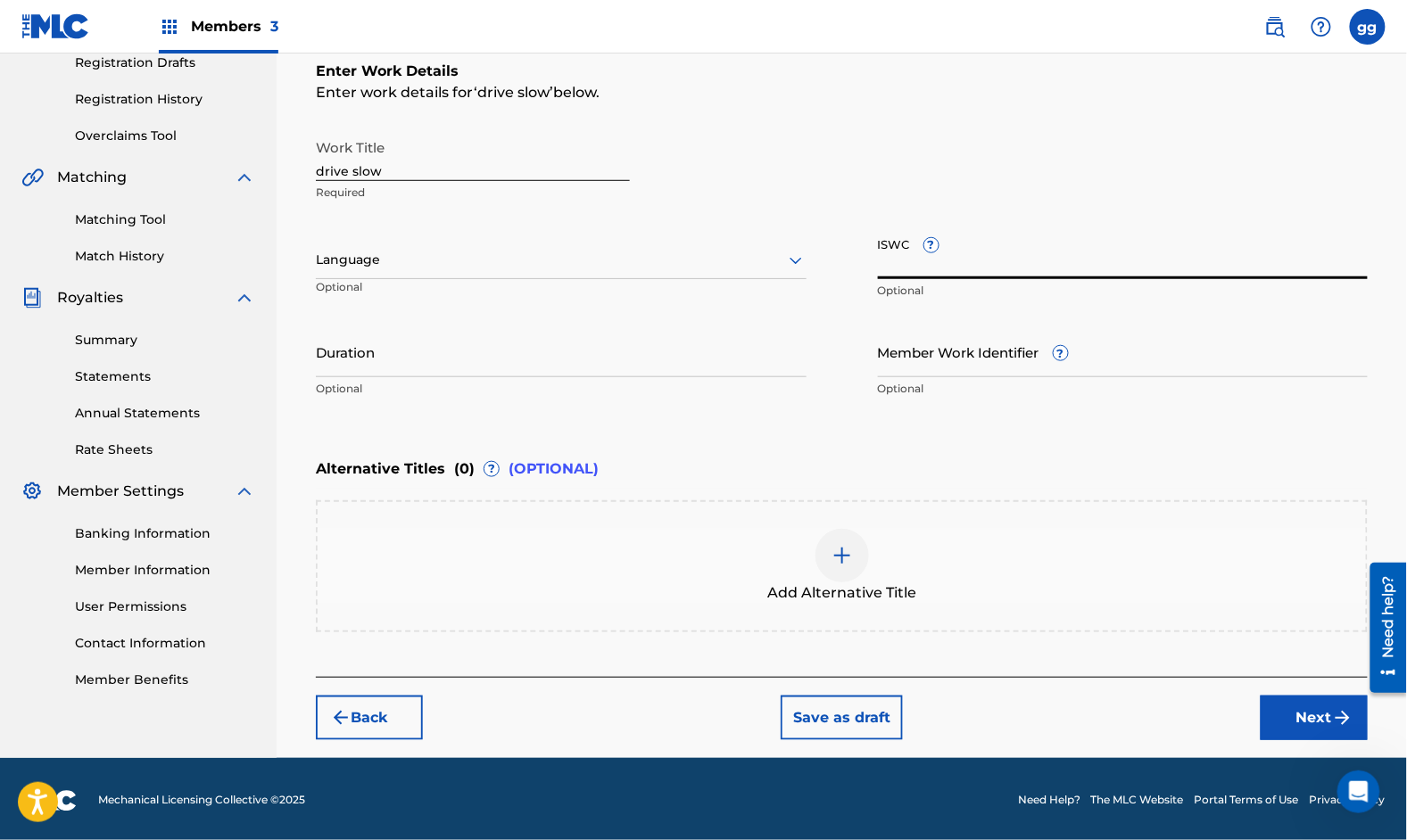 click on "ISWC   ?" at bounding box center [1123, 253] 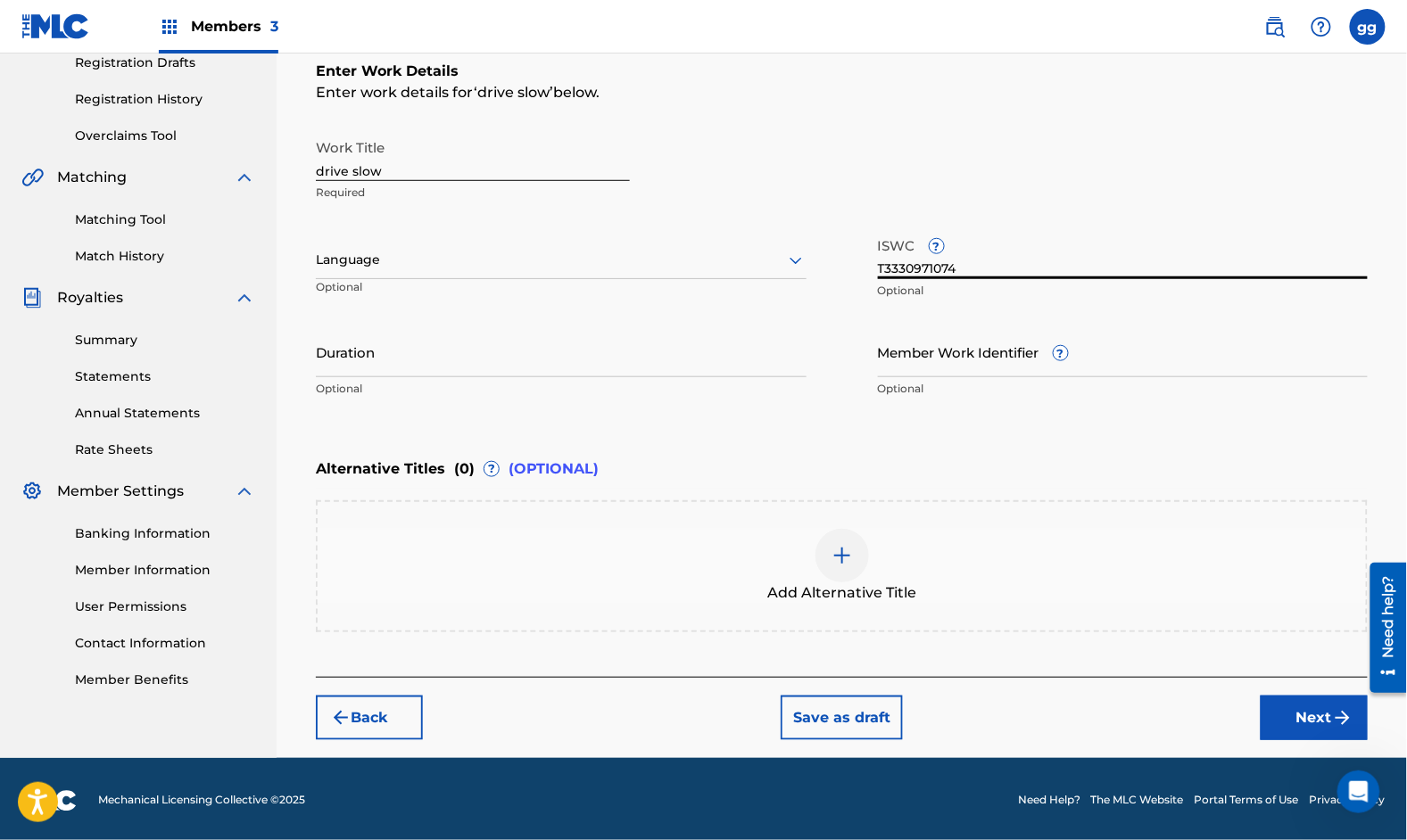 type on "T3330971074" 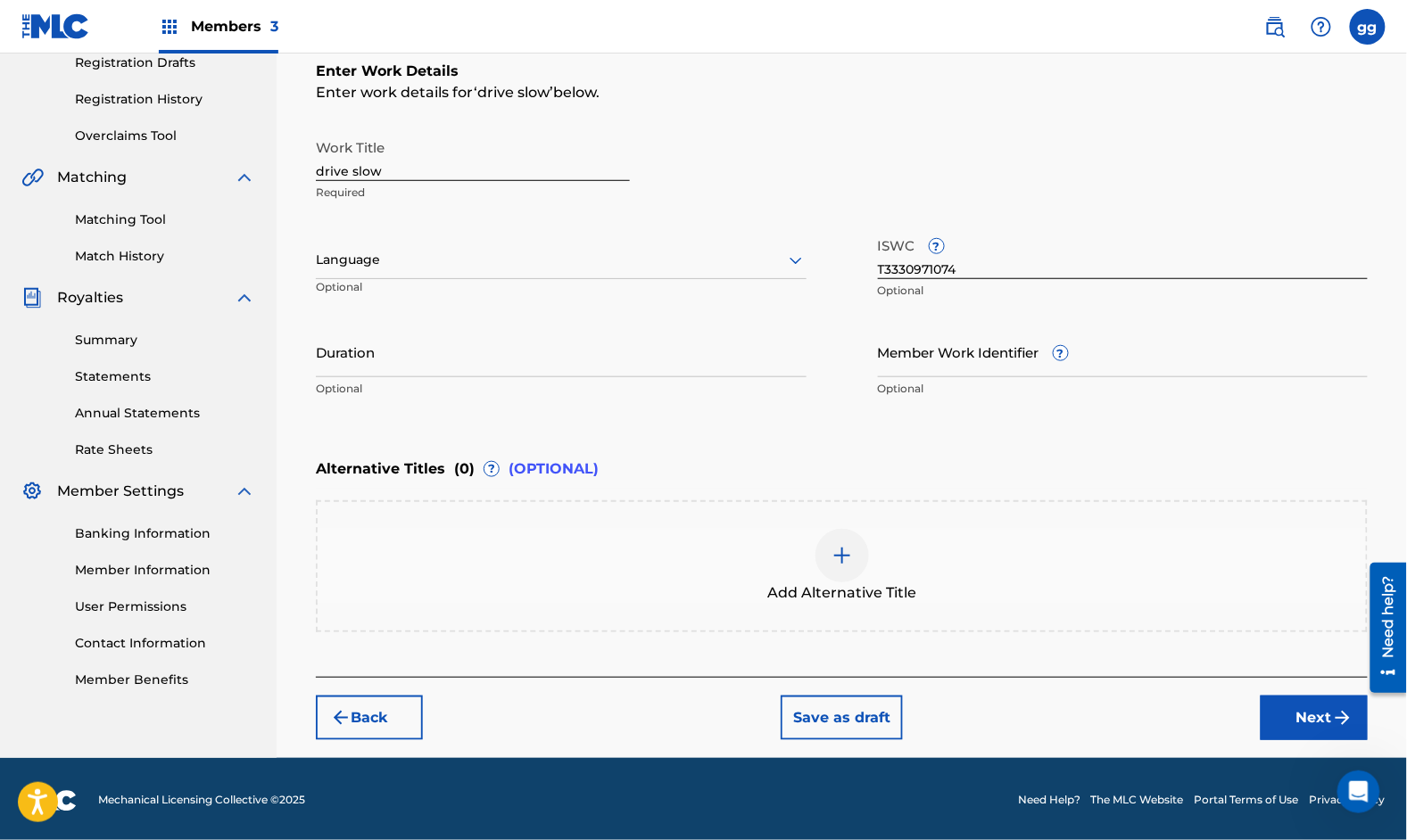 click on "Work Title   drive slow Required Language Optional ISWC   ? T3330971074 Optional Duration   Optional Member Work Identifier   ? Optional" at bounding box center (841, 268) 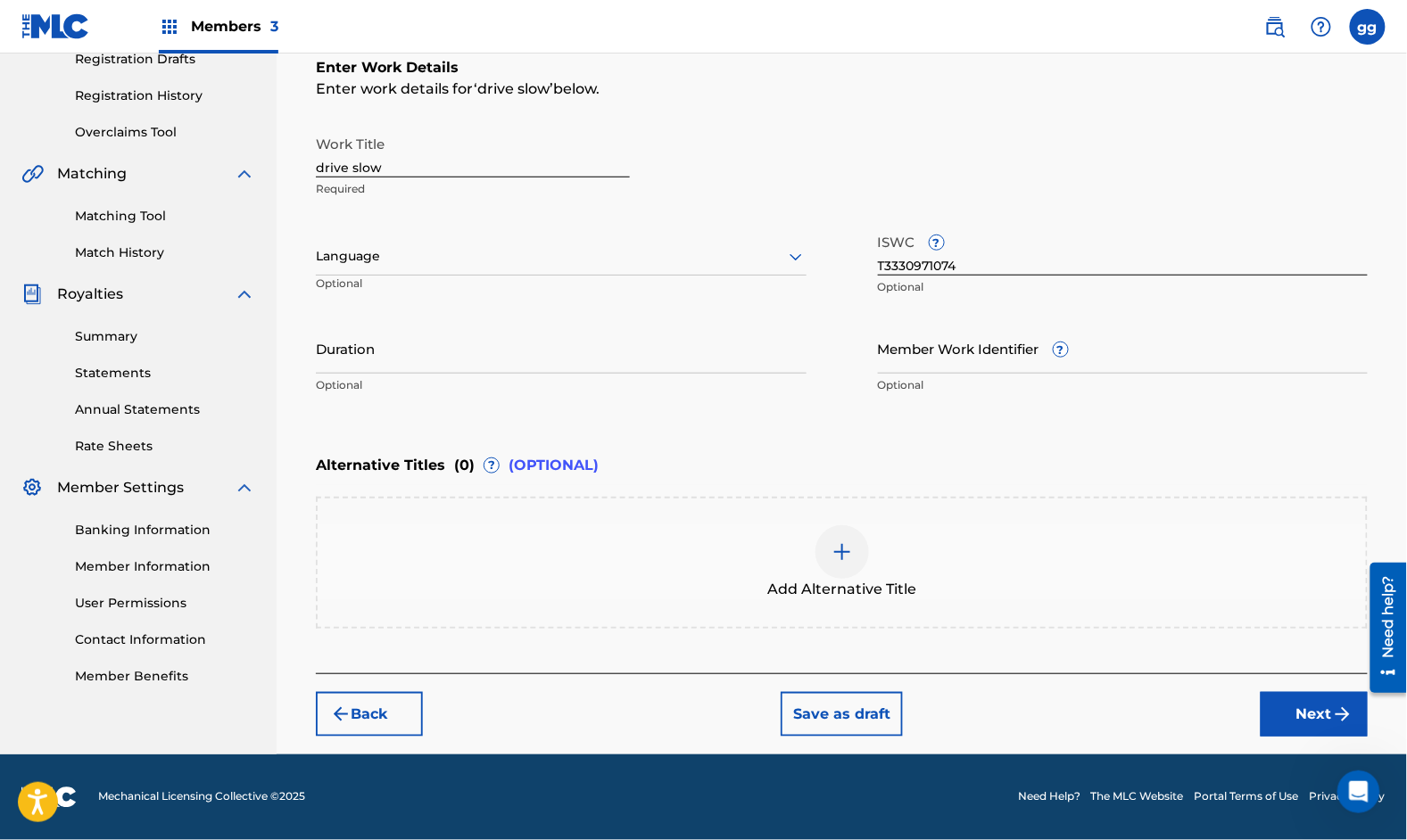 scroll, scrollTop: 363, scrollLeft: 0, axis: vertical 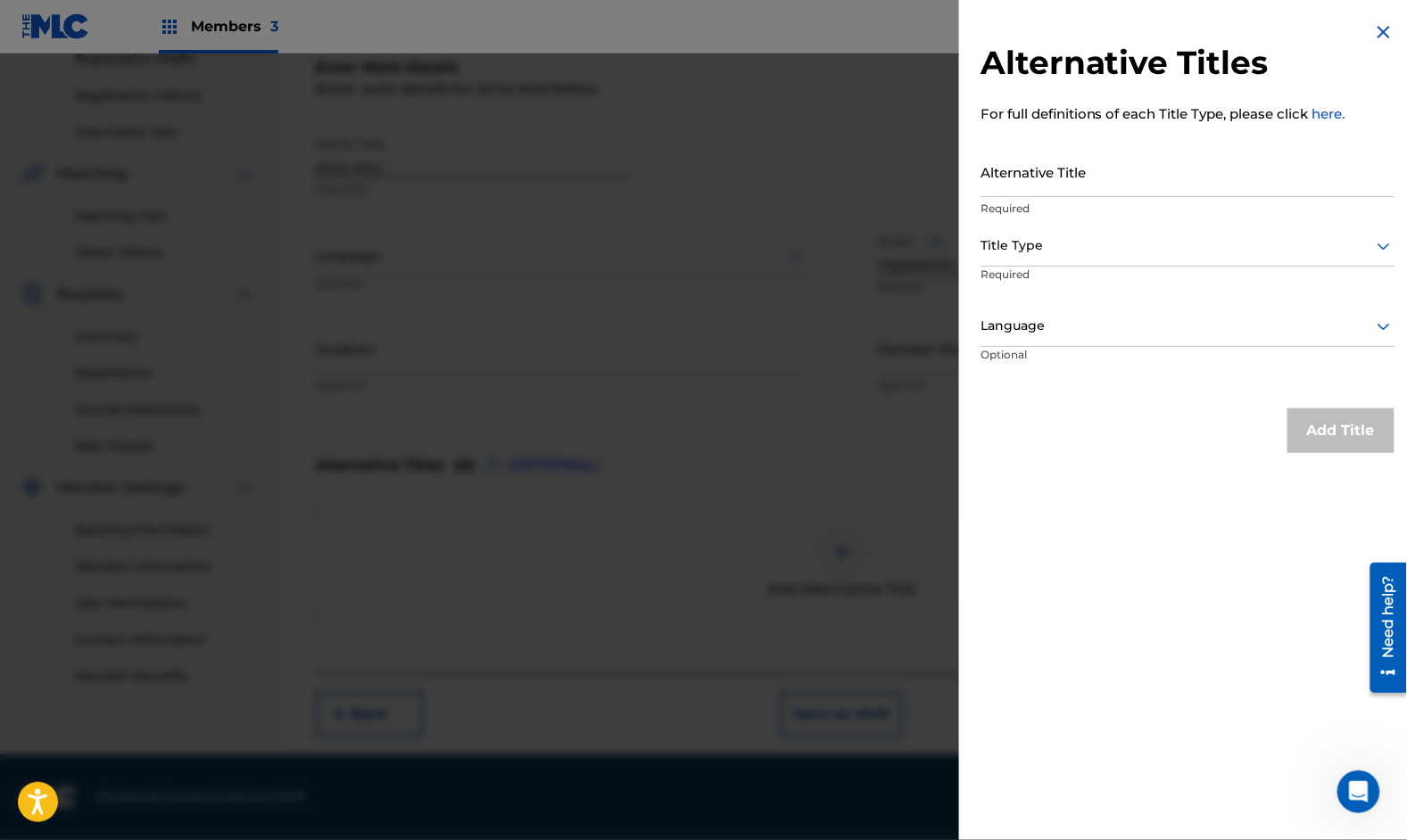 click on "Alternative Title" at bounding box center (1188, 171) 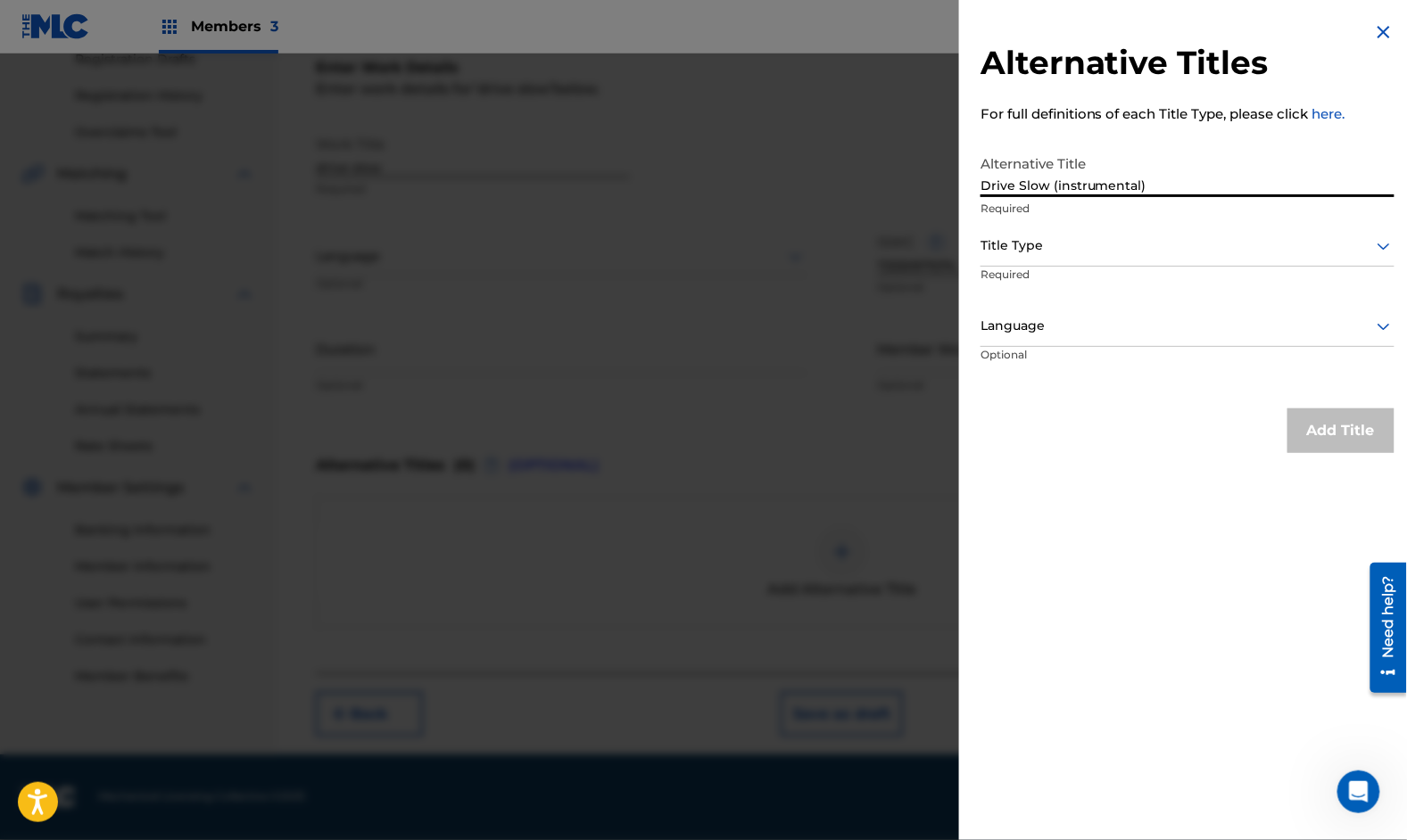 type on "Drive Slow (instrumental)" 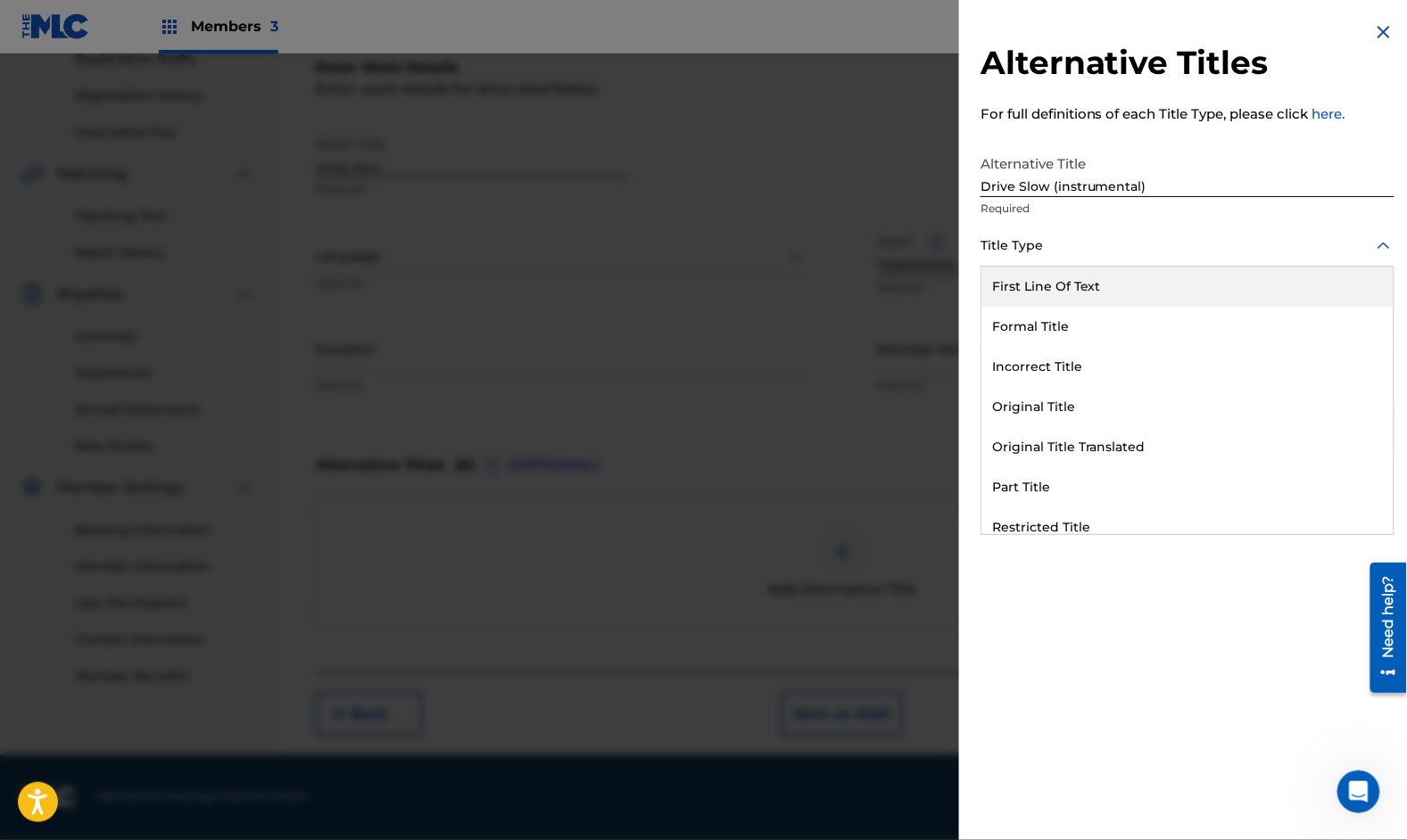 click at bounding box center [1188, 245] 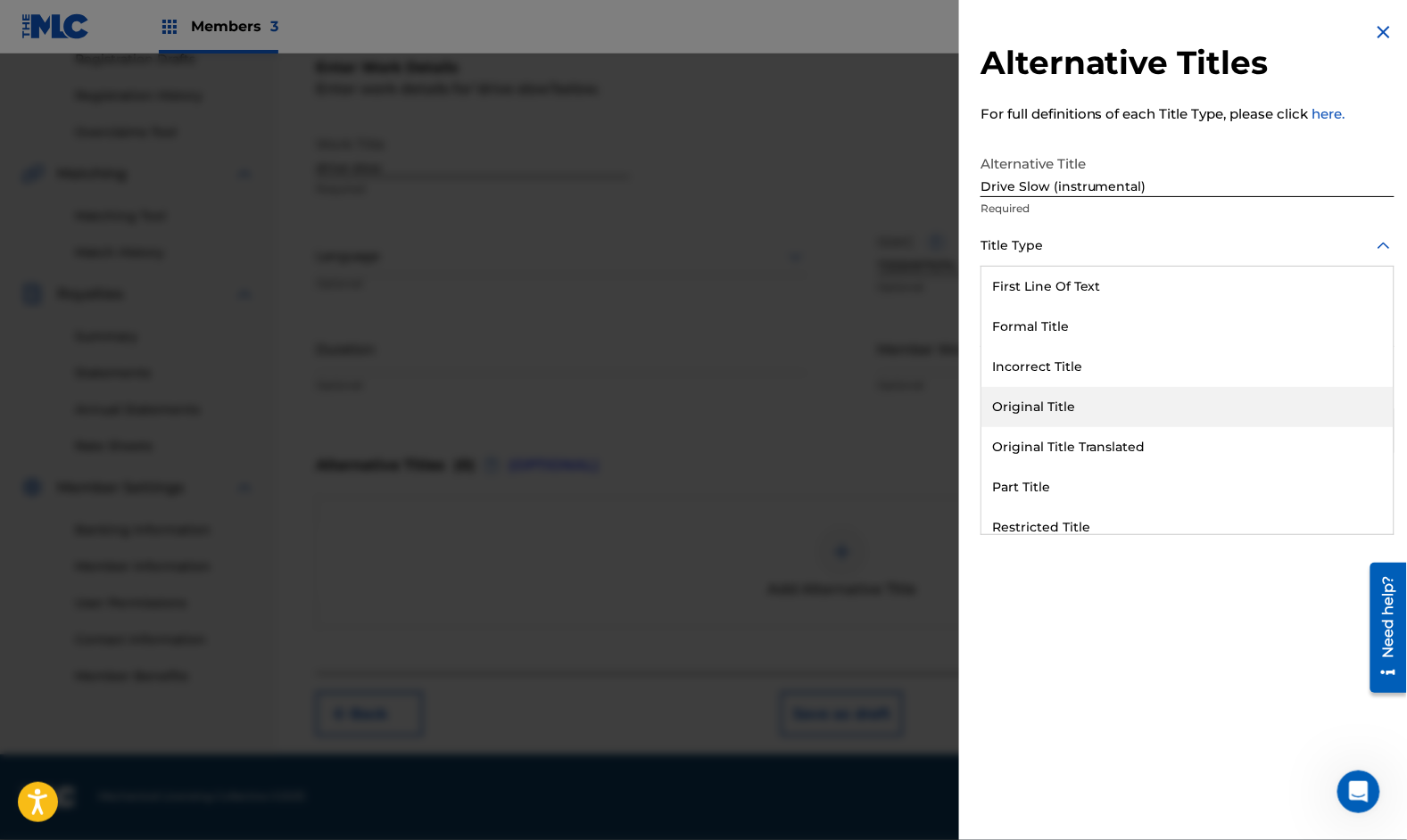 click on "Original Title" at bounding box center [1188, 407] 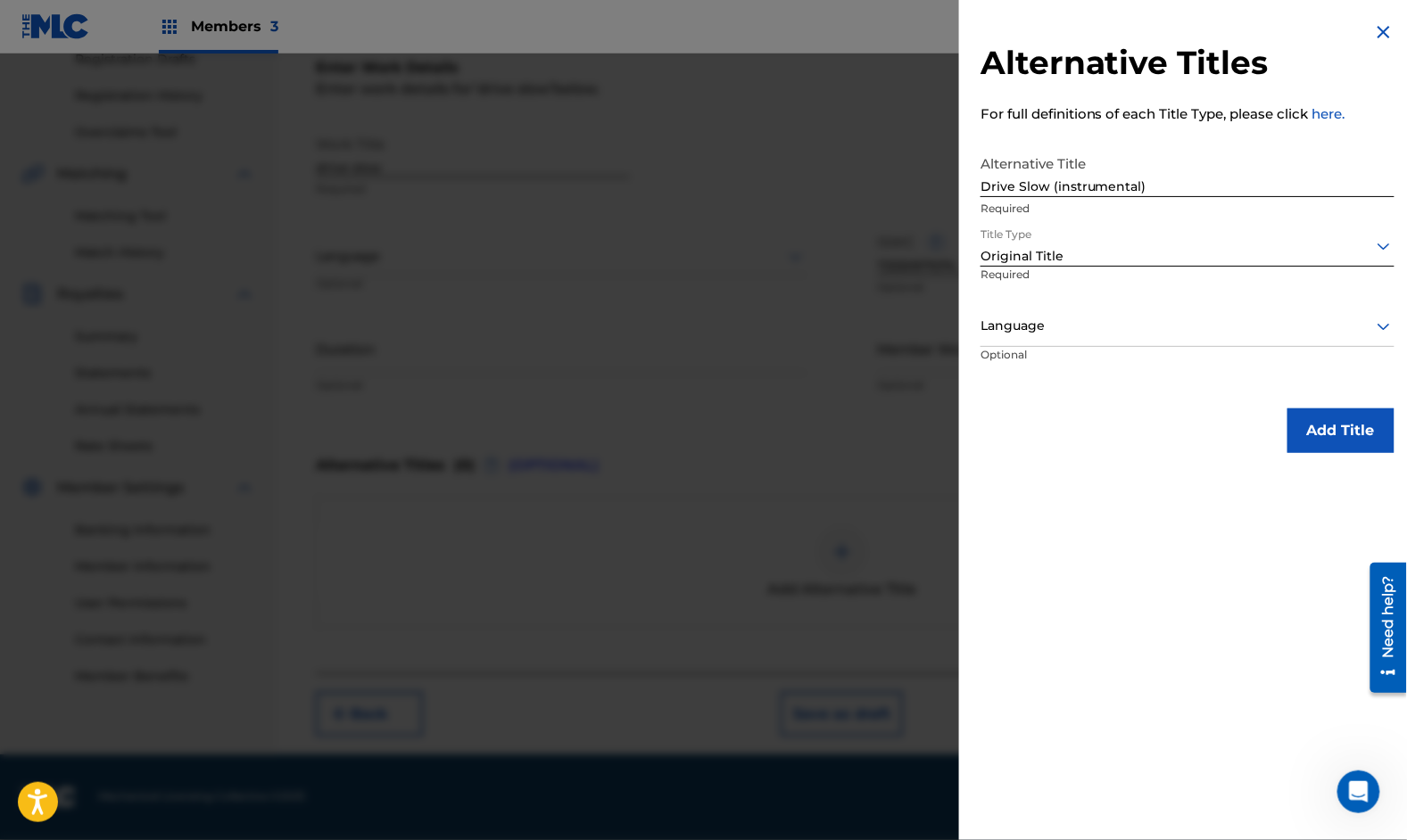 click on "Add Title" at bounding box center (1341, 431) 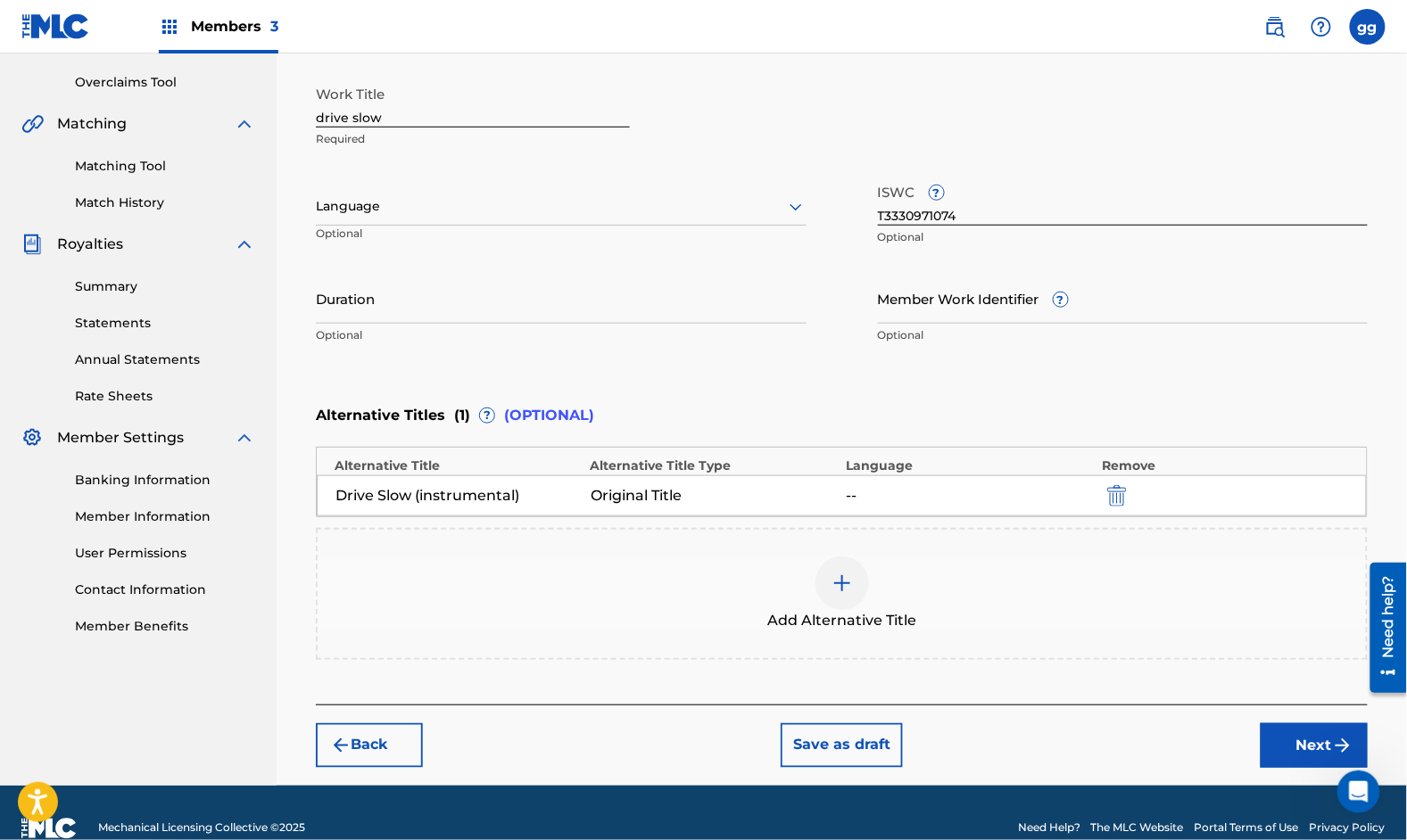 click on "drive slow" at bounding box center [473, 102] 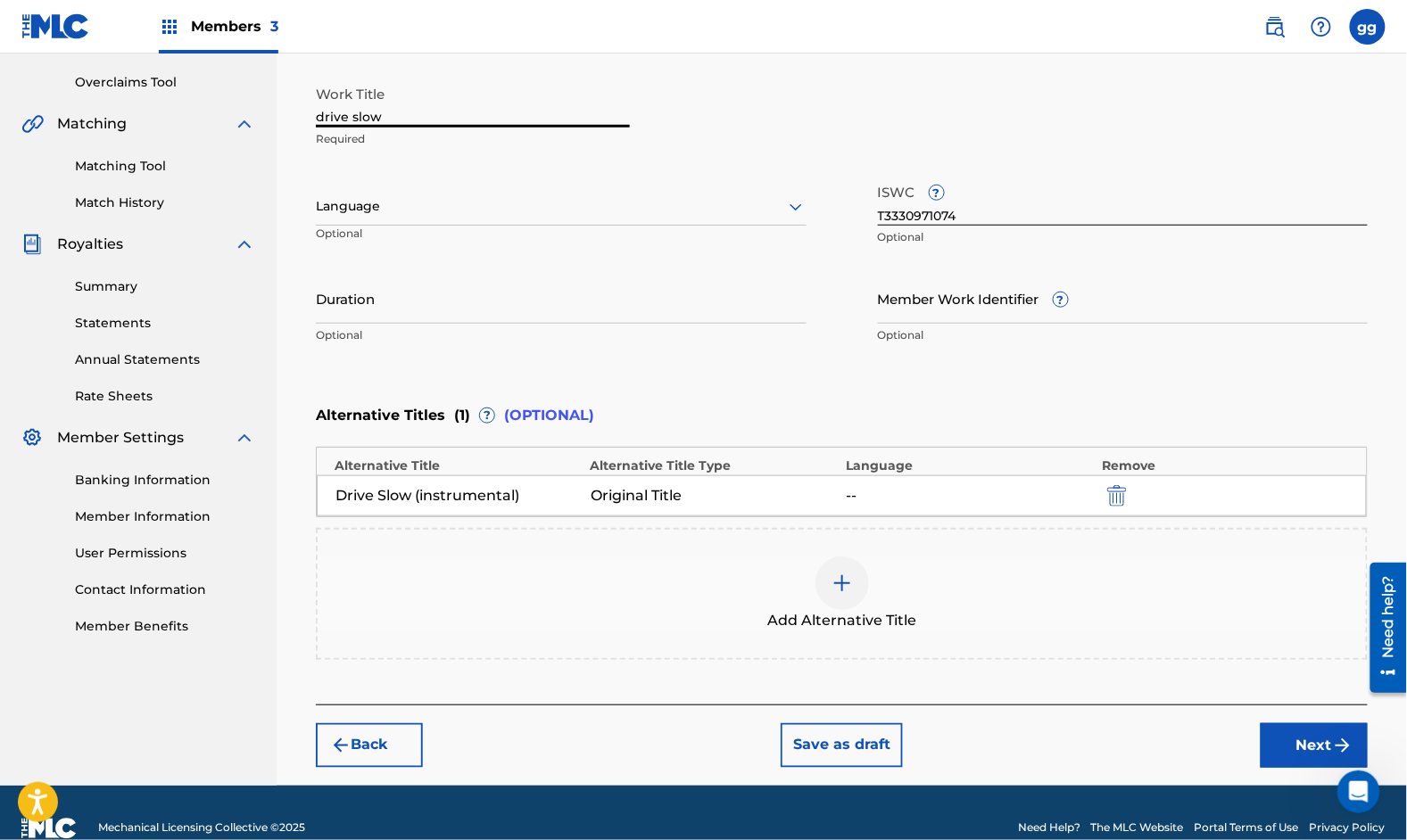 click on "drive slow" at bounding box center [473, 102] 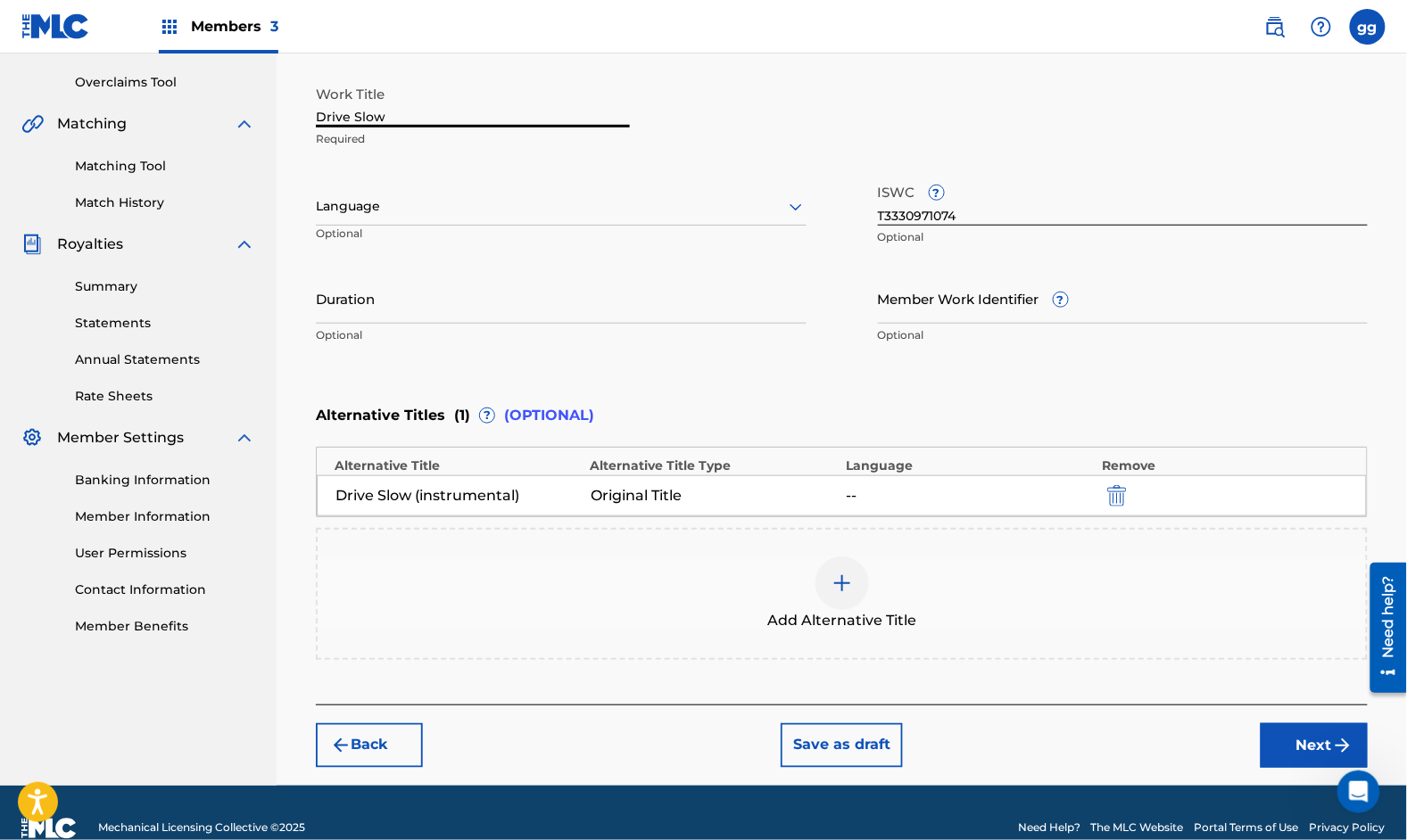type on "Drive Slow" 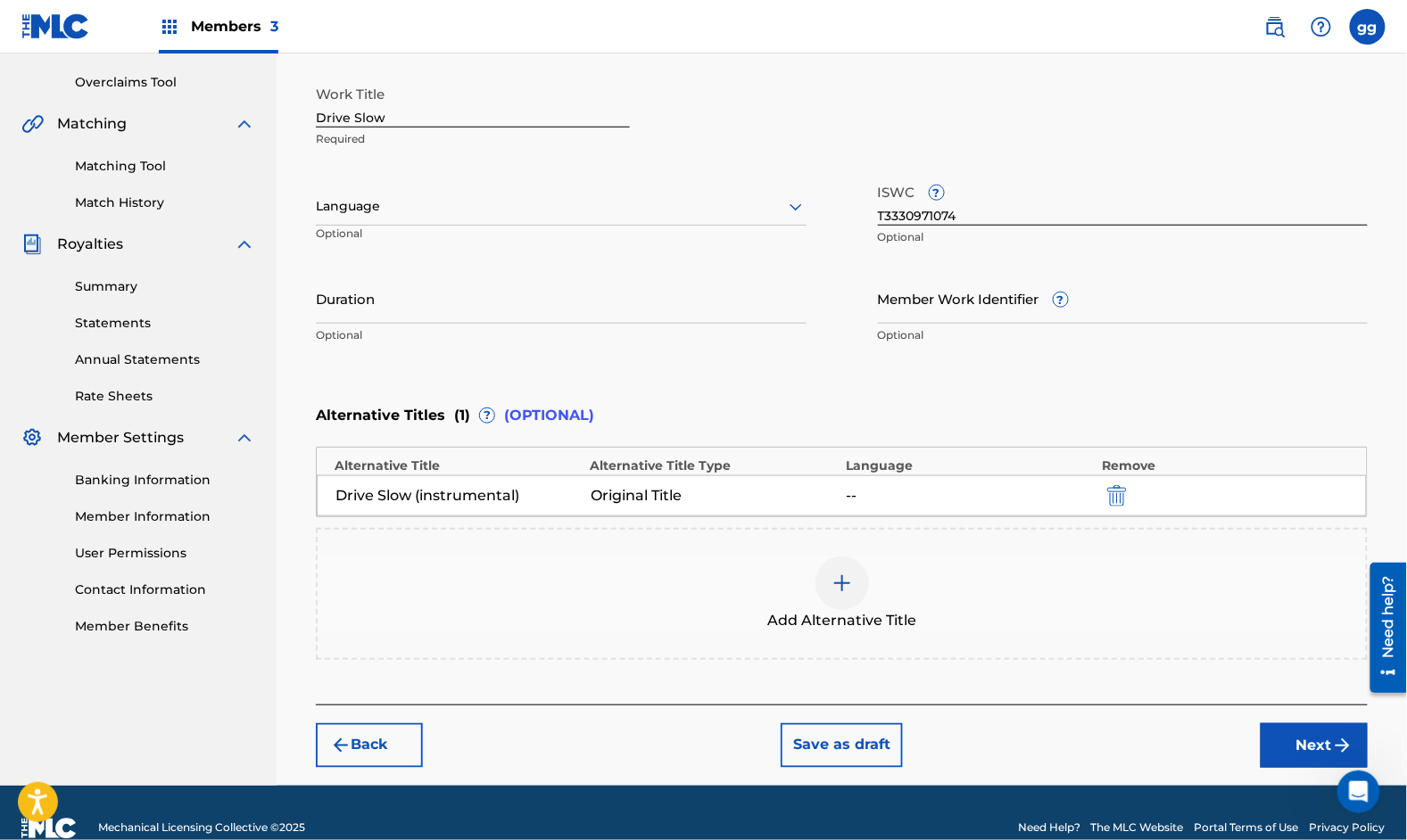 click on "Next" at bounding box center (1314, 745) 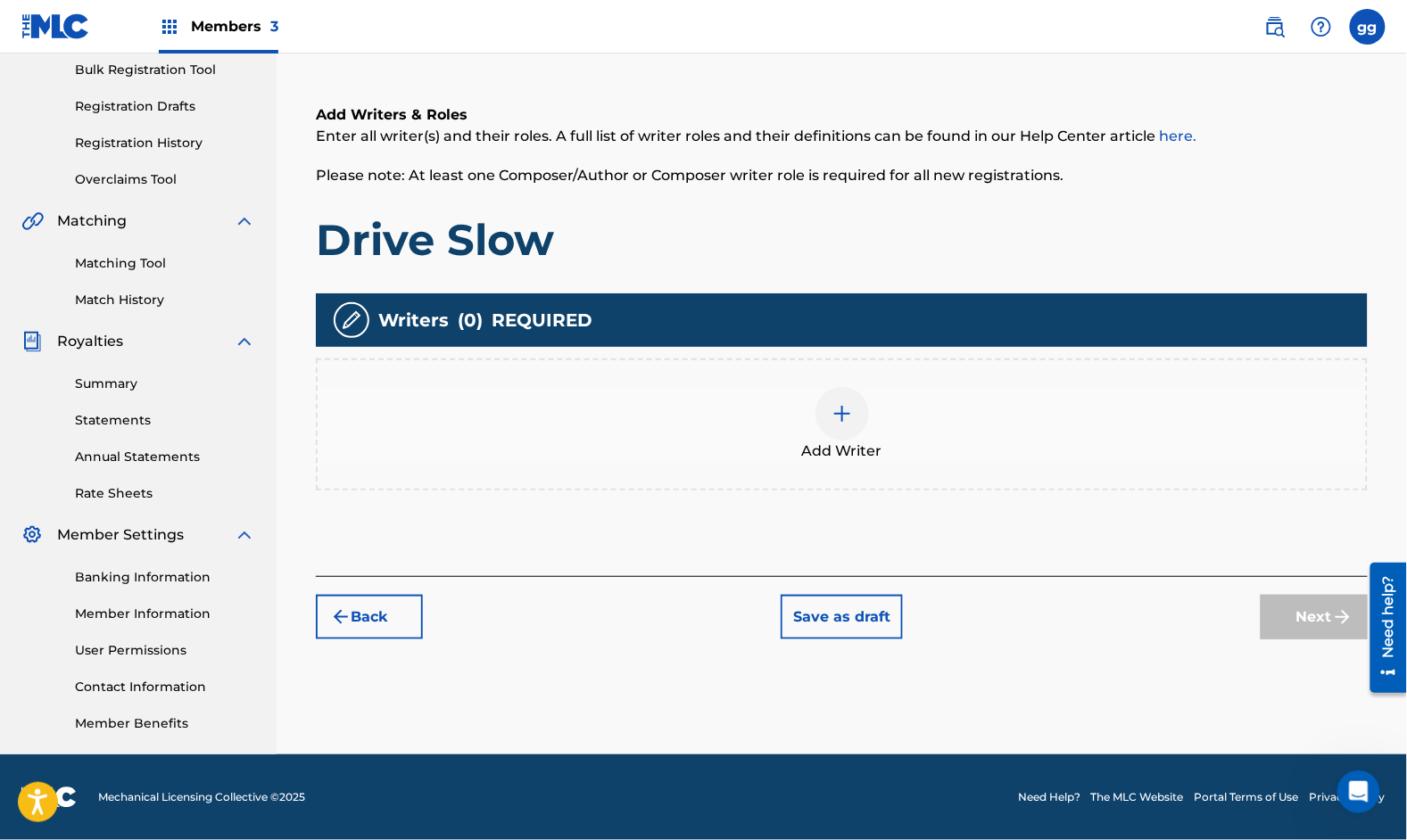 click at bounding box center (842, 414) 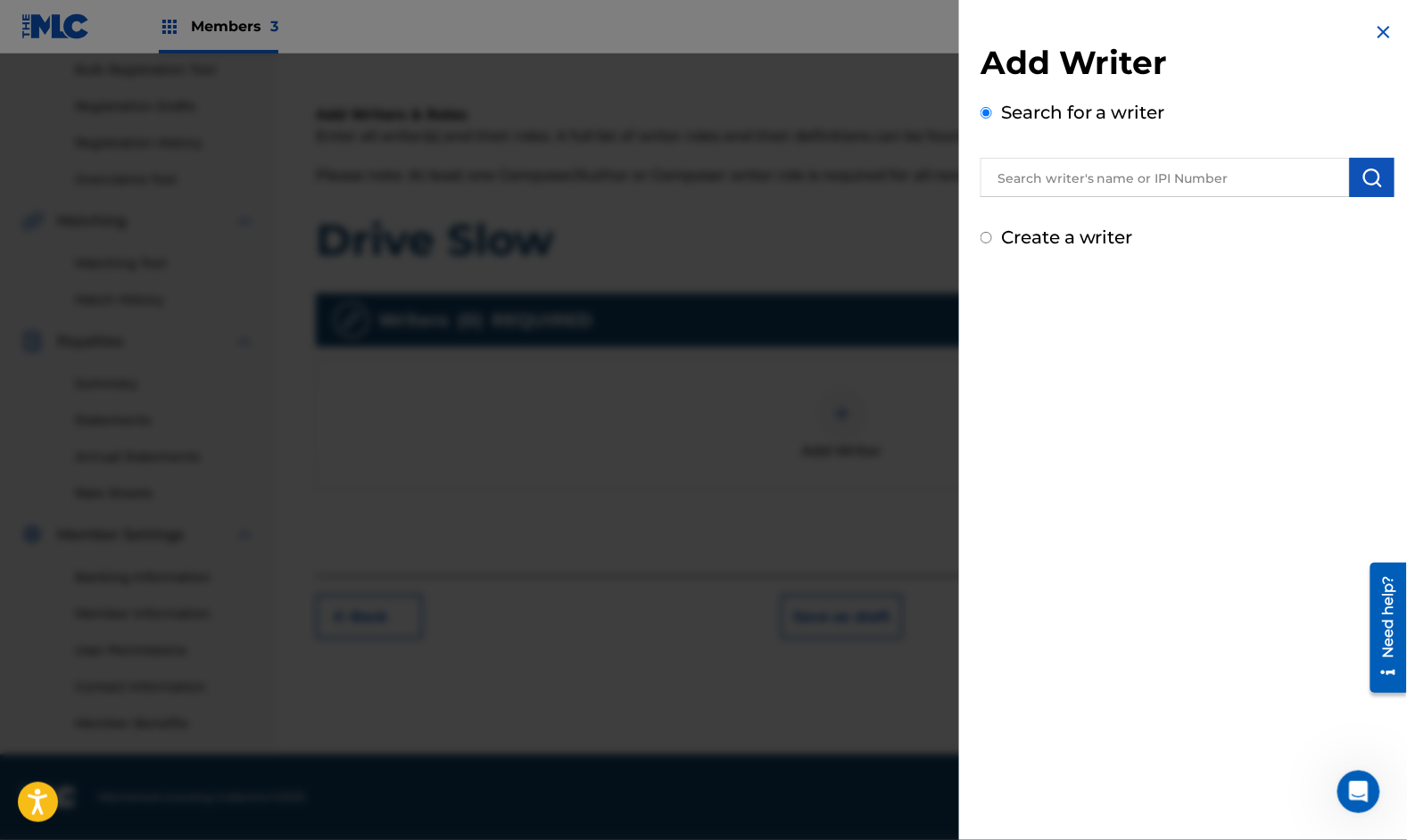 click at bounding box center (1165, 177) 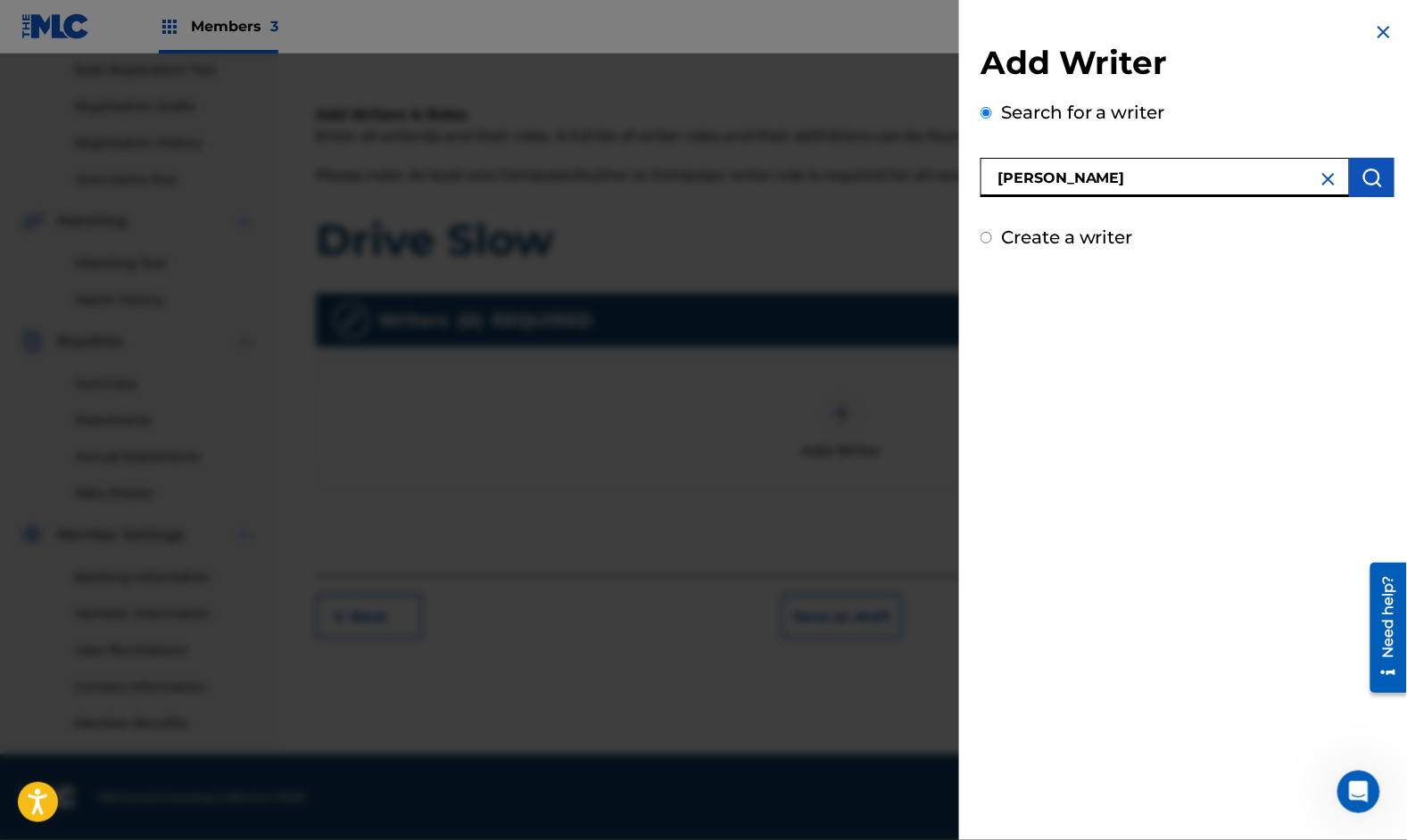type on "[PERSON_NAME]" 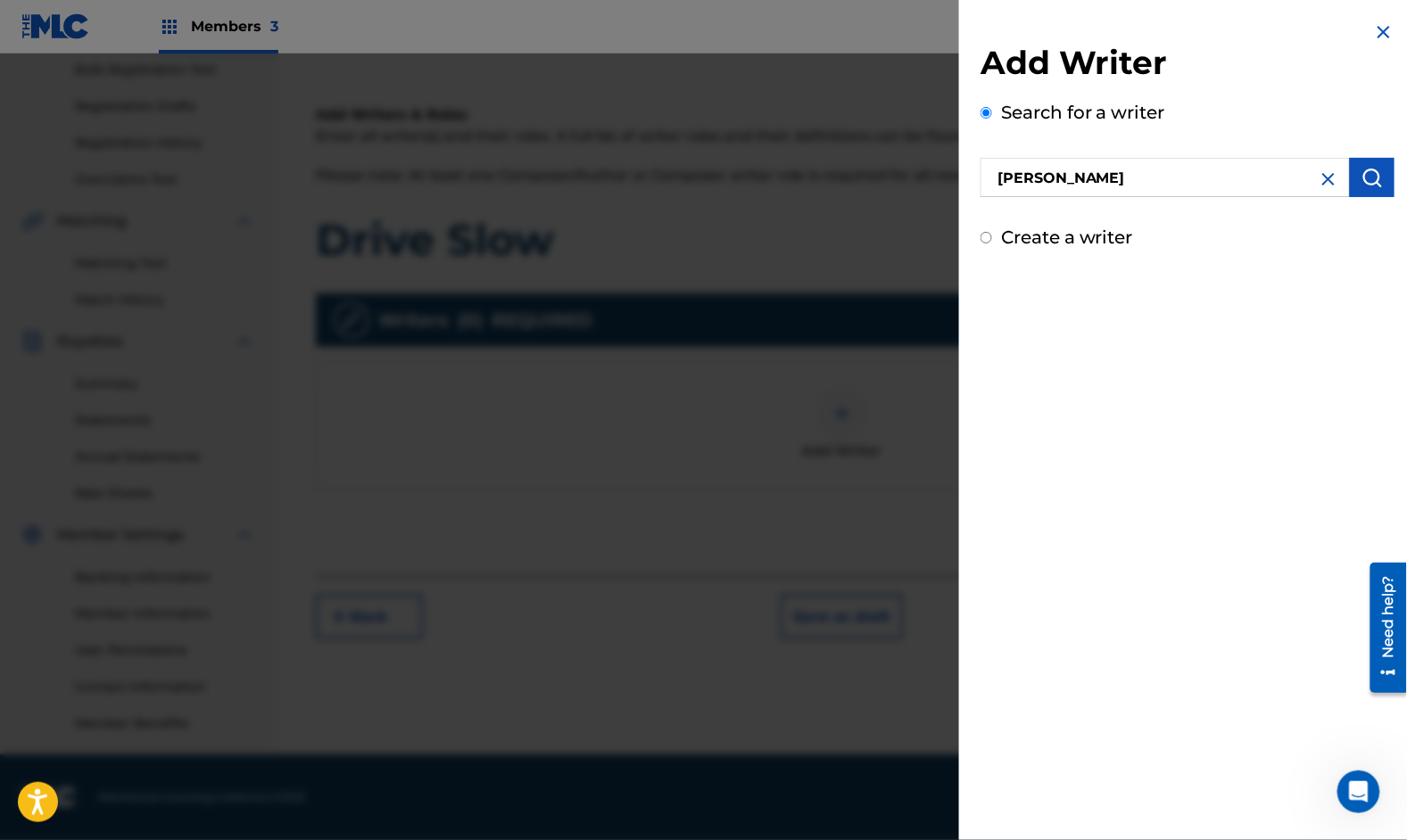 click at bounding box center (1372, 177) 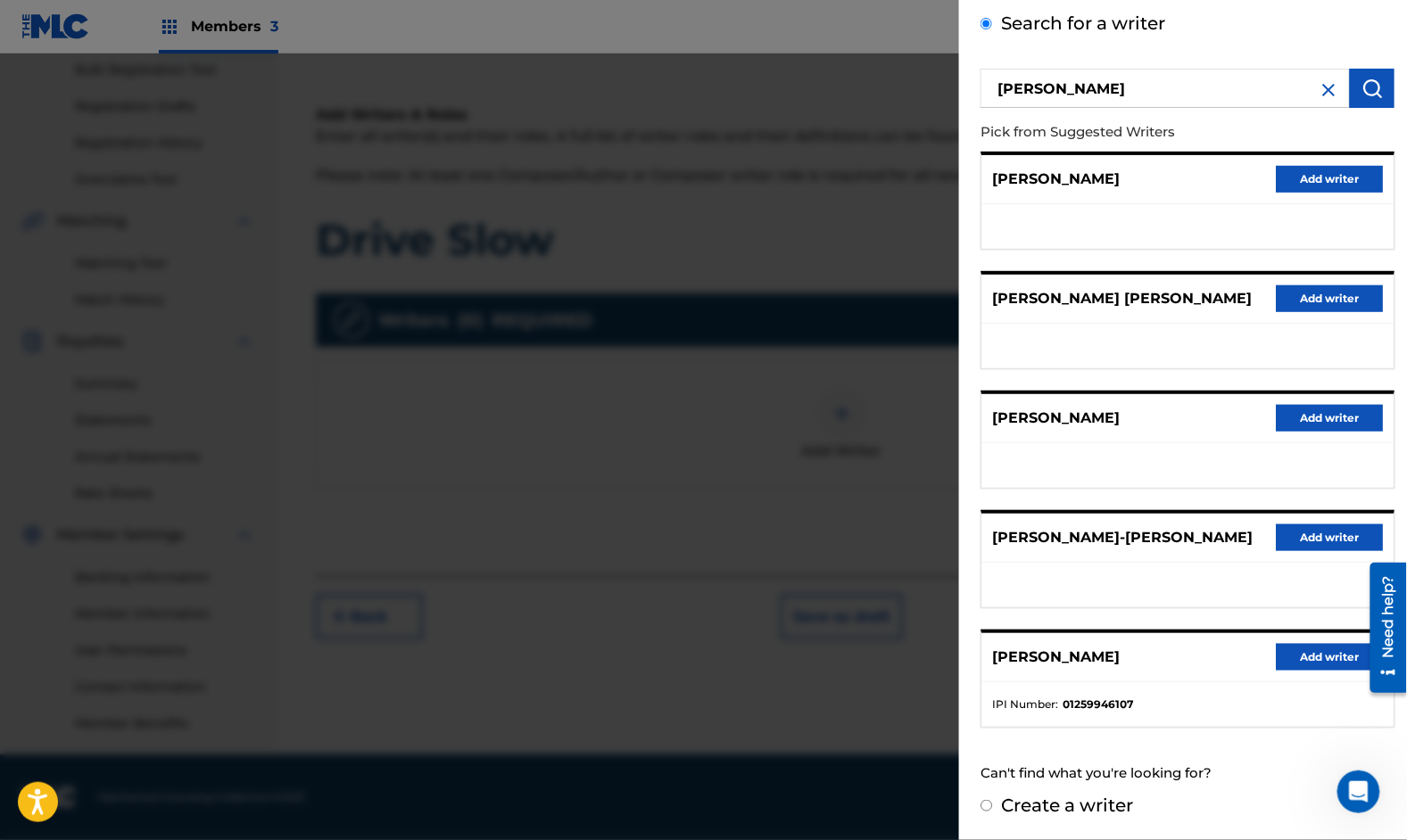 scroll, scrollTop: 132, scrollLeft: 0, axis: vertical 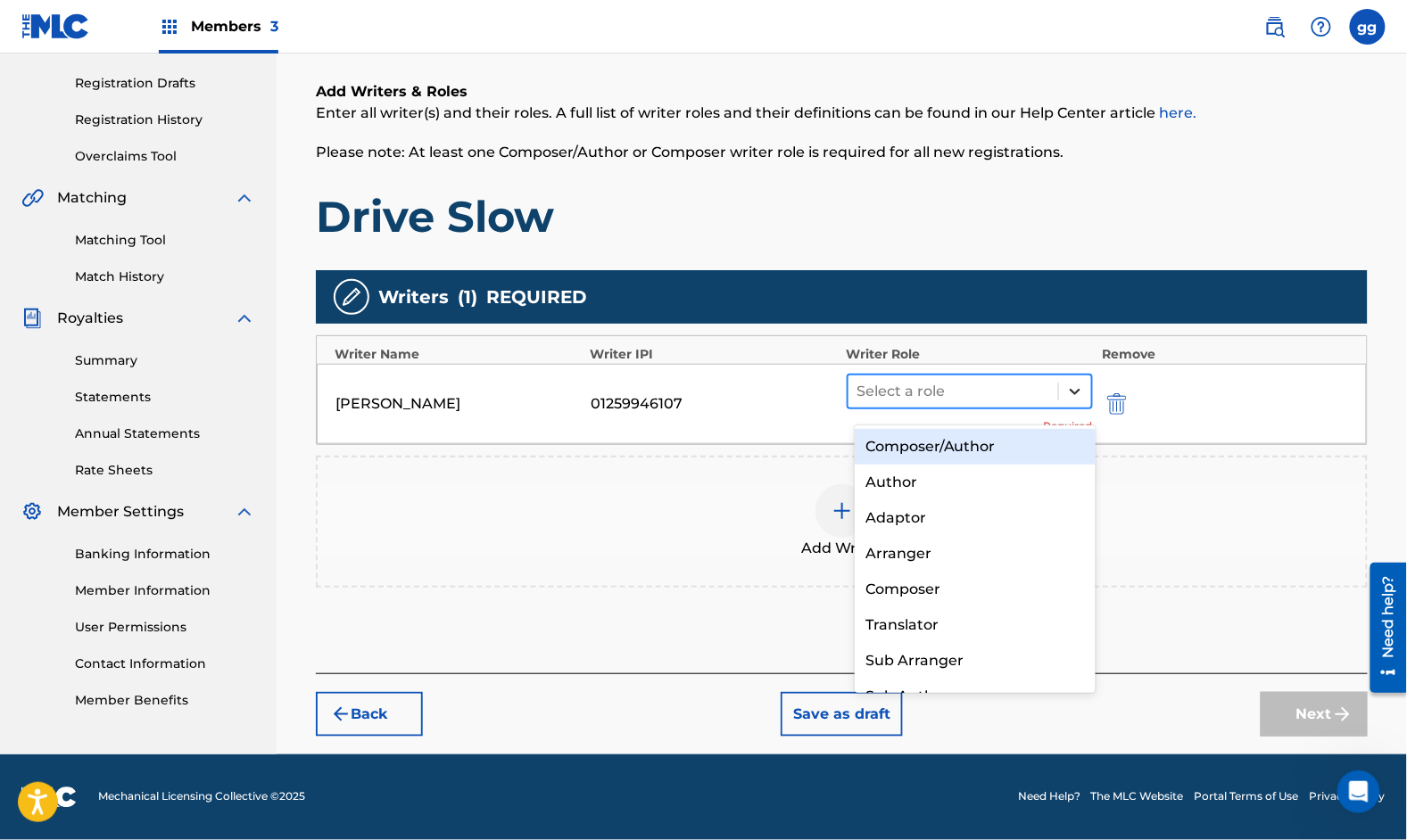 click 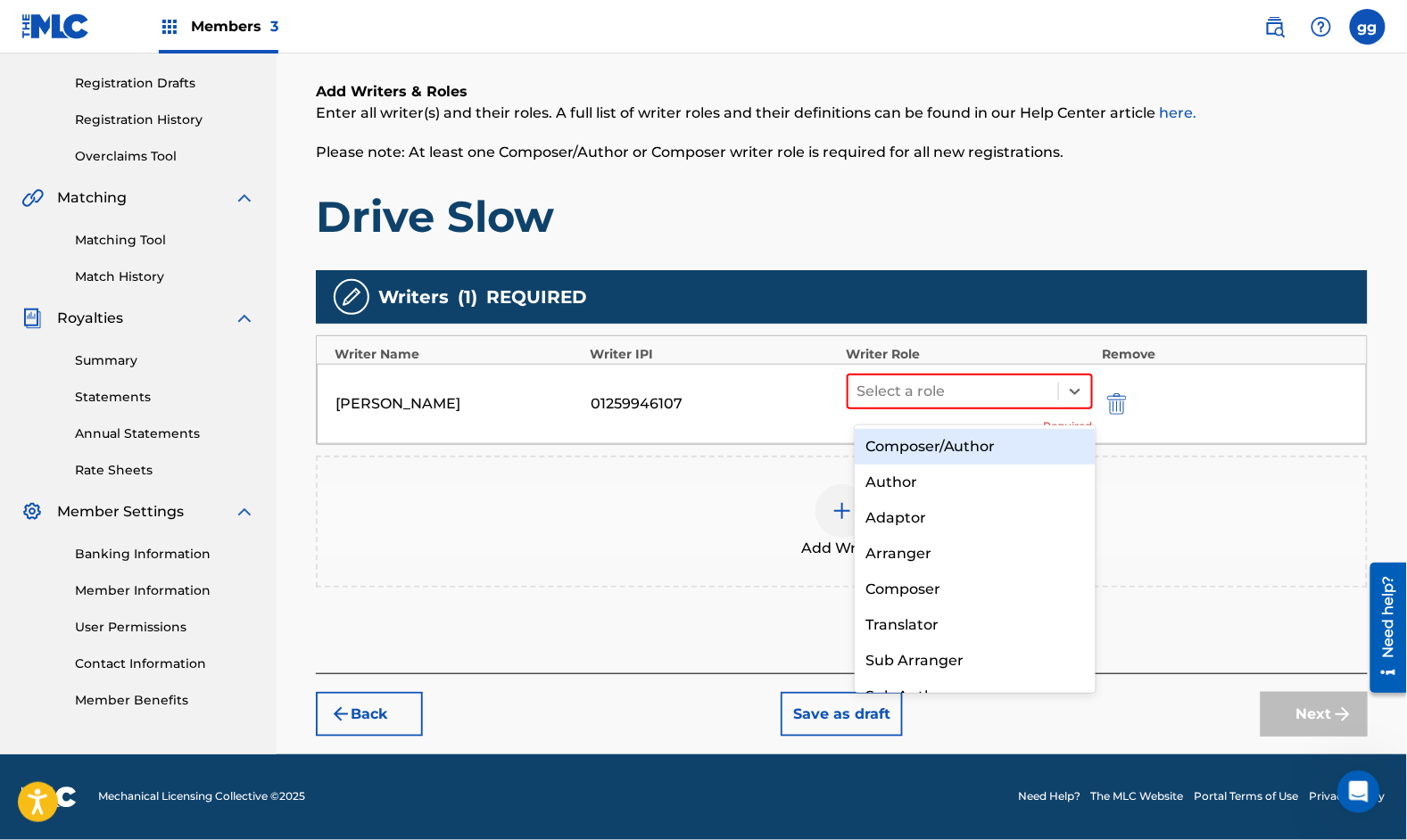 click on "Composer/Author" at bounding box center [975, 447] 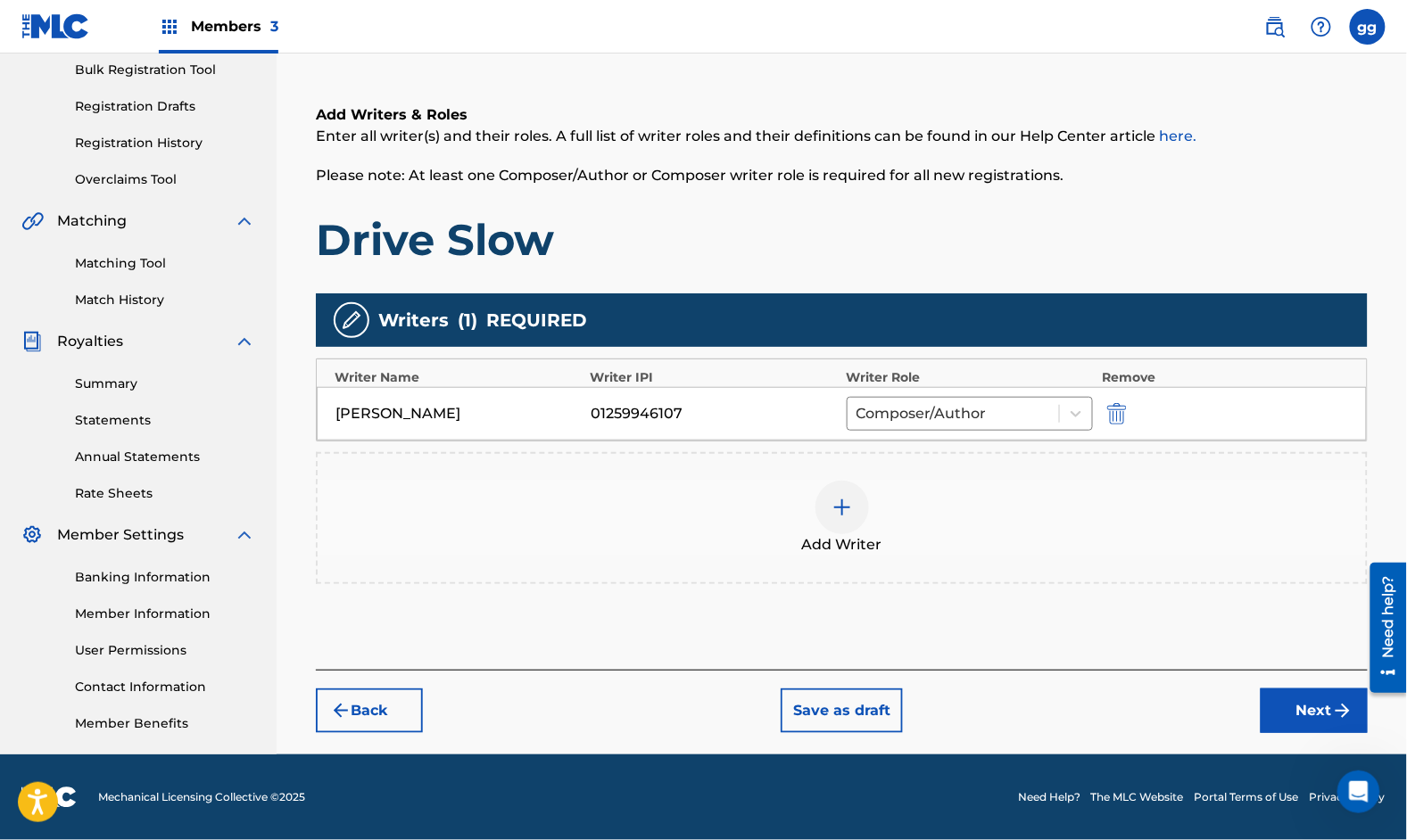 click at bounding box center (842, 507) 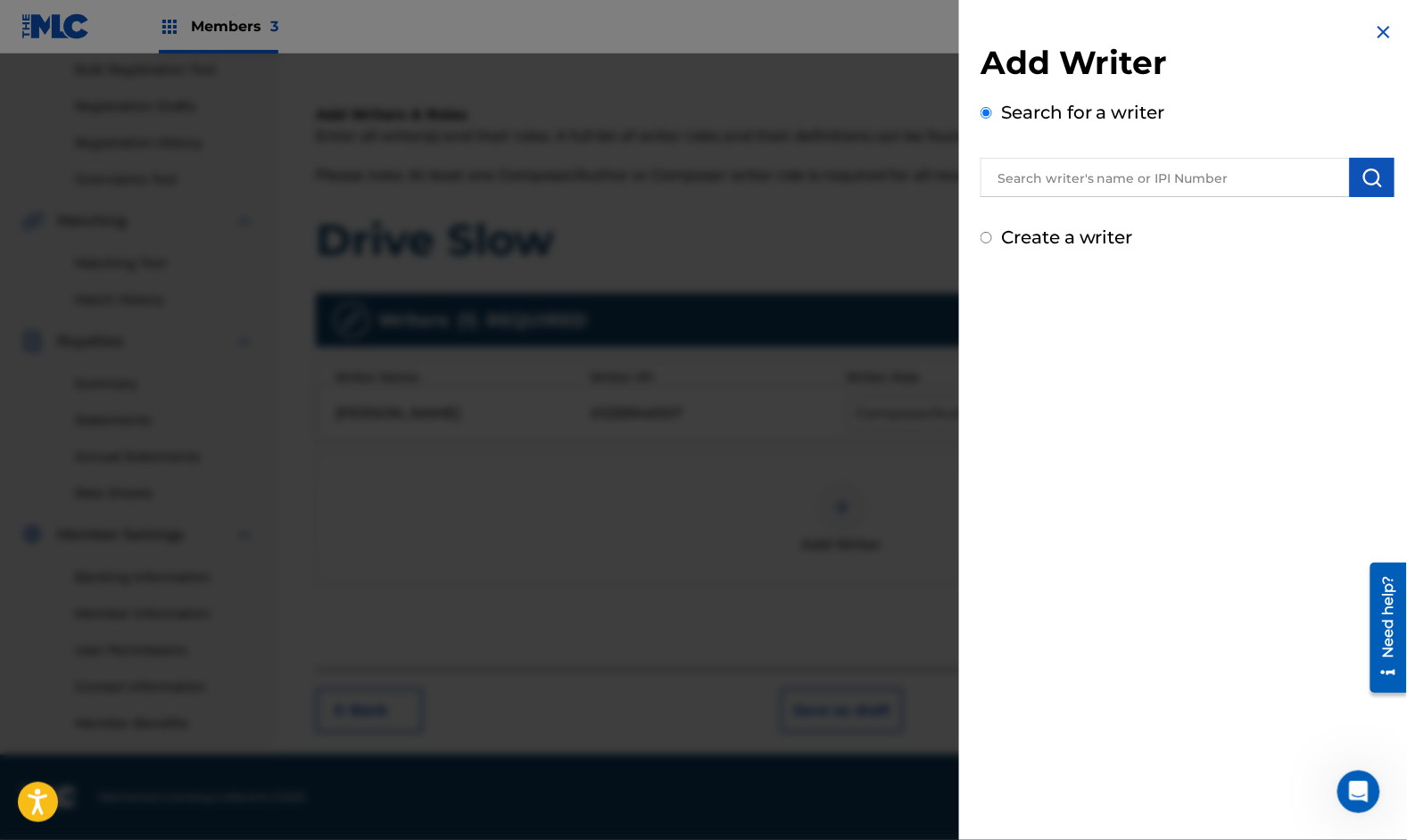 click at bounding box center [1165, 177] 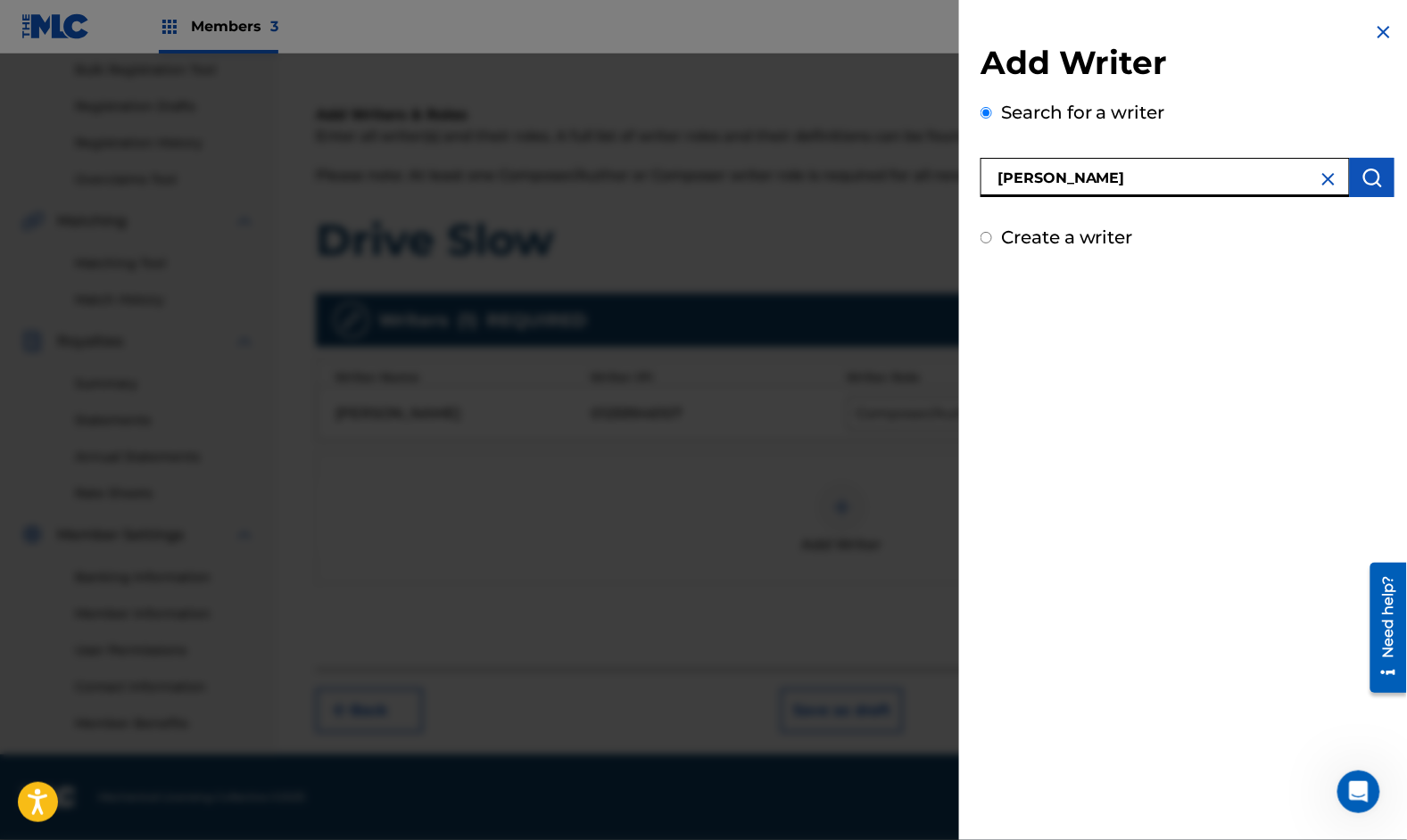 type on "[PERSON_NAME]" 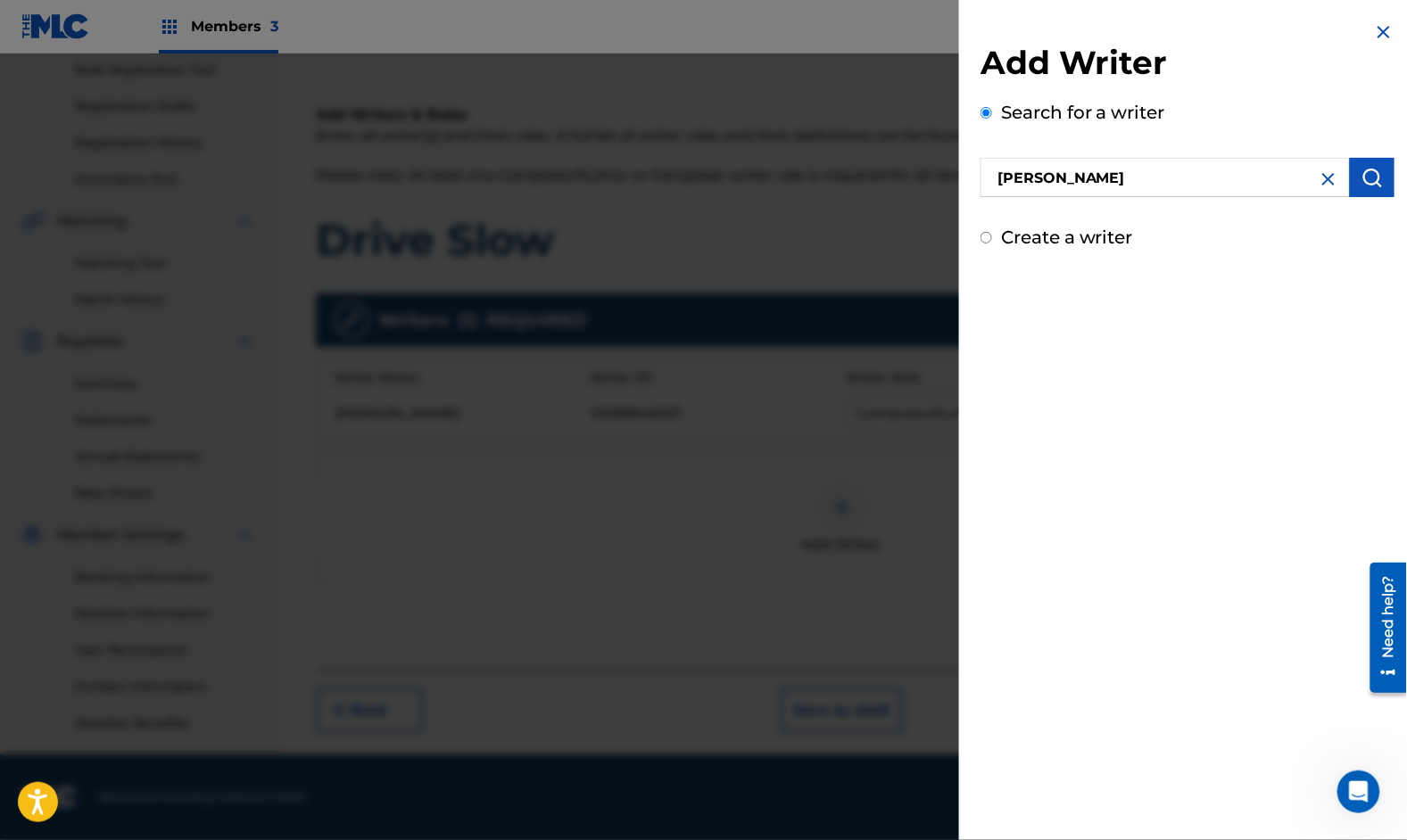 click at bounding box center (1372, 177) 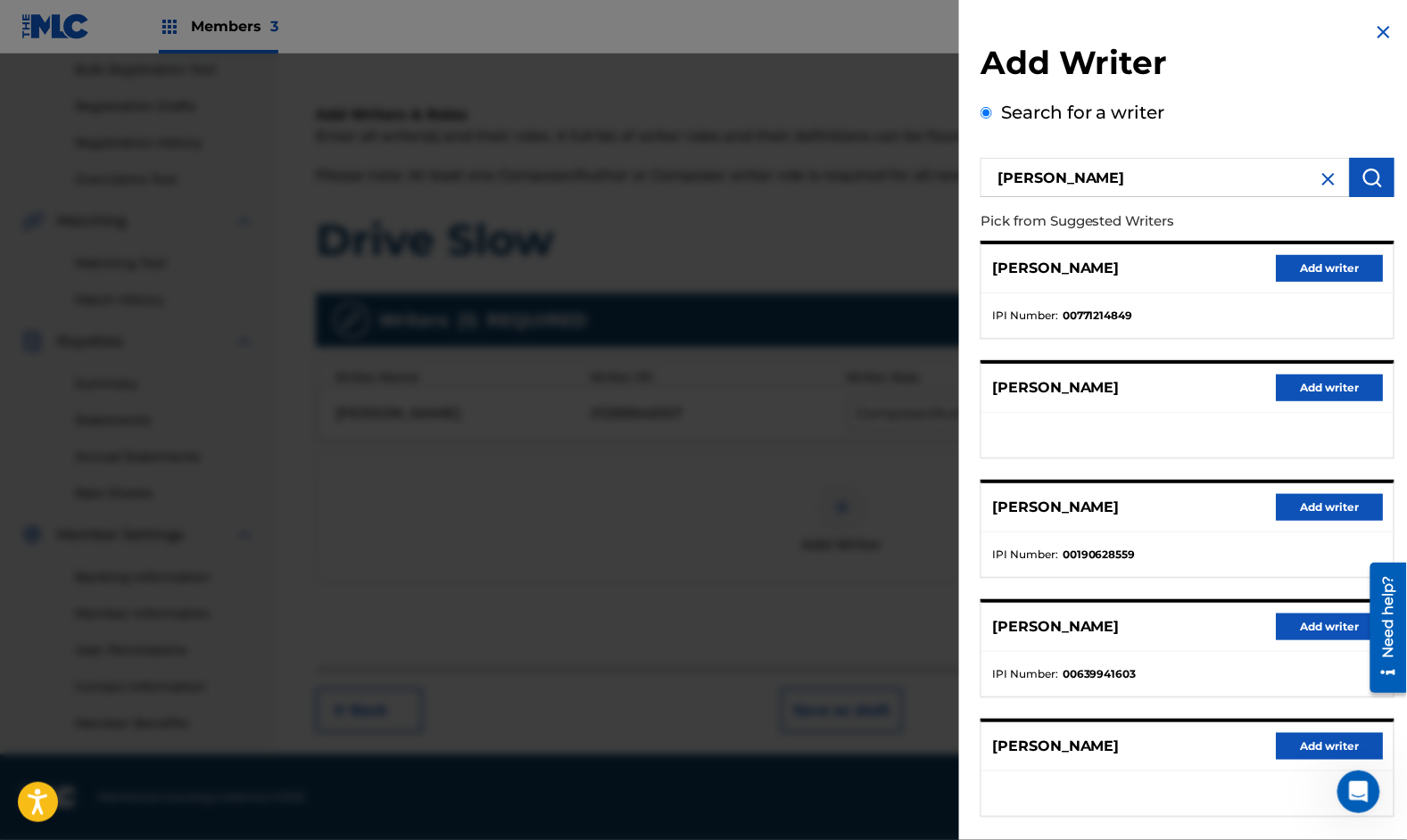 click on "Add writer" at bounding box center [1329, 268] 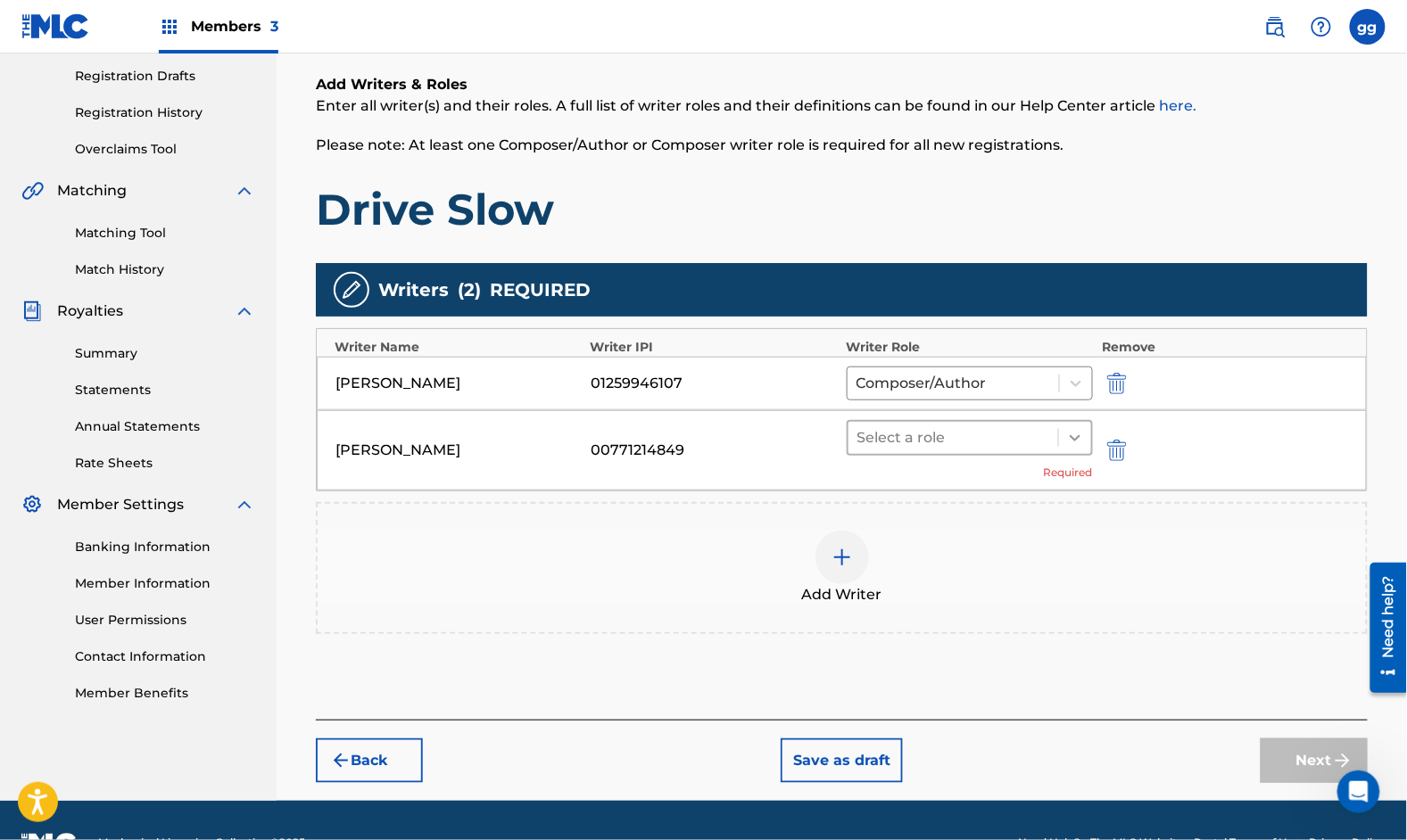 click 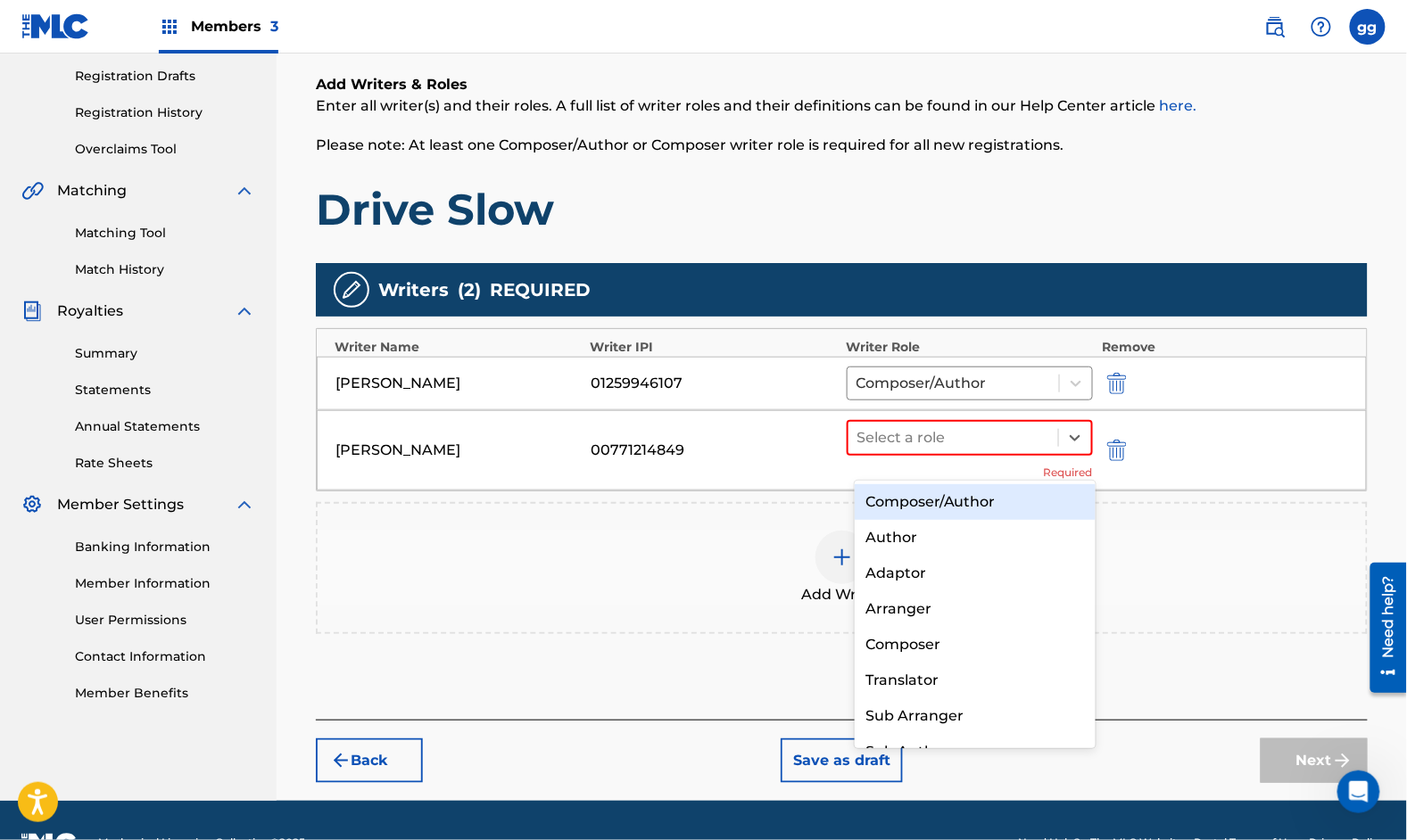 click on "Composer/Author" at bounding box center (975, 502) 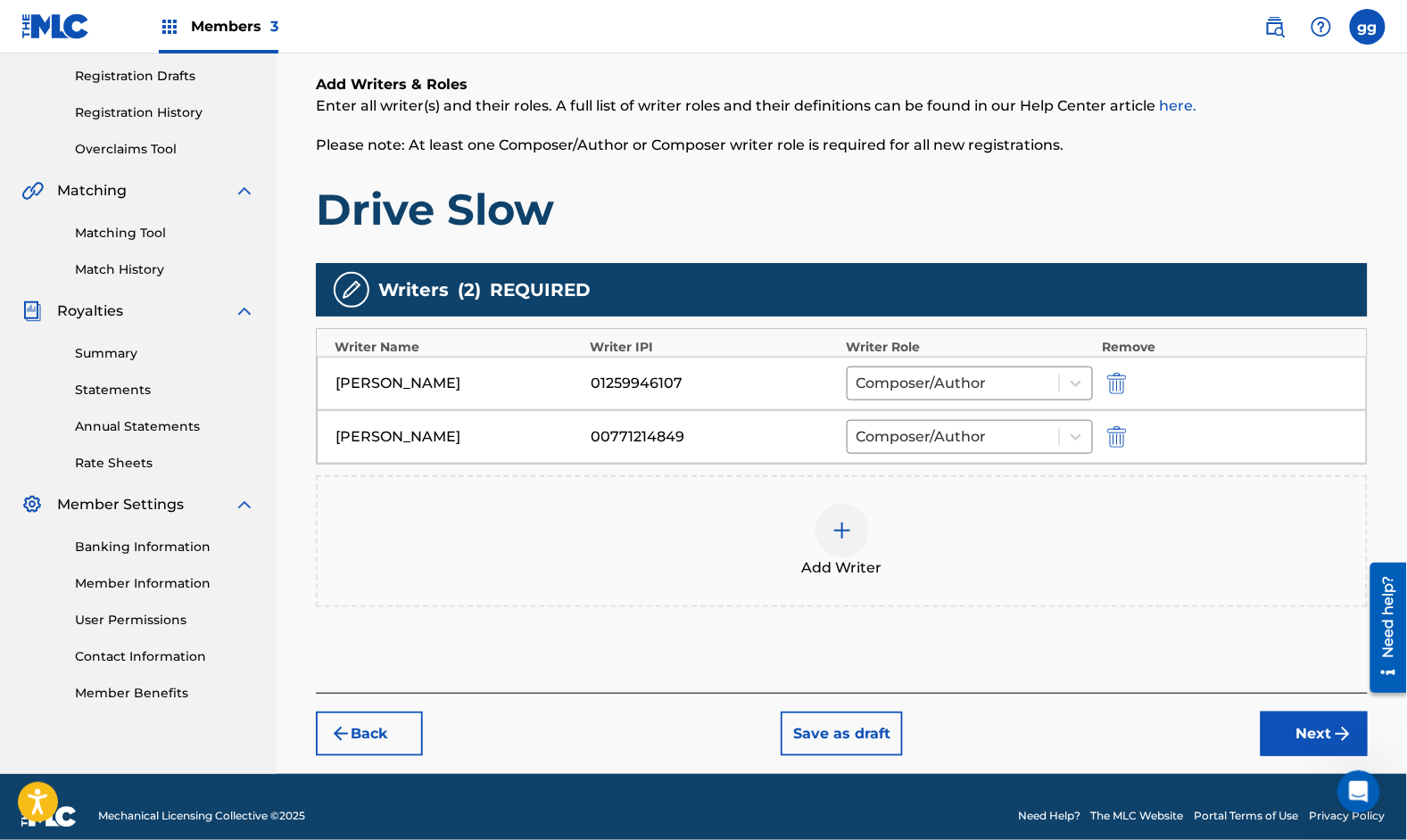click on "Next" at bounding box center [1314, 734] 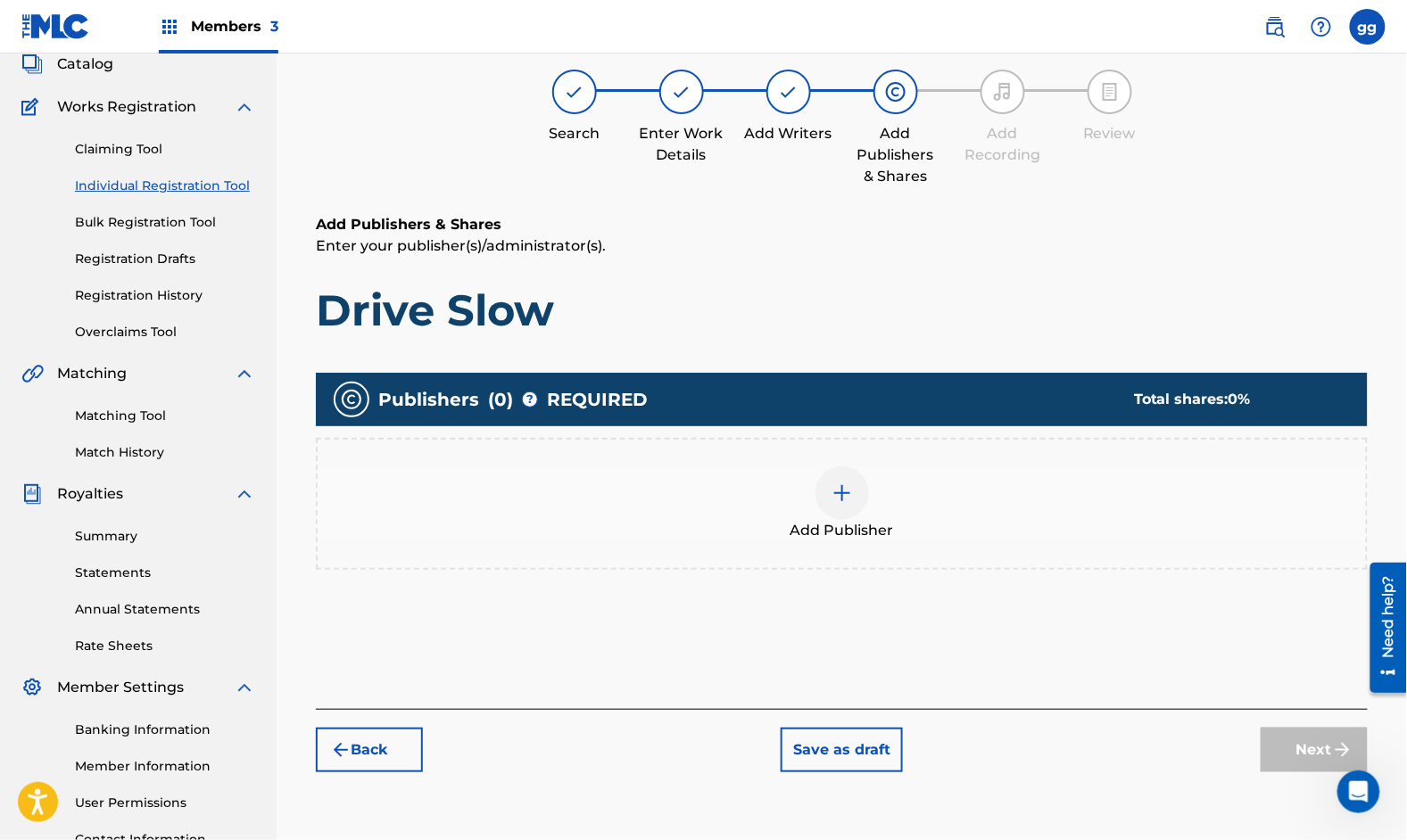 scroll, scrollTop: 79, scrollLeft: 0, axis: vertical 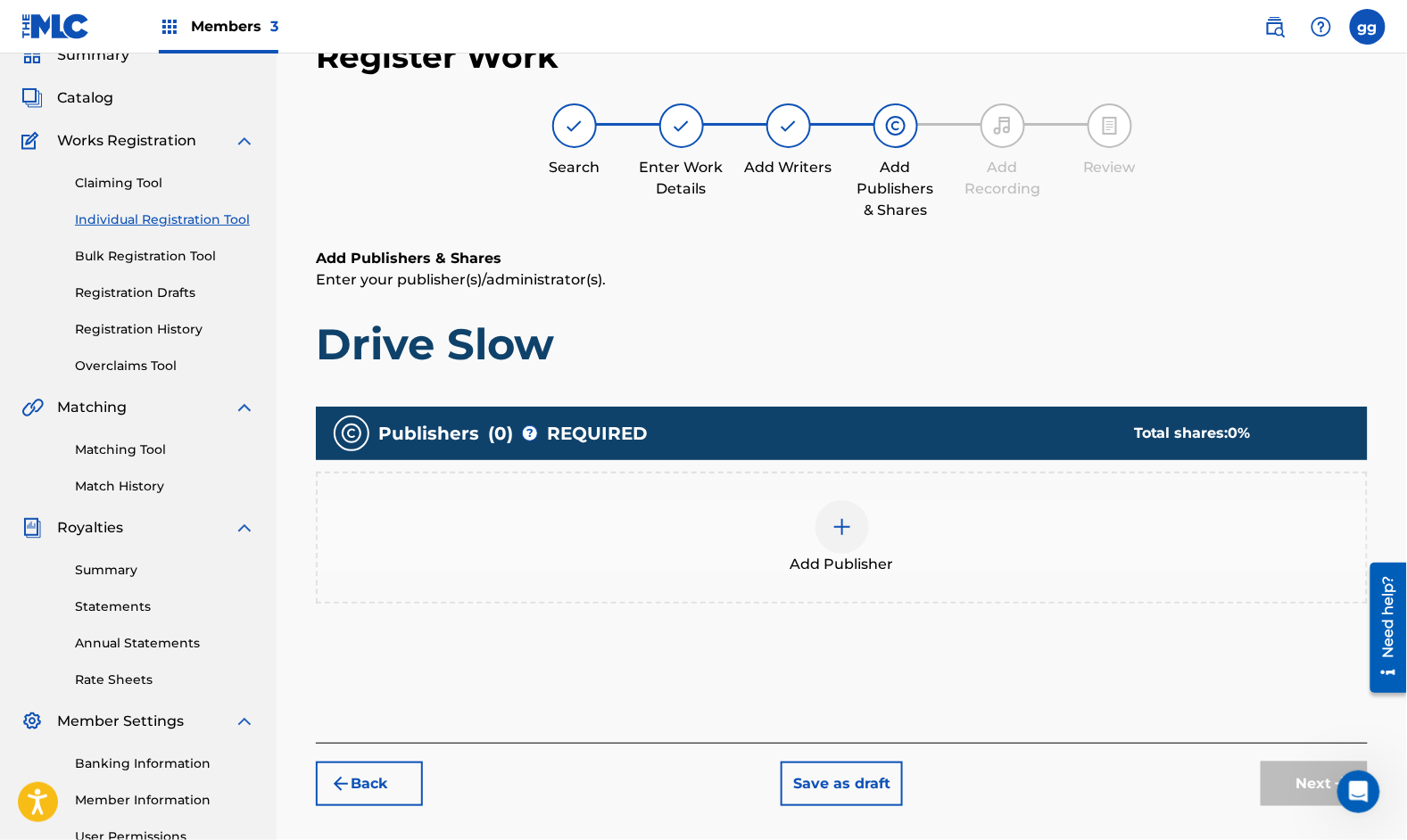 click at bounding box center [842, 527] 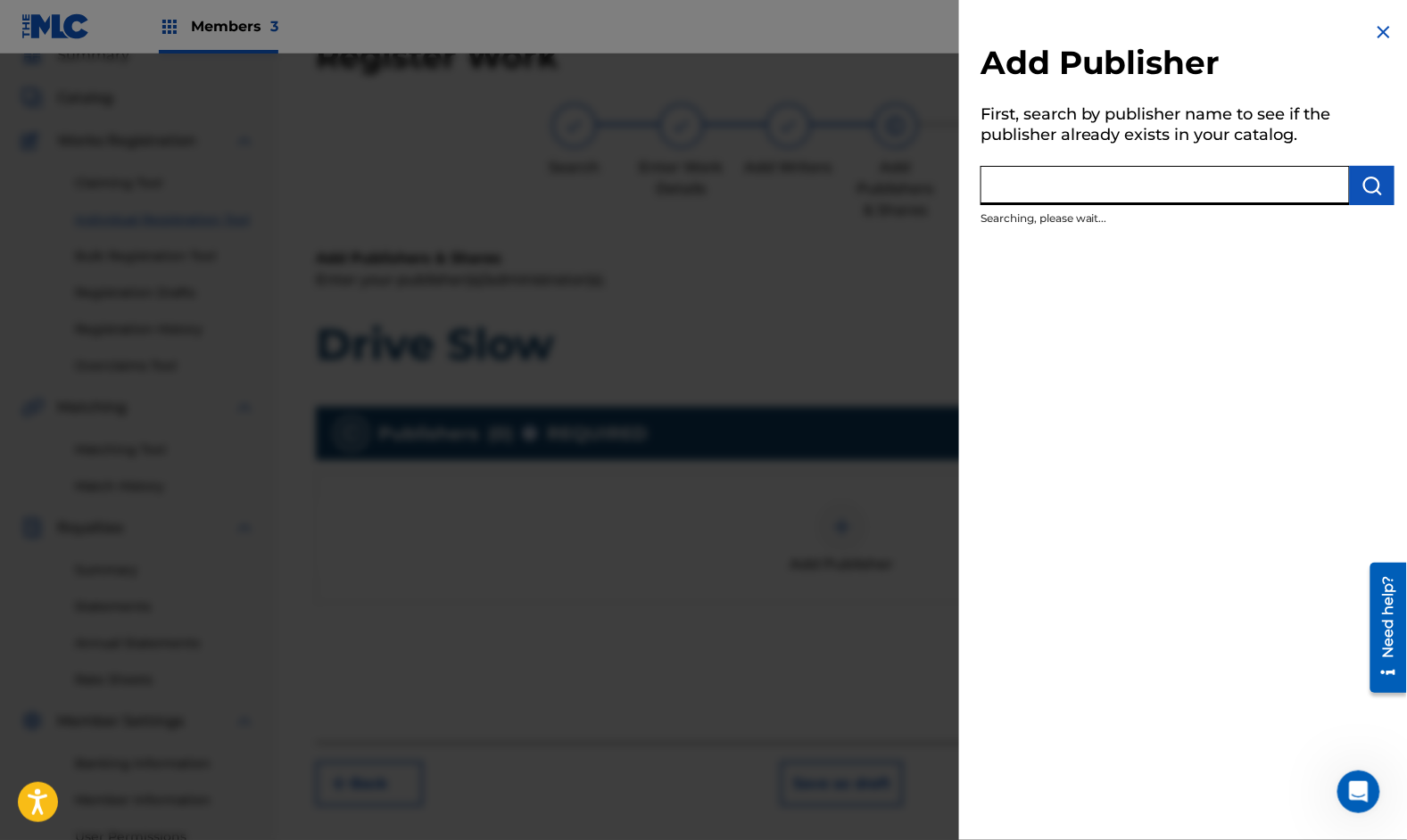 click at bounding box center [1165, 185] 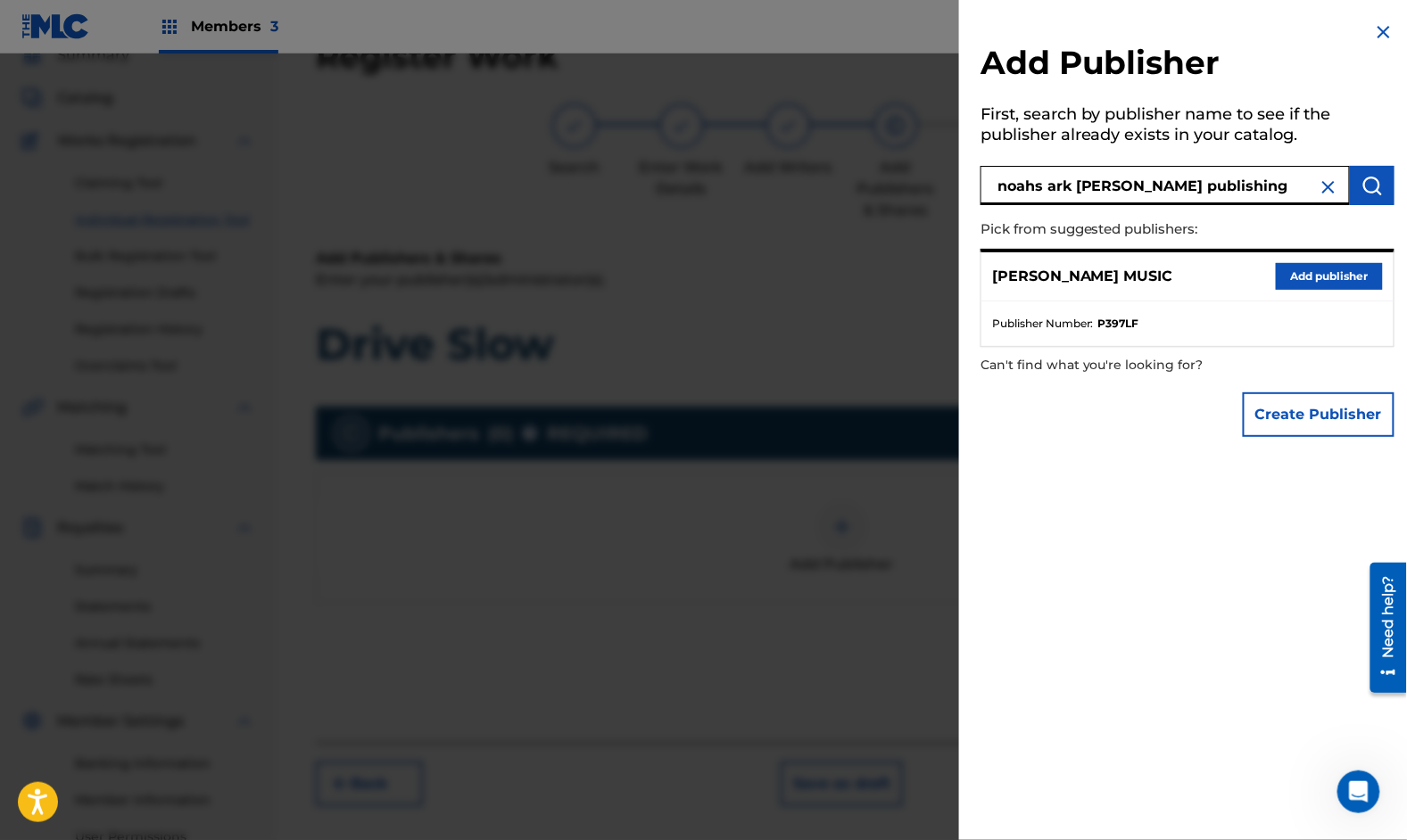type on "noahs ark [PERSON_NAME] publishing" 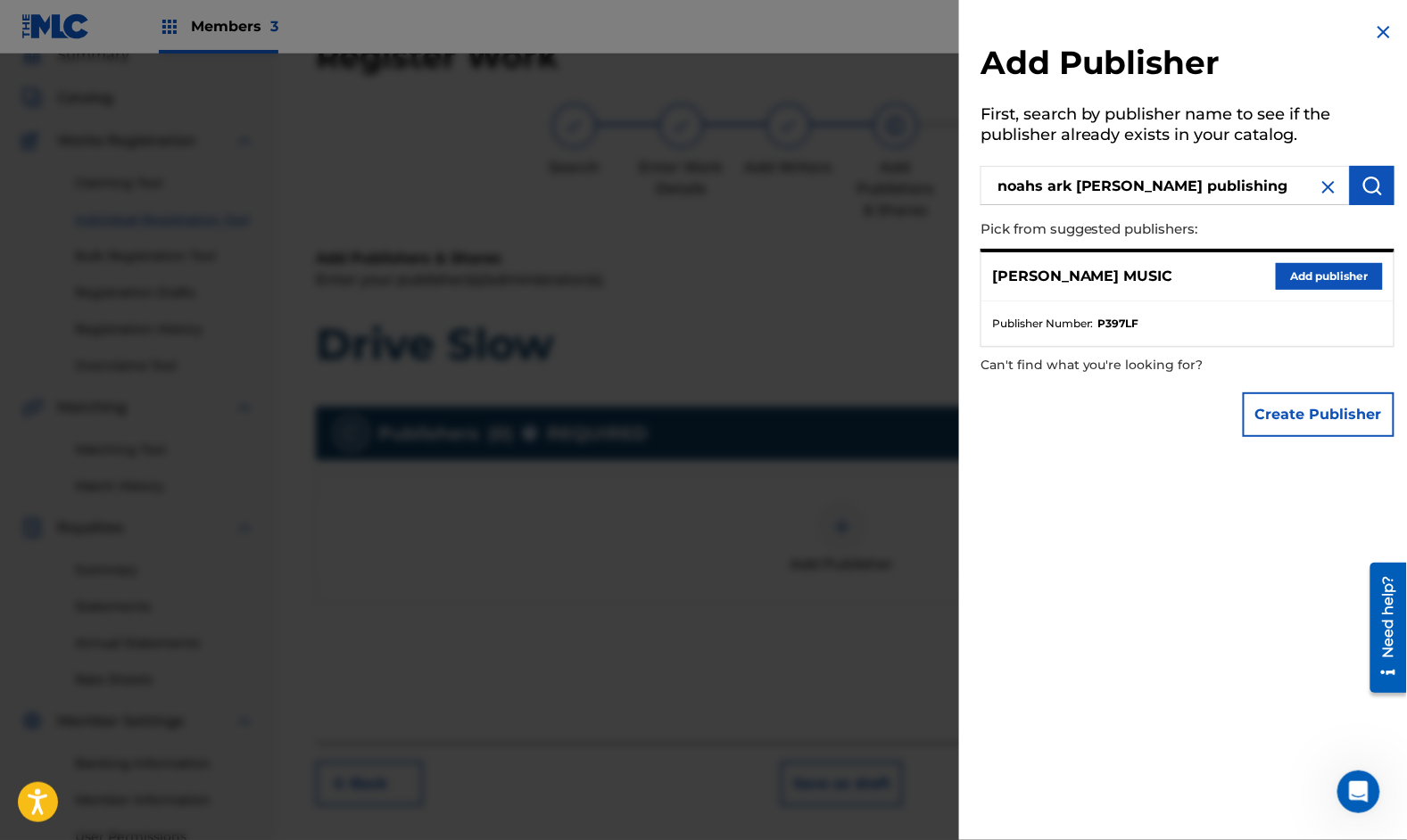 click at bounding box center (1372, 185) 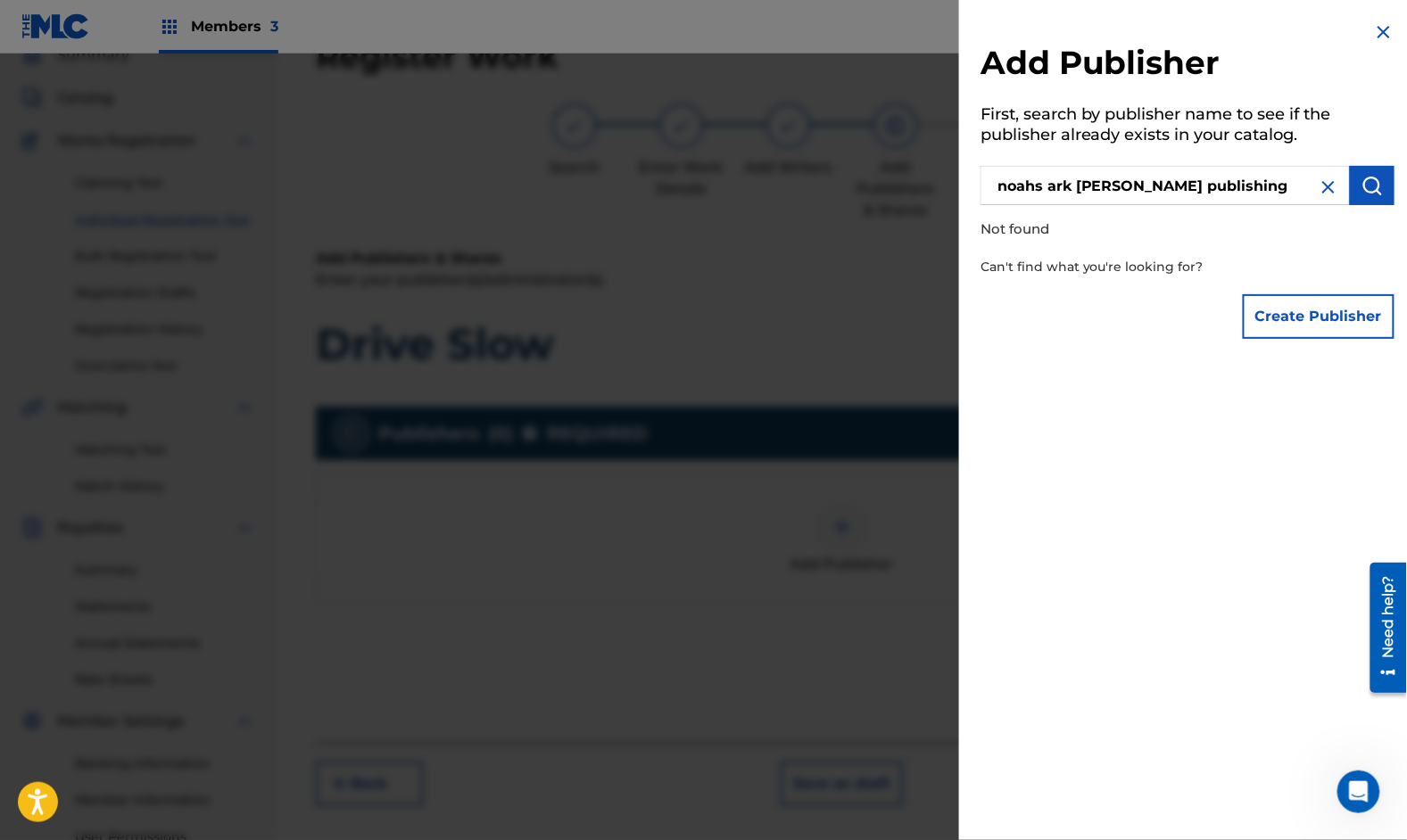 click on "Create Publisher" at bounding box center [1319, 317] 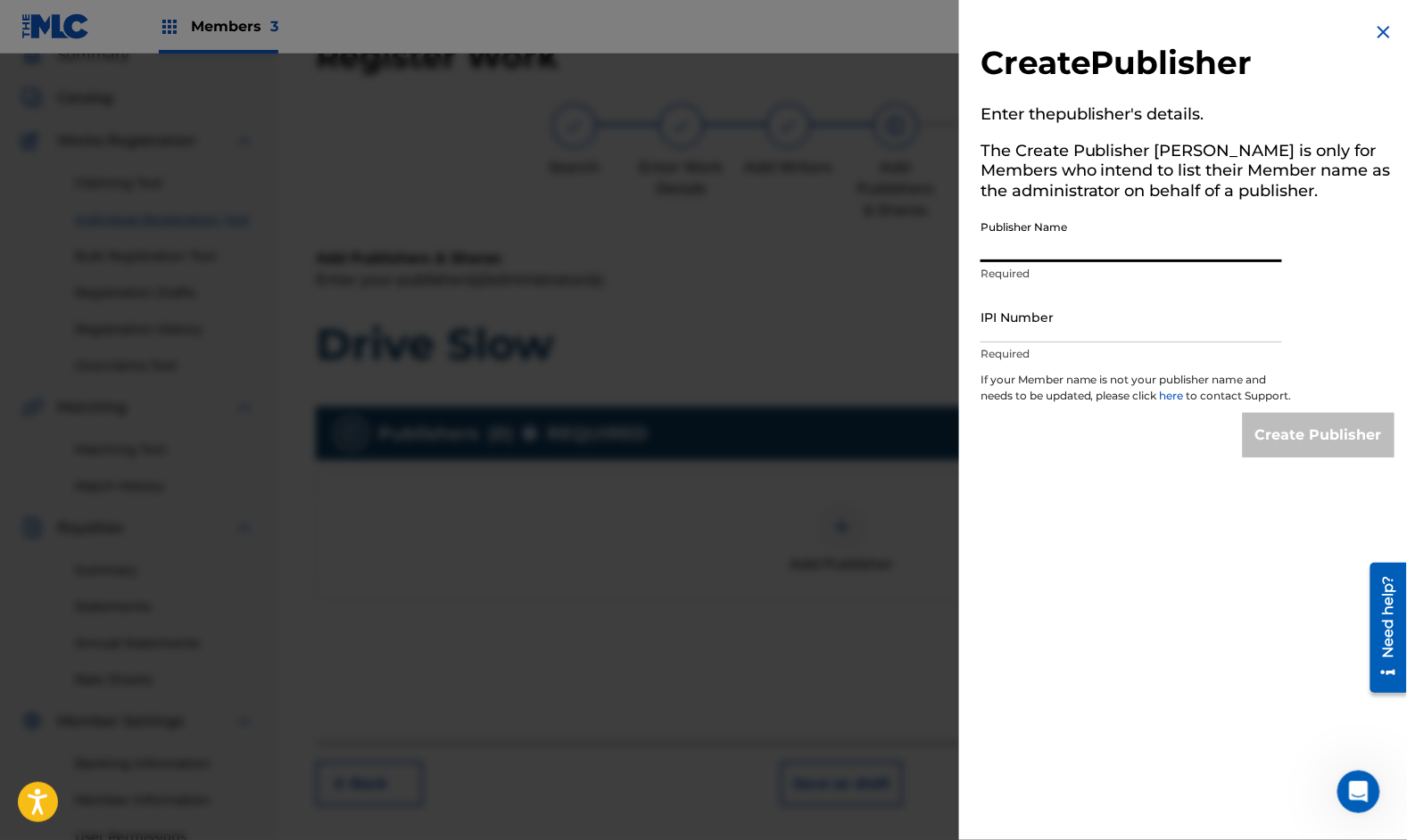 click on "Publisher Name" at bounding box center (1131, 236) 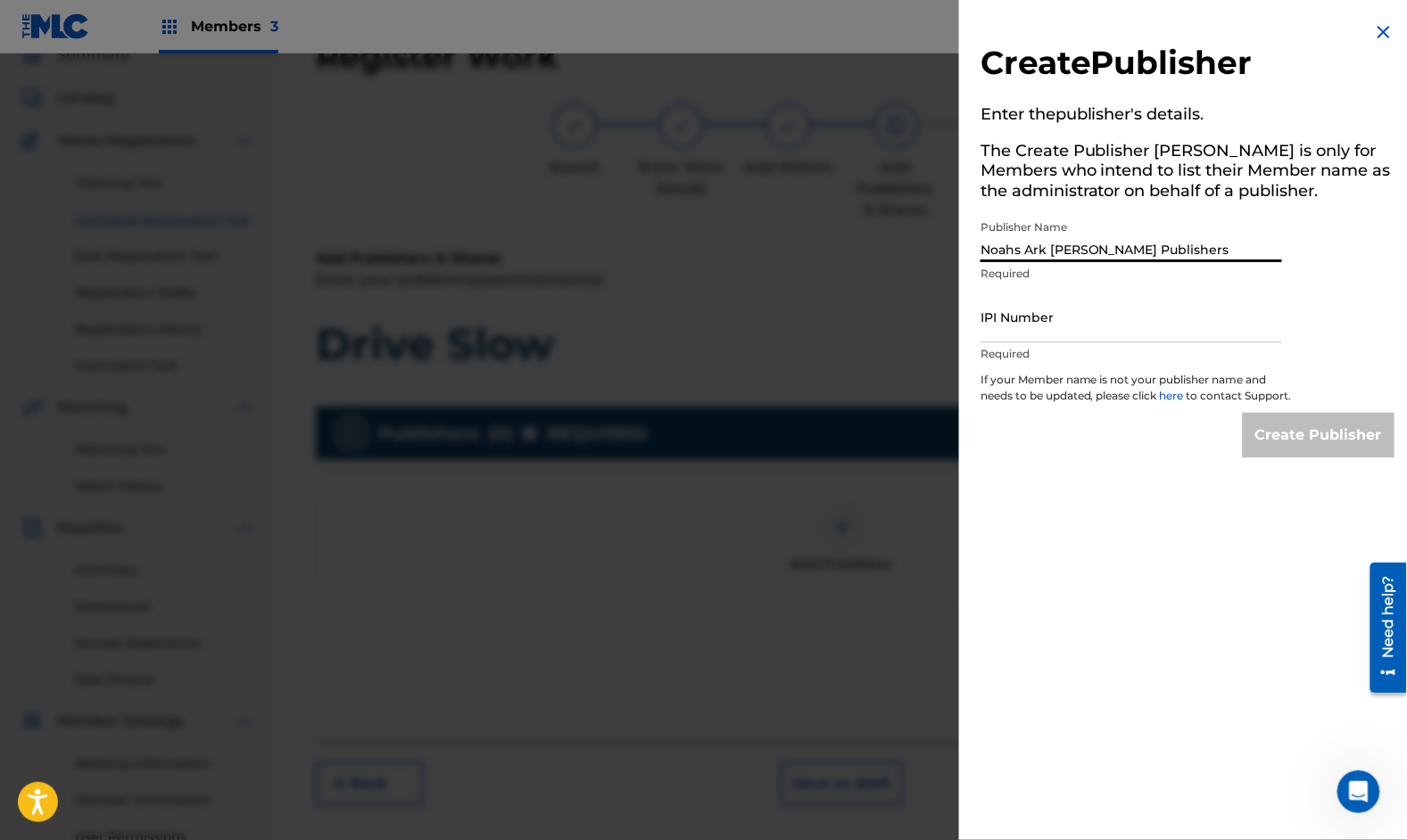 type on "Noahs Ark [PERSON_NAME] Publishers" 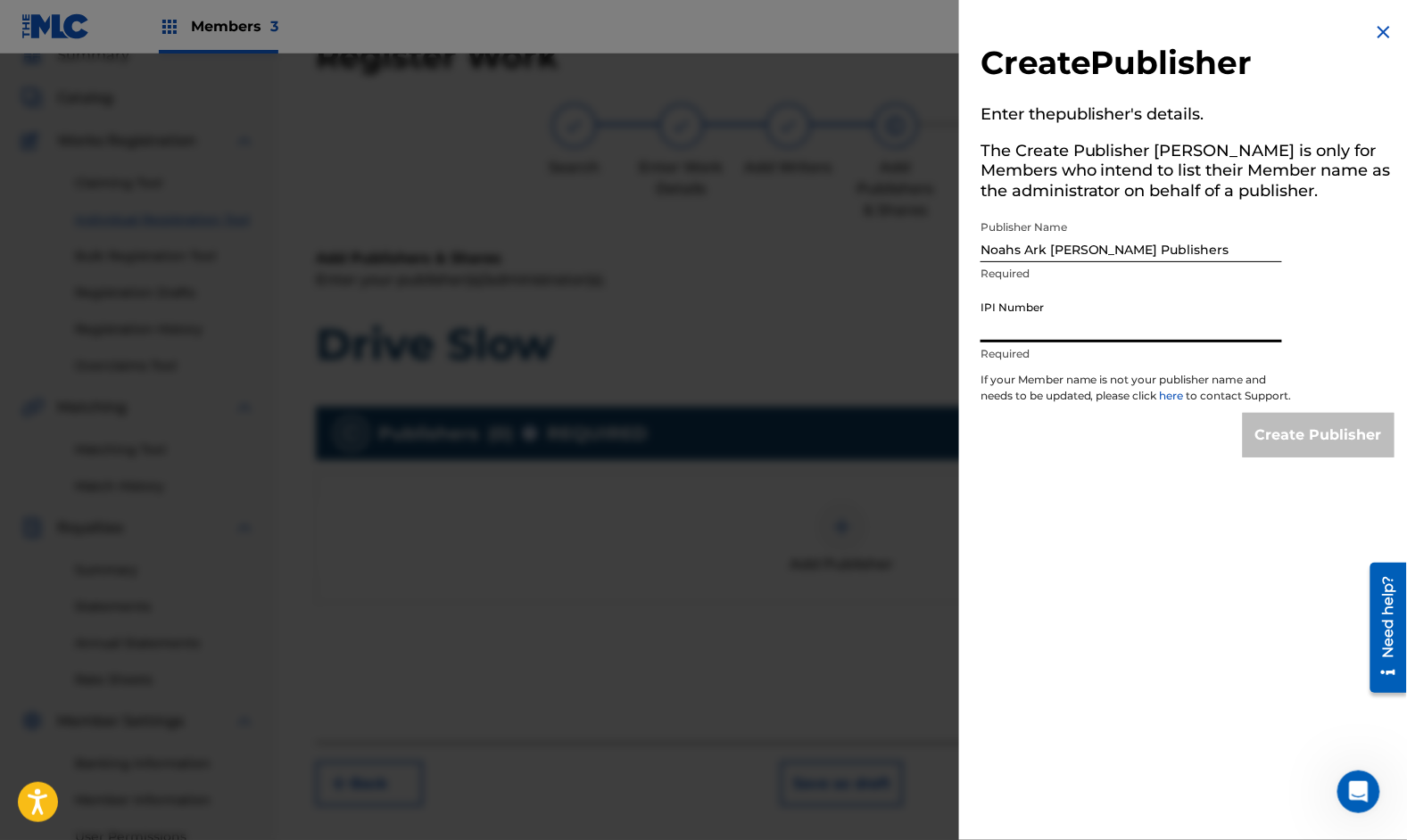 paste on "1296251045" 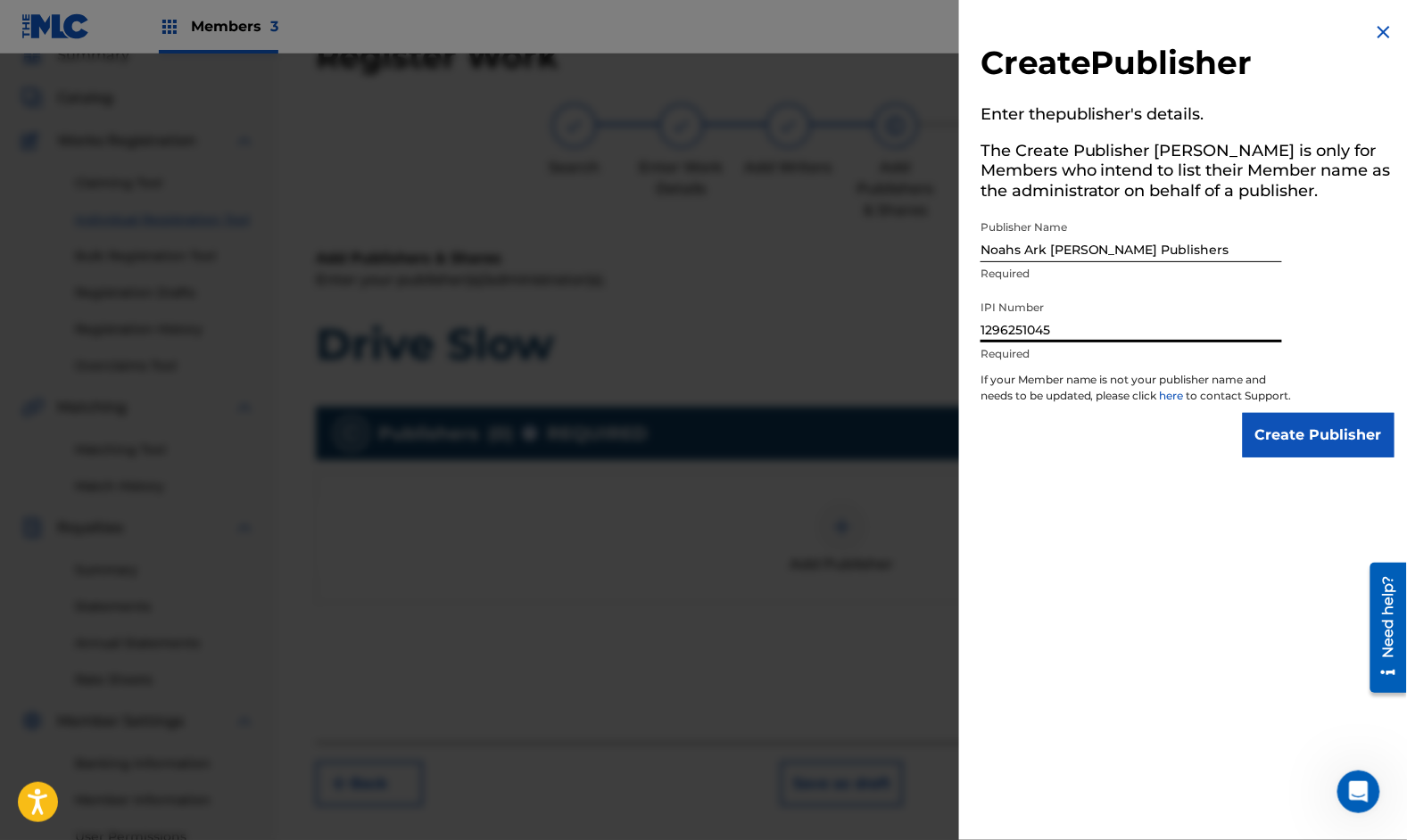 type on "1296251045" 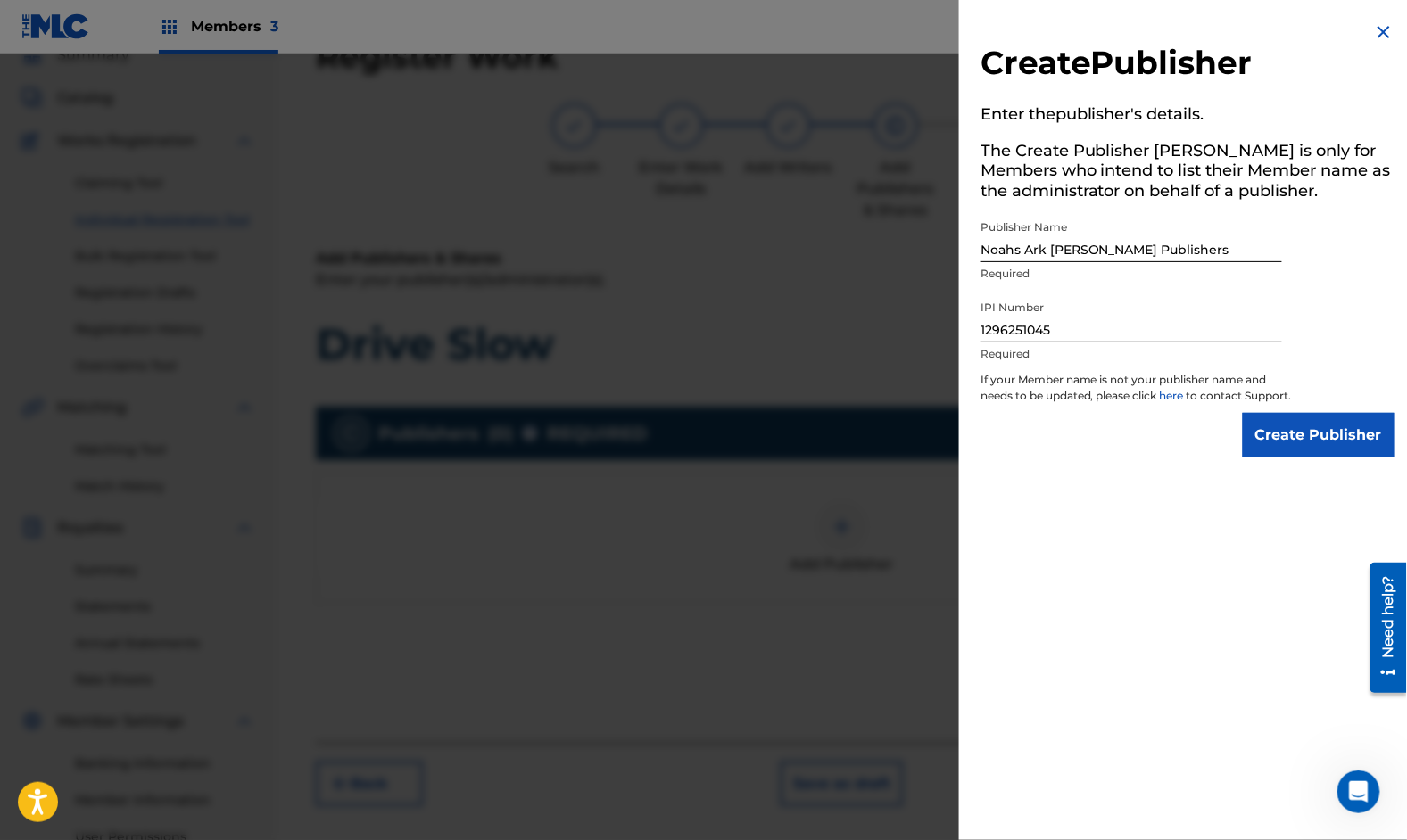 click on "Create Publisher" at bounding box center (1319, 435) 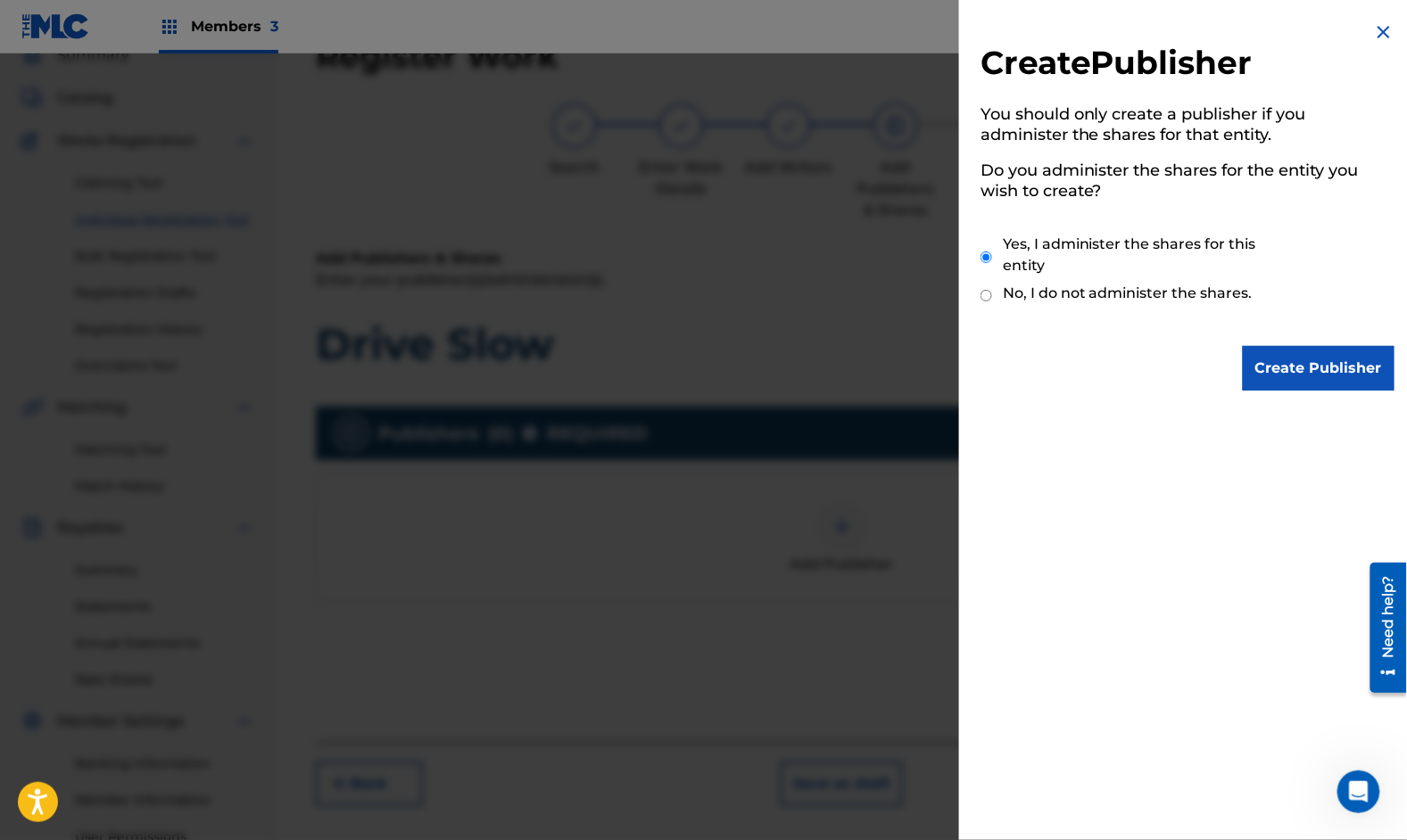 click on "Create Publisher" at bounding box center (1319, 368) 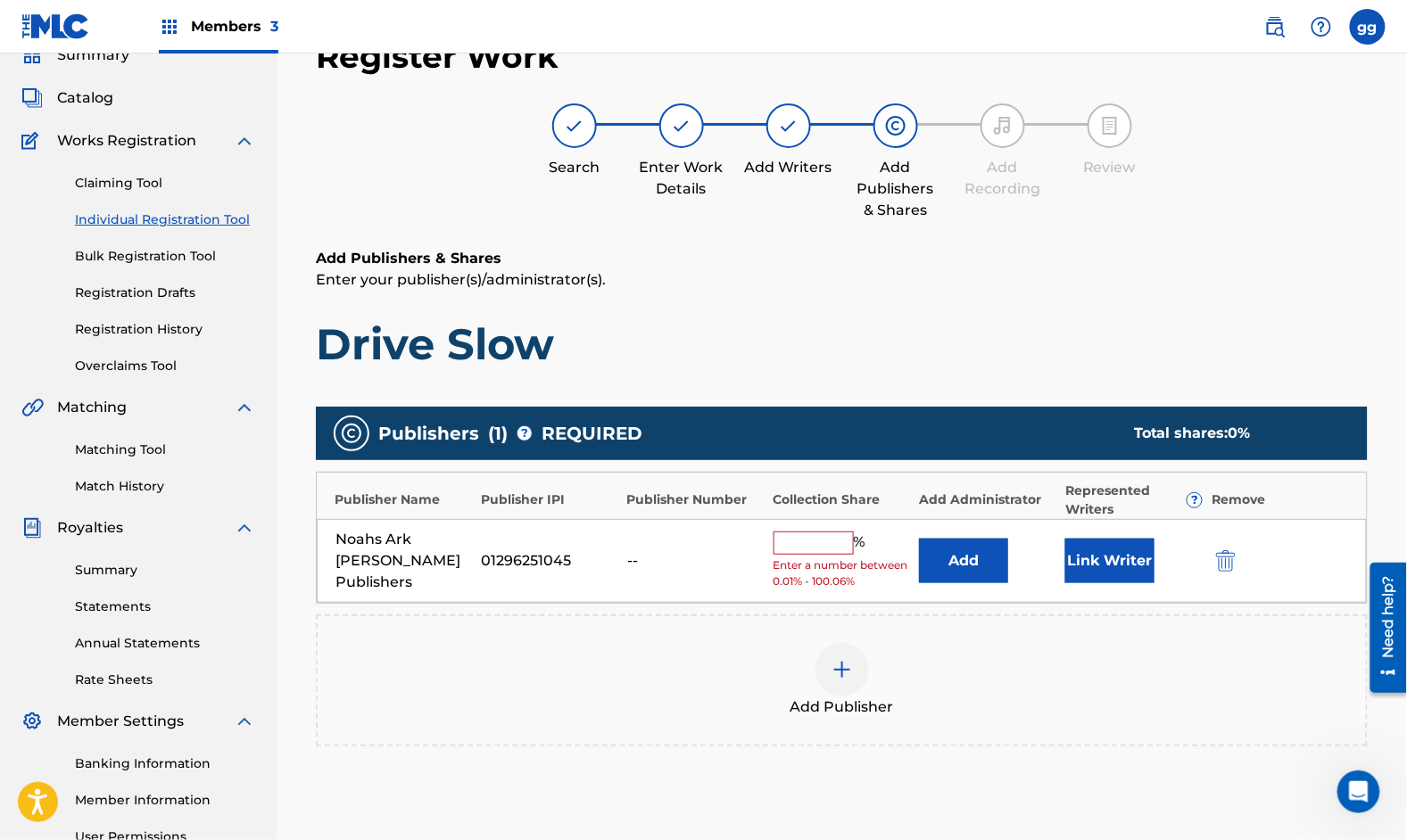 click at bounding box center (814, 543) 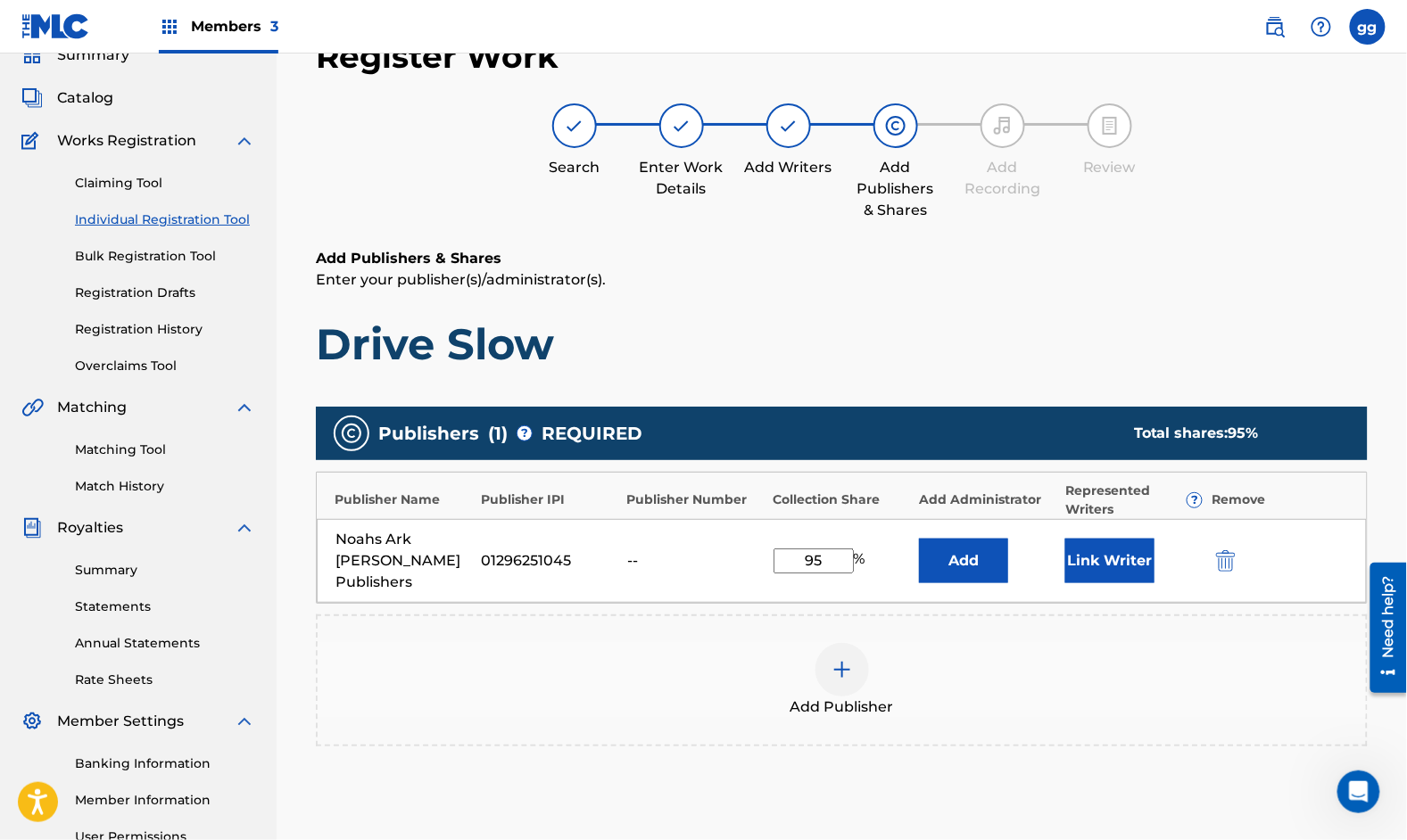 type on "95" 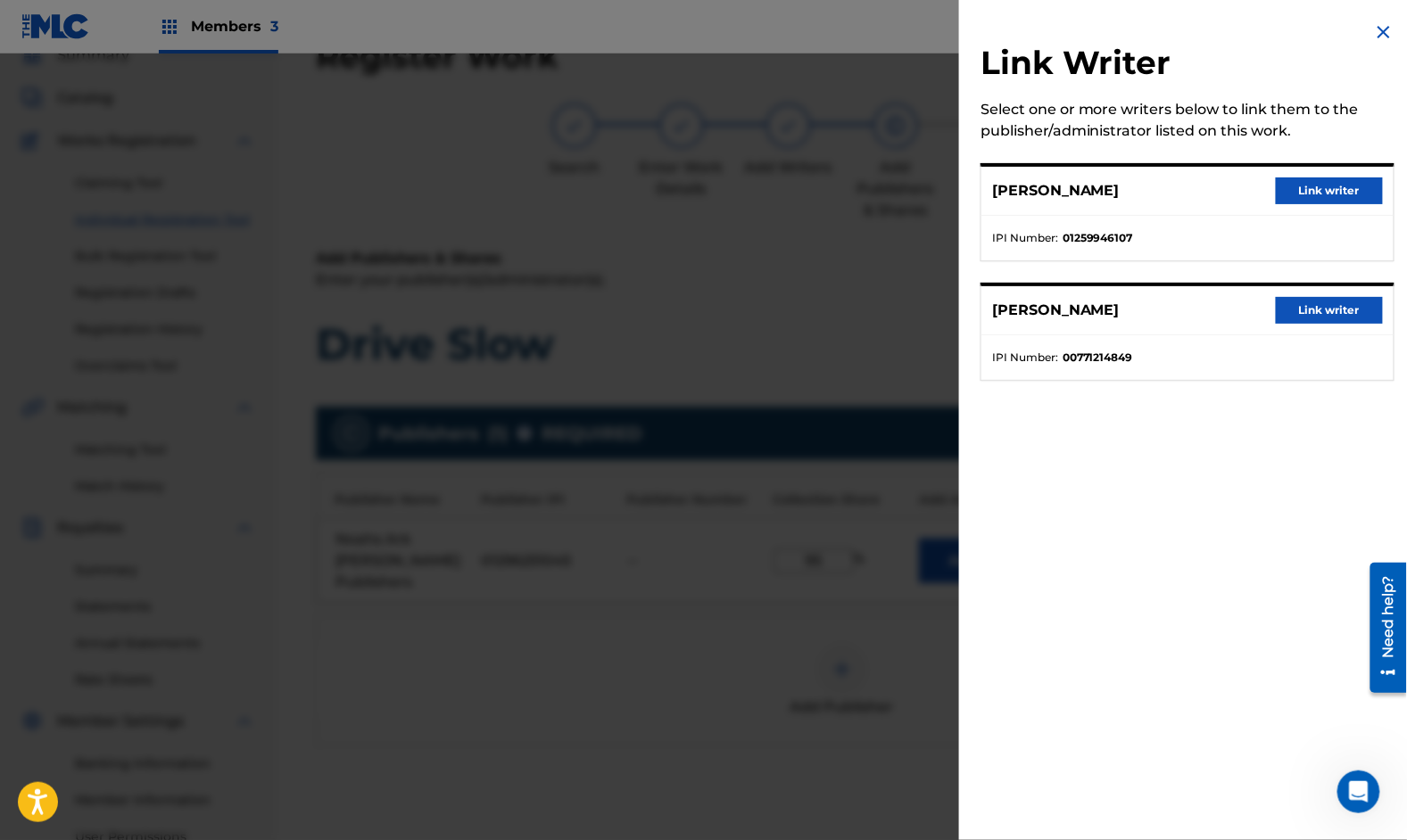 click on "Link writer" at bounding box center (1329, 191) 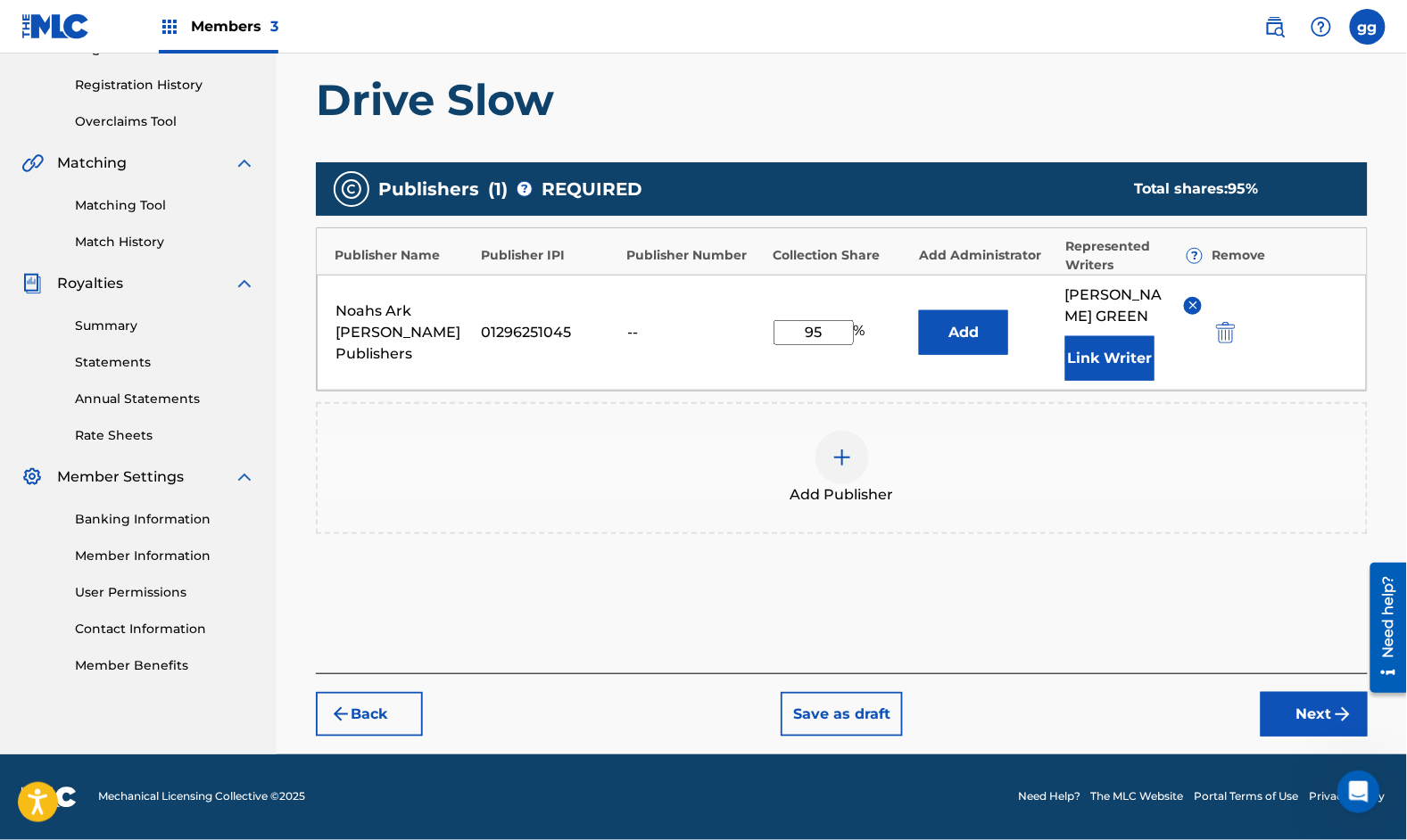scroll, scrollTop: 365, scrollLeft: 0, axis: vertical 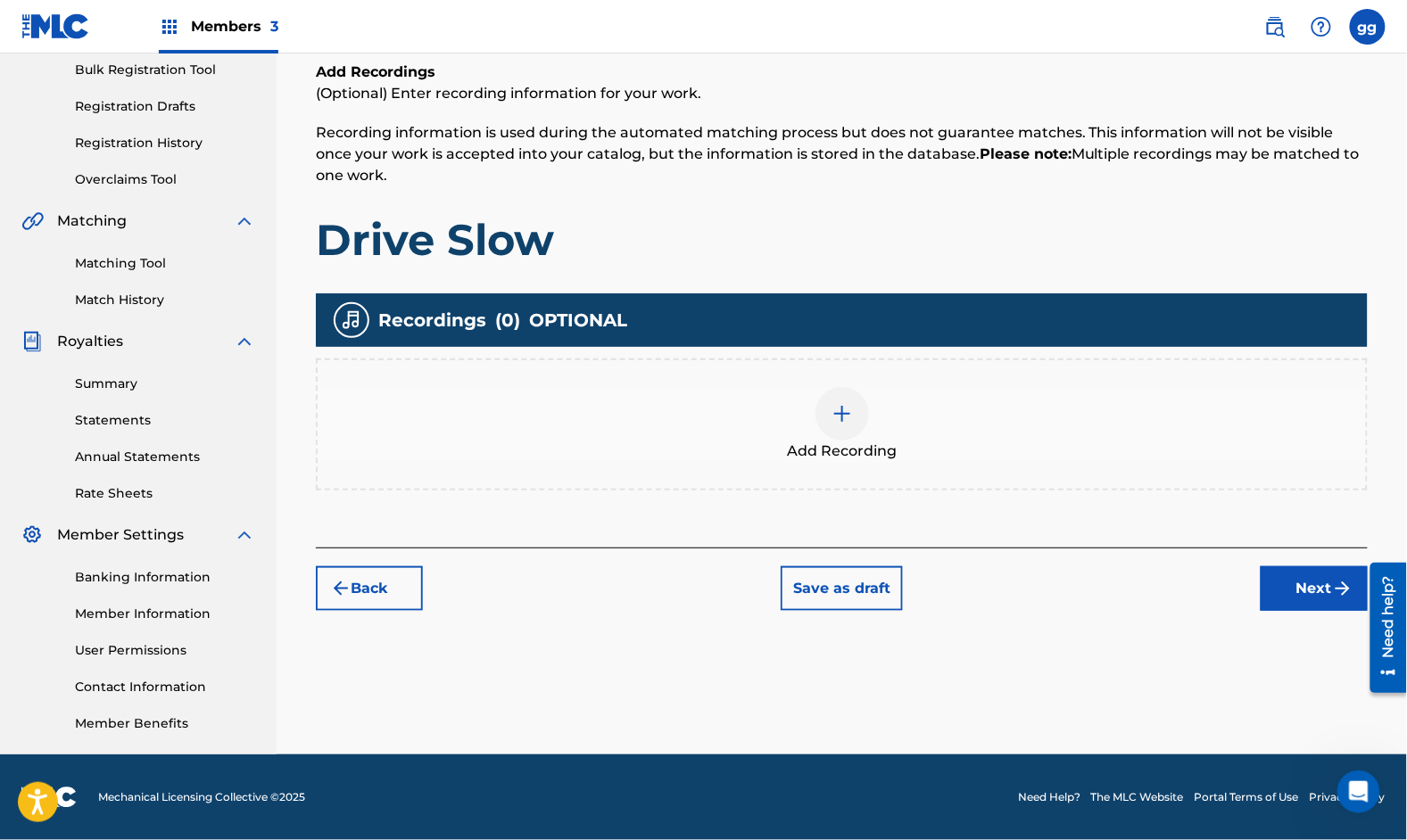 click on "Next" at bounding box center [1314, 589] 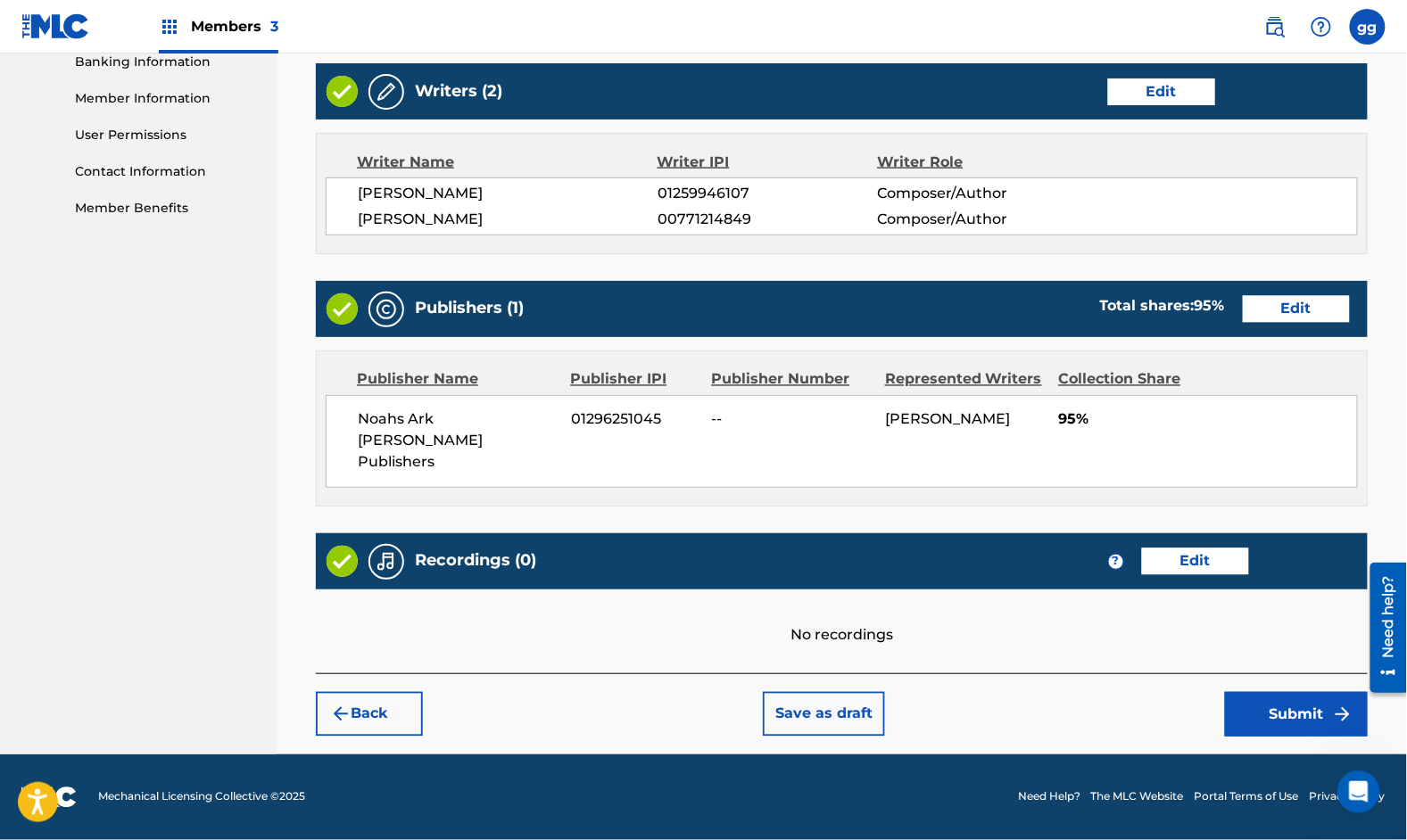scroll, scrollTop: 833, scrollLeft: 0, axis: vertical 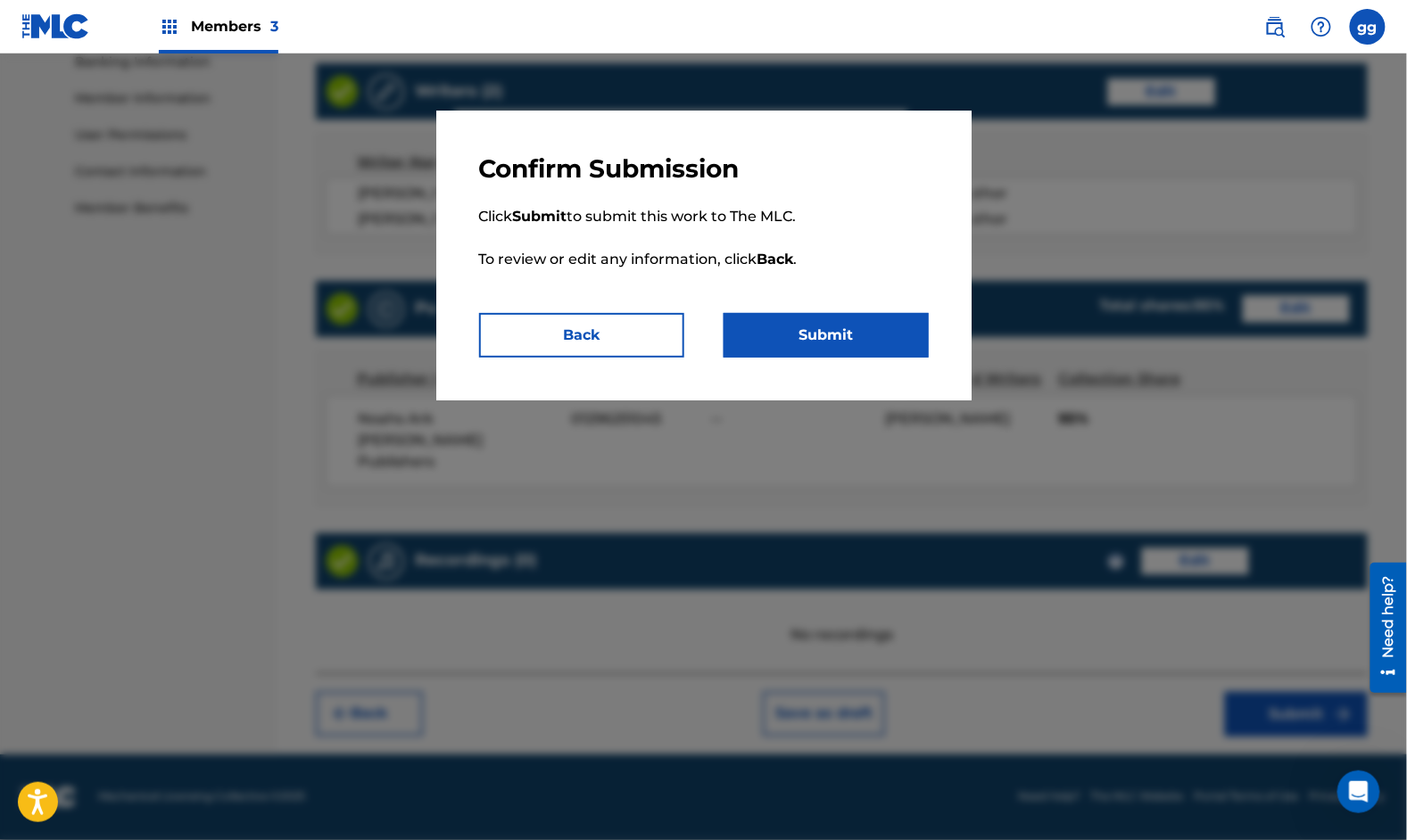 click on "Submit" at bounding box center [826, 335] 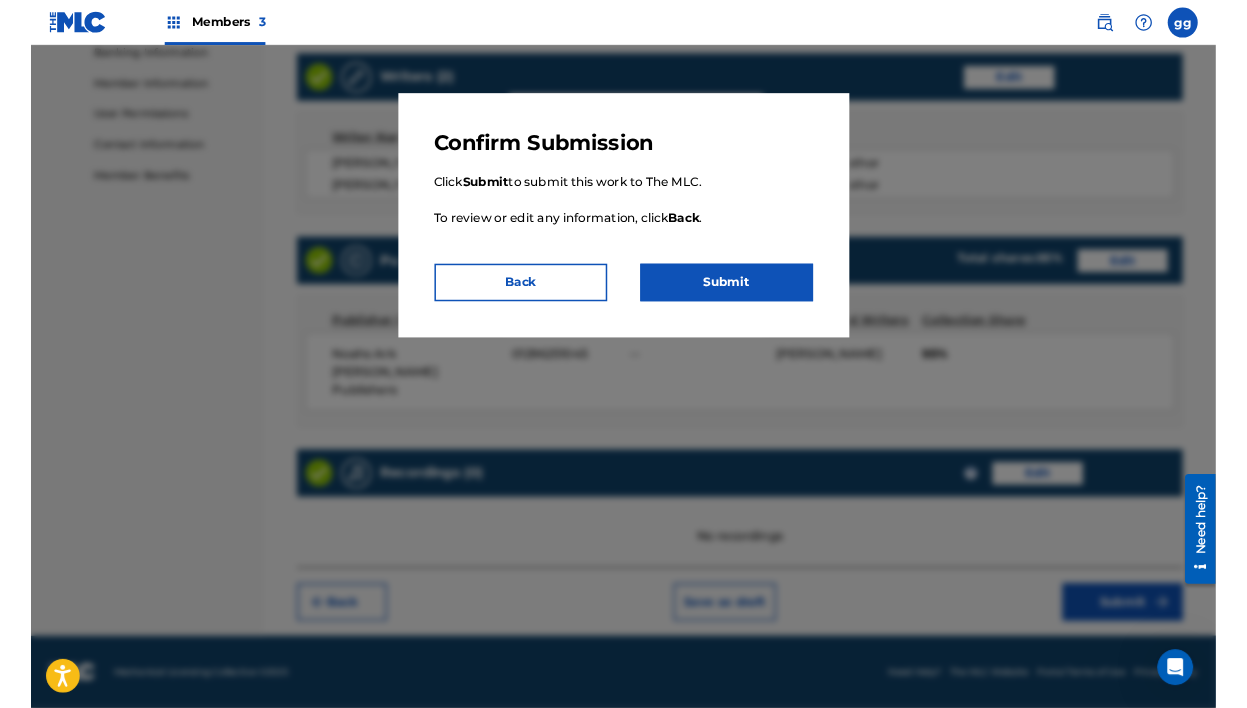 scroll, scrollTop: 0, scrollLeft: 0, axis: both 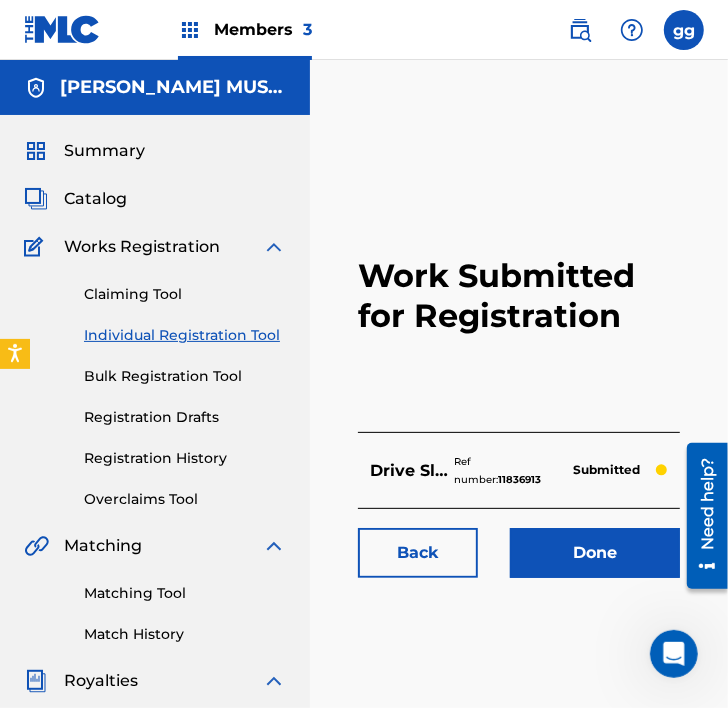 click on "Members    3" at bounding box center [263, 29] 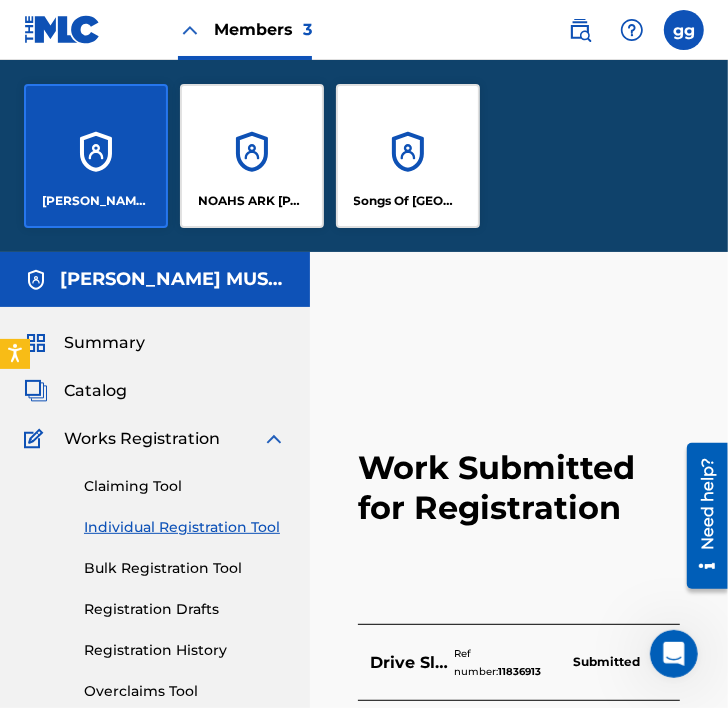 click on "NOAHS ARK [PERSON_NAME] PUBLISHERS" at bounding box center (252, 156) 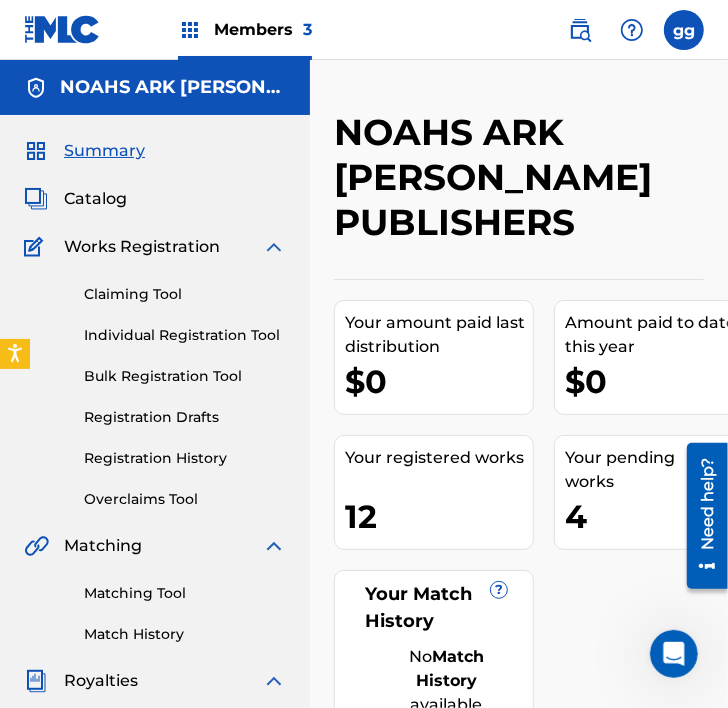 click on "Individual Registration Tool" at bounding box center (185, 335) 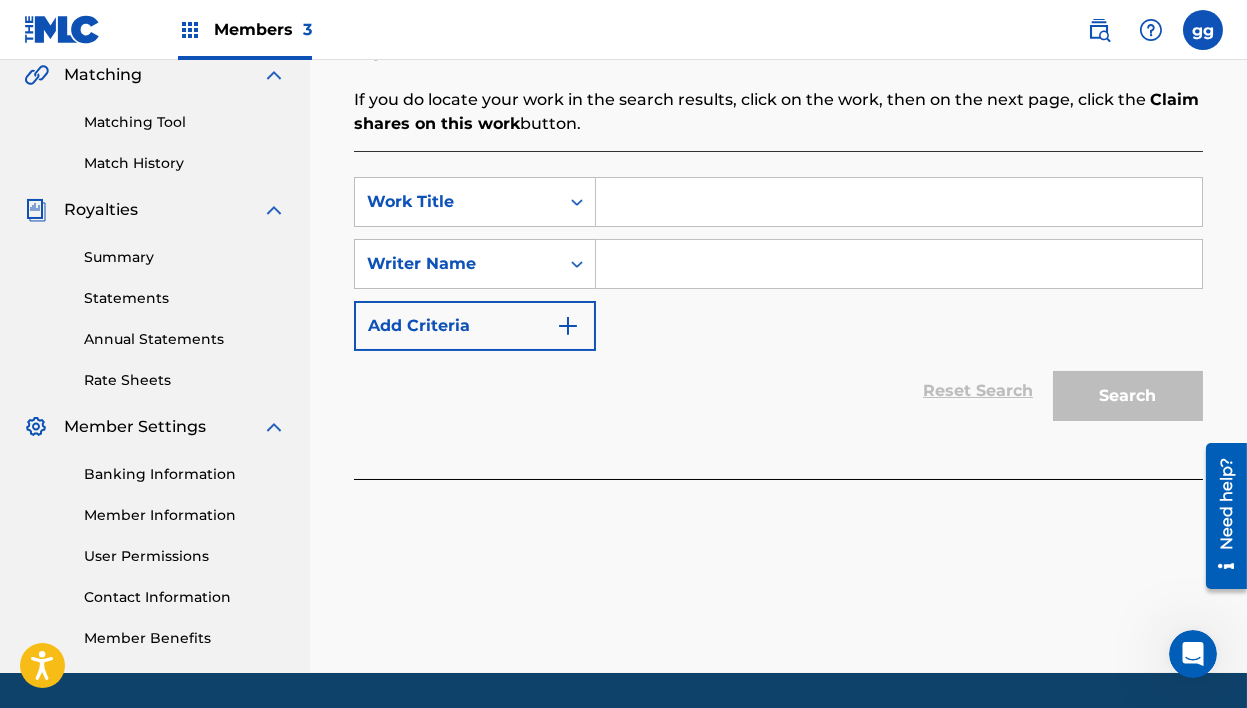 scroll, scrollTop: 476, scrollLeft: 0, axis: vertical 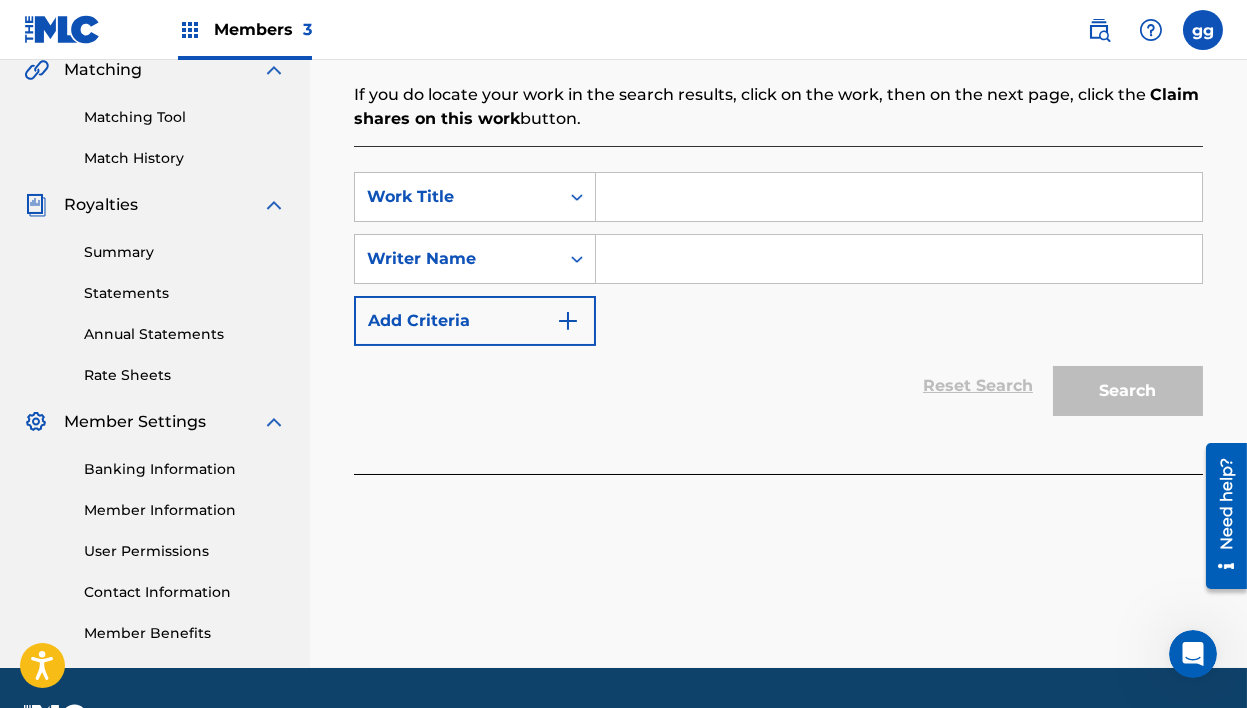 click at bounding box center [899, 197] 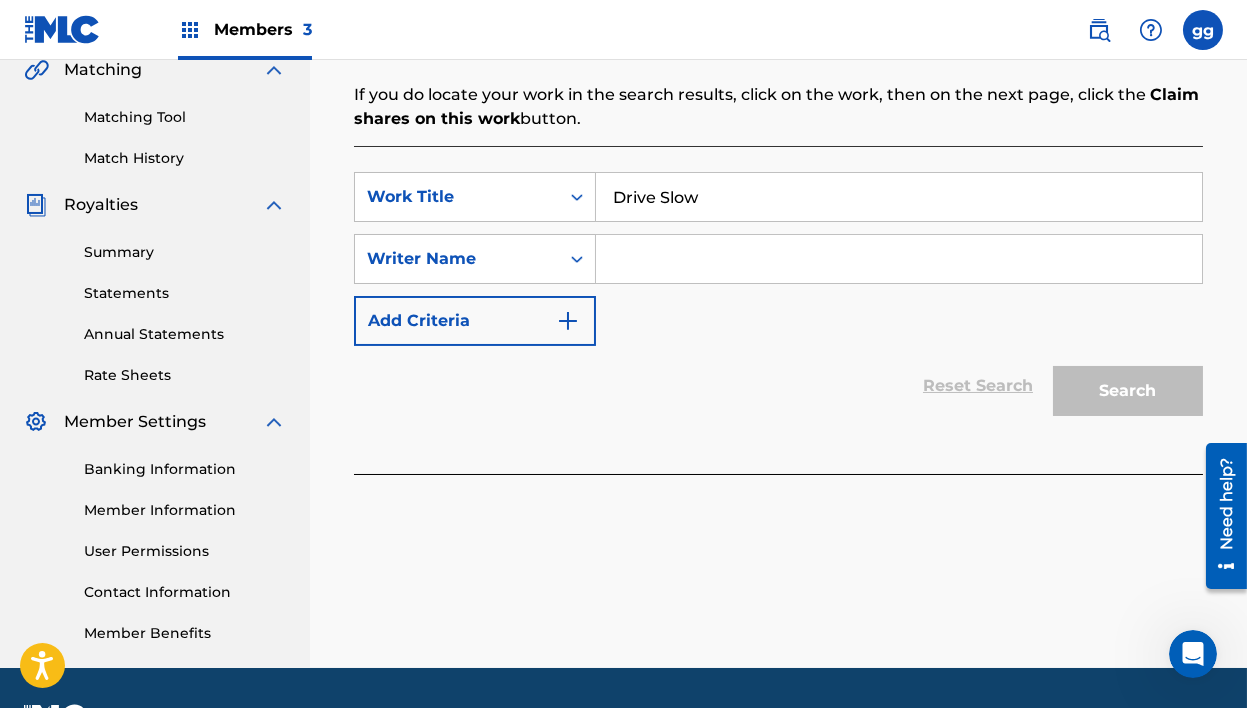 type on "Drive Slow" 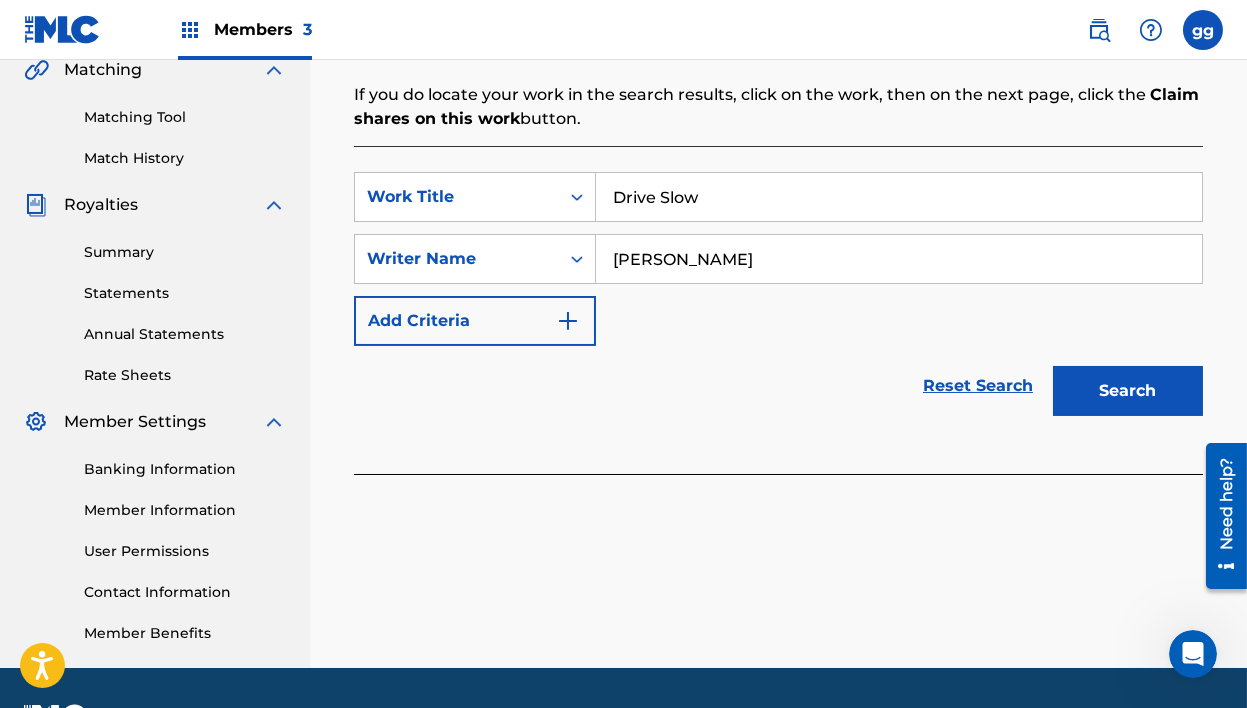 type on "[PERSON_NAME]" 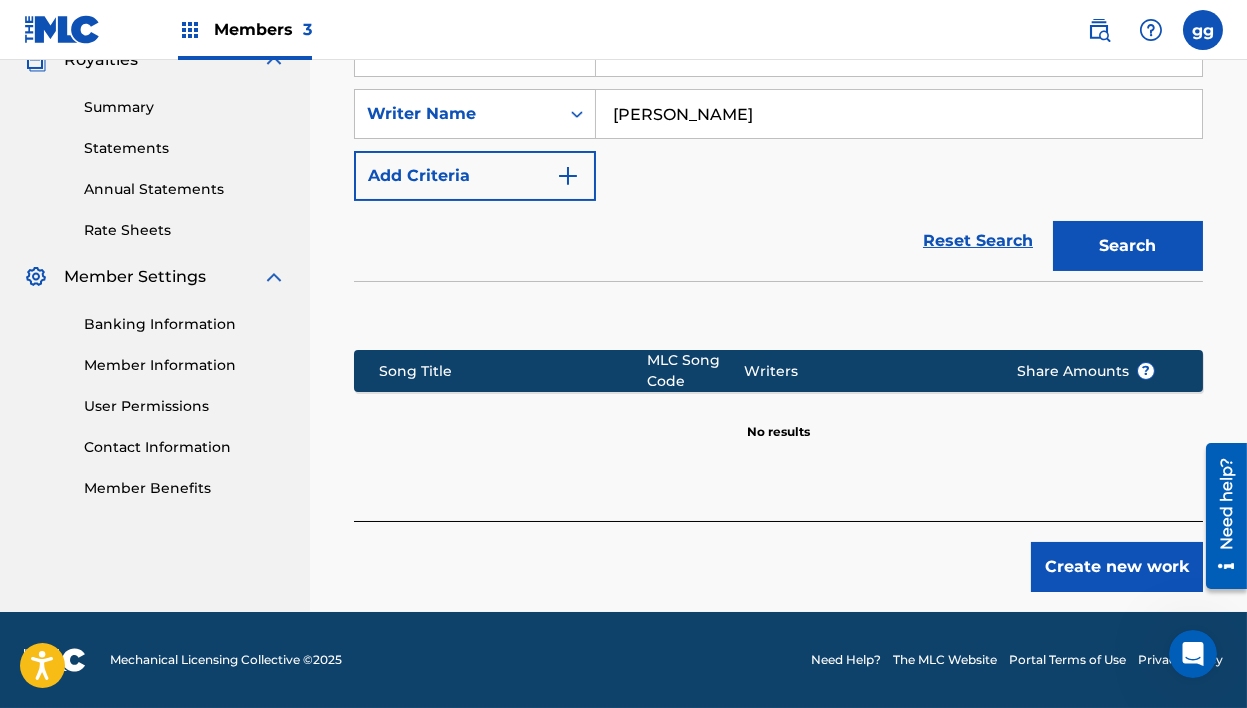 scroll, scrollTop: 661, scrollLeft: 0, axis: vertical 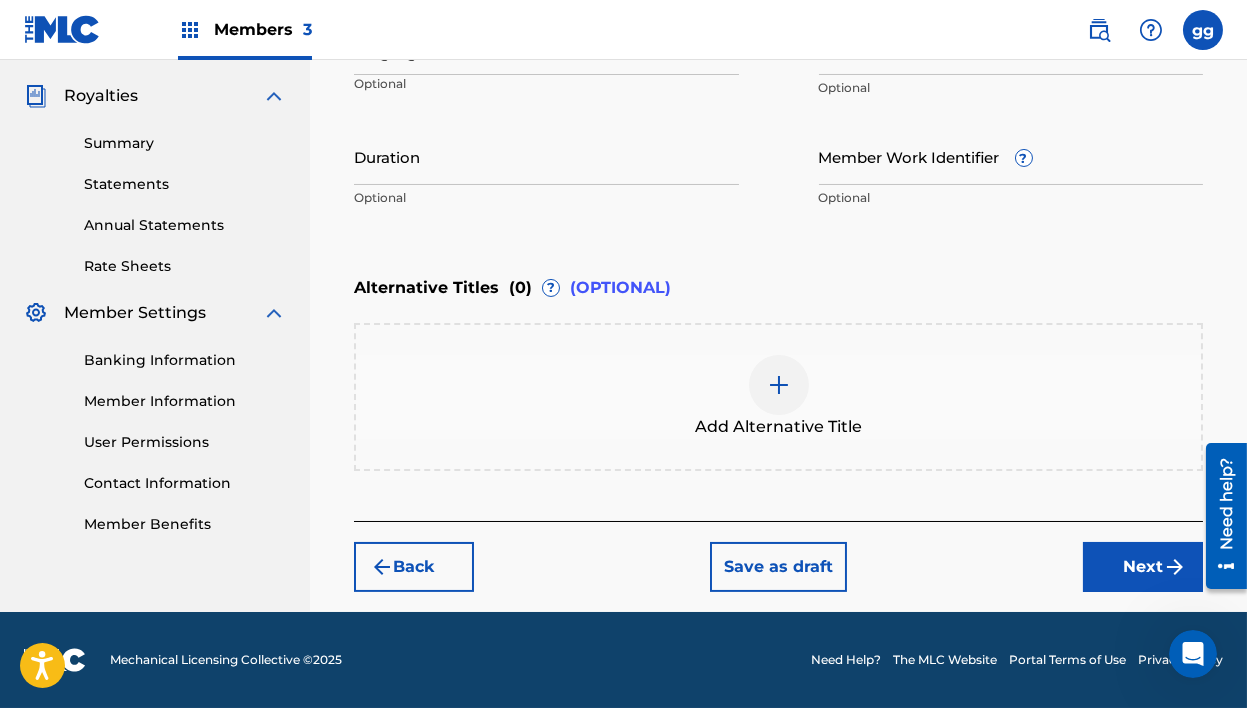 click at bounding box center (779, 385) 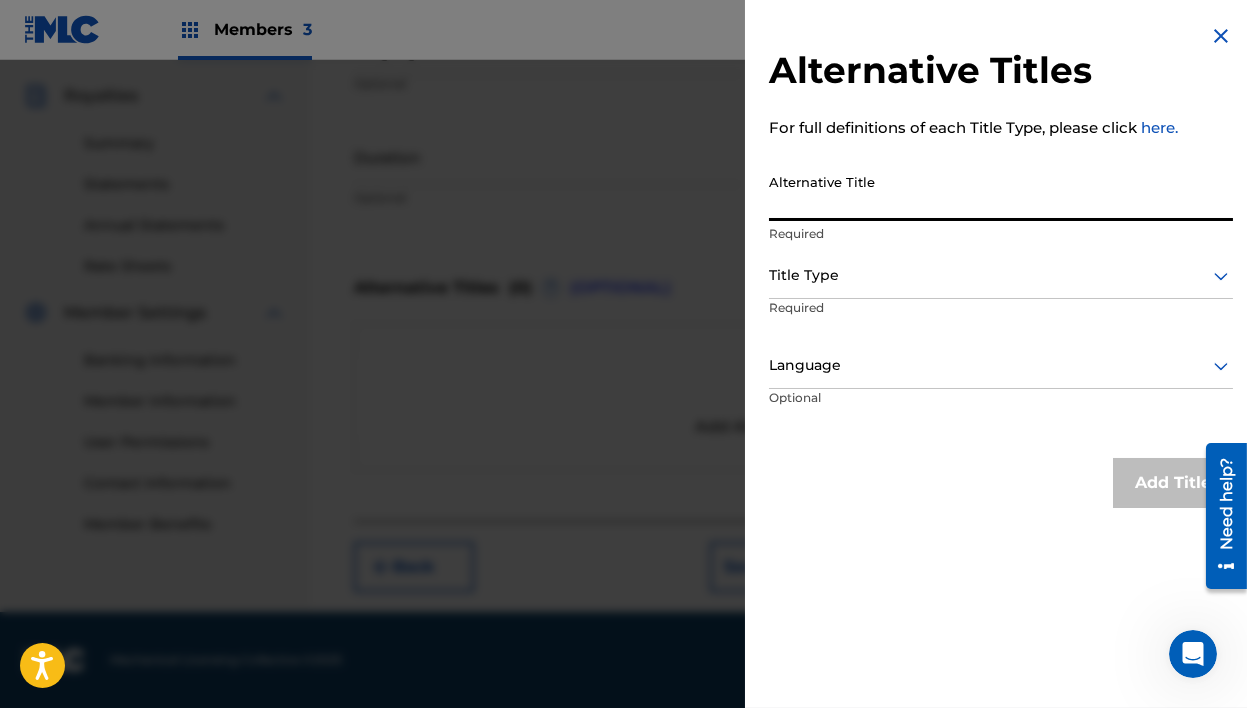 click on "Alternative Title" at bounding box center [1001, 192] 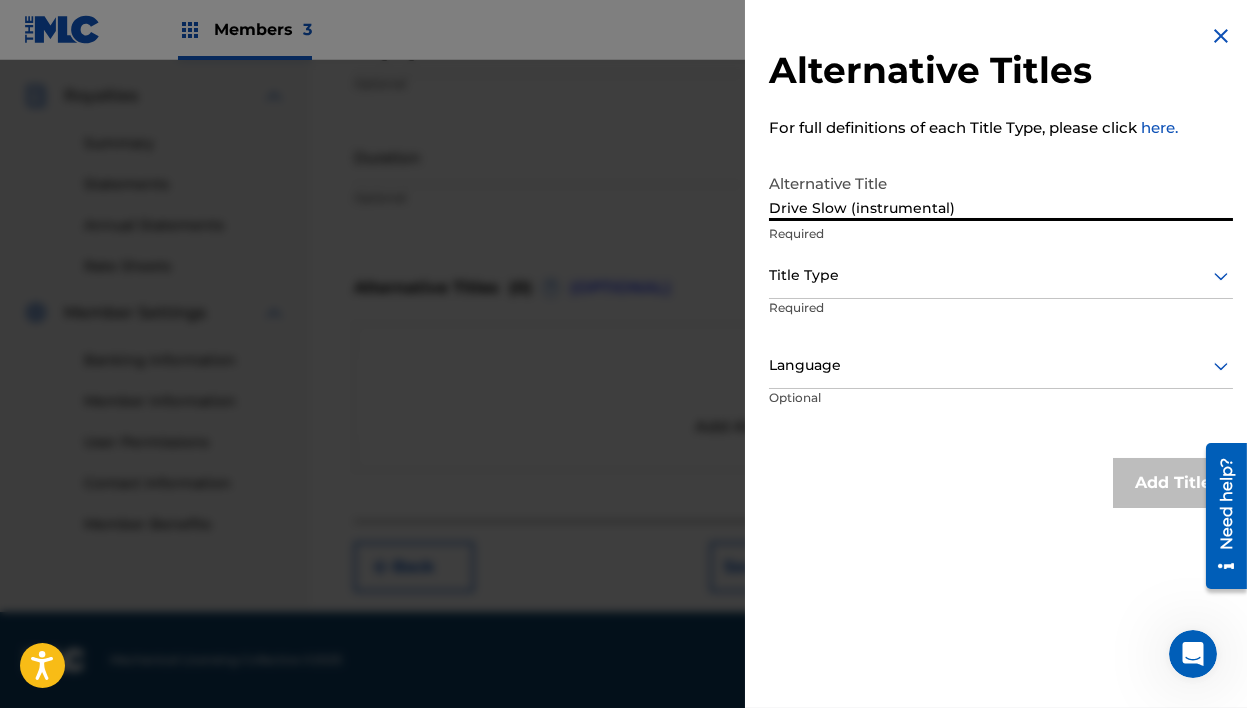 type on "Drive Slow (instrumental)" 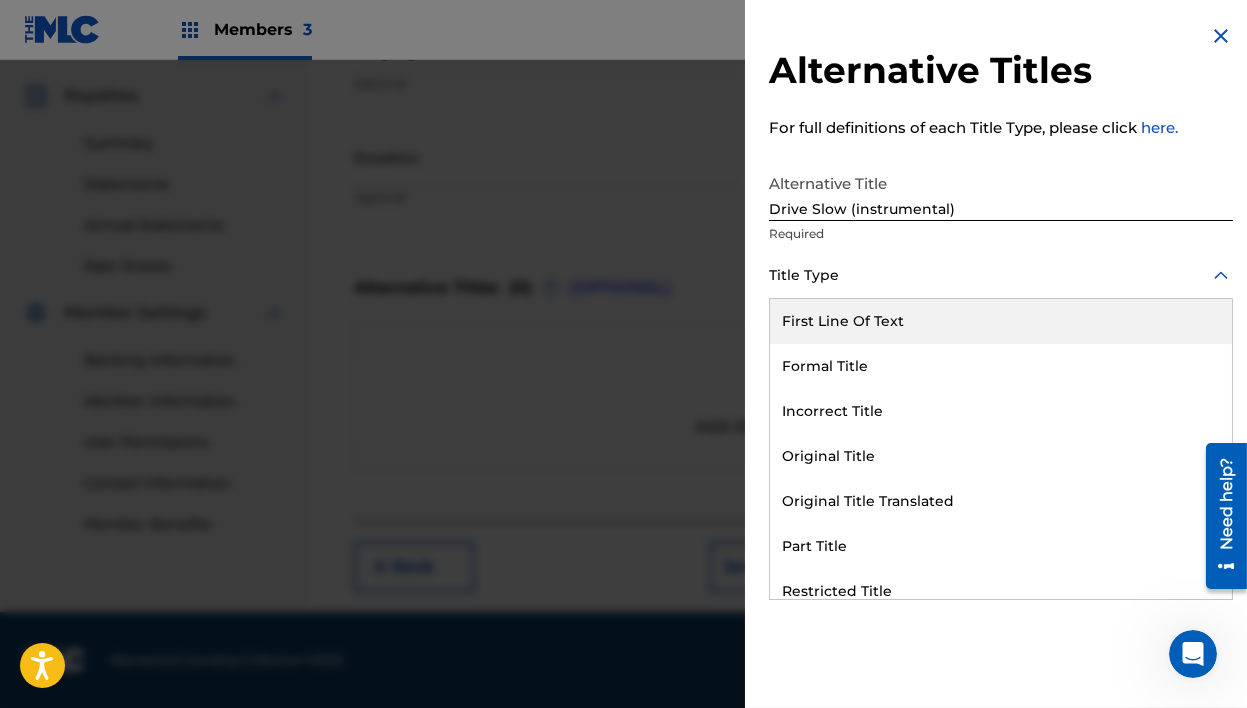 click at bounding box center (1001, 275) 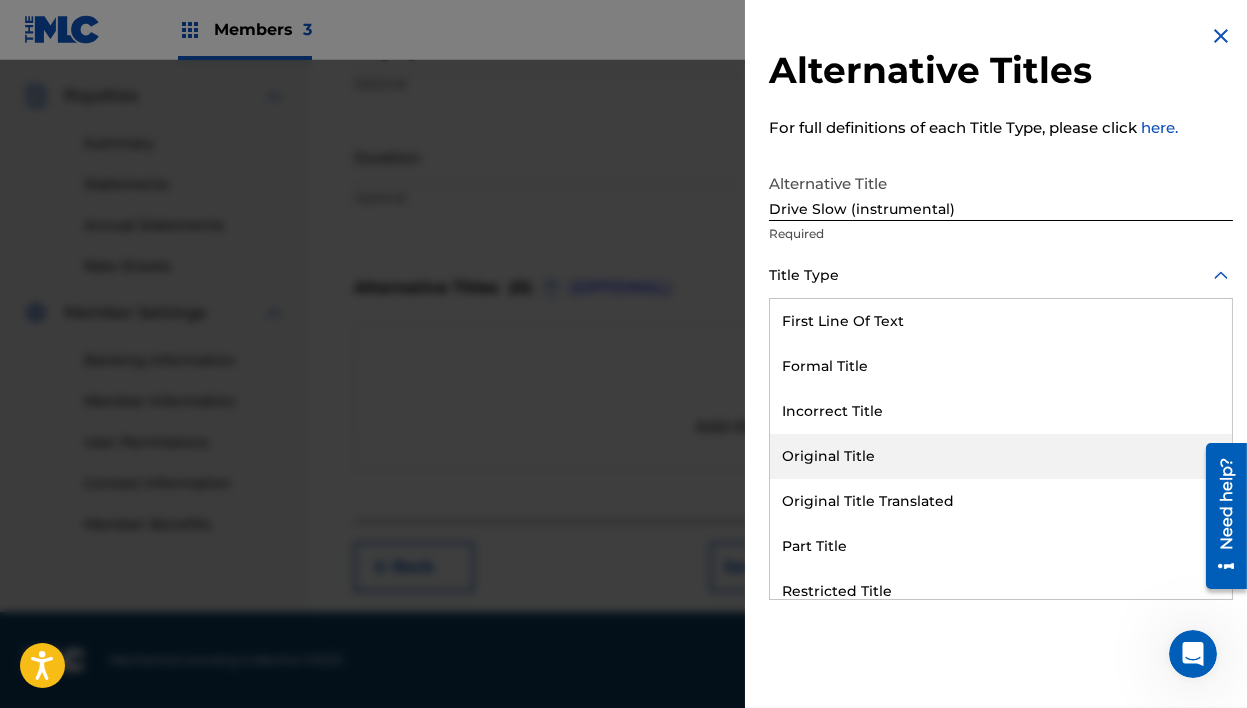 click on "Original Title" at bounding box center (1001, 456) 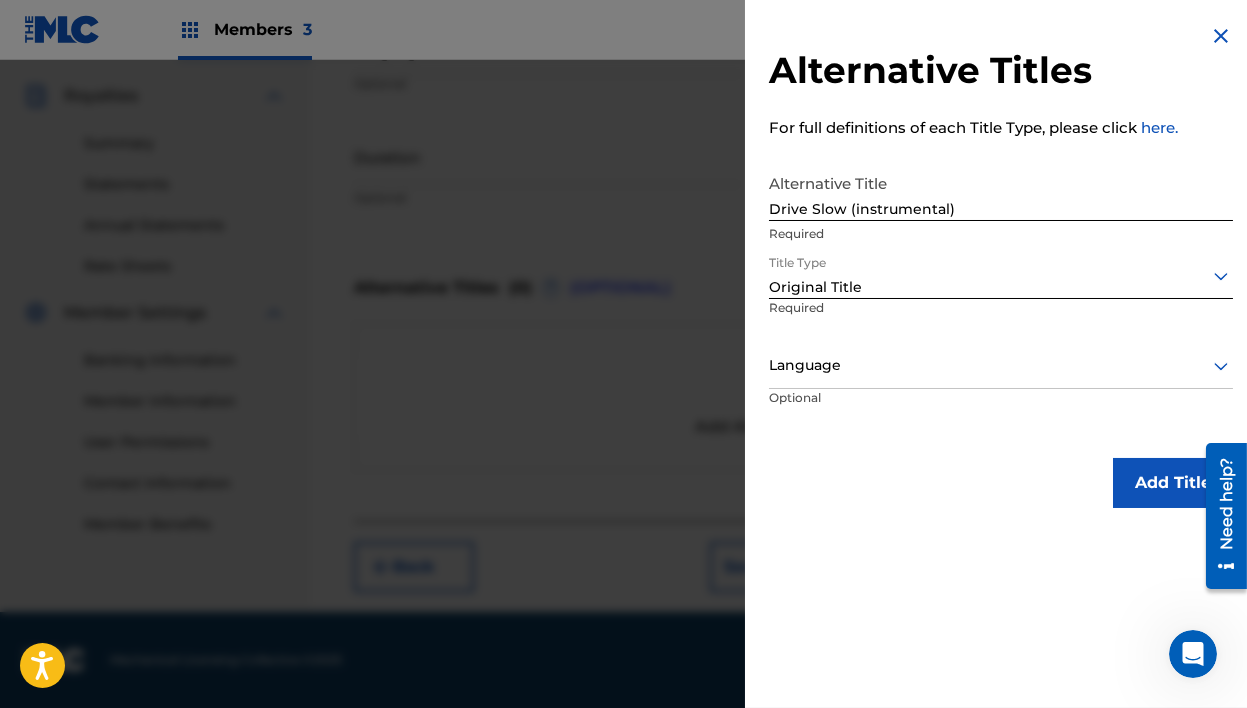 click on "Add Title" at bounding box center (1173, 483) 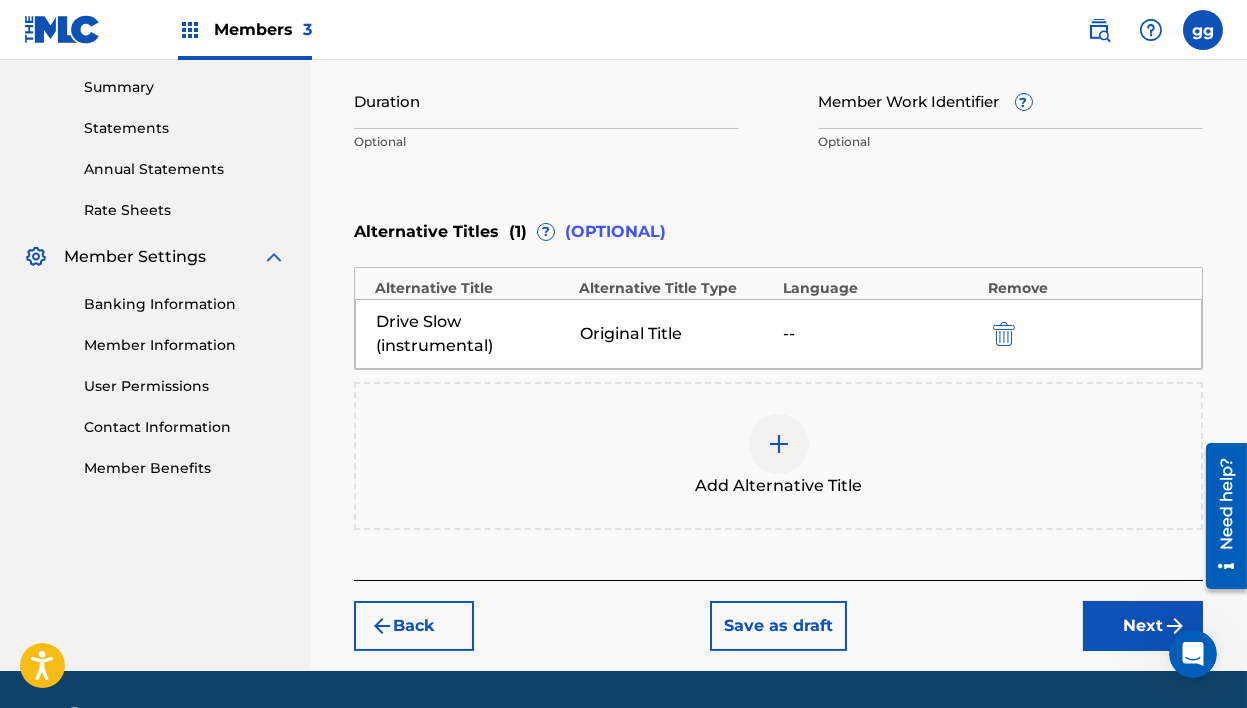 click on "Next" at bounding box center [1143, 626] 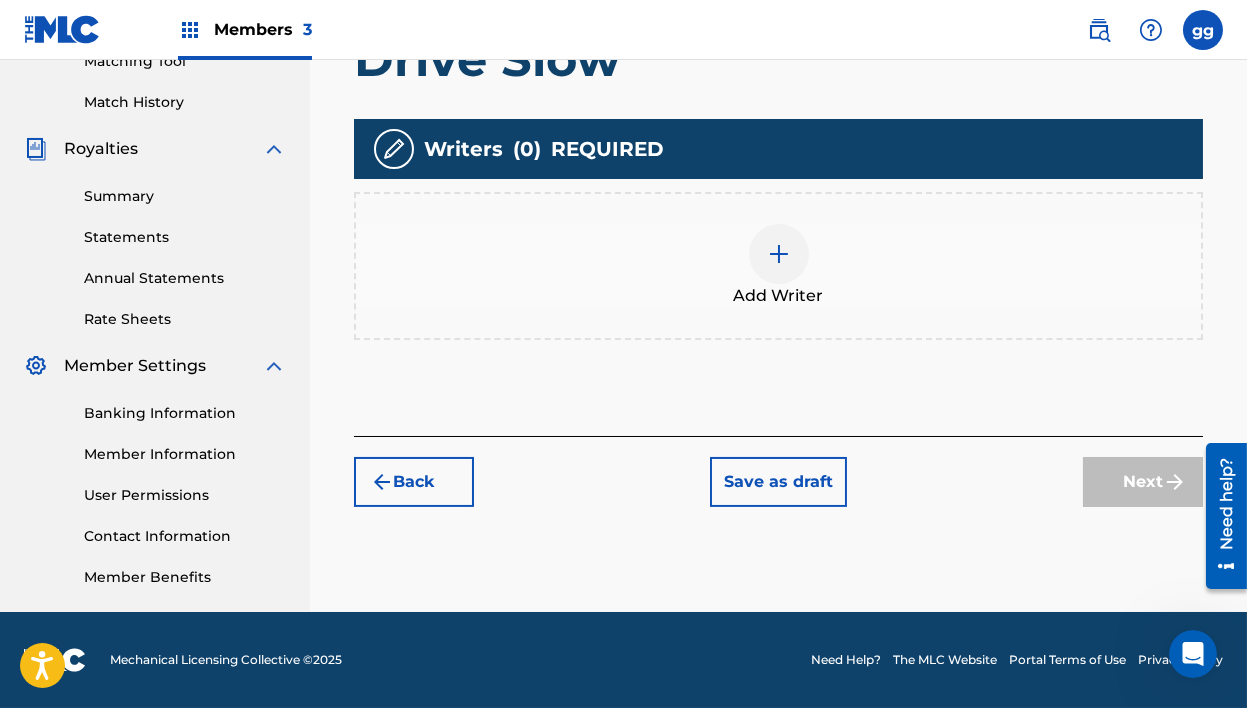 click at bounding box center (779, 254) 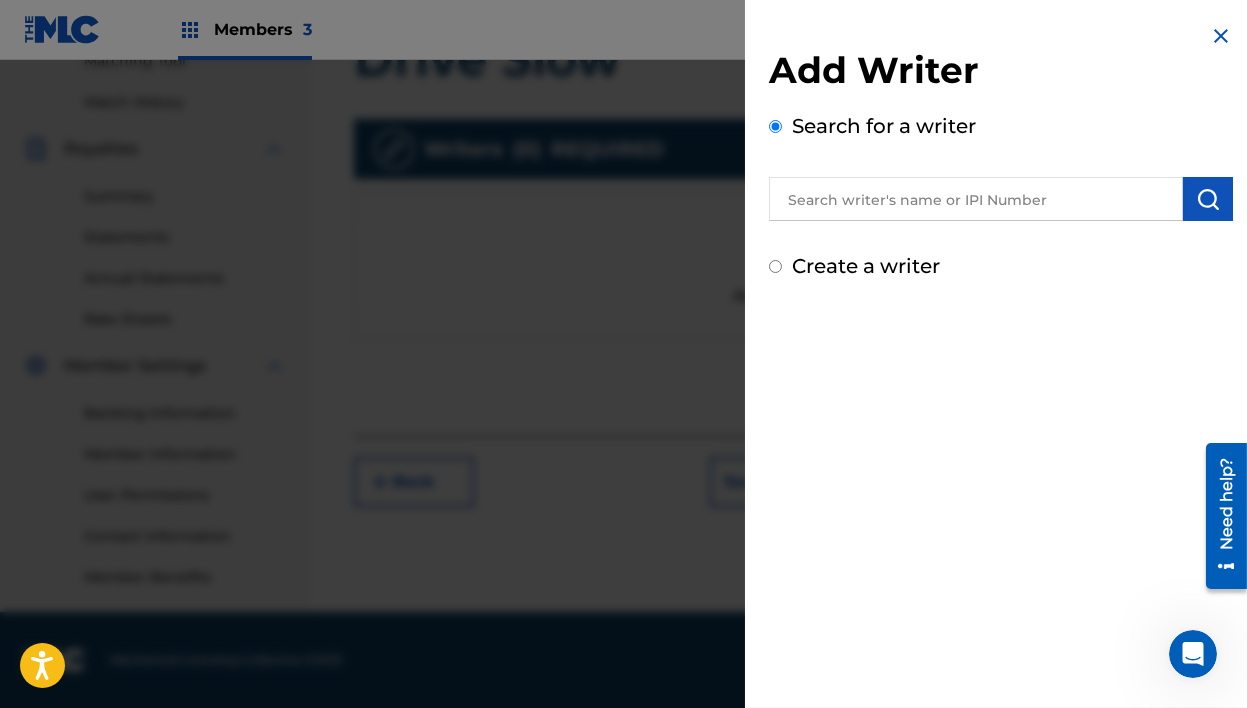 click at bounding box center [976, 199] 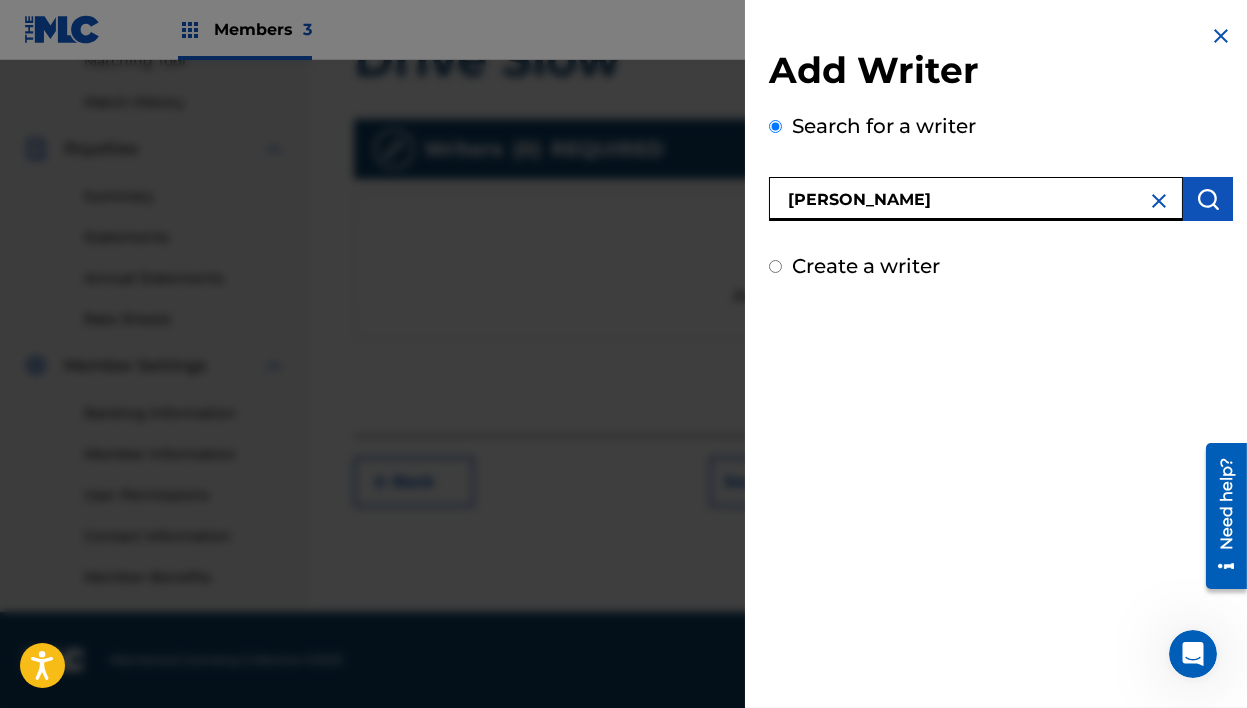 type on "[PERSON_NAME]" 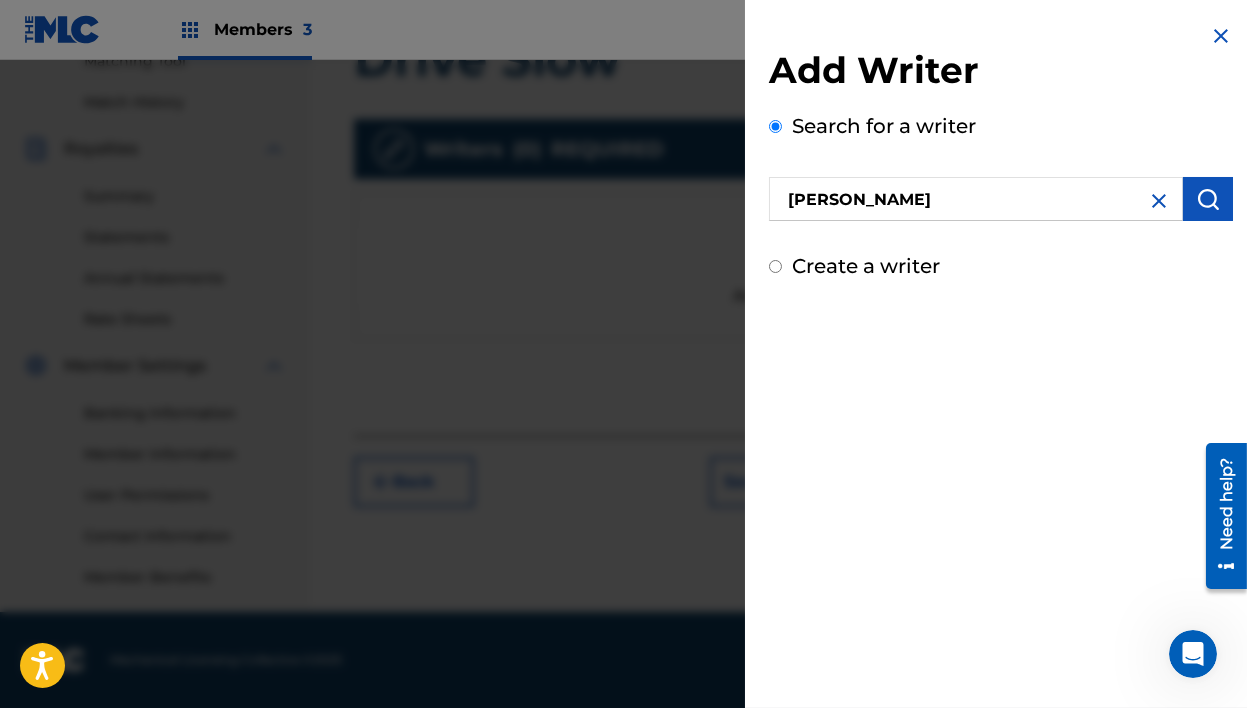 click at bounding box center (1208, 199) 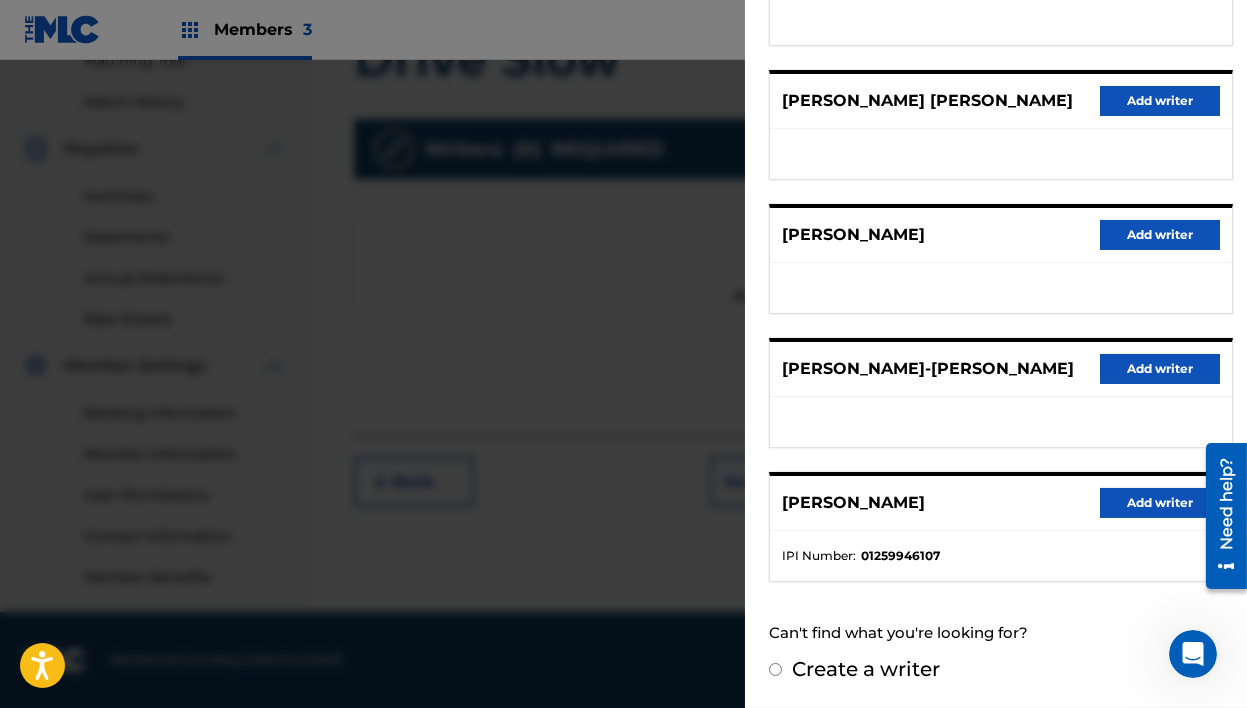 scroll, scrollTop: 382, scrollLeft: 0, axis: vertical 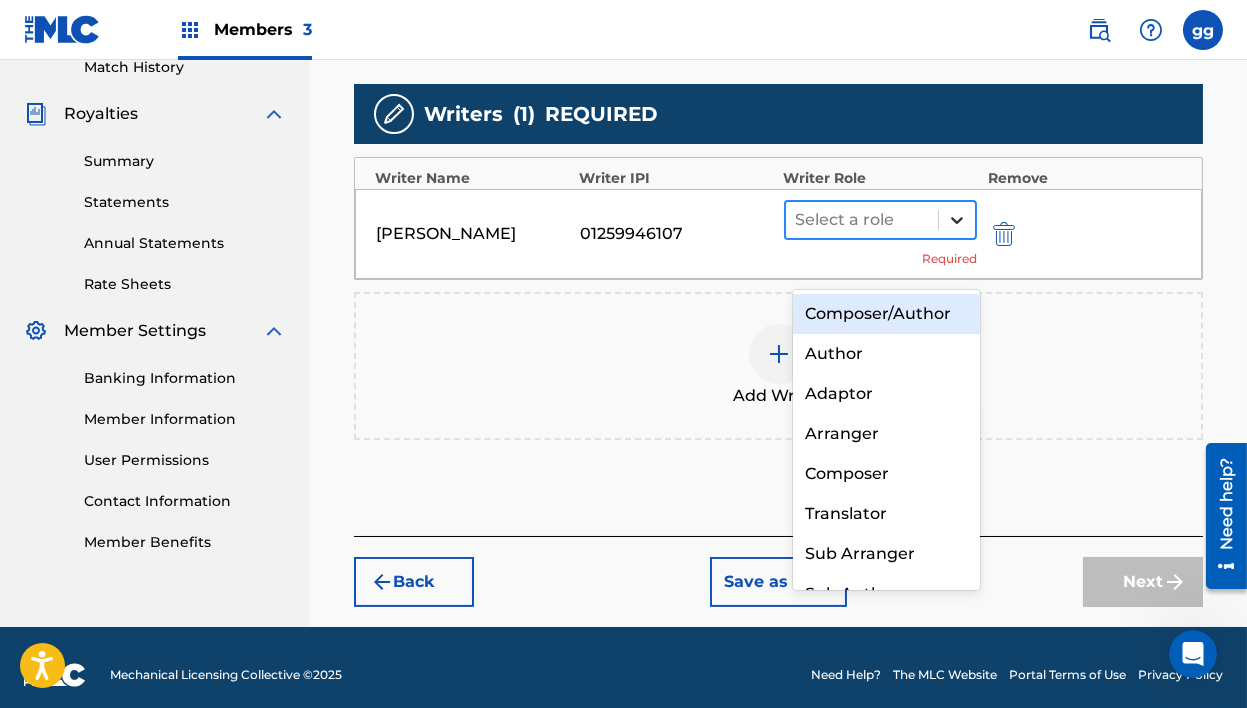 click 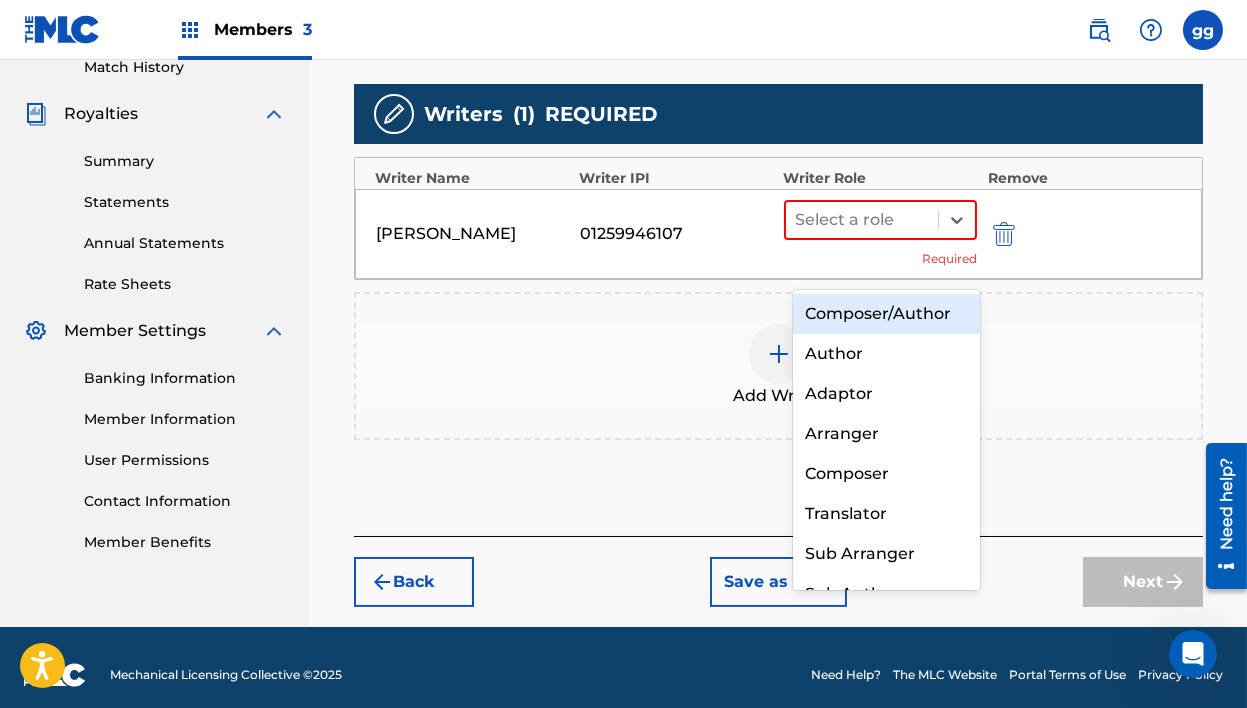 click on "Composer/Author" at bounding box center (886, 314) 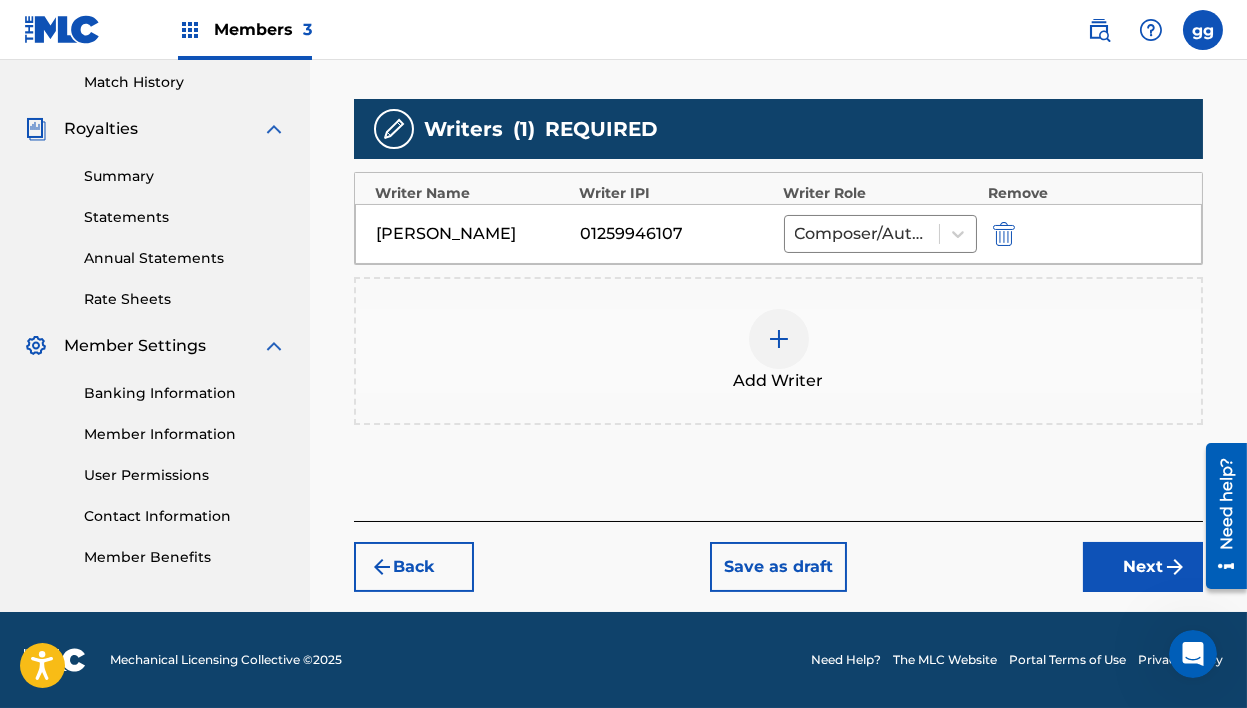 click at bounding box center [779, 339] 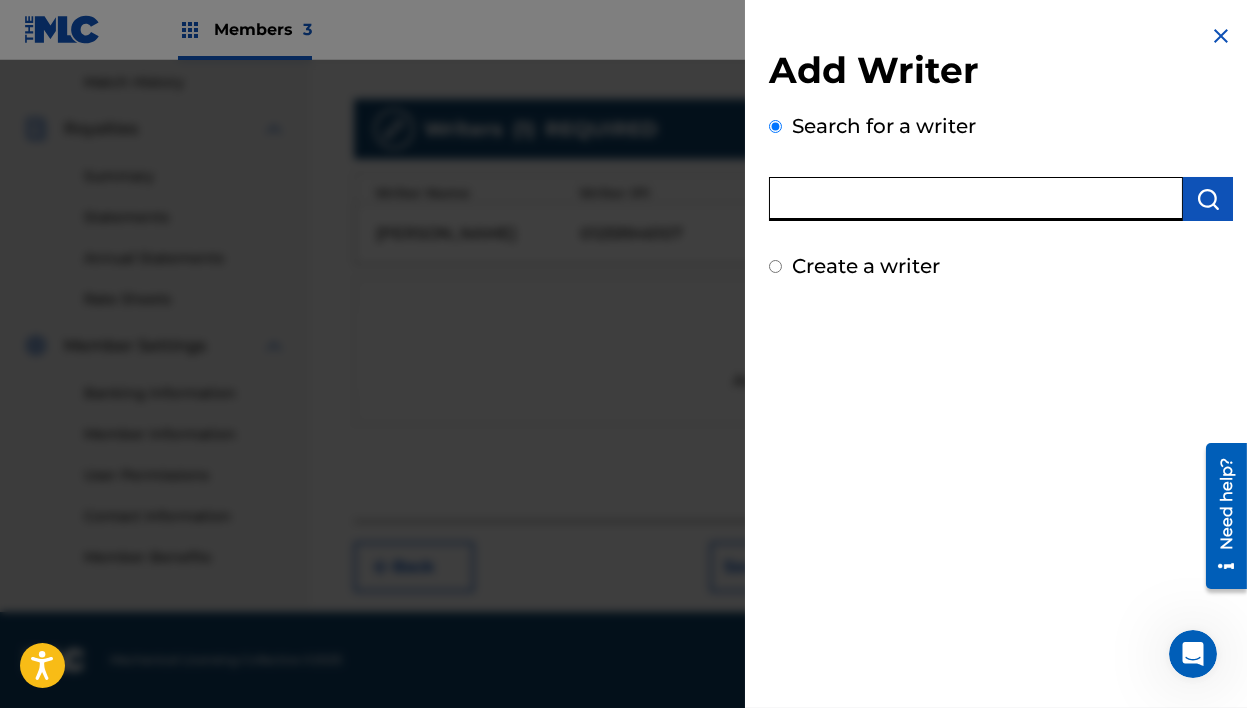 click at bounding box center (976, 199) 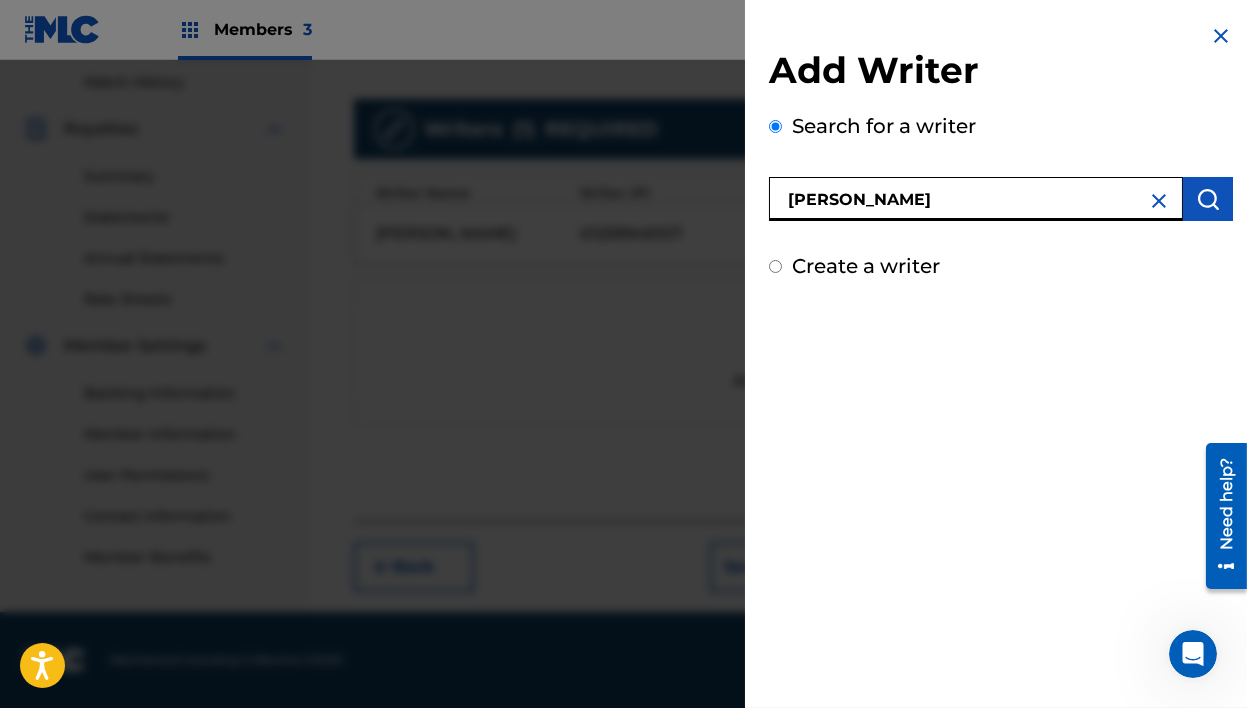 type on "[PERSON_NAME]" 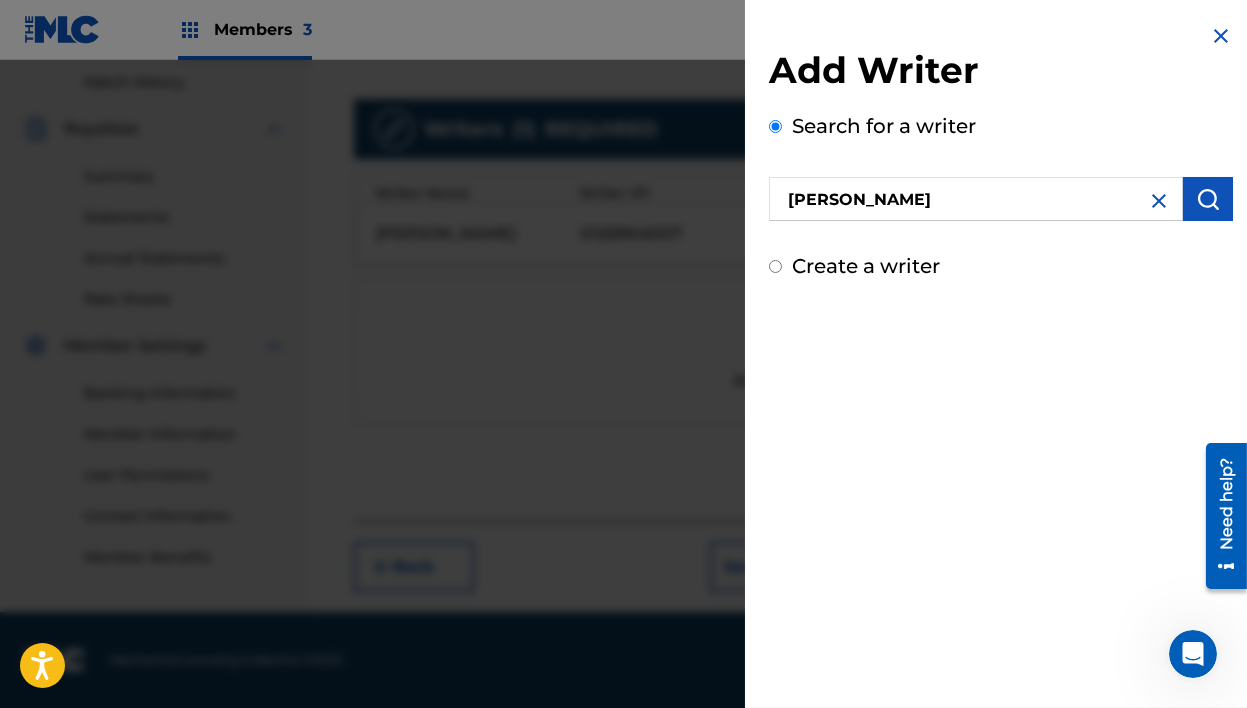 drag, startPoint x: 818, startPoint y: 194, endPoint x: 1210, endPoint y: 204, distance: 392.12753 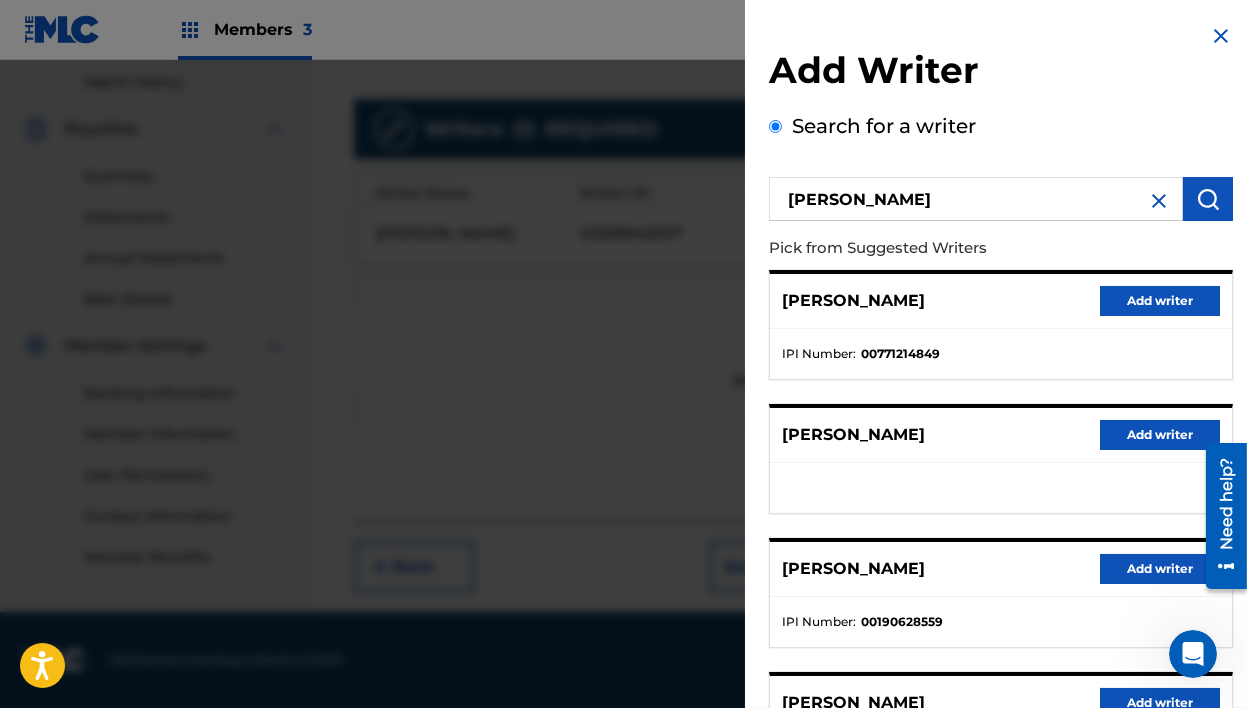 click on "Add writer" at bounding box center [1160, 301] 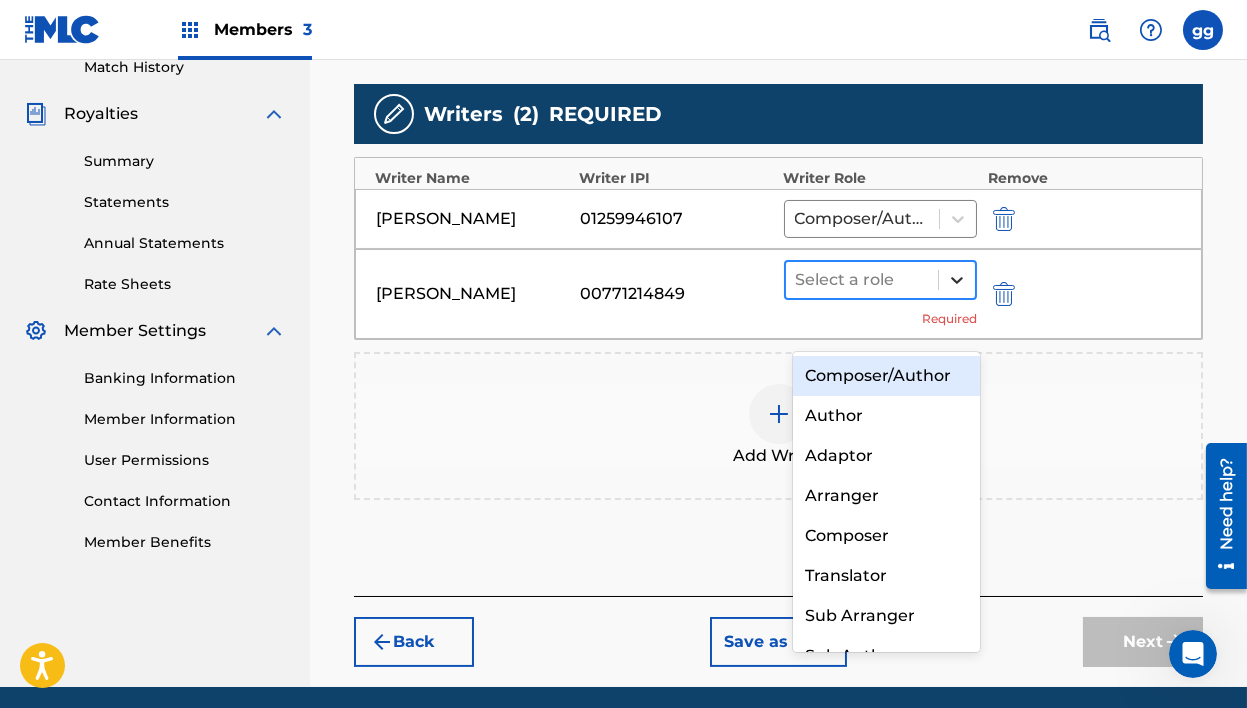click 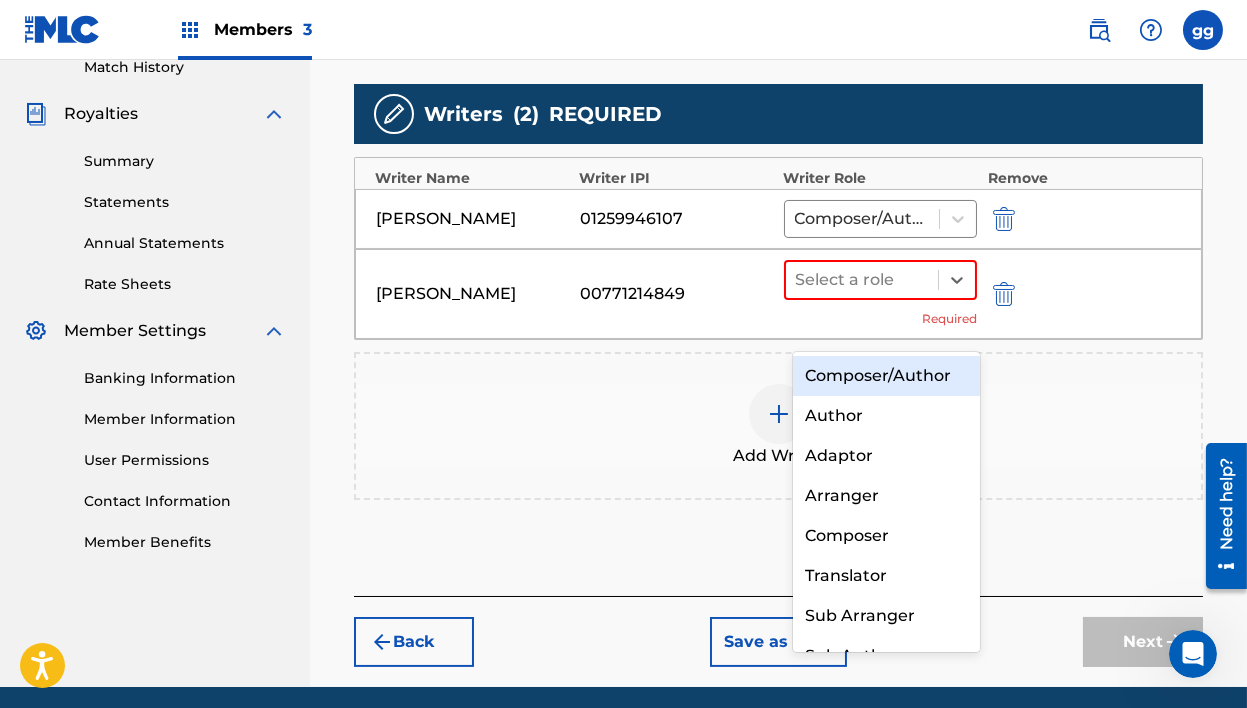 click on "Composer/Author" at bounding box center (886, 376) 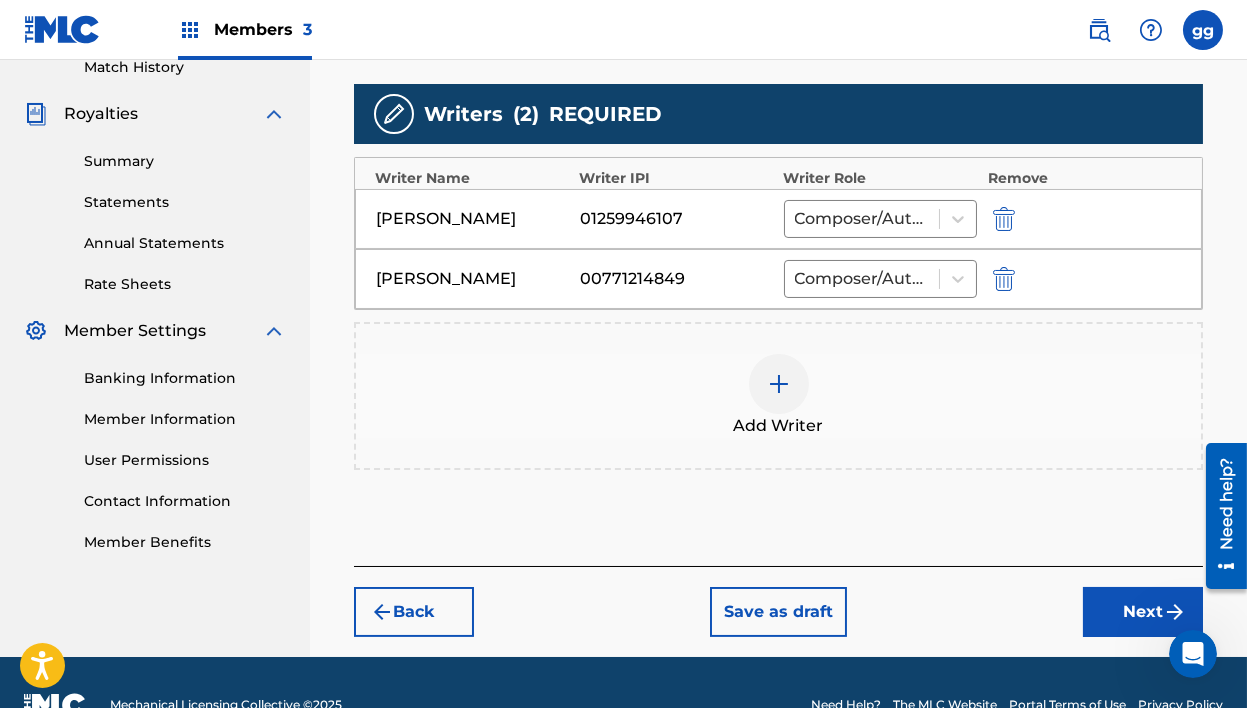 click on "Next" at bounding box center (1143, 612) 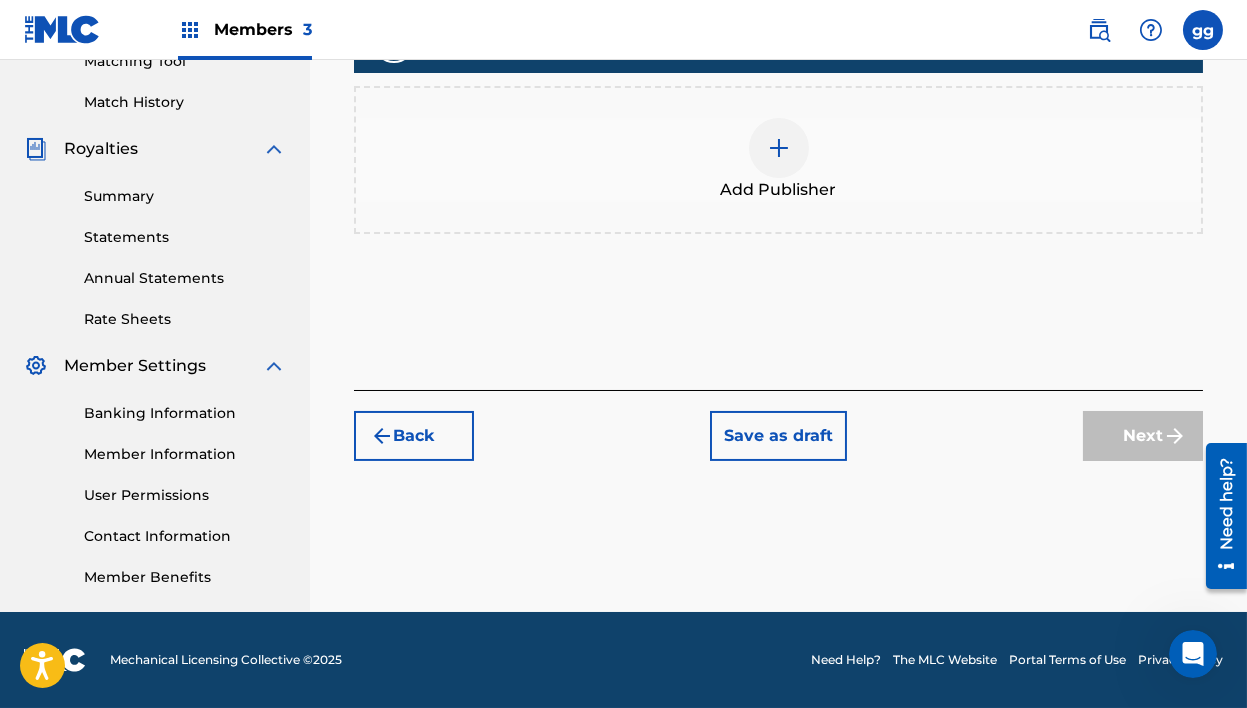 scroll, scrollTop: 89, scrollLeft: 0, axis: vertical 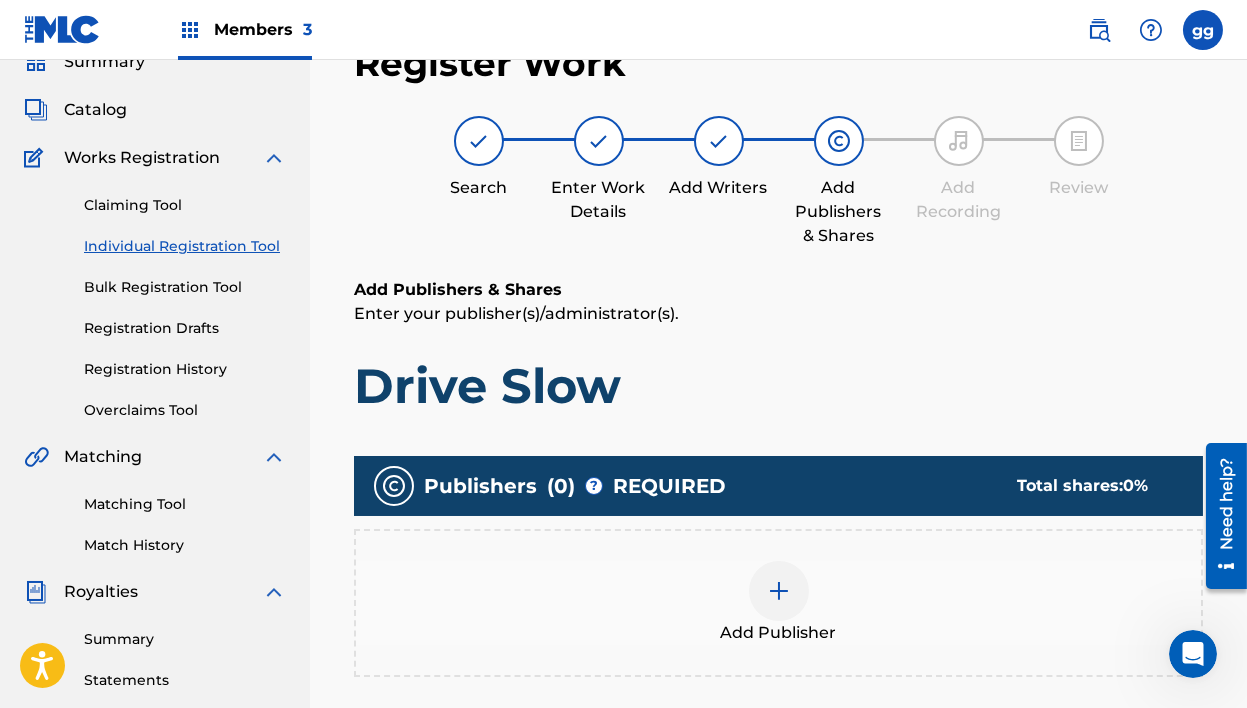 click at bounding box center [779, 591] 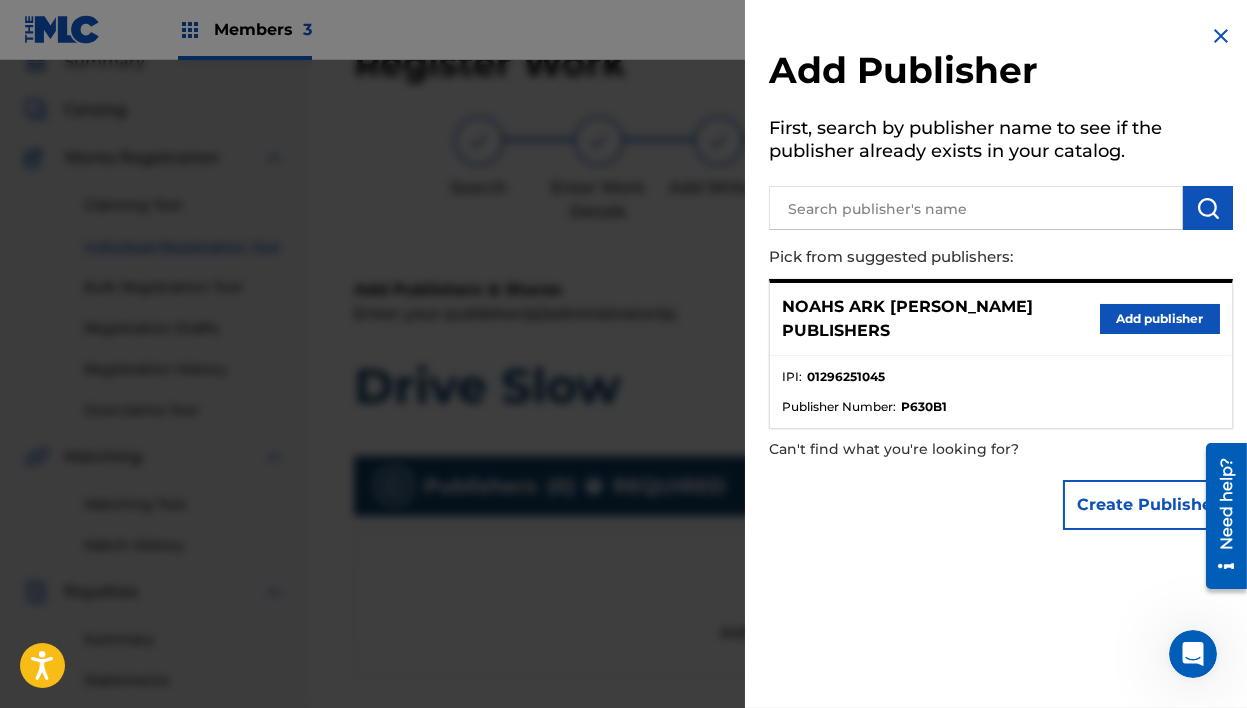 click on "Add publisher" at bounding box center [1160, 319] 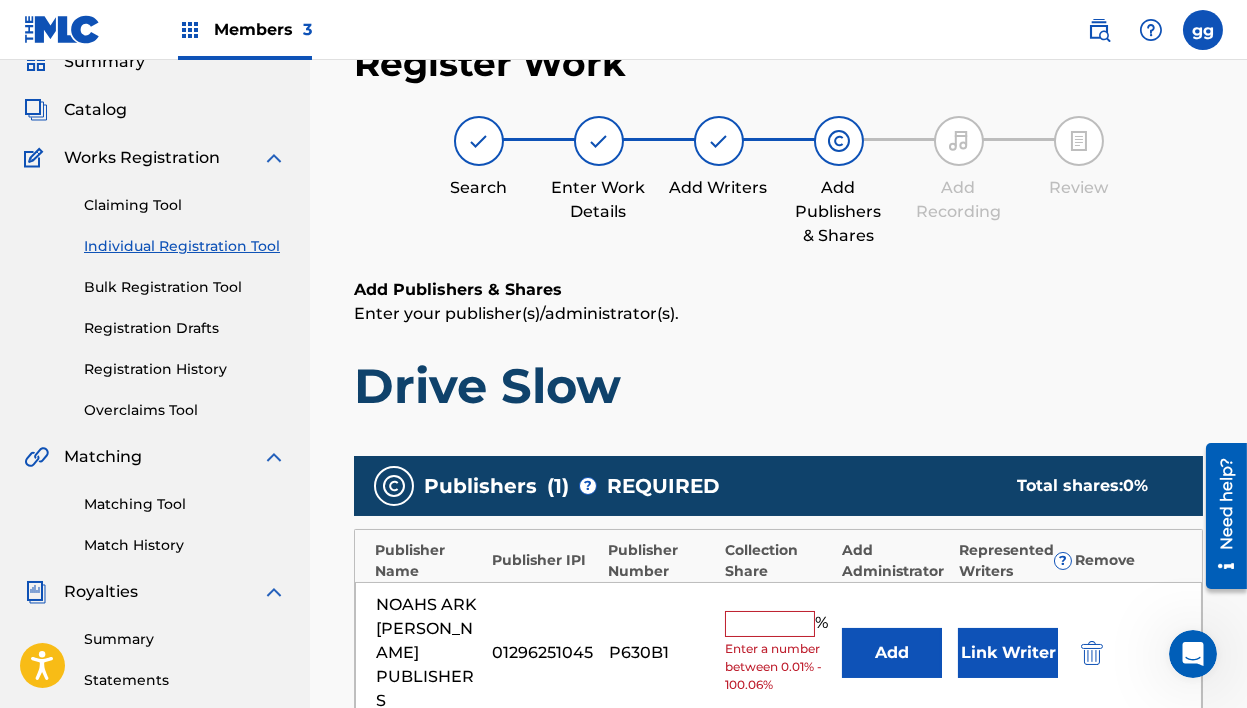click at bounding box center (770, 624) 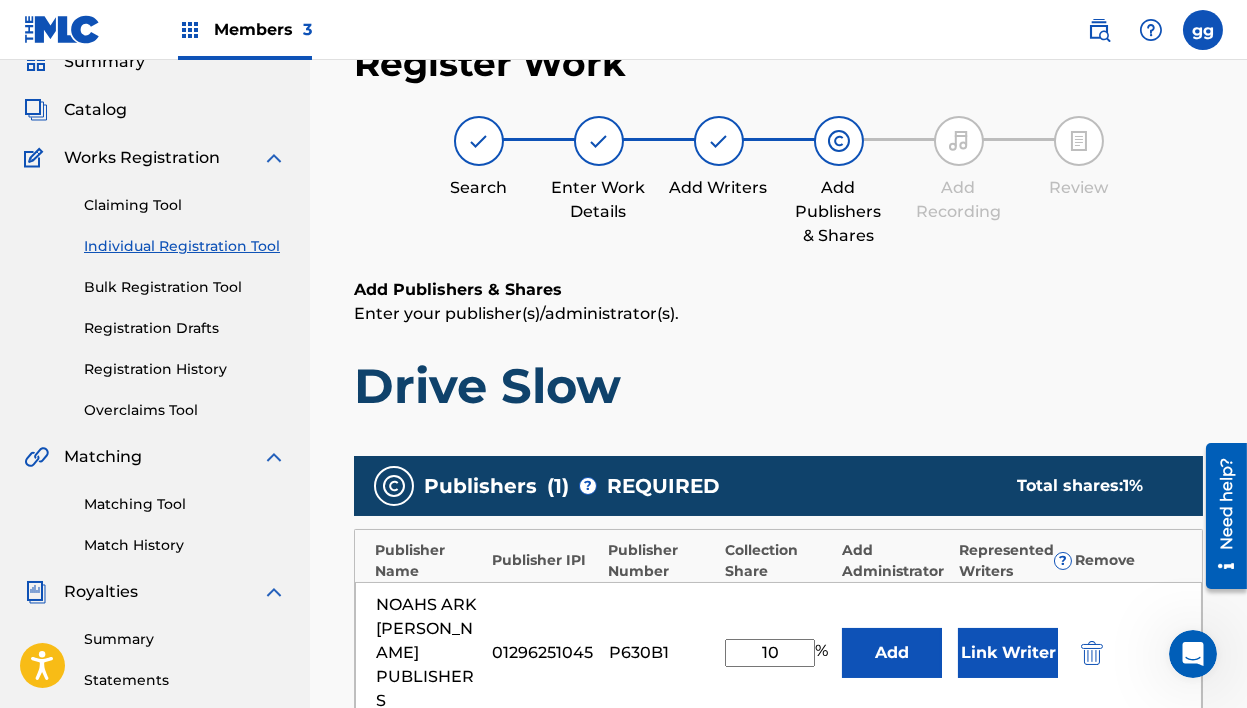 type on "1" 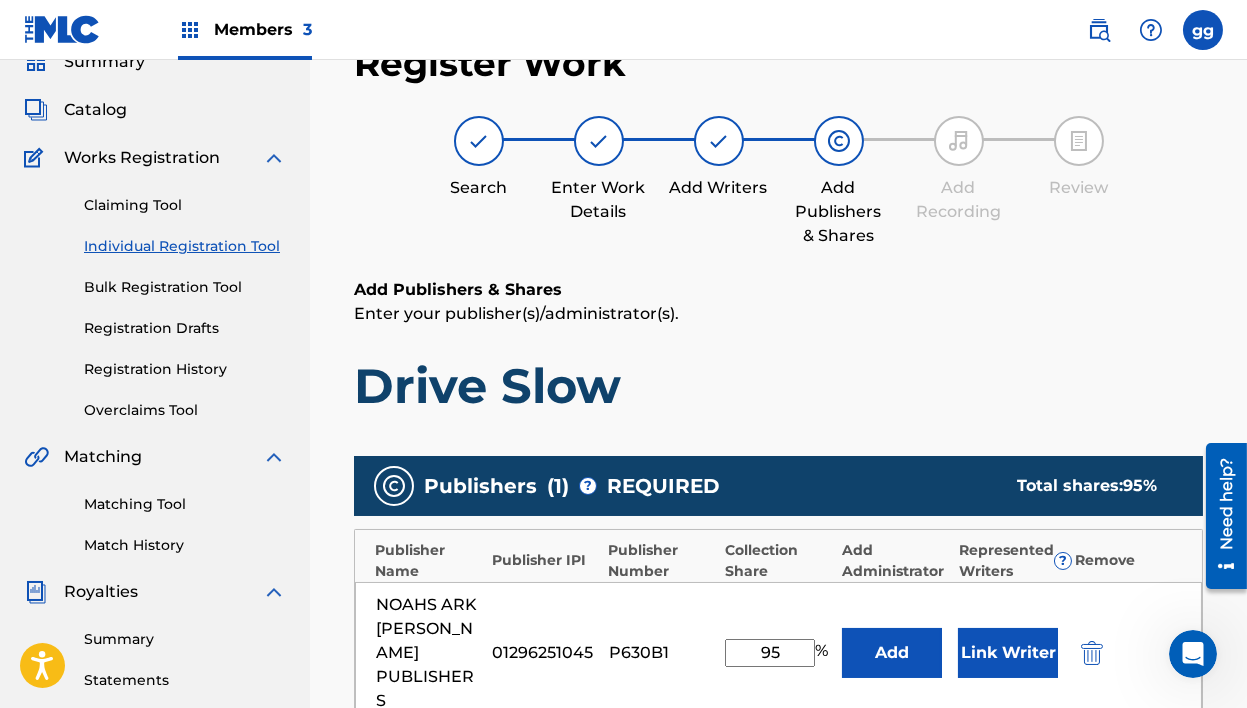 type on "95" 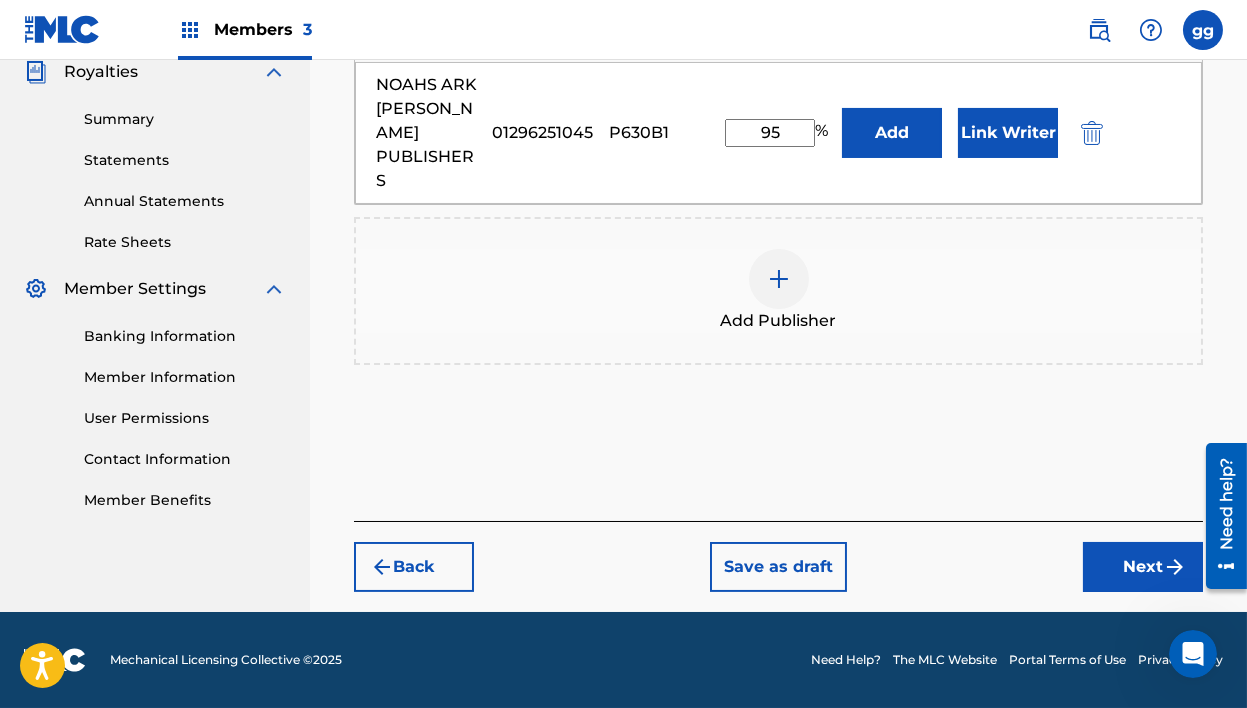 scroll, scrollTop: 629, scrollLeft: 0, axis: vertical 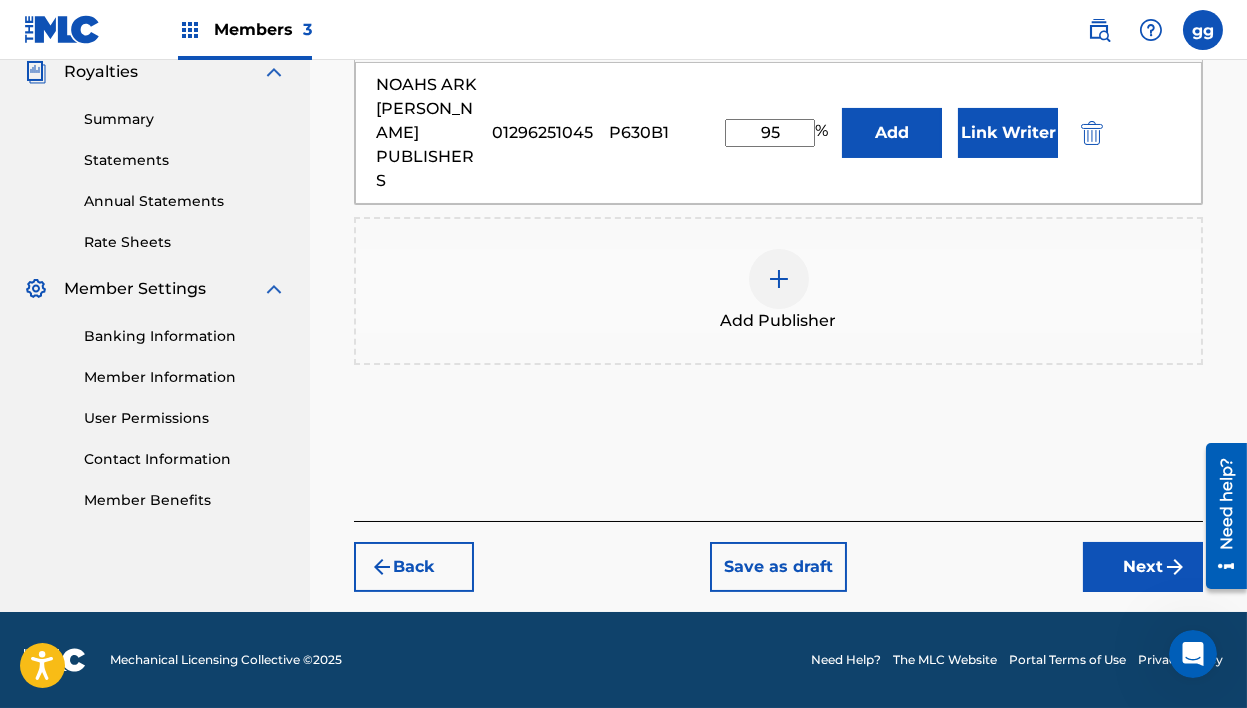 click on "Next" at bounding box center (1143, 567) 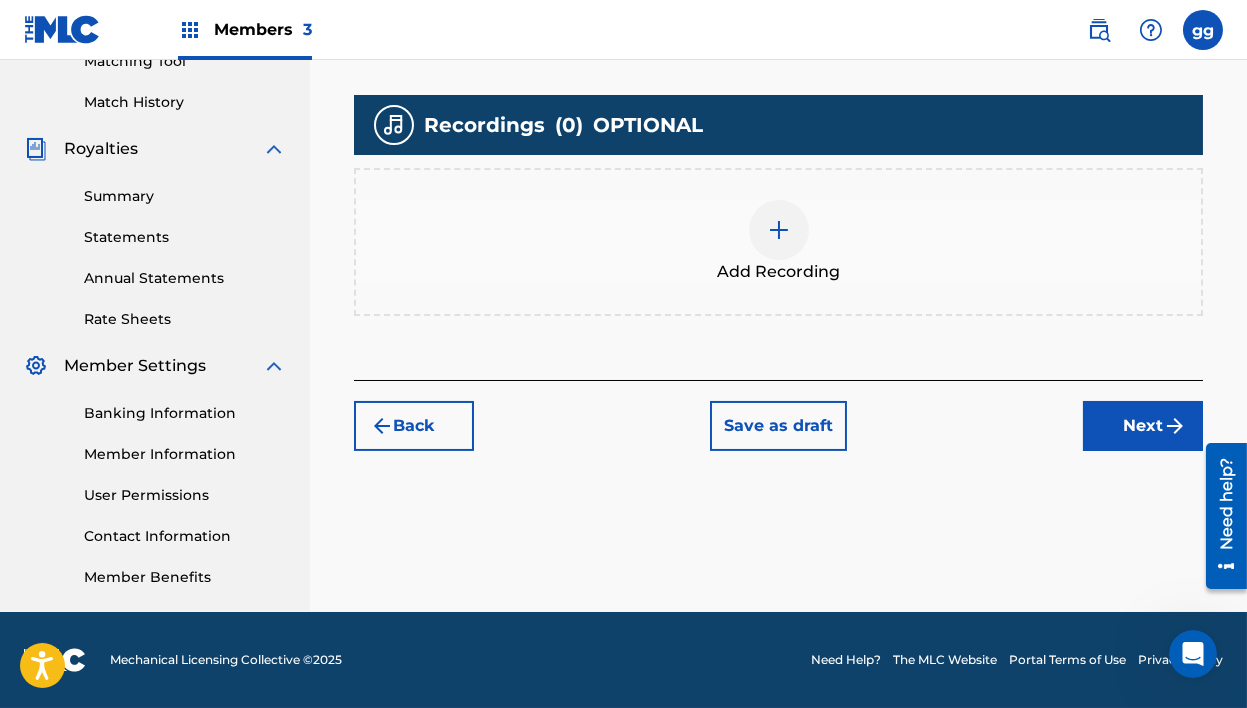 scroll, scrollTop: 567, scrollLeft: 0, axis: vertical 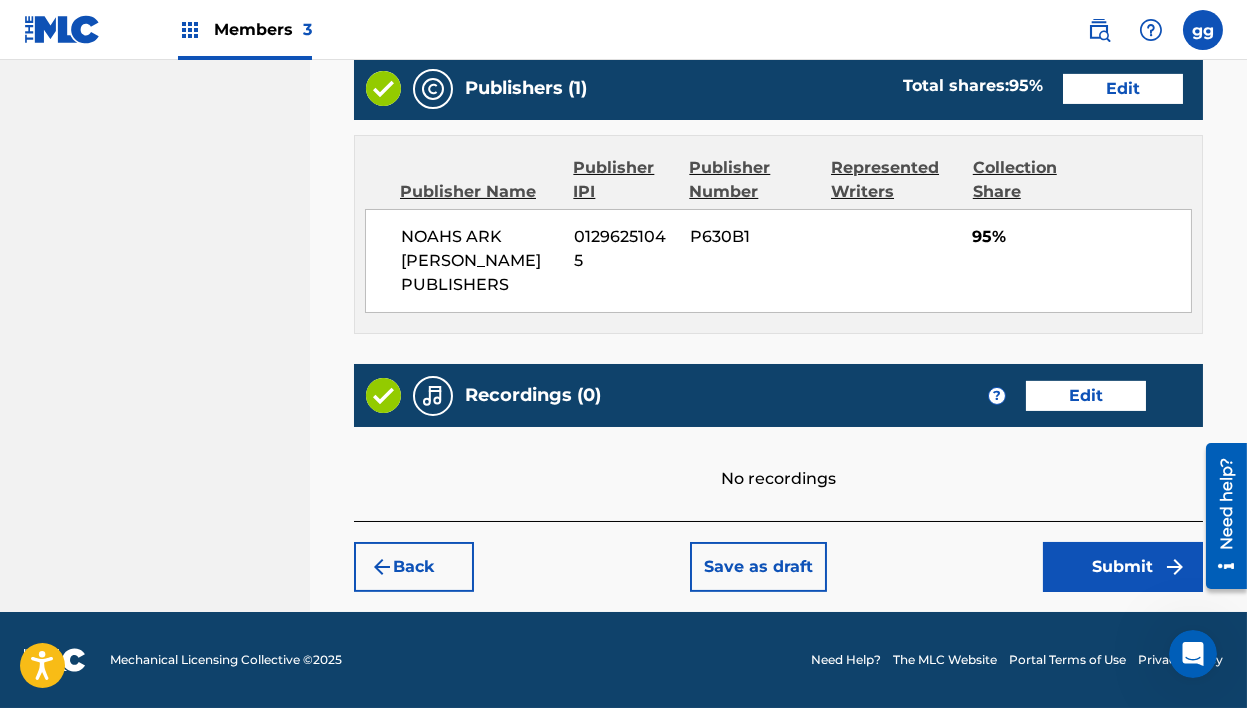 click on "Submit" at bounding box center (1123, 567) 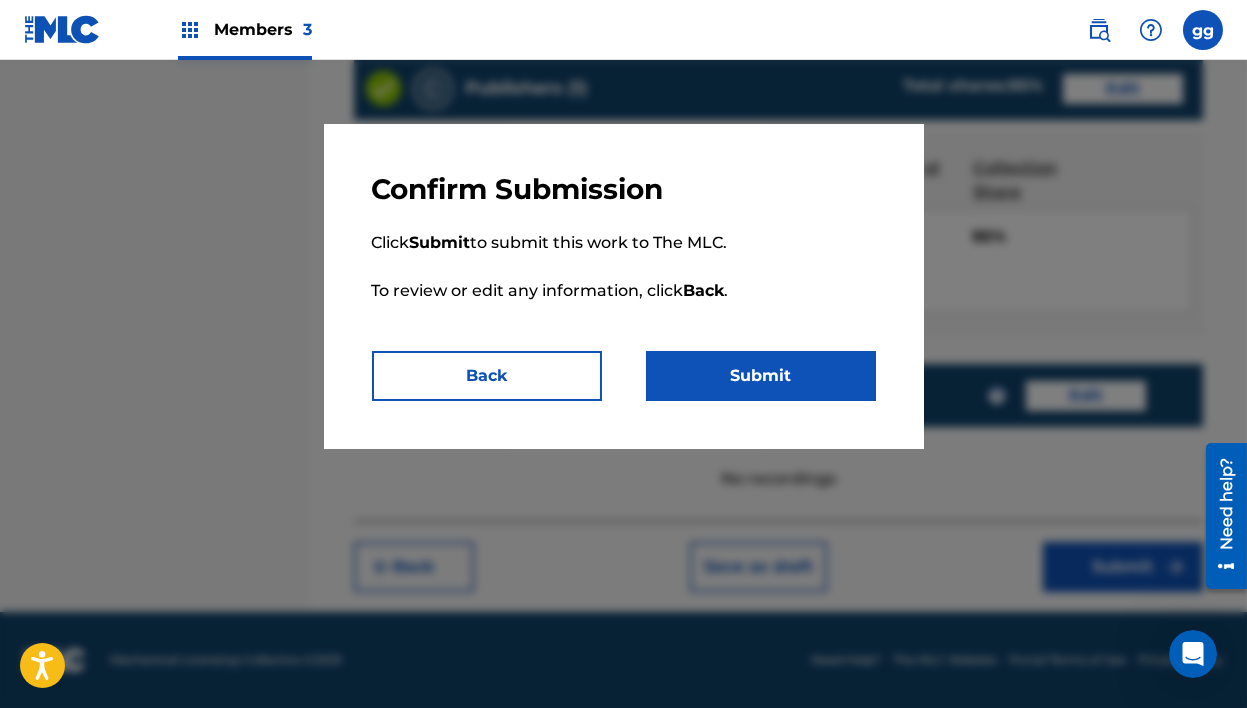 click on "Submit" at bounding box center [761, 376] 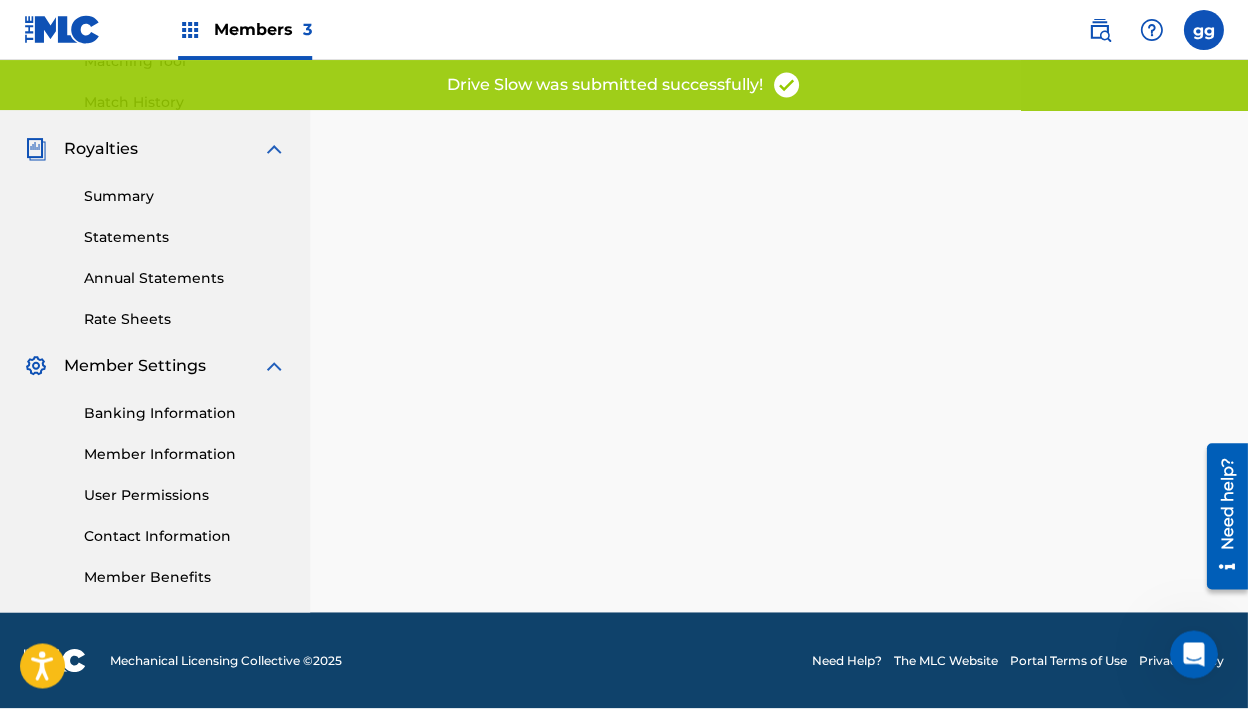 scroll, scrollTop: 0, scrollLeft: 0, axis: both 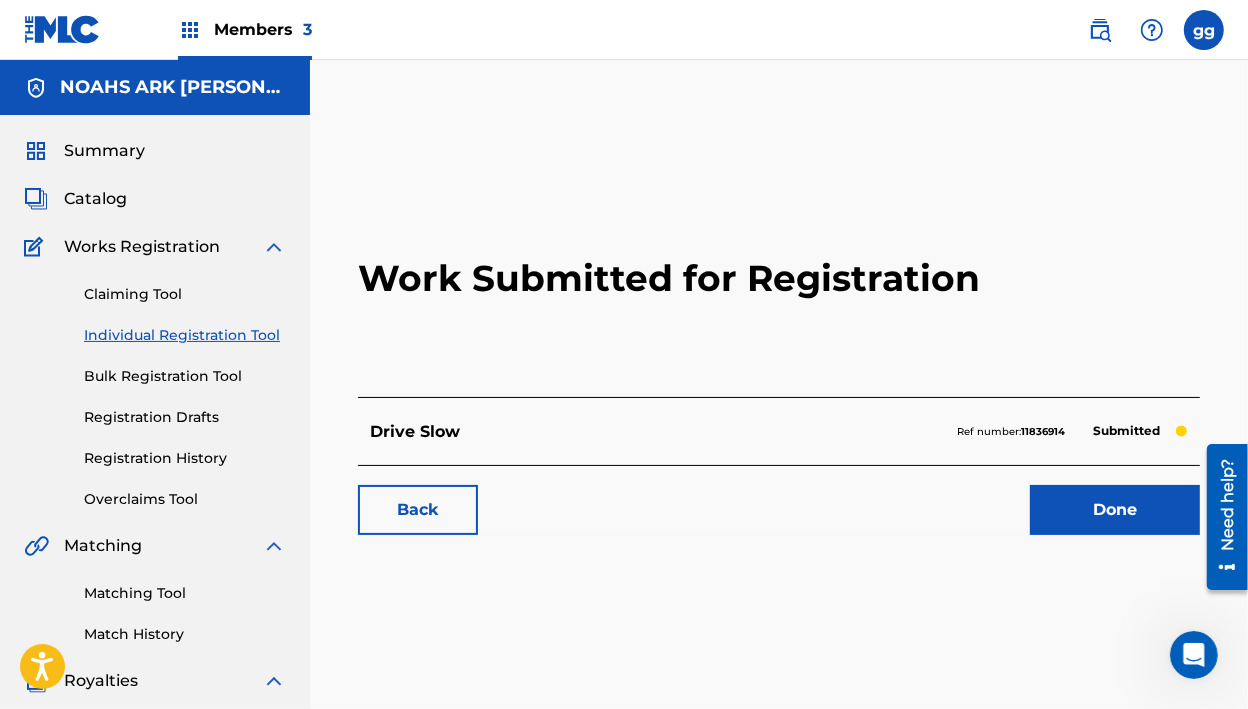 click on "Done" at bounding box center [1115, 510] 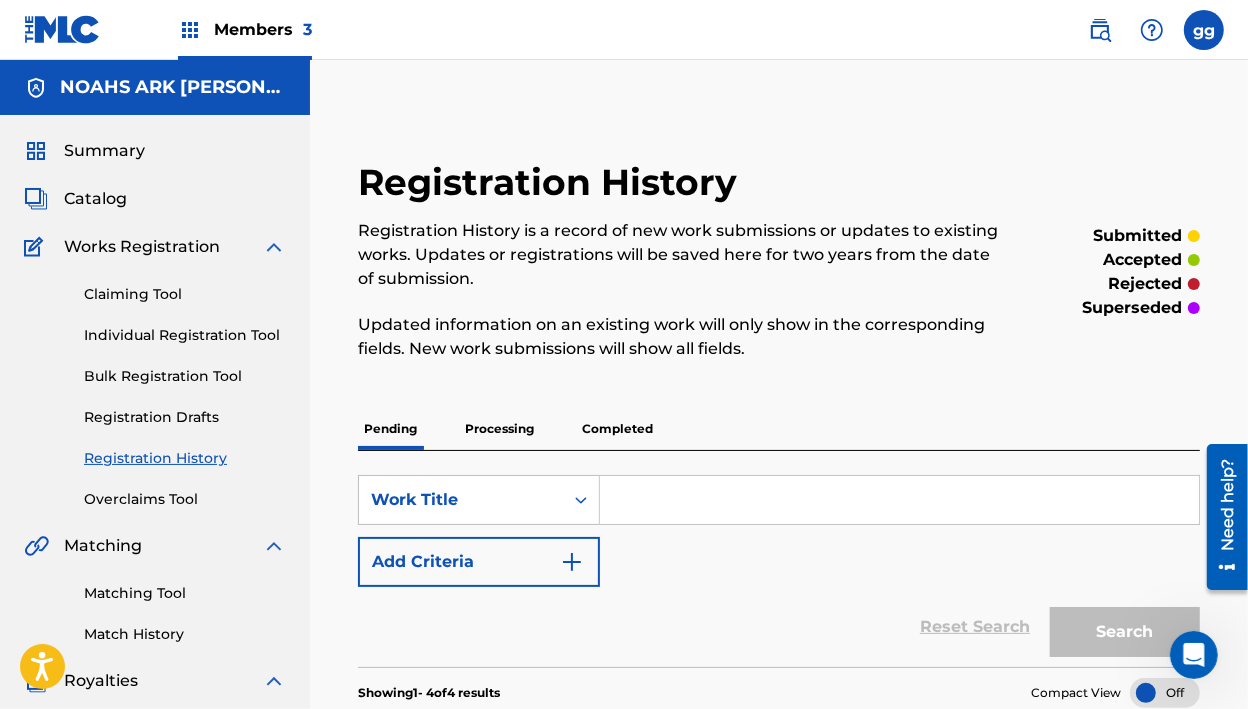 click on "Individual Registration Tool" at bounding box center [185, 335] 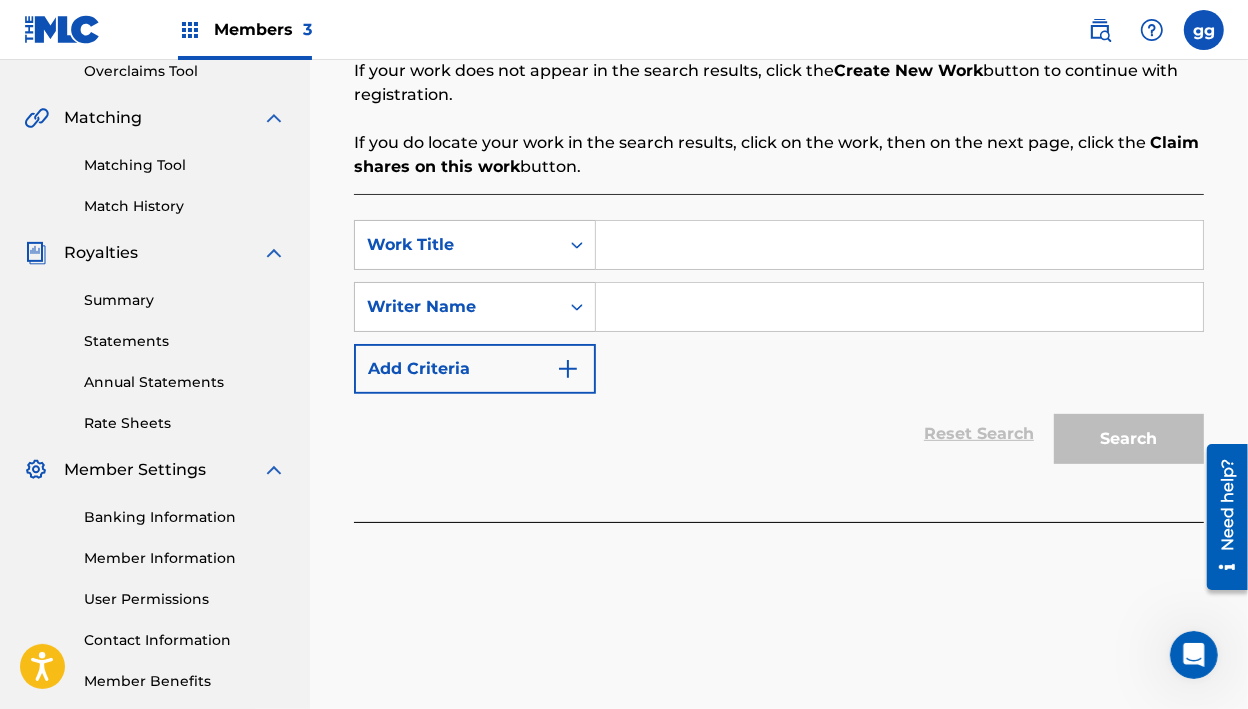 scroll, scrollTop: 540, scrollLeft: 0, axis: vertical 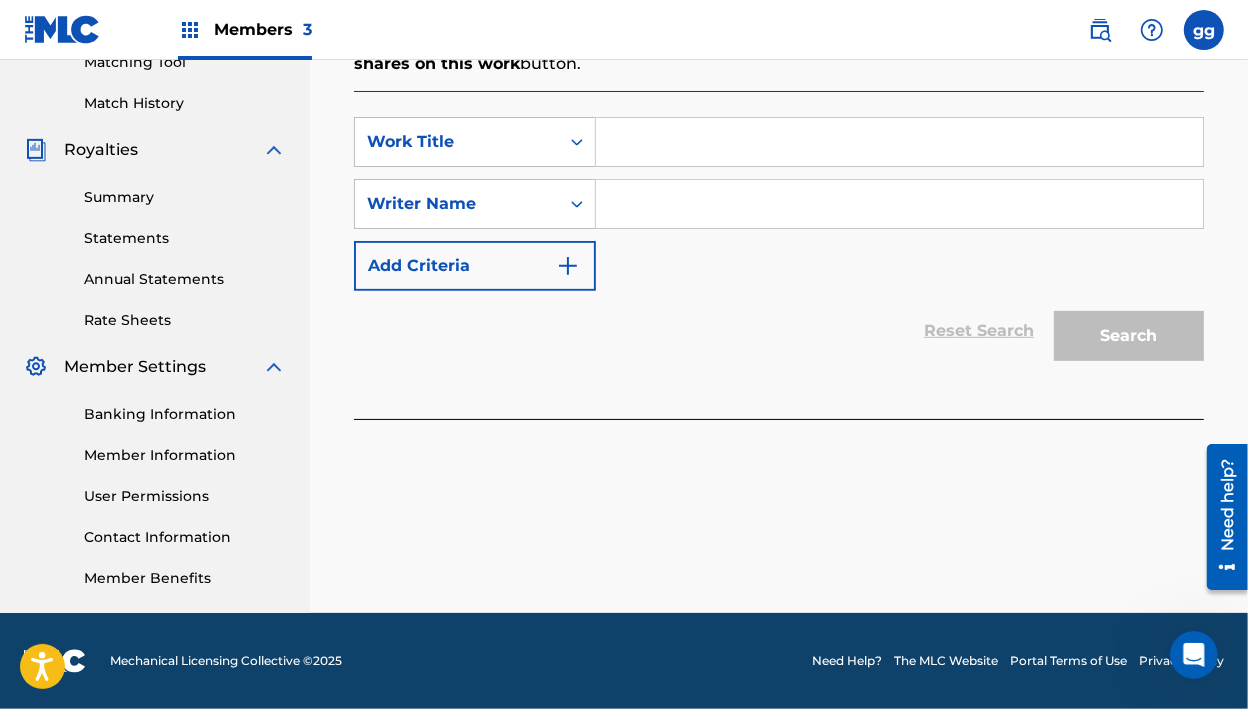 click at bounding box center [899, 142] 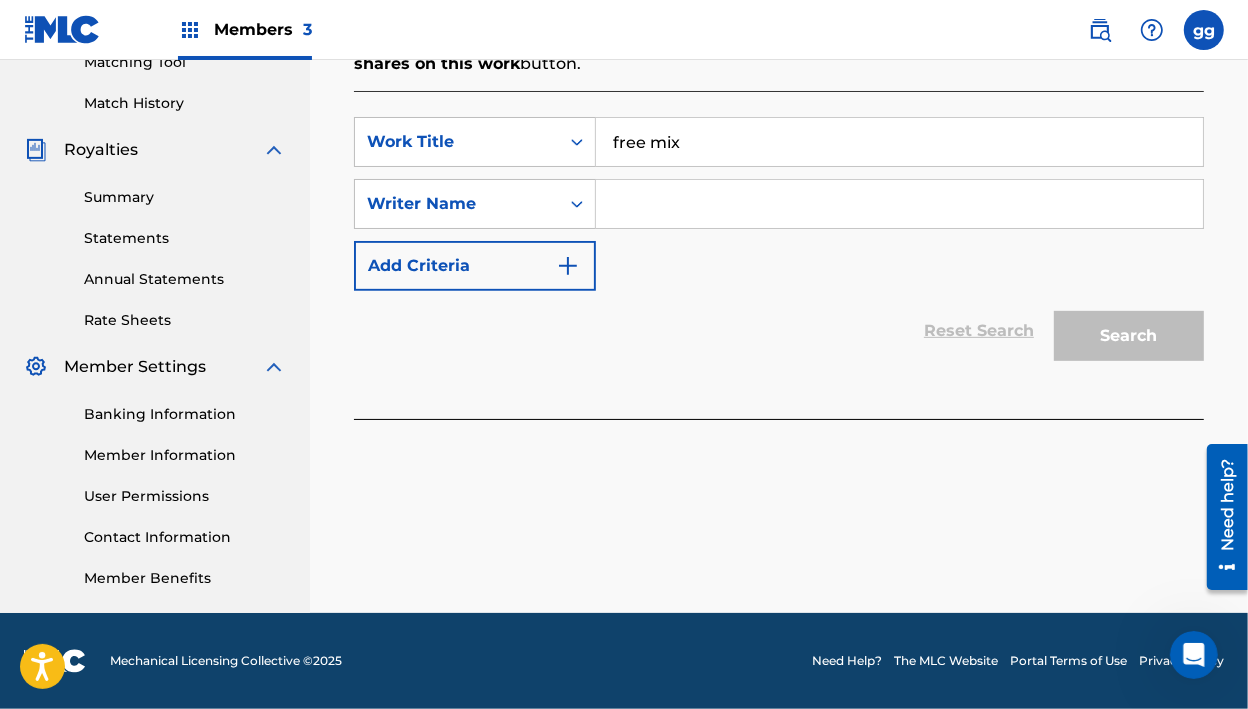 type on "free mix" 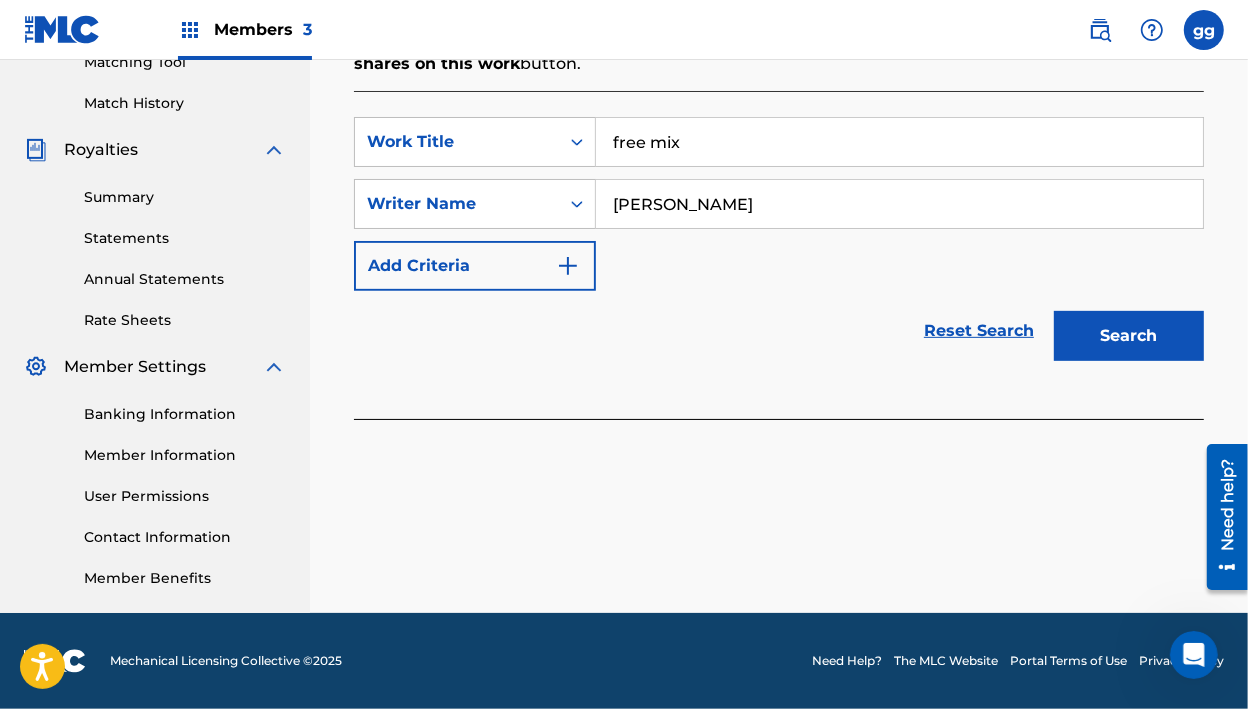 type on "[PERSON_NAME]" 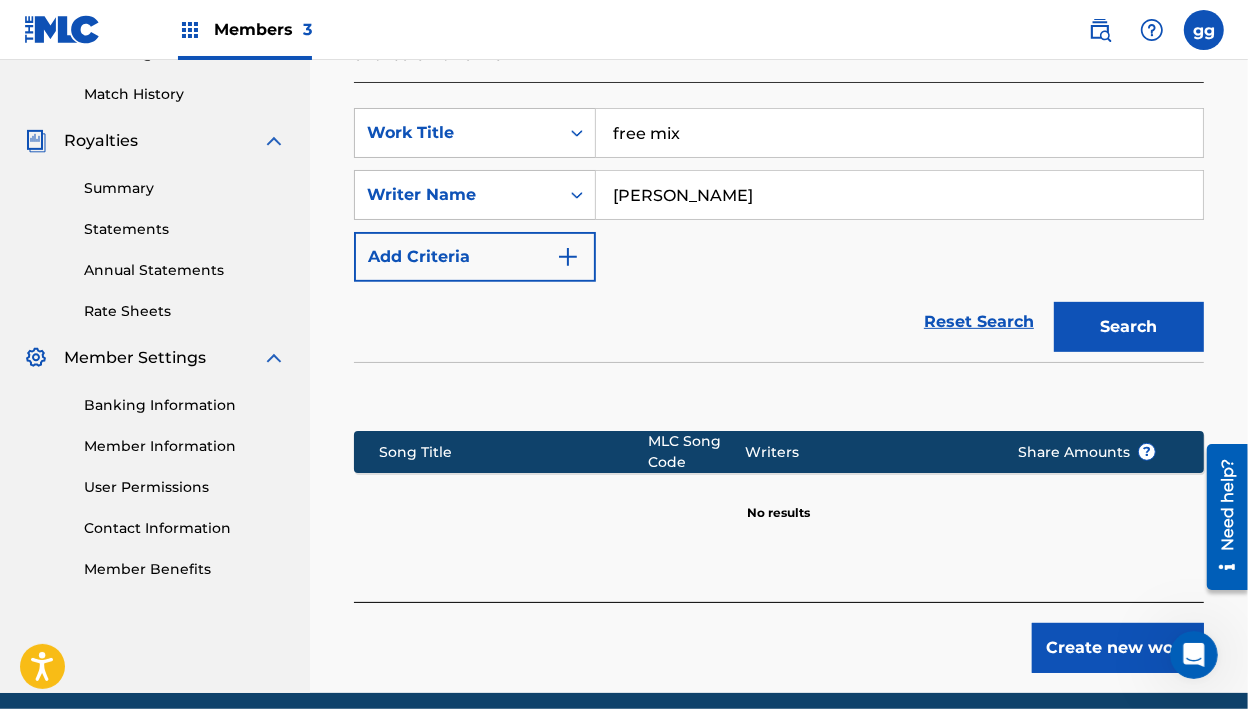 click on "Create new work" at bounding box center [1118, 648] 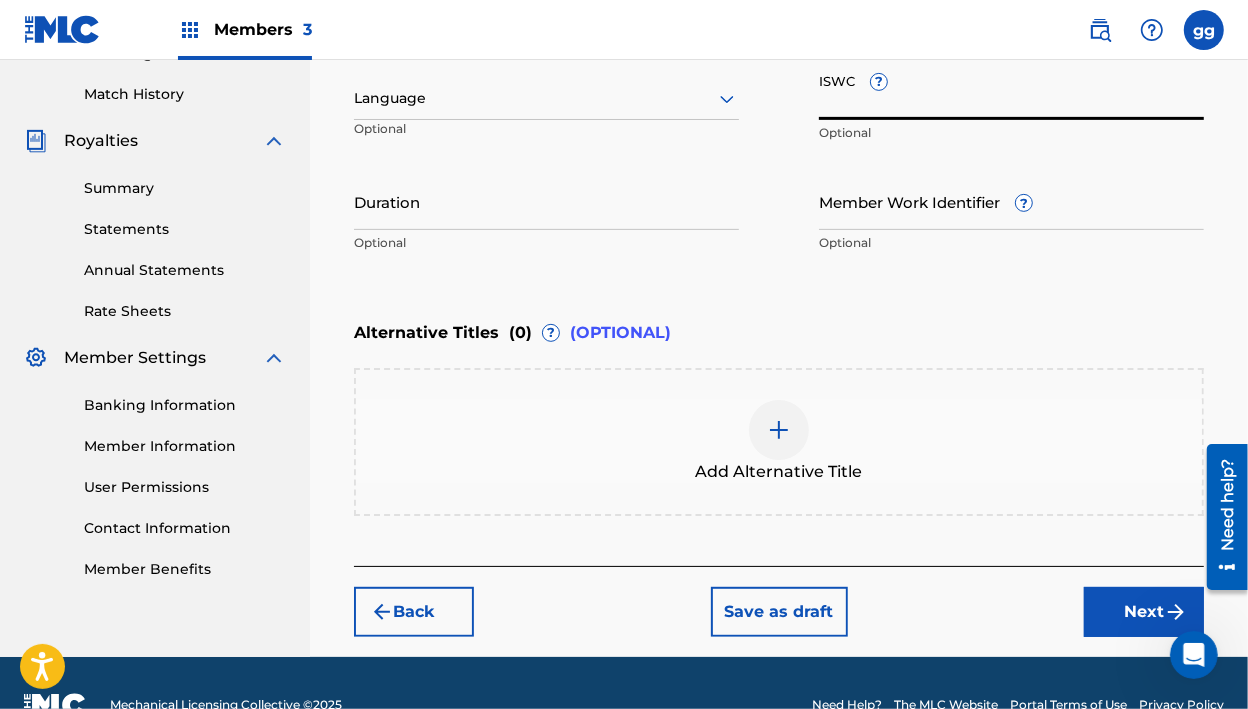 click on "ISWC   ?" at bounding box center (1011, 91) 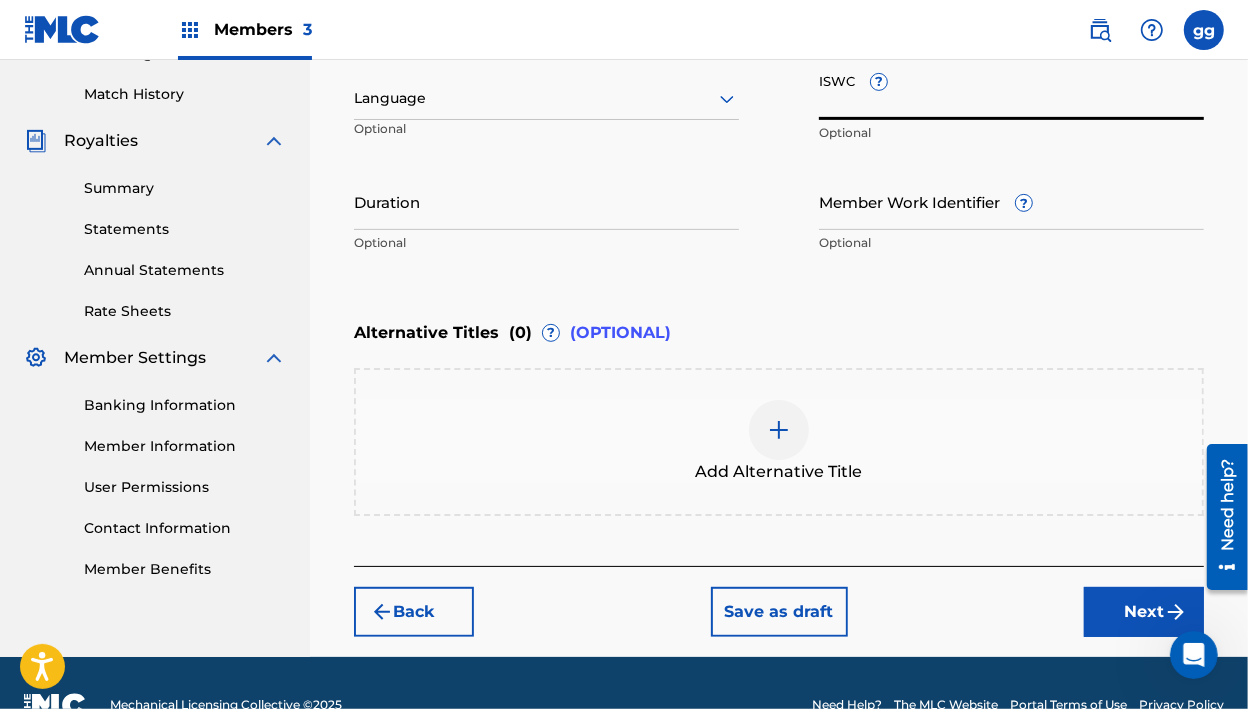 paste on "USNPN1512615" 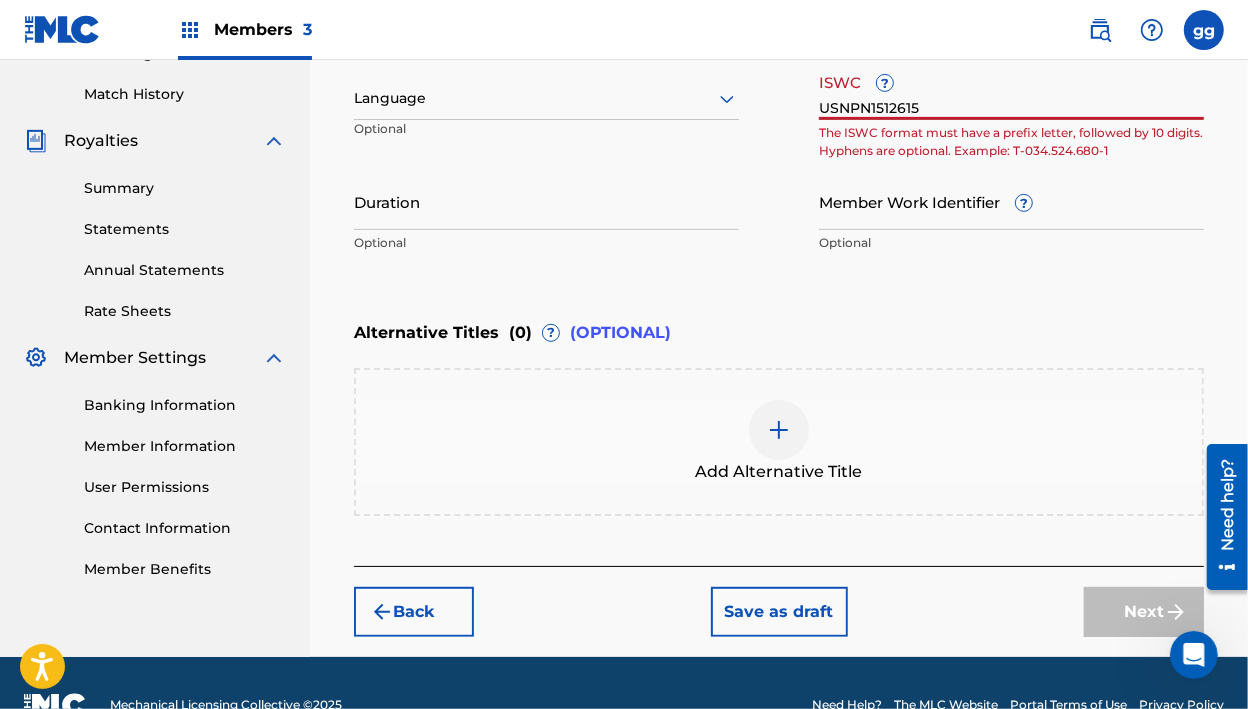 click on "USNPN1512615" at bounding box center (1011, 91) 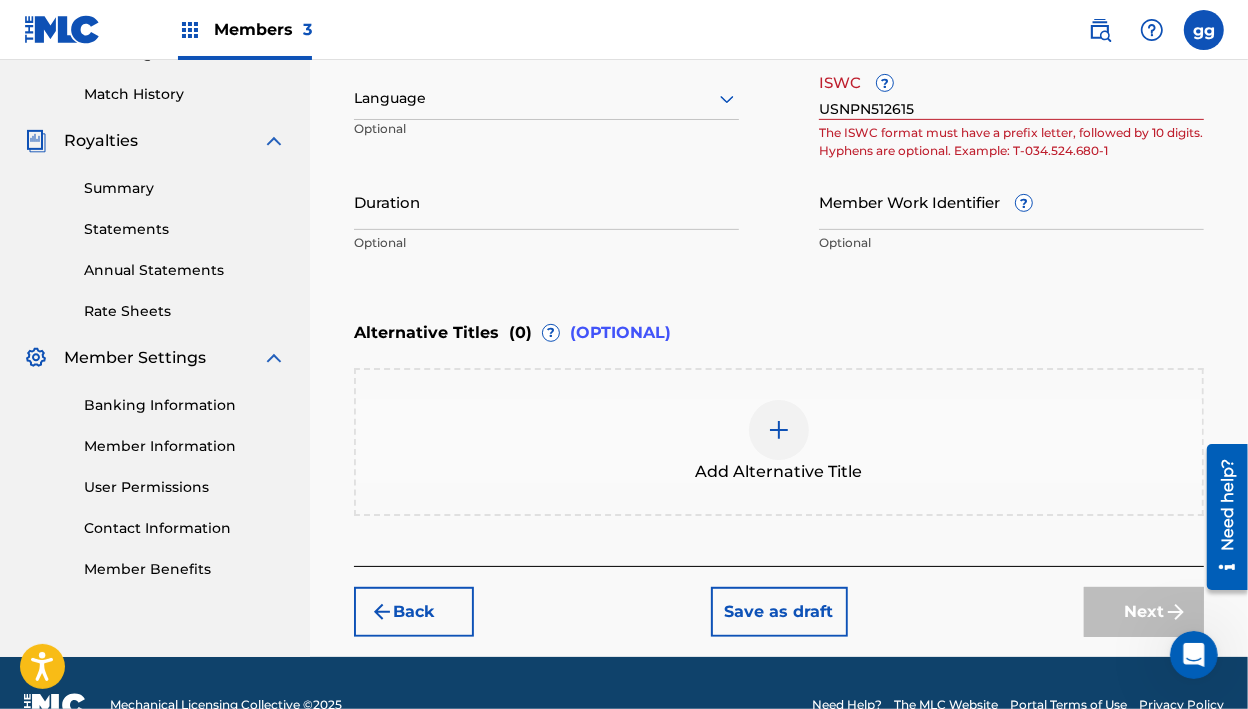 click on "Work Title   free mix Required Language Optional ISWC   ? USNPN512615 The ISWC format must have a prefix letter, followed by 10 digits. Hyphens are optional. Example: T-034.524.680-1 Duration   Optional Member Work Identifier   ? Optional" at bounding box center [779, 108] 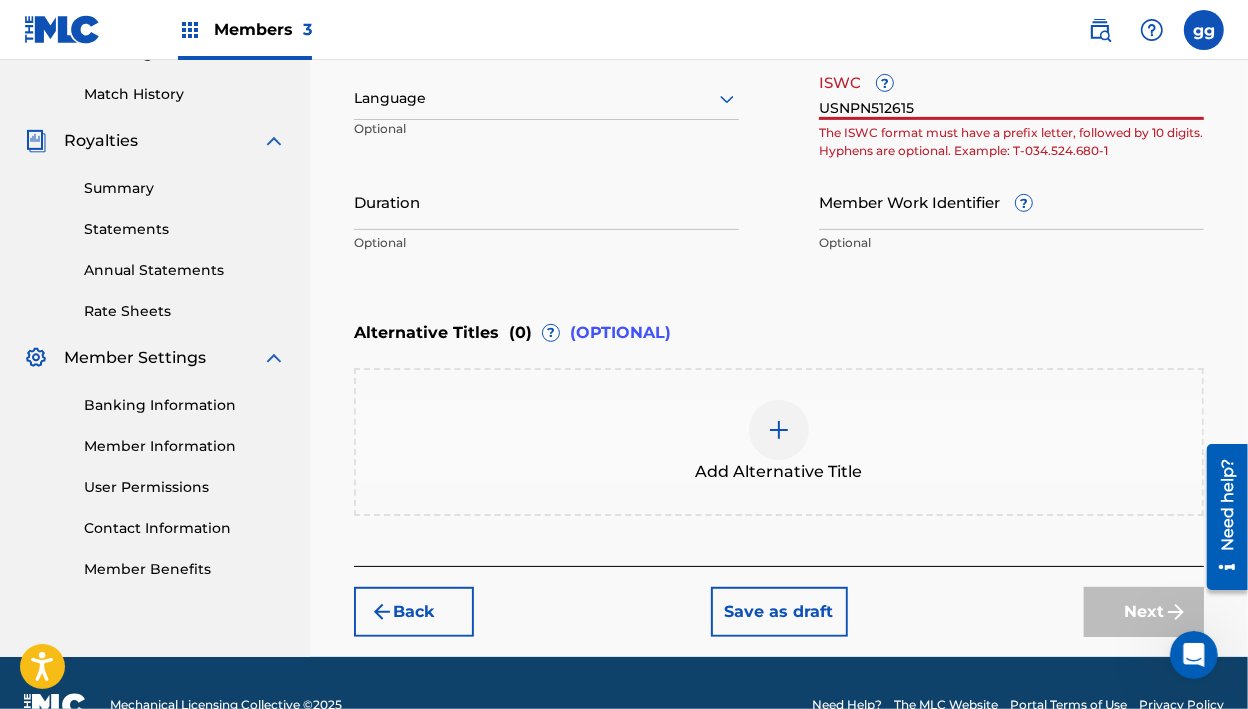 click on "USNPN512615" at bounding box center (1011, 91) 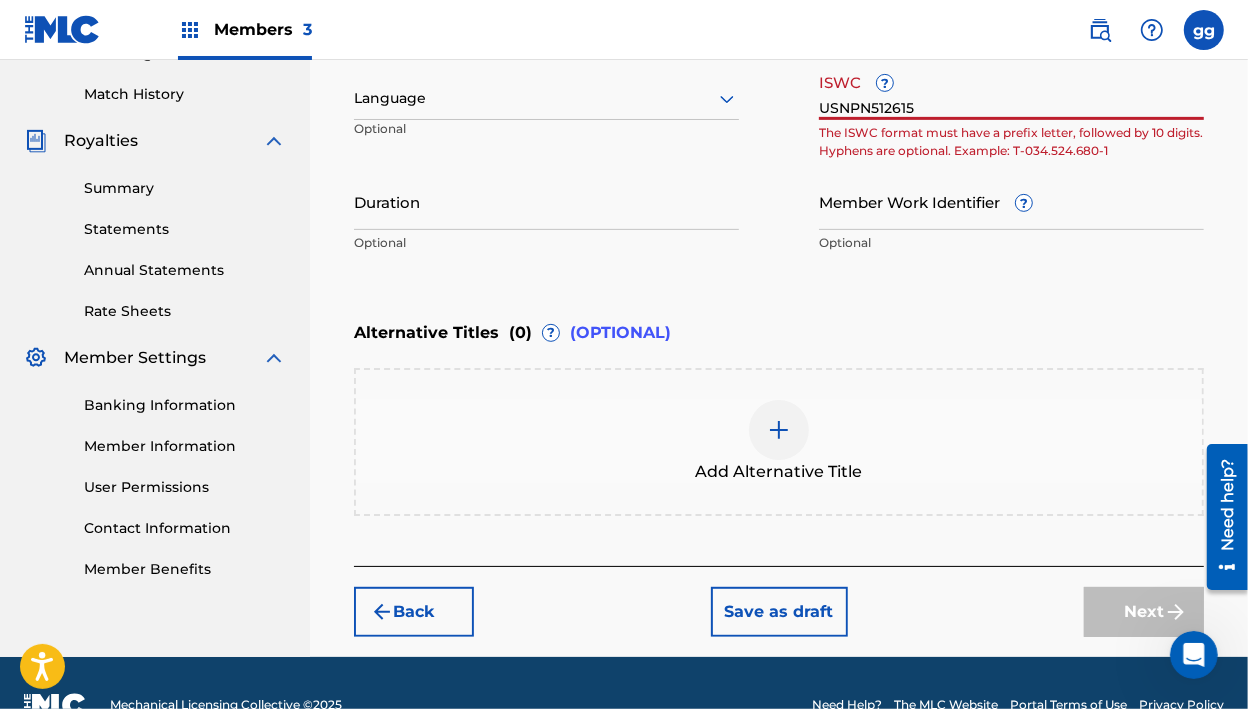 paste on "T3330971369" 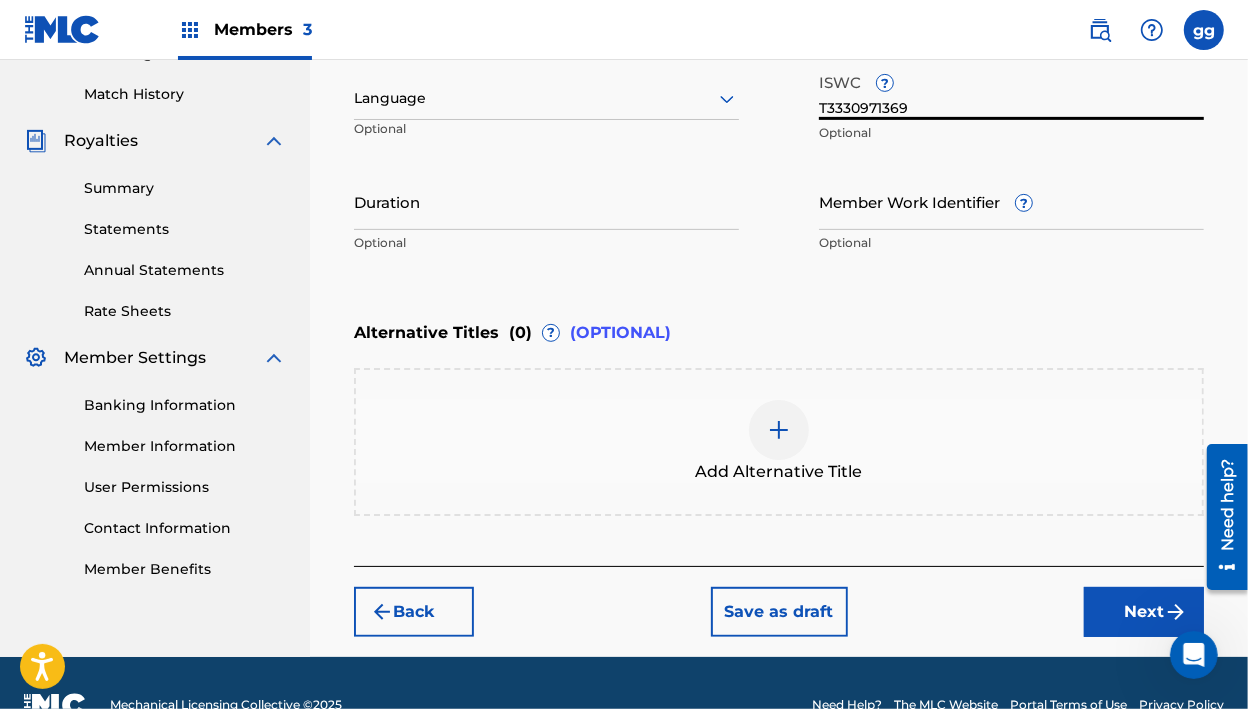 type on "T3330971369" 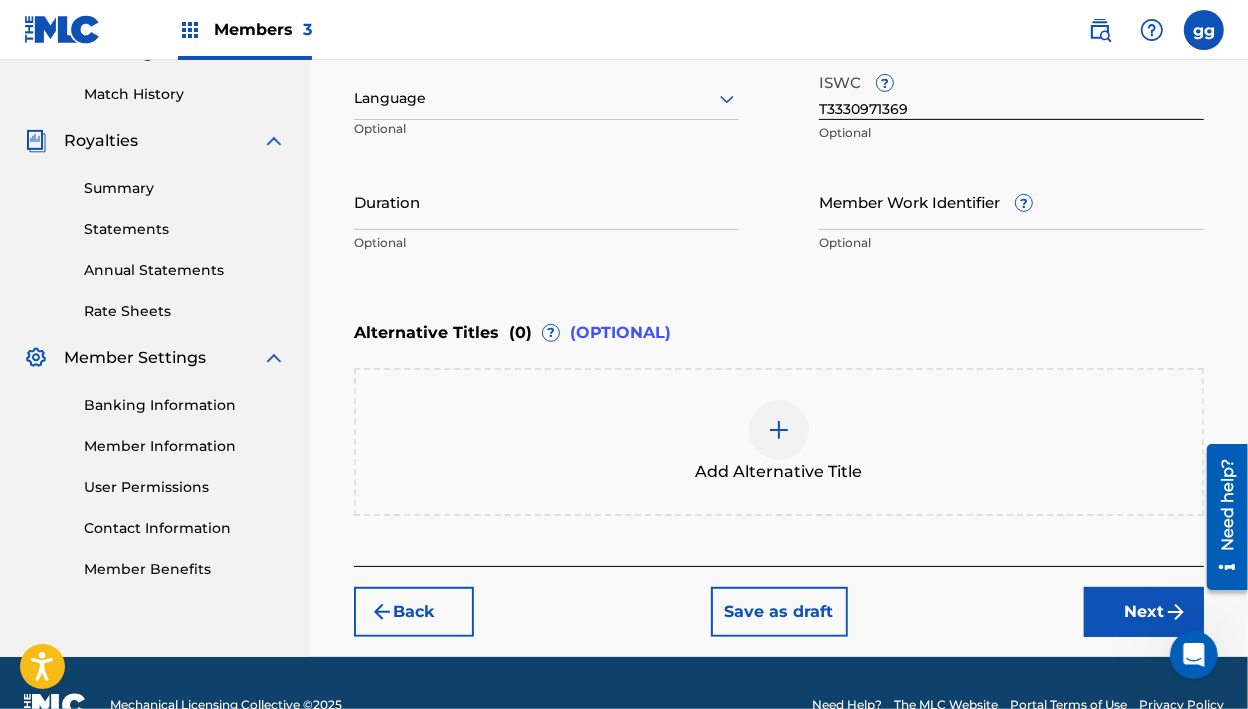click at bounding box center (779, 430) 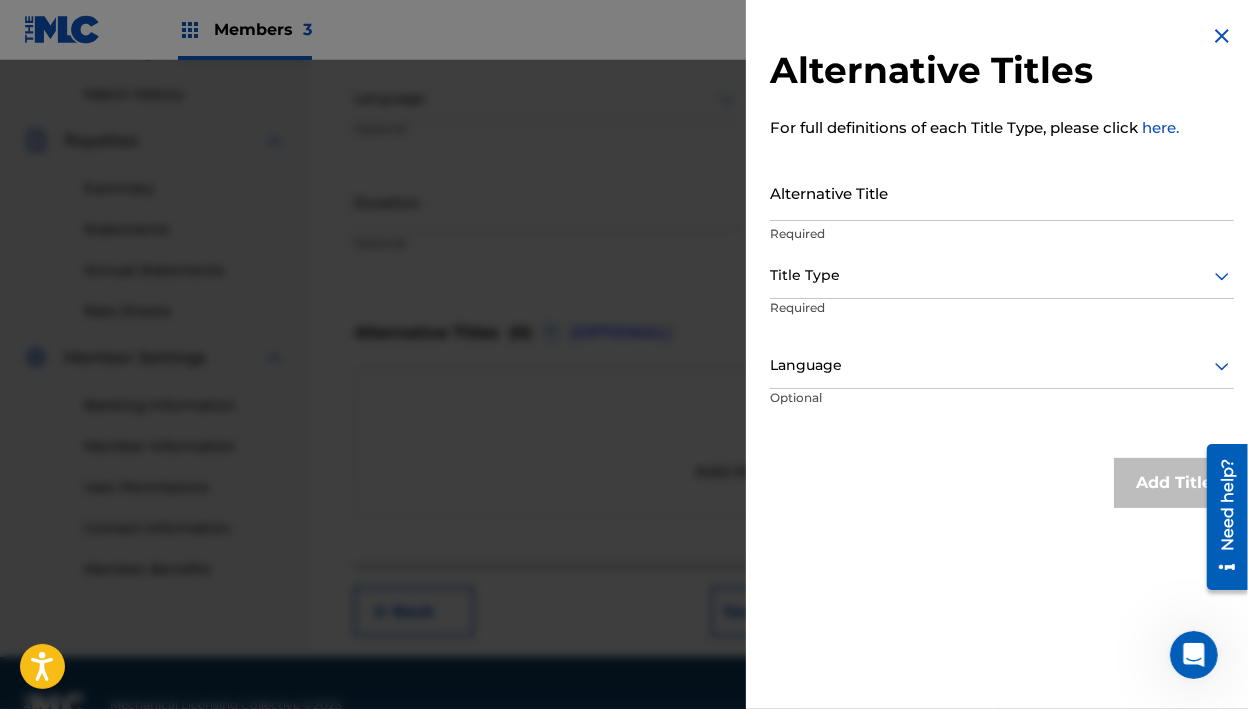 click on "Alternative Title" at bounding box center (1002, 192) 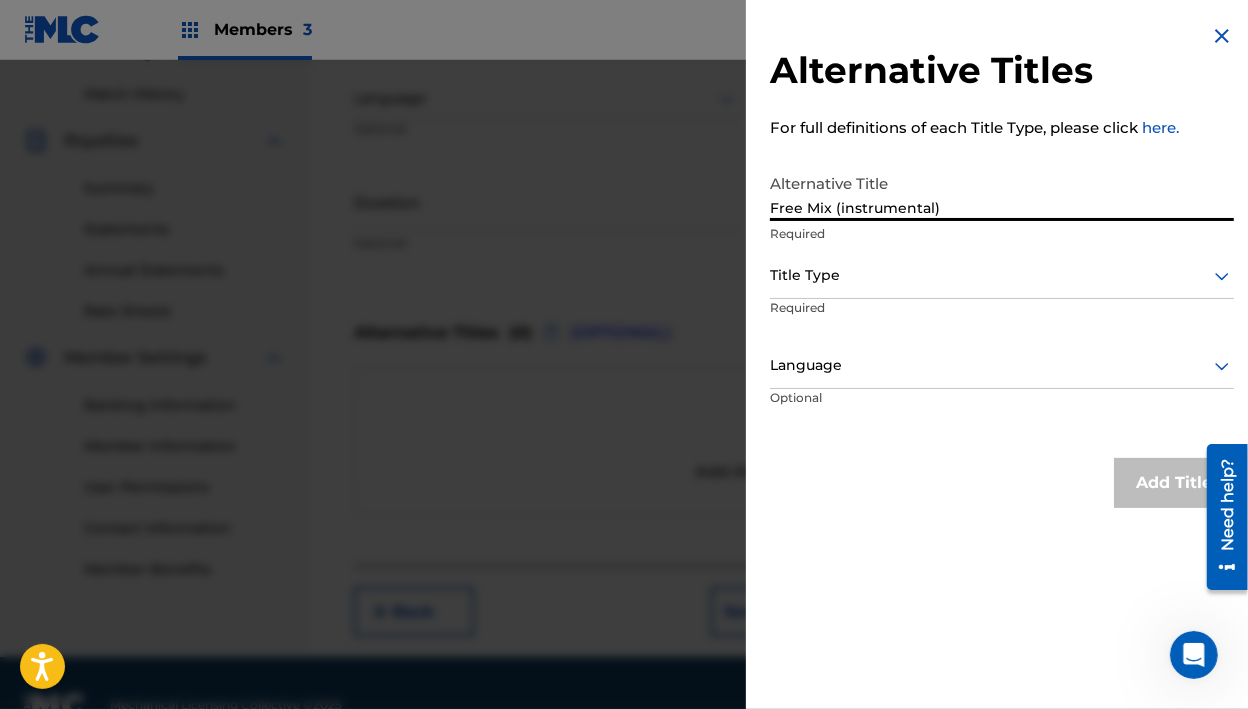 type on "Free Mix (instrumental)" 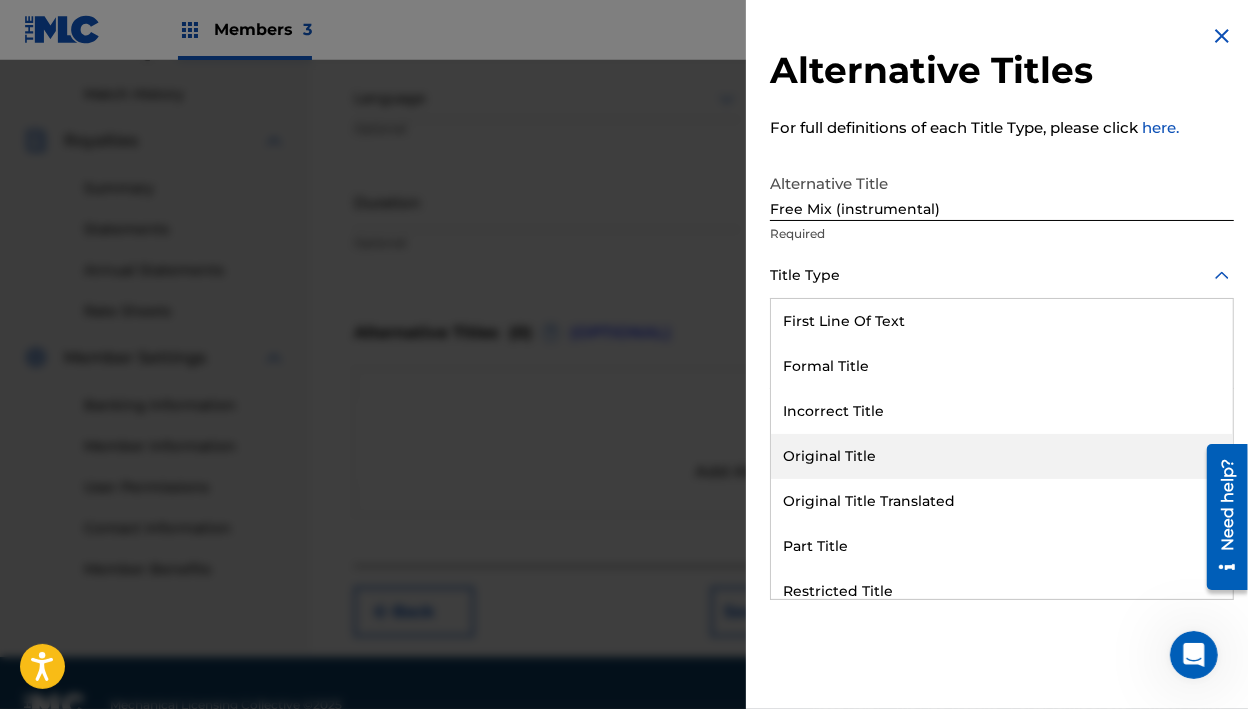 click on "Original Title" at bounding box center (1002, 456) 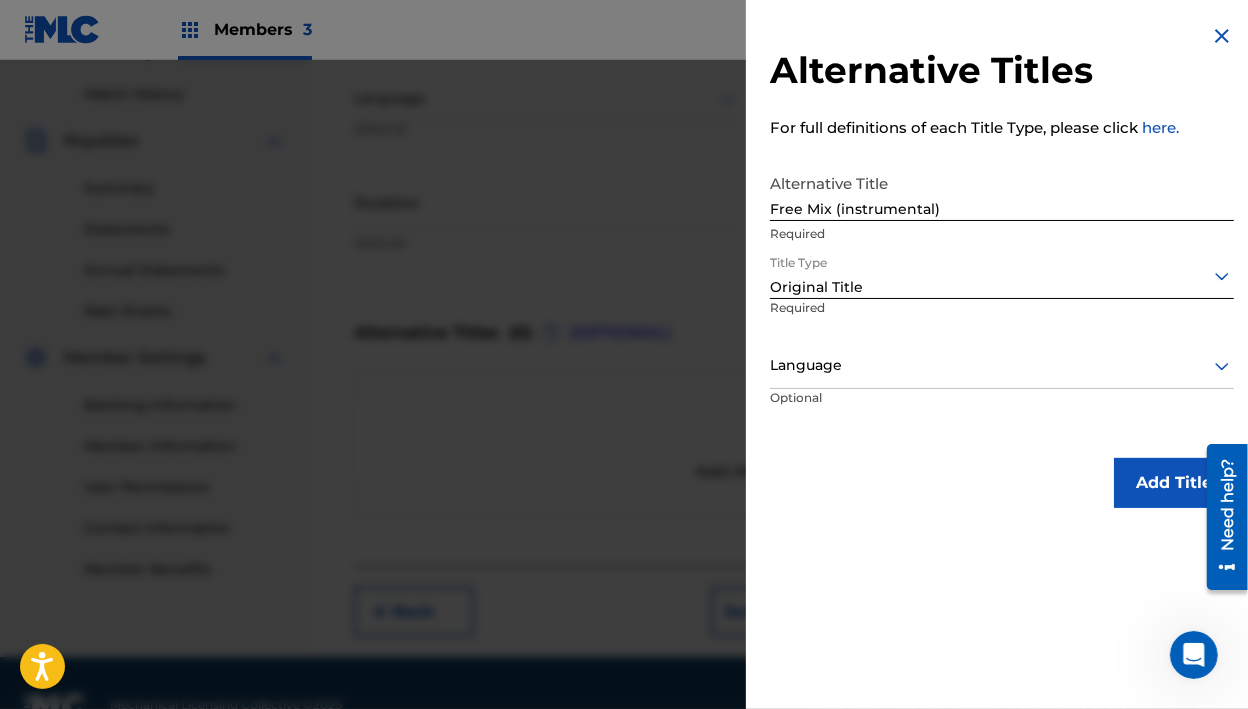 click on "Add Title" at bounding box center (1174, 483) 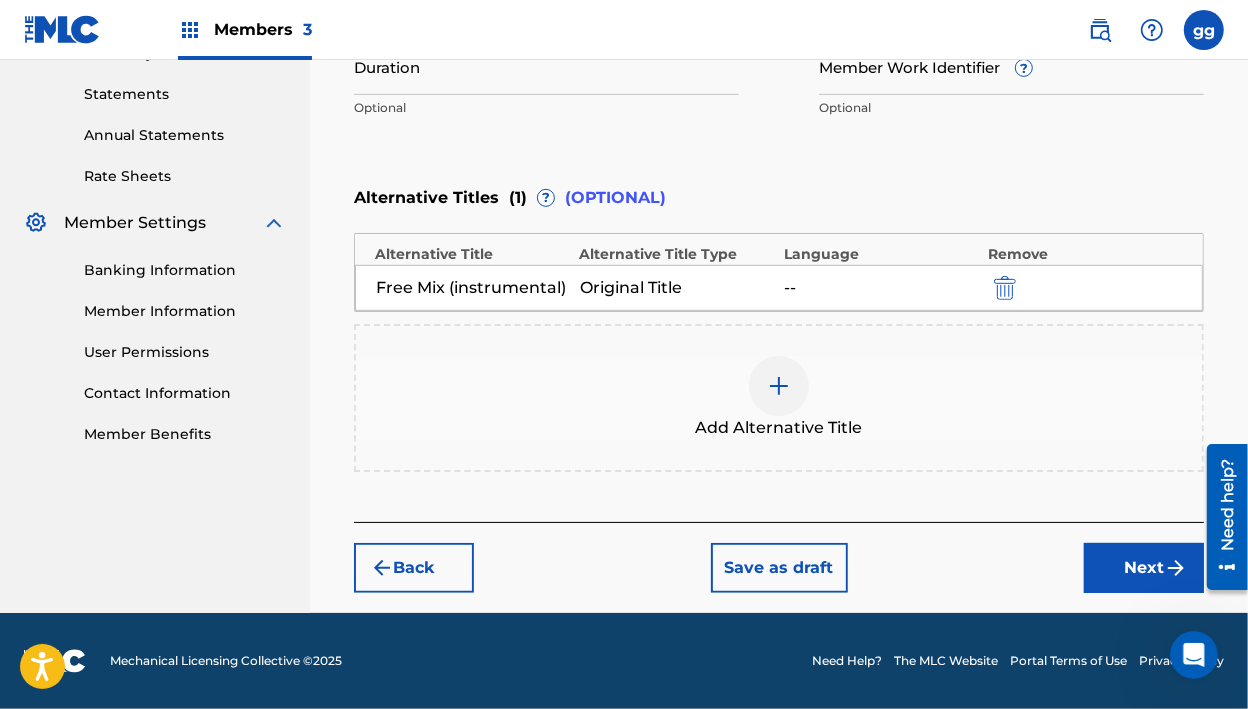 click on "Next" at bounding box center [1144, 568] 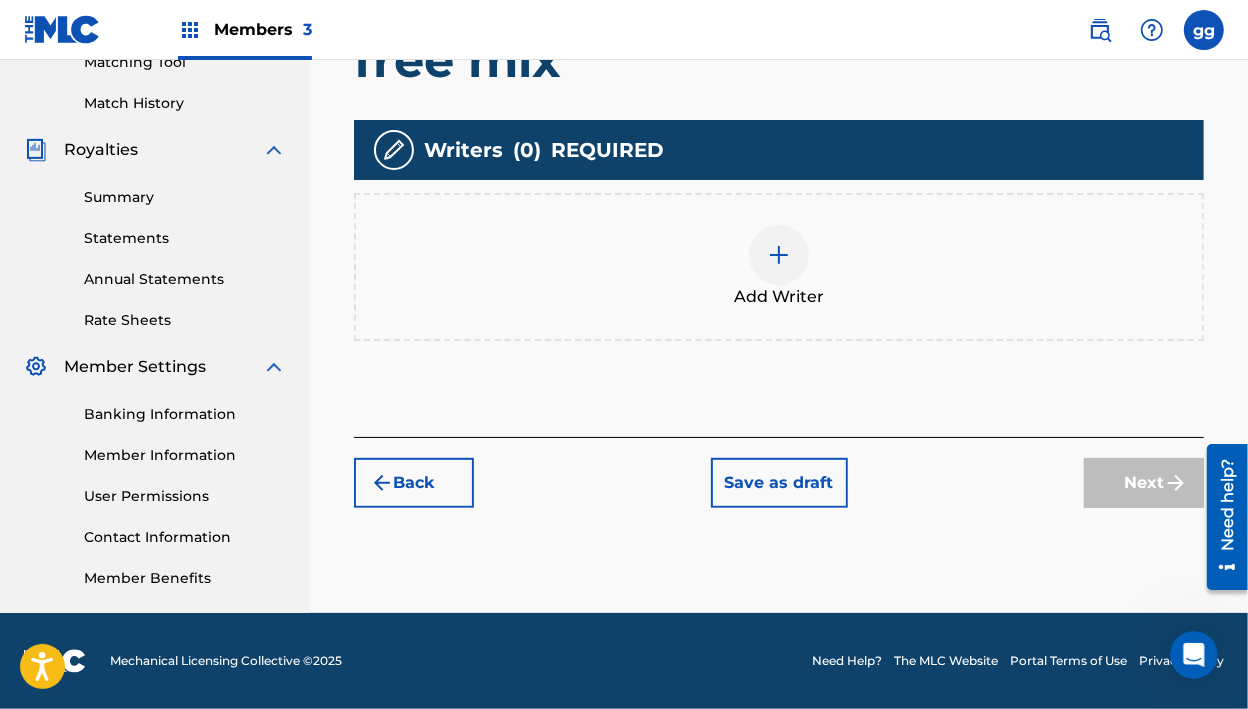 click at bounding box center [779, 255] 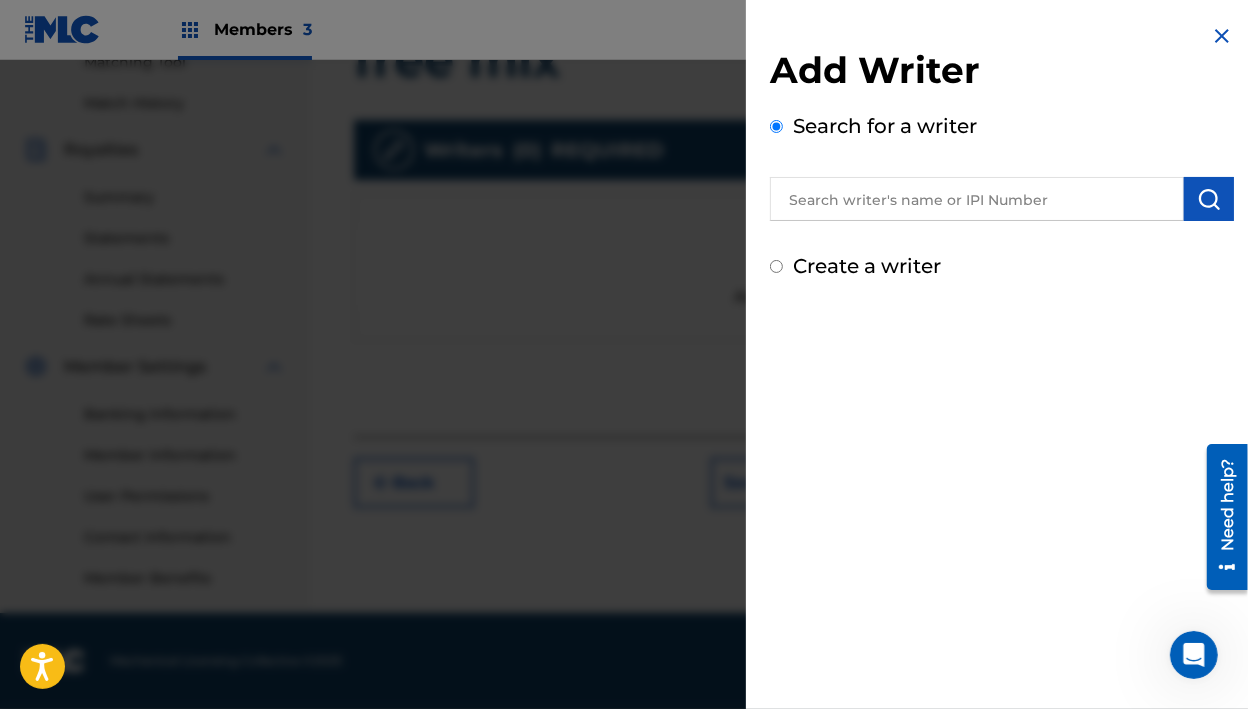 click at bounding box center [977, 199] 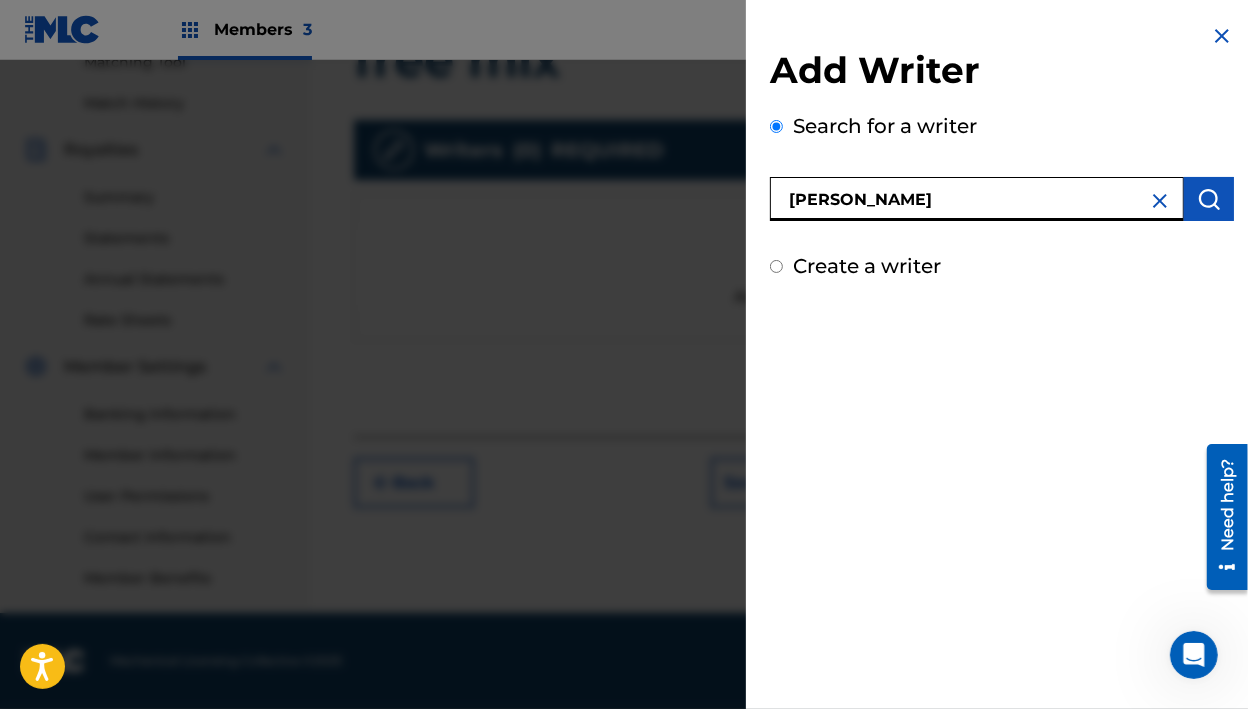 type on "[PERSON_NAME]" 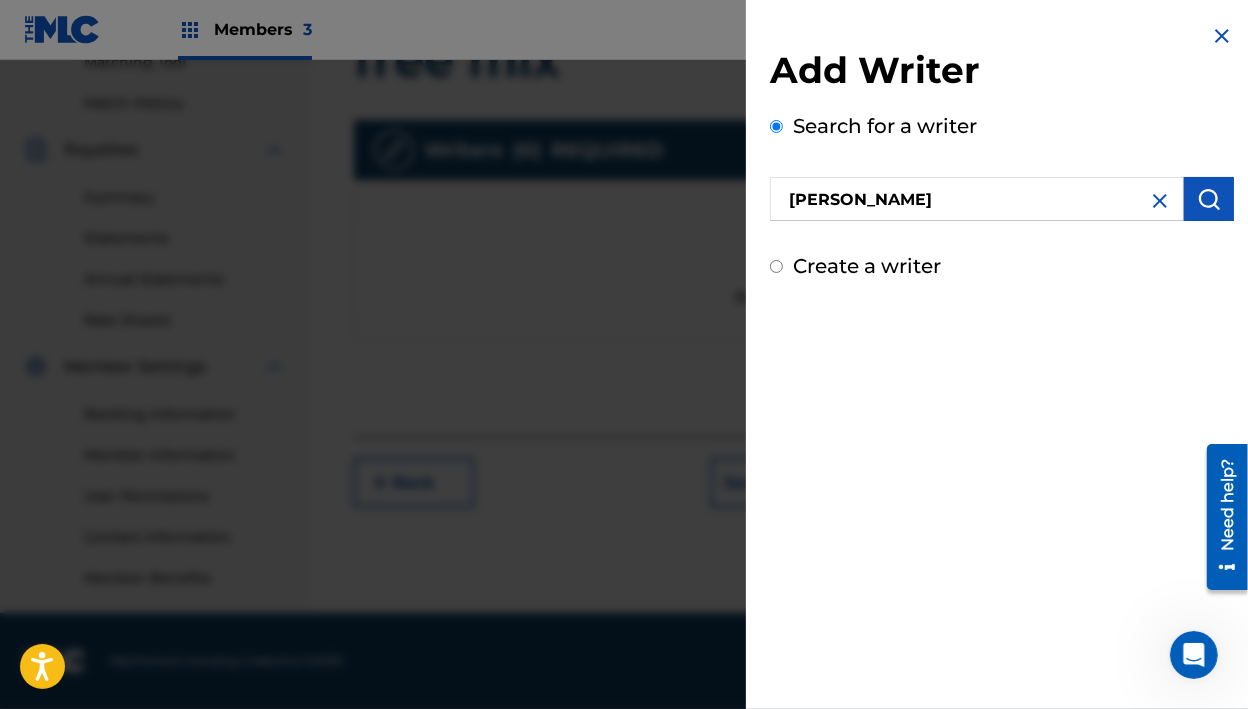 click at bounding box center [1209, 199] 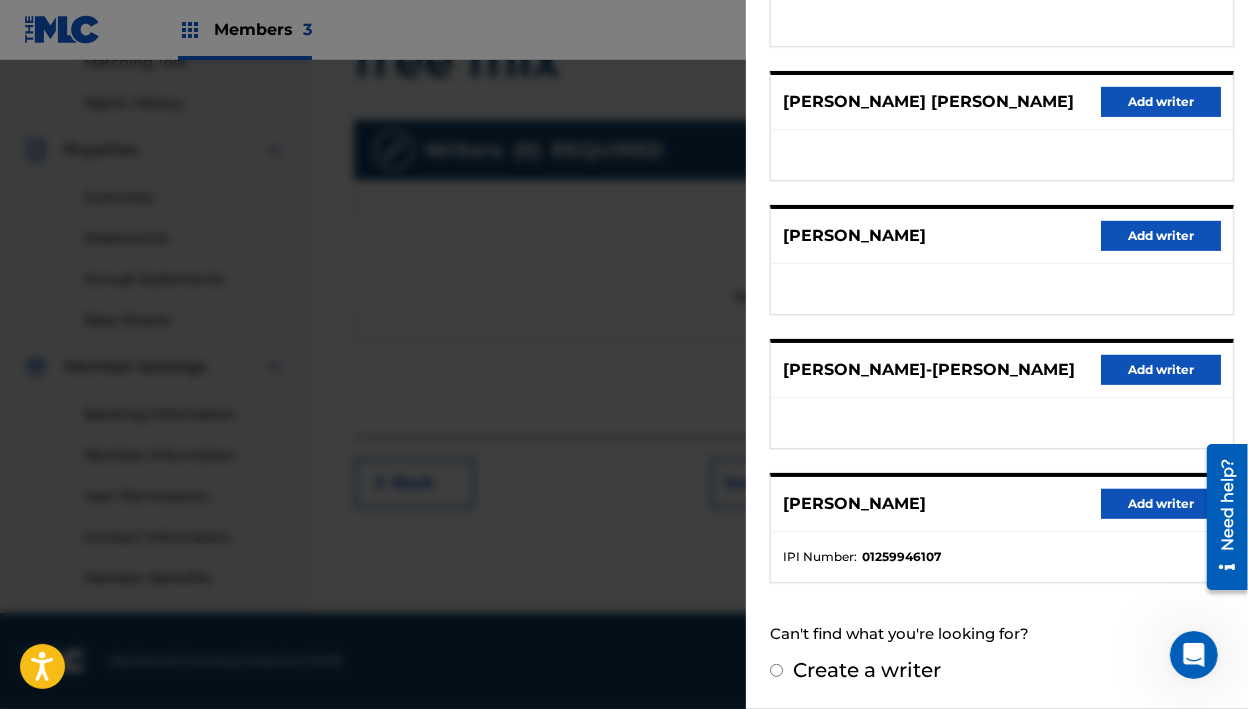 scroll, scrollTop: 381, scrollLeft: 0, axis: vertical 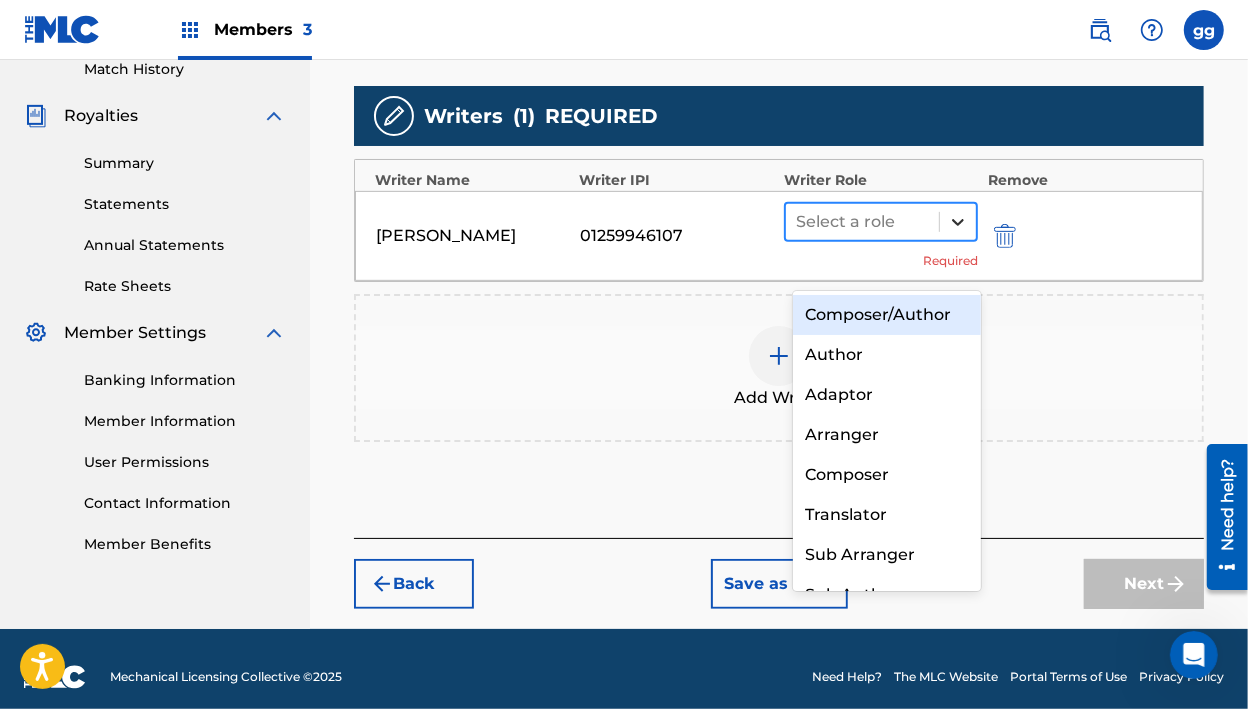 click 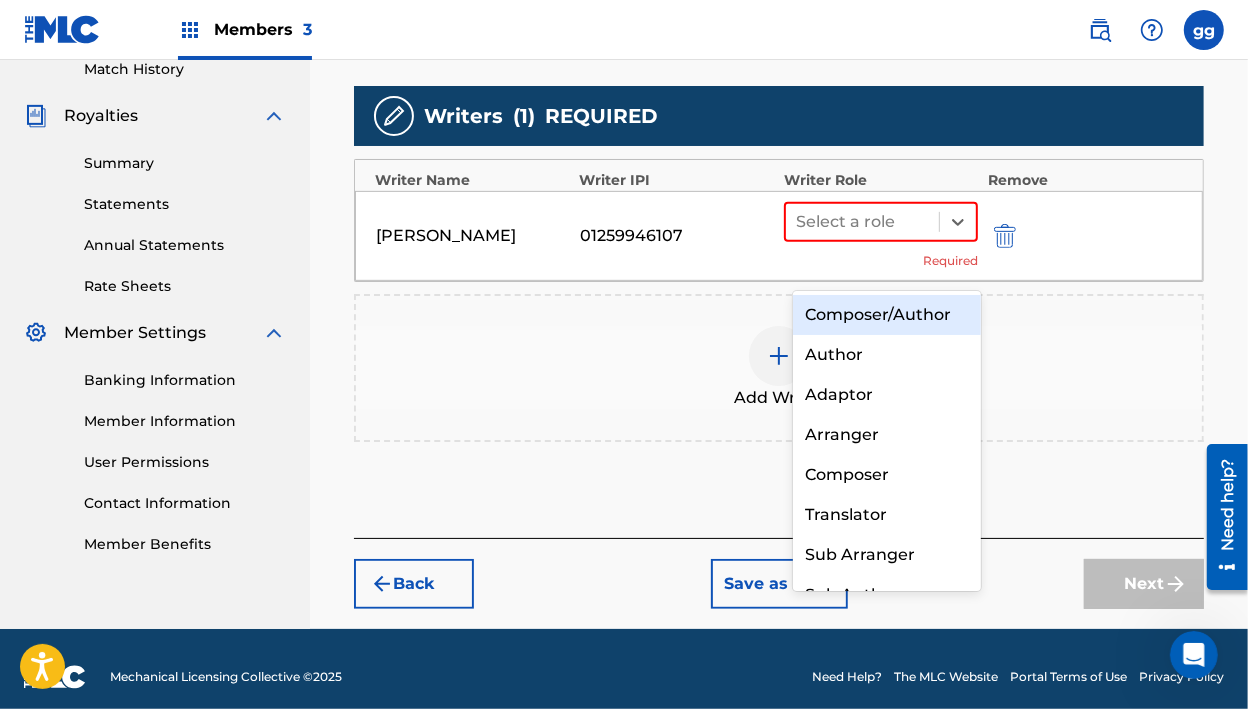 click on "Composer/Author" at bounding box center [886, 315] 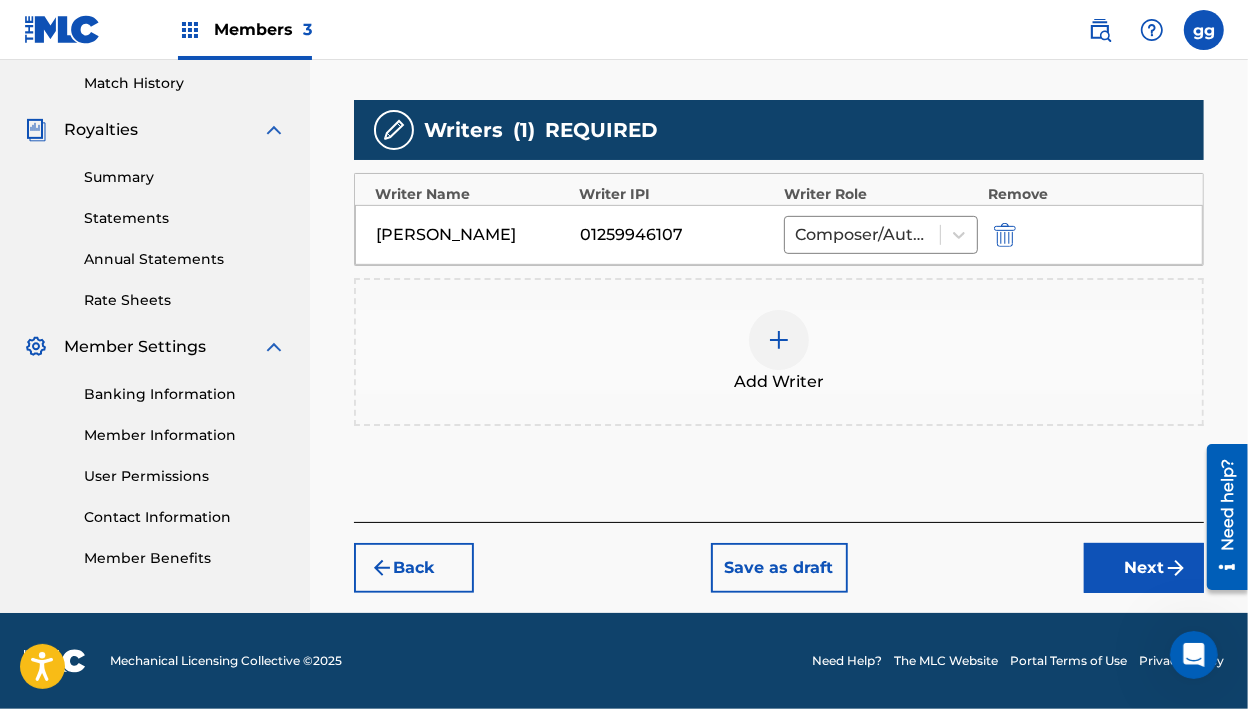 click at bounding box center [779, 340] 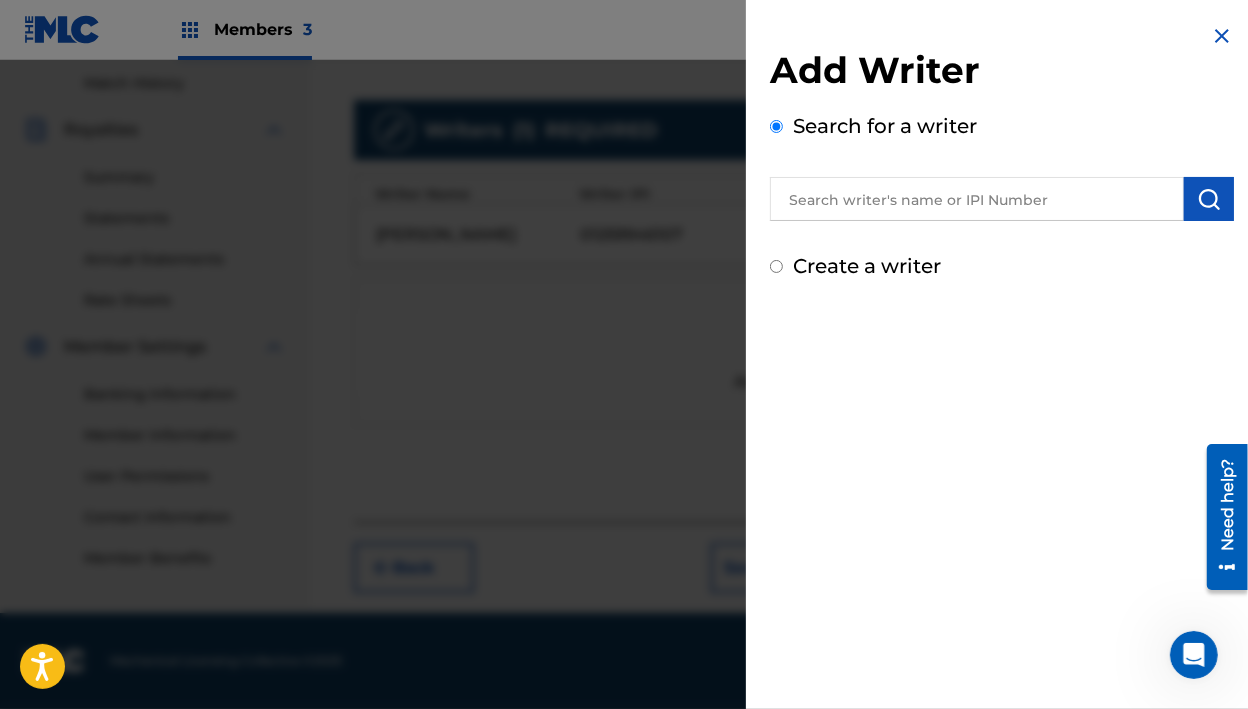 click at bounding box center [977, 199] 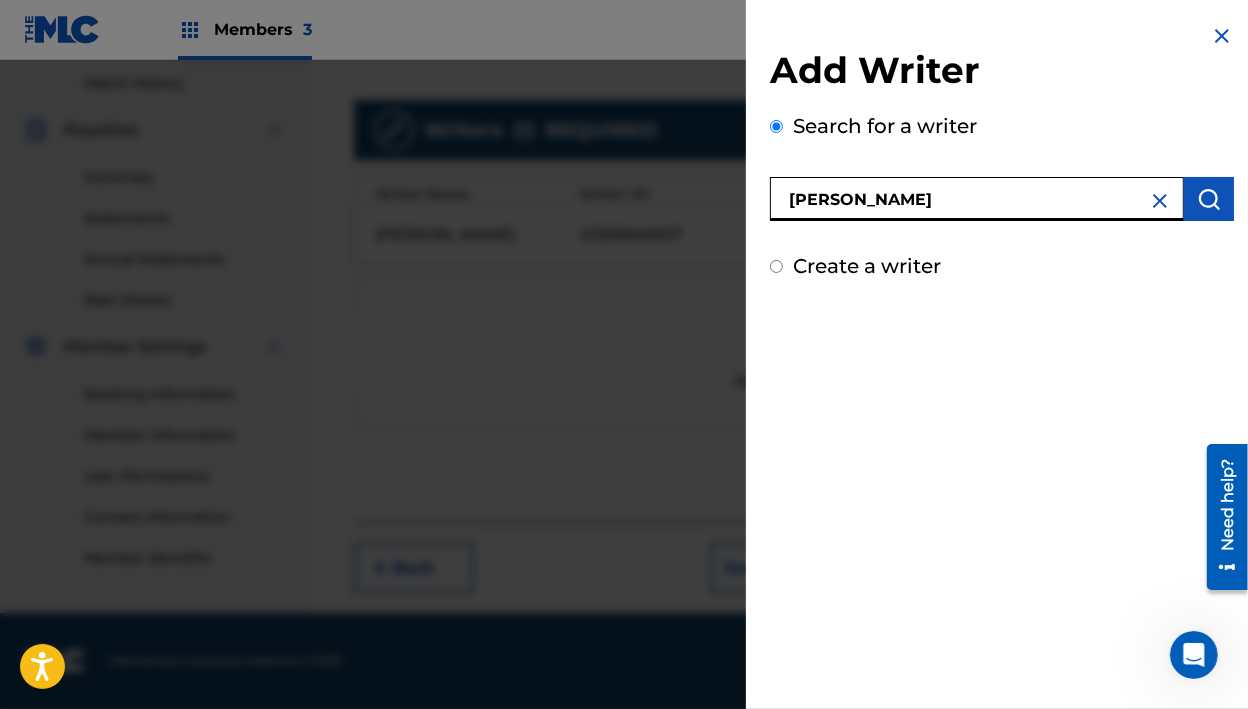 type on "[PERSON_NAME]" 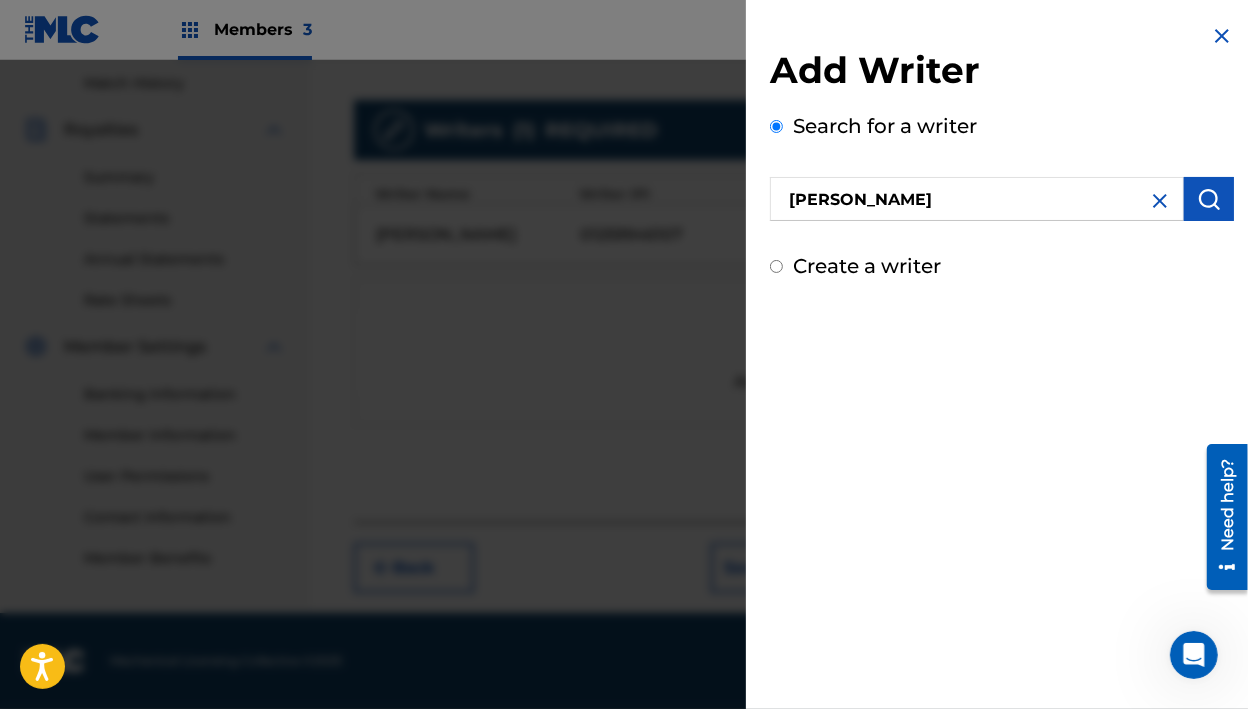 drag, startPoint x: 867, startPoint y: 191, endPoint x: 1208, endPoint y: 211, distance: 341.586 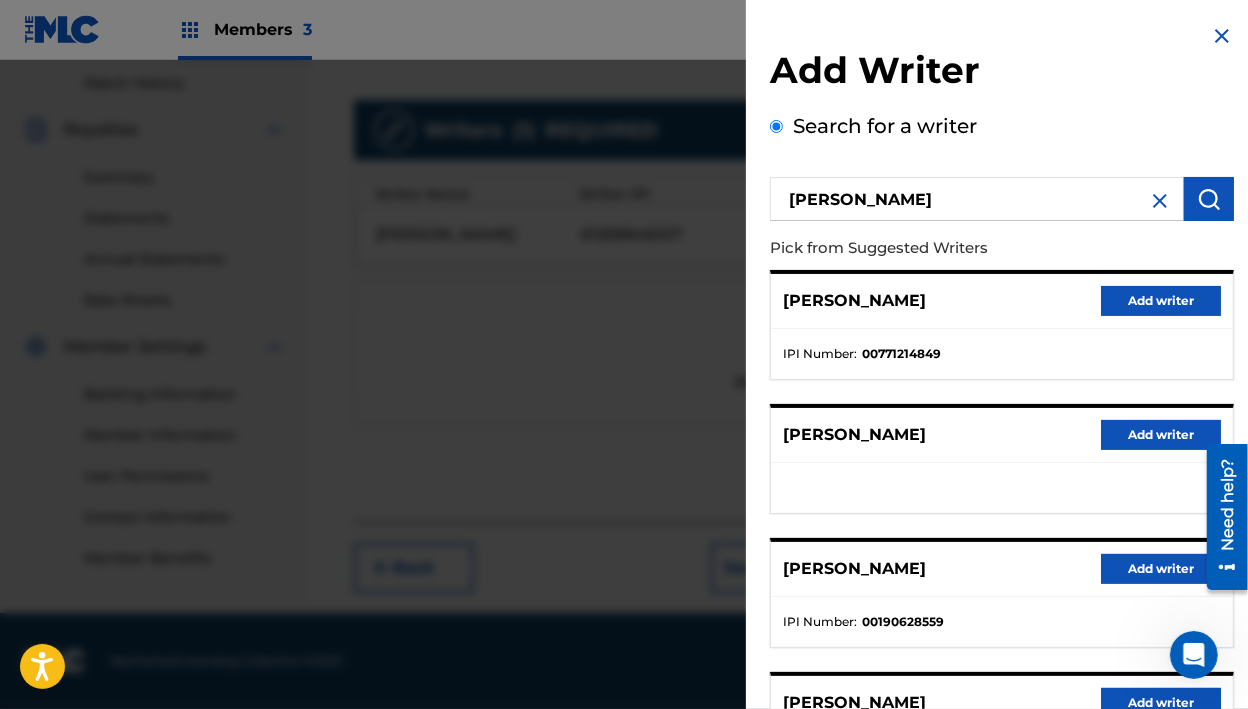 click on "Add writer" at bounding box center (1161, 301) 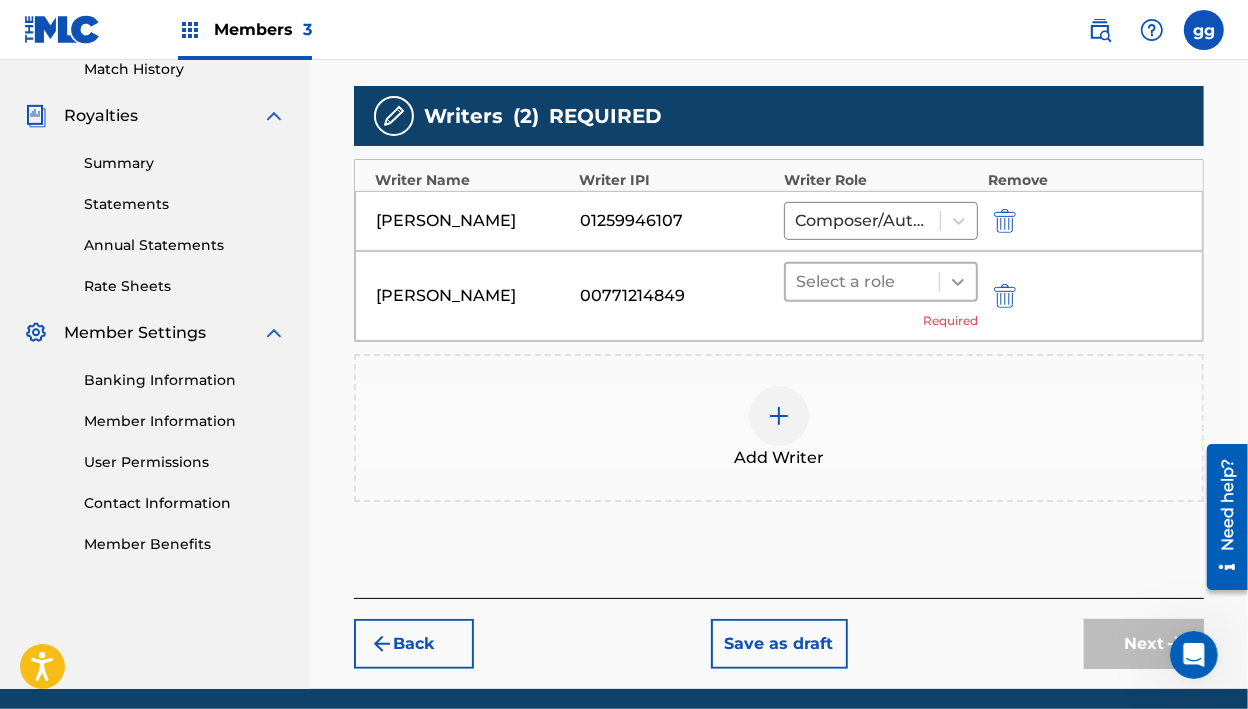 click 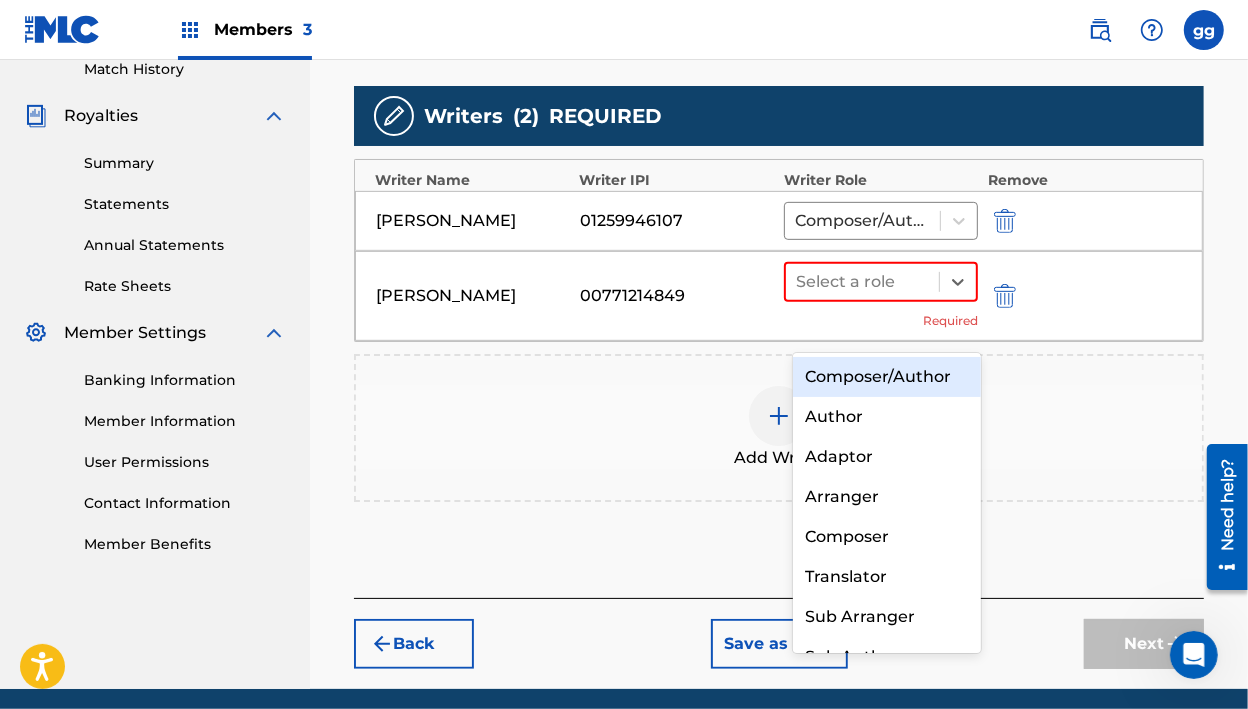 click on "Composer/Author" at bounding box center [886, 377] 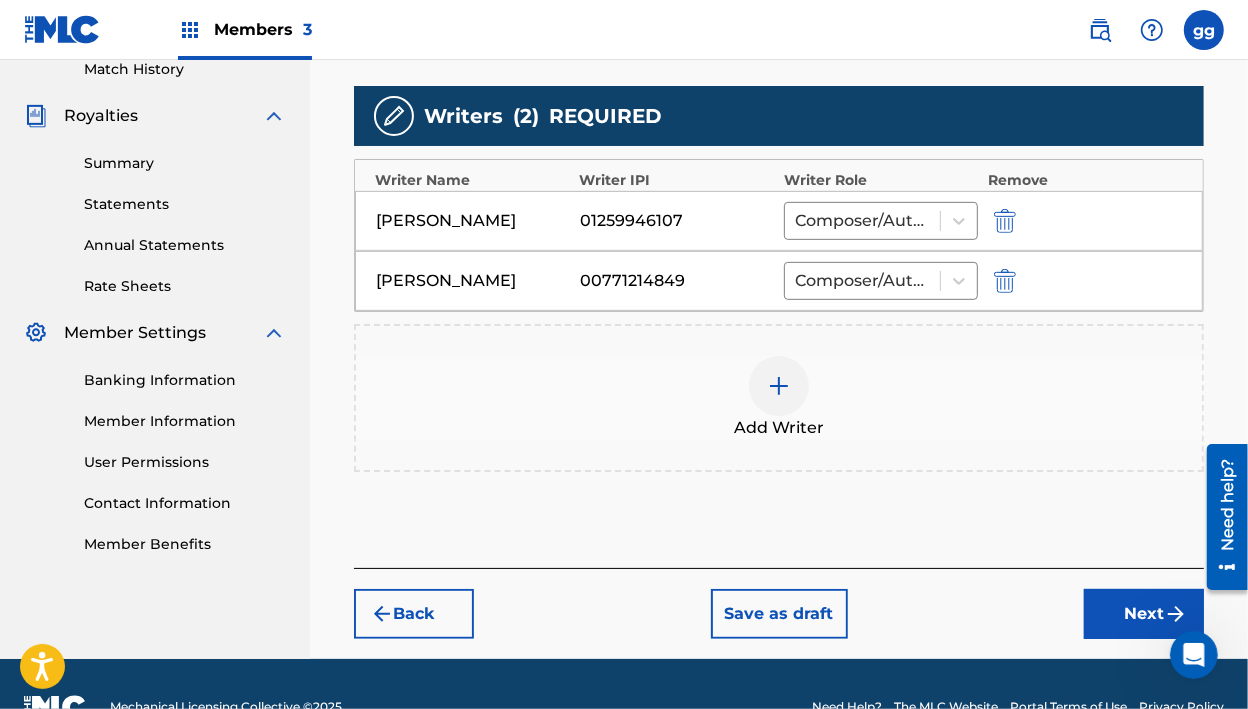 click on "Next" at bounding box center (1144, 614) 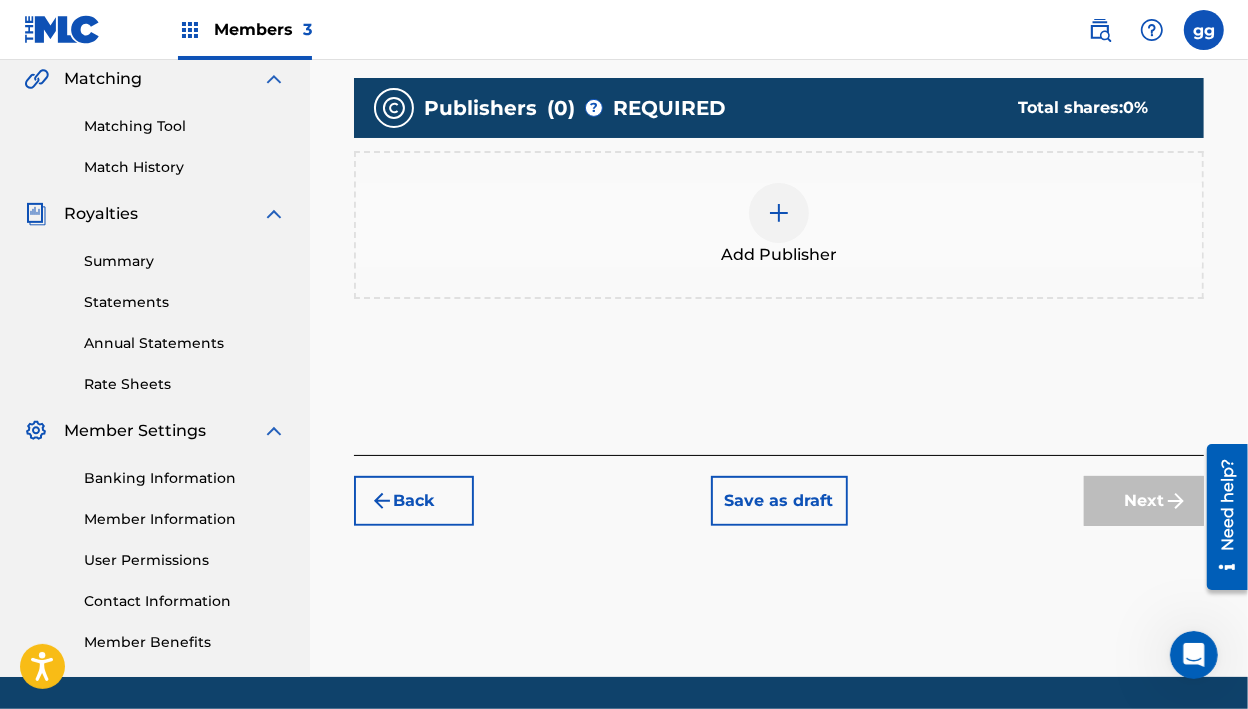 scroll, scrollTop: 565, scrollLeft: 0, axis: vertical 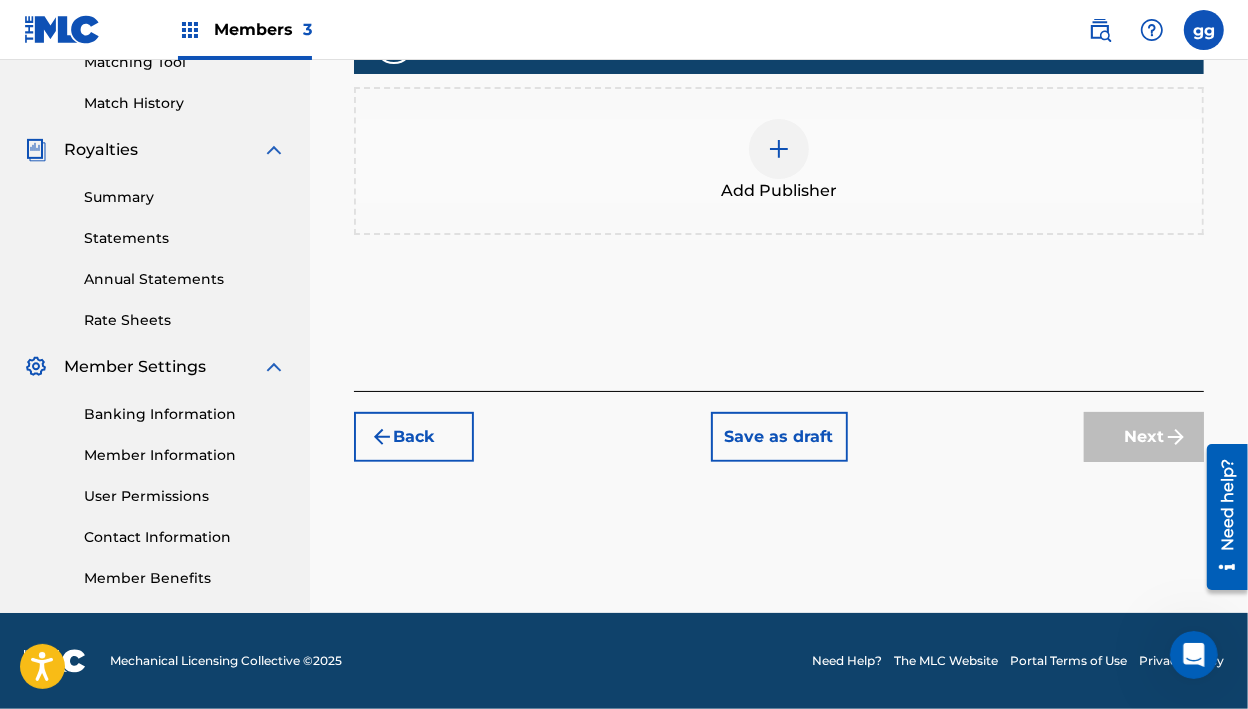 click on "Back" at bounding box center [414, 437] 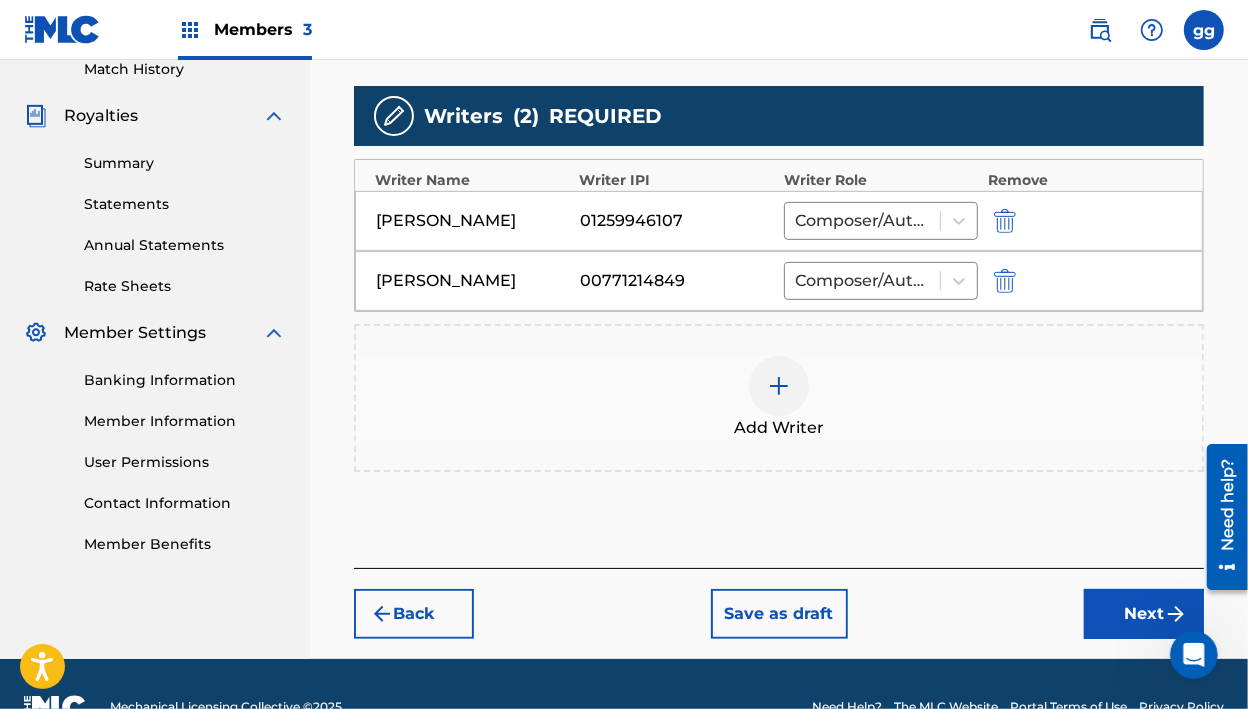 click on "Next" at bounding box center (1144, 614) 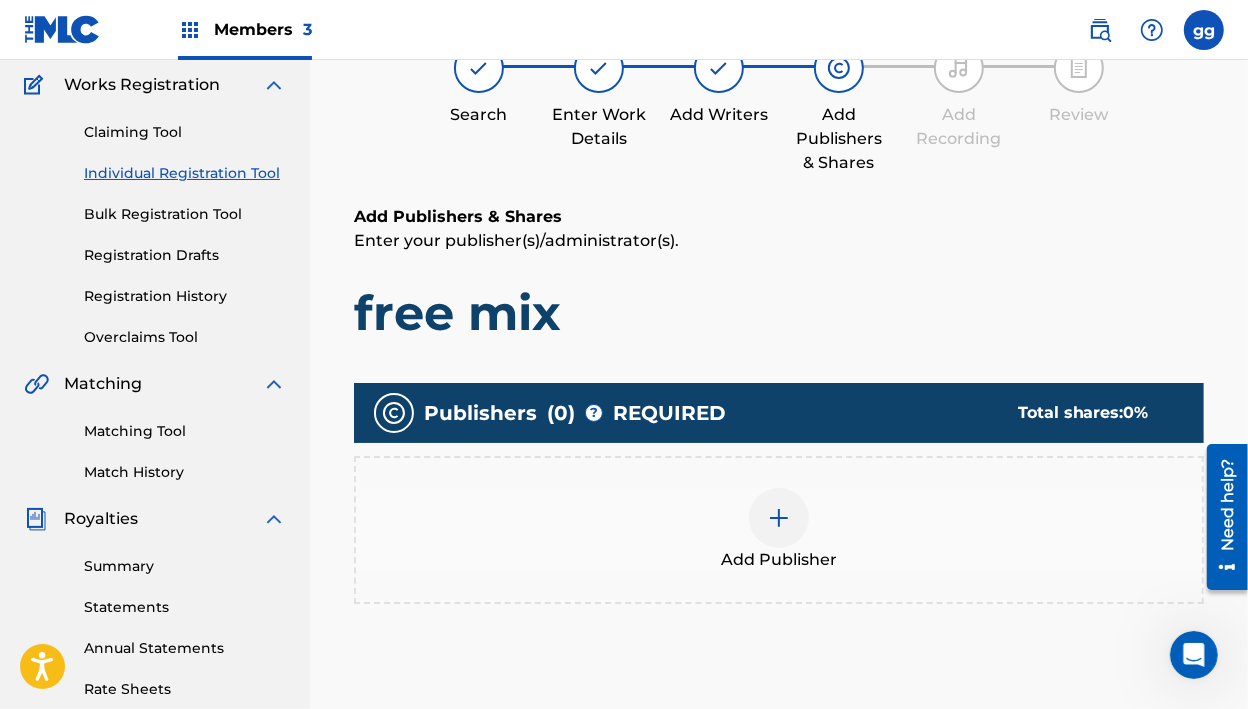 scroll, scrollTop: 89, scrollLeft: 0, axis: vertical 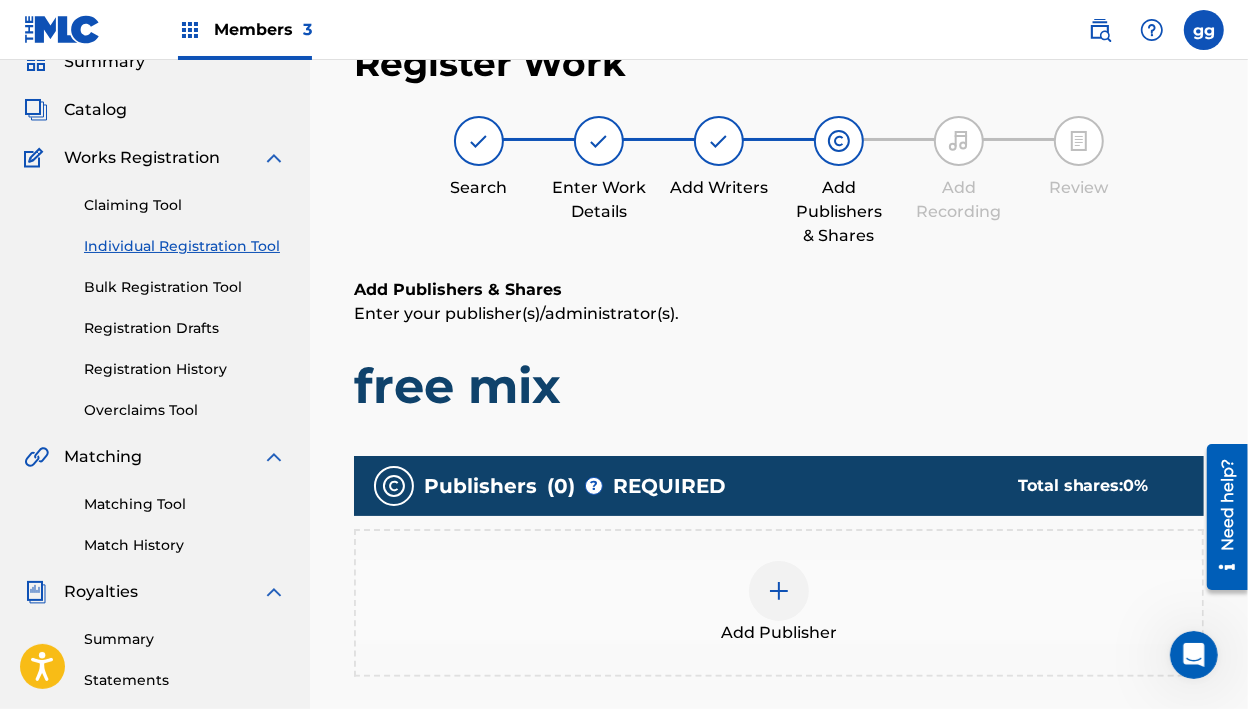 click at bounding box center [779, 591] 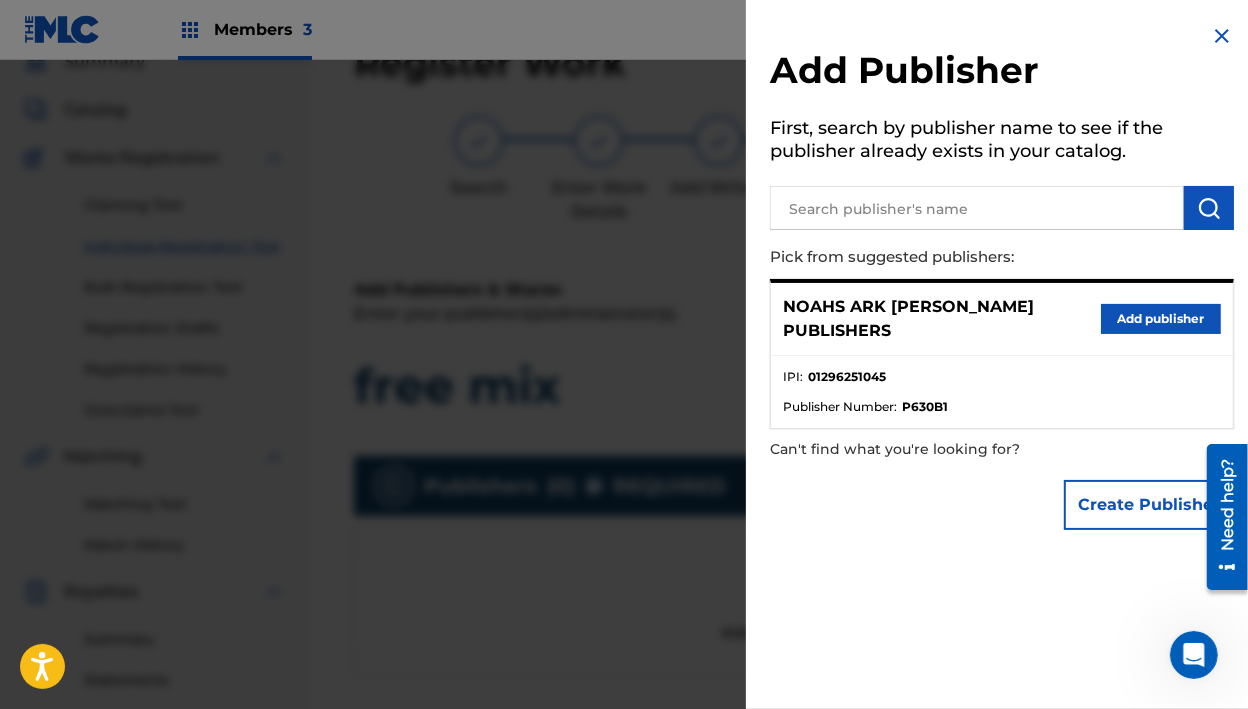click on "Add publisher" at bounding box center (1161, 319) 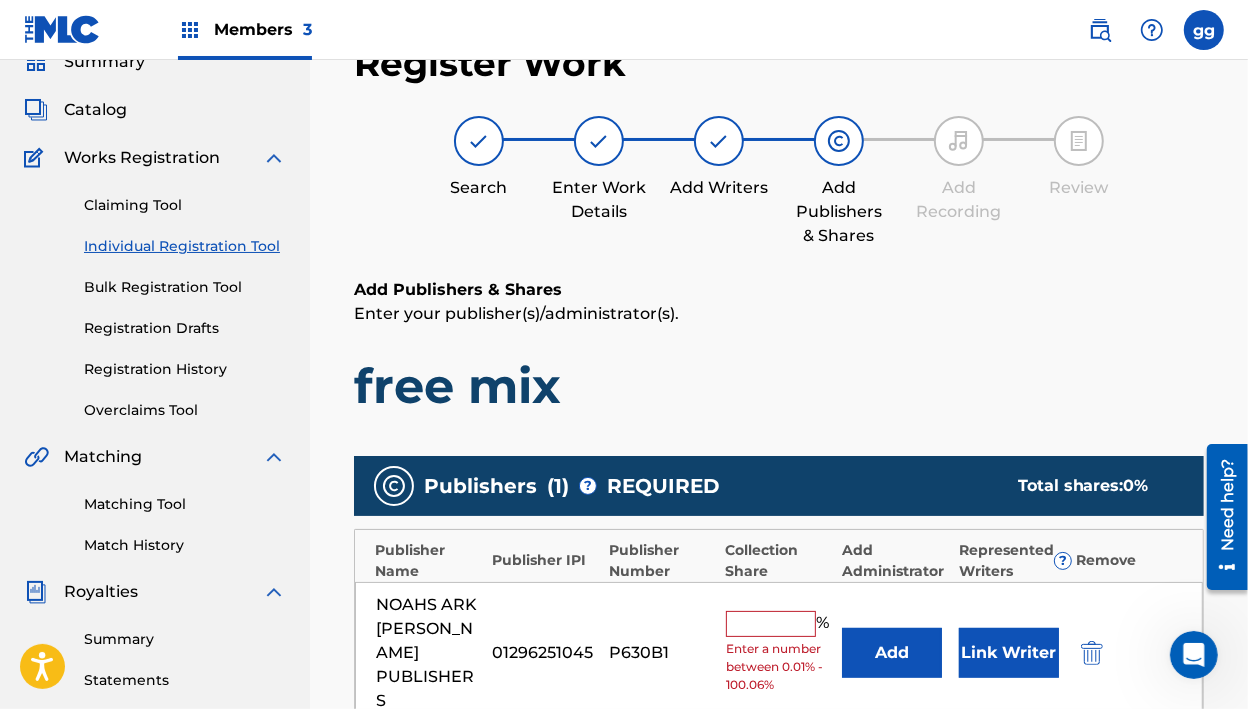 click at bounding box center (771, 624) 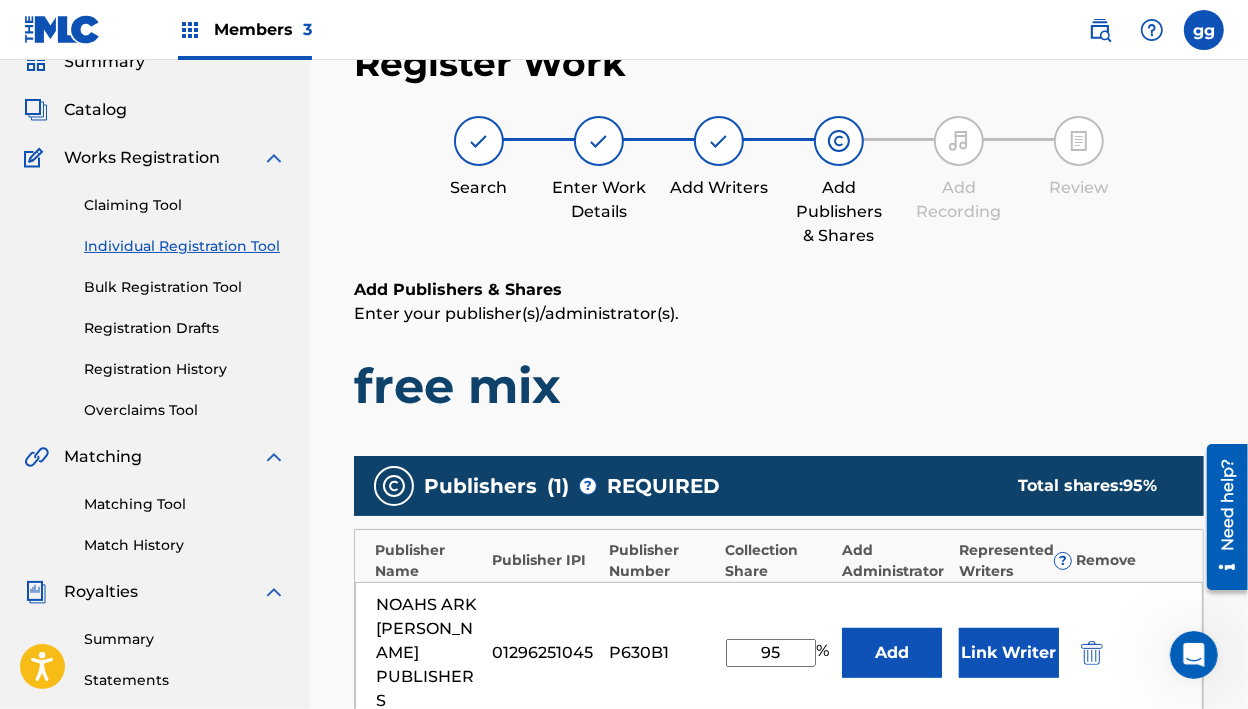 type on "95" 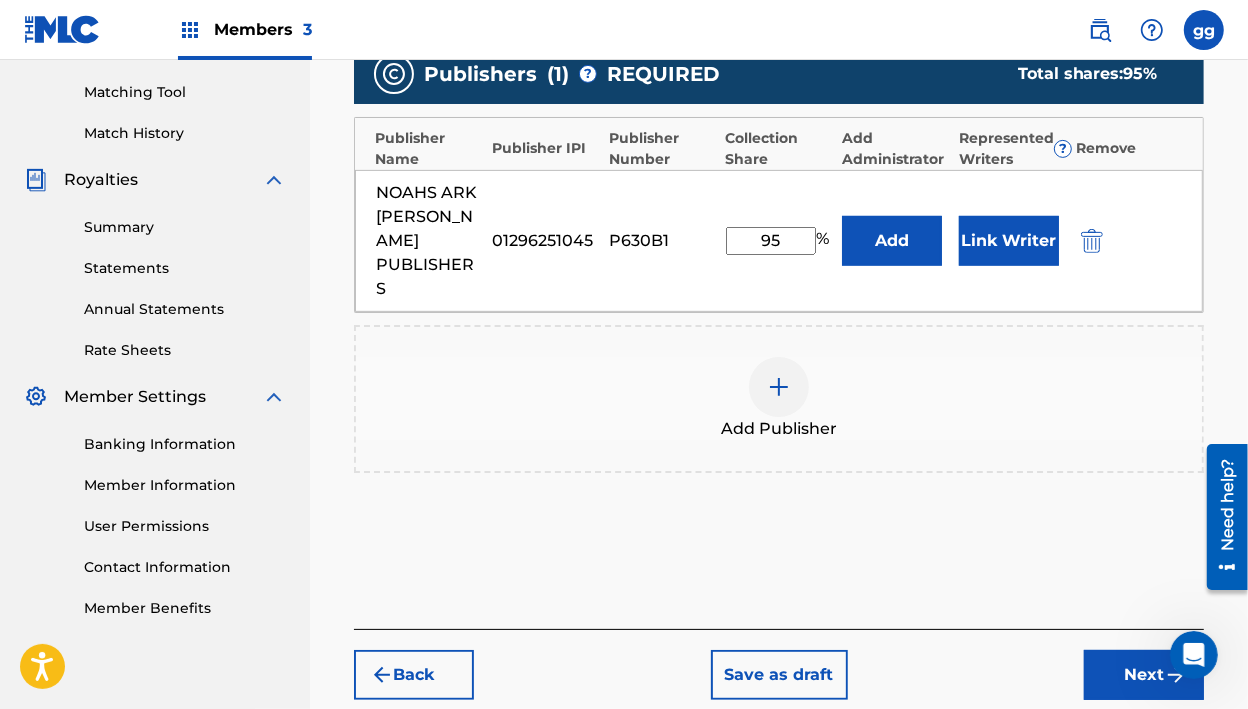 scroll, scrollTop: 524, scrollLeft: 0, axis: vertical 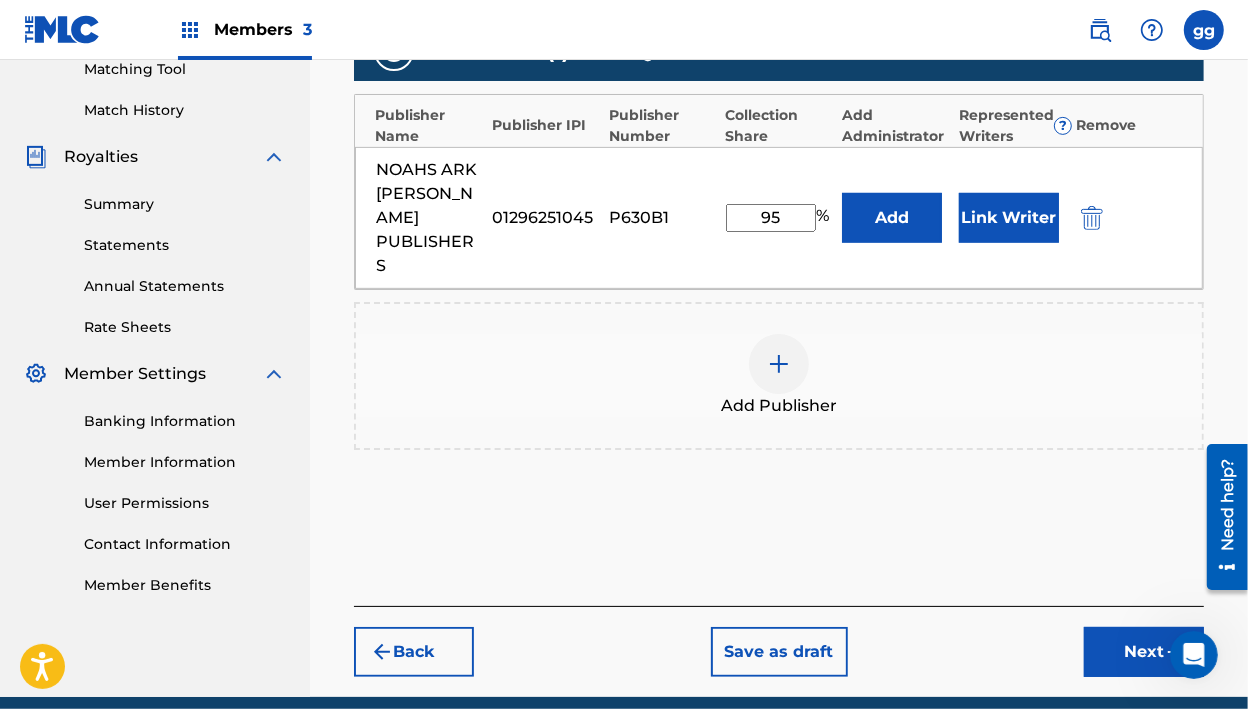 click on "Link Writer" at bounding box center (1009, 218) 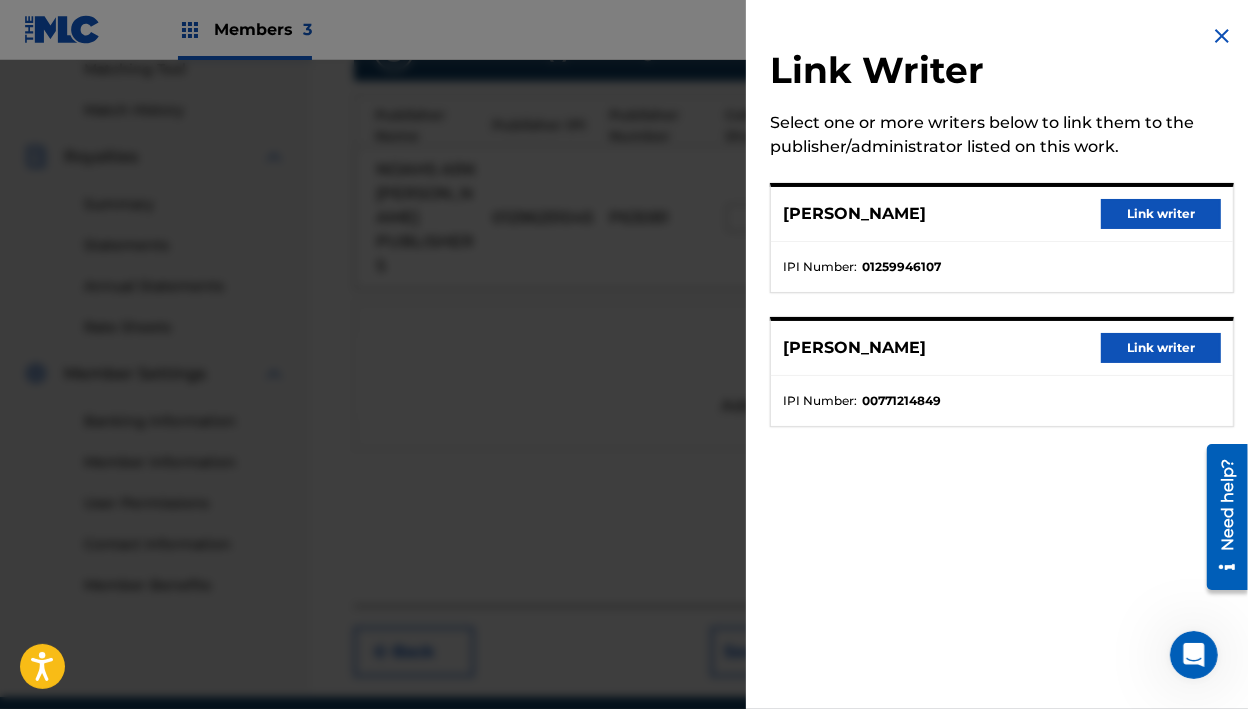 click on "Link writer" at bounding box center [1161, 214] 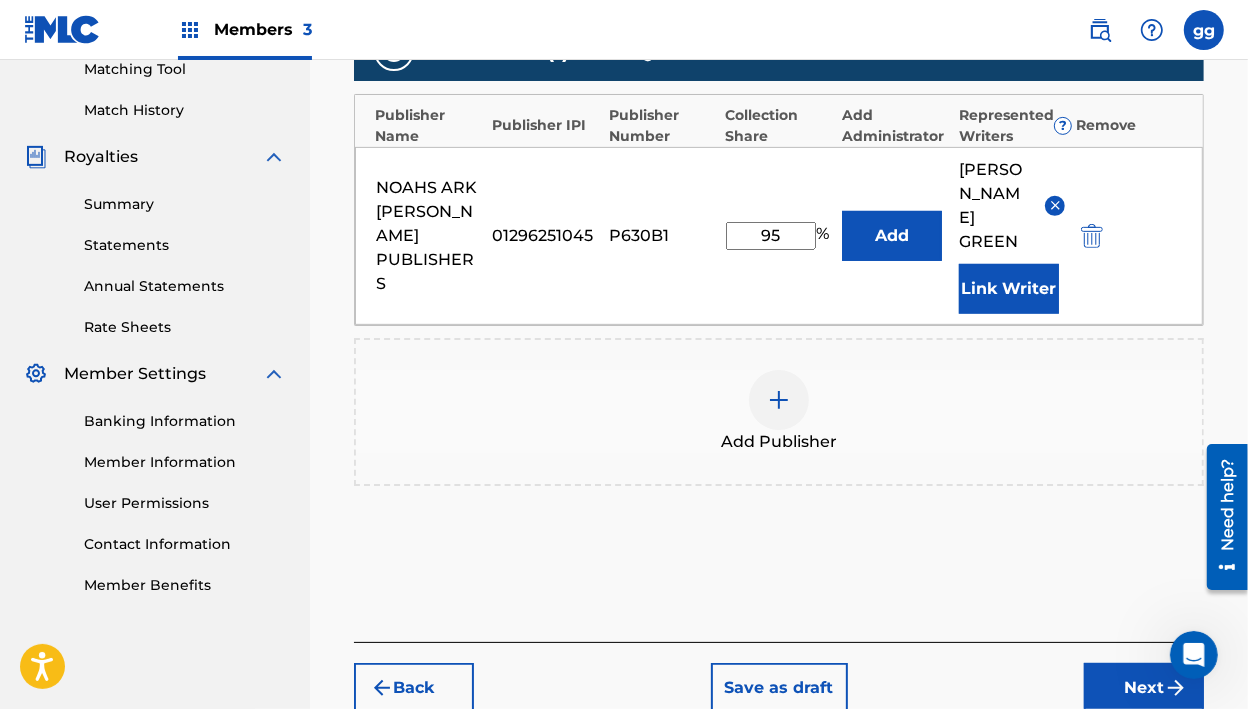 click on "Add Publisher" at bounding box center [779, 412] 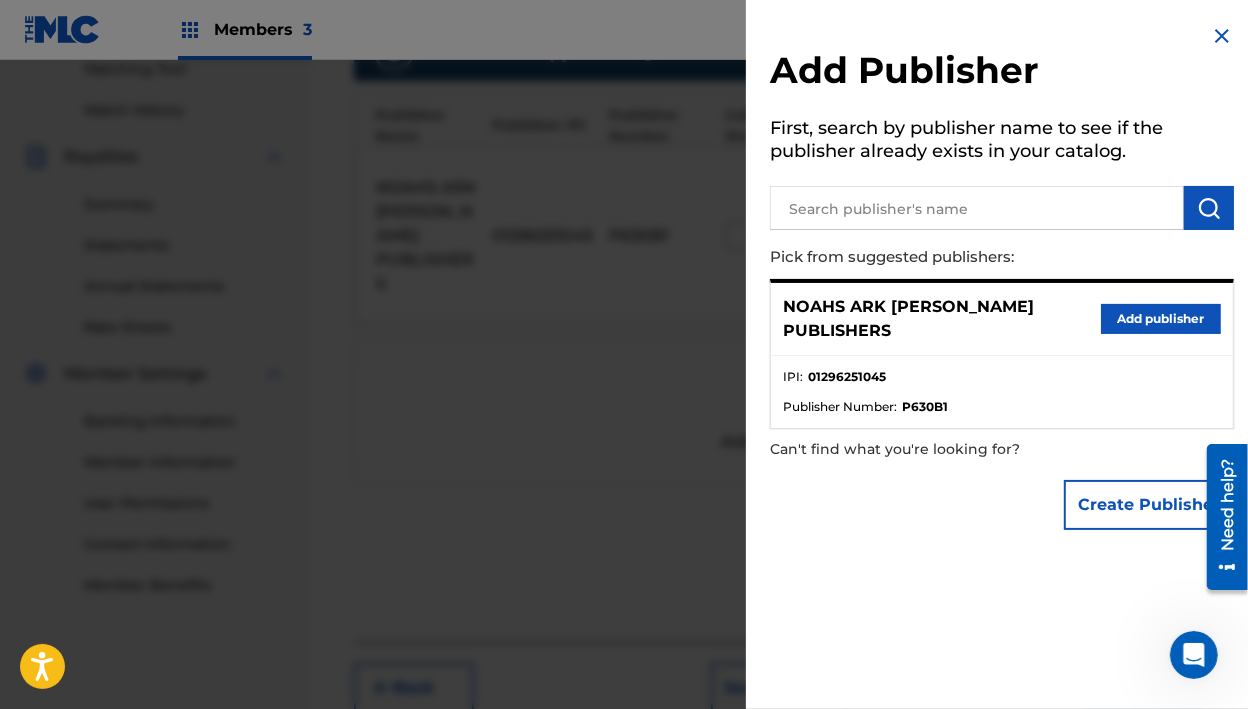 click at bounding box center (1222, 36) 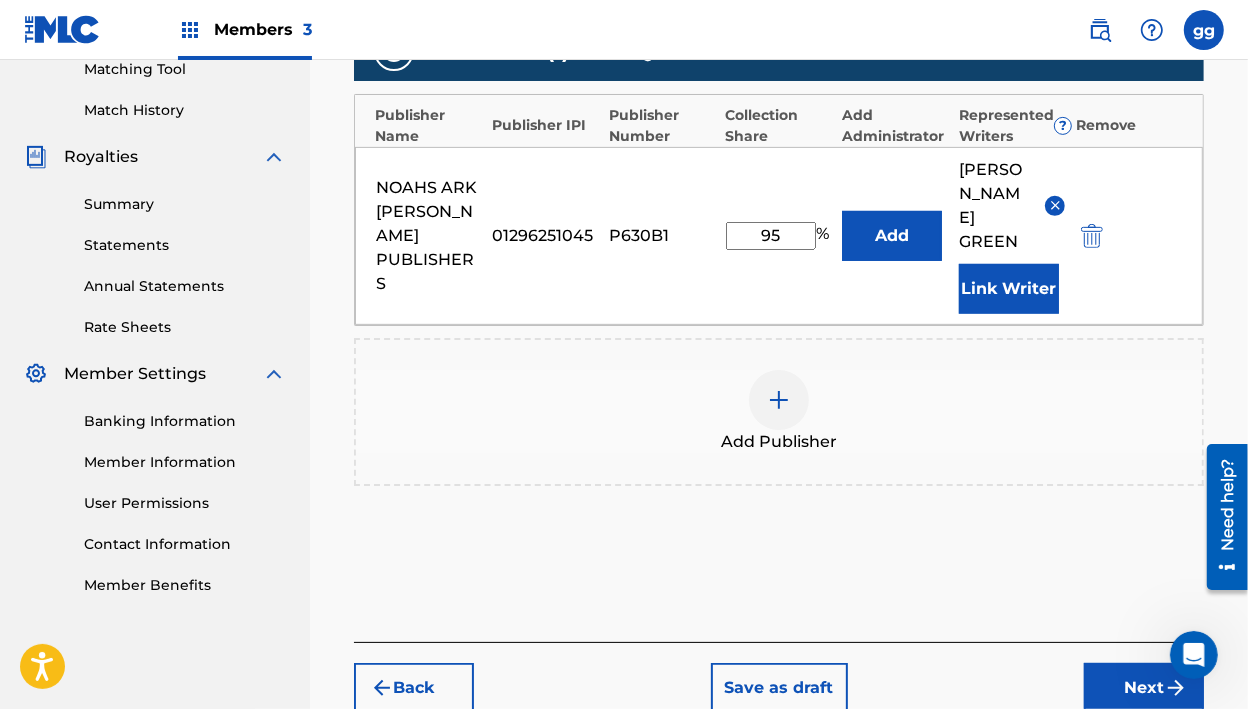 click on "Next" at bounding box center (1144, 688) 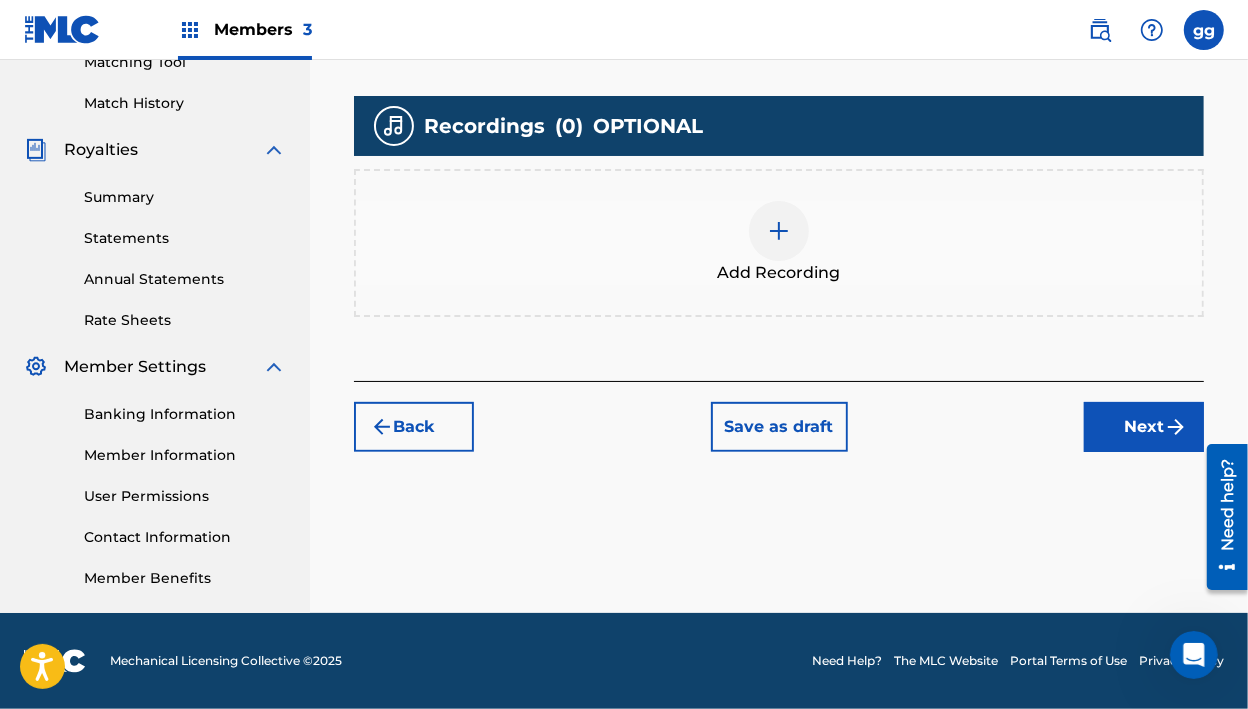 scroll, scrollTop: 565, scrollLeft: 0, axis: vertical 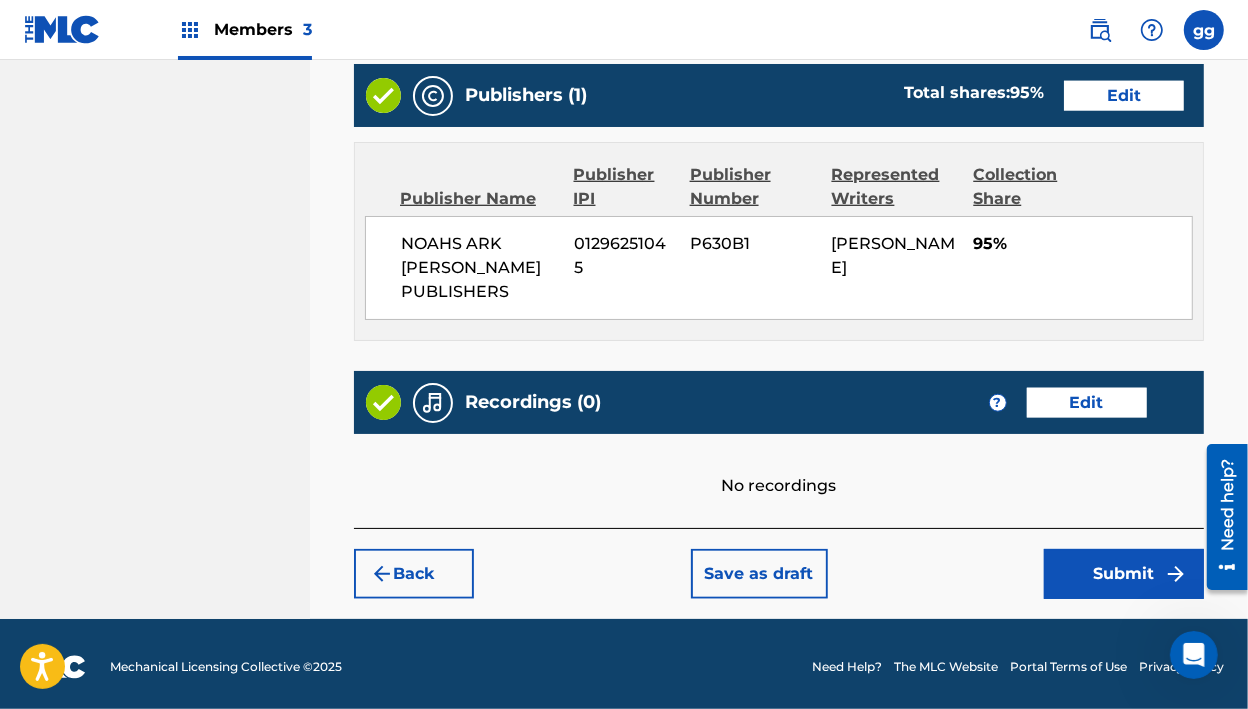 click on "Submit" at bounding box center (1124, 574) 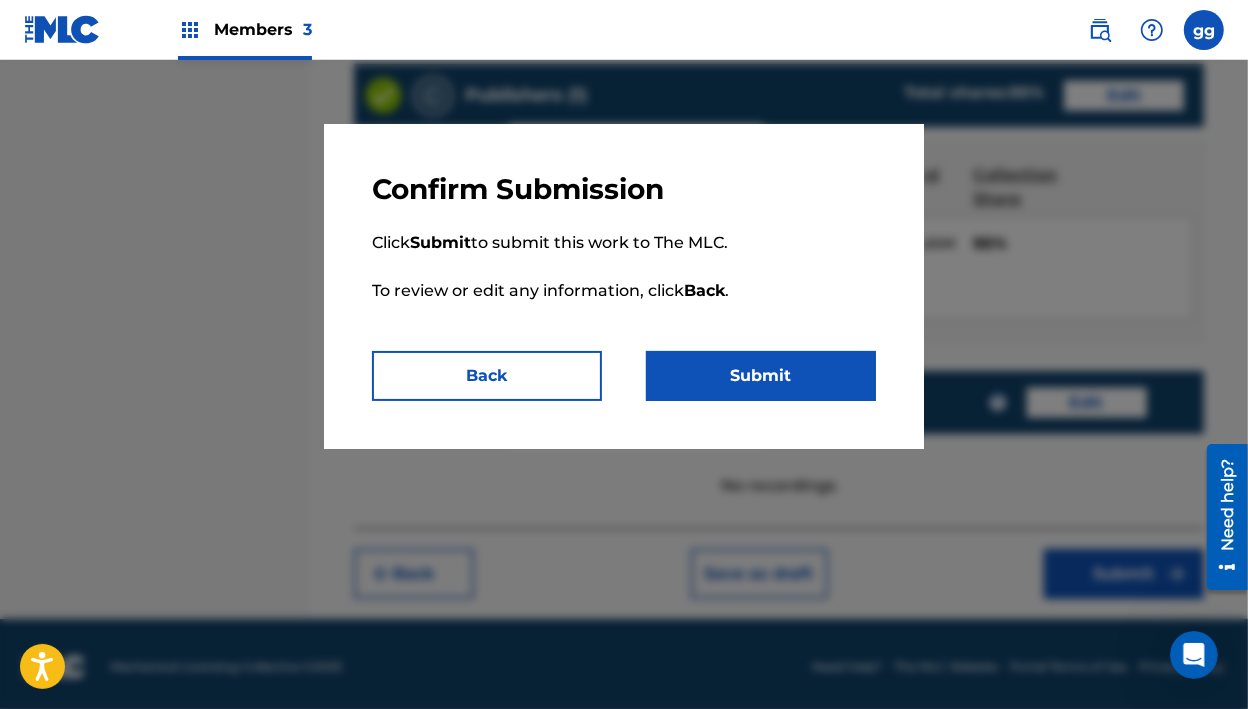 click on "Submit" at bounding box center (761, 376) 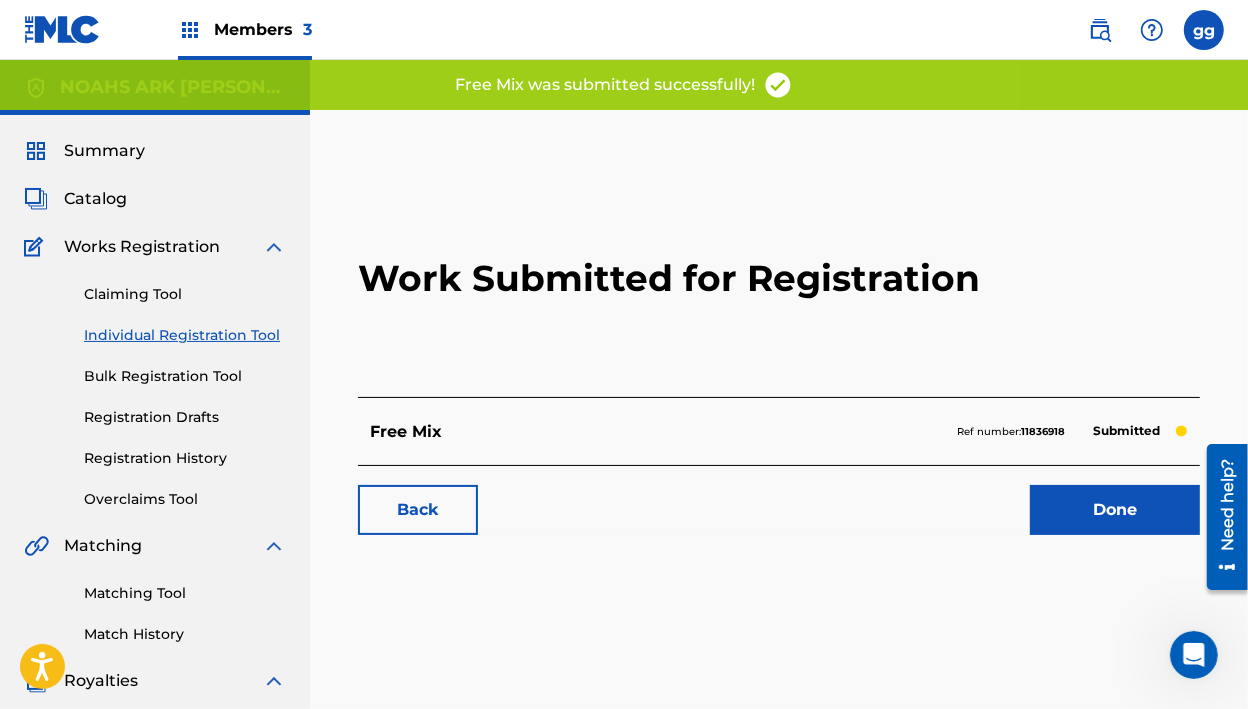 click on "Members    3" at bounding box center [263, 29] 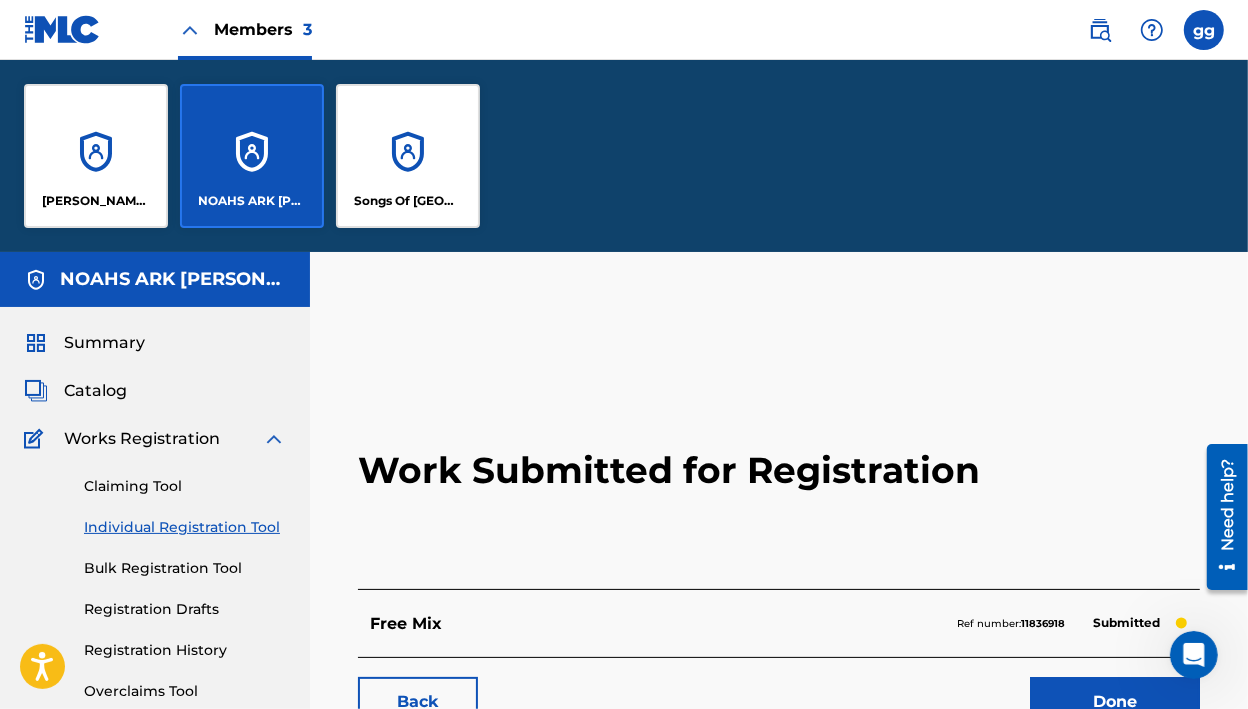 click on "NOAHS ARK [PERSON_NAME] PUBLISHERS" at bounding box center (252, 156) 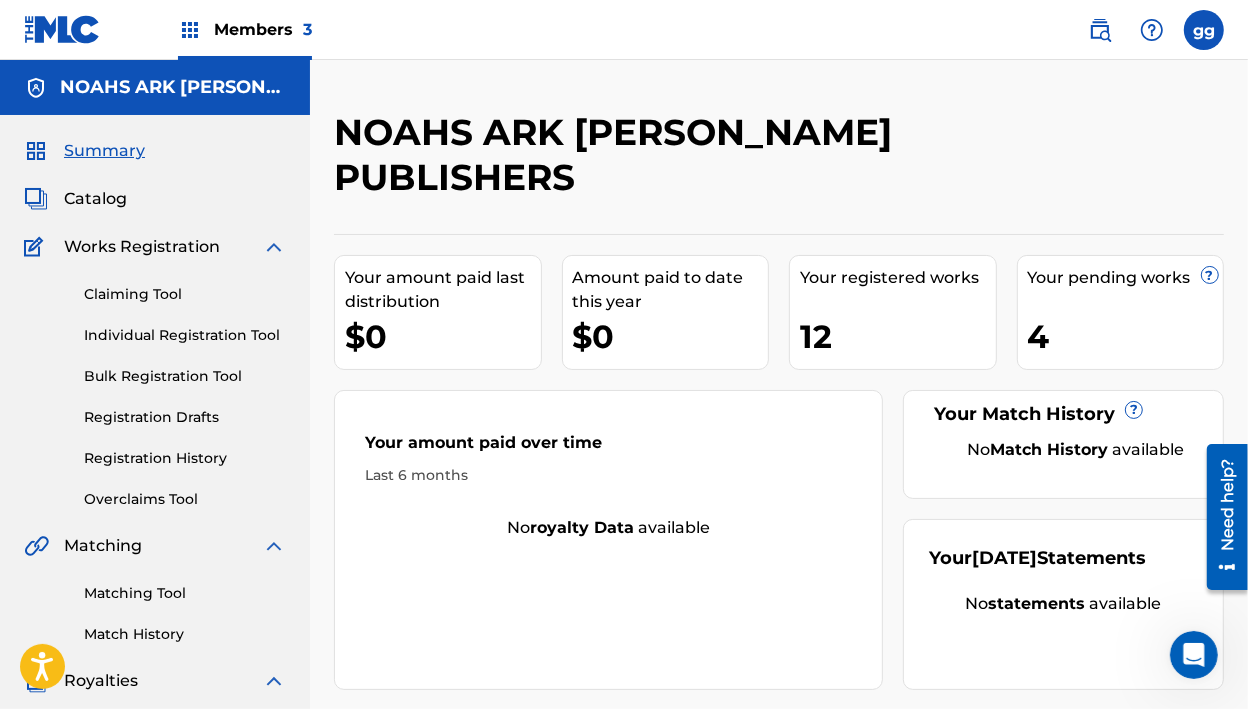 click on "Registration History" at bounding box center (185, 458) 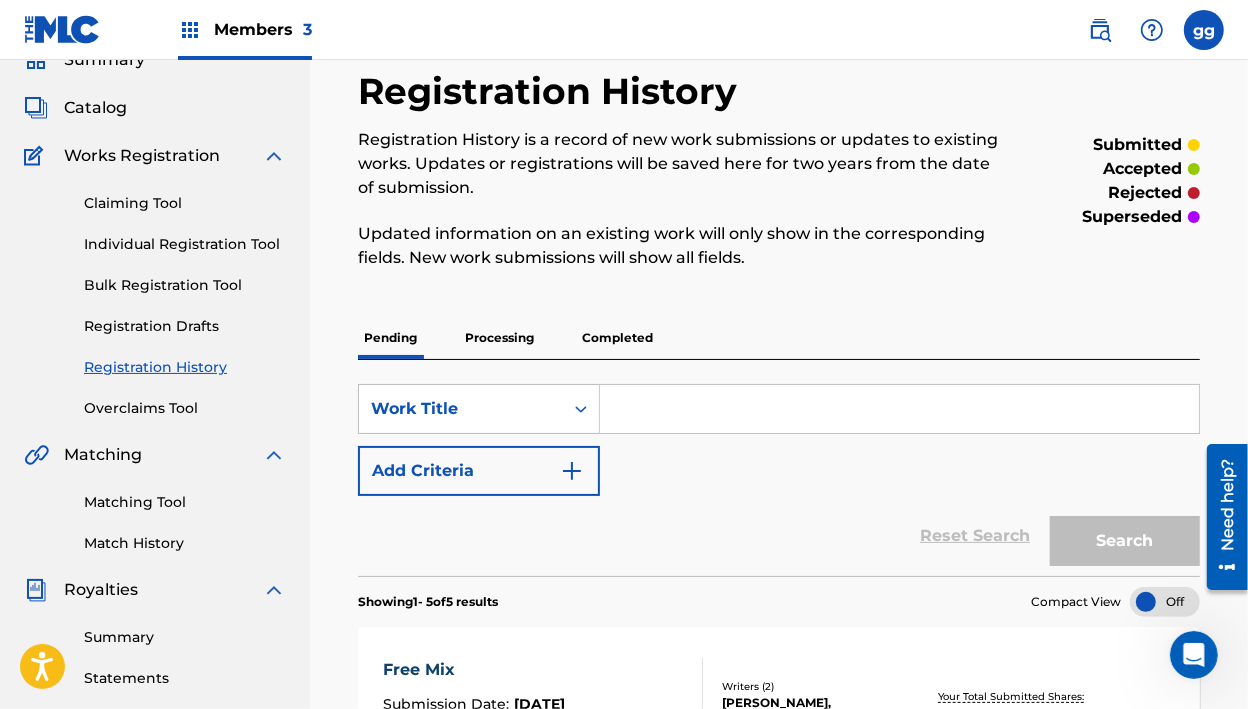 scroll, scrollTop: 58, scrollLeft: 0, axis: vertical 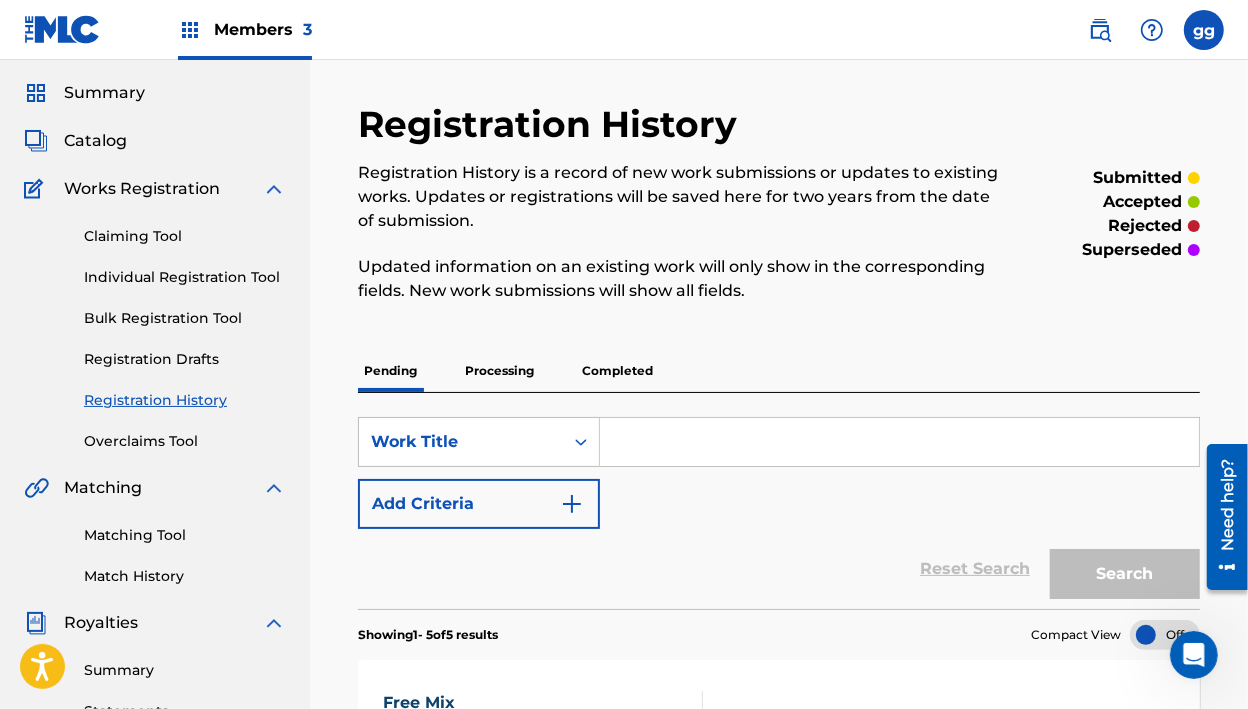 click on "Members    3" at bounding box center [263, 29] 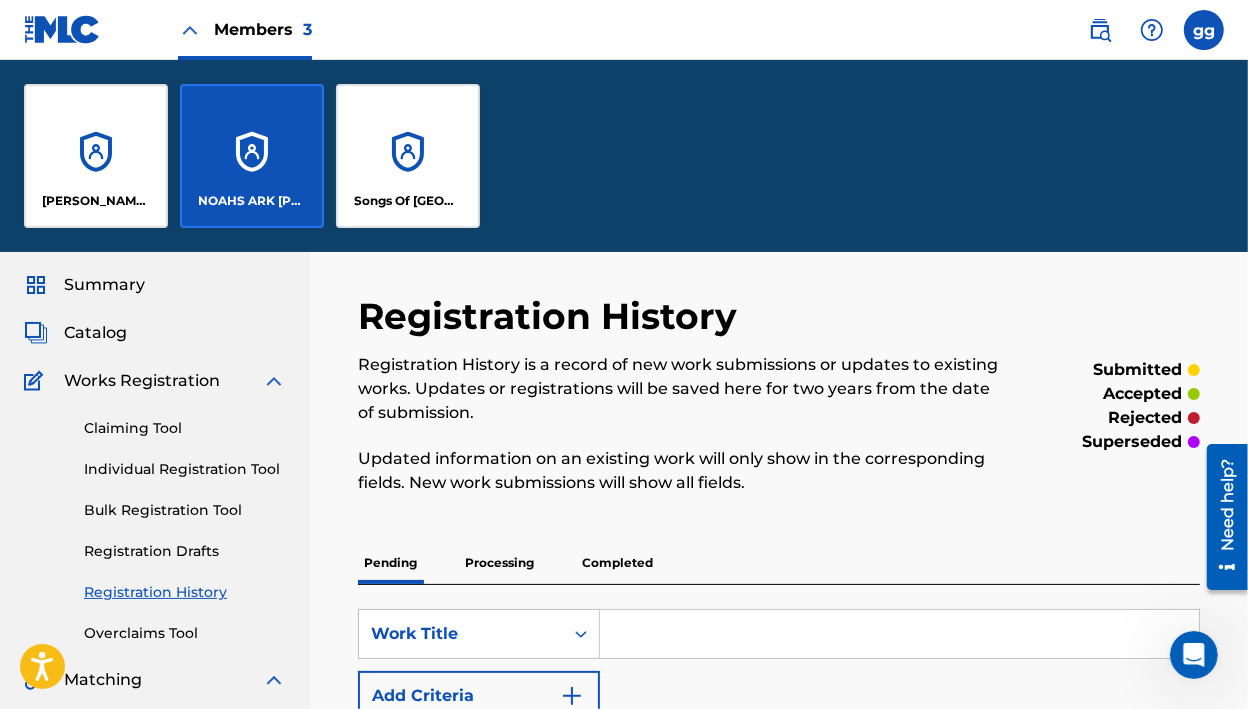 click on "[PERSON_NAME] MUSIC" at bounding box center [96, 156] 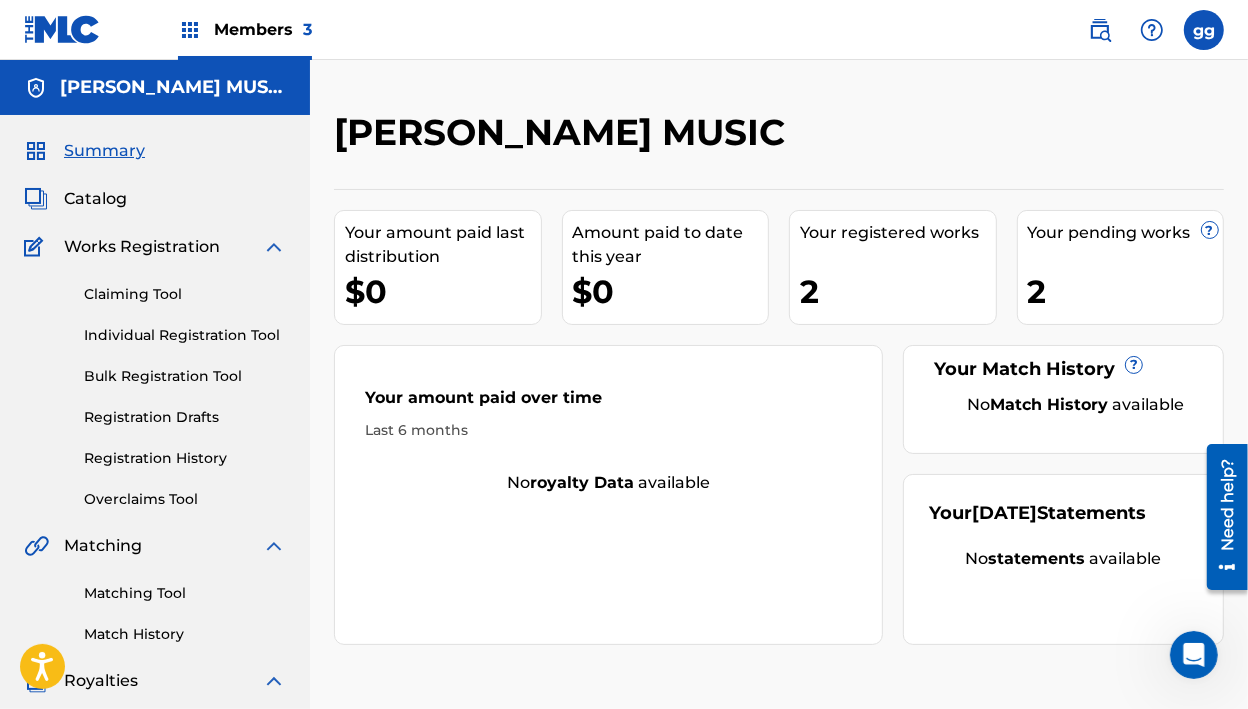 click on "Registration History" at bounding box center (185, 458) 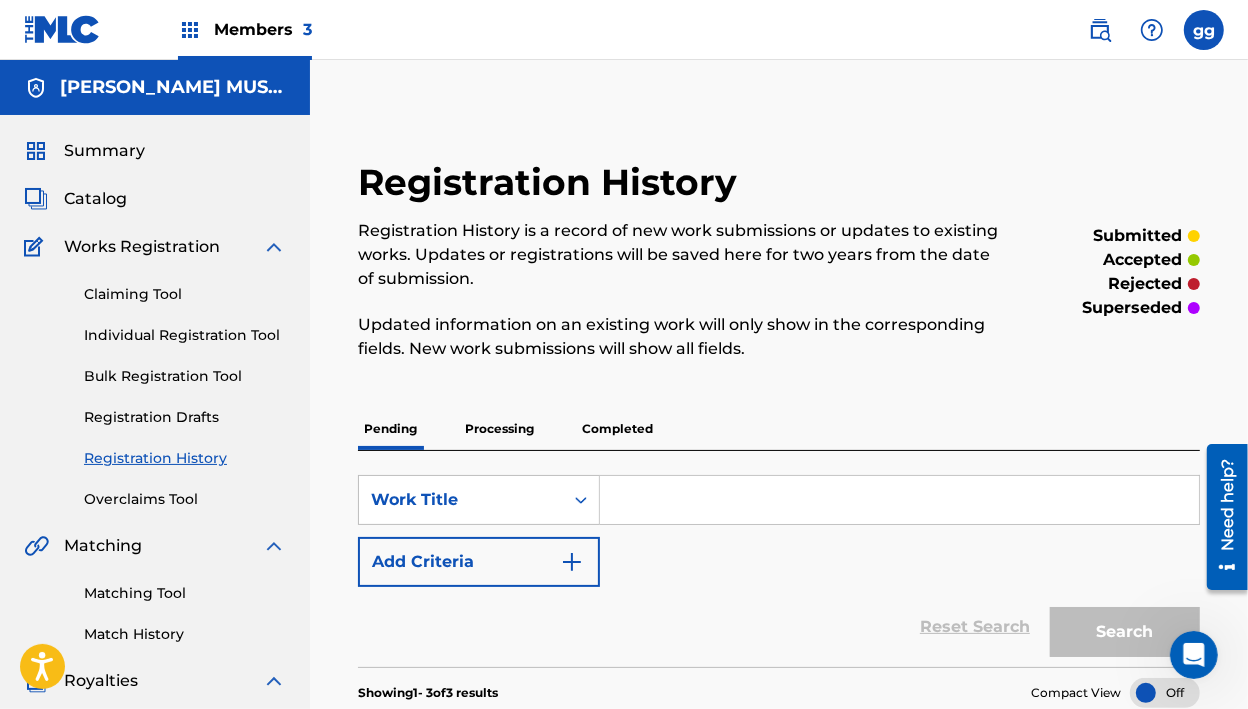 scroll, scrollTop: 0, scrollLeft: 0, axis: both 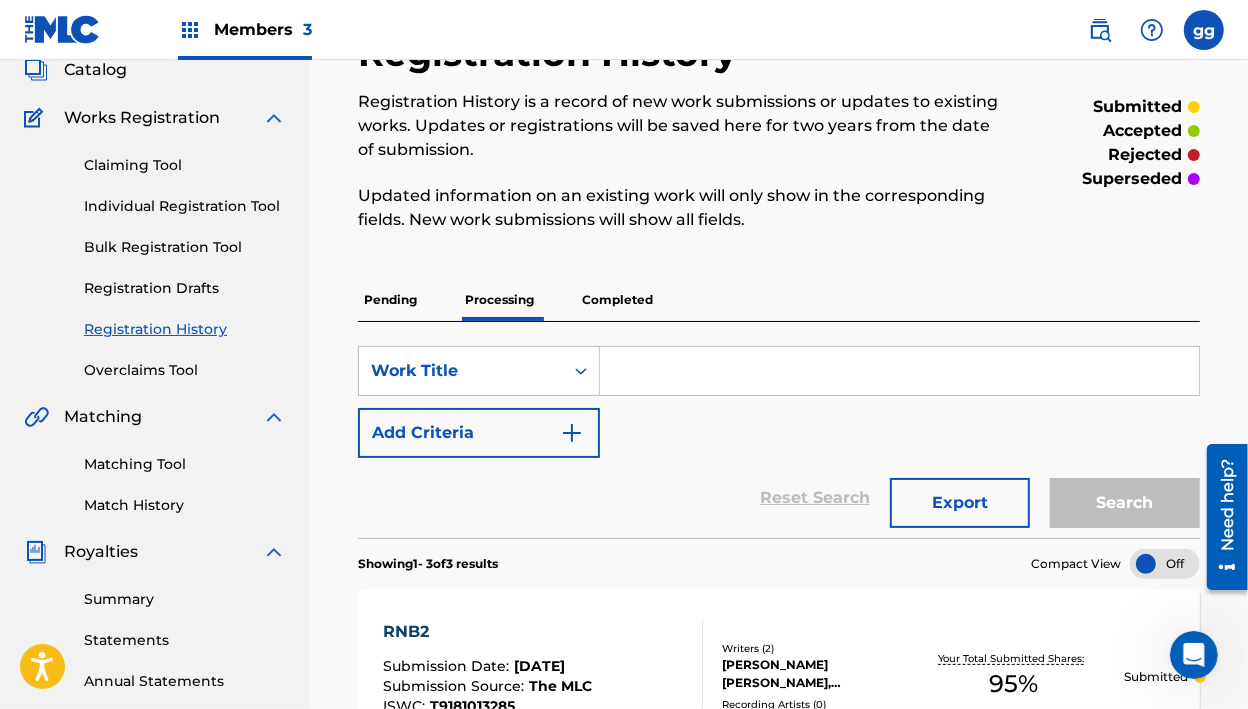 click on "Individual Registration Tool" at bounding box center (185, 206) 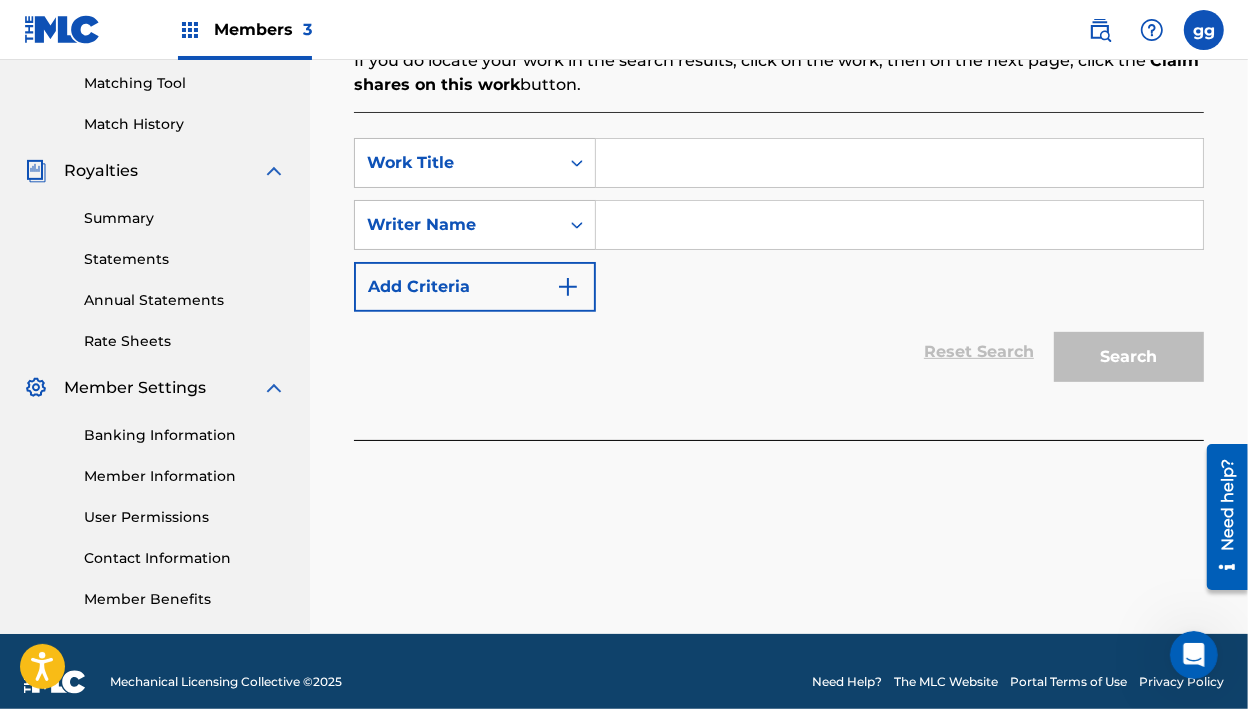 scroll, scrollTop: 516, scrollLeft: 0, axis: vertical 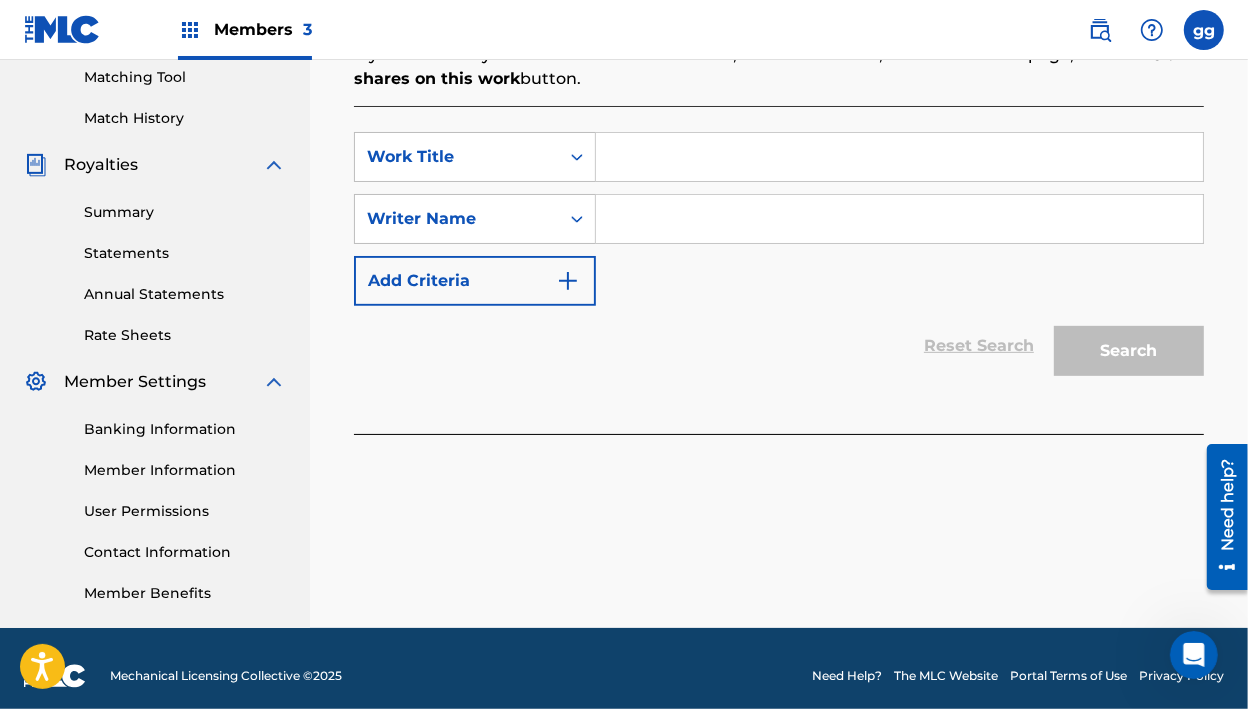 click at bounding box center (899, 157) 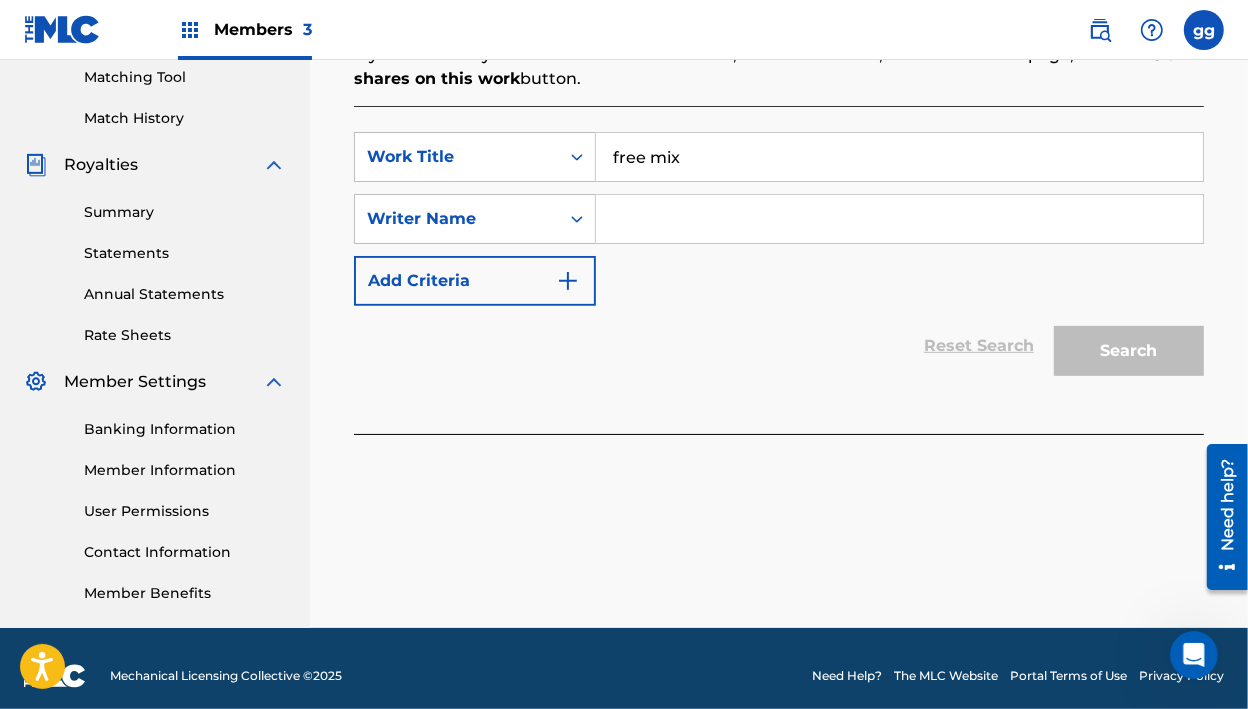 type on "free mix" 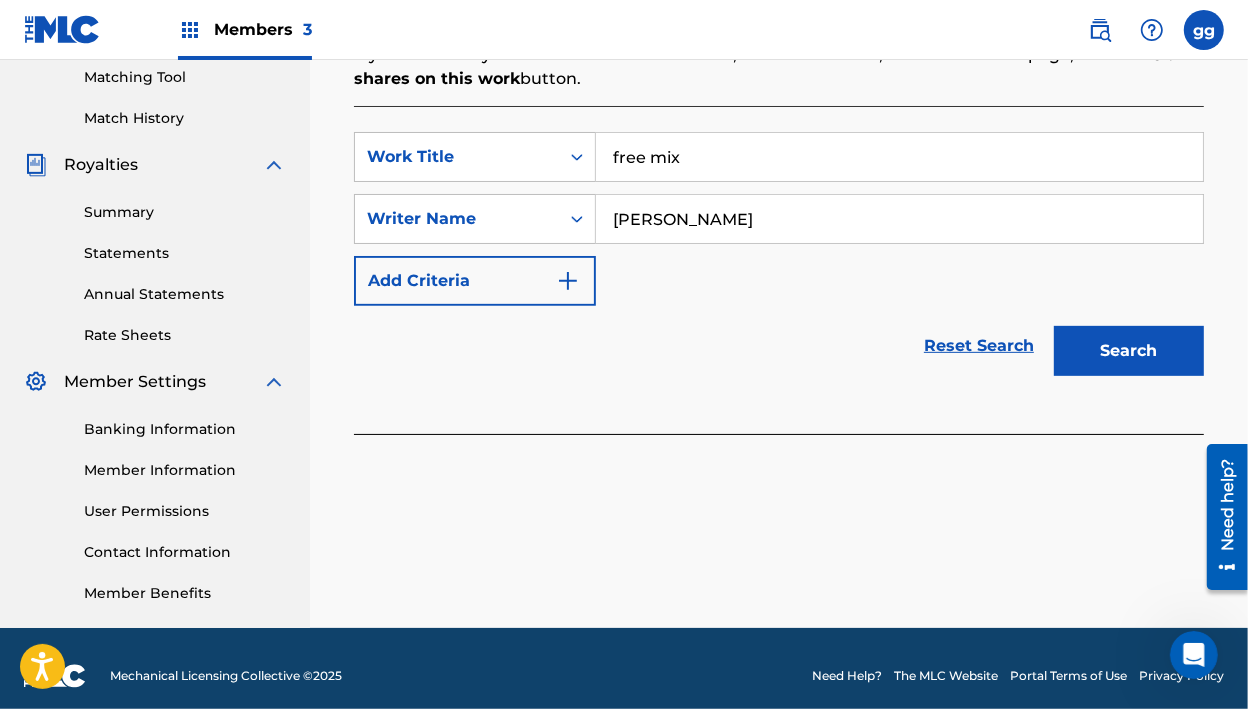 type on "[PERSON_NAME]" 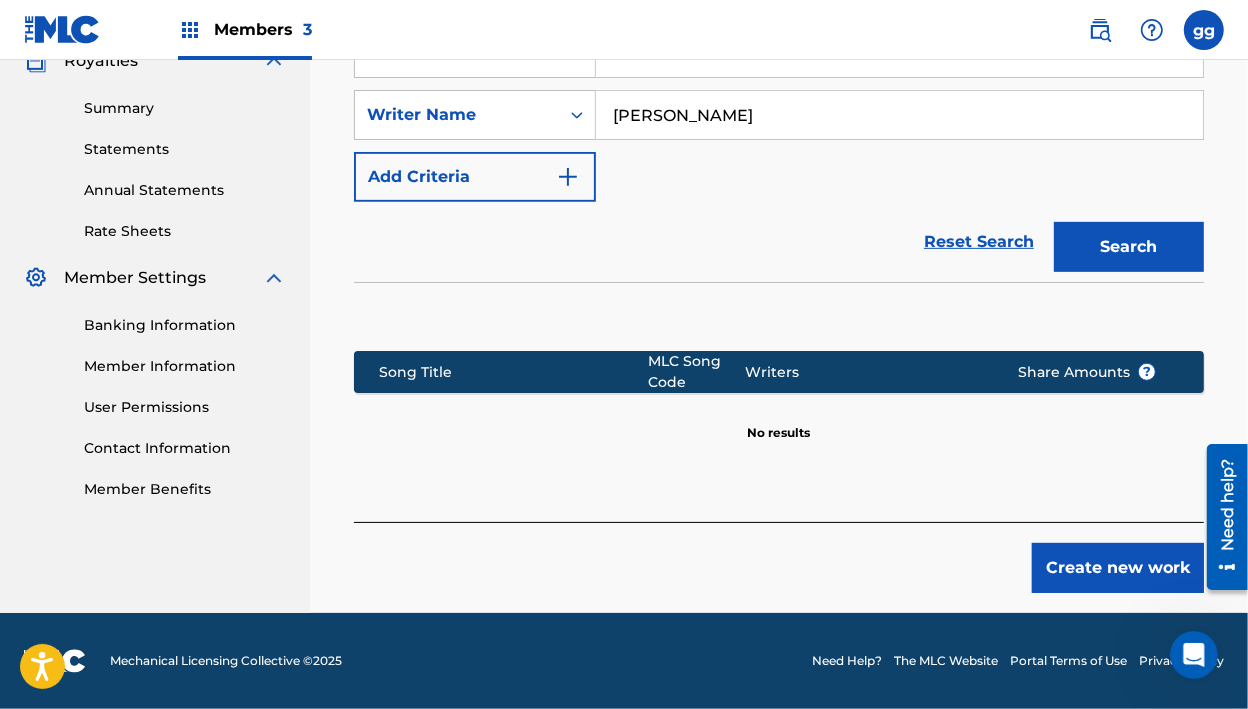 scroll, scrollTop: 660, scrollLeft: 0, axis: vertical 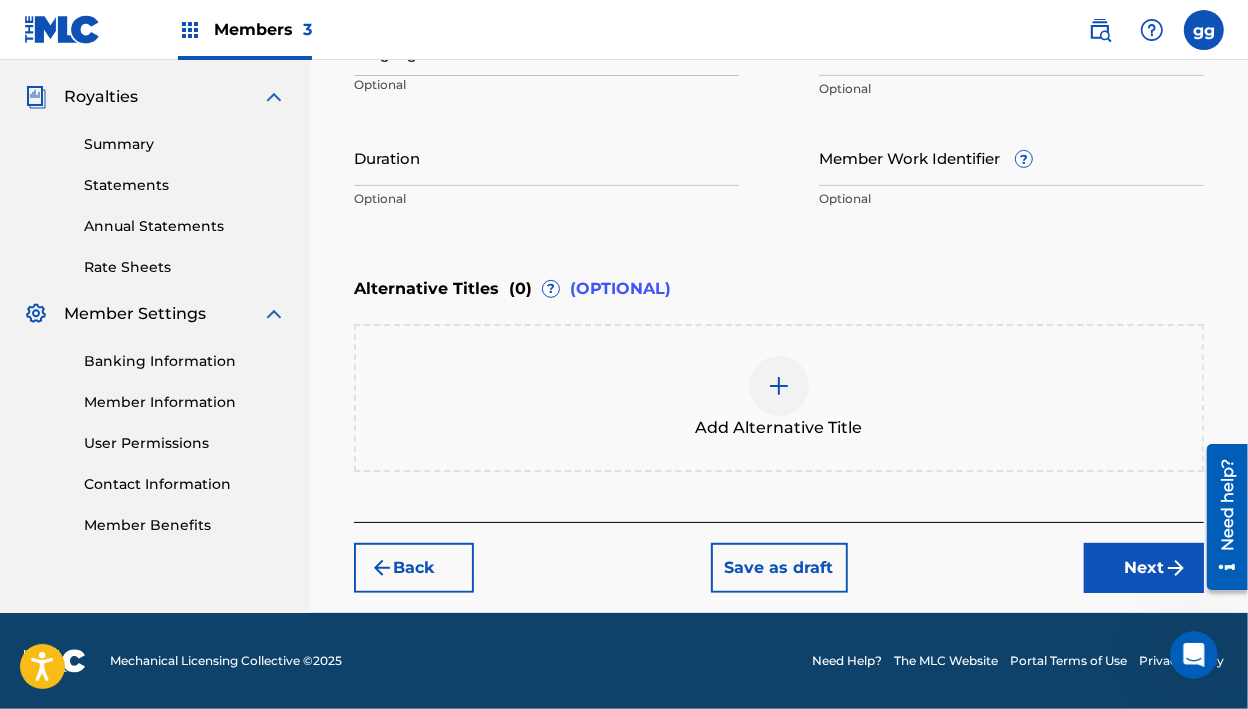 click at bounding box center (779, 386) 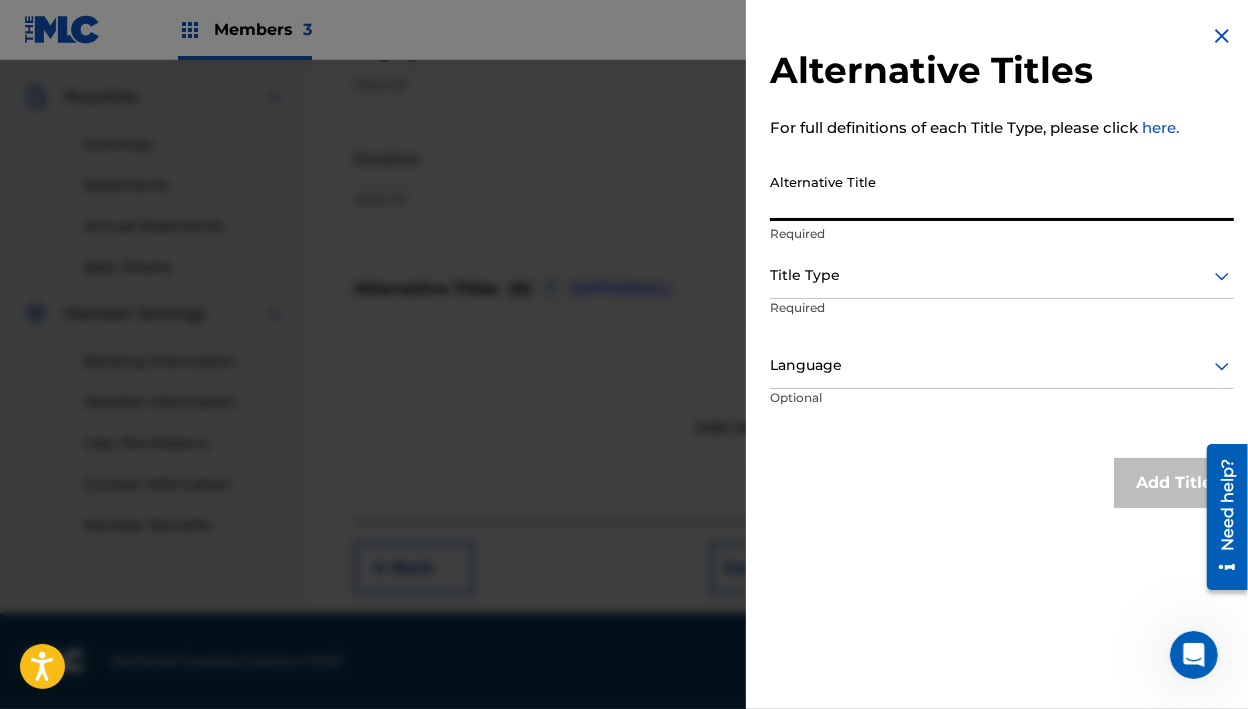 click on "Alternative Title" at bounding box center [1002, 192] 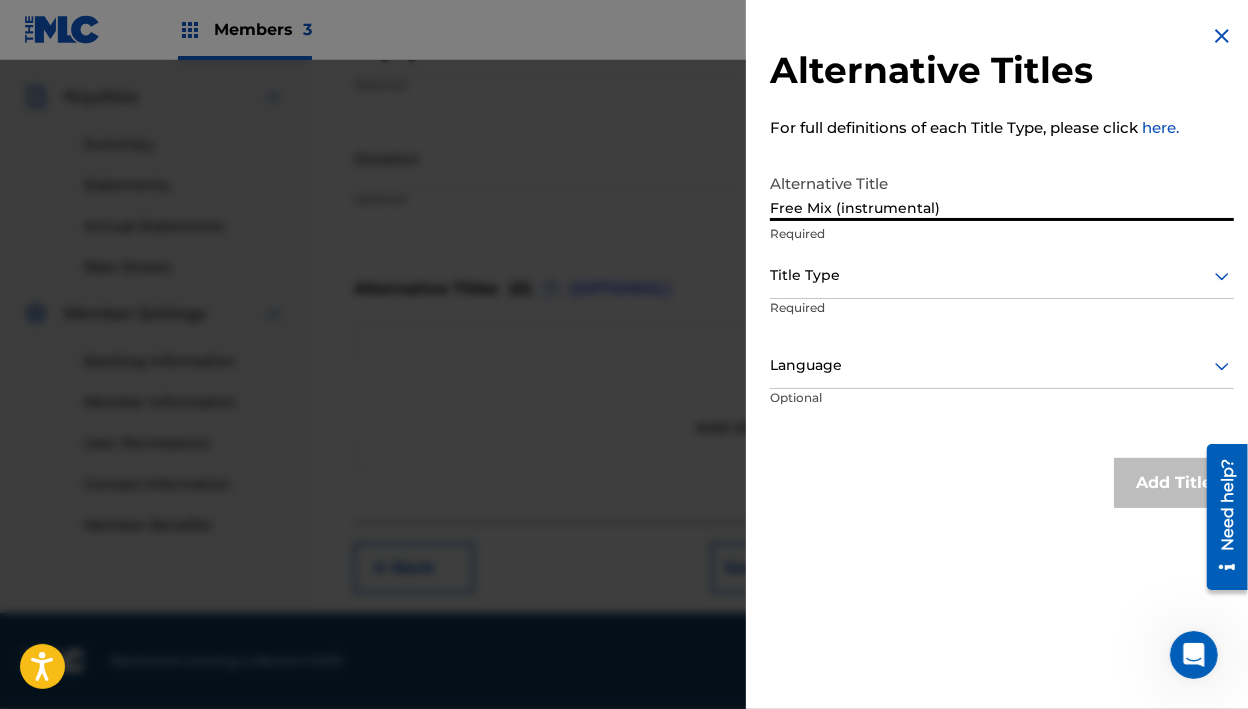 type on "Free Mix (instrumental)" 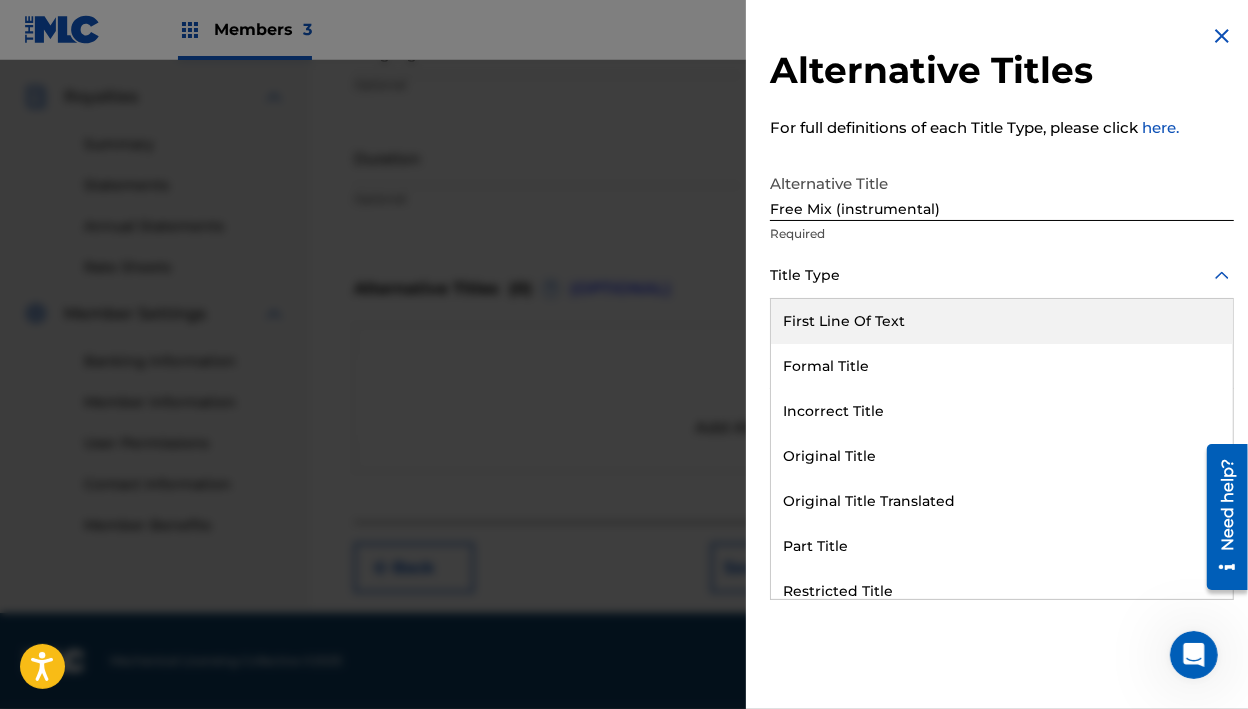 click at bounding box center (1002, 275) 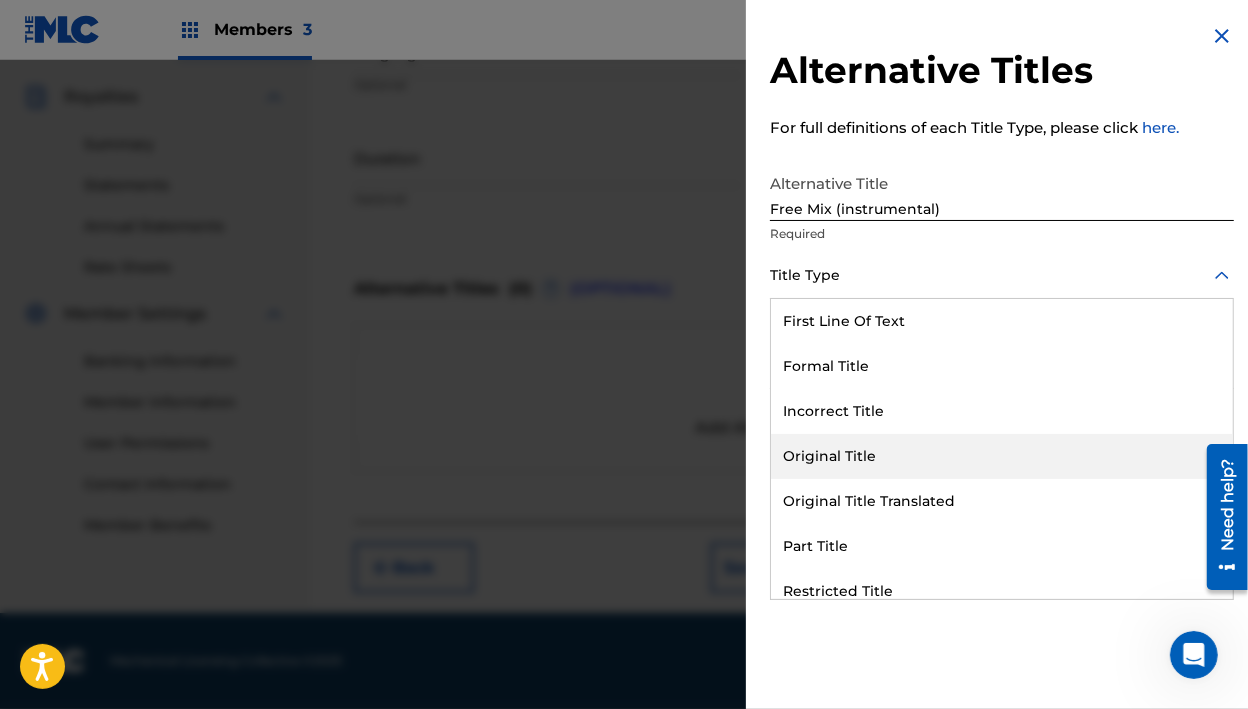 click on "Original Title" at bounding box center [1002, 456] 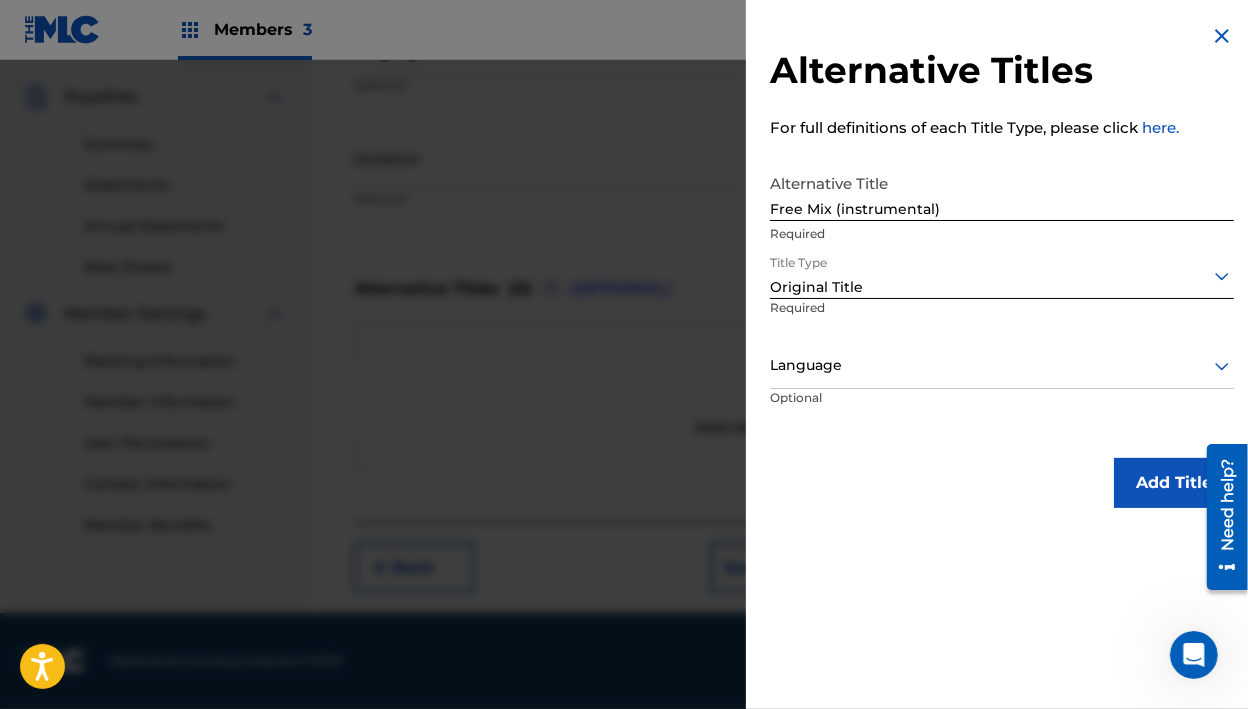 click on "Add Title" at bounding box center (1174, 483) 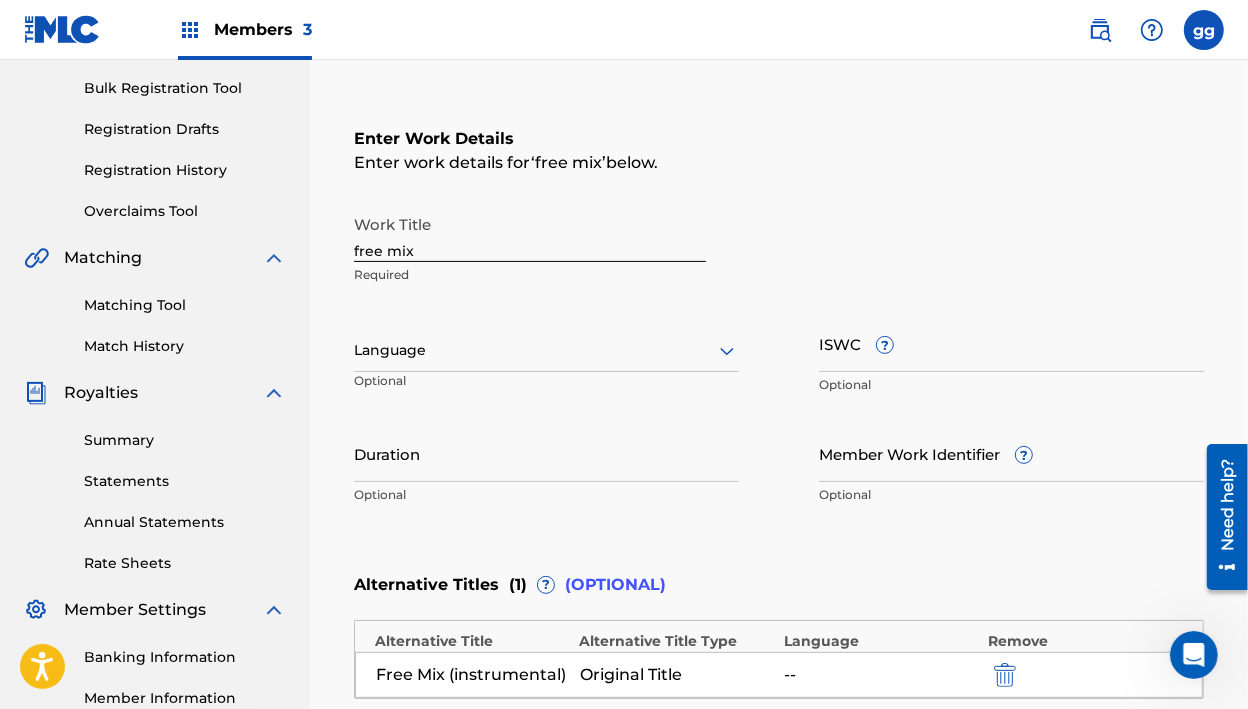 scroll, scrollTop: 284, scrollLeft: 0, axis: vertical 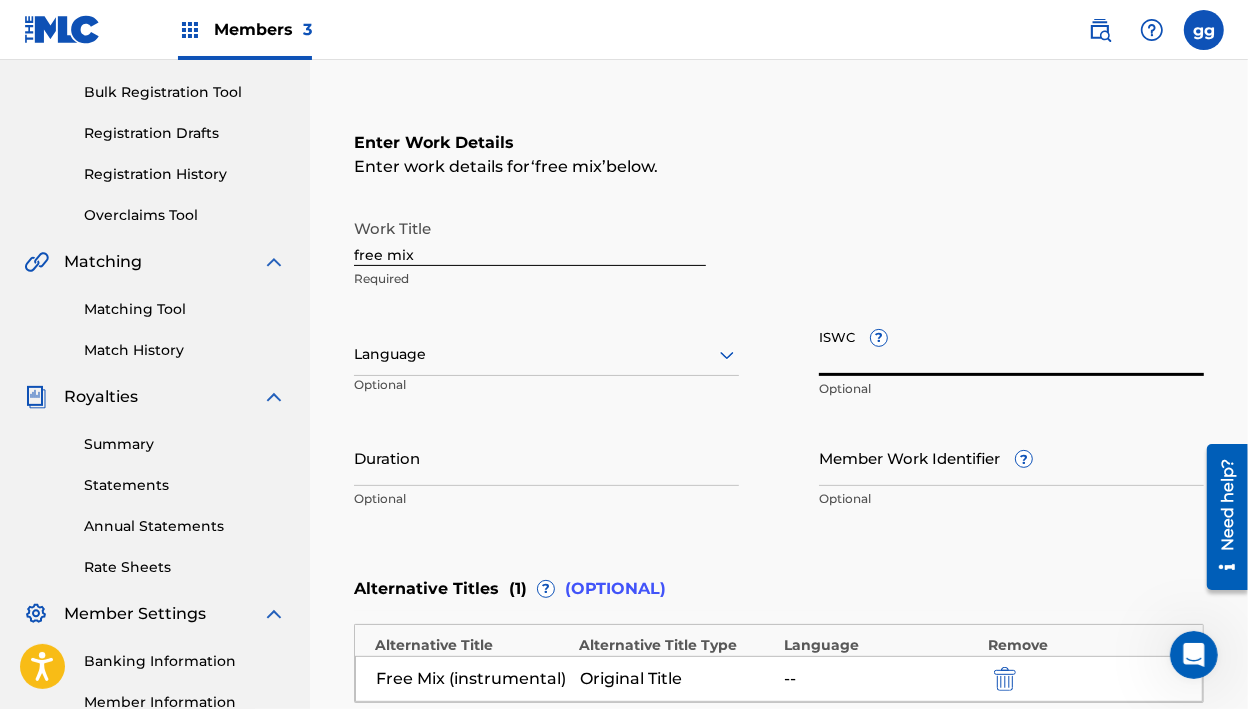 click on "ISWC   ?" at bounding box center [1011, 347] 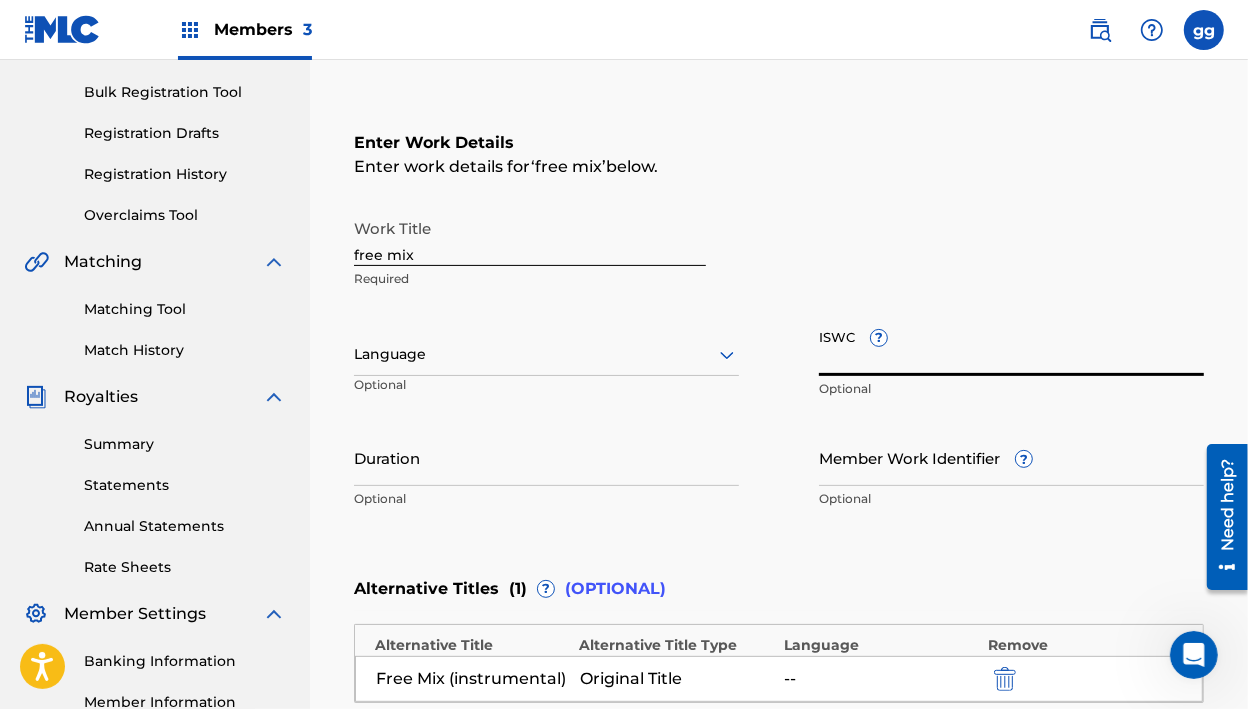 paste on "T3330971369" 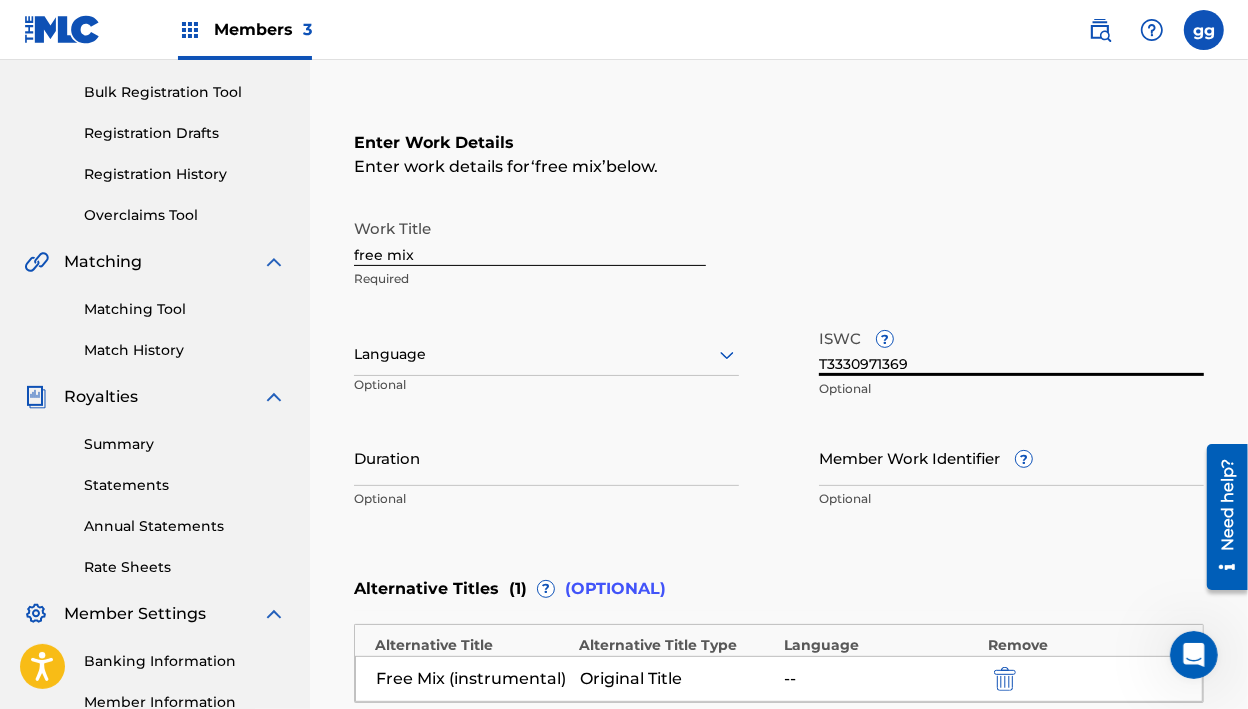 type on "T3330971369" 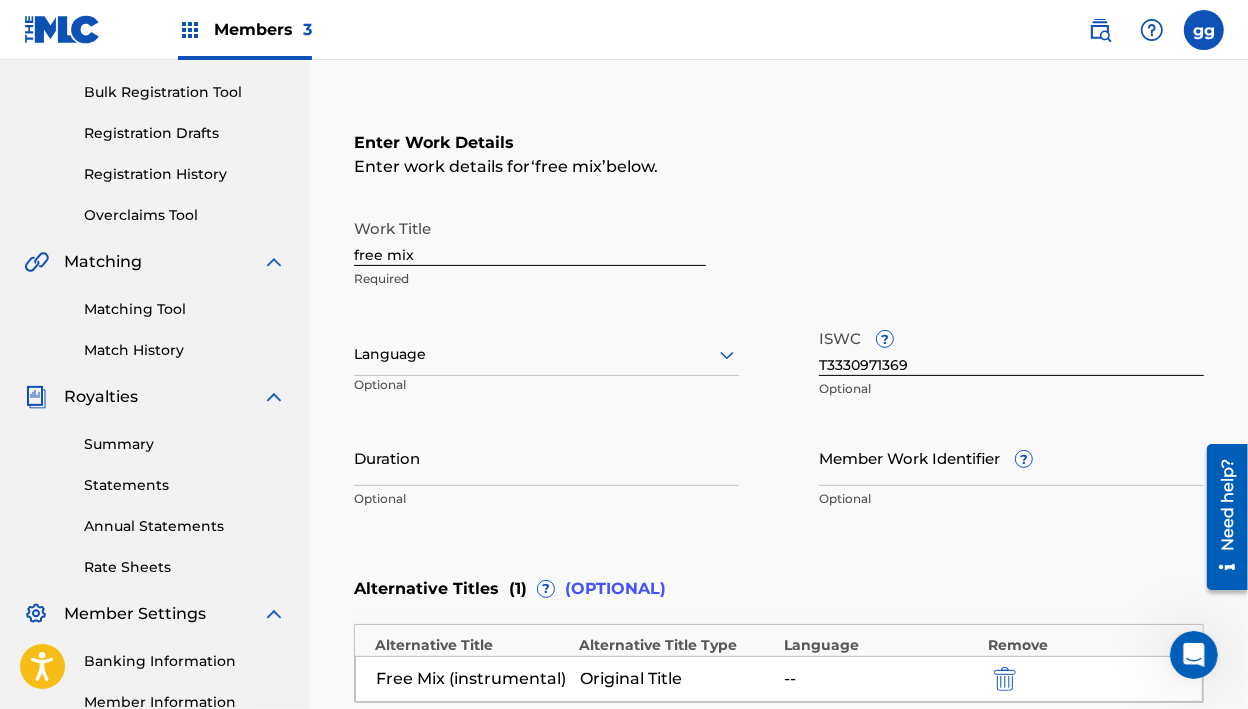 click on "Enter Work Details Enter work details for  ‘ free mix ’  below. Work Title   free mix Required Language Optional ISWC   ? T3330971369 Optional Duration   Optional Member Work Identifier   ? Optional" at bounding box center [779, 325] 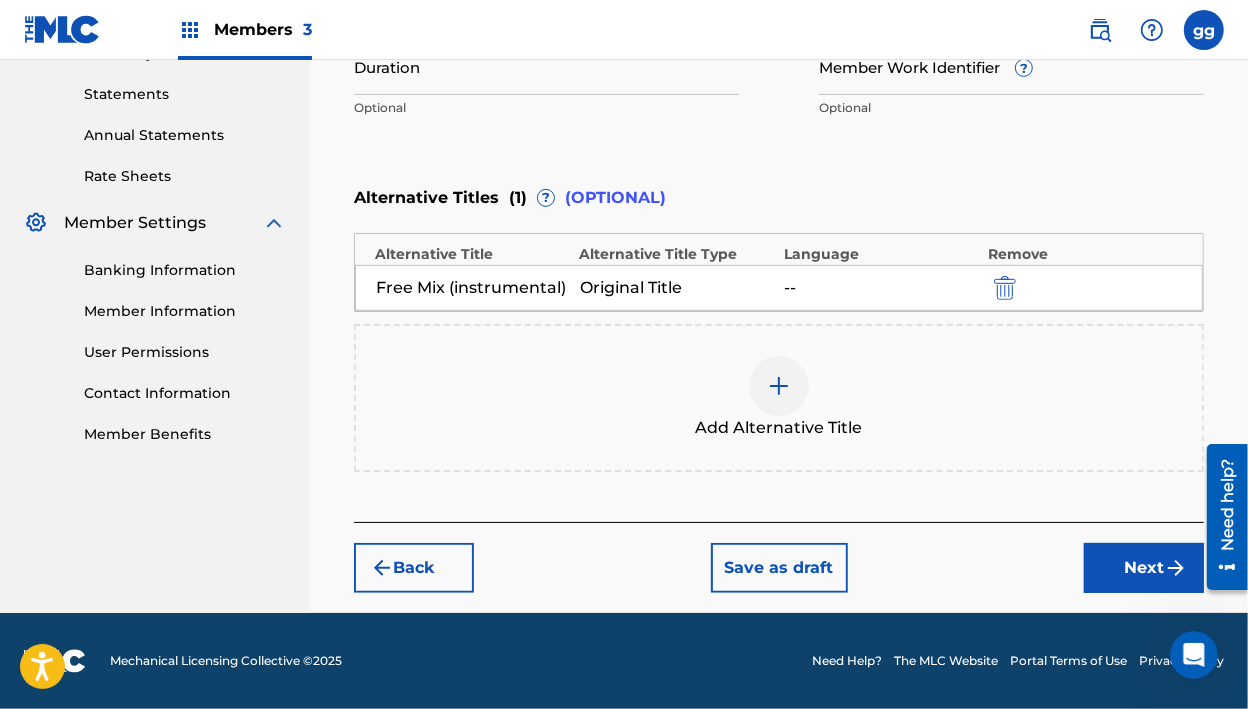 scroll, scrollTop: 694, scrollLeft: 0, axis: vertical 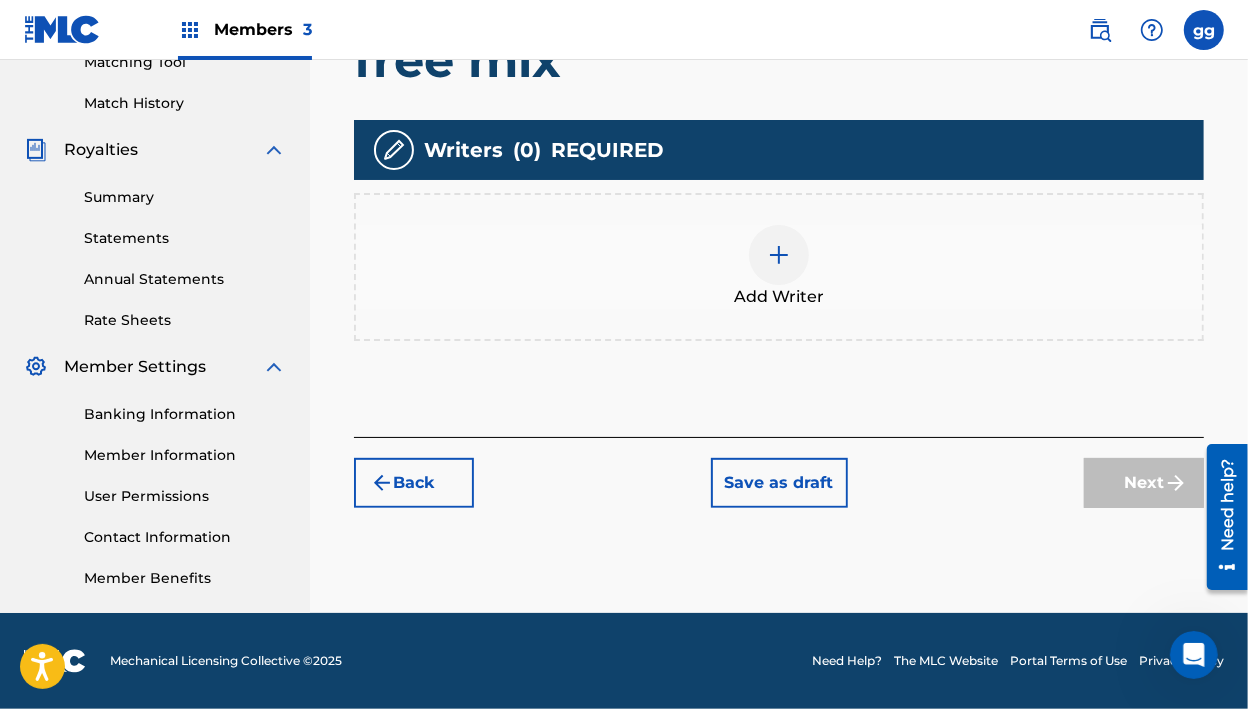 click at bounding box center (779, 255) 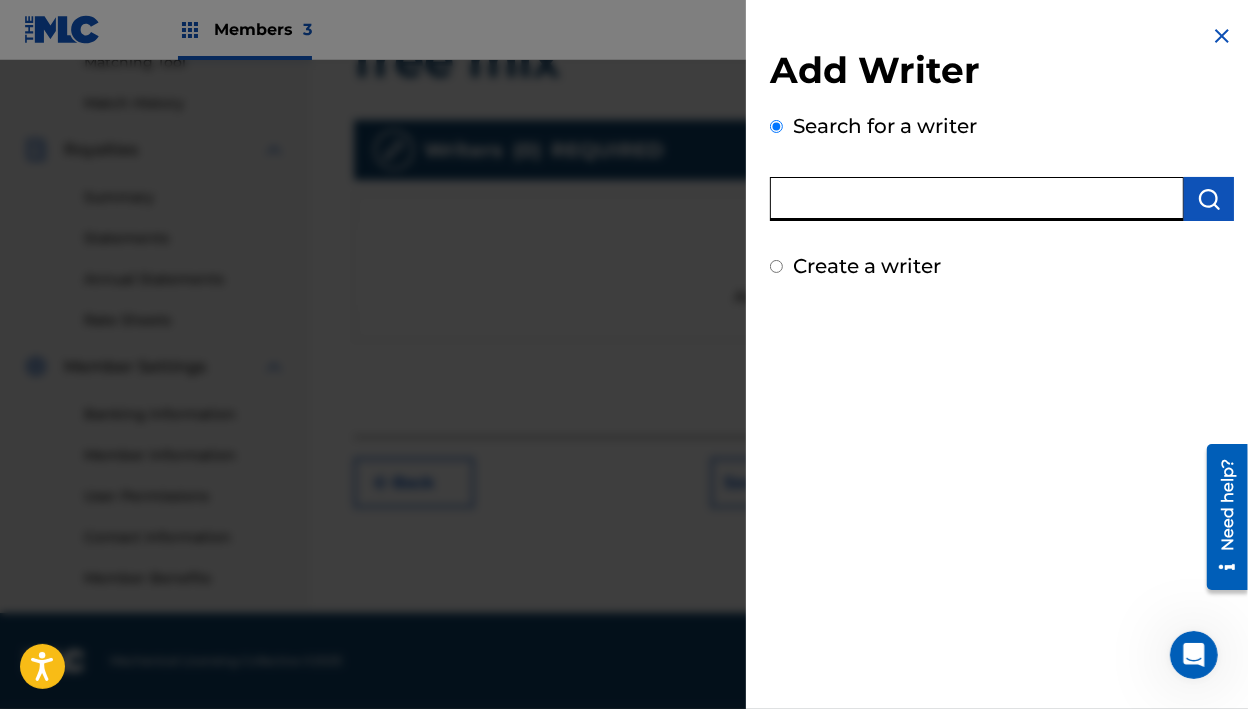 click at bounding box center [977, 199] 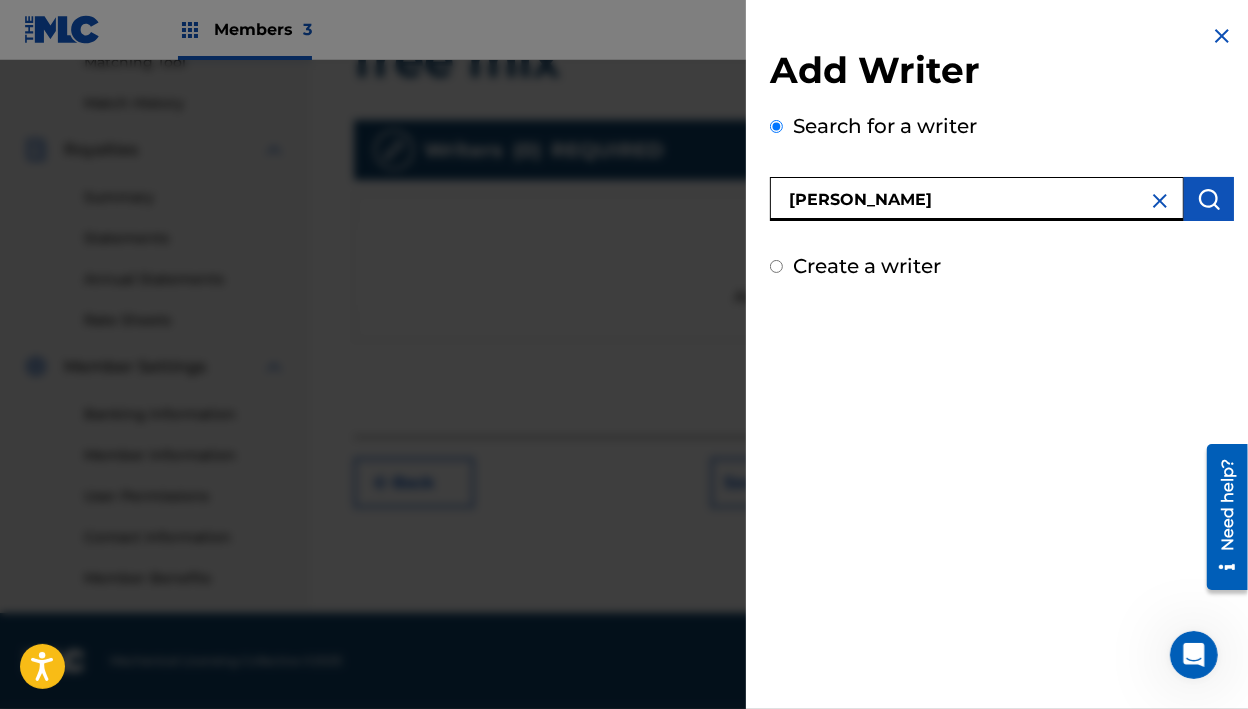 type on "[PERSON_NAME]" 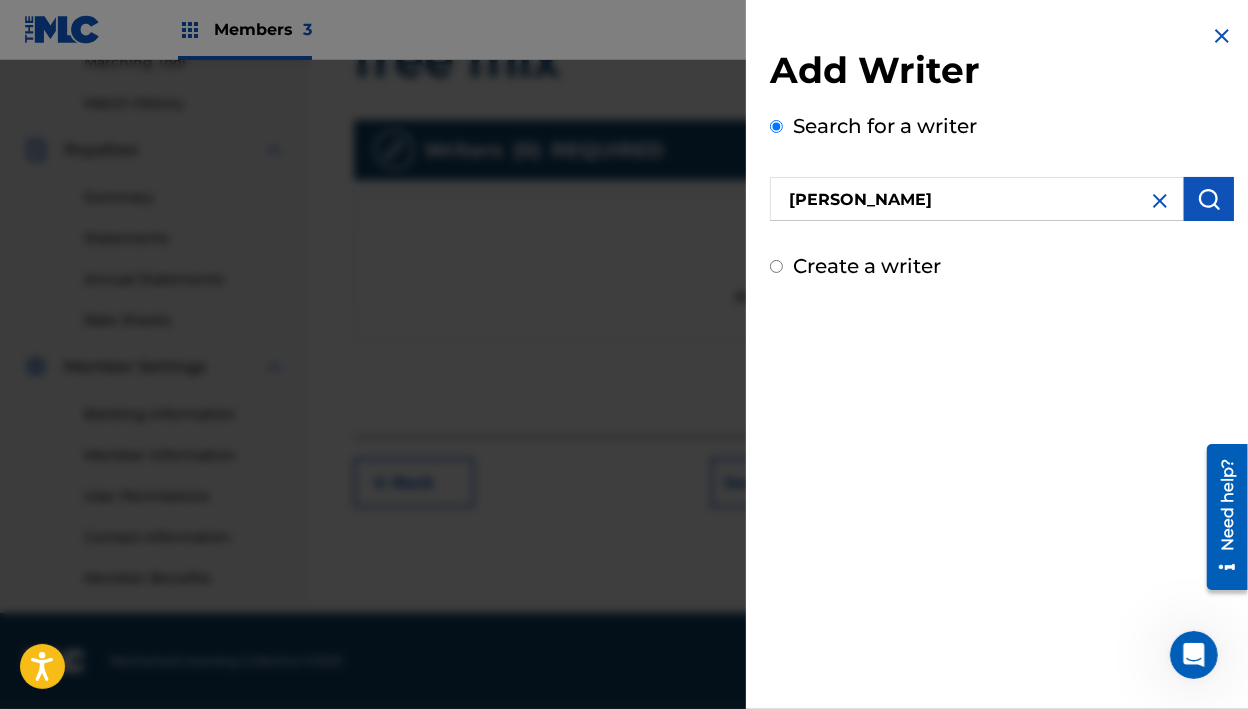 click at bounding box center (1209, 199) 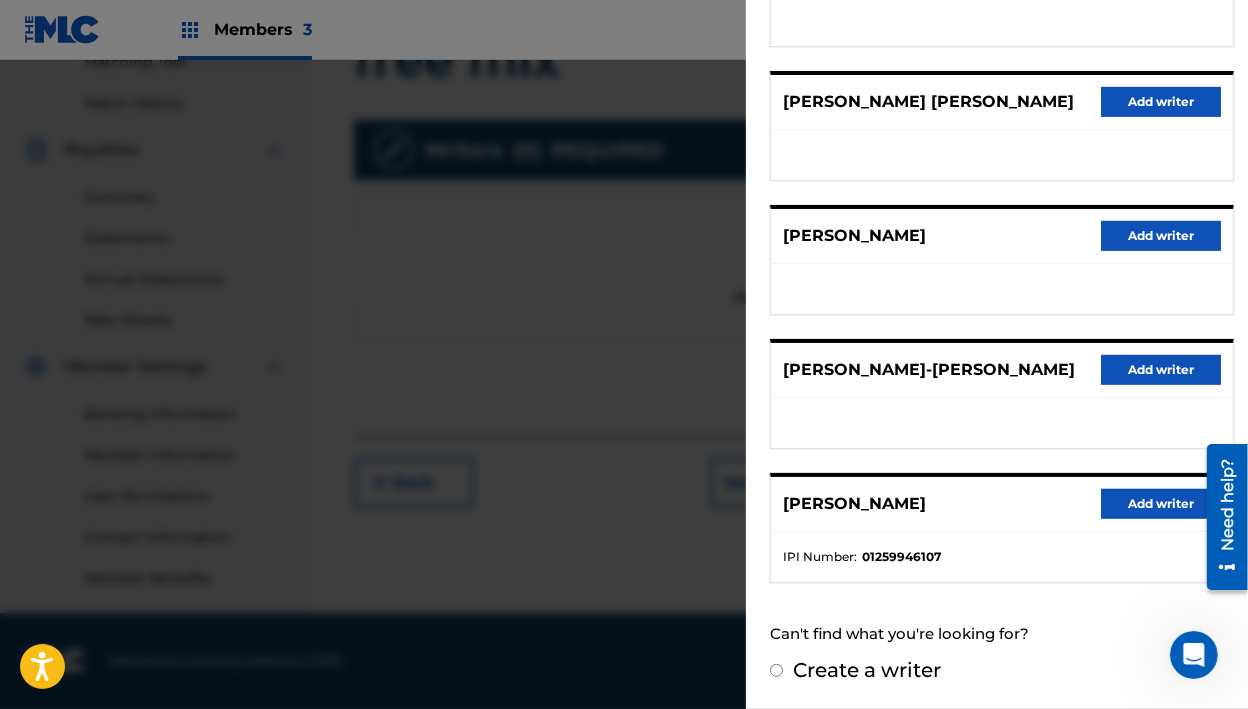 scroll, scrollTop: 381, scrollLeft: 0, axis: vertical 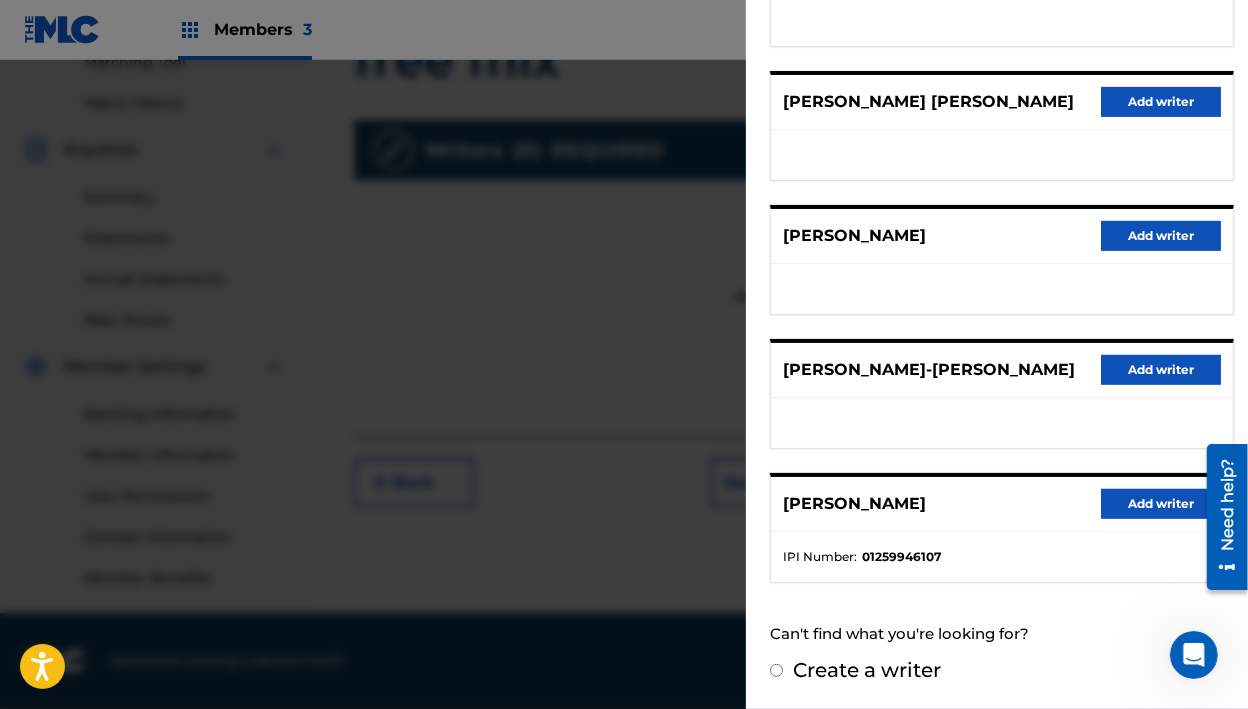 click on "Add writer" at bounding box center (1161, 504) 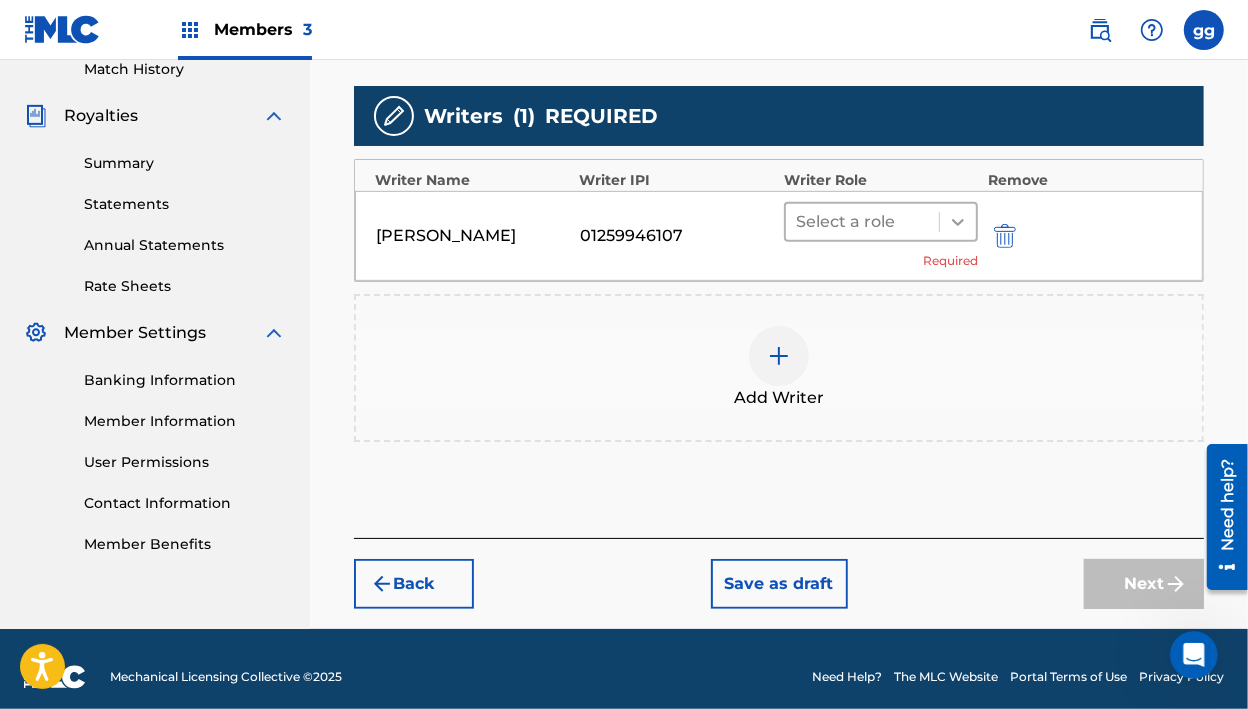click 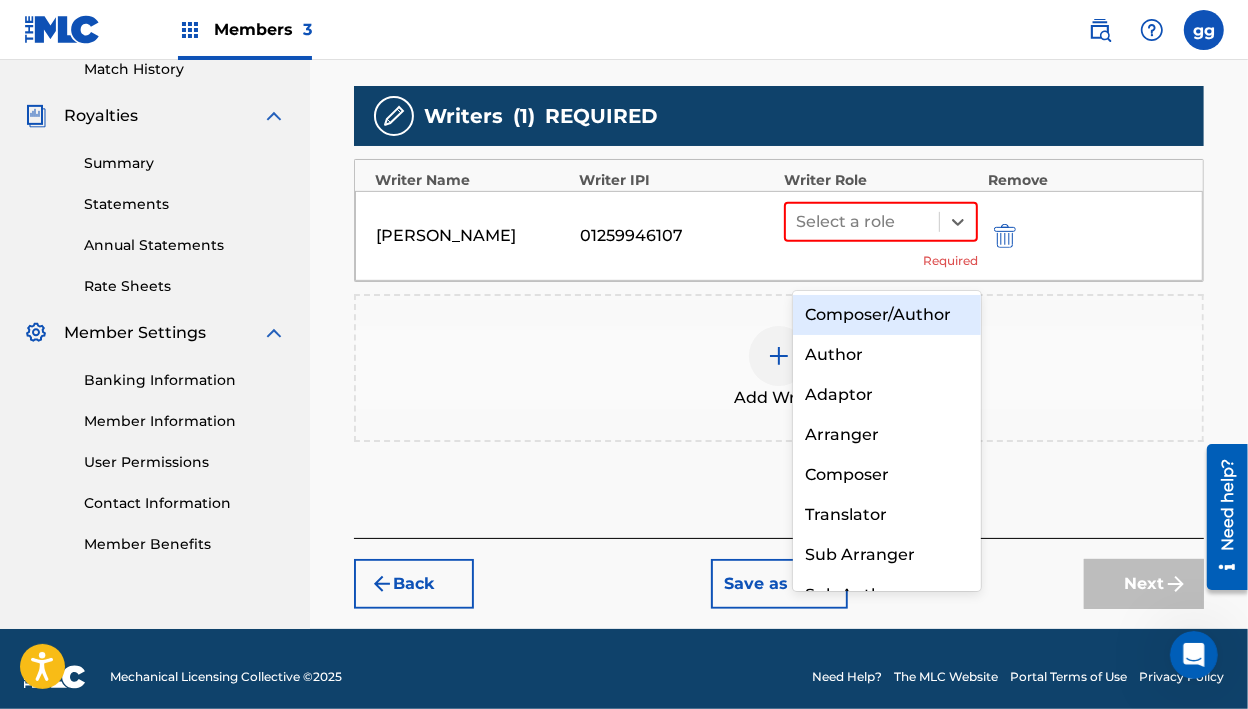 click on "Composer/Author" at bounding box center [886, 315] 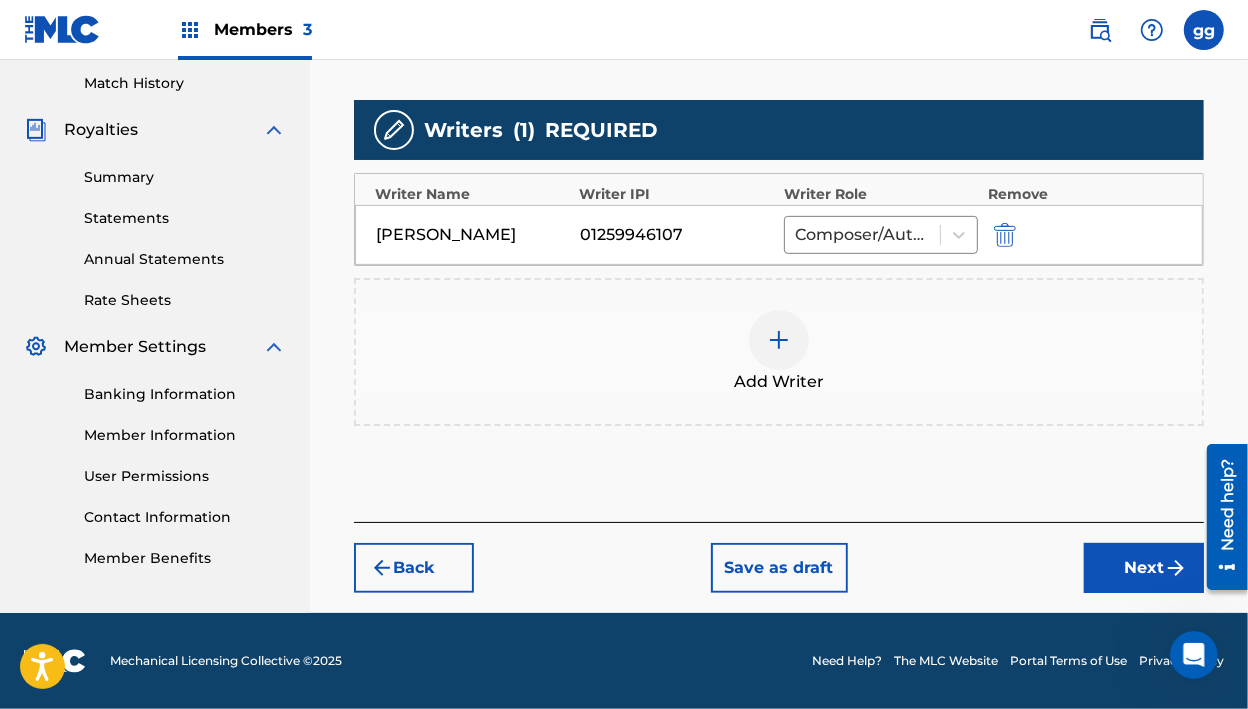 click at bounding box center (779, 340) 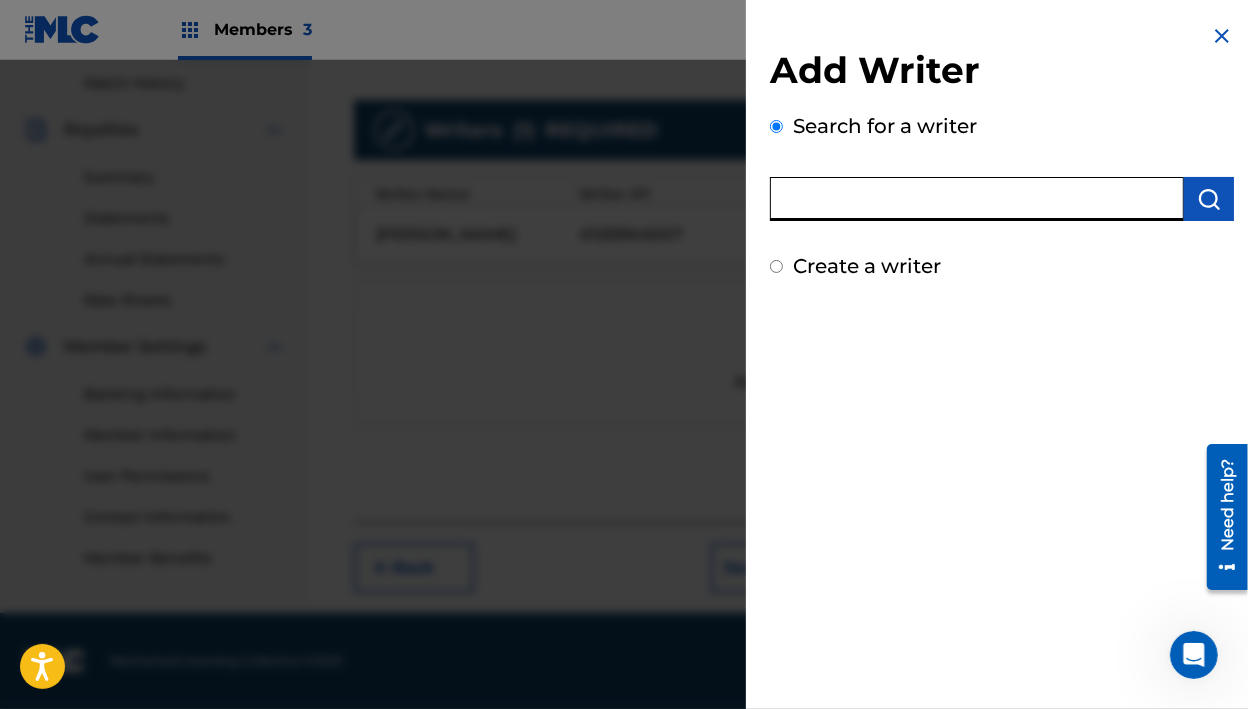 click at bounding box center (977, 199) 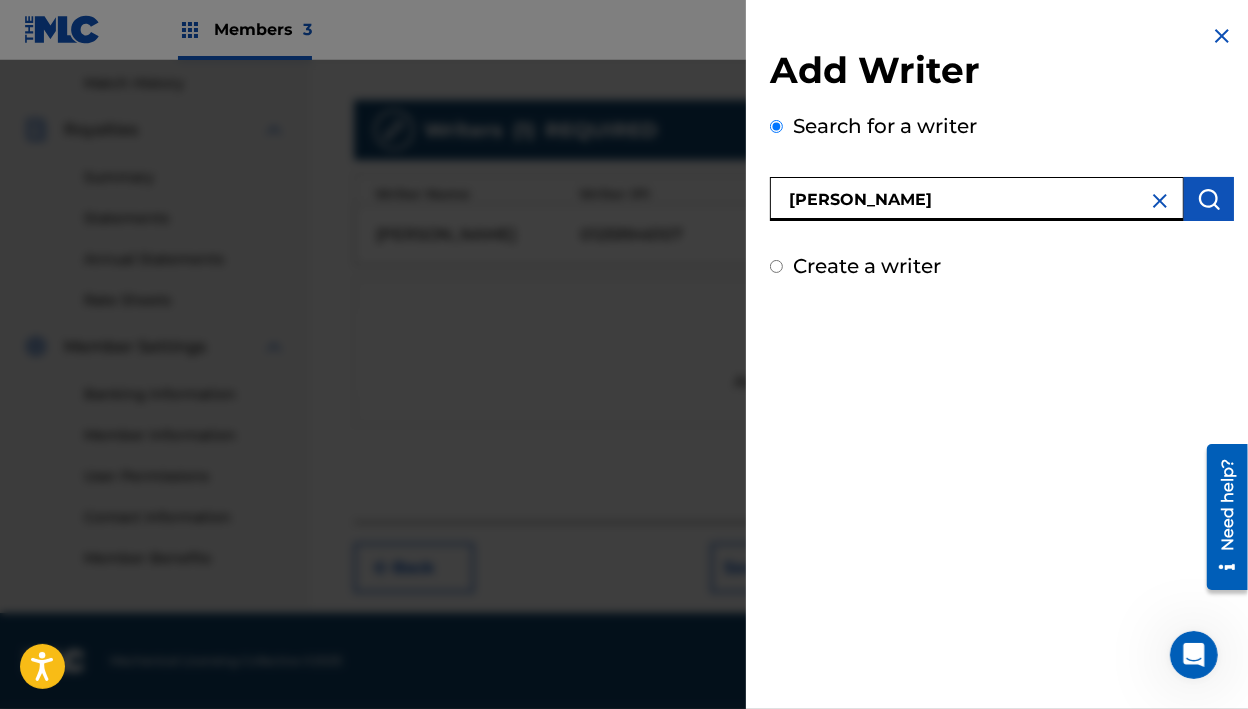 type on "[PERSON_NAME]" 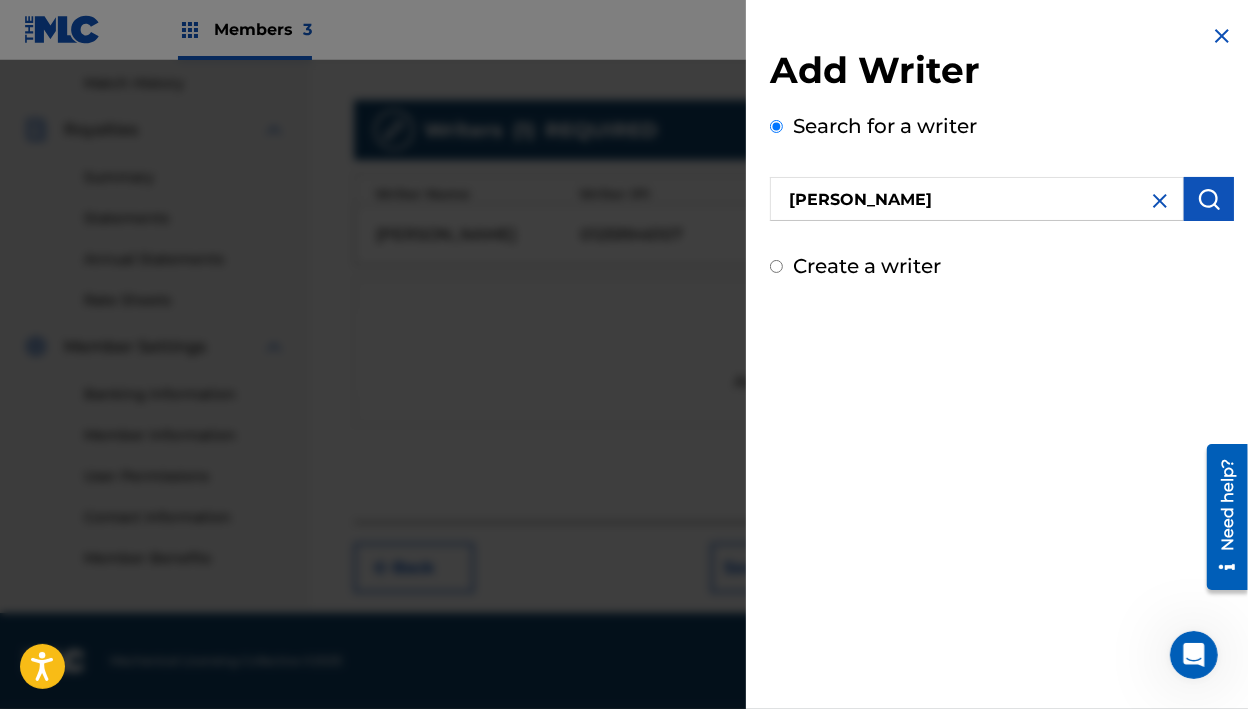 drag, startPoint x: 915, startPoint y: 165, endPoint x: 1202, endPoint y: 202, distance: 289.37518 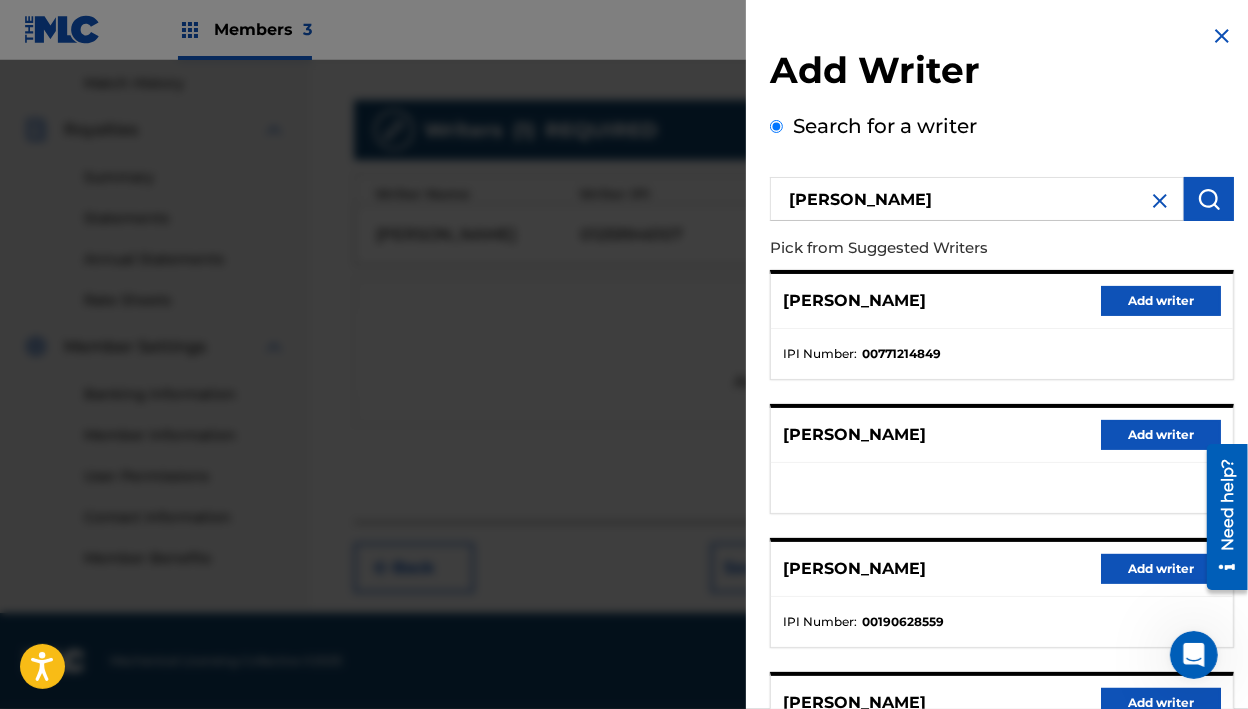 click on "Add writer" at bounding box center [1161, 301] 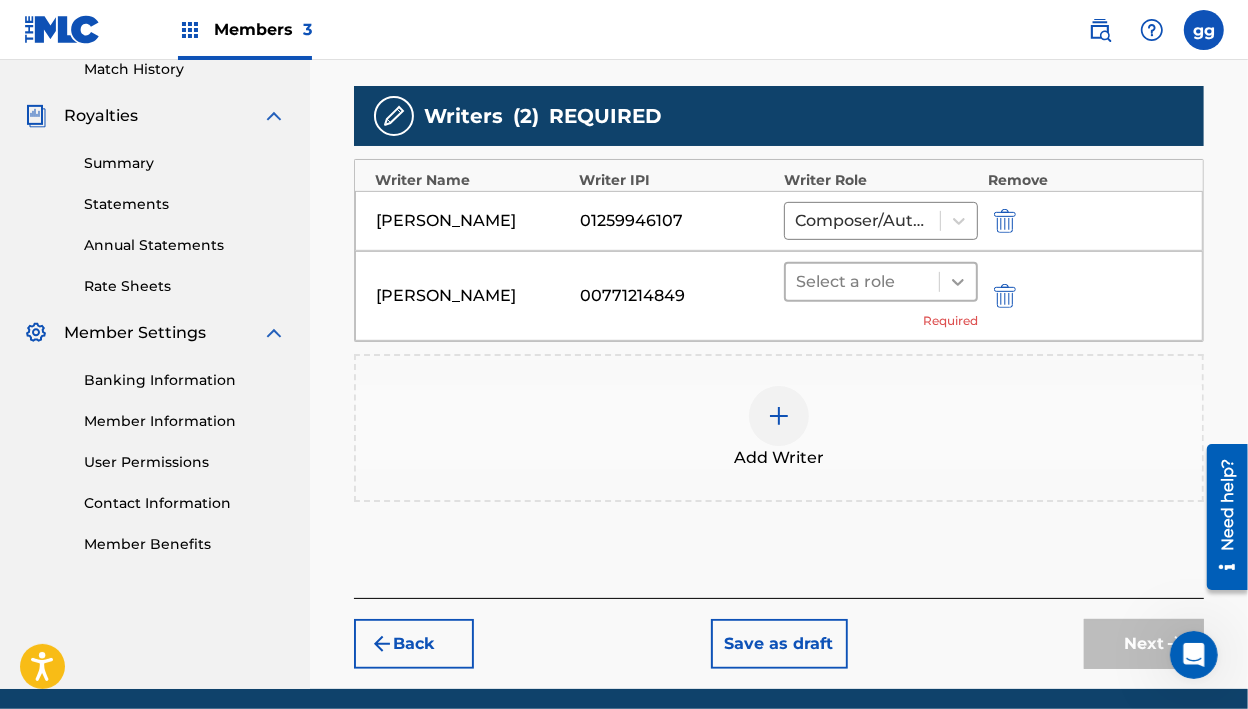 click 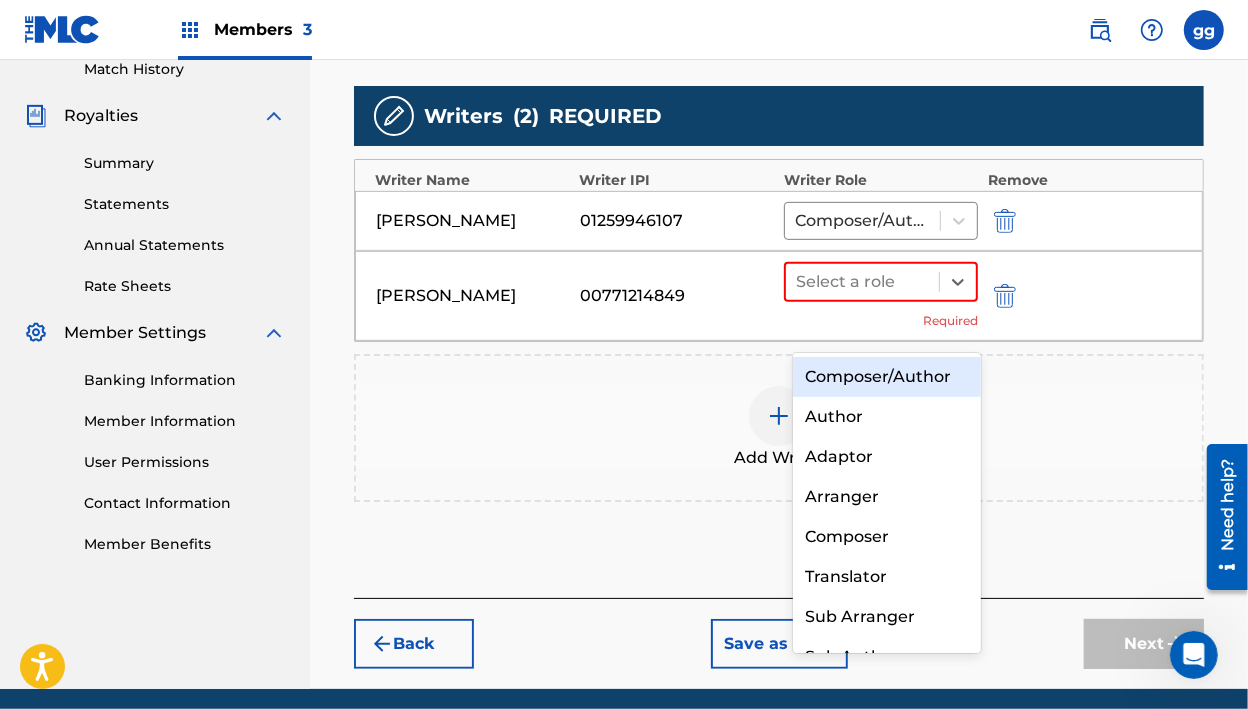 click on "Composer/Author" at bounding box center (886, 377) 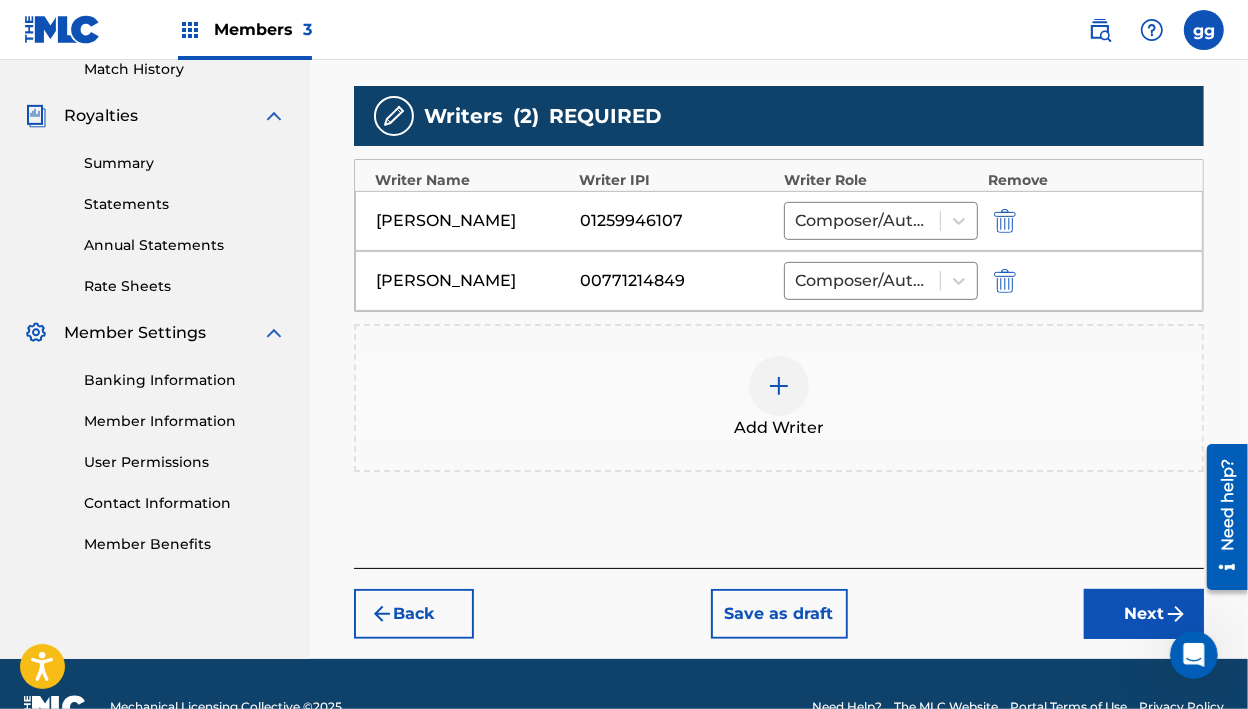 click on "Next" at bounding box center (1144, 614) 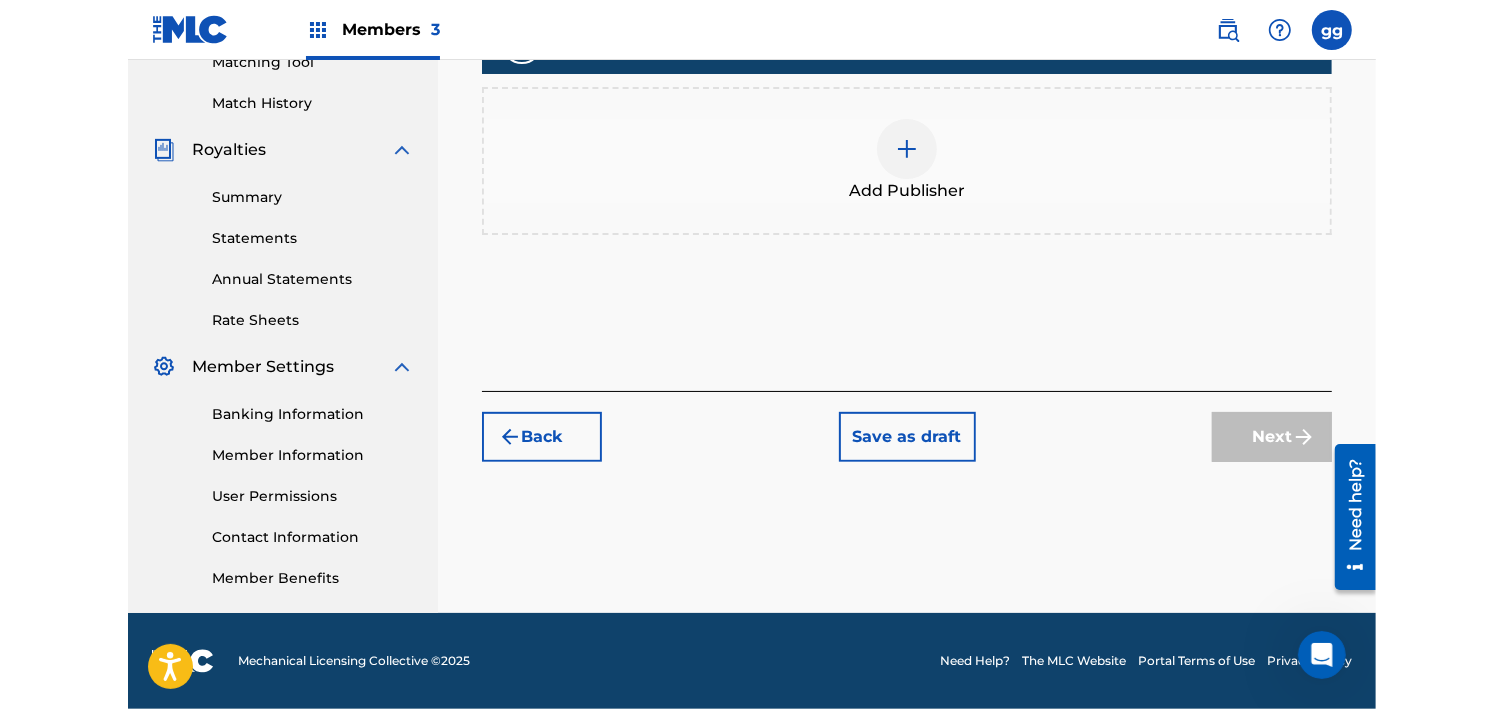 scroll, scrollTop: 89, scrollLeft: 0, axis: vertical 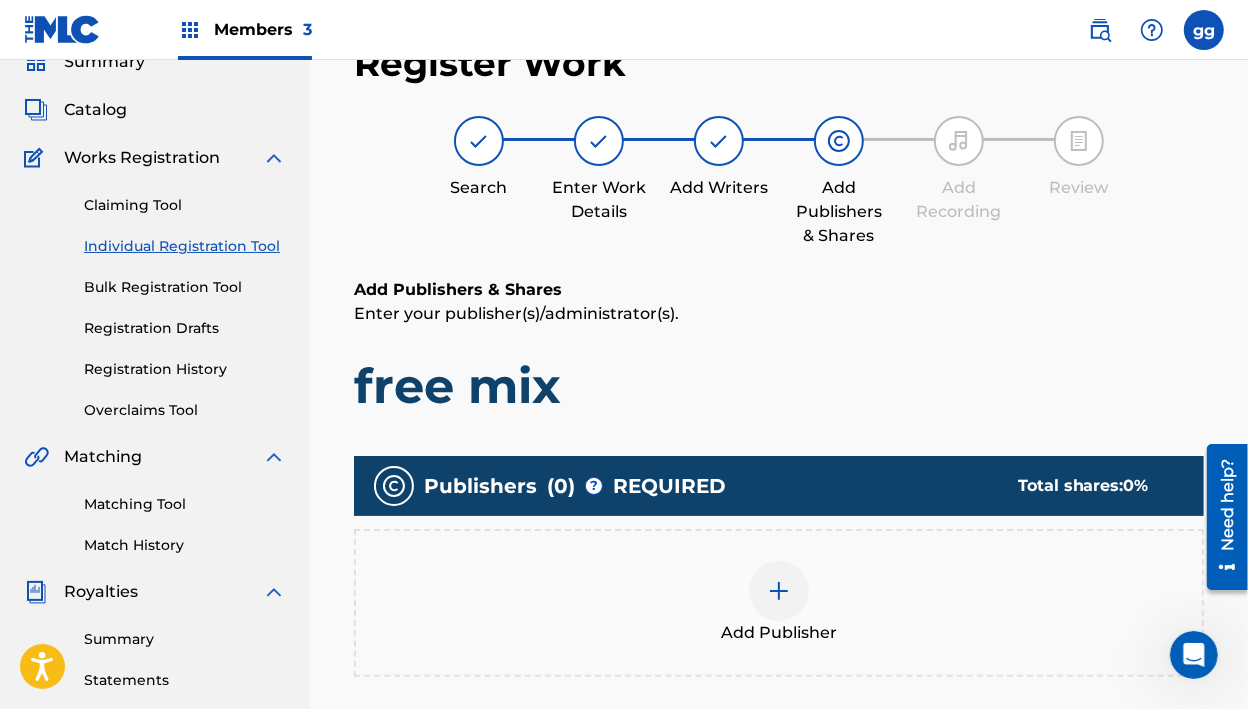 click at bounding box center [779, 591] 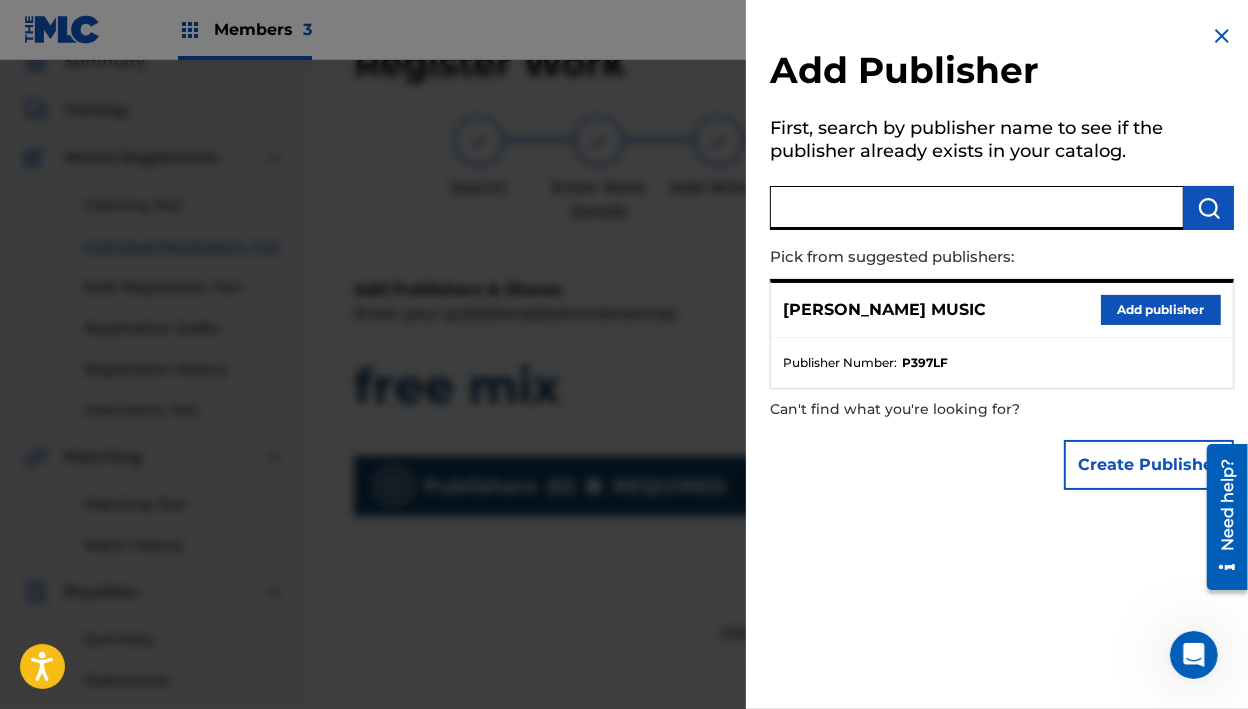 click at bounding box center [977, 208] 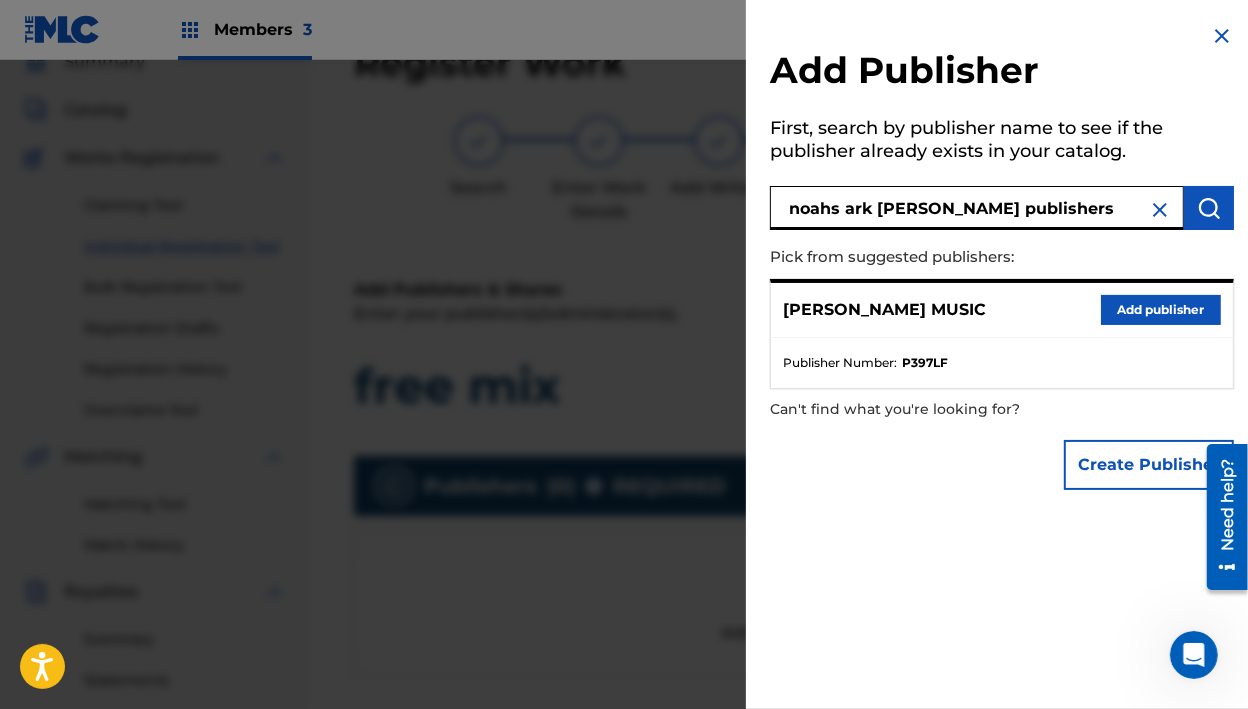 type on "noahs ark [PERSON_NAME] publishers" 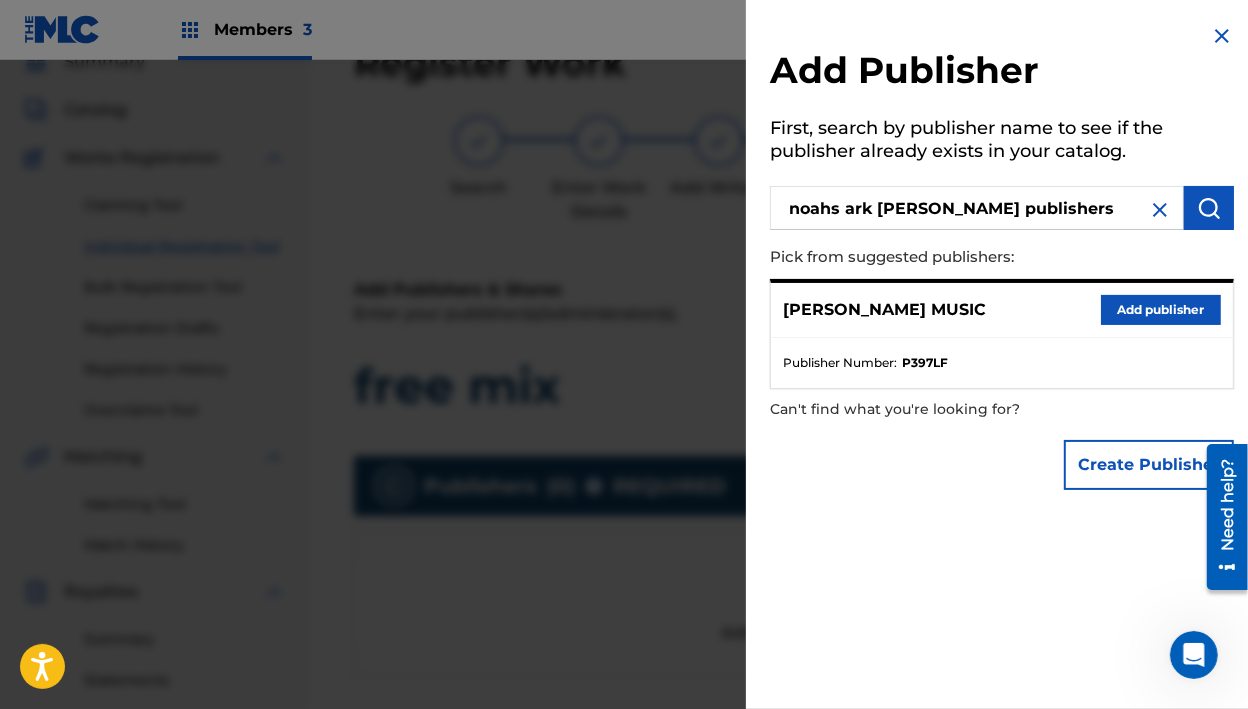click at bounding box center (1209, 208) 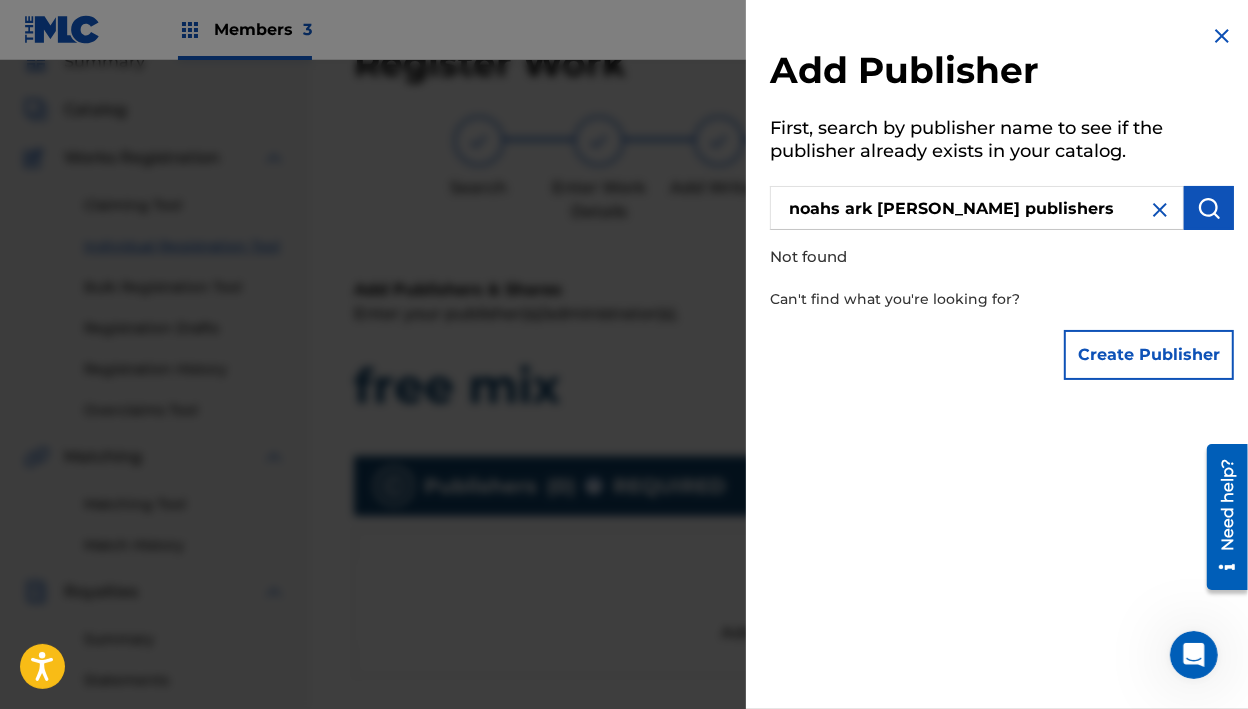 click on "Create Publisher" at bounding box center (1149, 355) 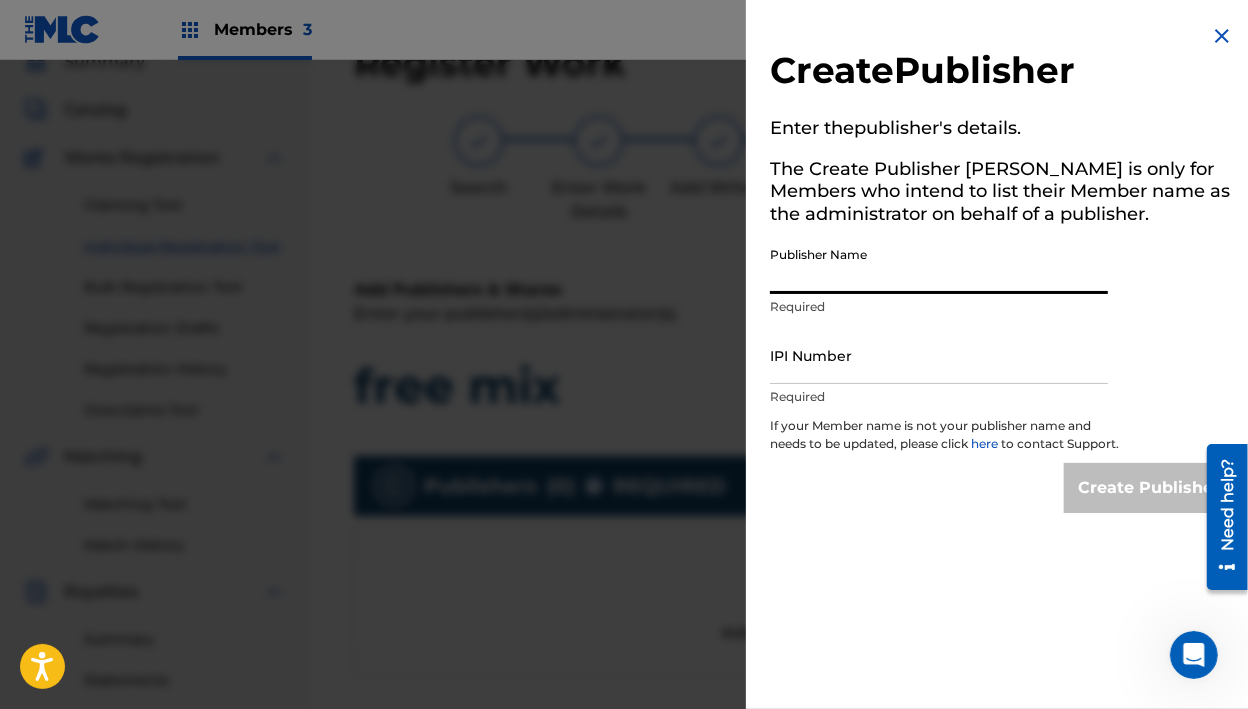 click on "Publisher Name" at bounding box center (939, 265) 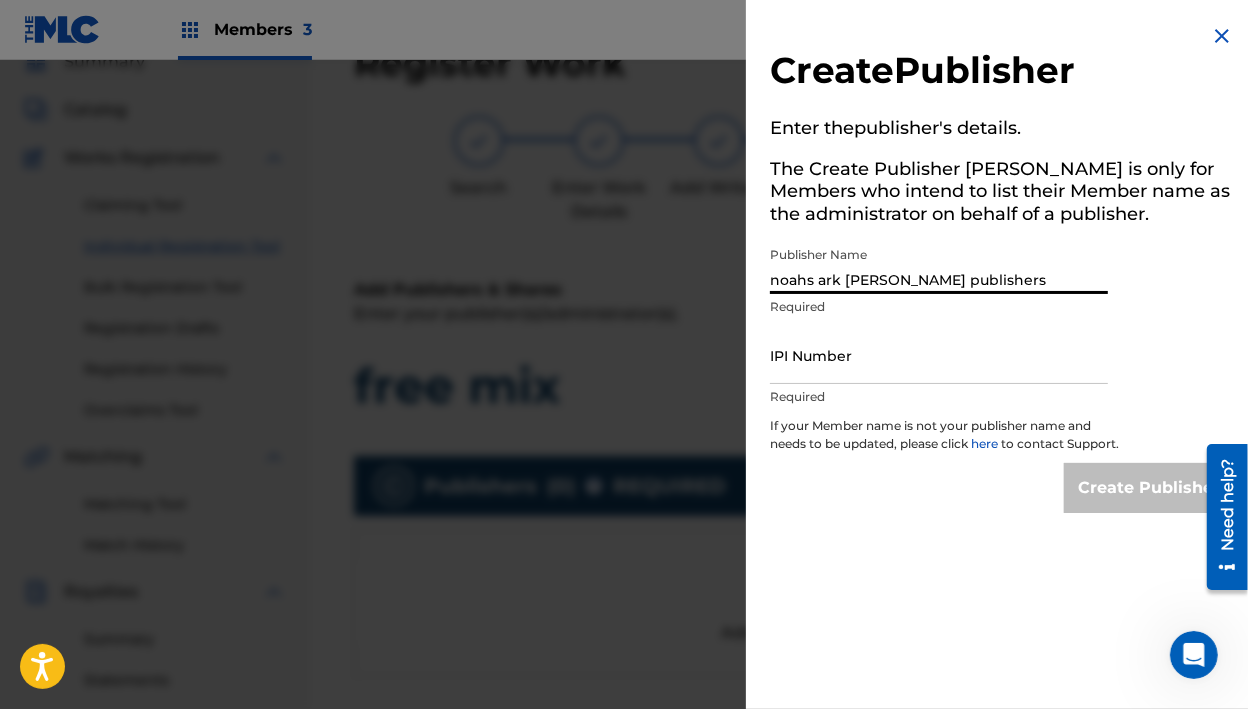 type on "noahs ark [PERSON_NAME] publishers" 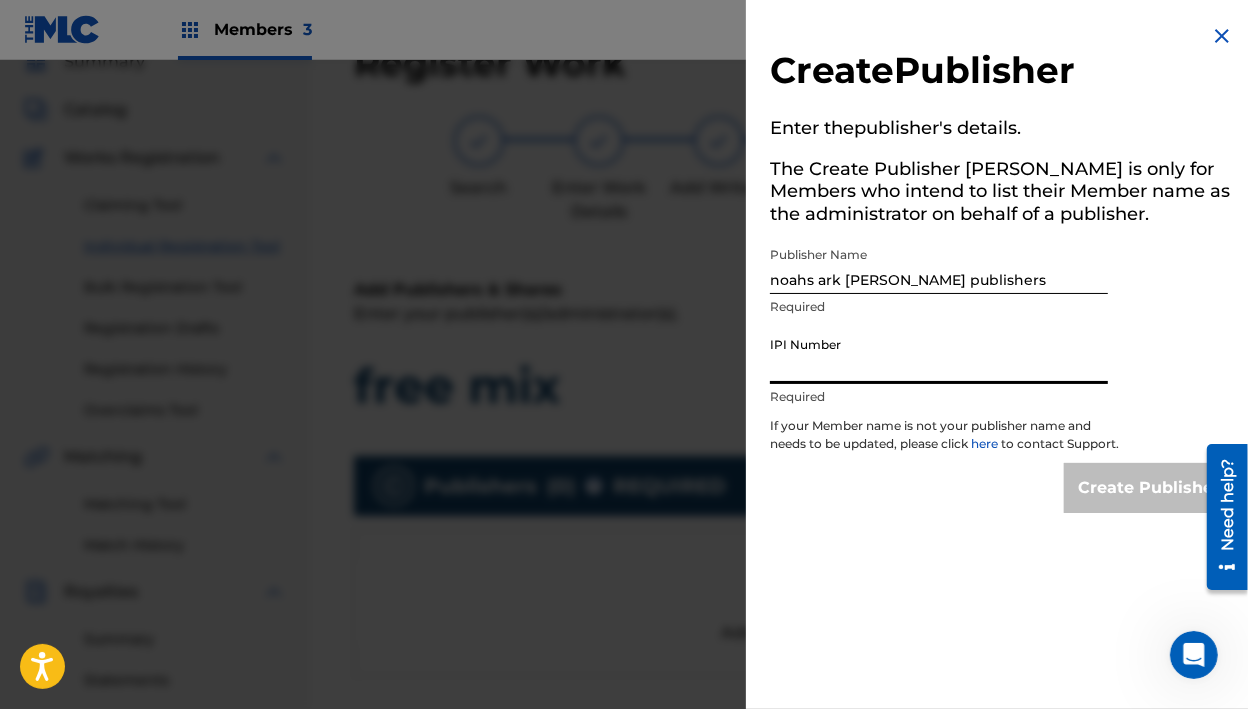 paste on "1296251045" 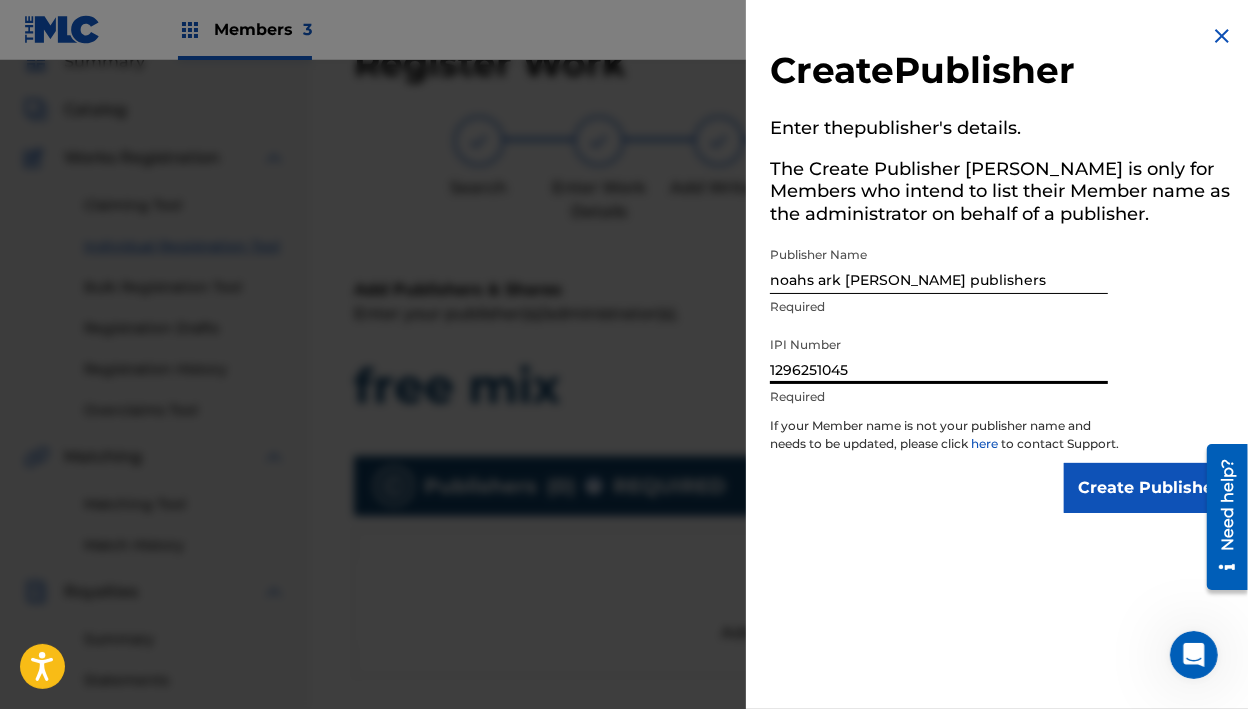 type on "1296251045" 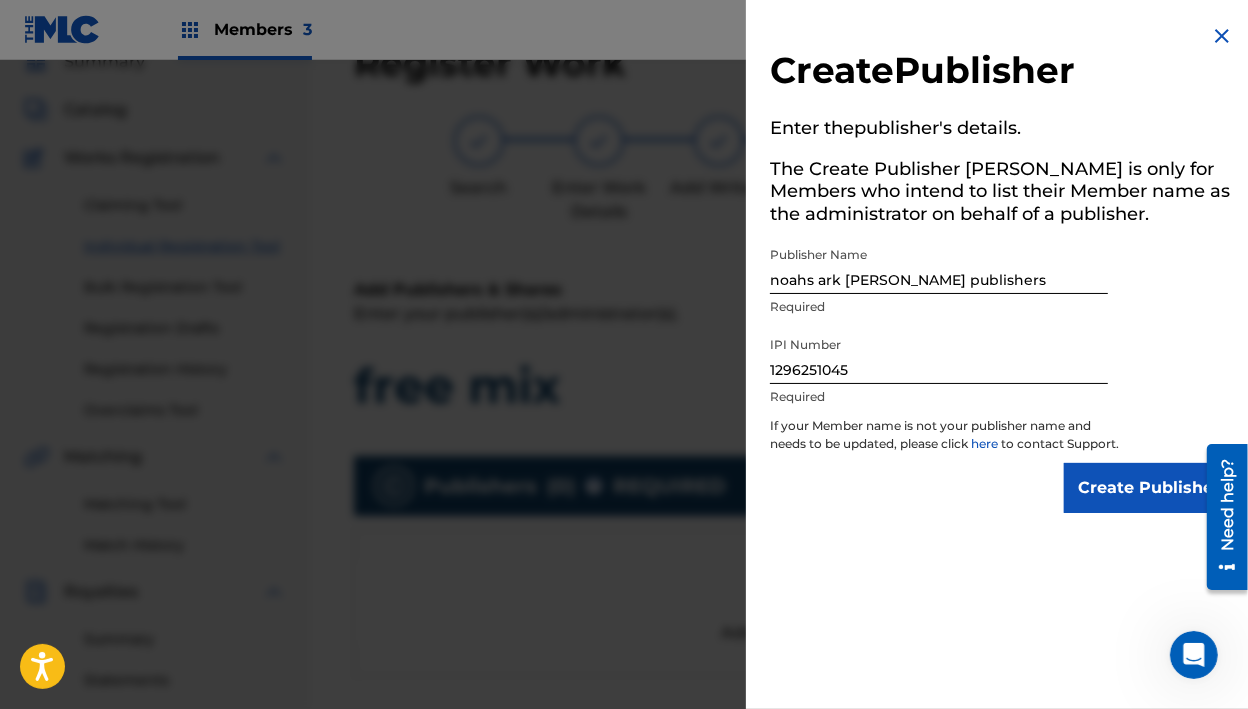 click on "Create Publisher" at bounding box center [1149, 488] 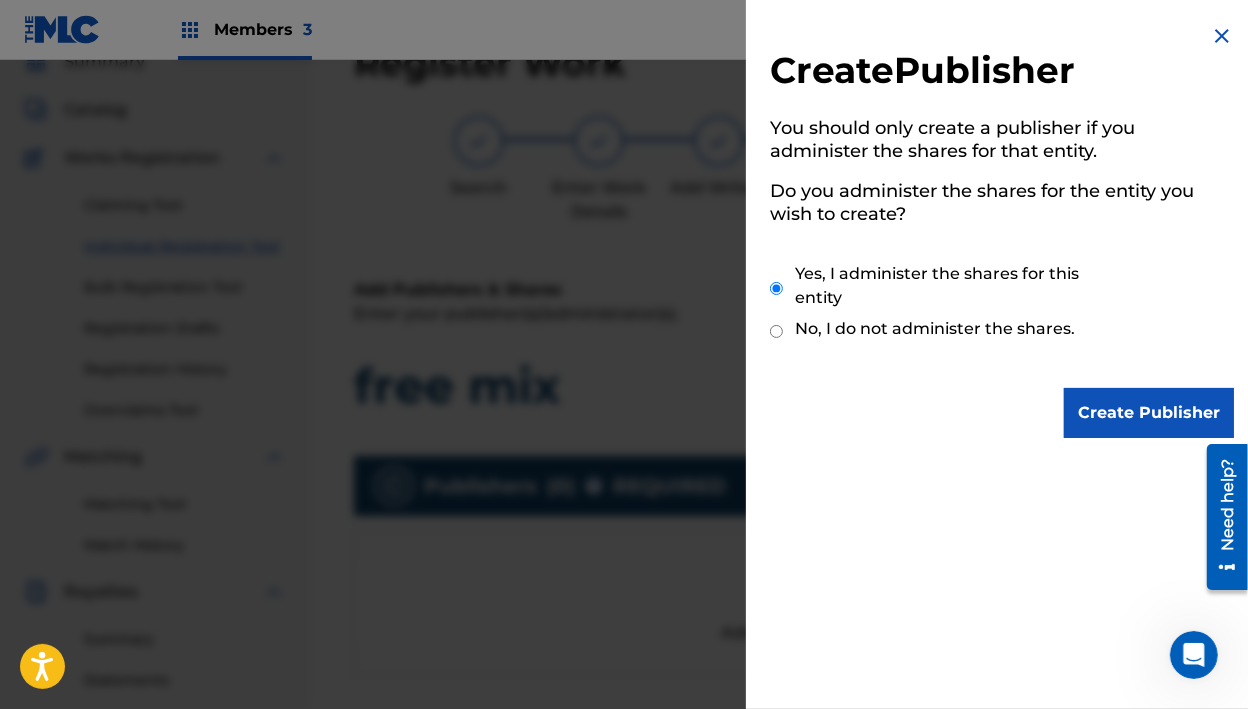 click on "Create Publisher" at bounding box center [1149, 413] 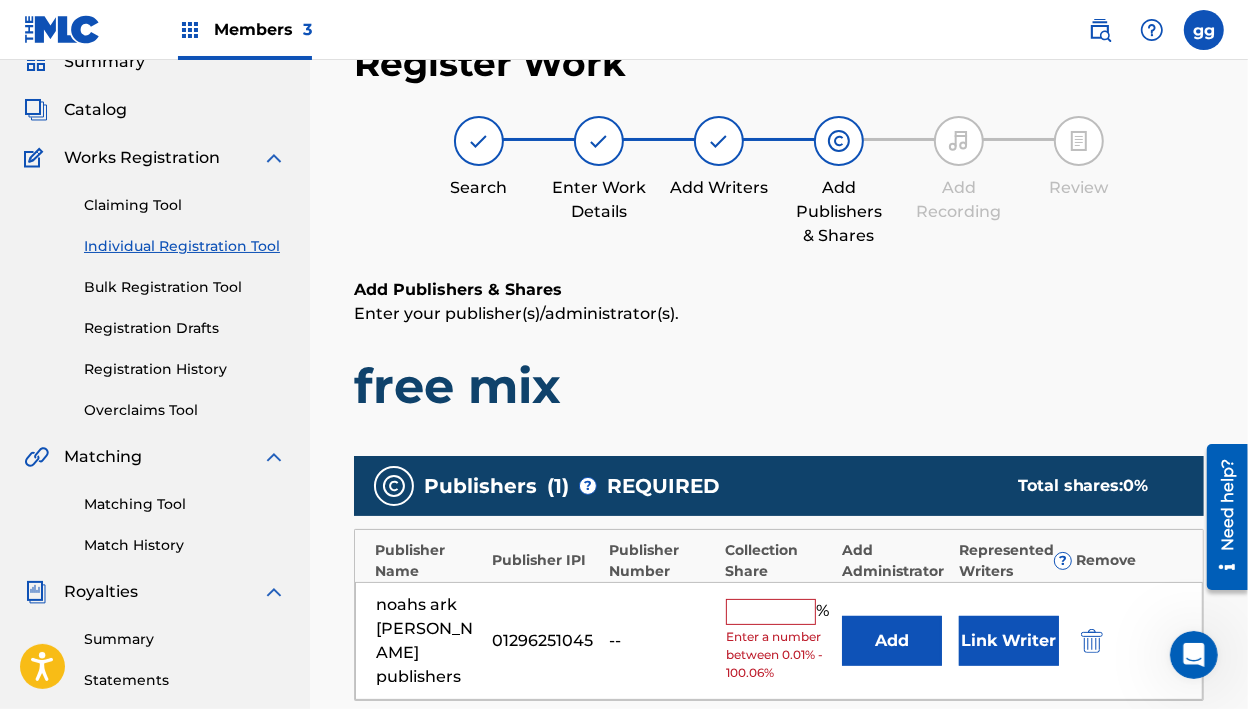 click at bounding box center (771, 612) 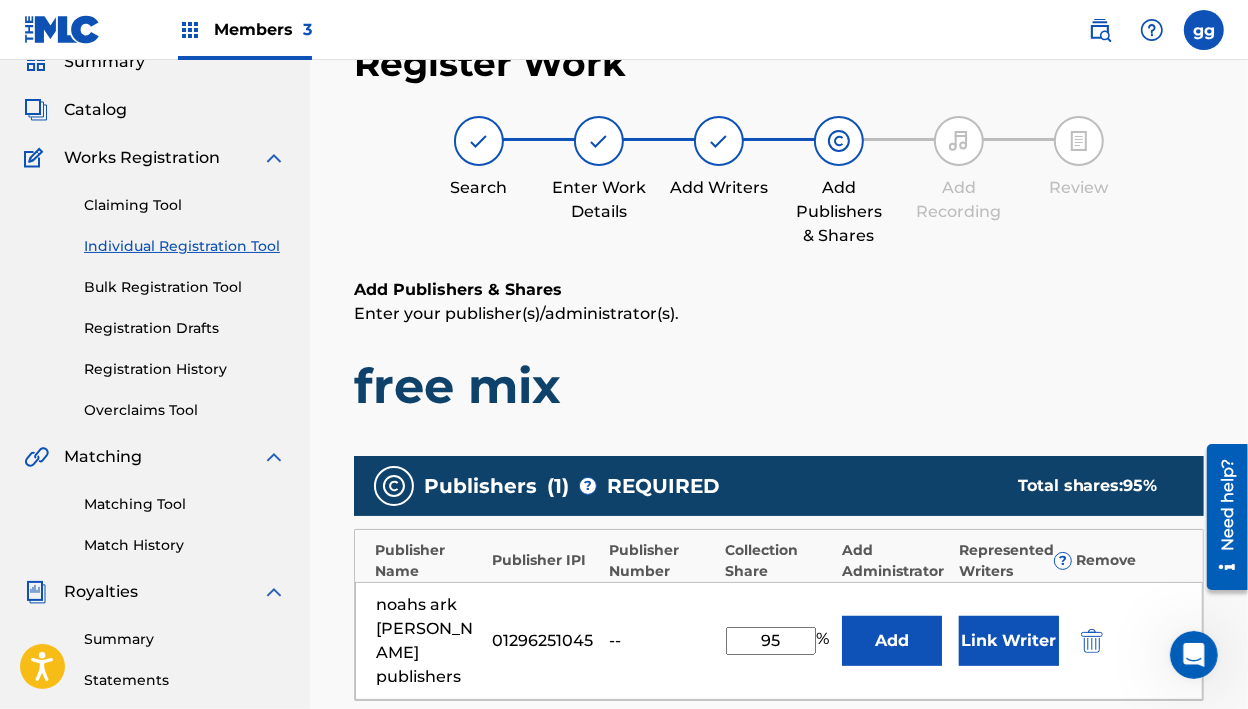 type on "95" 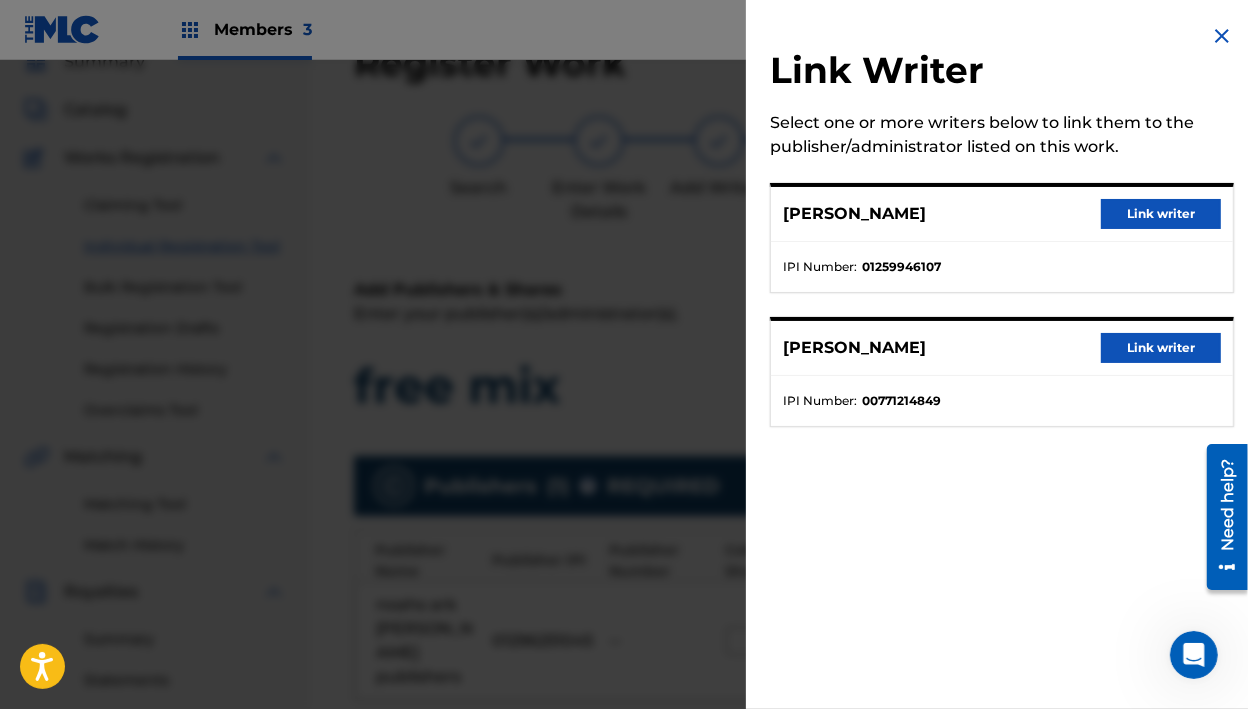 click on "Link writer" at bounding box center [1161, 214] 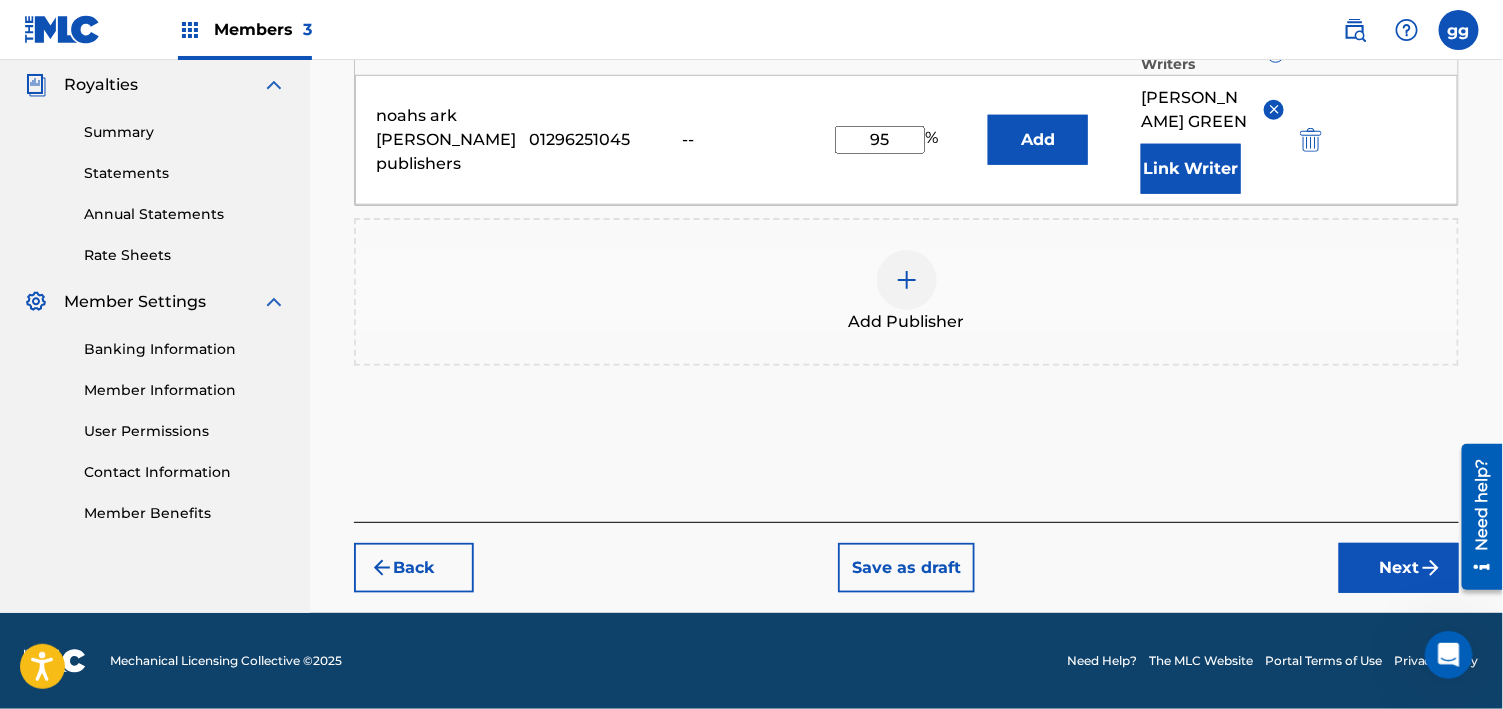 scroll, scrollTop: 642, scrollLeft: 0, axis: vertical 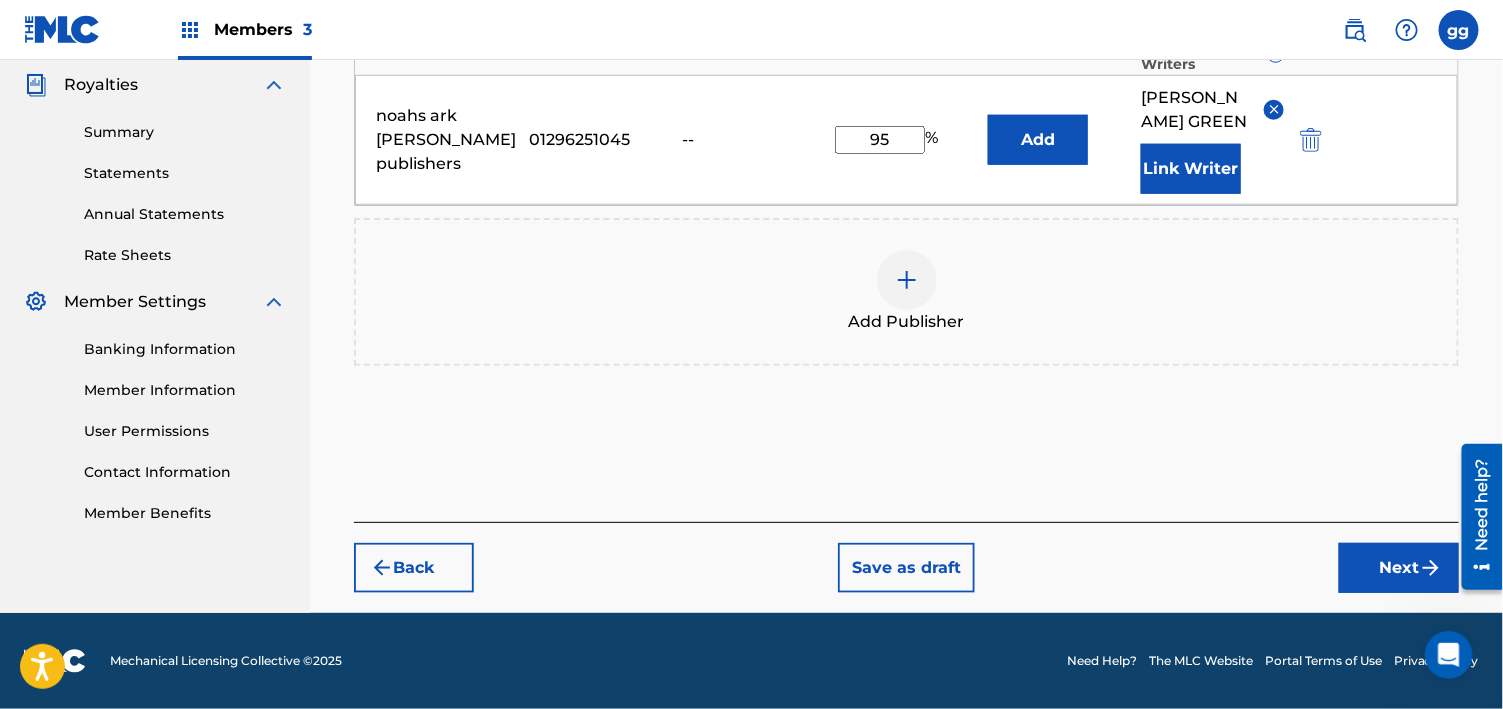 click on "Next" at bounding box center [1399, 568] 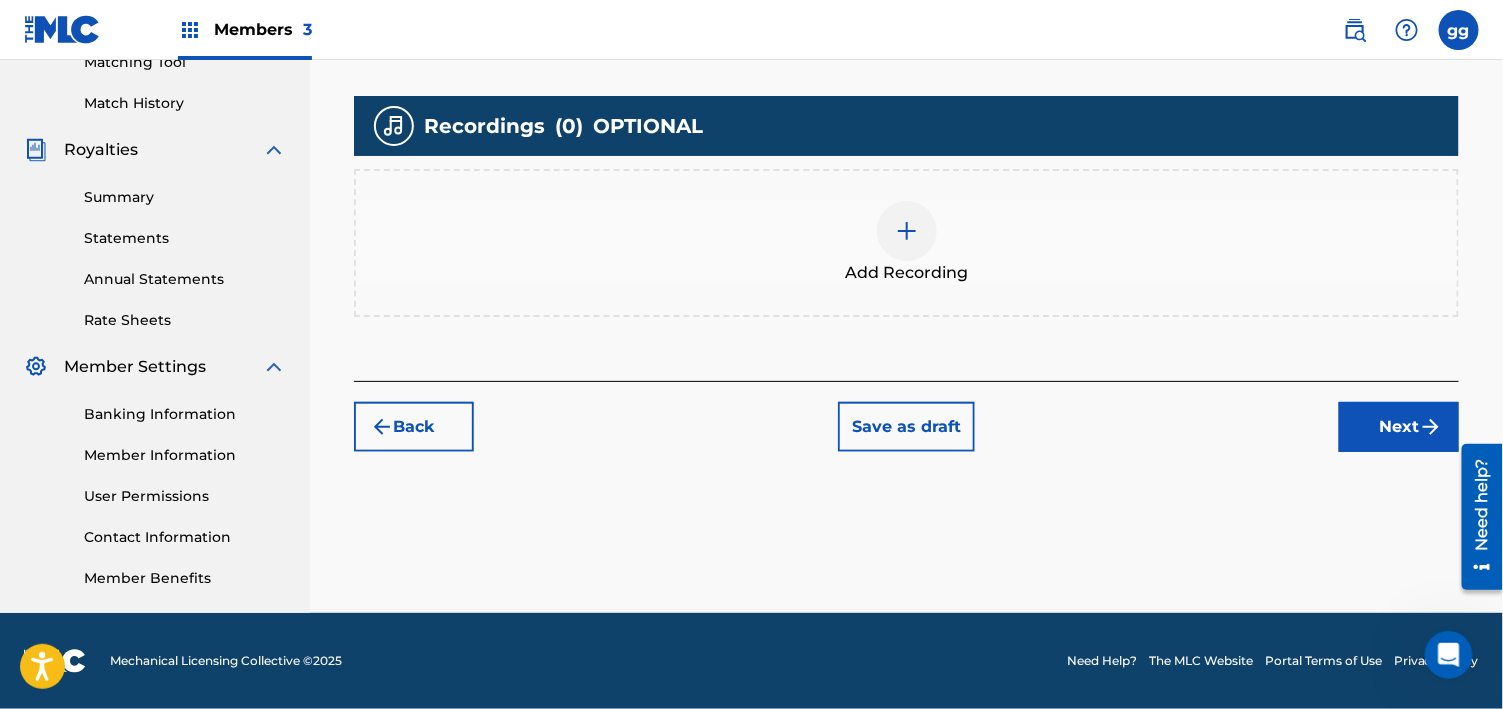 click on "Next" at bounding box center [1399, 427] 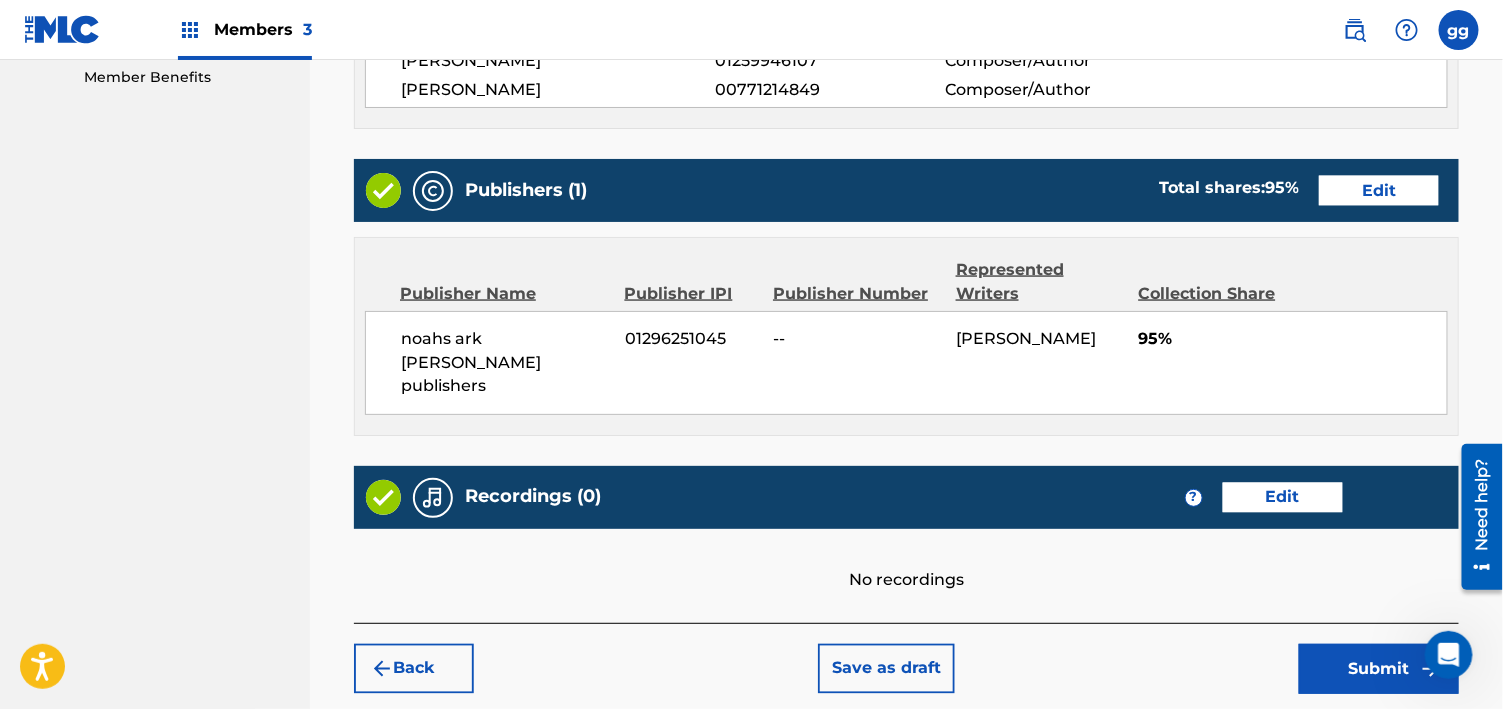 scroll, scrollTop: 1123, scrollLeft: 0, axis: vertical 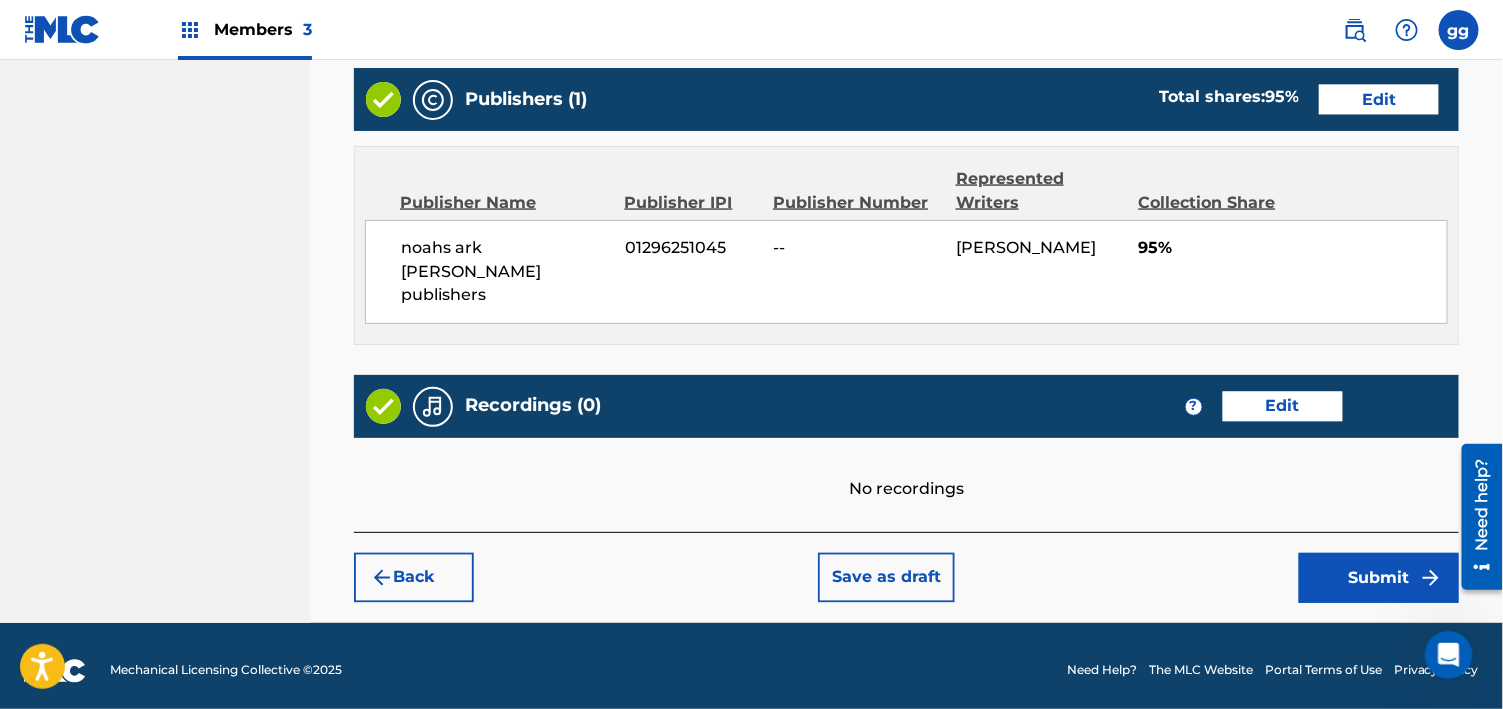 click on "Submit" at bounding box center [1379, 578] 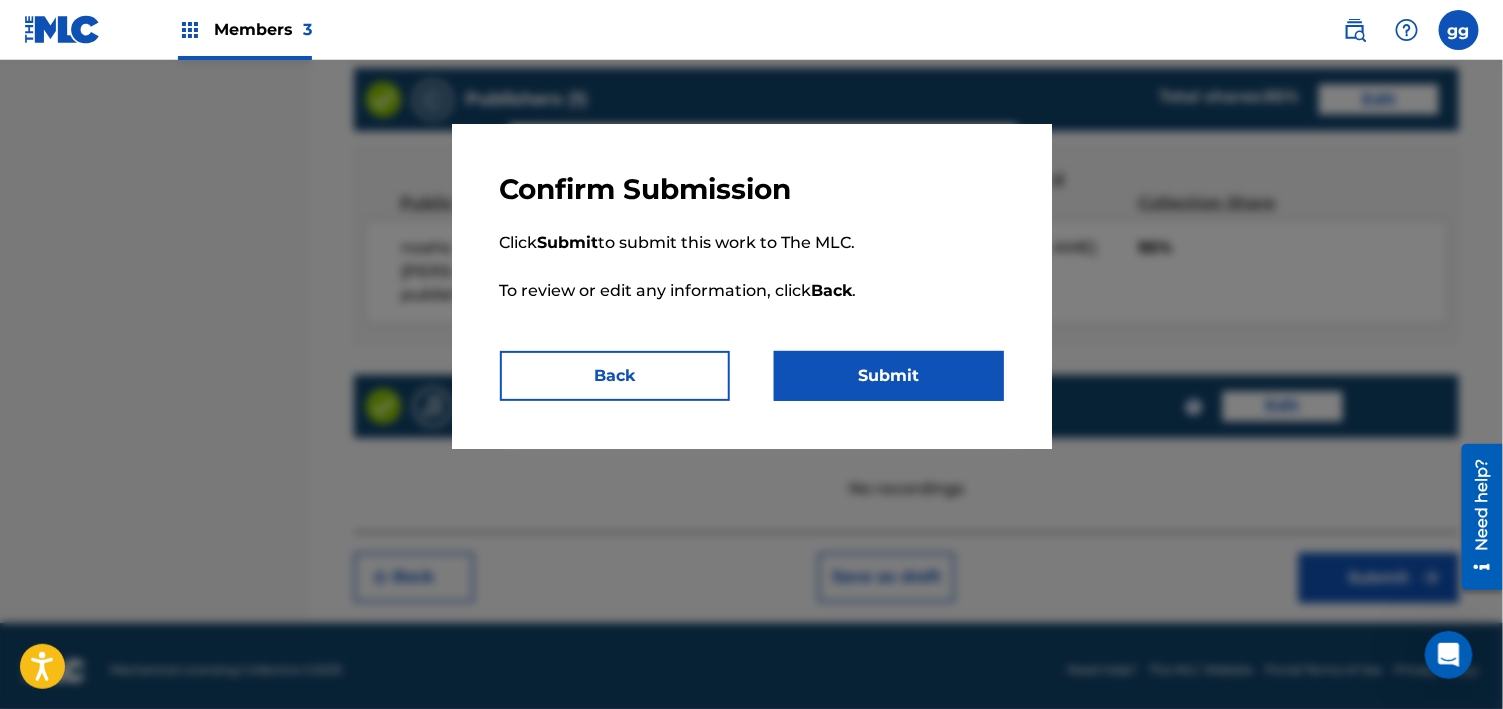 click on "Submit" at bounding box center (889, 376) 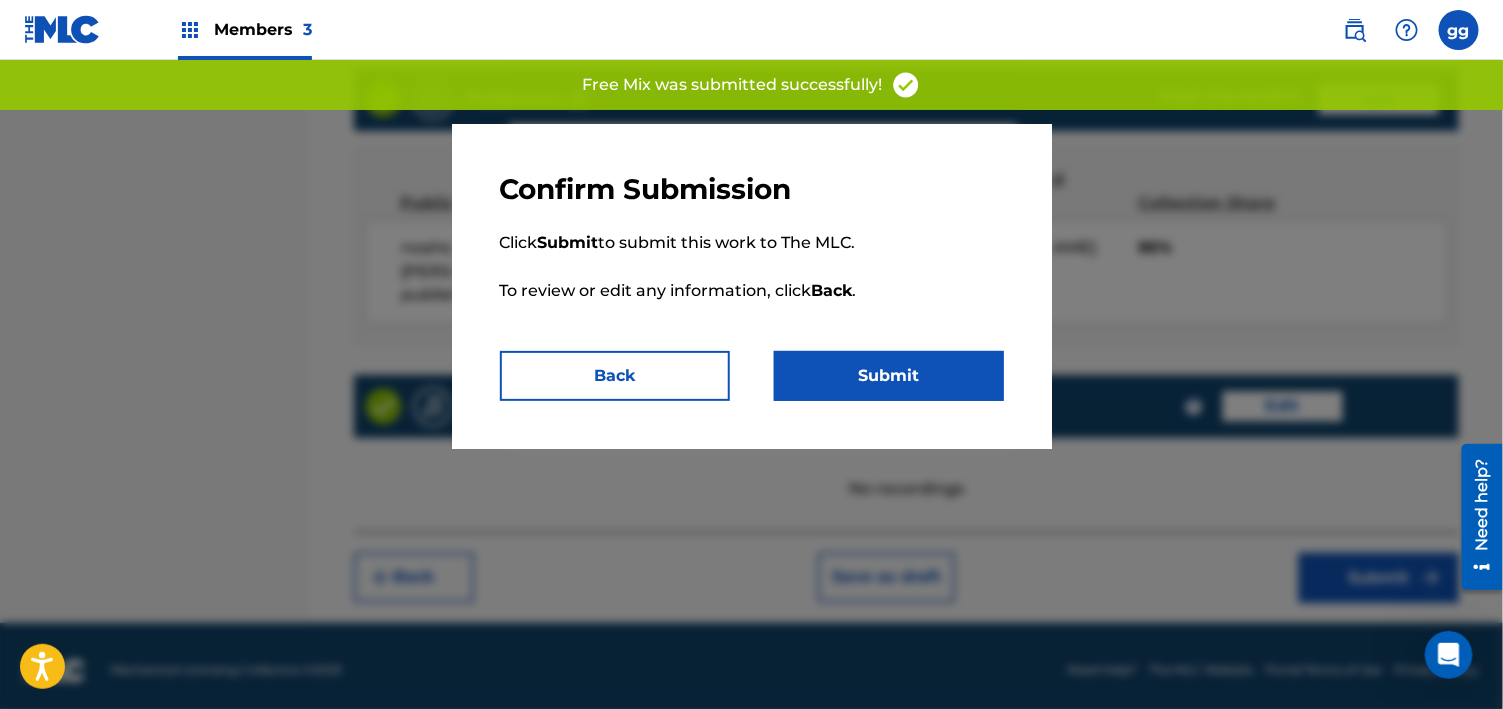 scroll, scrollTop: 0, scrollLeft: 0, axis: both 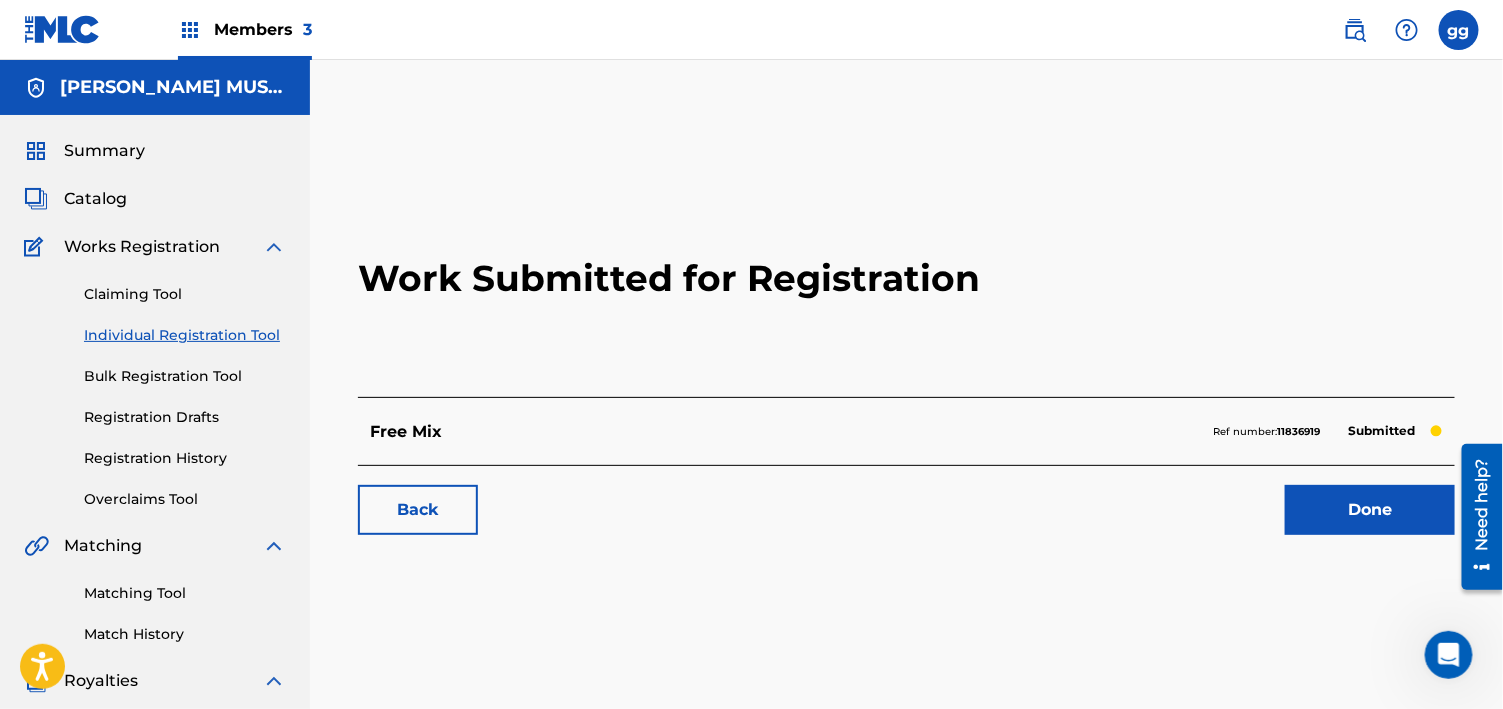 click on "Catalog" at bounding box center (95, 199) 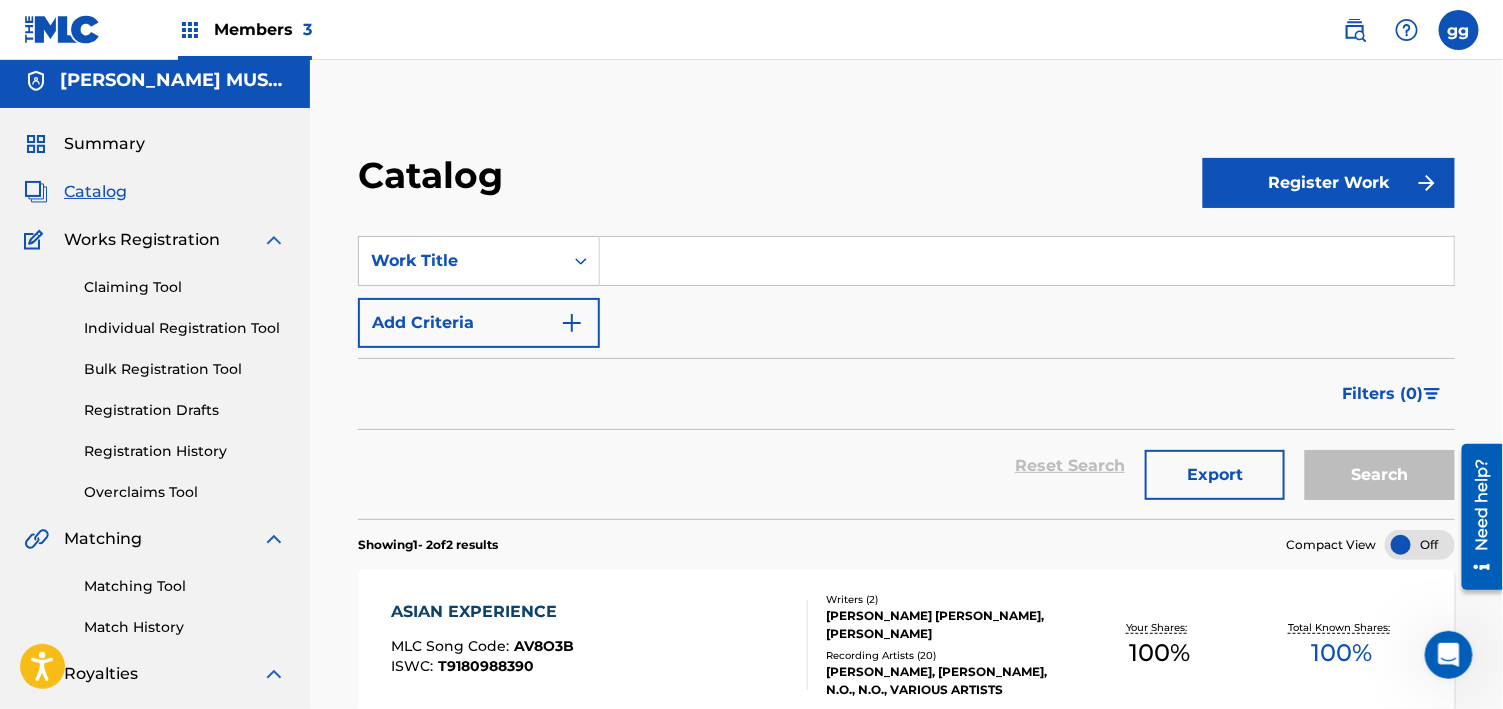 scroll, scrollTop: 0, scrollLeft: 0, axis: both 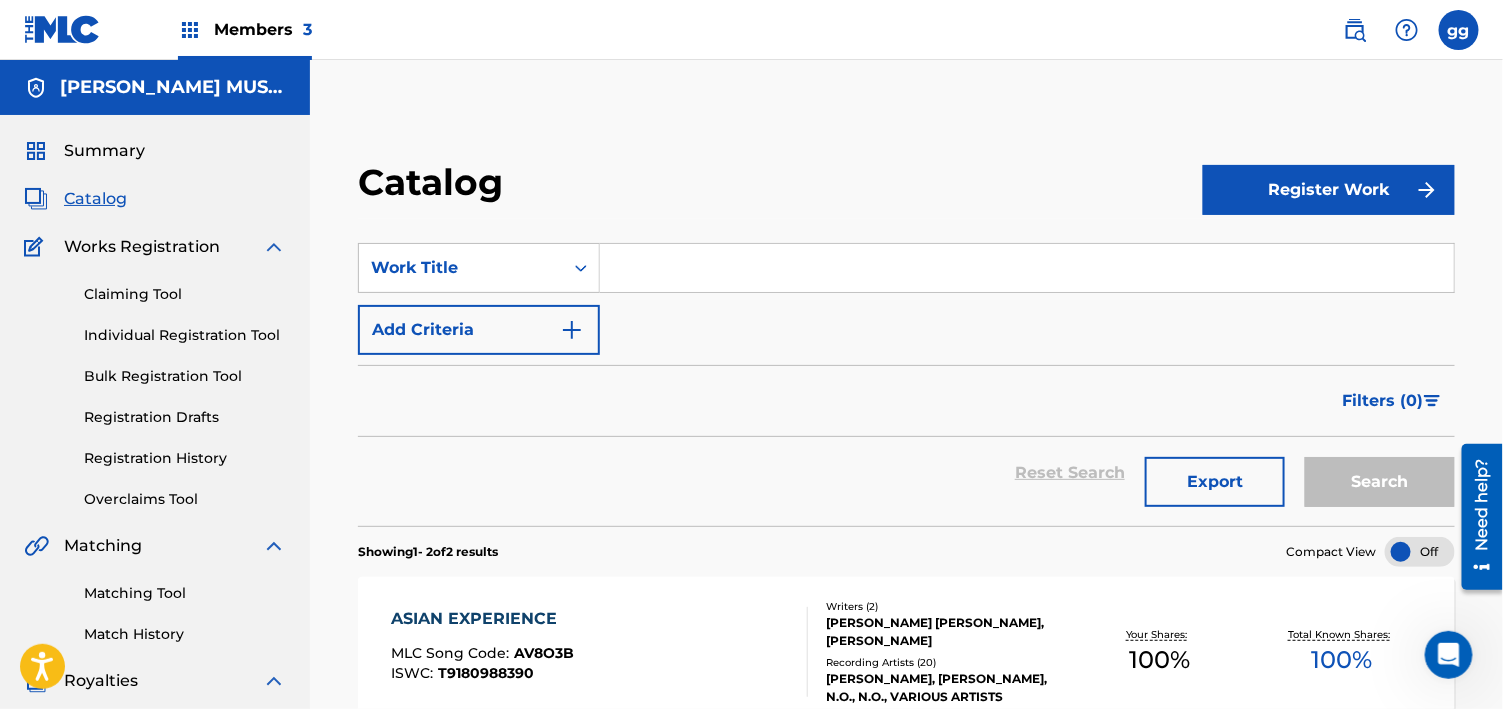 click on "Registration Drafts" at bounding box center [185, 417] 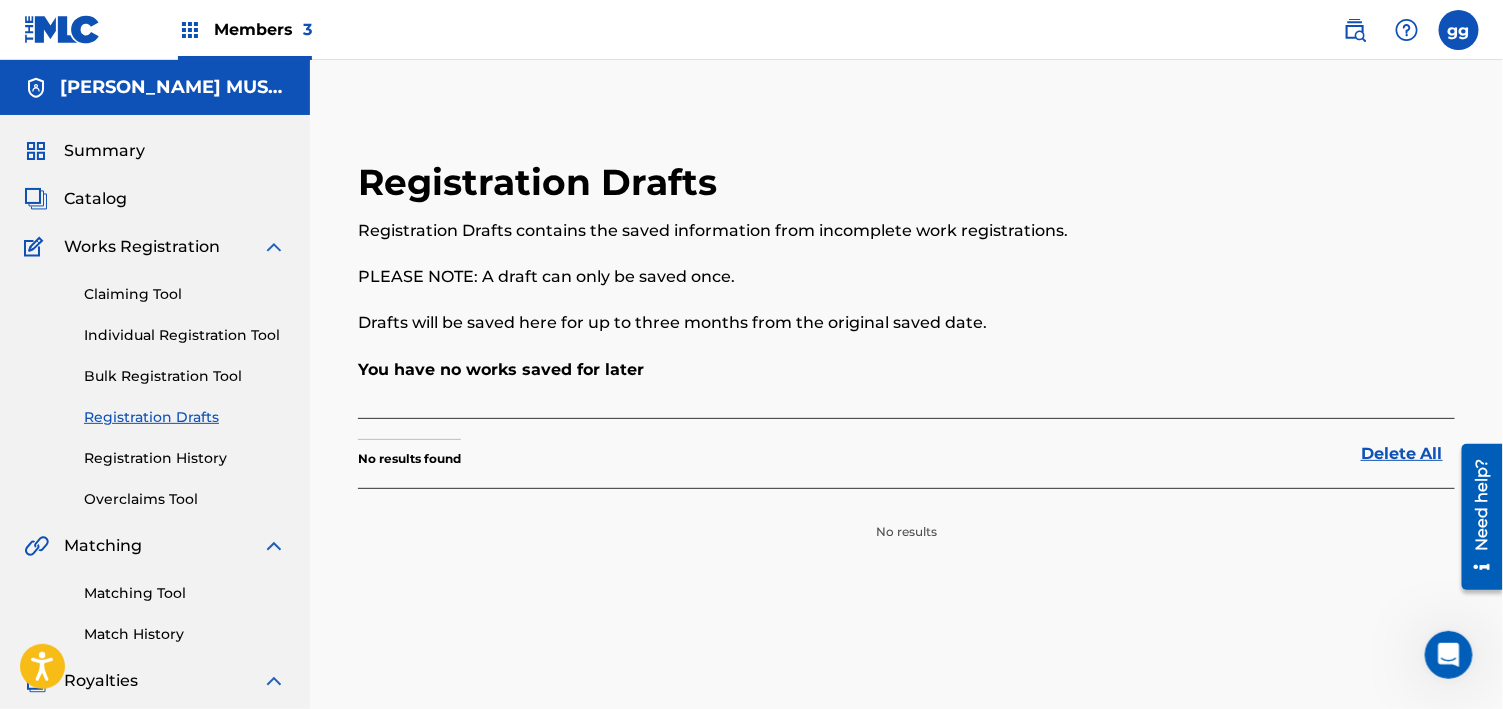 click on "Registration History" at bounding box center (185, 458) 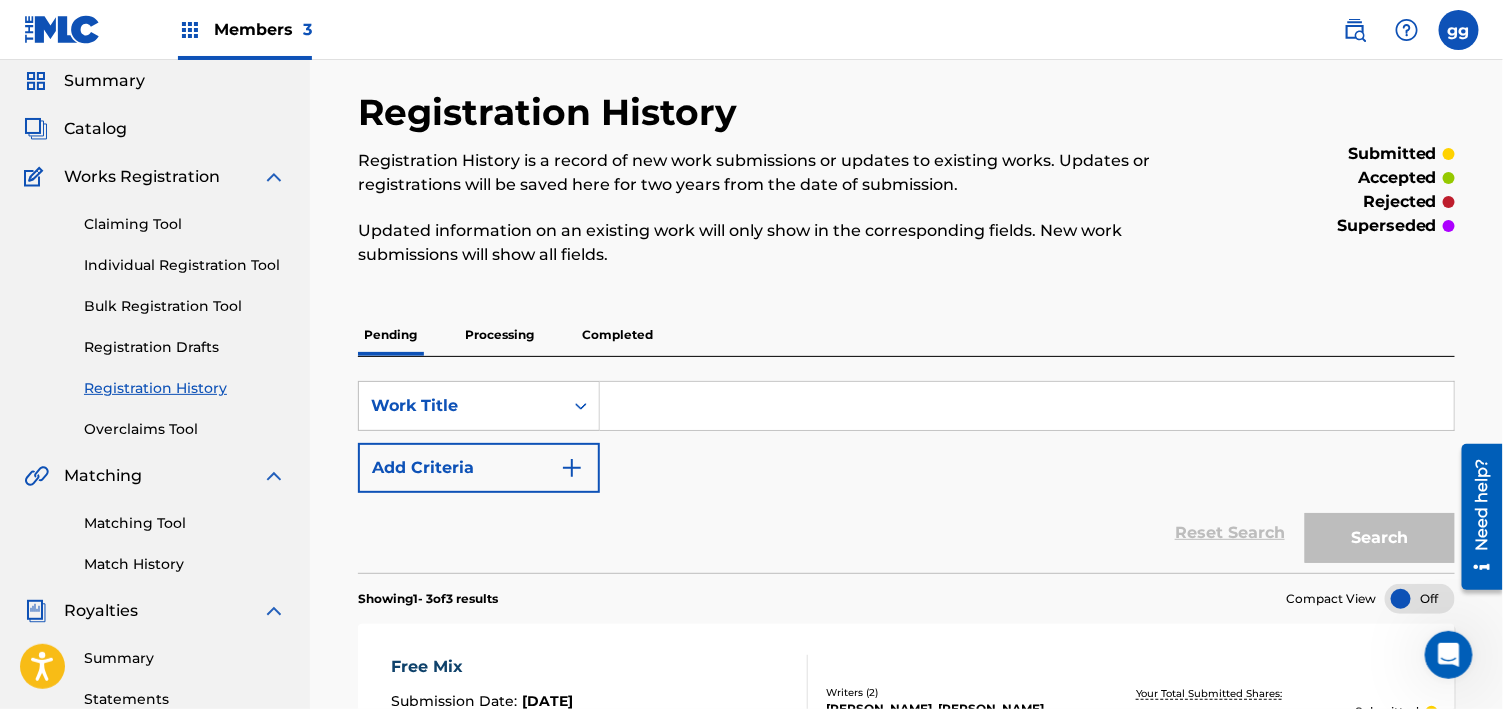 scroll, scrollTop: -1, scrollLeft: 0, axis: vertical 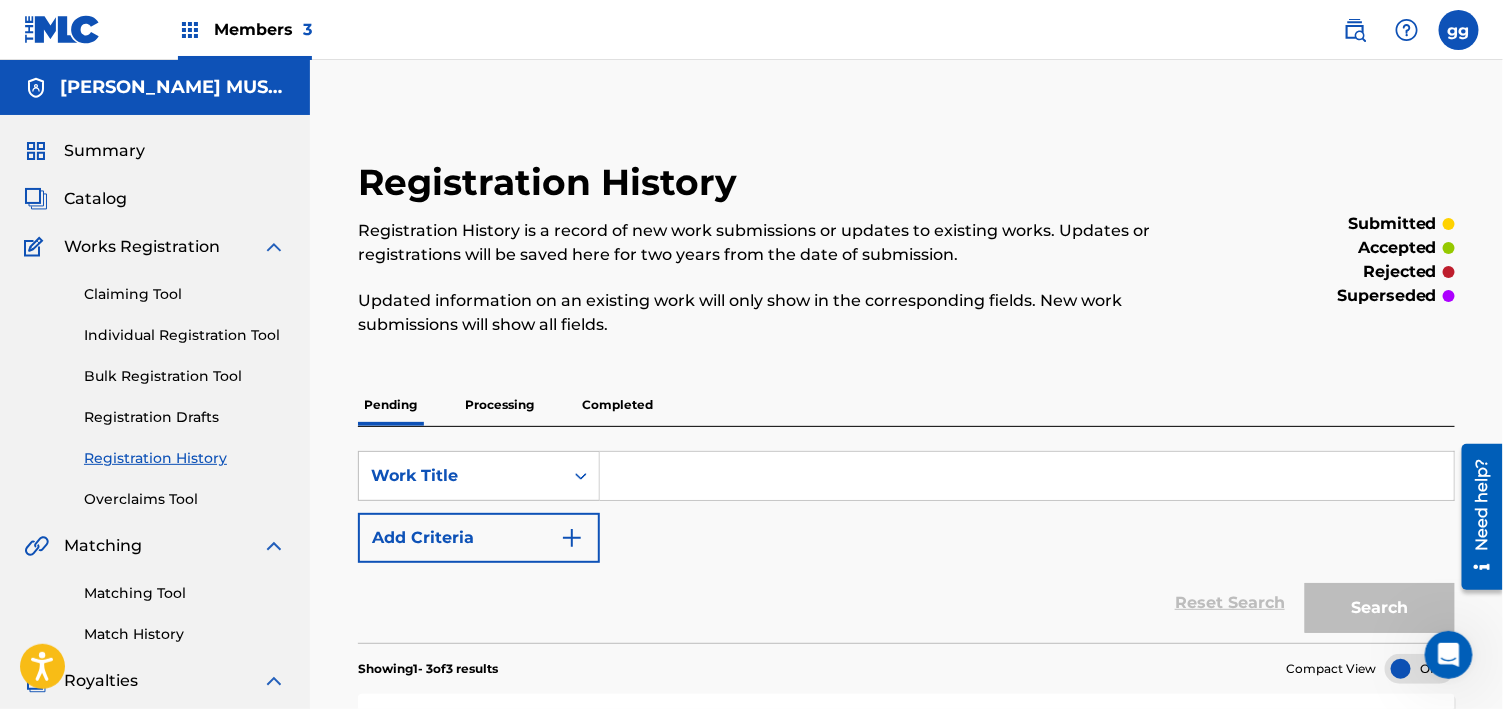 click on "Individual Registration Tool" at bounding box center [185, 335] 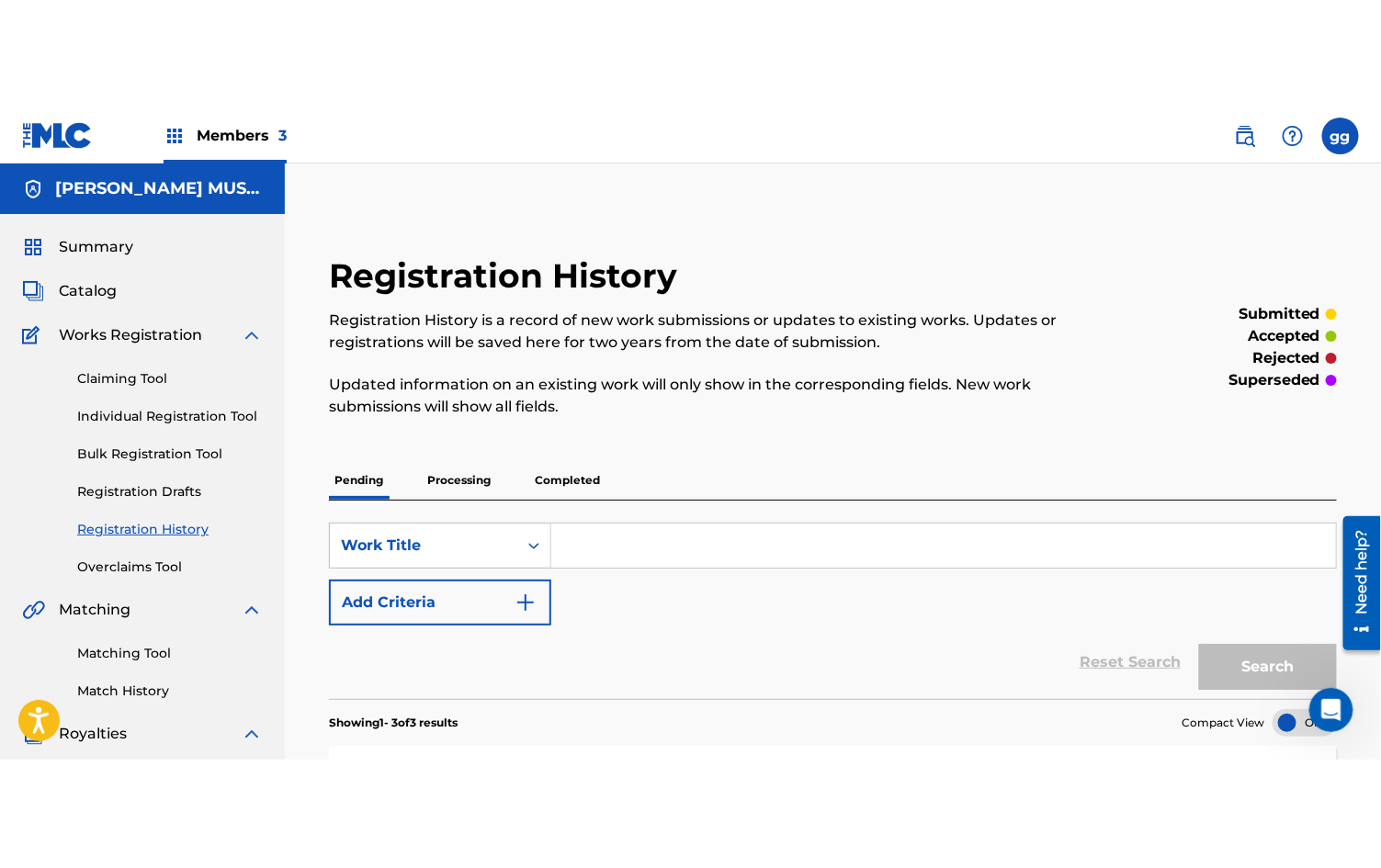 scroll, scrollTop: 0, scrollLeft: 0, axis: both 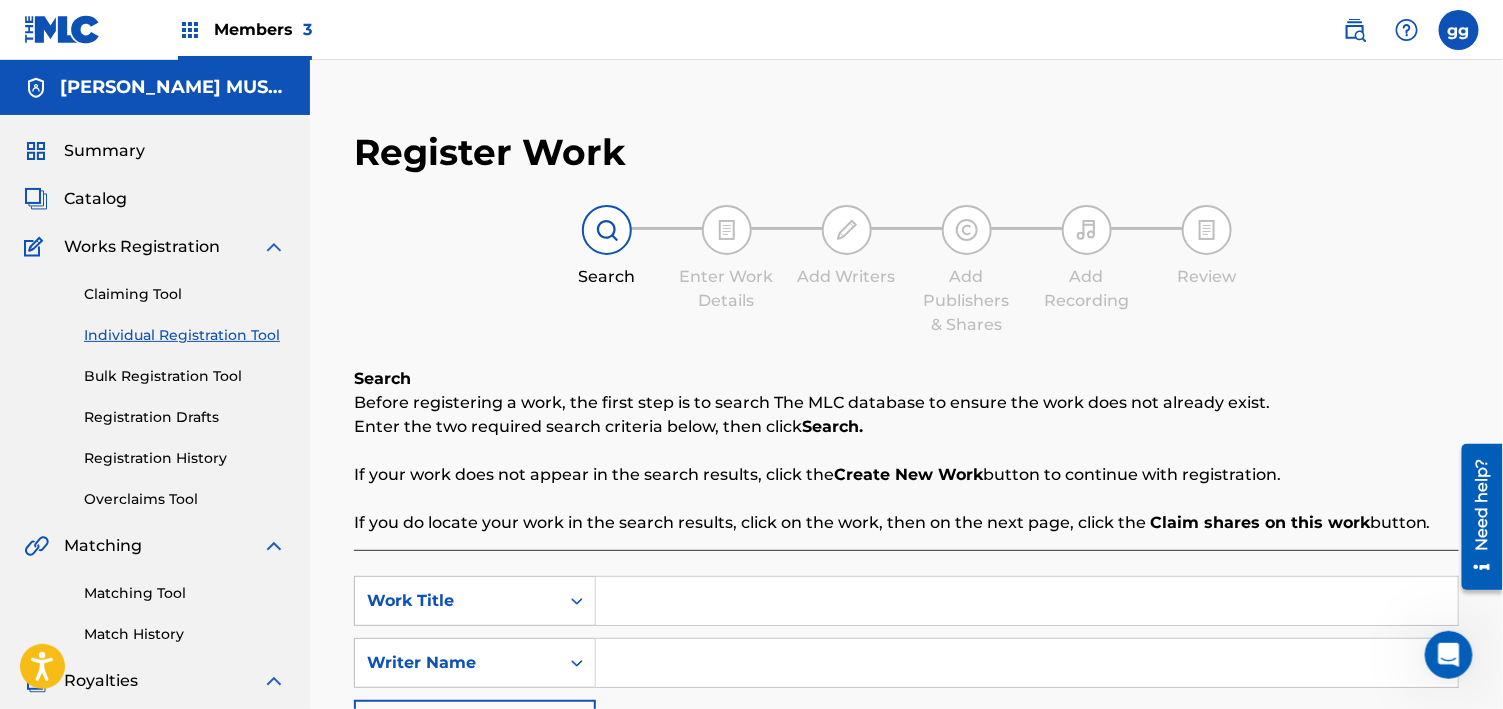 click at bounding box center [1027, 601] 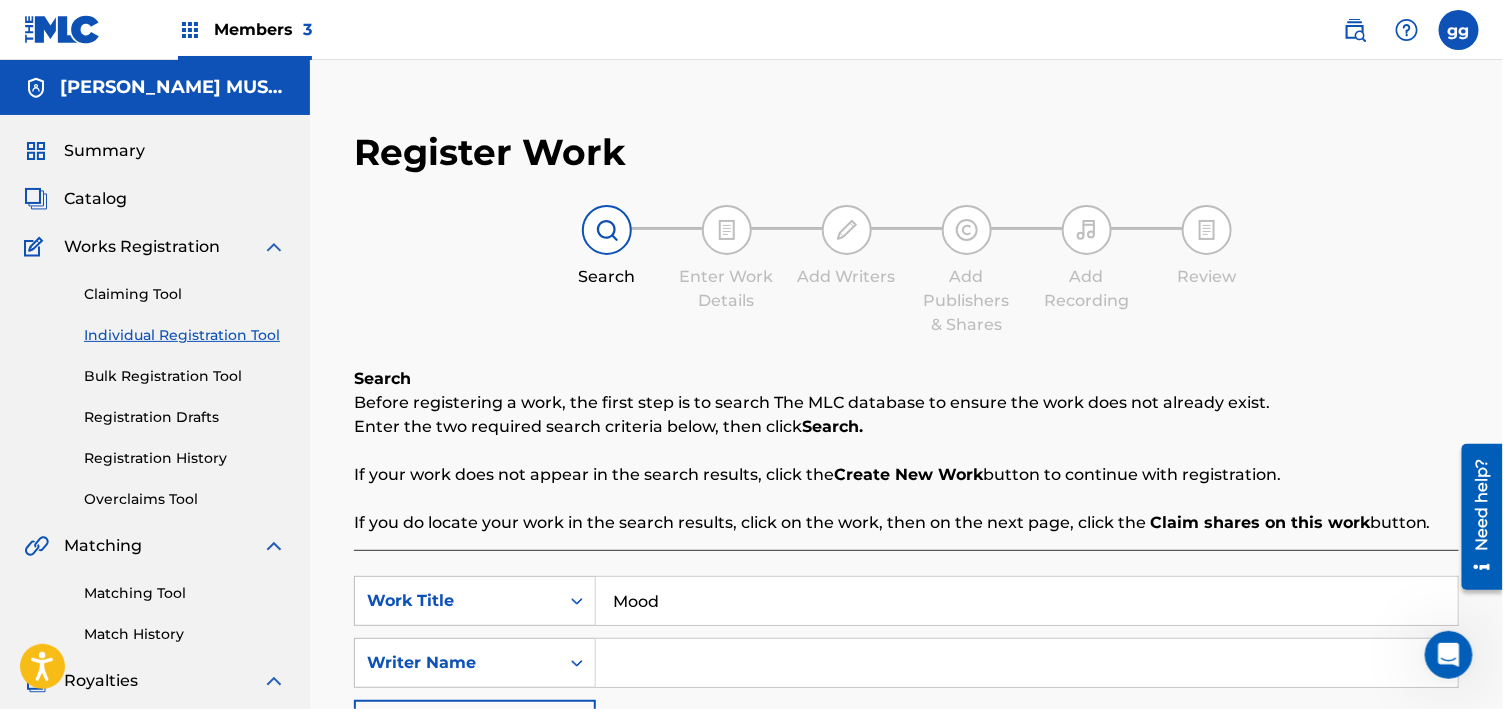 type on "Mood" 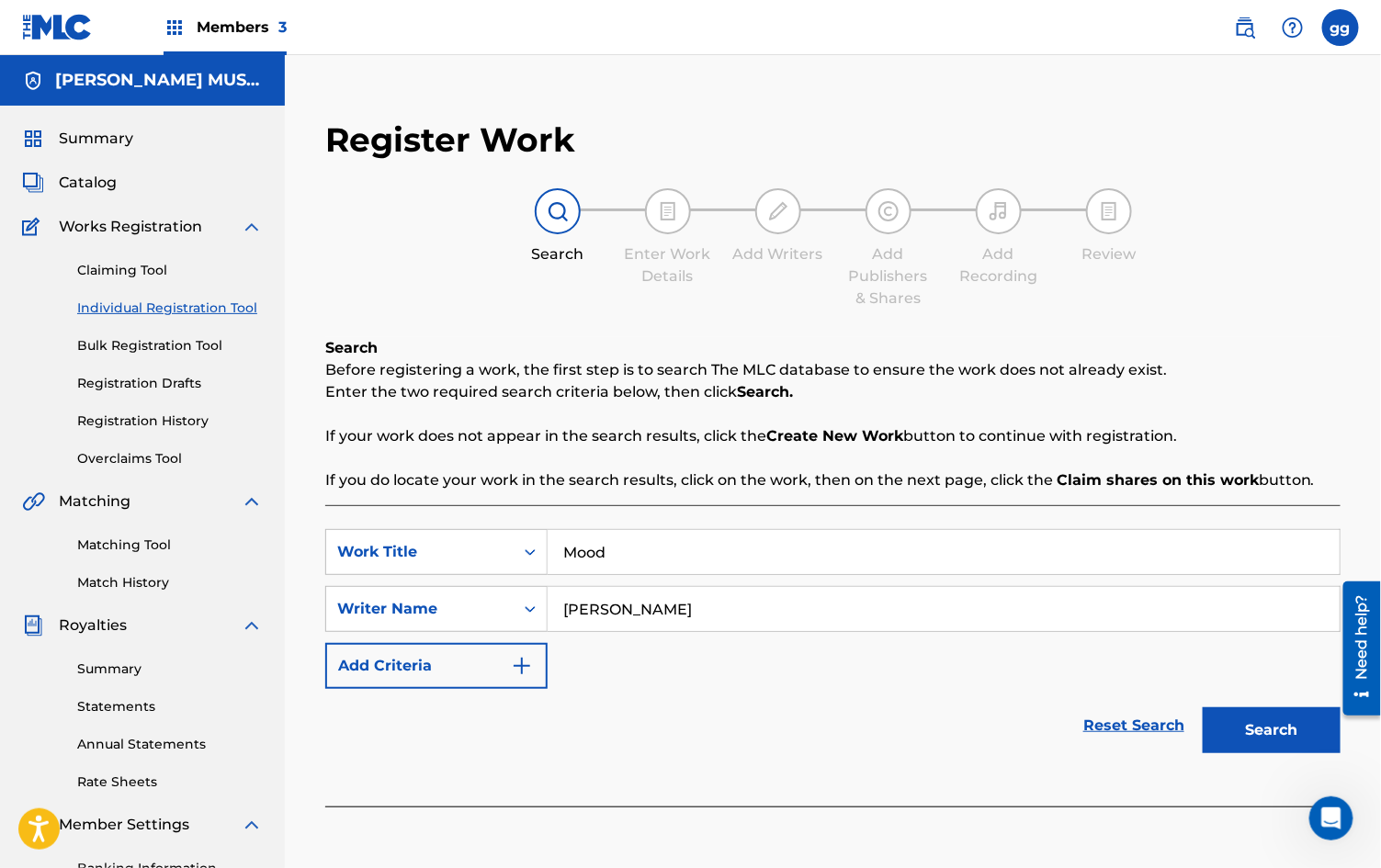 type on "[PERSON_NAME]" 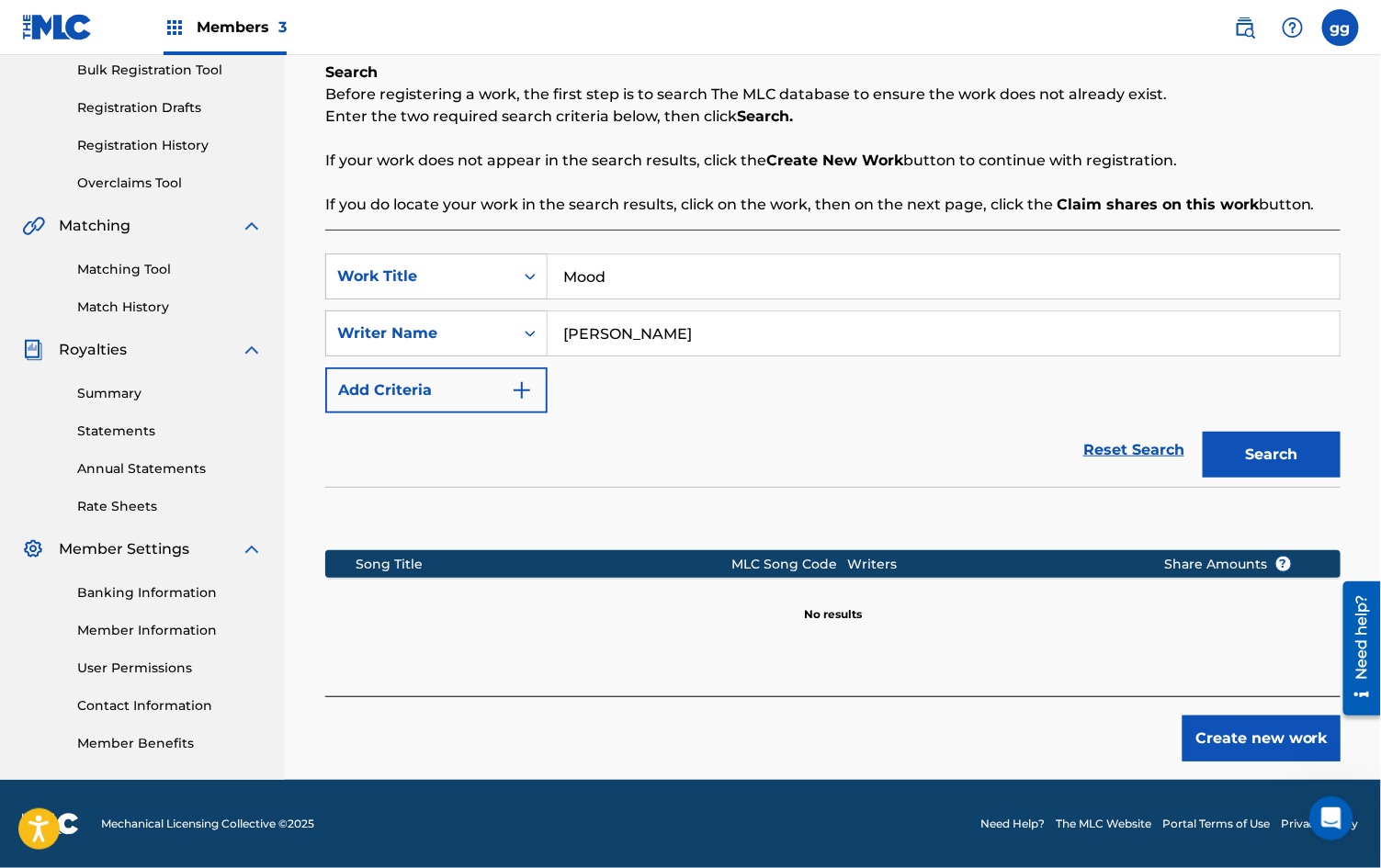 scroll, scrollTop: 315, scrollLeft: 0, axis: vertical 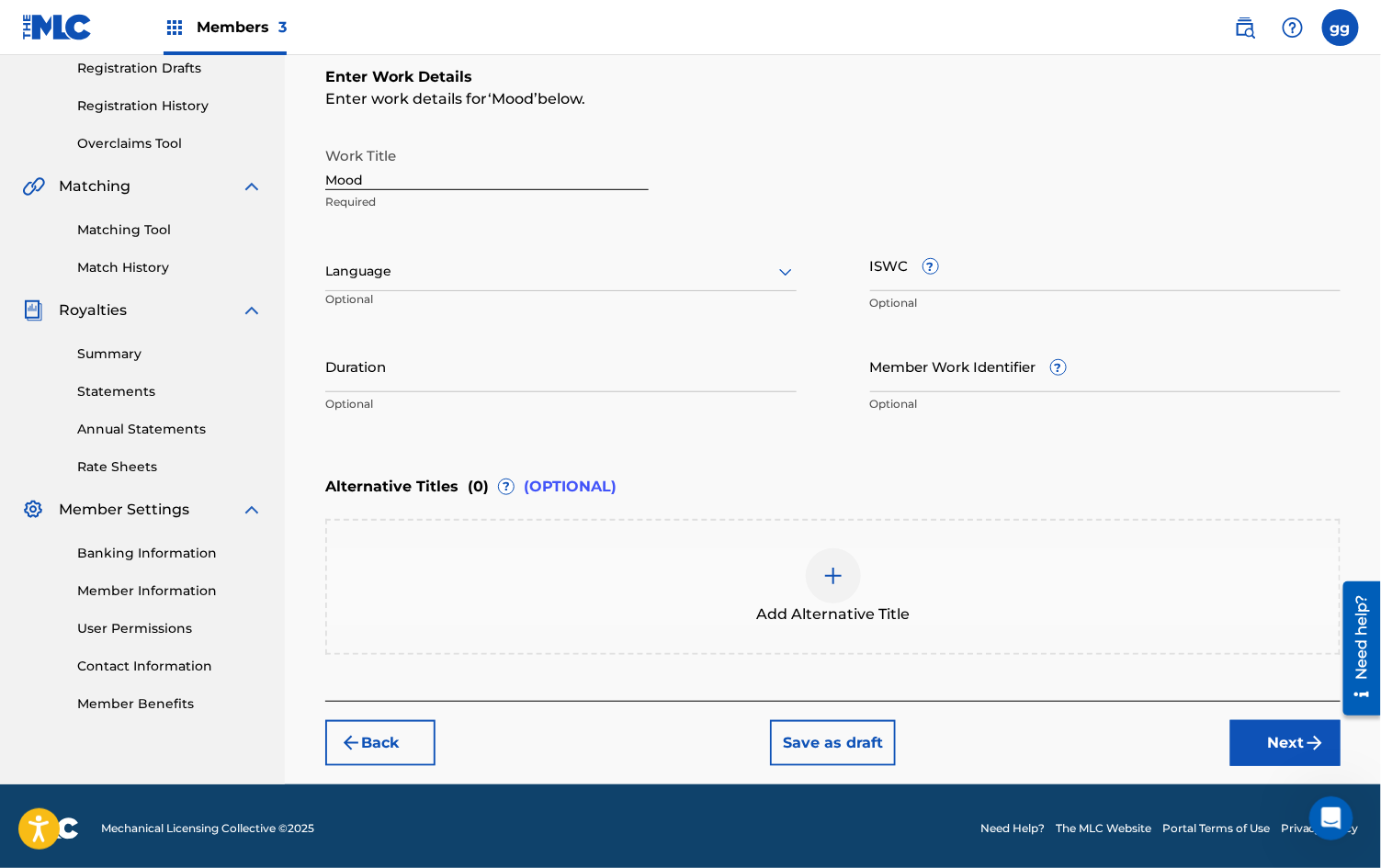 click on "ISWC   ?" at bounding box center [1105, 265] 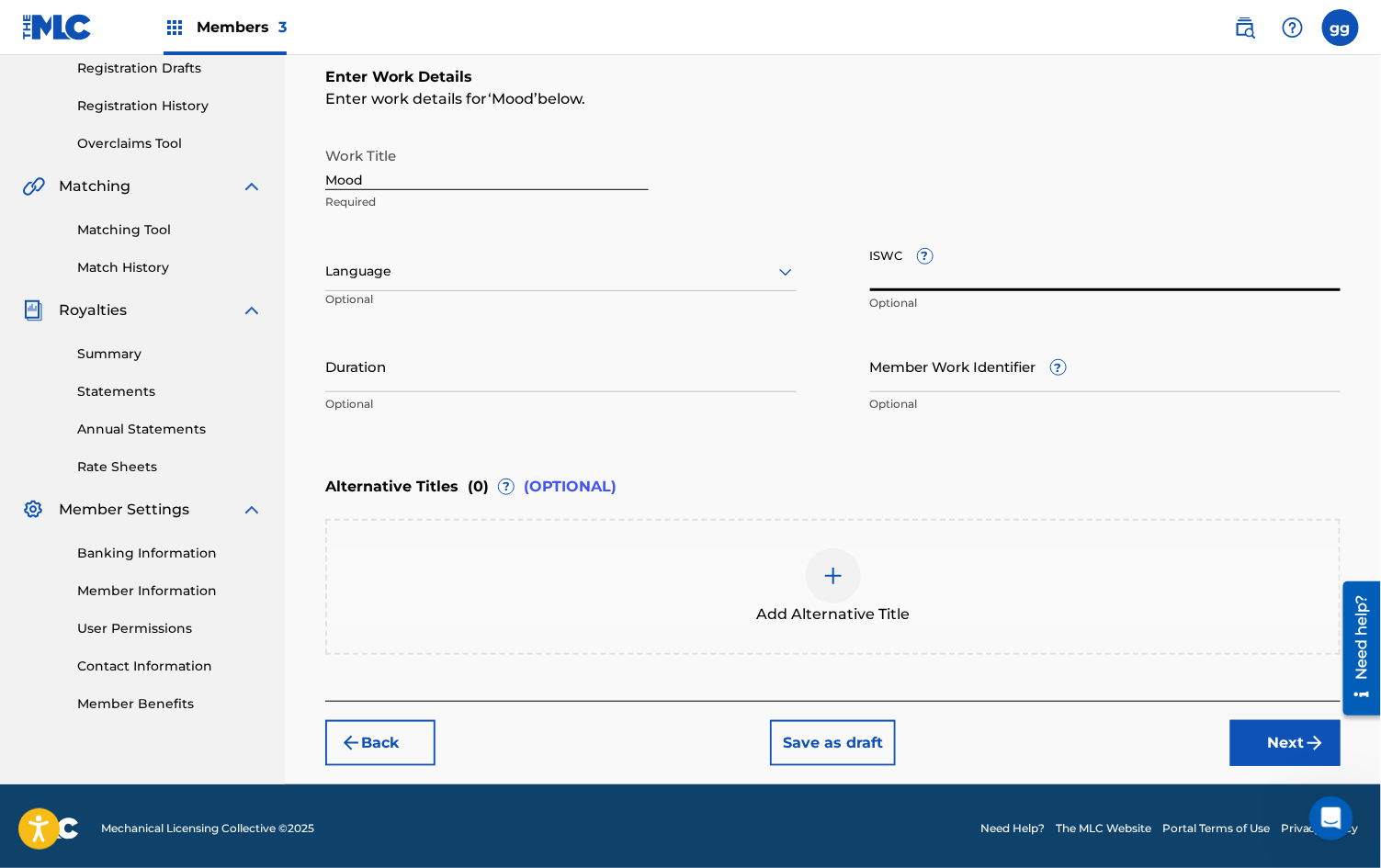 paste on "889822054" 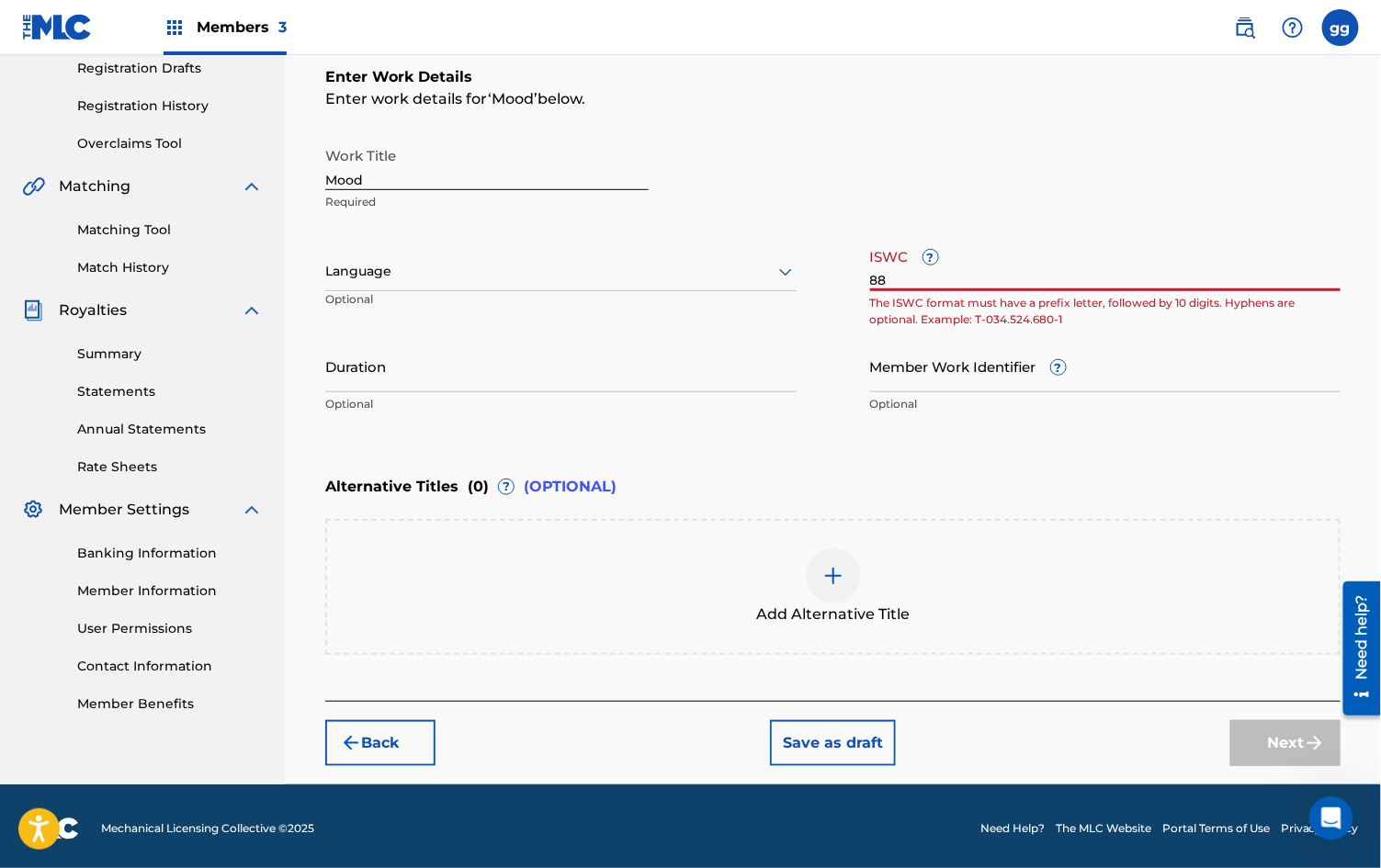 type on "8" 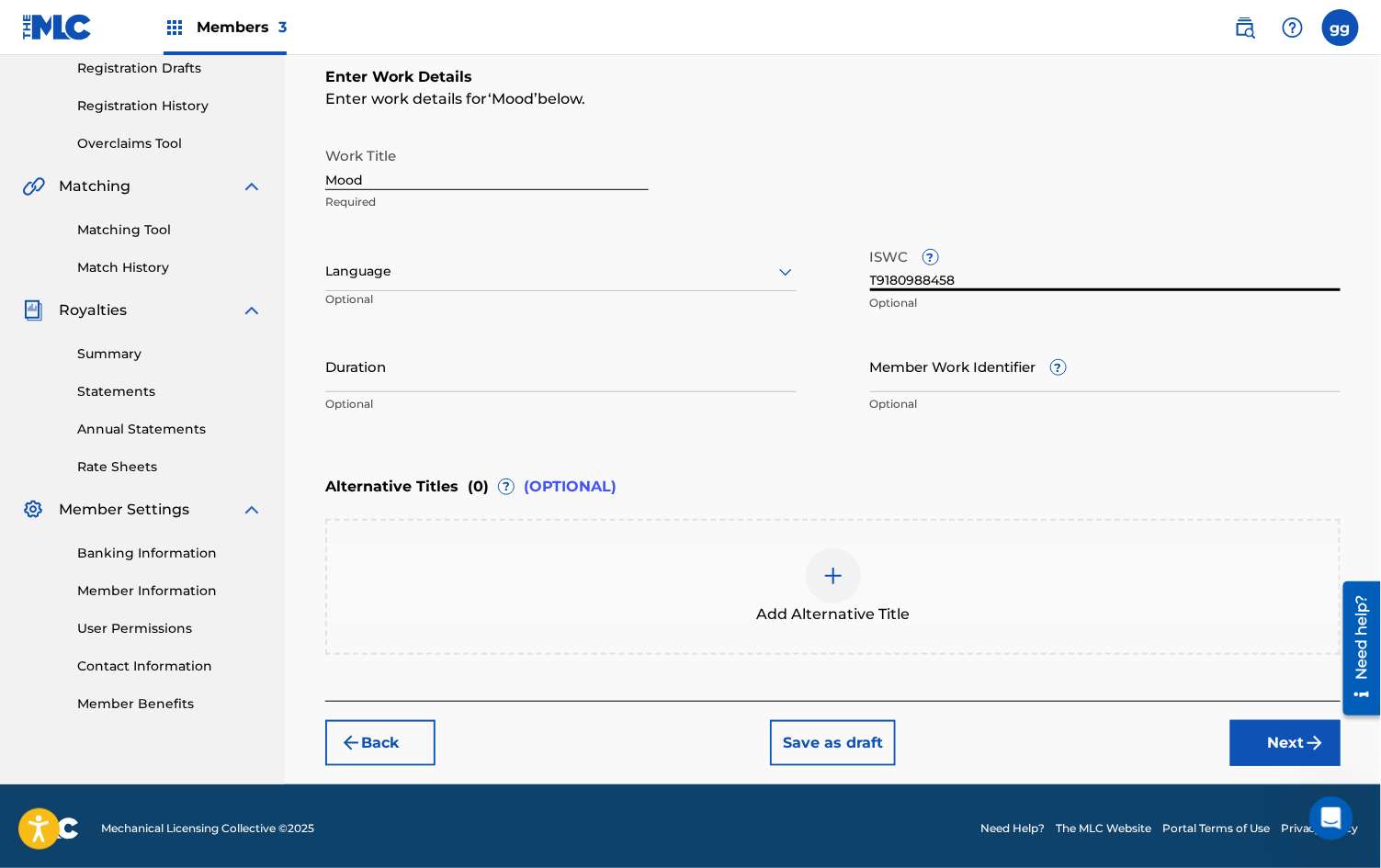 type on "T9180988458" 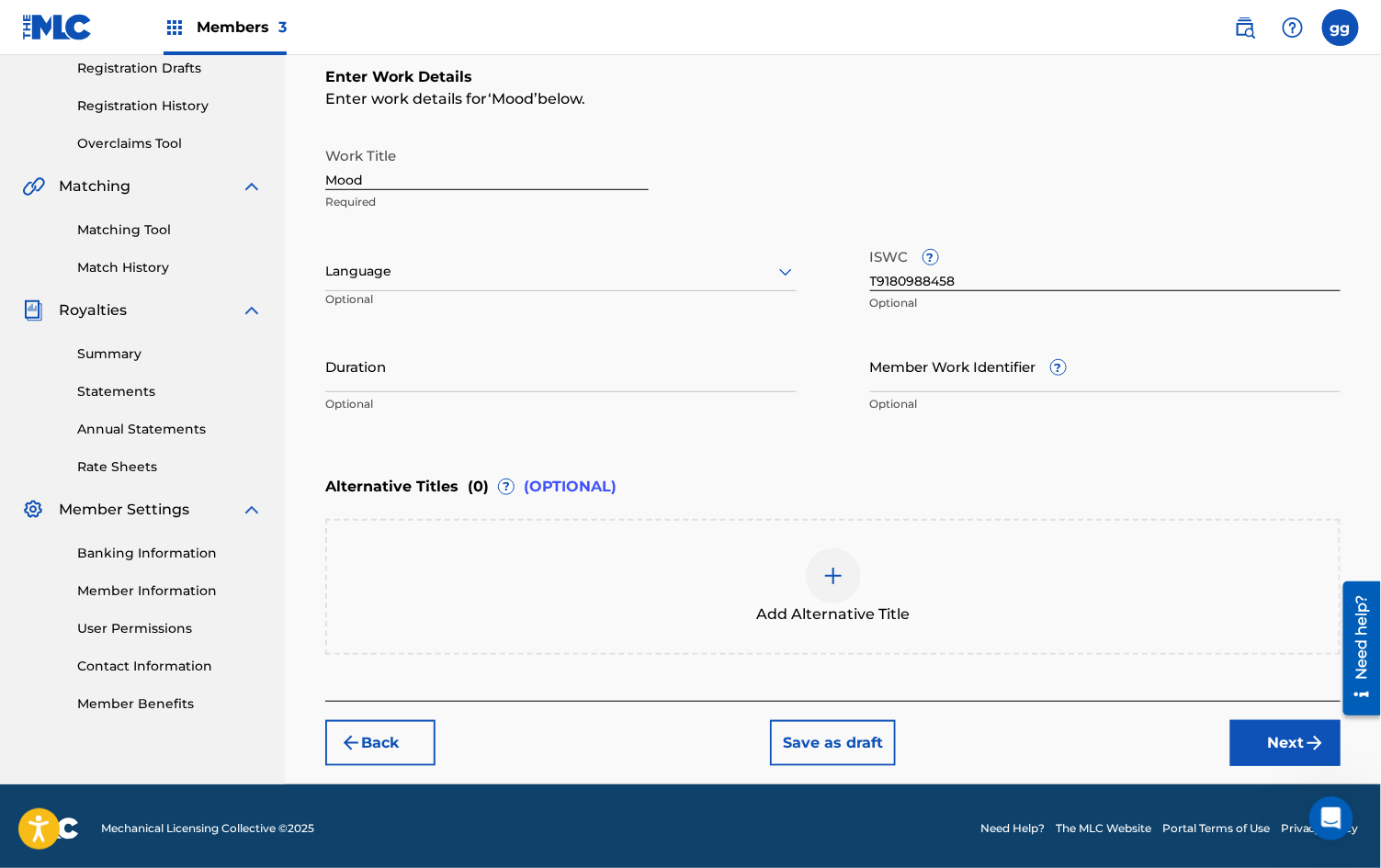 click at bounding box center (833, 576) 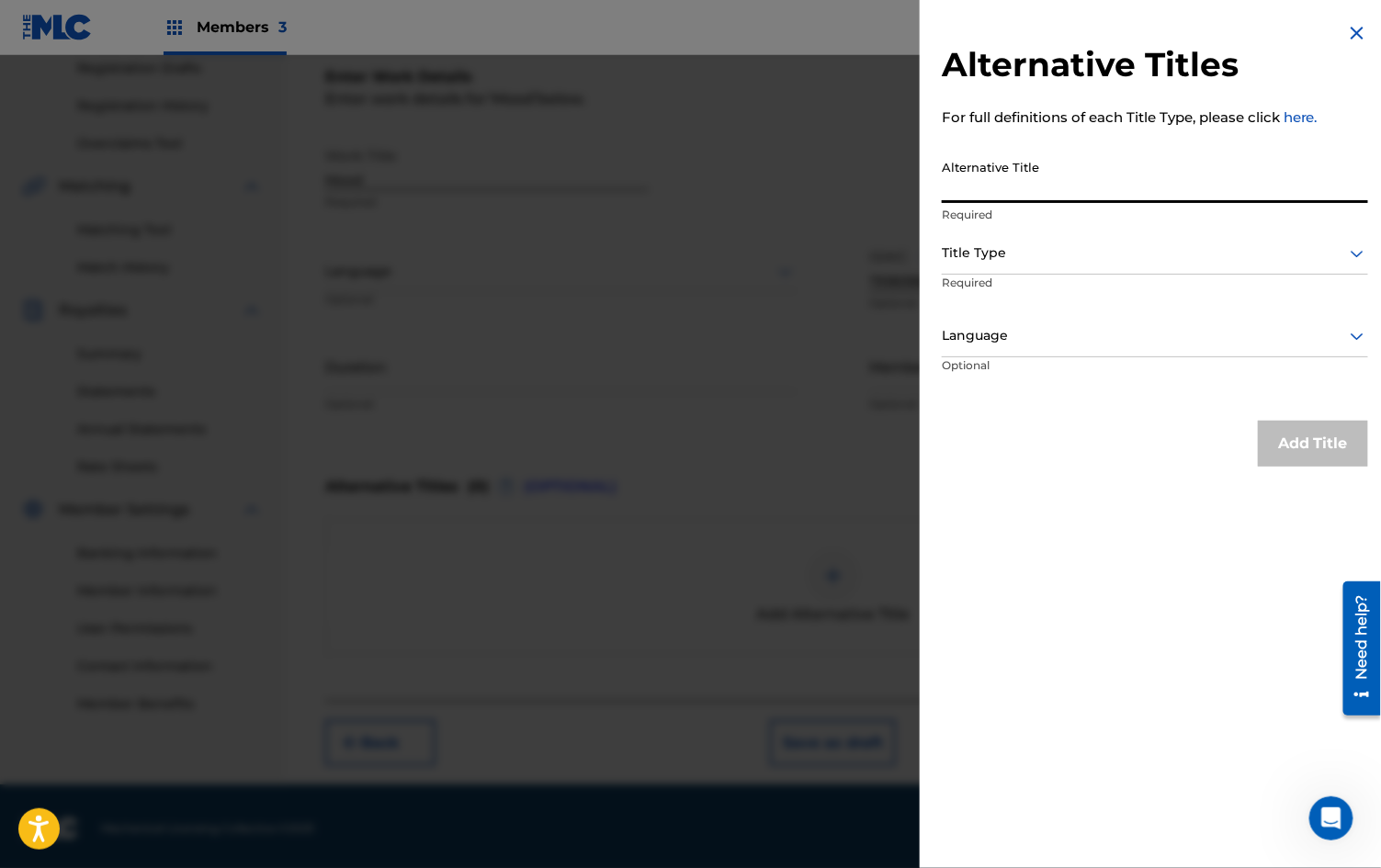 click on "Alternative Title" at bounding box center (1155, 176) 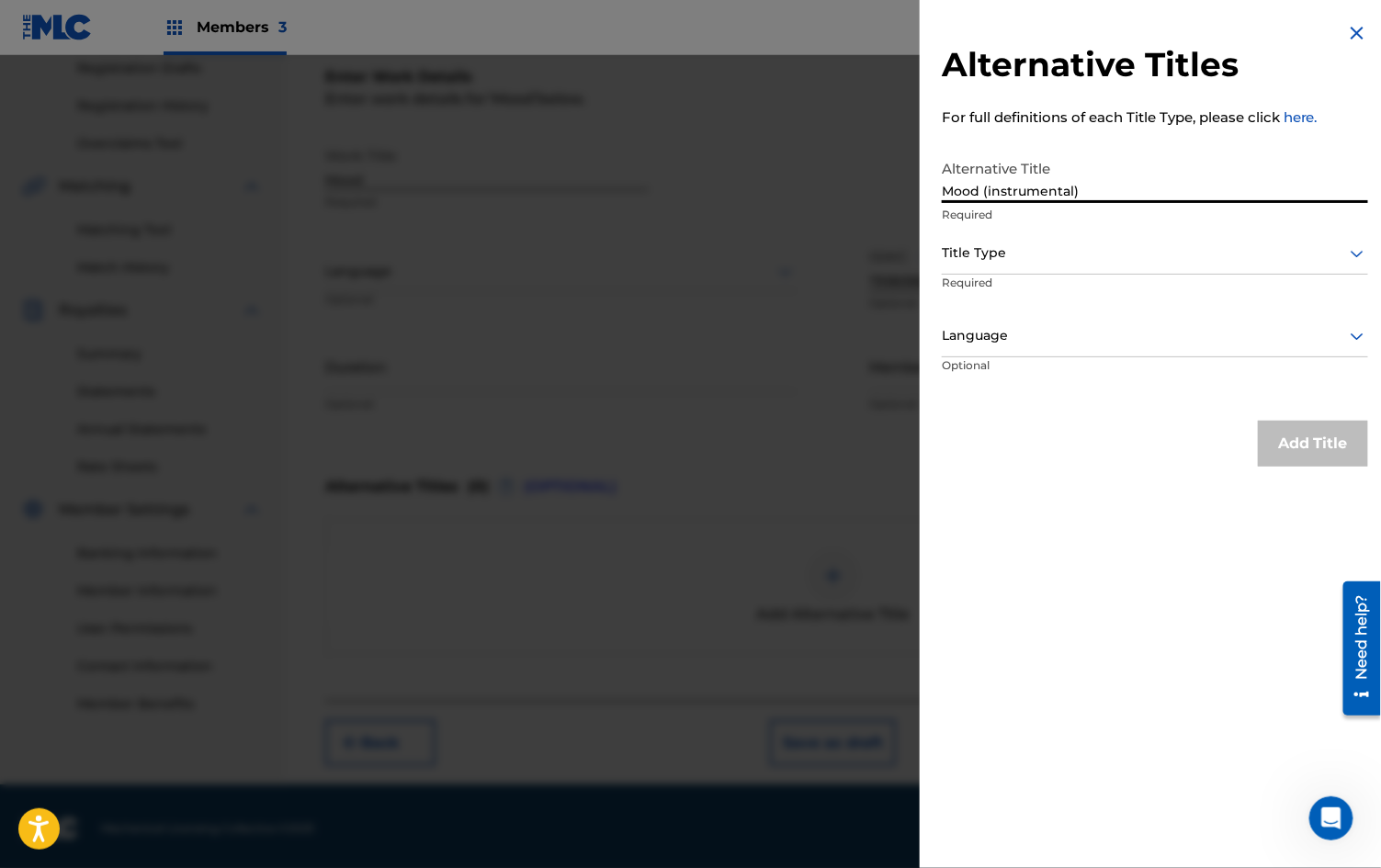 type on "Mood (instrumental)" 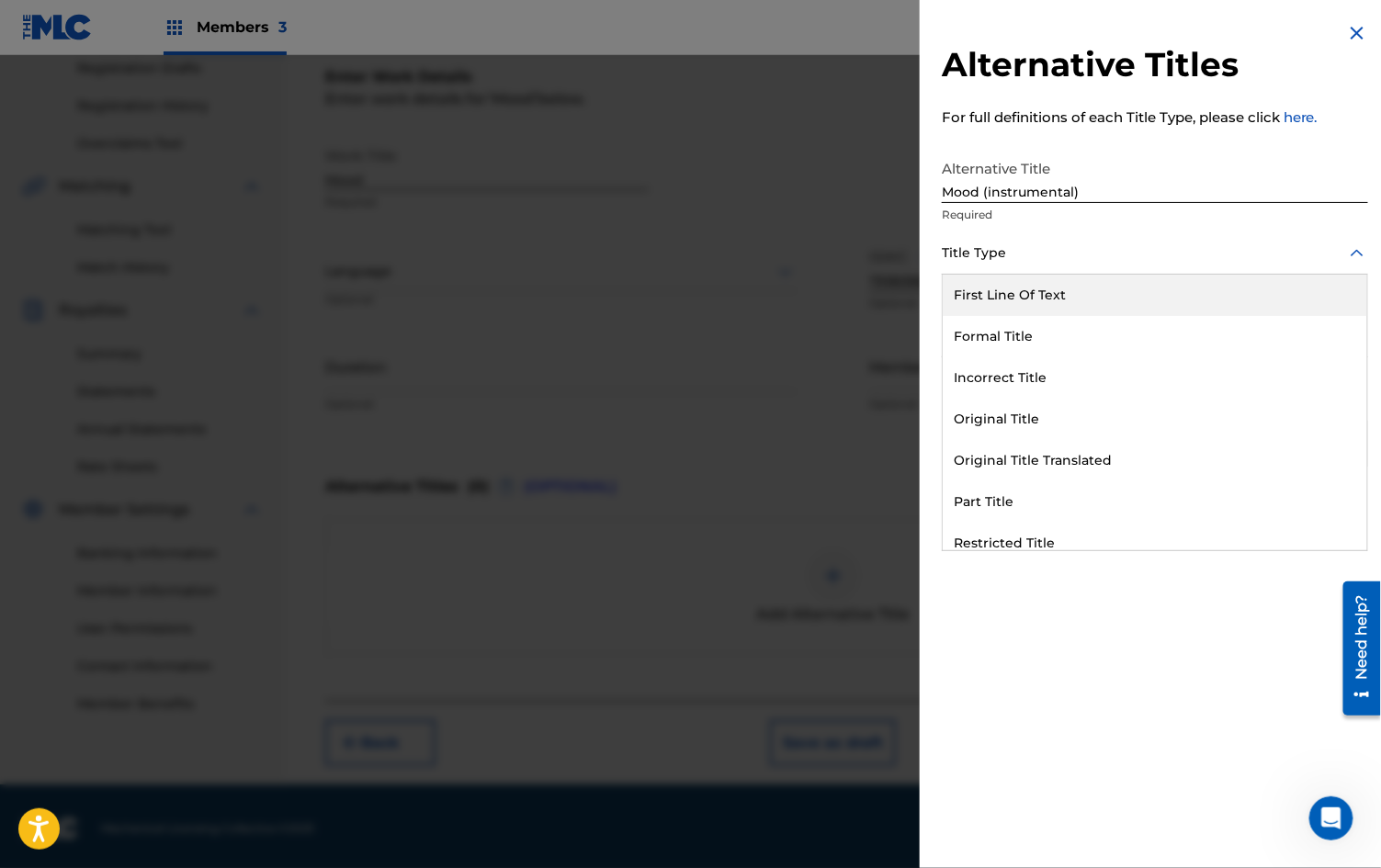 click at bounding box center [1155, 253] 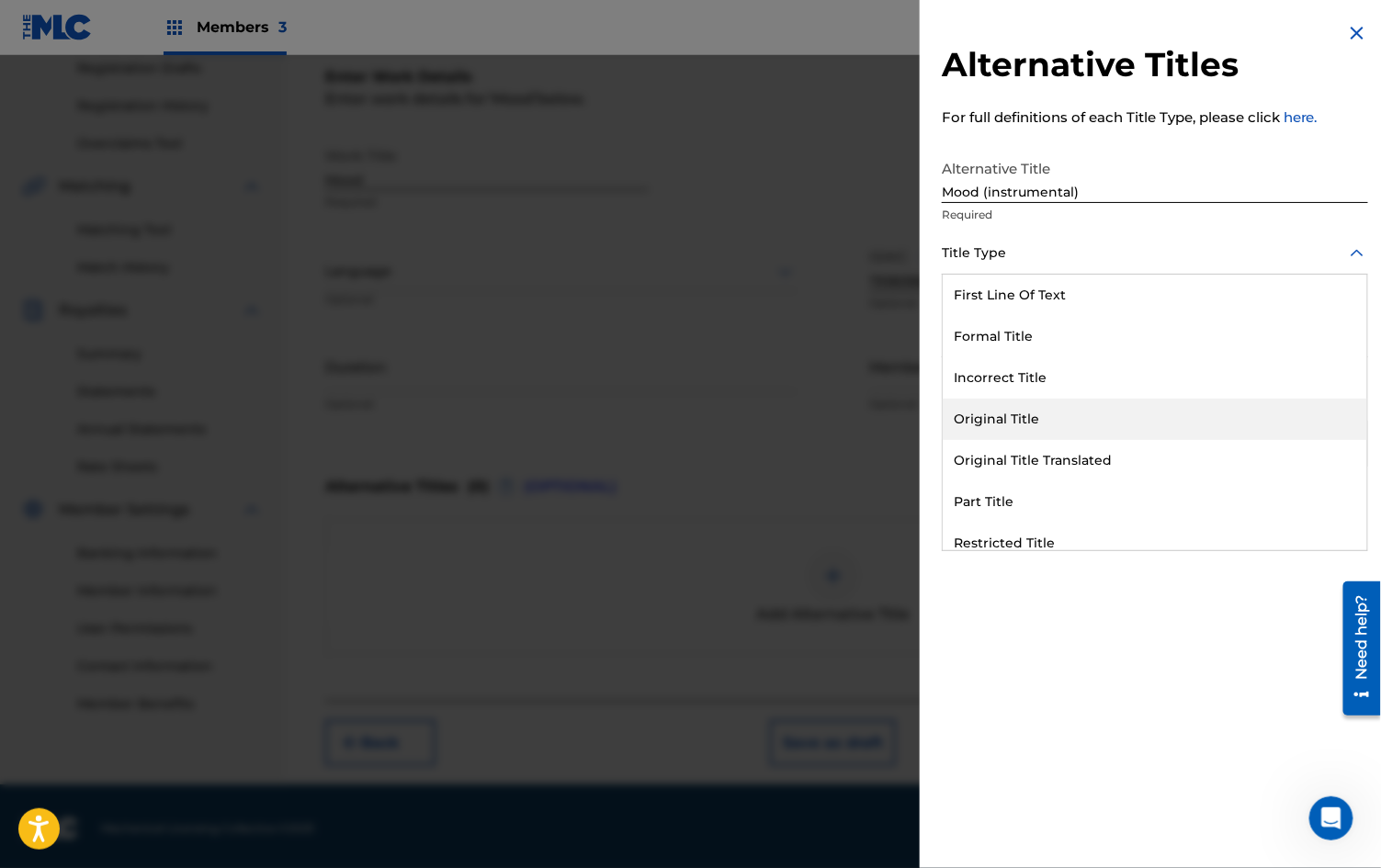 click on "Original Title" at bounding box center (1155, 419) 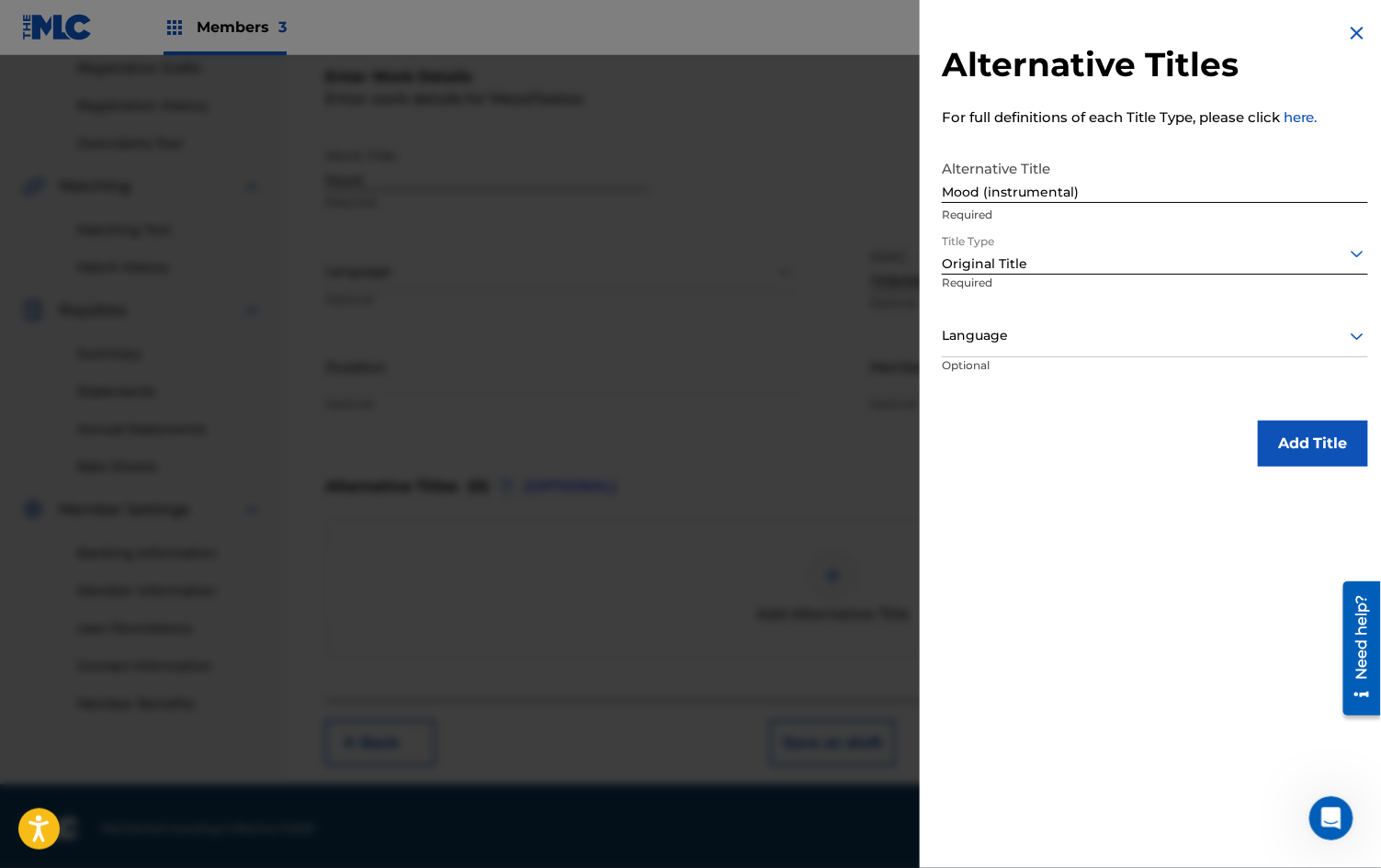 click on "Add Title" at bounding box center (1313, 444) 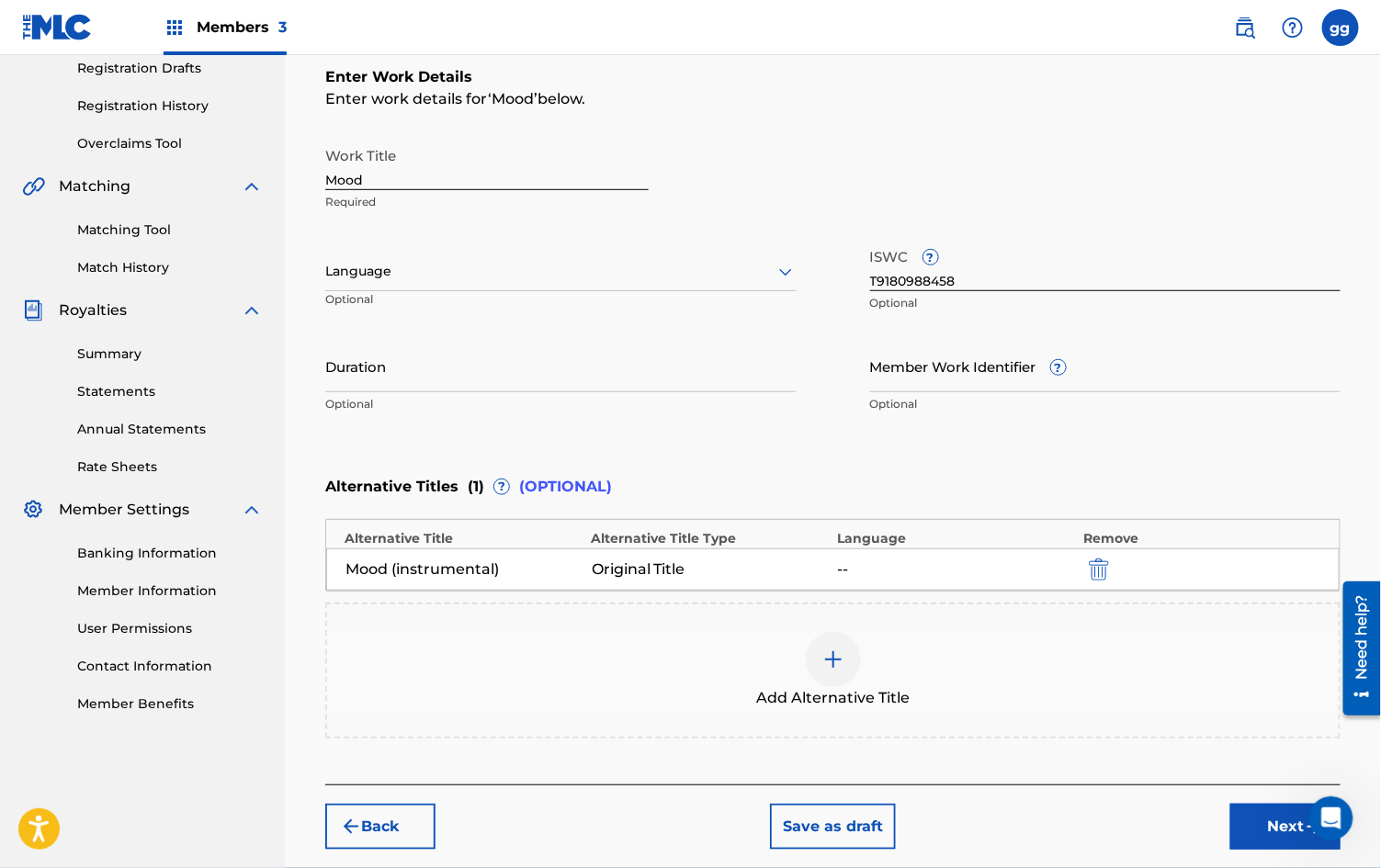 click on "Next" at bounding box center [1285, 827] 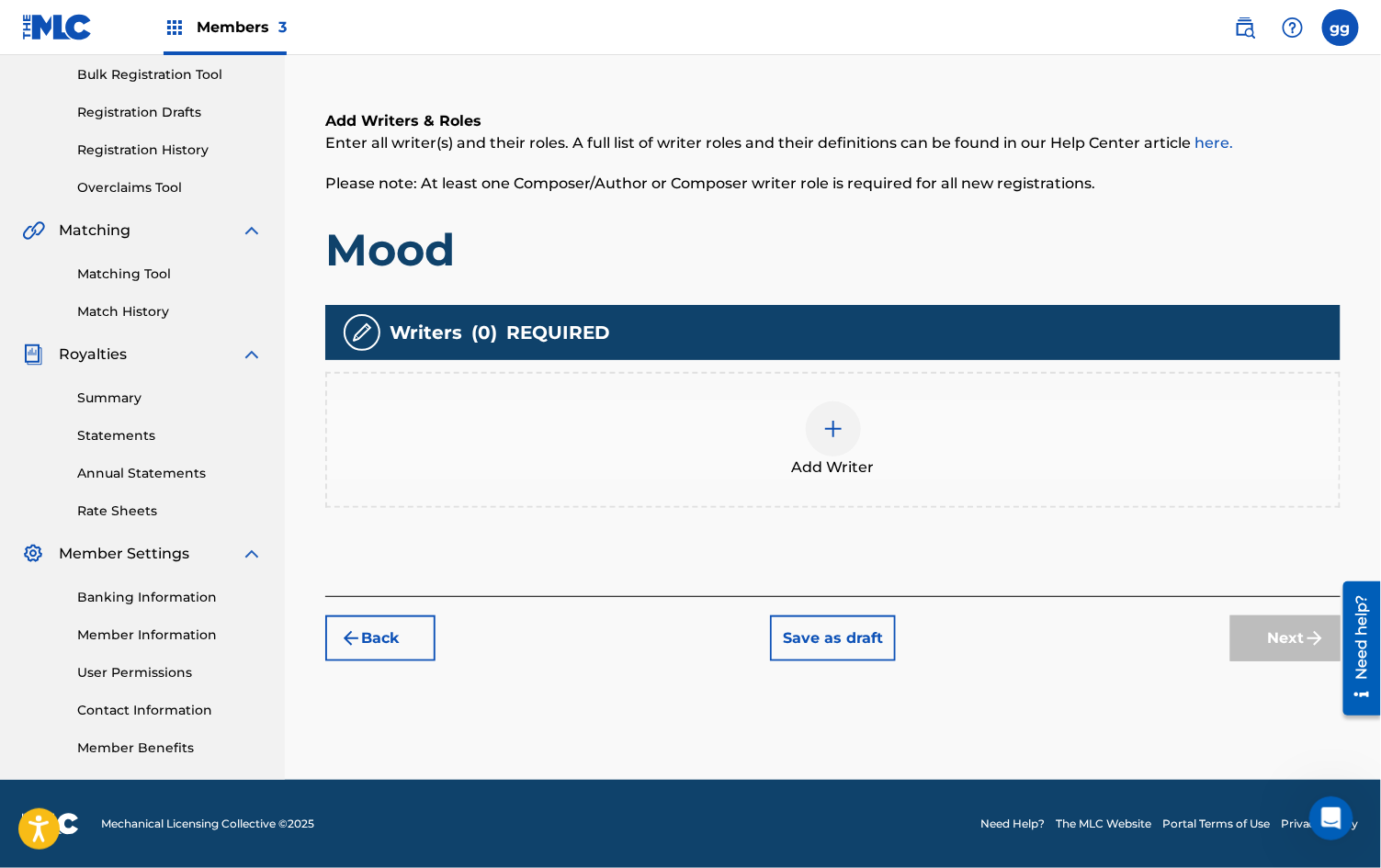 scroll, scrollTop: 302, scrollLeft: 0, axis: vertical 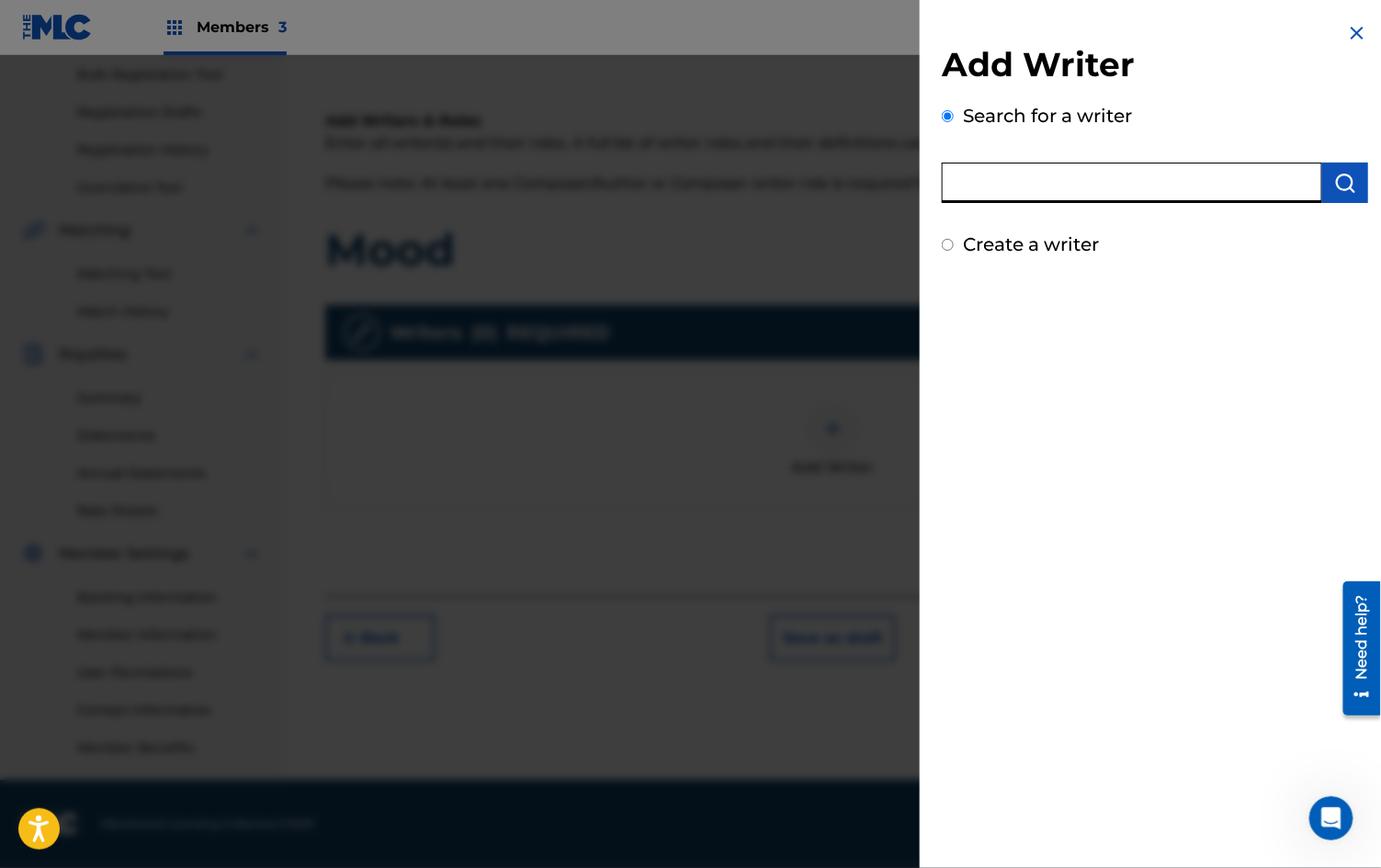 click at bounding box center (1132, 183) 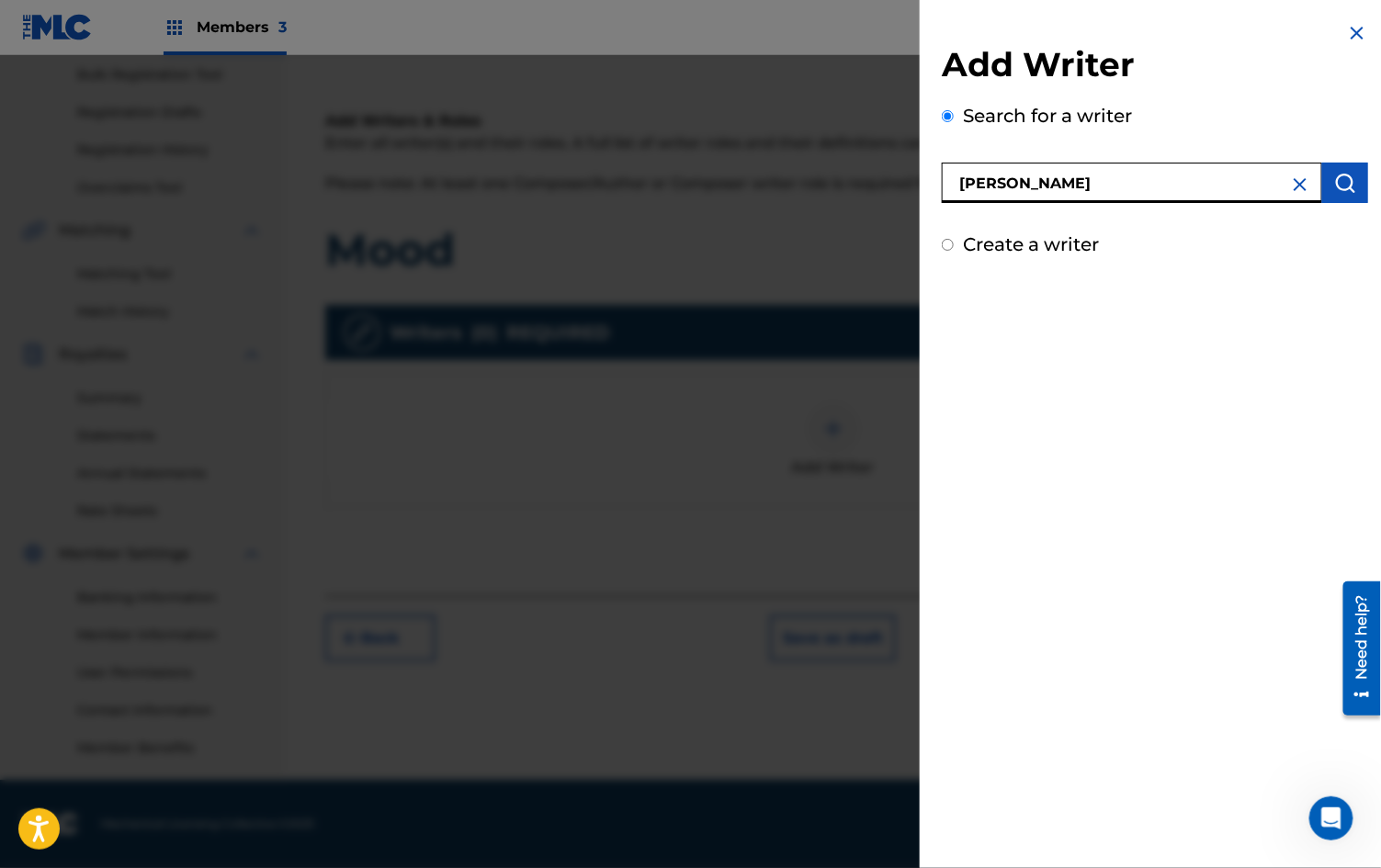 type on "[PERSON_NAME]" 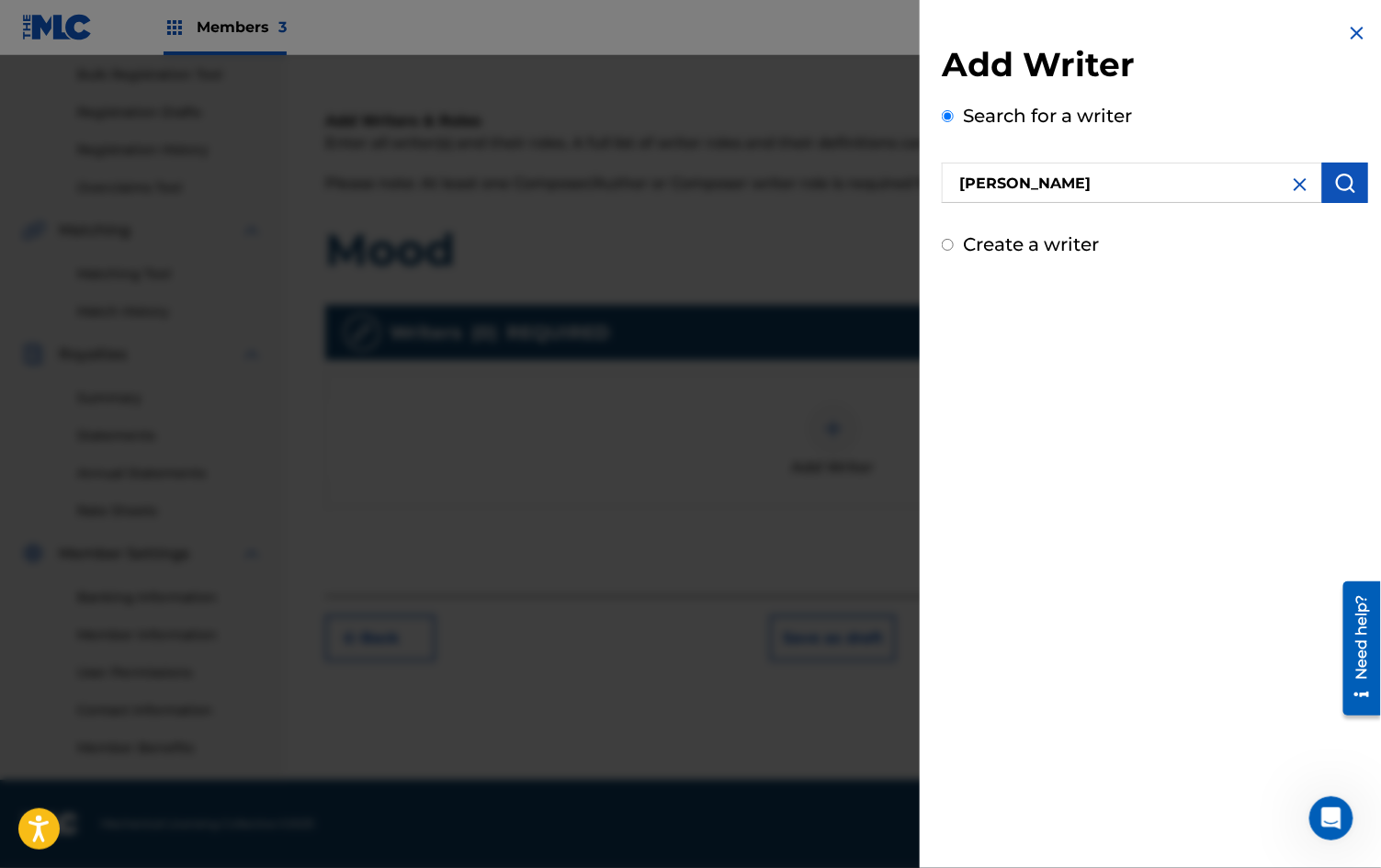 click at bounding box center [1345, 183] 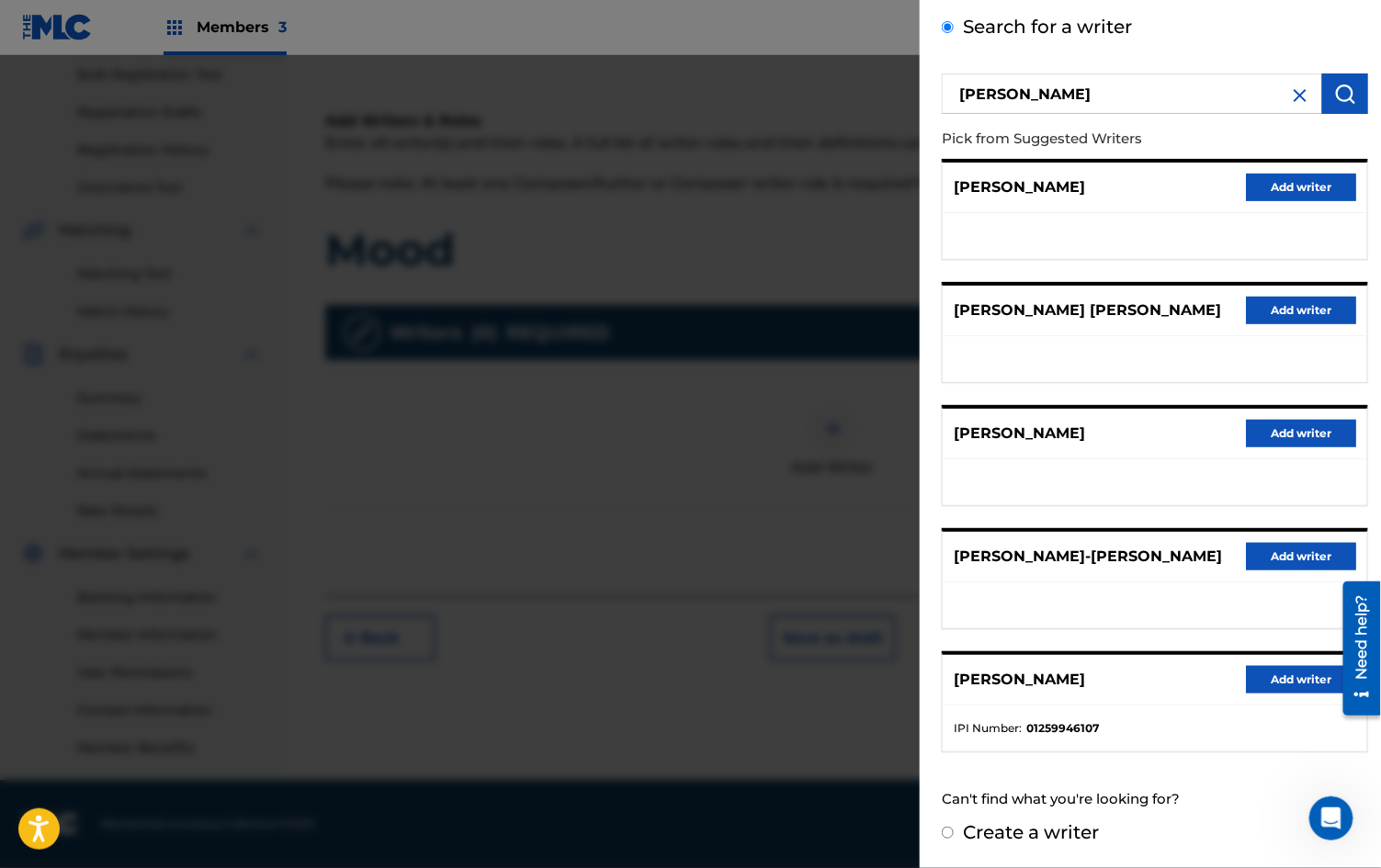 scroll, scrollTop: 132, scrollLeft: 0, axis: vertical 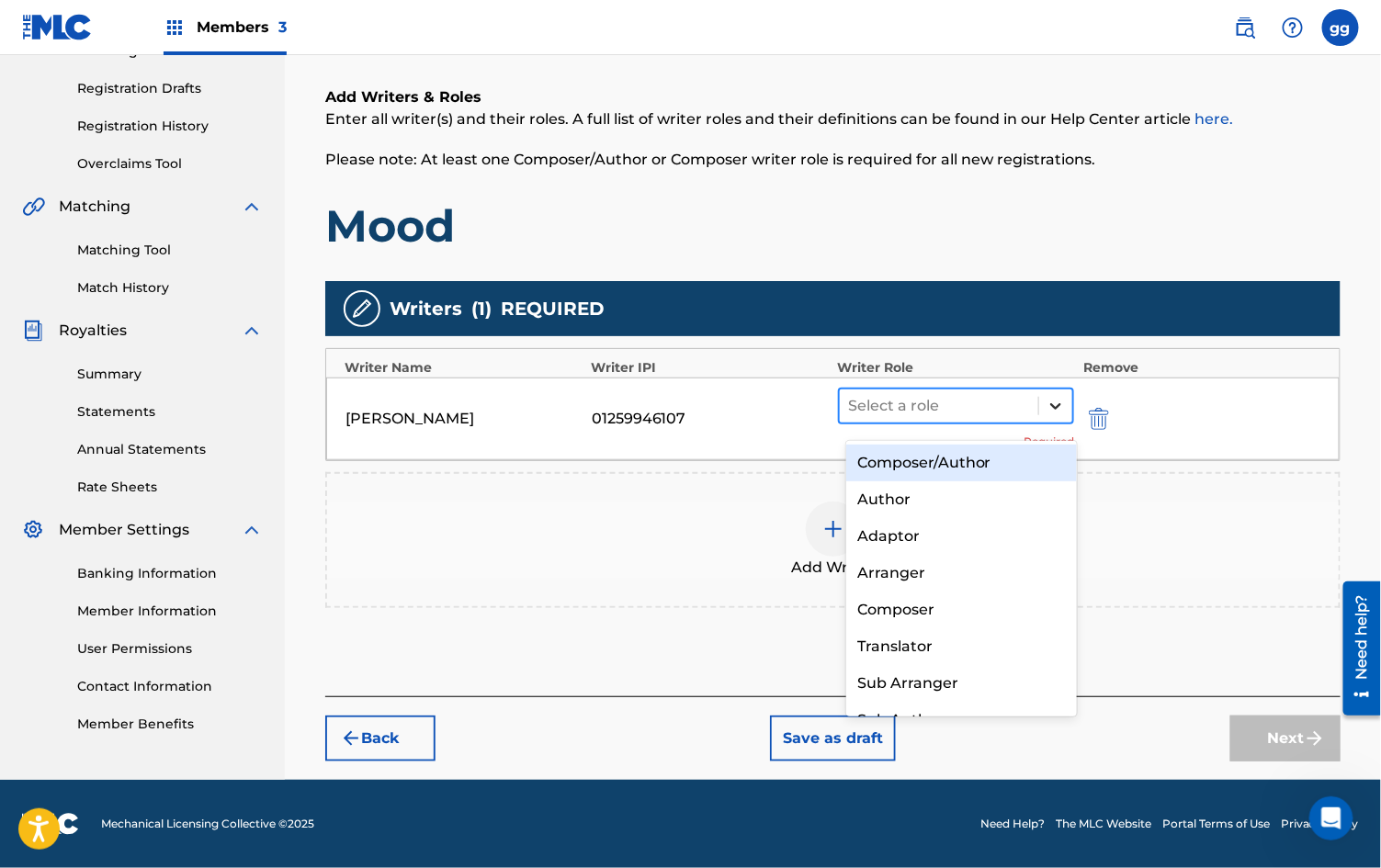 click 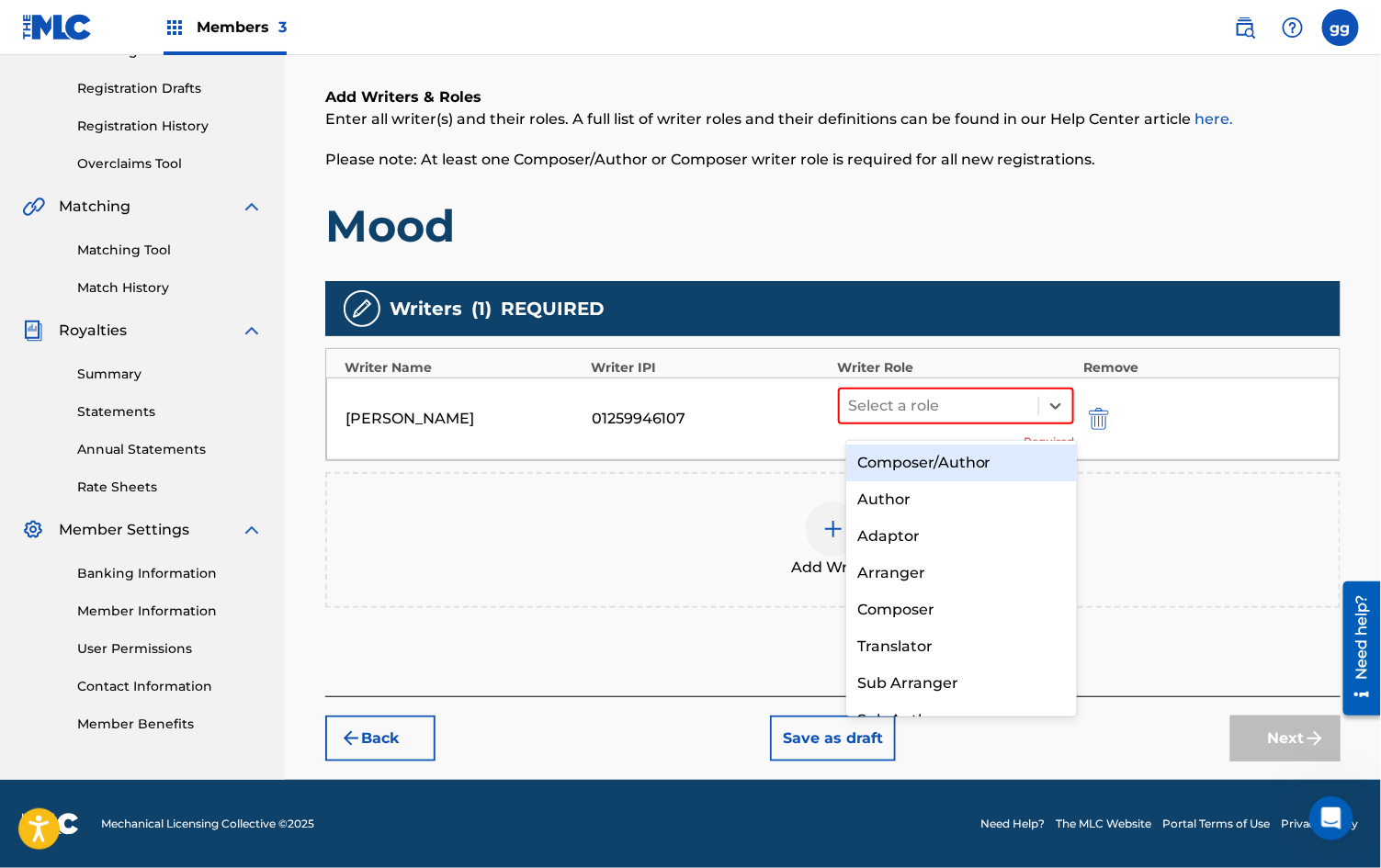 click on "Composer/Author" at bounding box center [961, 463] 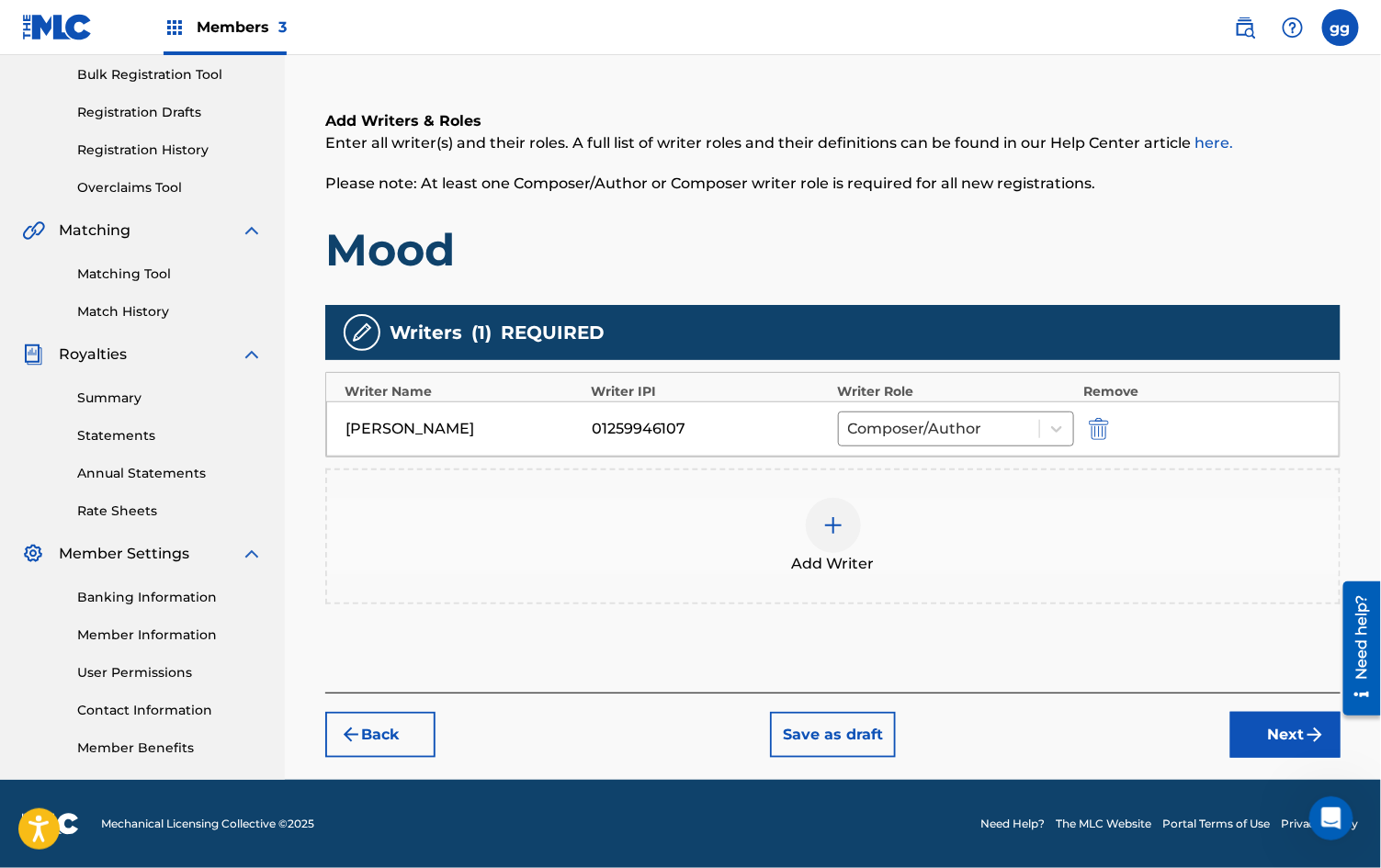 click at bounding box center [833, 525] 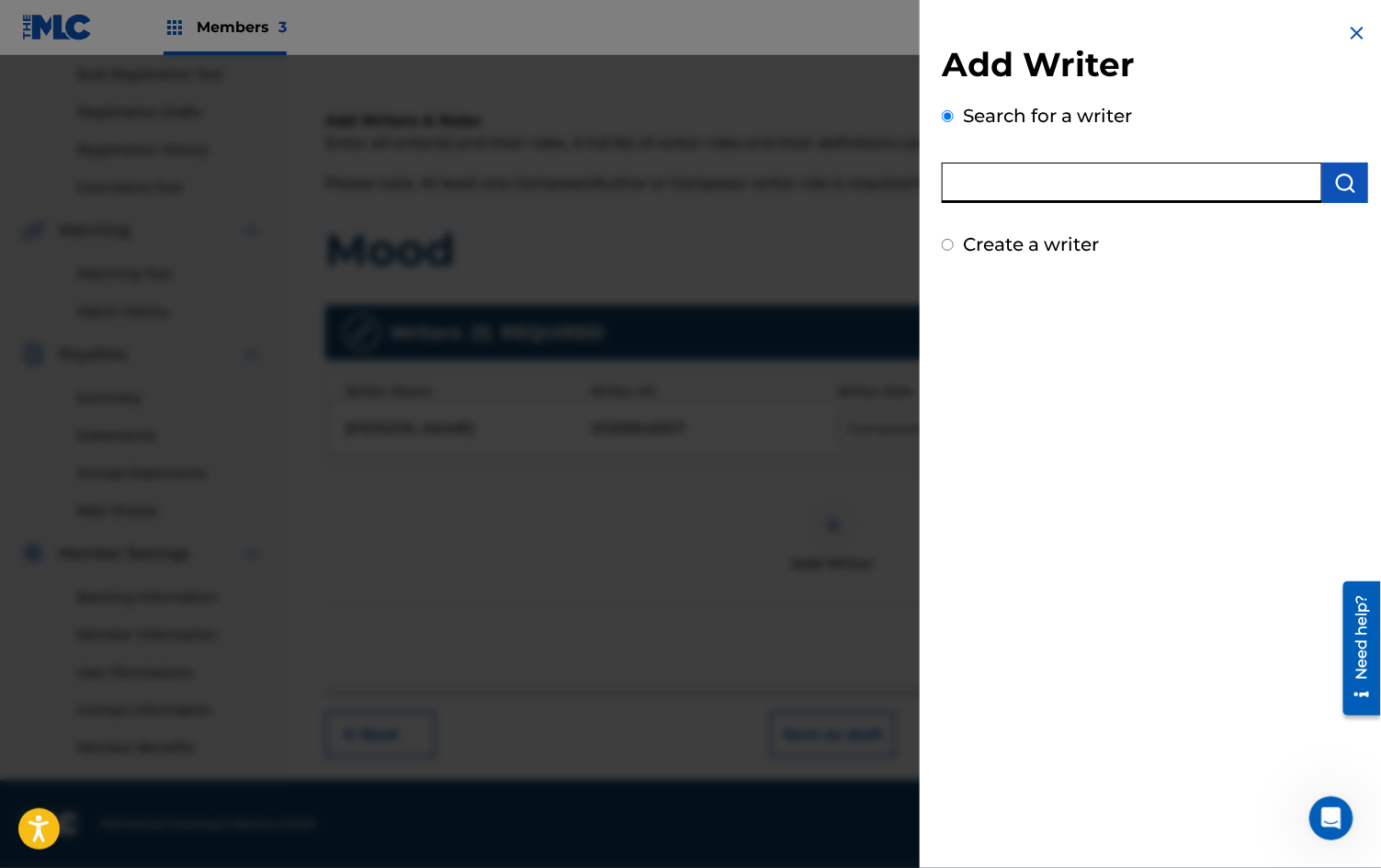 click at bounding box center (1132, 183) 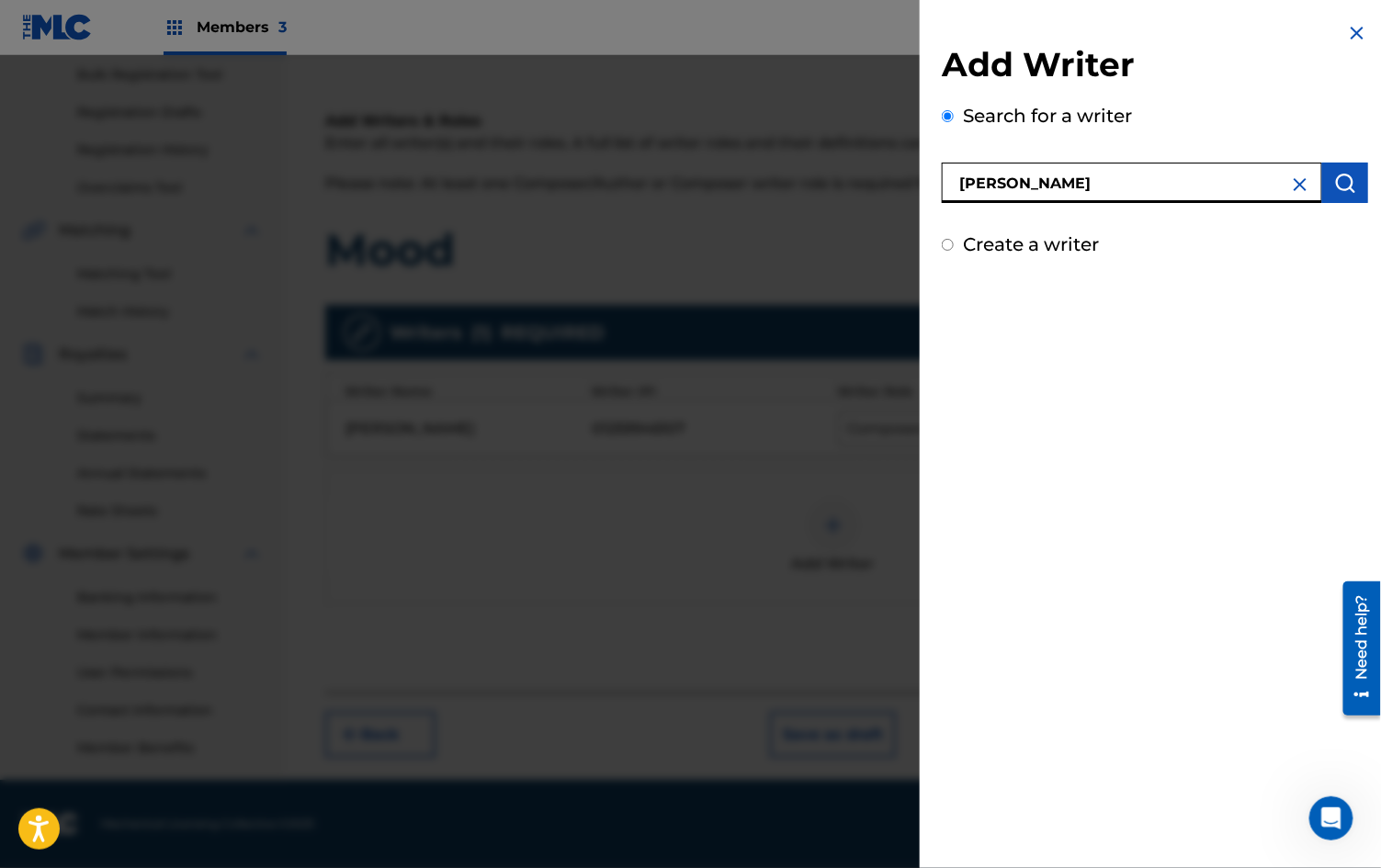 type on "[PERSON_NAME]" 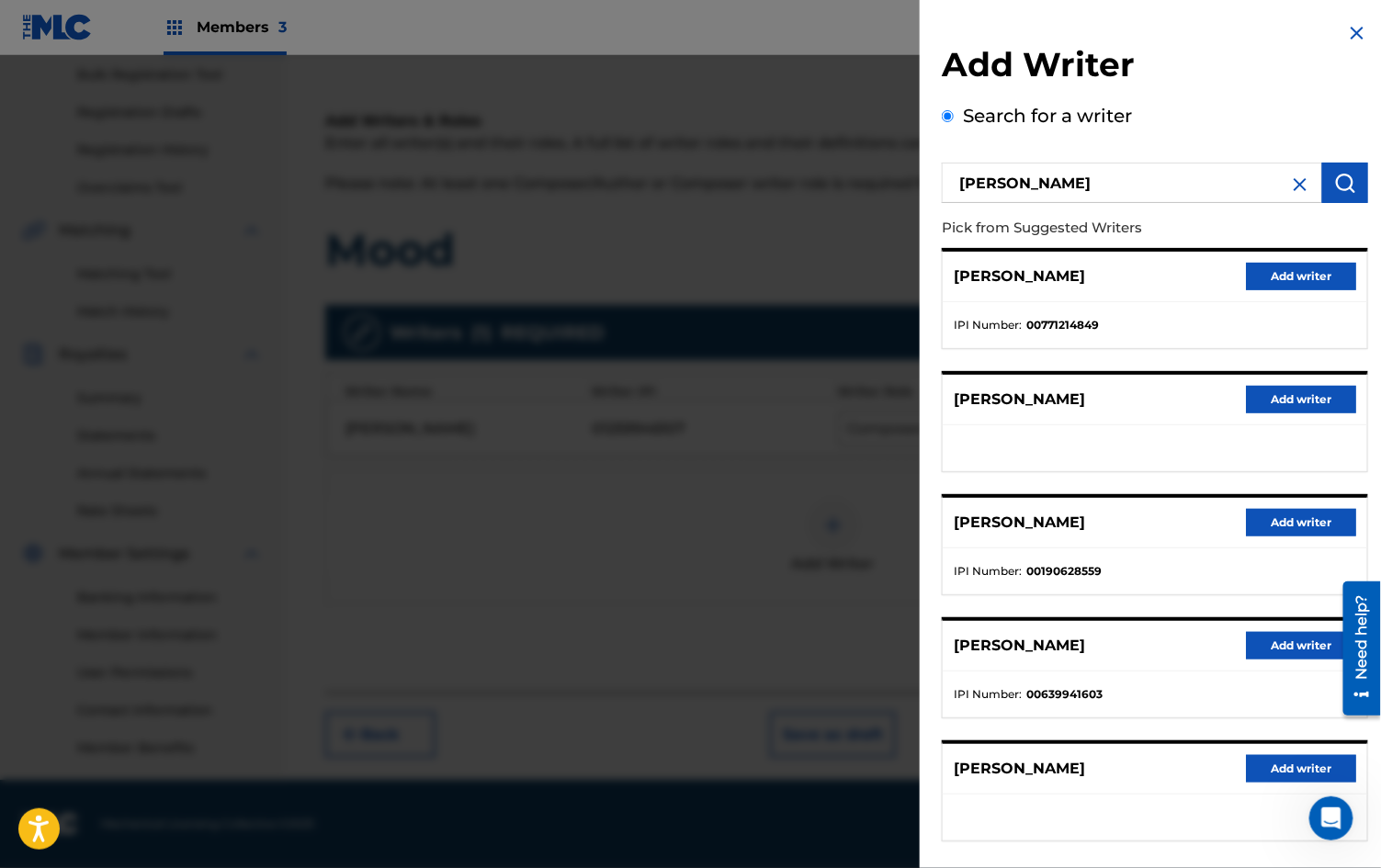 click on "Add writer" at bounding box center (1301, 276) 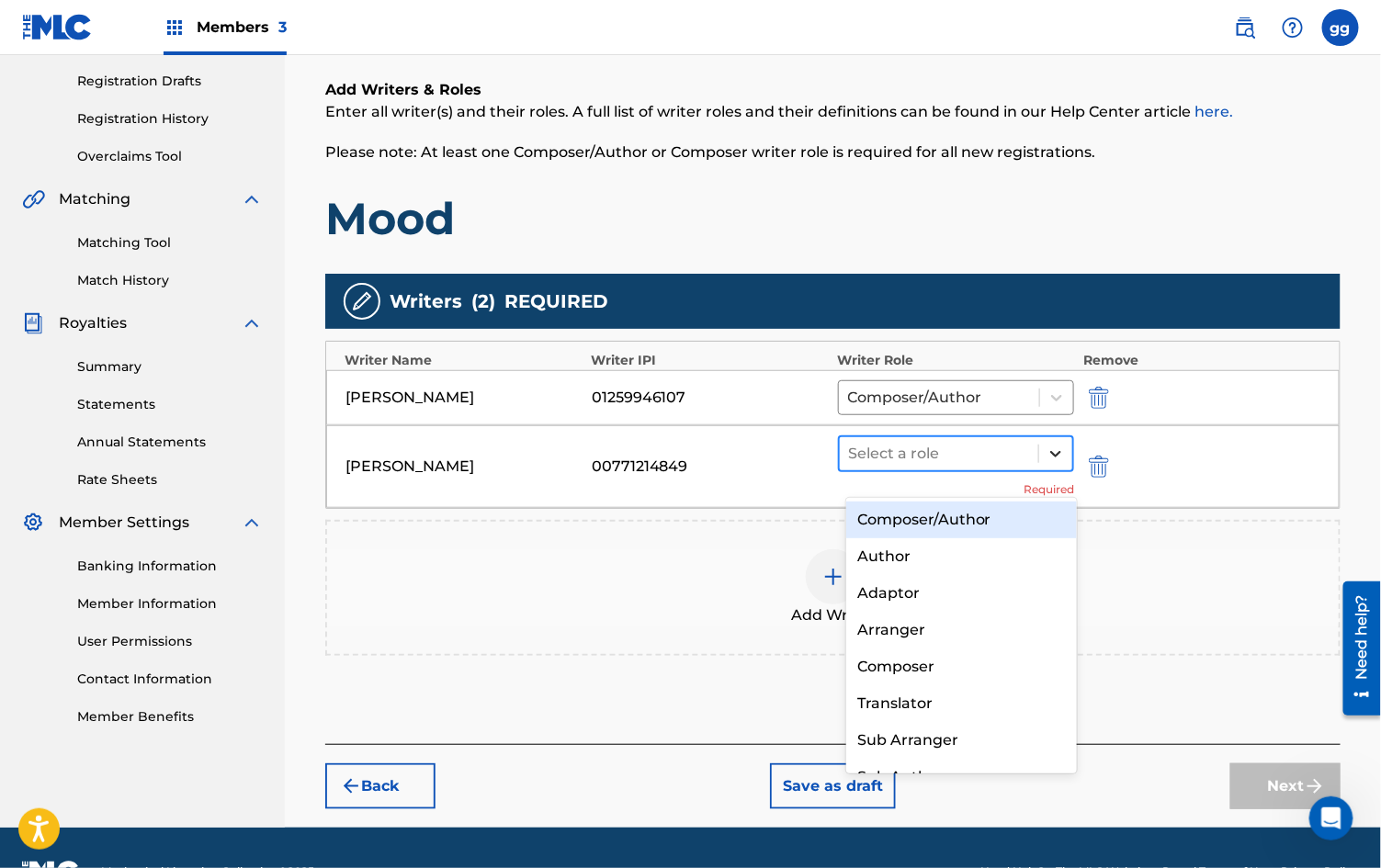 click 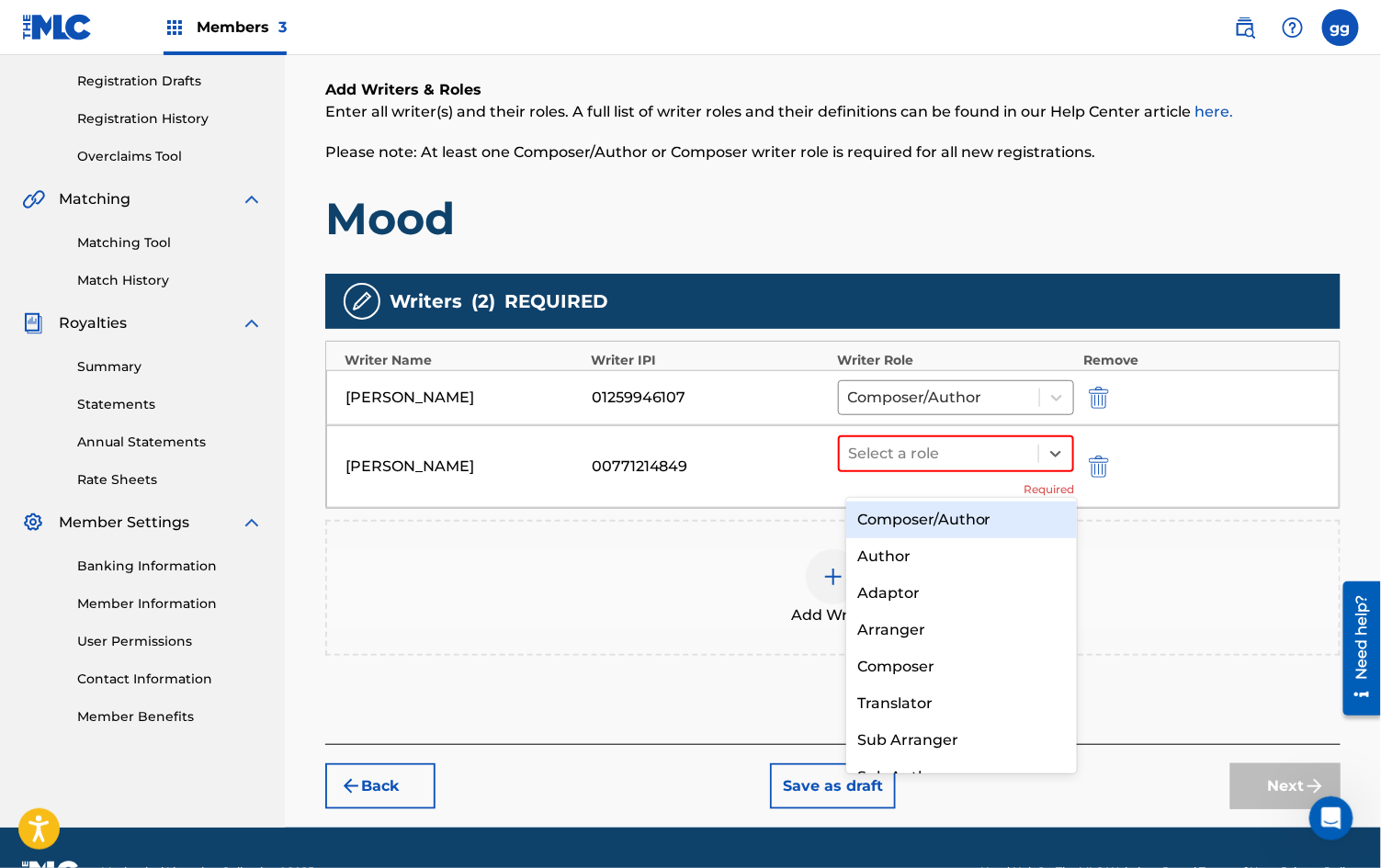 click on "Composer/Author" at bounding box center (961, 520) 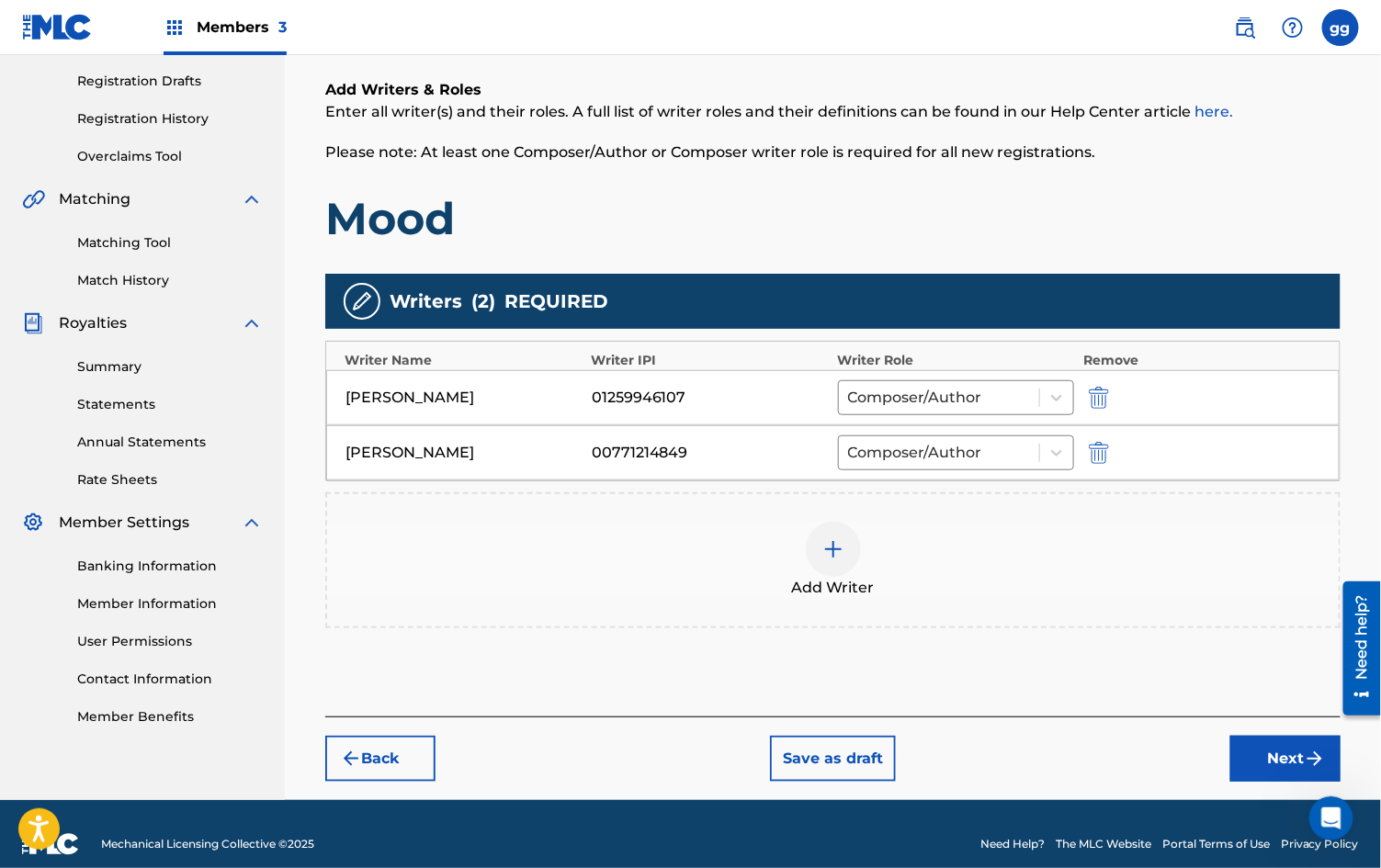 click on "Next" at bounding box center (1285, 759) 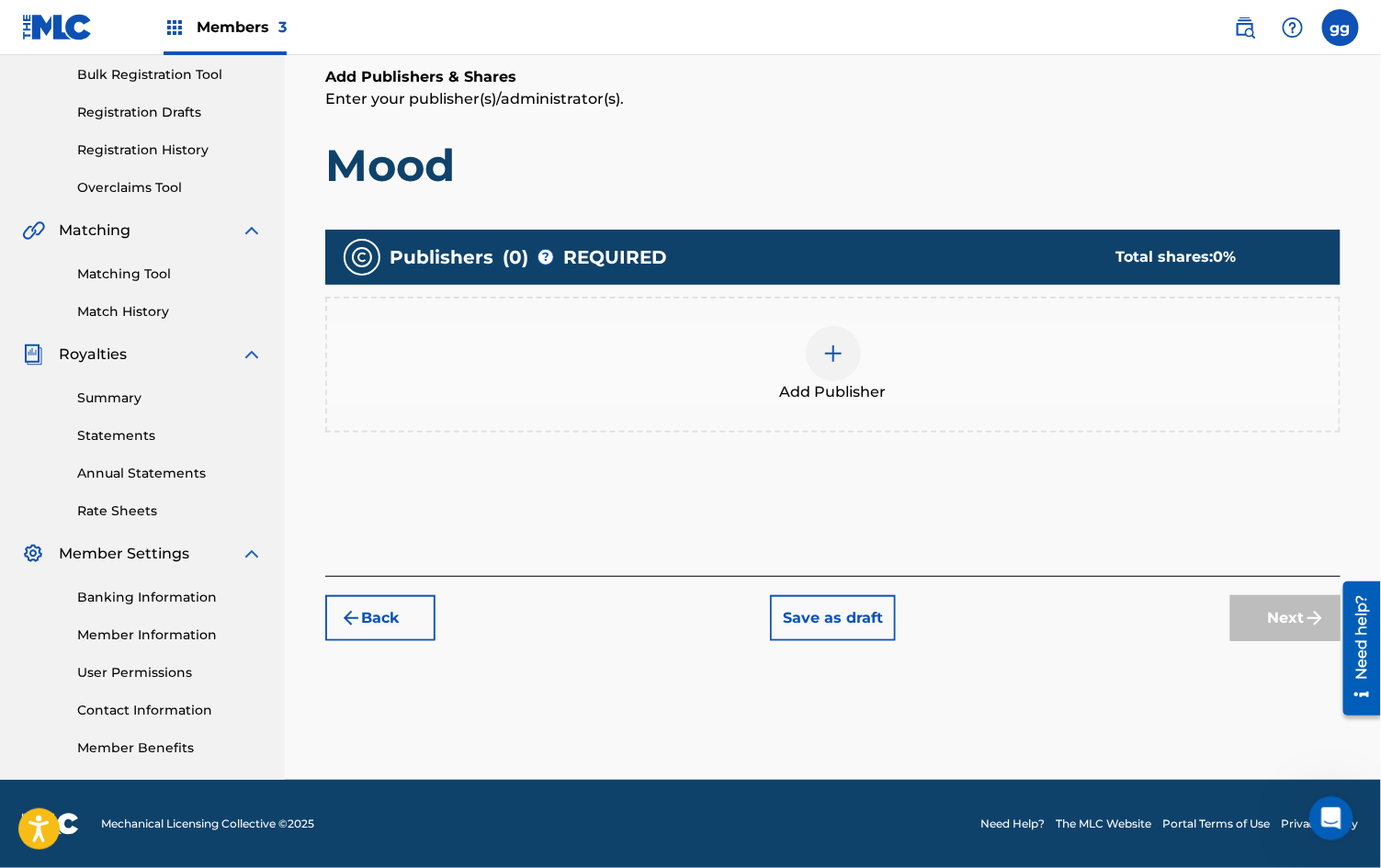 scroll, scrollTop: 82, scrollLeft: 0, axis: vertical 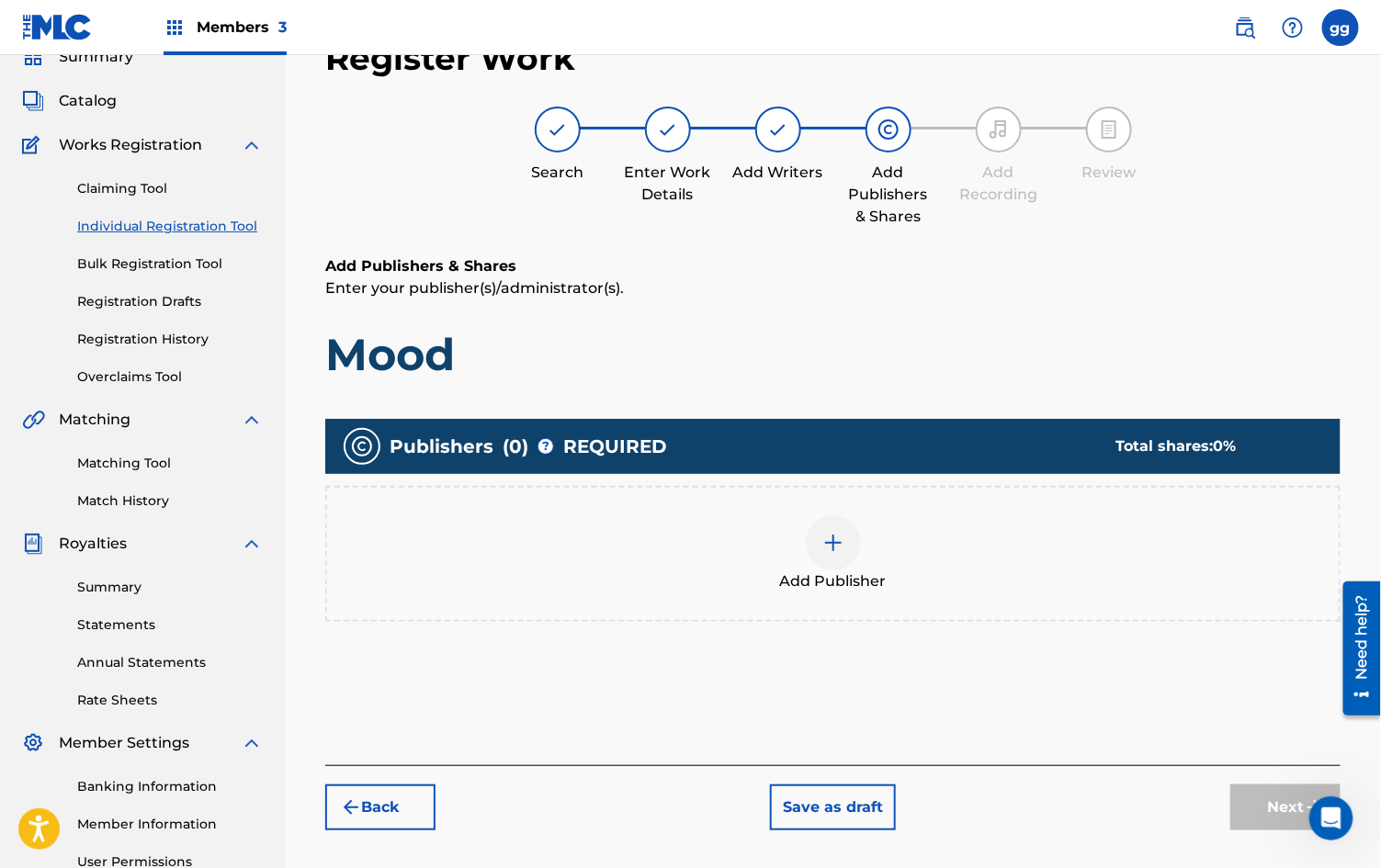 click at bounding box center (833, 543) 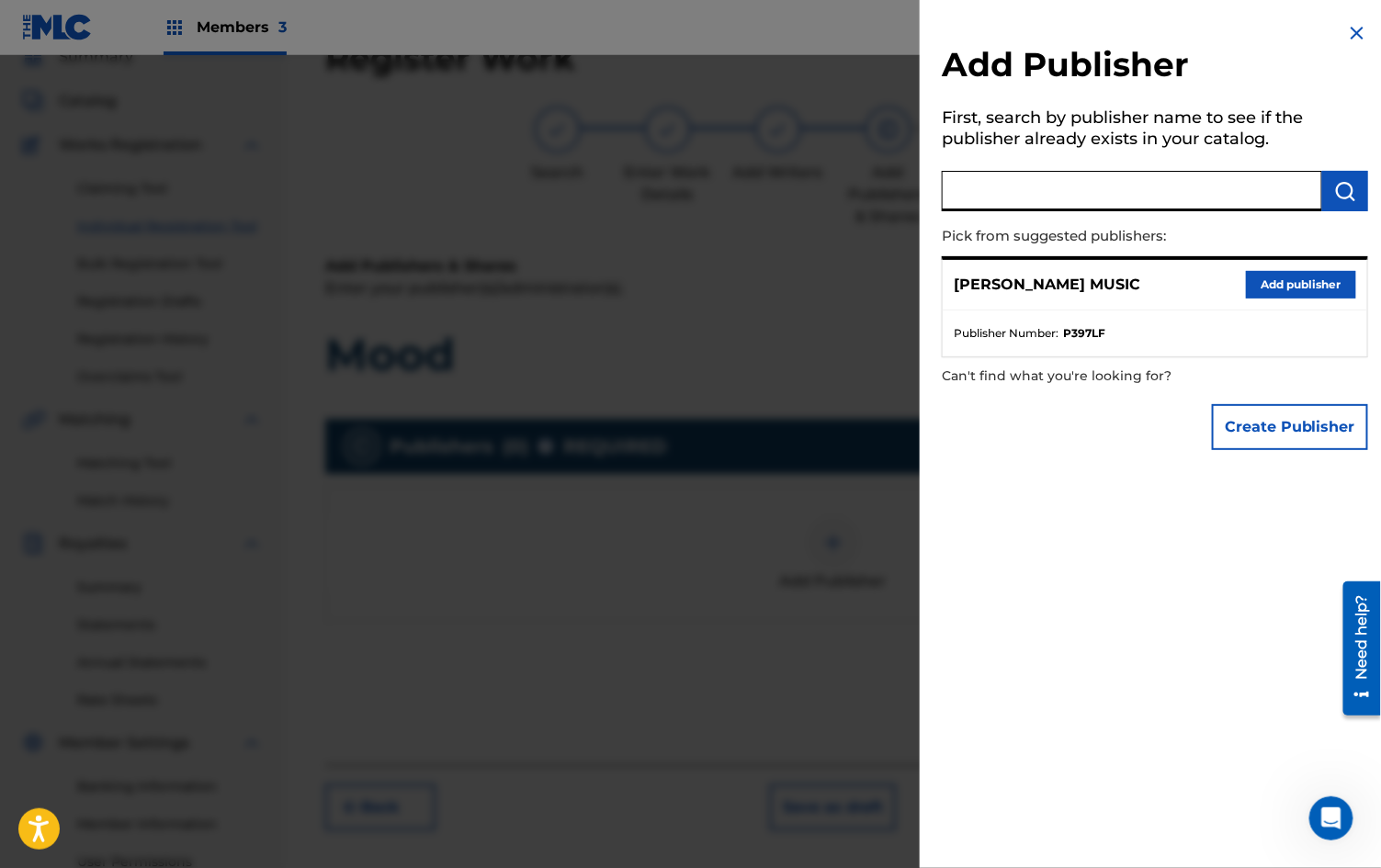 click at bounding box center [1132, 191] 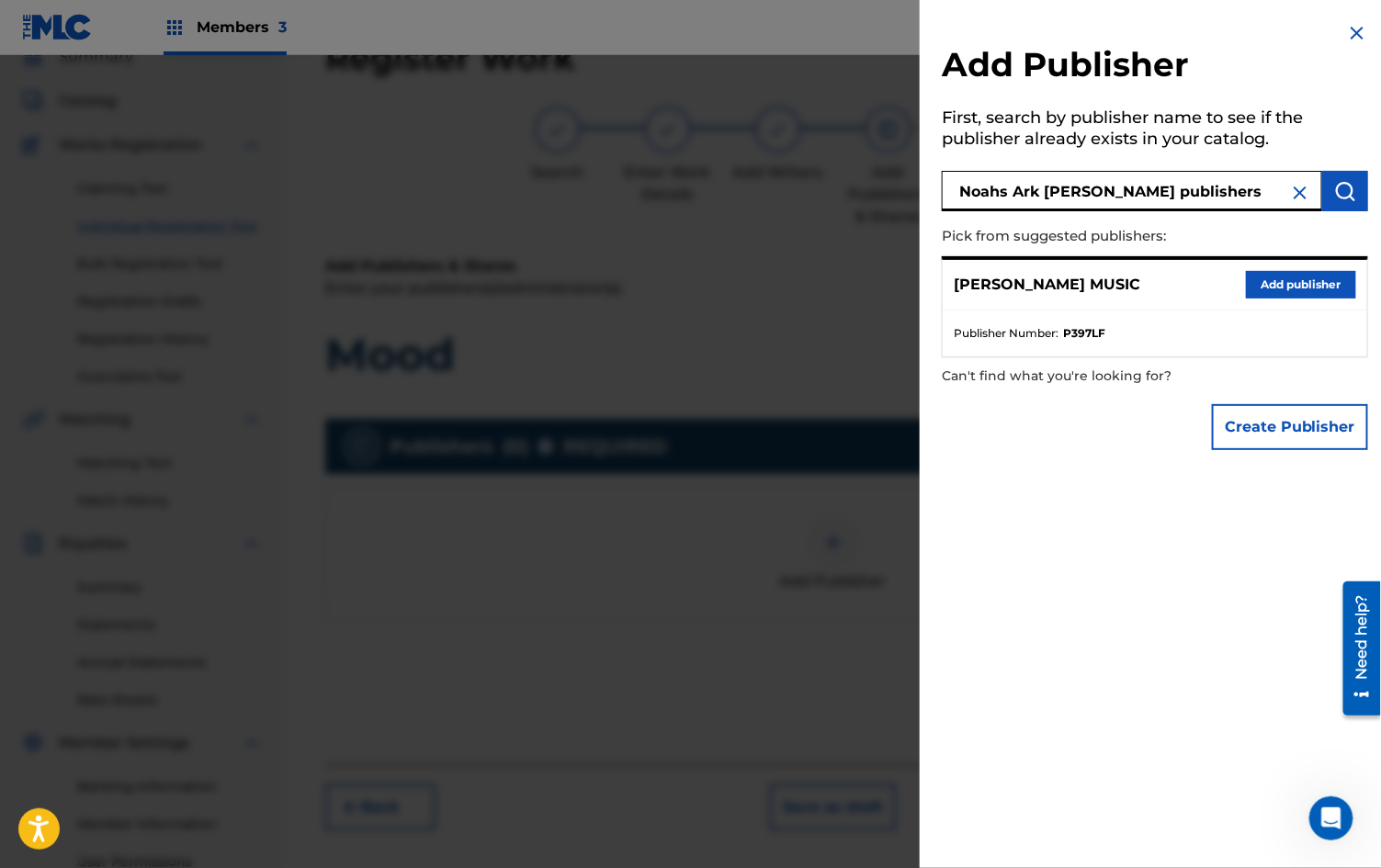 type on "Noahs Ark [PERSON_NAME] publishers" 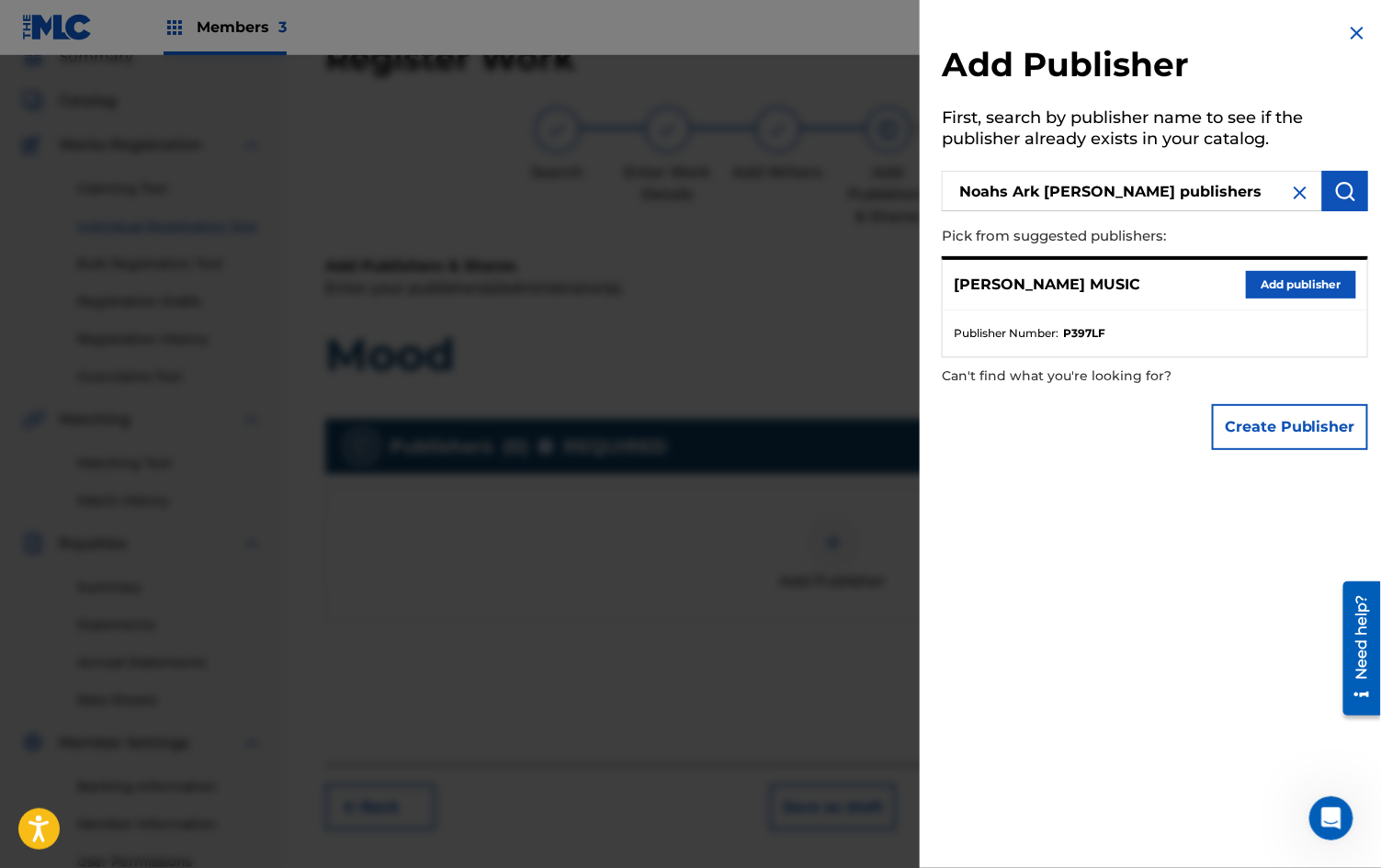 click at bounding box center [1345, 191] 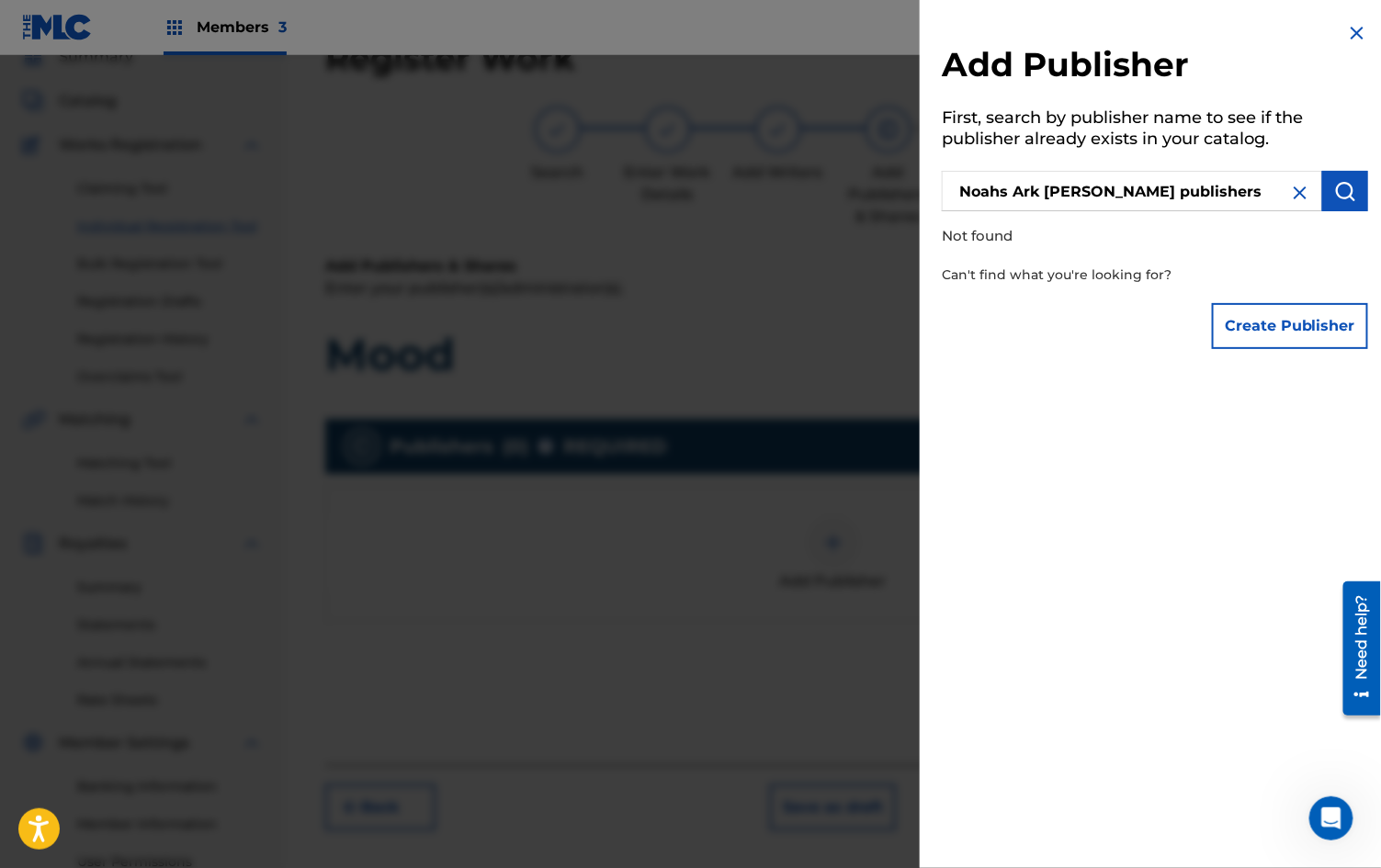 click on "Create Publisher" at bounding box center [1290, 326] 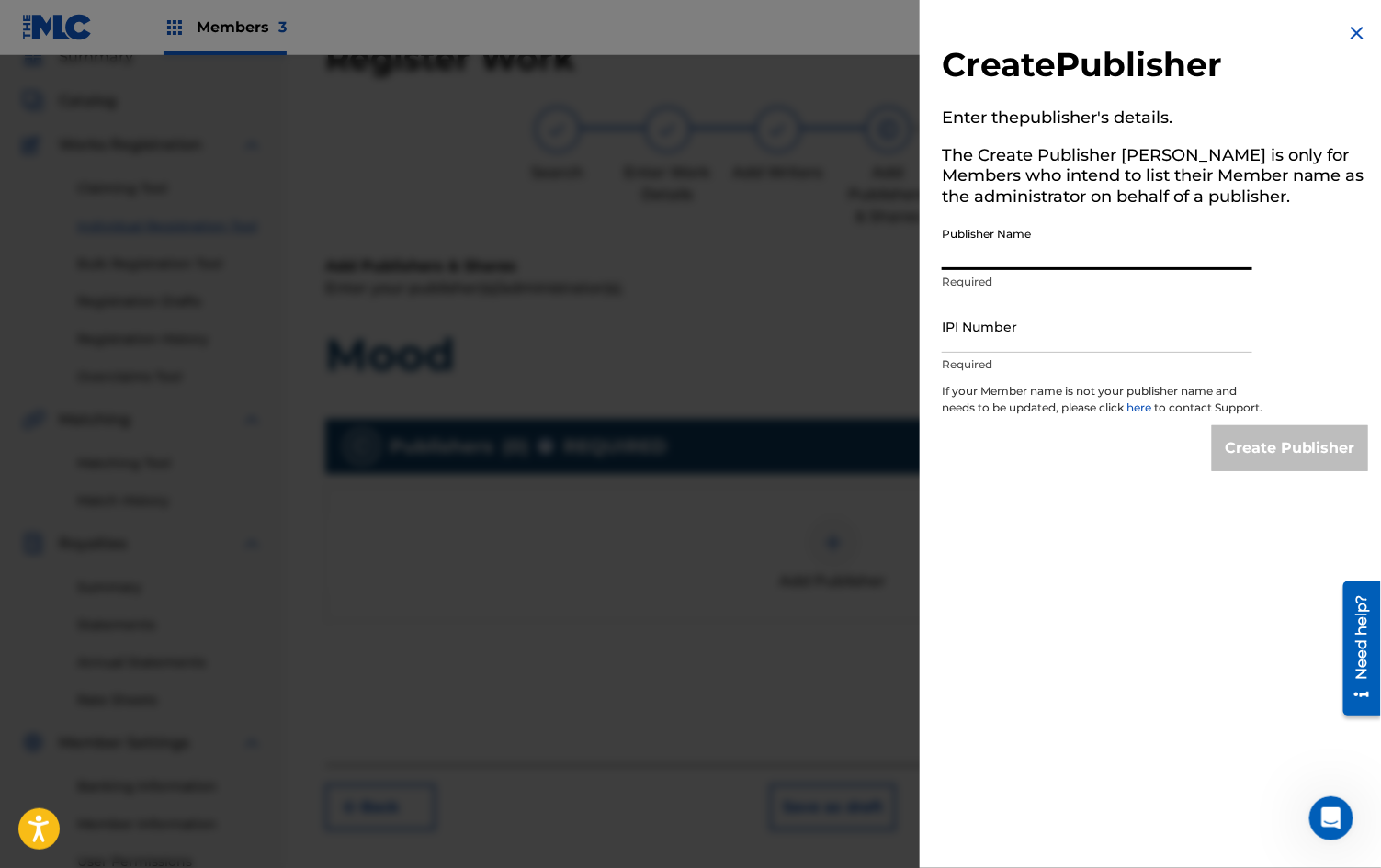 click on "Publisher Name" at bounding box center (1097, 243) 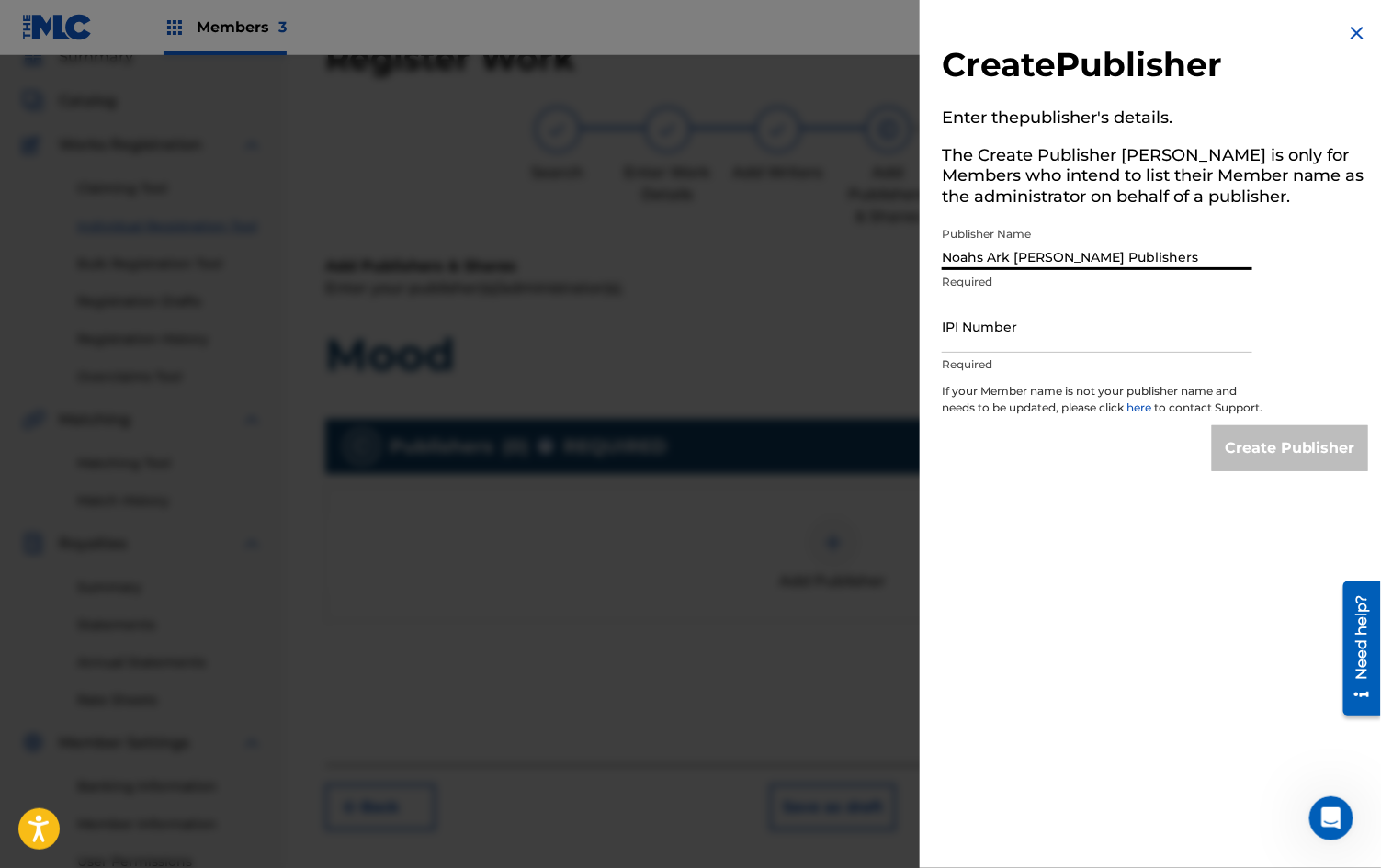 type on "Noahs Ark [PERSON_NAME] Publishers" 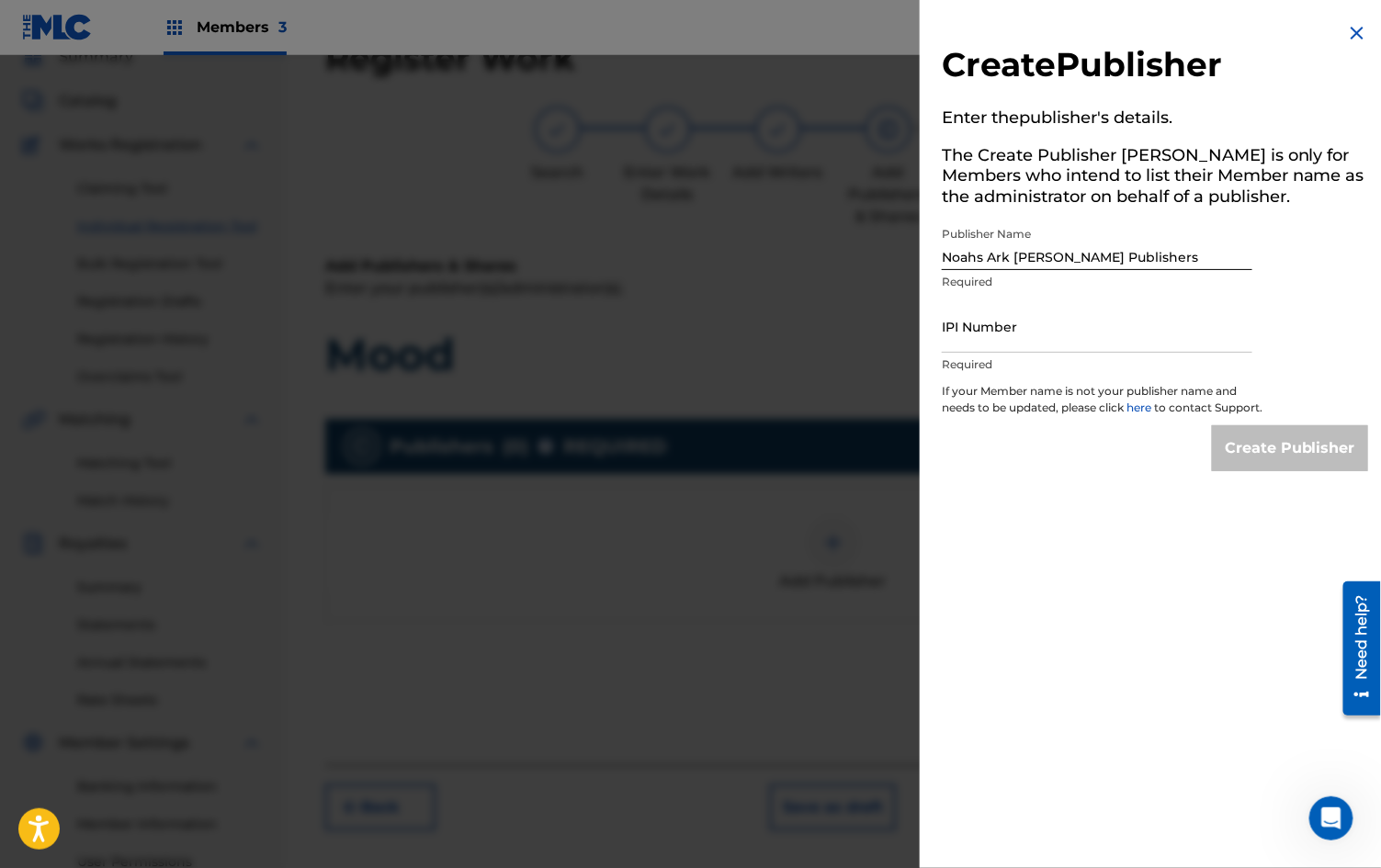 click on "Required" at bounding box center [1097, 365] 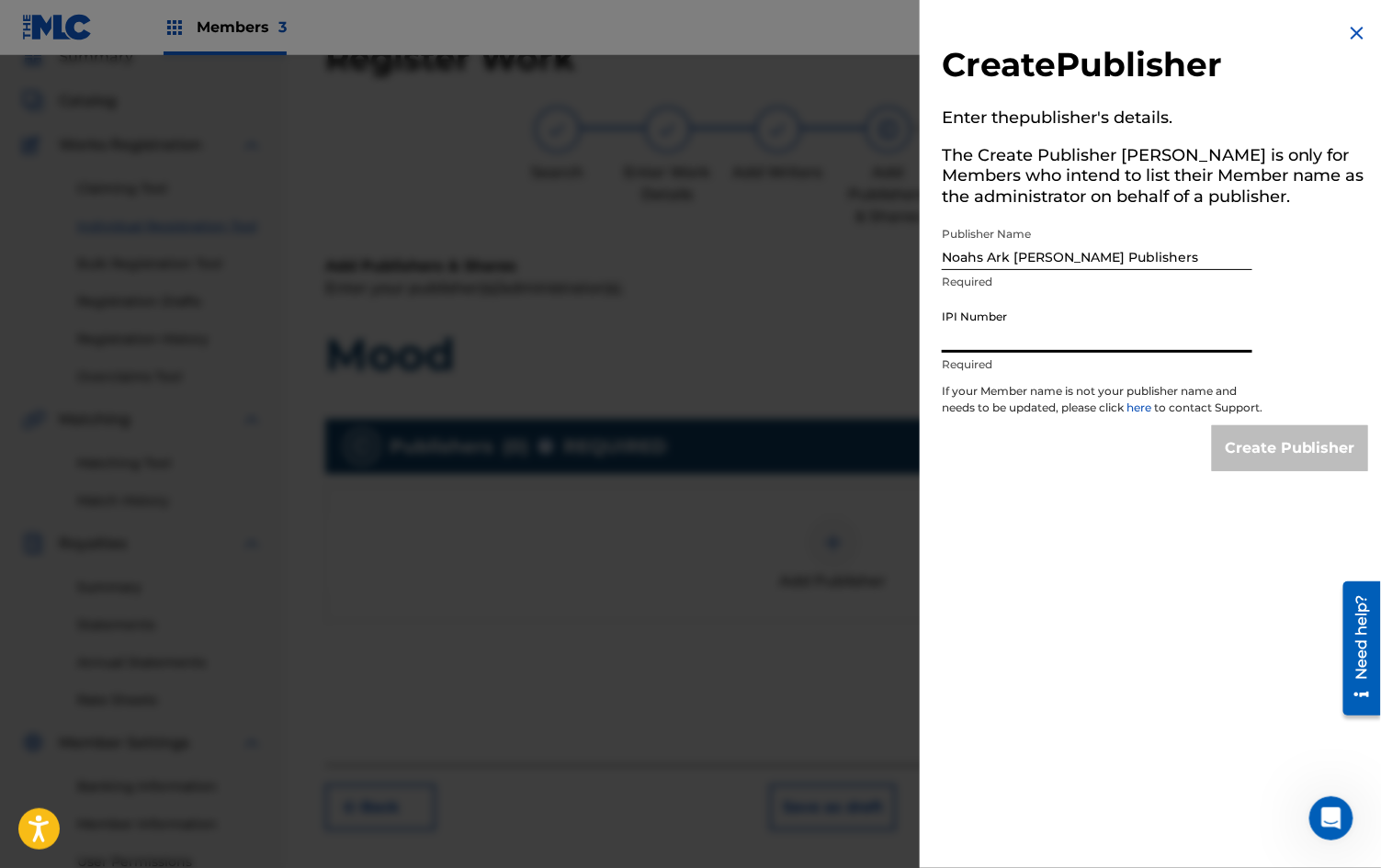 click on "IPI Number" at bounding box center [1097, 326] 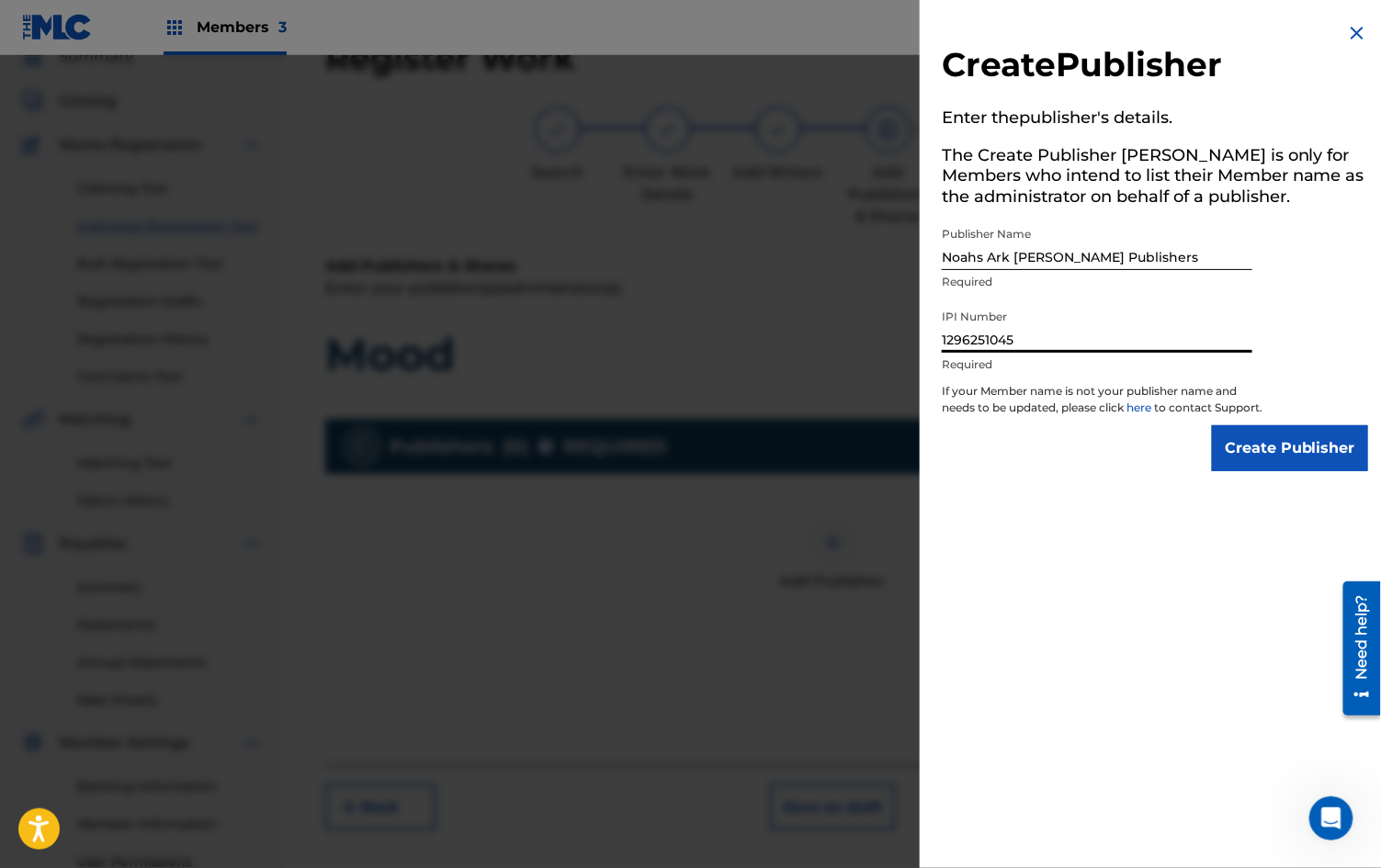 type on "1296251045" 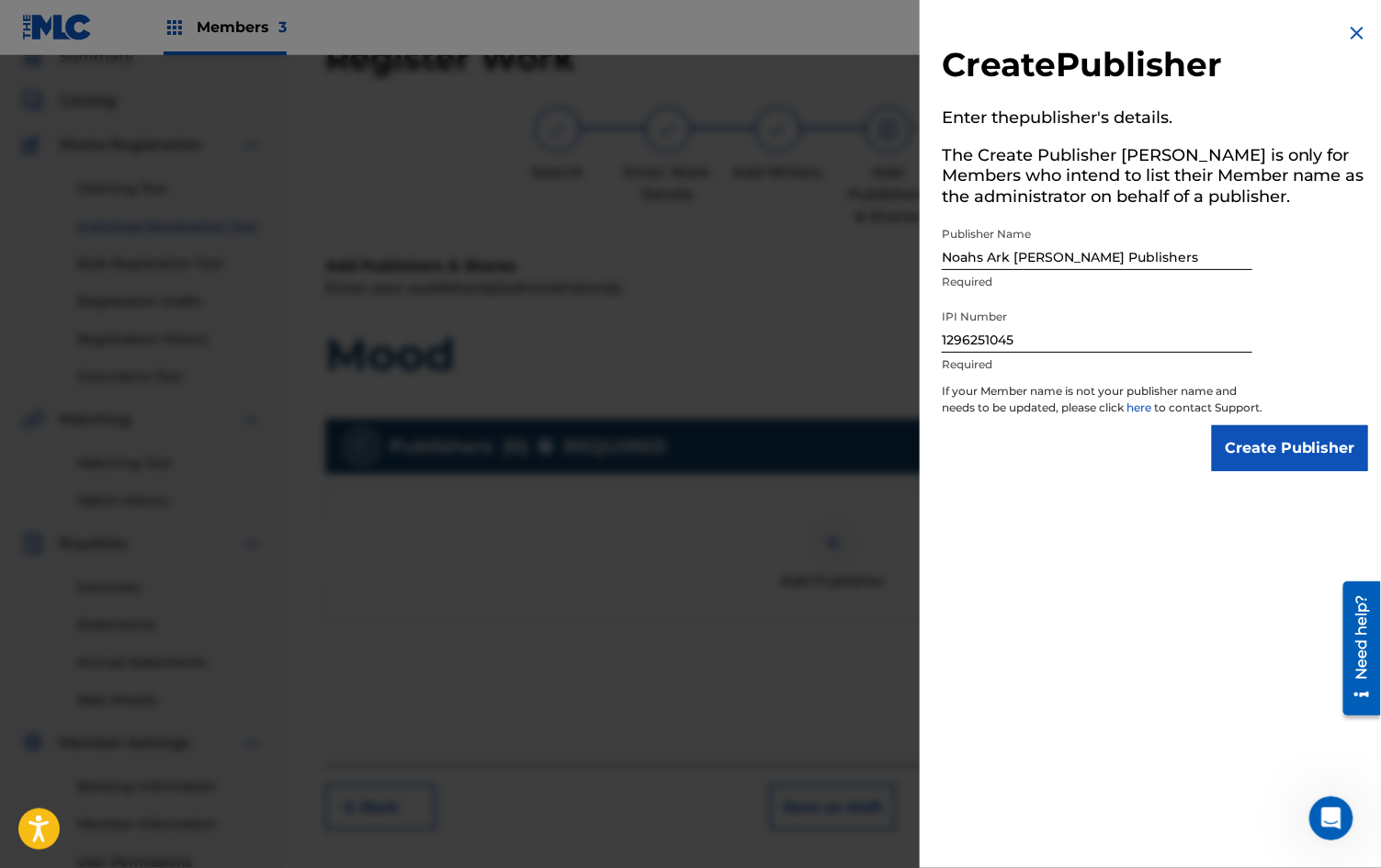 click on "Create Publisher" at bounding box center [1290, 448] 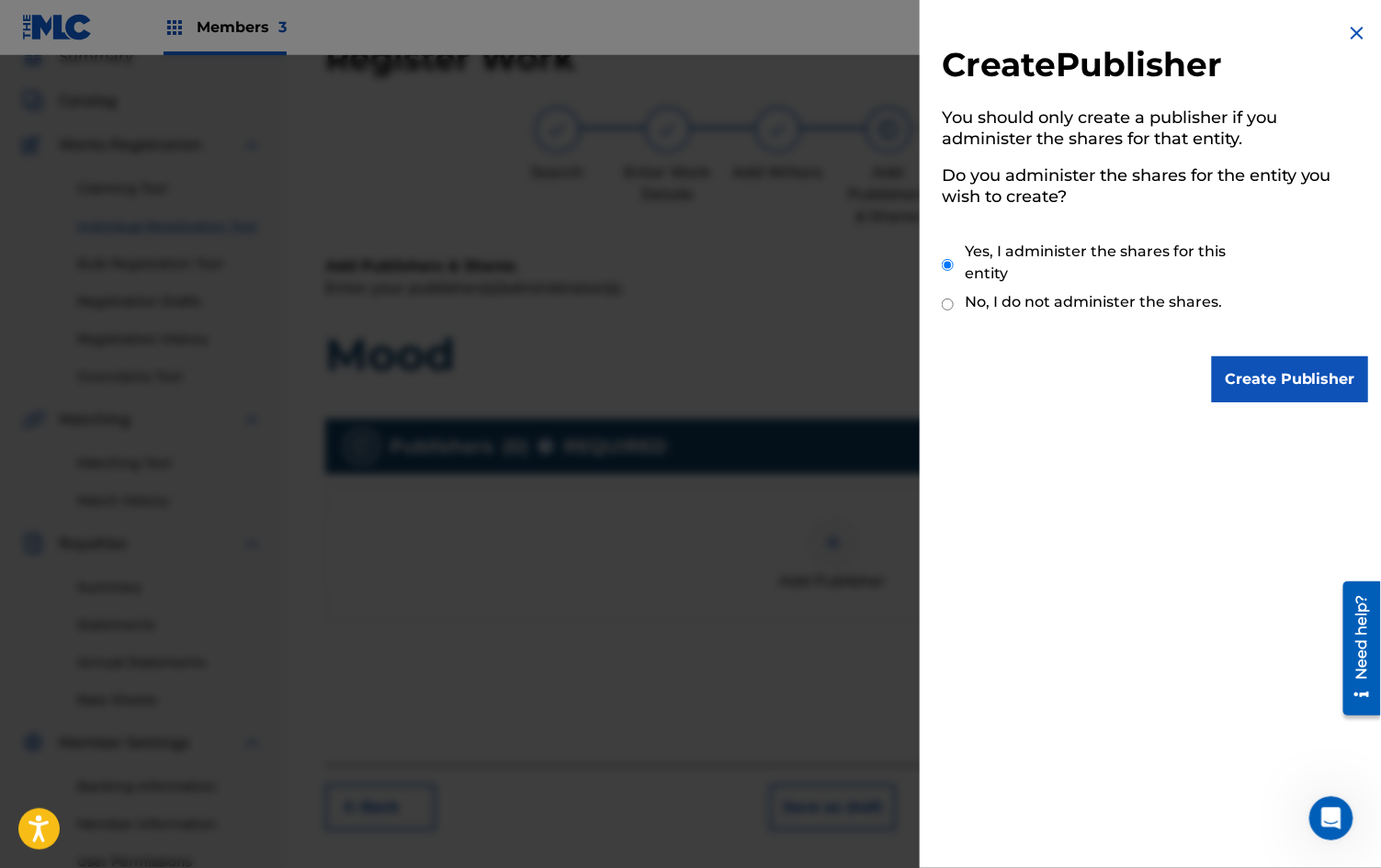 click on "Create Publisher" at bounding box center [1290, 379] 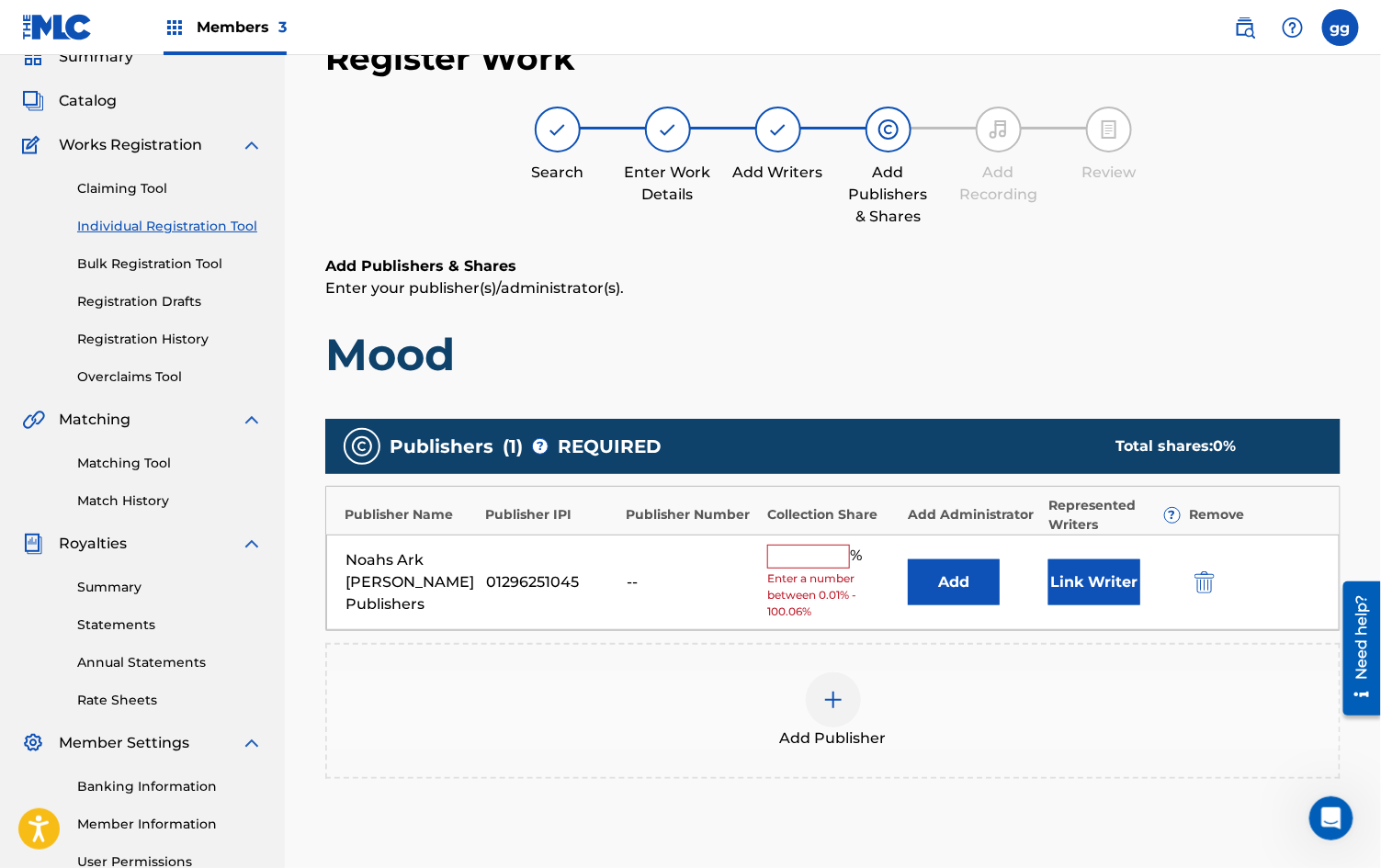 click on "Enter a number between 0.01% - 100.06%" at bounding box center [832, 595] 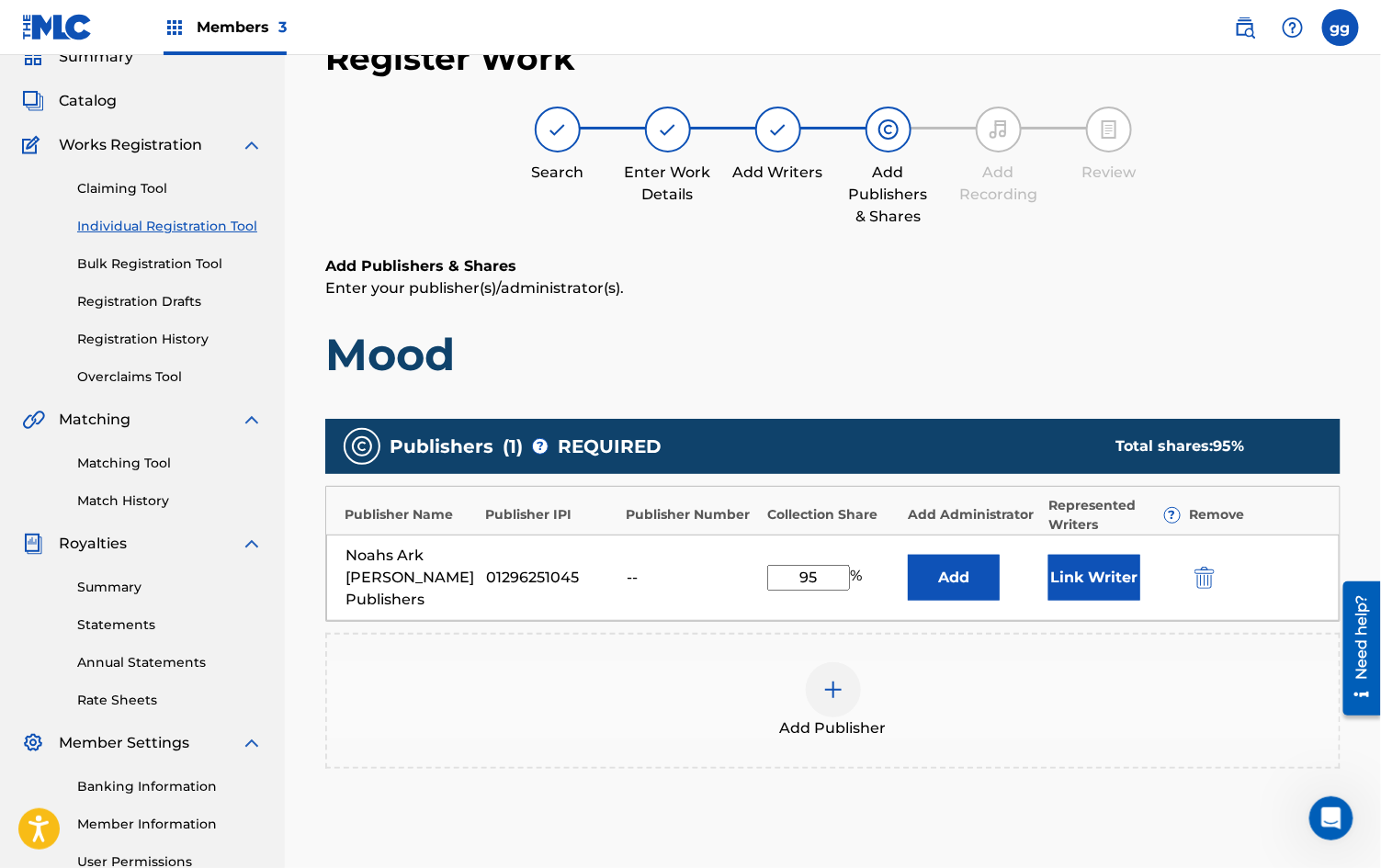 type on "95" 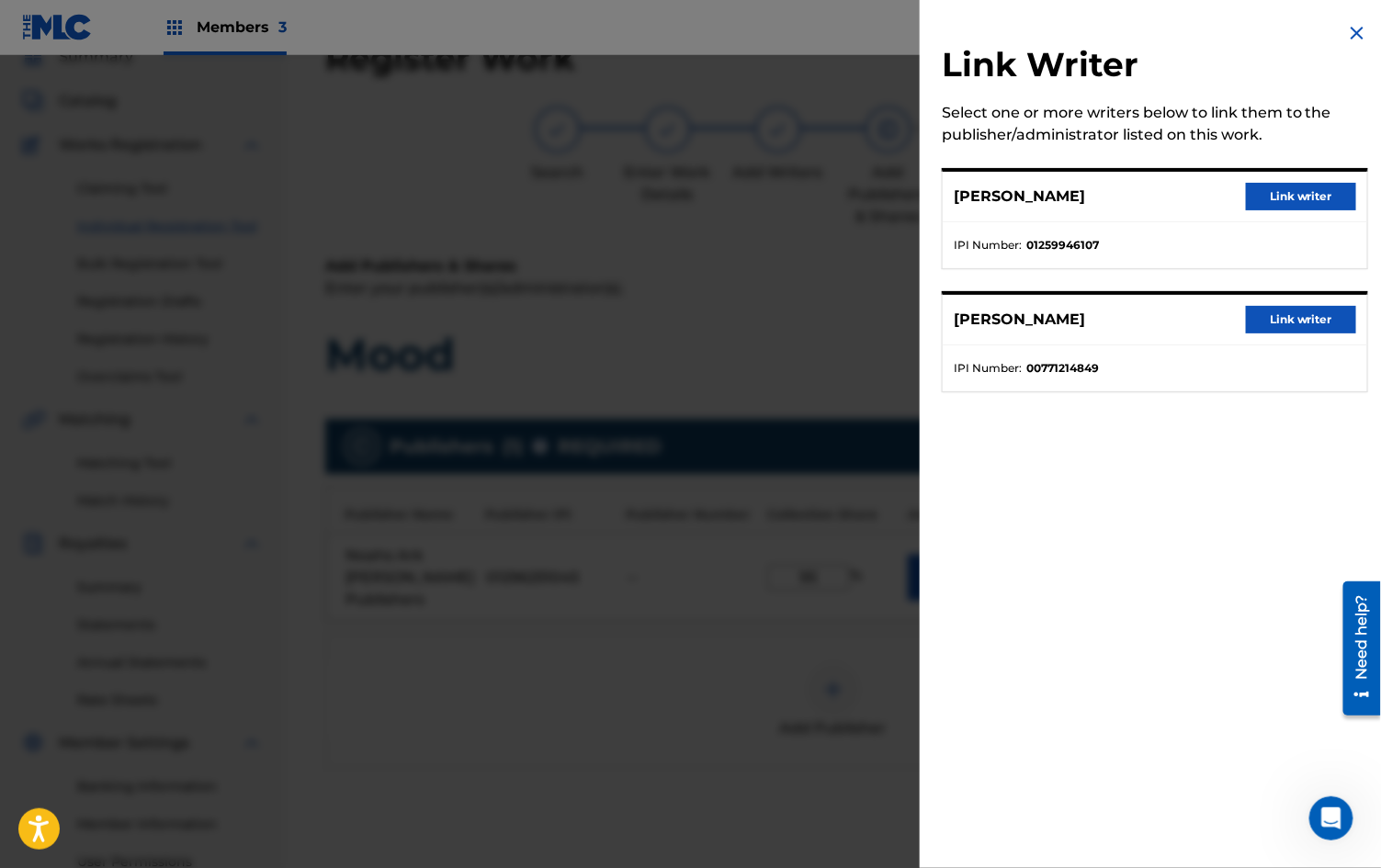 click on "Link writer" at bounding box center [1301, 197] 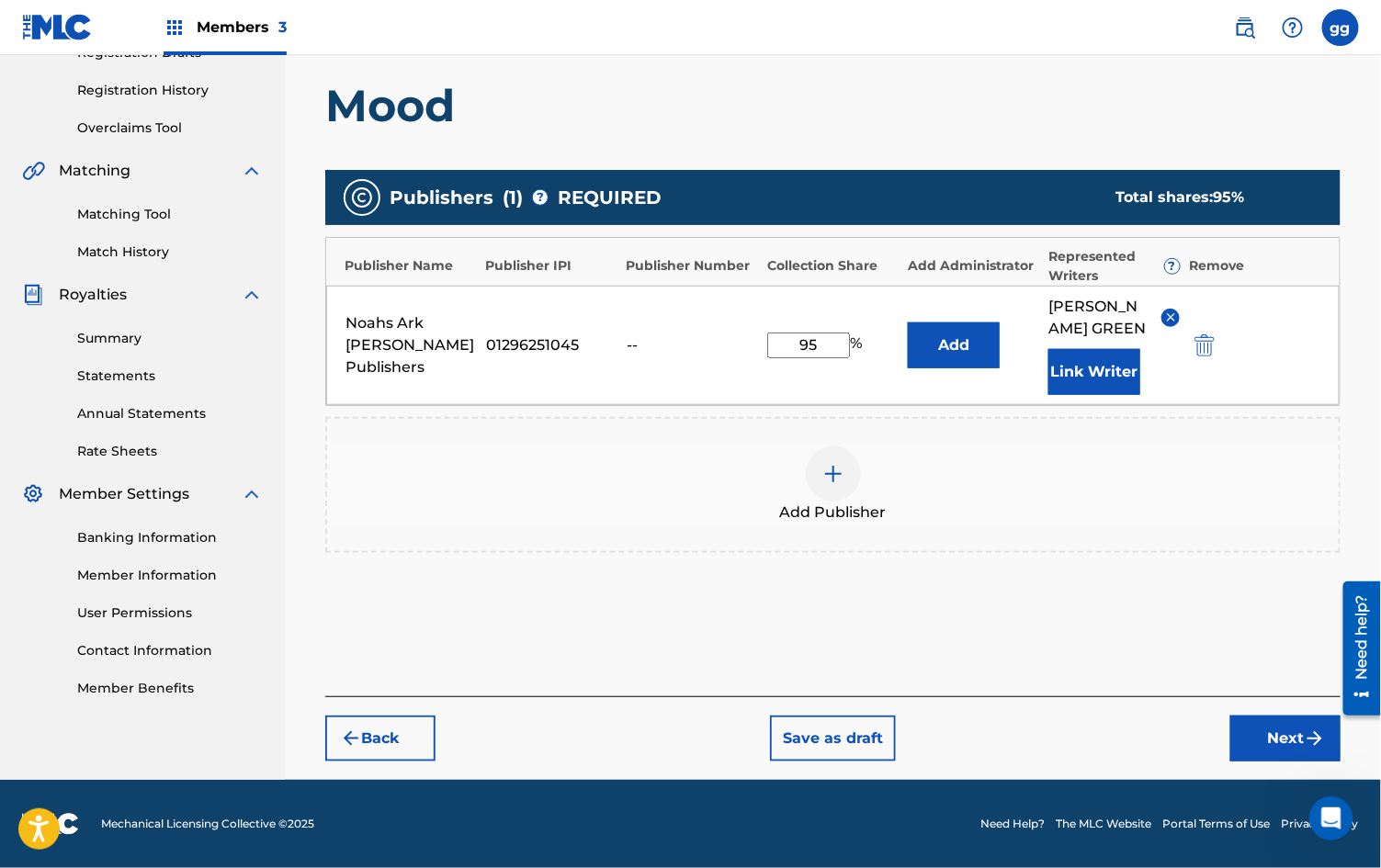 scroll, scrollTop: 372, scrollLeft: 0, axis: vertical 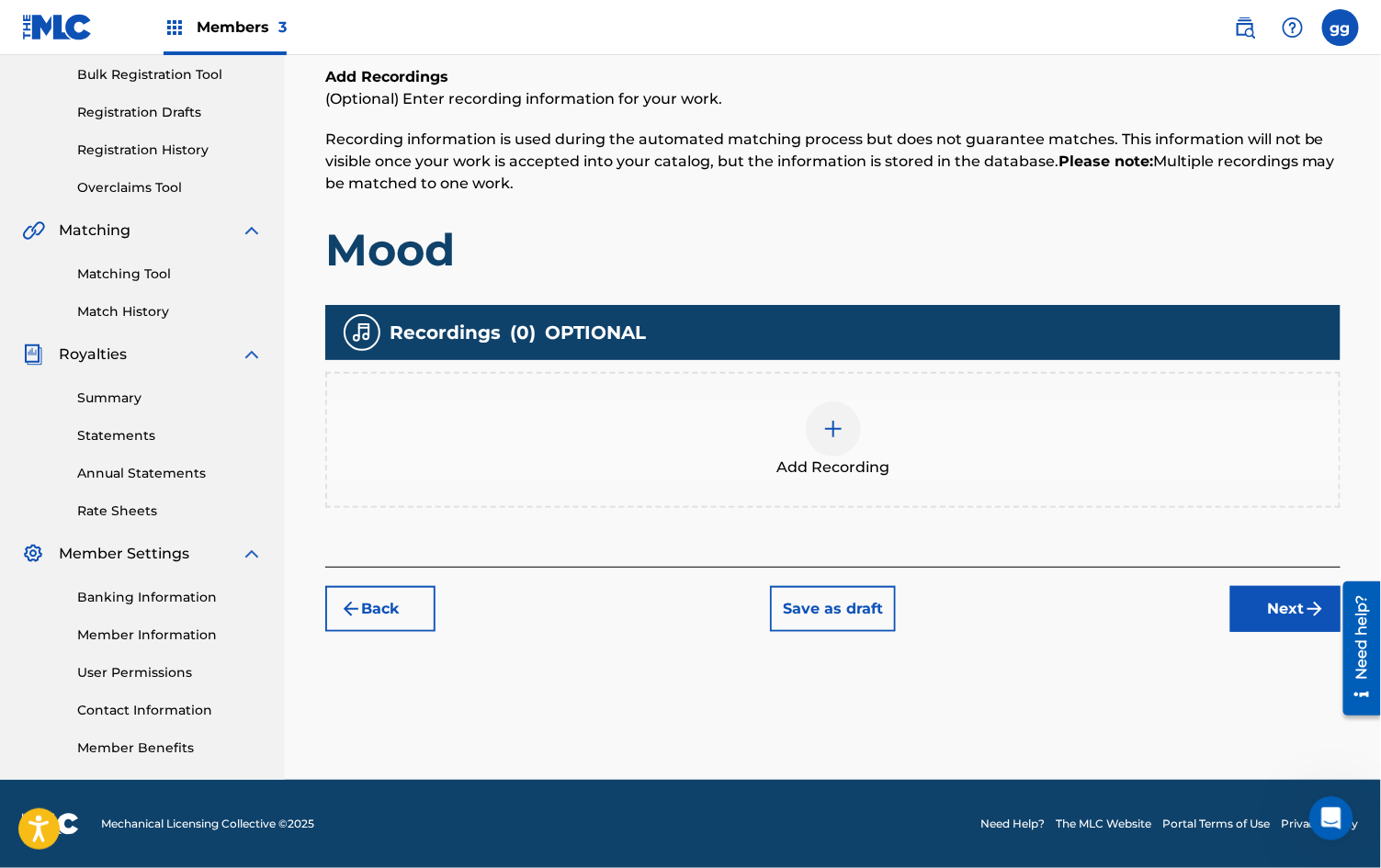 click on "Next" at bounding box center (1285, 609) 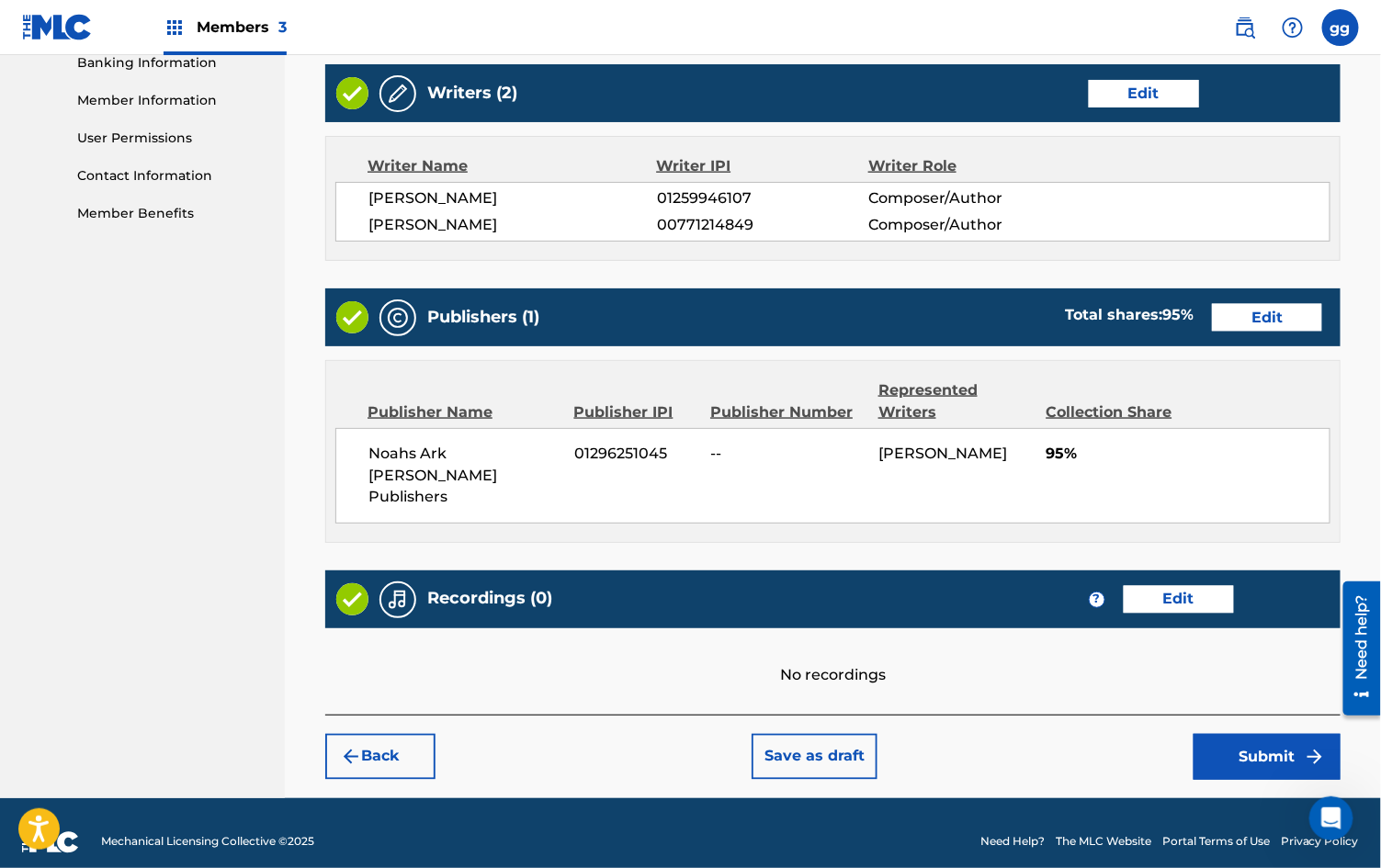 scroll, scrollTop: 817, scrollLeft: 0, axis: vertical 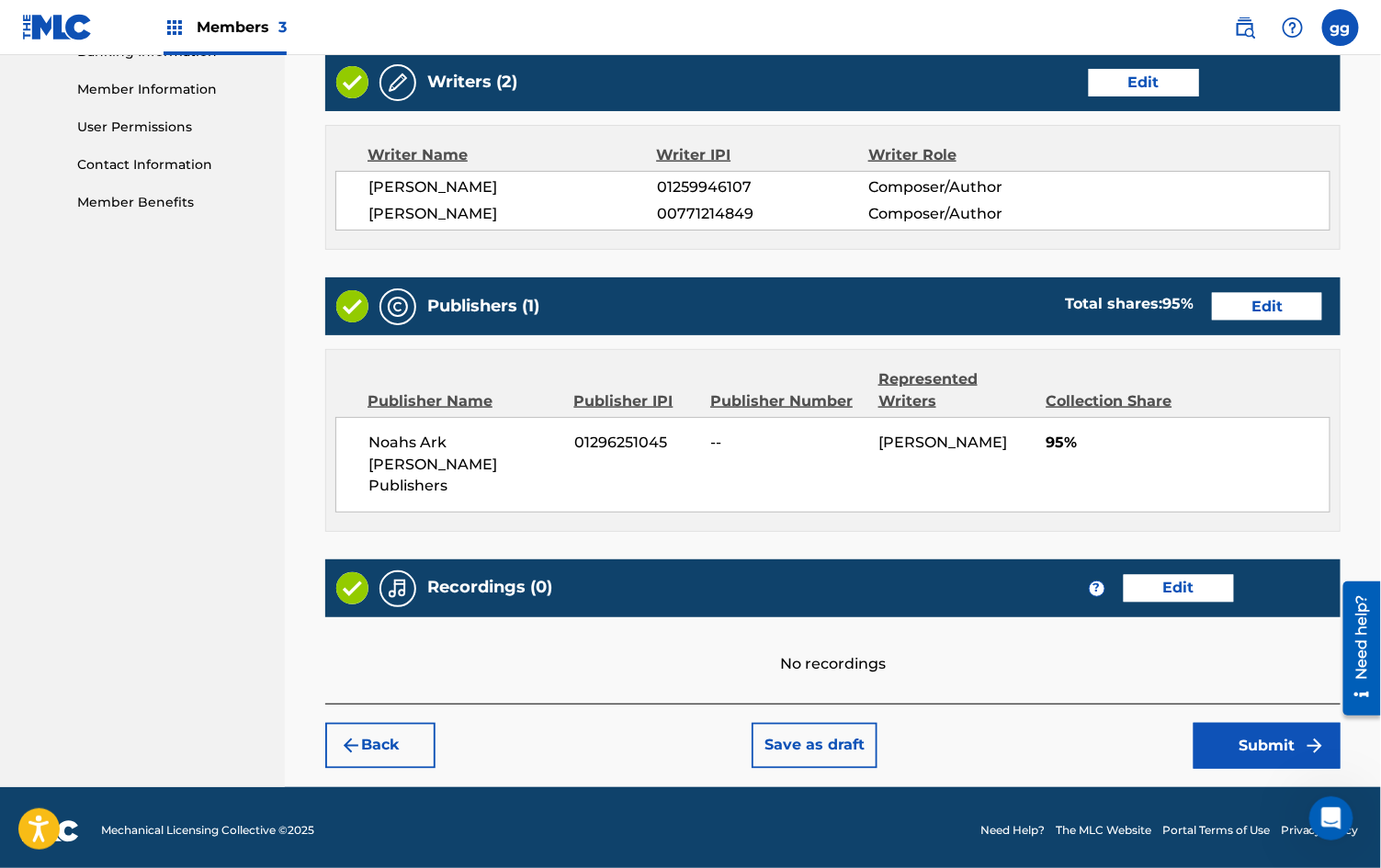 click on "Submit" at bounding box center [1267, 746] 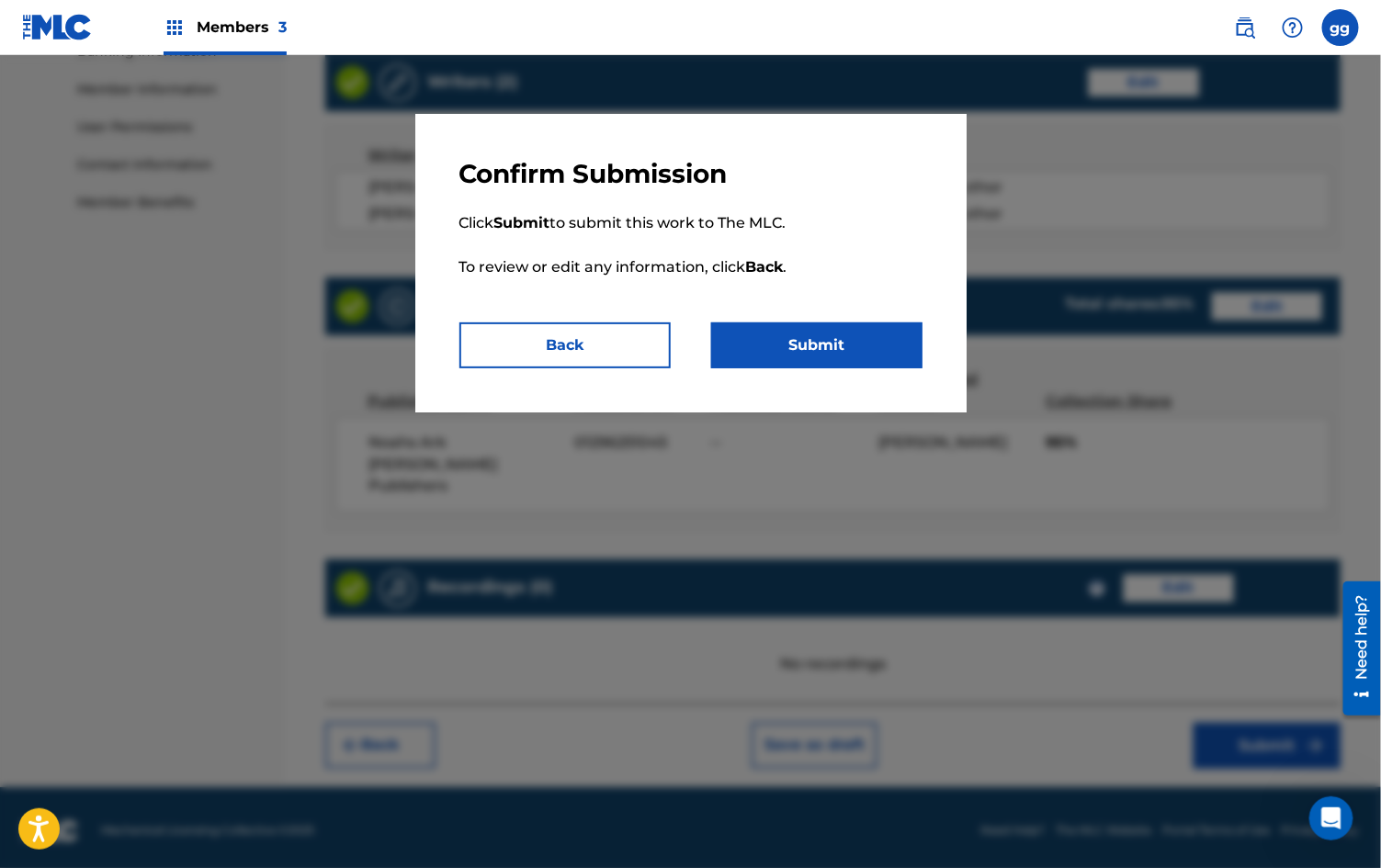 click on "Submit" at bounding box center (817, 345) 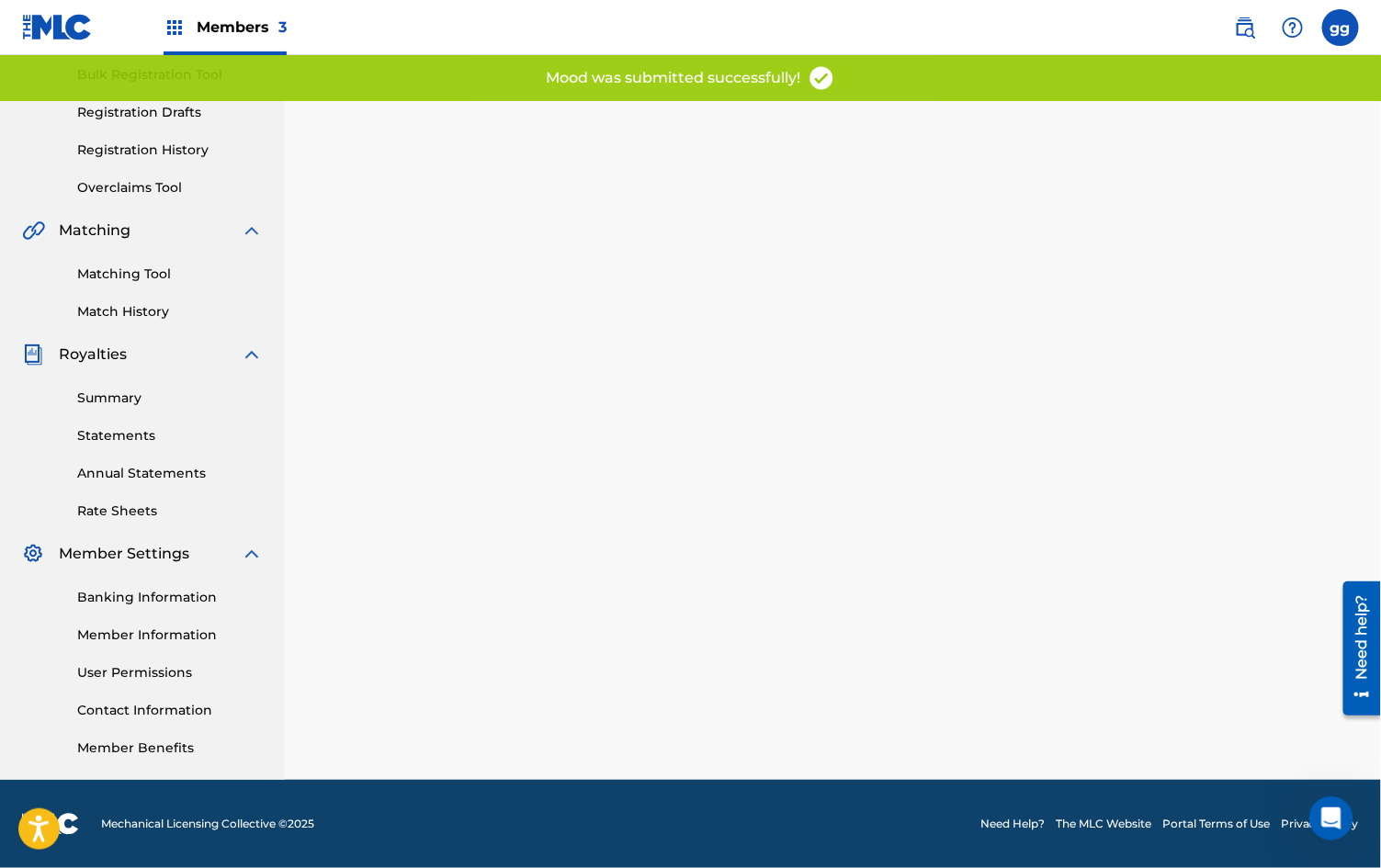 scroll, scrollTop: 0, scrollLeft: 0, axis: both 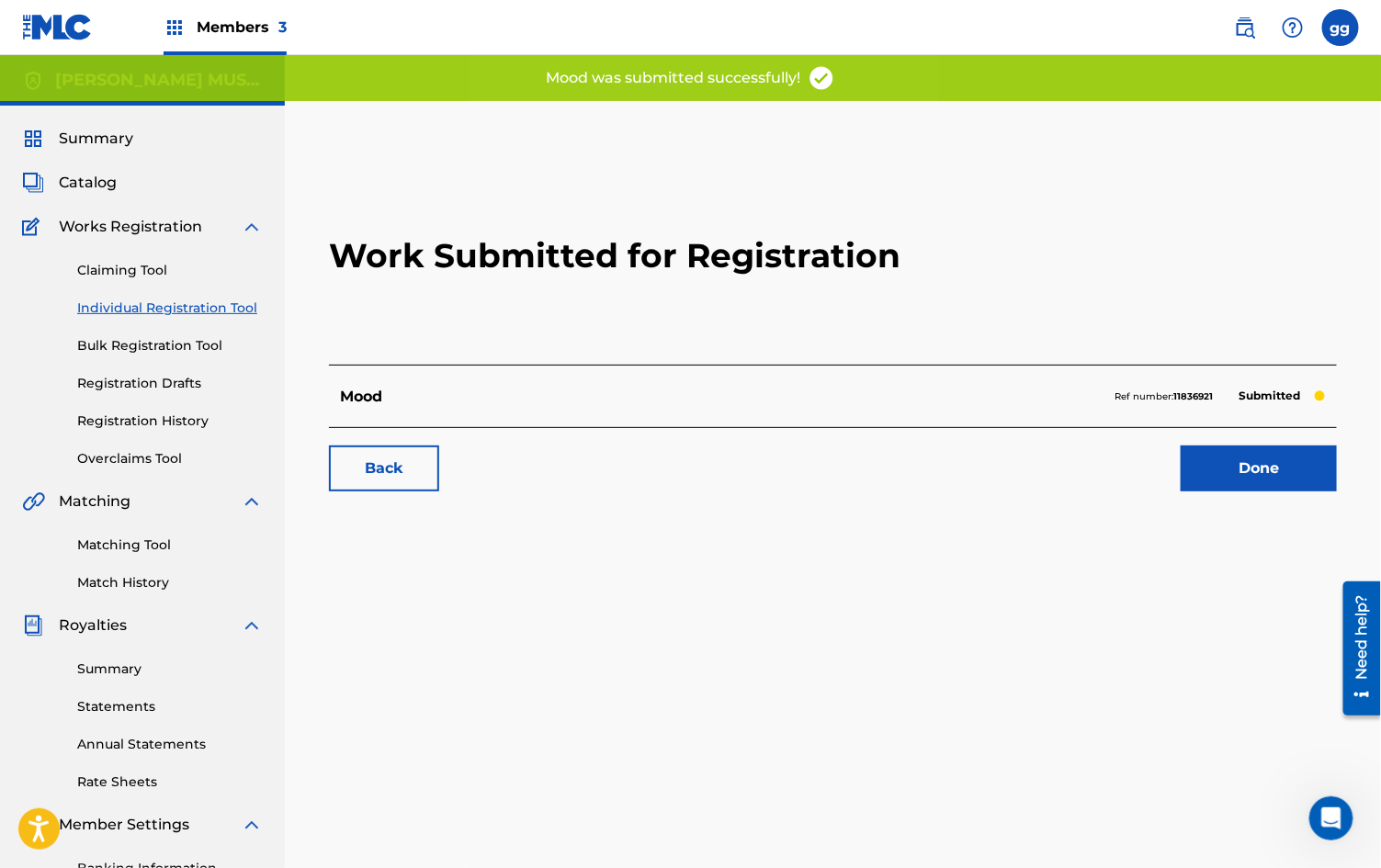 click on "Done" at bounding box center (1259, 468) 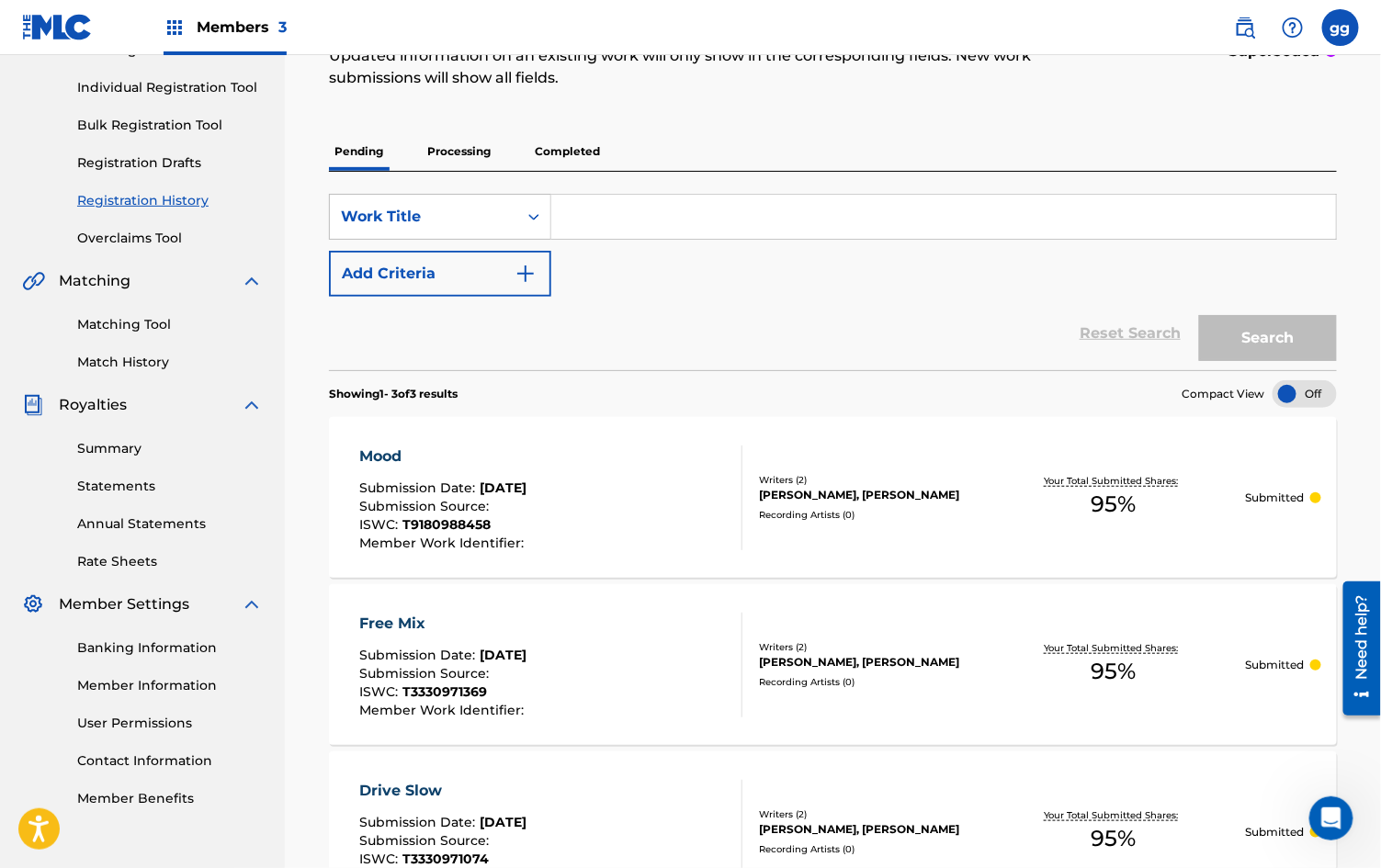 scroll, scrollTop: 139, scrollLeft: 0, axis: vertical 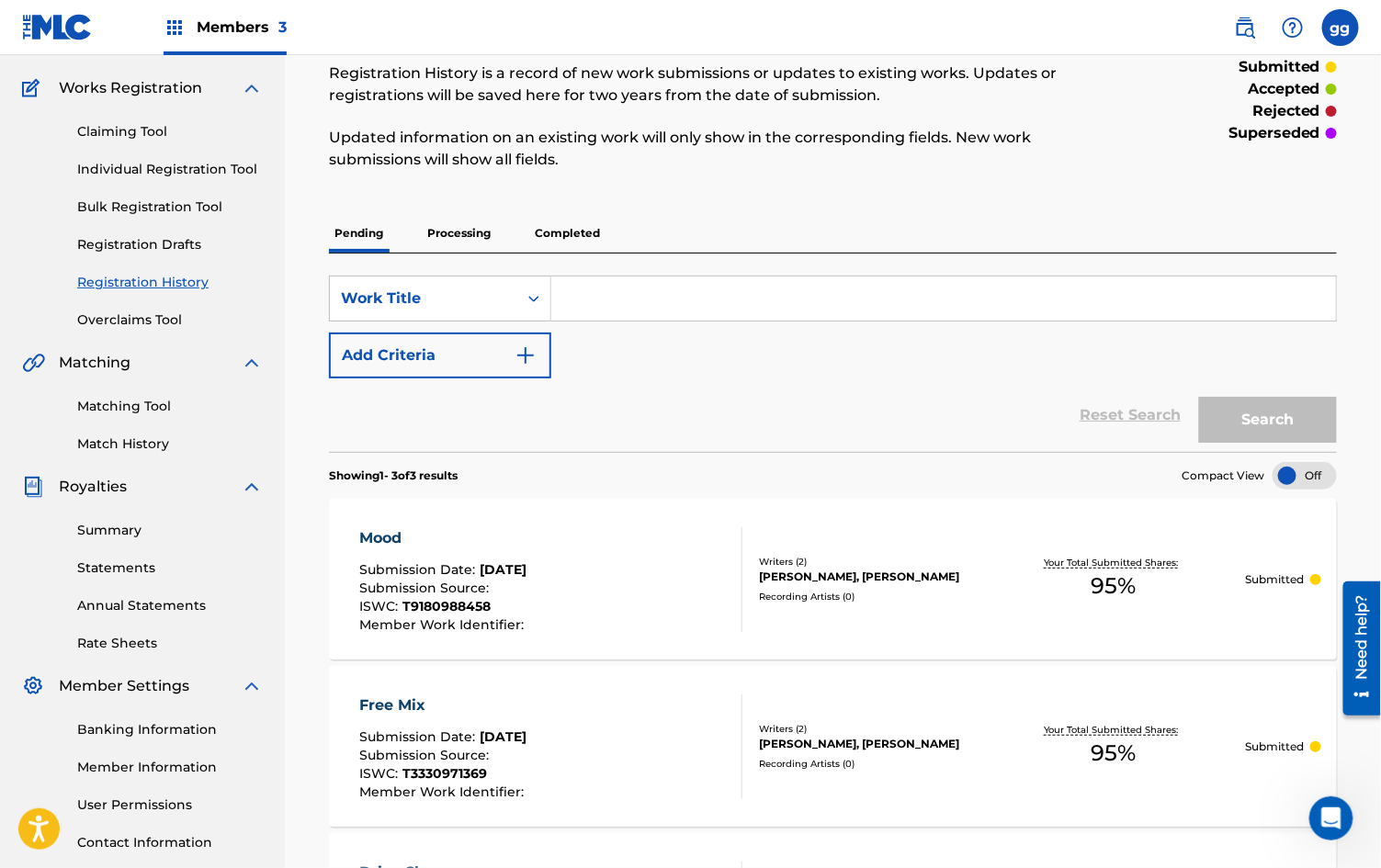 click on "Members    3" at bounding box center (242, 27) 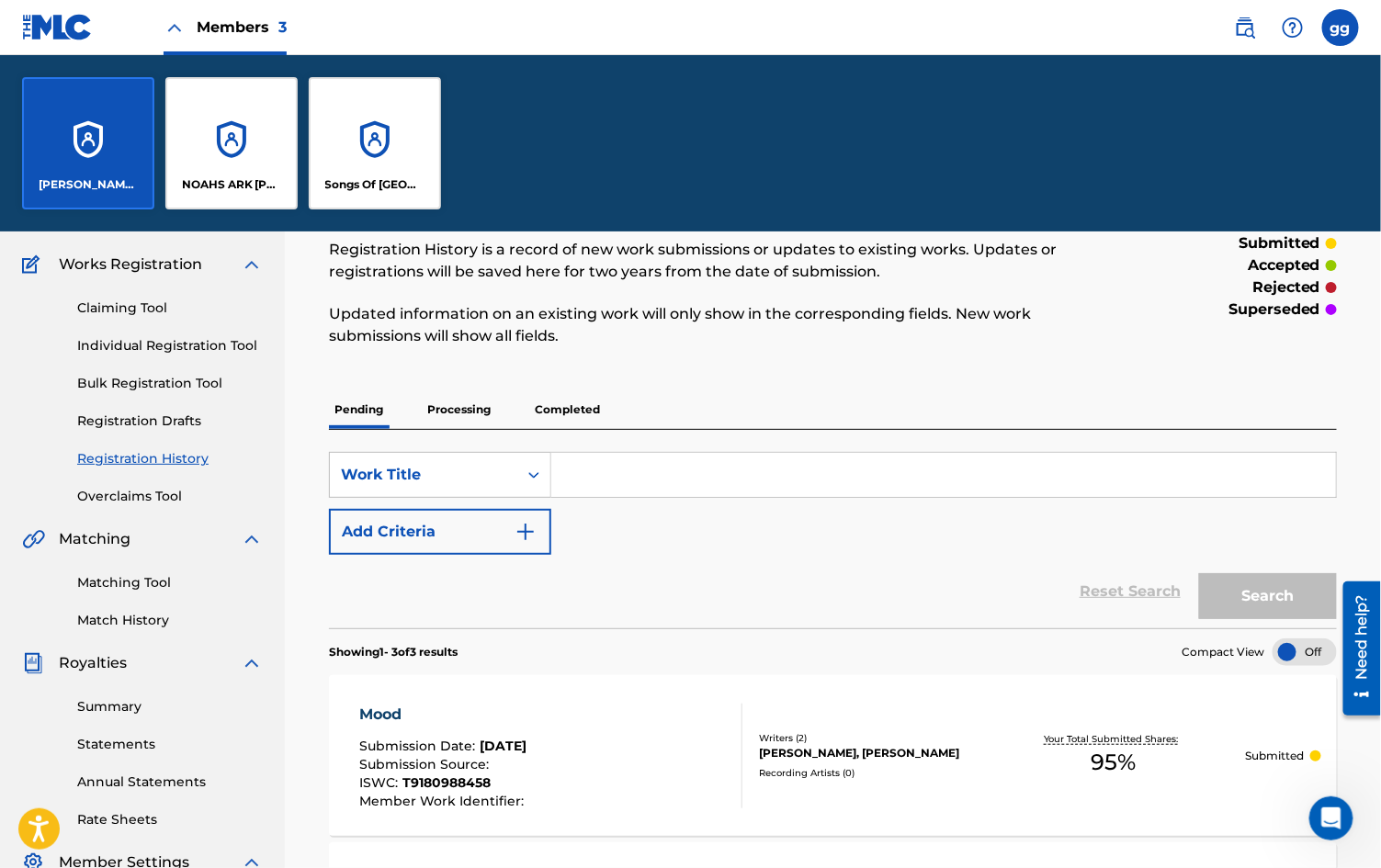 click on "[PERSON_NAME] MUSIC" at bounding box center (88, 143) 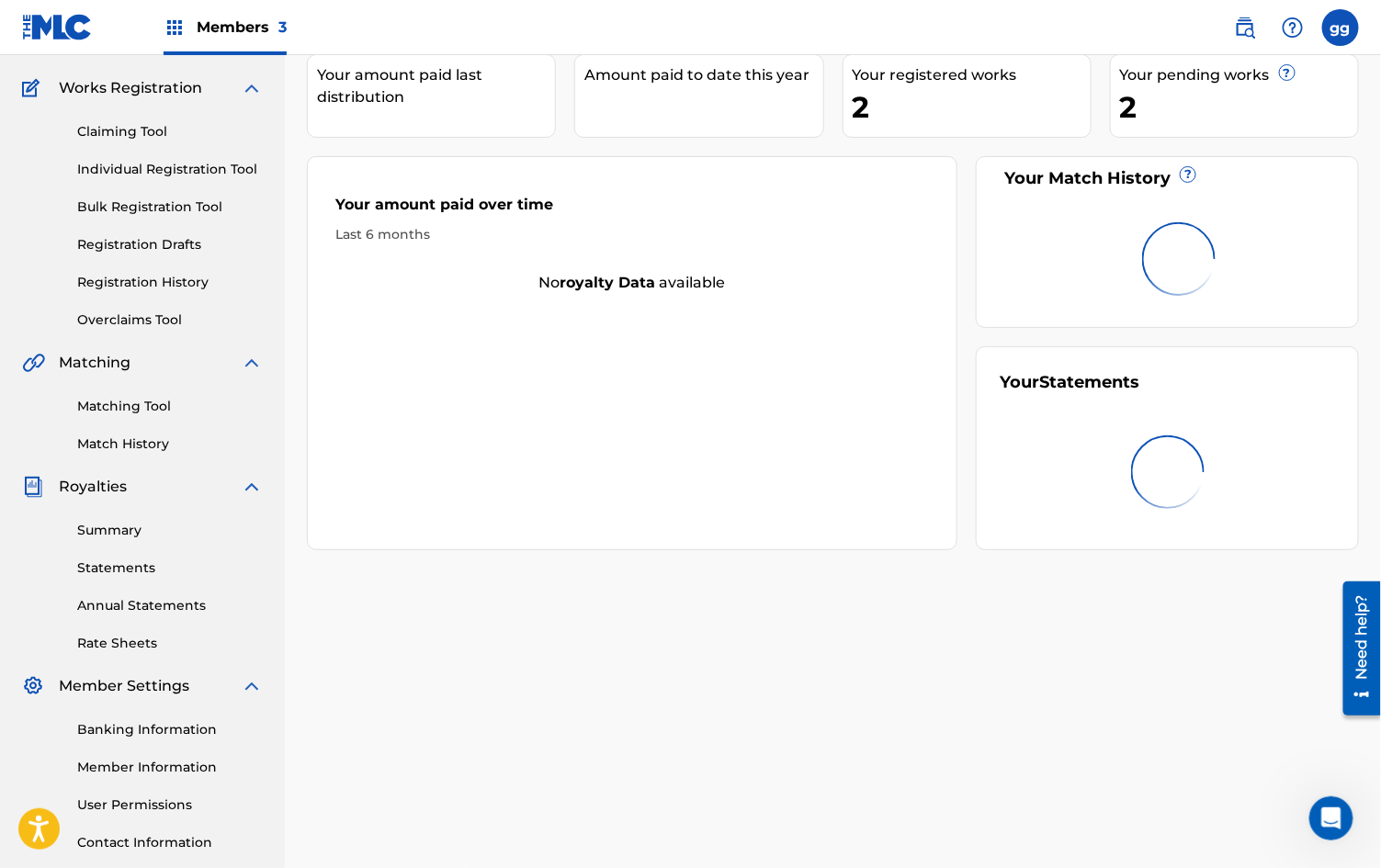 scroll, scrollTop: 0, scrollLeft: 0, axis: both 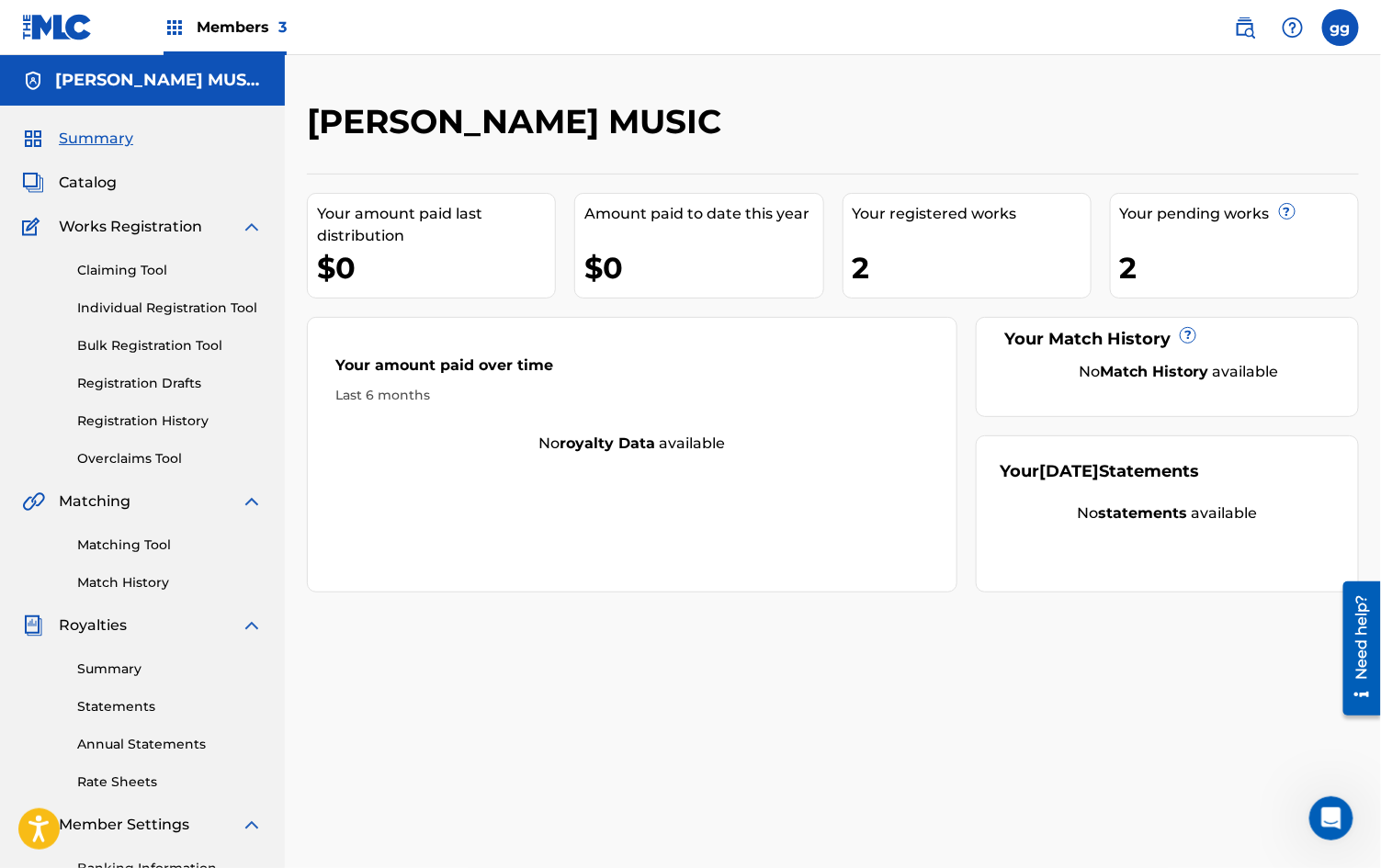 click on "Individual Registration Tool" at bounding box center [170, 308] 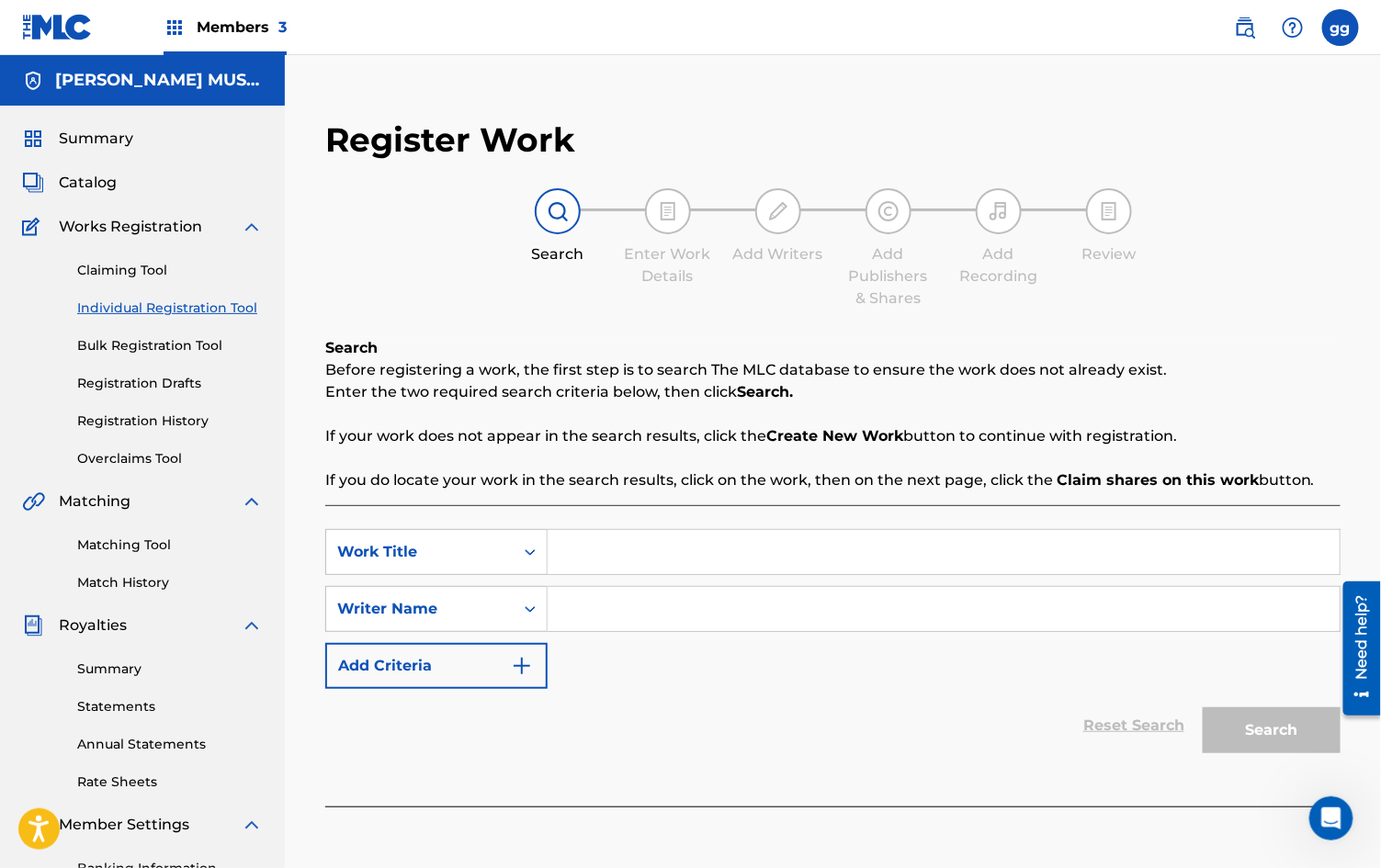 click at bounding box center [944, 552] 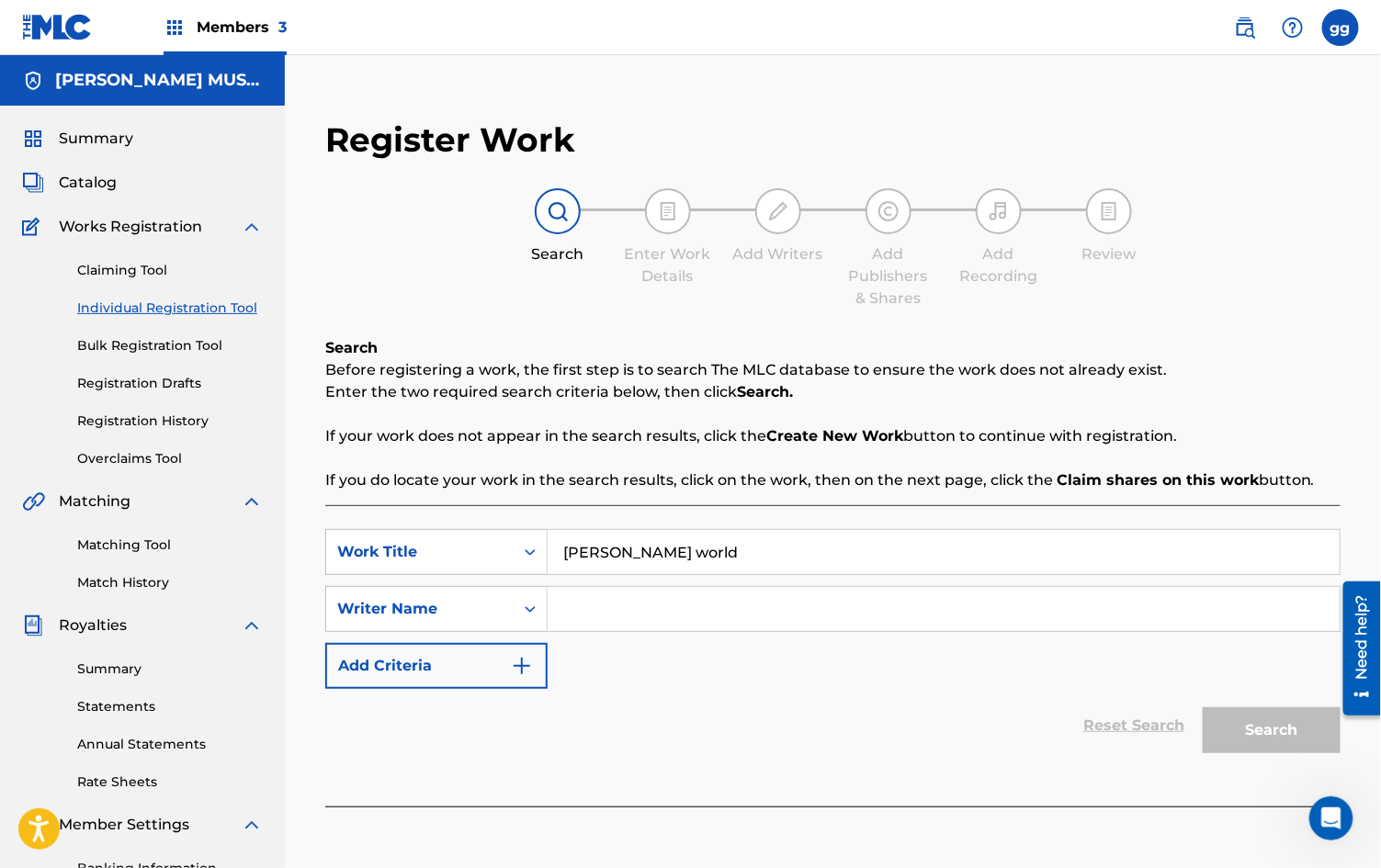 type on "[PERSON_NAME] world" 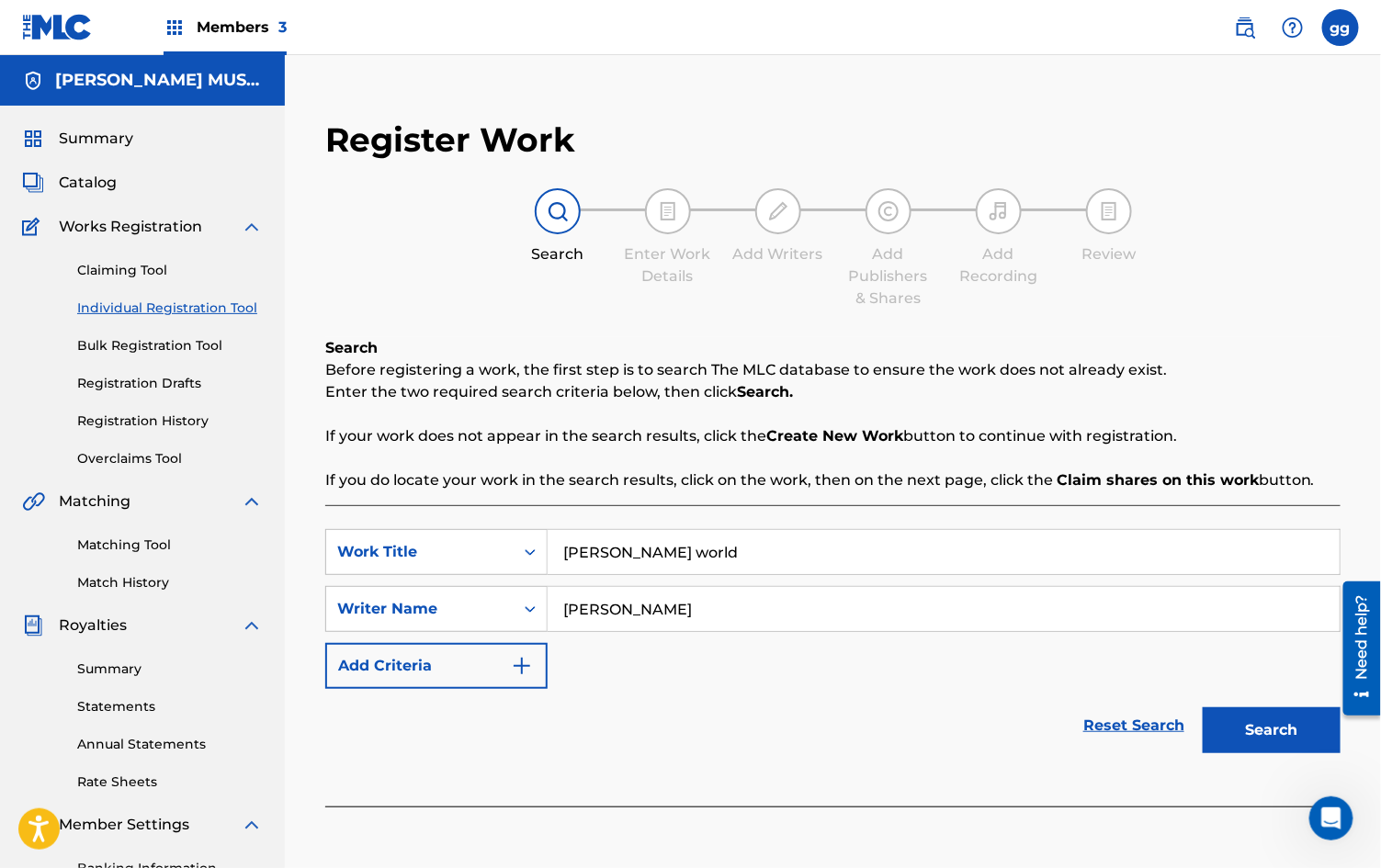 type on "[PERSON_NAME]" 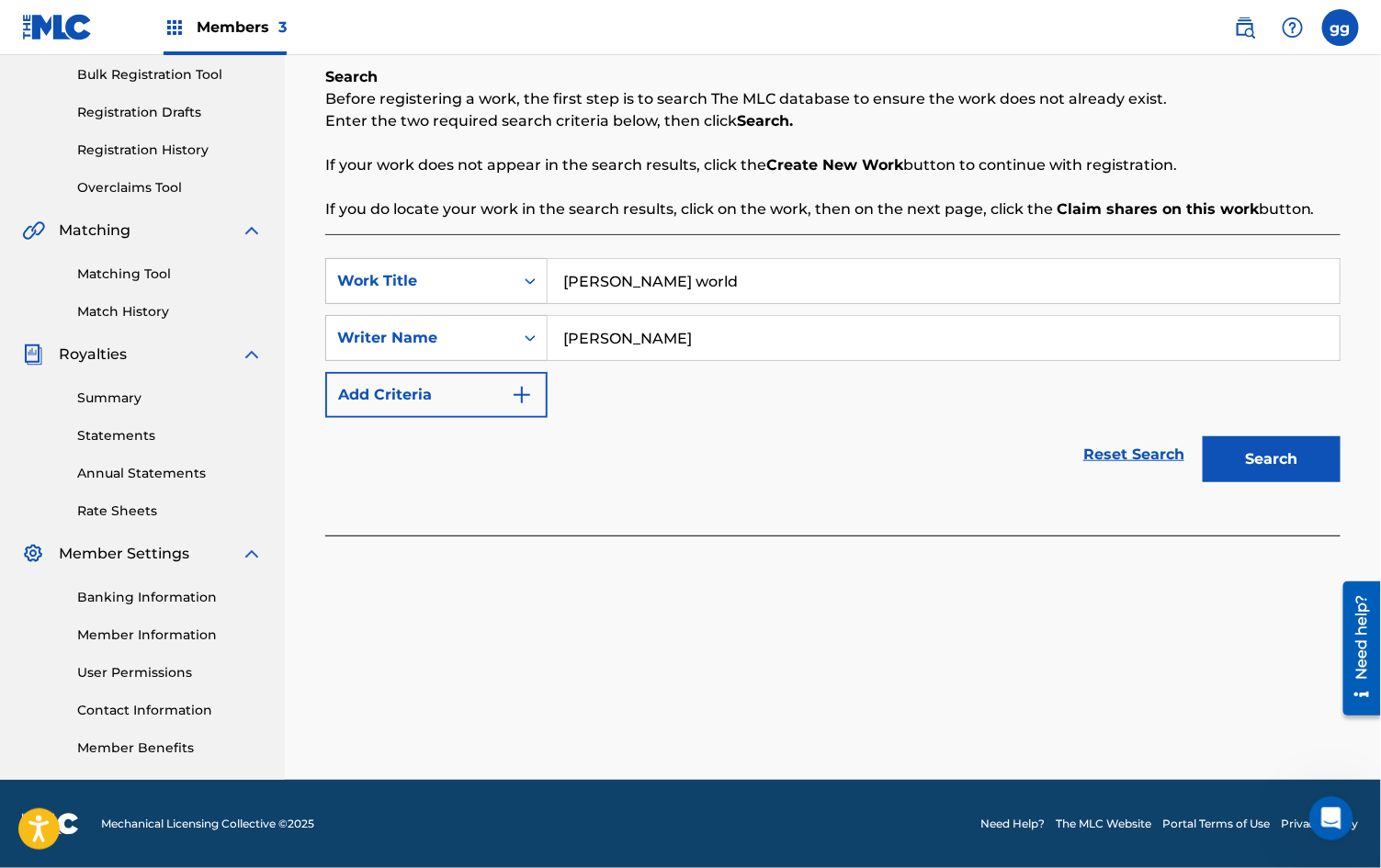 scroll, scrollTop: 302, scrollLeft: 0, axis: vertical 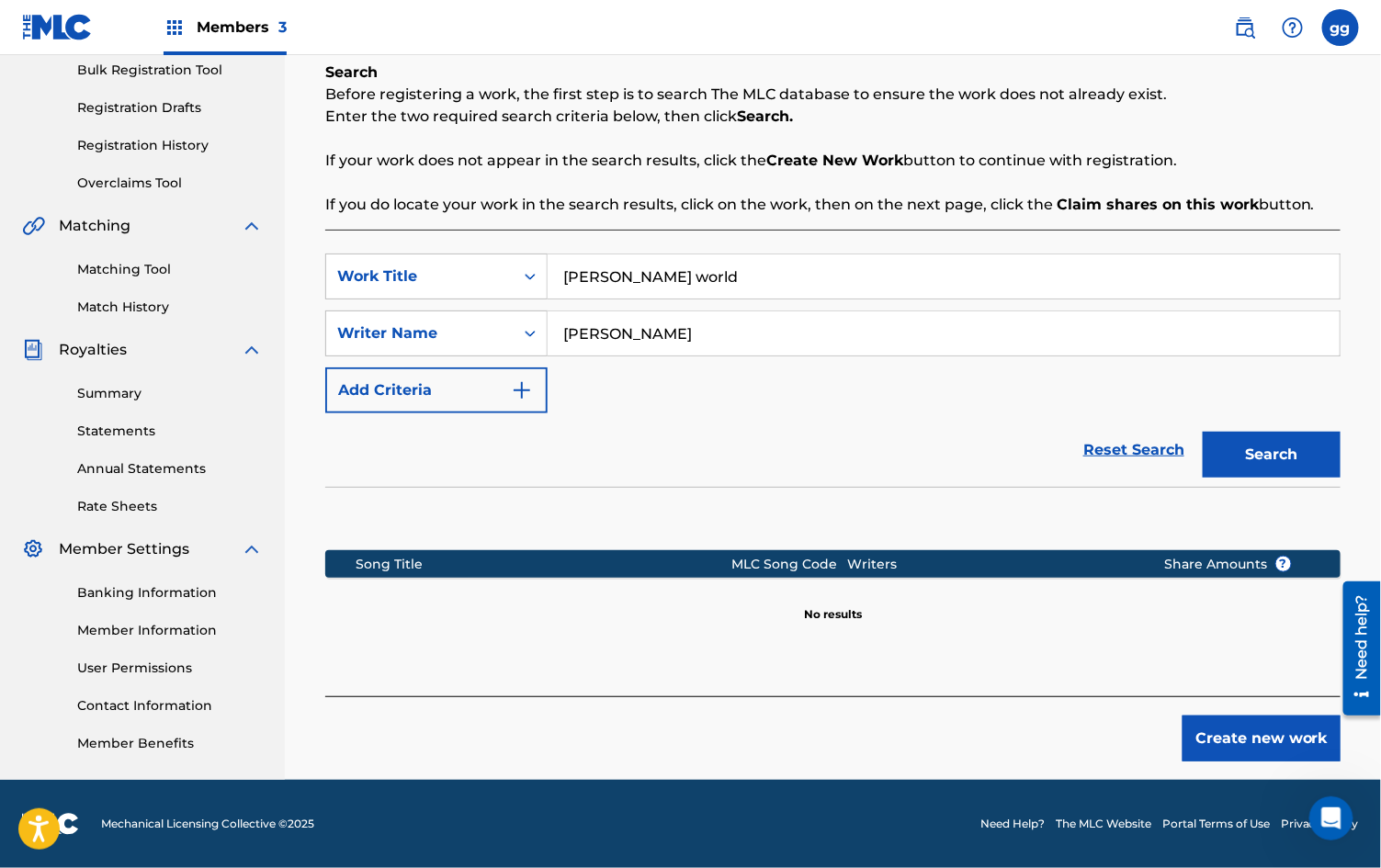 click on "Search" at bounding box center [1272, 455] 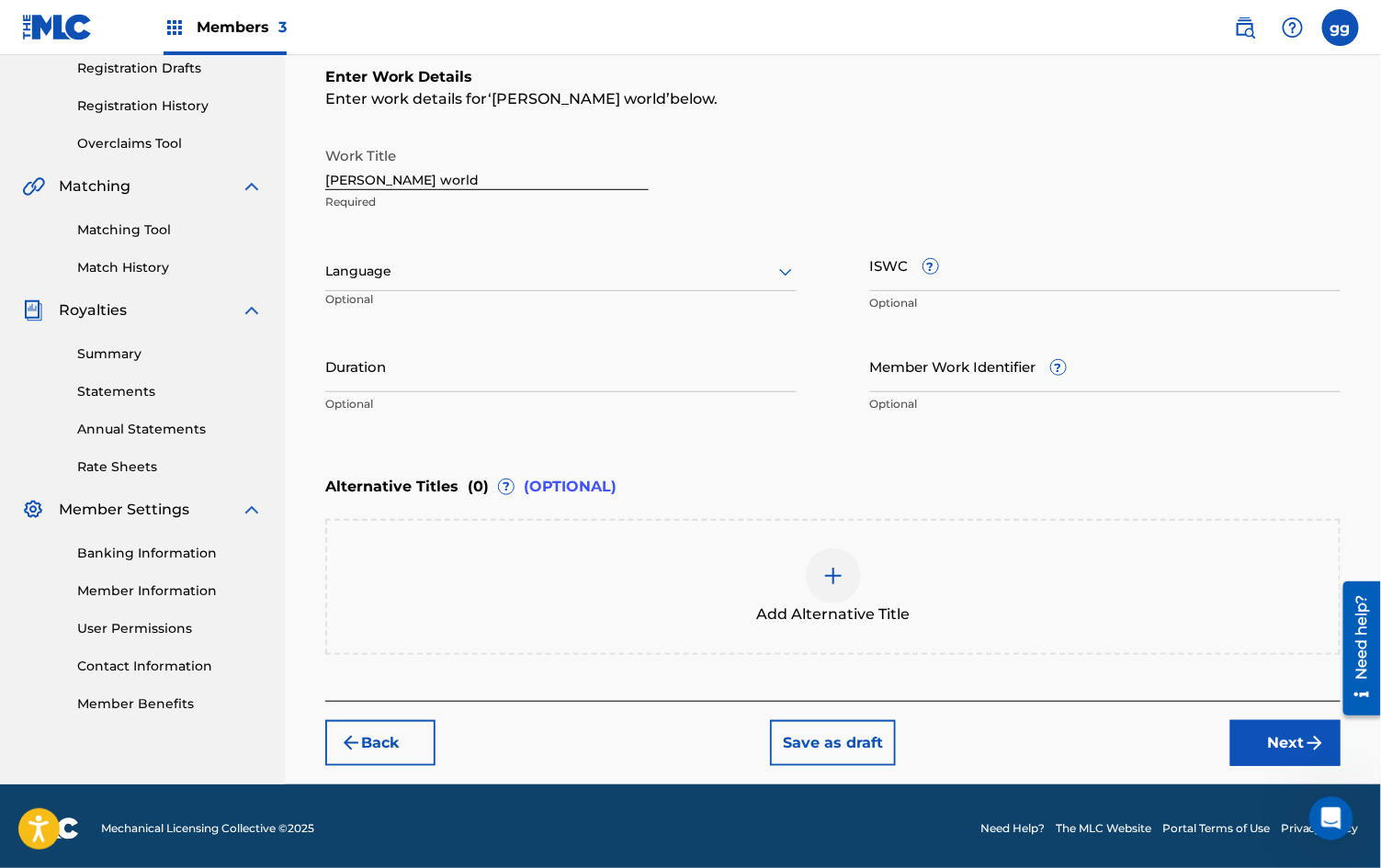 click on "ISWC   ?" at bounding box center [1105, 265] 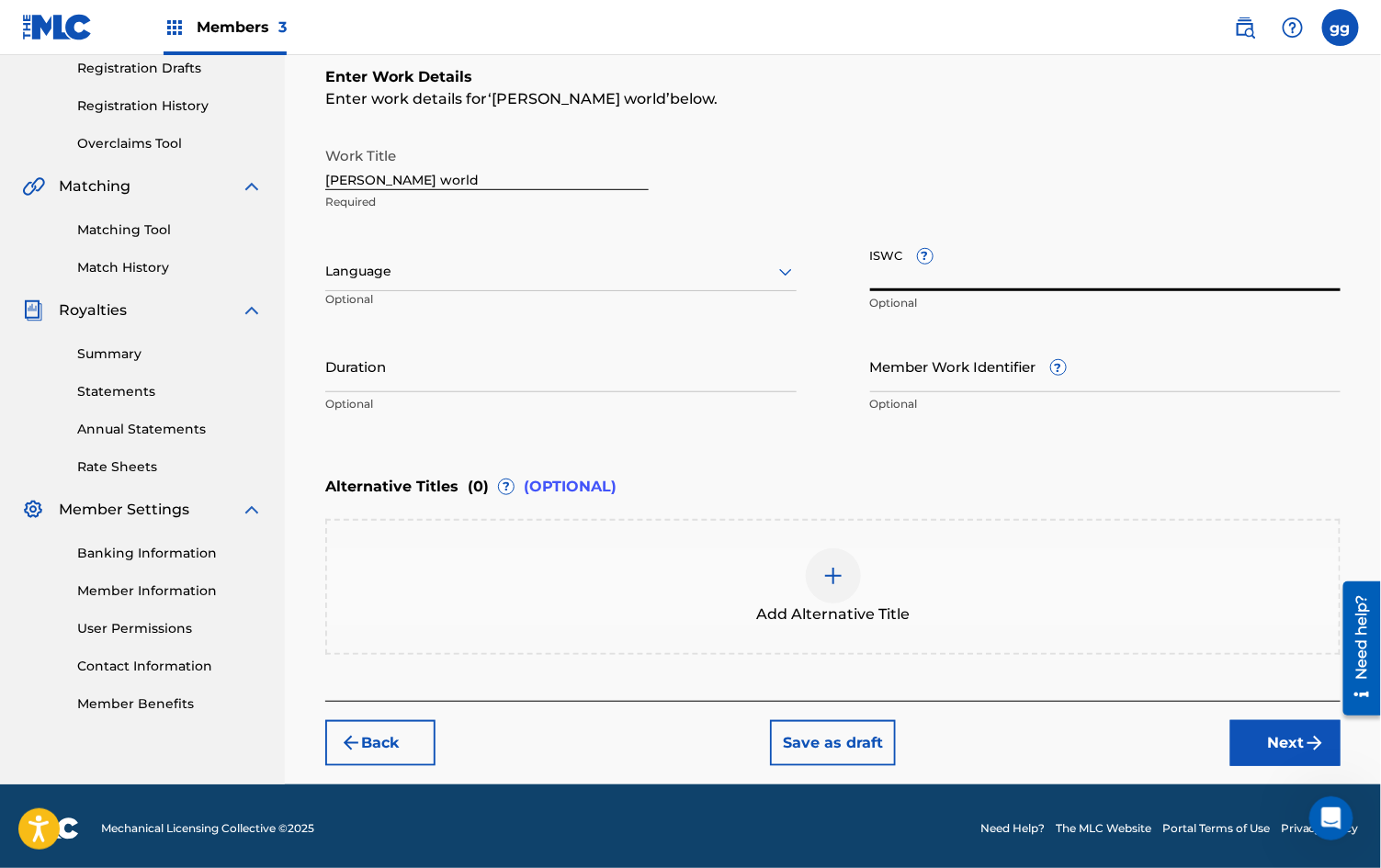 paste on "T3330985730" 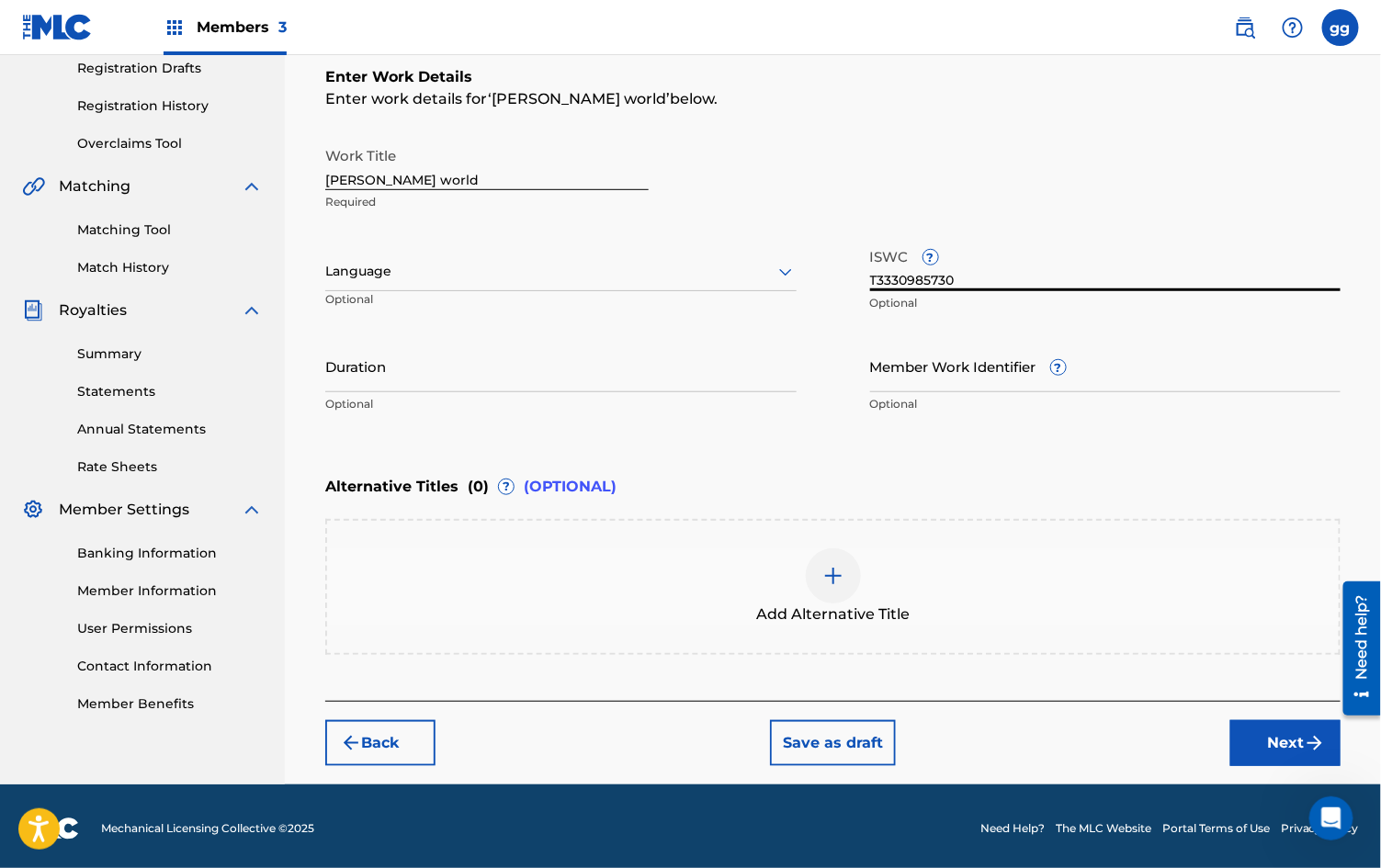 type on "T3330985730" 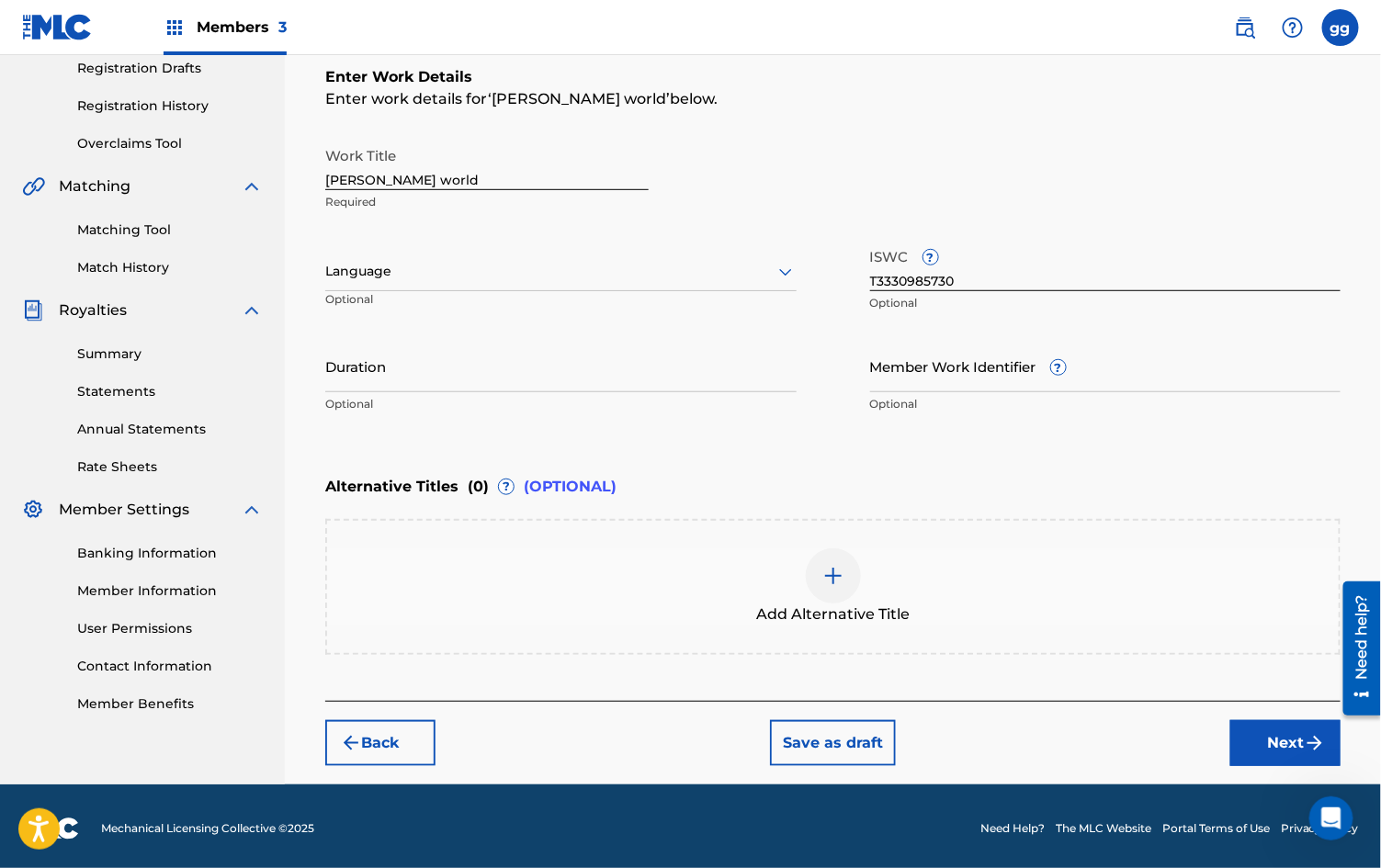 click at bounding box center [833, 576] 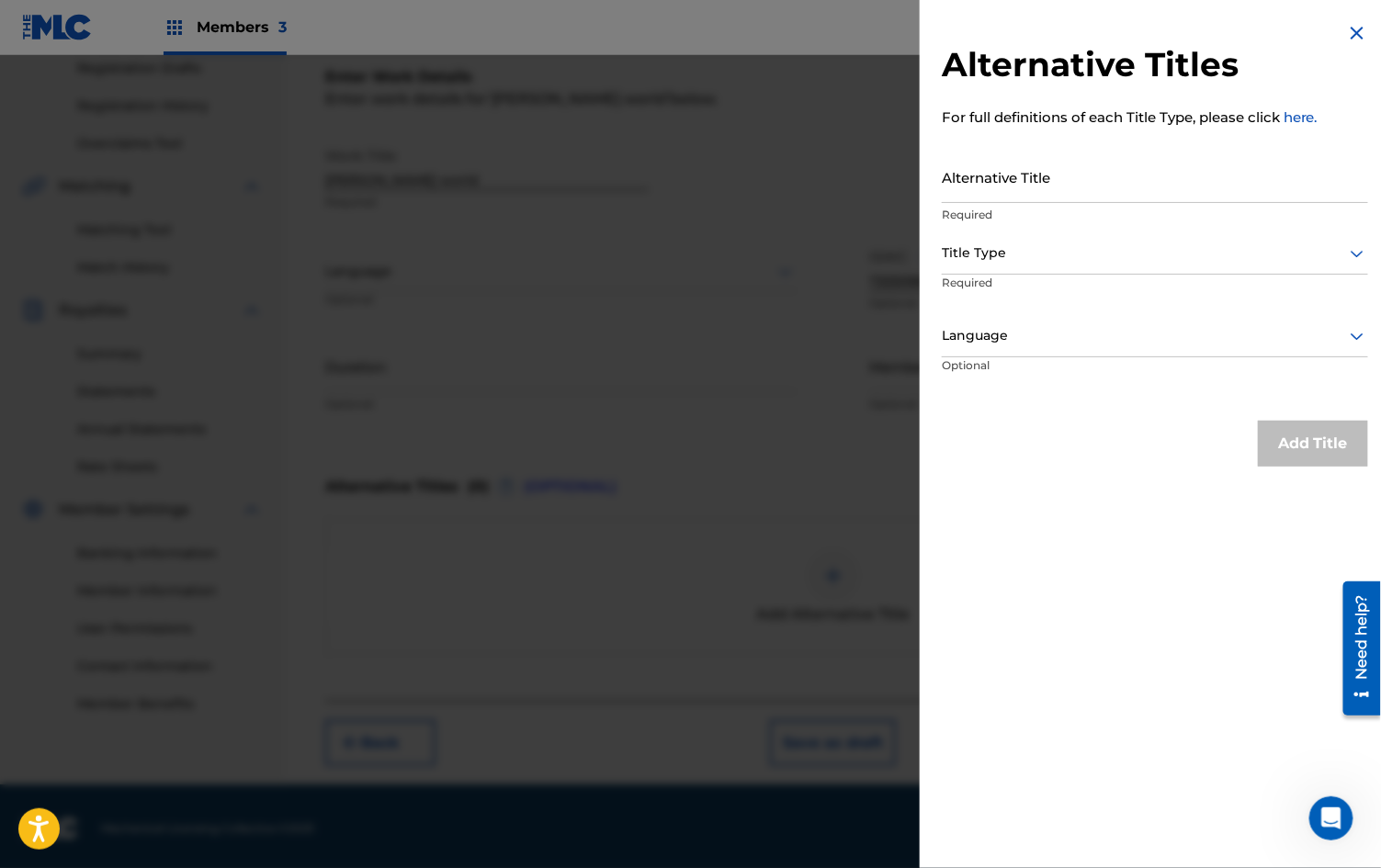 click on "Alternative Title" at bounding box center [1155, 176] 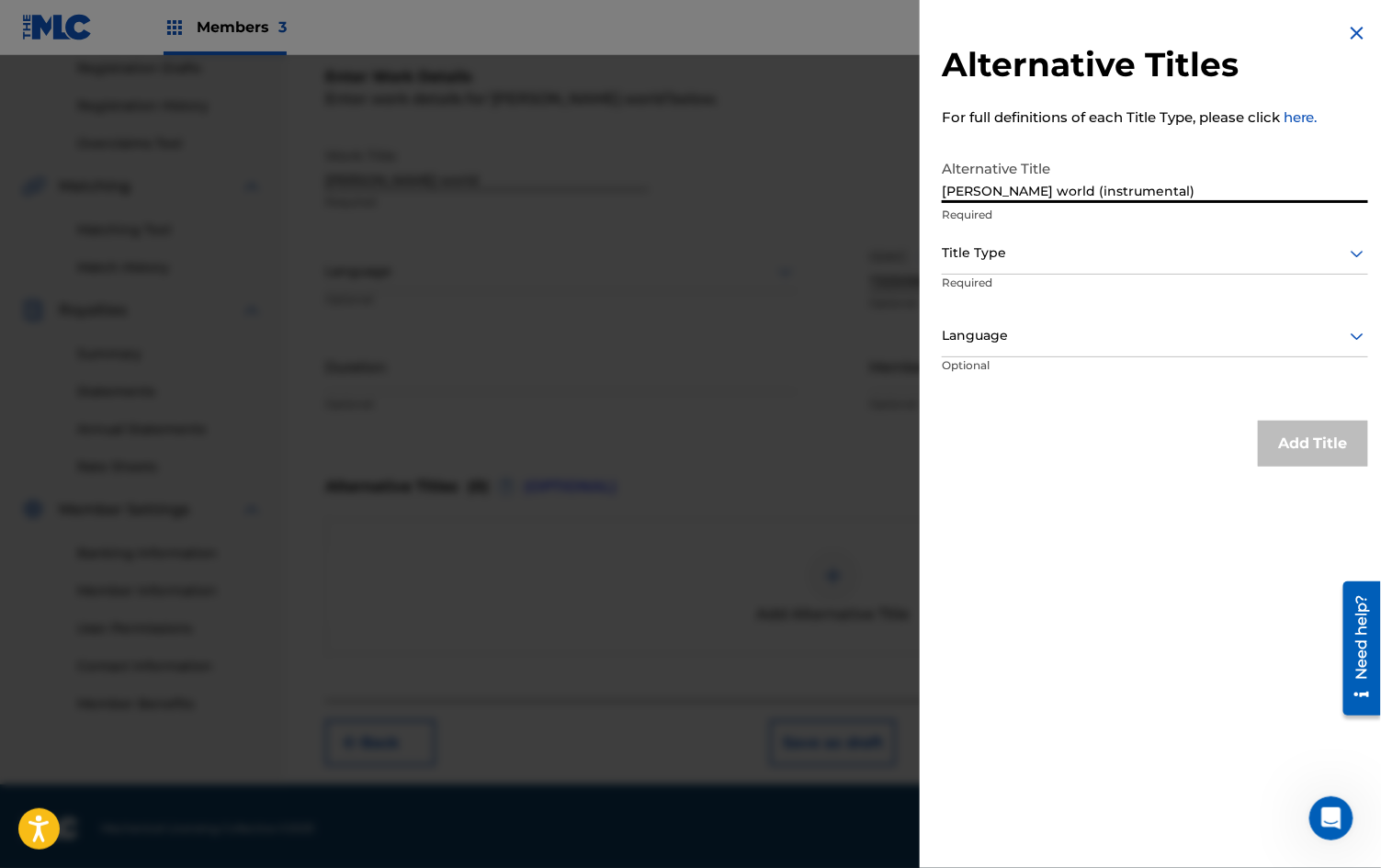 type on "[PERSON_NAME] world (instrumental)" 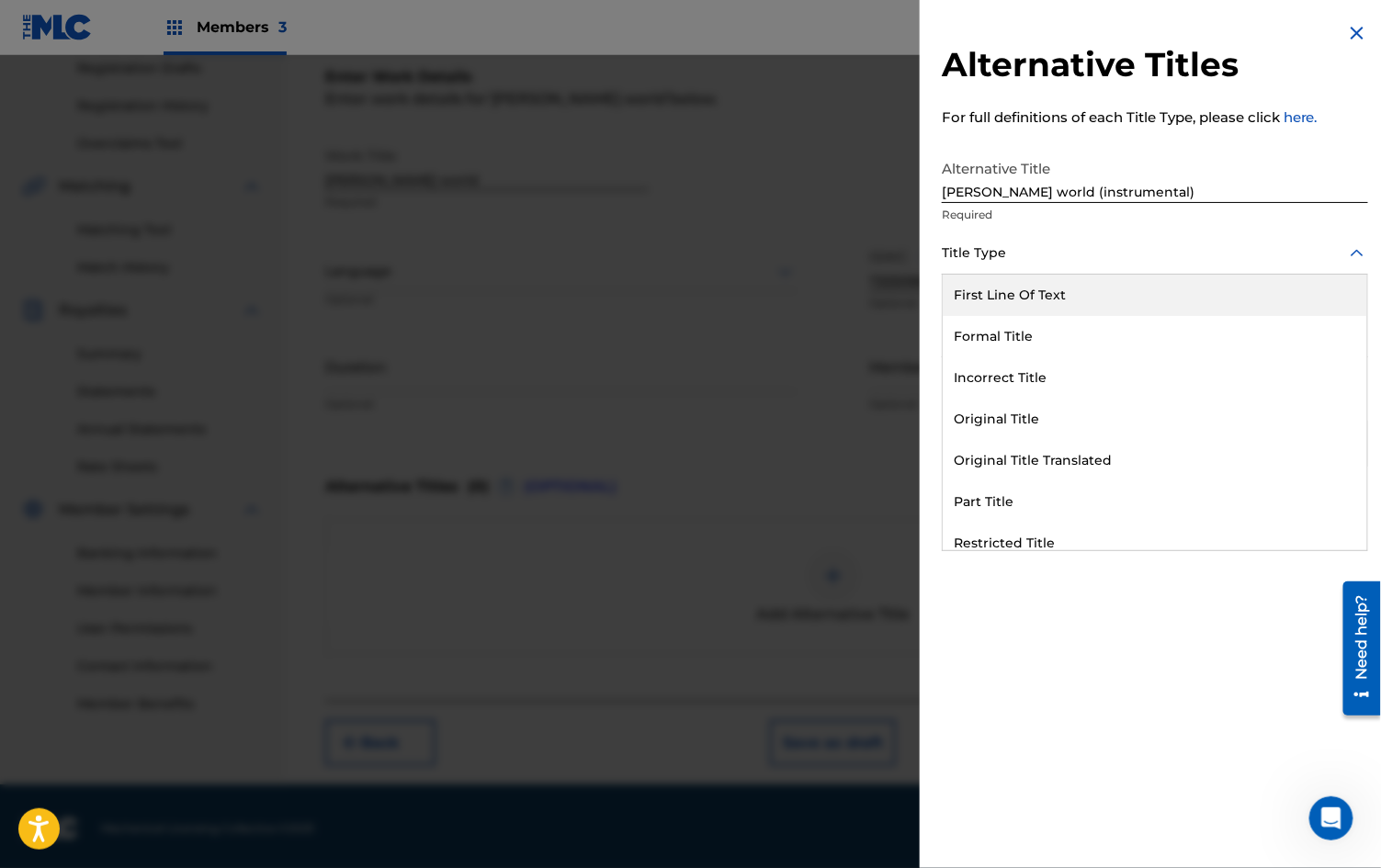 click at bounding box center [1155, 253] 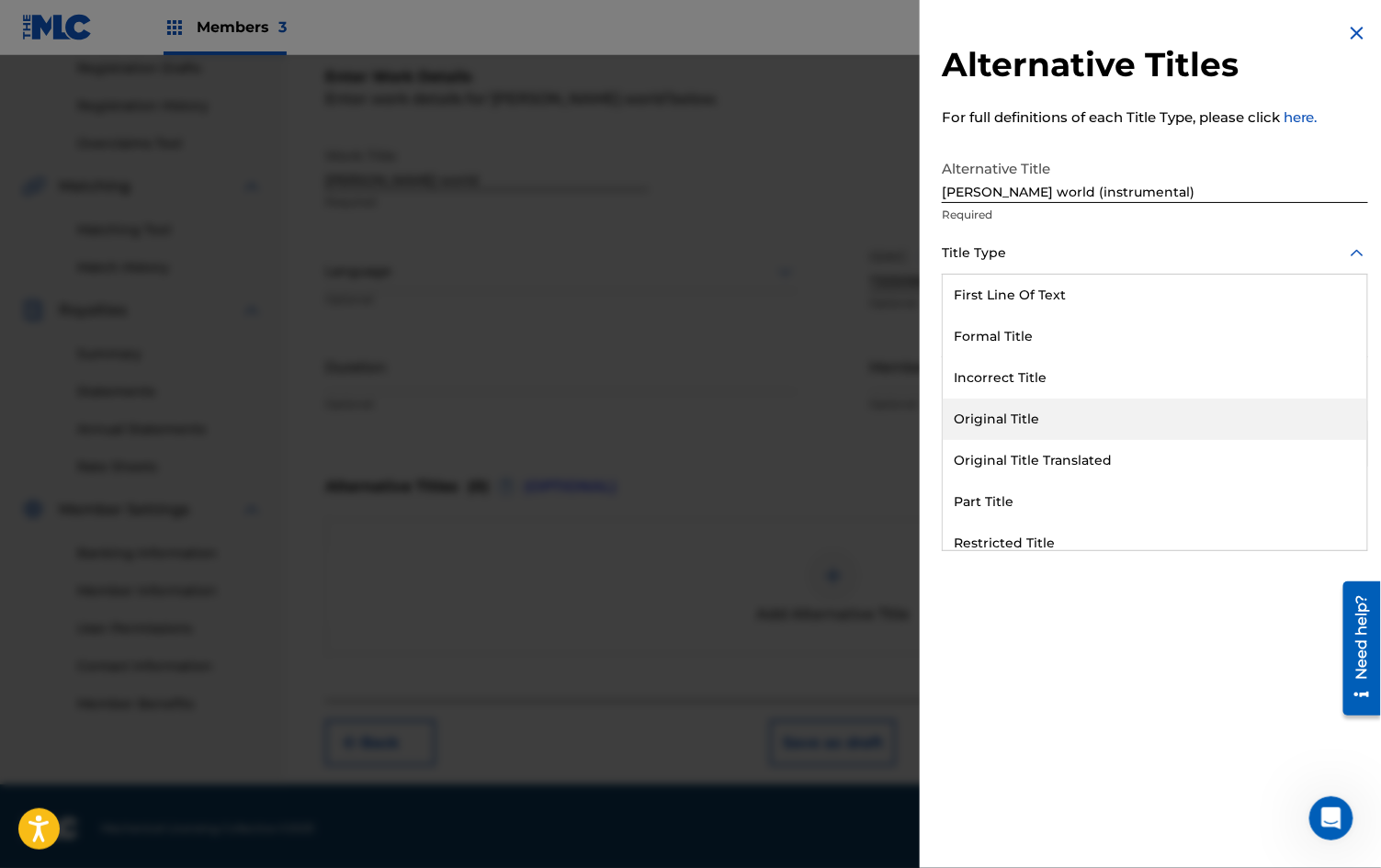 click on "Original Title" at bounding box center [1155, 419] 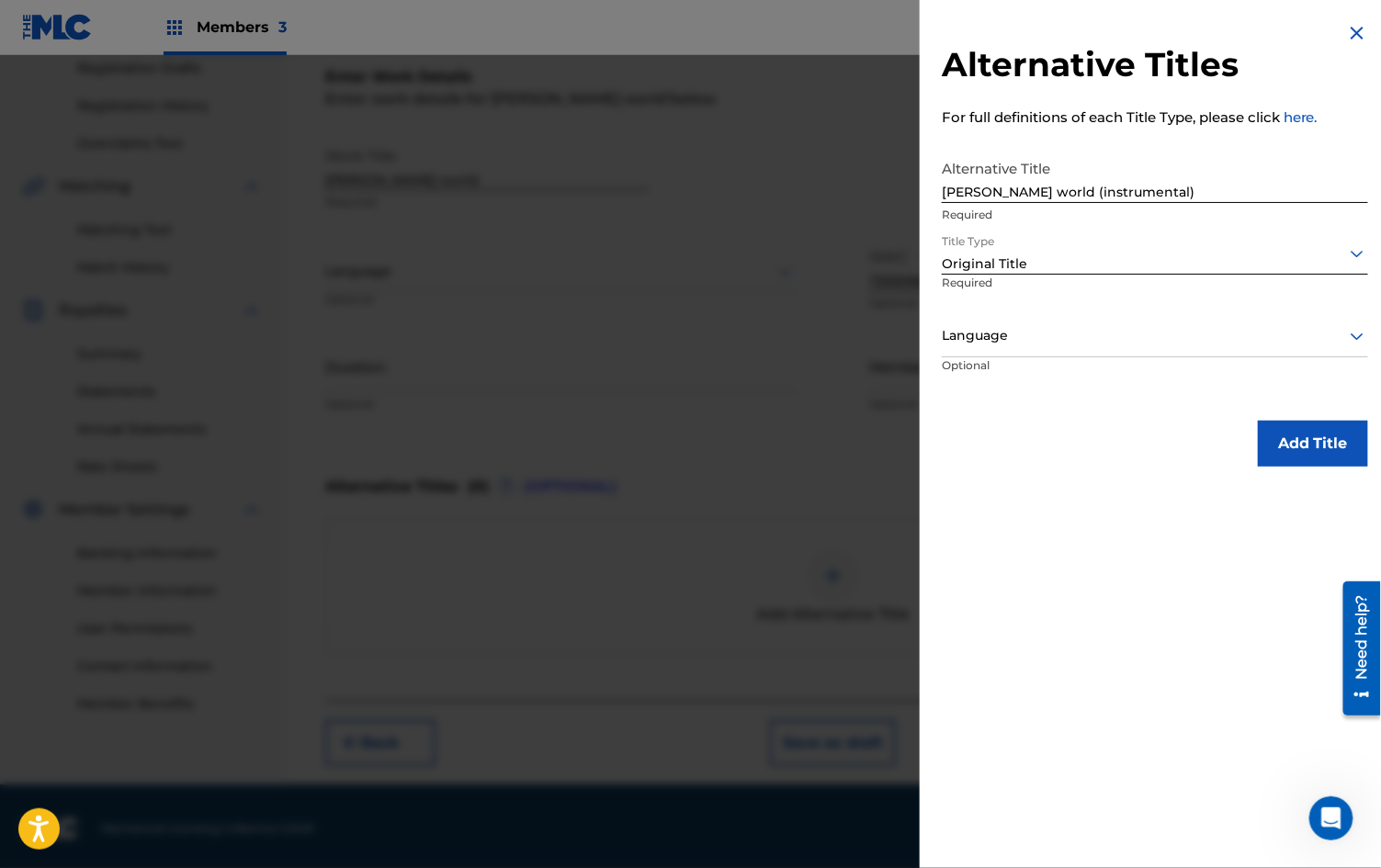 click on "Add Title" at bounding box center [1313, 444] 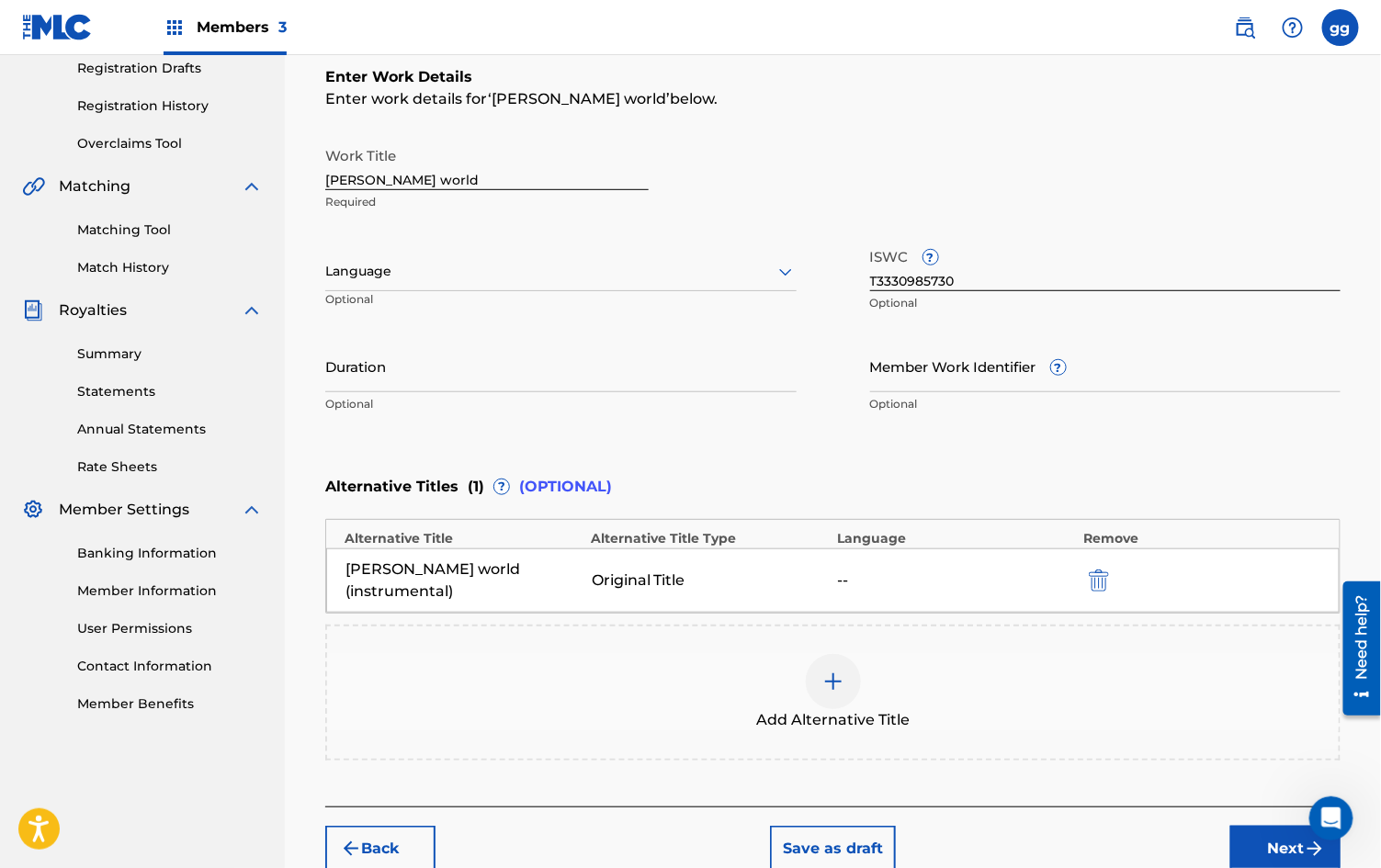click on "Next" at bounding box center [1285, 849] 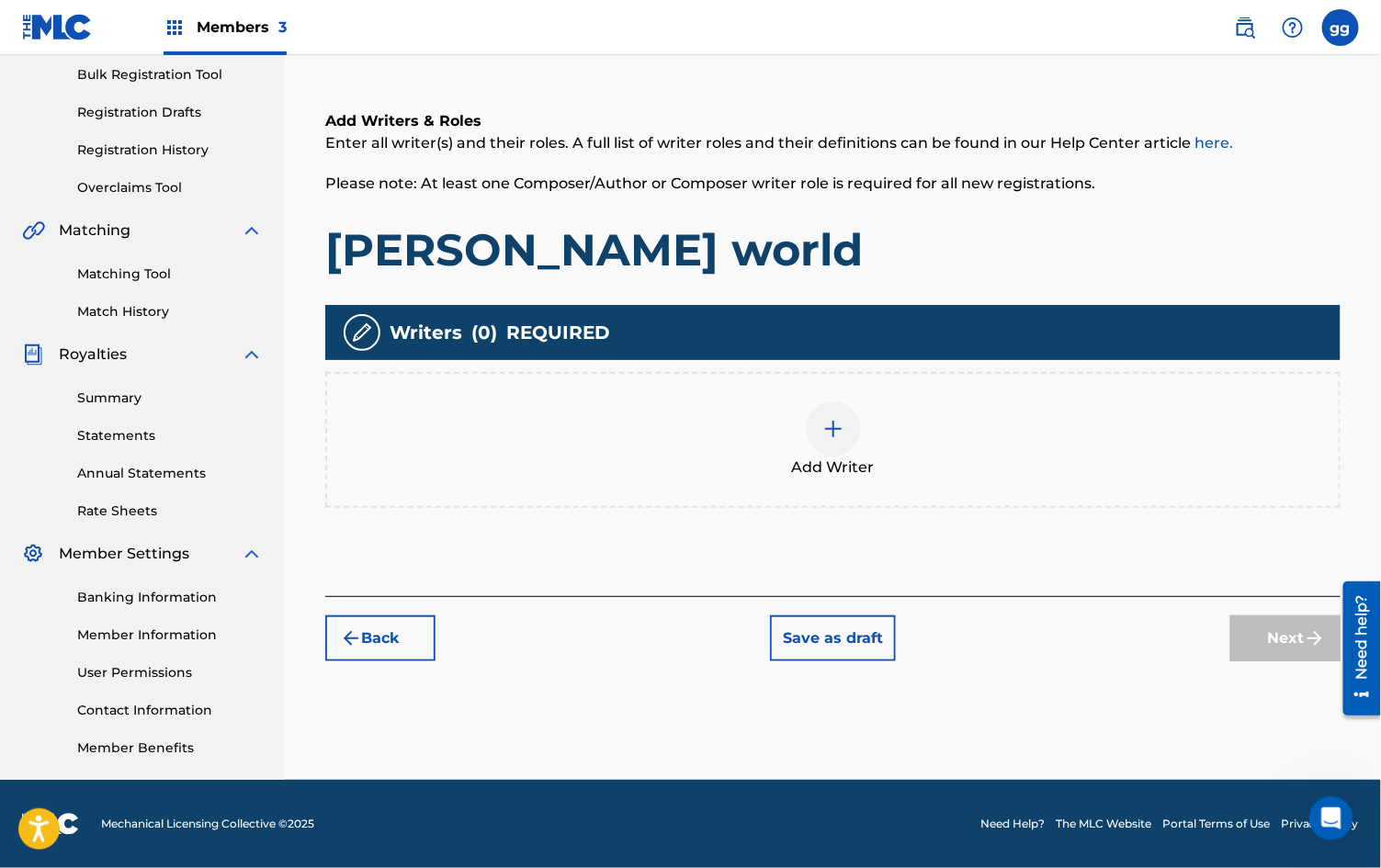 scroll, scrollTop: 302, scrollLeft: 0, axis: vertical 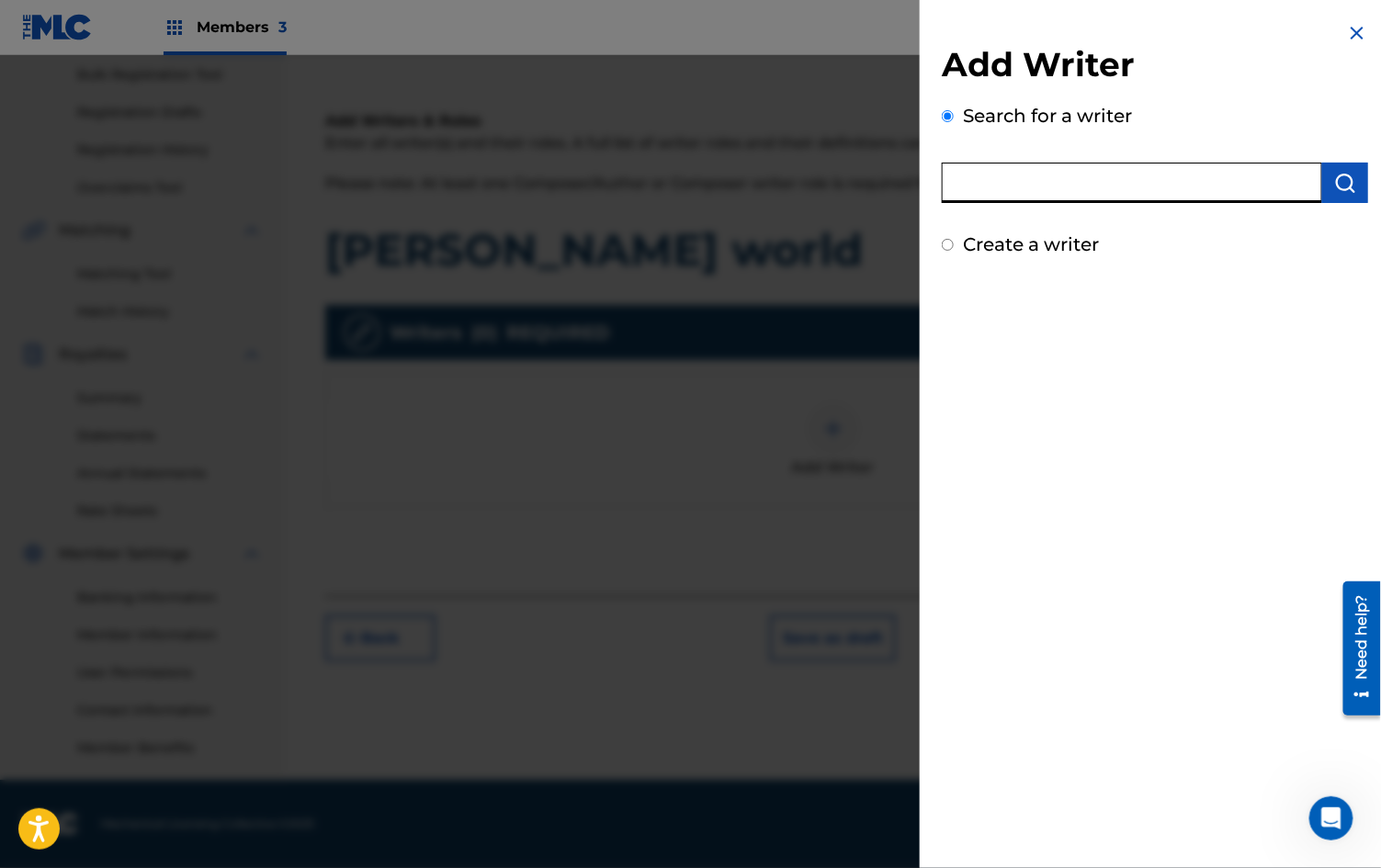 click at bounding box center [1132, 183] 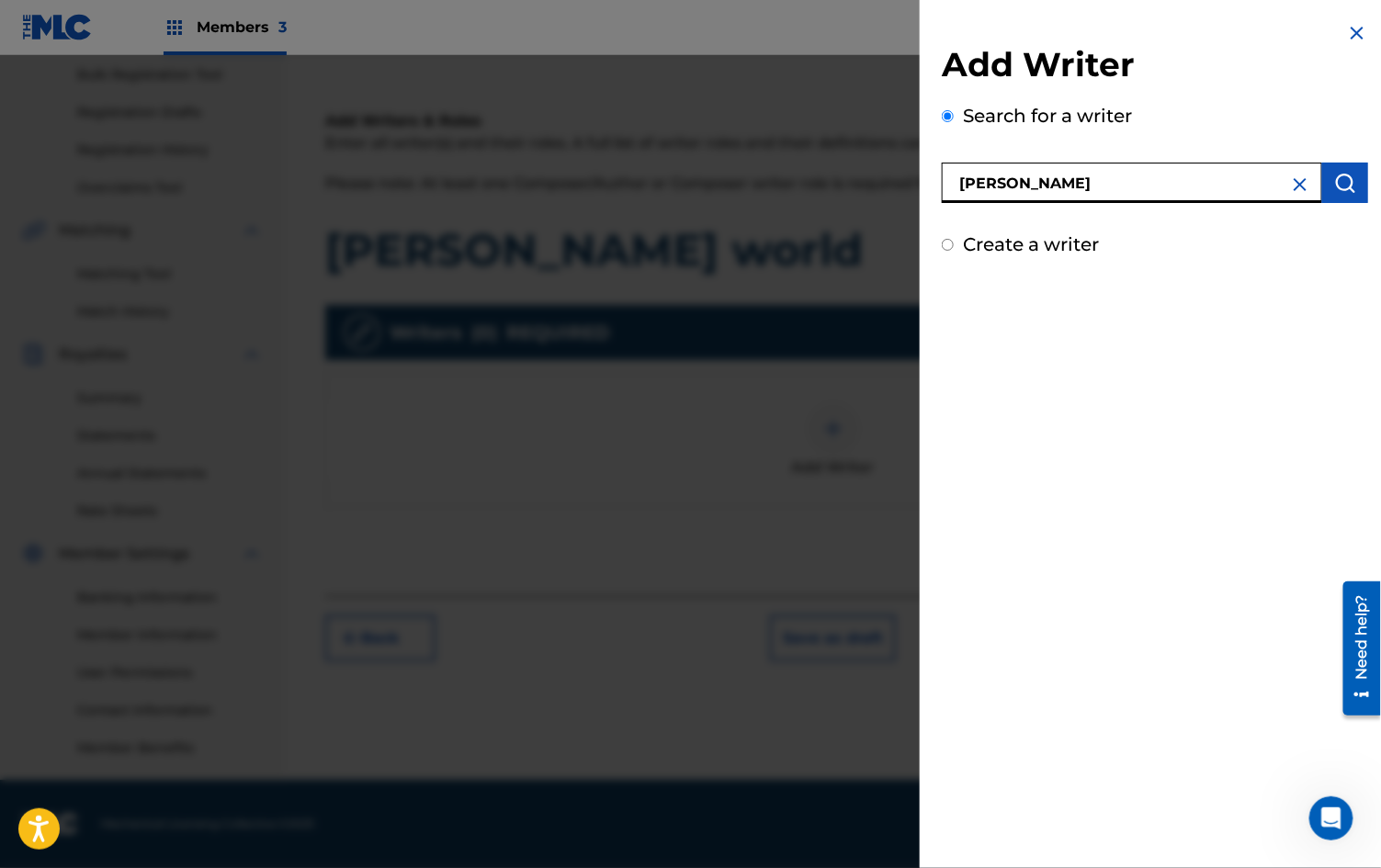type on "[PERSON_NAME]" 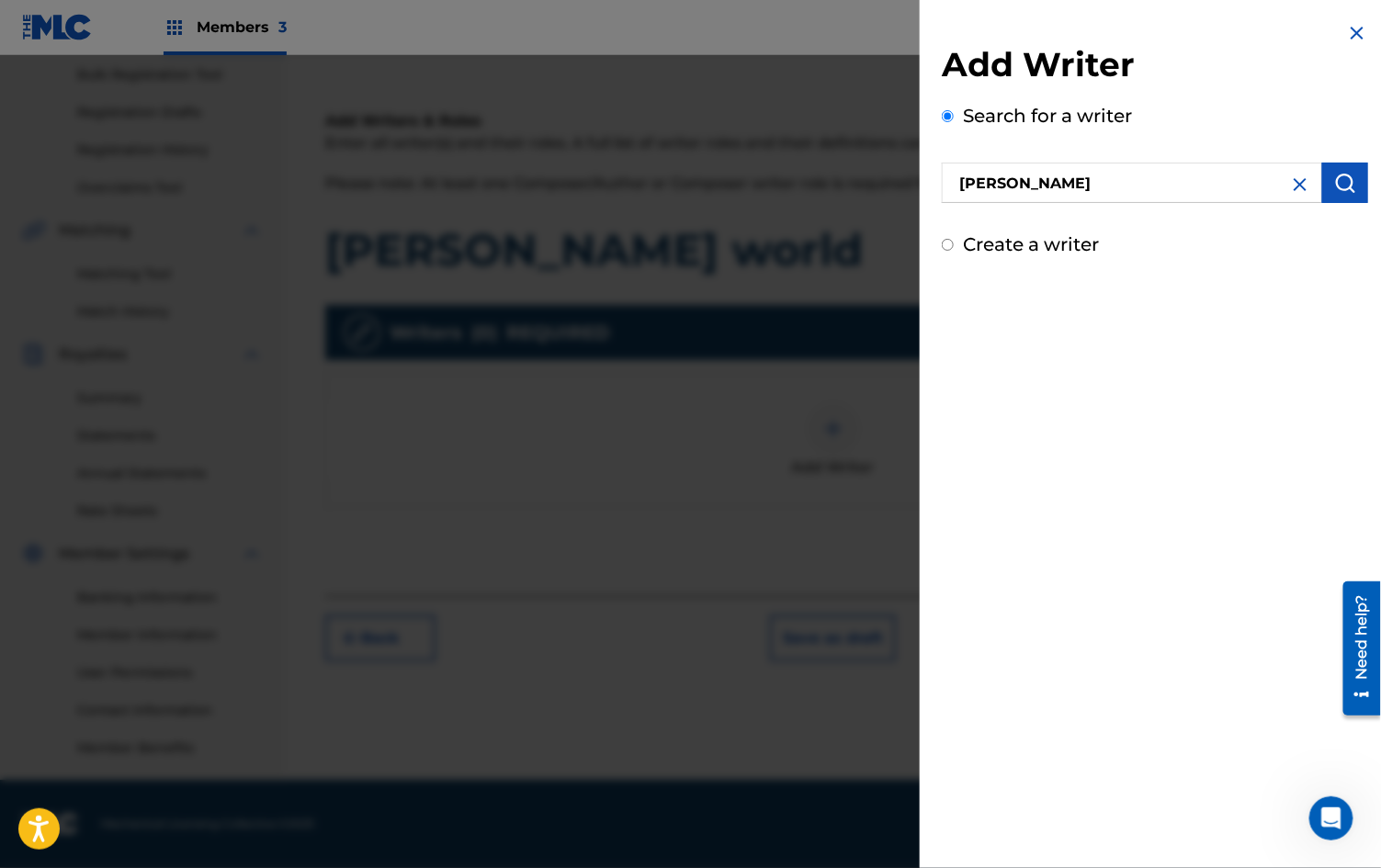 click at bounding box center [1345, 183] 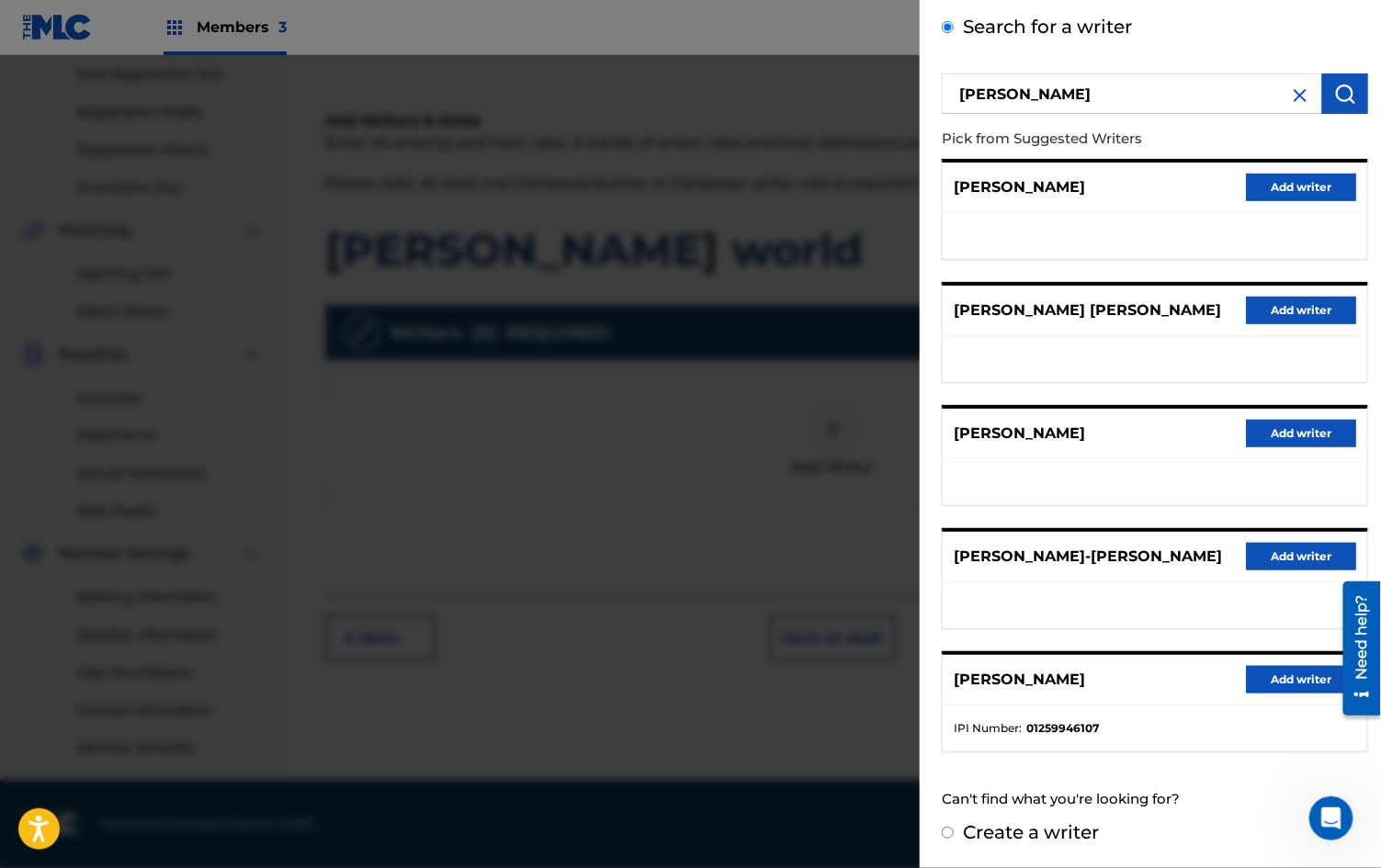 scroll, scrollTop: 132, scrollLeft: 0, axis: vertical 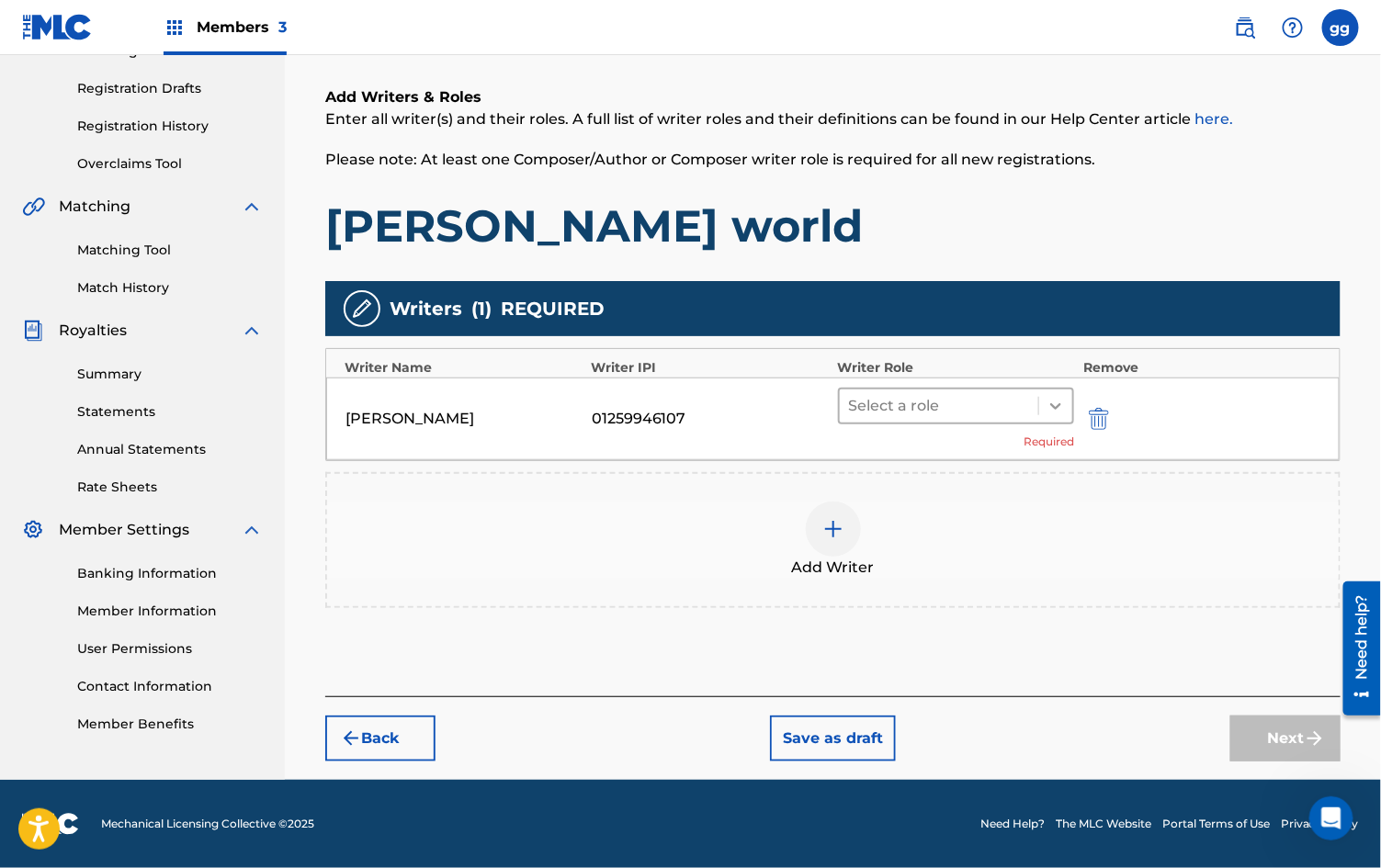 click at bounding box center [1056, 406] 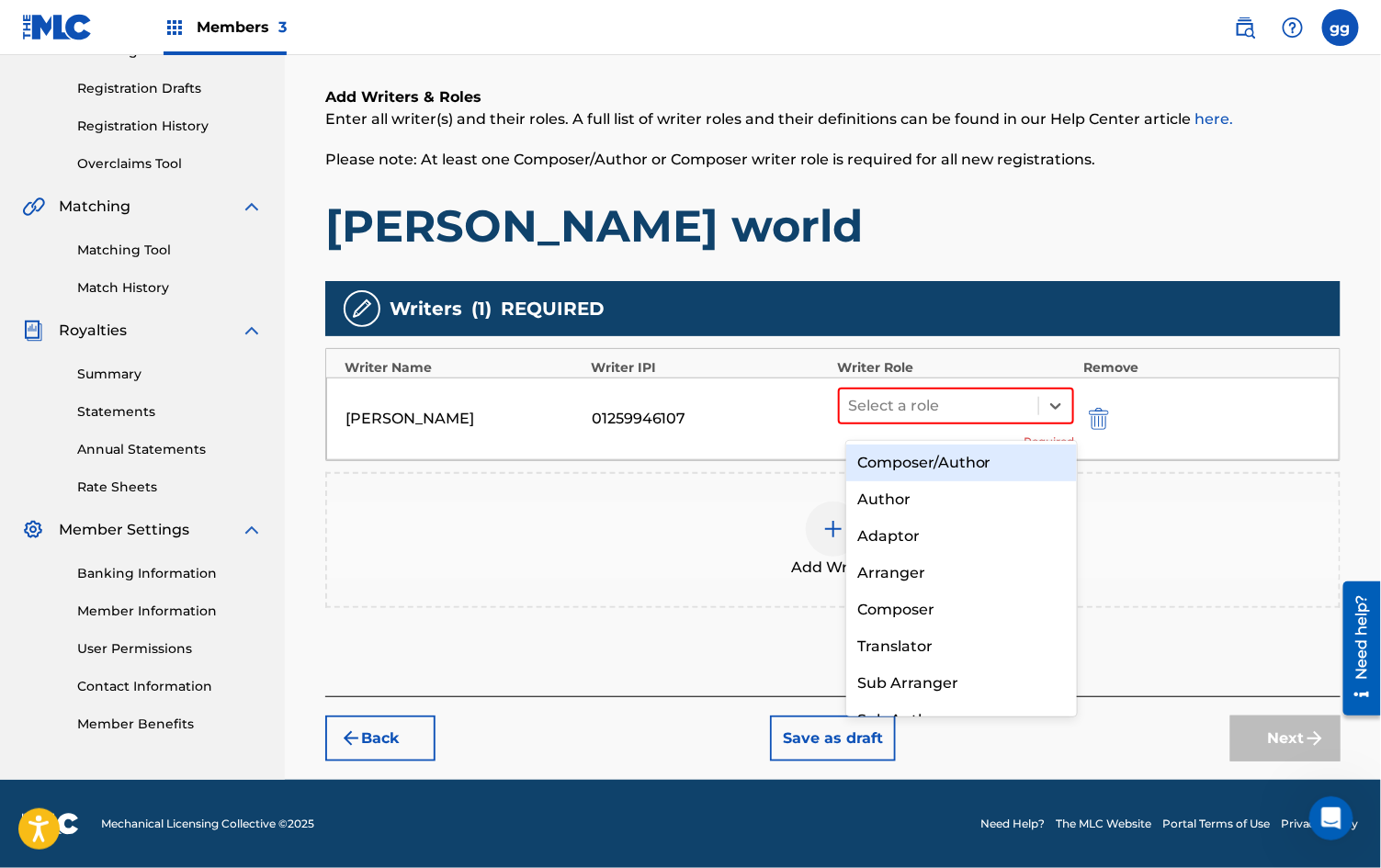click on "Composer/Author" at bounding box center (961, 463) 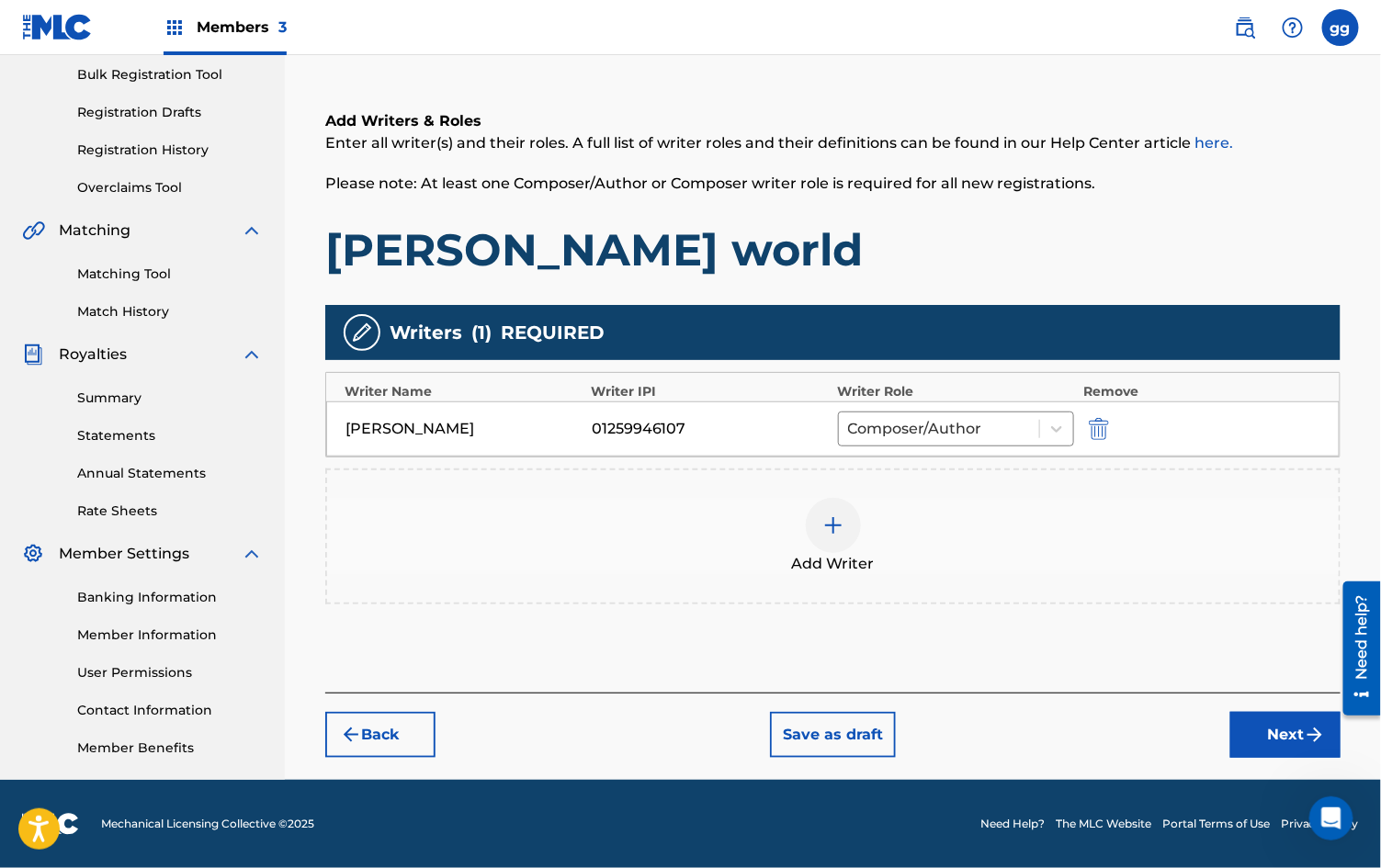 click at bounding box center [833, 525] 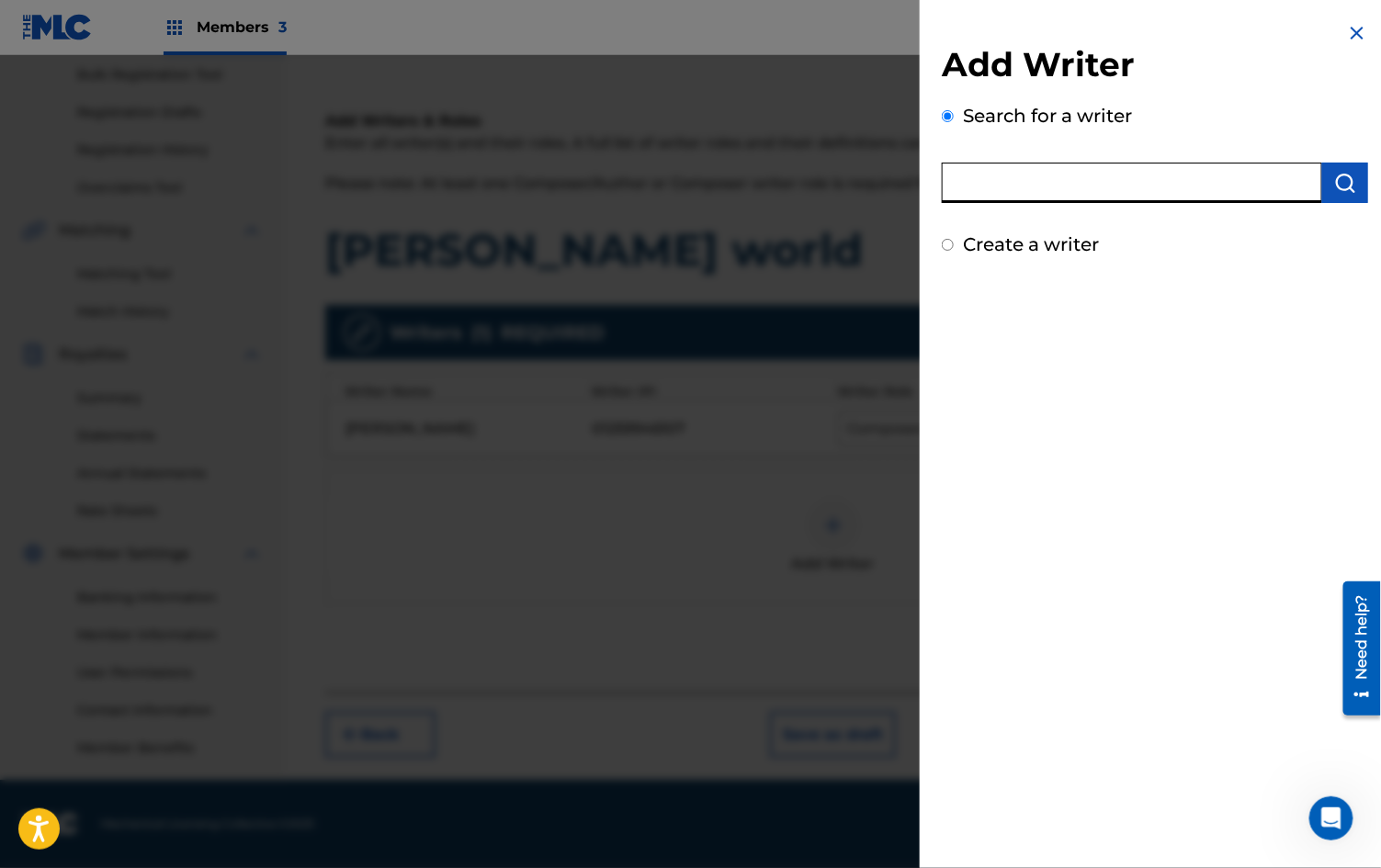 click at bounding box center (1132, 183) 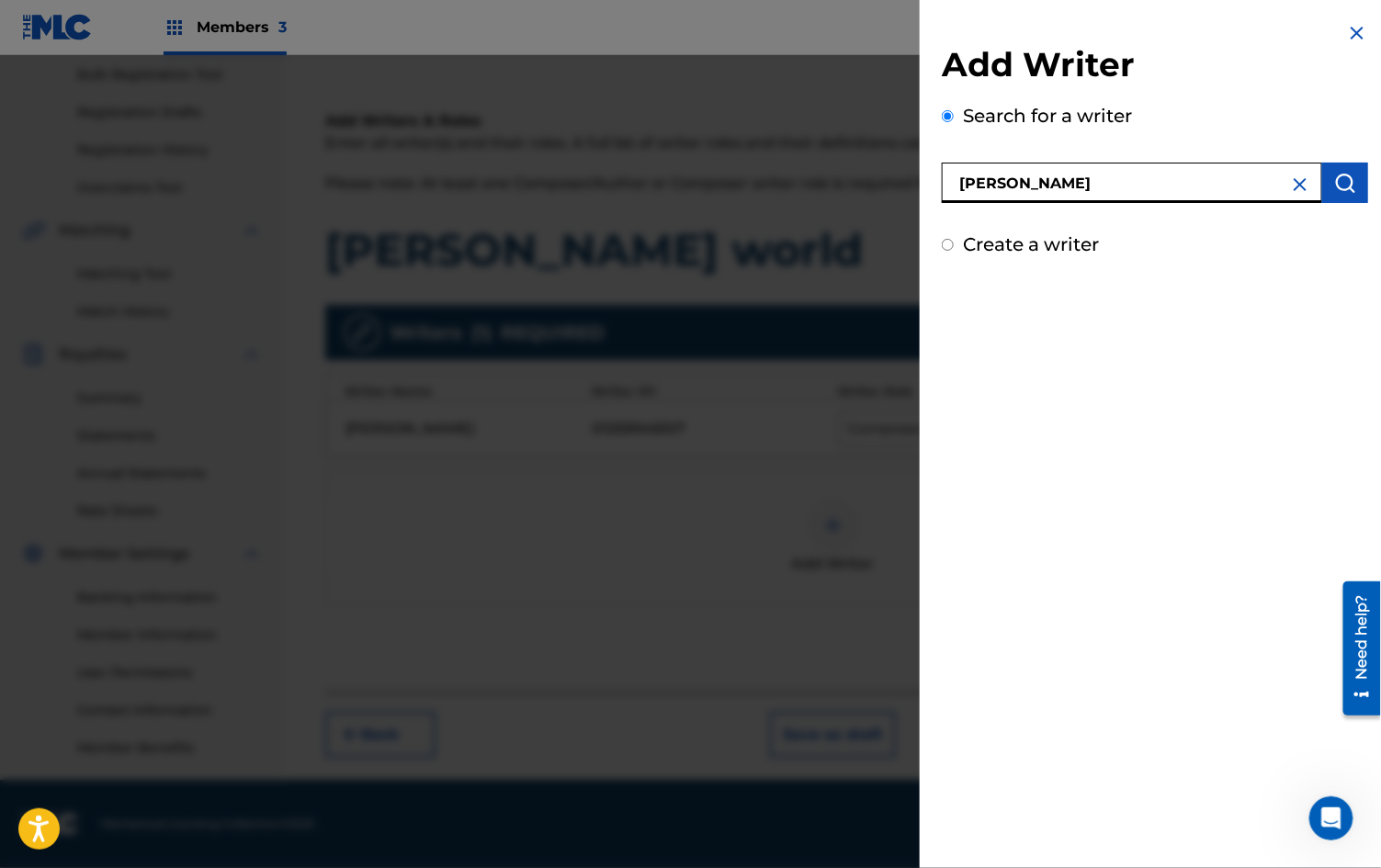 type on "[PERSON_NAME]" 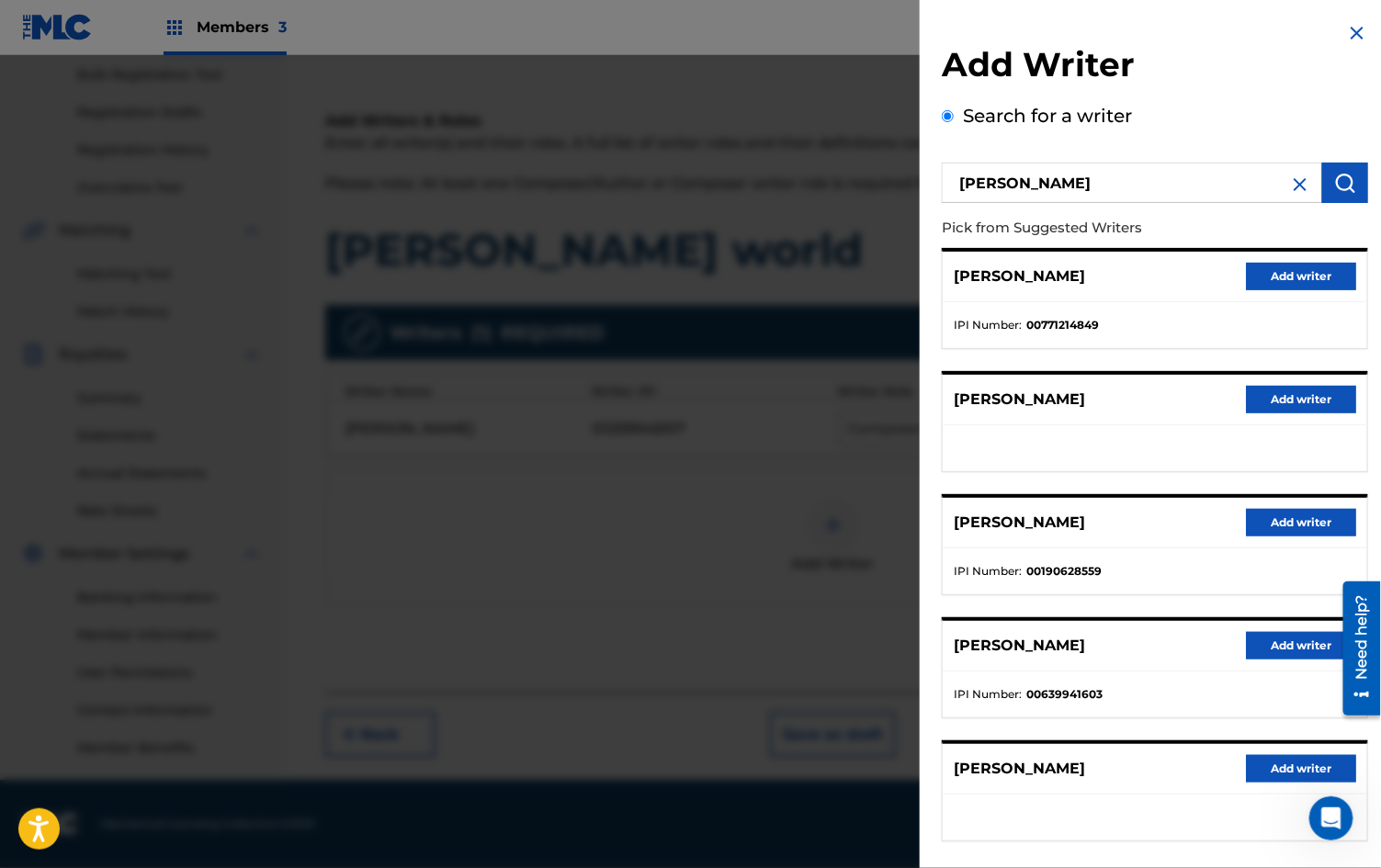 click on "Add writer" at bounding box center (1301, 276) 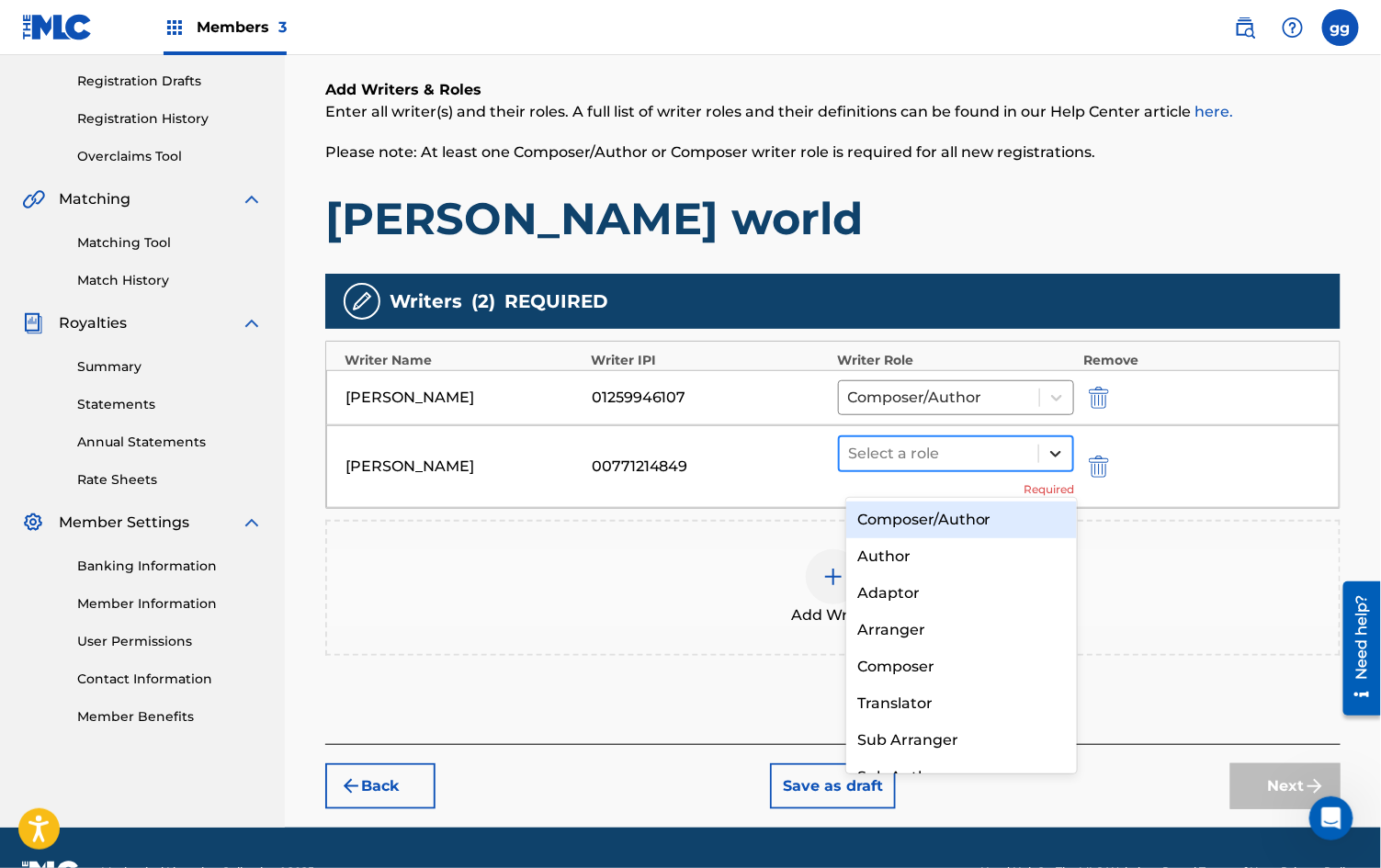 click at bounding box center [1056, 454] 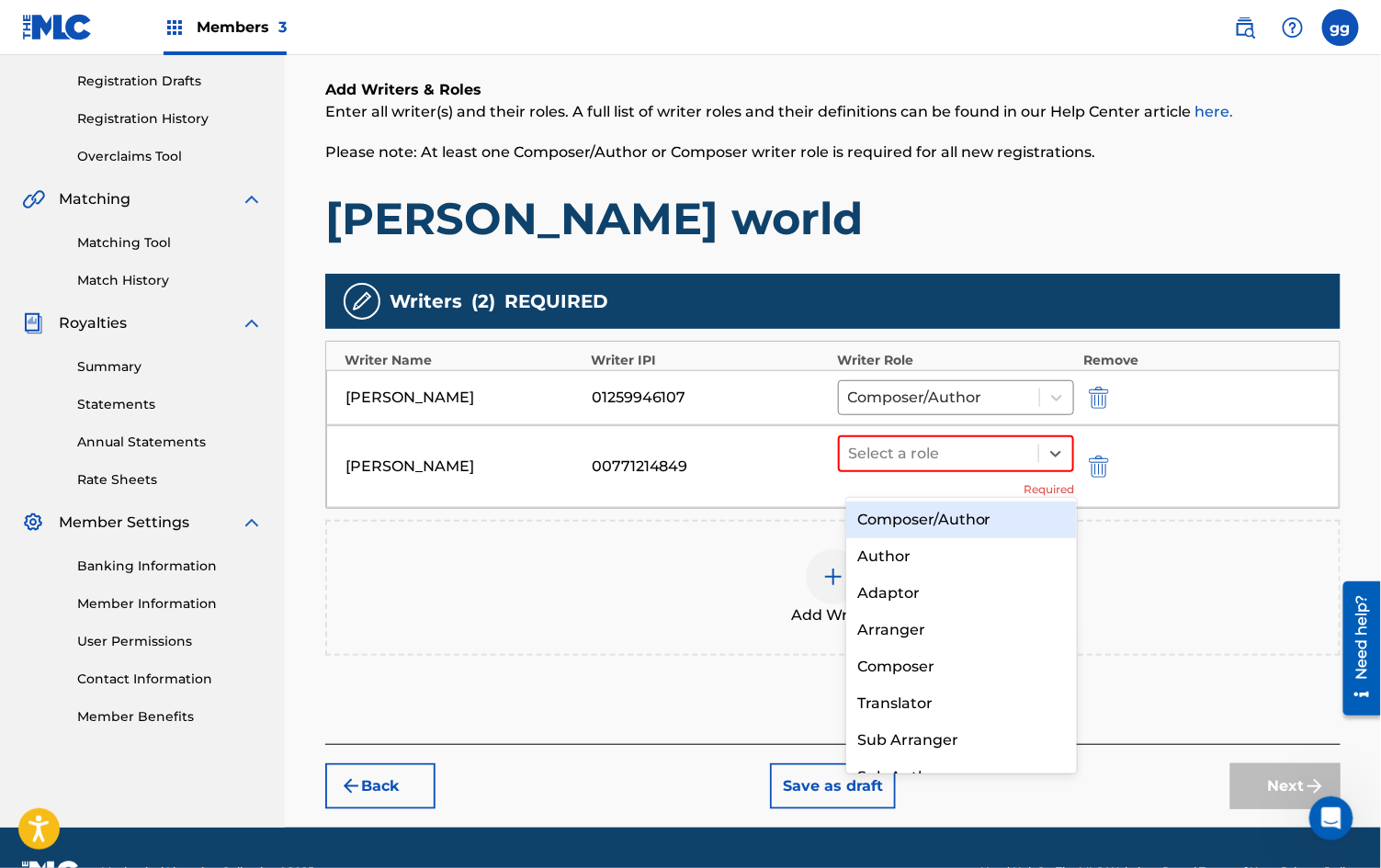 click on "Composer/Author" at bounding box center (961, 520) 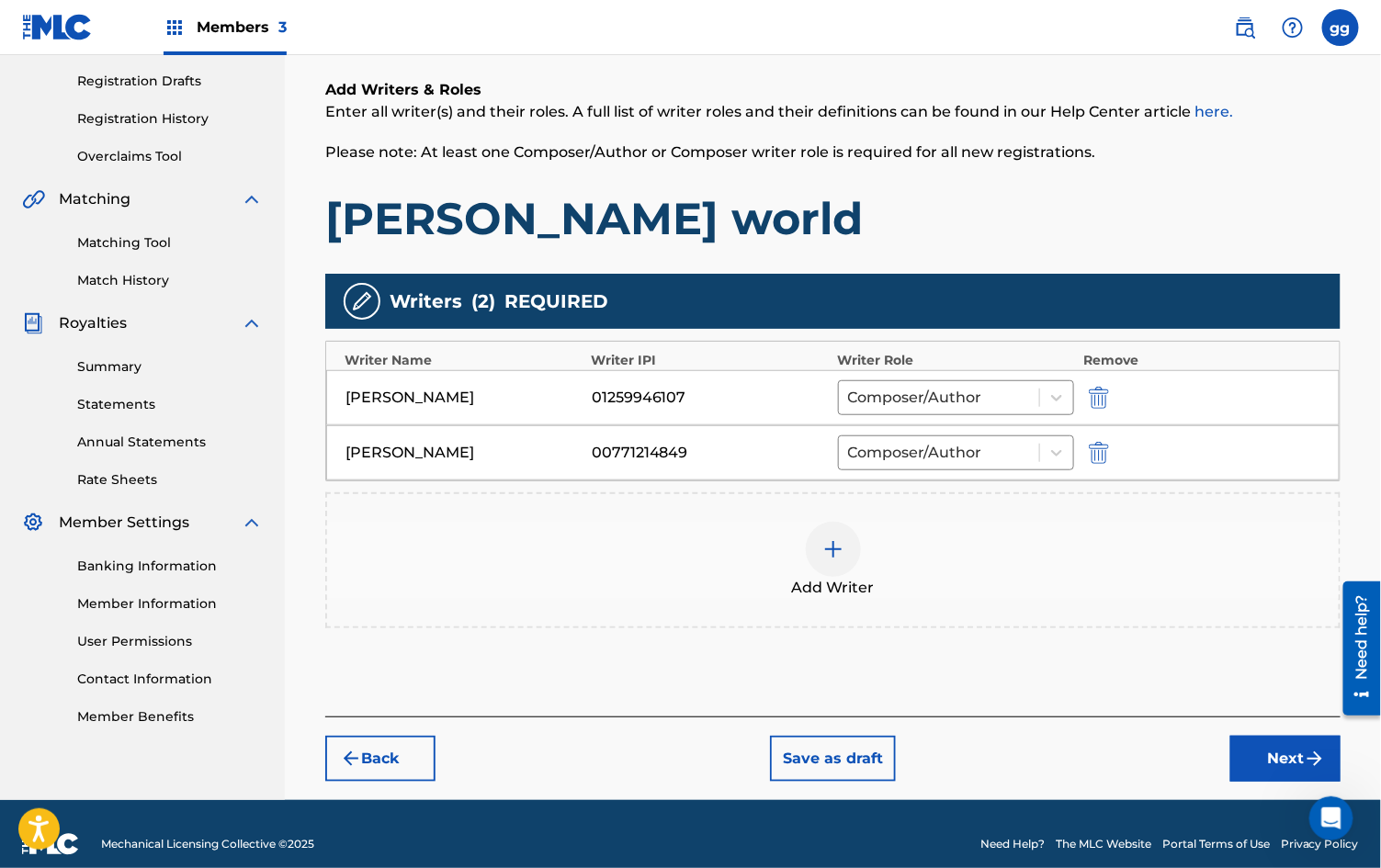 click on "Next" at bounding box center [1285, 759] 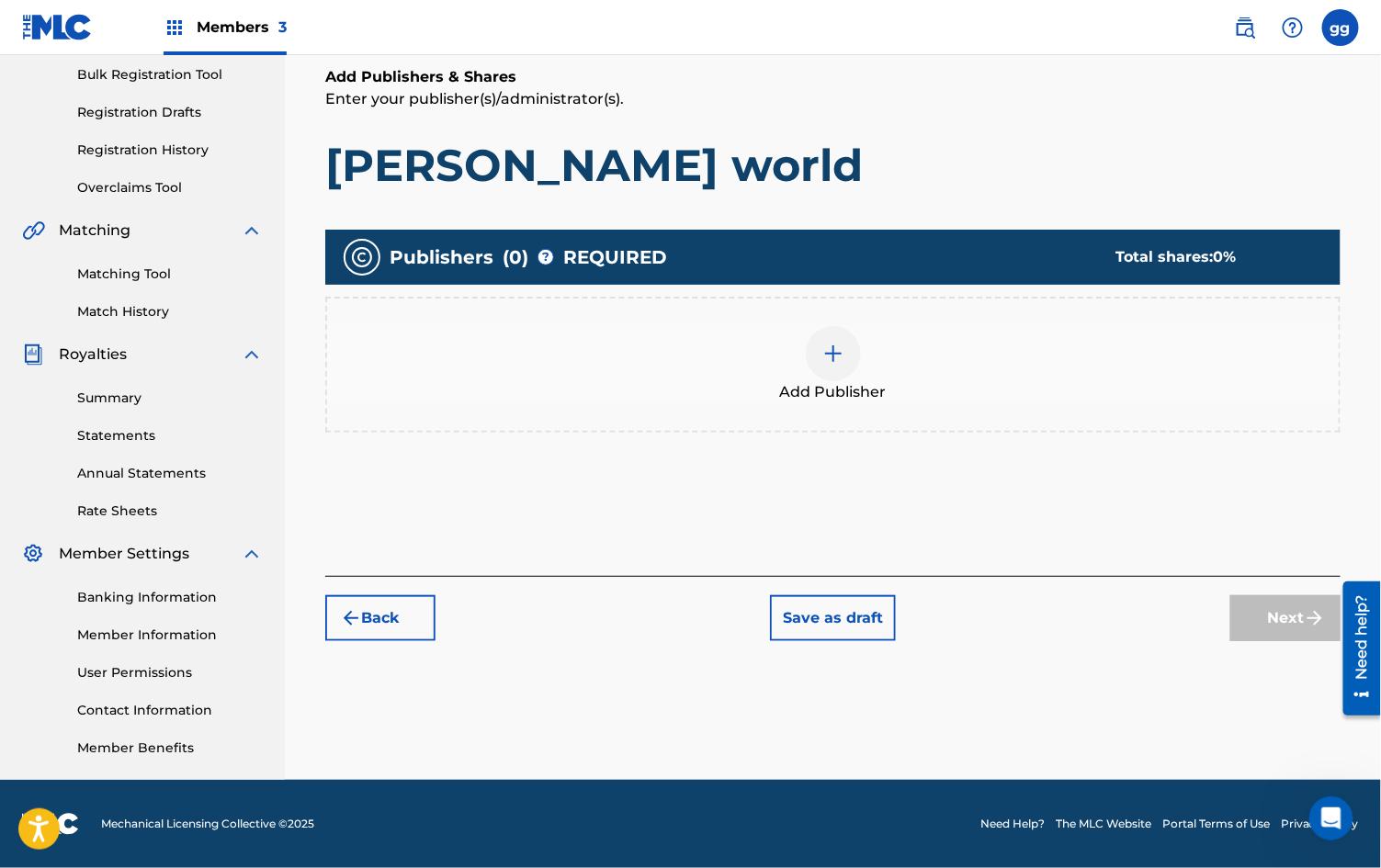 scroll, scrollTop: 82, scrollLeft: 0, axis: vertical 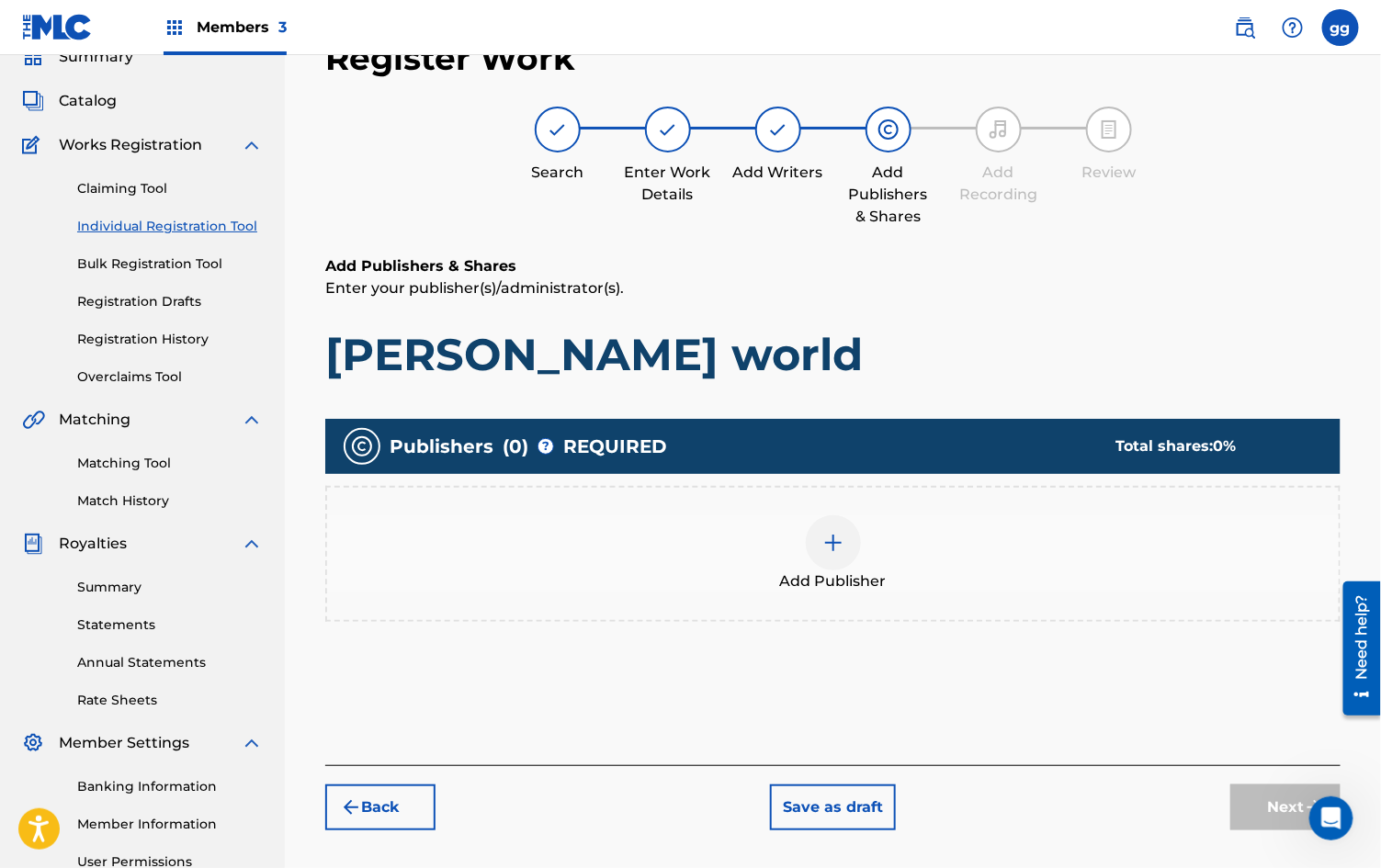 click at bounding box center [833, 543] 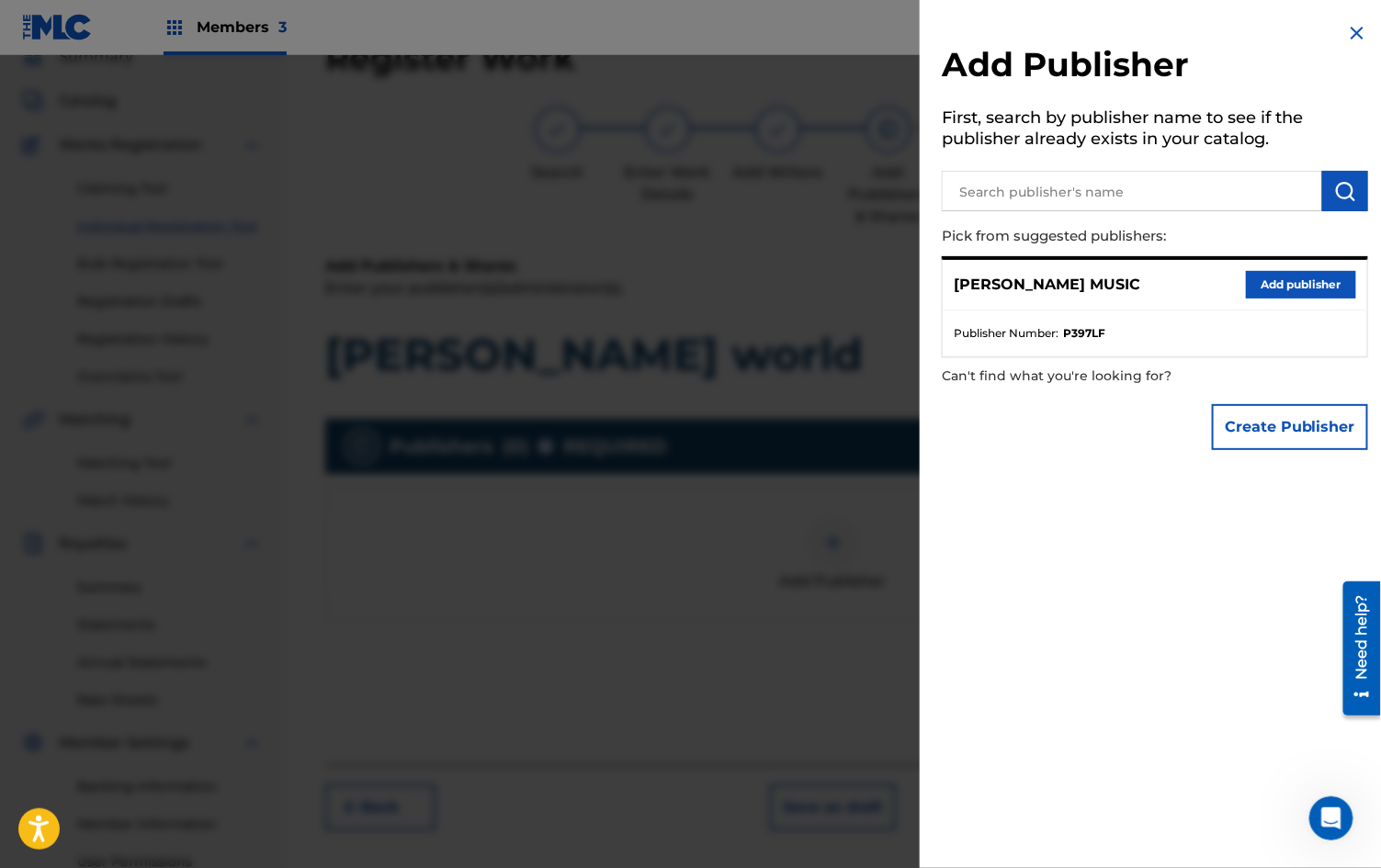 click at bounding box center [1132, 191] 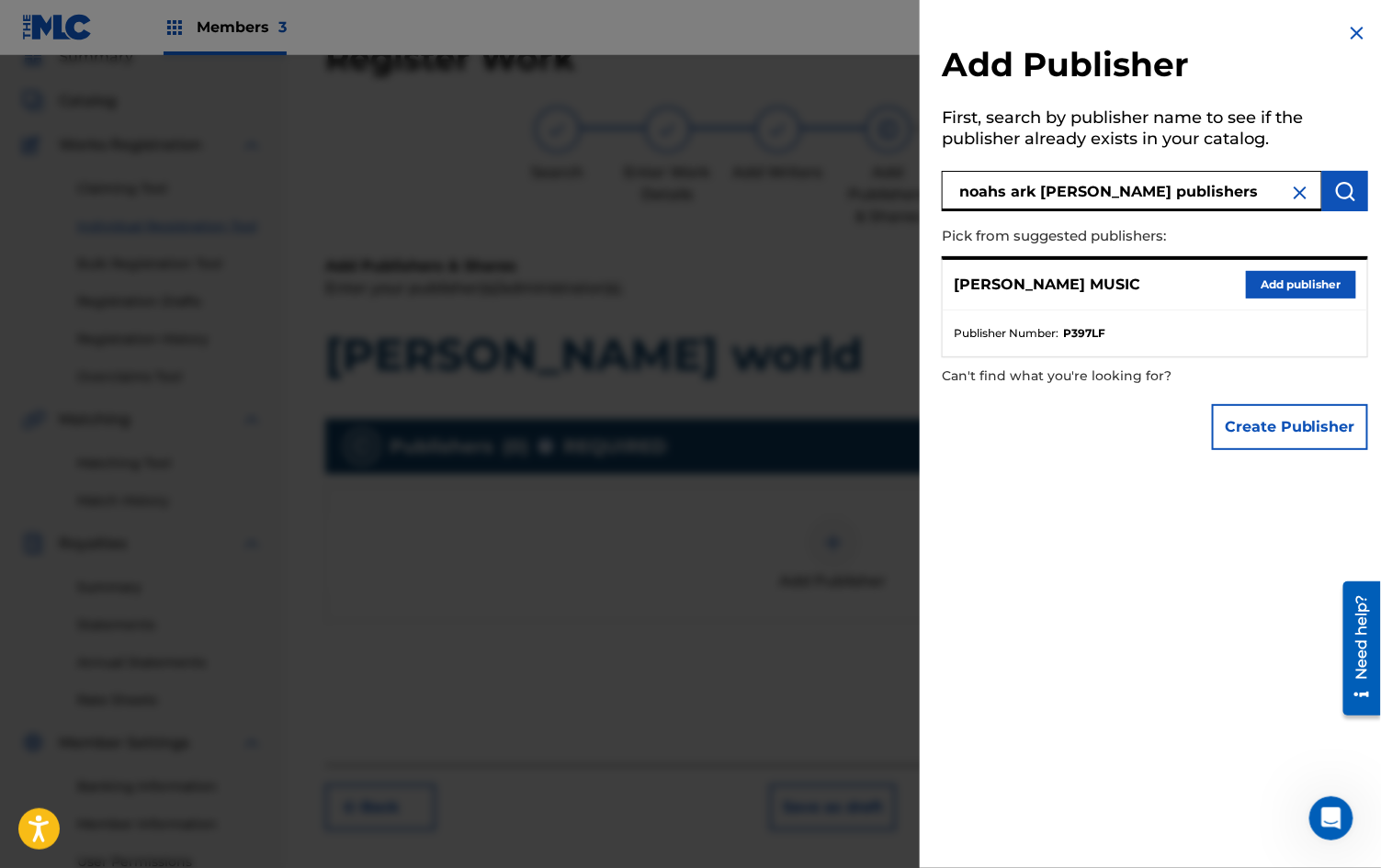type on "noahs ark [PERSON_NAME] publishers" 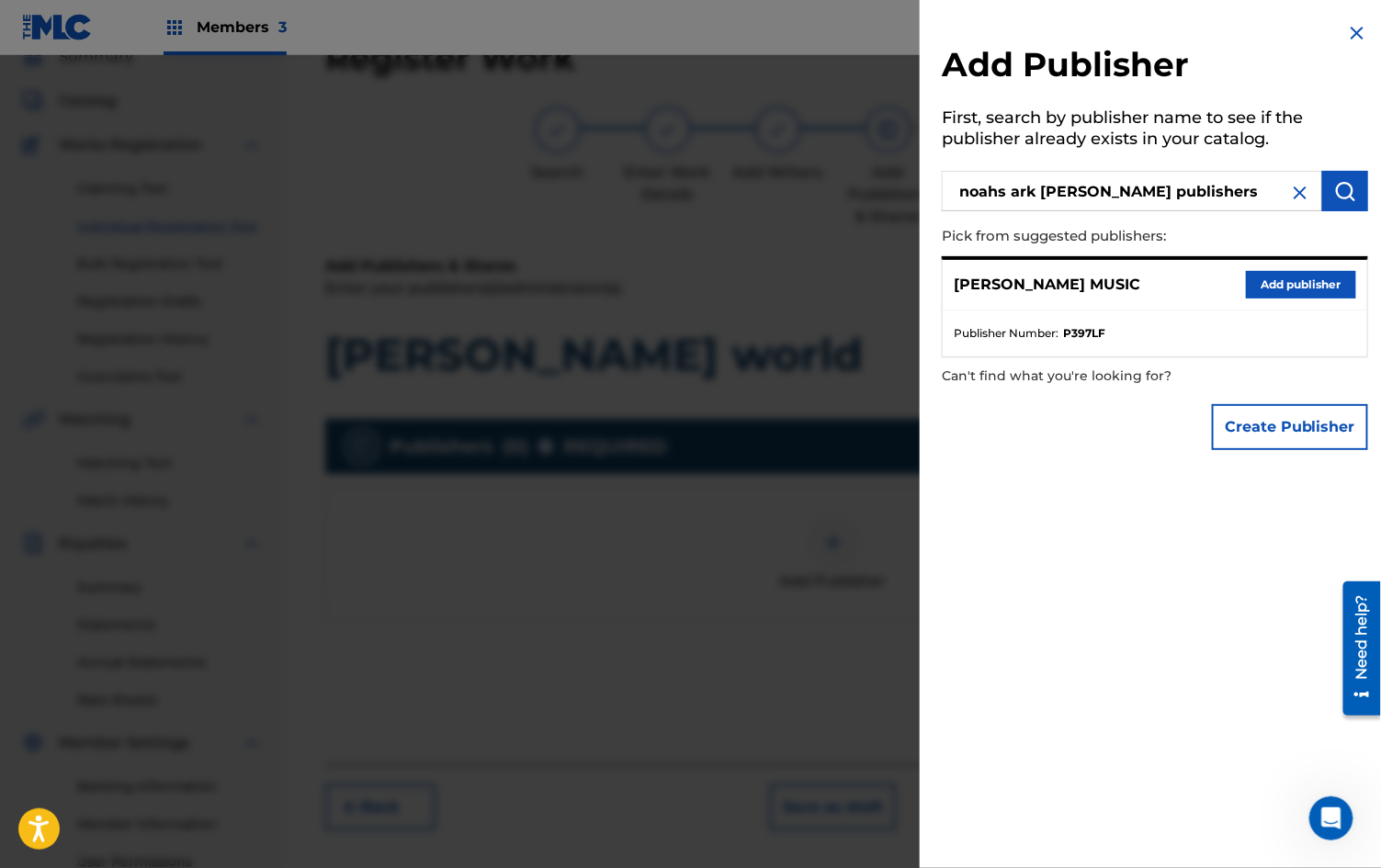 click at bounding box center (1345, 191) 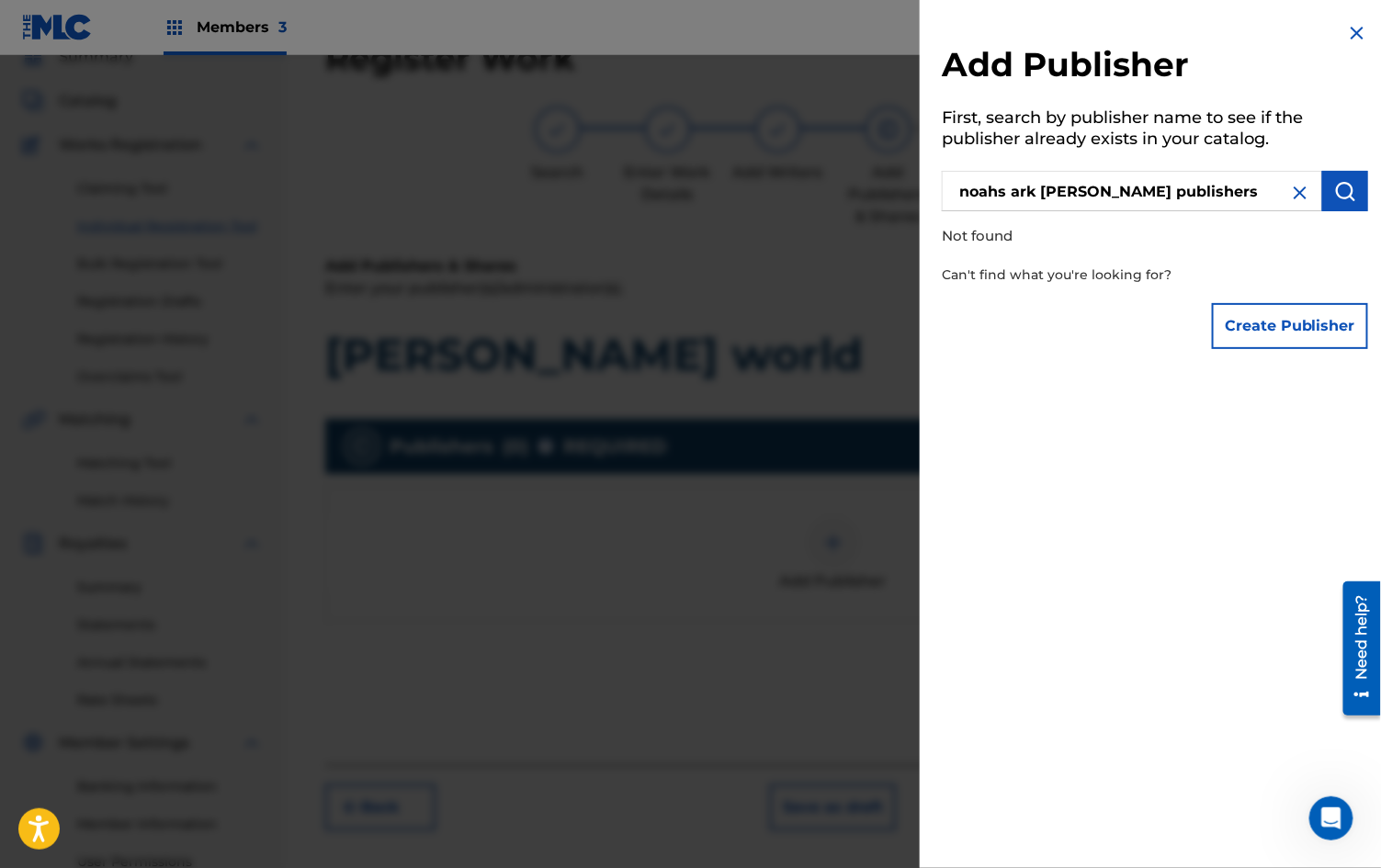 click on "Create Publisher" at bounding box center (1290, 326) 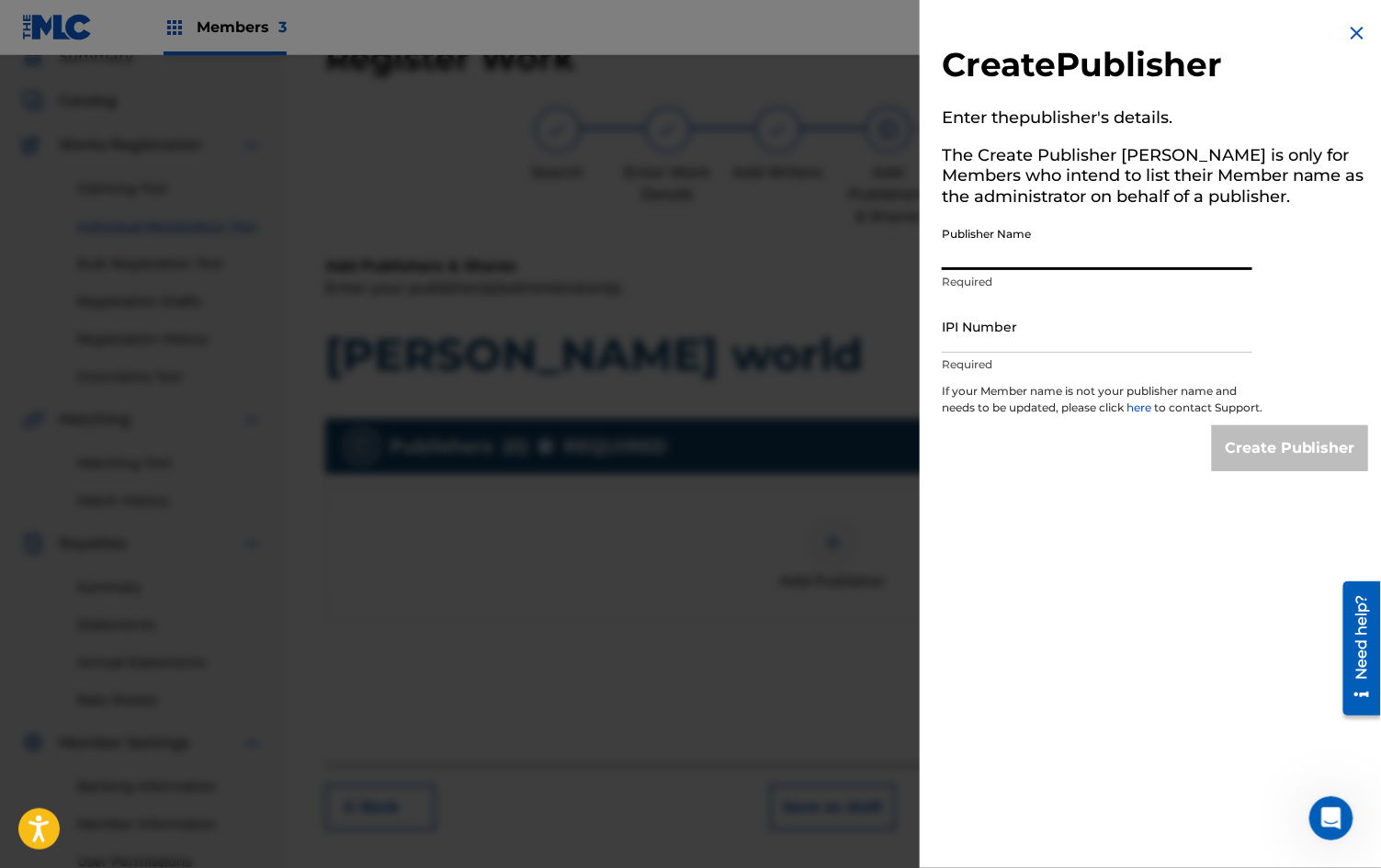 click on "Publisher Name" at bounding box center [1097, 243] 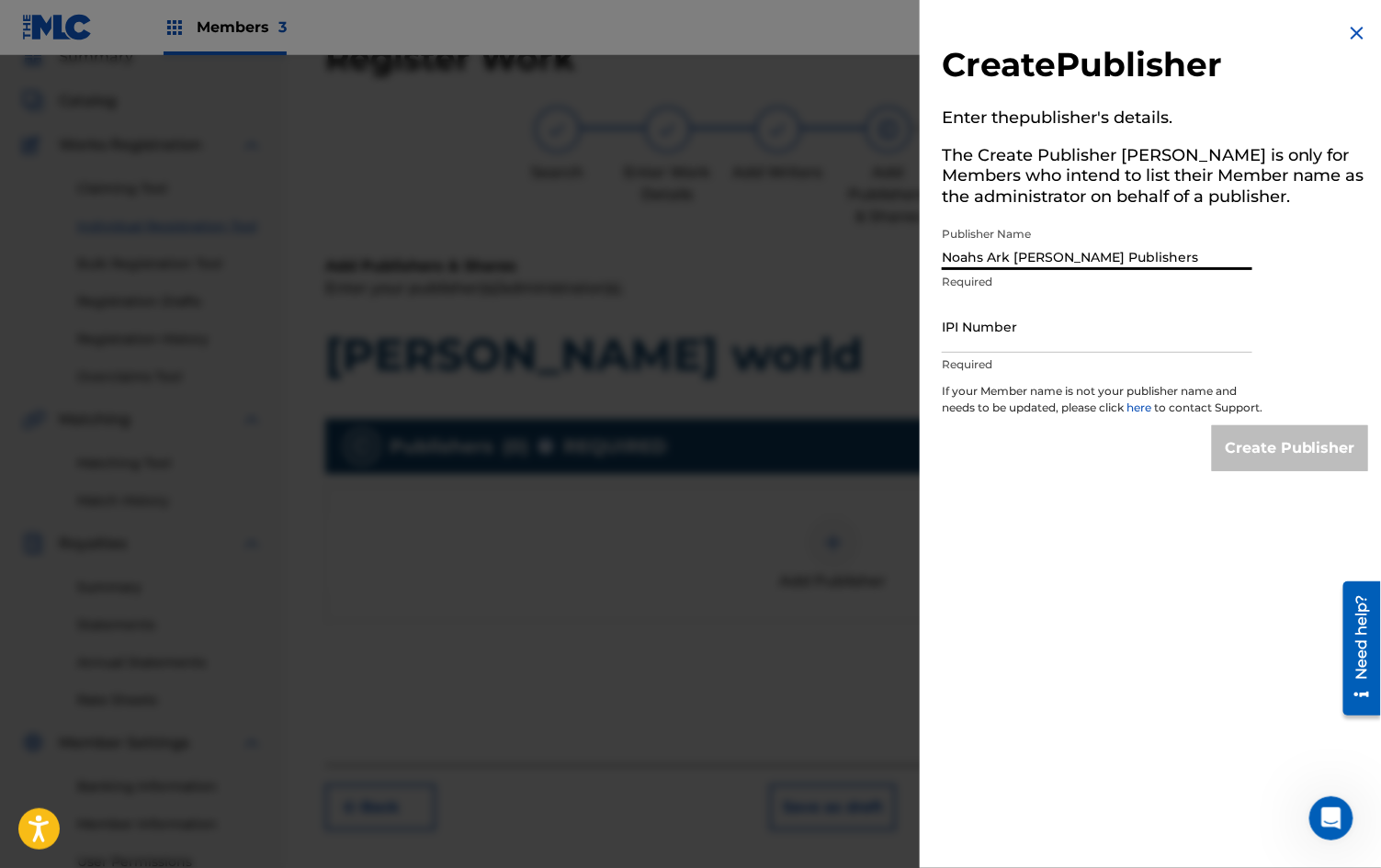 type on "Noahs Ark [PERSON_NAME] Publishers" 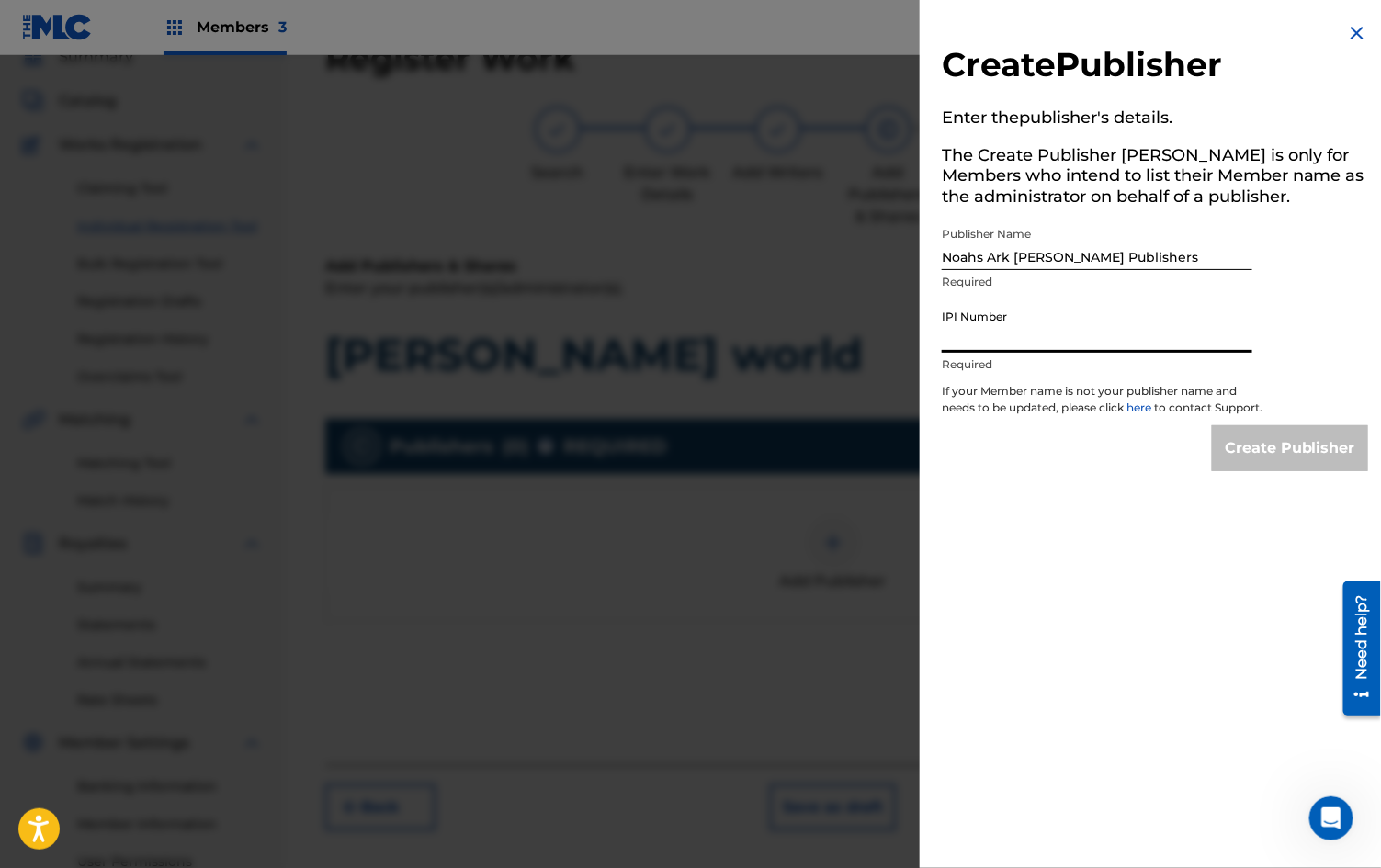 click on "IPI Number" at bounding box center [1097, 326] 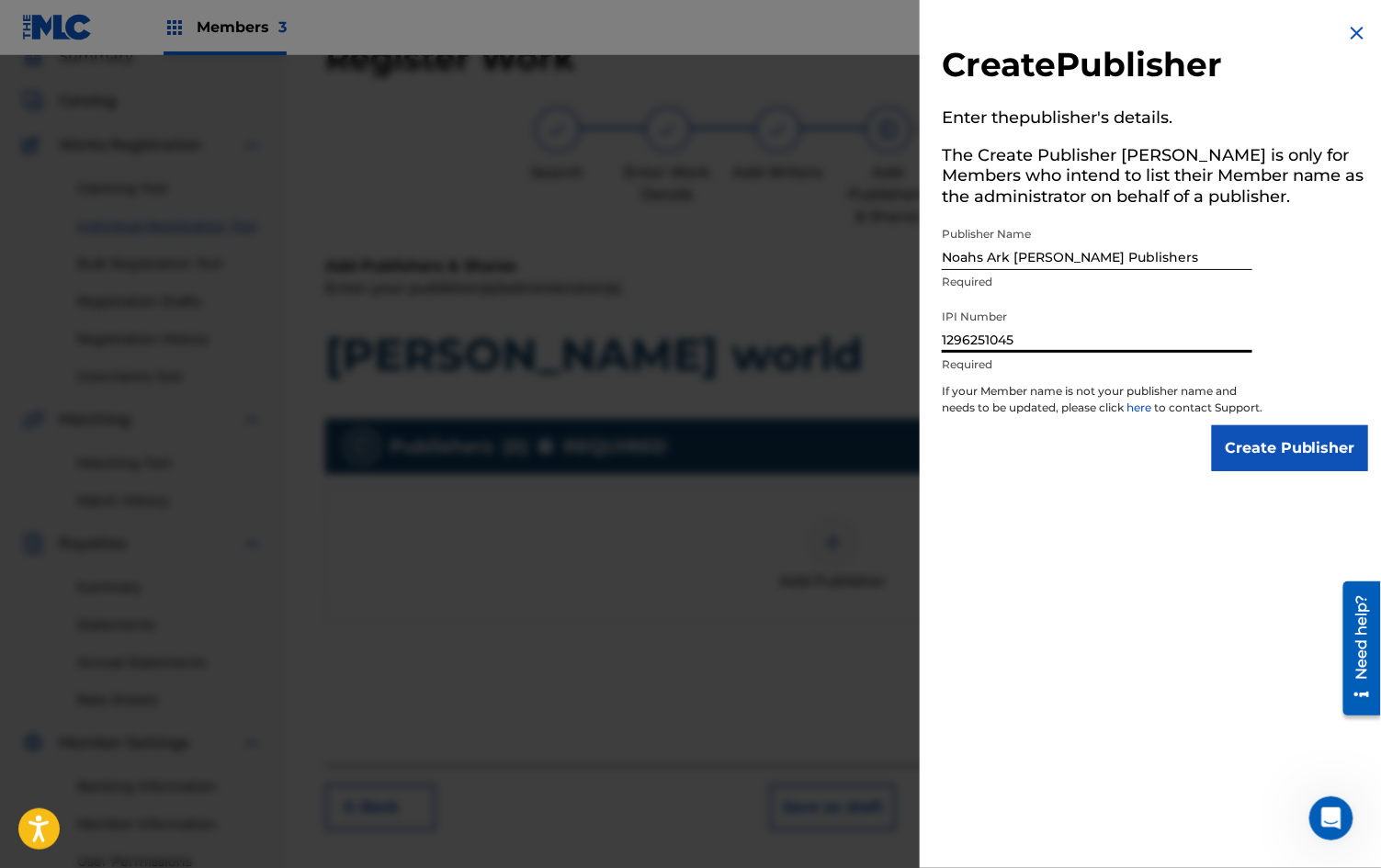 type on "1296251045" 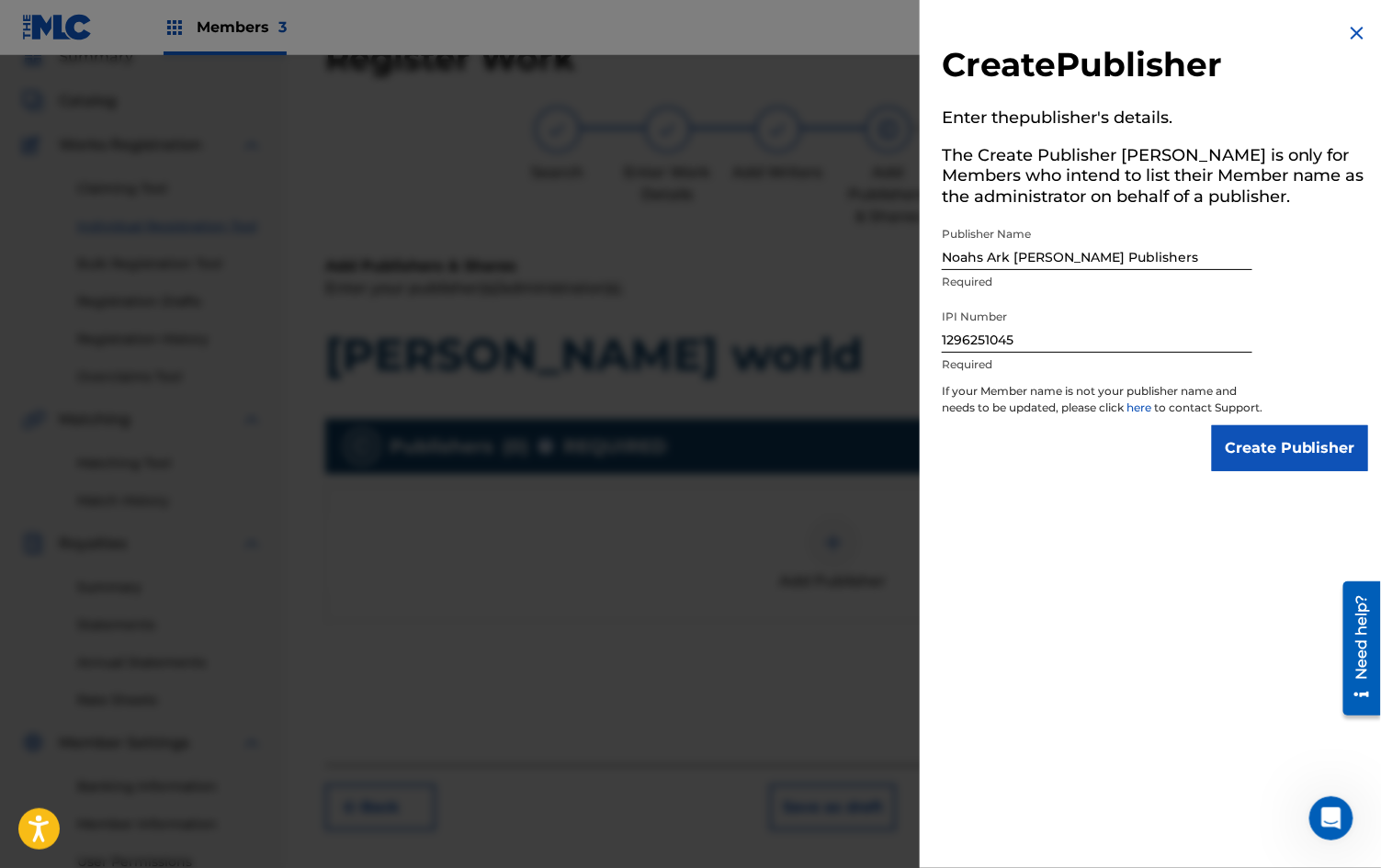 click on "Create Publisher" at bounding box center [1290, 448] 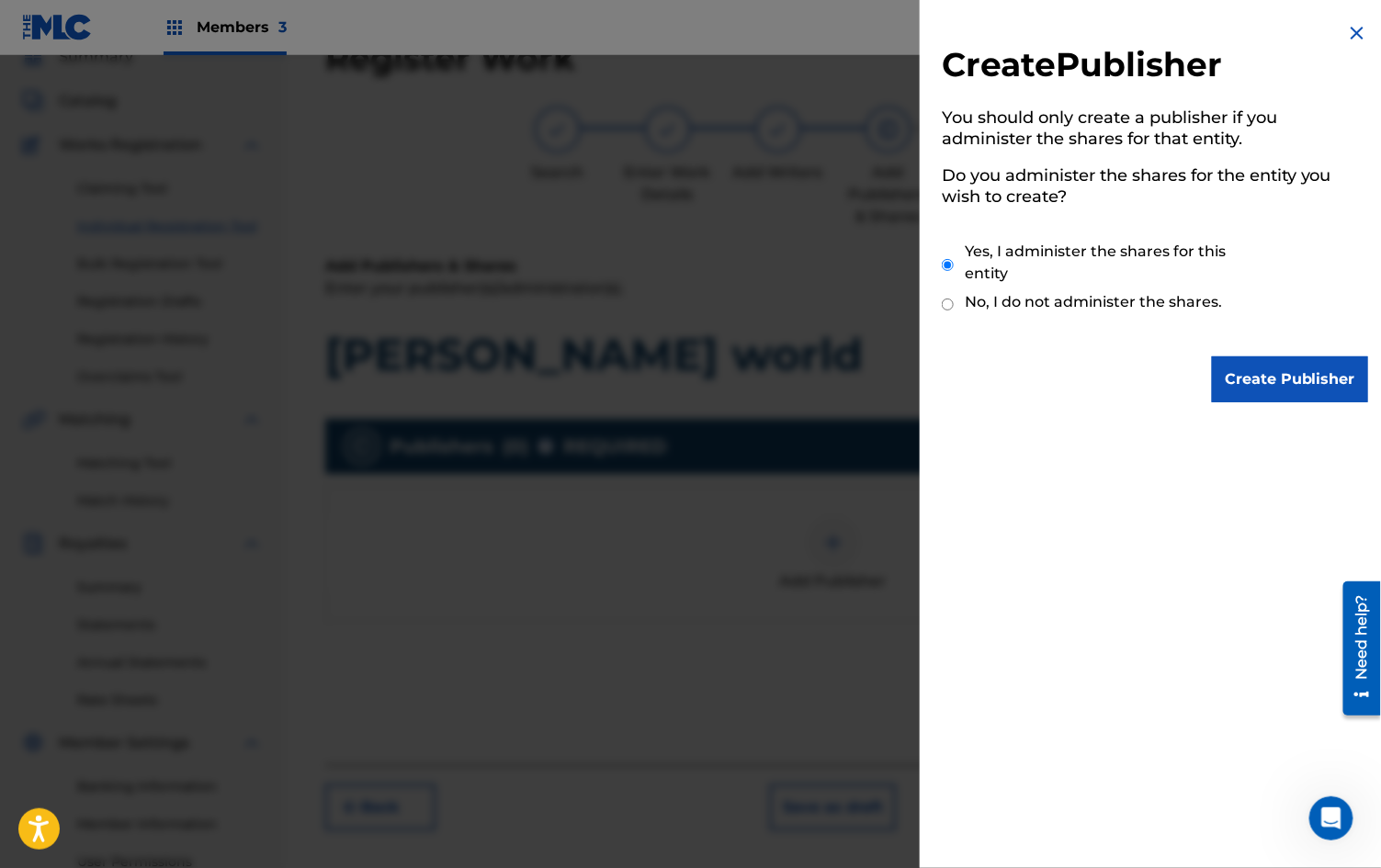 click on "Create Publisher" at bounding box center [1290, 379] 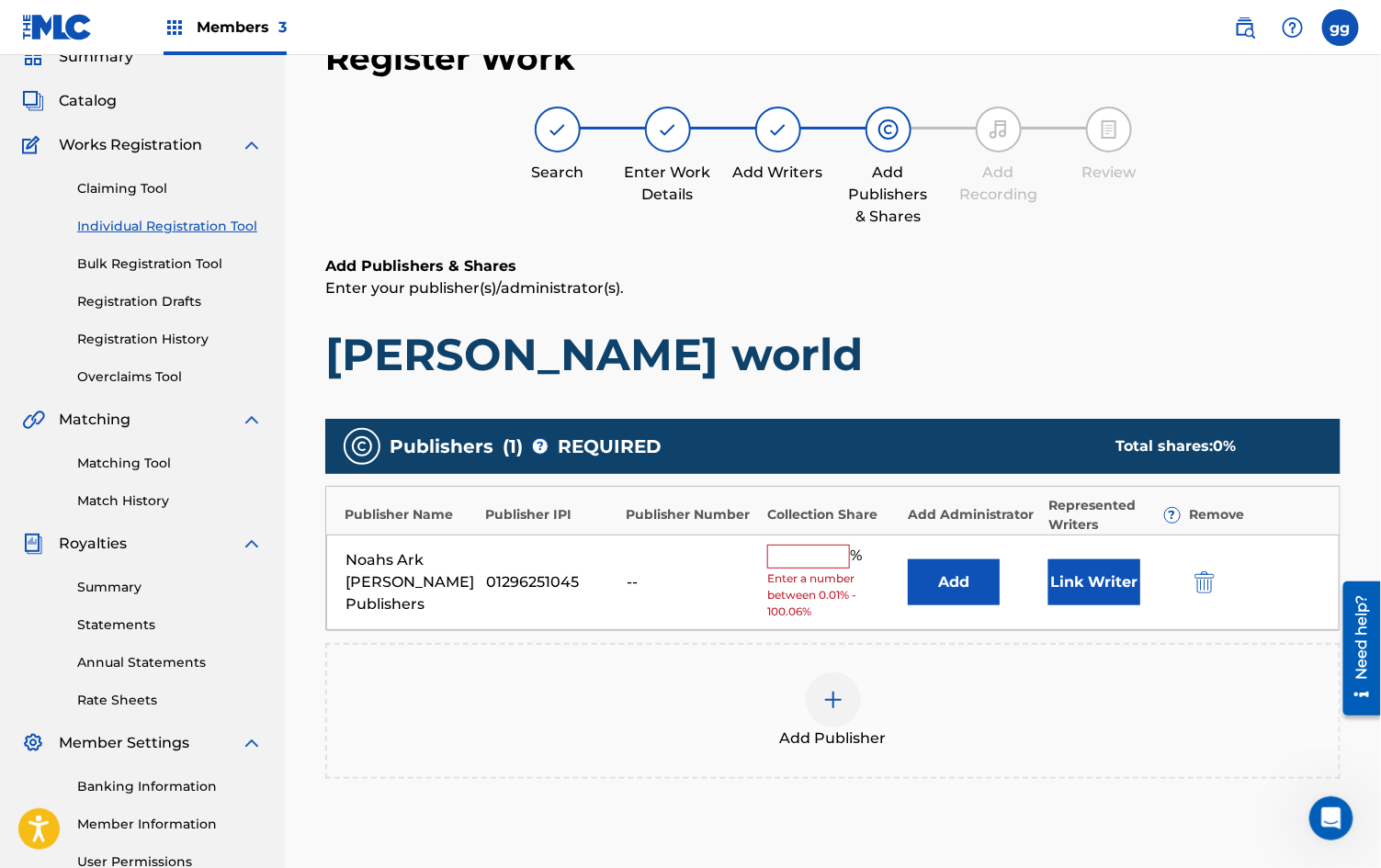 click at bounding box center [809, 557] 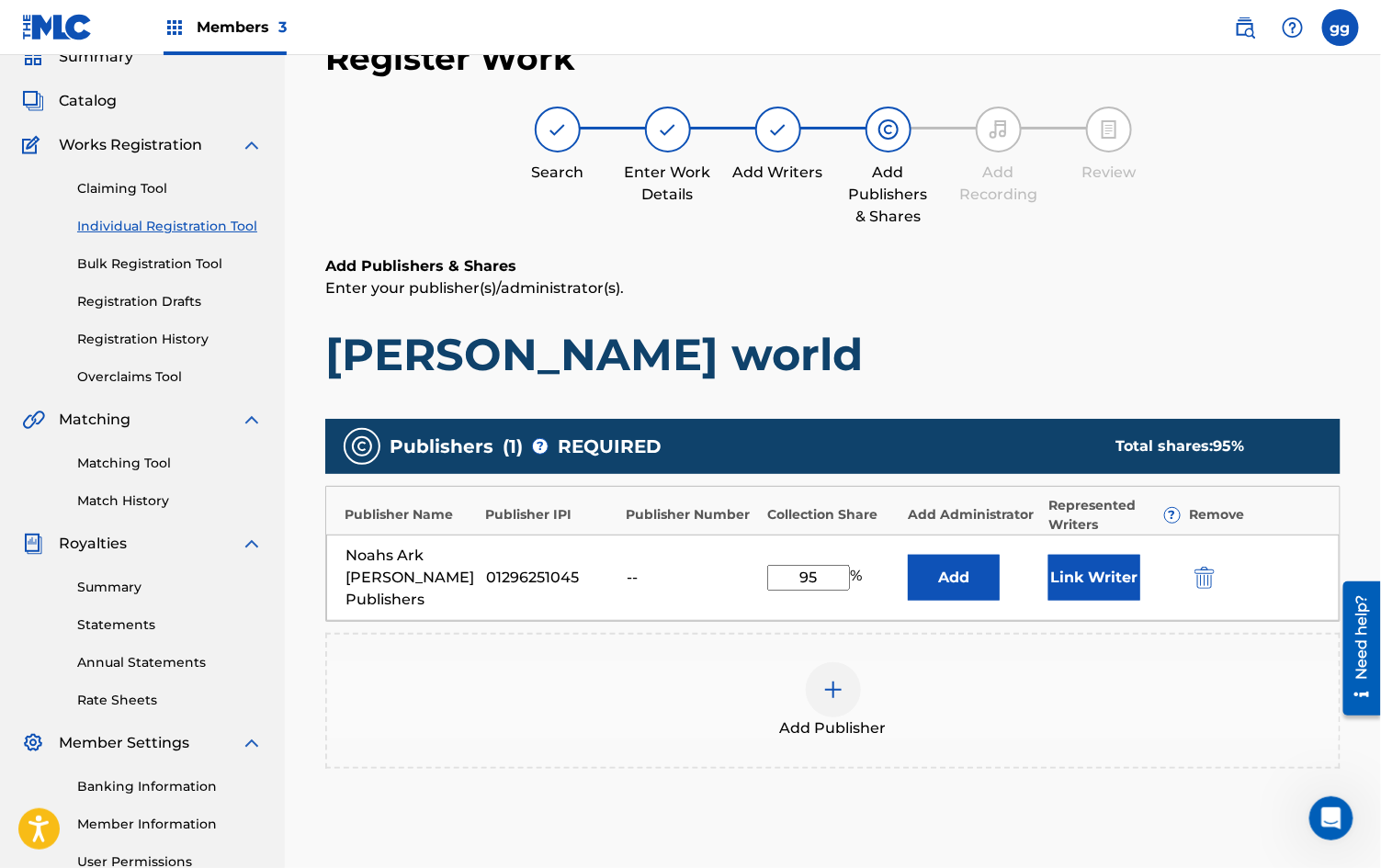 type on "95" 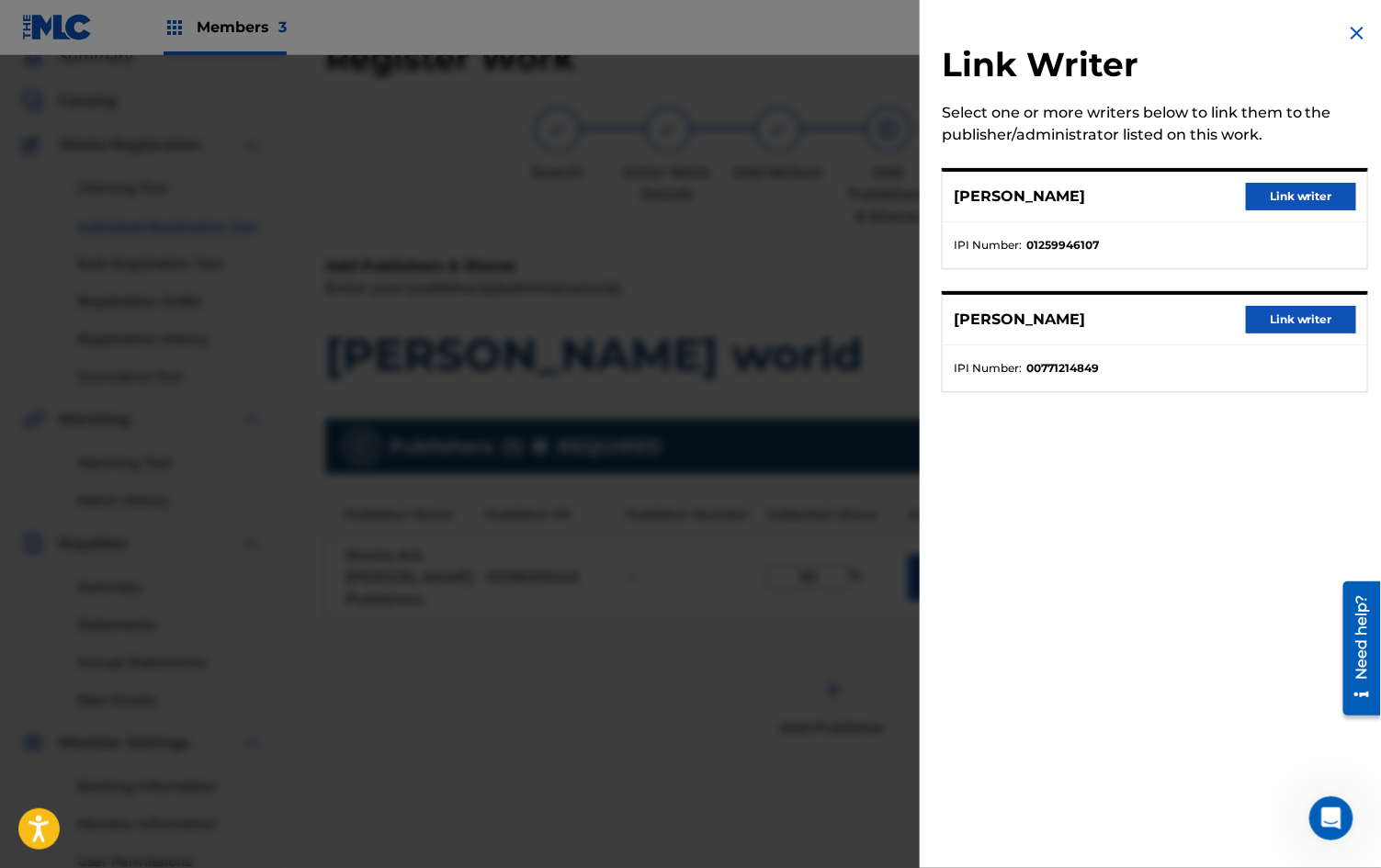 click on "Link writer" at bounding box center [1301, 197] 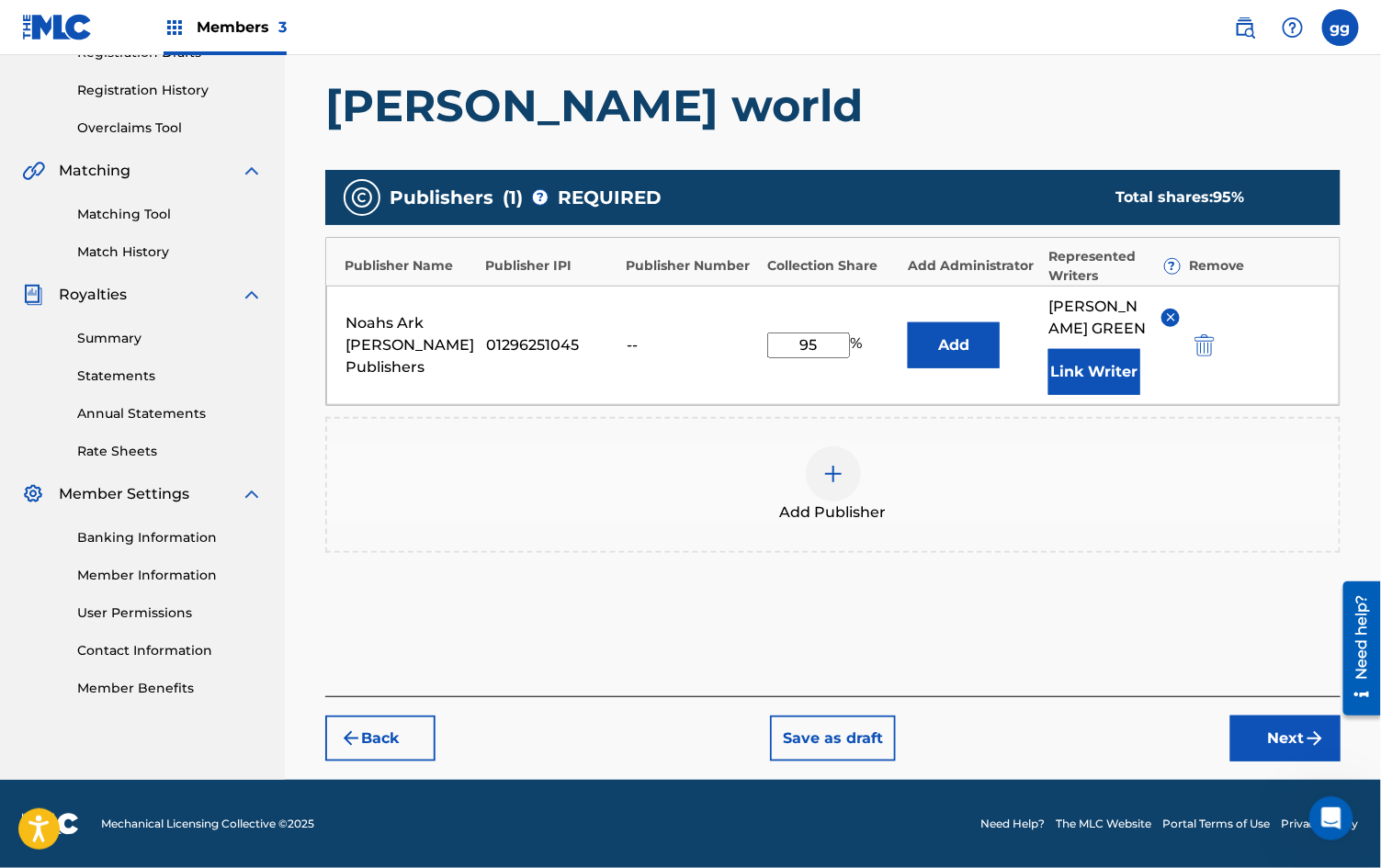scroll, scrollTop: 372, scrollLeft: 0, axis: vertical 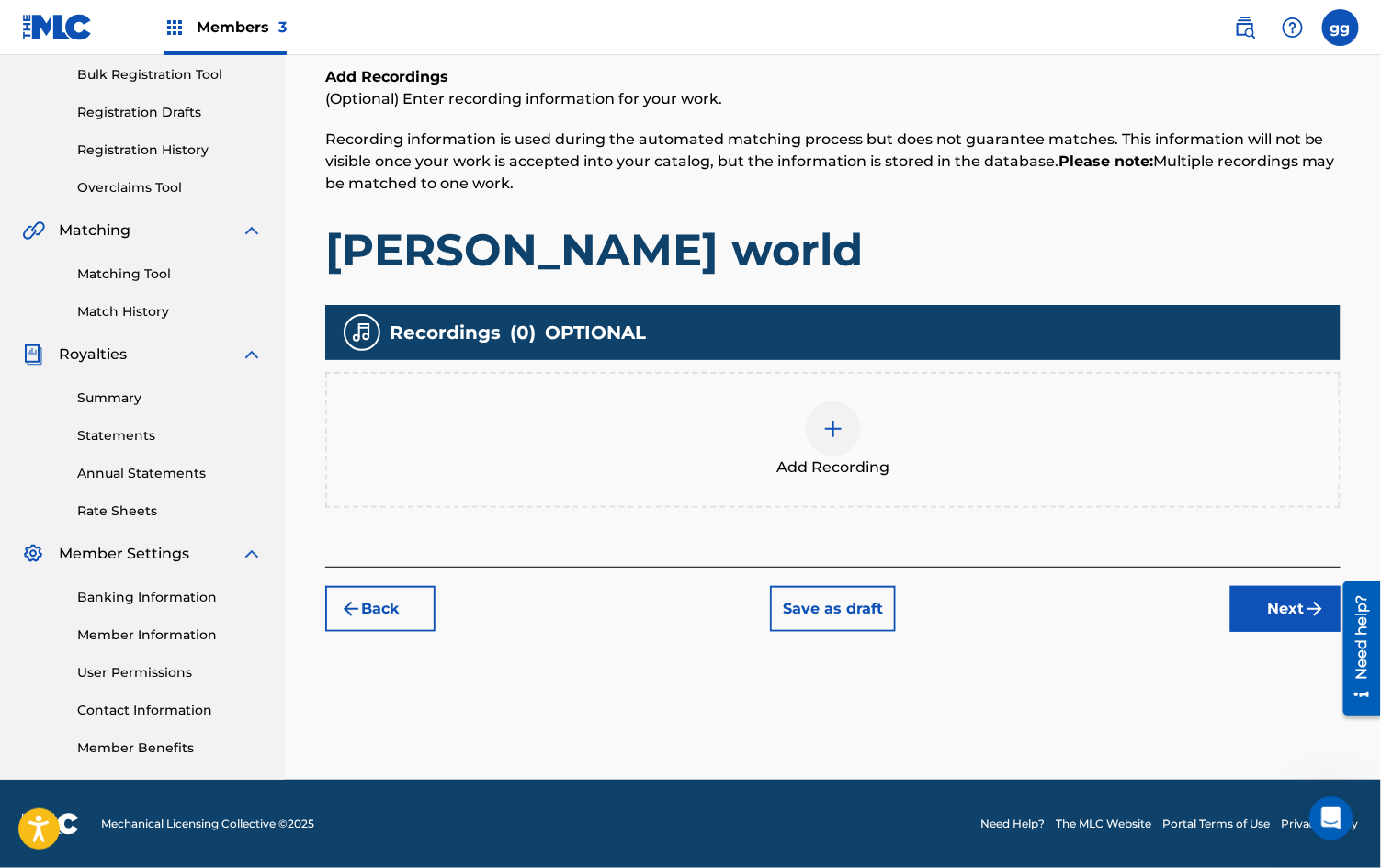 click on "Next" at bounding box center (1285, 609) 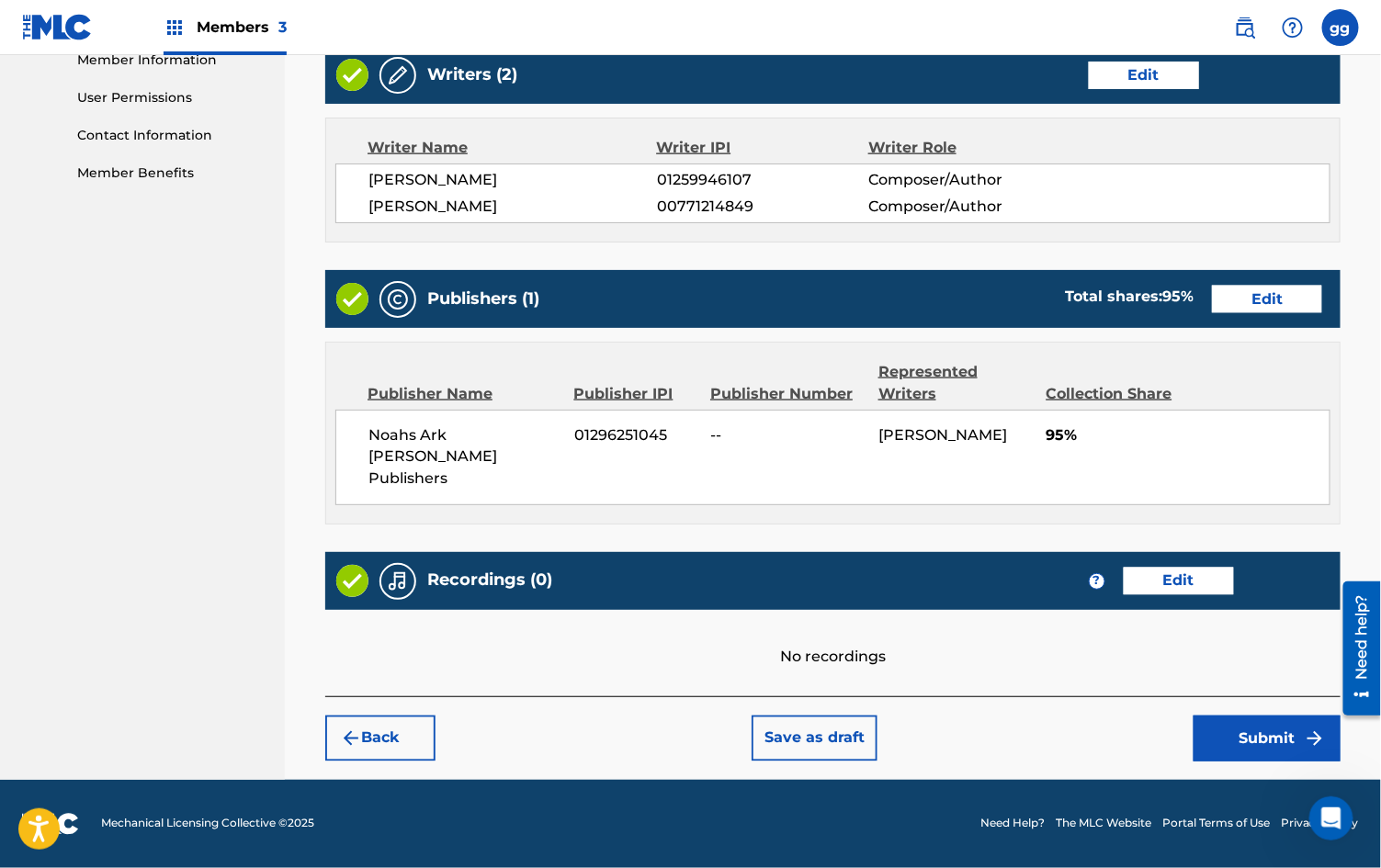 scroll, scrollTop: 877, scrollLeft: 0, axis: vertical 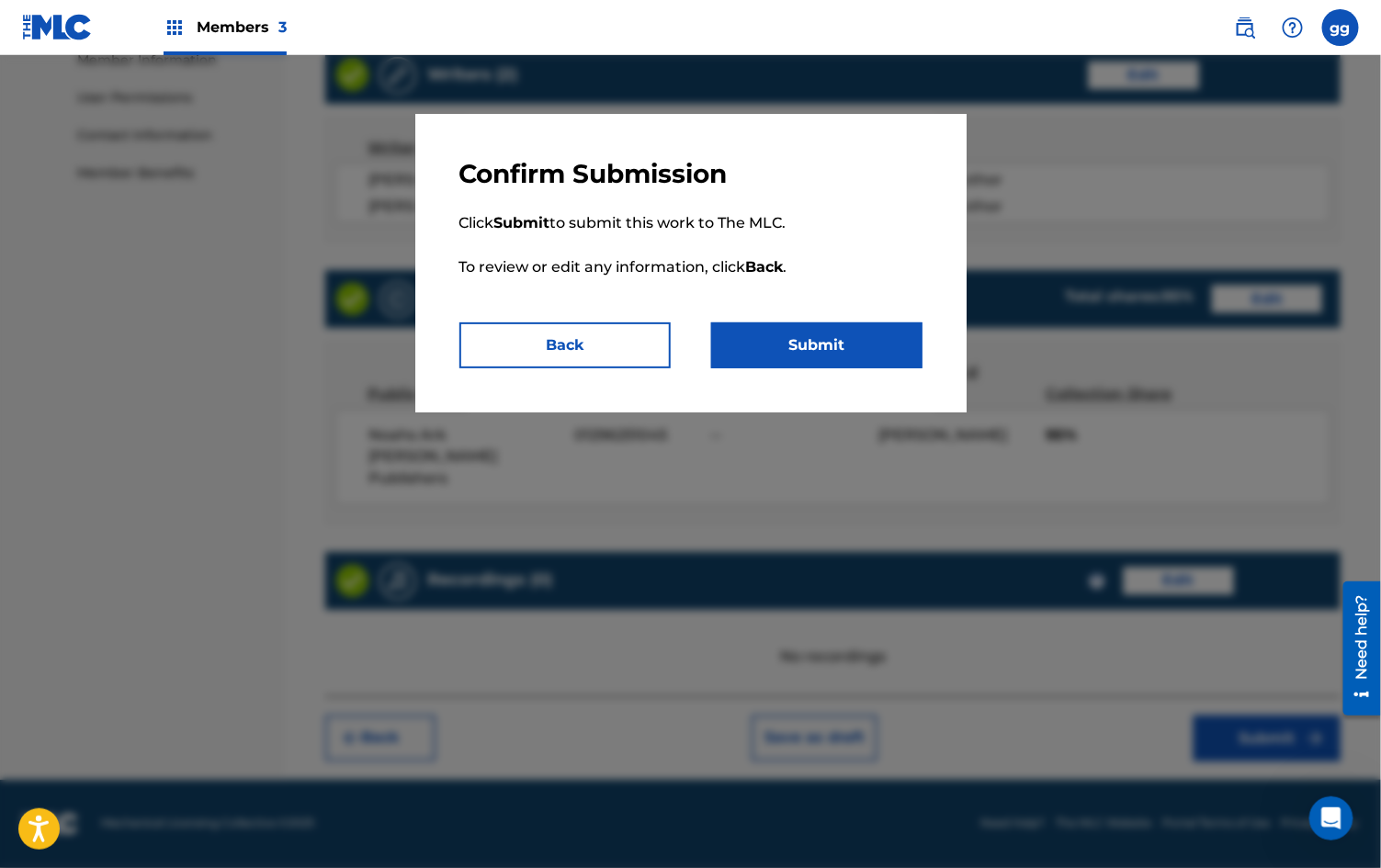 click on "Submit" at bounding box center (817, 345) 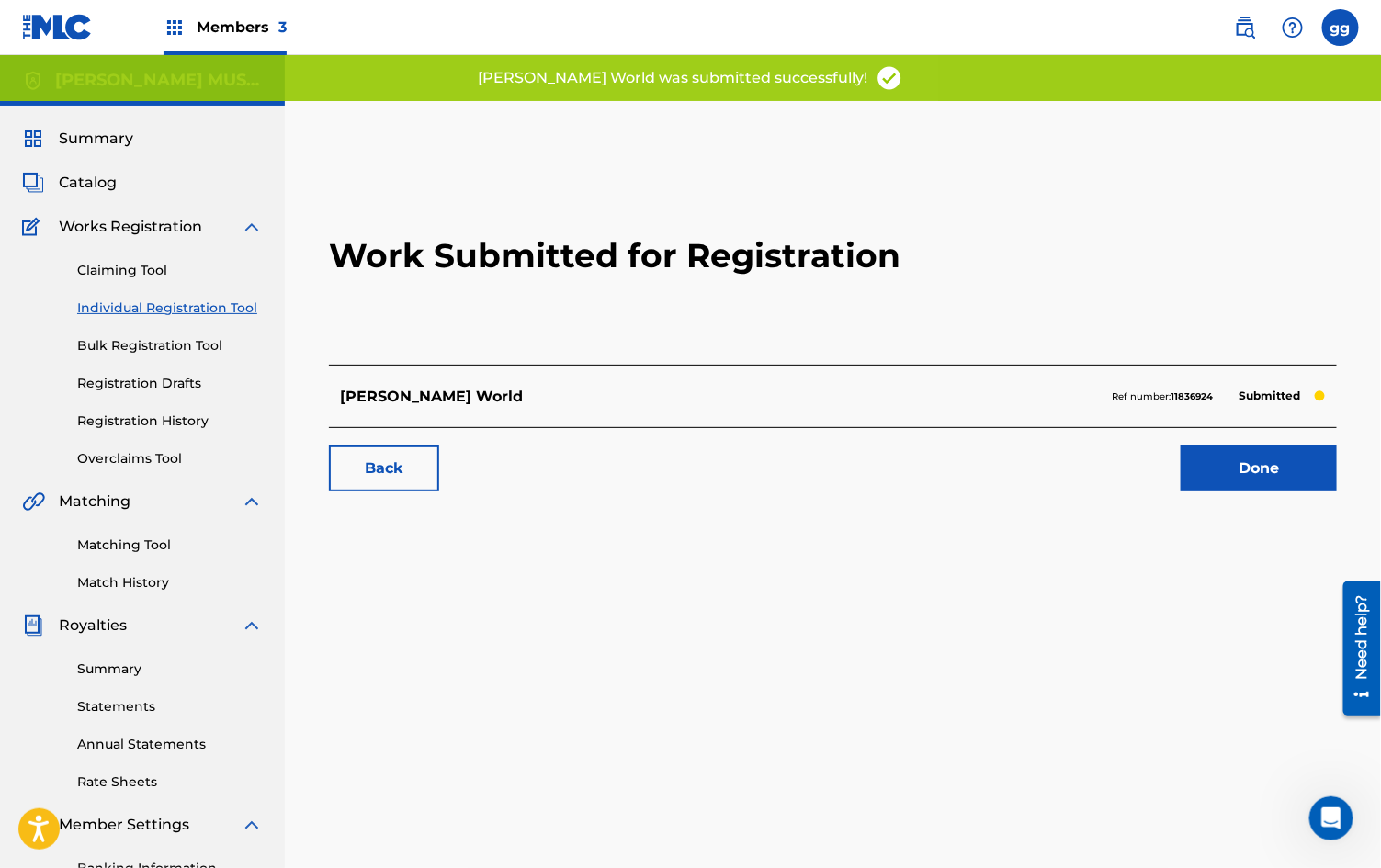 click on "Members    3" at bounding box center [242, 27] 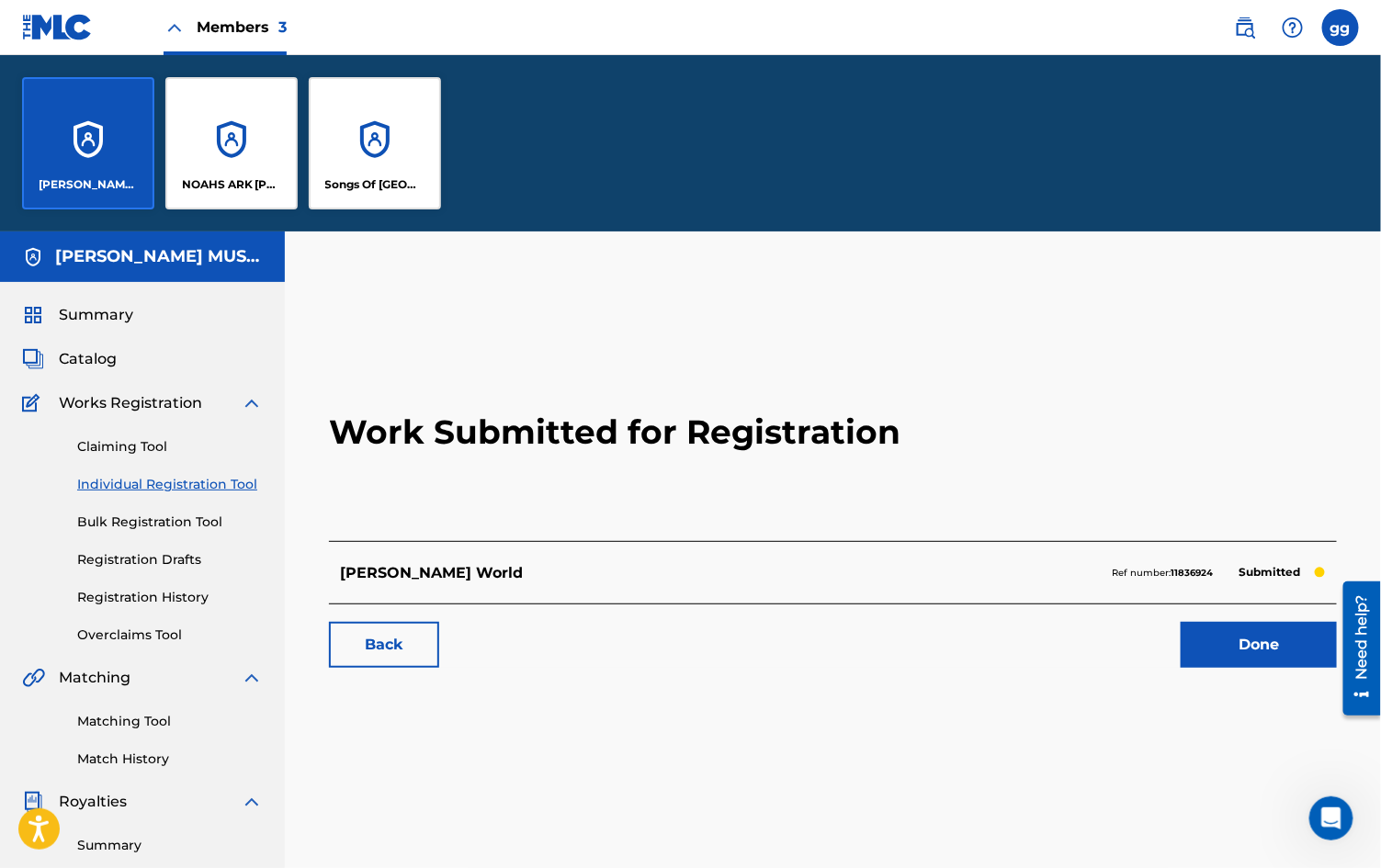 click on "NOAHS ARK [PERSON_NAME] PUBLISHERS" at bounding box center [232, 143] 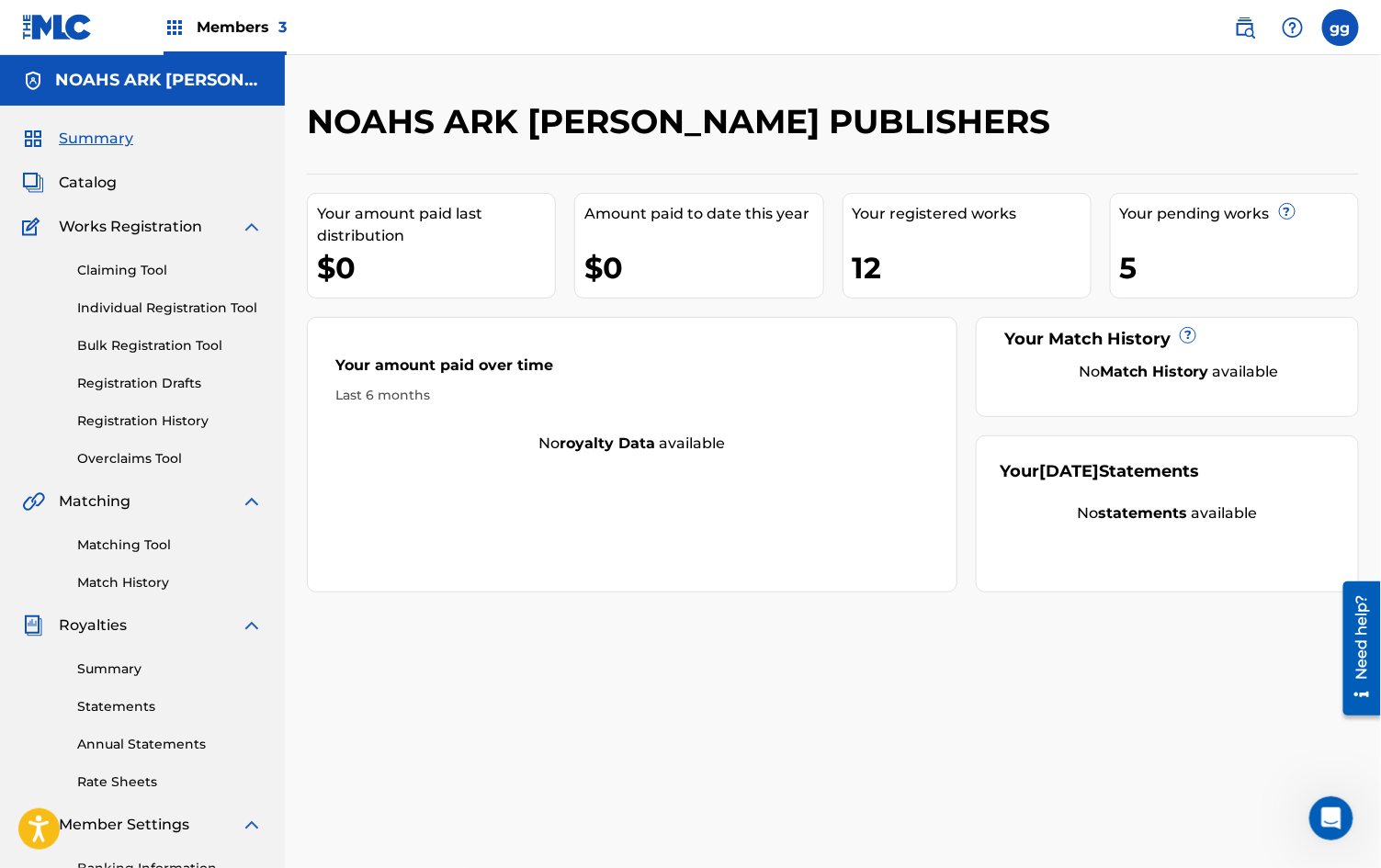 click on "Individual Registration Tool" at bounding box center (170, 308) 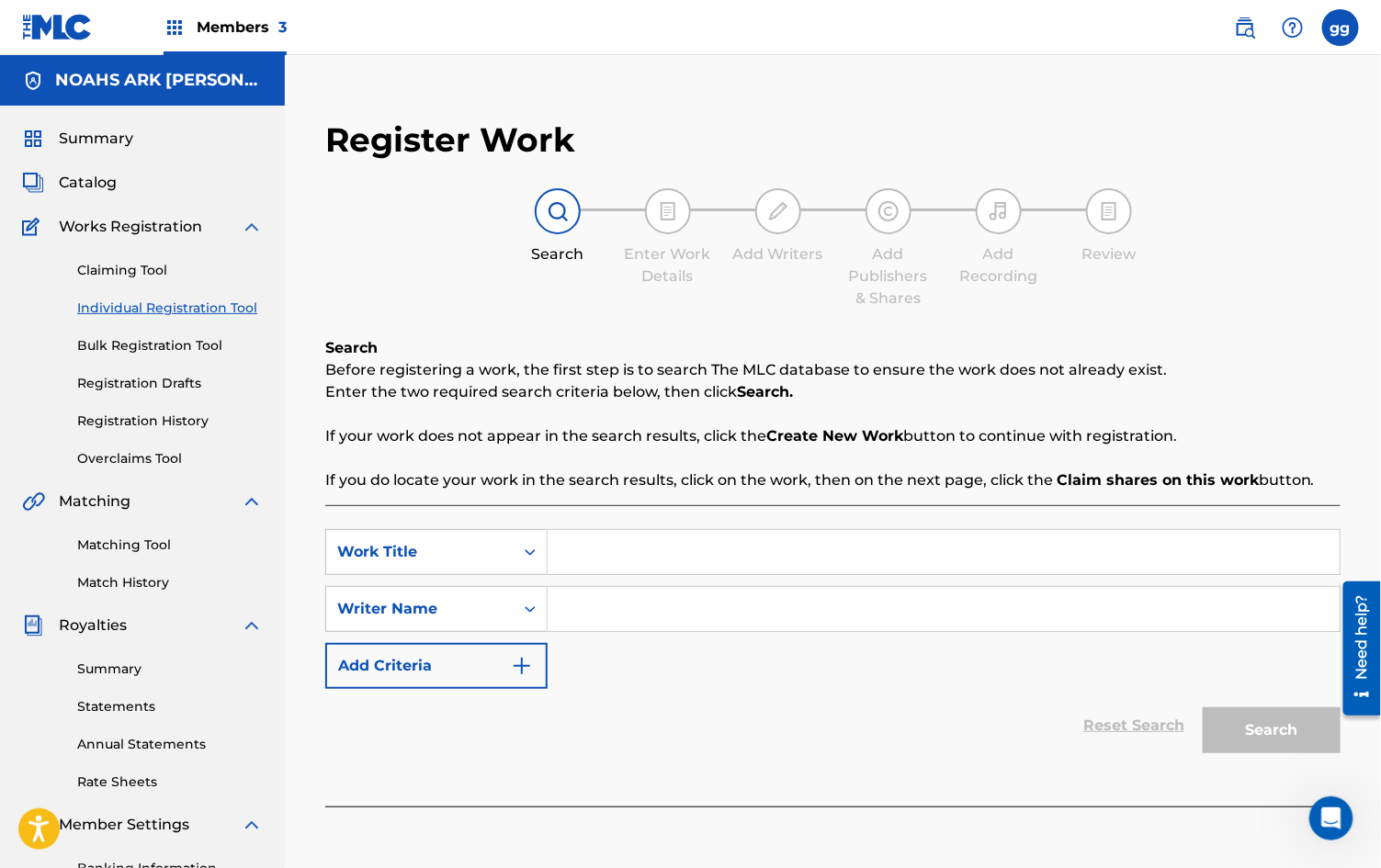 click at bounding box center [944, 552] 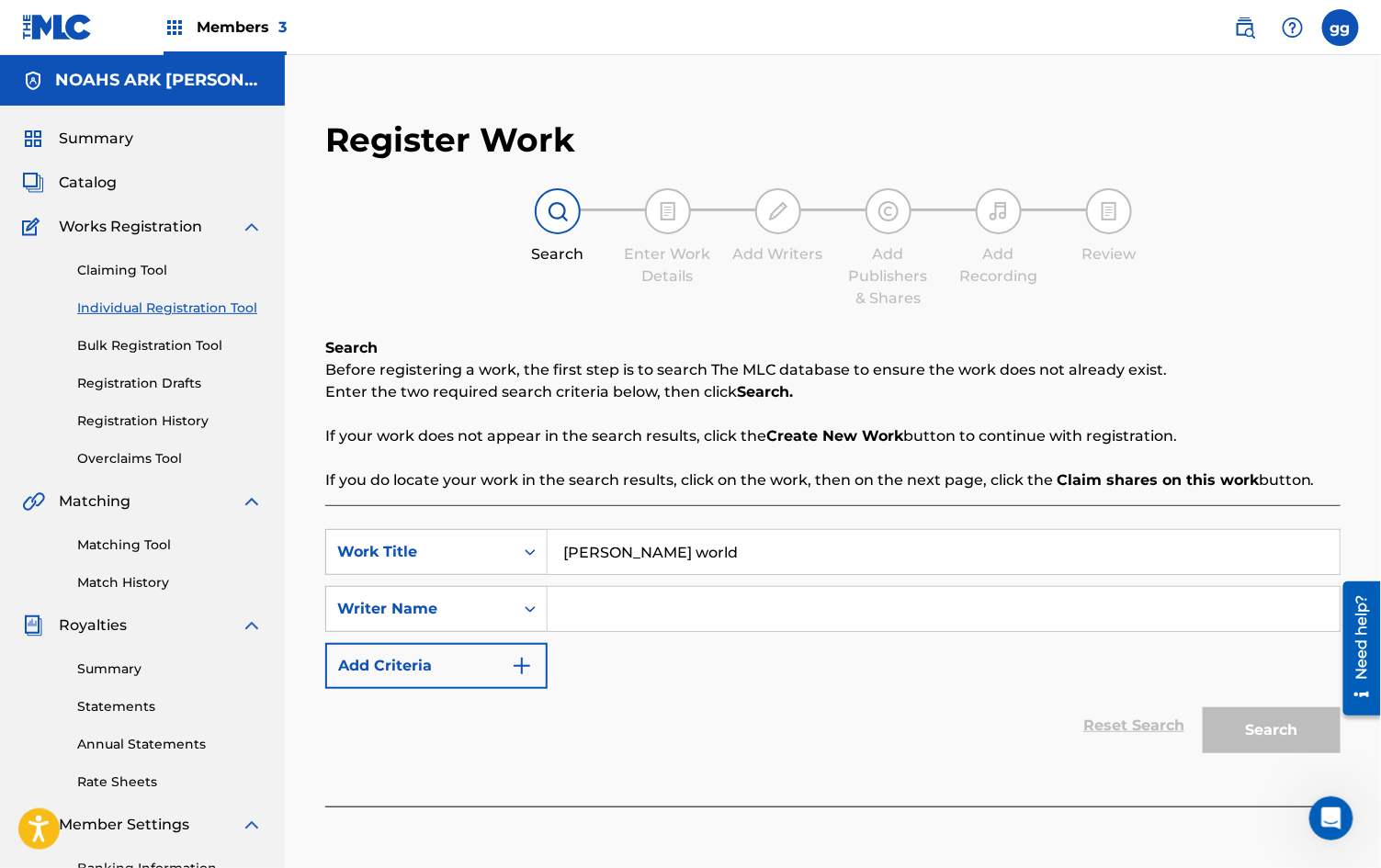 type on "[PERSON_NAME] world" 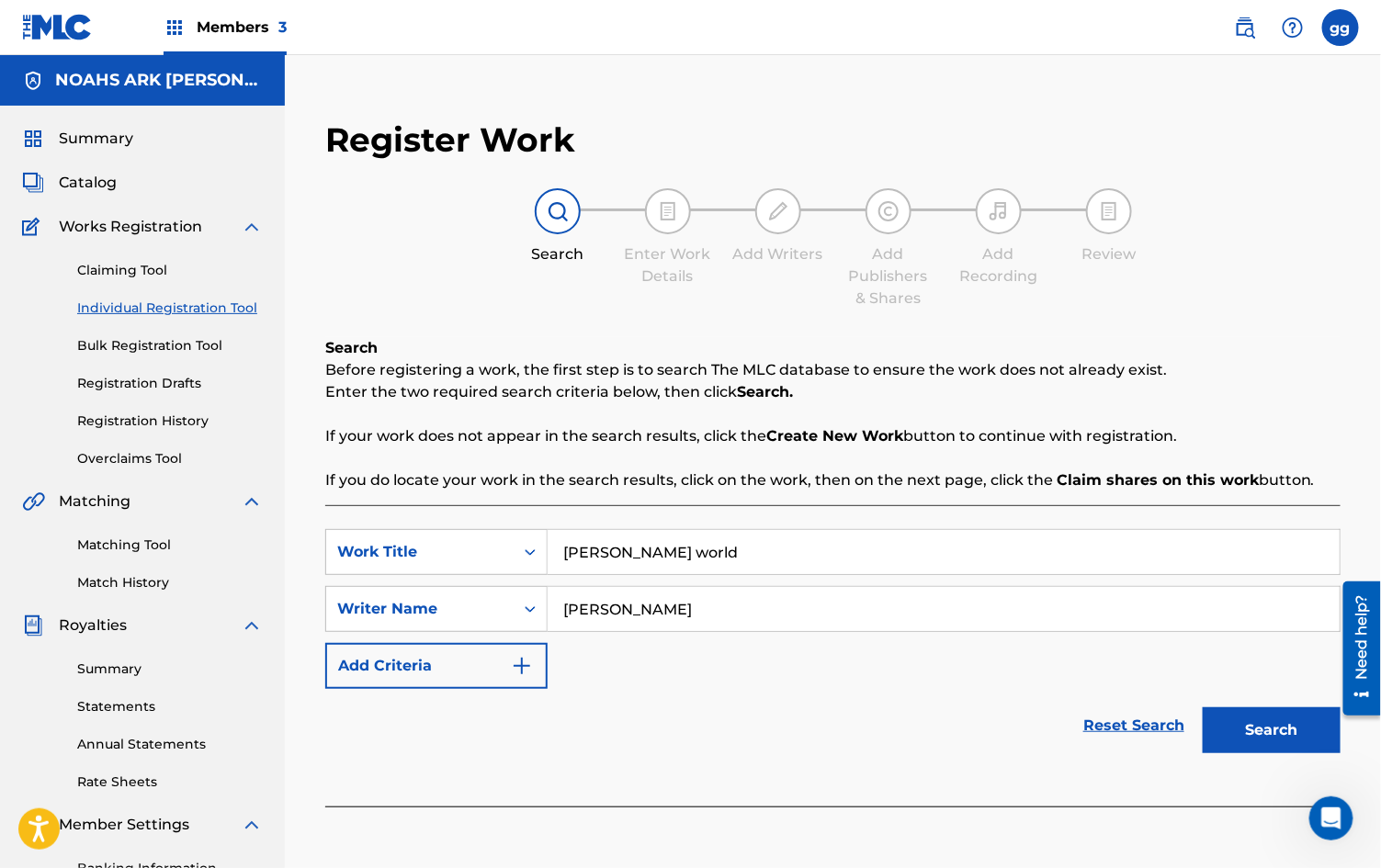 type on "[PERSON_NAME]" 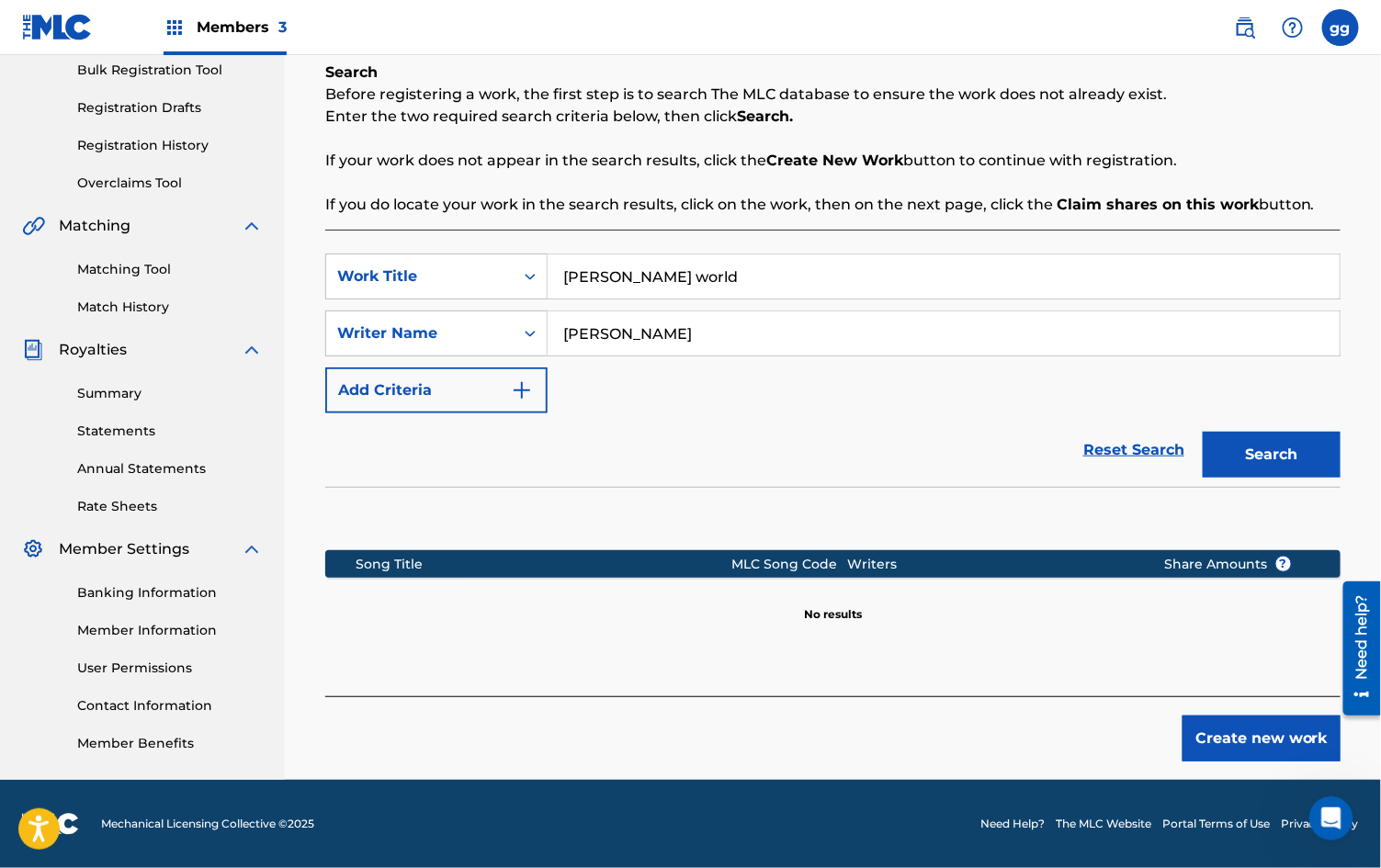 scroll, scrollTop: 315, scrollLeft: 0, axis: vertical 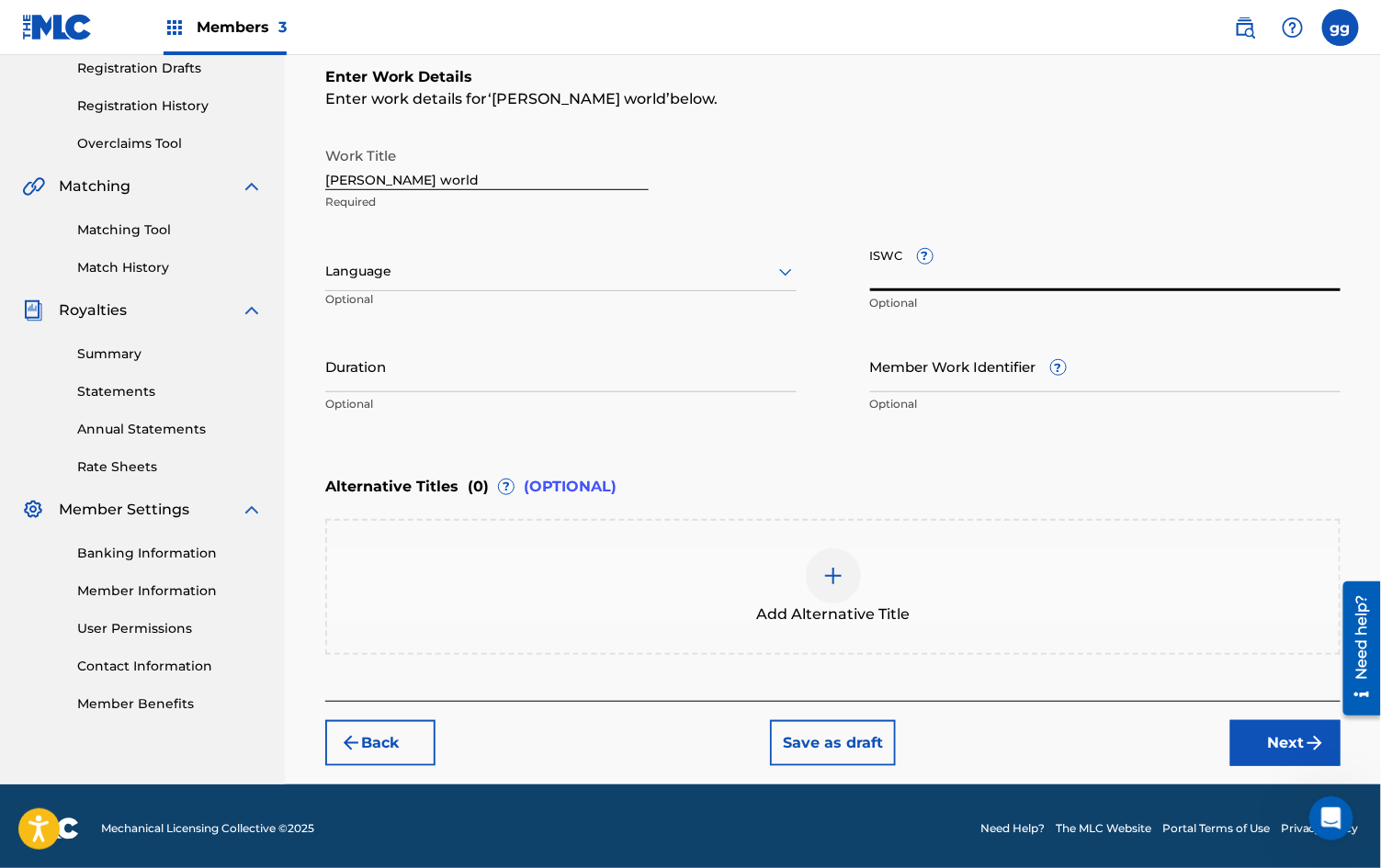 click on "ISWC   ?" at bounding box center [1105, 265] 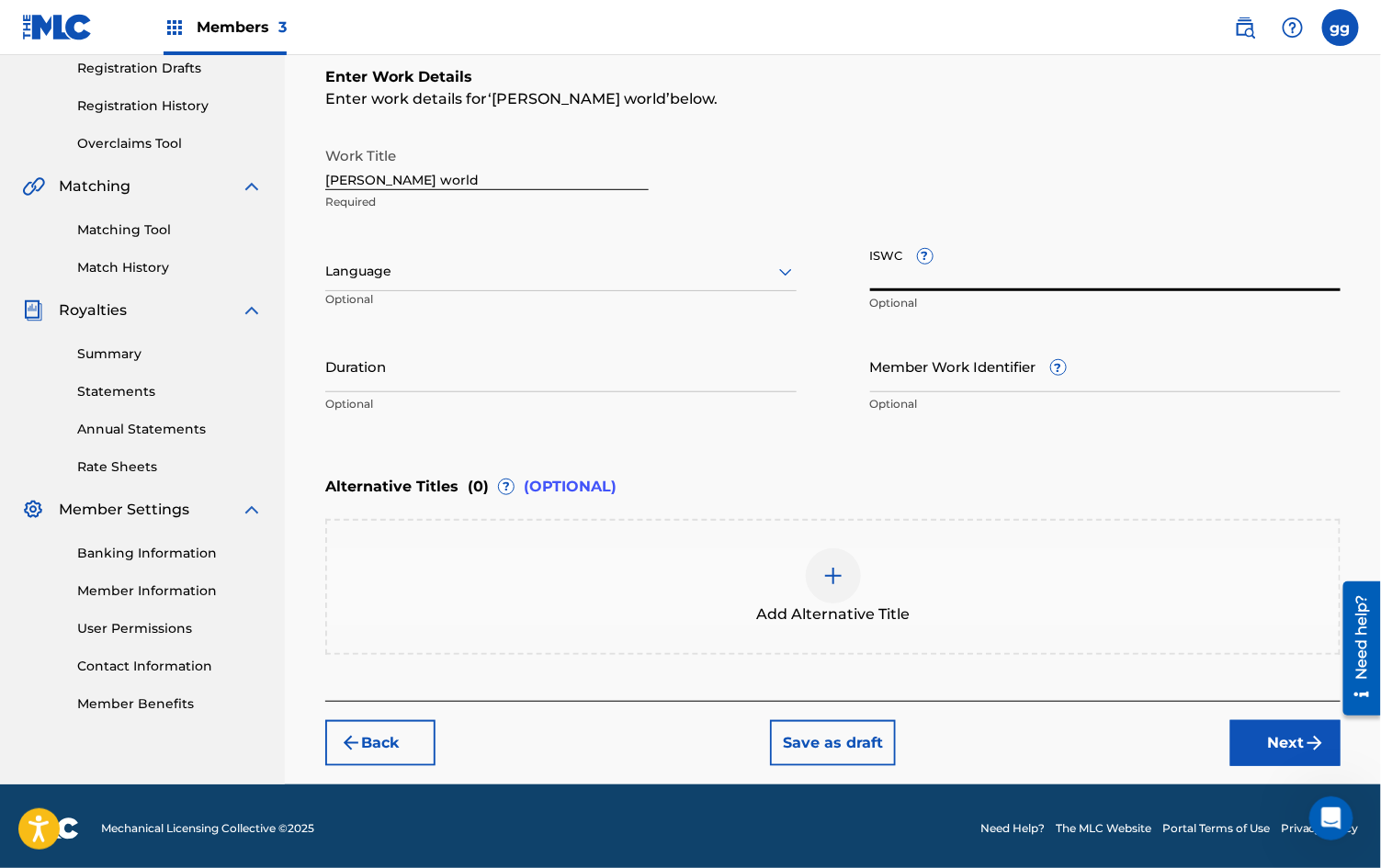 paste on "T3330985730" 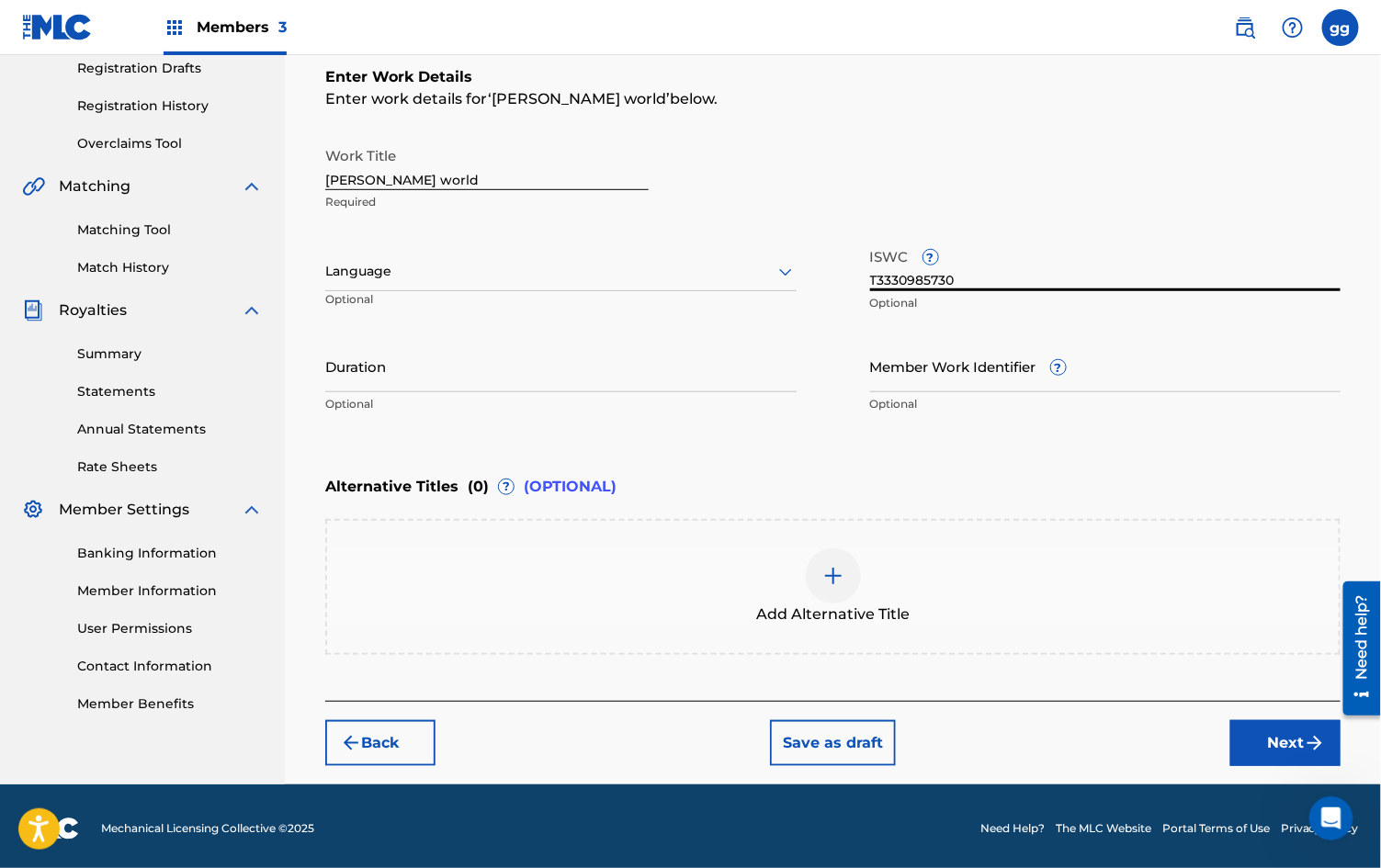type on "T3330985730" 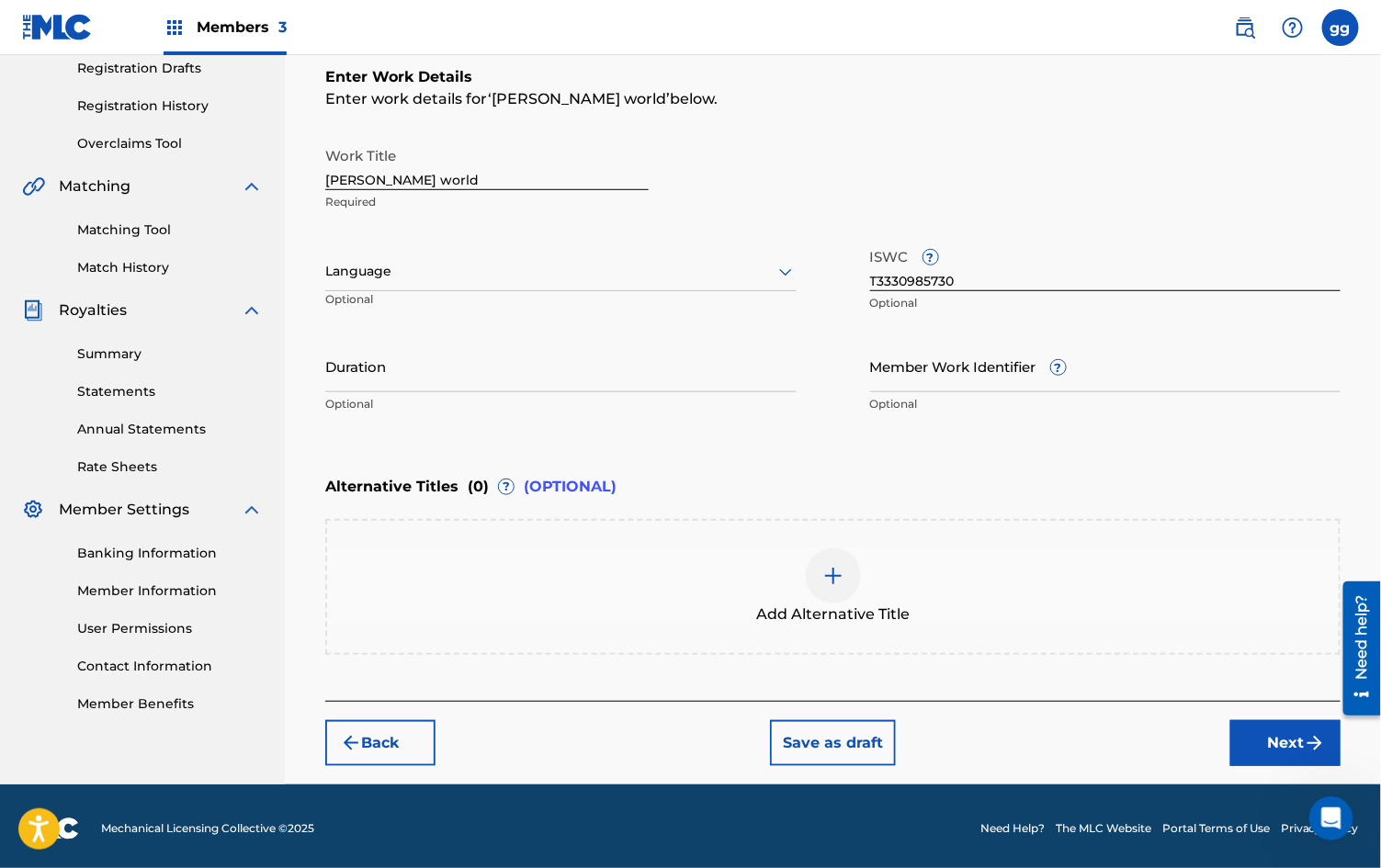 click at bounding box center [833, 576] 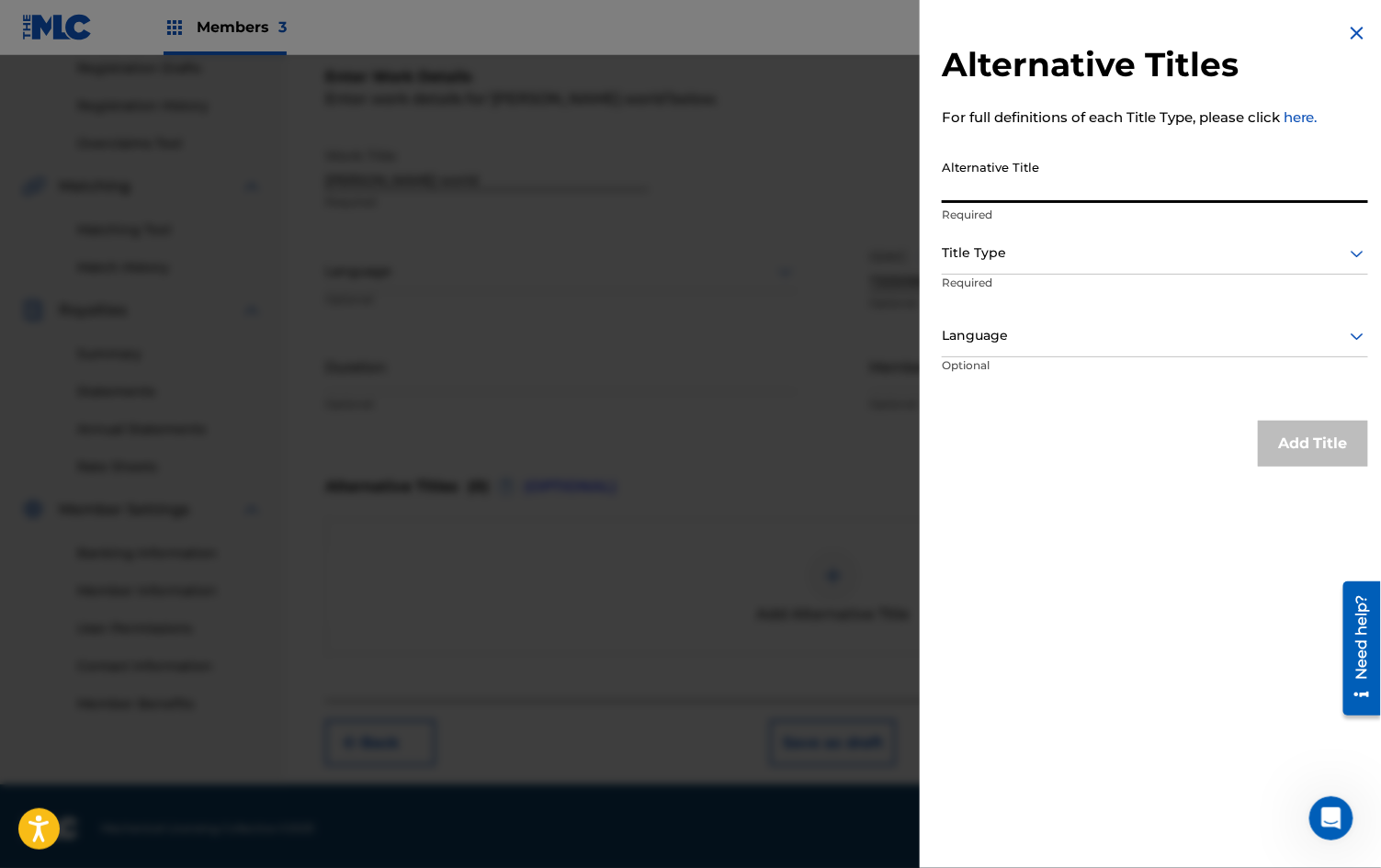 click on "Alternative Title" at bounding box center (1155, 176) 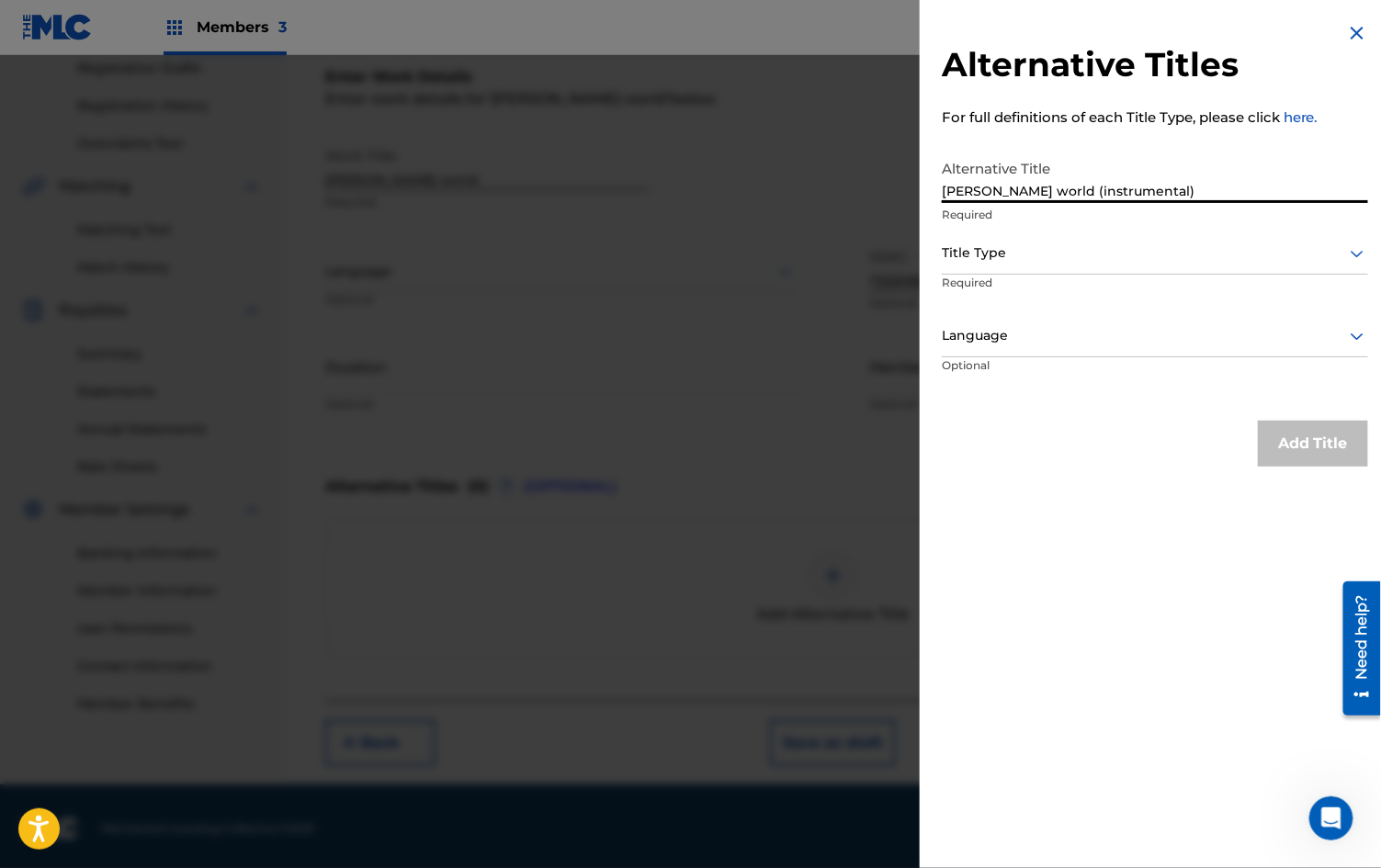type on "[PERSON_NAME] world (instrumental)" 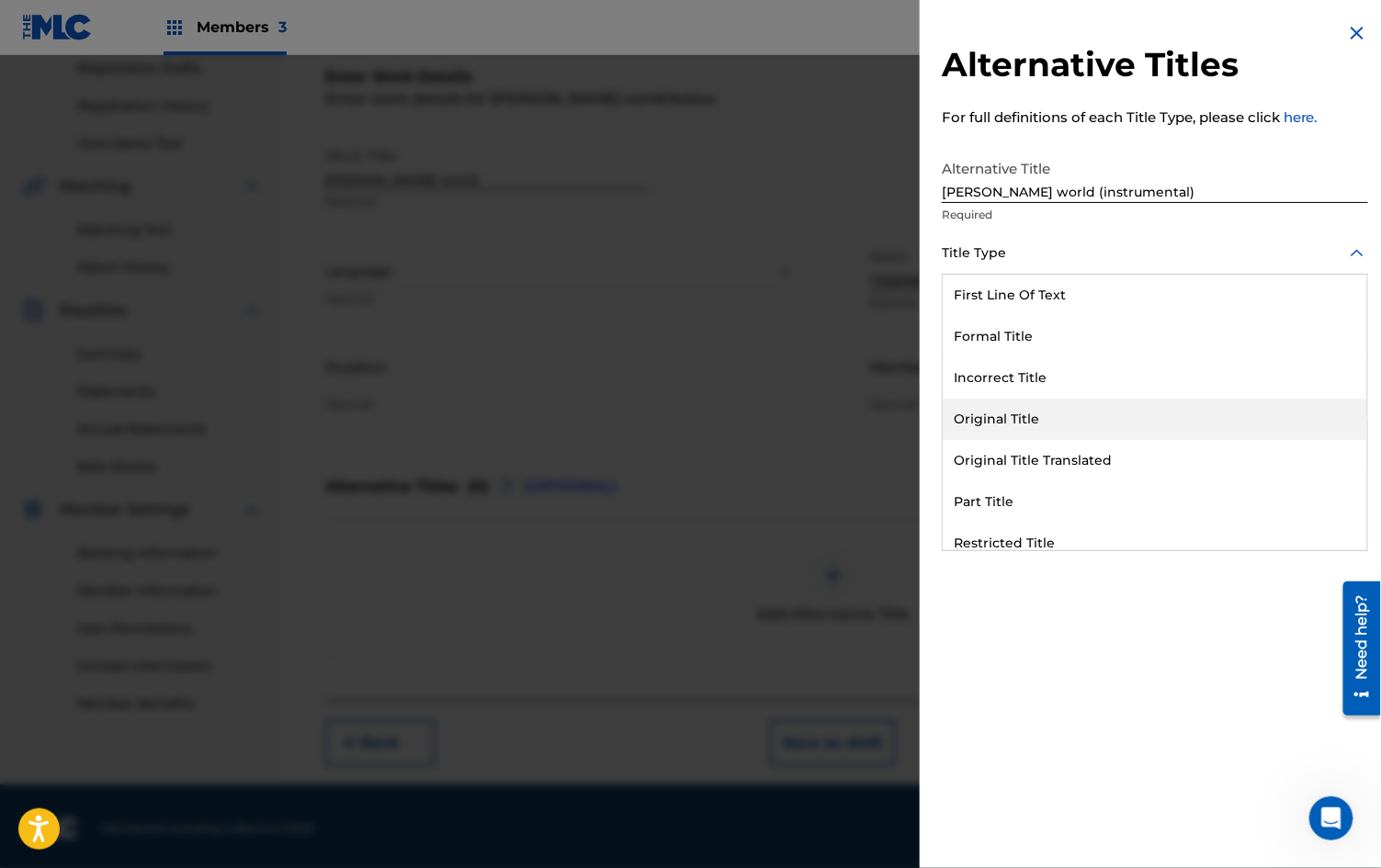 click on "Original Title" at bounding box center [1155, 419] 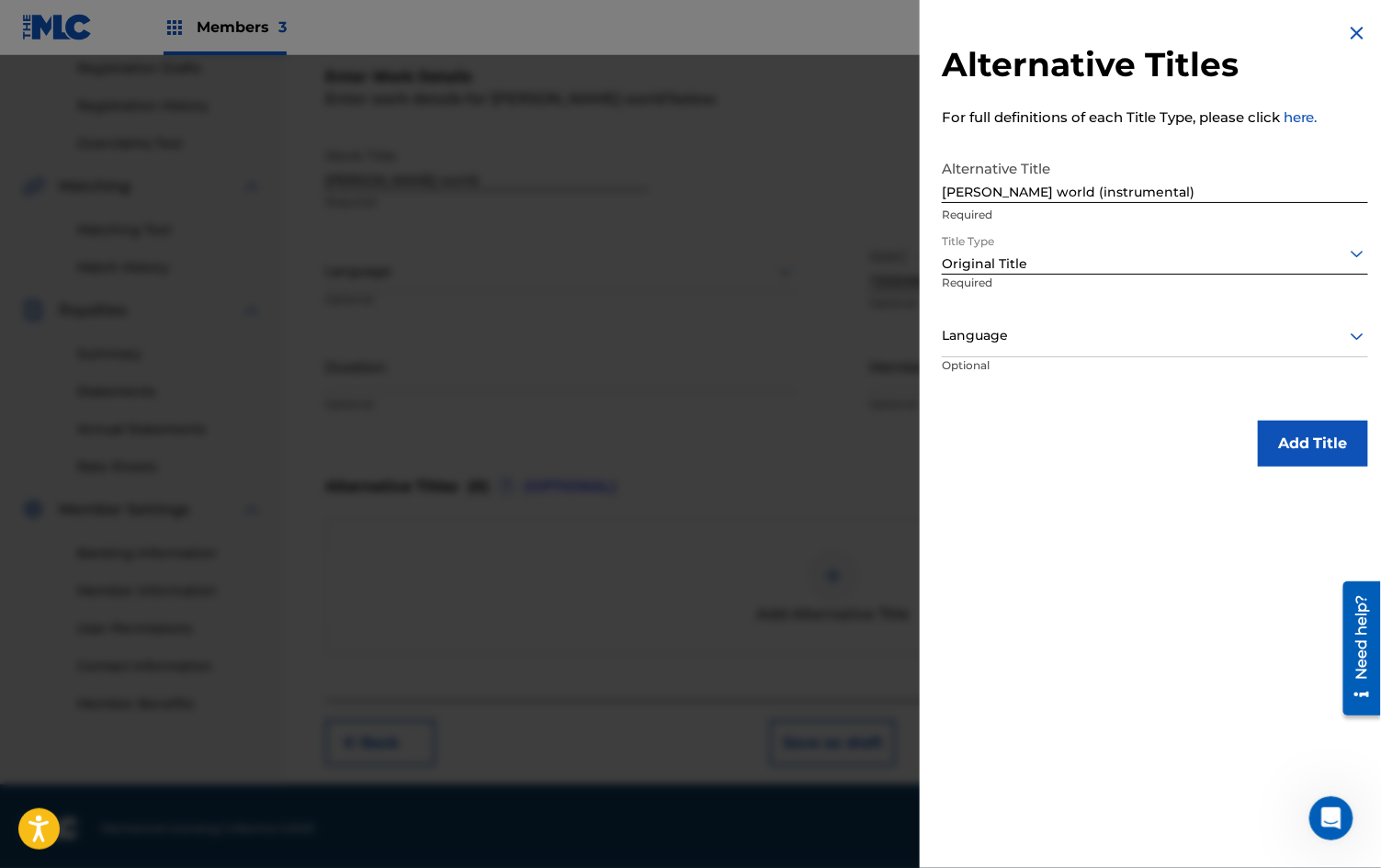click on "Add Title" at bounding box center (1313, 444) 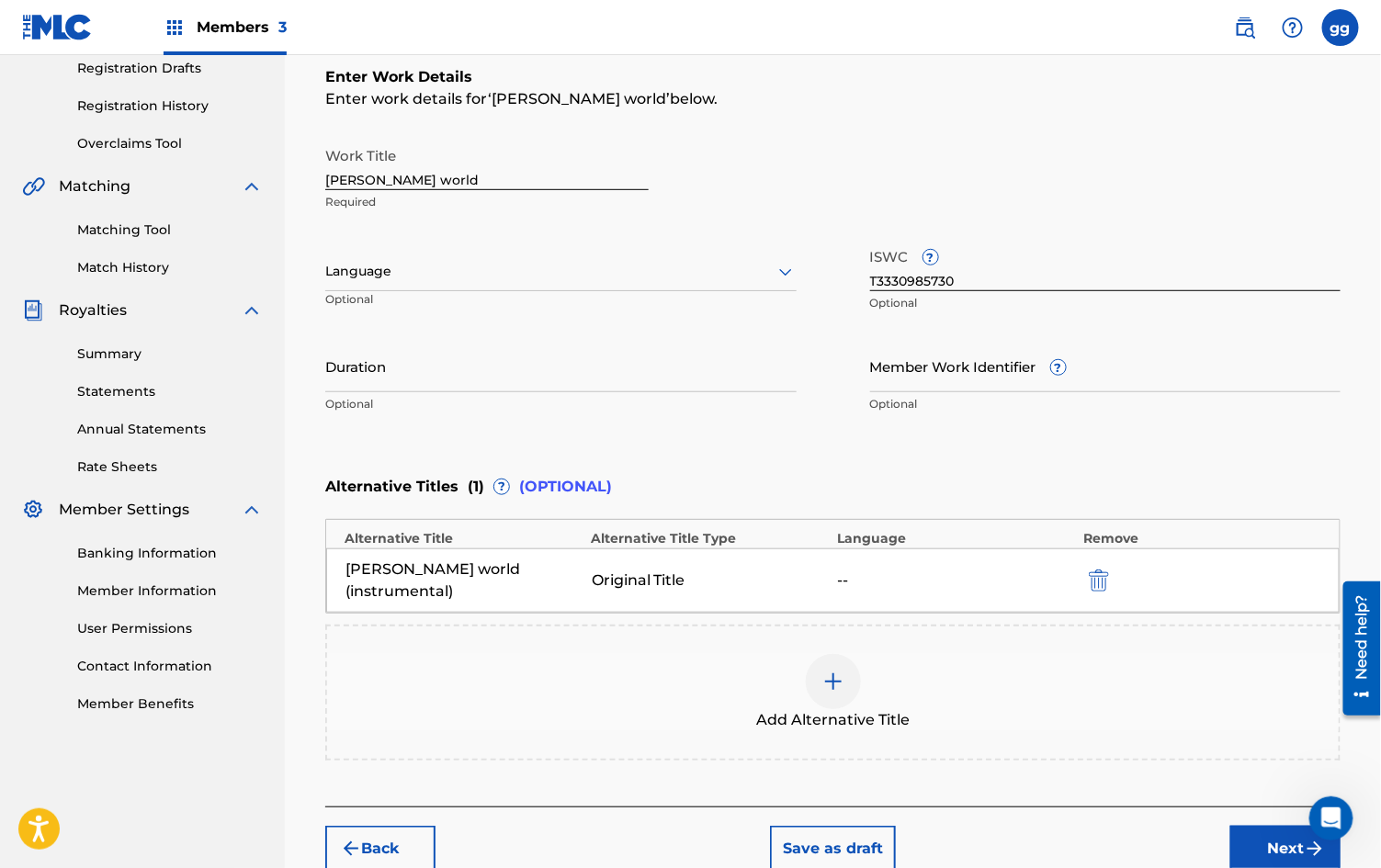 click on "Next" at bounding box center (1285, 849) 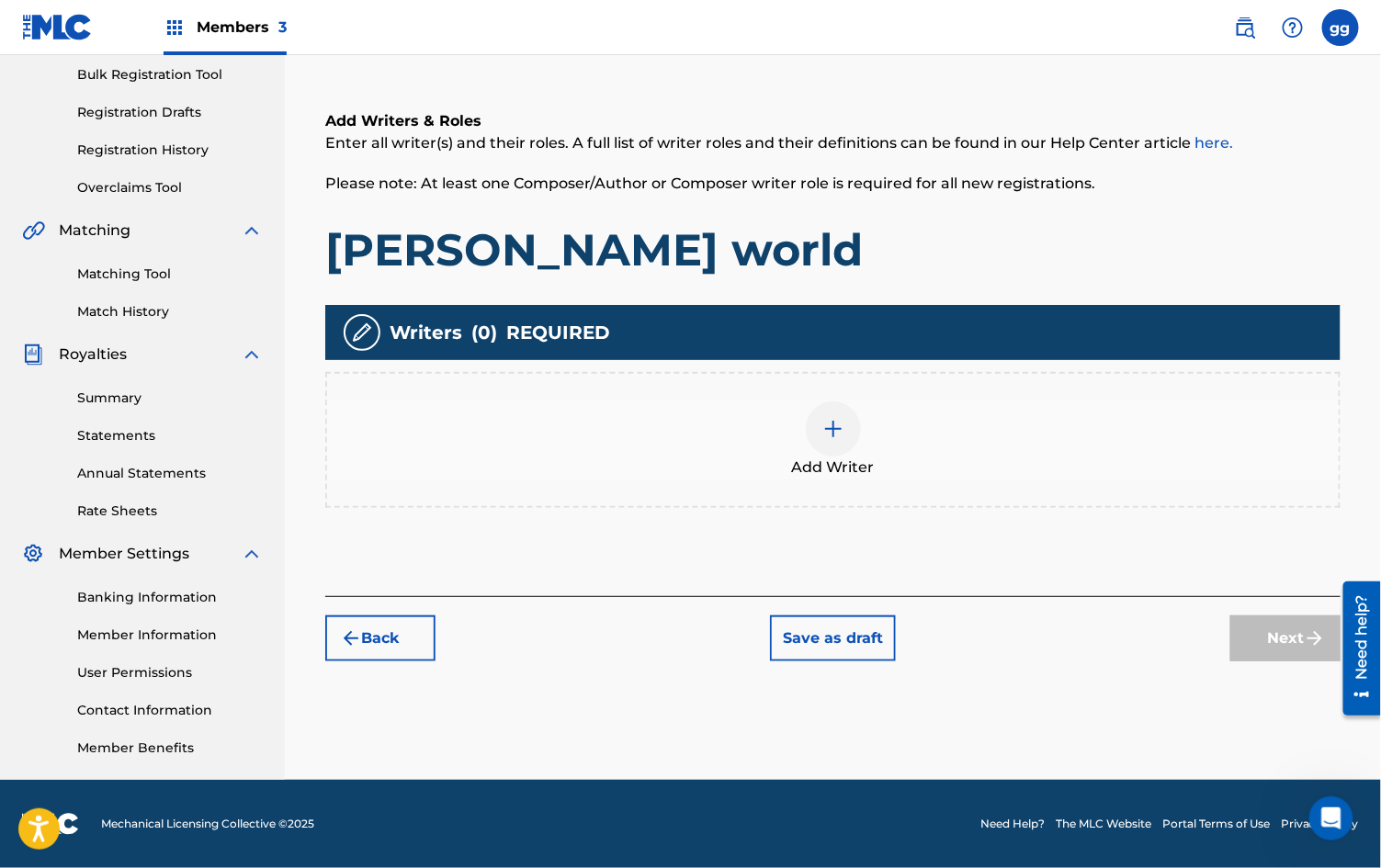 click at bounding box center [833, 429] 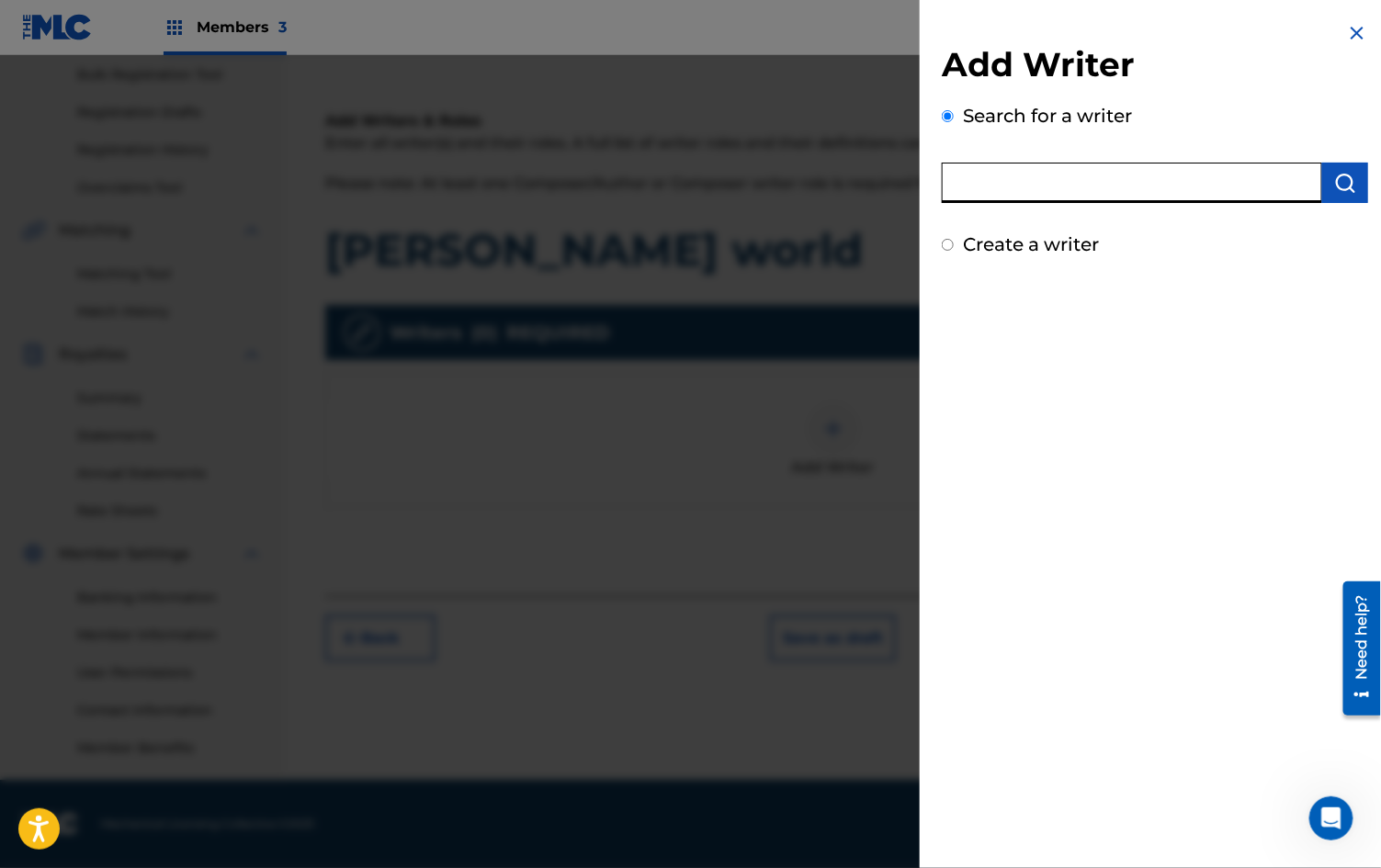 click at bounding box center [1132, 183] 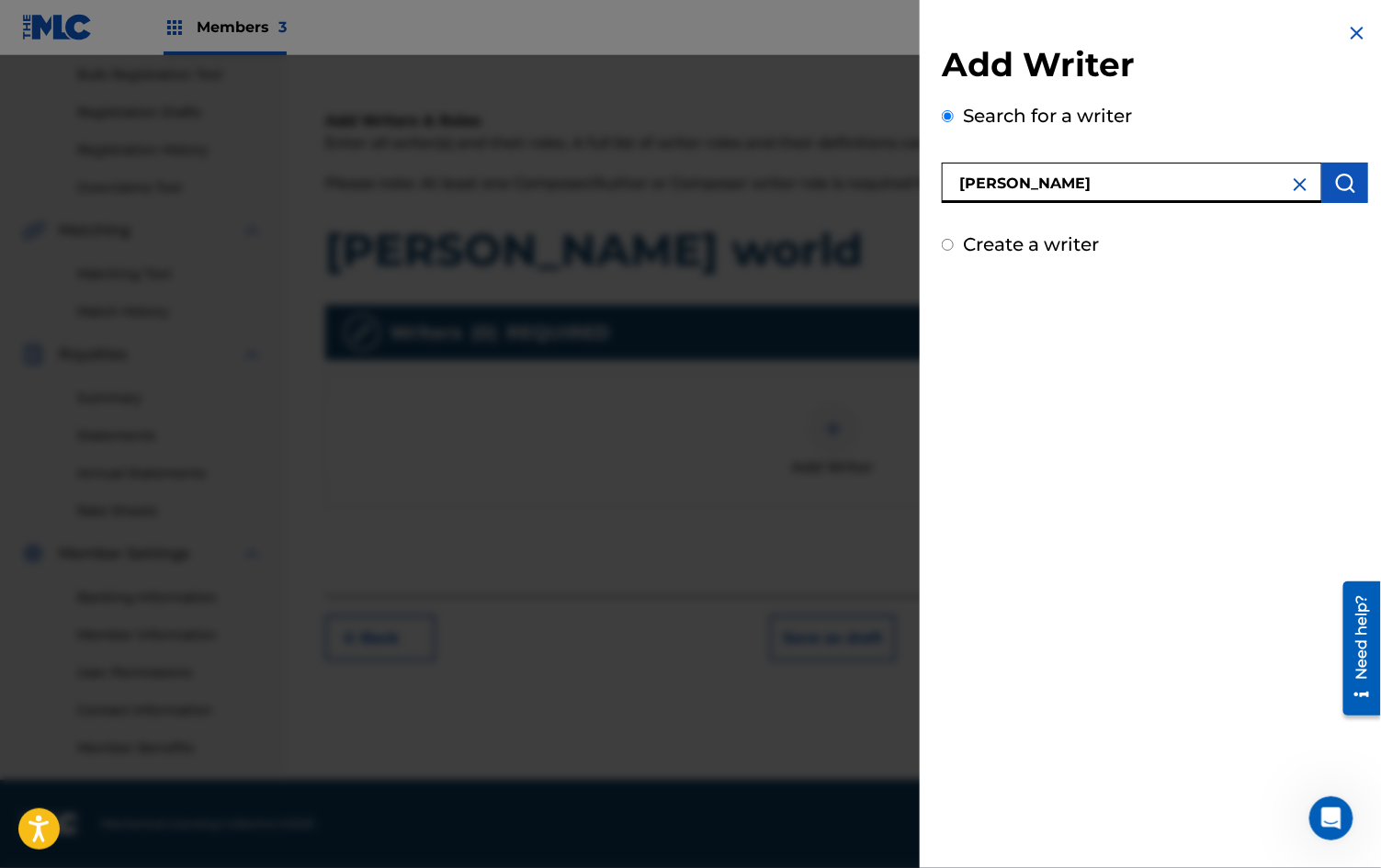 type on "[PERSON_NAME]" 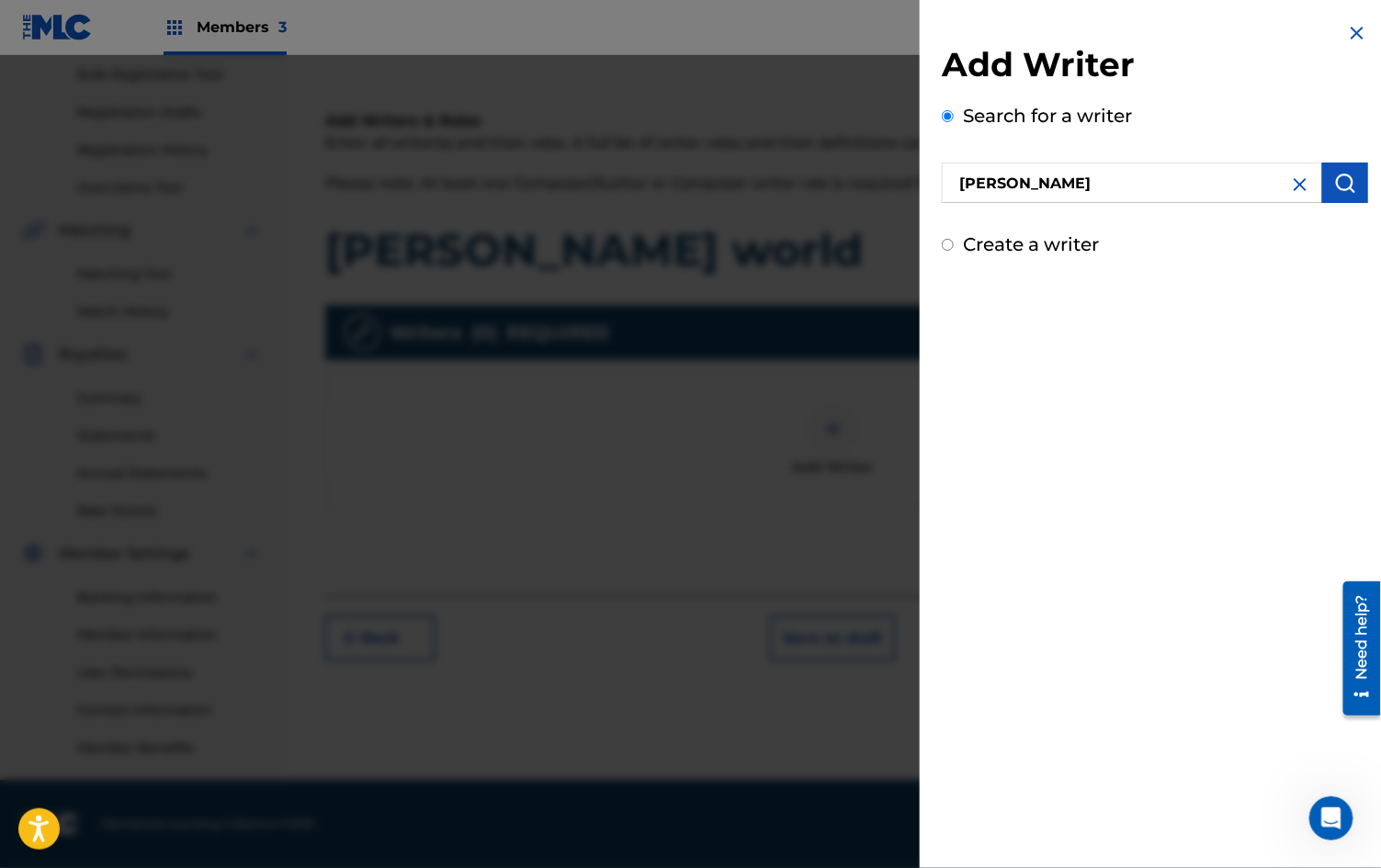 click at bounding box center (1345, 183) 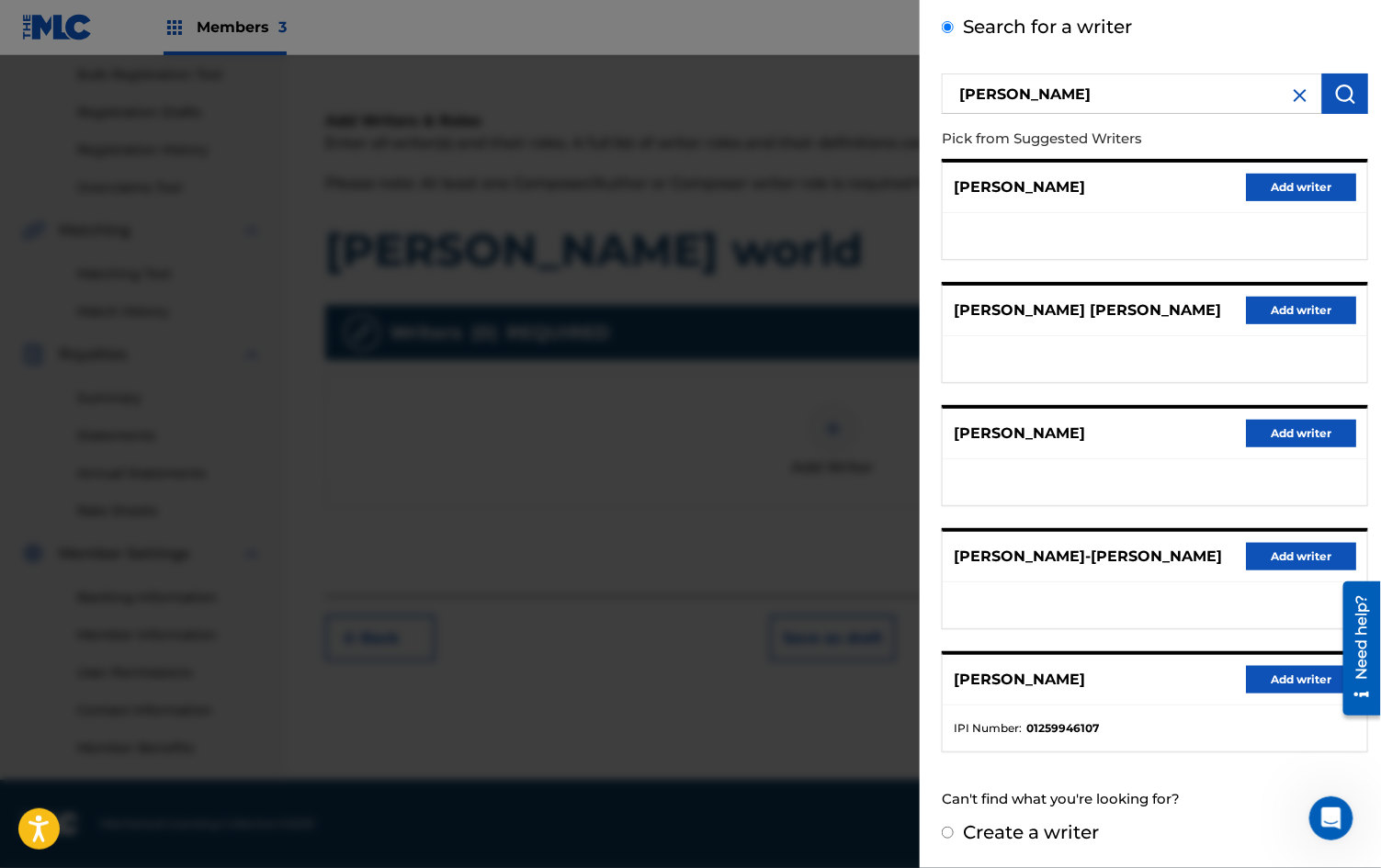 scroll, scrollTop: 132, scrollLeft: 0, axis: vertical 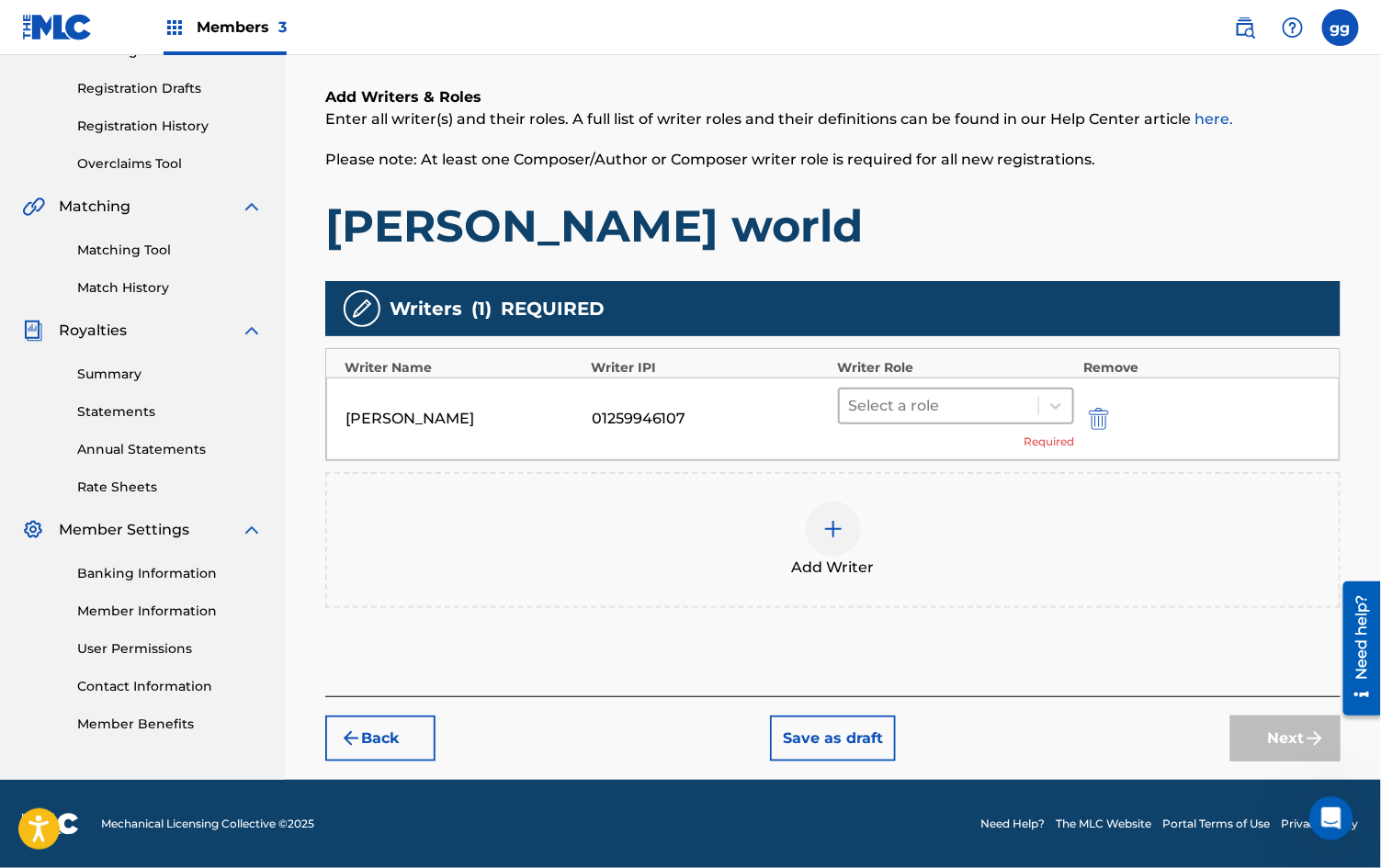 click at bounding box center [939, 406] 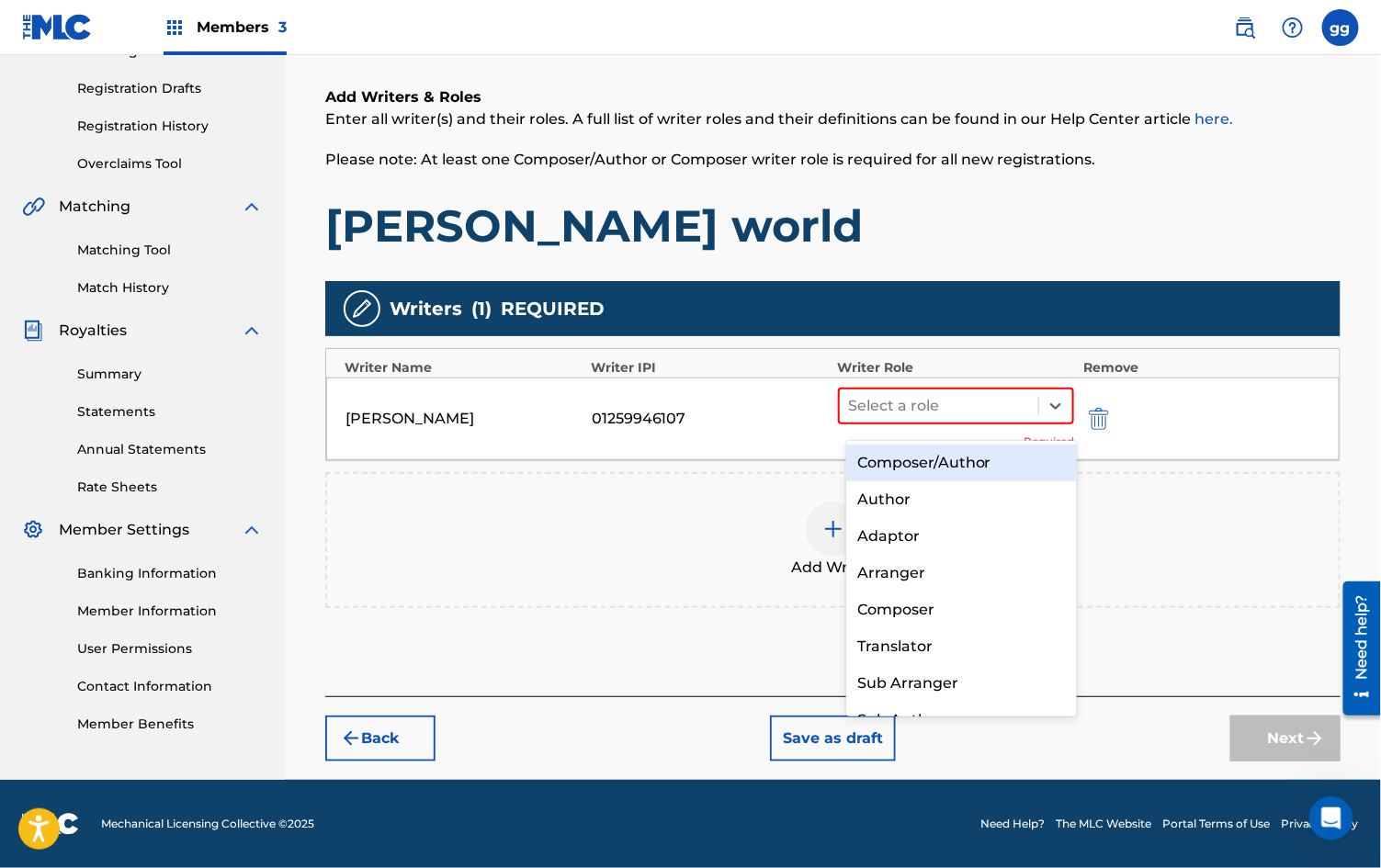 click on "Composer/Author" at bounding box center [961, 463] 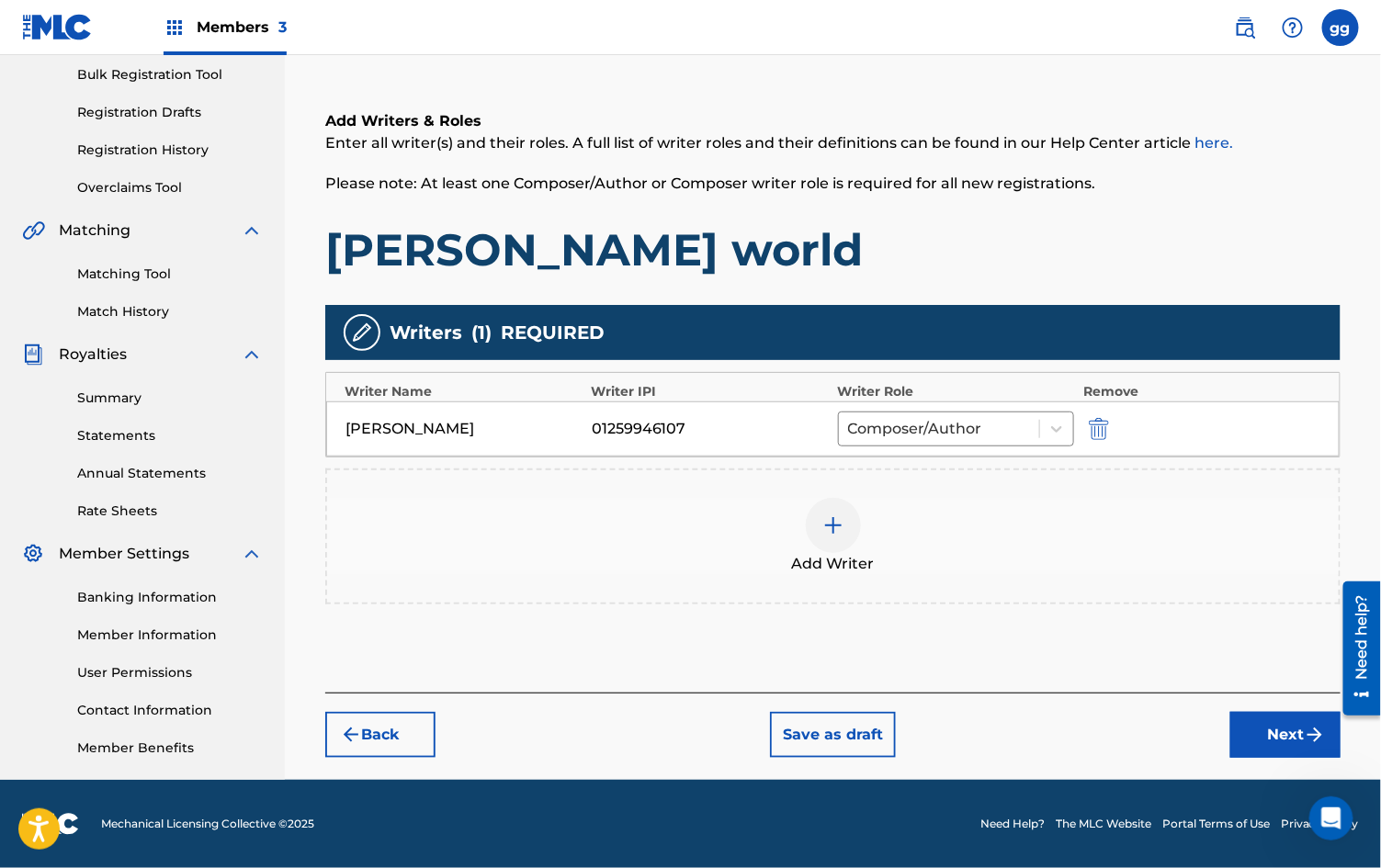 click at bounding box center (833, 525) 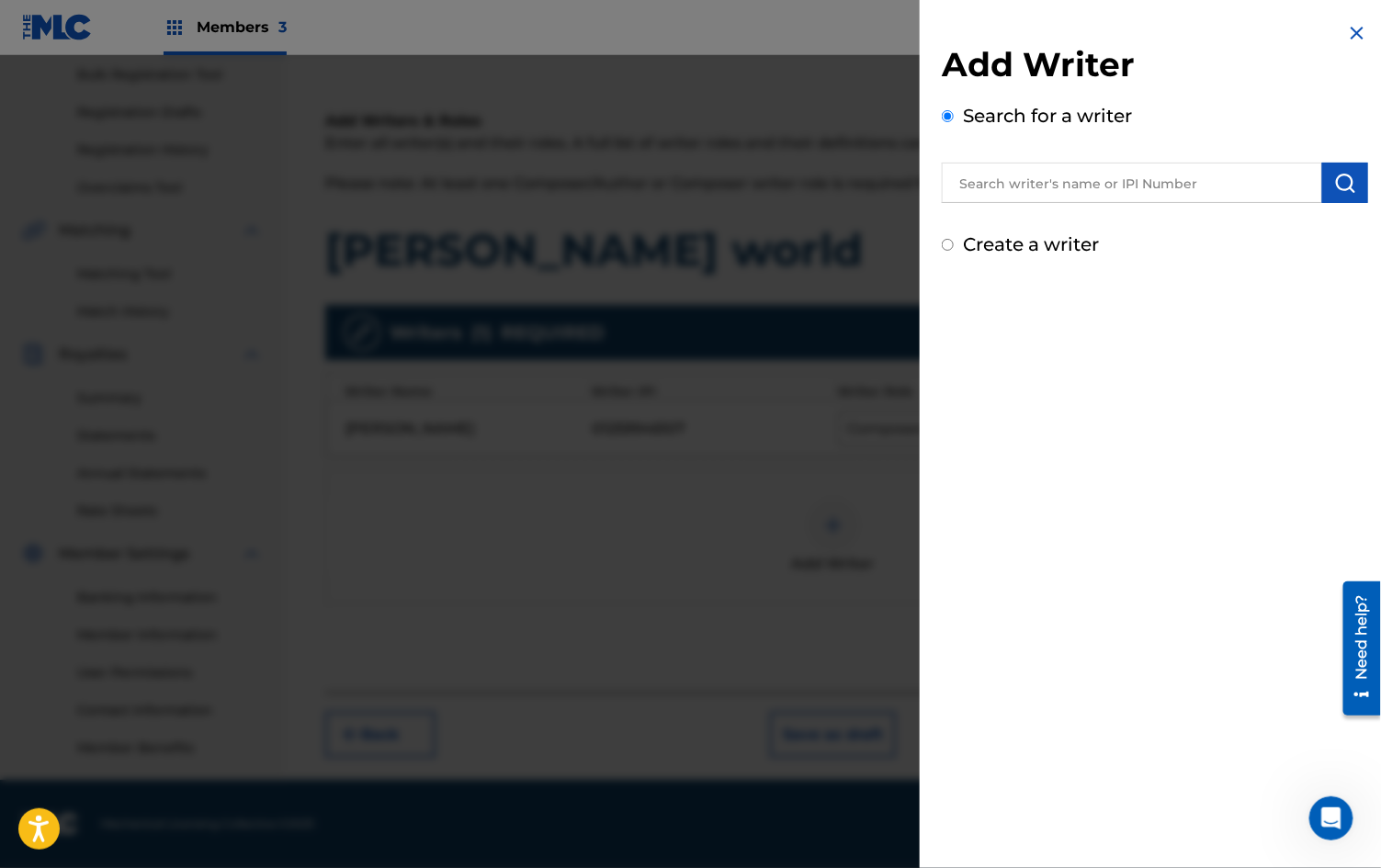 click at bounding box center [1132, 183] 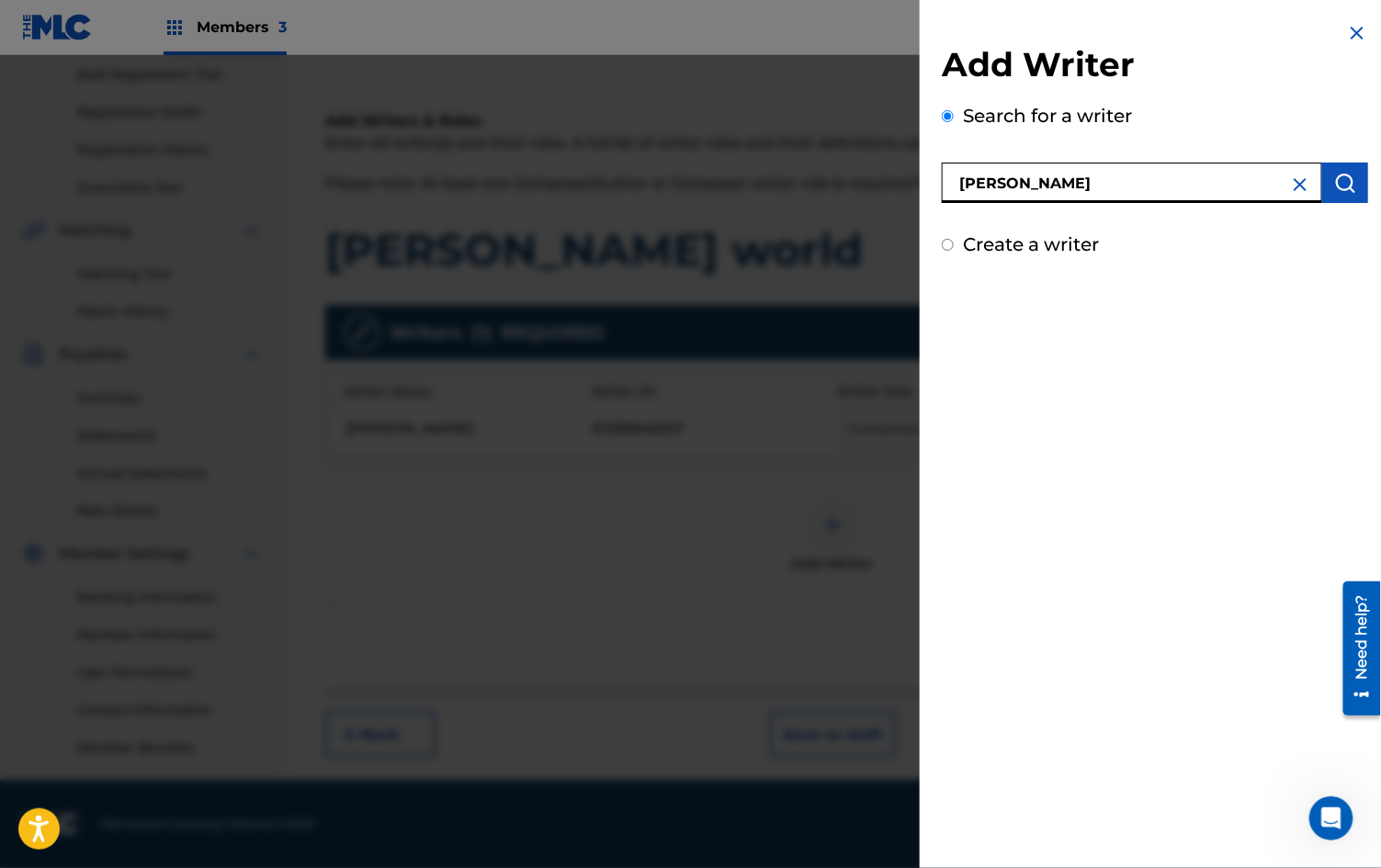 type on "[PERSON_NAME]" 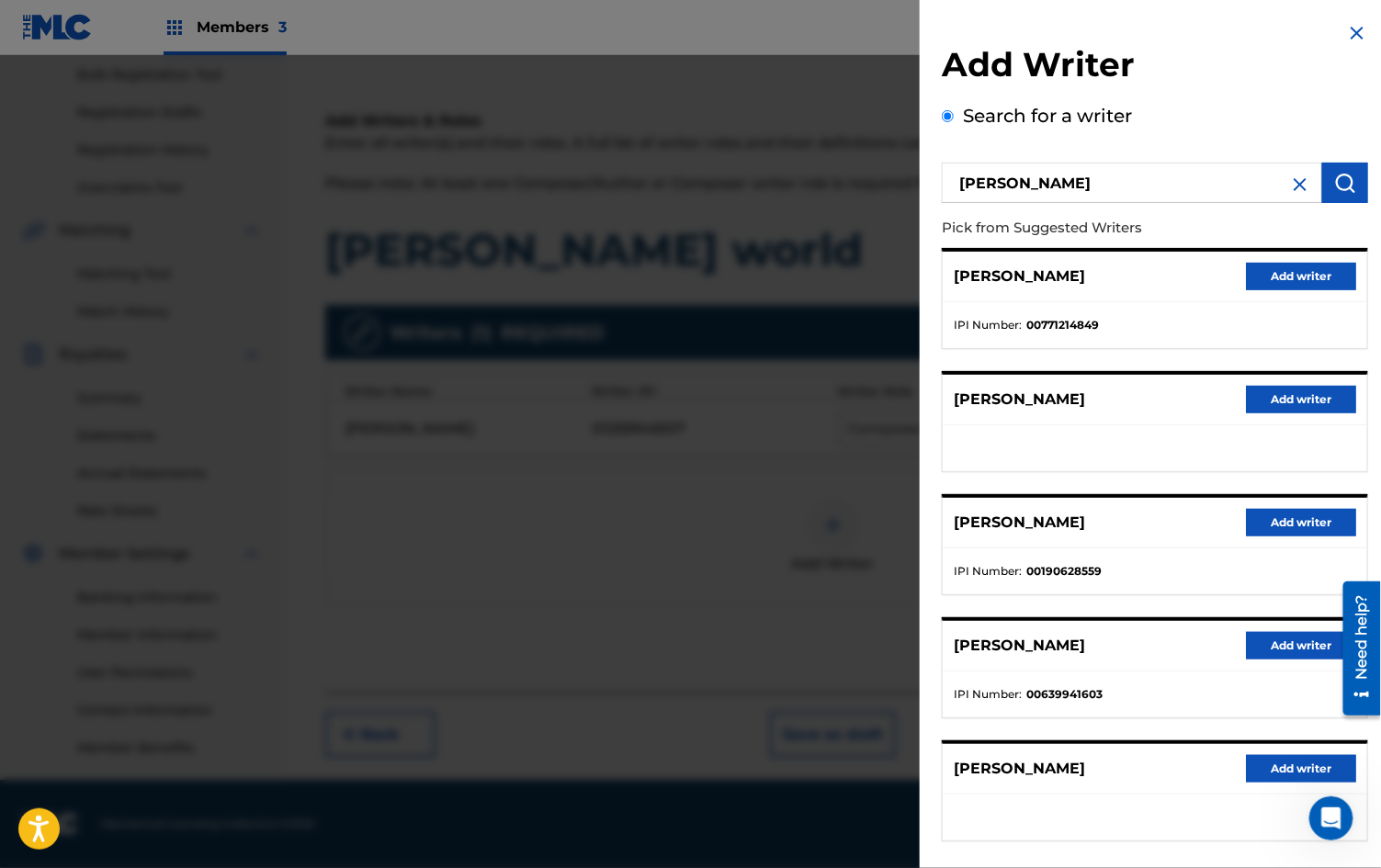 click on "Add writer" at bounding box center (1301, 276) 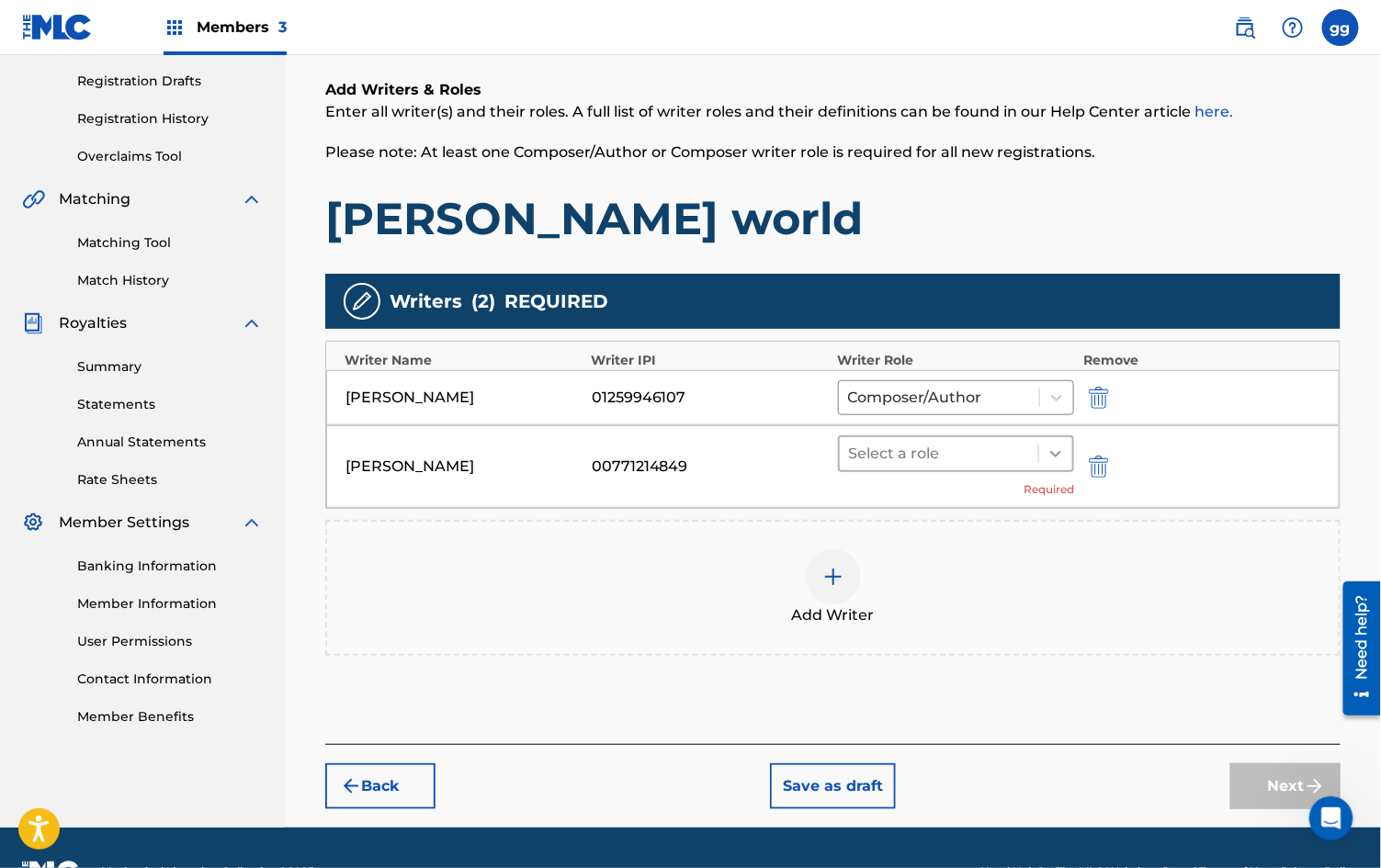 click 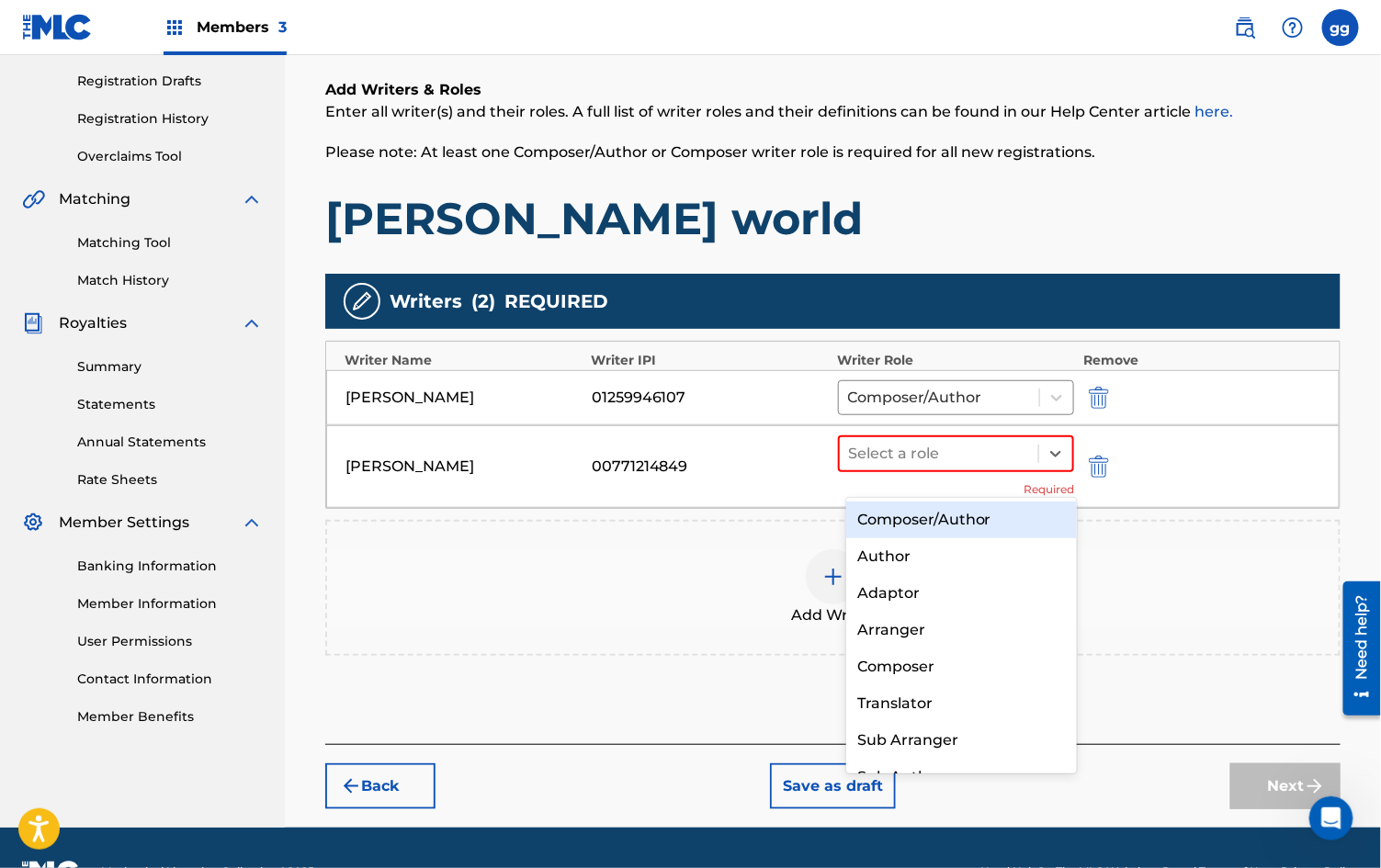 click on "Composer/Author" at bounding box center (961, 520) 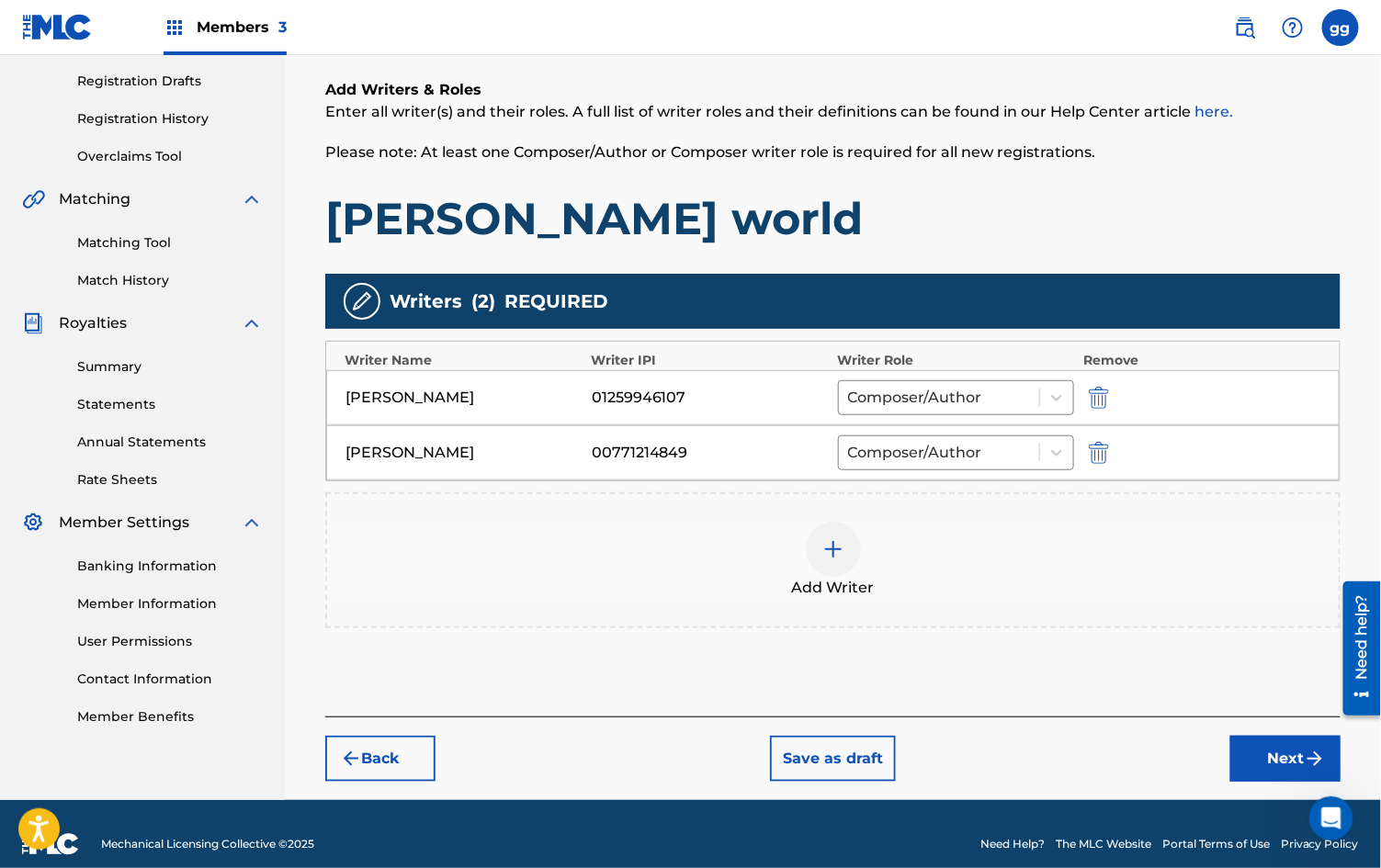 click on "Next" at bounding box center [1285, 759] 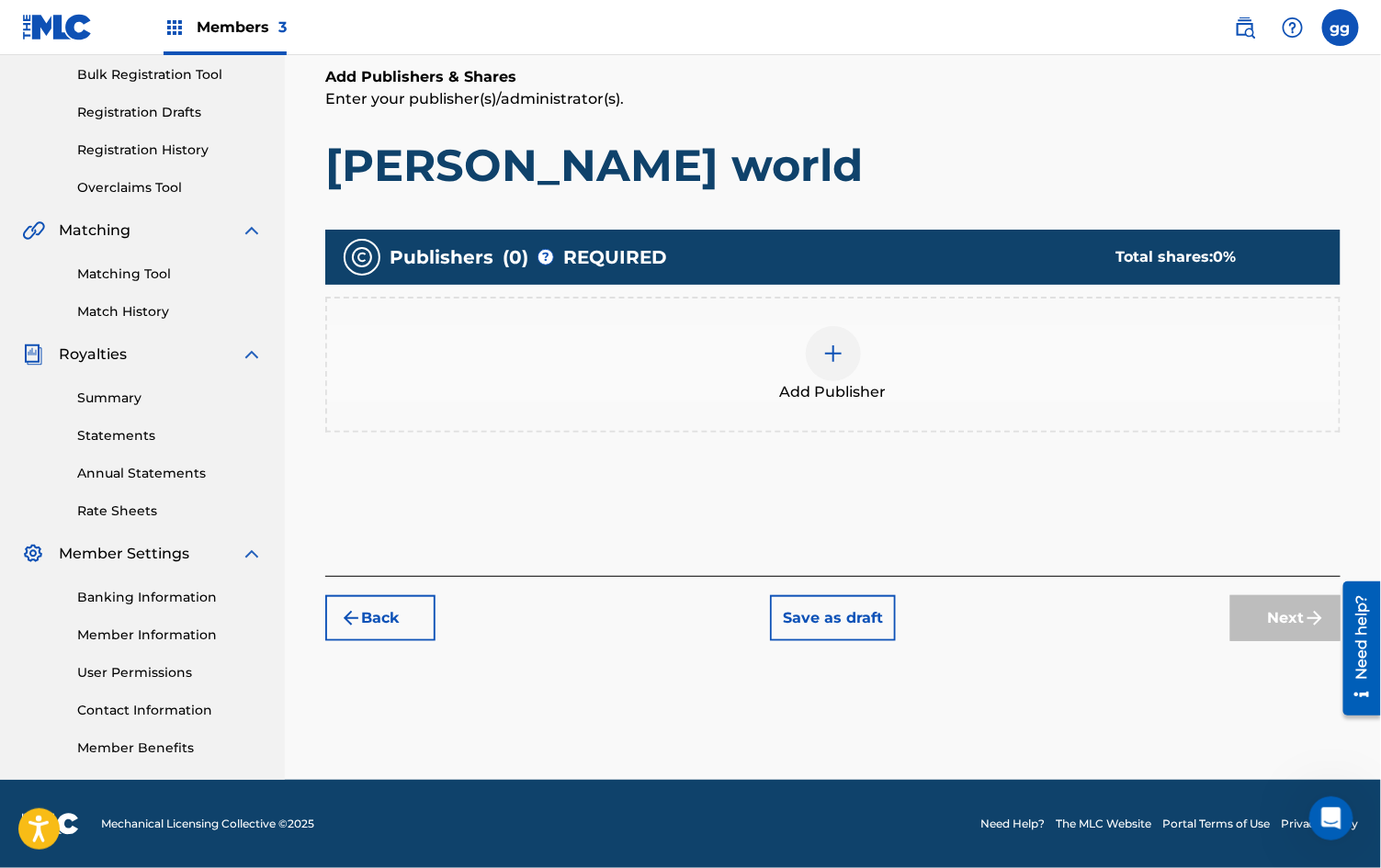 scroll, scrollTop: 82, scrollLeft: 0, axis: vertical 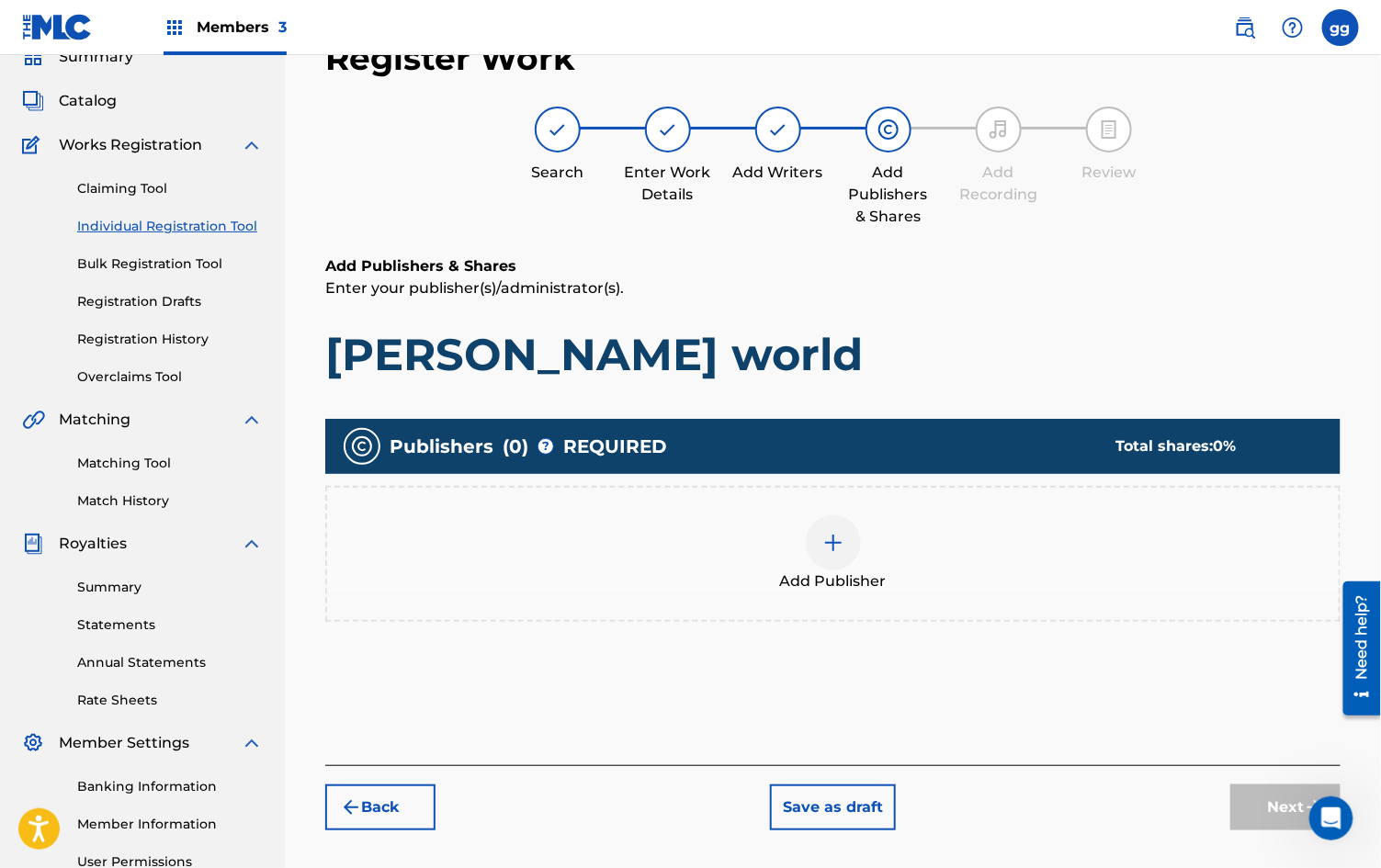 click at bounding box center [833, 543] 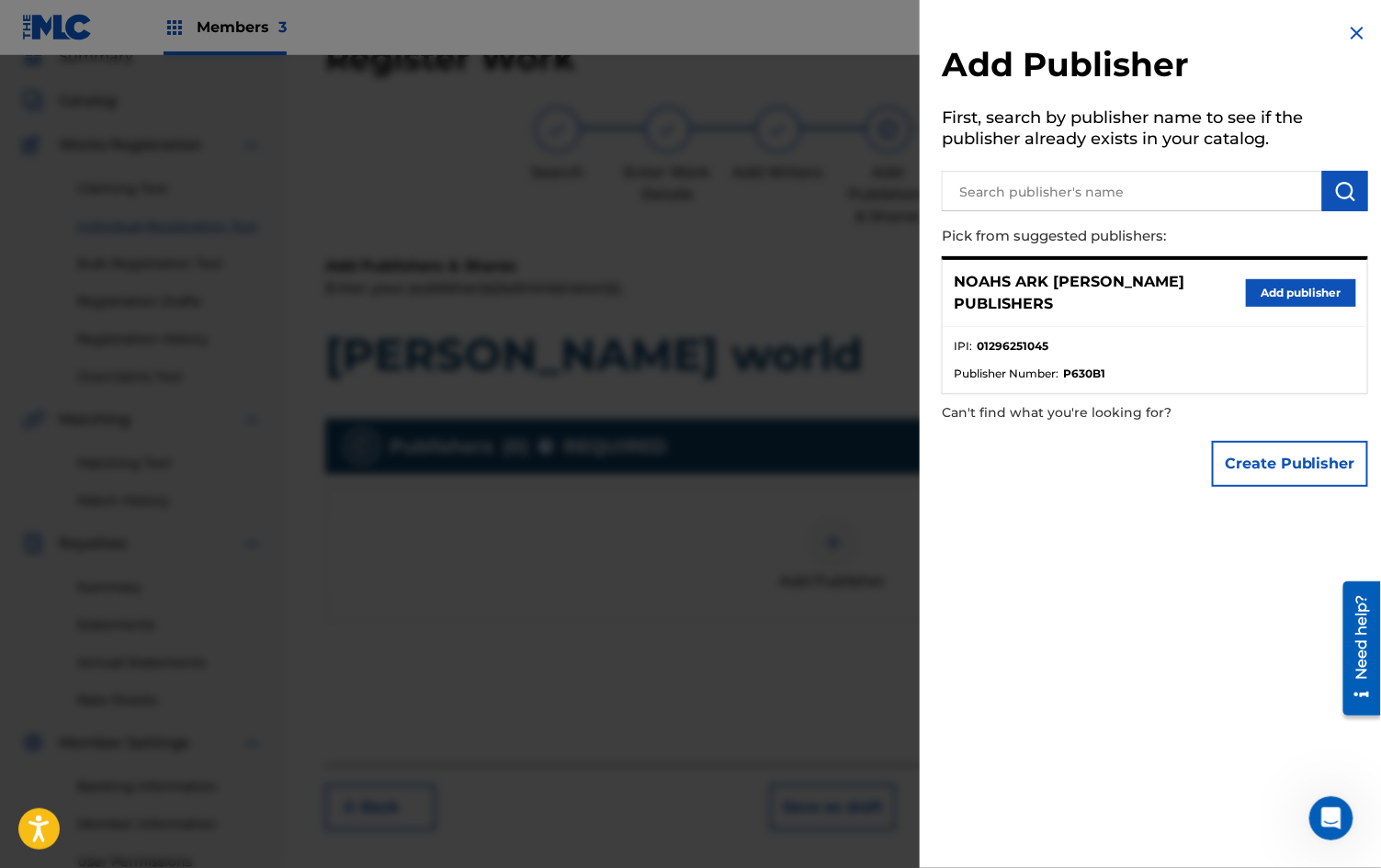 click on "Add publisher" at bounding box center [1301, 293] 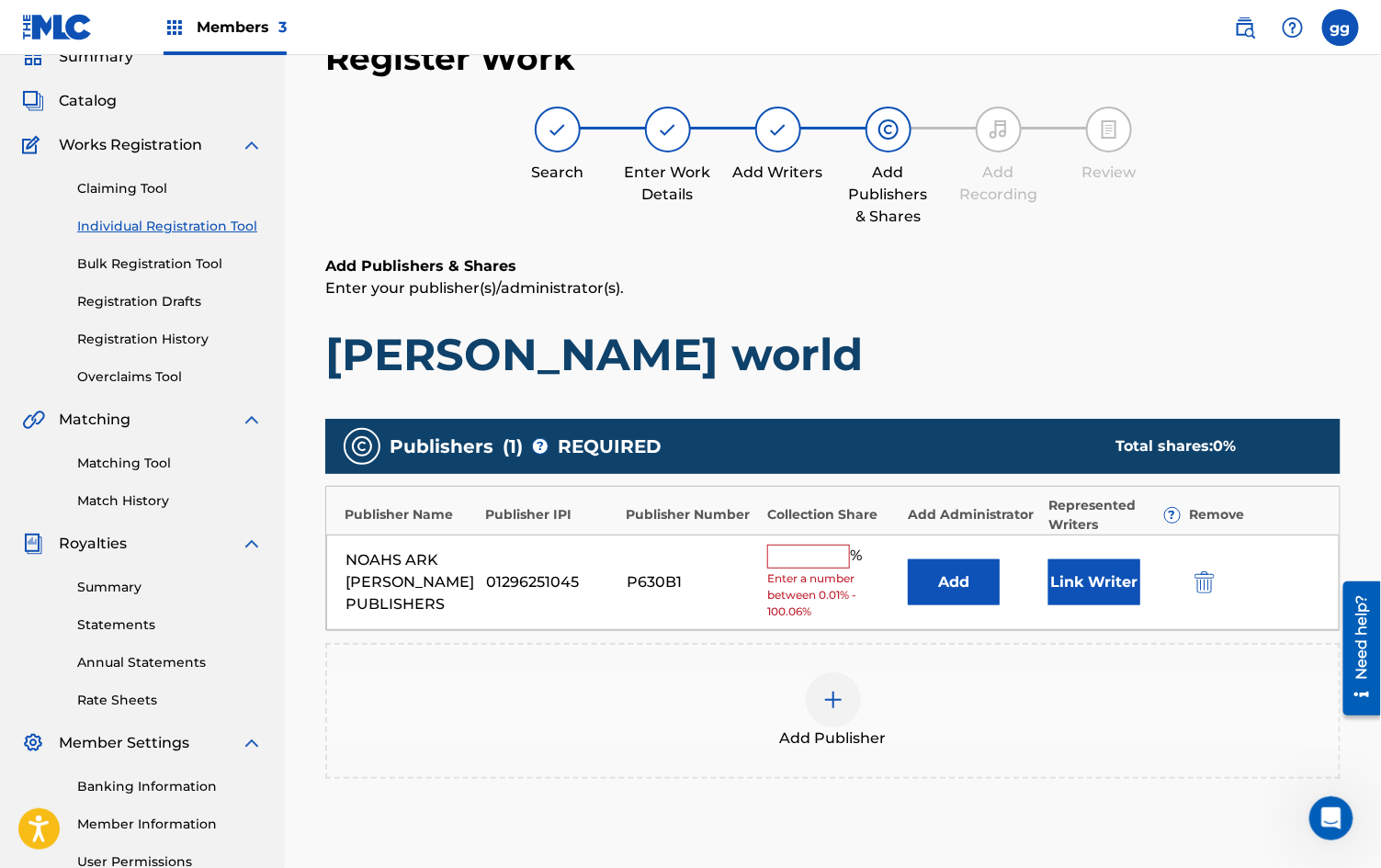 click at bounding box center (809, 557) 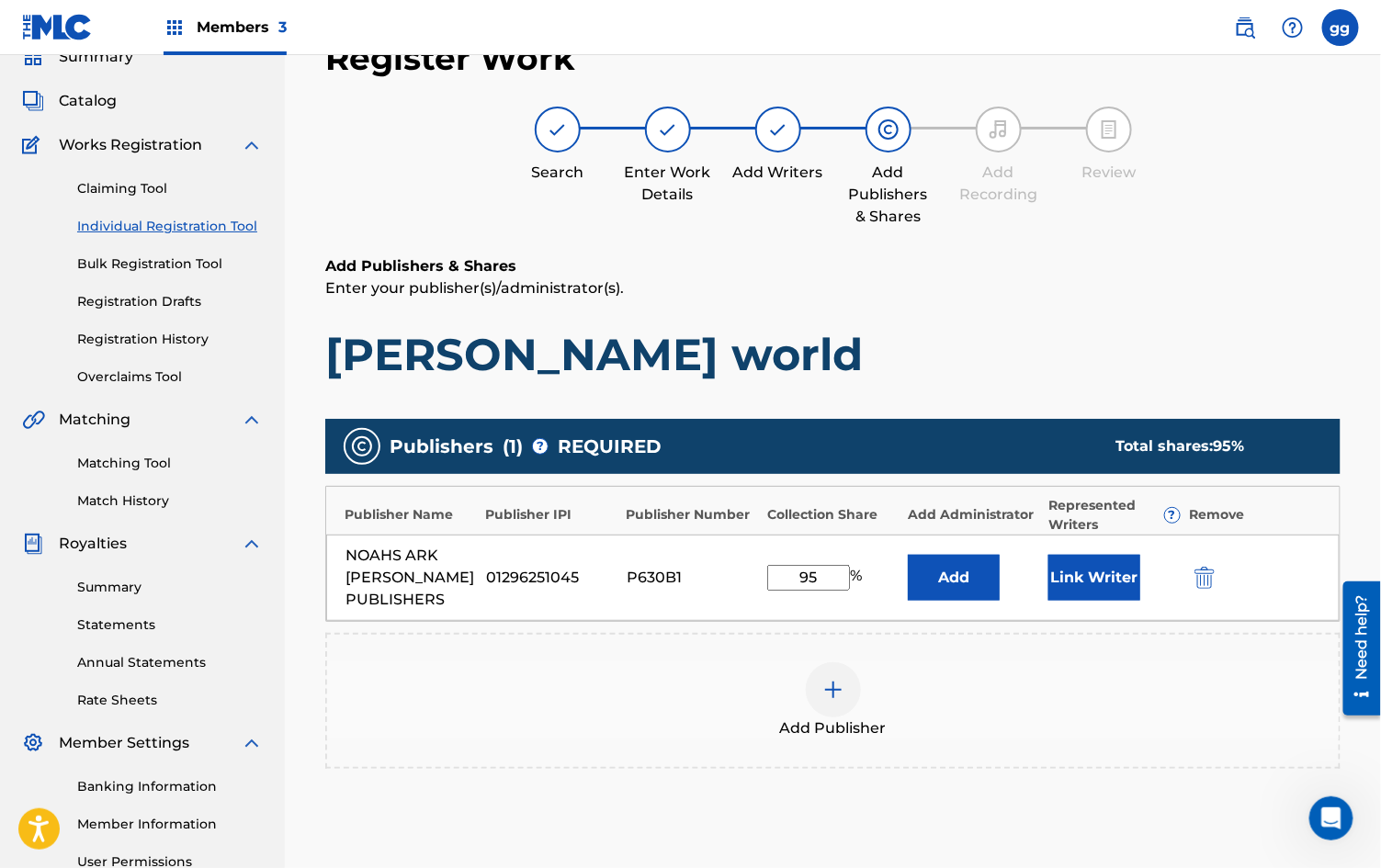 type on "95" 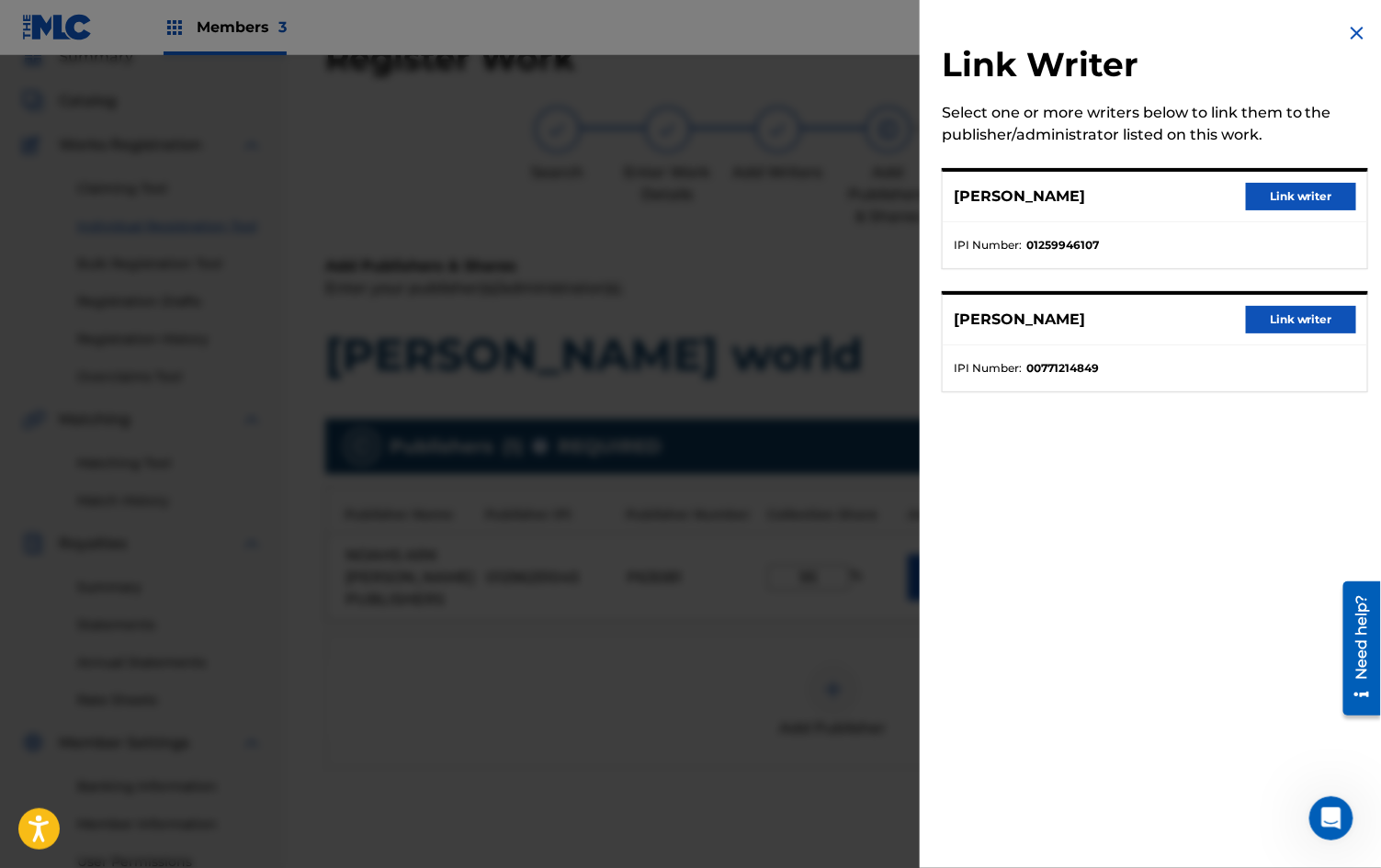 click on "Link writer" at bounding box center (1301, 197) 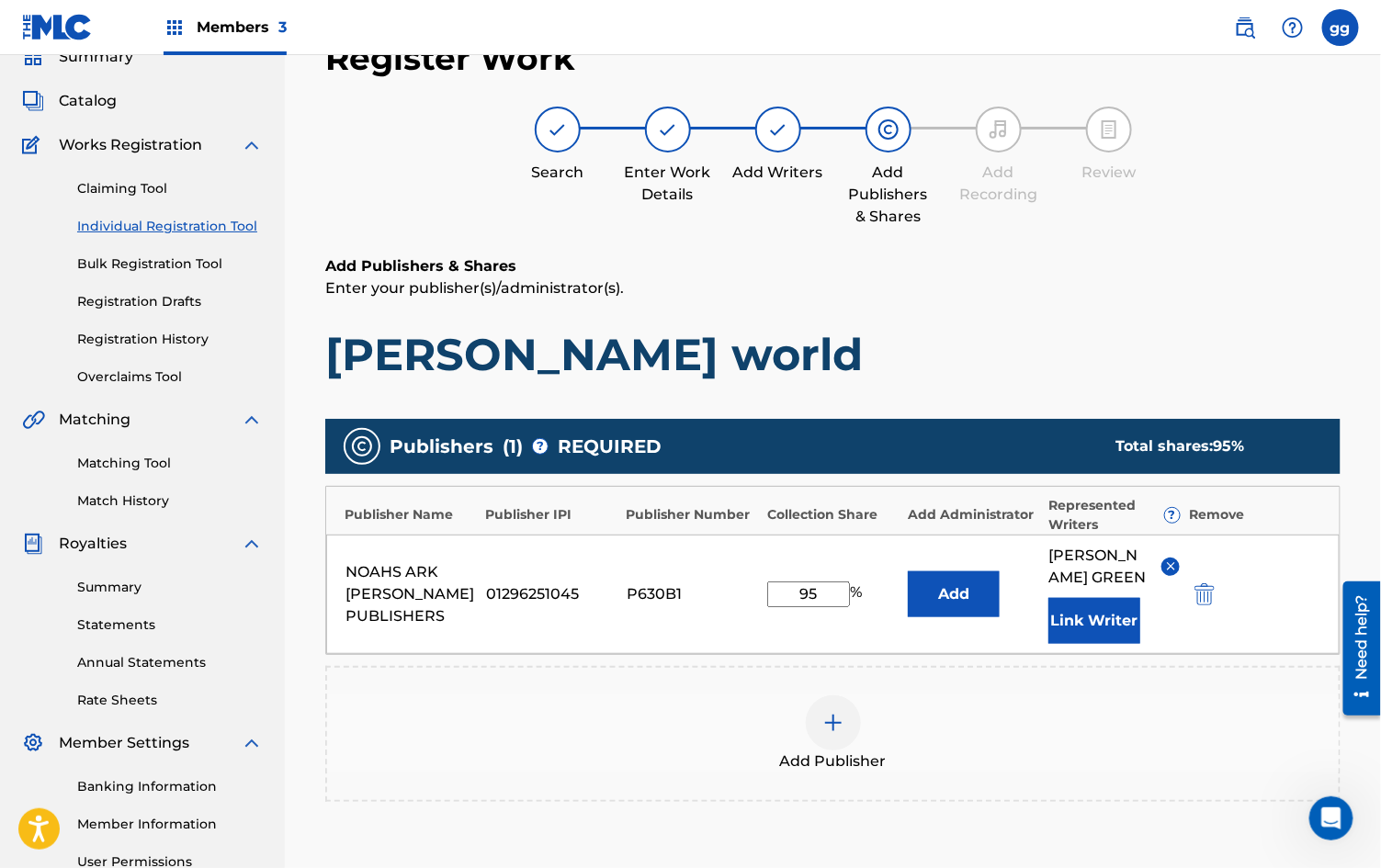 click on "Add Publisher" at bounding box center [832, 734] 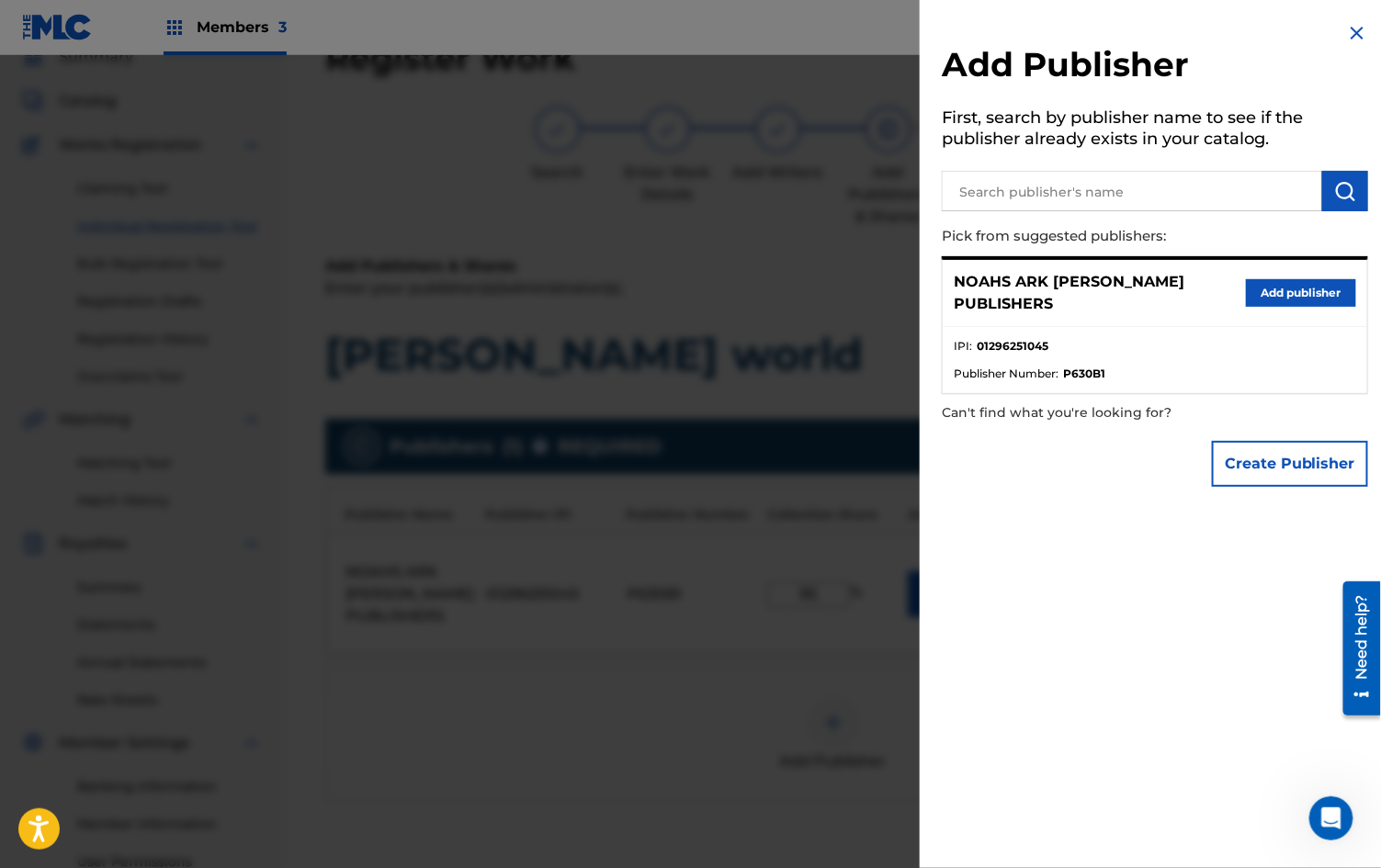 click at bounding box center [1357, 33] 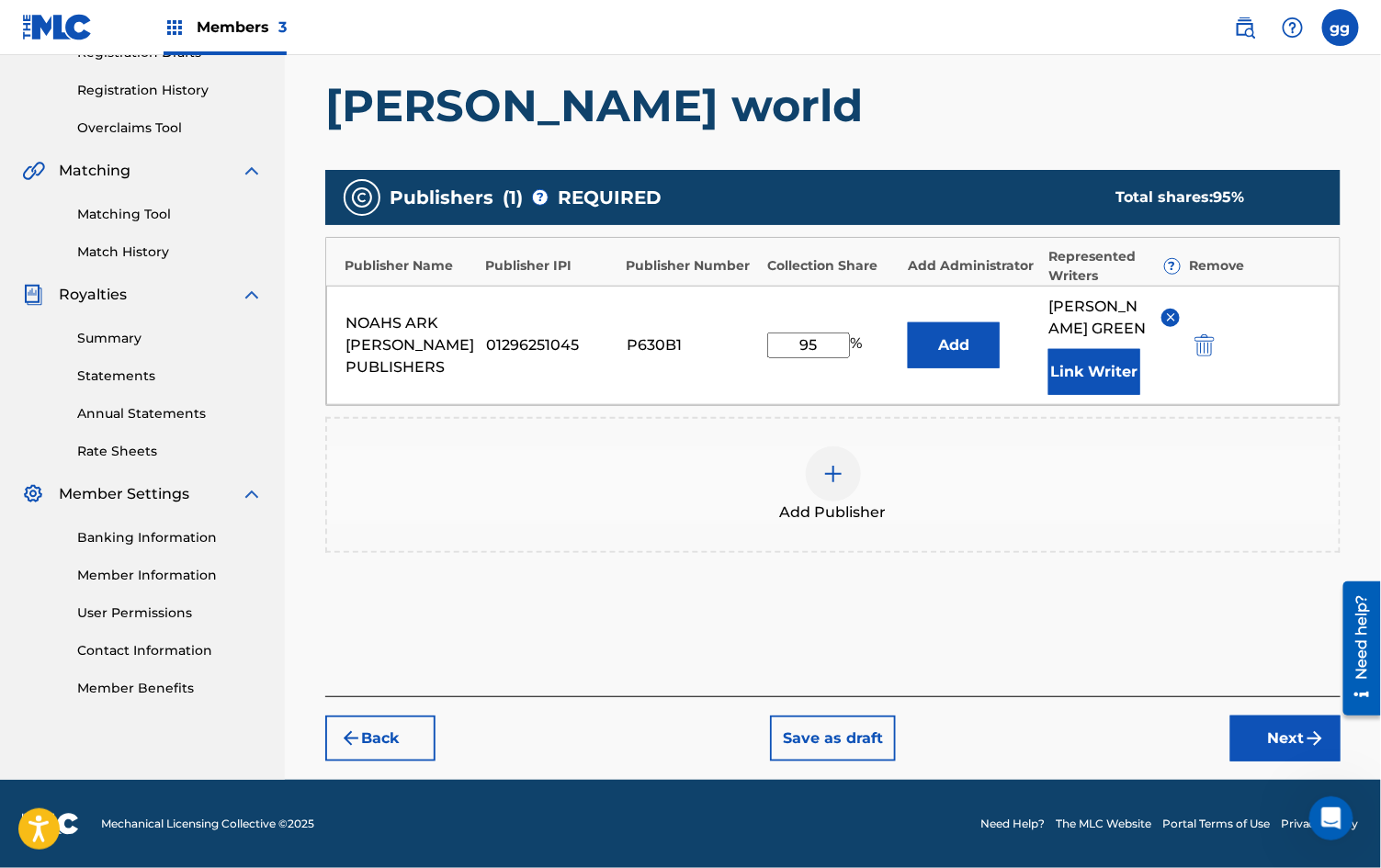 scroll, scrollTop: 372, scrollLeft: 0, axis: vertical 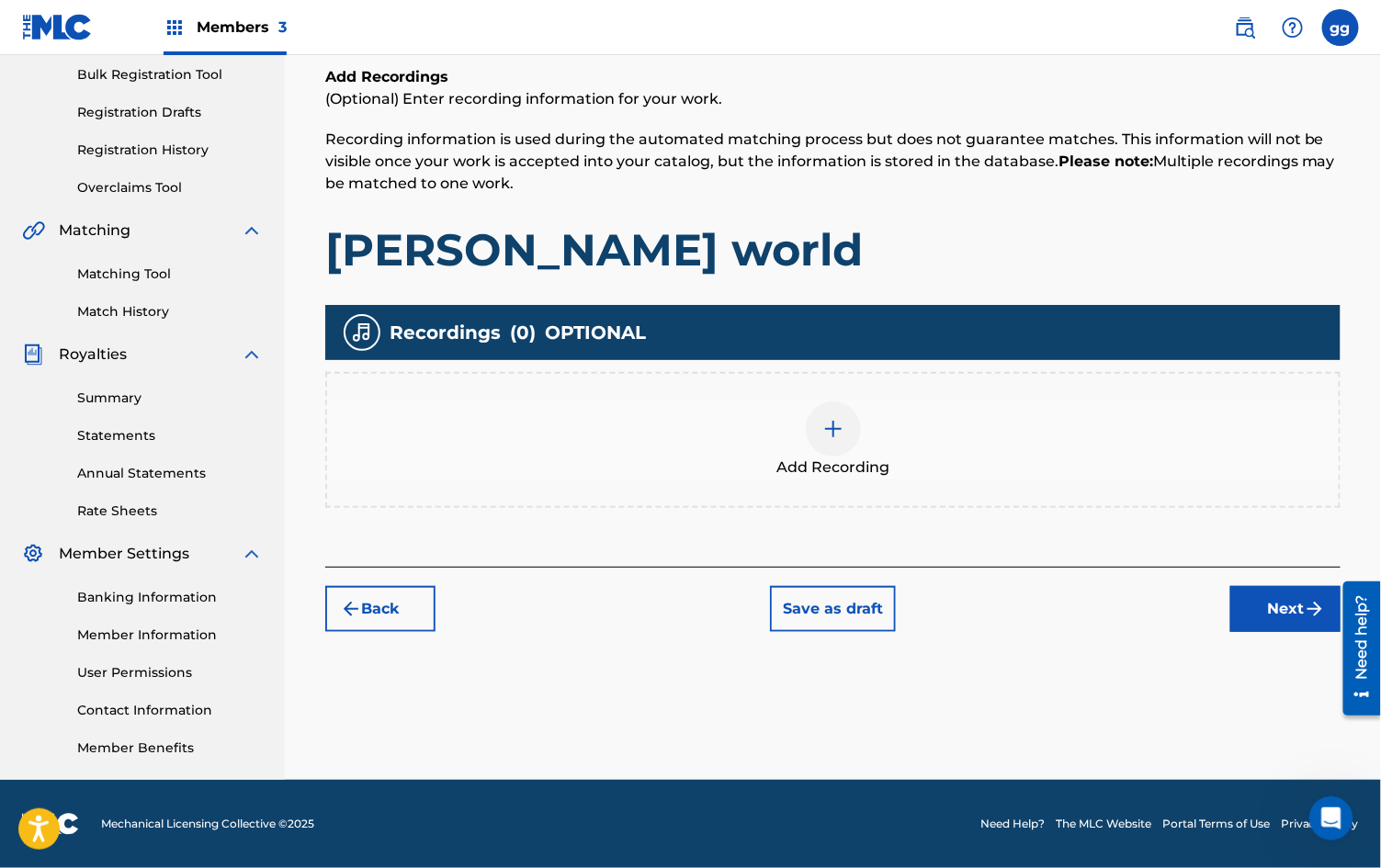 click on "Next" at bounding box center [1285, 609] 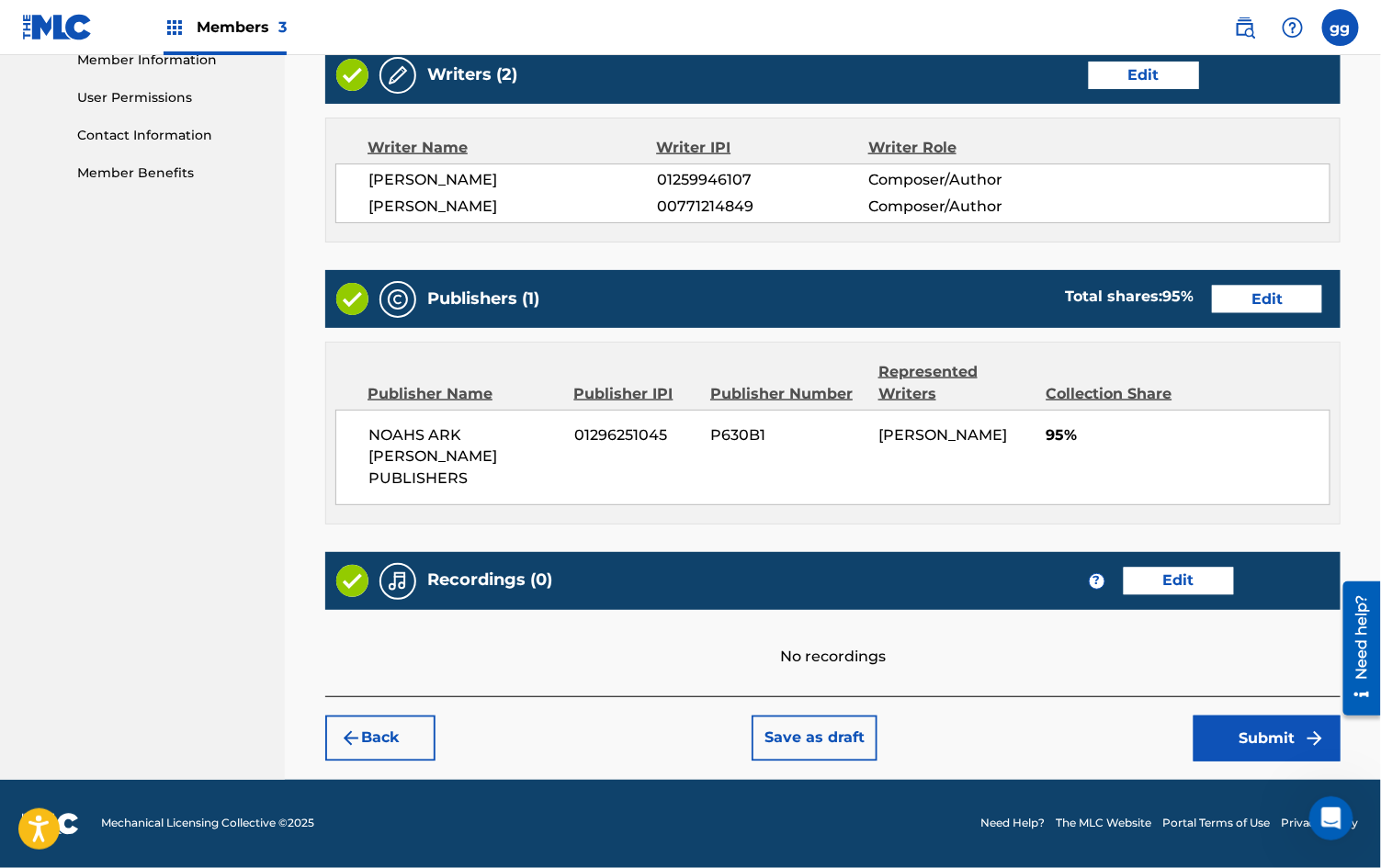scroll, scrollTop: 876, scrollLeft: 0, axis: vertical 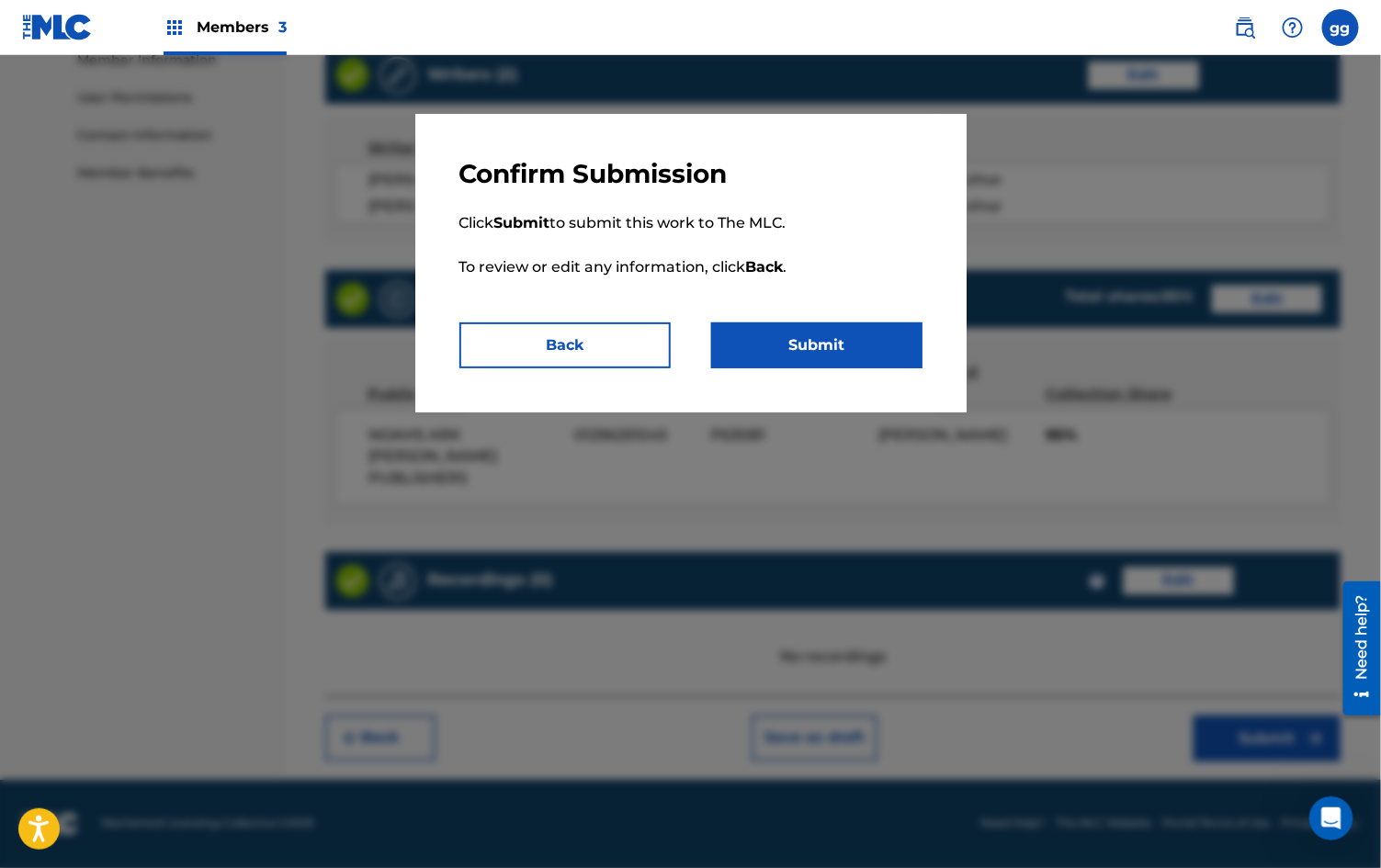 click on "Submit" at bounding box center [817, 345] 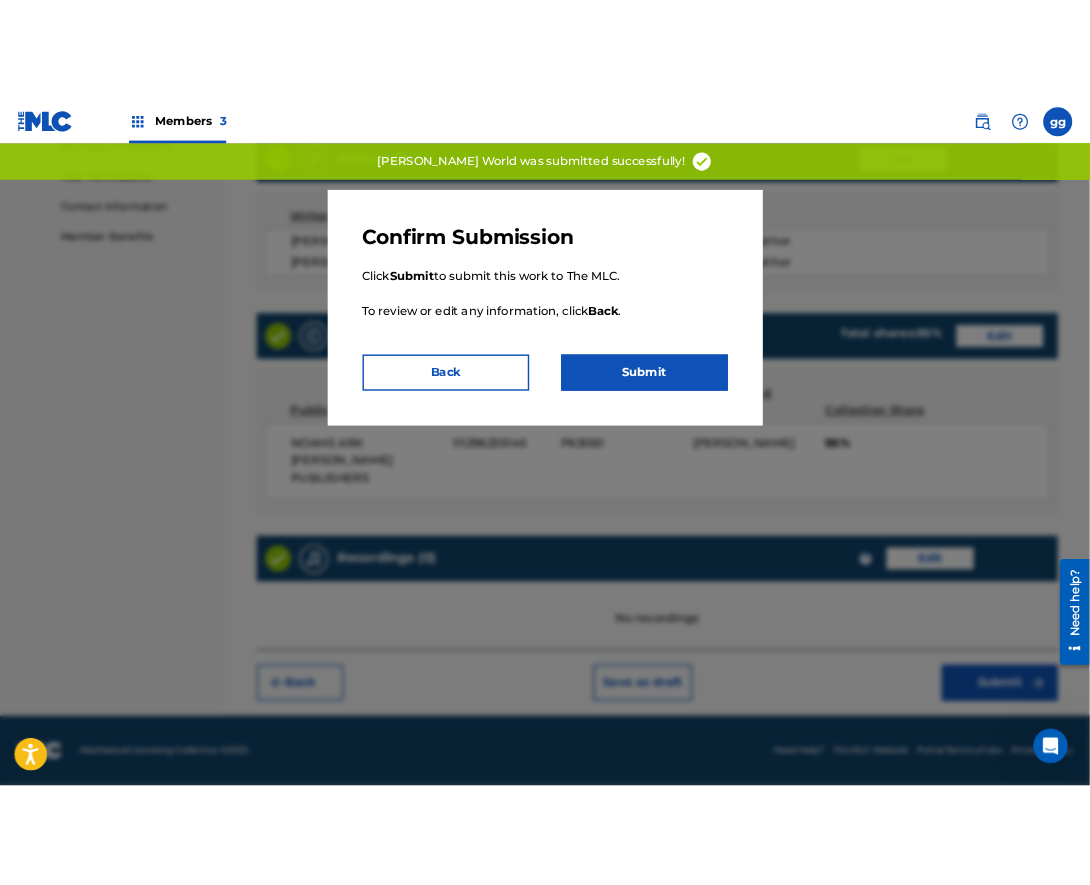 scroll, scrollTop: 0, scrollLeft: 0, axis: both 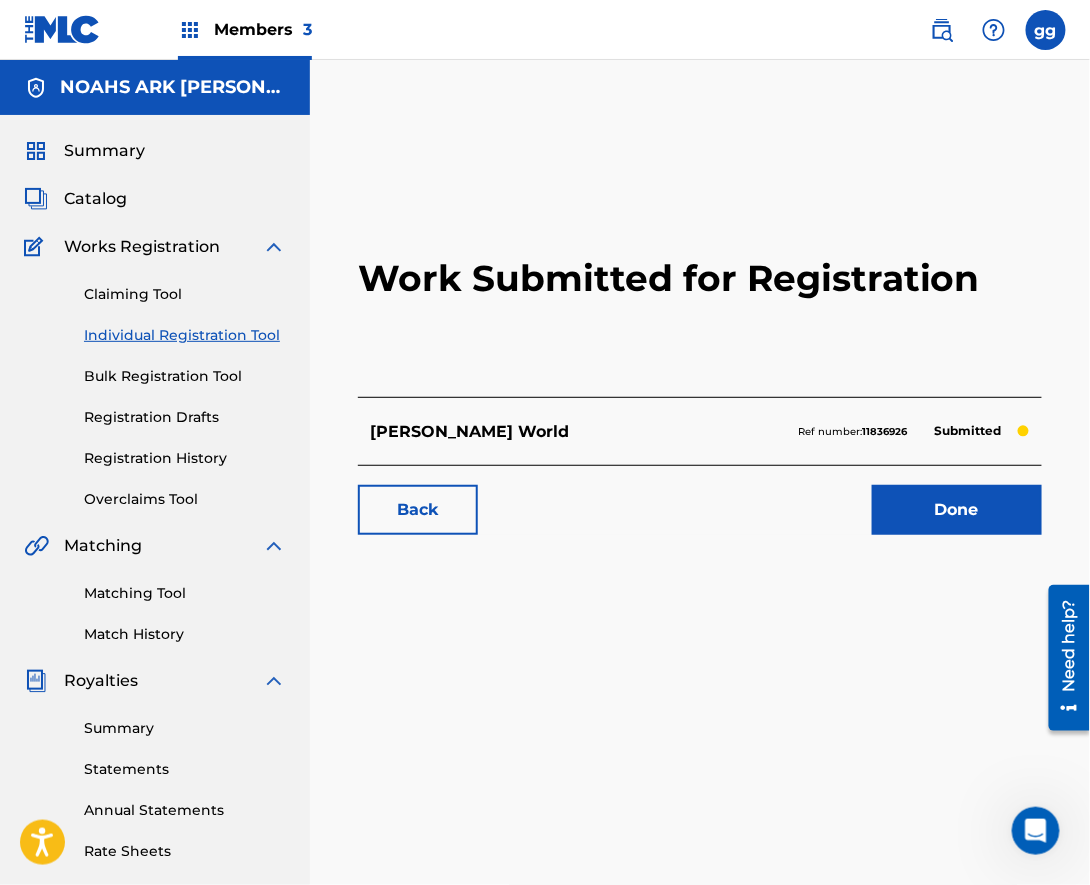 click on "Done" at bounding box center (957, 510) 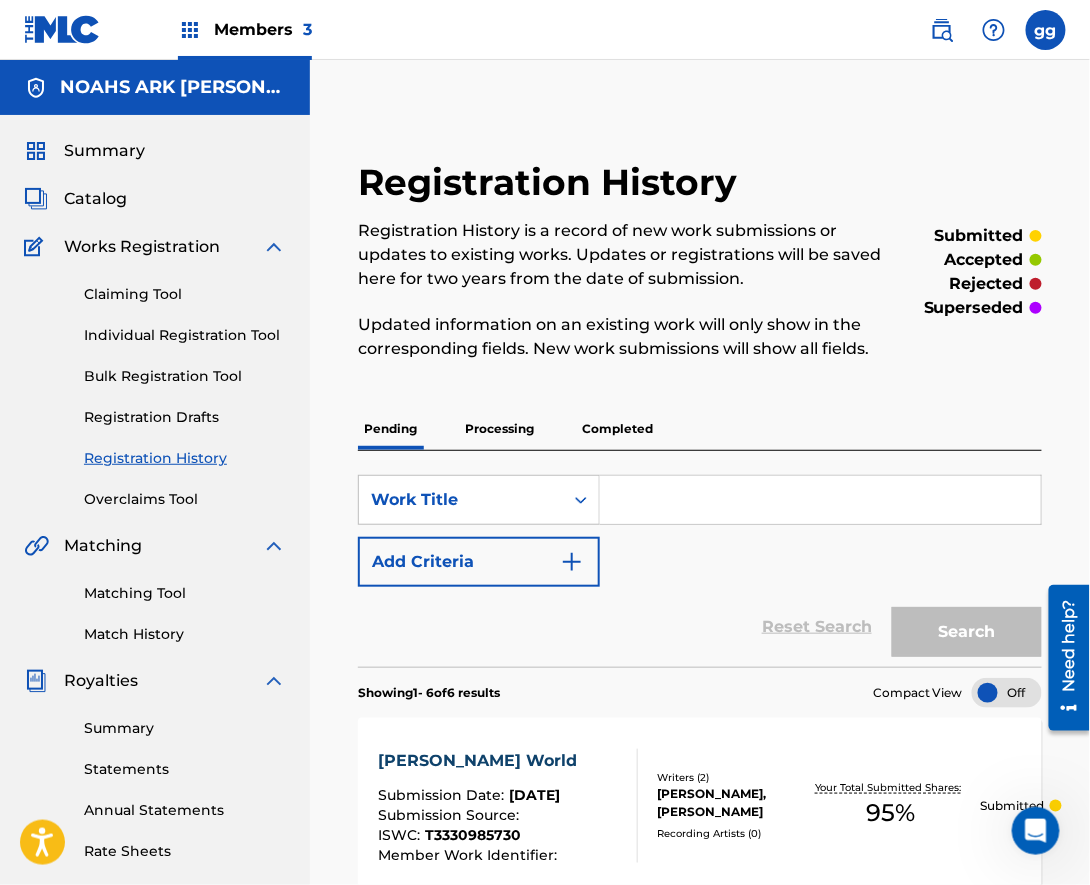click on "Catalog" at bounding box center [95, 199] 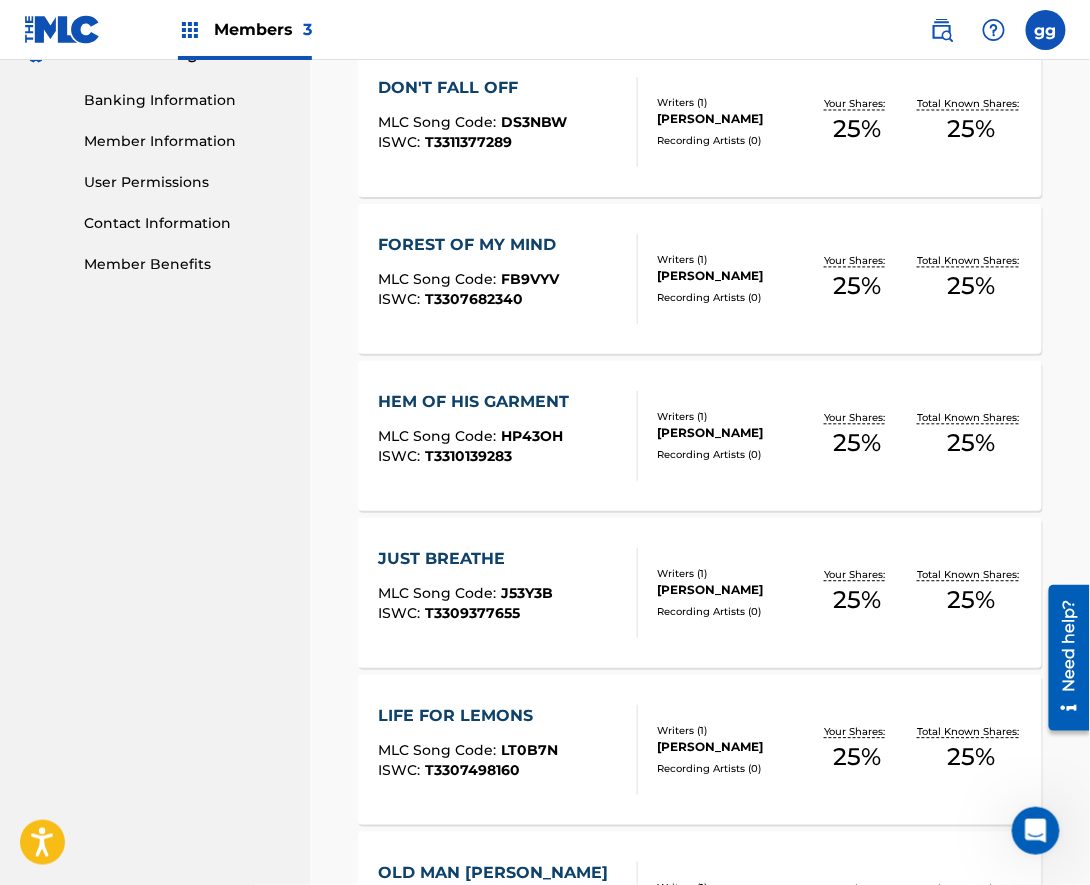 scroll, scrollTop: 917, scrollLeft: 0, axis: vertical 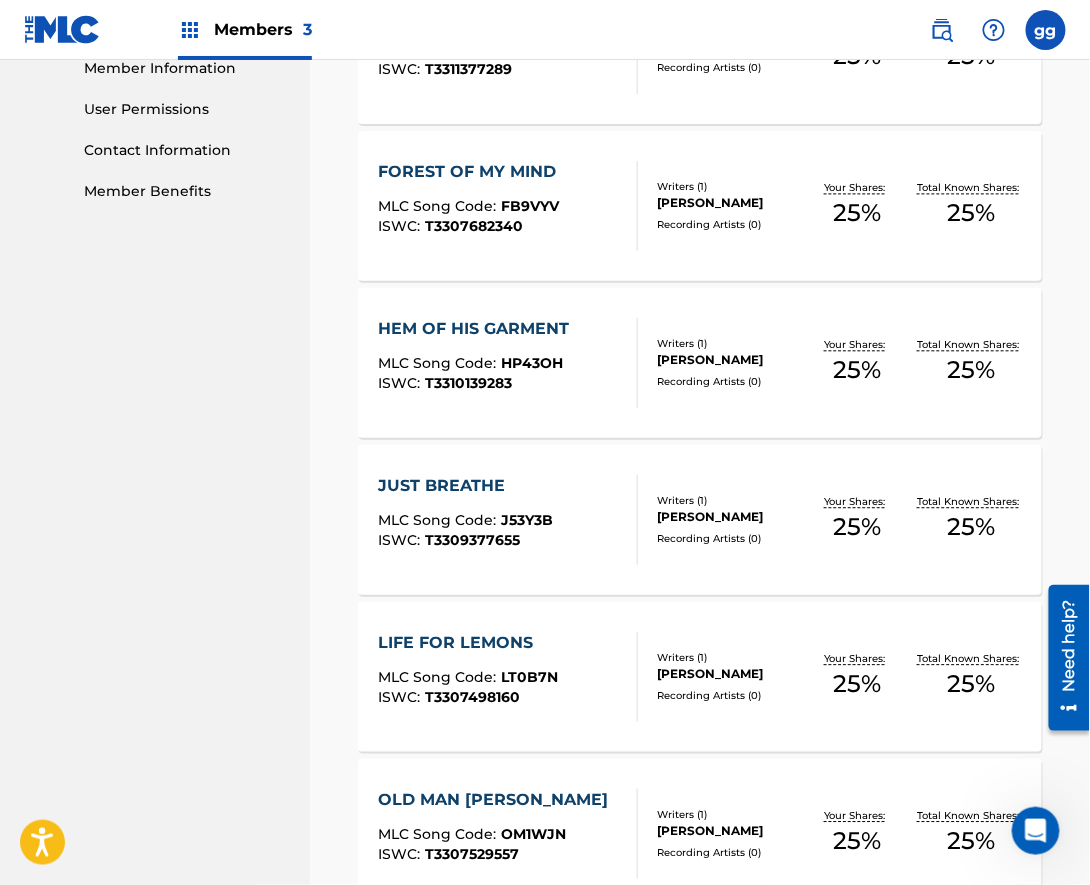 click on "Members    3" at bounding box center [263, 29] 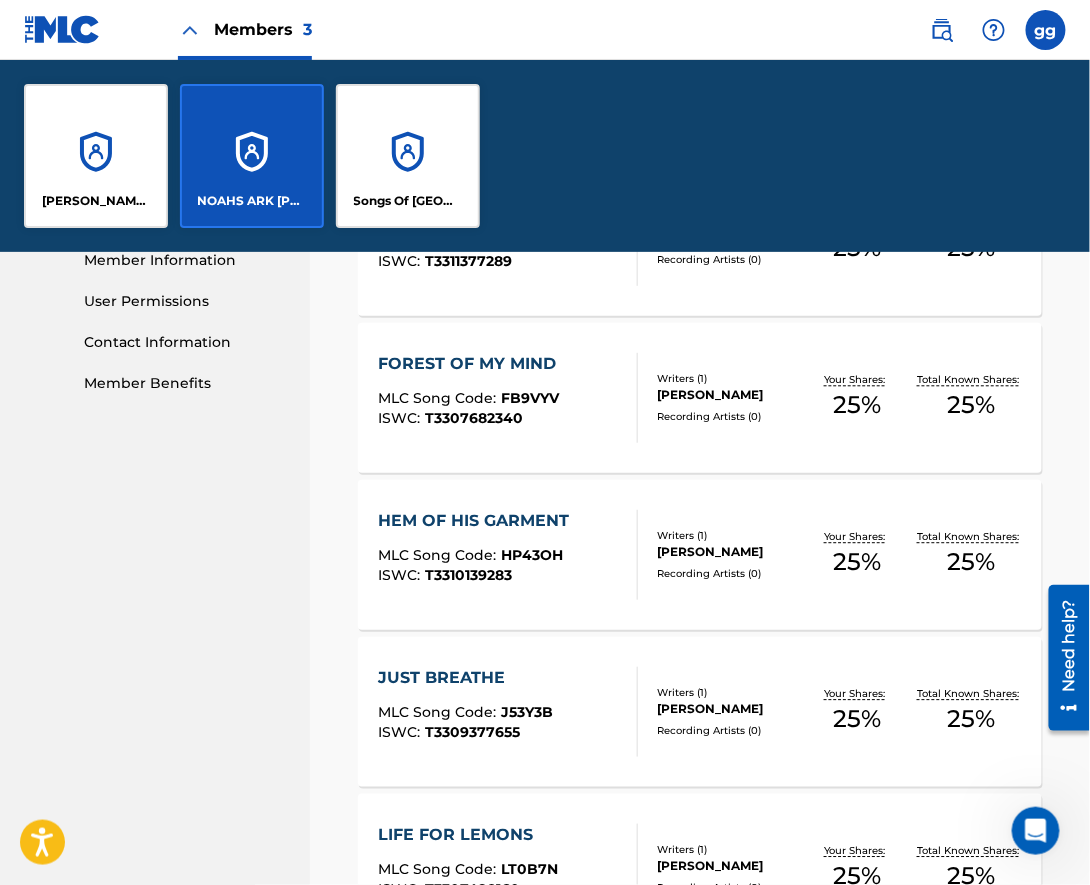 click on "[PERSON_NAME] MUSIC" at bounding box center (96, 156) 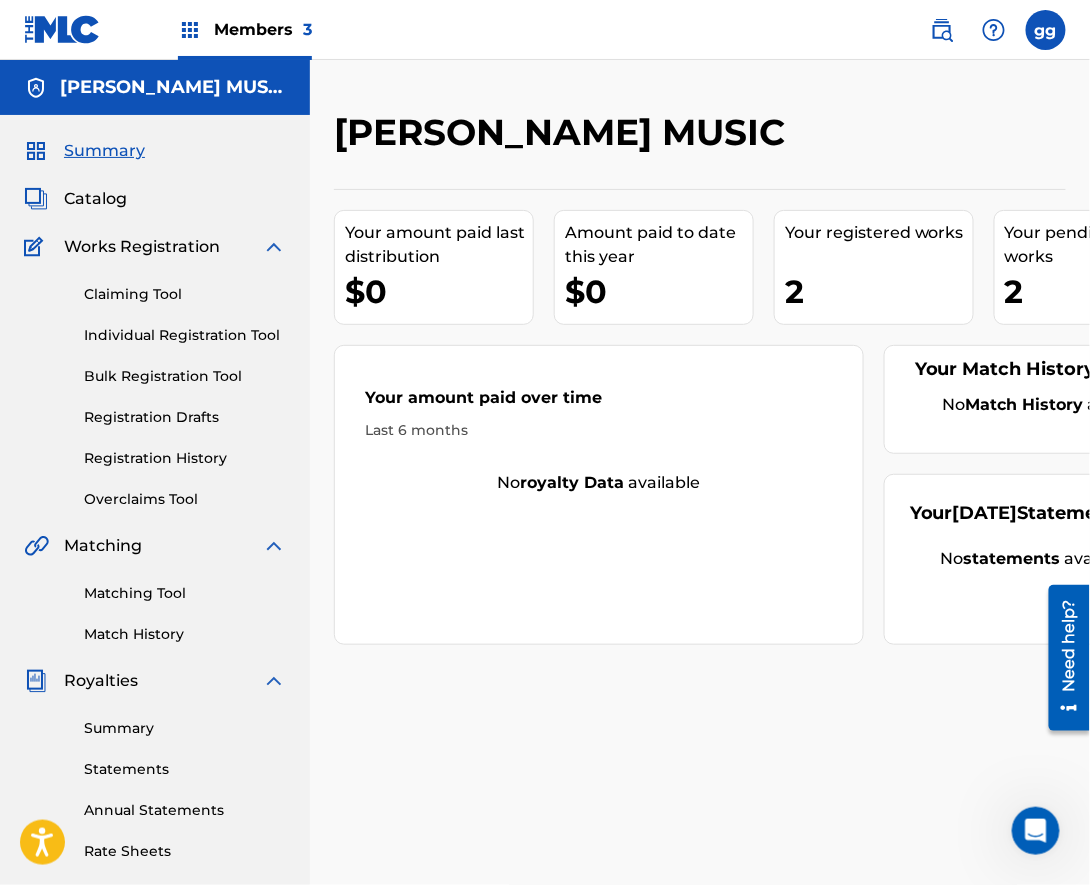 click on "Individual Registration Tool" at bounding box center [185, 335] 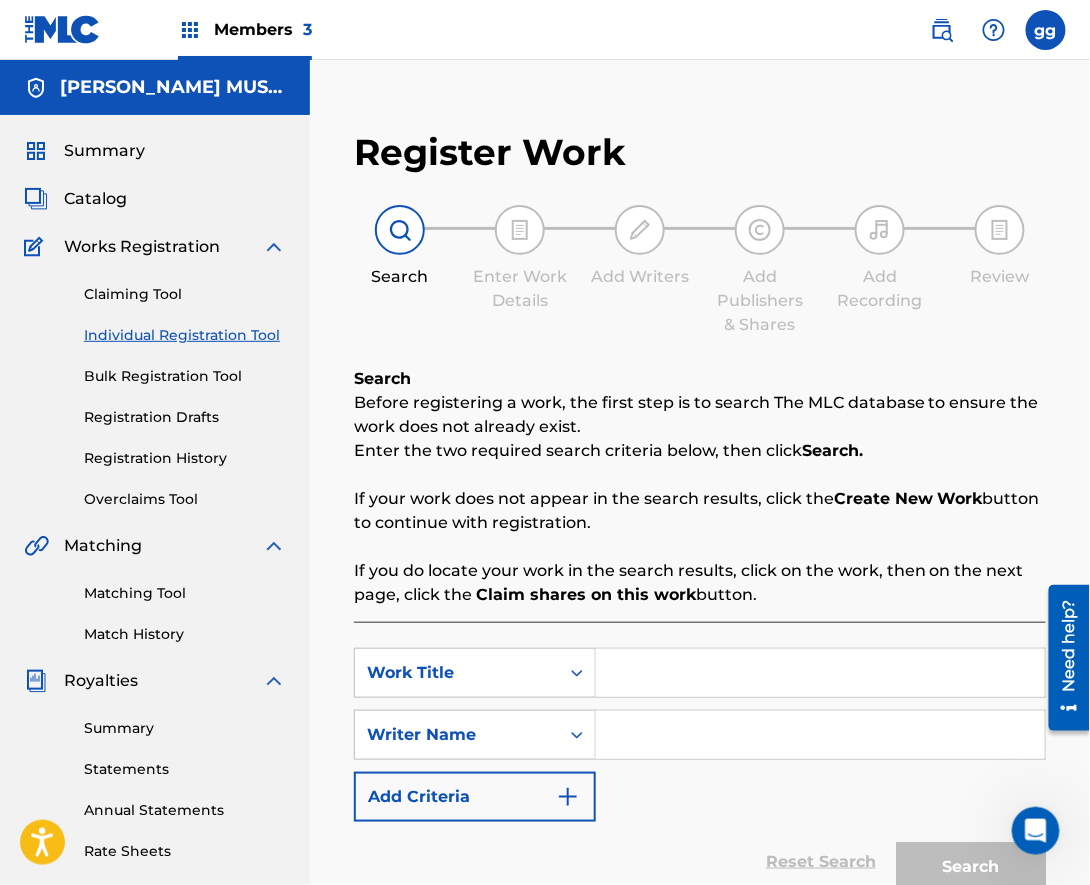 click at bounding box center [820, 673] 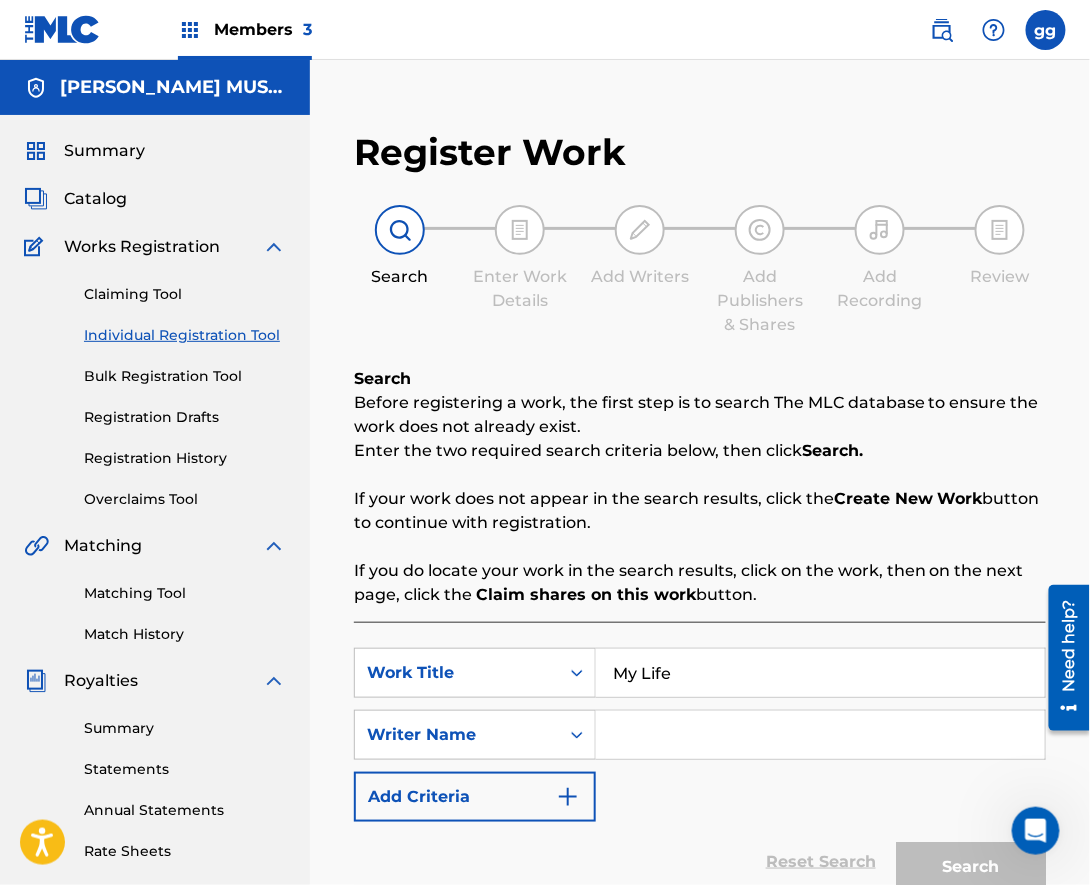 type on "My Life" 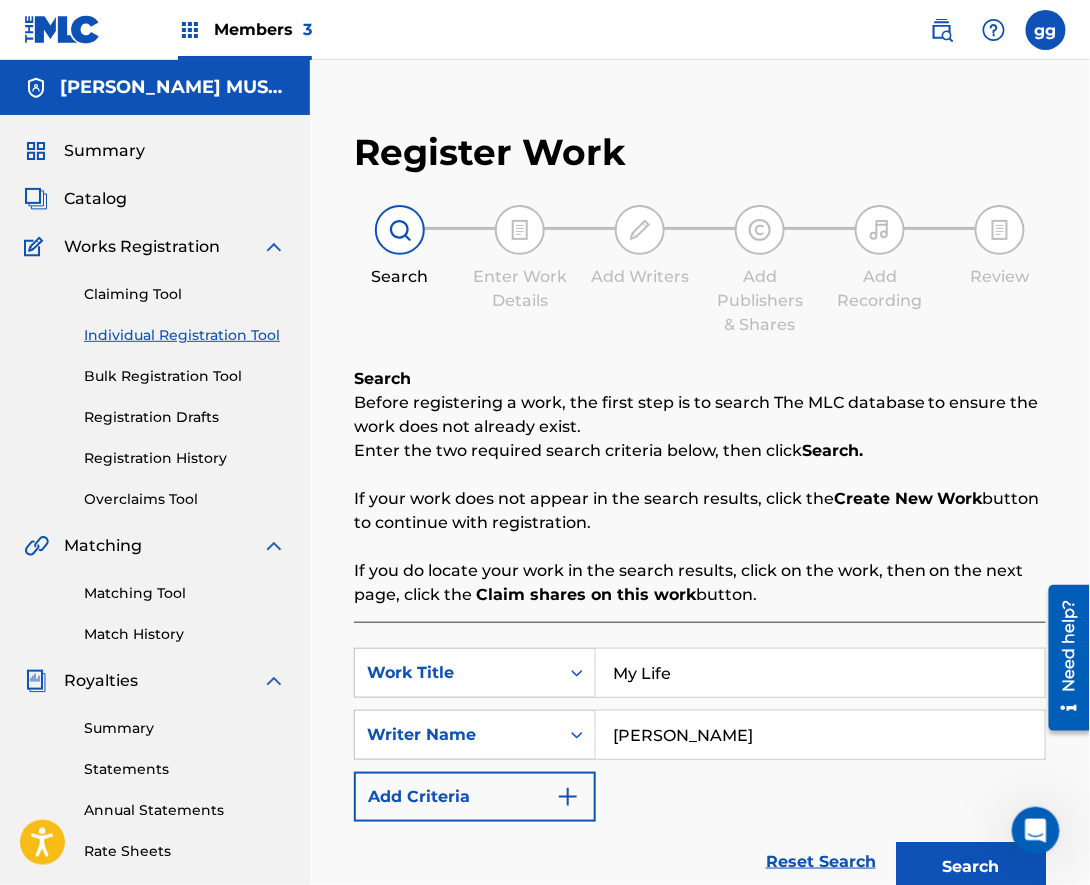 type on "[PERSON_NAME]" 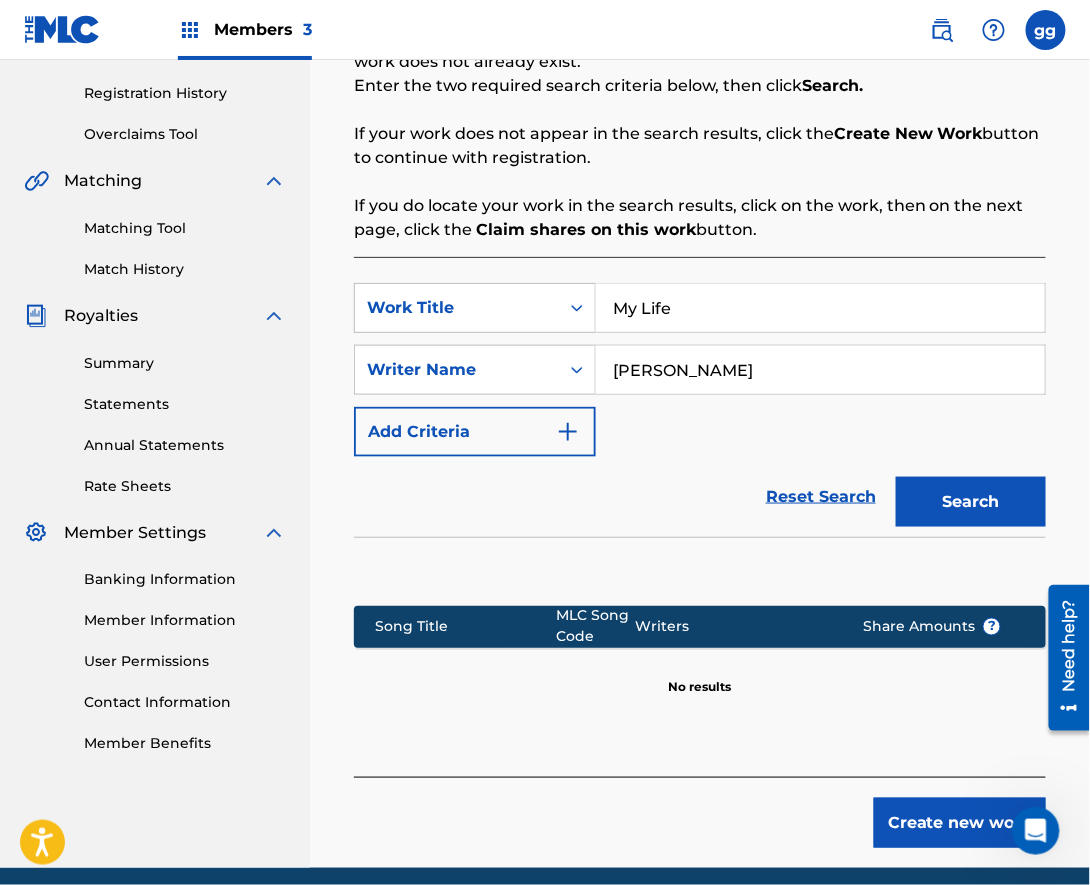 scroll, scrollTop: 396, scrollLeft: 0, axis: vertical 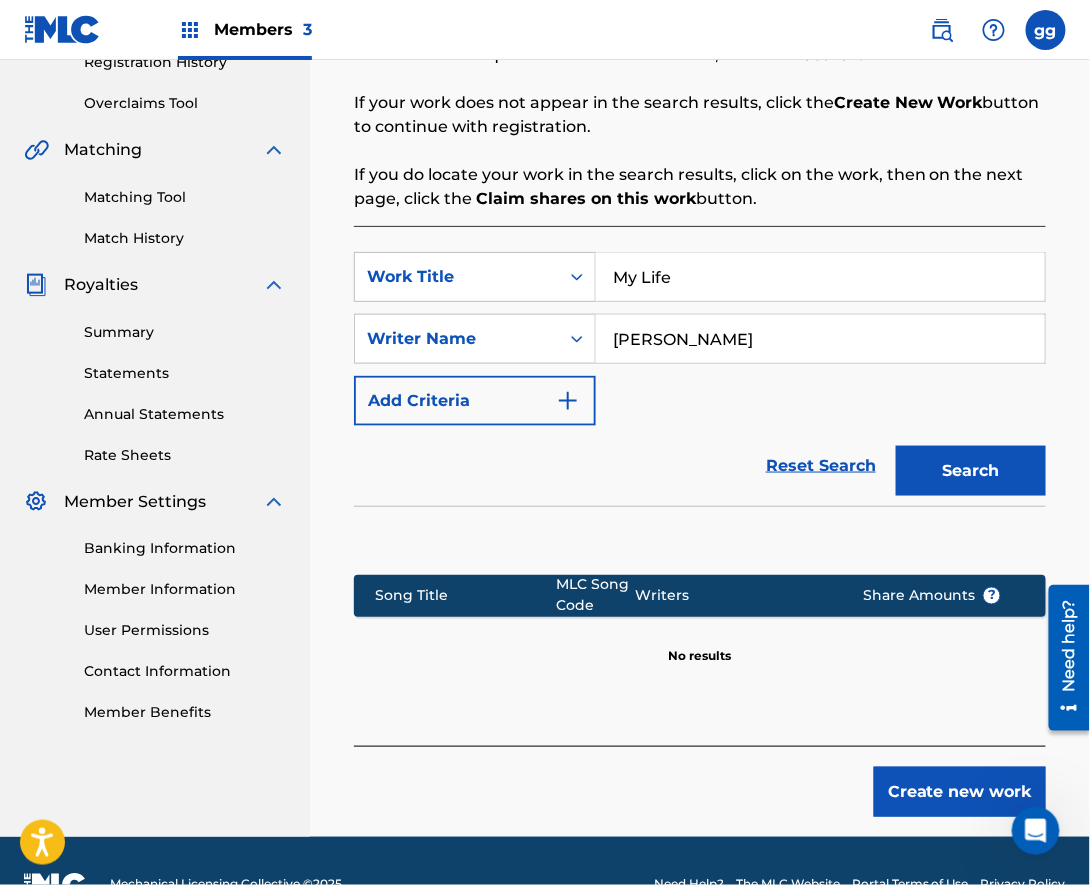 click on "Create new work" at bounding box center (960, 792) 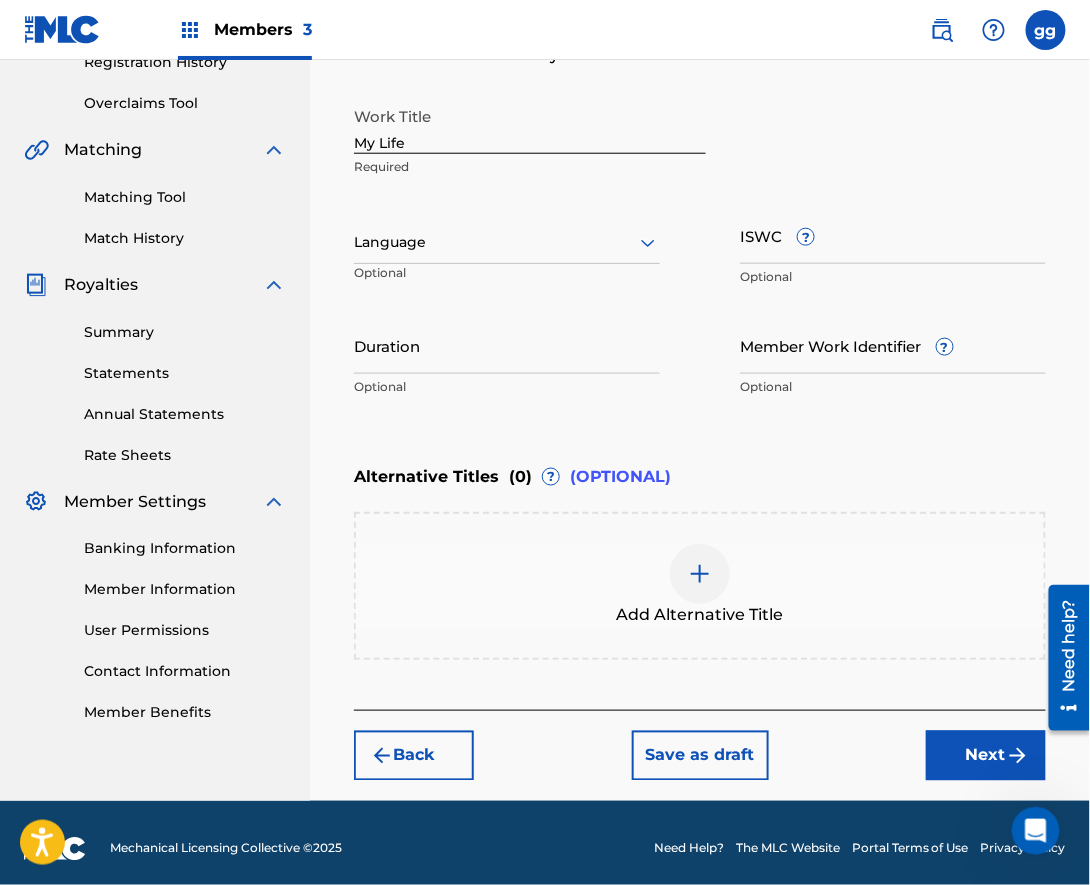 click on "ISWC   ?" at bounding box center [893, 235] 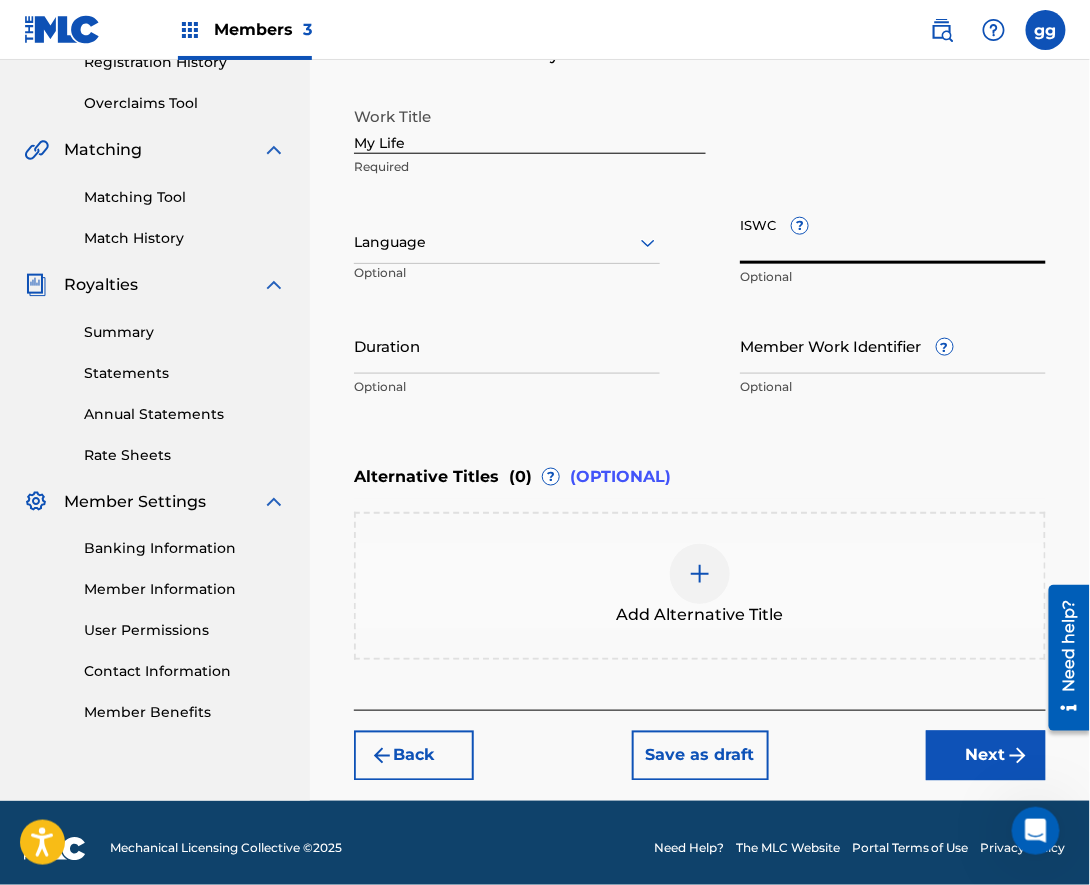 paste on "T3330985490" 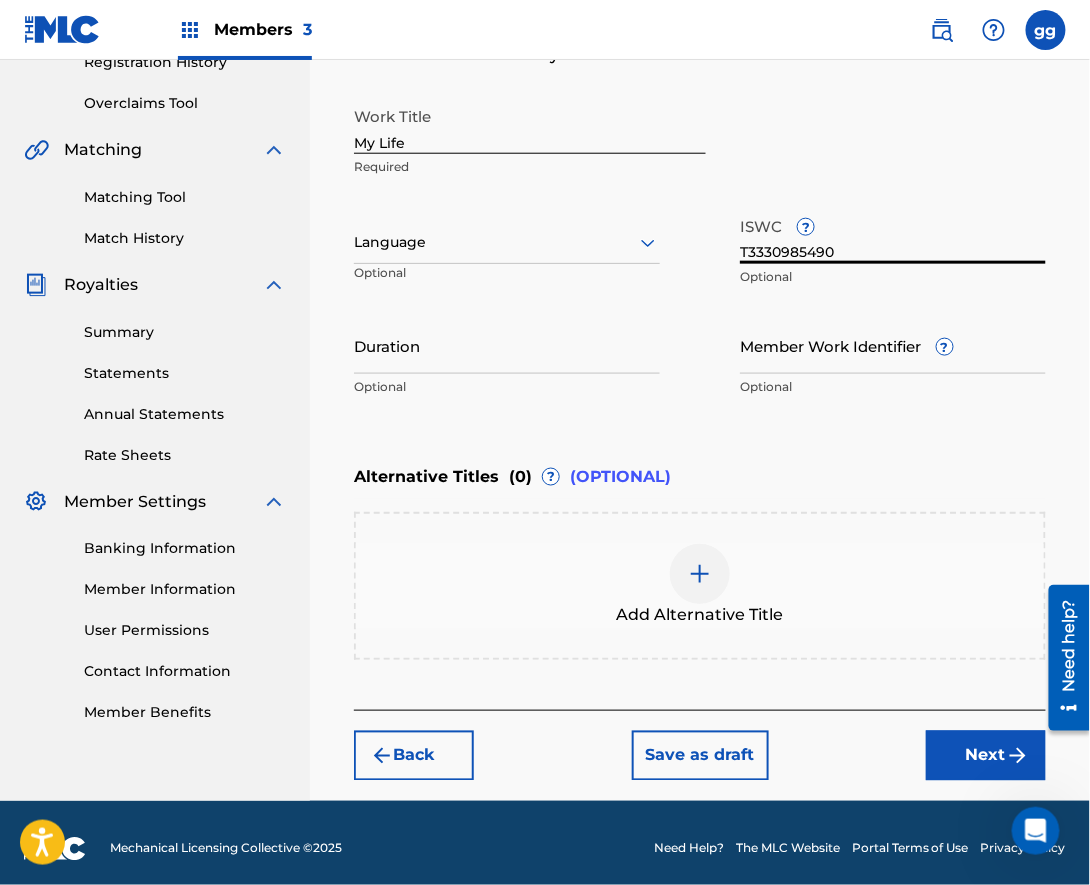type on "T3330985490" 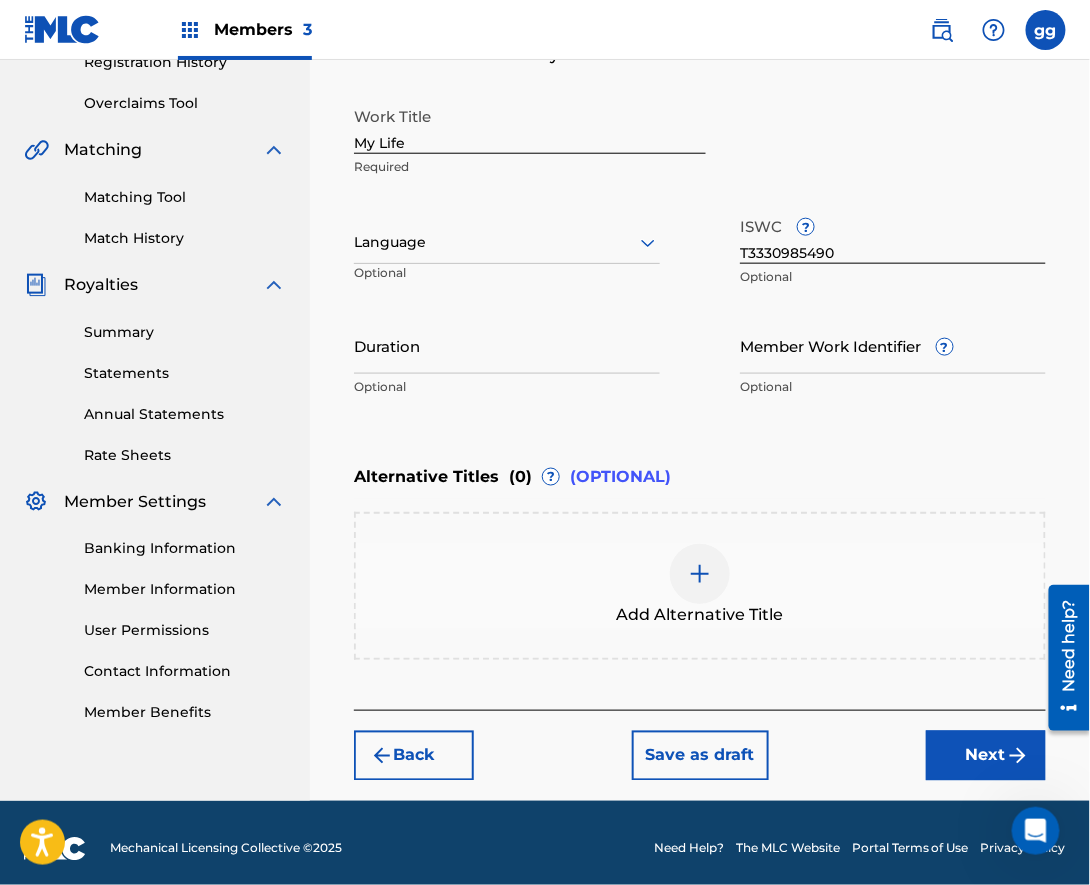 click at bounding box center [700, 574] 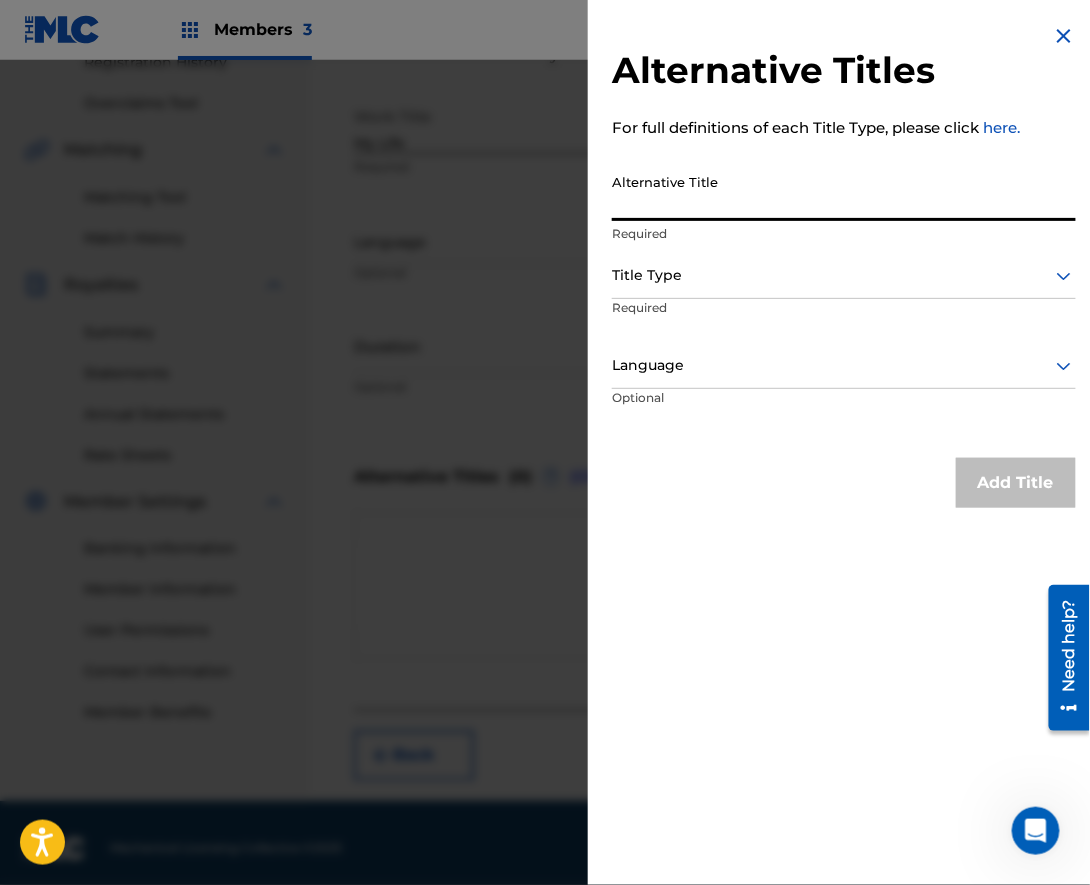click on "Alternative Title" at bounding box center [844, 192] 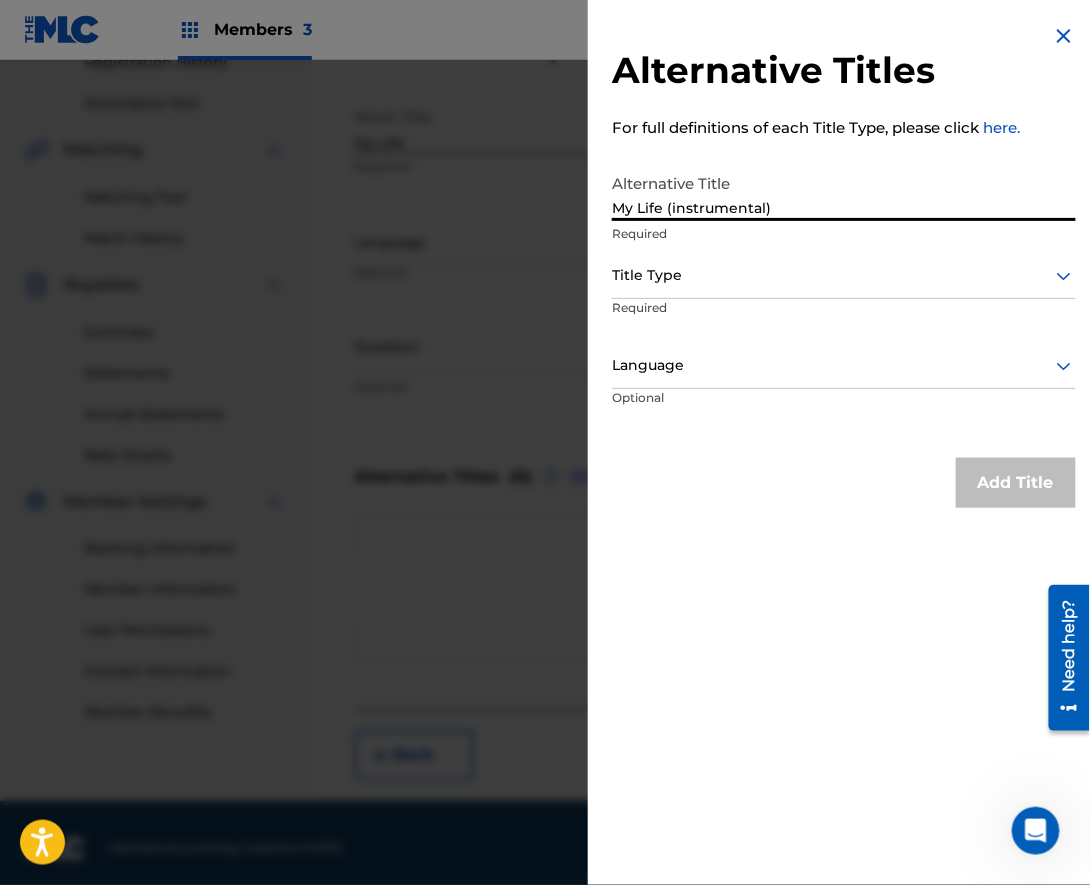 type on "My Life (instrumental)" 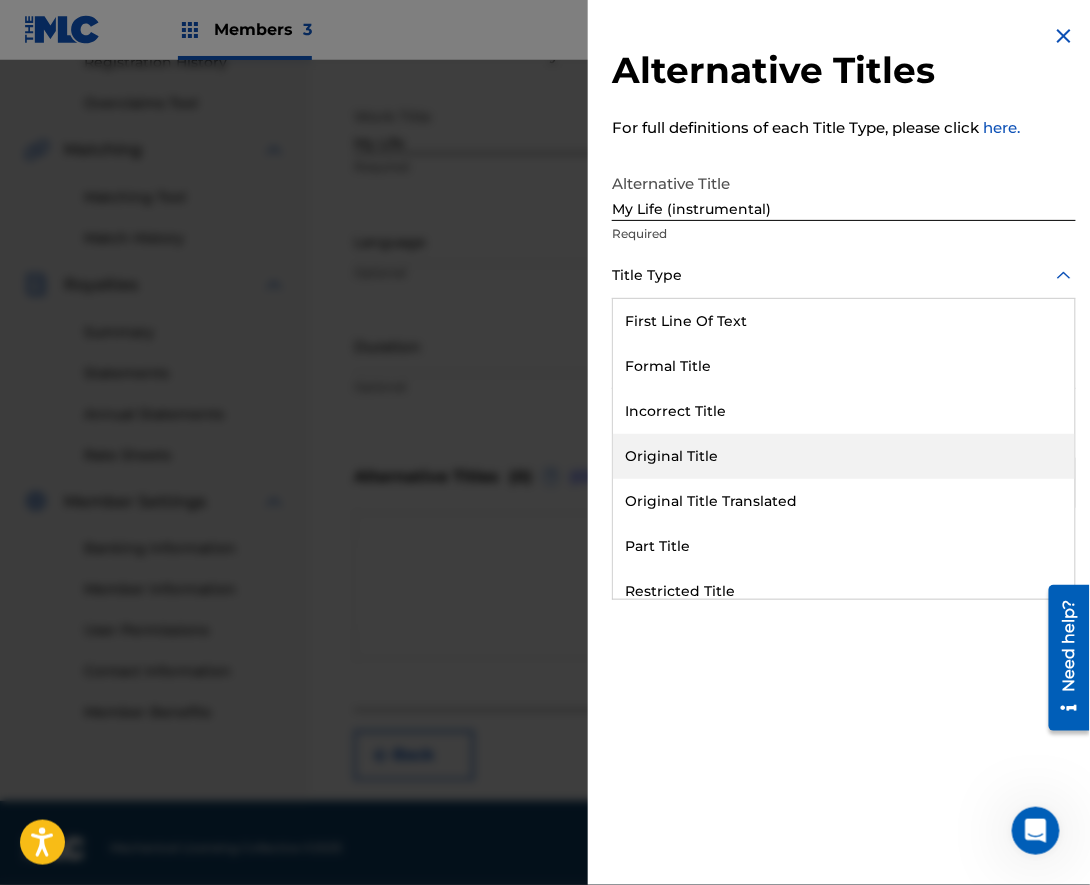 click on "Original Title" at bounding box center [844, 456] 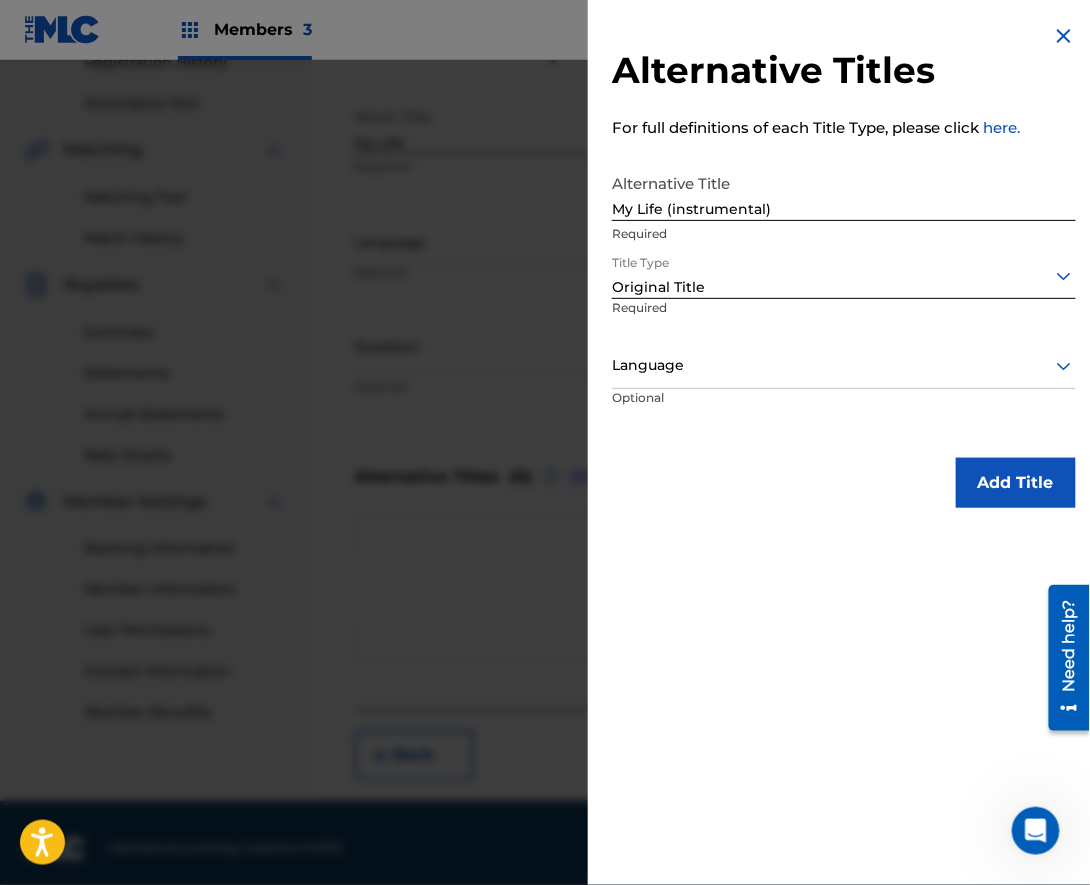 click on "Add Title" at bounding box center [1016, 483] 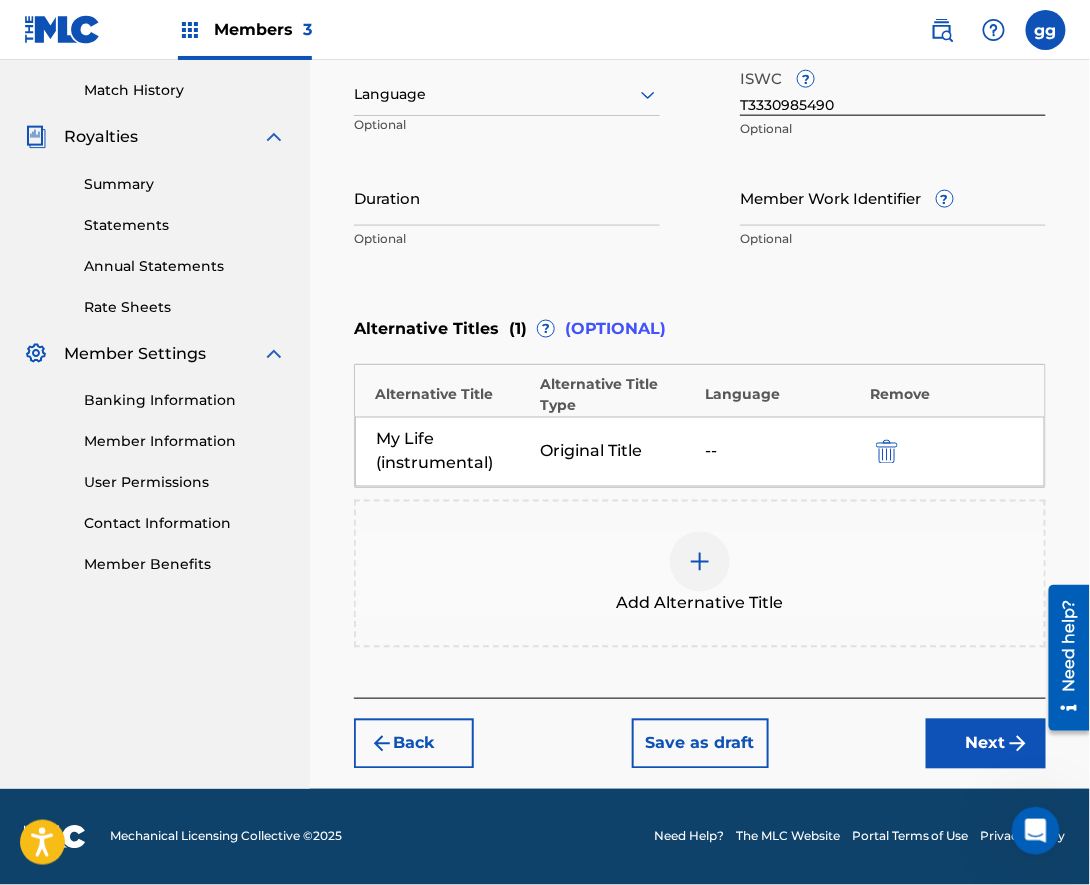 scroll, scrollTop: 590, scrollLeft: 0, axis: vertical 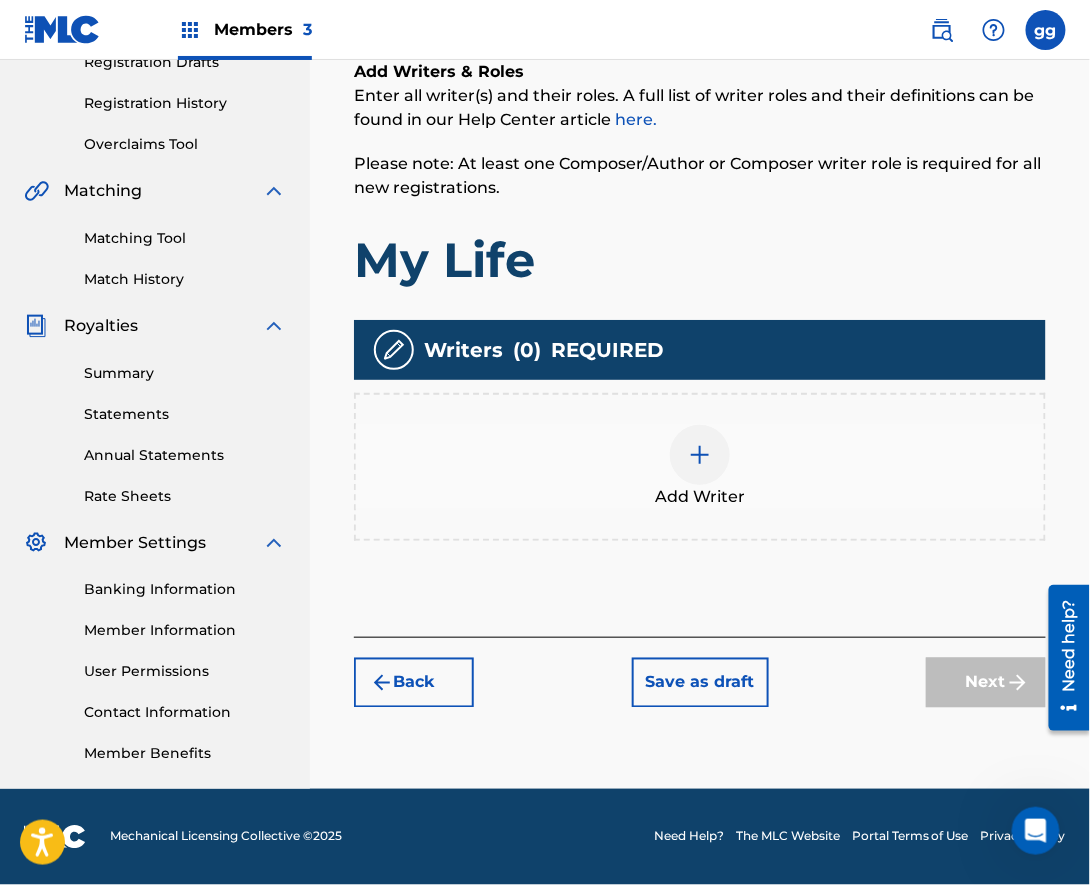 click at bounding box center (700, 455) 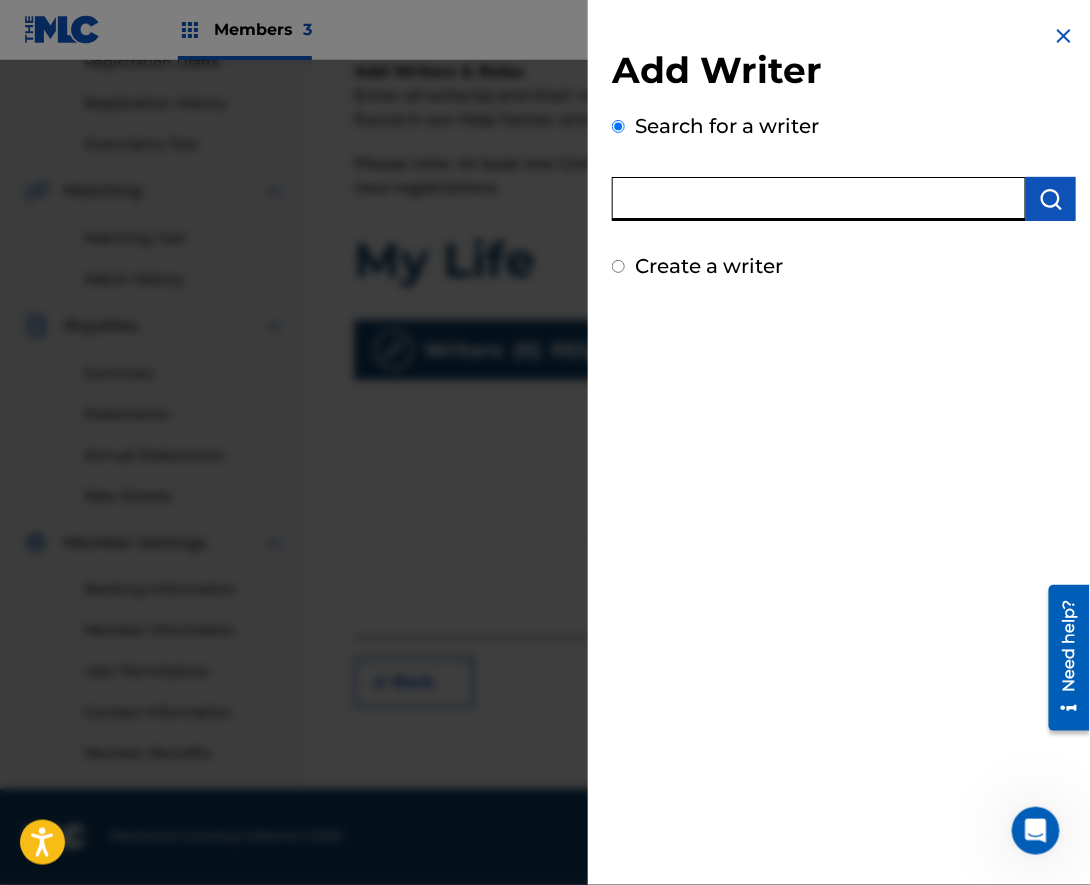 click at bounding box center [819, 199] 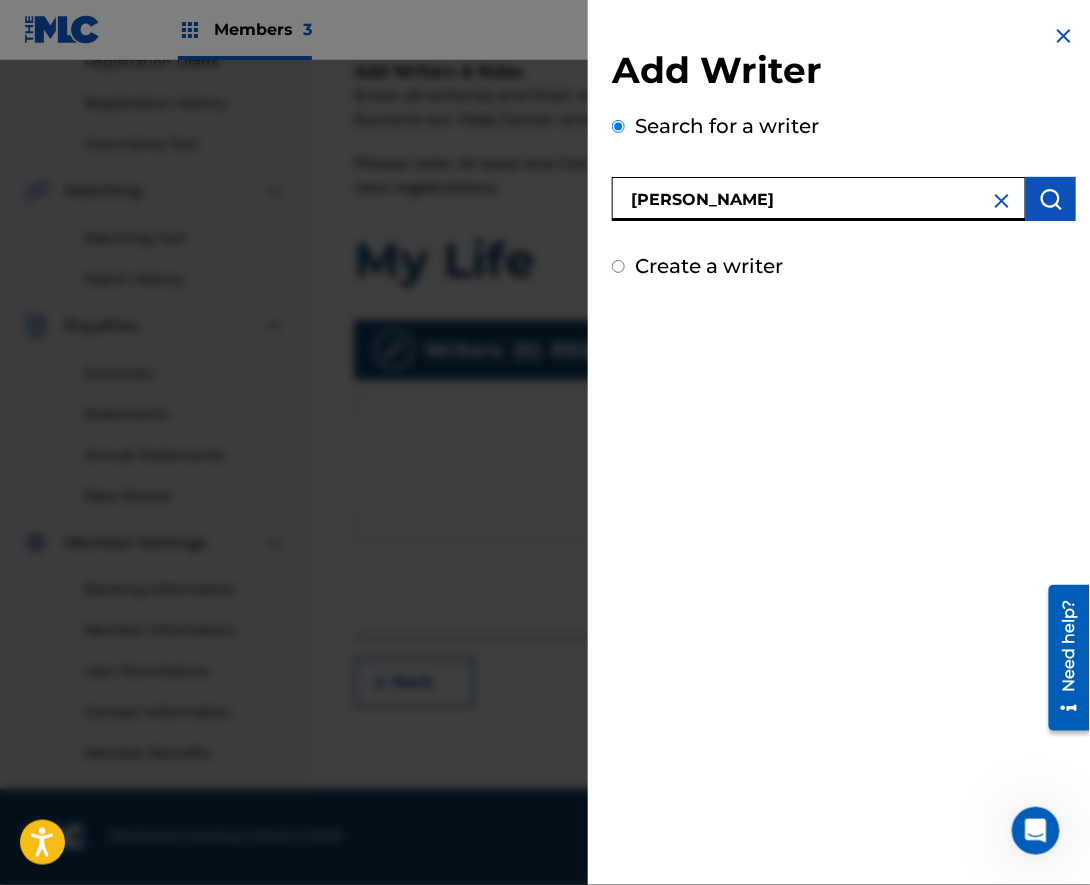 type on "[PERSON_NAME]" 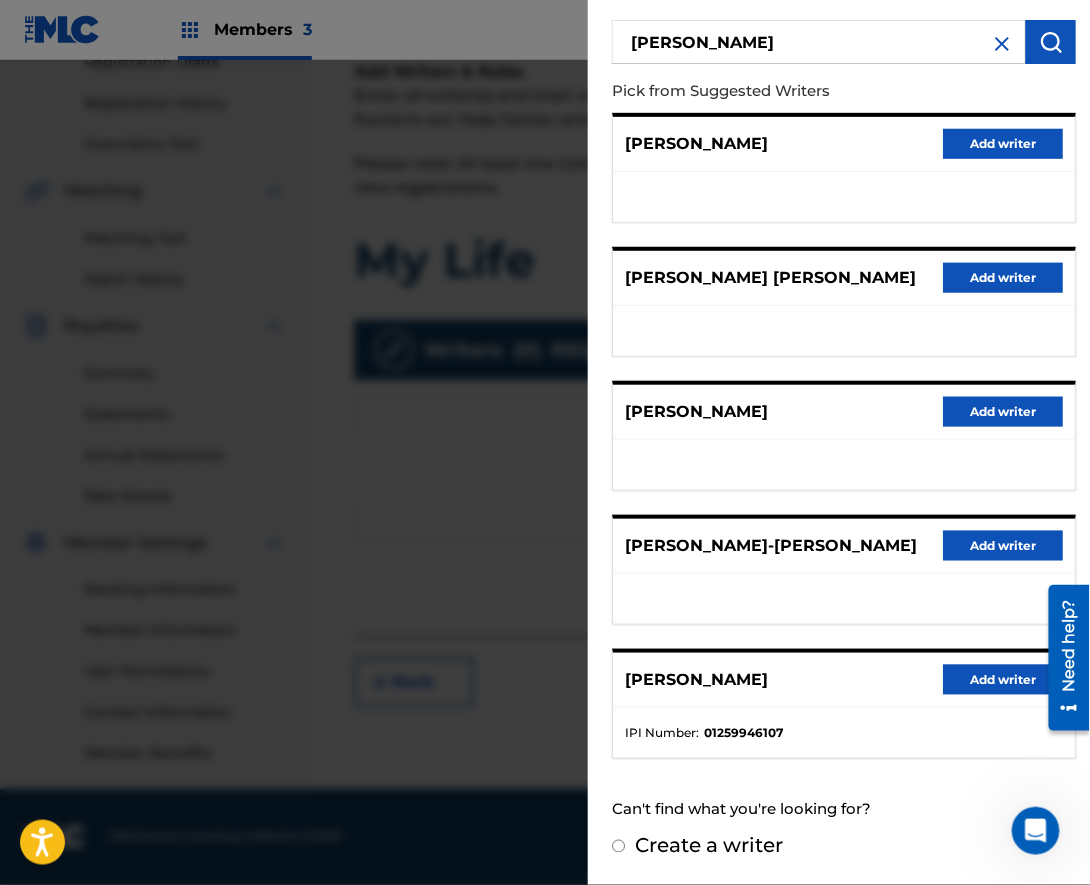 scroll, scrollTop: 204, scrollLeft: 0, axis: vertical 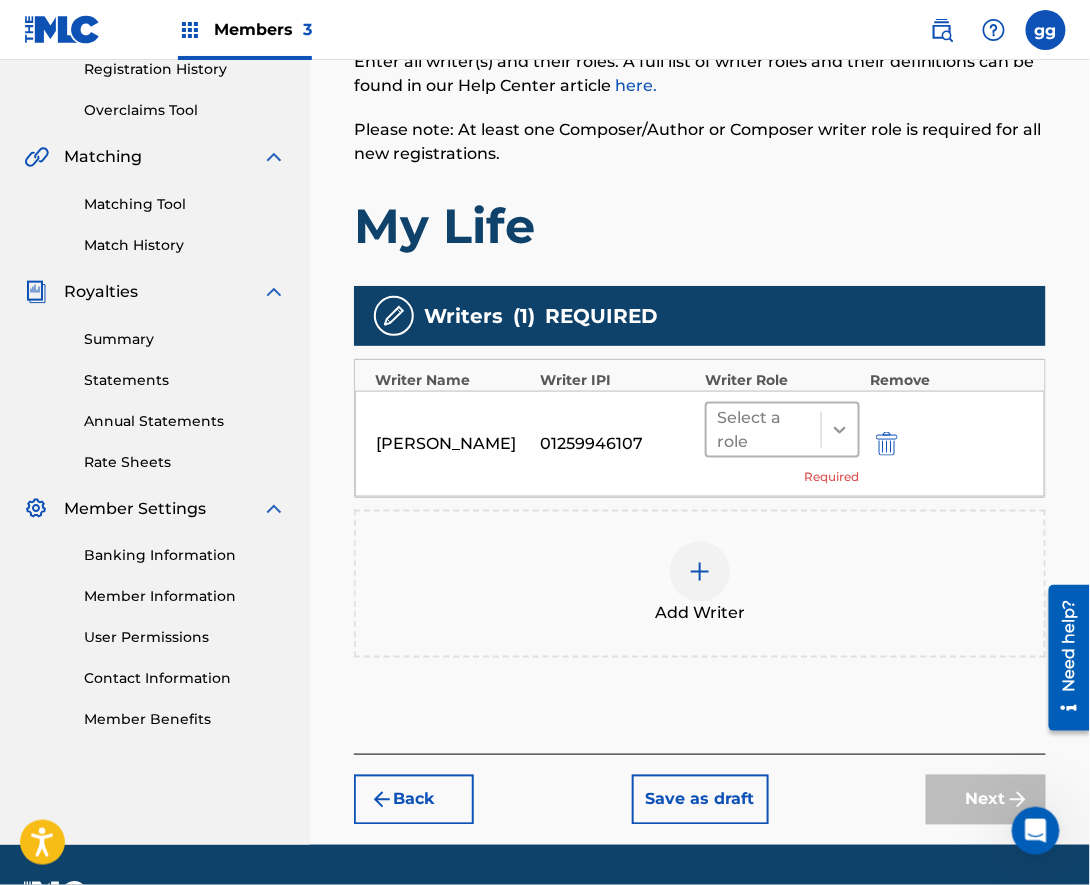click at bounding box center [840, 430] 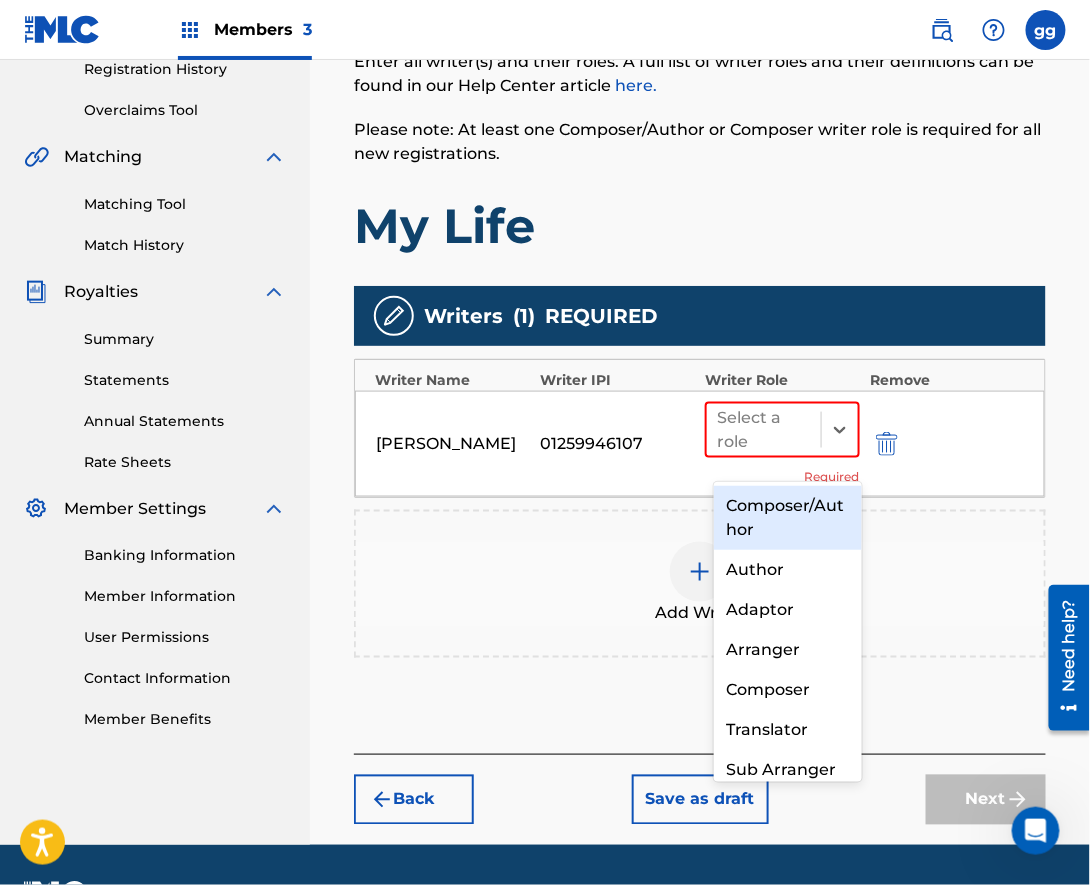 click on "Composer/Author" at bounding box center [788, 518] 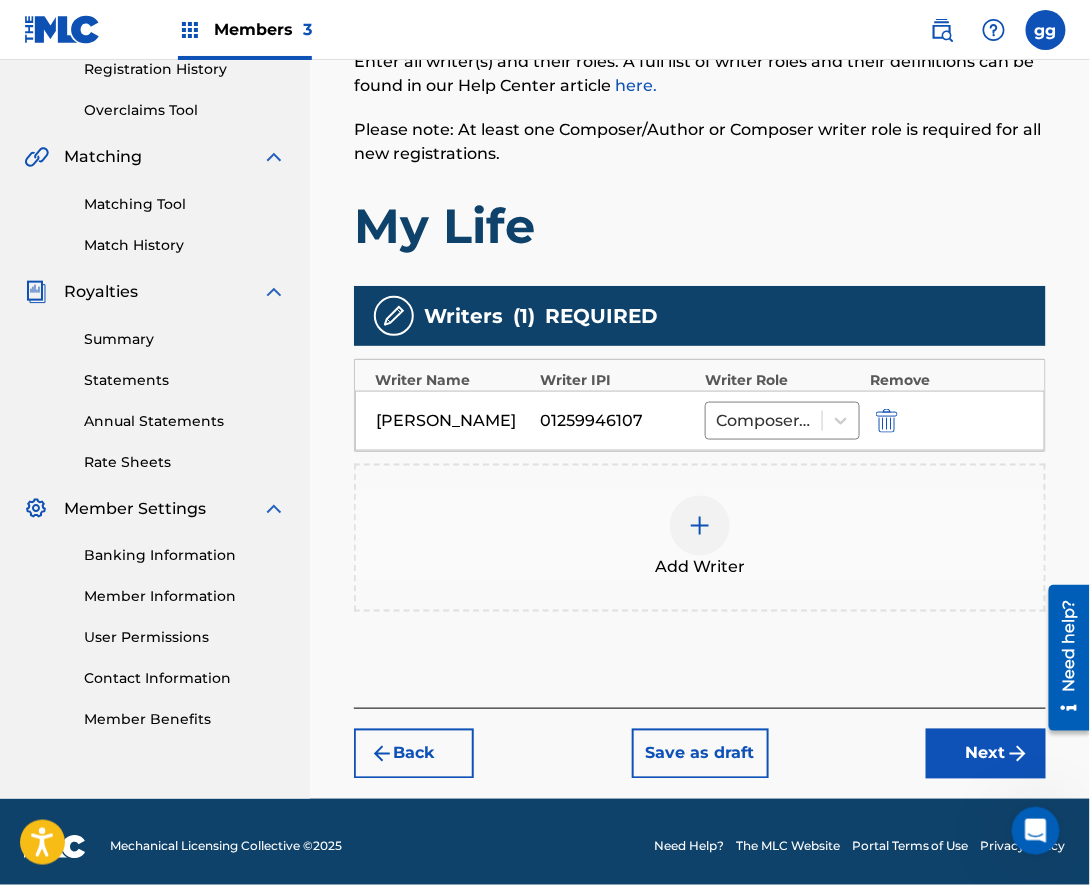click at bounding box center (700, 526) 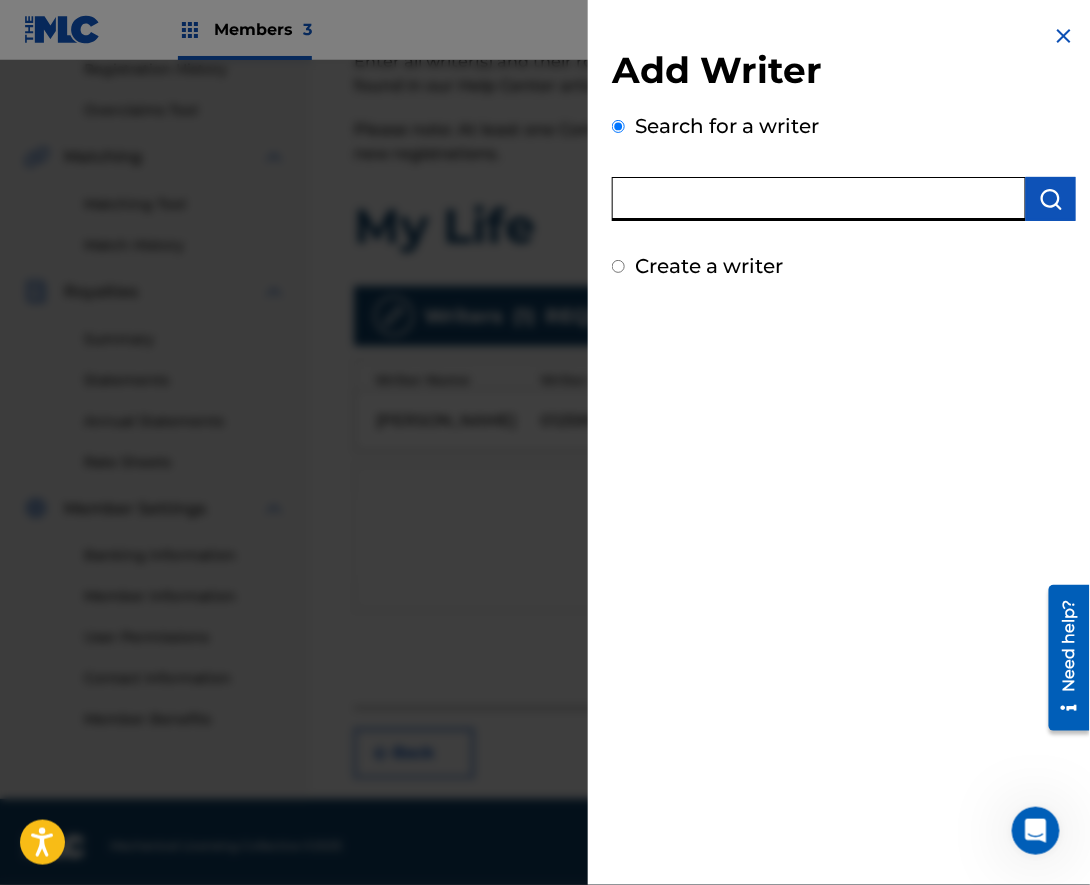 click at bounding box center (819, 199) 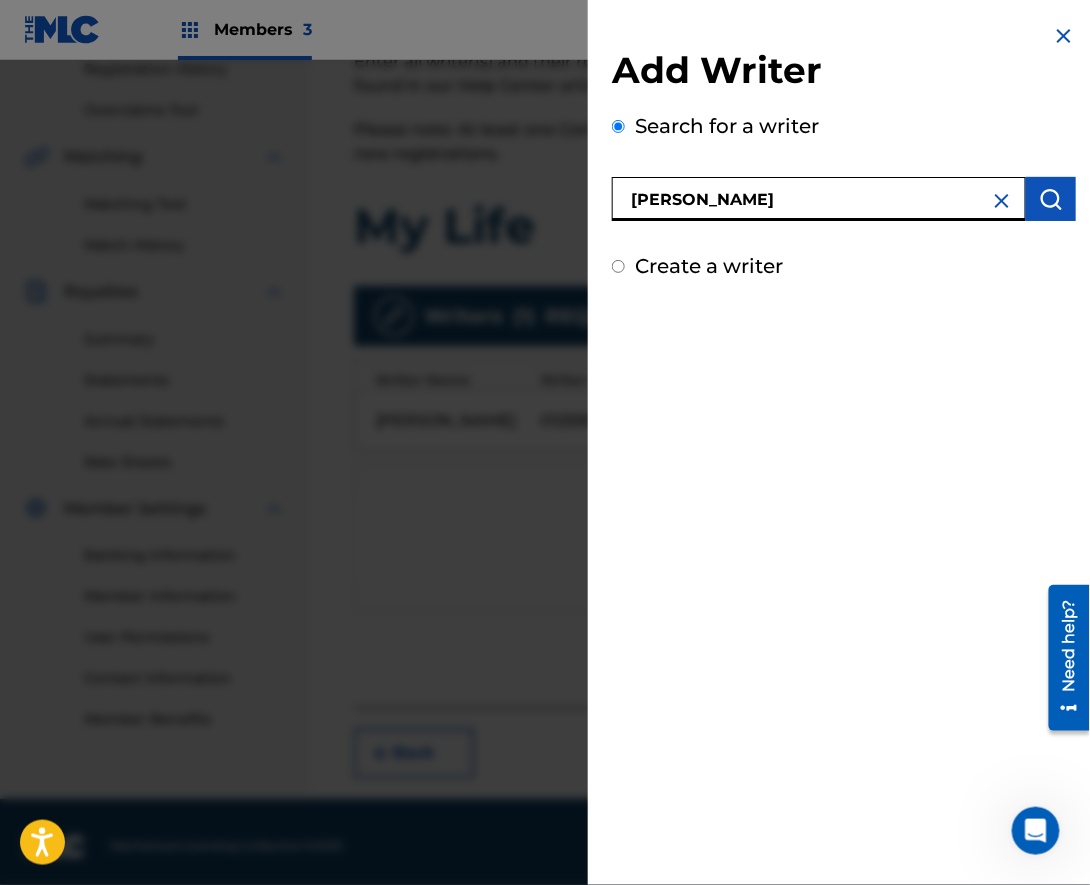 type on "[PERSON_NAME]" 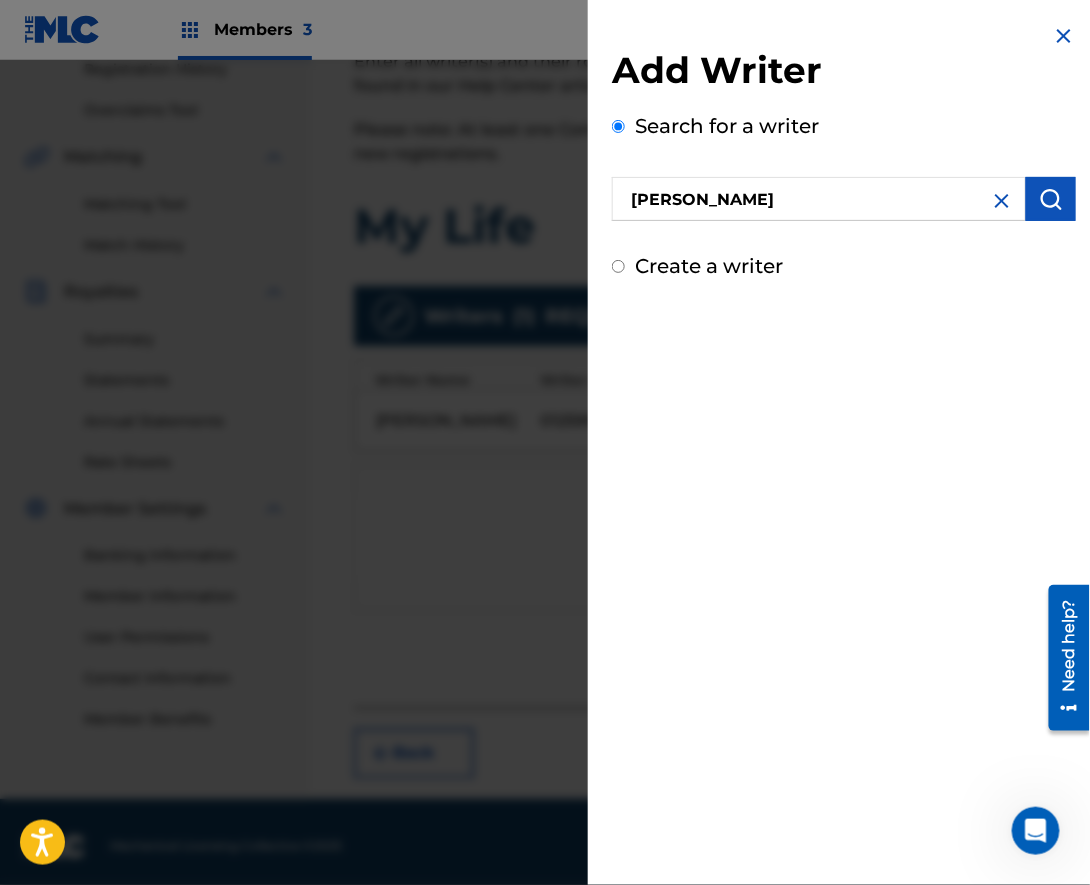 drag, startPoint x: 934, startPoint y: 174, endPoint x: 1057, endPoint y: 210, distance: 128.16005 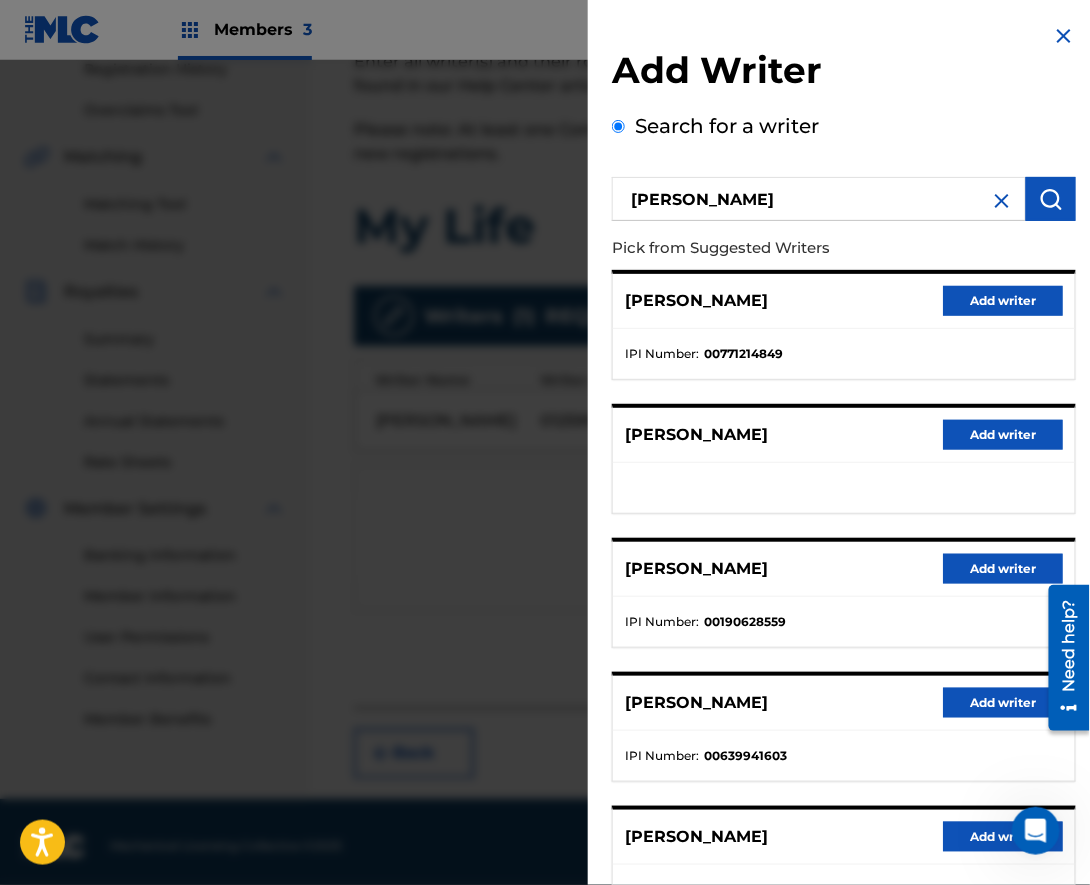 click on "Add writer" at bounding box center [1003, 301] 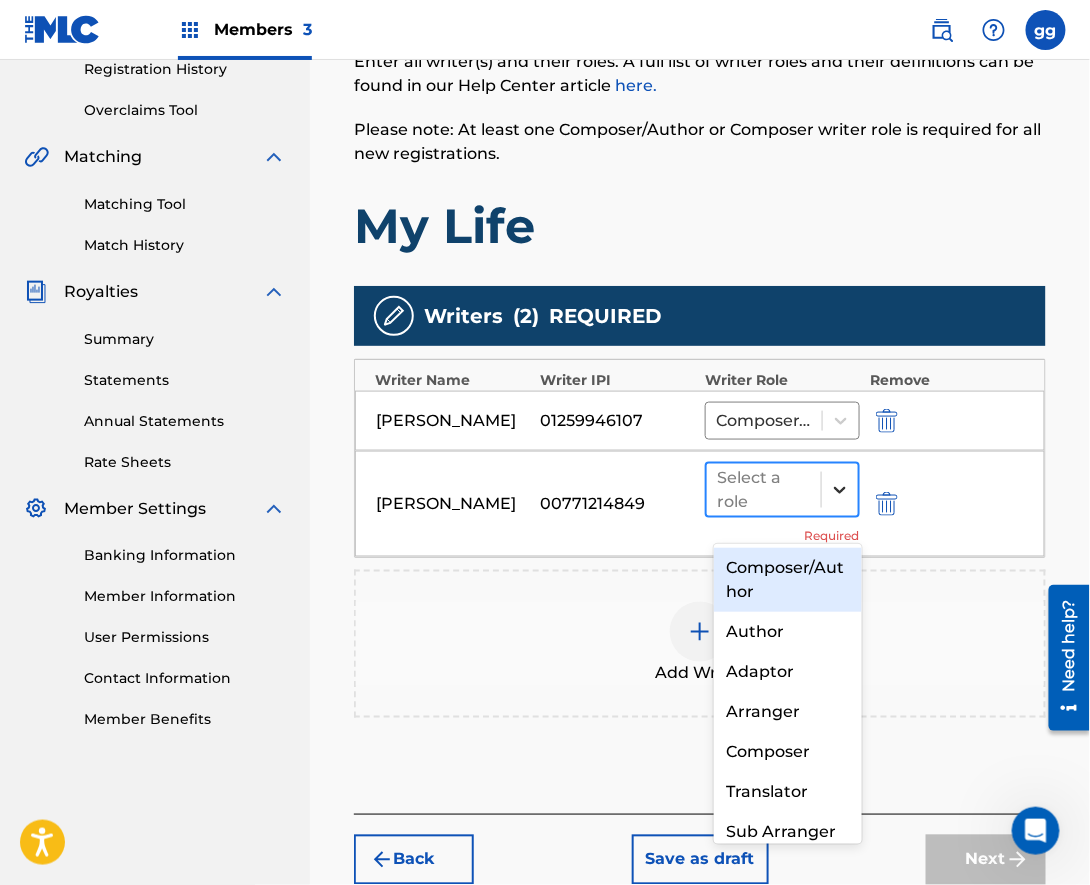click 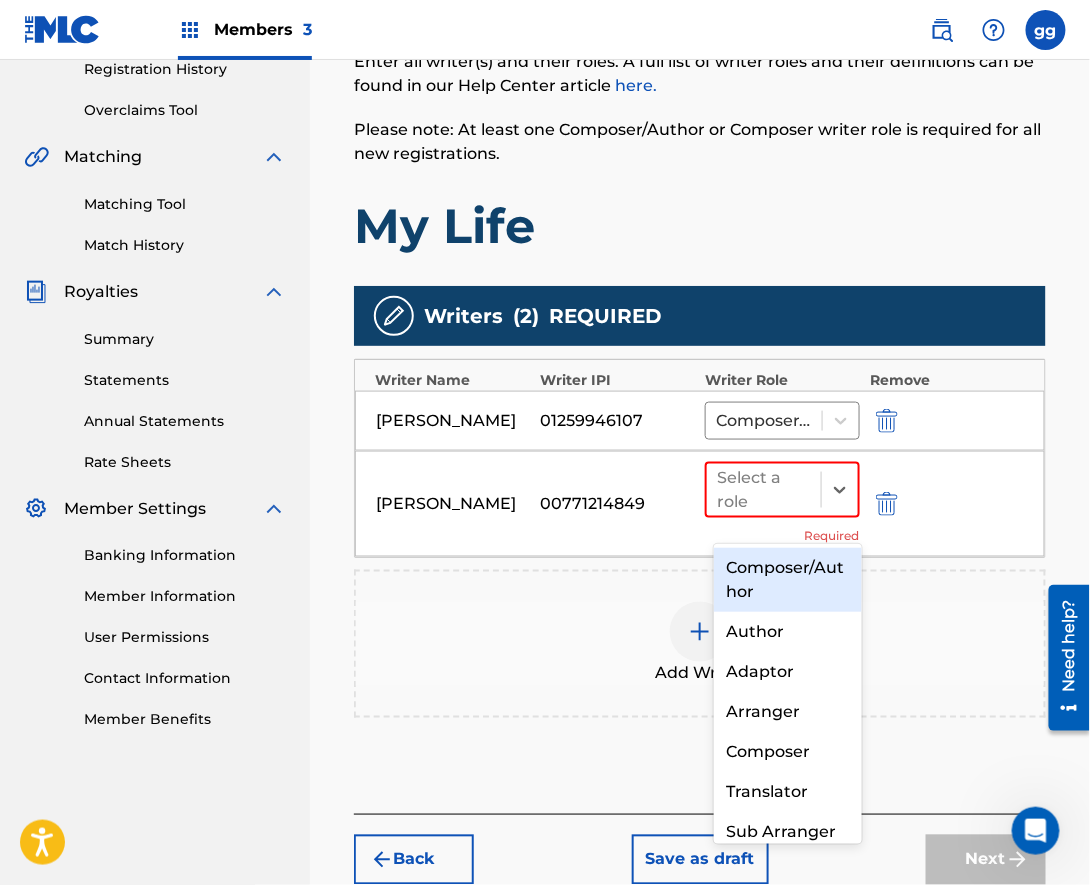 click on "Composer/Author" at bounding box center [788, 580] 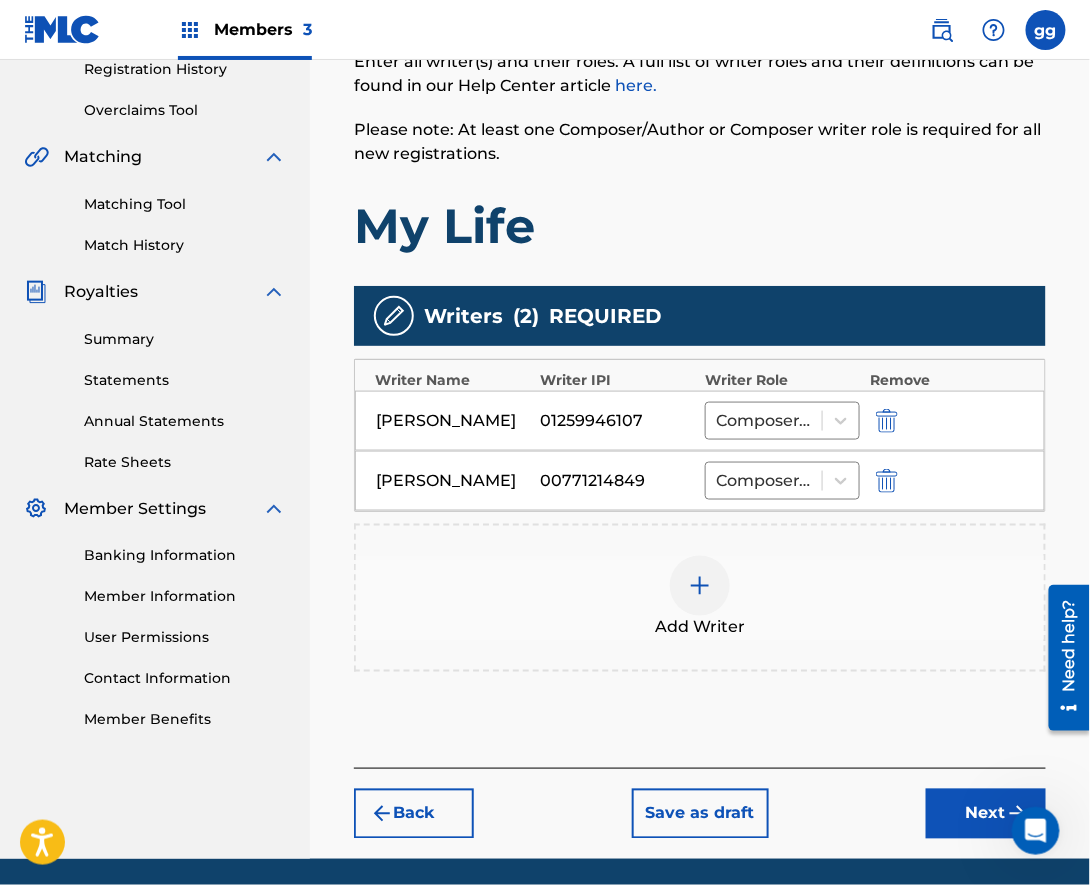 click on "Next" at bounding box center [986, 814] 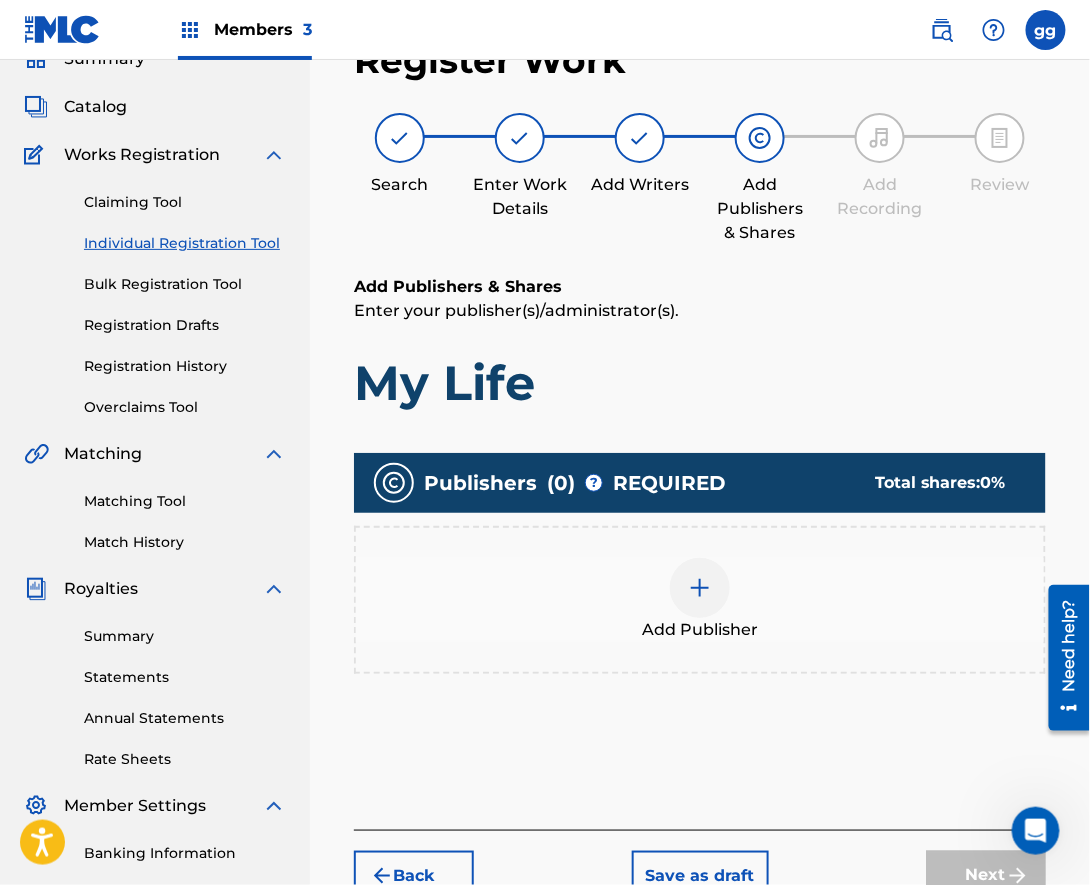 scroll, scrollTop: 89, scrollLeft: 0, axis: vertical 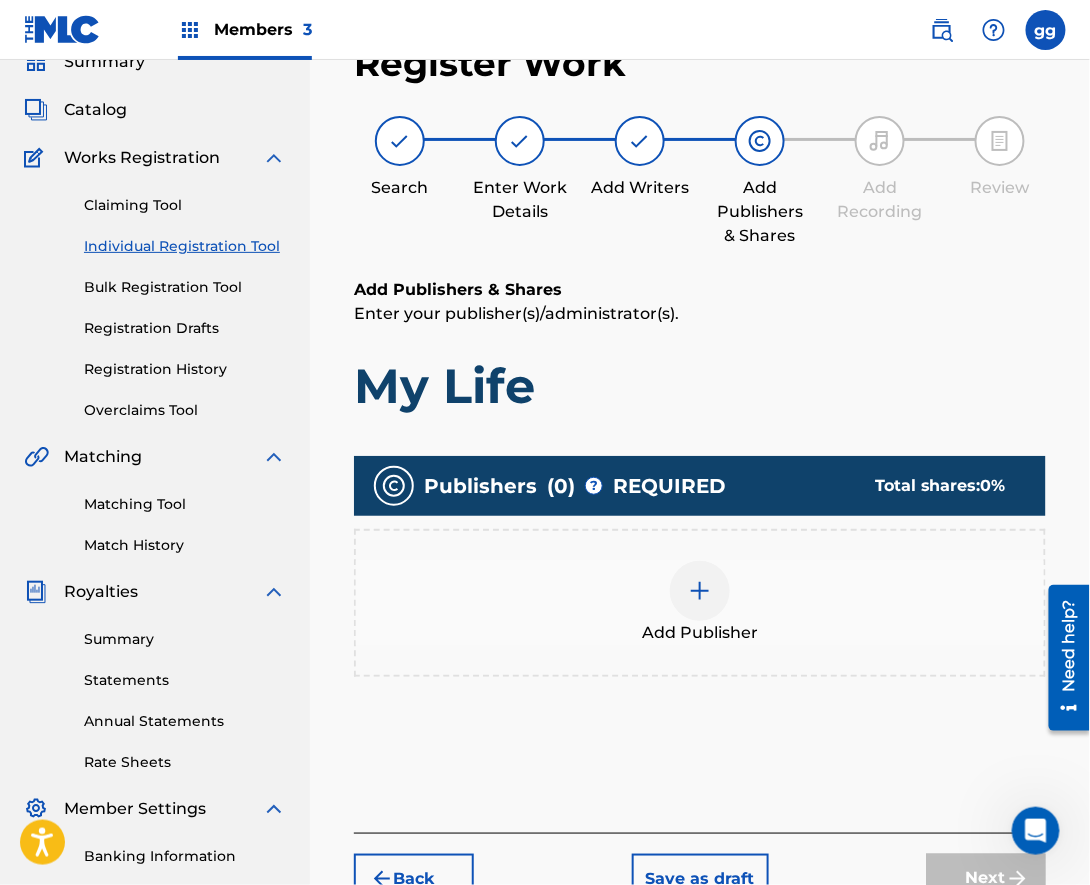 click at bounding box center [700, 591] 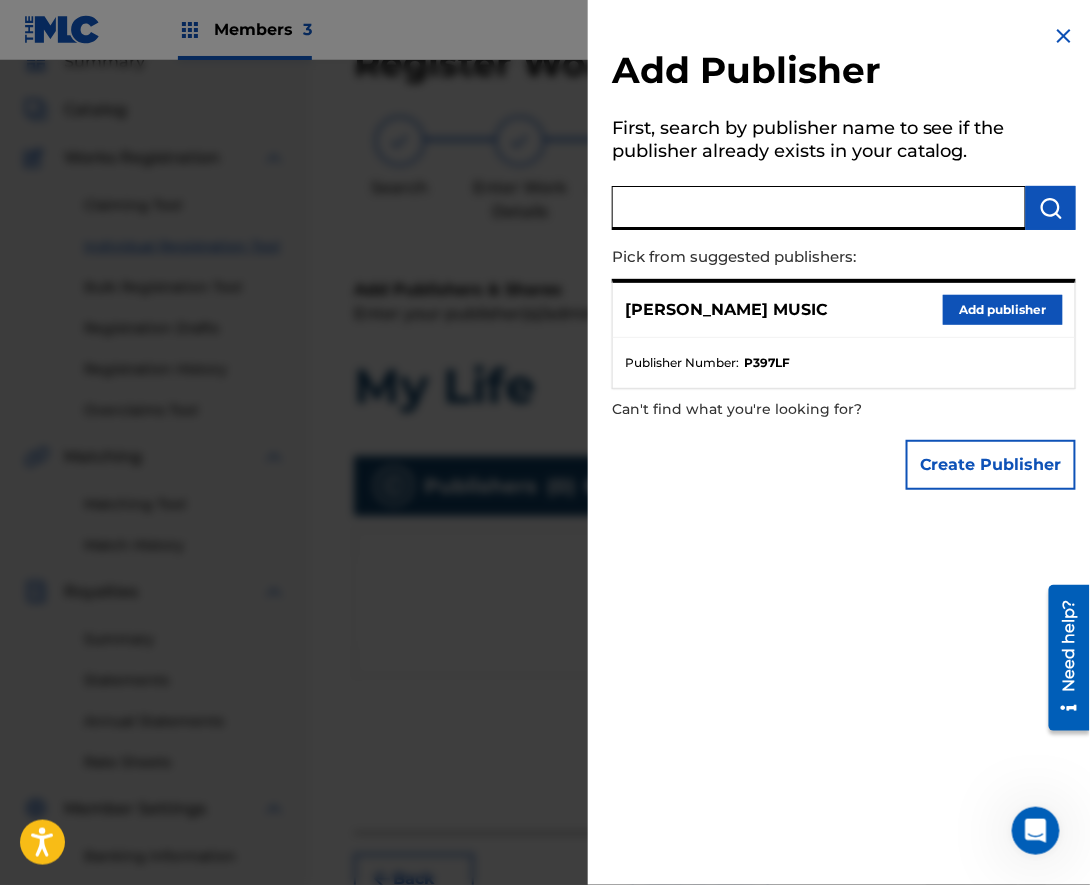 click at bounding box center (819, 208) 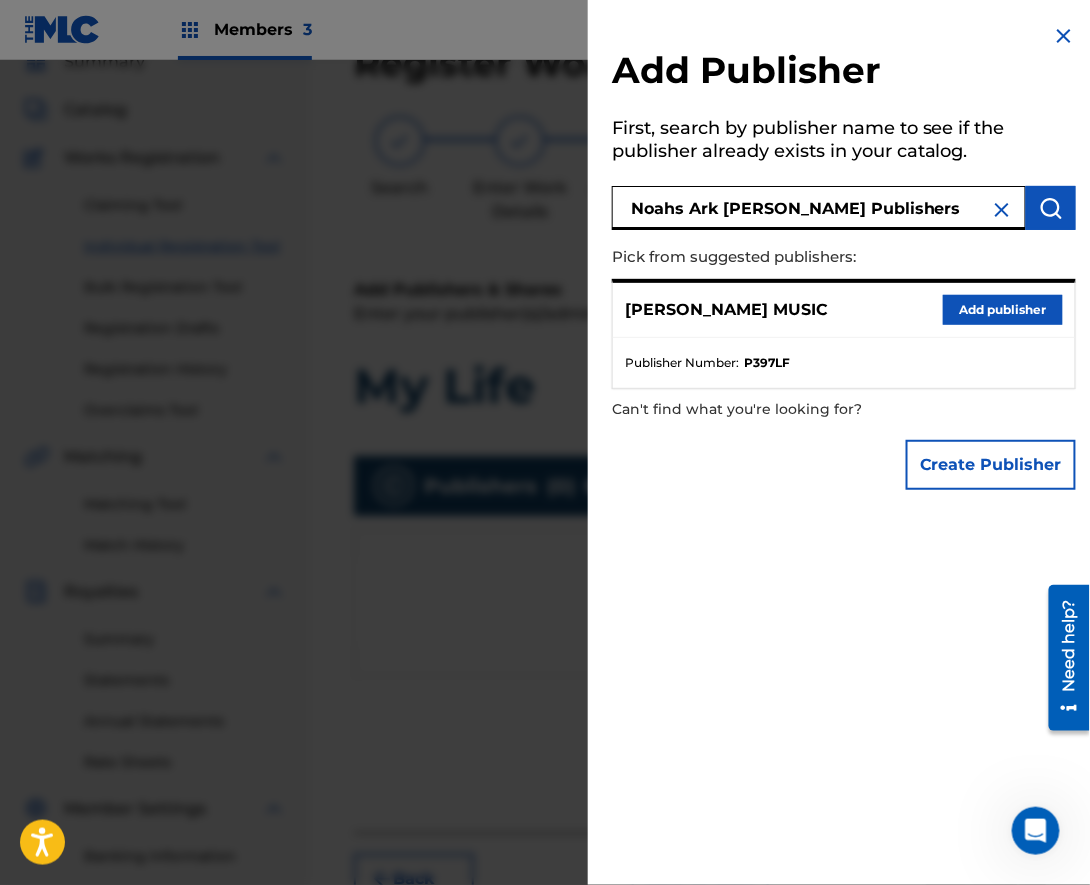 type on "Noahs Ark [PERSON_NAME] Publishers" 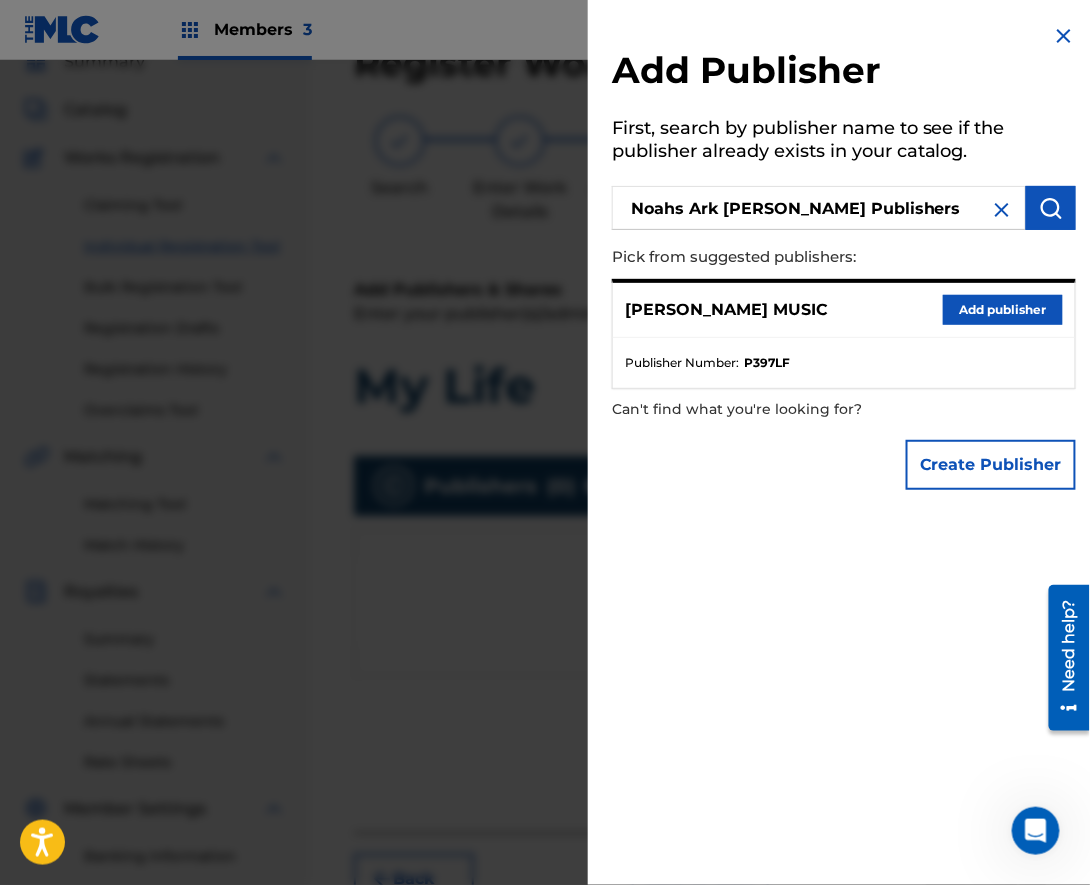 click at bounding box center [1051, 208] 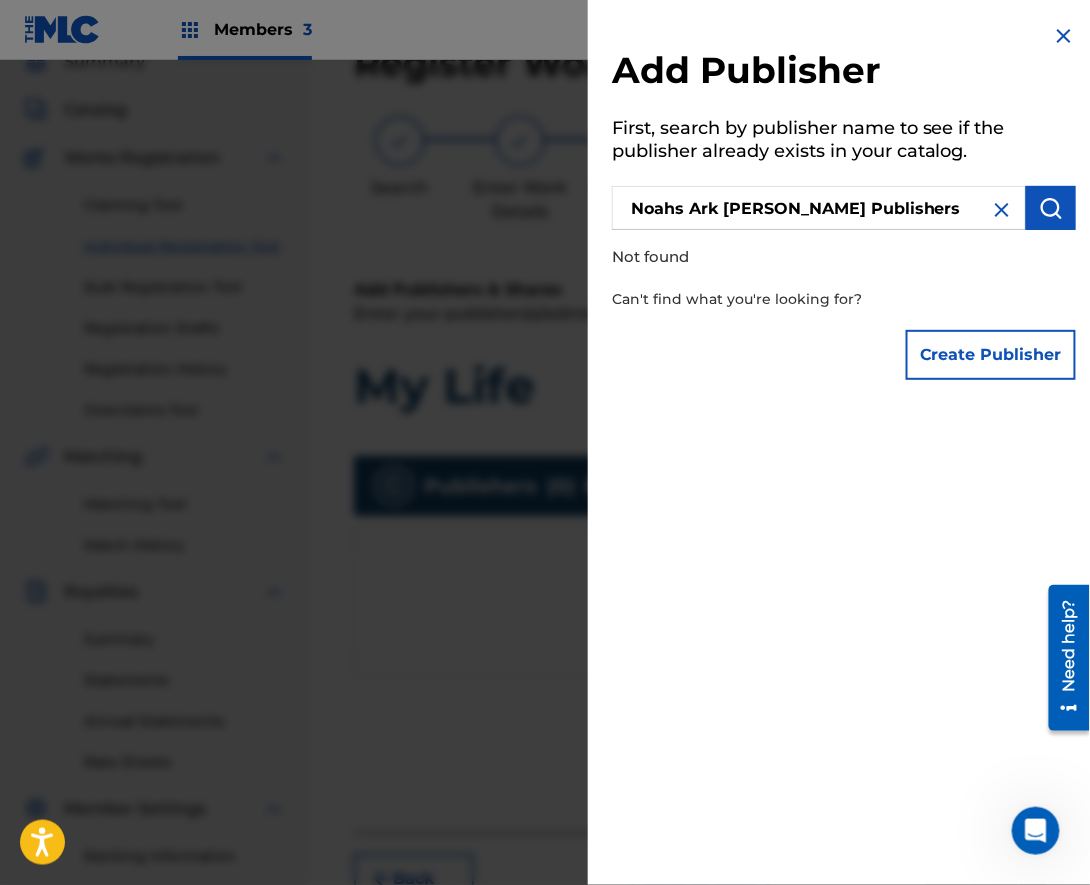 click on "Create Publisher" at bounding box center (991, 355) 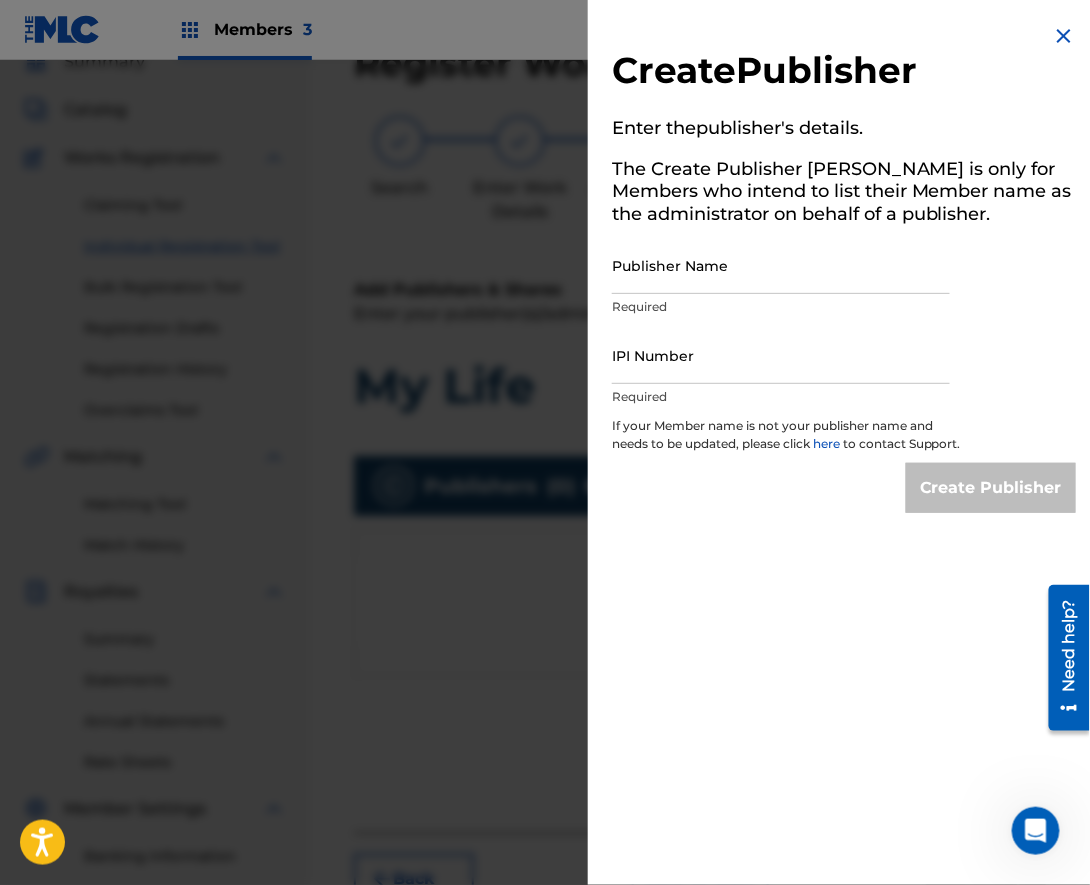 click on "Publisher Name" at bounding box center (781, 265) 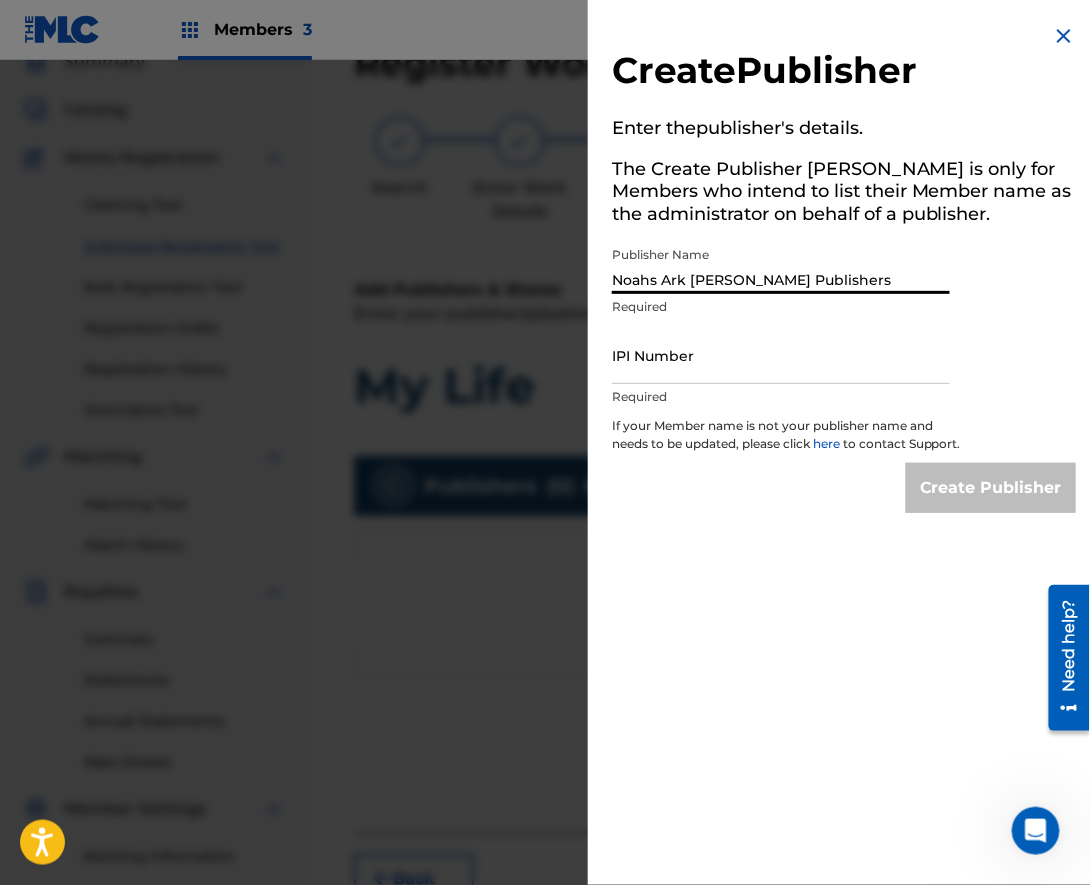 type on "Noahs Ark [PERSON_NAME] Publishers" 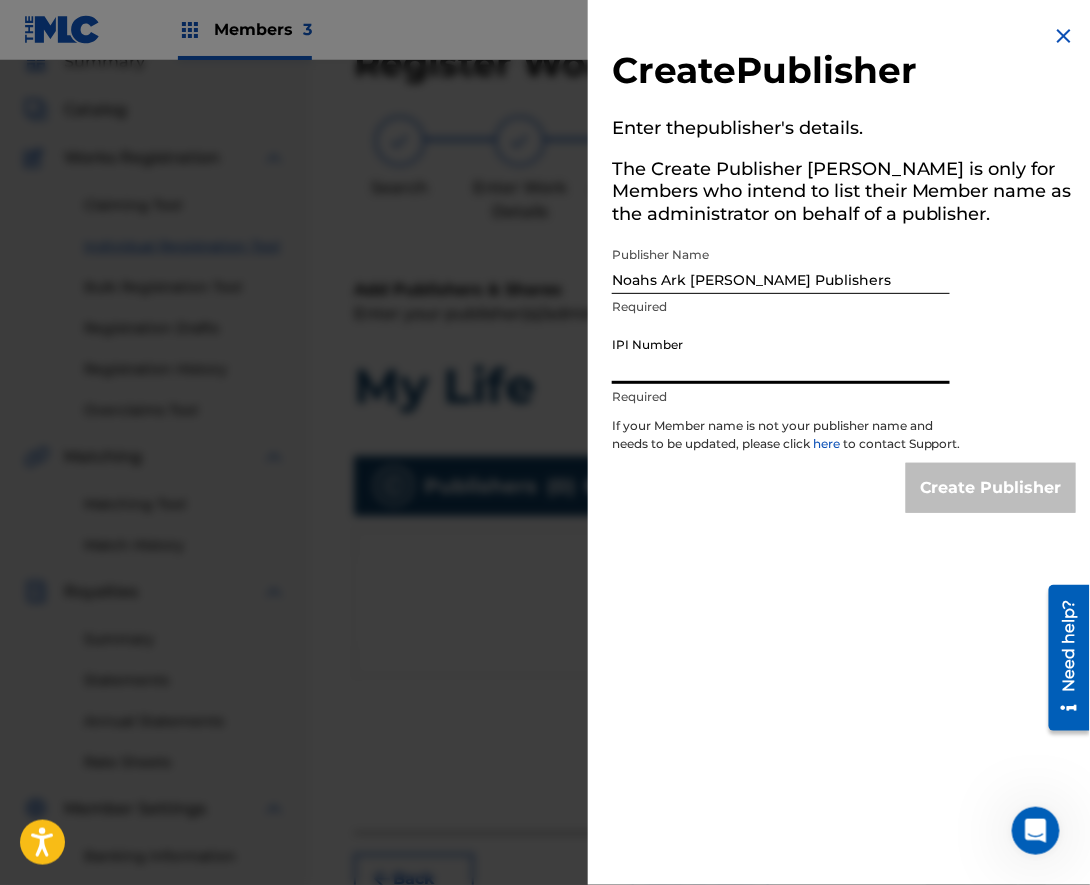 click on "IPI Number" at bounding box center [781, 355] 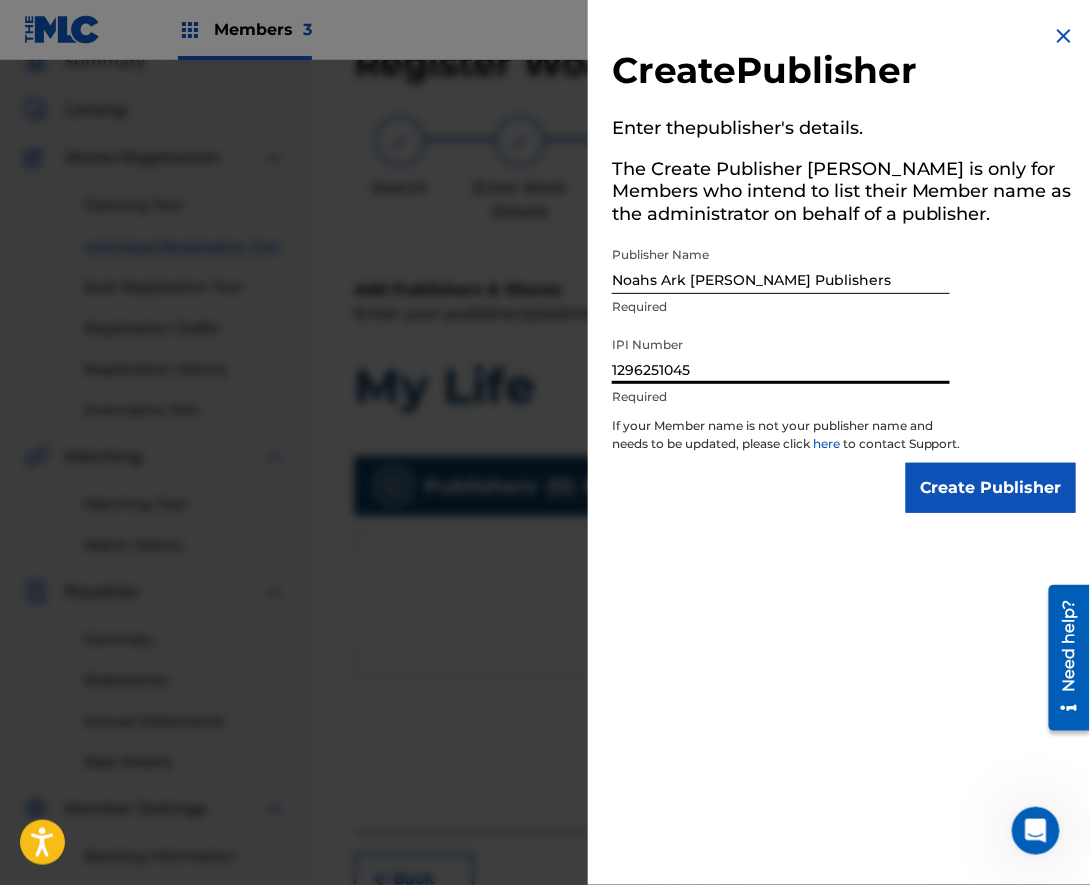 type on "1296251045" 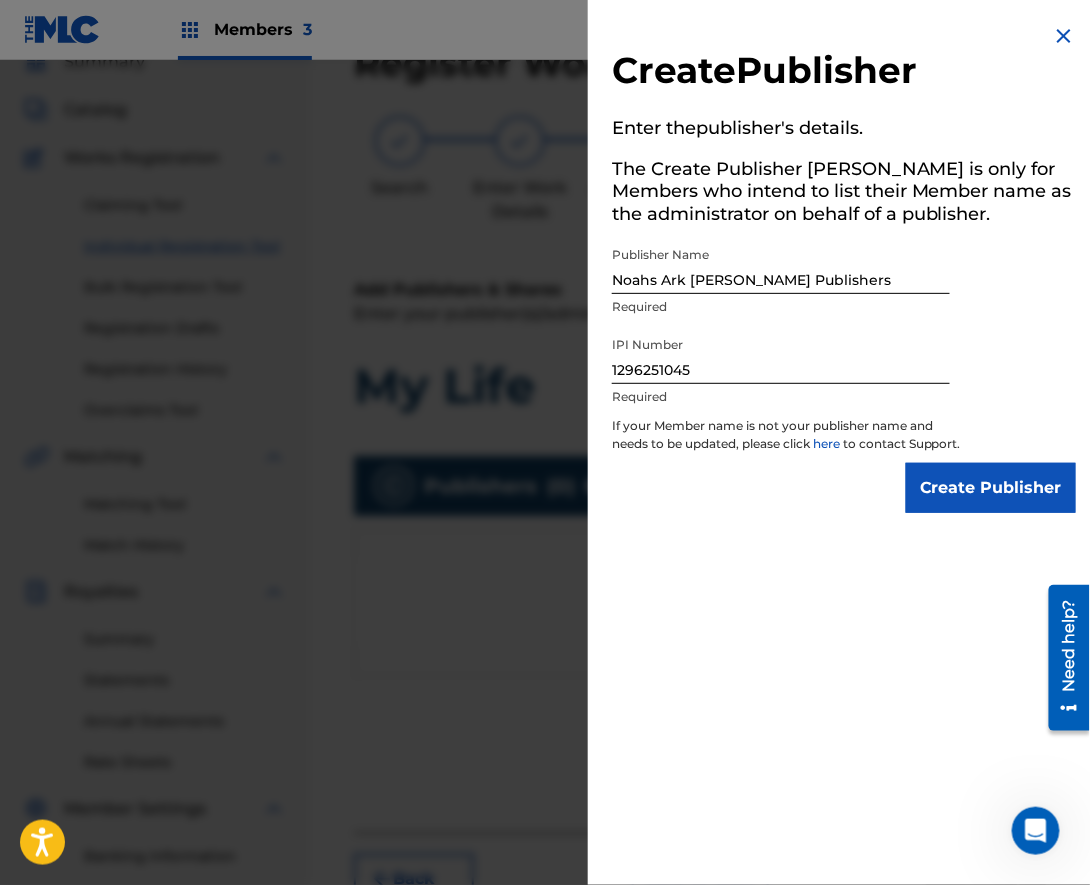 click on "Create Publisher" at bounding box center [991, 488] 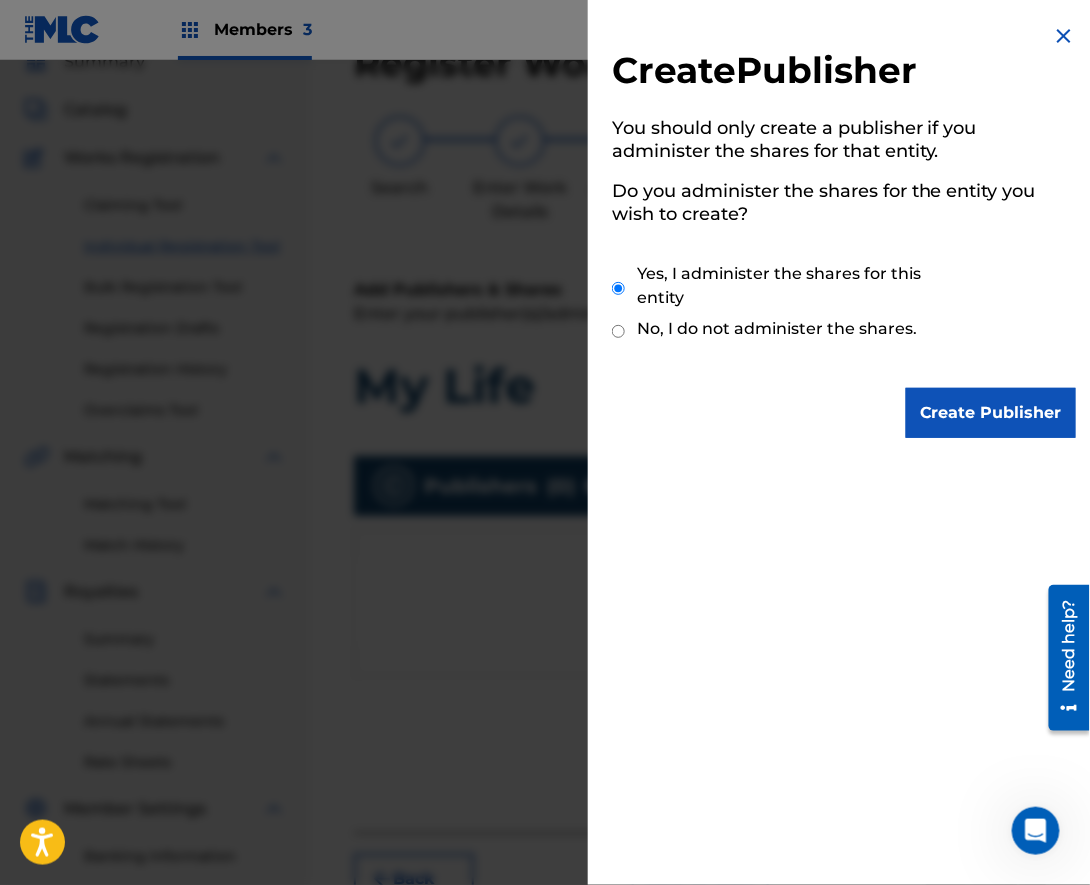 click on "Create Publisher" at bounding box center [991, 413] 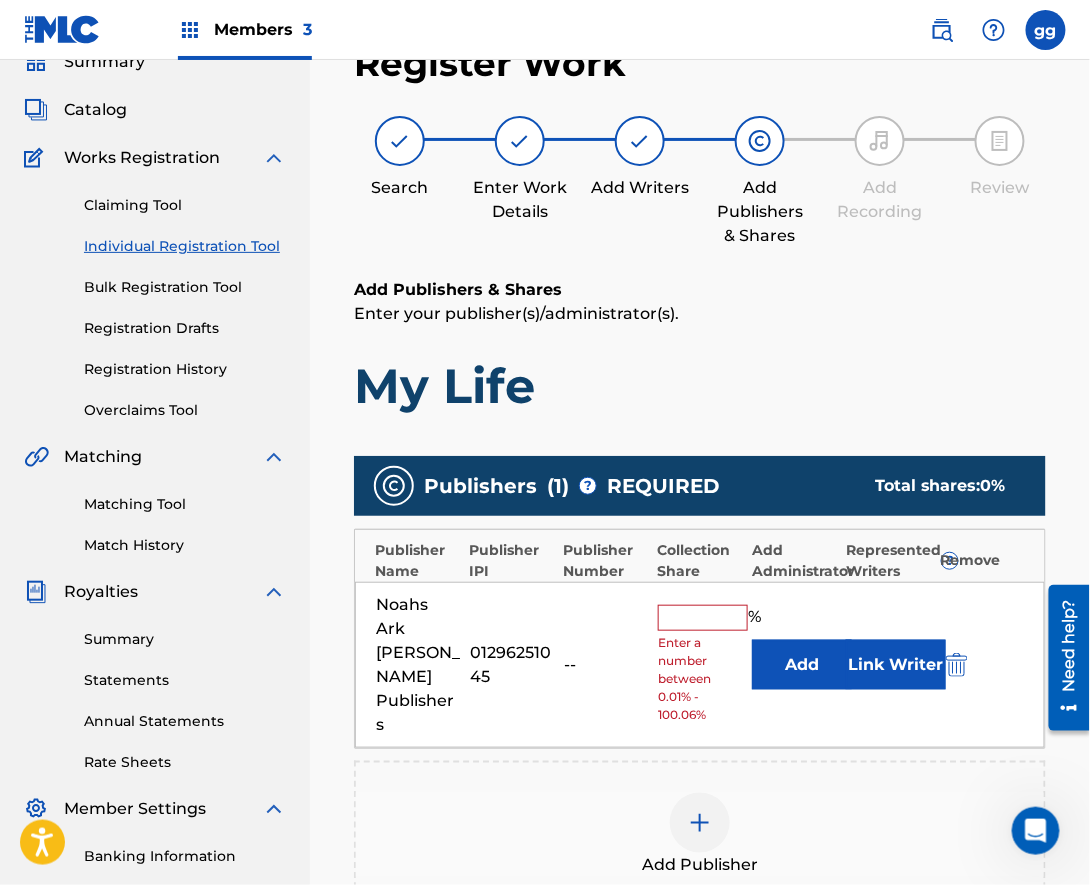 click at bounding box center (703, 618) 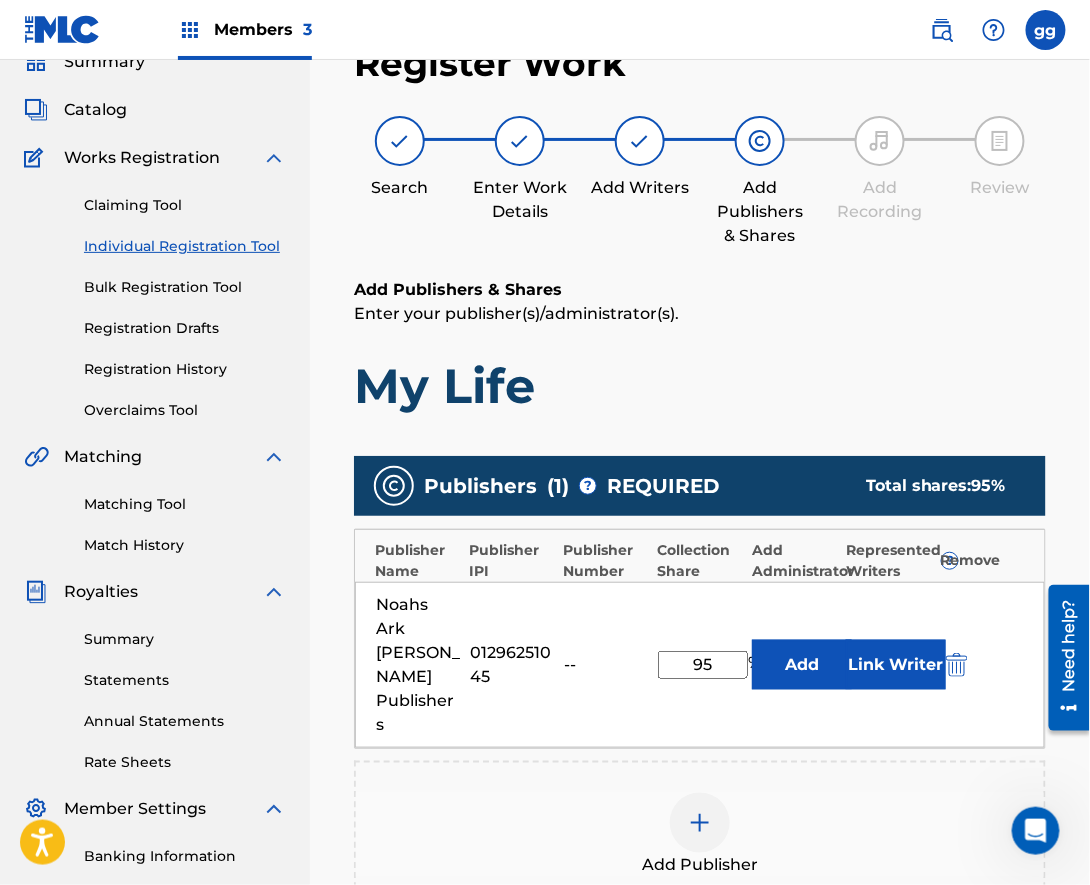 type on "95" 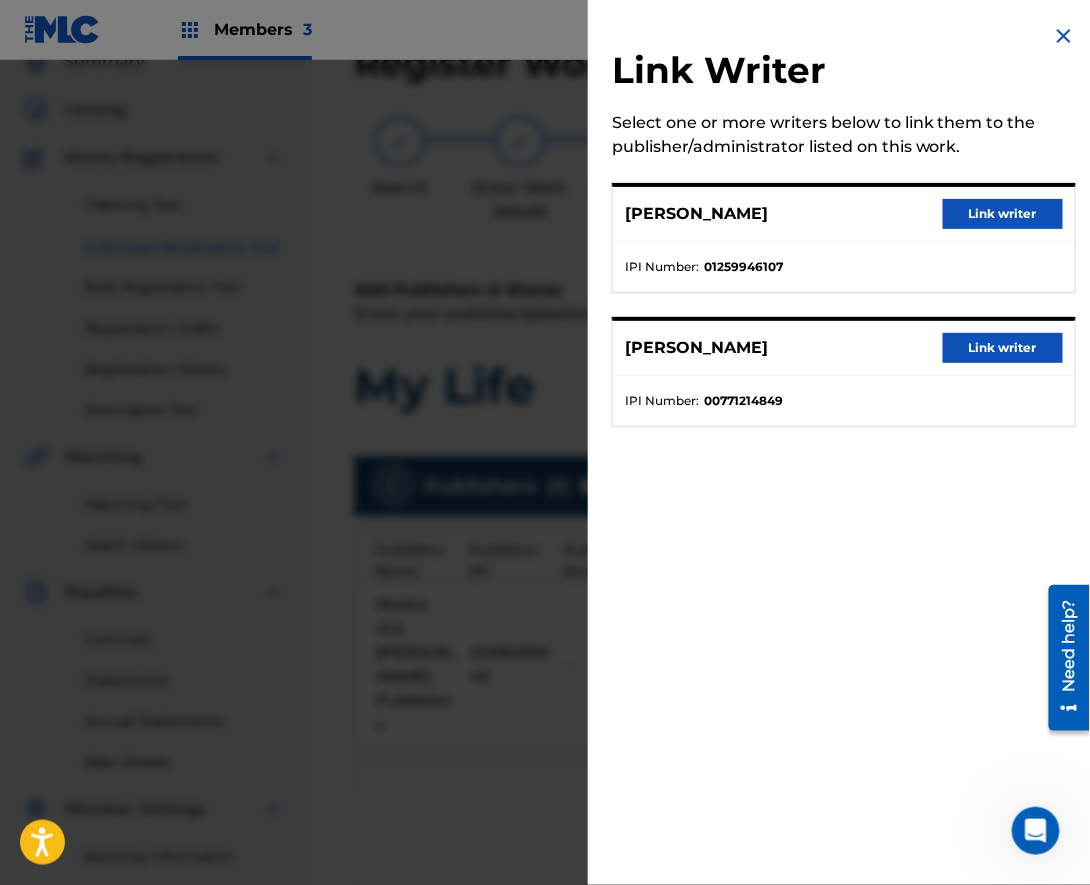 click on "Link writer" at bounding box center [1003, 214] 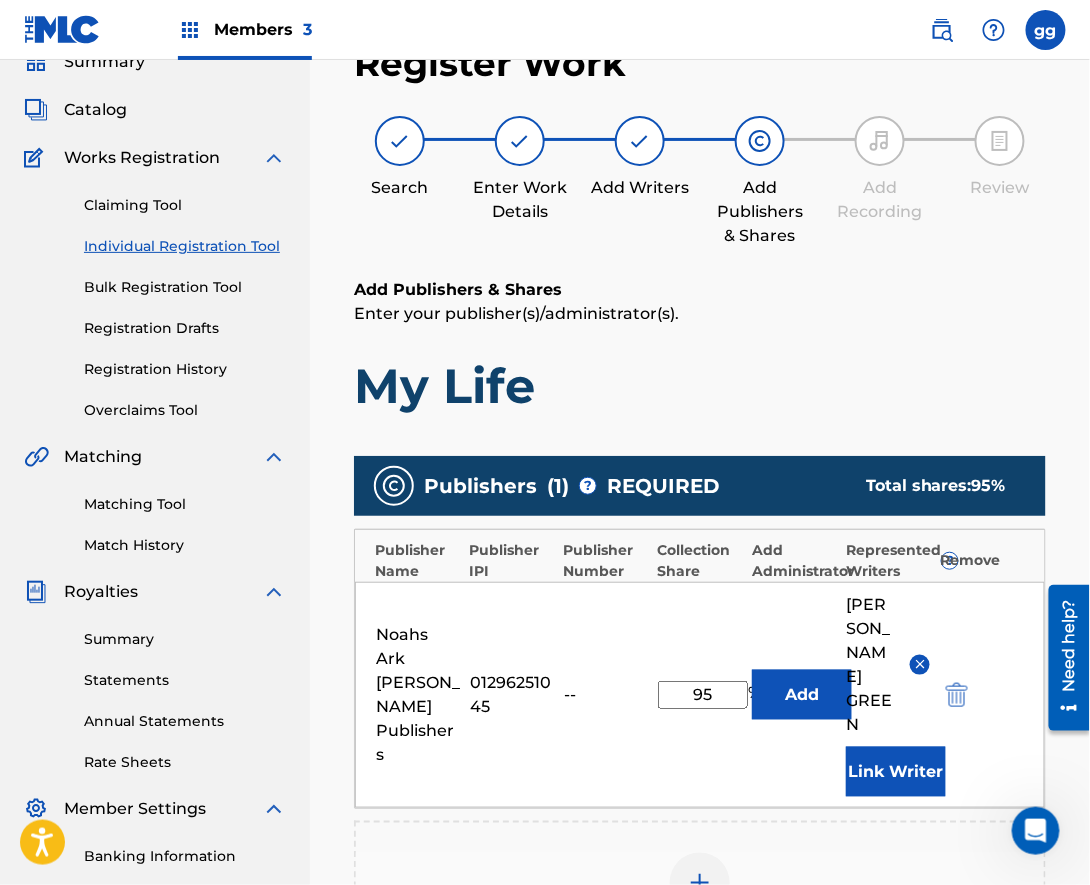 click on "Register Work Search Enter Work Details Add Writers Add Publishers & Shares Add Recording Review Add Publishers & Shares Enter your publisher(s)/administrator(s). My Life Publishers ( 1 ) ? REQUIRED Total shares:  95 % Publisher Name Publisher IPI Publisher Number Collection Share Add Administrator Represented Writers ? Remove Noahs Ark [PERSON_NAME] Publishers 01296251045 -- 95 % Add [PERSON_NAME] Link Writer Add Publisher Back Save as draft Next" at bounding box center (700, 618) 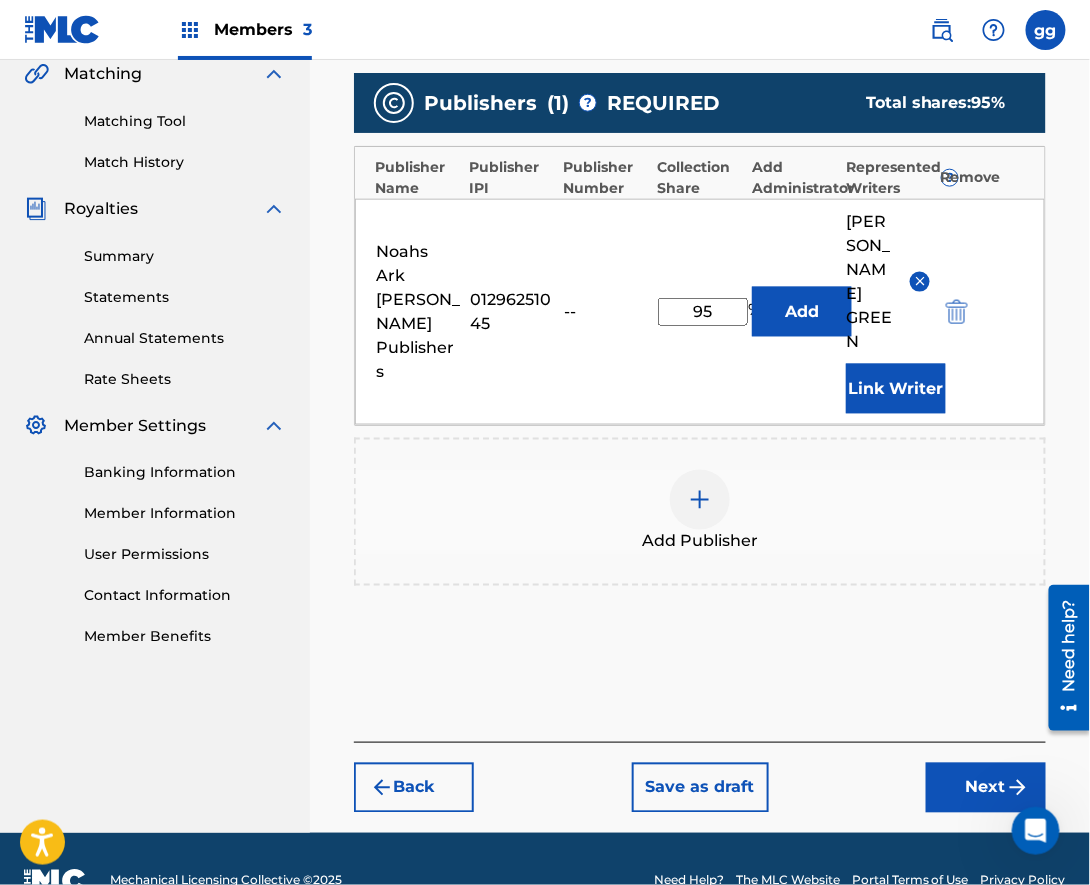 scroll, scrollTop: 514, scrollLeft: 0, axis: vertical 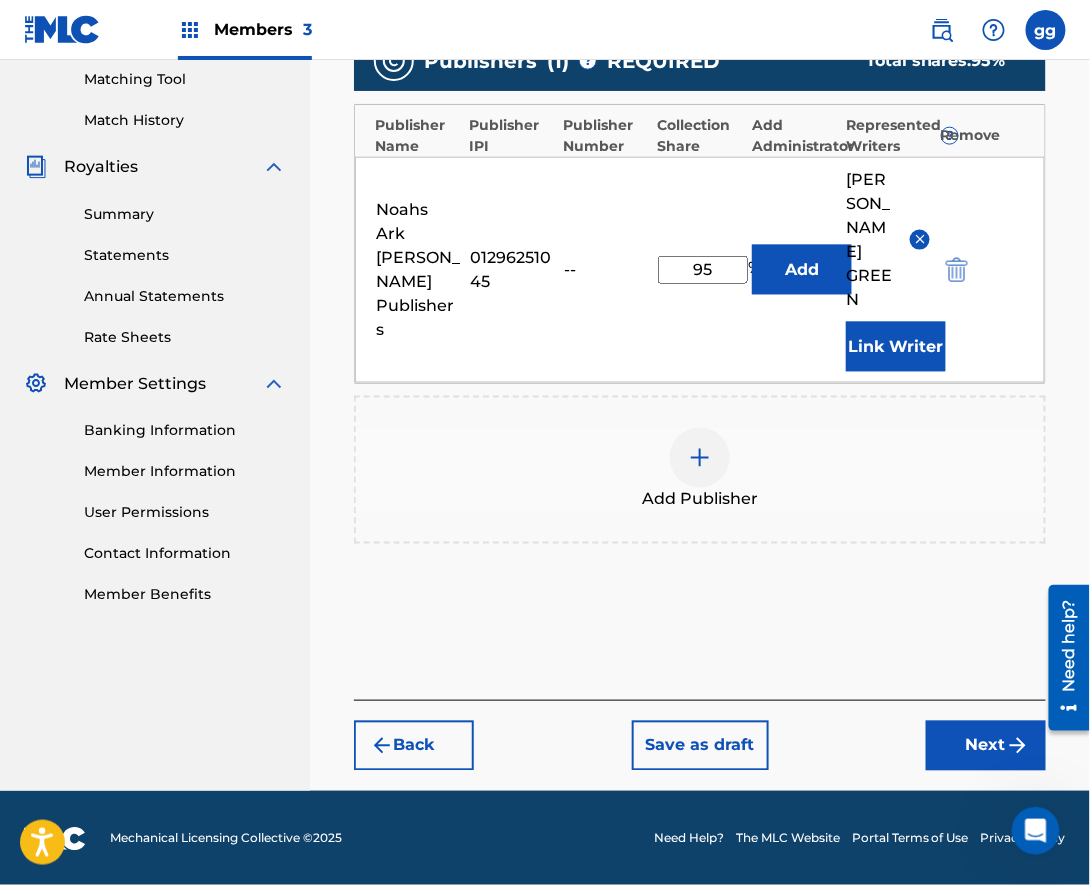 click on "Next" at bounding box center [986, 746] 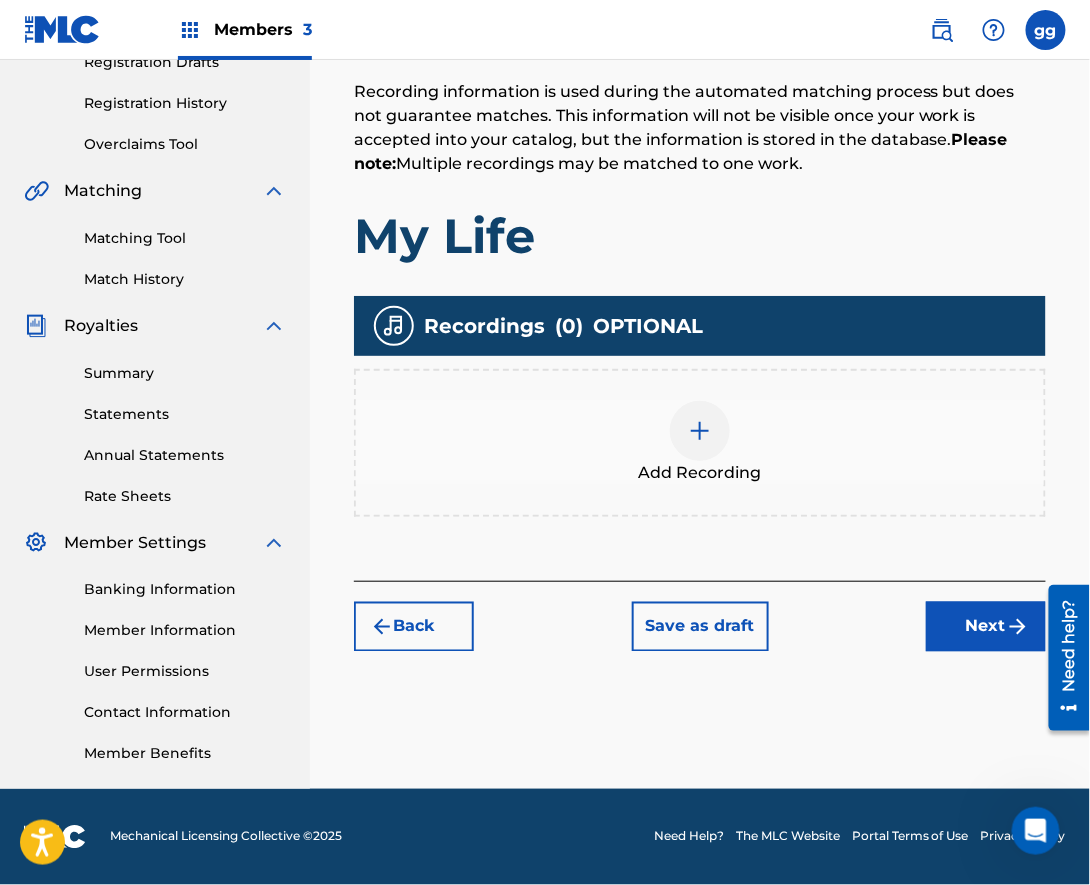 scroll, scrollTop: 389, scrollLeft: 0, axis: vertical 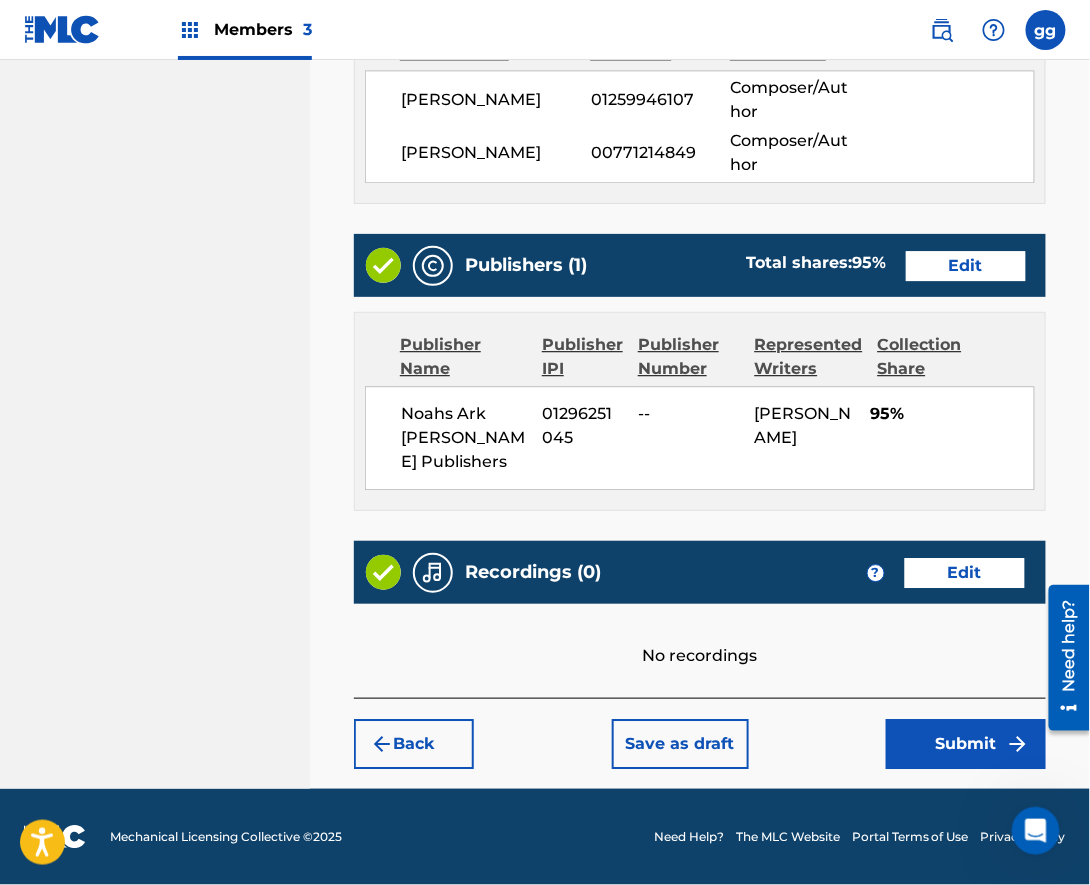 click on "Submit" at bounding box center (966, 744) 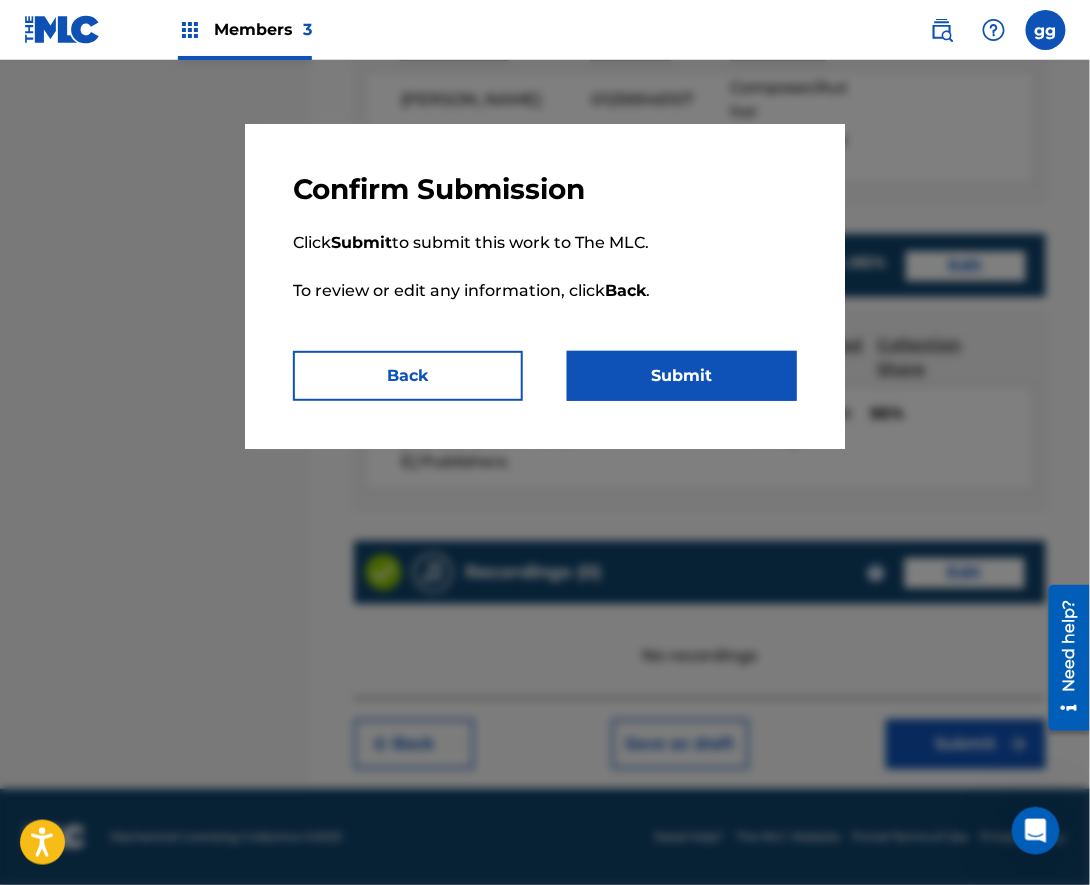 click on "Submit" at bounding box center (682, 376) 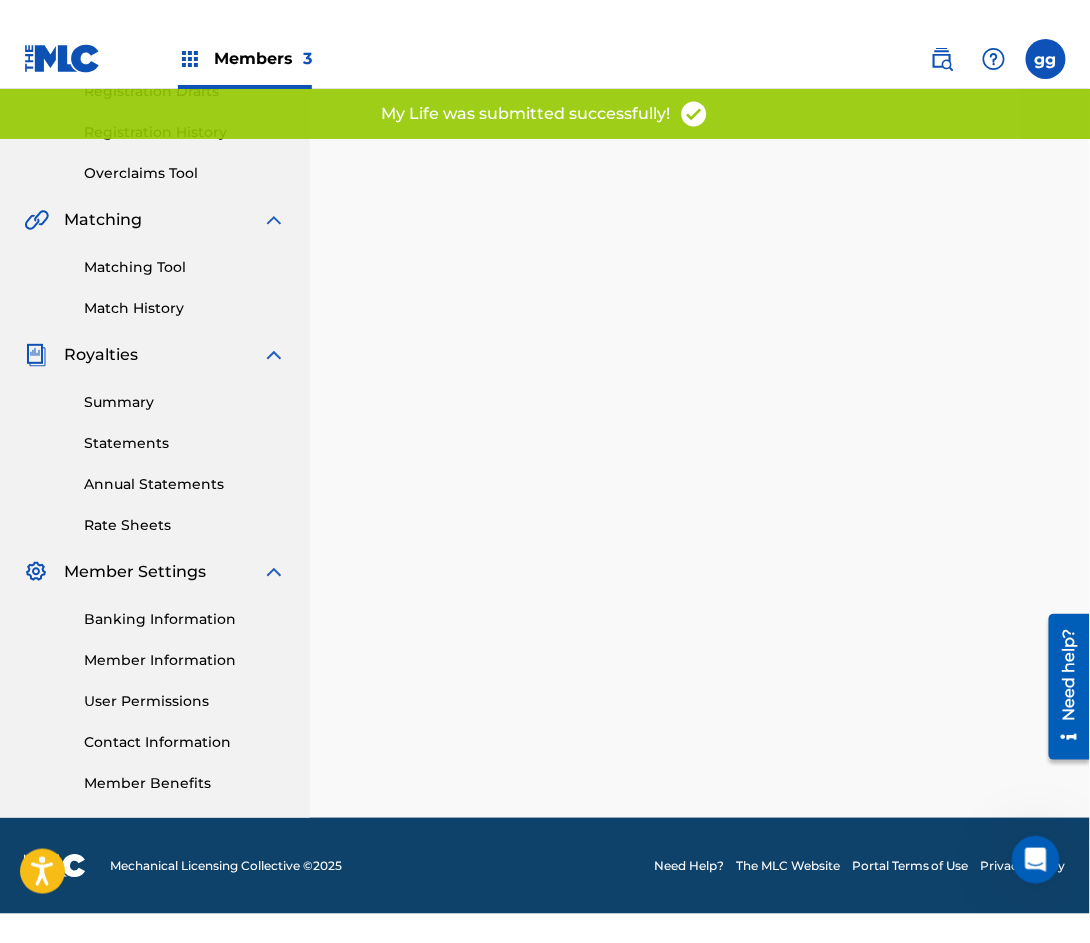 scroll, scrollTop: 0, scrollLeft: 0, axis: both 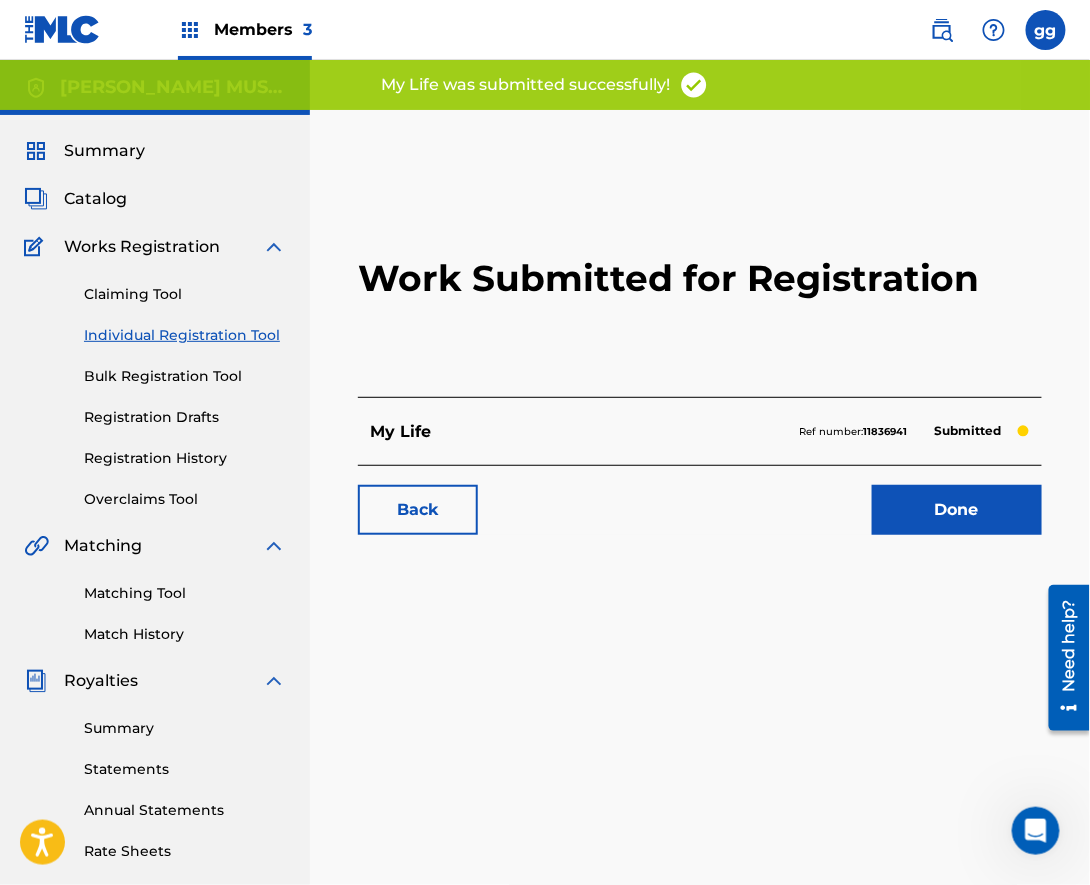click on "Done" at bounding box center (957, 510) 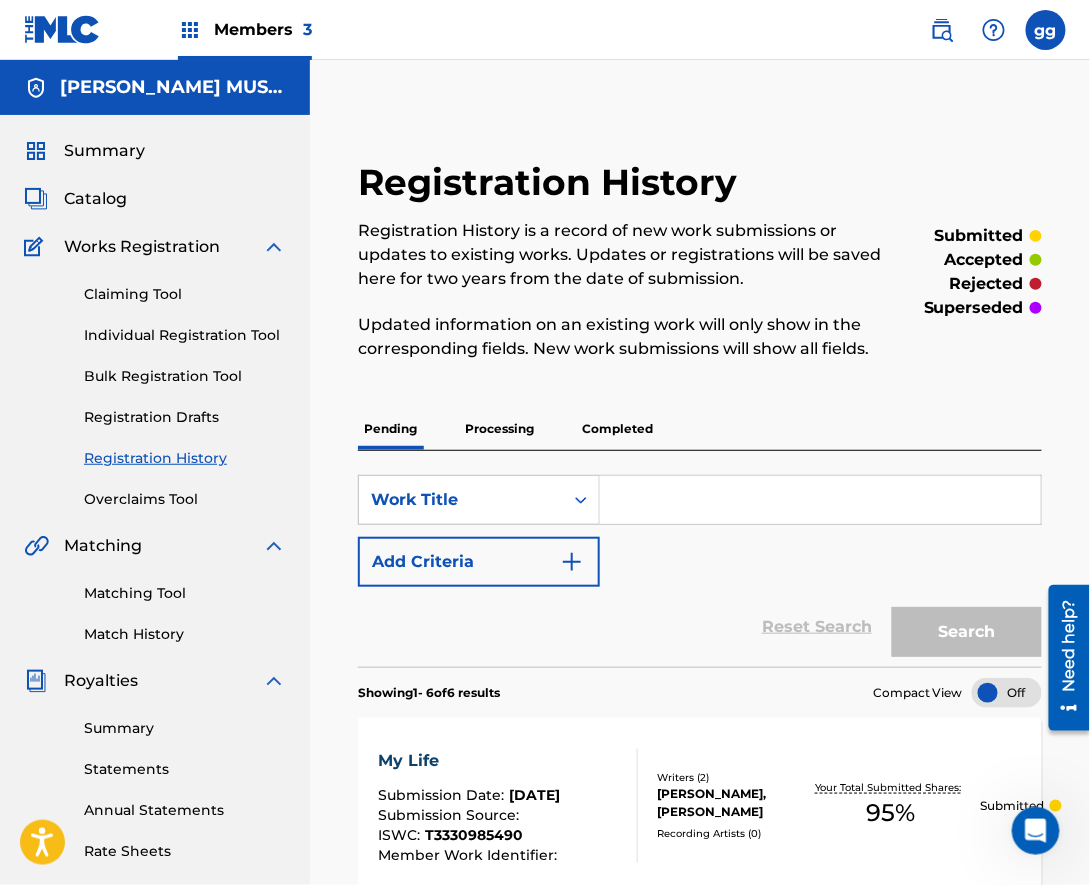 click on "Members    3" at bounding box center (263, 29) 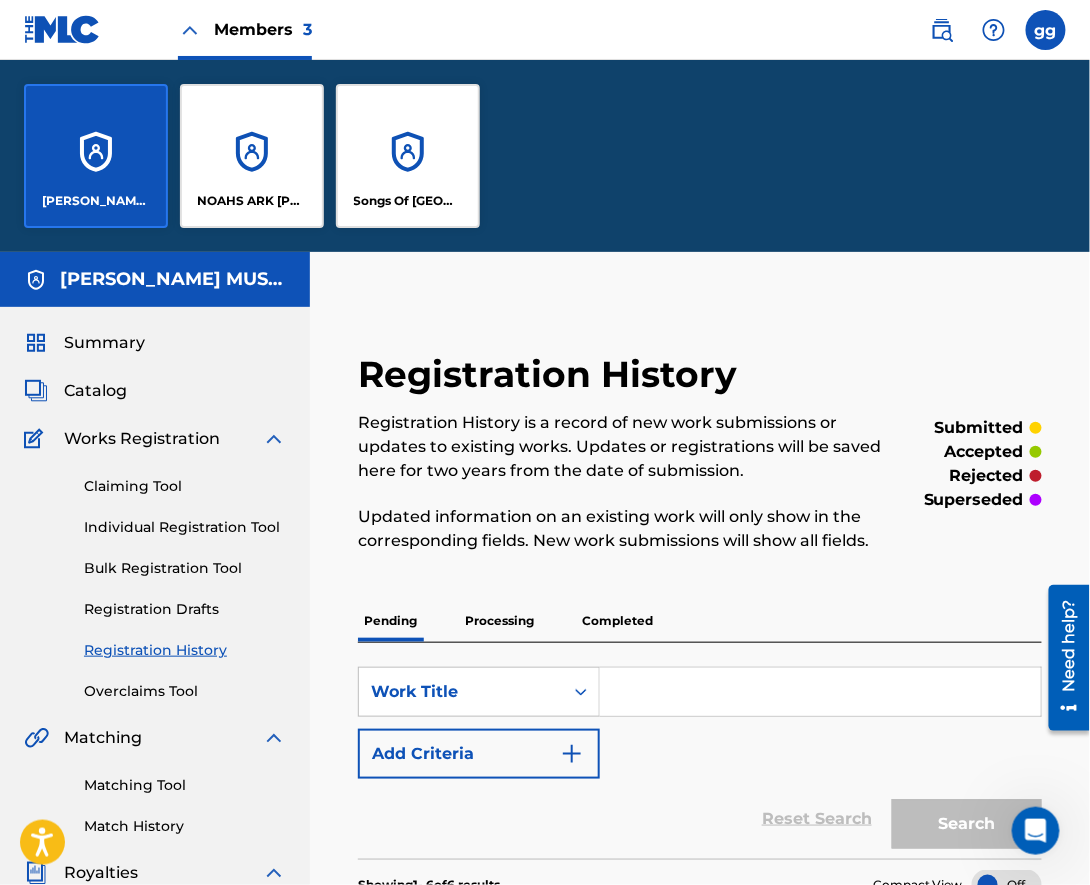 click on "NOAHS ARK [PERSON_NAME] PUBLISHERS" at bounding box center [252, 156] 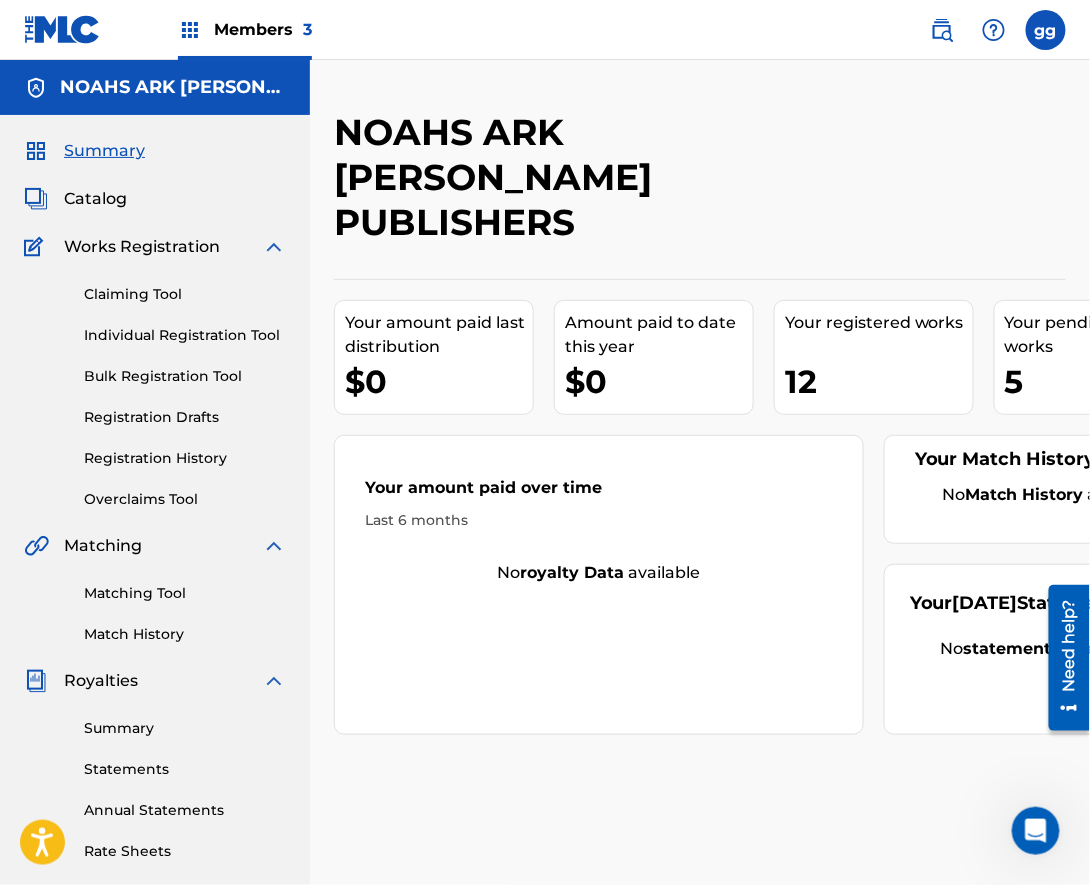 click on "Individual Registration Tool" at bounding box center (185, 335) 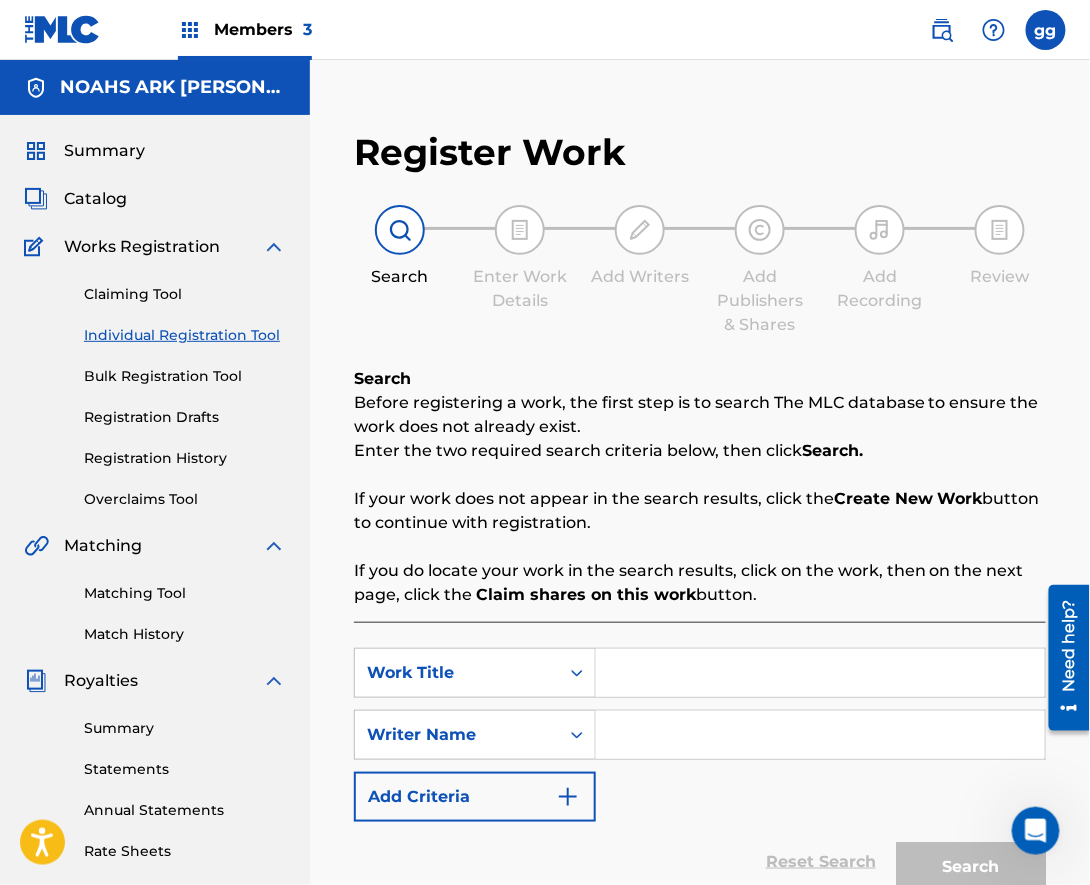 click at bounding box center (820, 673) 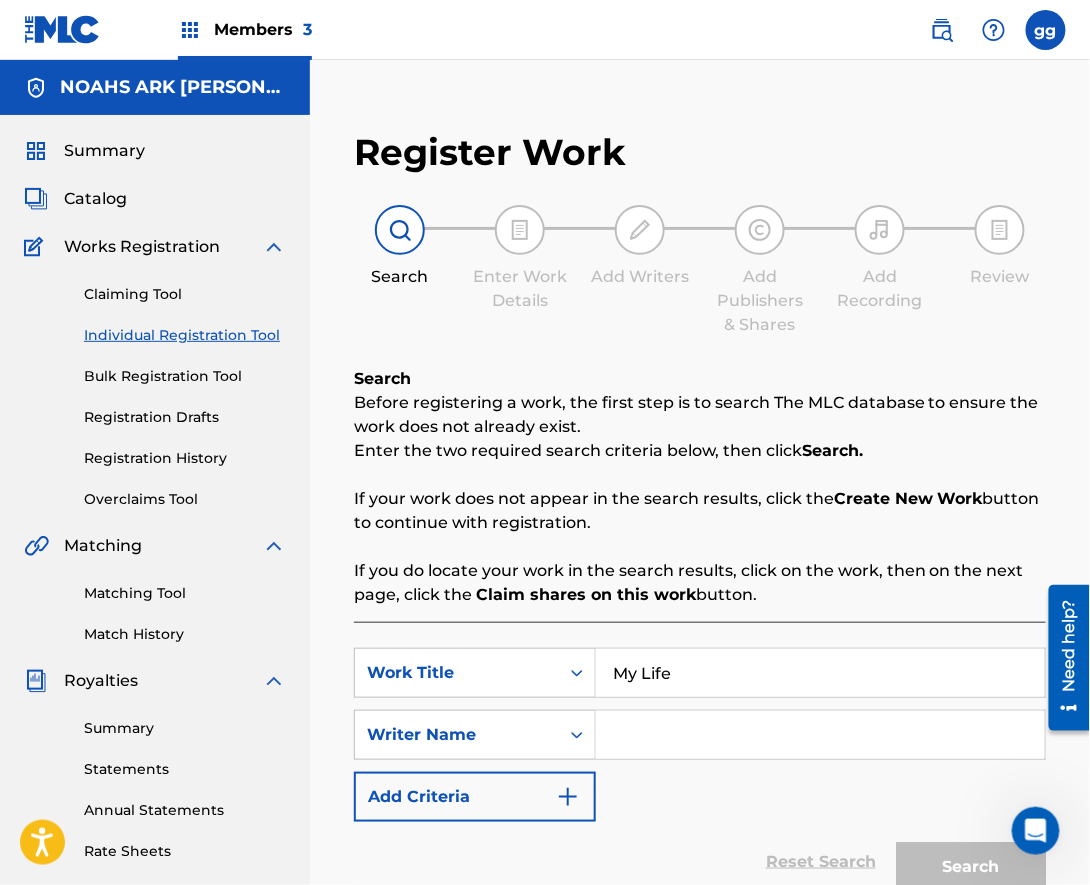type on "My Life" 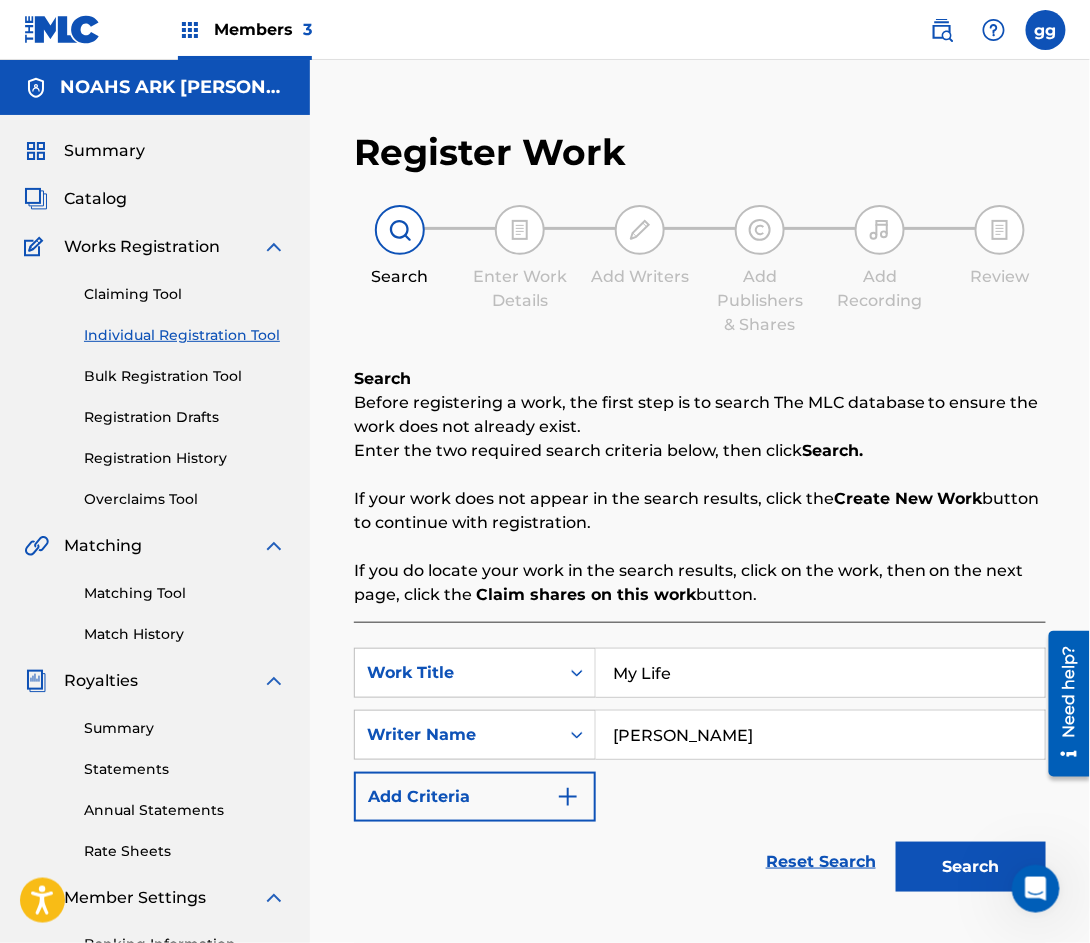 type on "[PERSON_NAME]" 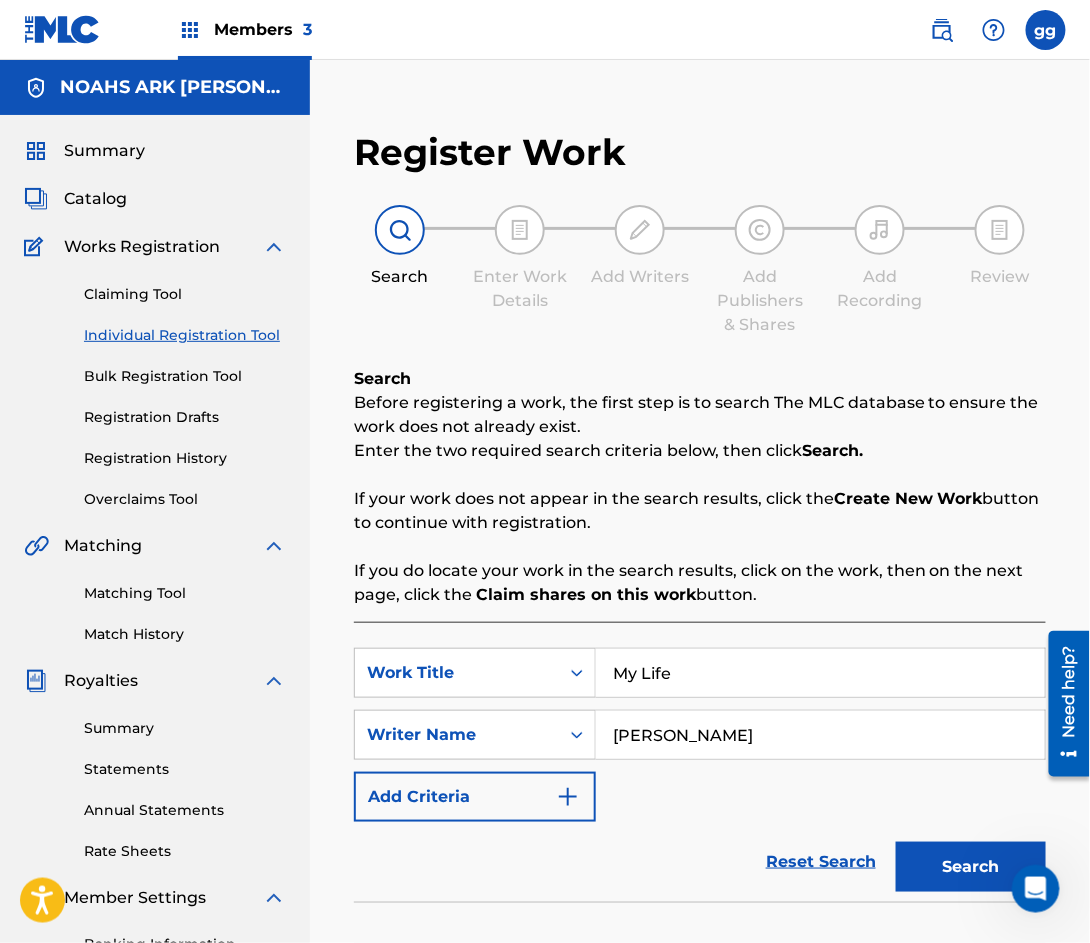 click on "Search" at bounding box center (971, 867) 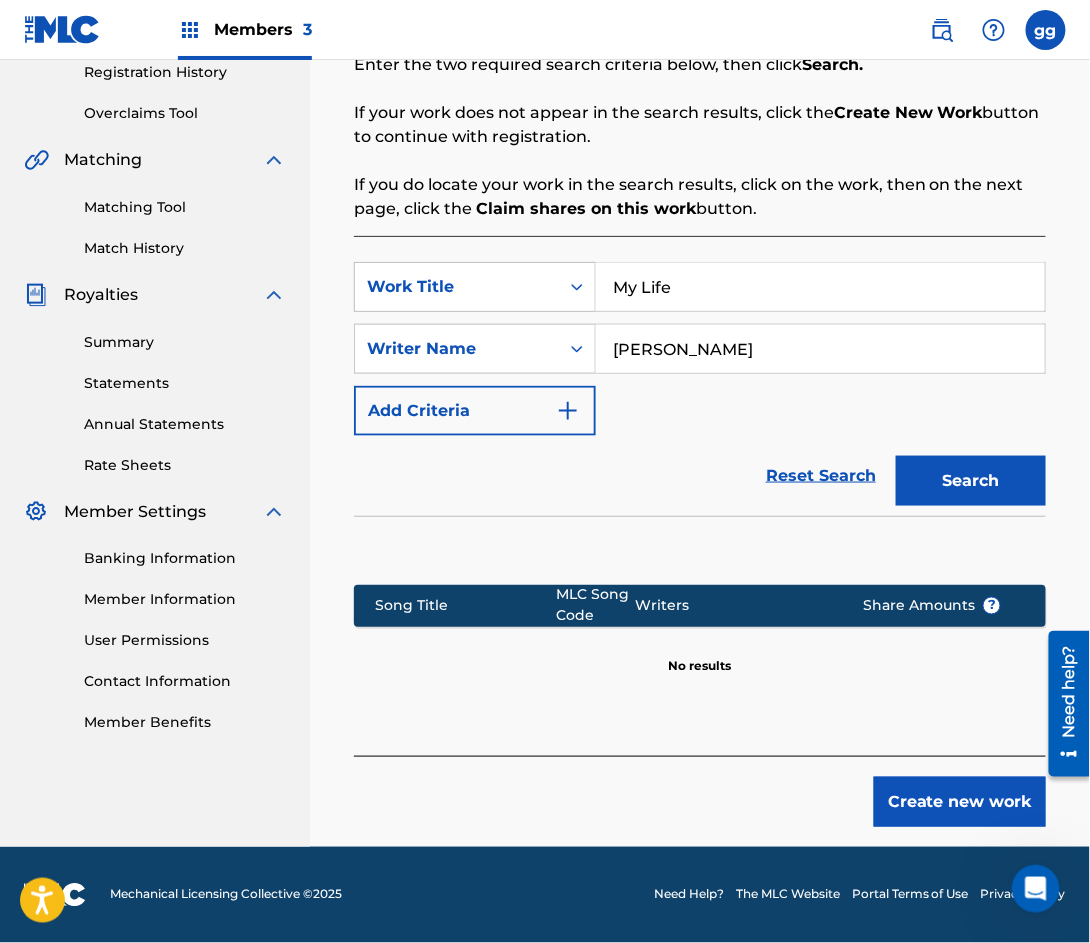 scroll, scrollTop: 425, scrollLeft: 0, axis: vertical 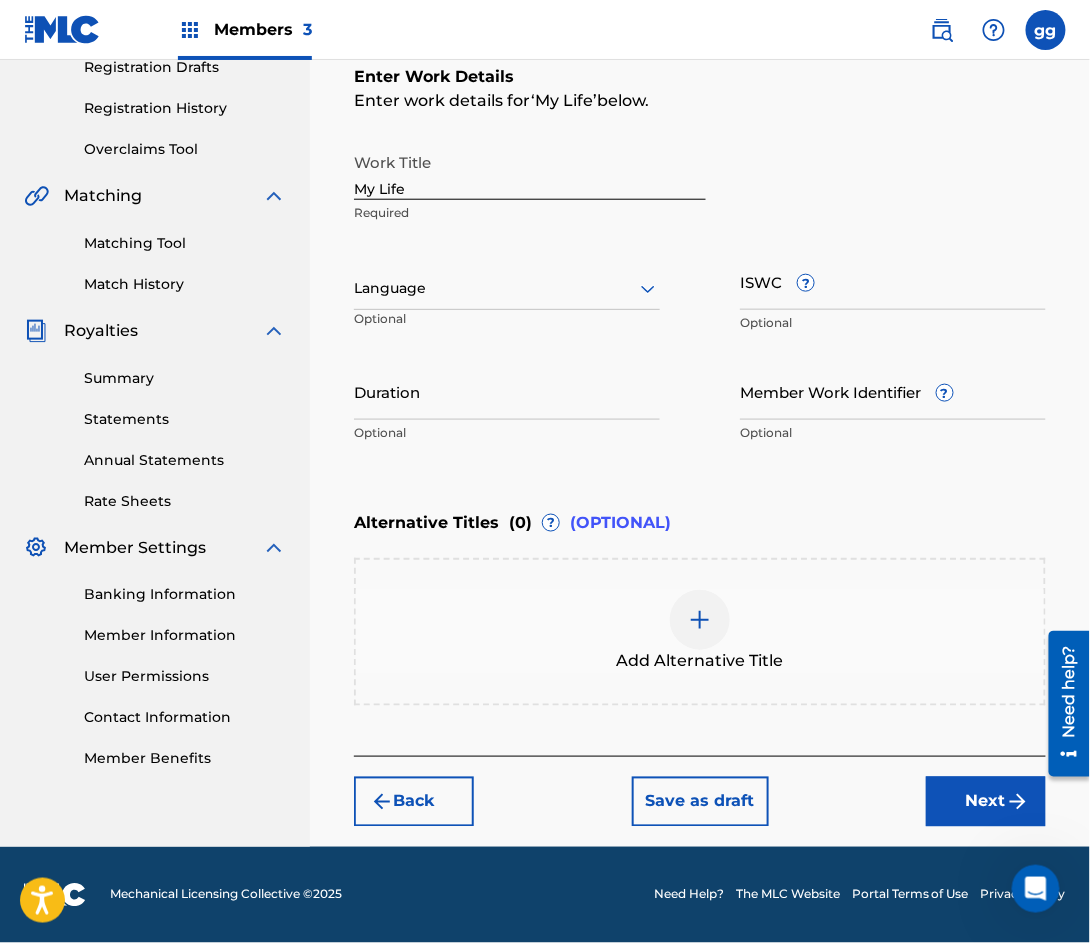 click at bounding box center [700, 620] 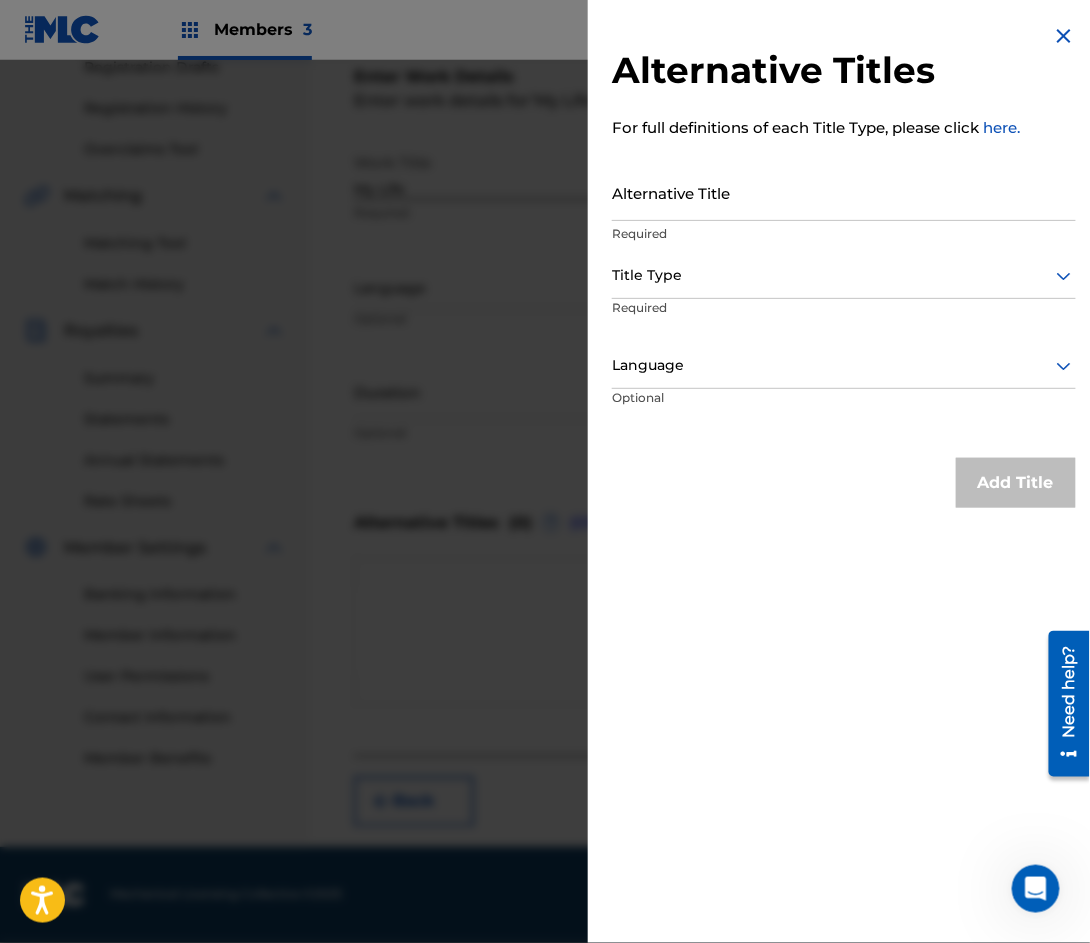 click on "Alternative Title" at bounding box center (844, 192) 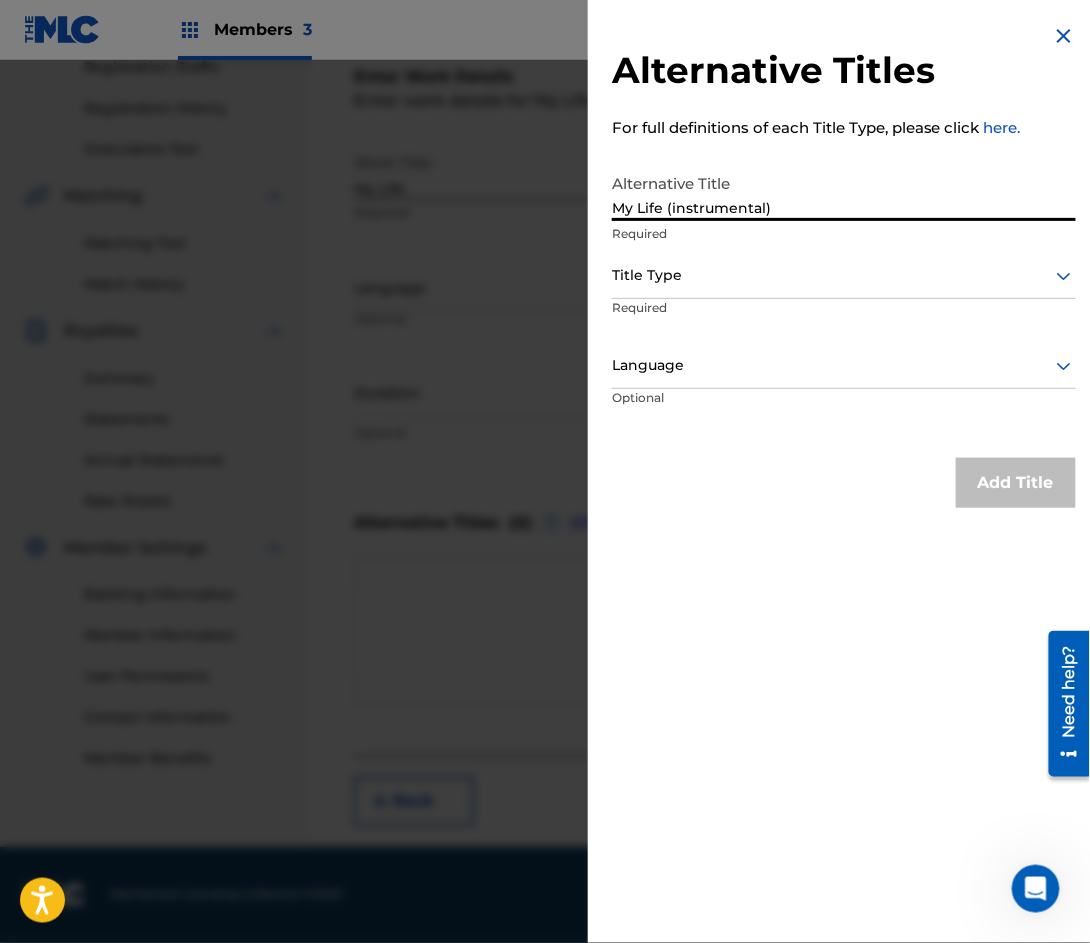 type on "My Life (instrumental)" 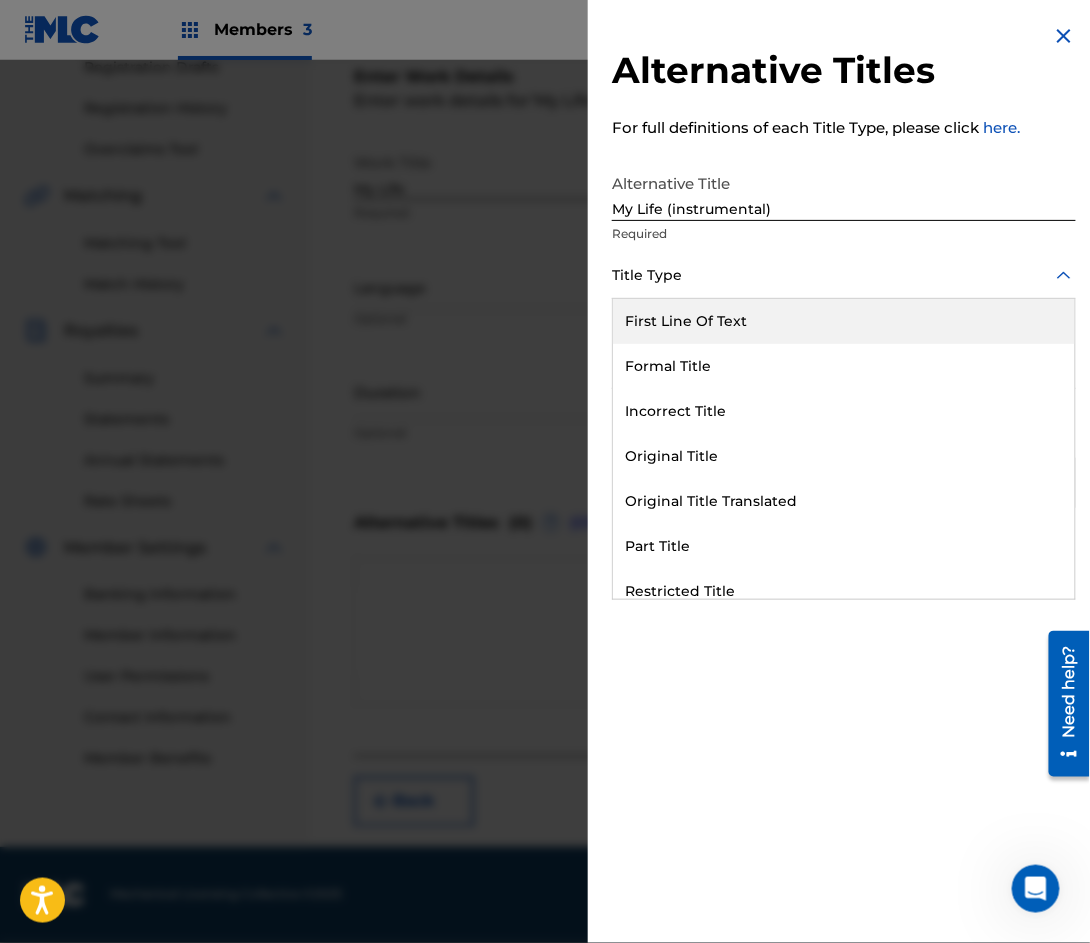click at bounding box center (844, 275) 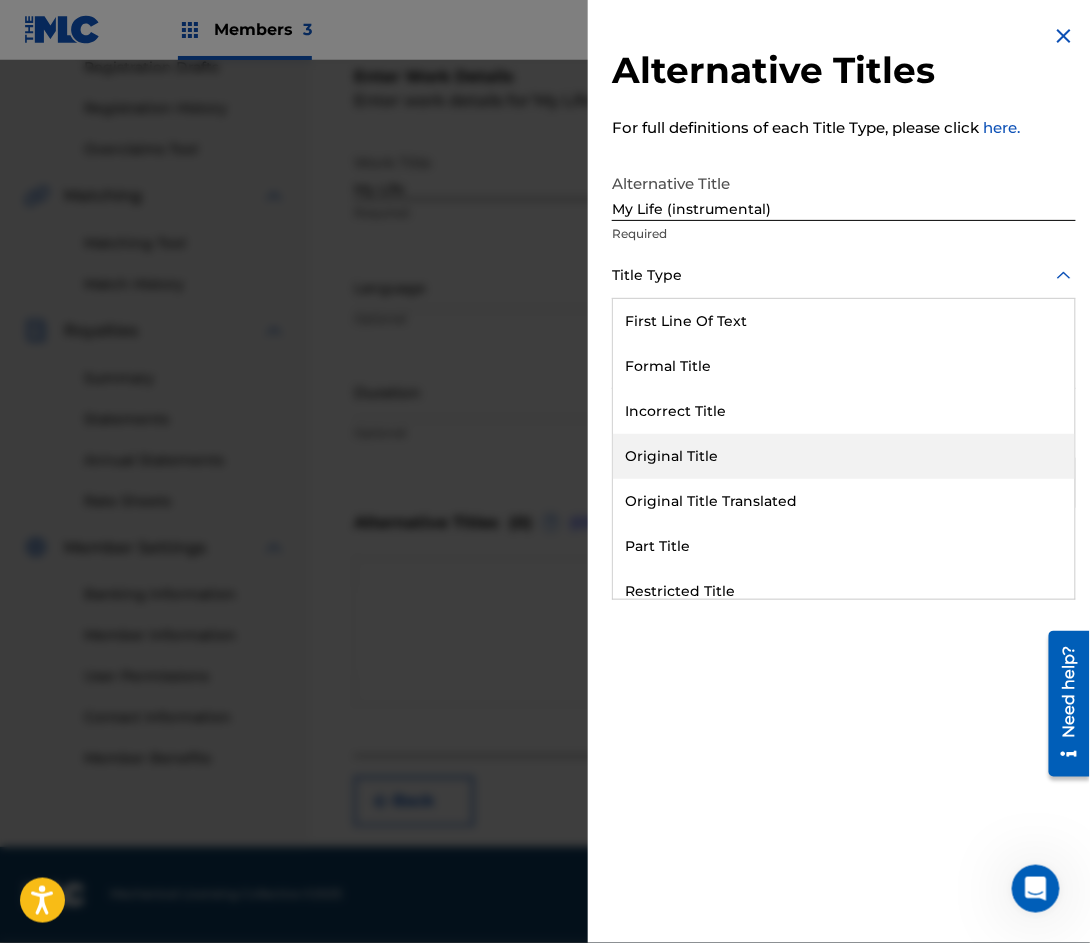 click on "Original Title" at bounding box center (844, 456) 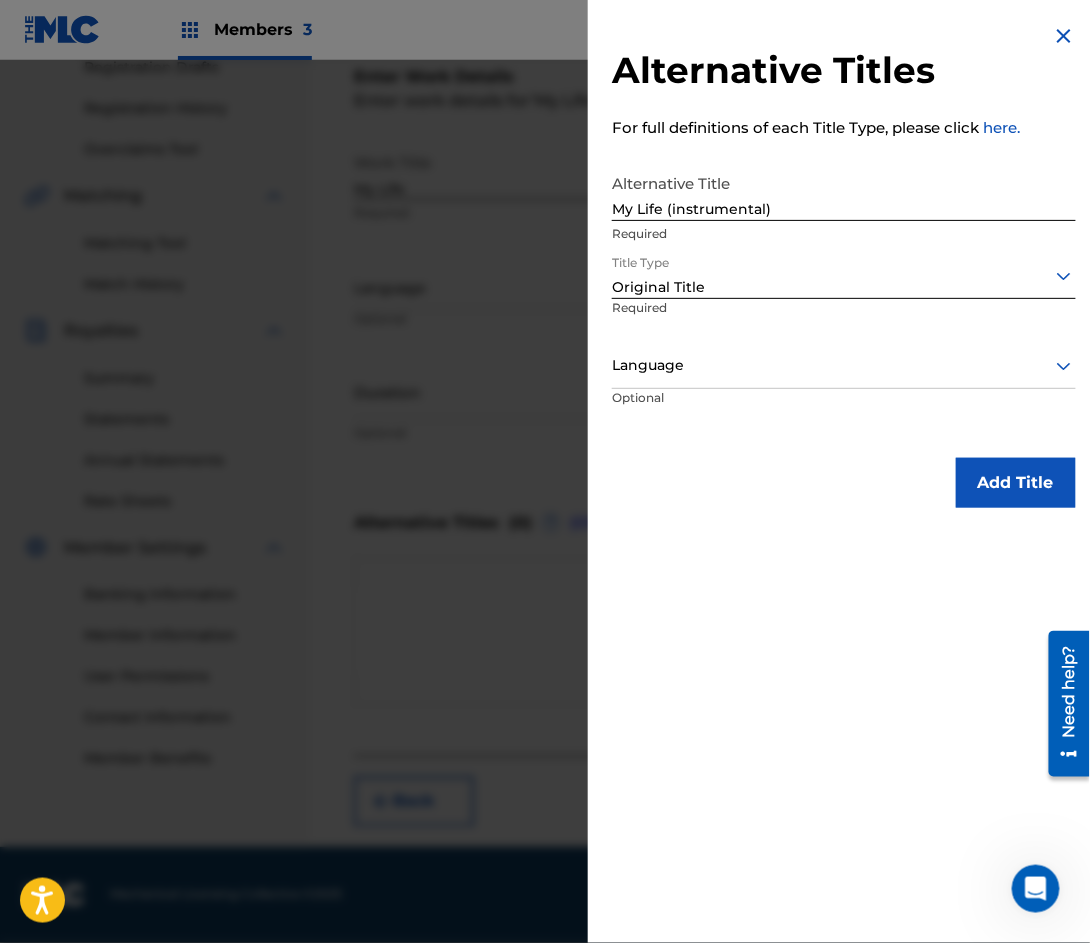 click on "Add Title" at bounding box center [1016, 483] 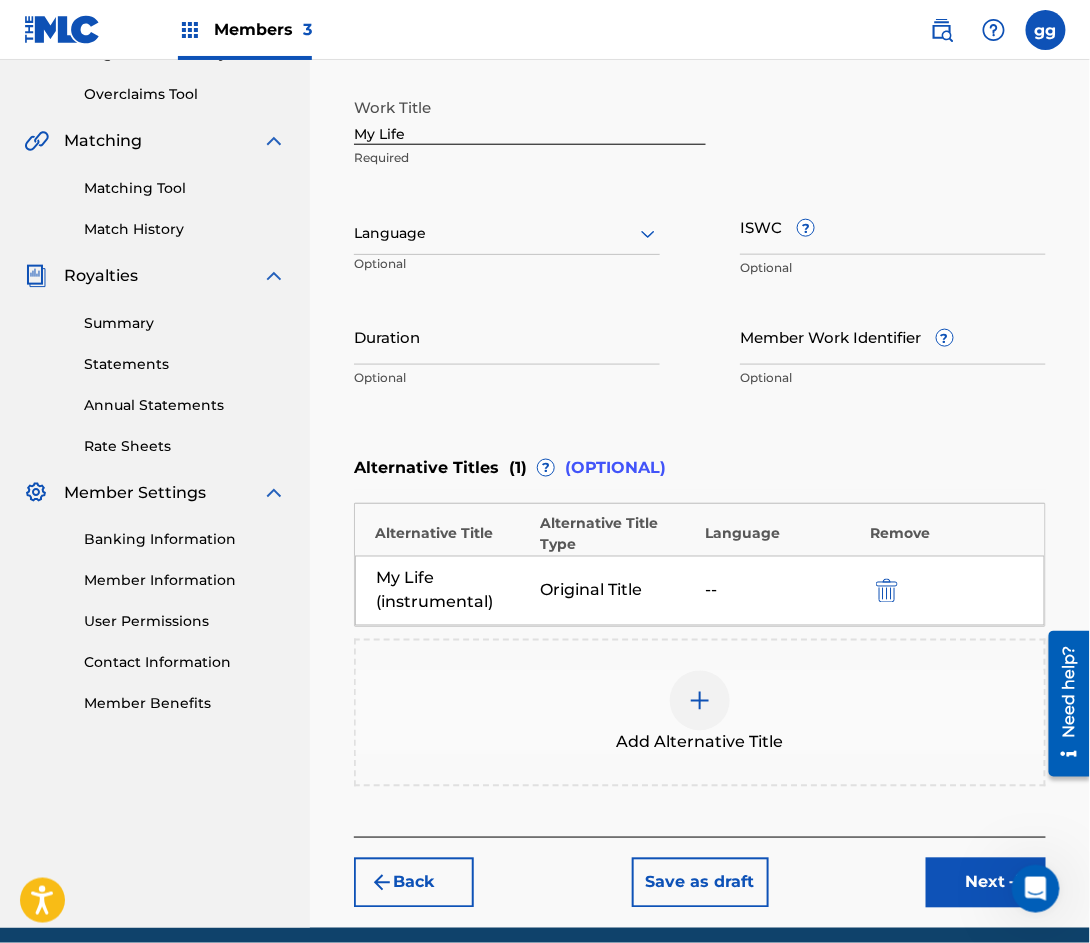 click on "ISWC   ?" at bounding box center [893, 226] 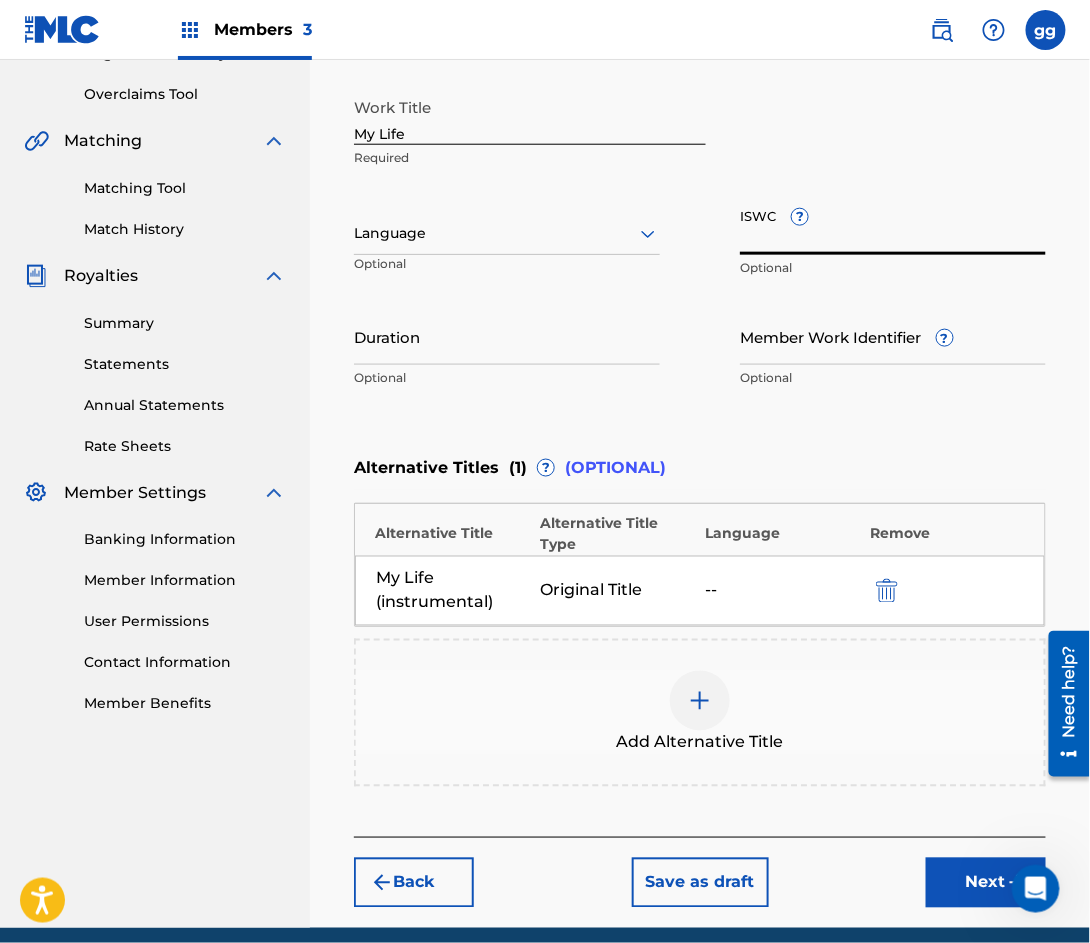 paste on "T3330985490" 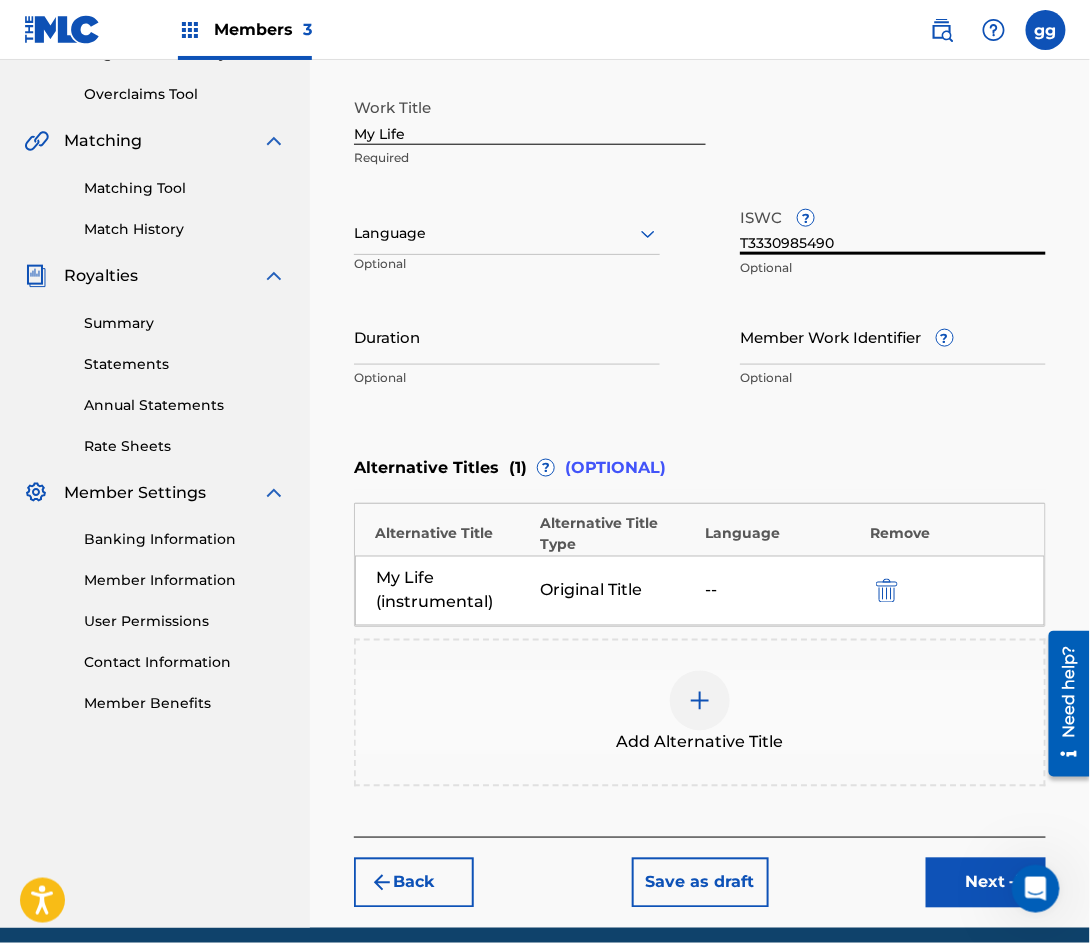 type on "T3330985490" 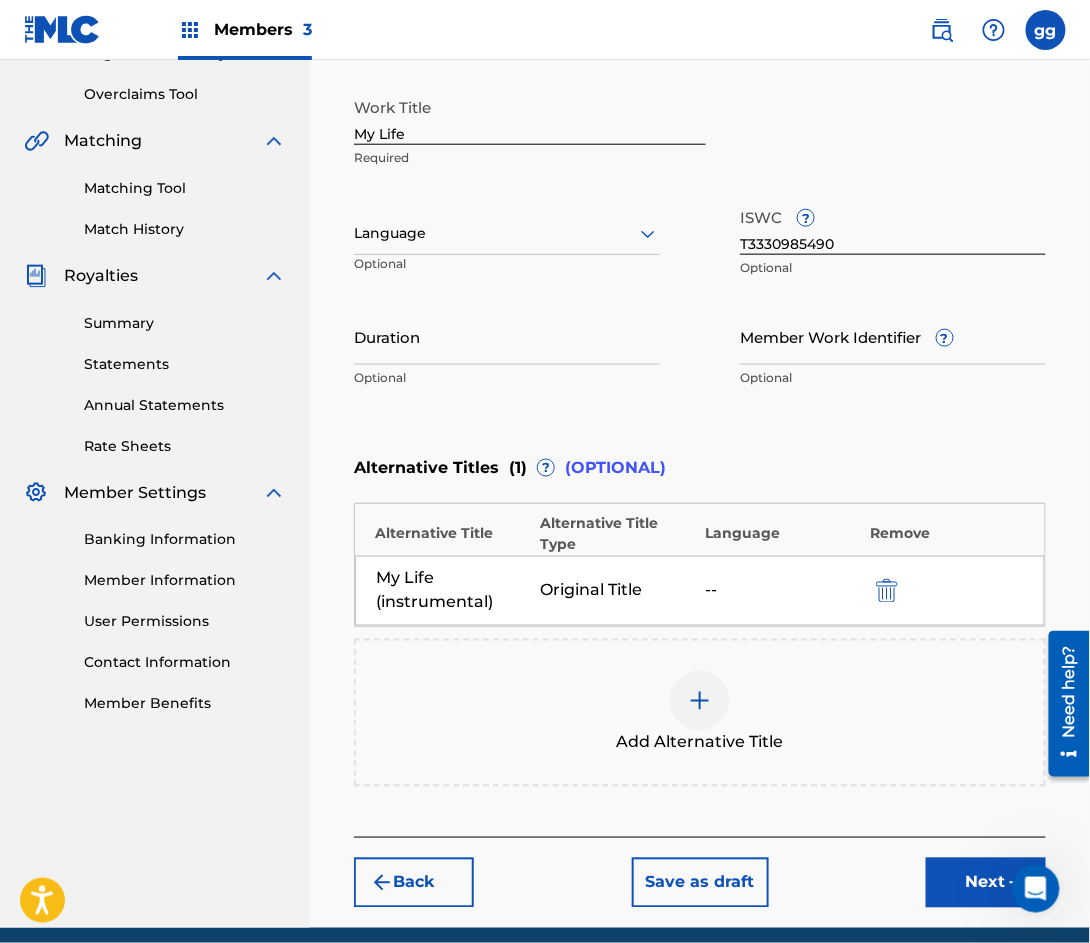 click on "Next" at bounding box center (986, 883) 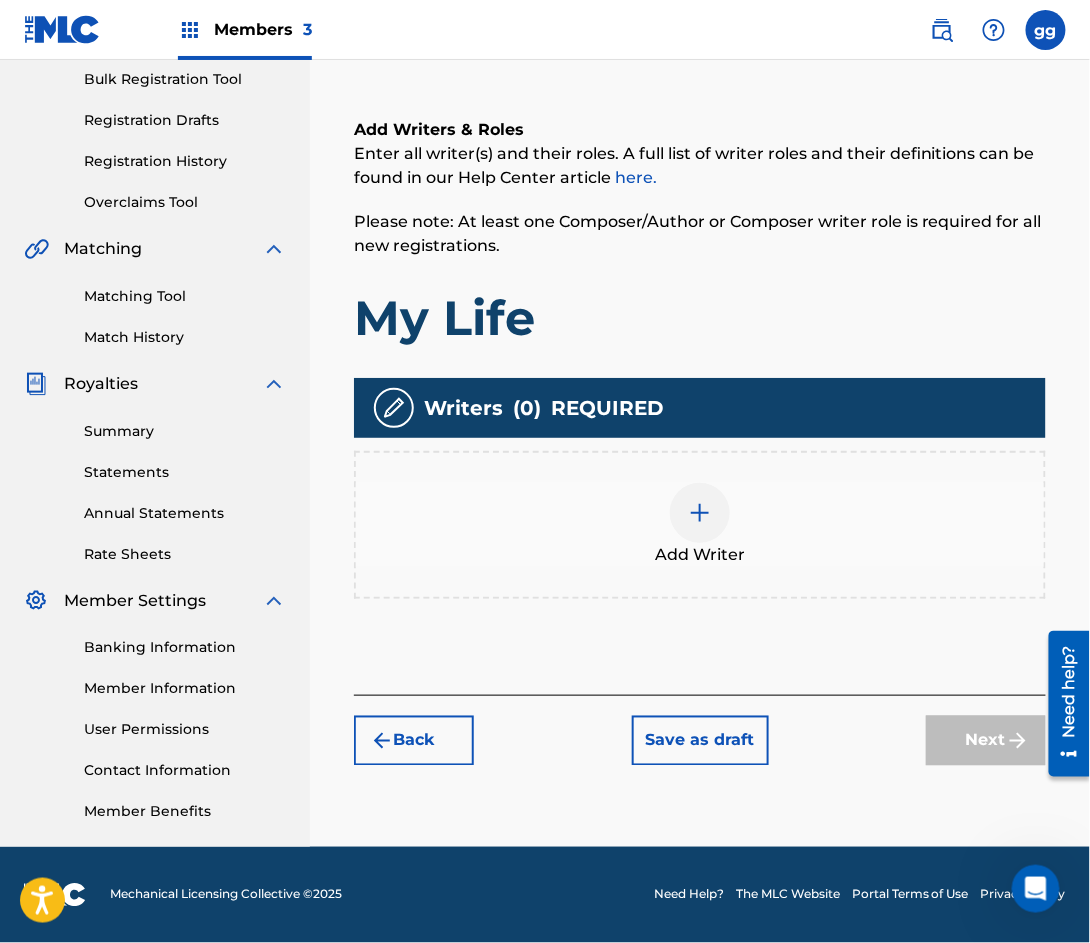 scroll, scrollTop: 331, scrollLeft: 0, axis: vertical 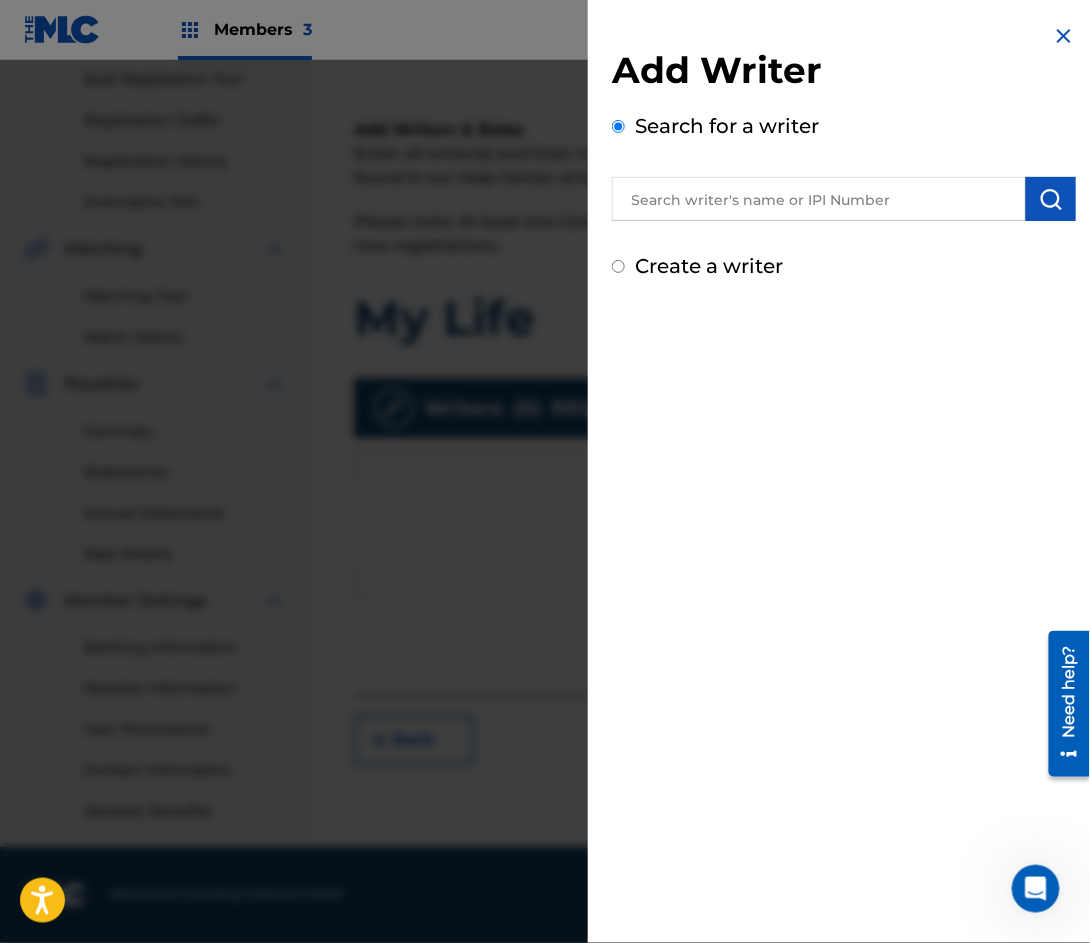 click at bounding box center [819, 199] 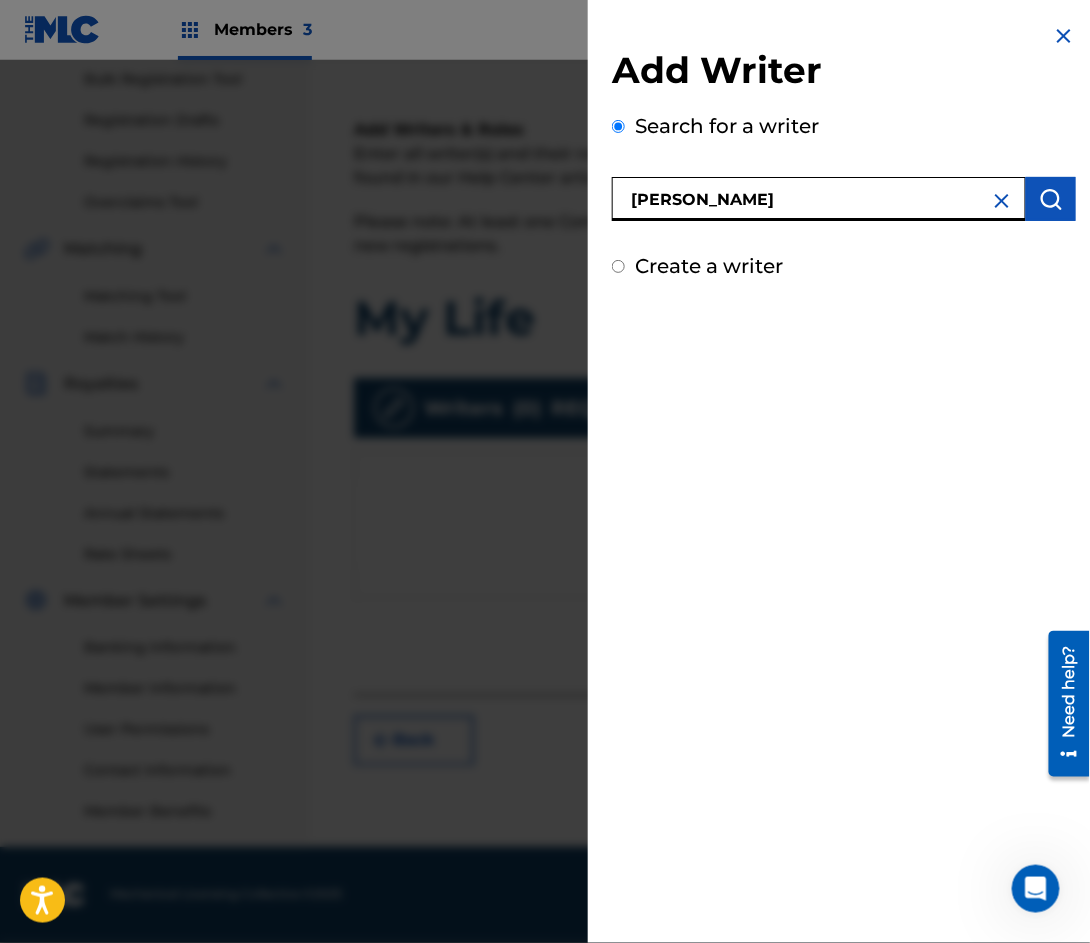 type on "[PERSON_NAME]" 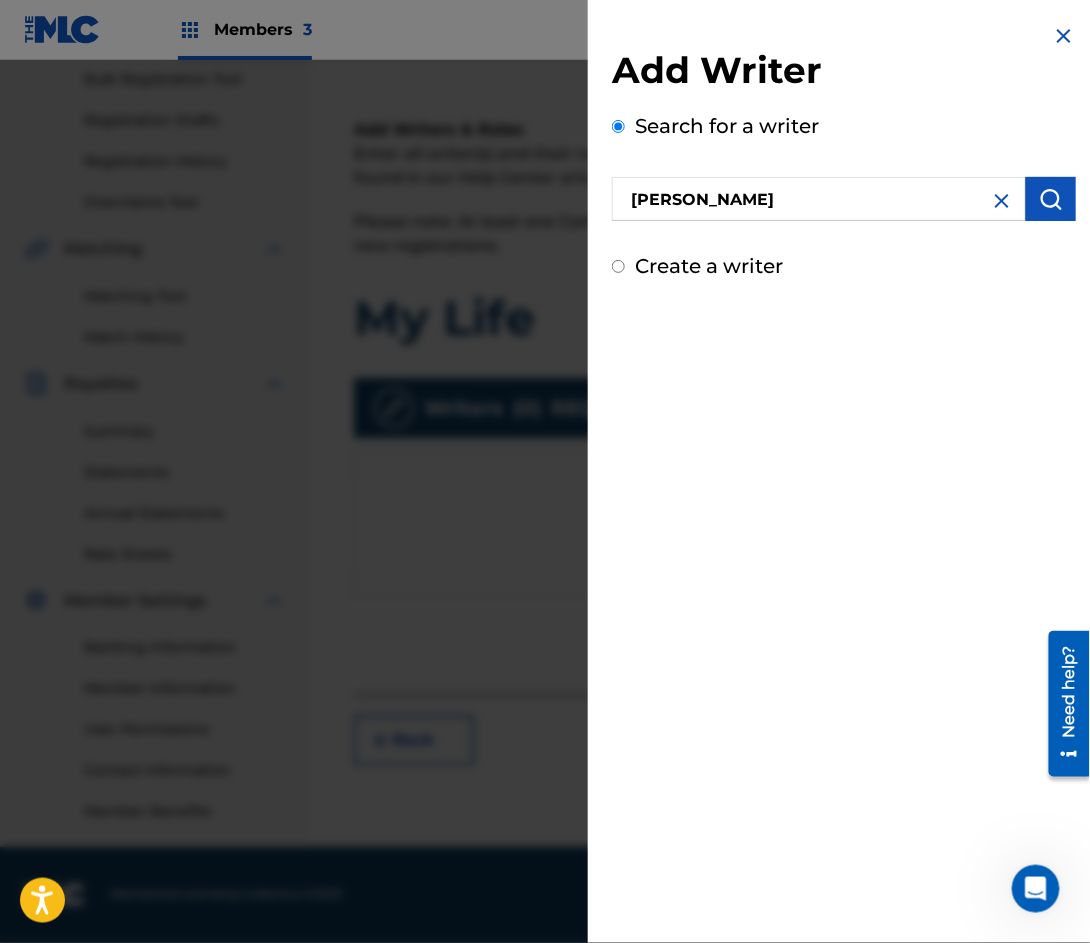 click at bounding box center [1051, 199] 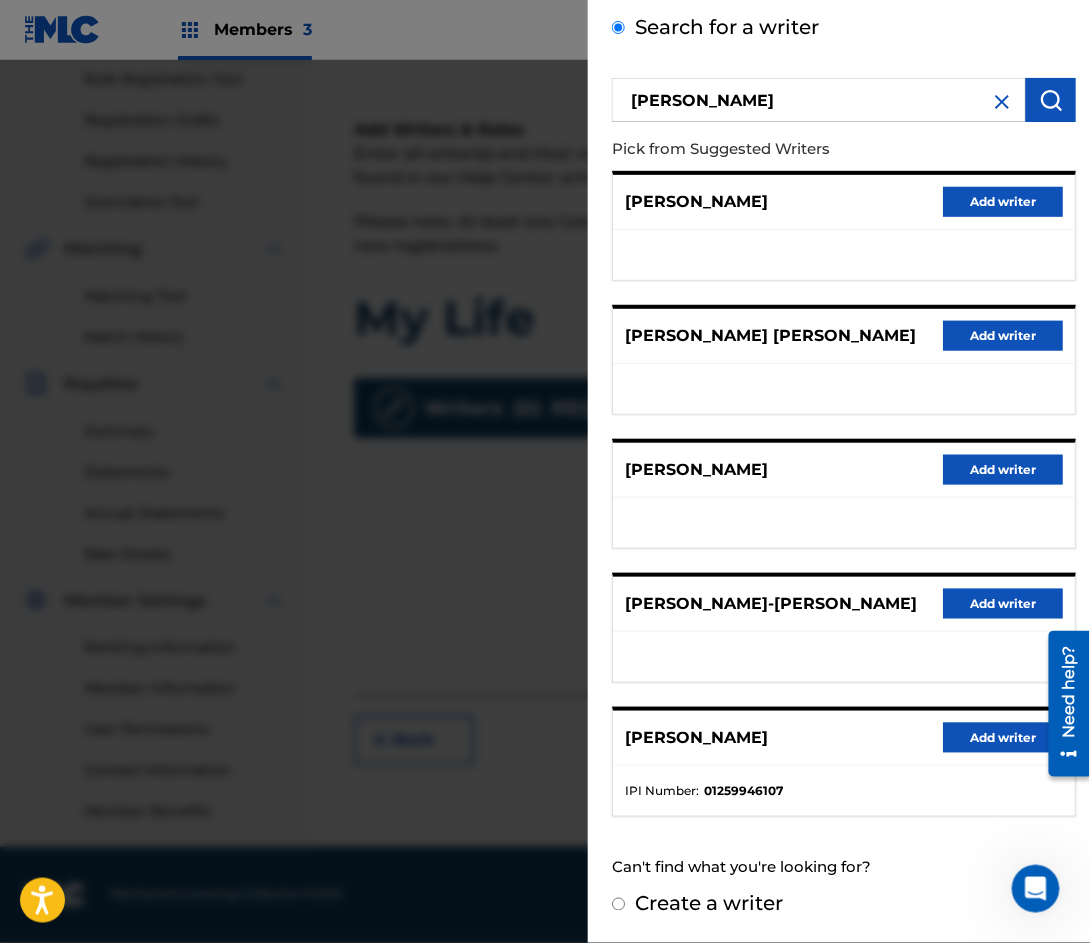 scroll, scrollTop: 147, scrollLeft: 0, axis: vertical 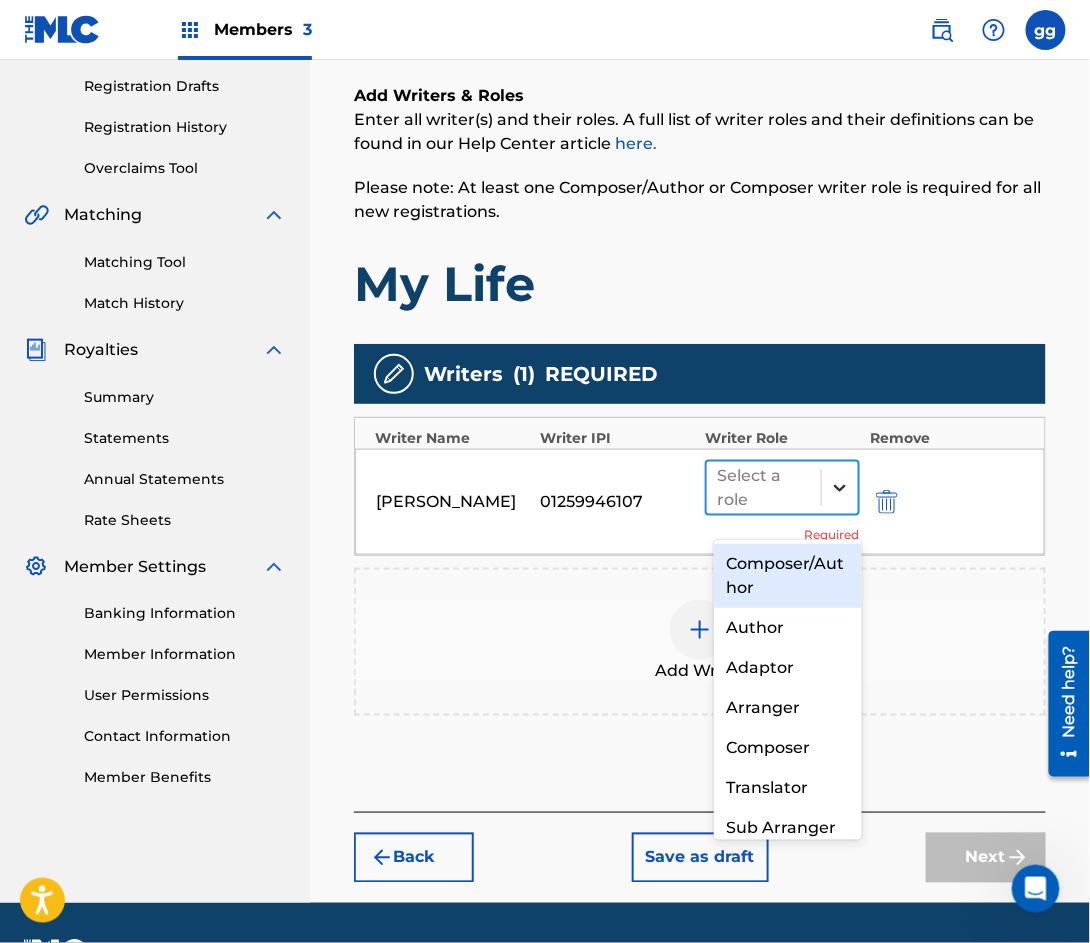click at bounding box center (840, 488) 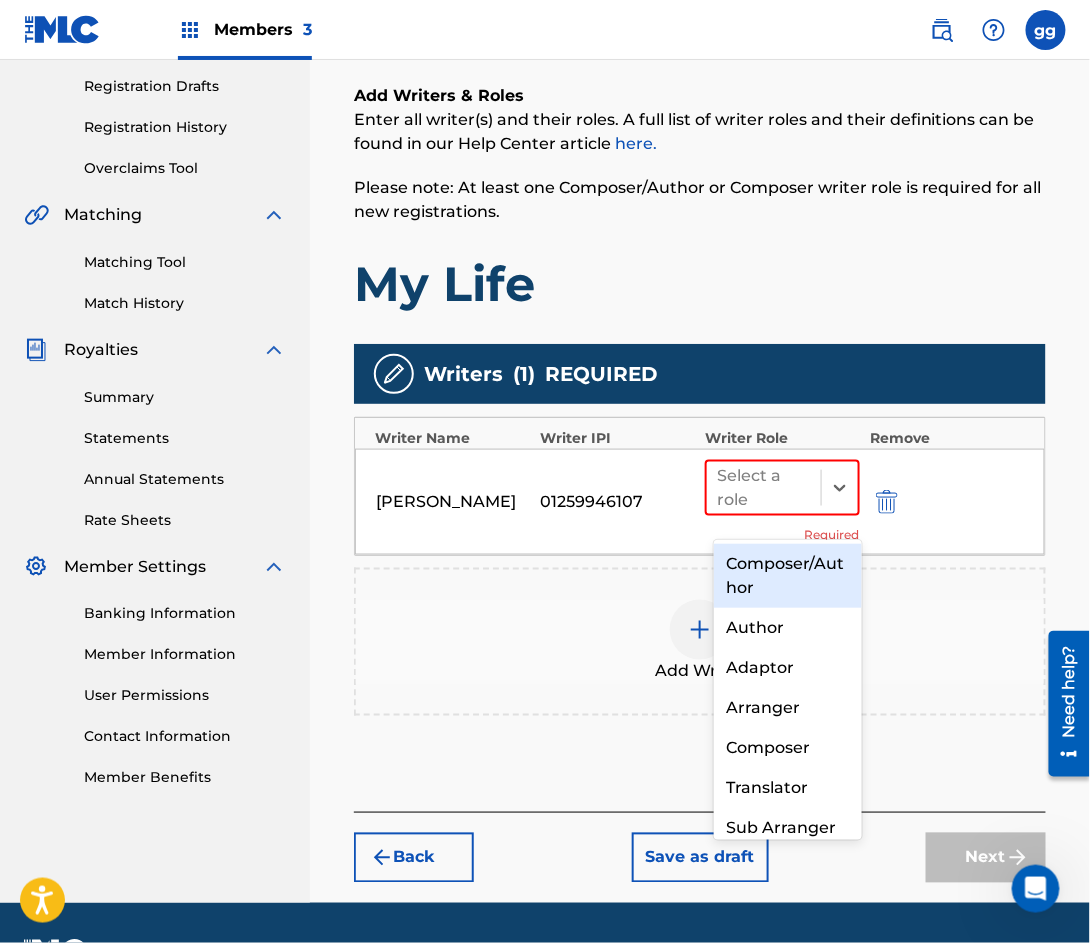click on "Composer/Author" at bounding box center (788, 576) 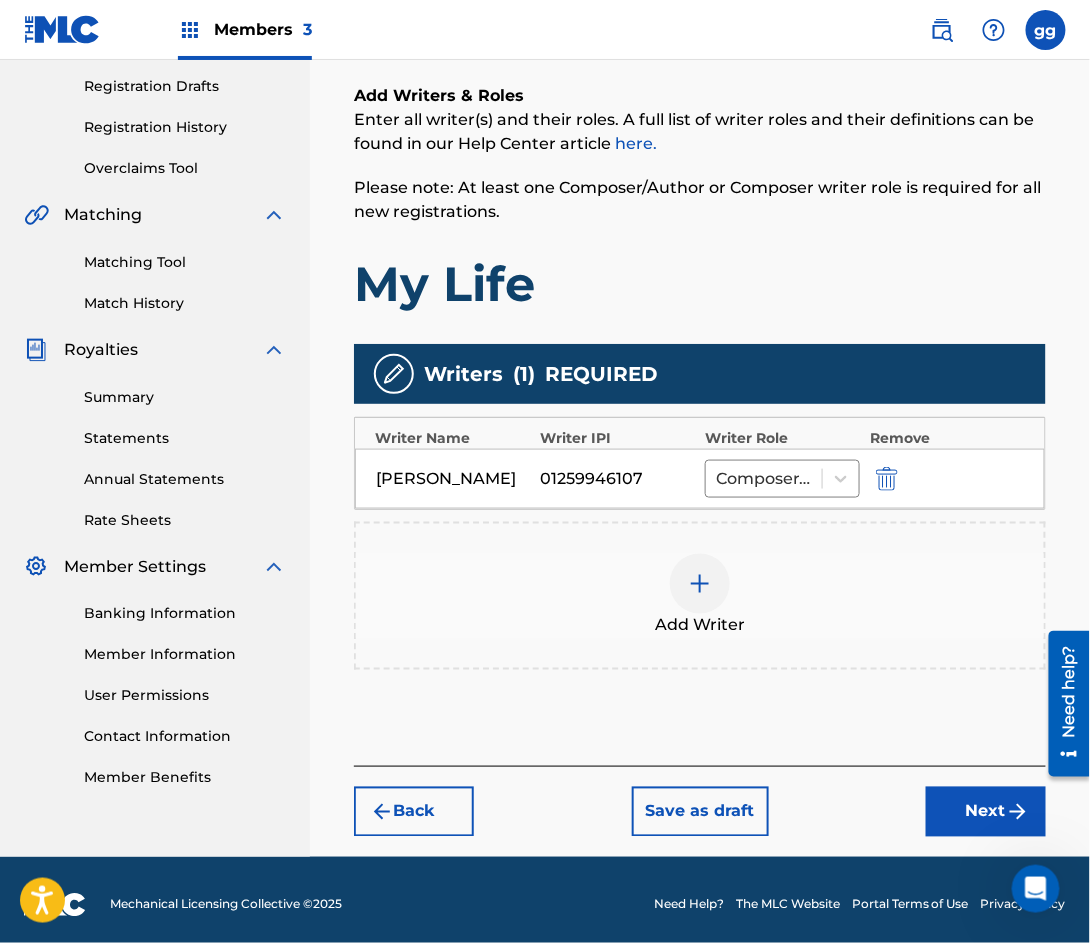 click at bounding box center [700, 584] 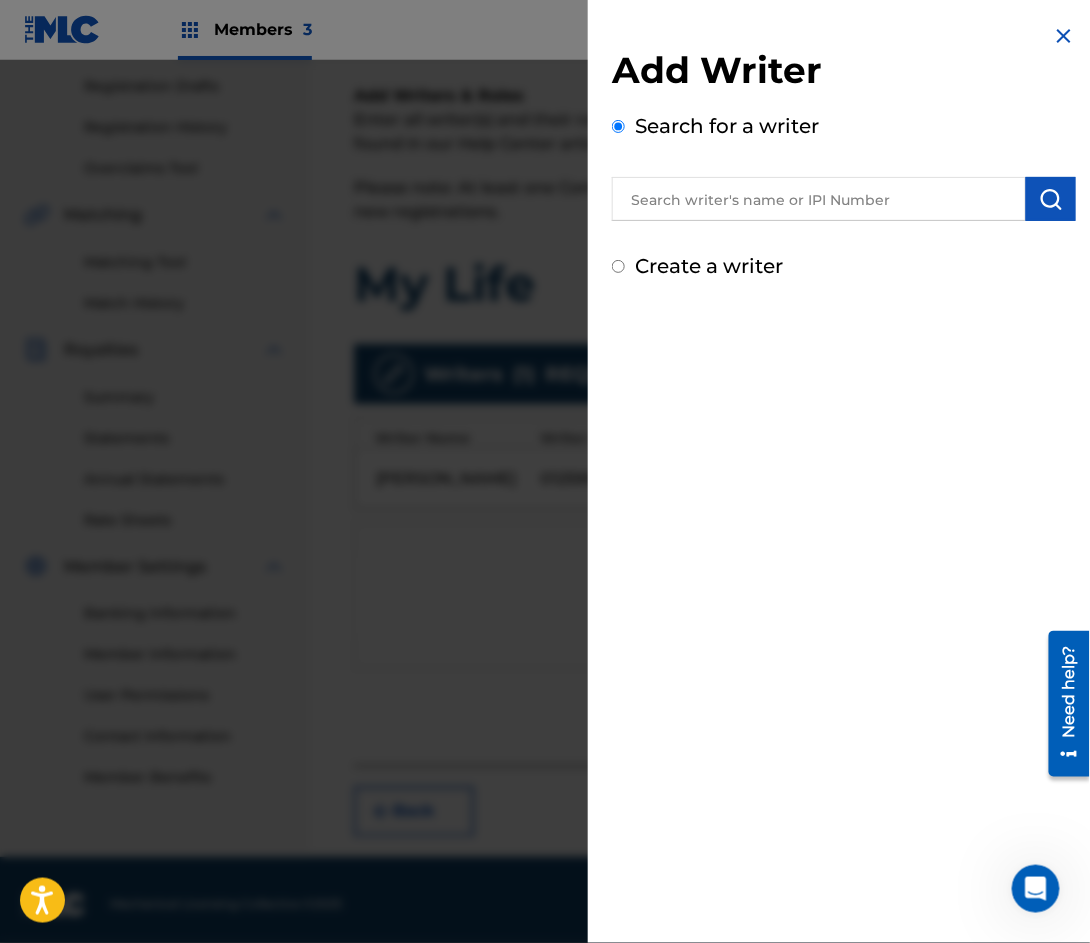click at bounding box center (819, 199) 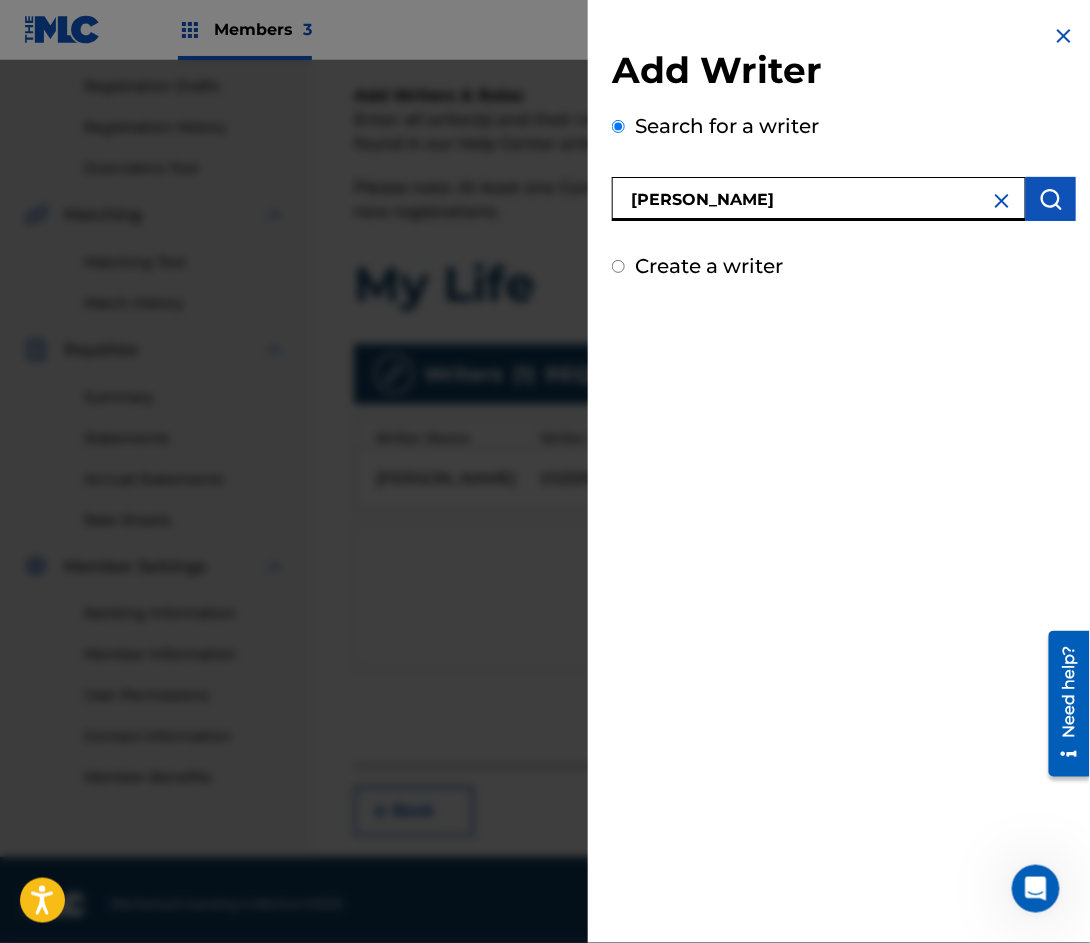 type on "[PERSON_NAME]" 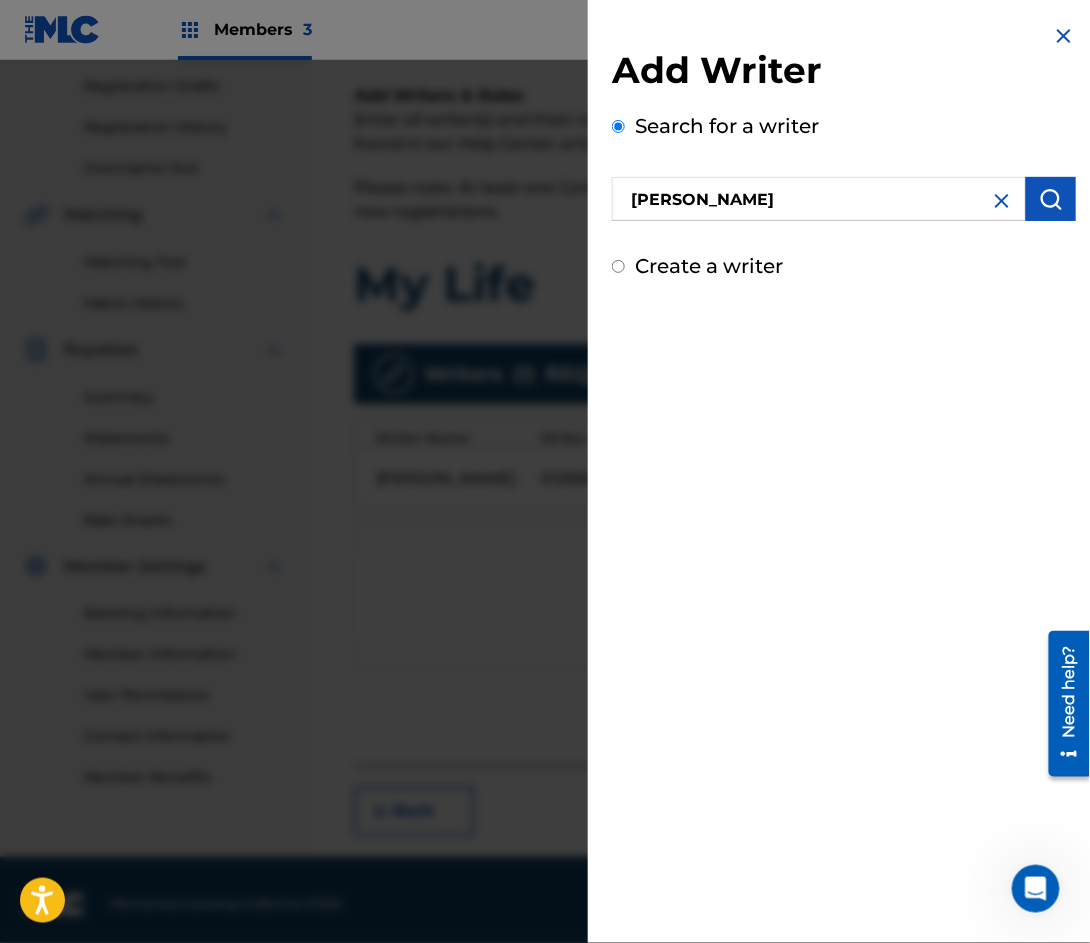 drag, startPoint x: 795, startPoint y: 175, endPoint x: 1038, endPoint y: 198, distance: 244.08604 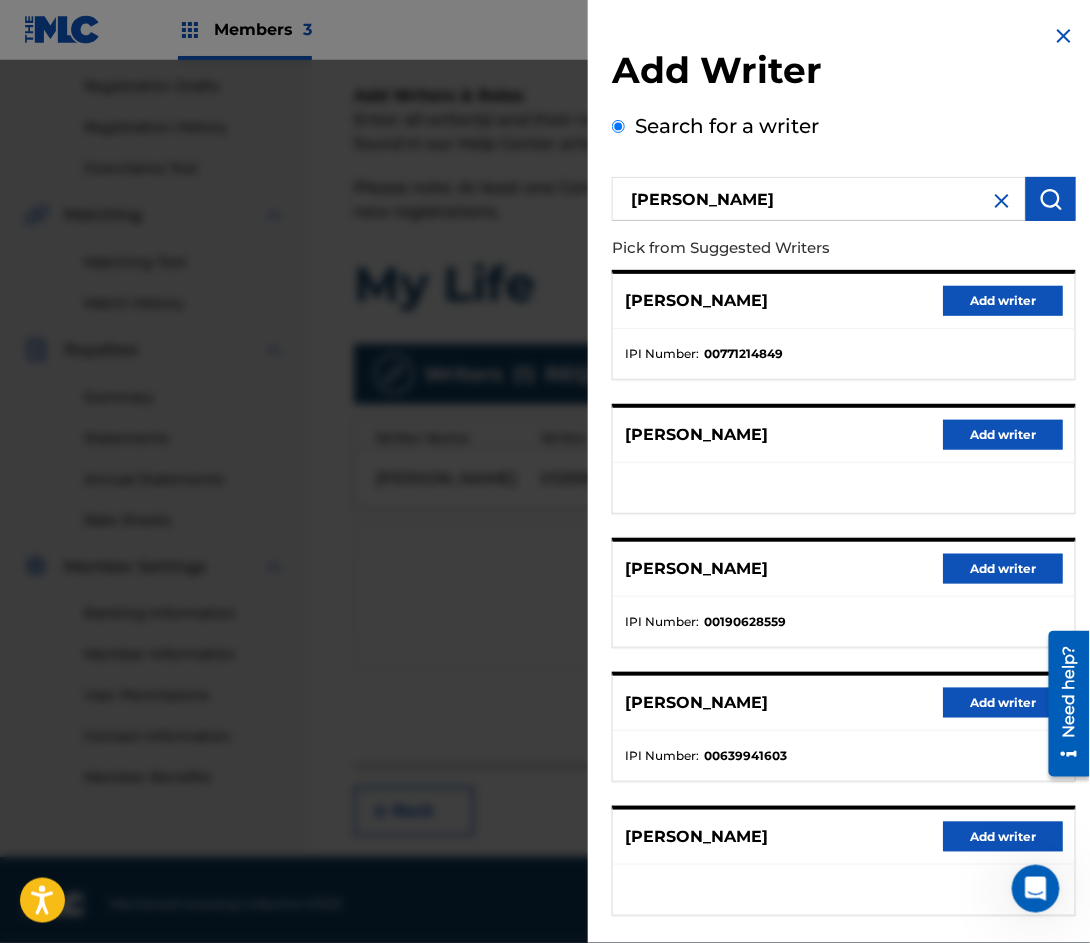 click on "Add writer" at bounding box center (1003, 301) 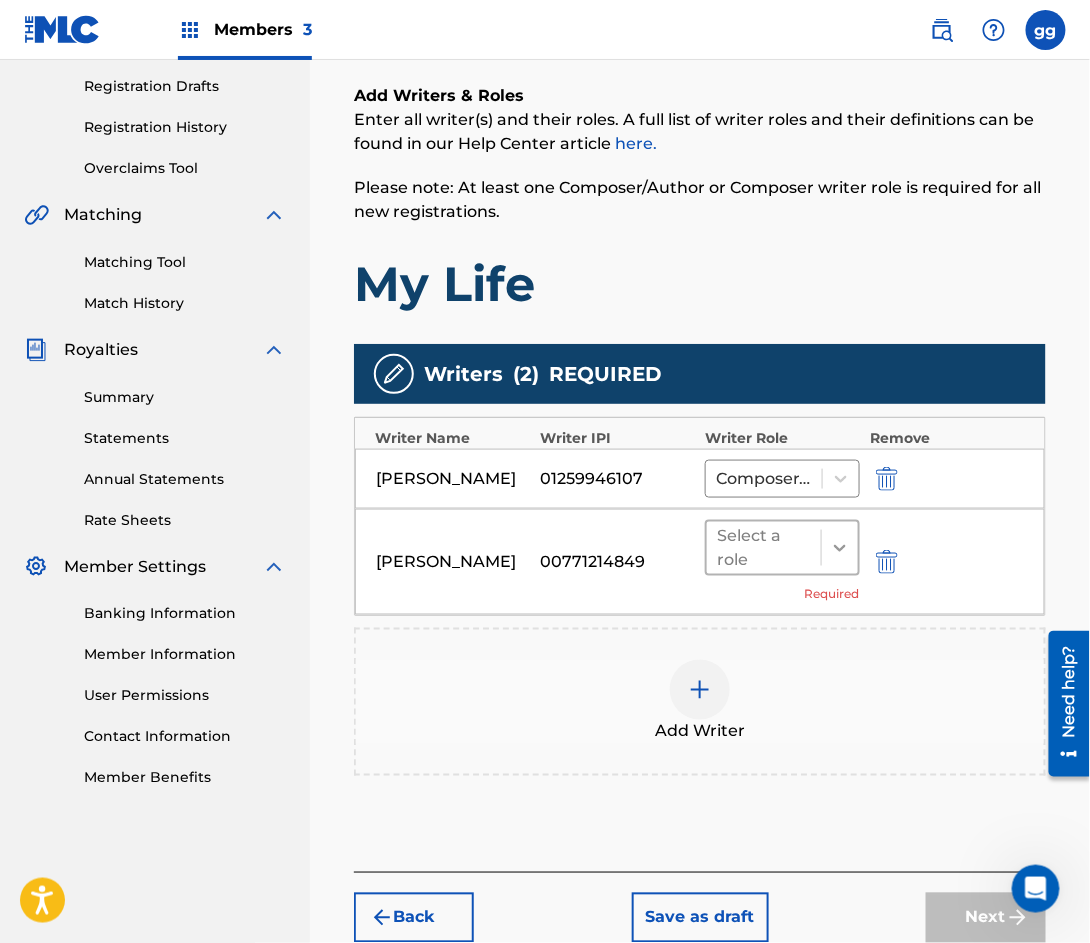 click at bounding box center [840, 548] 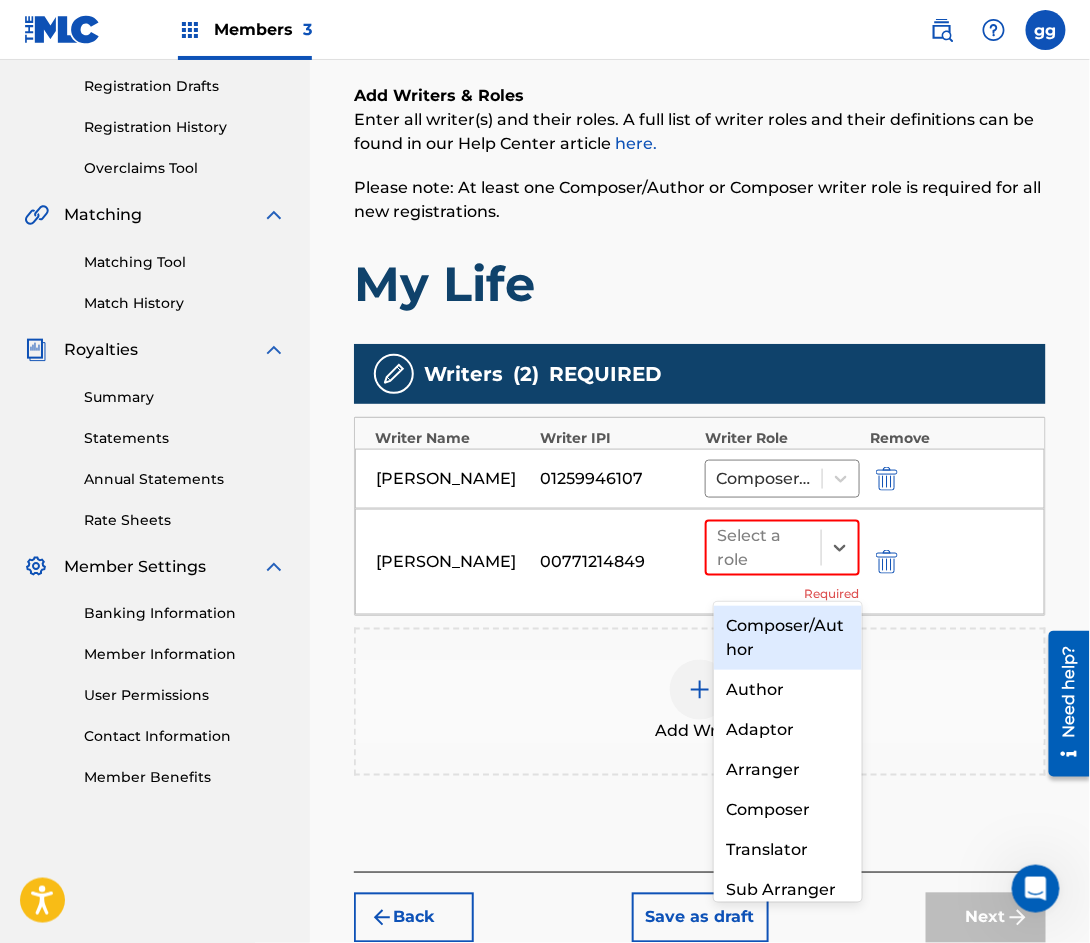 click on "Composer/Author" at bounding box center (788, 638) 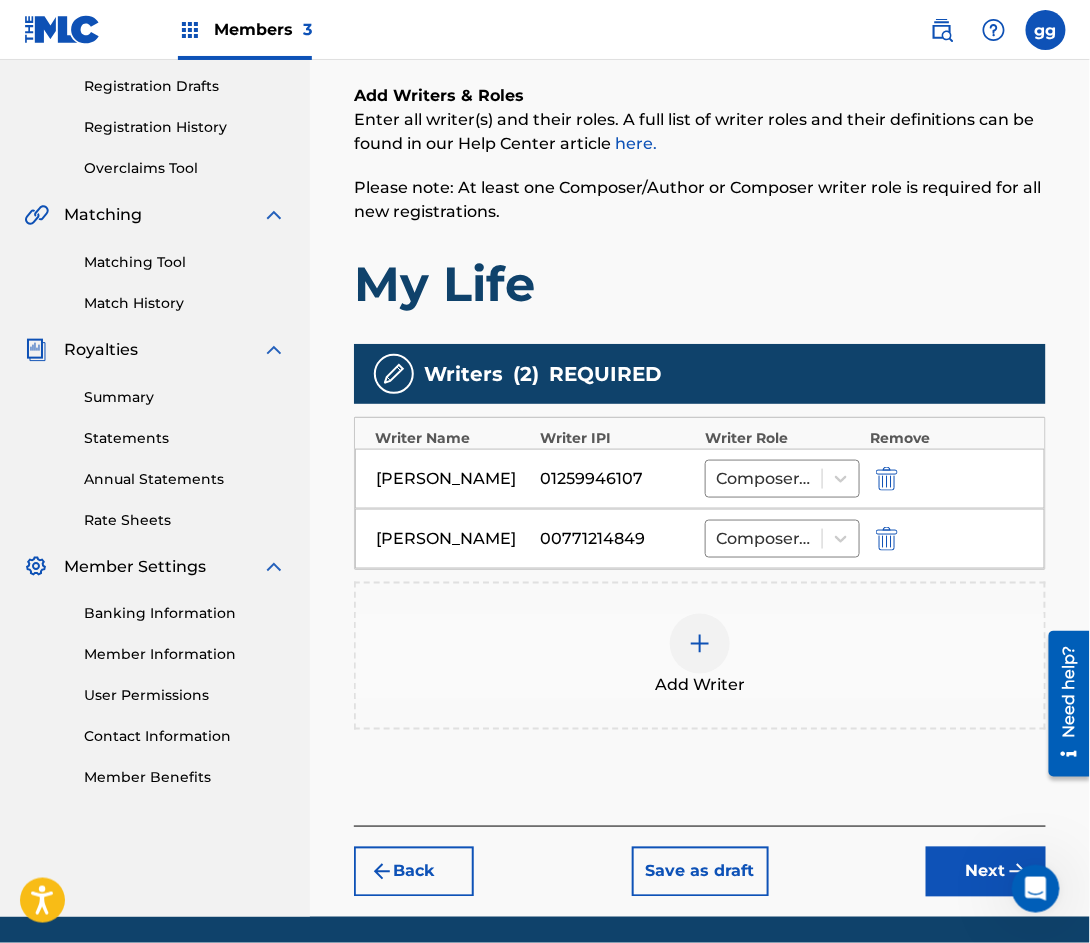 click on "Next" at bounding box center (986, 872) 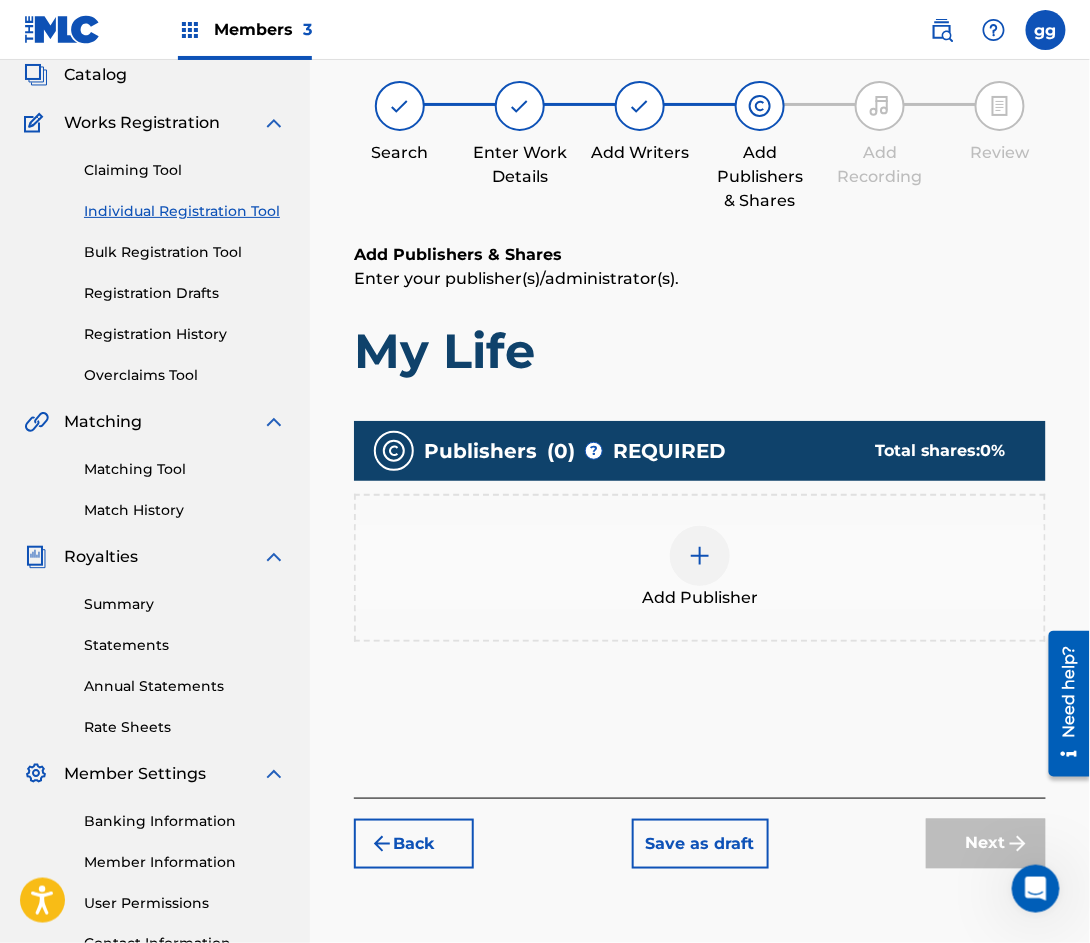 scroll, scrollTop: 89, scrollLeft: 0, axis: vertical 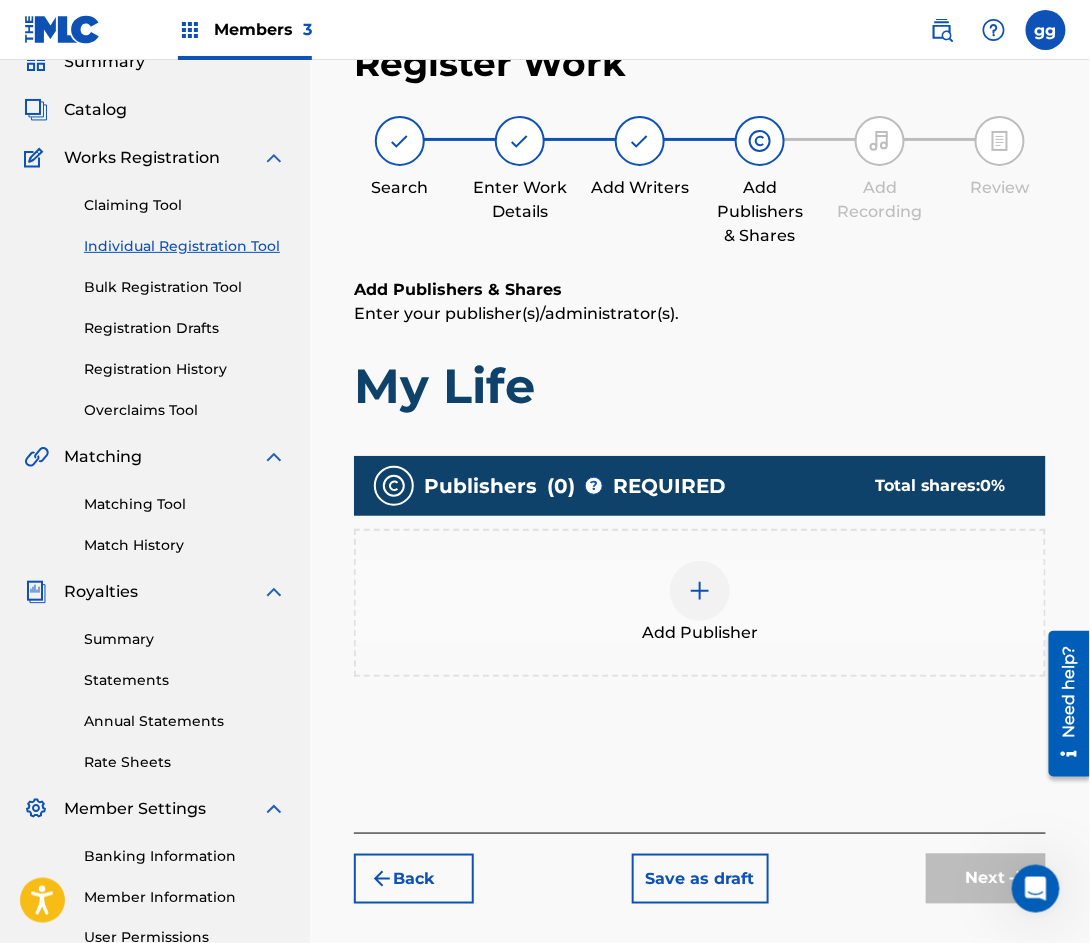 click at bounding box center (700, 591) 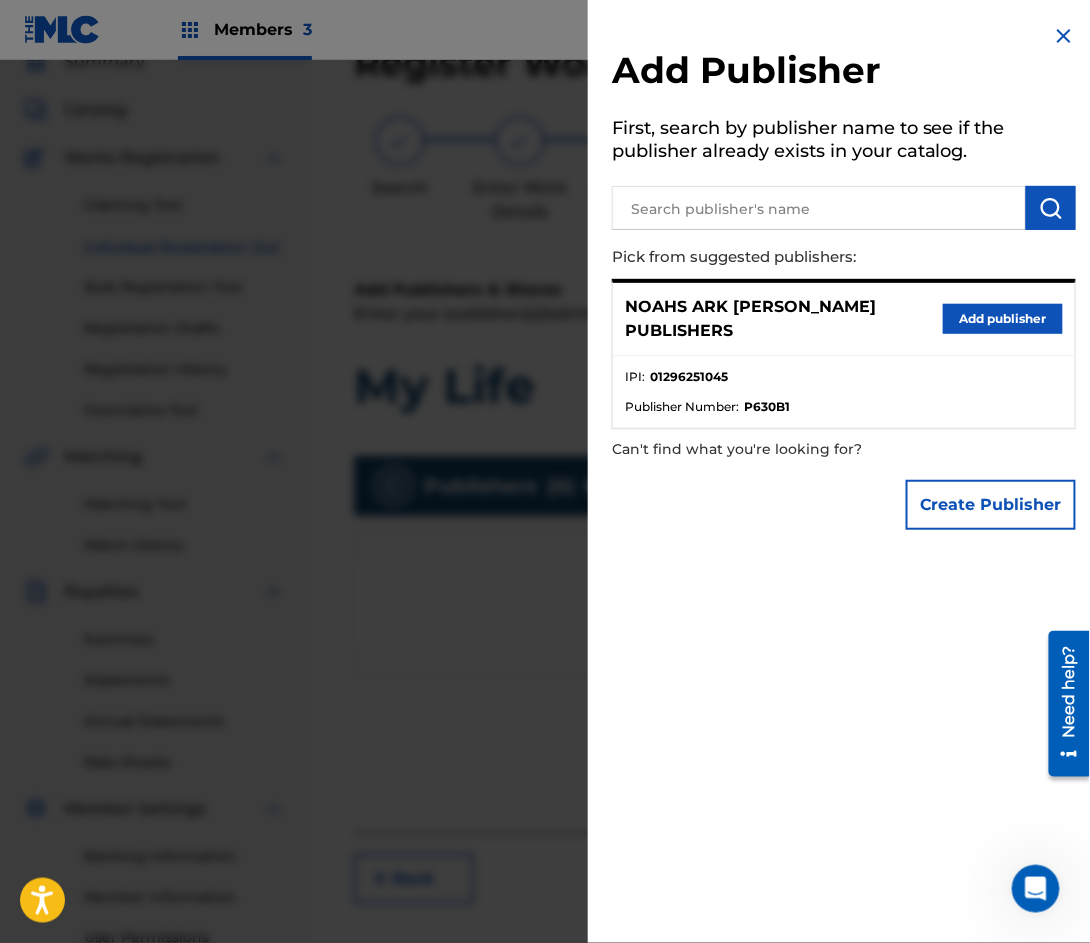 click on "Add publisher" at bounding box center (1003, 319) 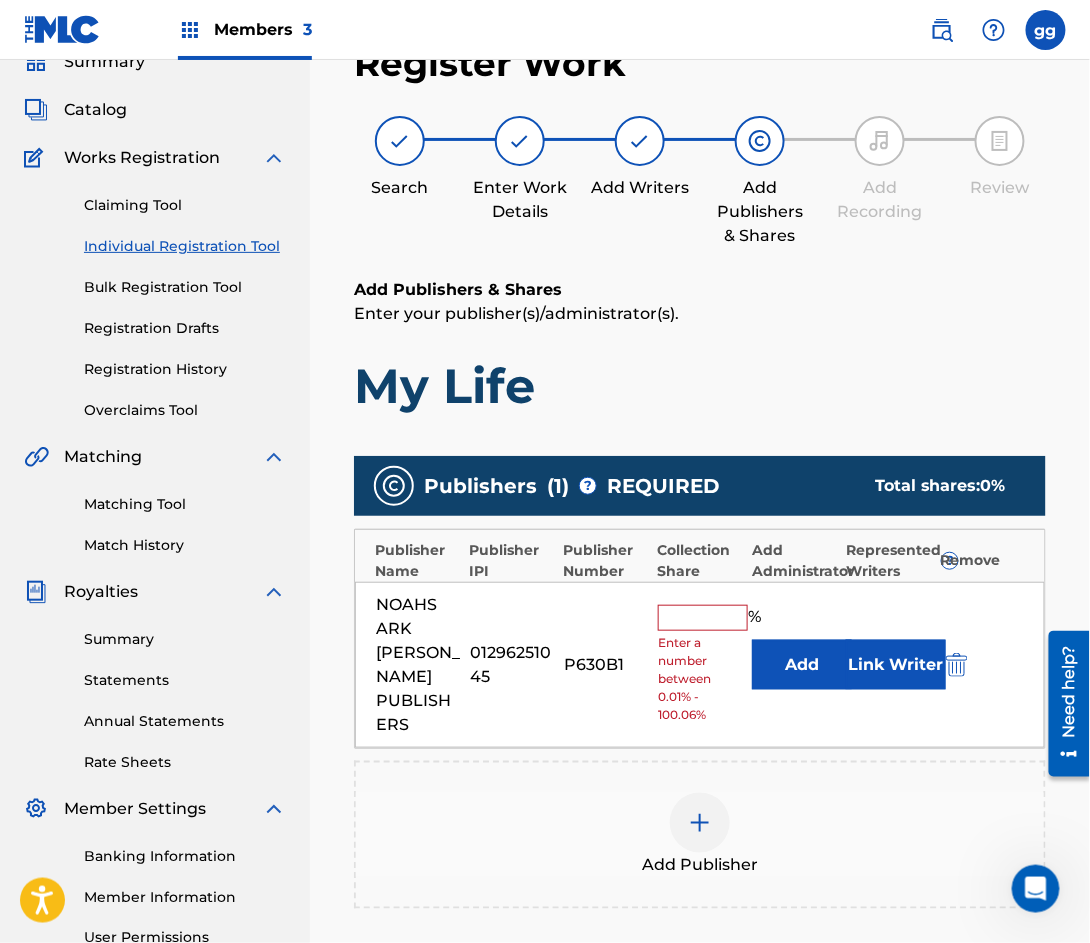 click at bounding box center (703, 618) 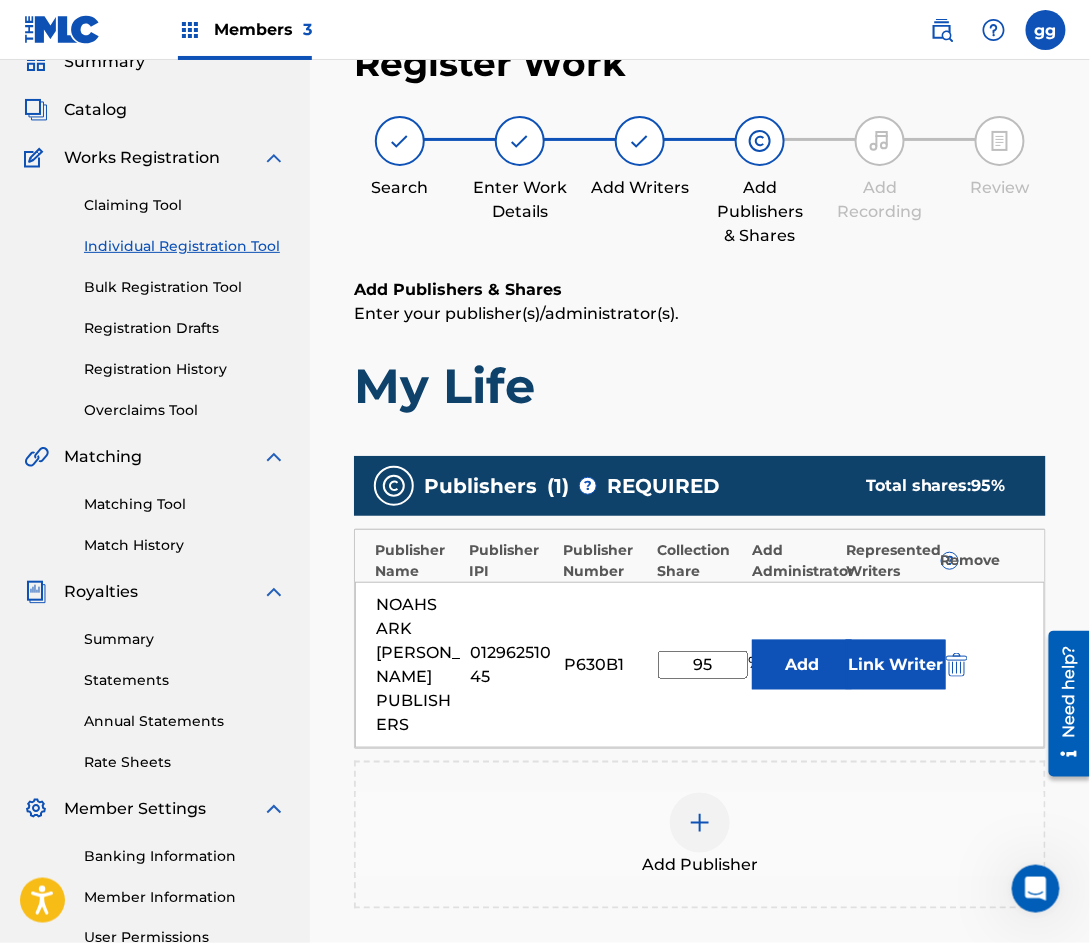 type on "95" 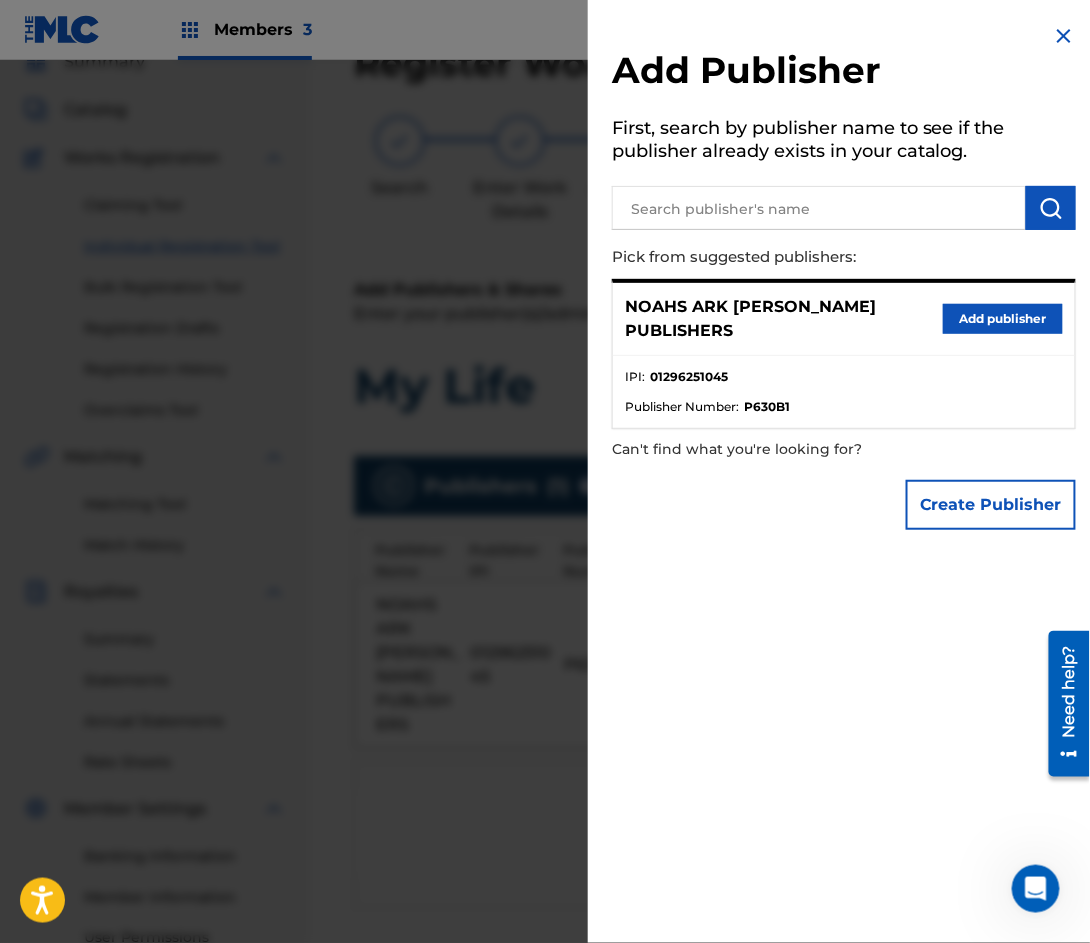 click on "Add publisher" at bounding box center (1003, 319) 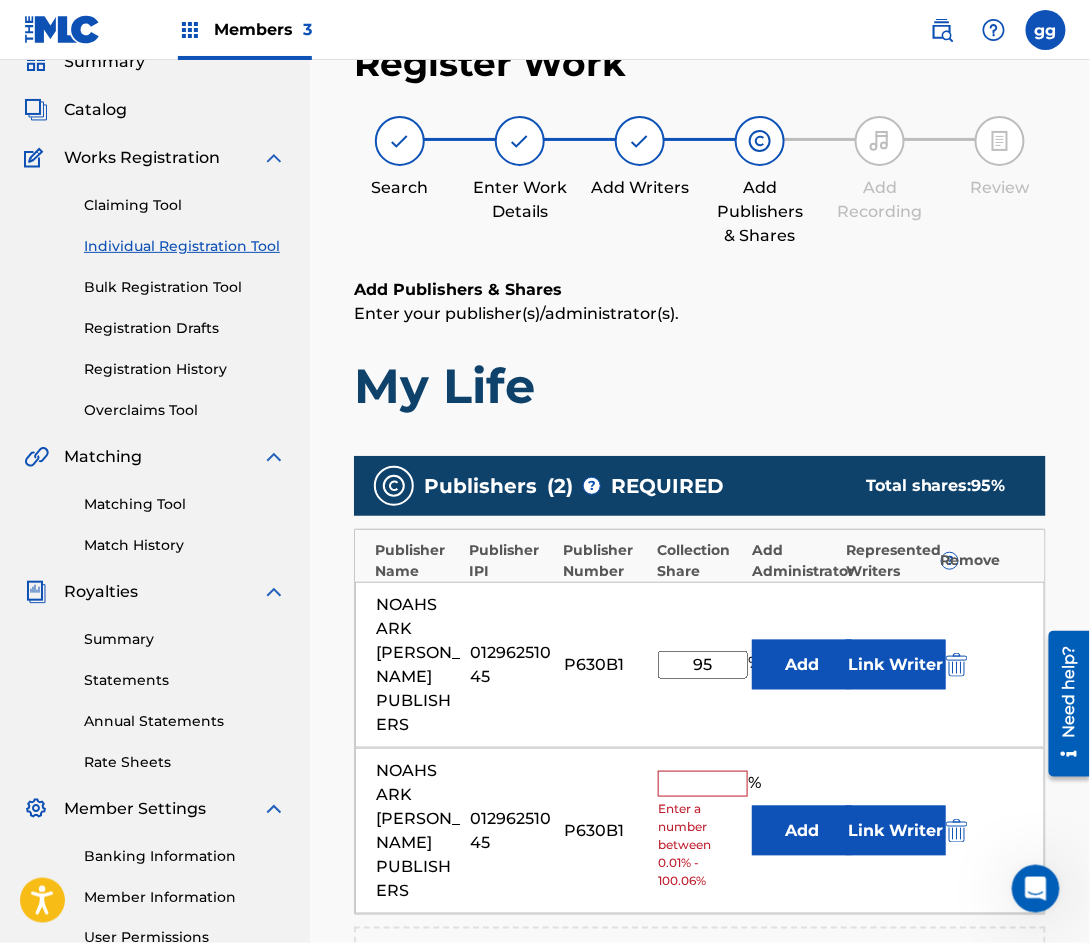 click at bounding box center [955, 830] 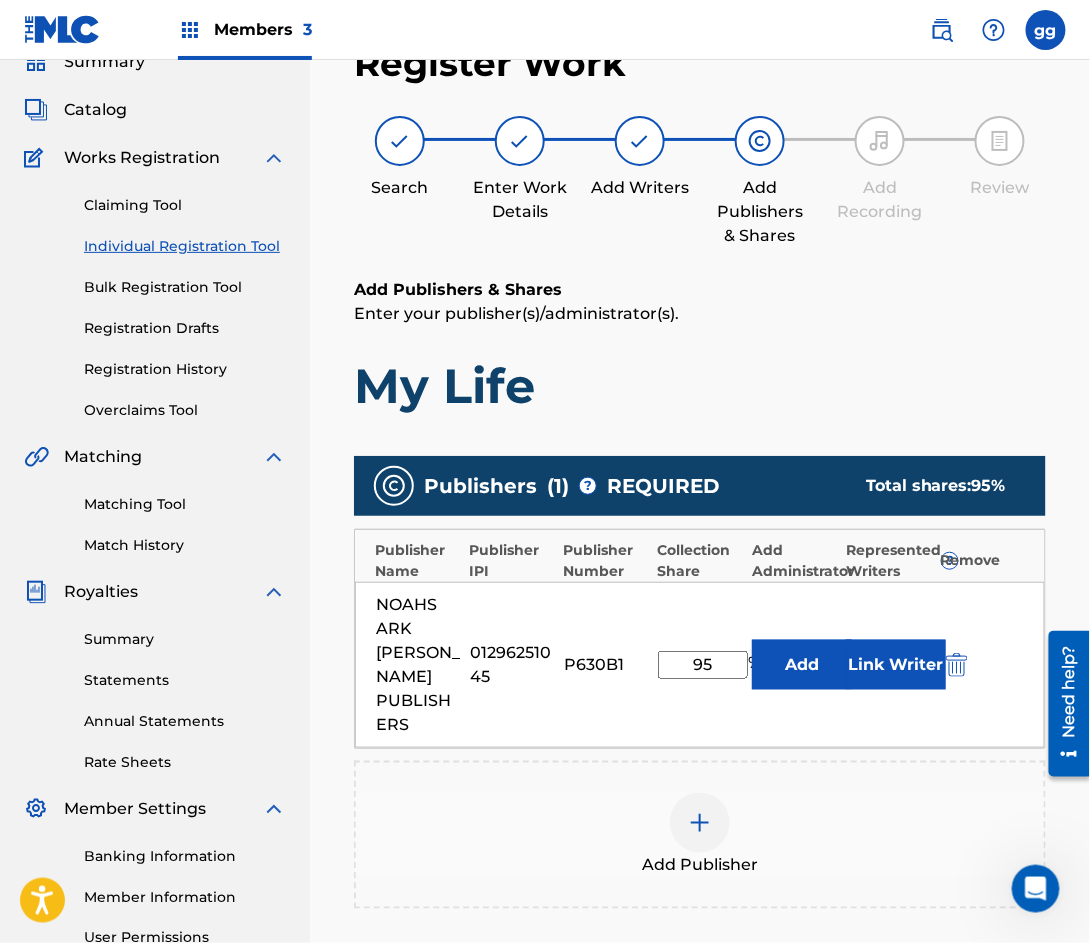 click on "Link Writer" at bounding box center [896, 665] 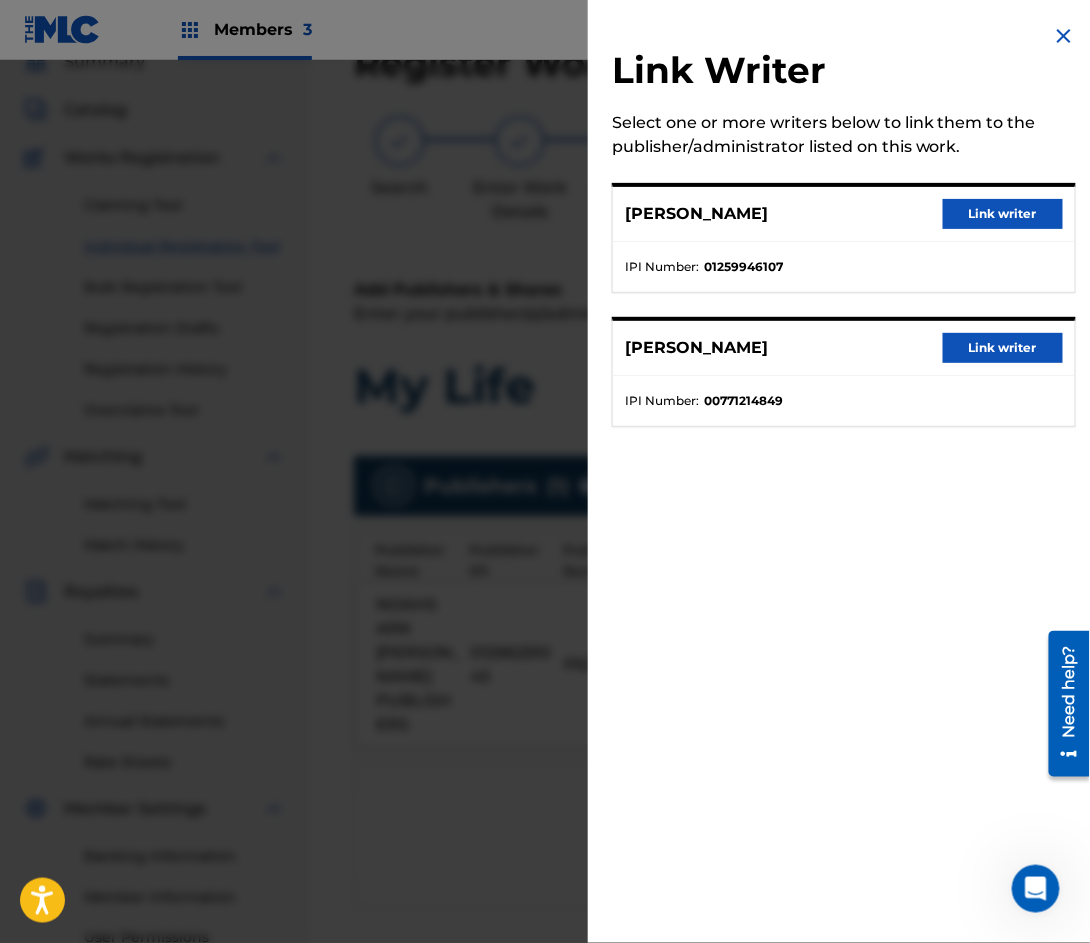 click on "Link writer" at bounding box center (1003, 214) 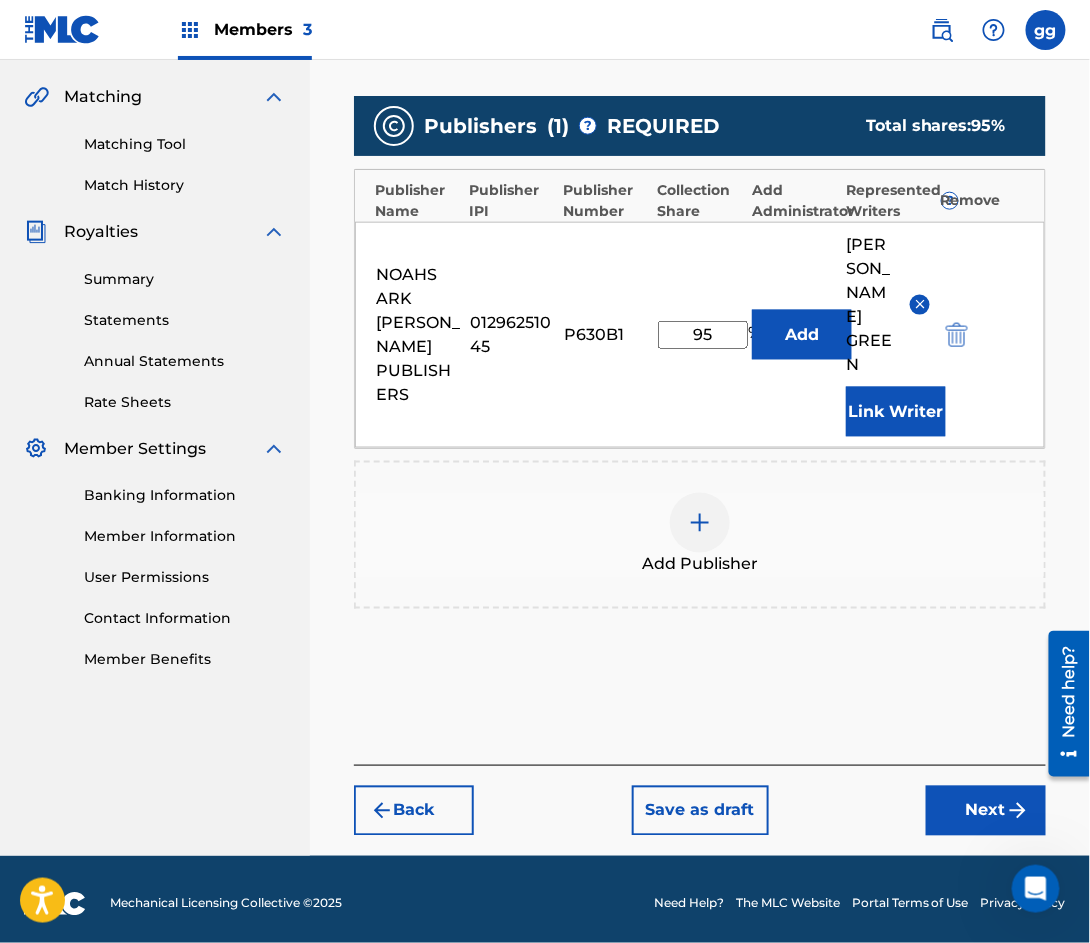 scroll, scrollTop: 457, scrollLeft: 0, axis: vertical 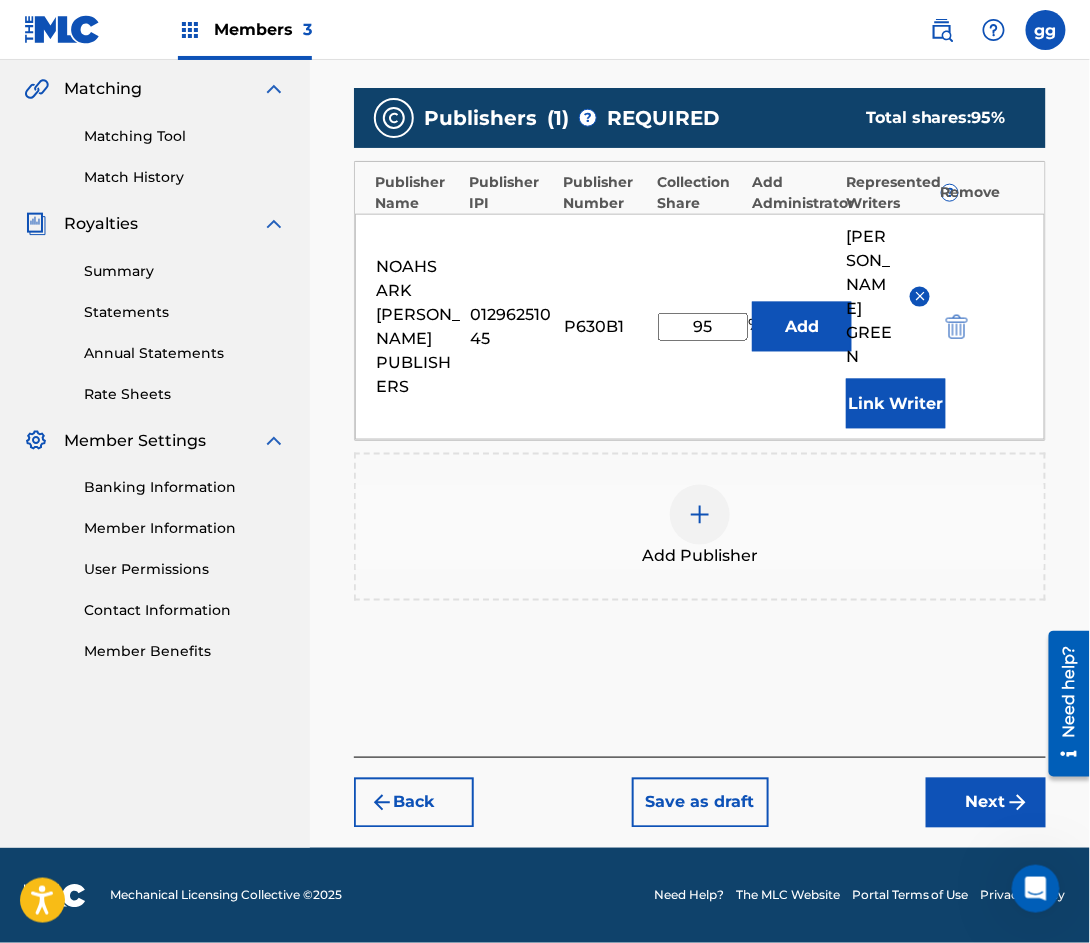 click on "Next" at bounding box center [986, 803] 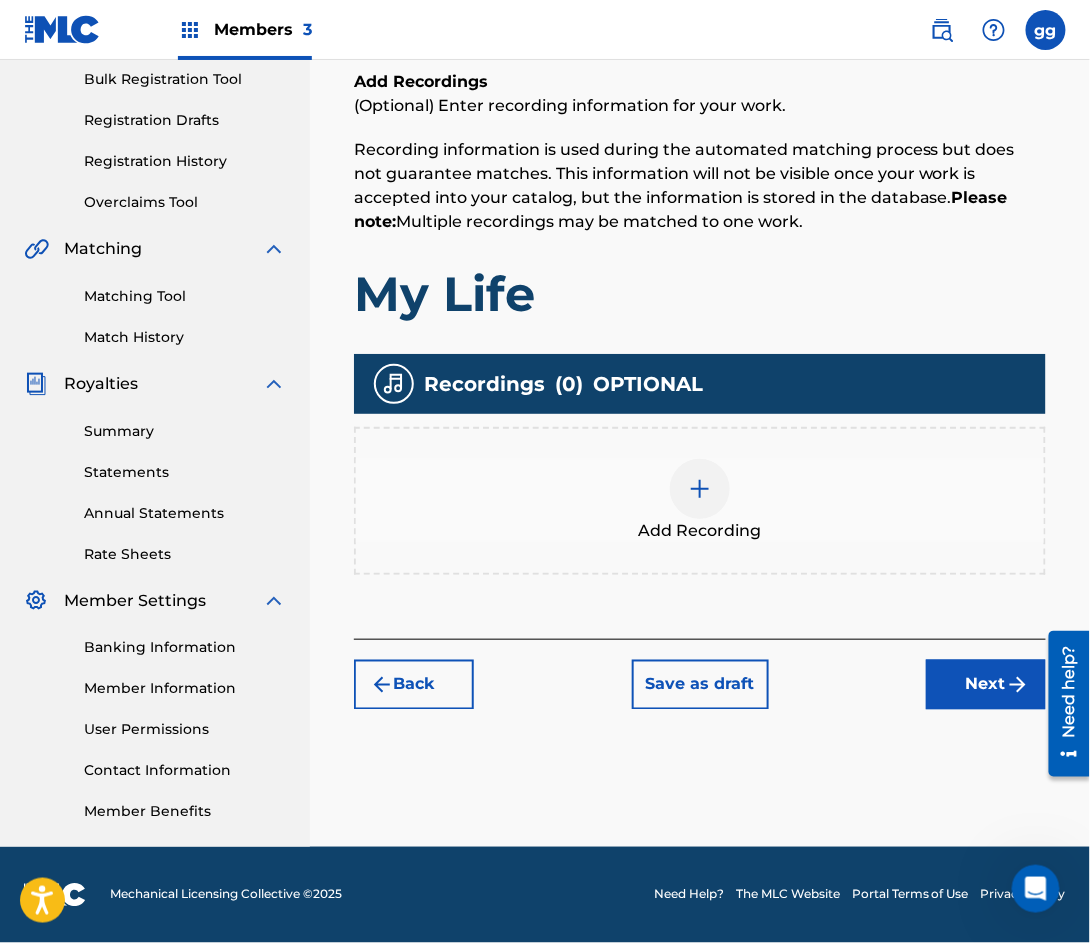 scroll, scrollTop: 331, scrollLeft: 0, axis: vertical 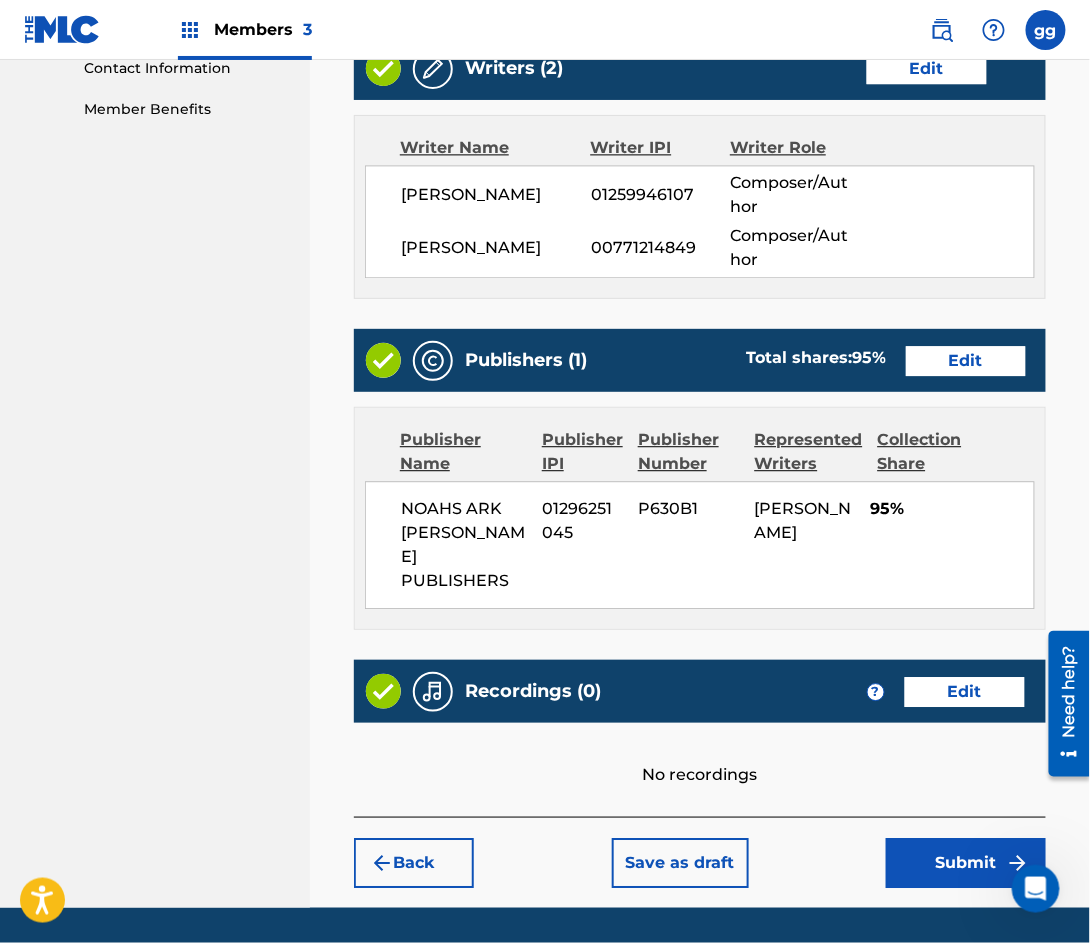 click on "Submit" at bounding box center [966, 863] 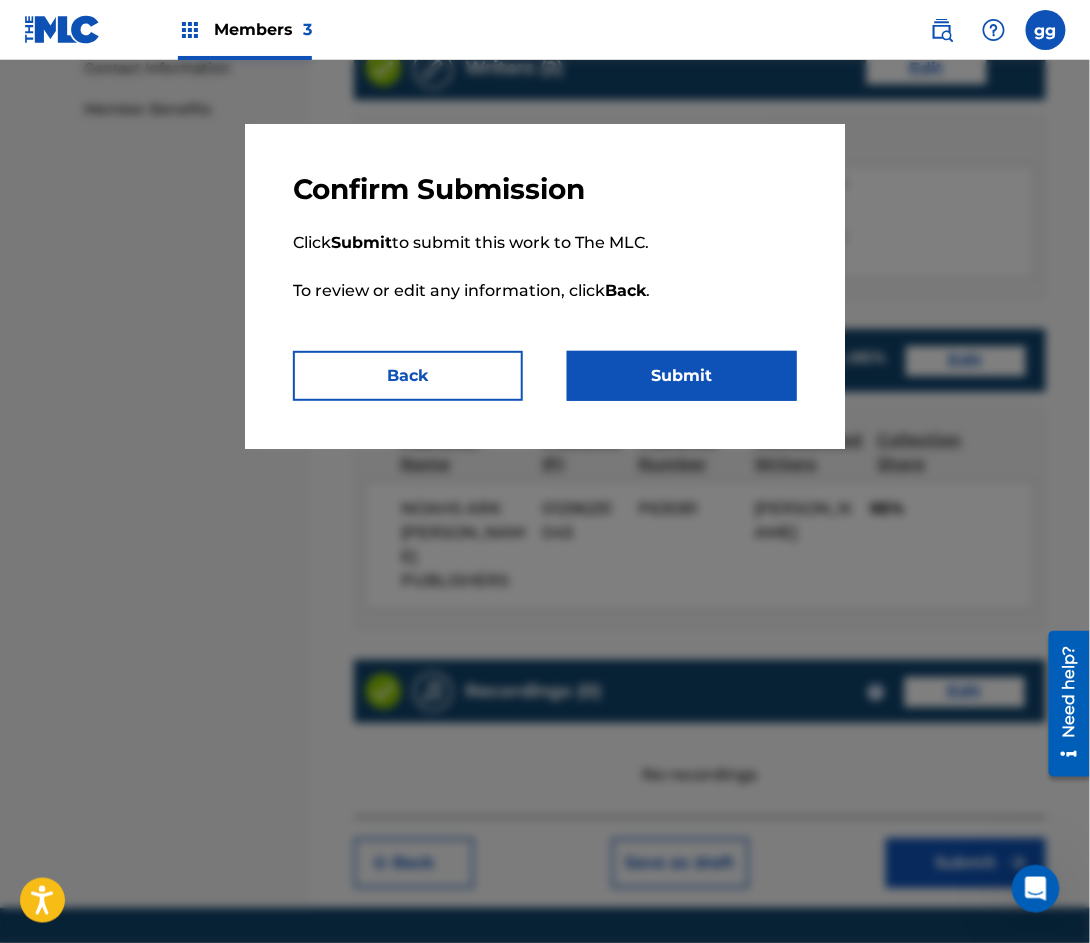 click on "Submit" at bounding box center (682, 376) 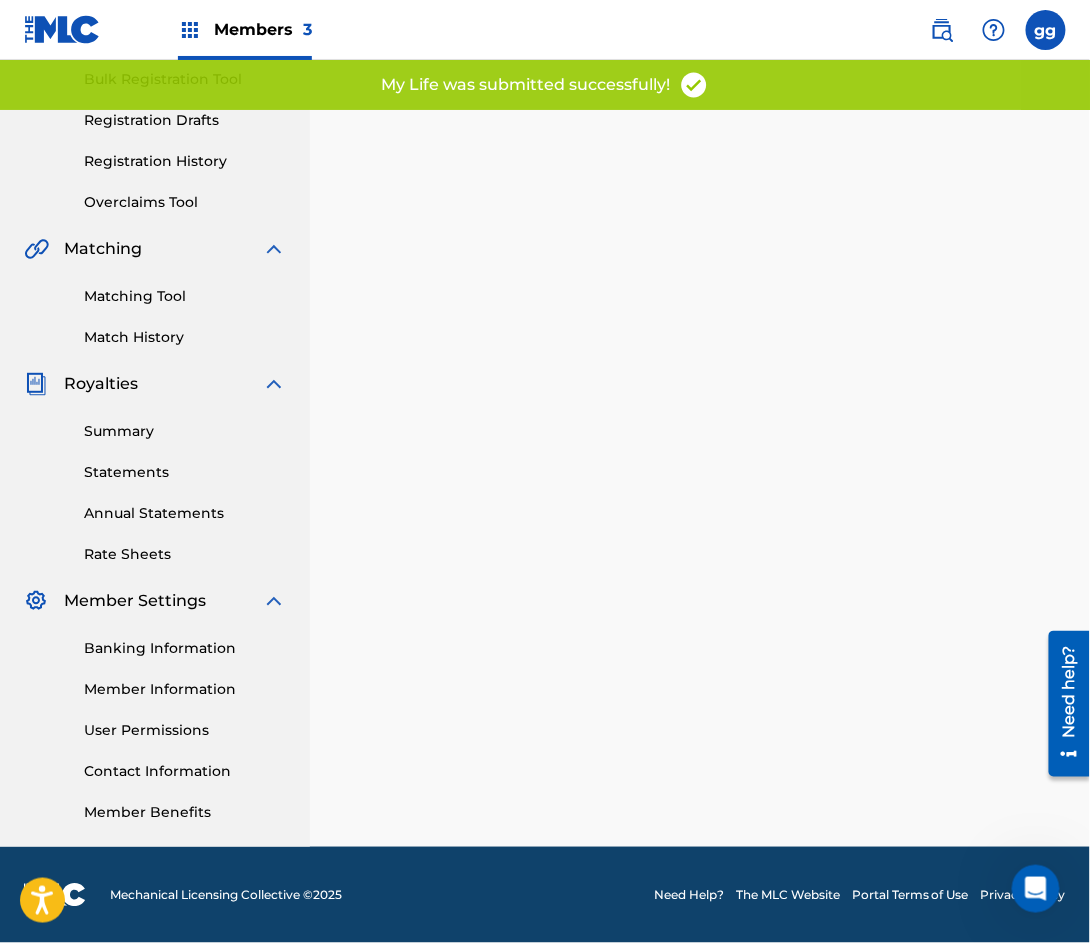 scroll, scrollTop: 0, scrollLeft: 0, axis: both 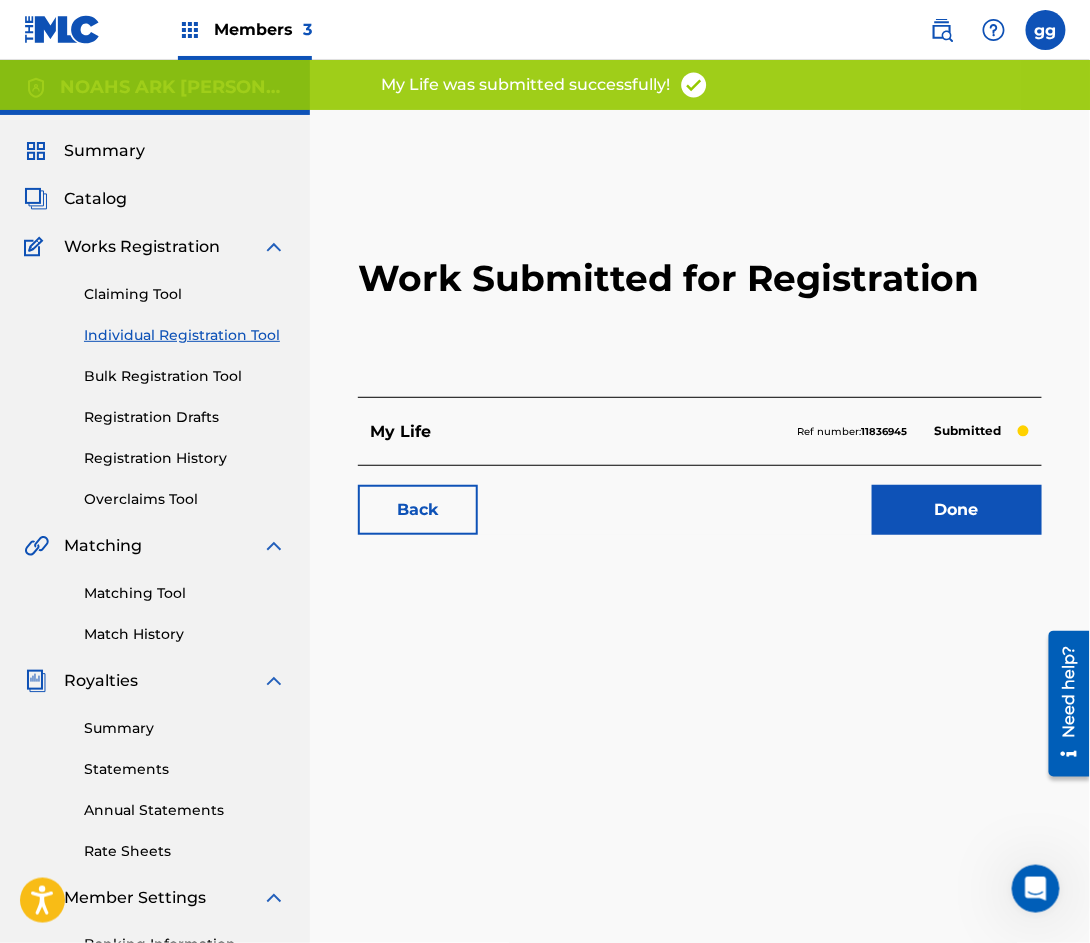 click on "Done" at bounding box center [957, 510] 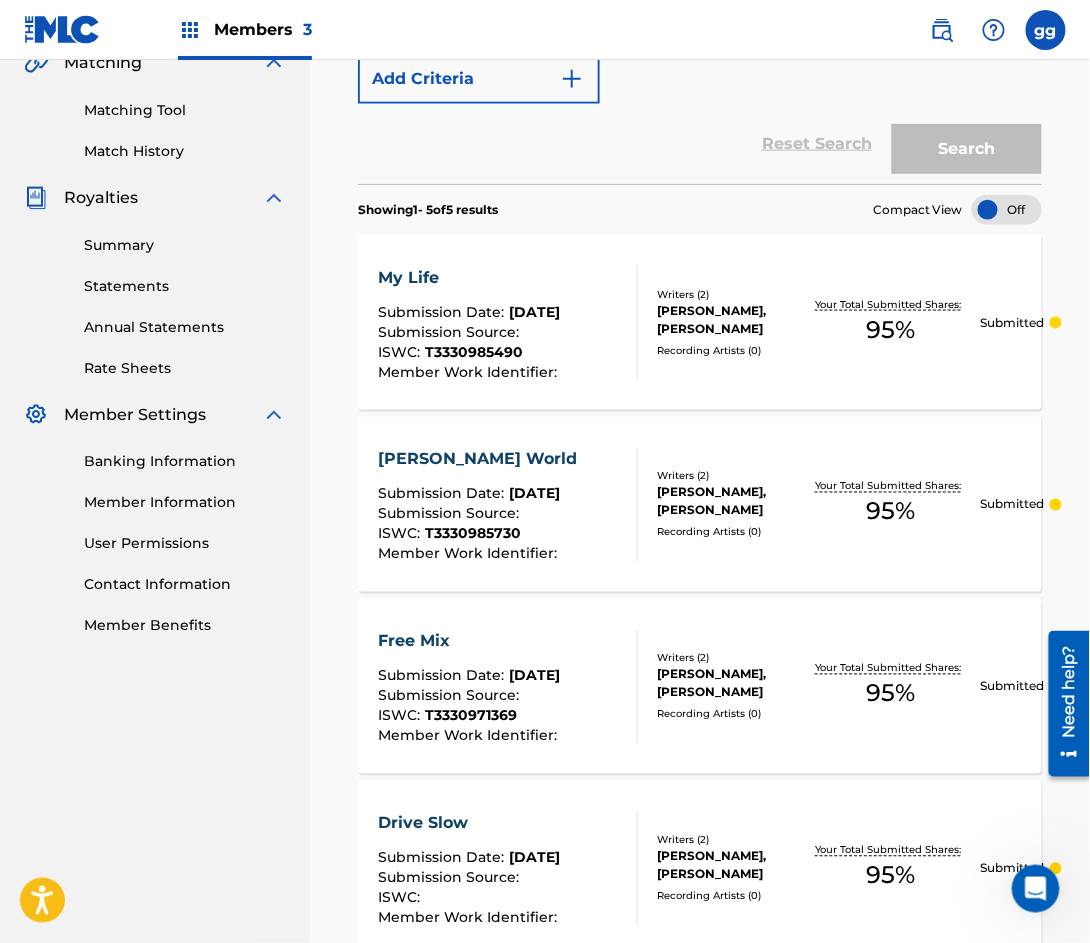 scroll, scrollTop: 477, scrollLeft: 0, axis: vertical 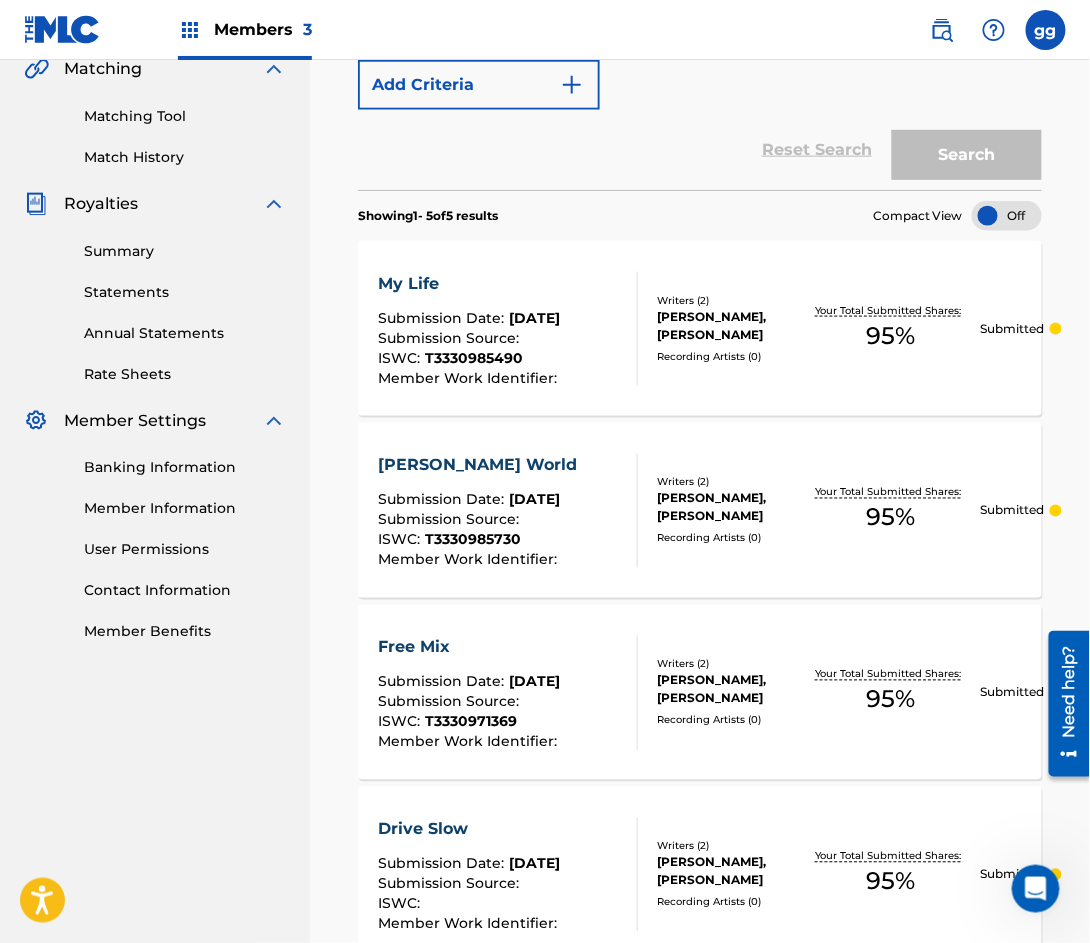 click on "Members    3" at bounding box center [263, 29] 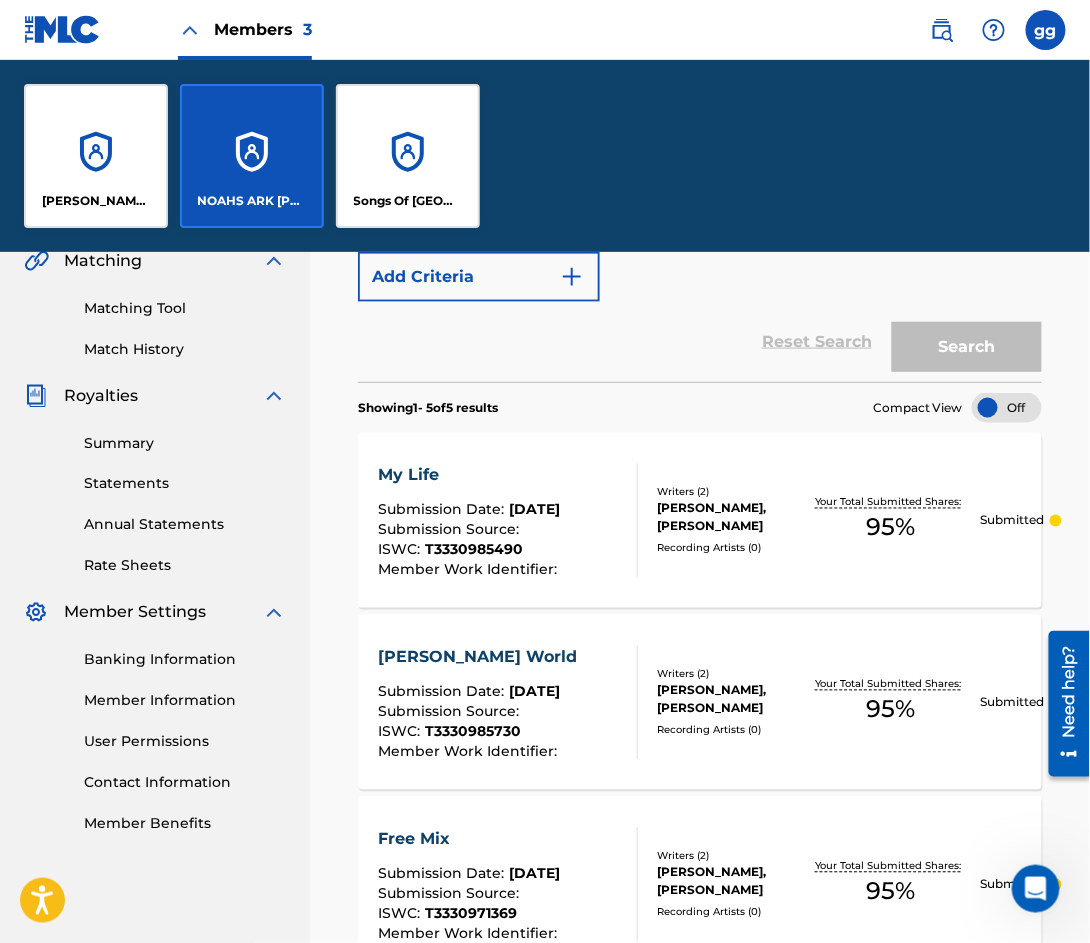 click on "[PERSON_NAME] MUSIC" at bounding box center (96, 156) 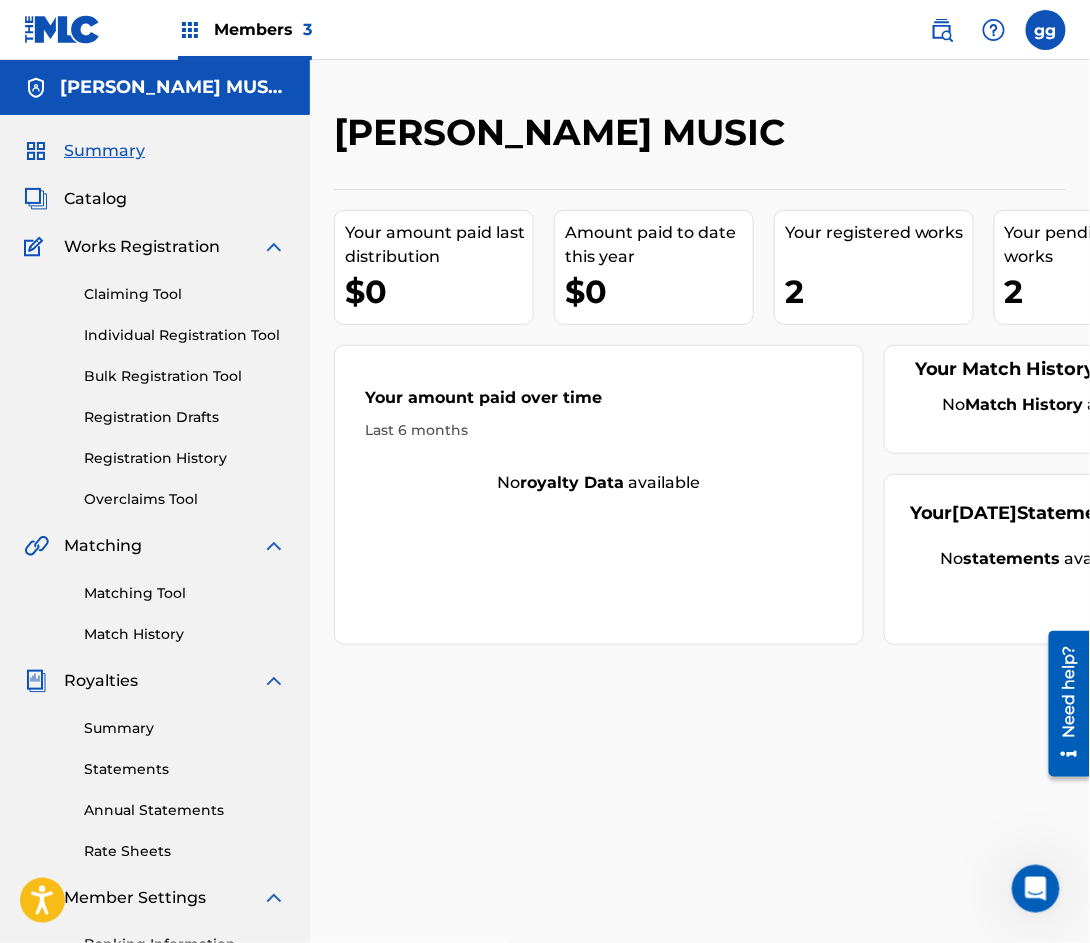 click on "Individual Registration Tool" at bounding box center (185, 335) 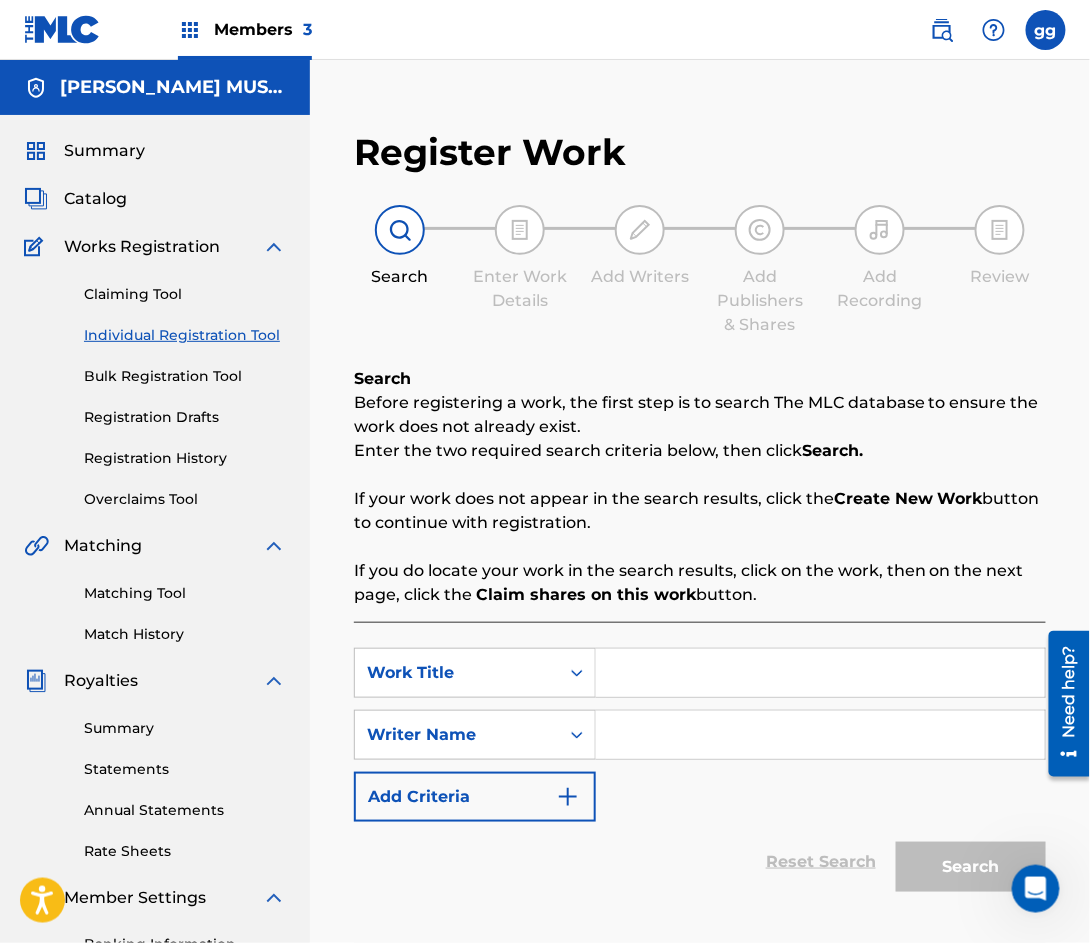 click at bounding box center [820, 673] 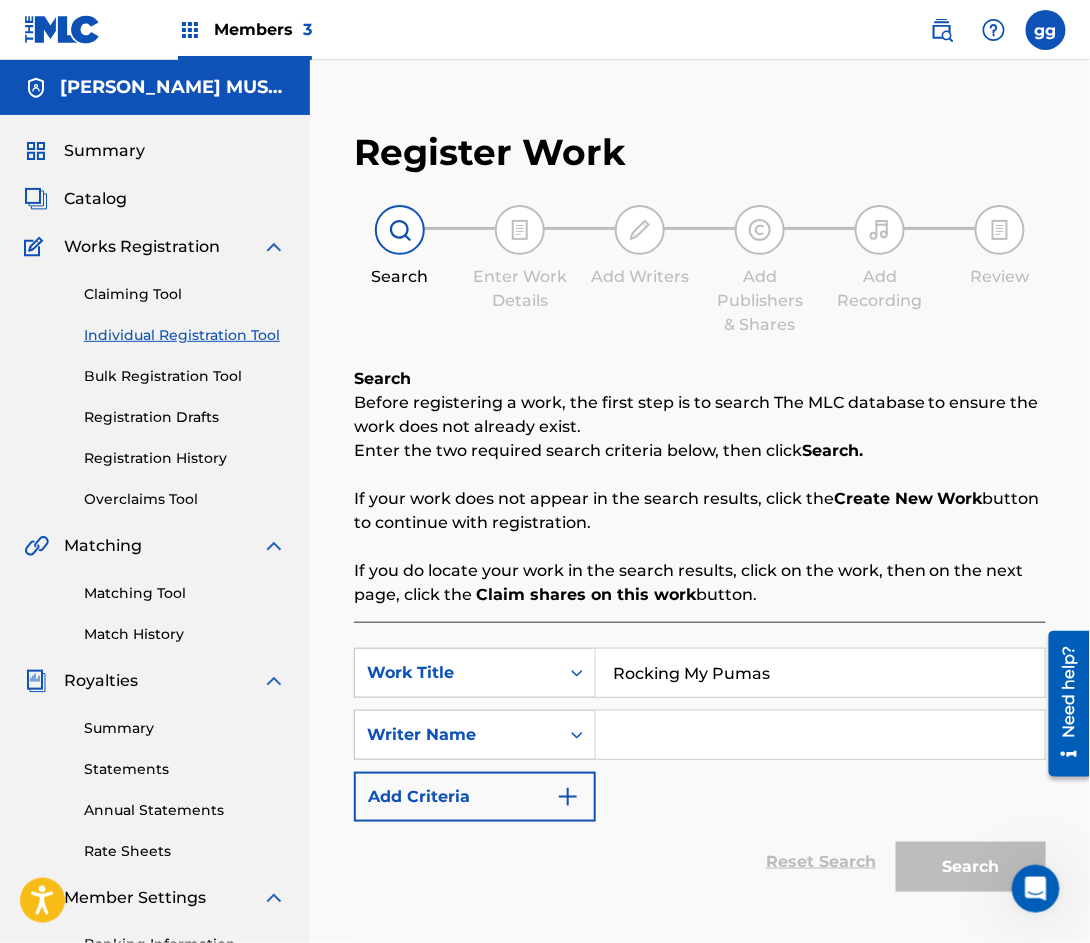 type on "Rocking My Pumas" 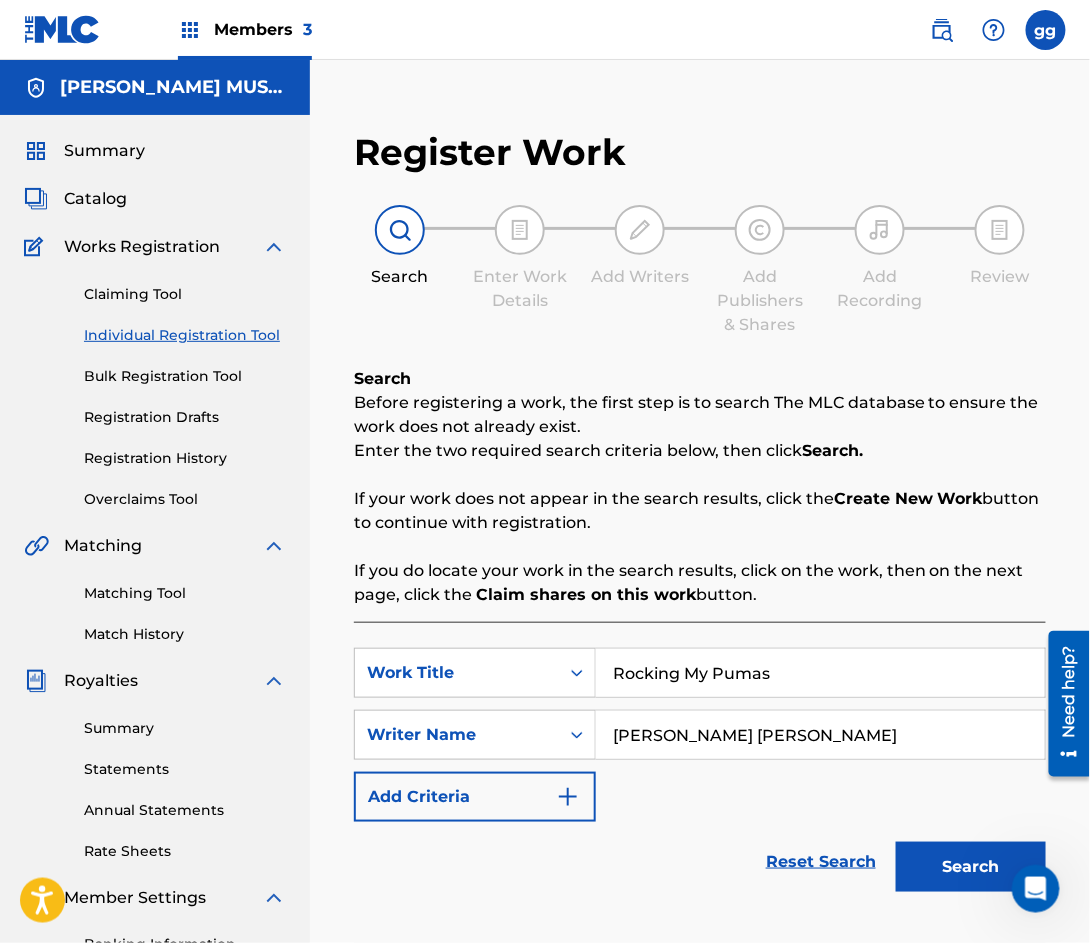 type on "[PERSON_NAME] [PERSON_NAME]" 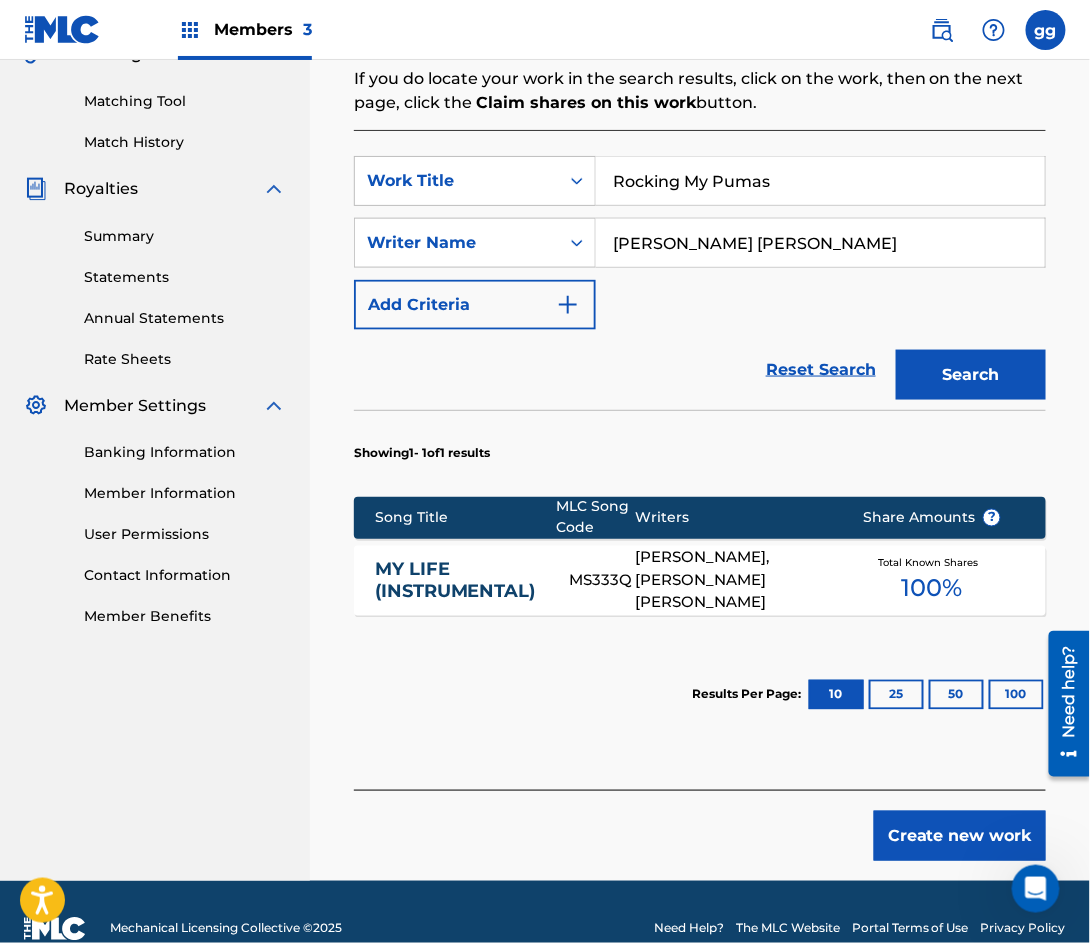 scroll, scrollTop: 498, scrollLeft: 0, axis: vertical 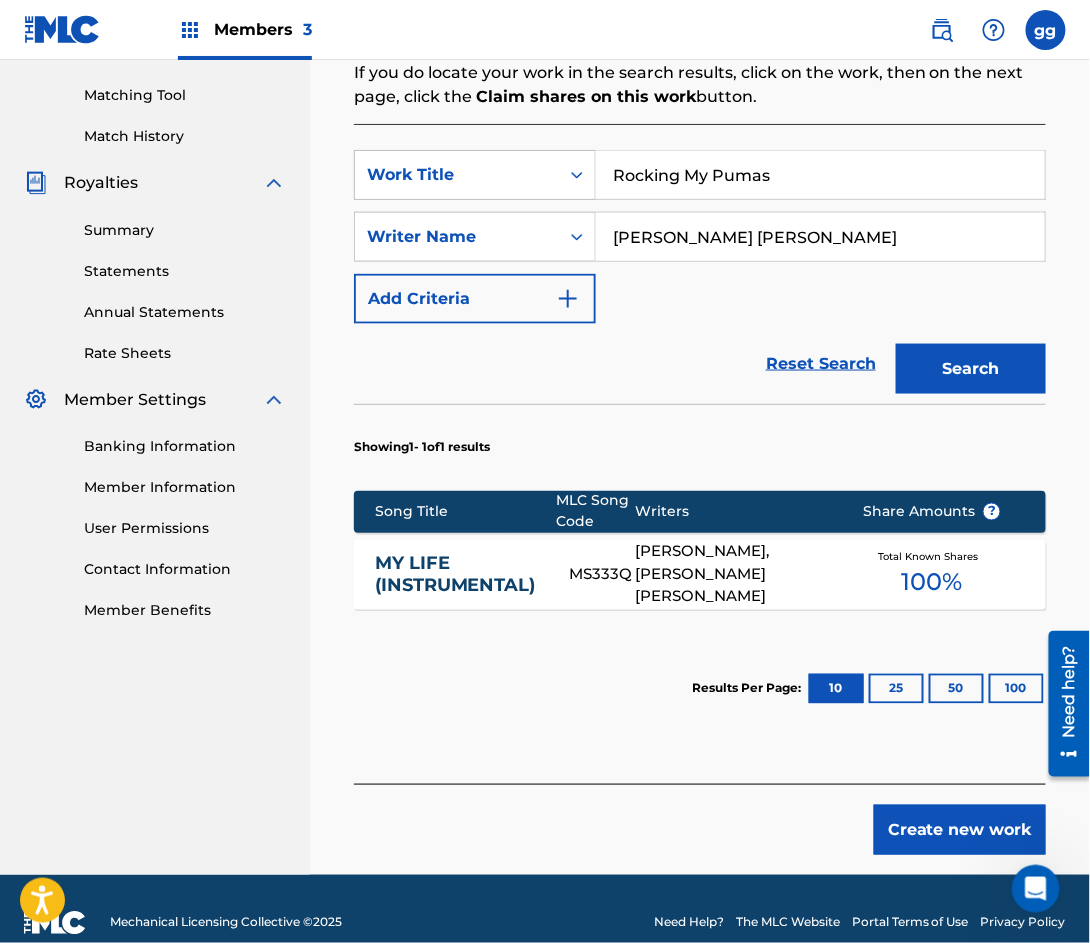 click on "MY LIFE (INSTRUMENTAL)" at bounding box center [458, 575] 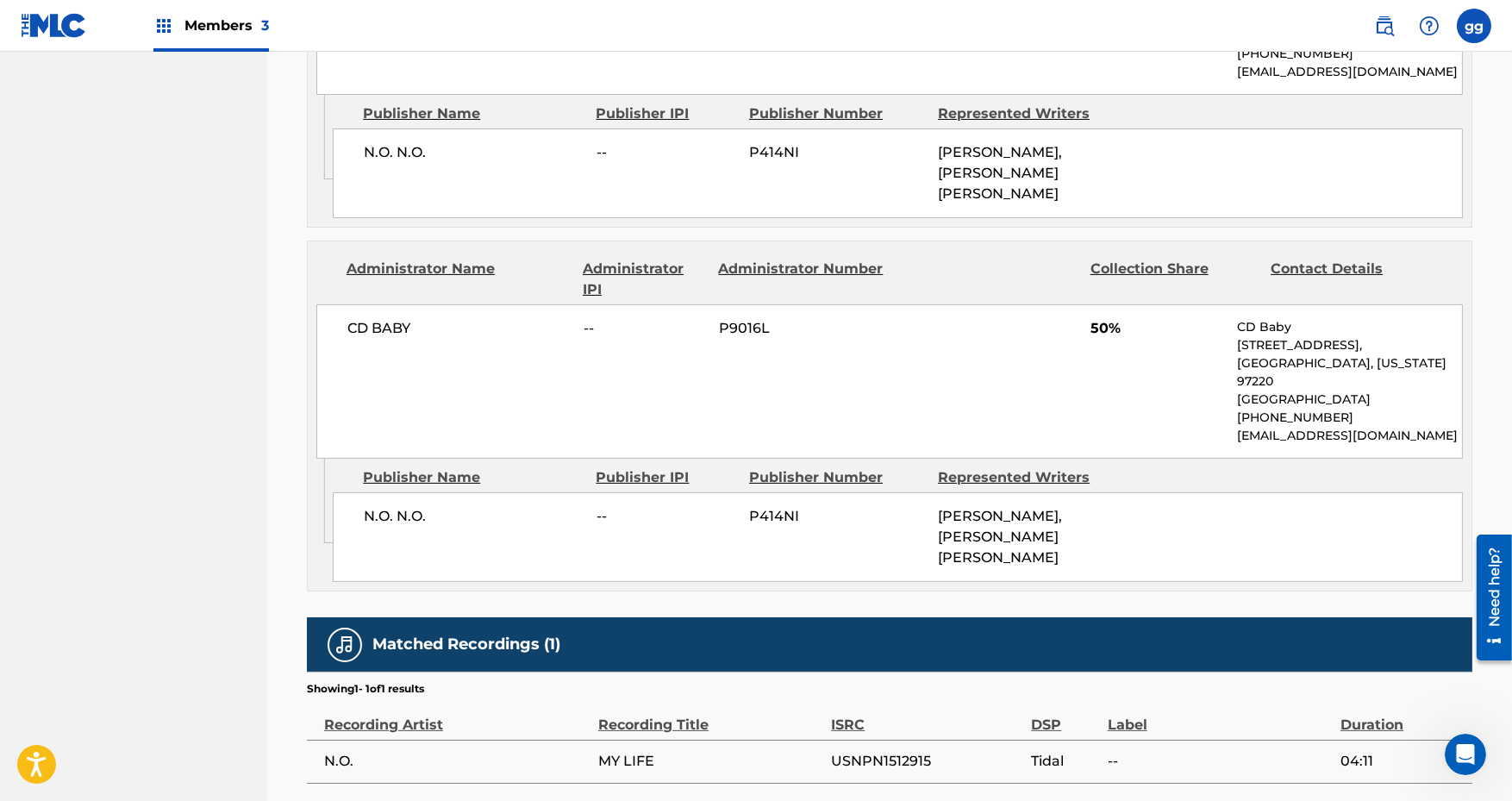 scroll, scrollTop: 1111, scrollLeft: 0, axis: vertical 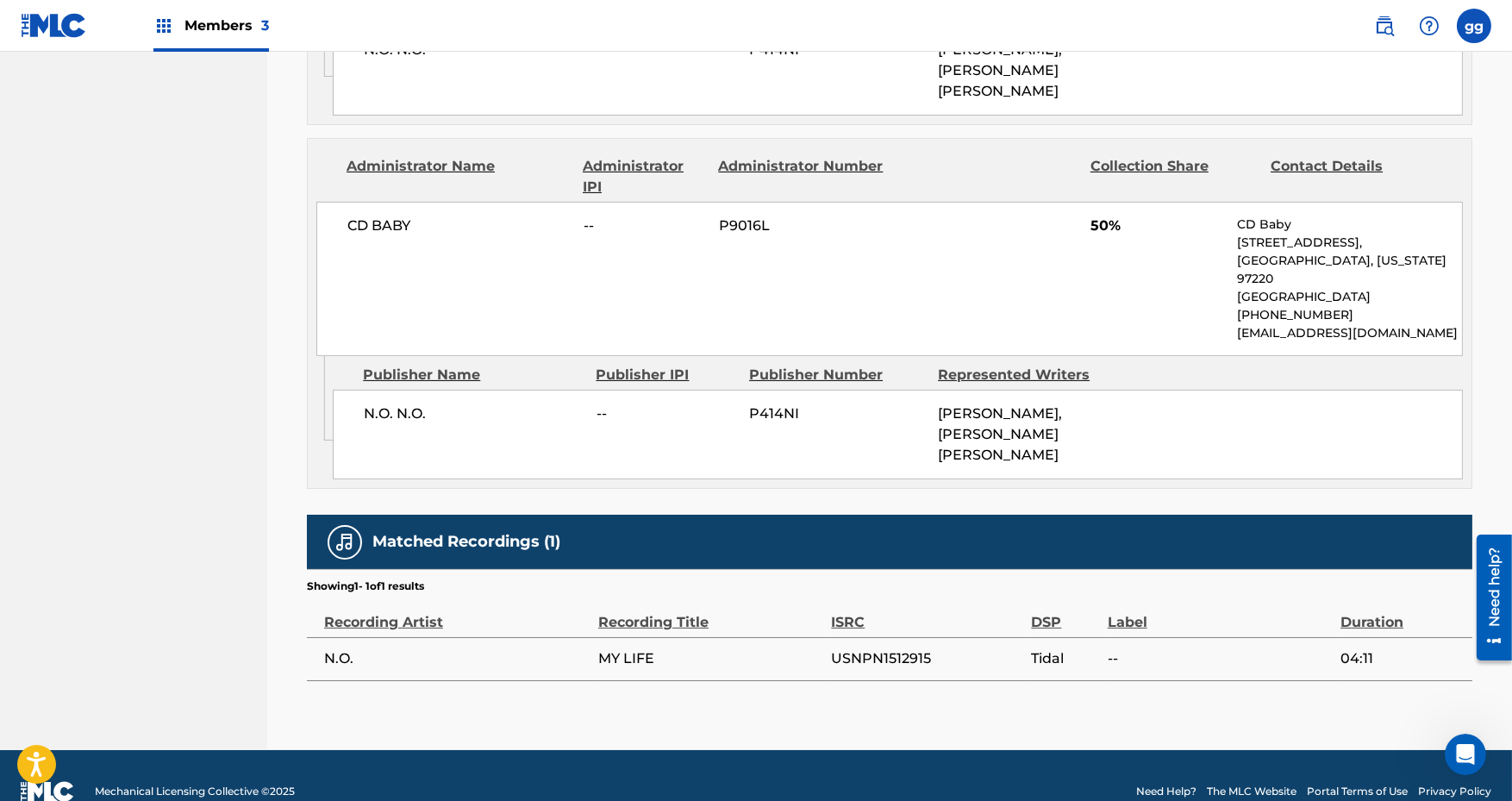 click on "CD BABY -- P9016L 50% CD Baby [STREET_ADDRESS][US_STATE] [PHONE_NUMBER] [EMAIL_ADDRESS][DOMAIN_NAME]" at bounding box center (890, 278) 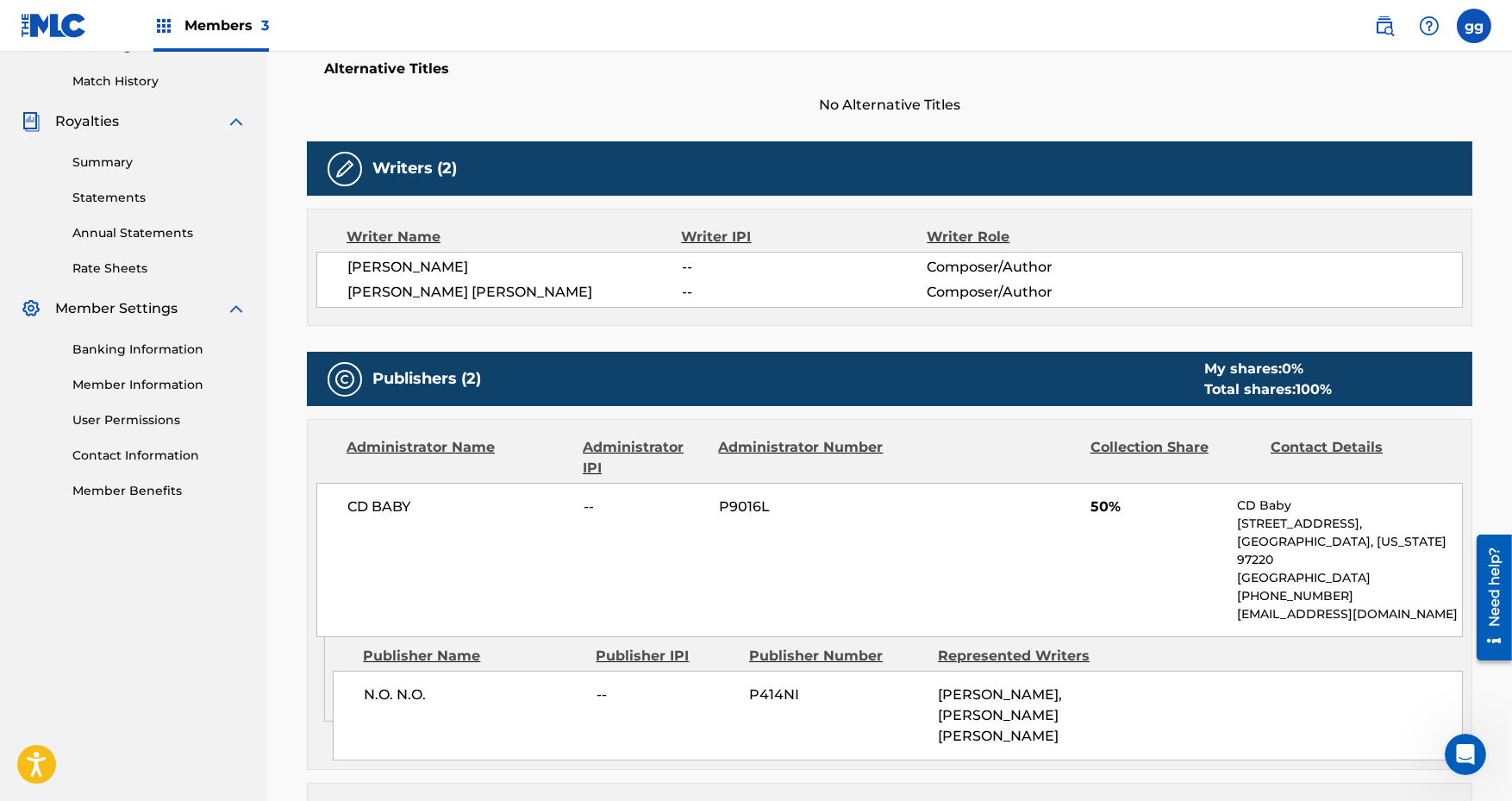 scroll, scrollTop: 526, scrollLeft: 0, axis: vertical 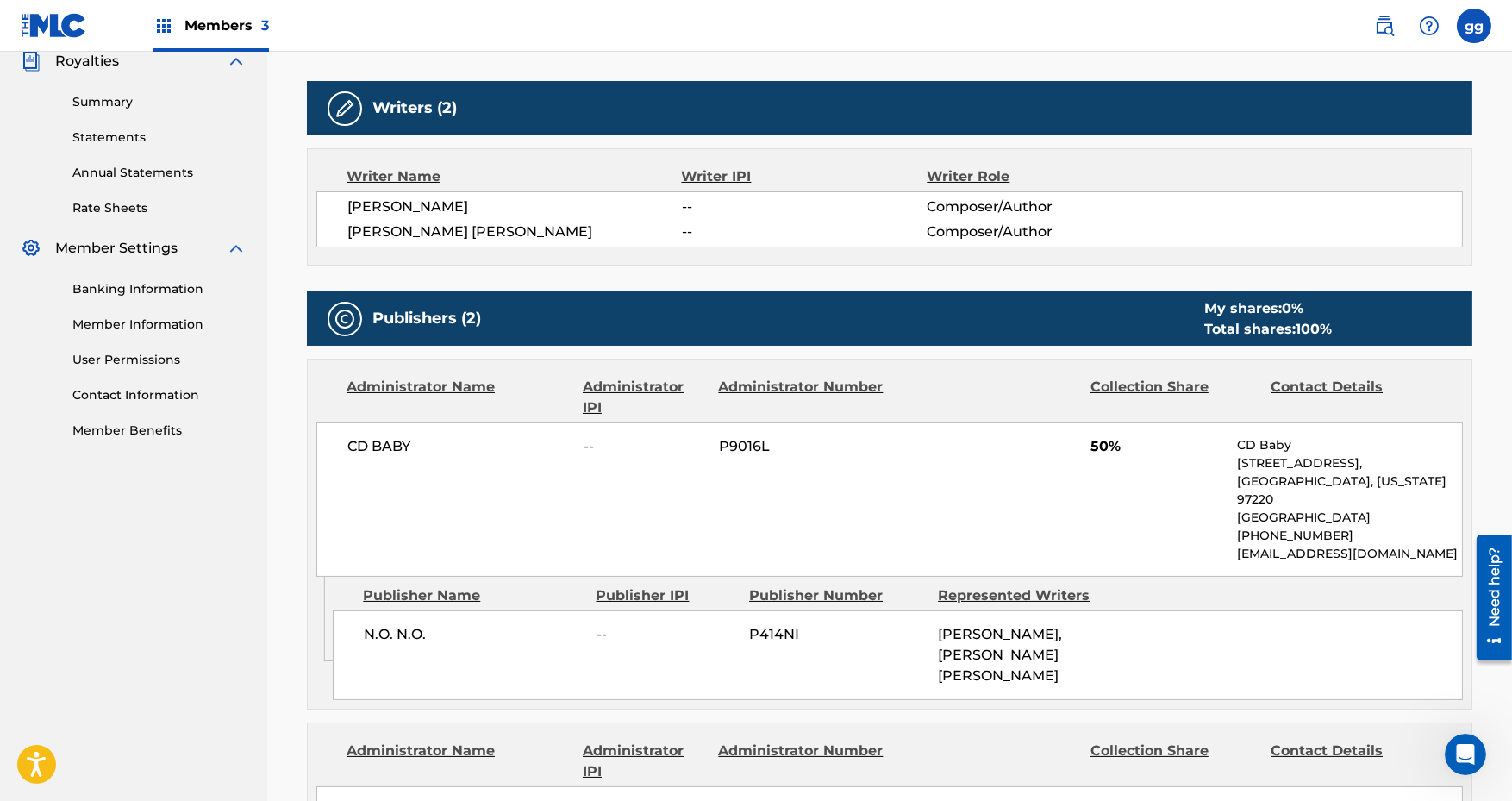 click on "Members    3" at bounding box center [227, 25] 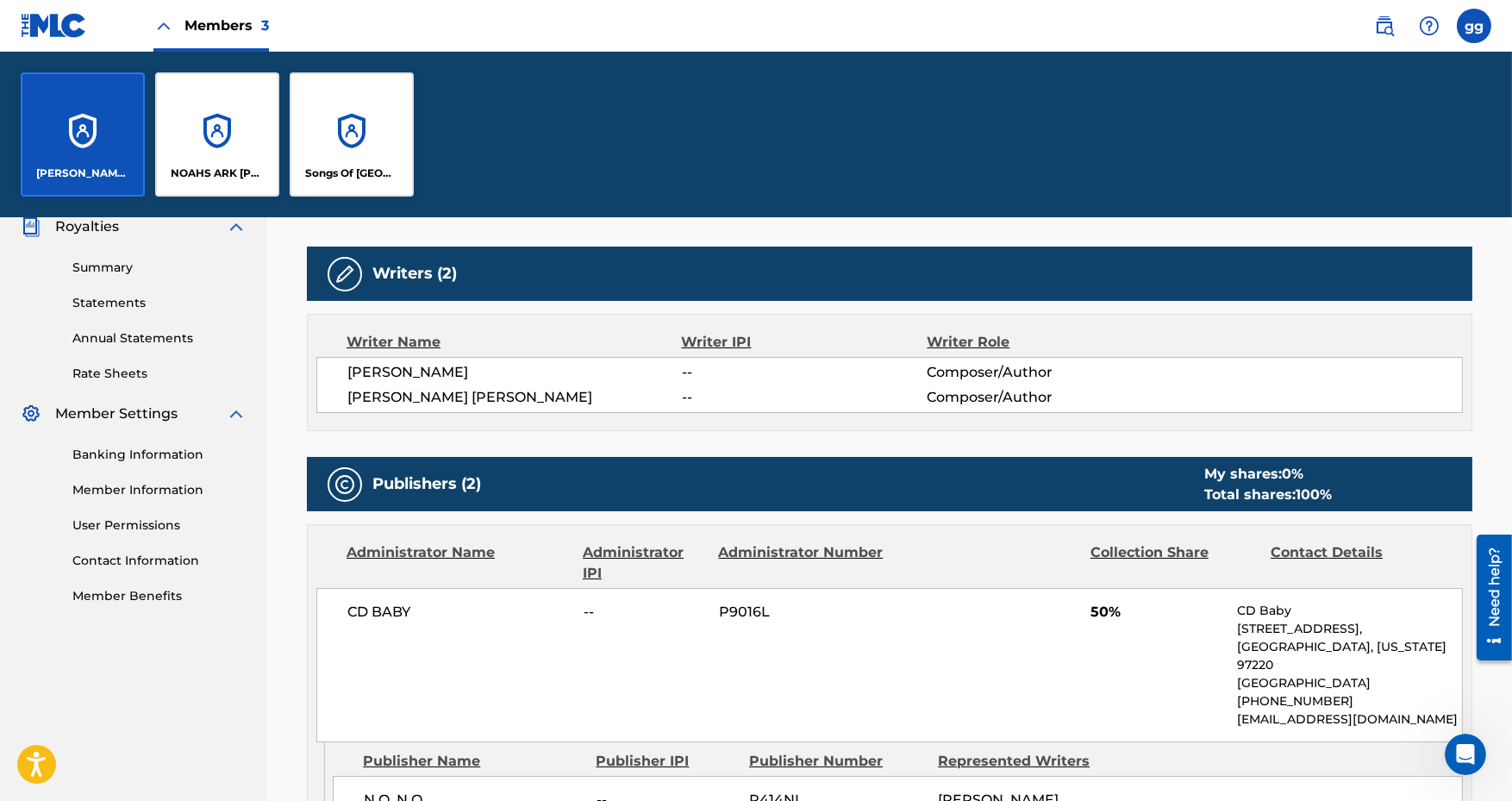 click on "[PERSON_NAME] MUSIC" at bounding box center [83, 135] 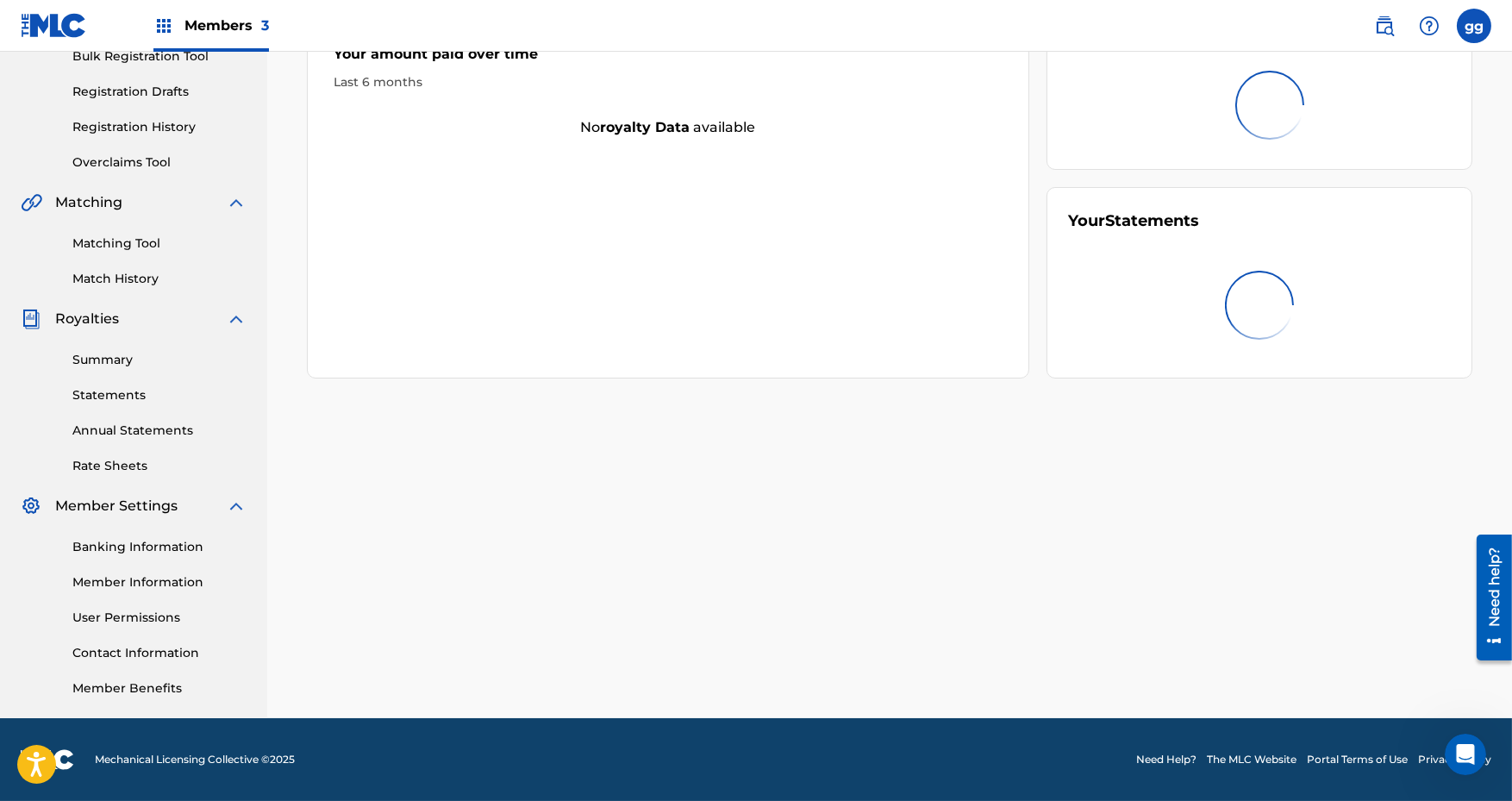 scroll, scrollTop: 0, scrollLeft: 0, axis: both 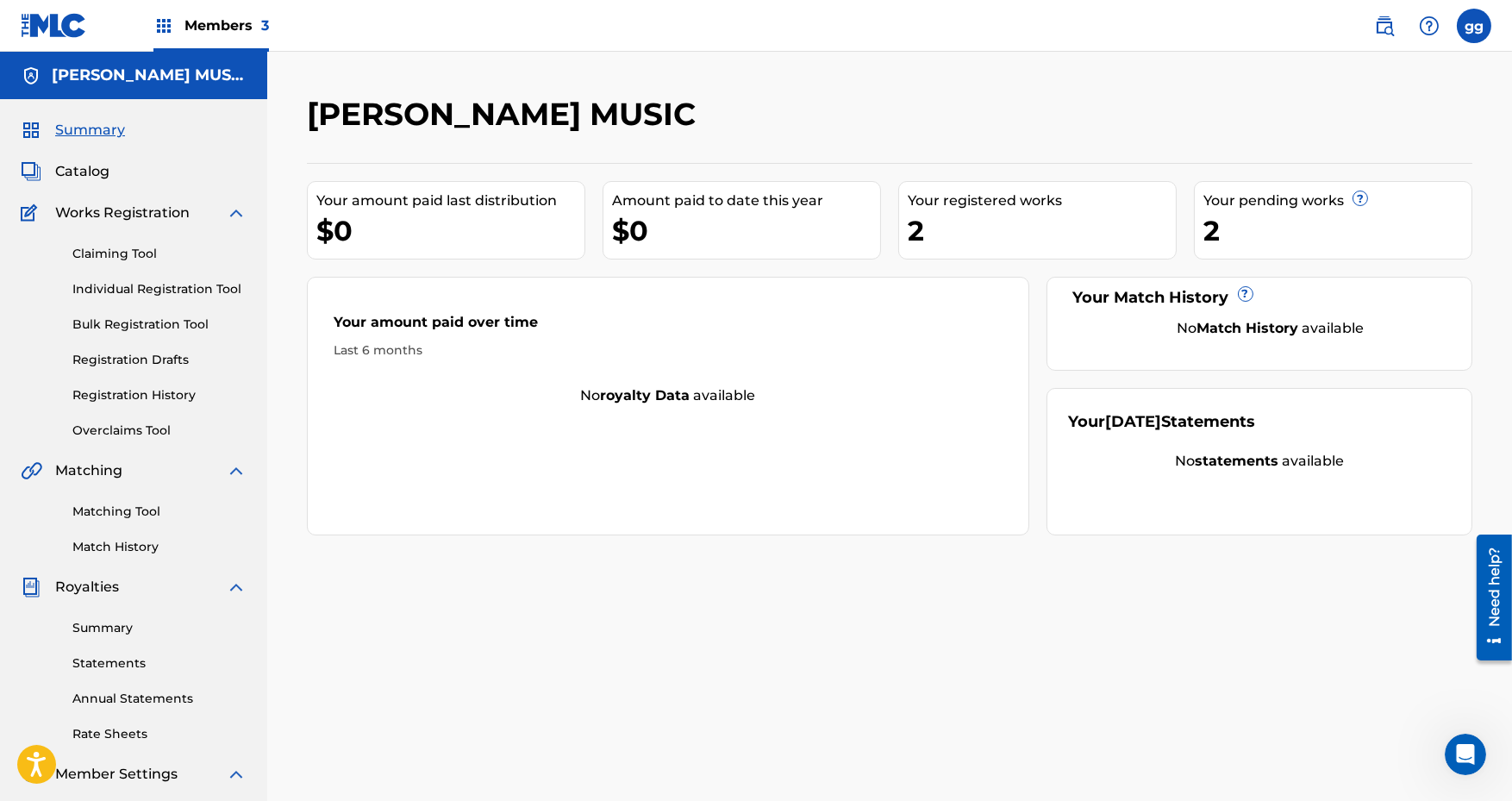 click on "Individual Registration Tool" at bounding box center (159, 289) 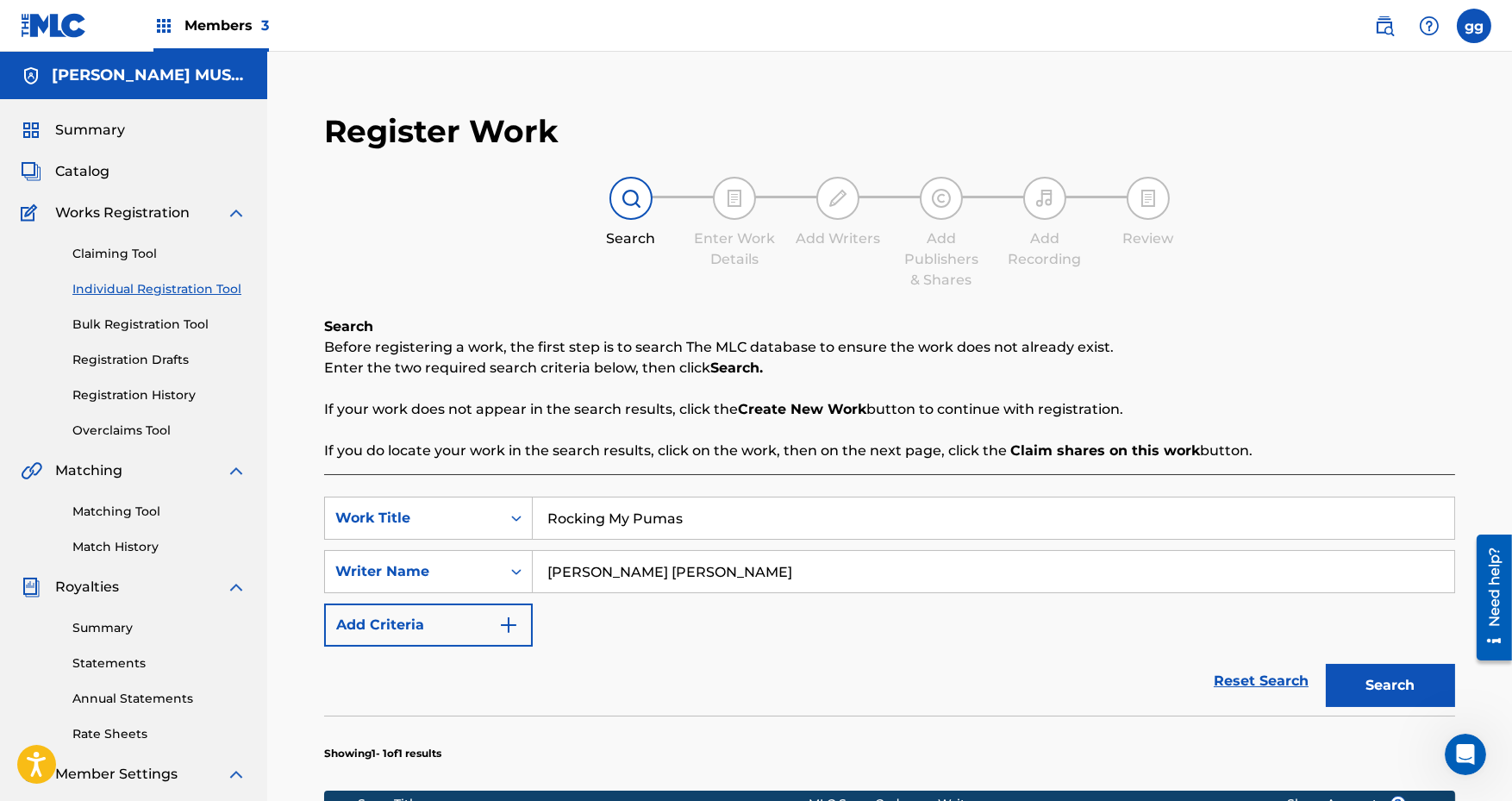 click on "[PERSON_NAME] [PERSON_NAME]" at bounding box center [993, 572] 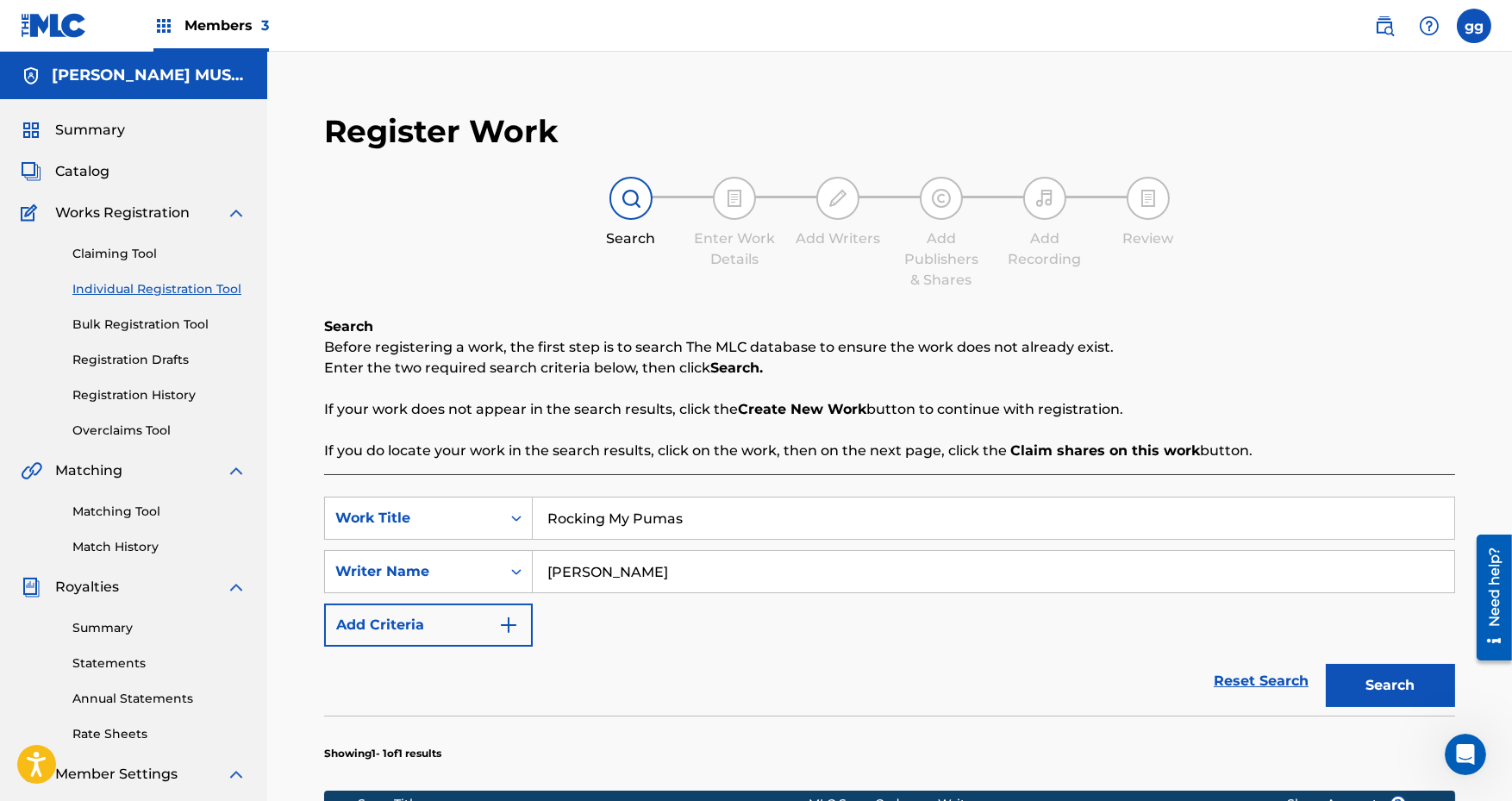 type on "[PERSON_NAME]" 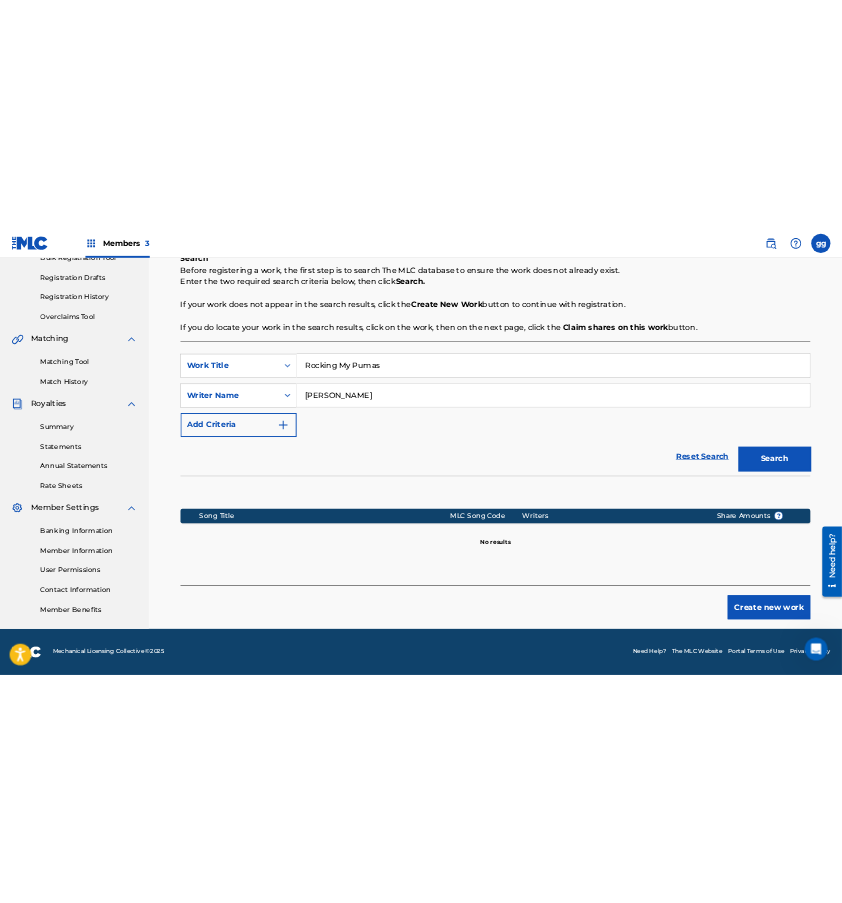 scroll, scrollTop: 360, scrollLeft: 0, axis: vertical 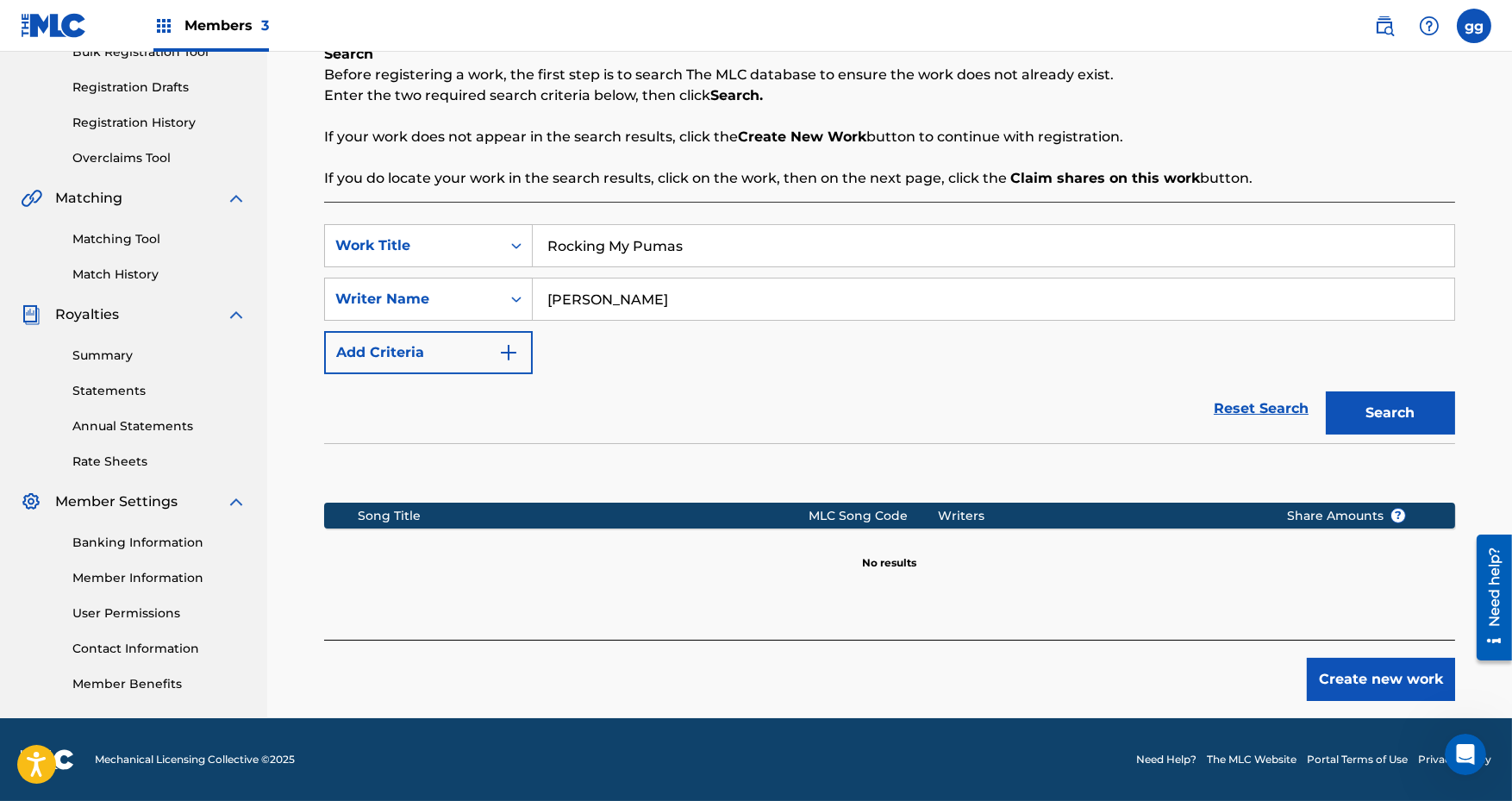 click on "Create new work" at bounding box center [1381, 679] 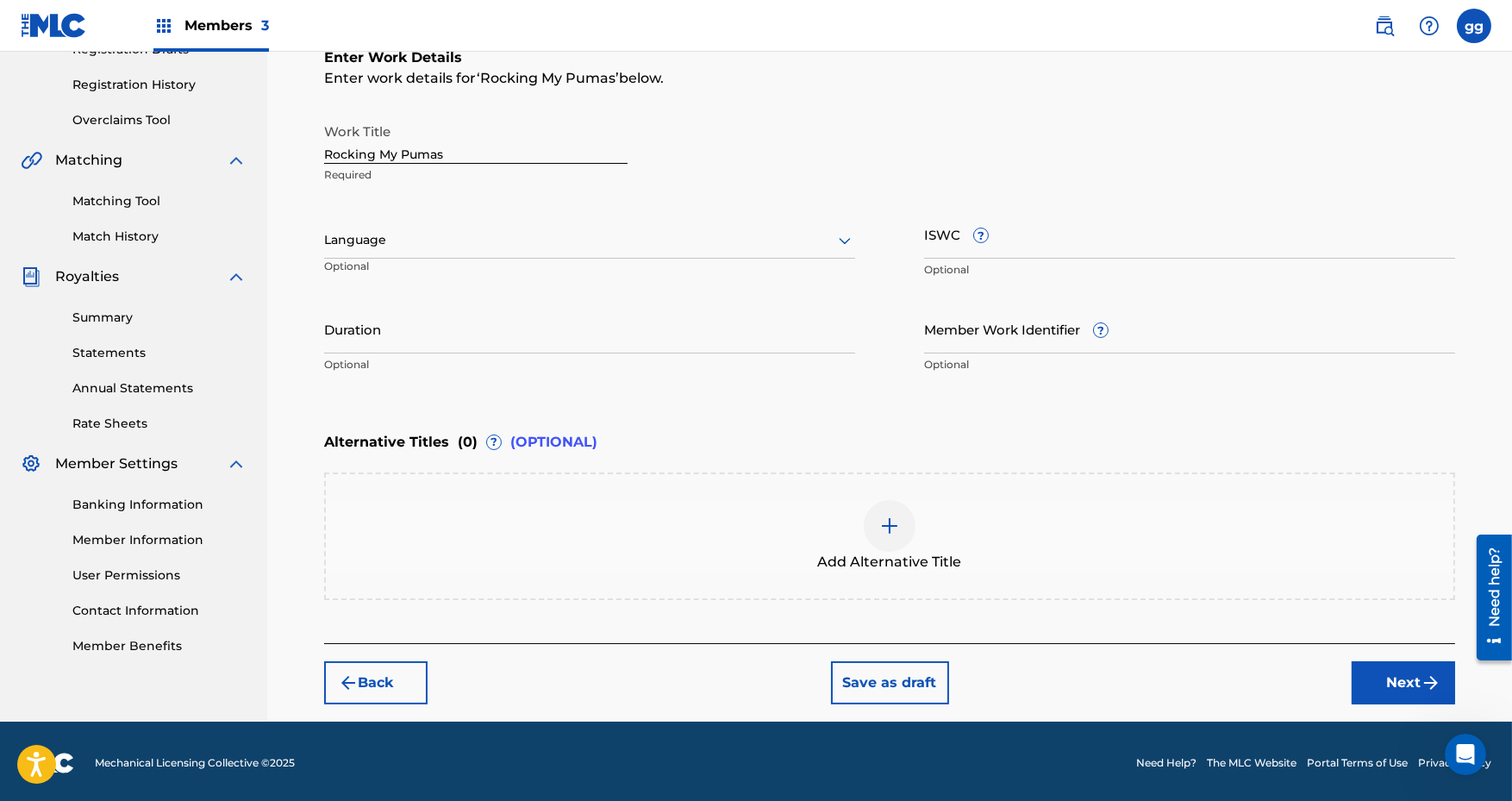 click on "ISWC   ?" at bounding box center [1190, 234] 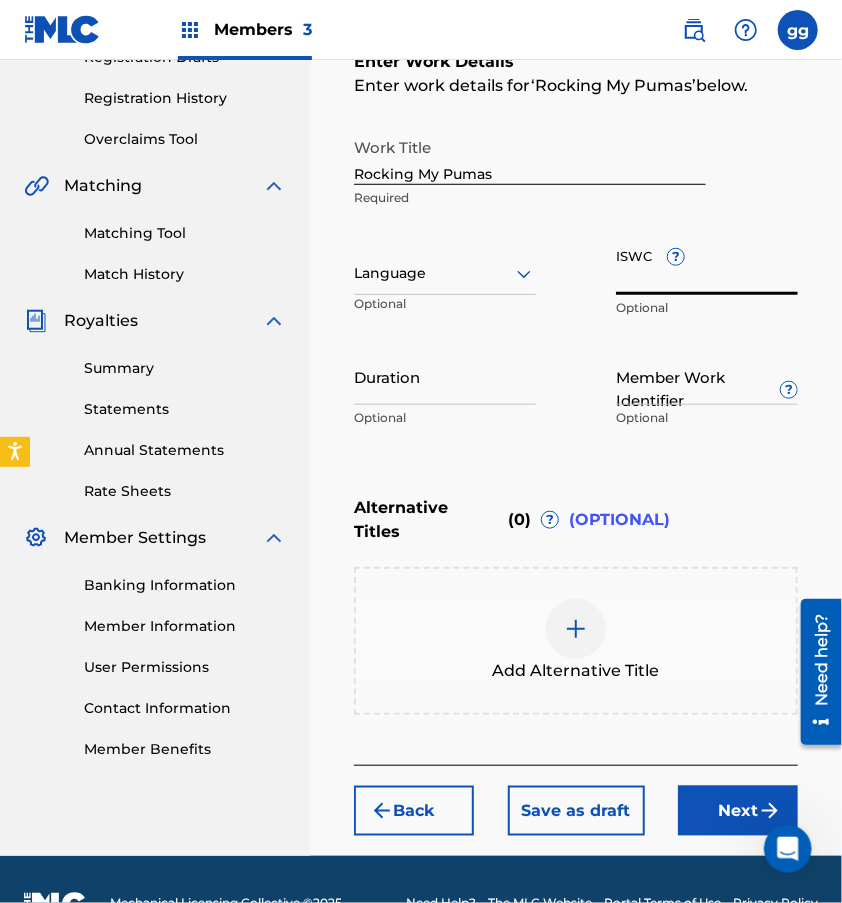 paste on "T3330813435" 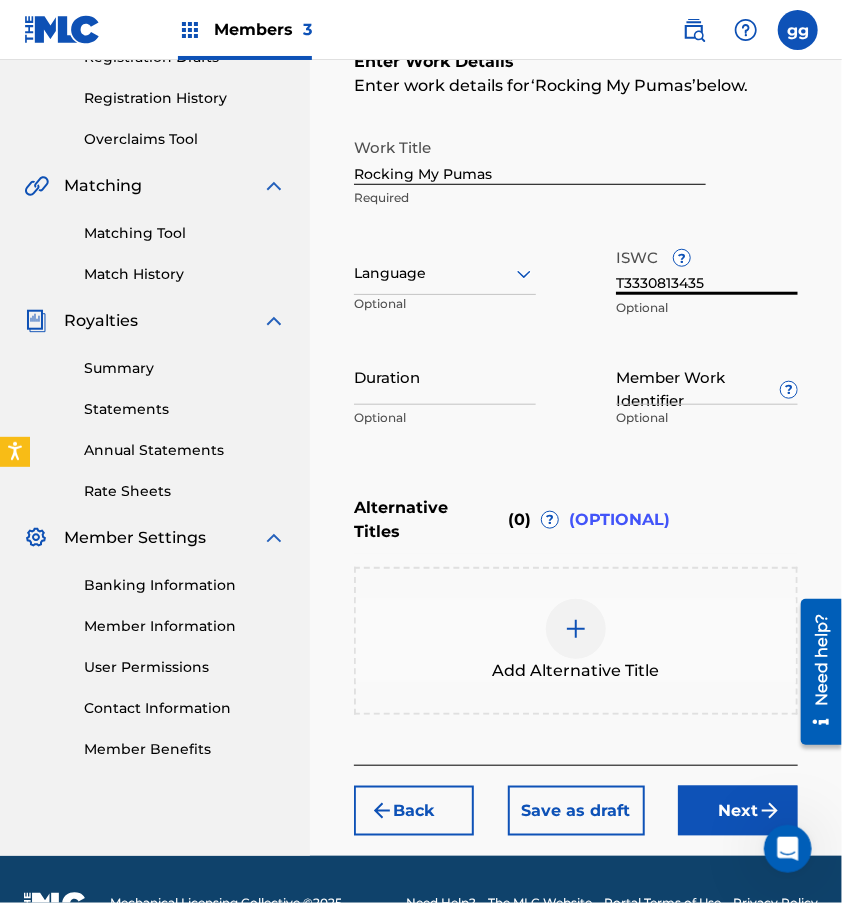 type on "T3330813435" 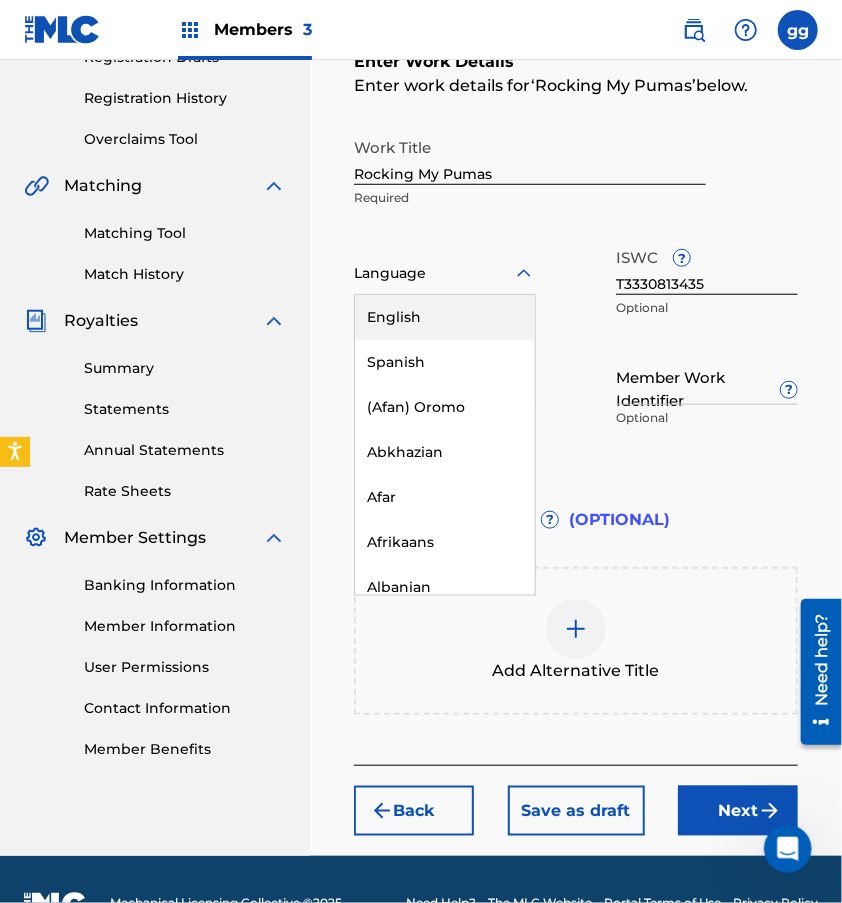 click on "English" at bounding box center (445, 317) 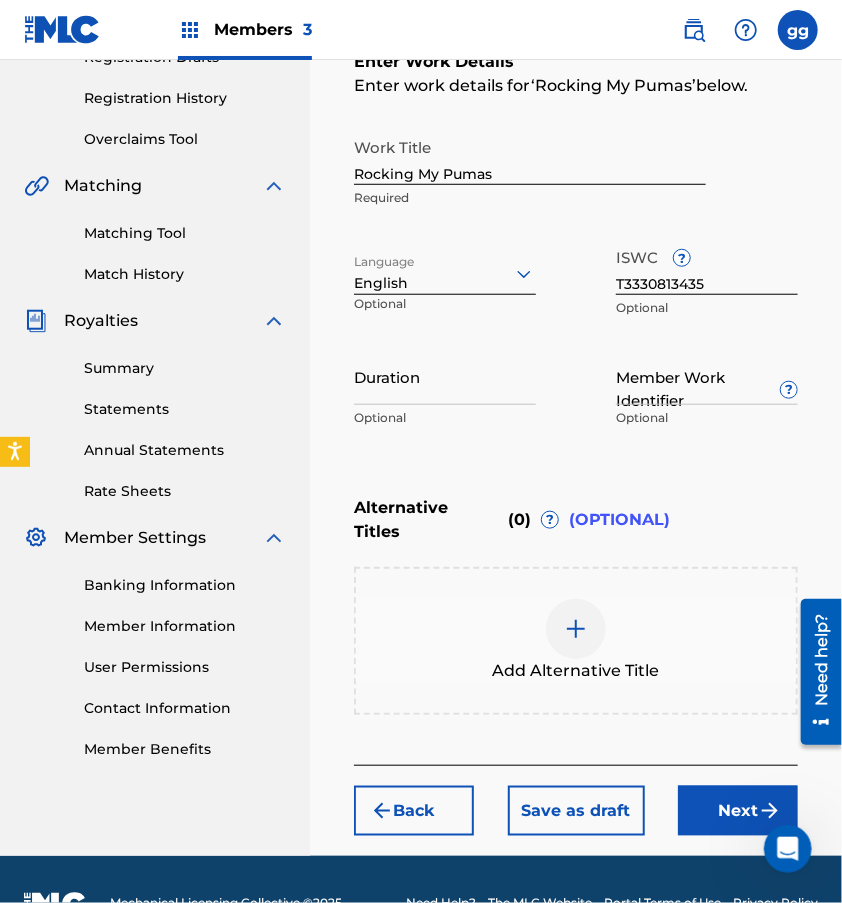 click on "Next" at bounding box center (738, 811) 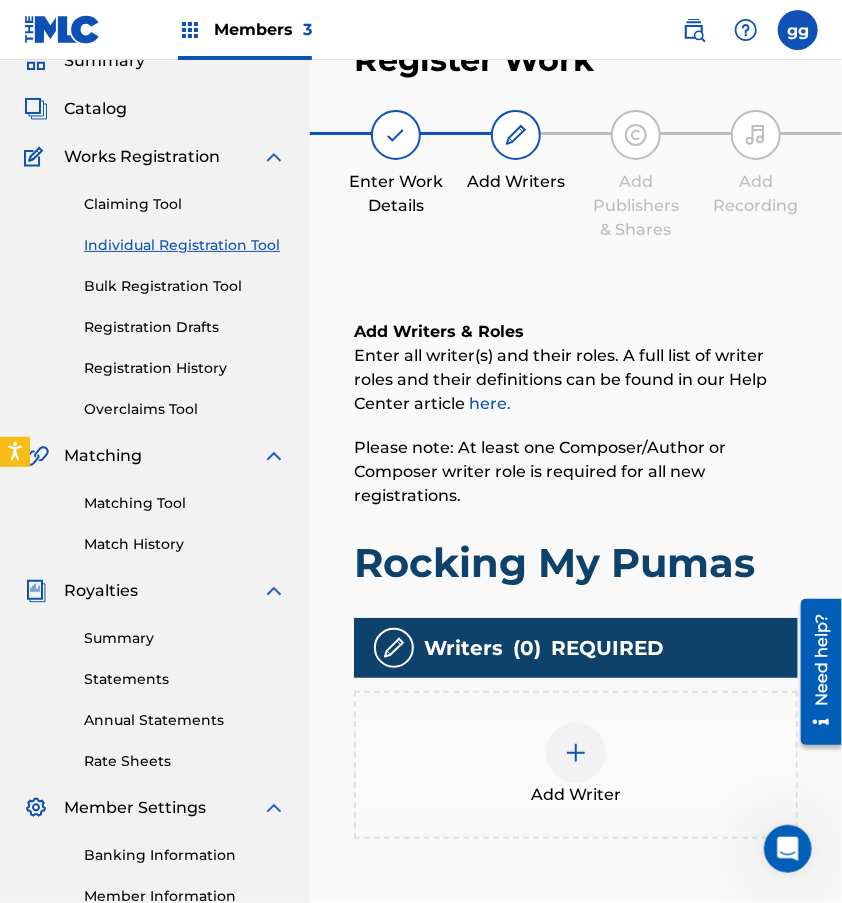 scroll, scrollTop: 89, scrollLeft: 0, axis: vertical 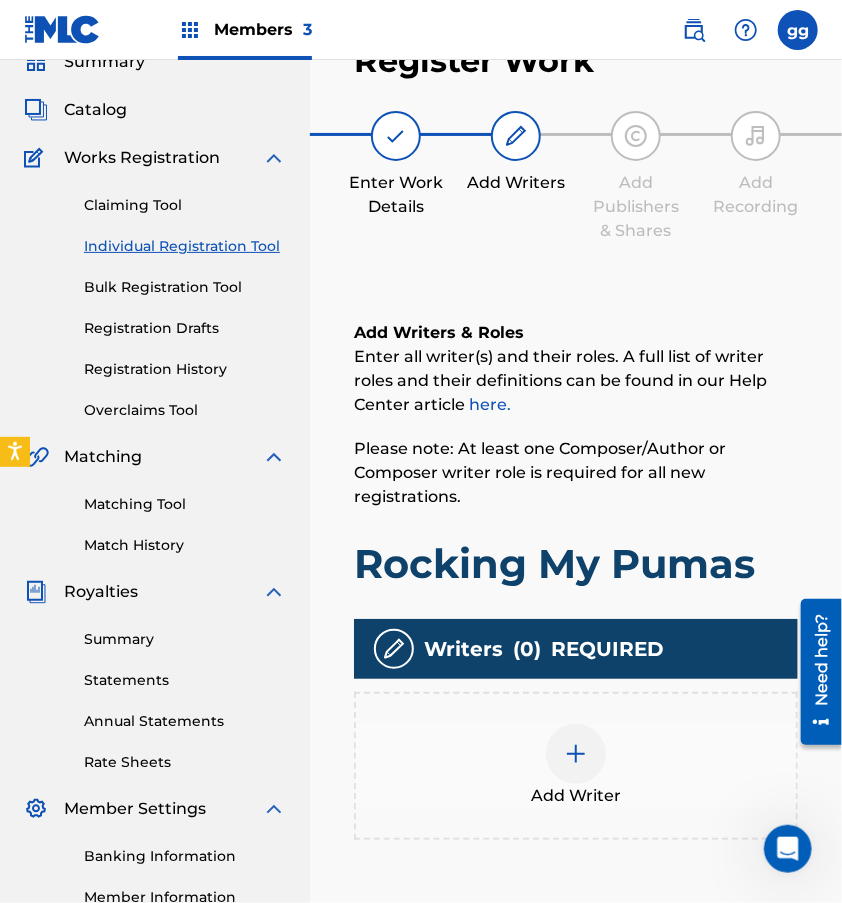 click at bounding box center [576, 754] 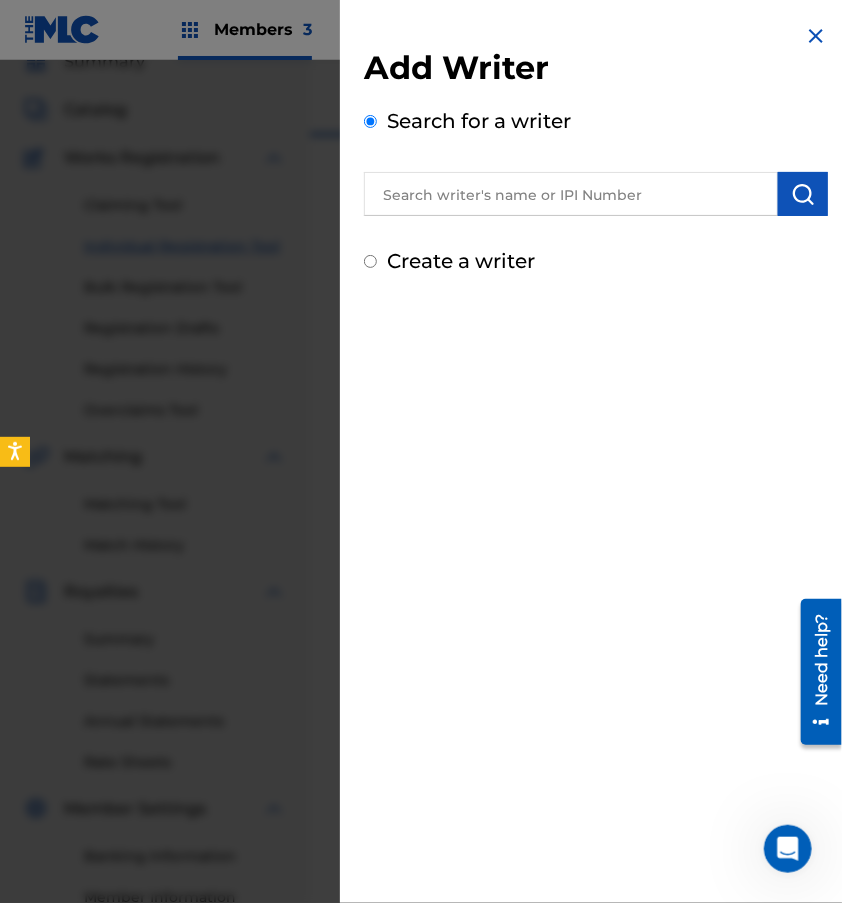 click at bounding box center (571, 194) 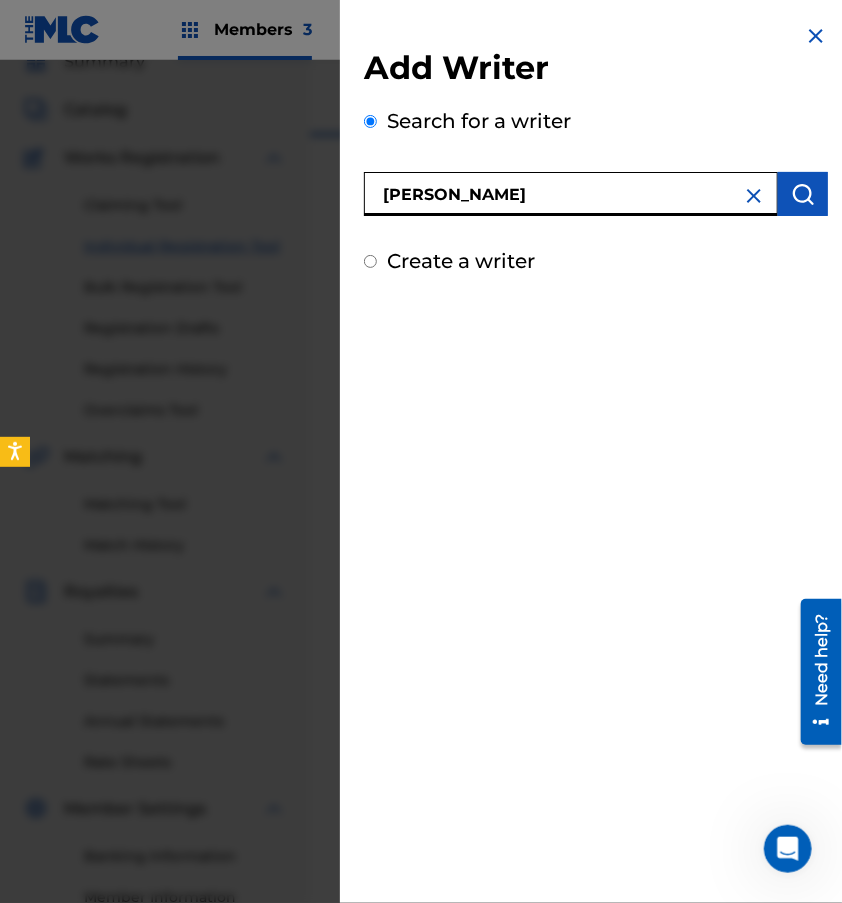 type on "[PERSON_NAME]" 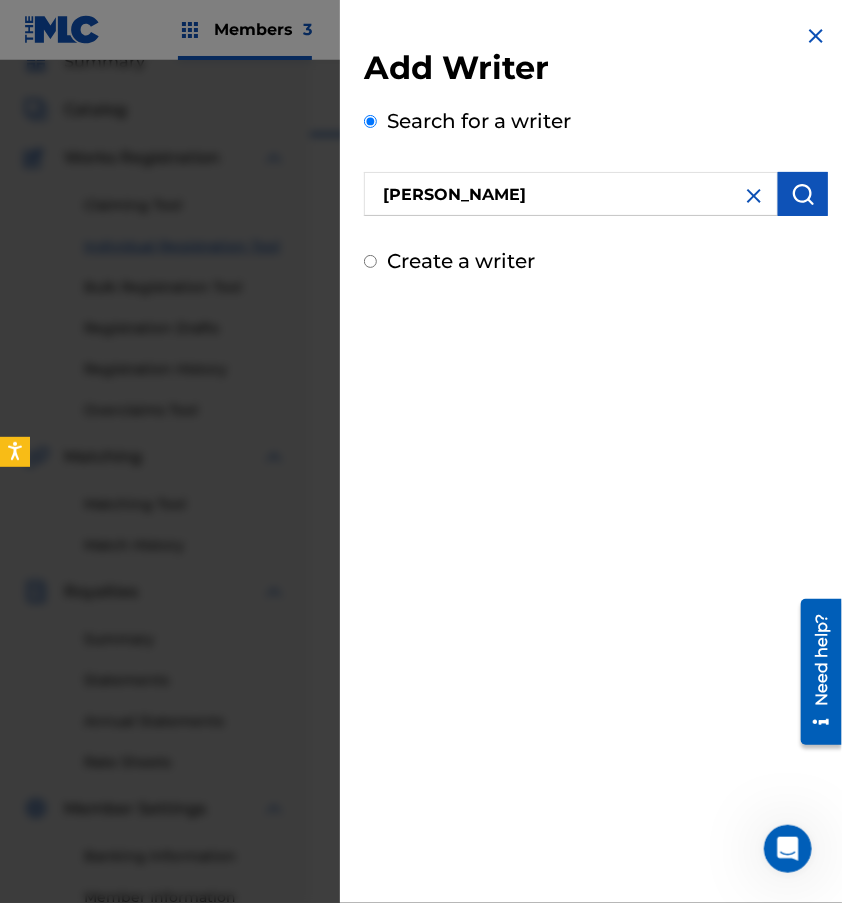 click at bounding box center (803, 194) 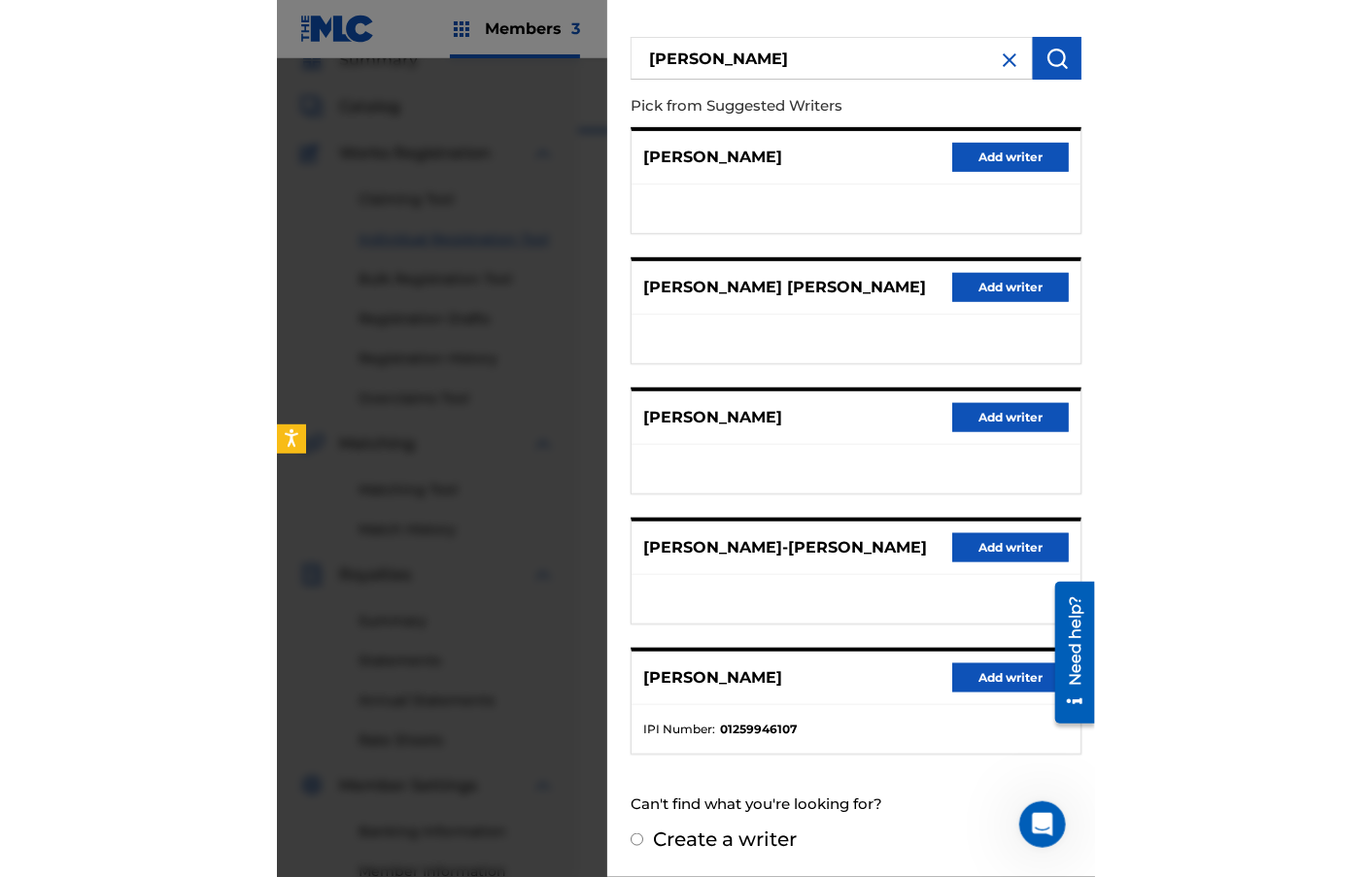 scroll, scrollTop: 176, scrollLeft: 0, axis: vertical 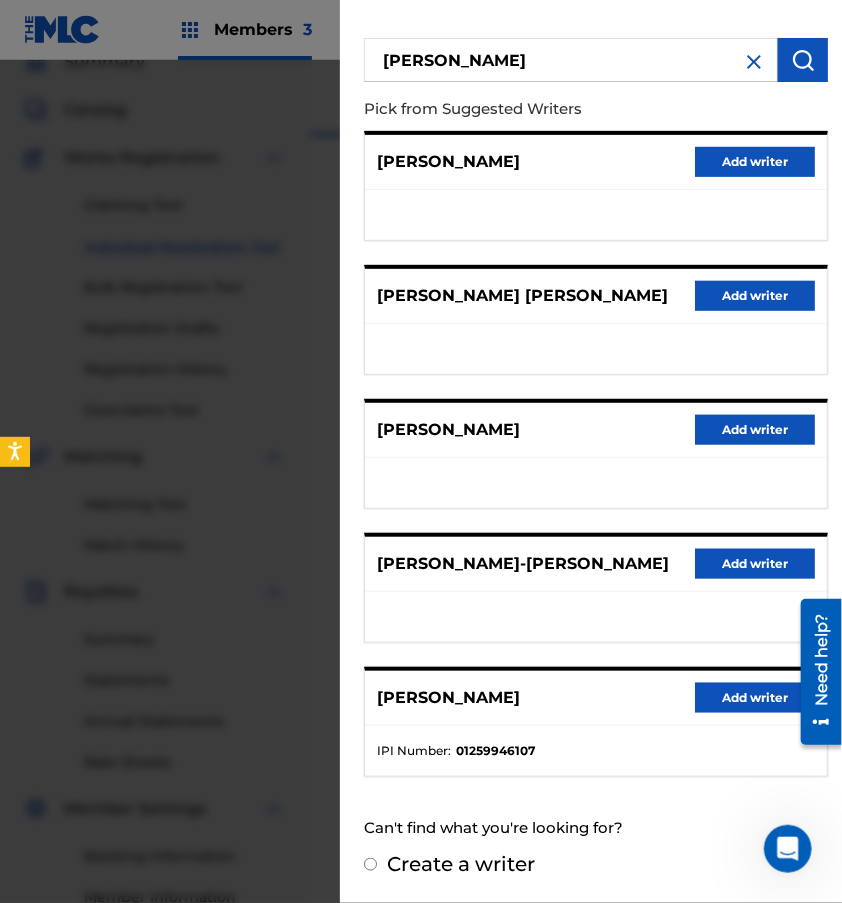 click on "Add writer" at bounding box center [755, 698] 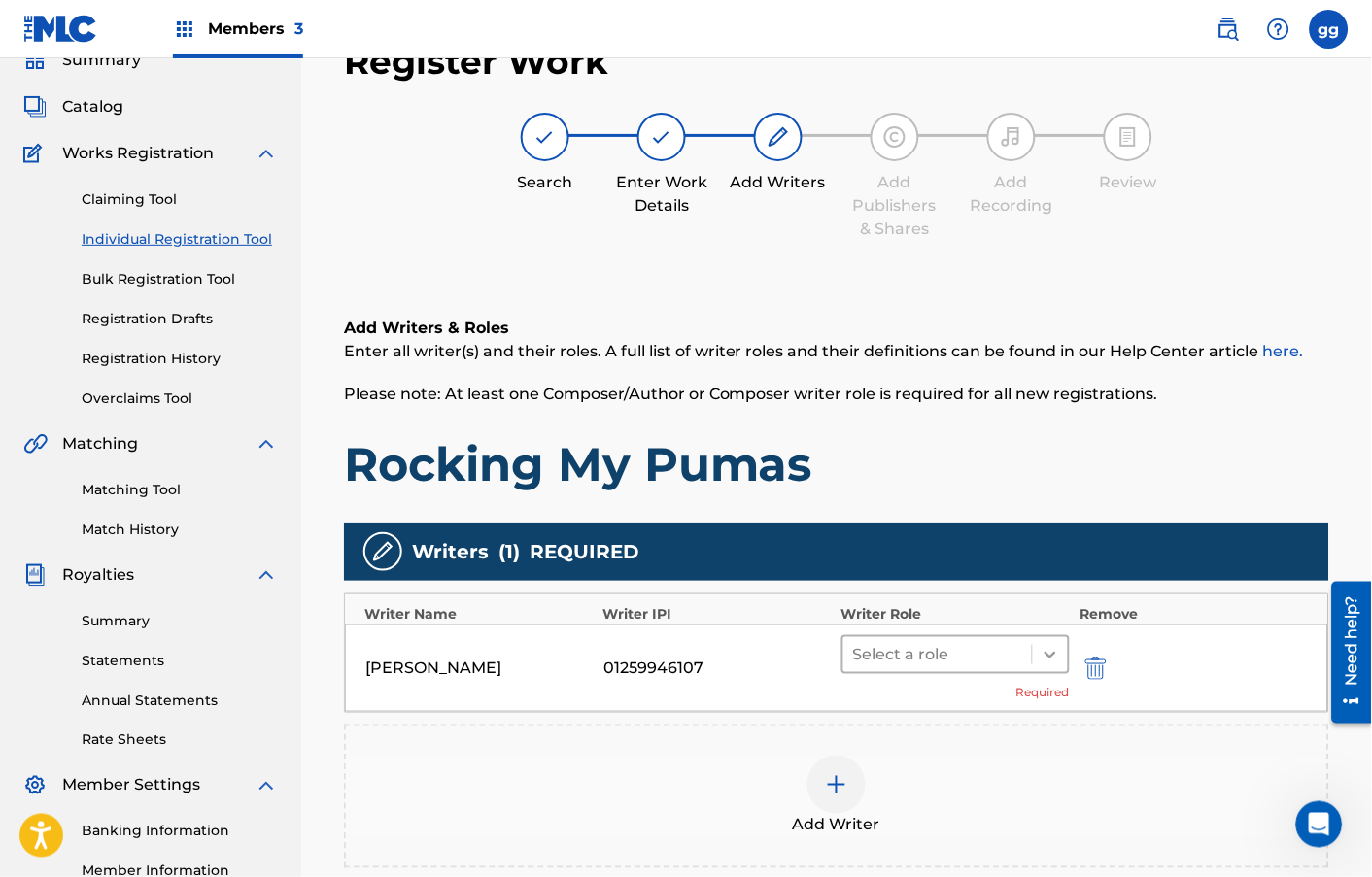 click 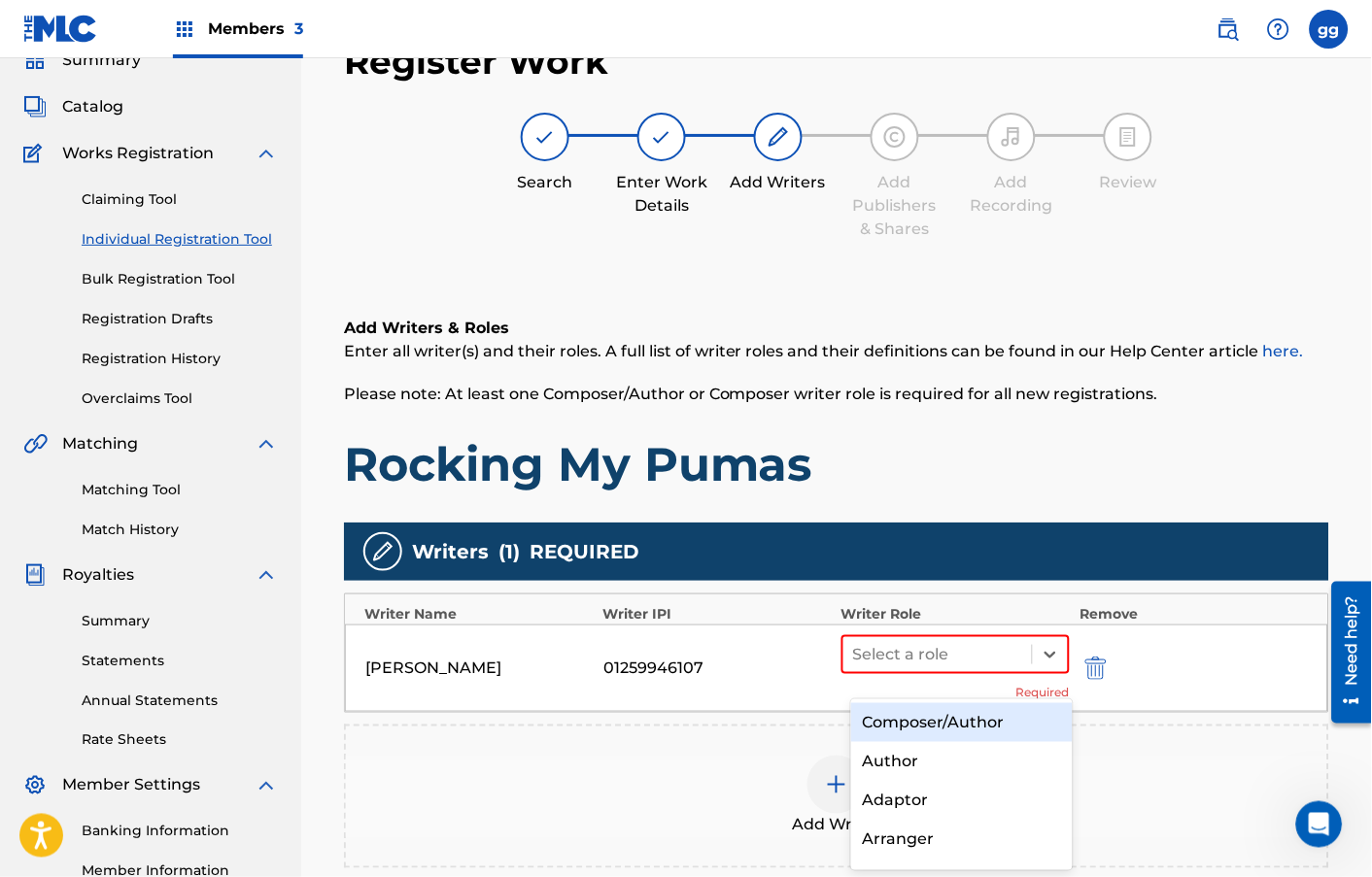 click on "Composer/Author" at bounding box center (962, 723) 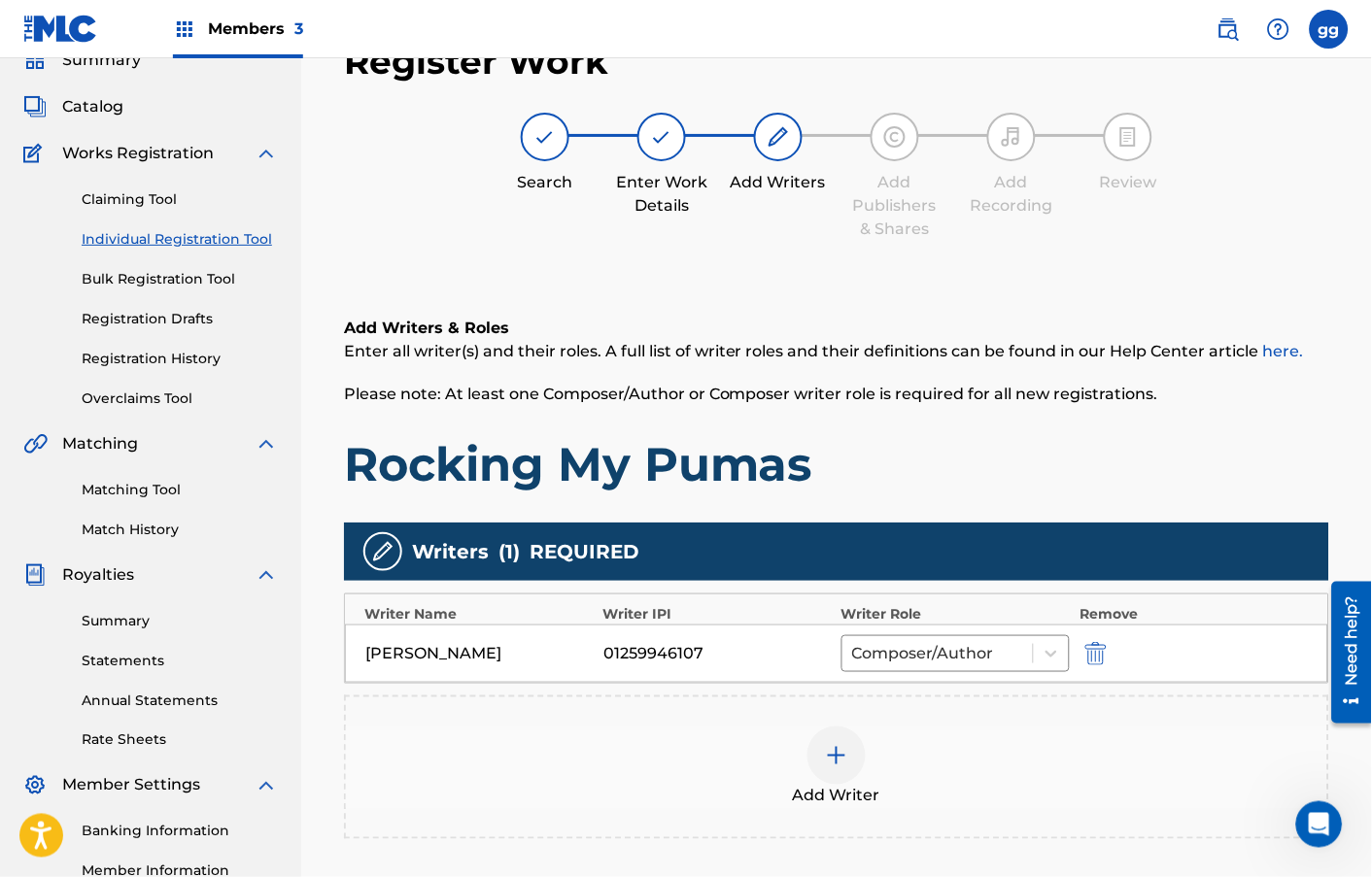 click at bounding box center [837, 756] 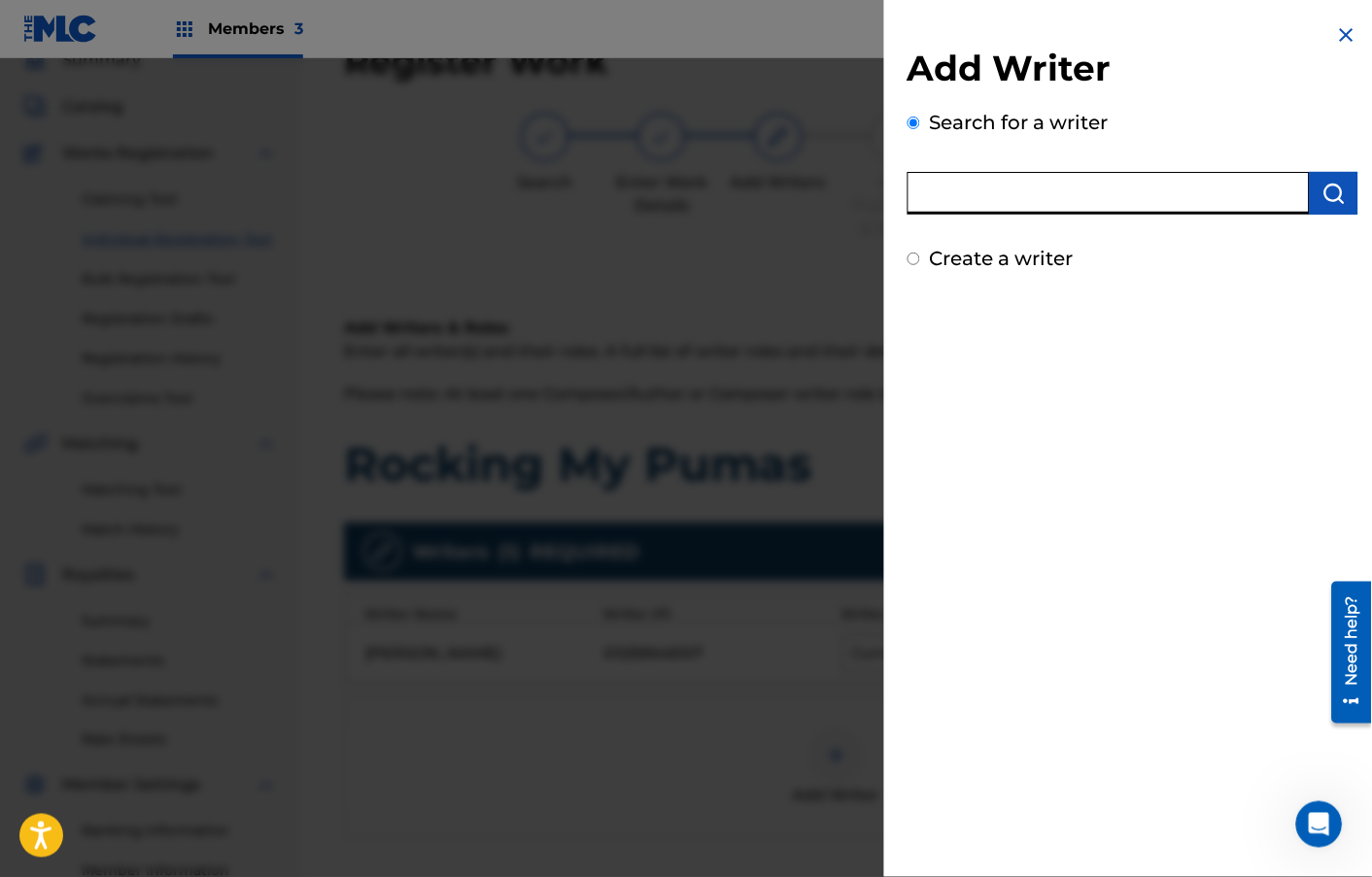 click at bounding box center [1109, 193] 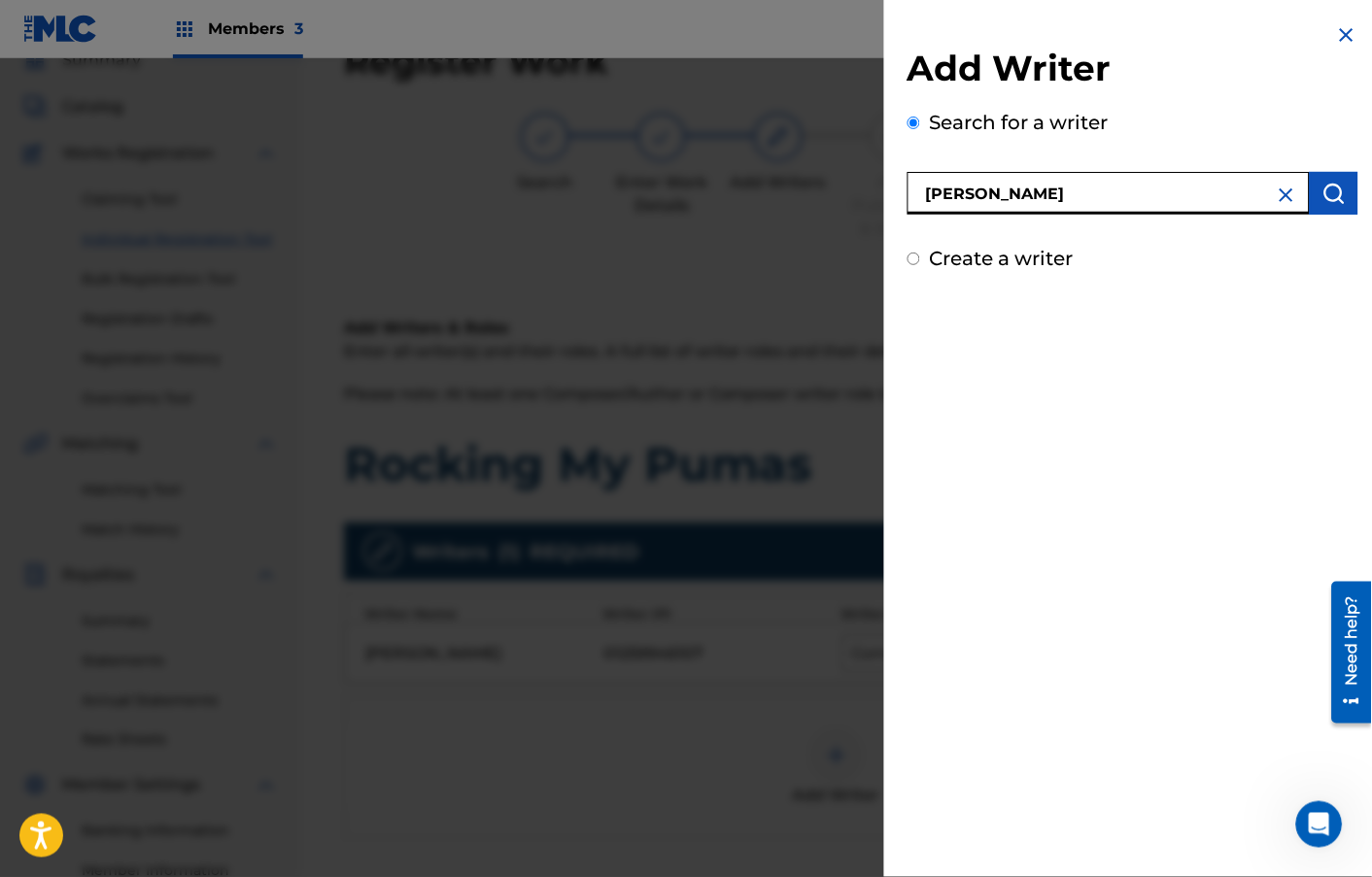 type on "[PERSON_NAME]" 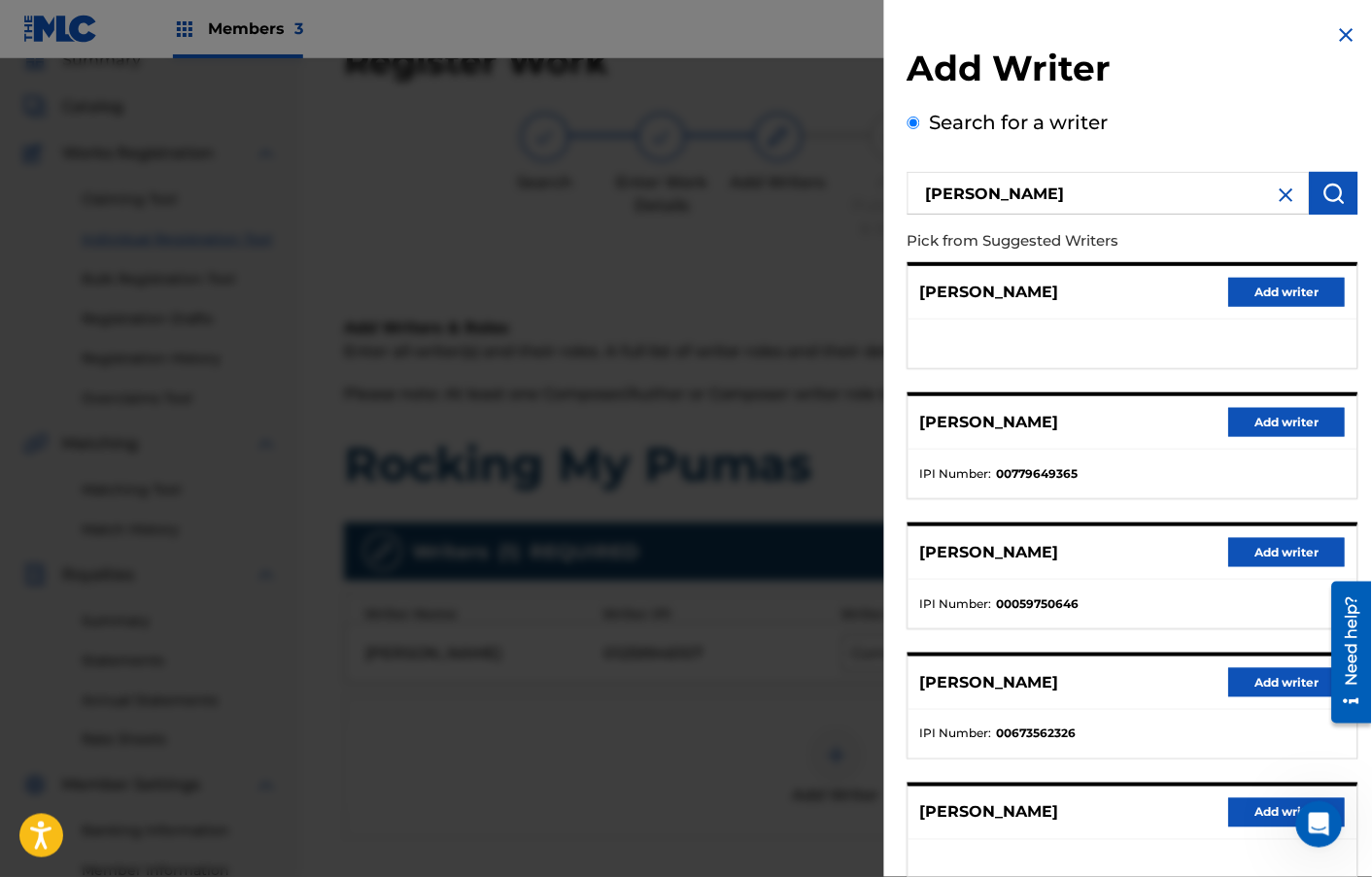 click on "Add writer" at bounding box center (1287, 422) 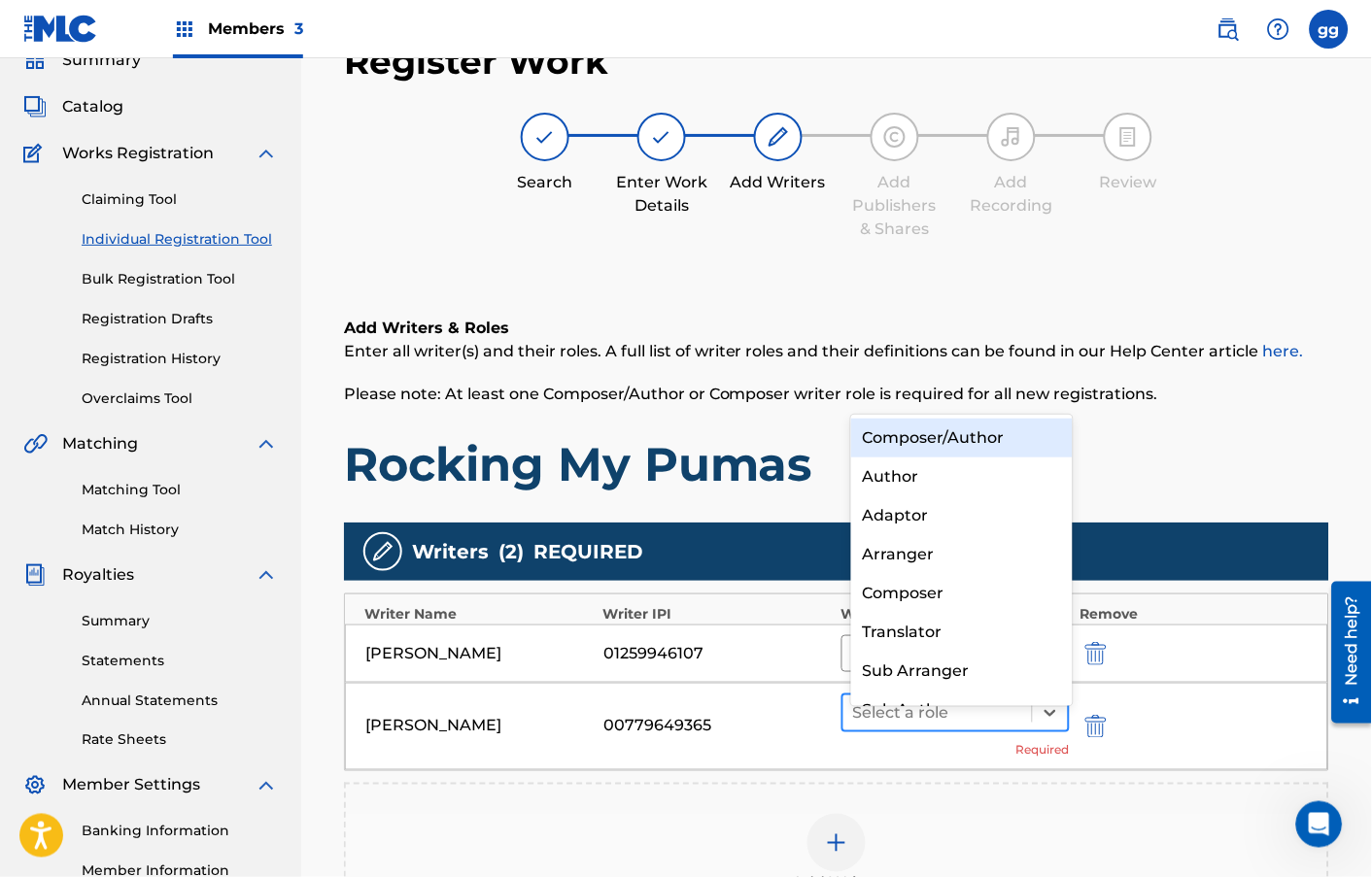 click on "Select a role" at bounding box center (938, 713) 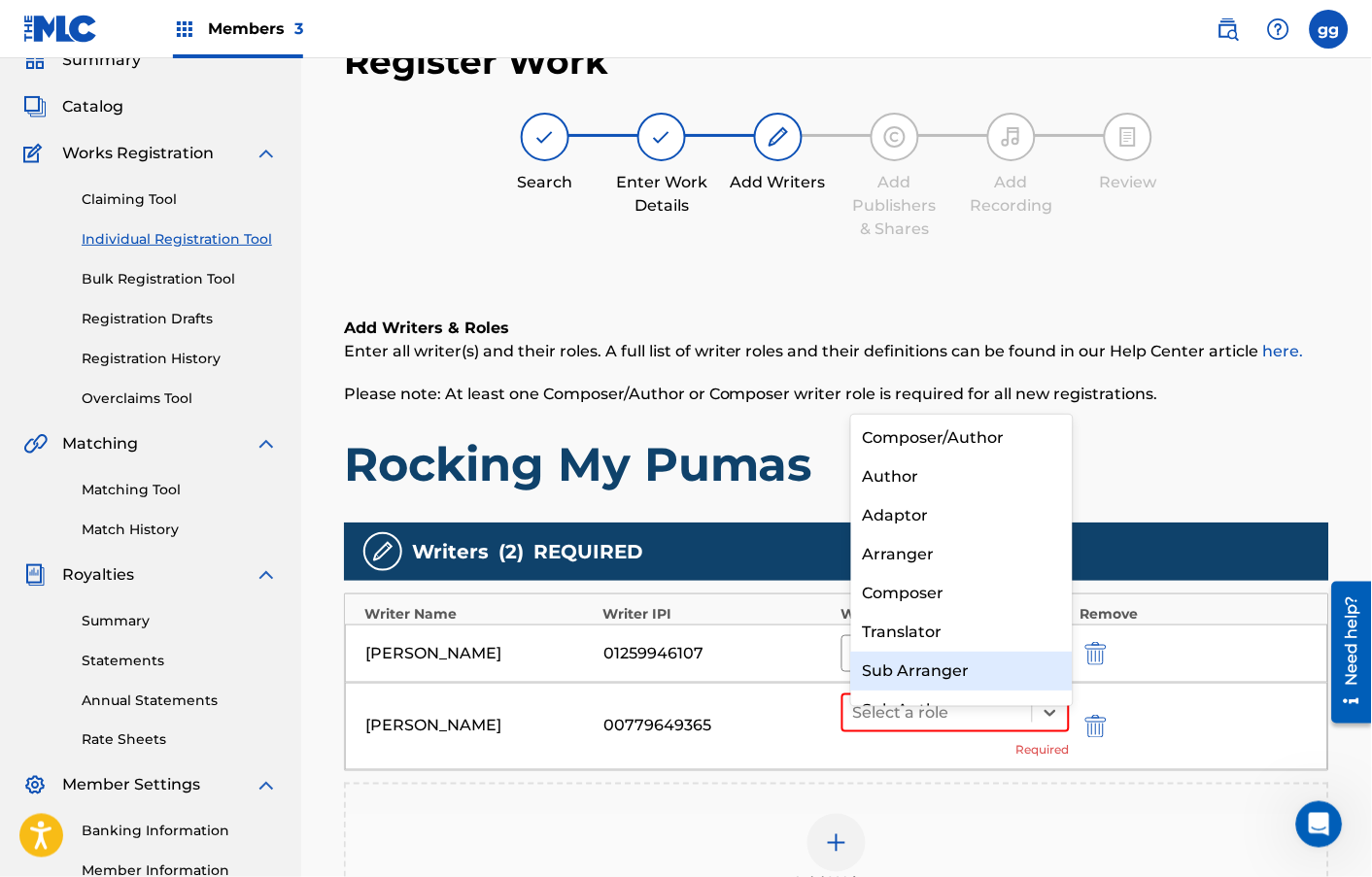 scroll, scrollTop: 23, scrollLeft: 0, axis: vertical 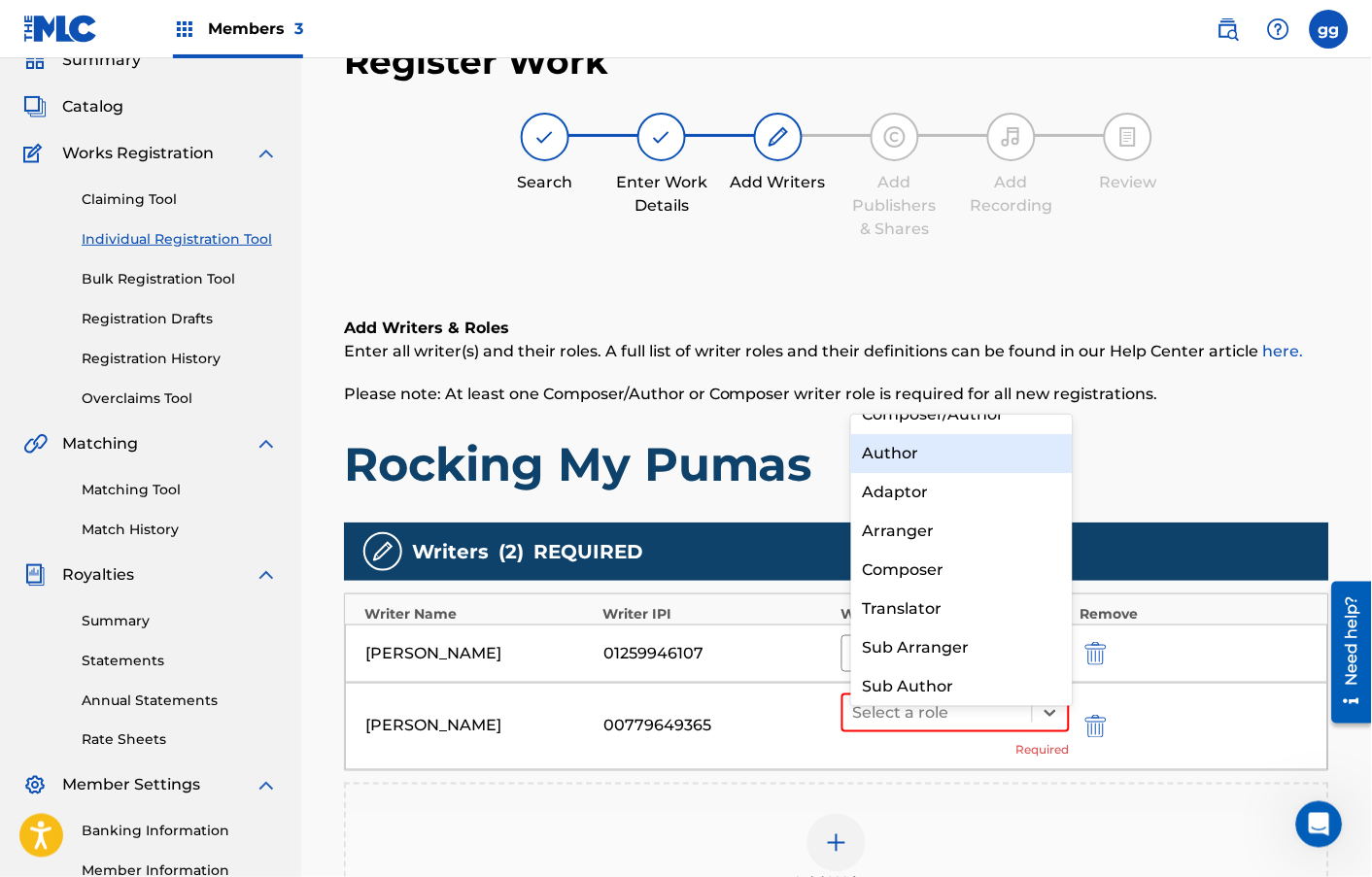 drag, startPoint x: 1064, startPoint y: 489, endPoint x: 1061, endPoint y: 430, distance: 59.076222 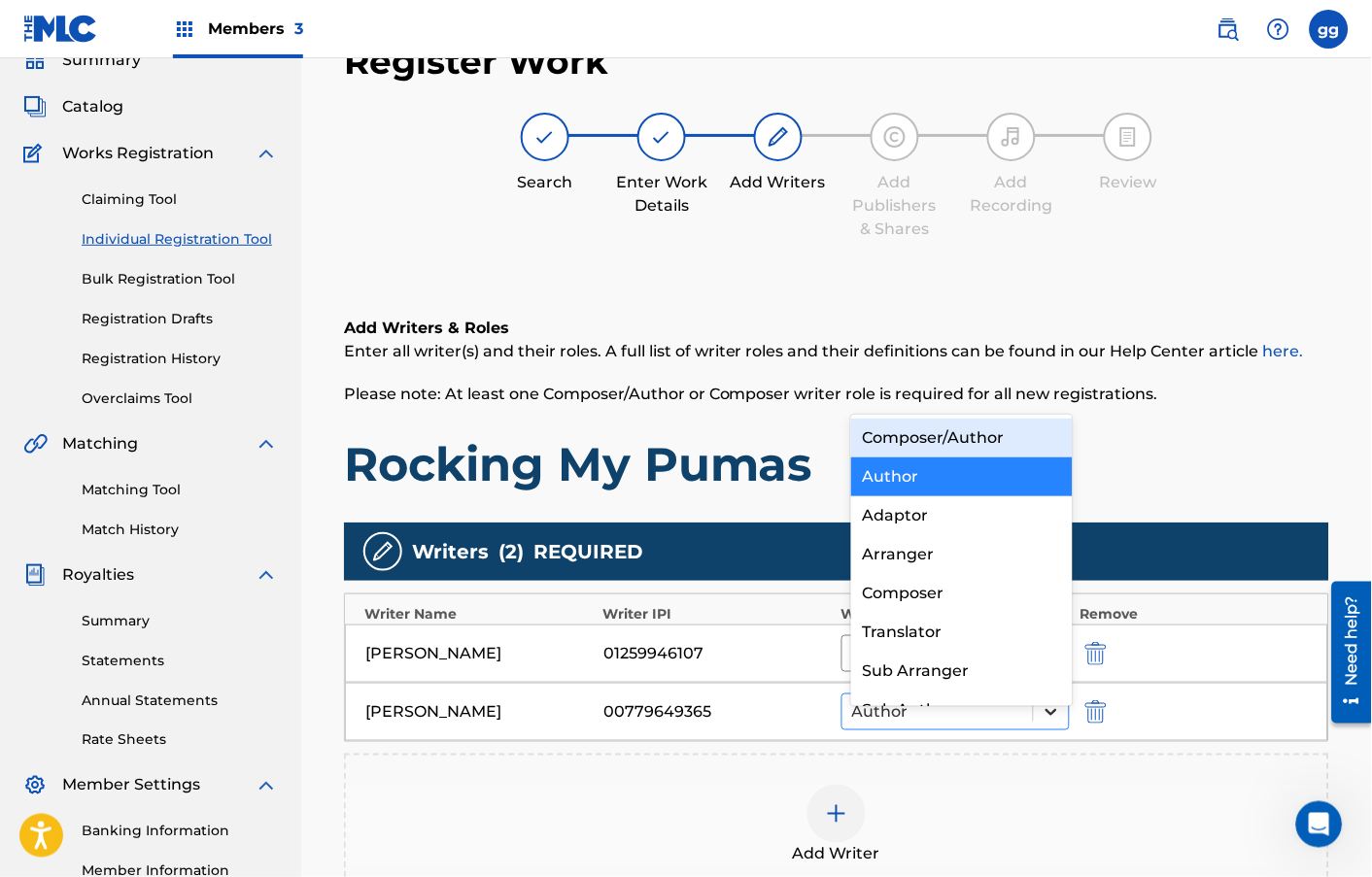 click 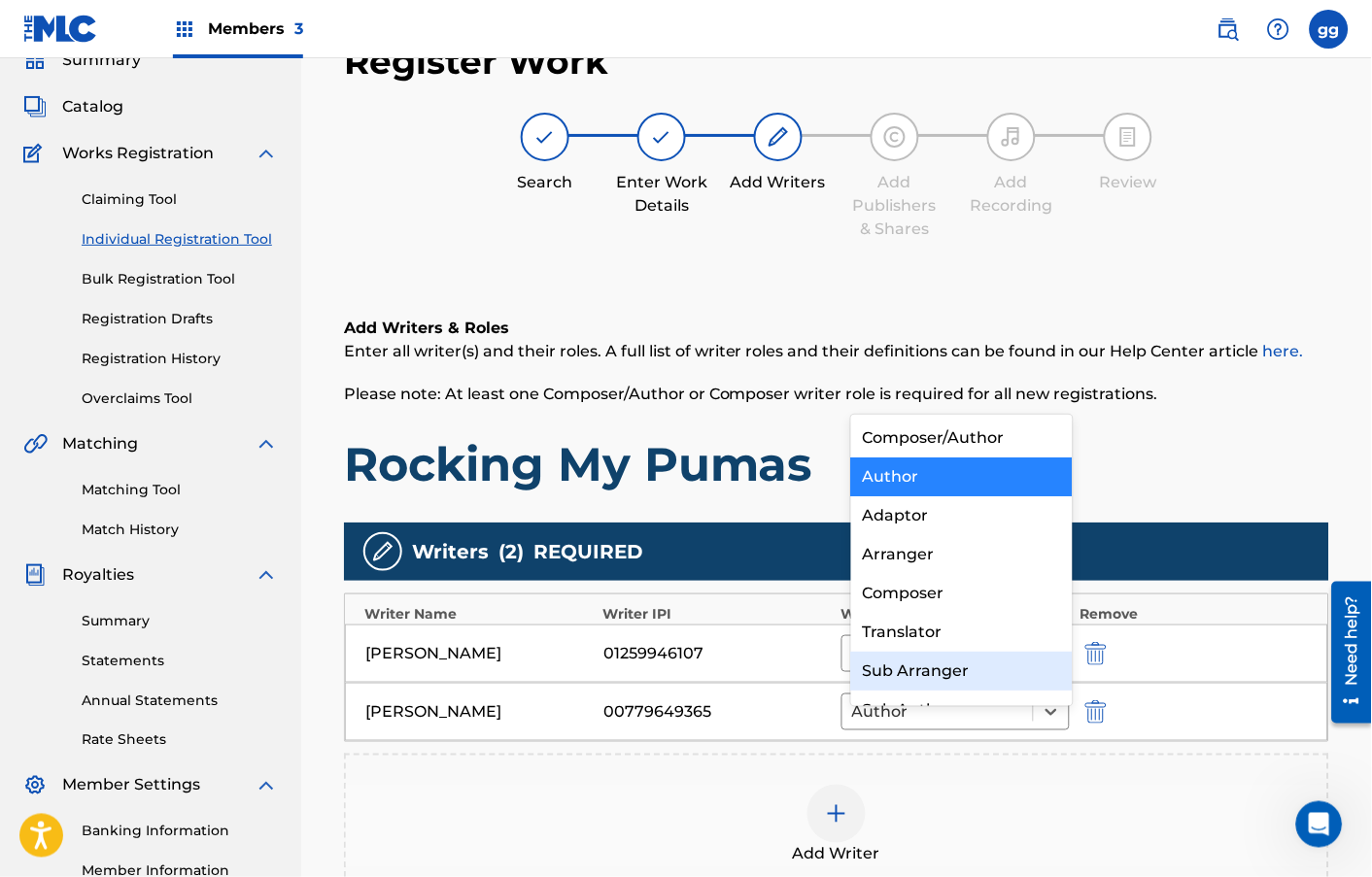 scroll, scrollTop: 23, scrollLeft: 0, axis: vertical 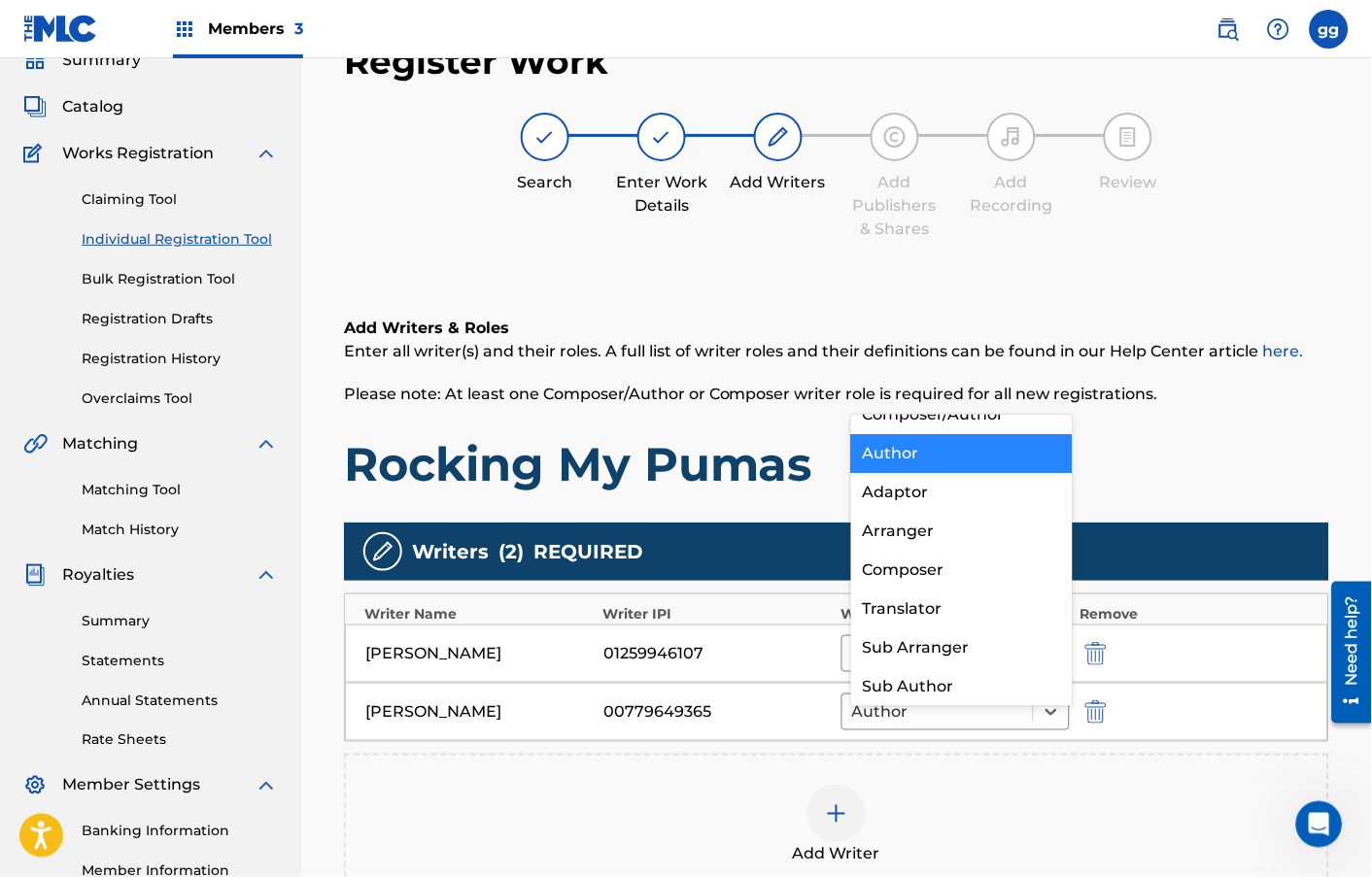 drag, startPoint x: 1063, startPoint y: 497, endPoint x: 1060, endPoint y: 445, distance: 52.08647 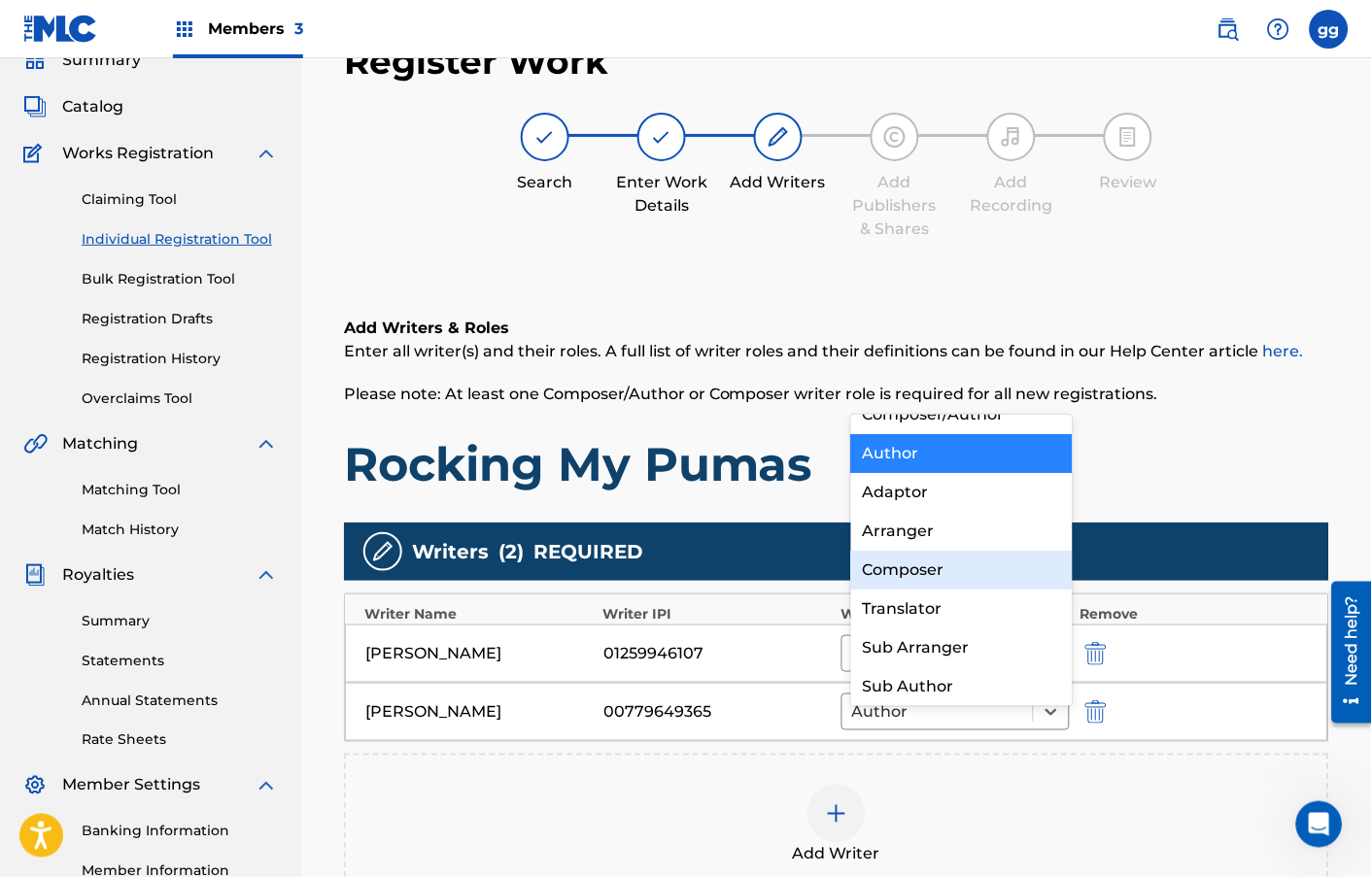 click on "Composer" at bounding box center (962, 570) 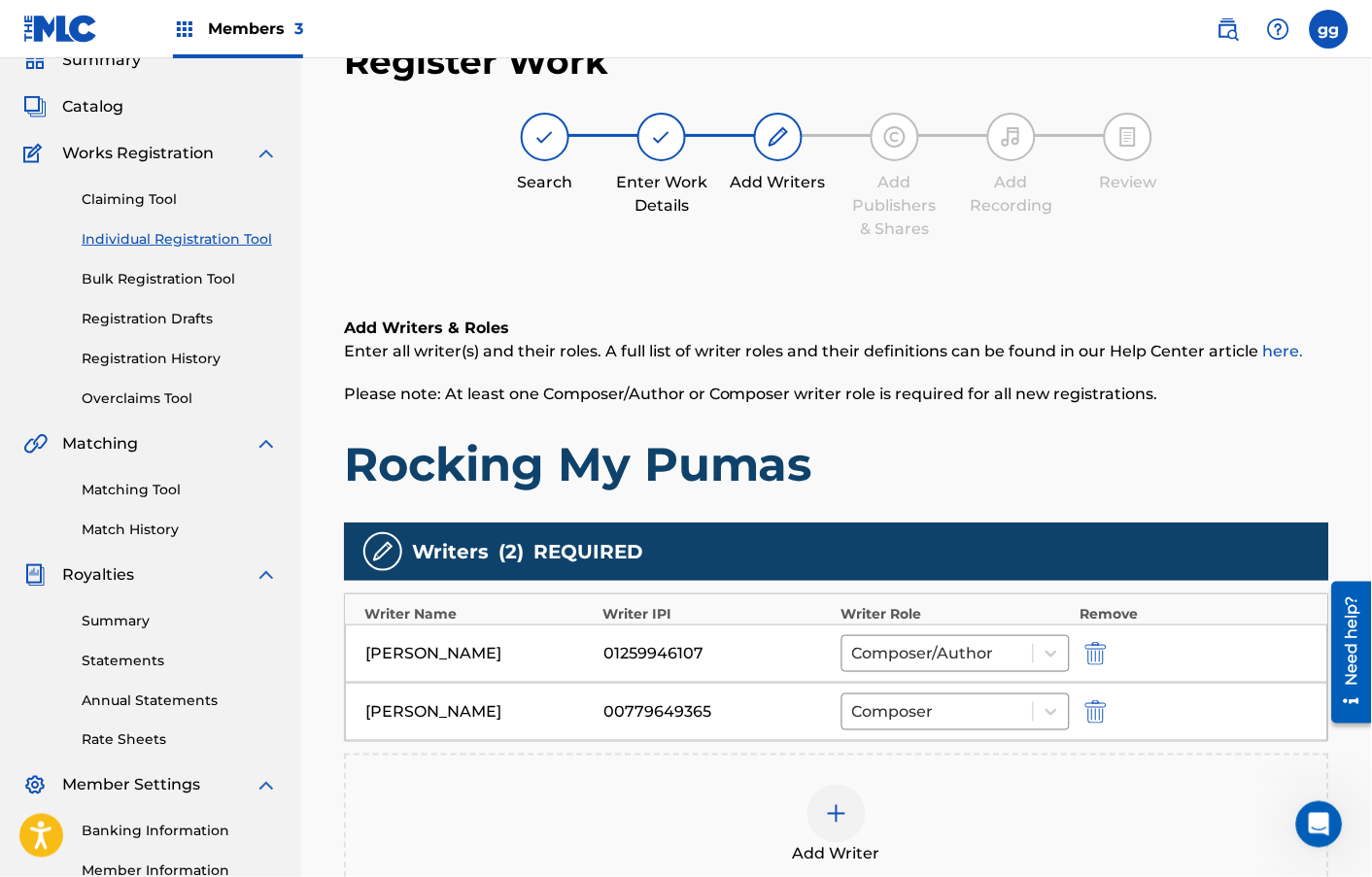click on "Add Writer" at bounding box center (837, 826) 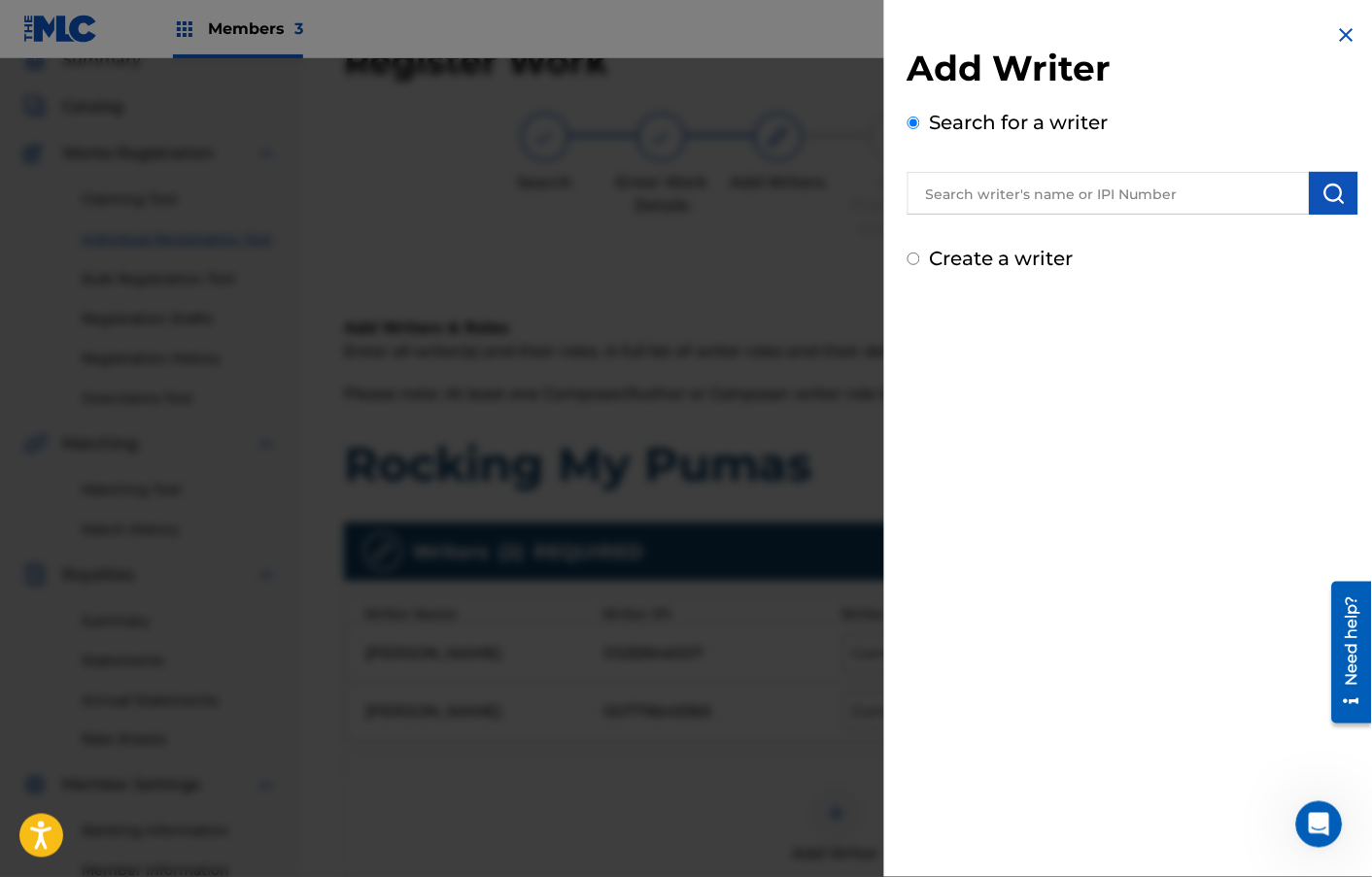 click at bounding box center (1347, 35) 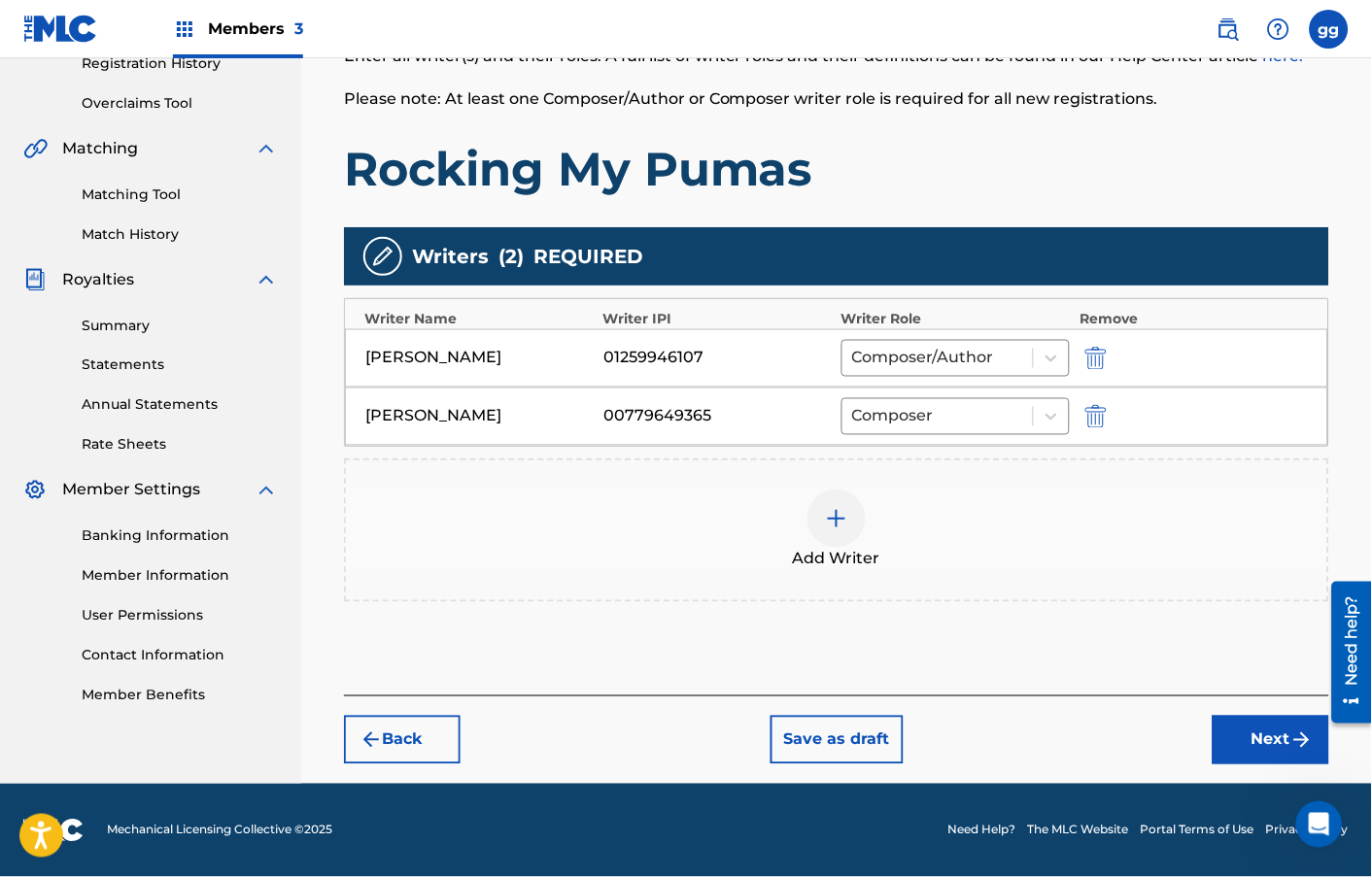 scroll, scrollTop: 425, scrollLeft: 0, axis: vertical 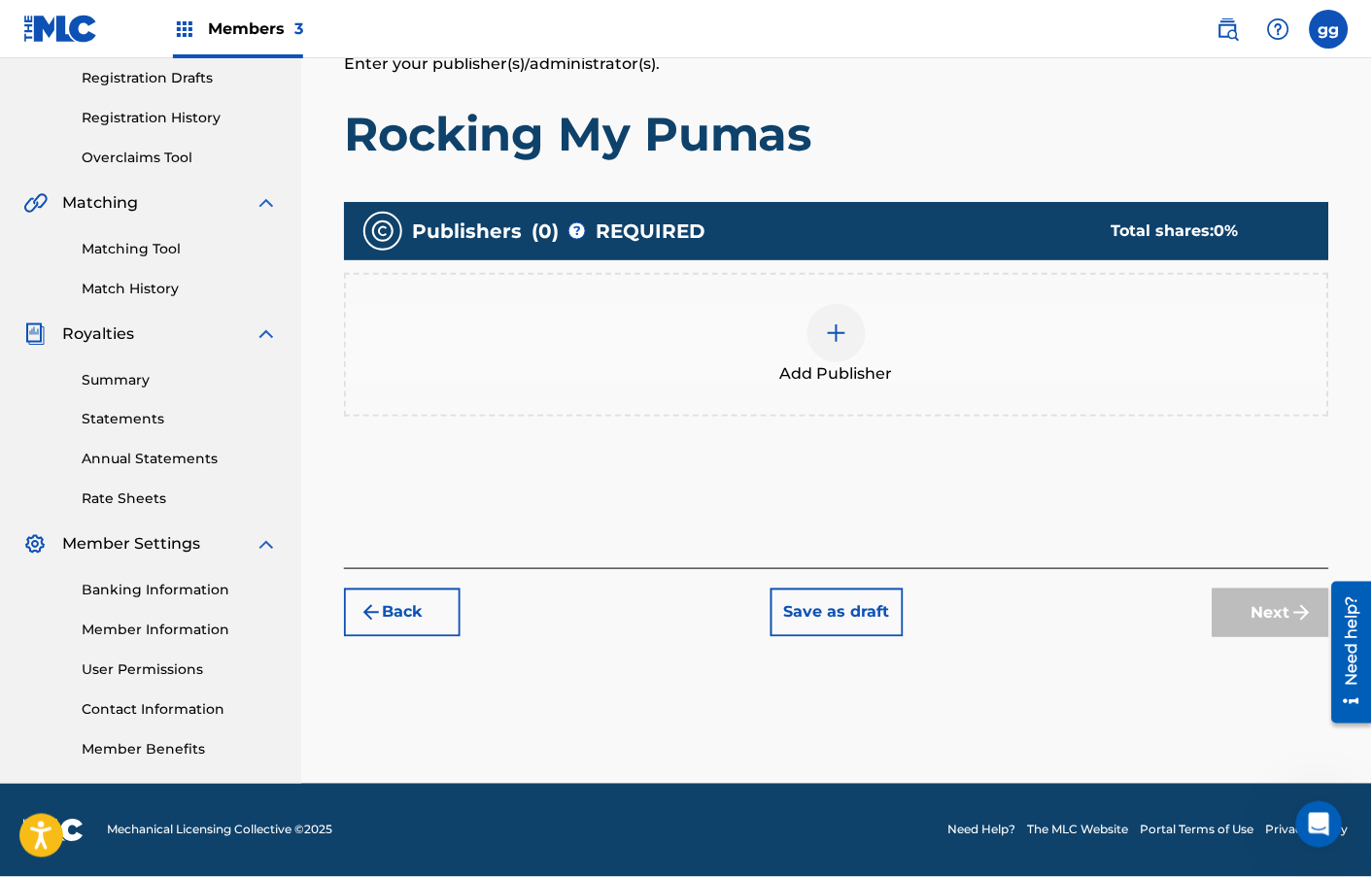 click at bounding box center (837, 333) 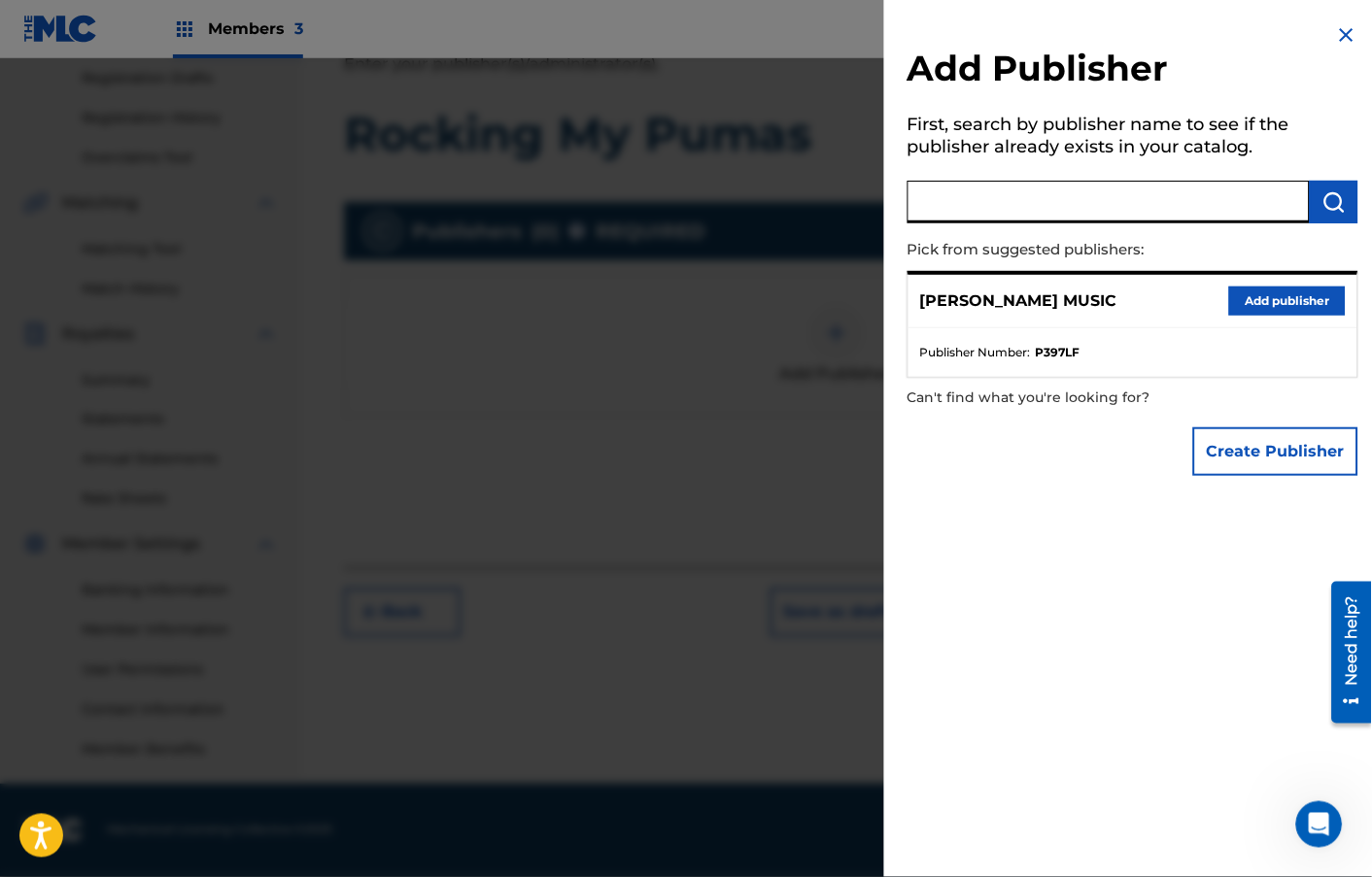 click at bounding box center [1109, 202] 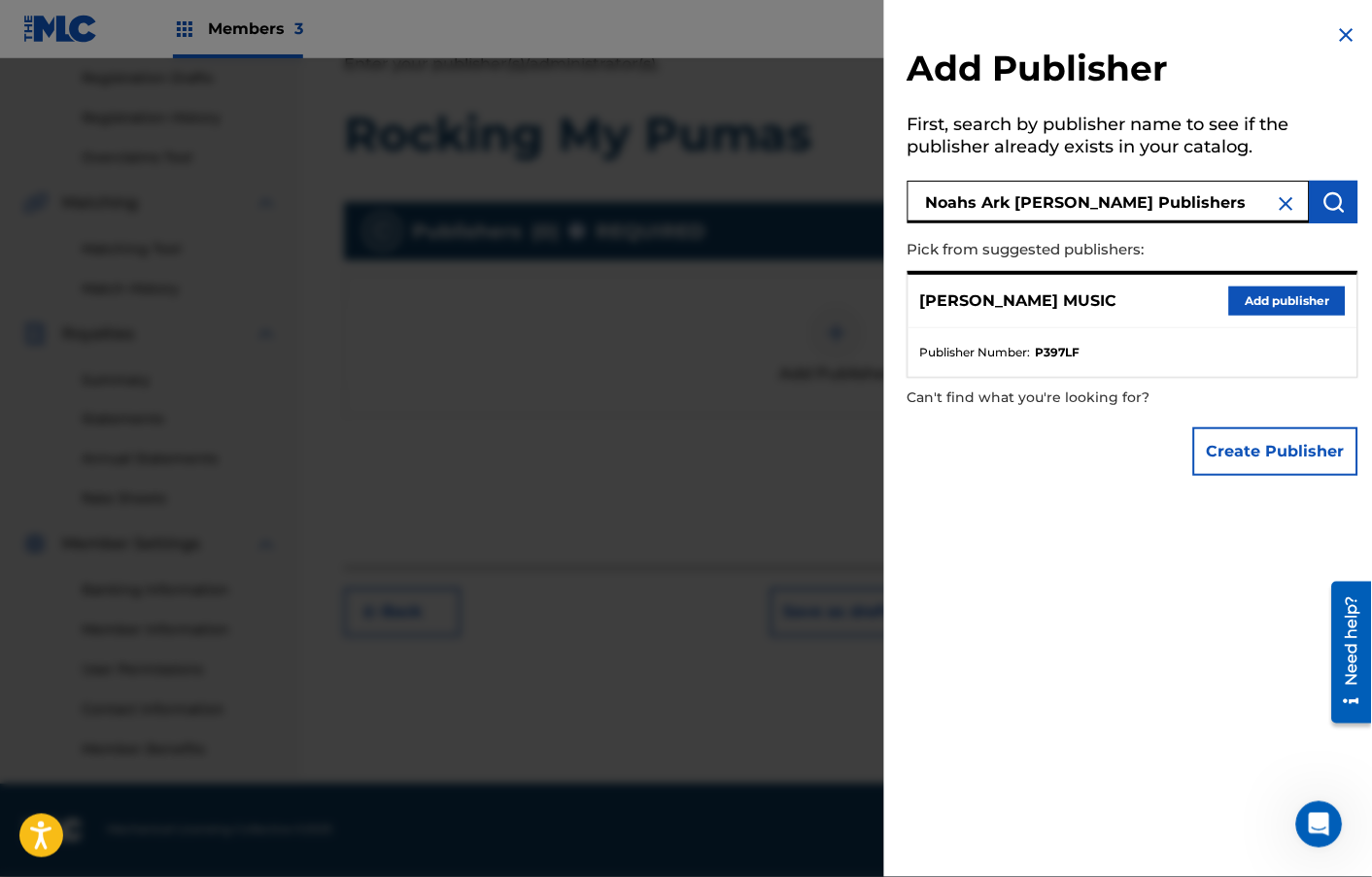 type on "Noahs Ark [PERSON_NAME] Publishers" 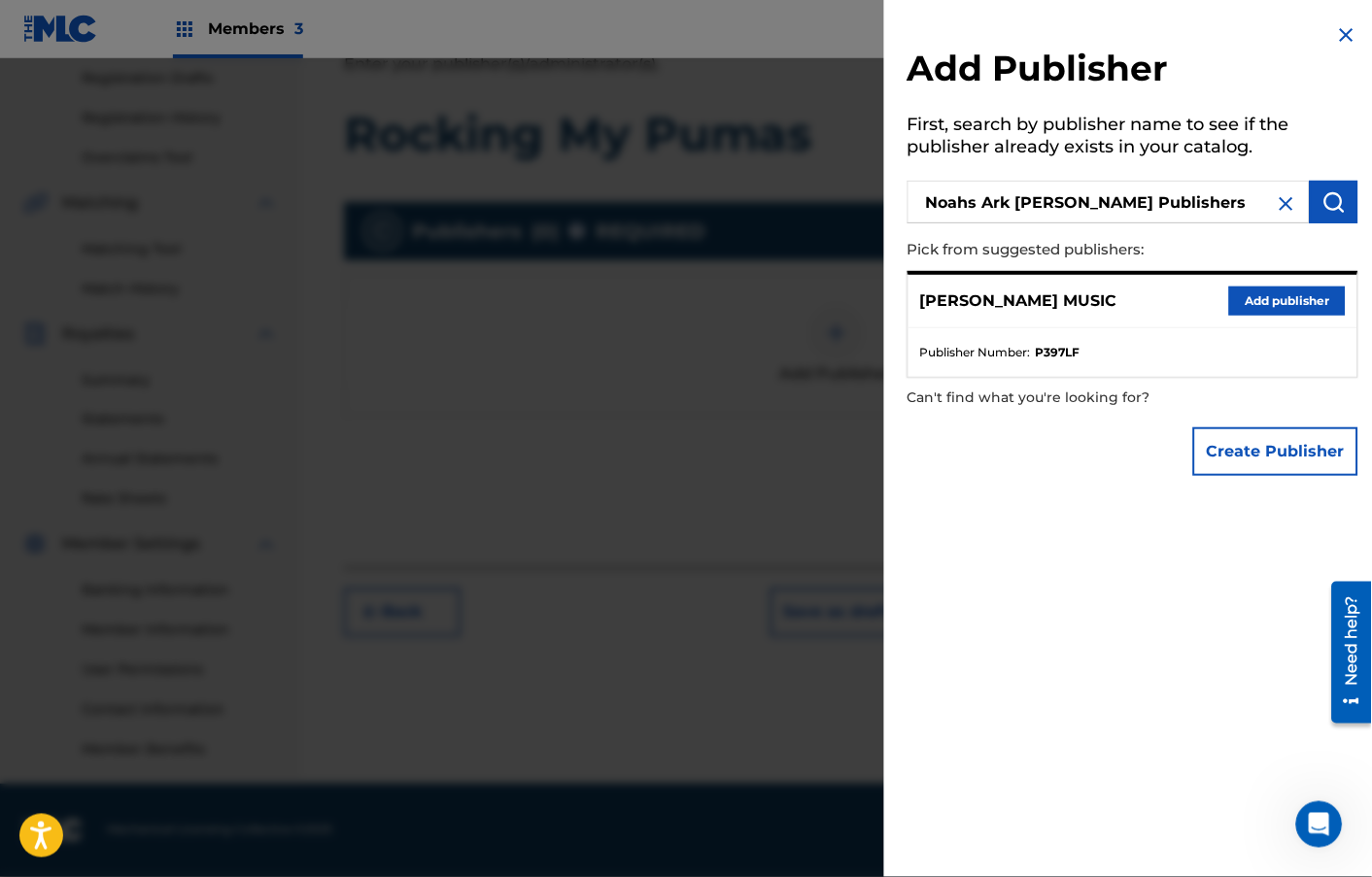 click at bounding box center (1334, 202) 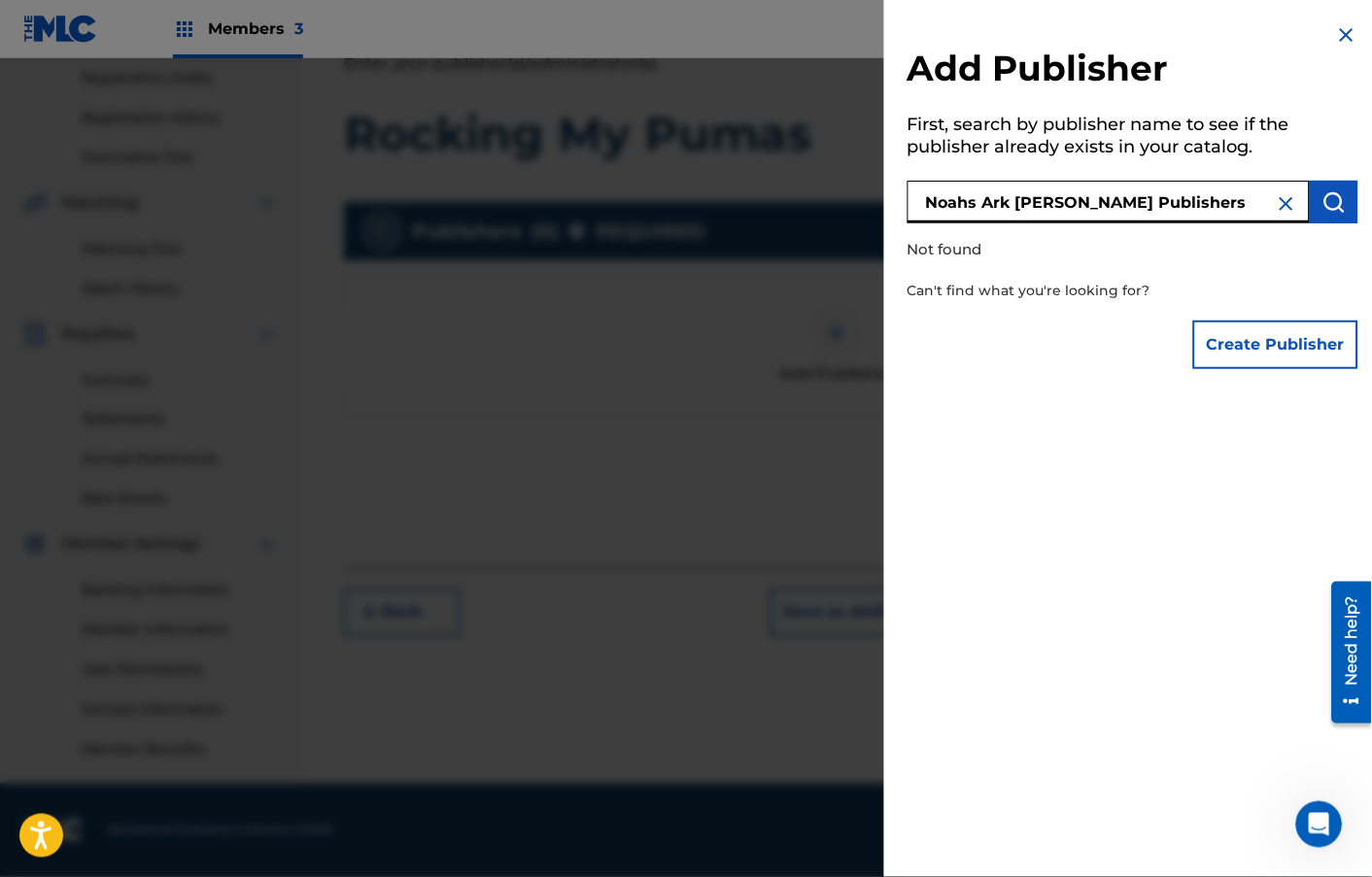 click on "Noahs Ark [PERSON_NAME] Publishers" at bounding box center (1109, 202) 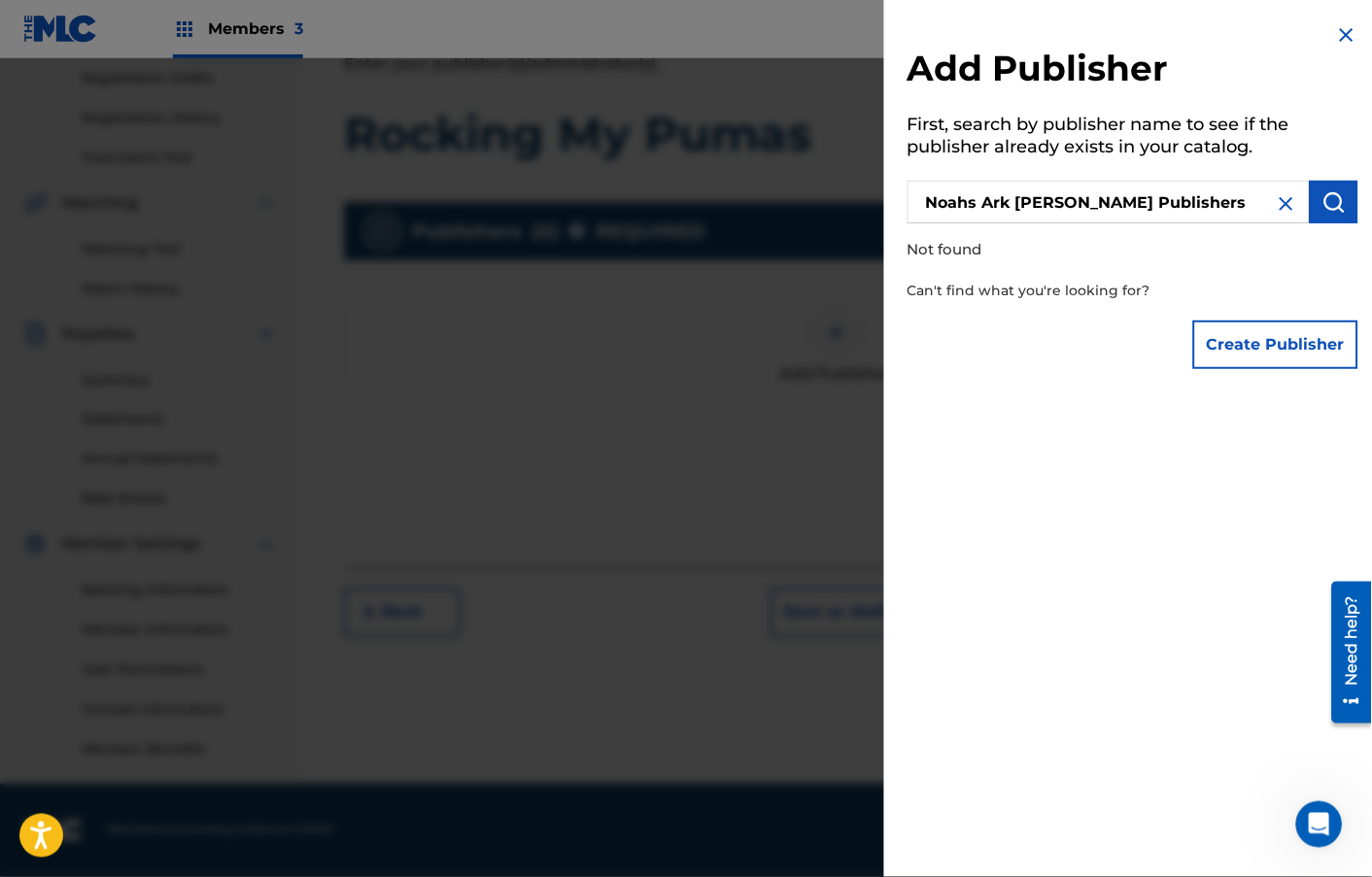 click on "Create Publisher" at bounding box center (1276, 345) 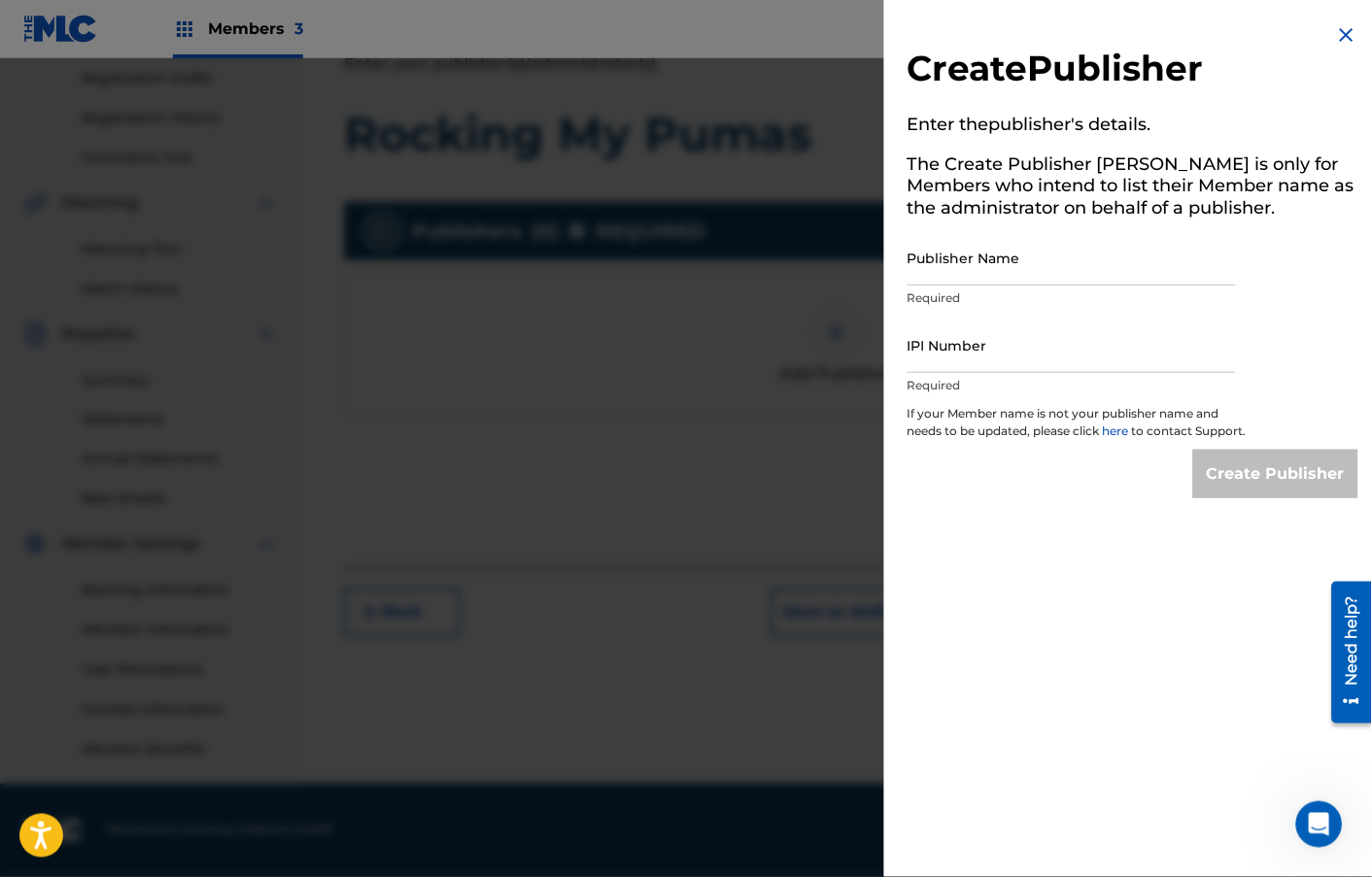 click on "Publisher Name" at bounding box center (1072, 257) 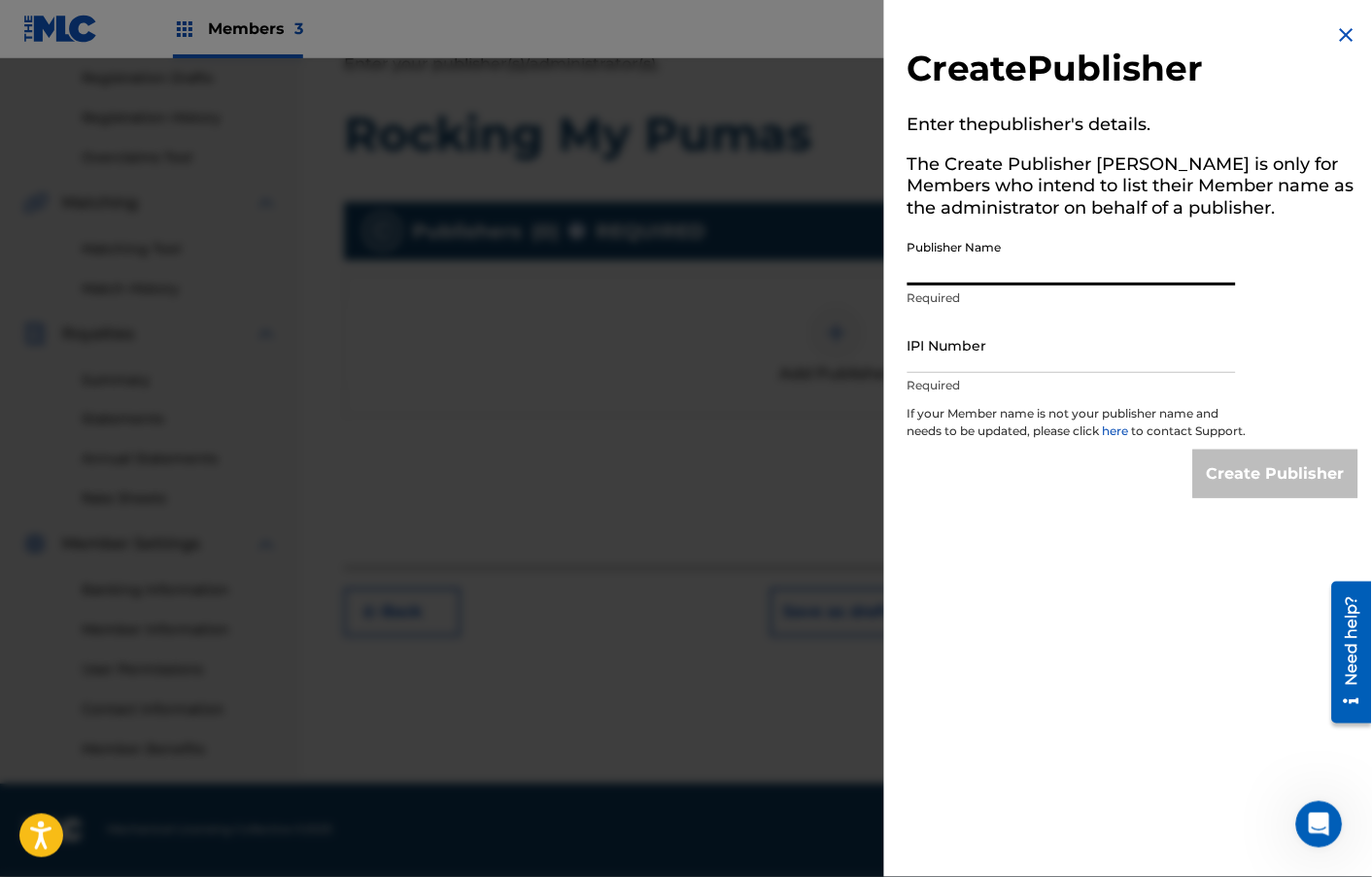 paste on "Noahs Ark [PERSON_NAME] Publishers" 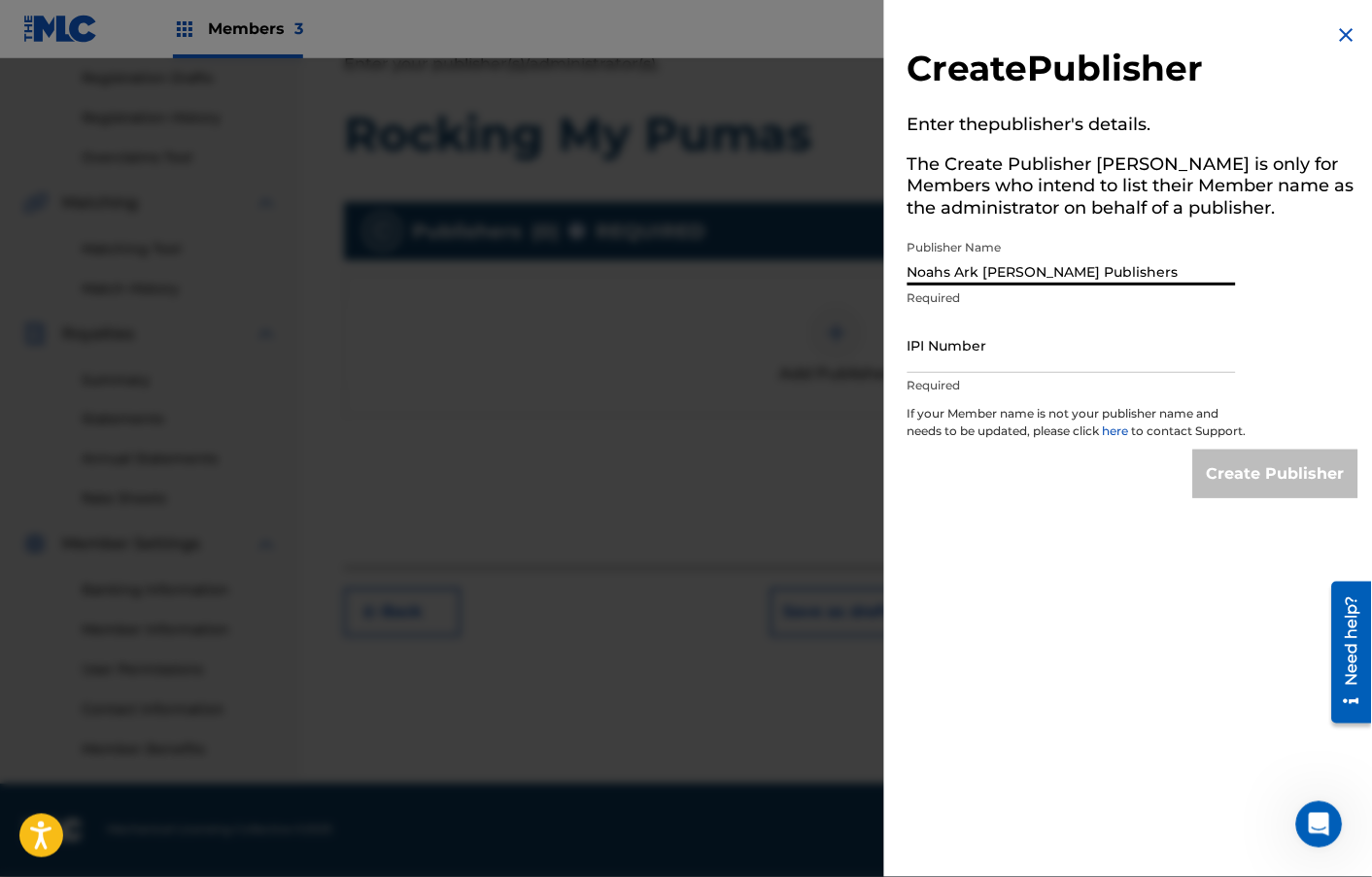 type on "Noahs Ark [PERSON_NAME] Publishers" 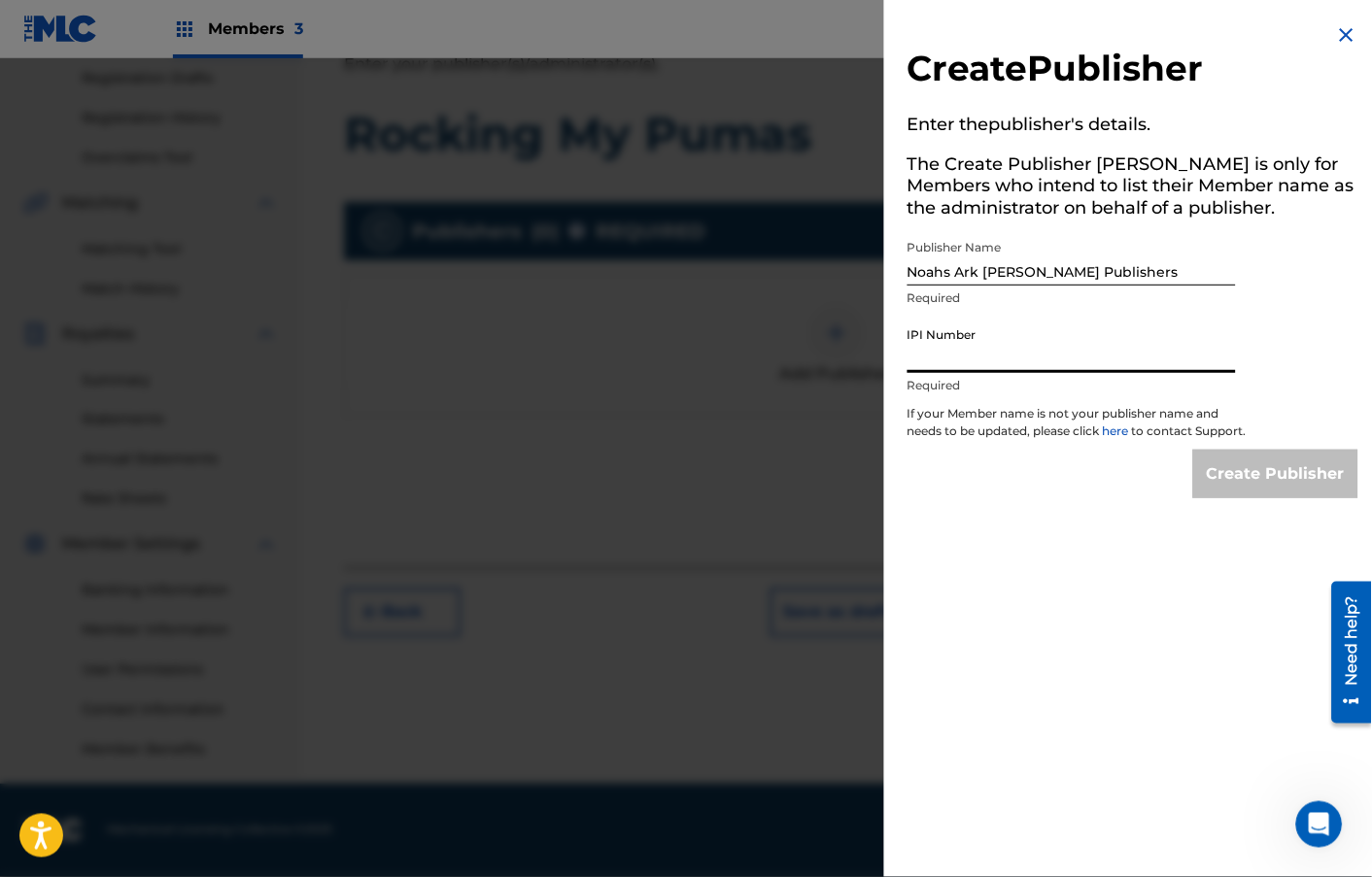 click on "IPI Number" at bounding box center [1072, 345] 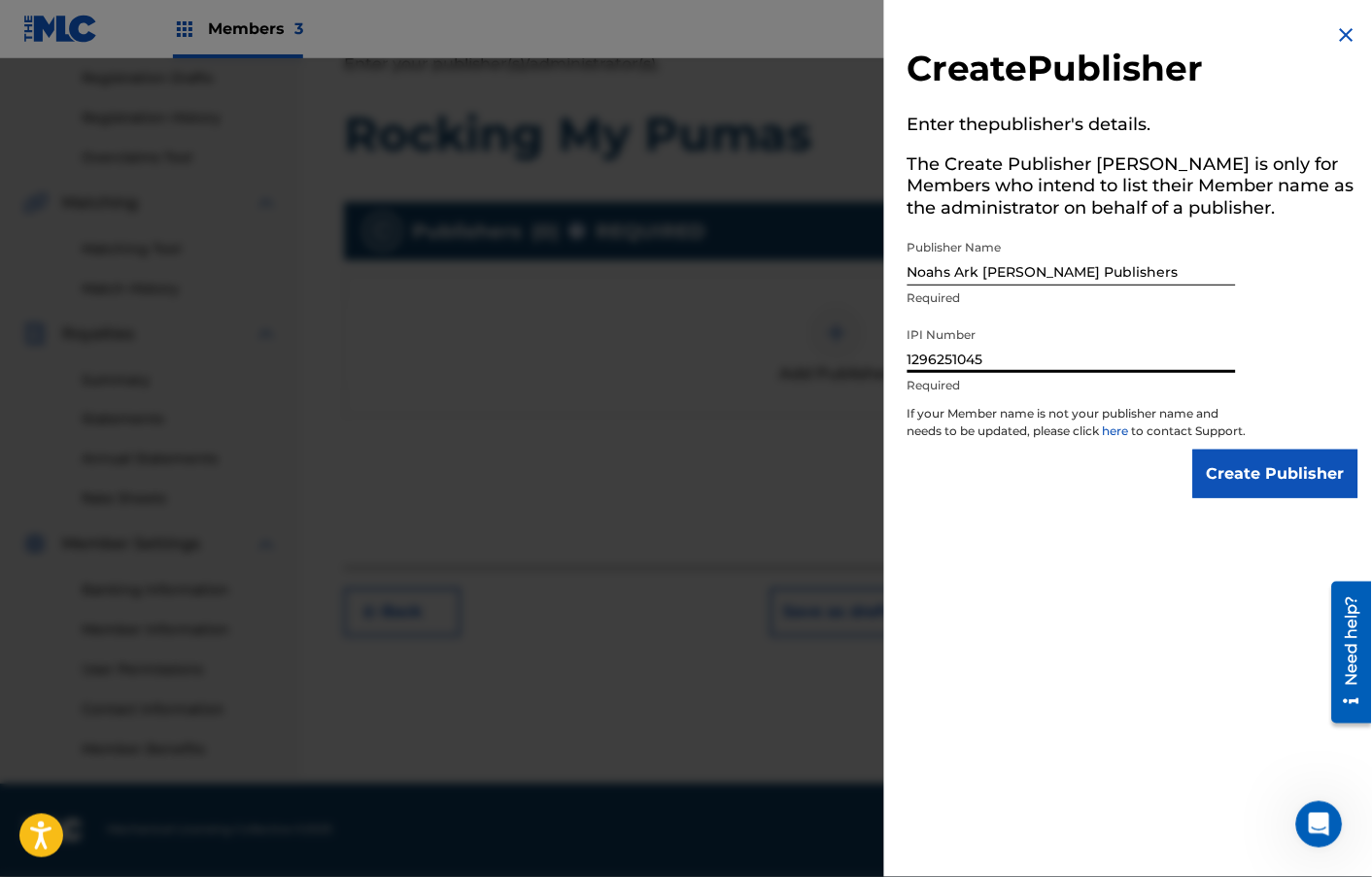 type on "1296251045" 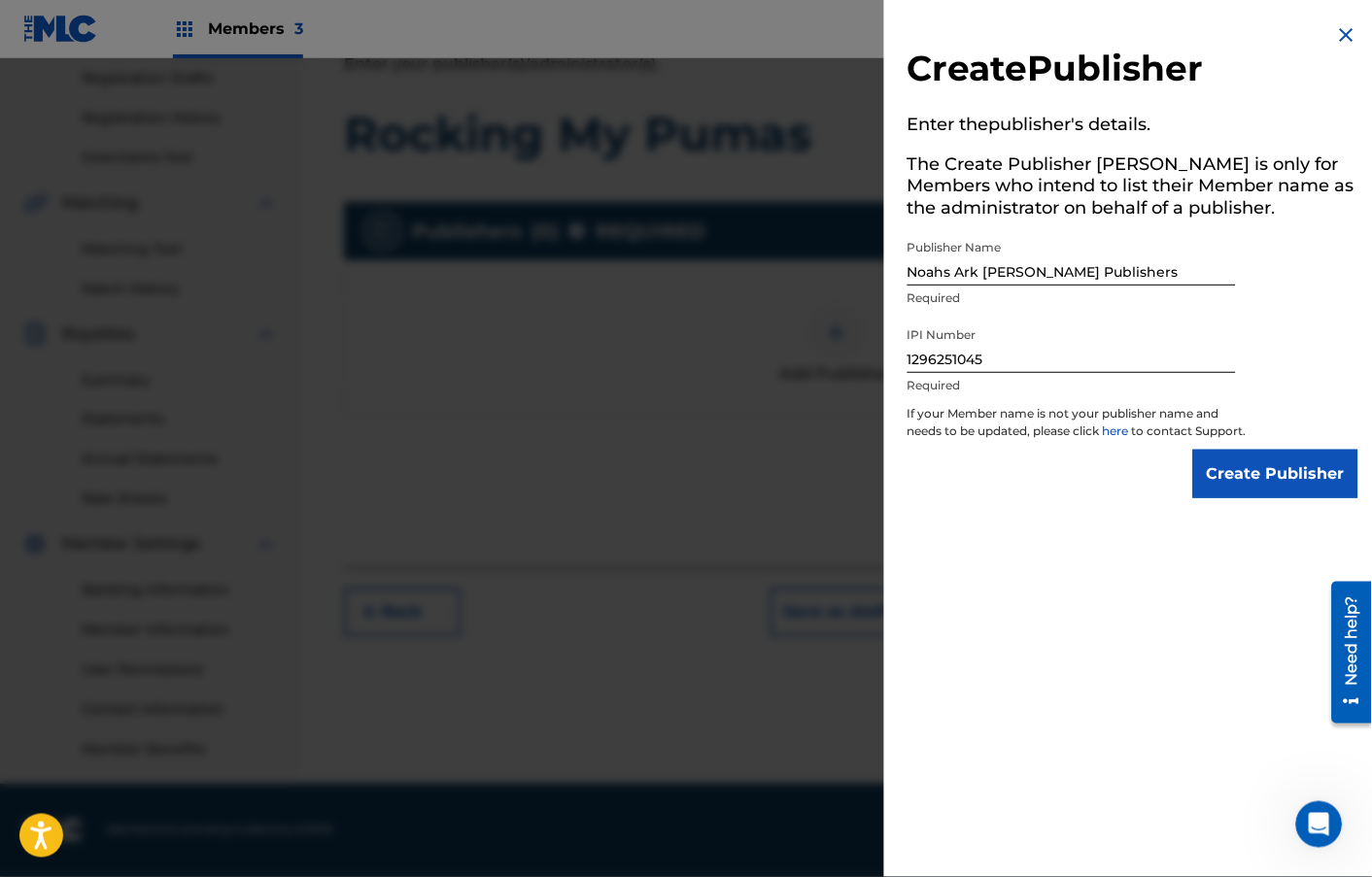 click on "Create Publisher" at bounding box center [1276, 474] 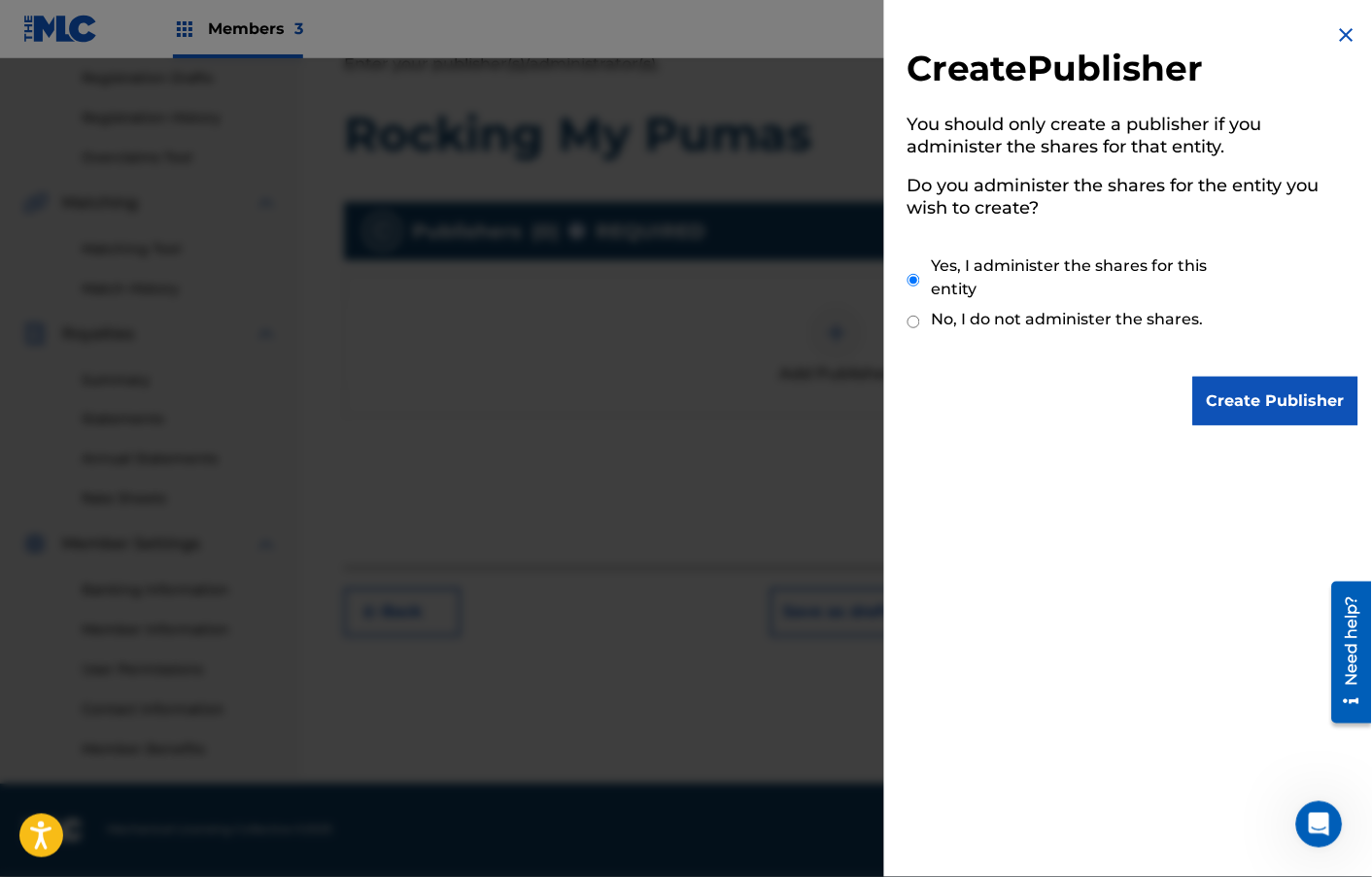 click on "Create Publisher" at bounding box center (1276, 401) 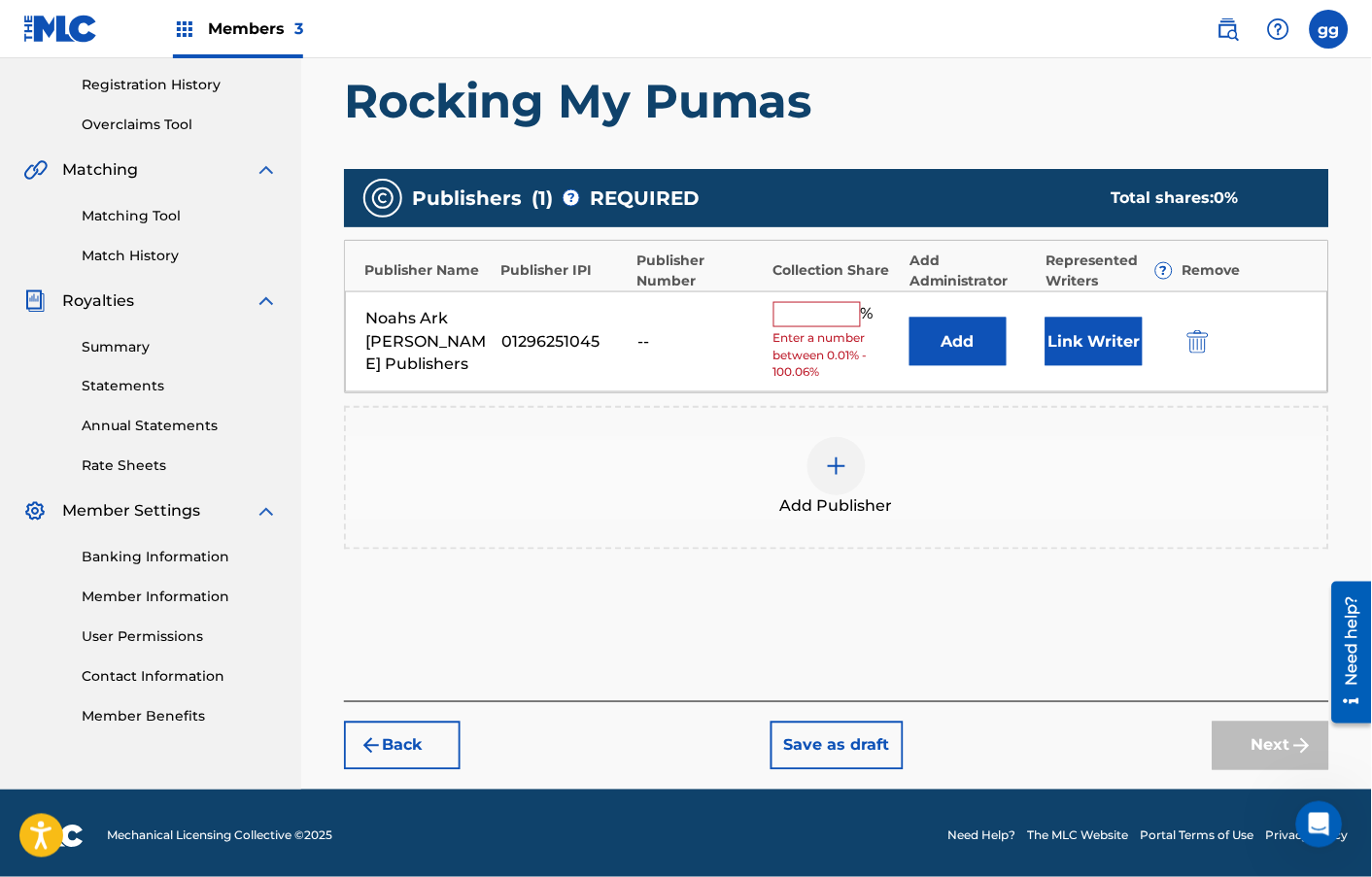 click at bounding box center [817, 315] 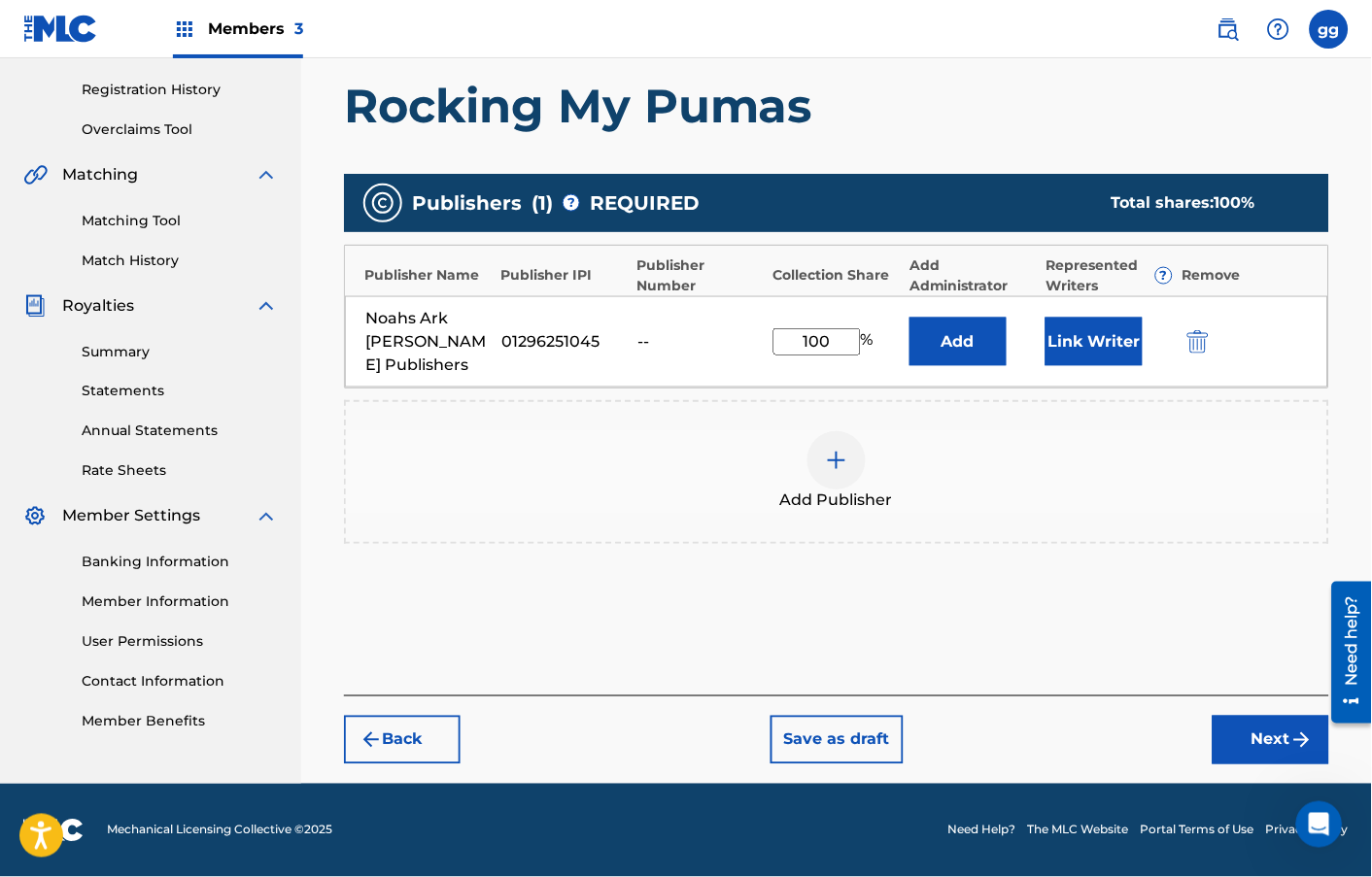 scroll, scrollTop: 363, scrollLeft: 0, axis: vertical 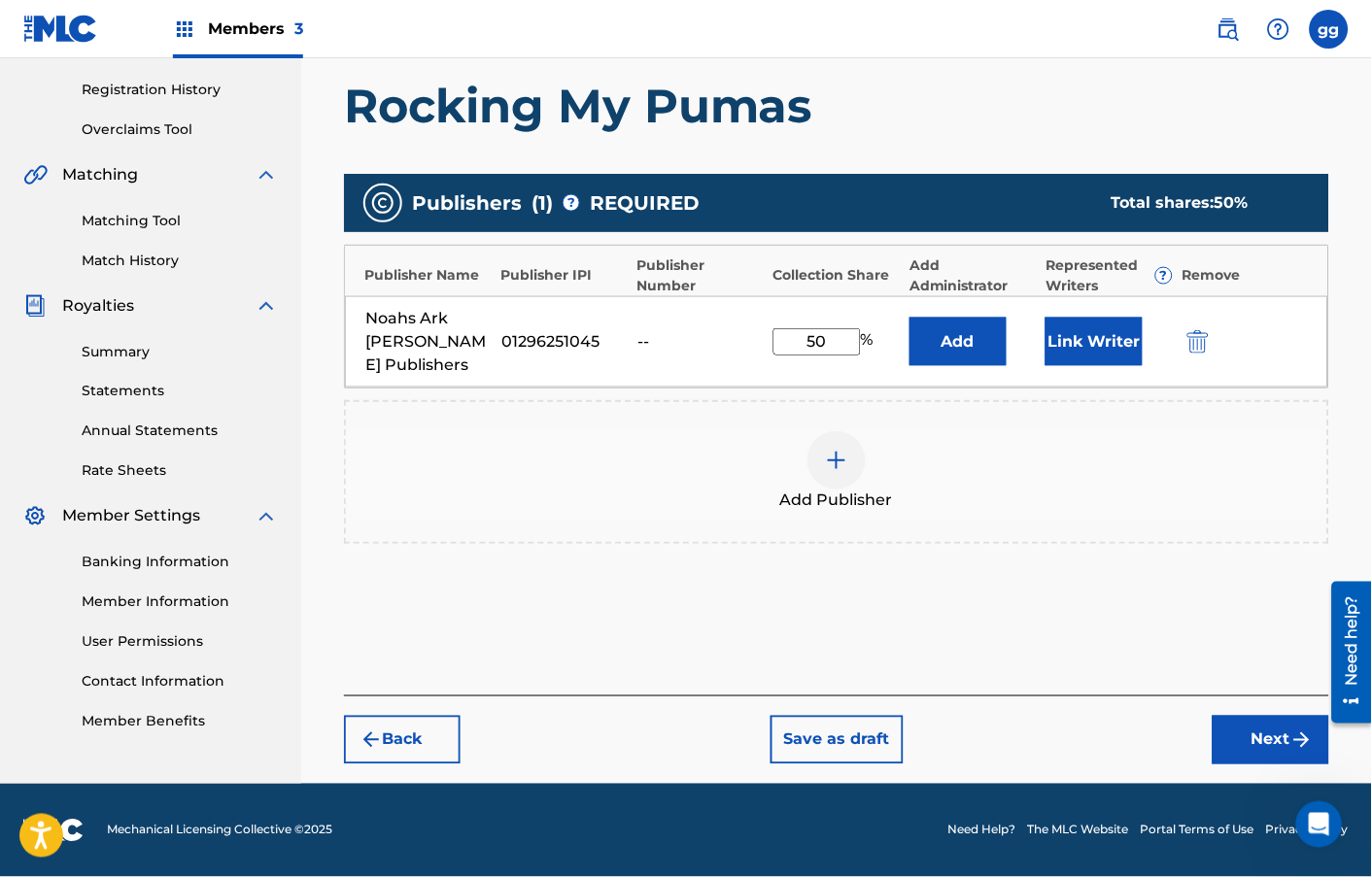 click on "Link Writer" at bounding box center [1094, 342] 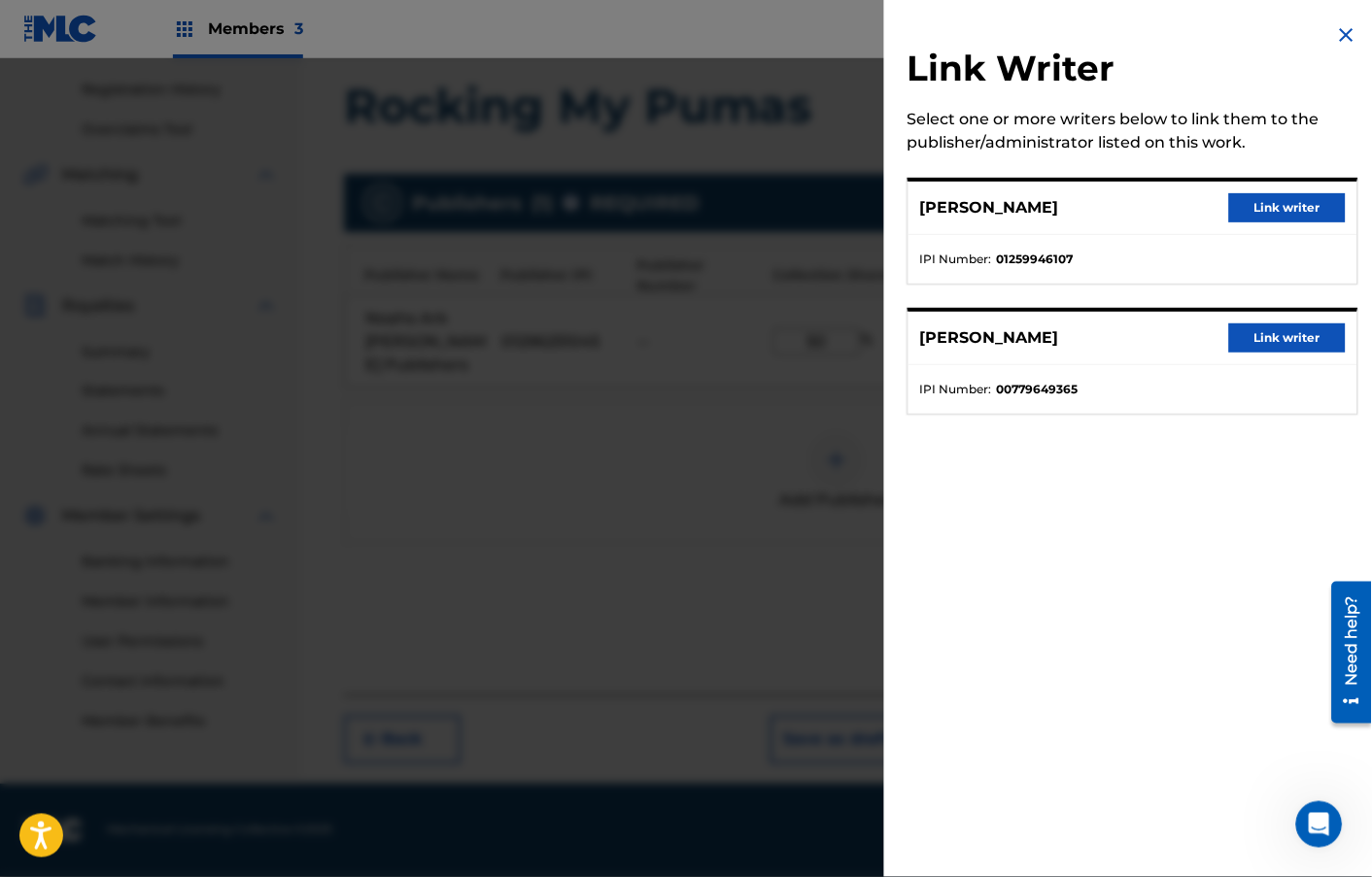 click on "Link writer" at bounding box center [1287, 208] 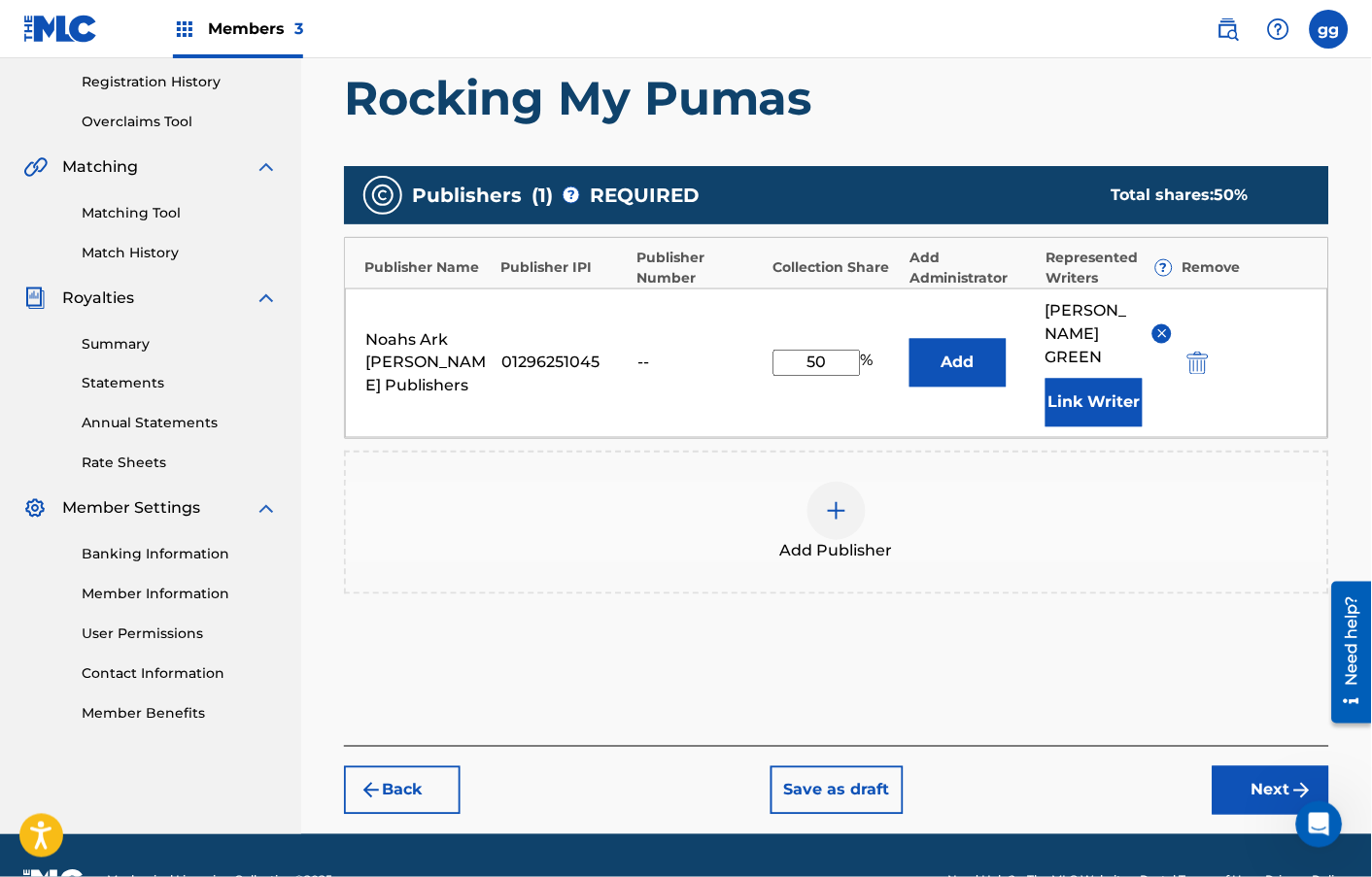 click on "Link Writer" at bounding box center (1094, 403) 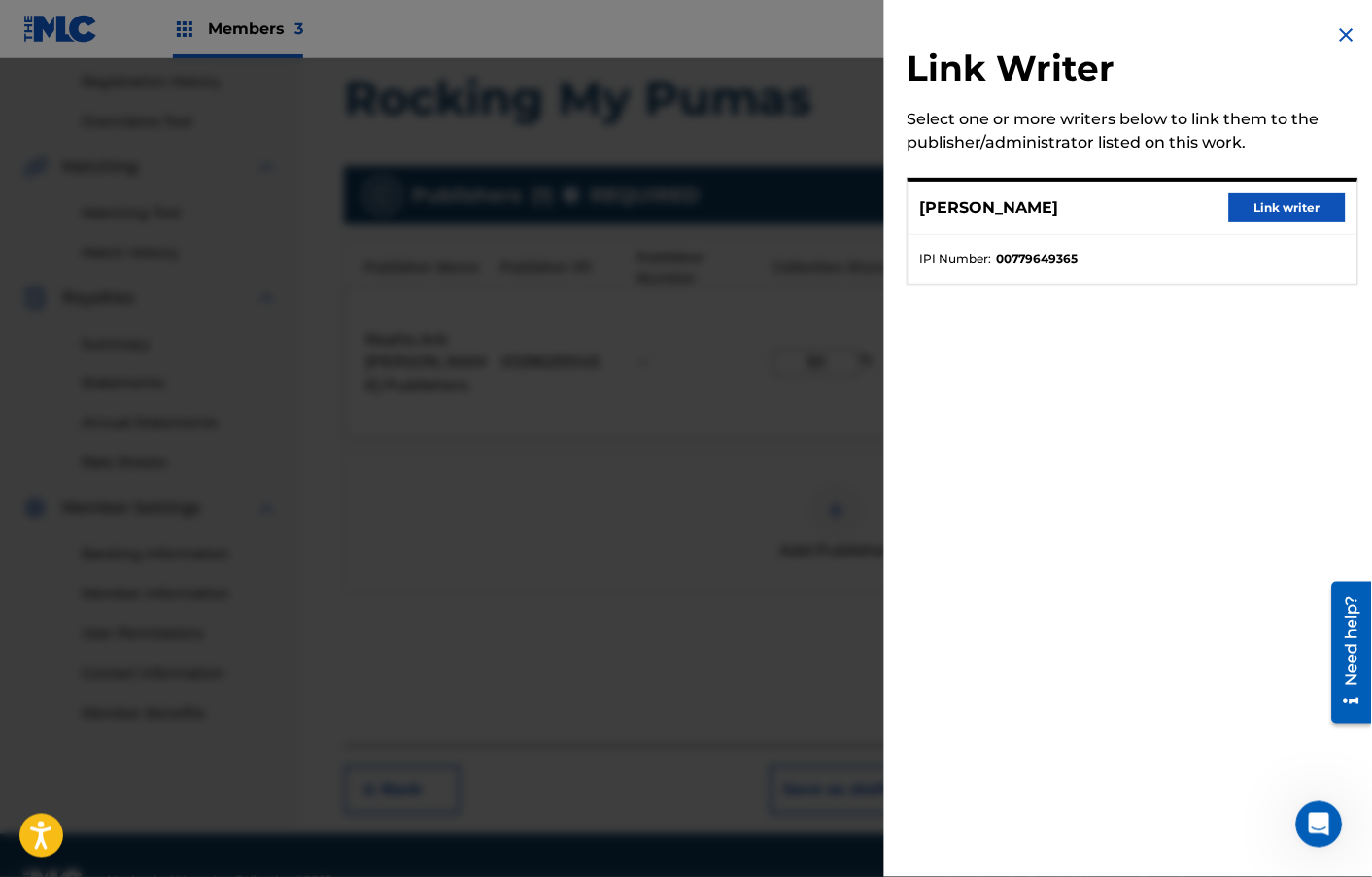 click on "Link writer" at bounding box center [1287, 208] 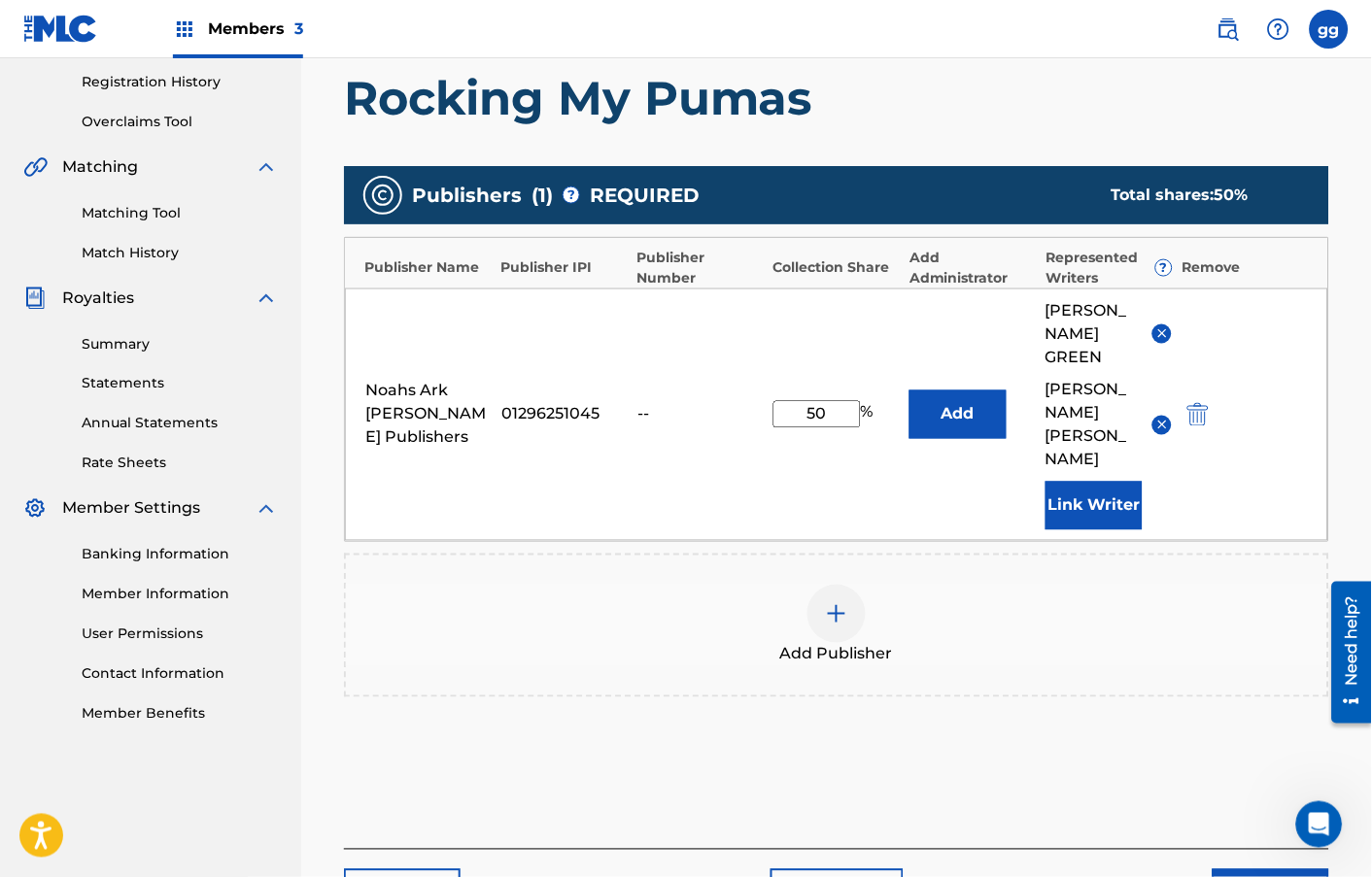 click on "50" at bounding box center [817, 415] 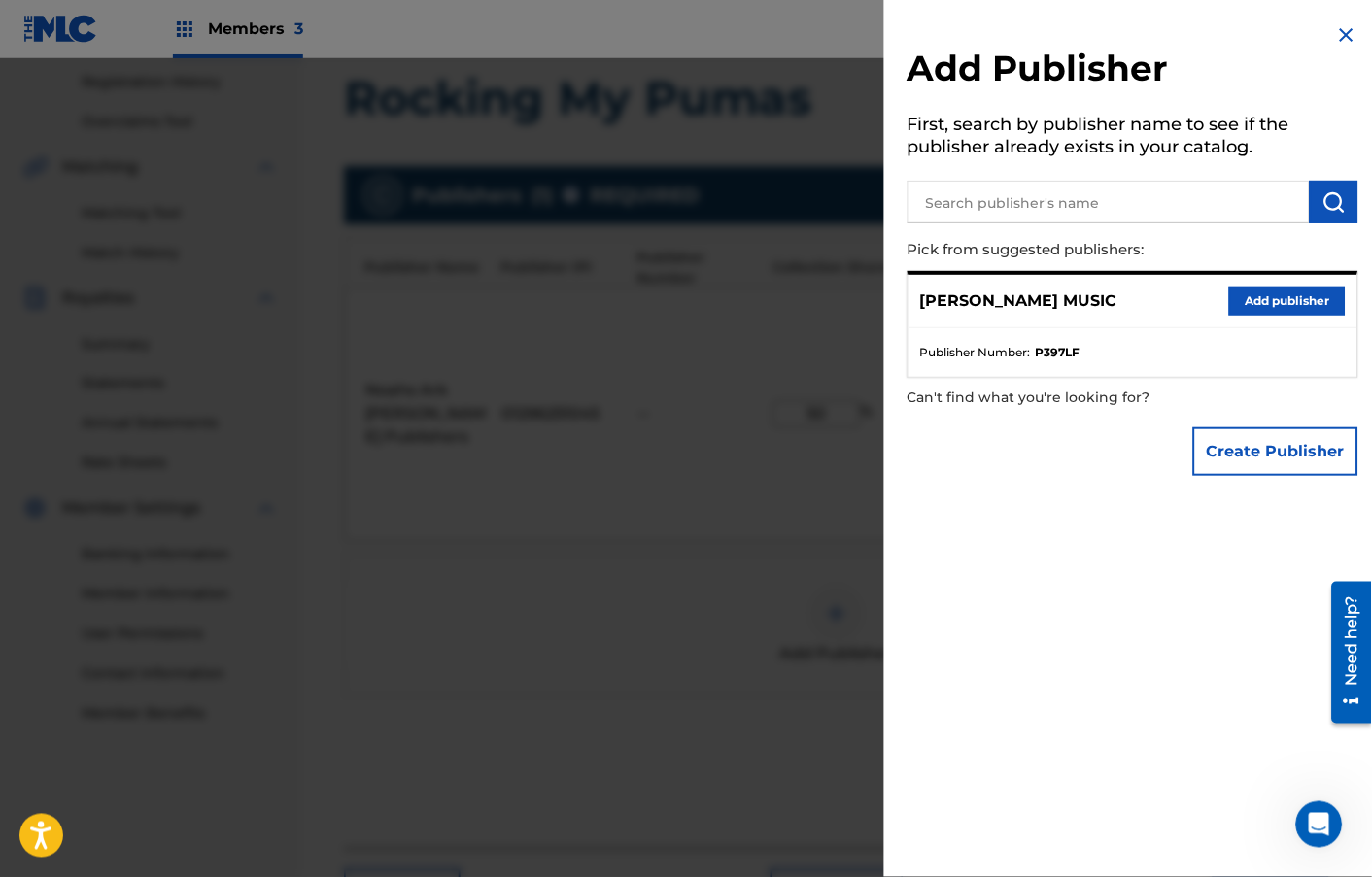 click on "Add Publisher First, search by publisher name to see if the publisher already exists in your catalog. Pick from suggested publishers: [PERSON_NAME] MUSIC Add publisher Publisher Number : P397LF Can't find what you're looking for? Create Publisher" at bounding box center [1133, 254] 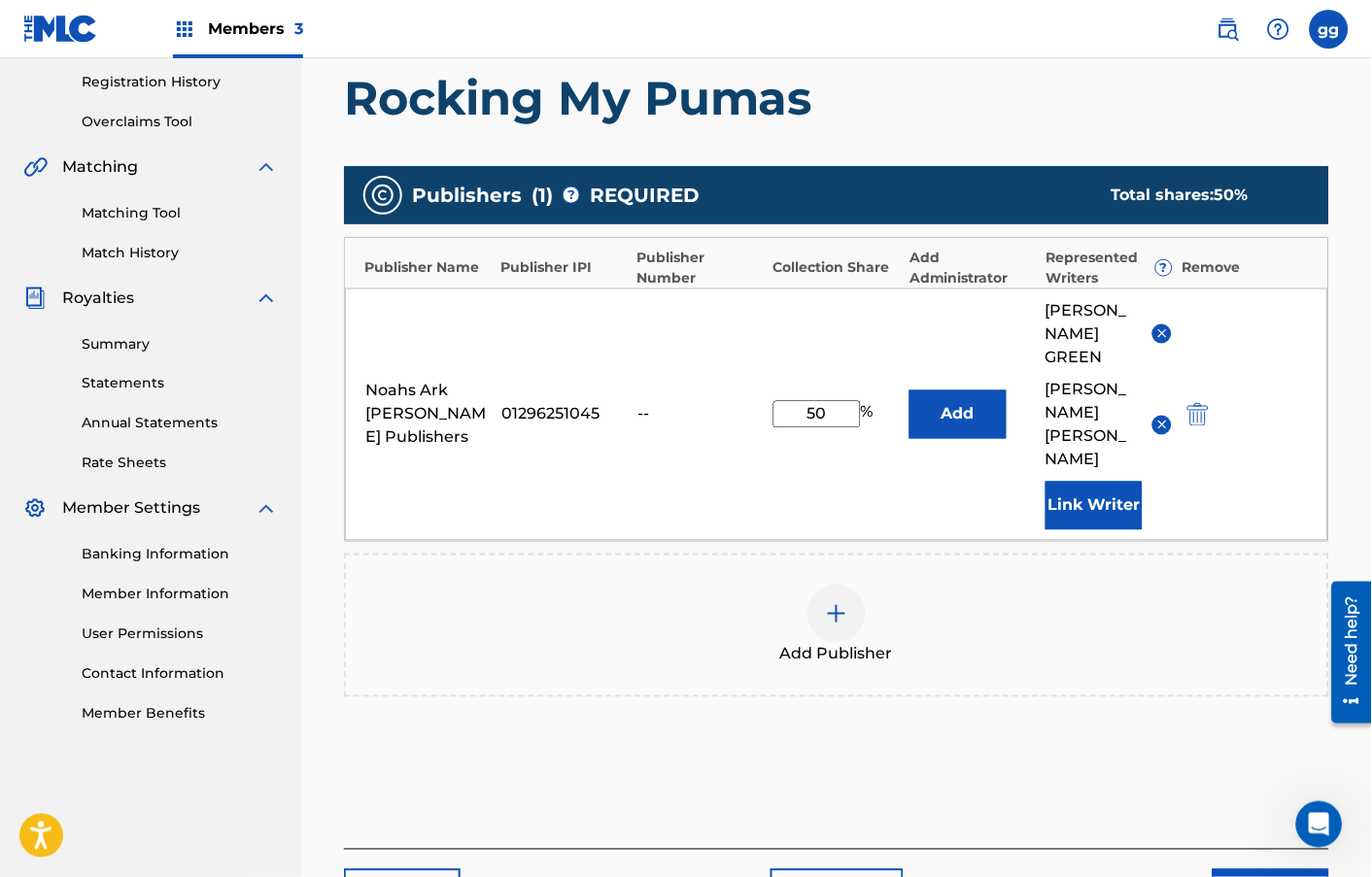 click on "50" at bounding box center (817, 415) 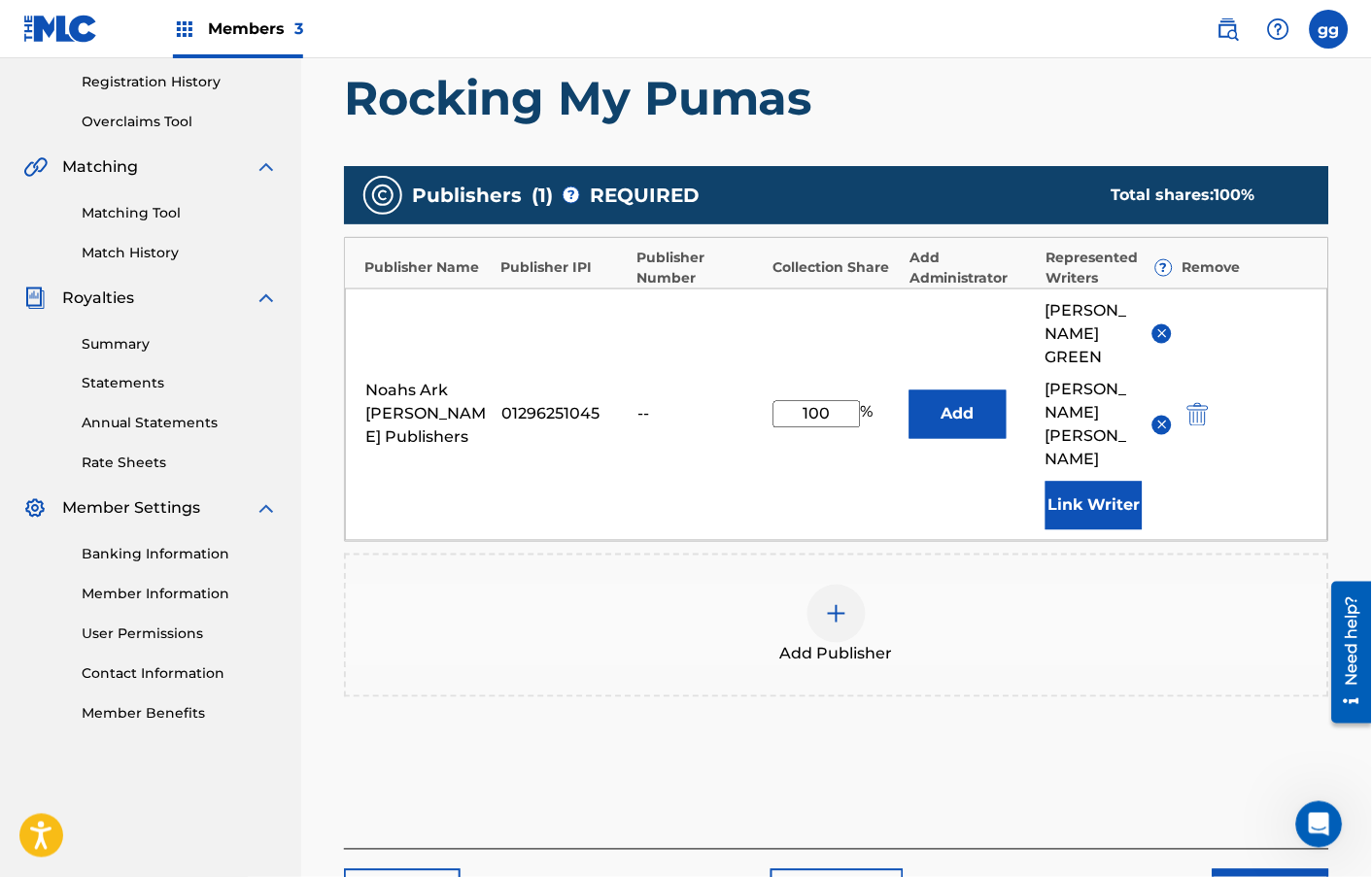 click on "Publishers ( 1 ) ? REQUIRED Total shares:  100 % Publisher Name Publisher IPI Publisher Number Collection Share Add Administrator Represented Writers ? Remove Noahs Ark [PERSON_NAME] Publishers 01296251045 -- 100 % Add [PERSON_NAME] [PERSON_NAME] Link Writer Add Publisher" at bounding box center (837, 431) 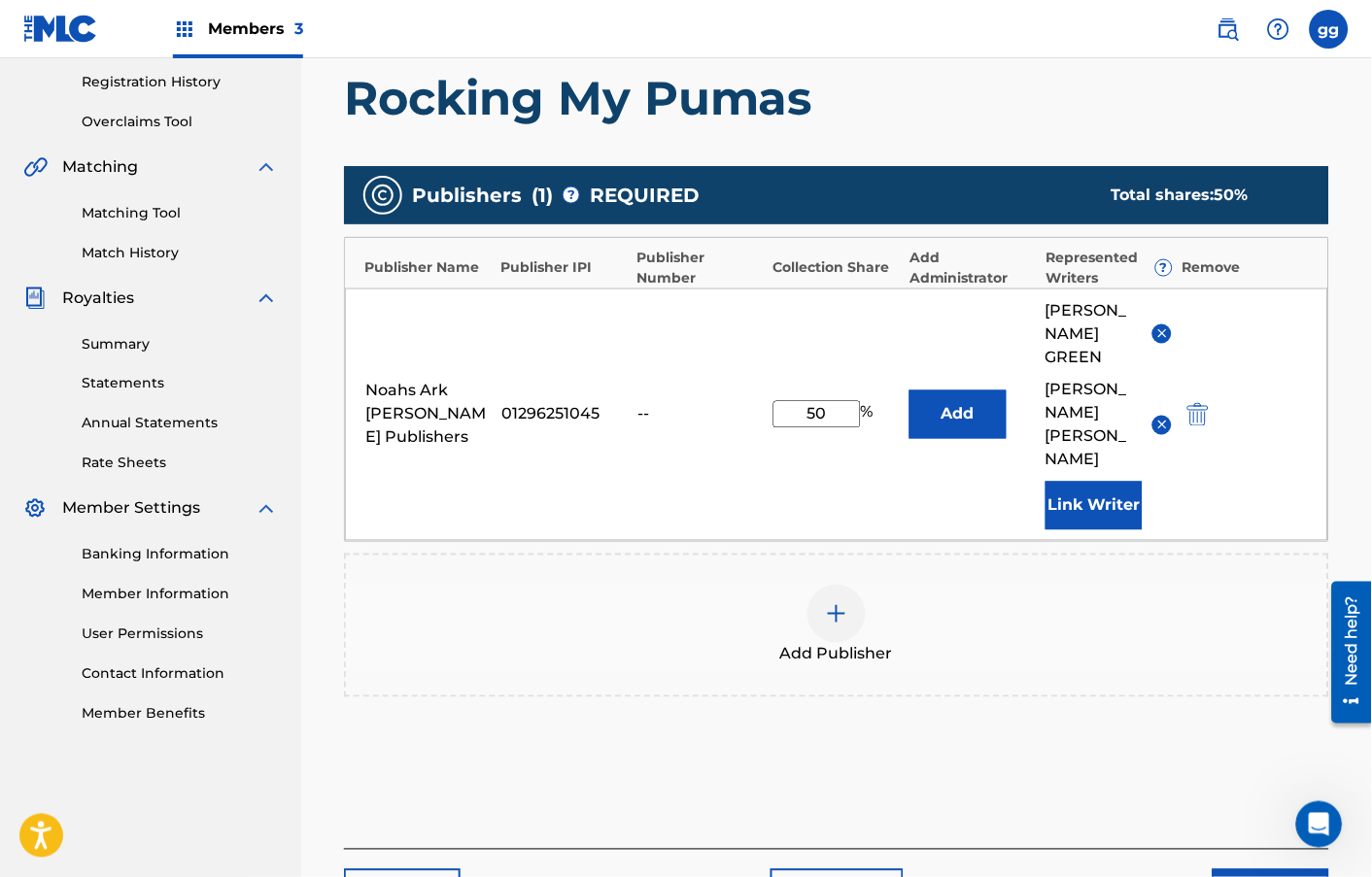 type on "50" 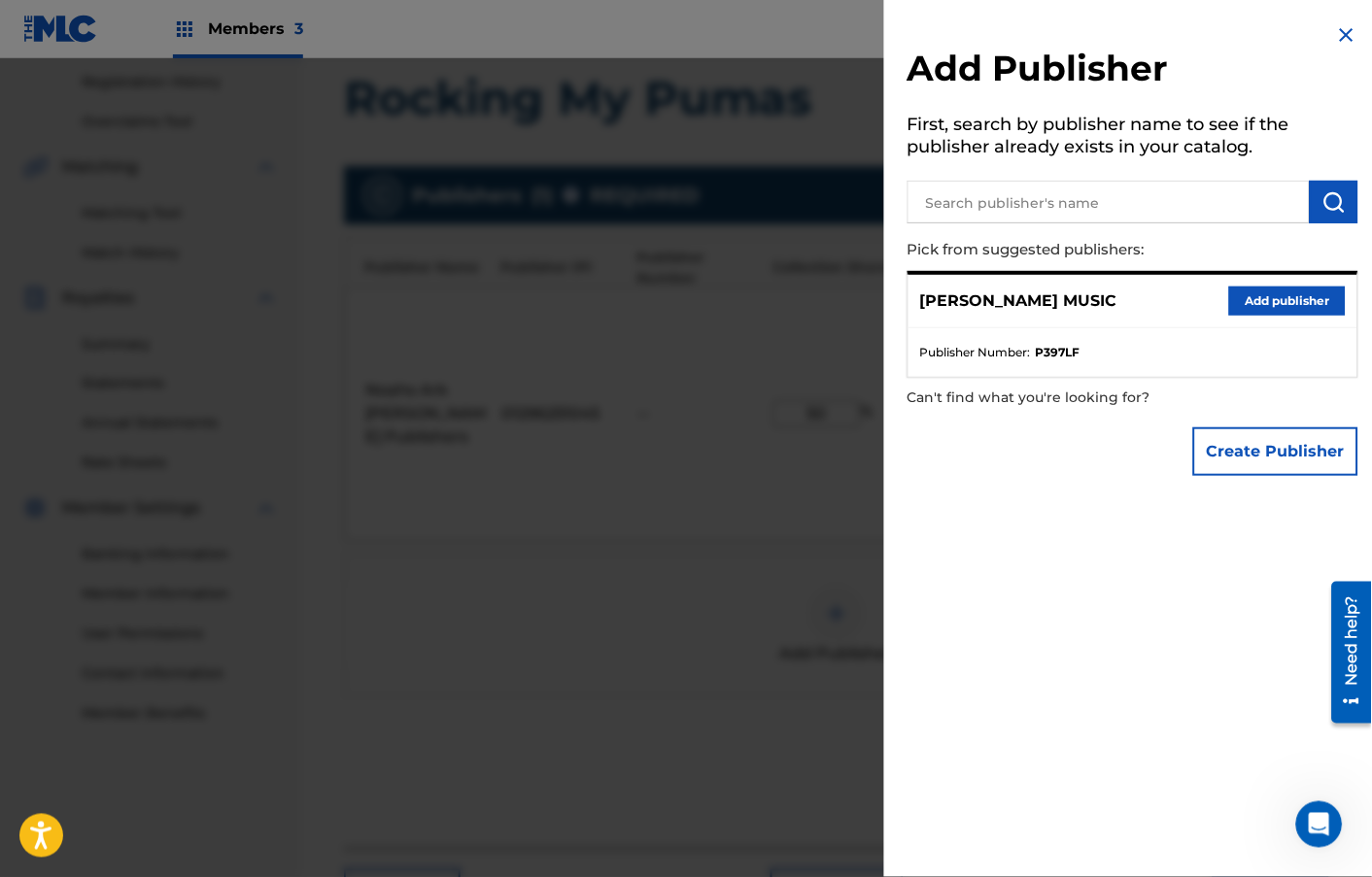 click at bounding box center [1347, 35] 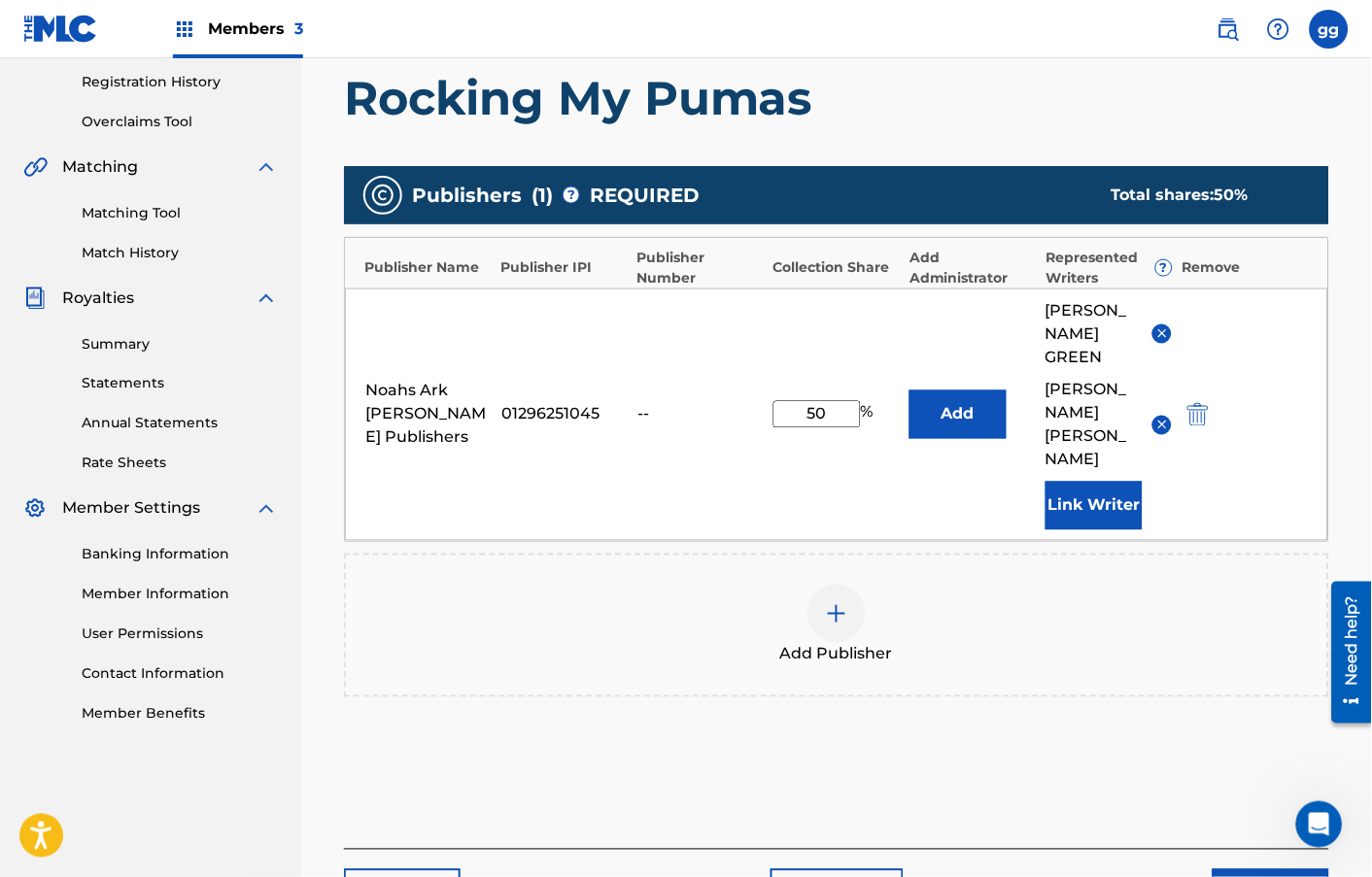 click on "Next" at bounding box center (1271, 894) 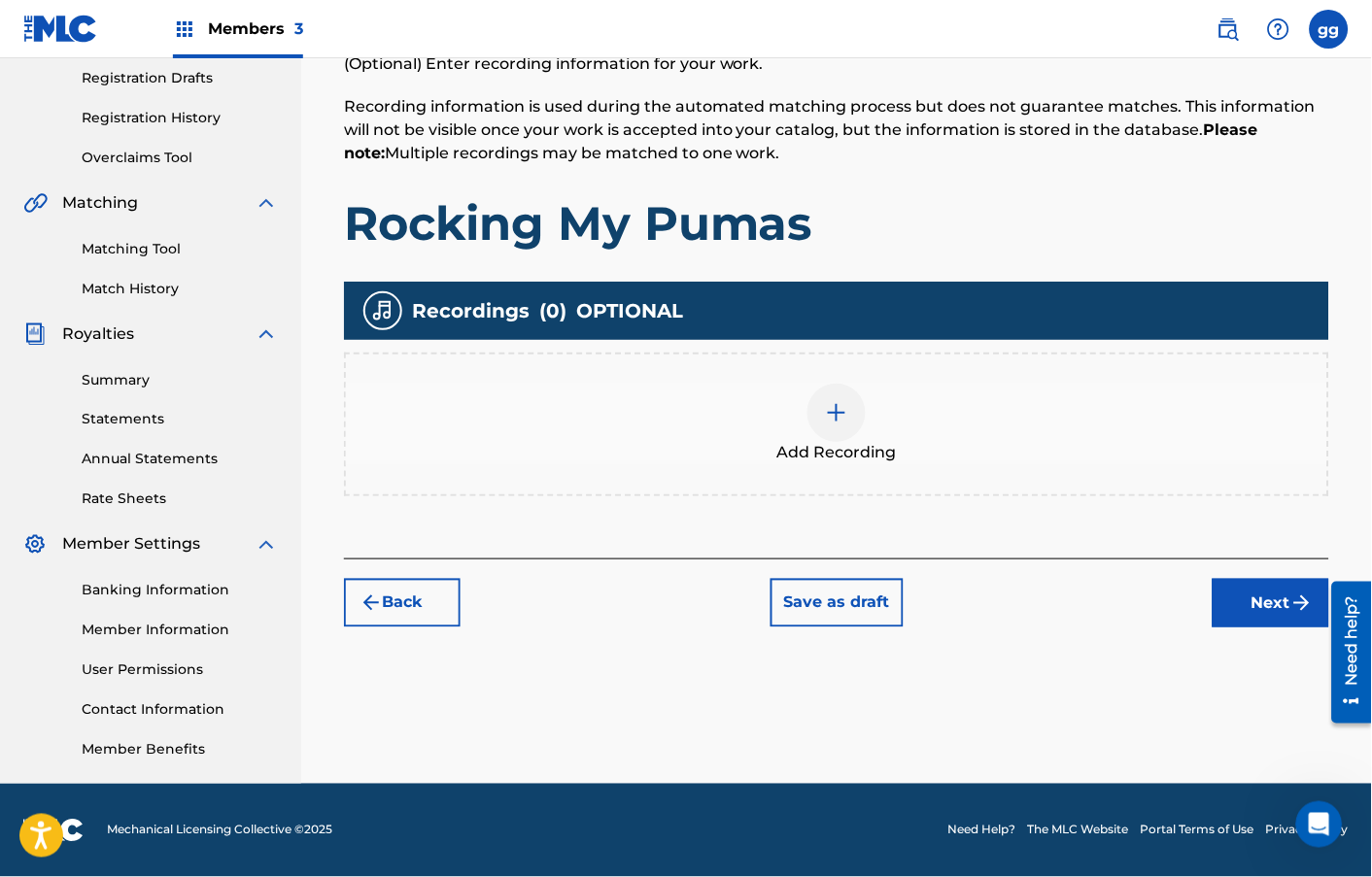 click on "Next" at bounding box center [1271, 603] 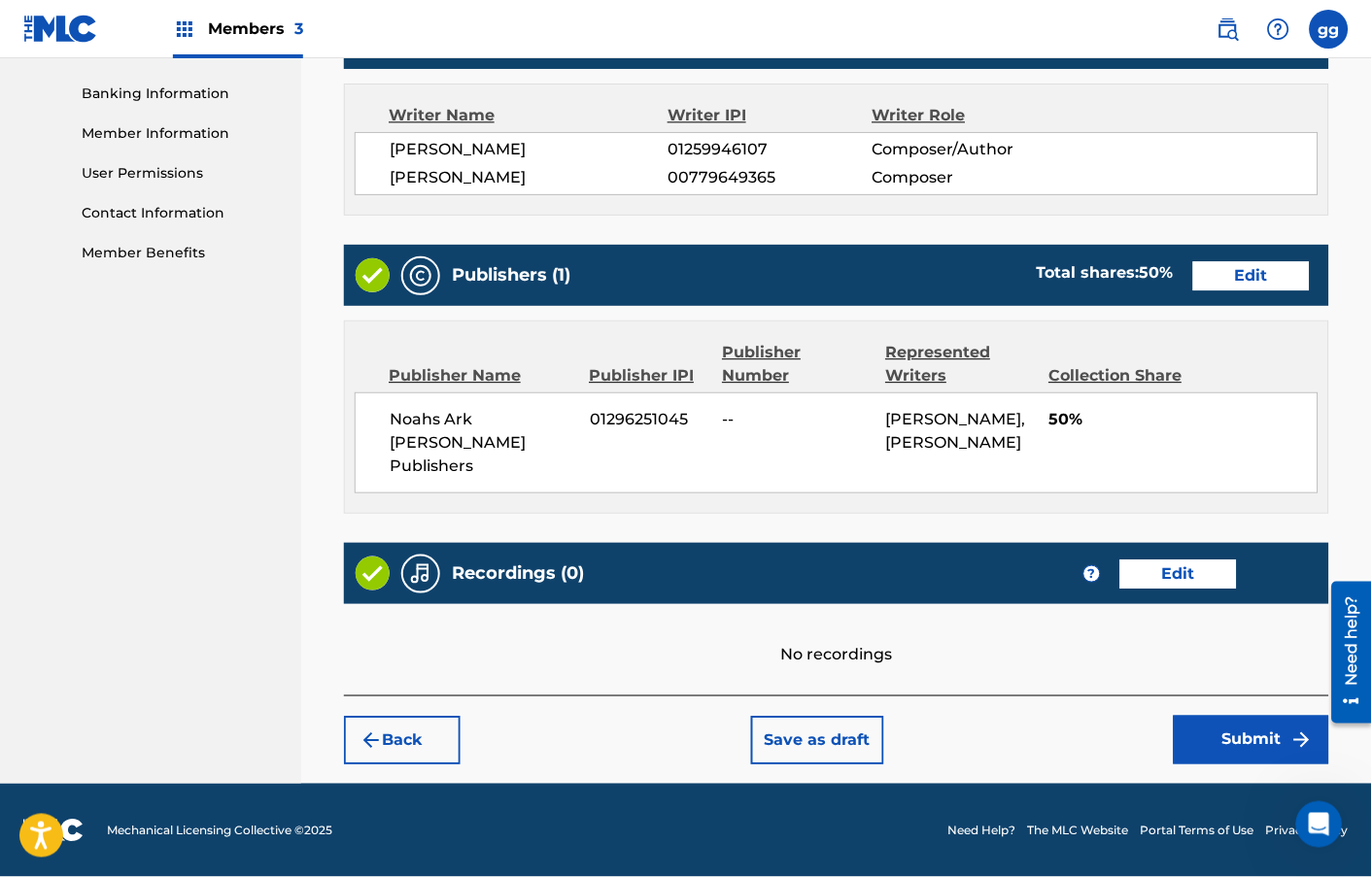 scroll, scrollTop: 877, scrollLeft: 0, axis: vertical 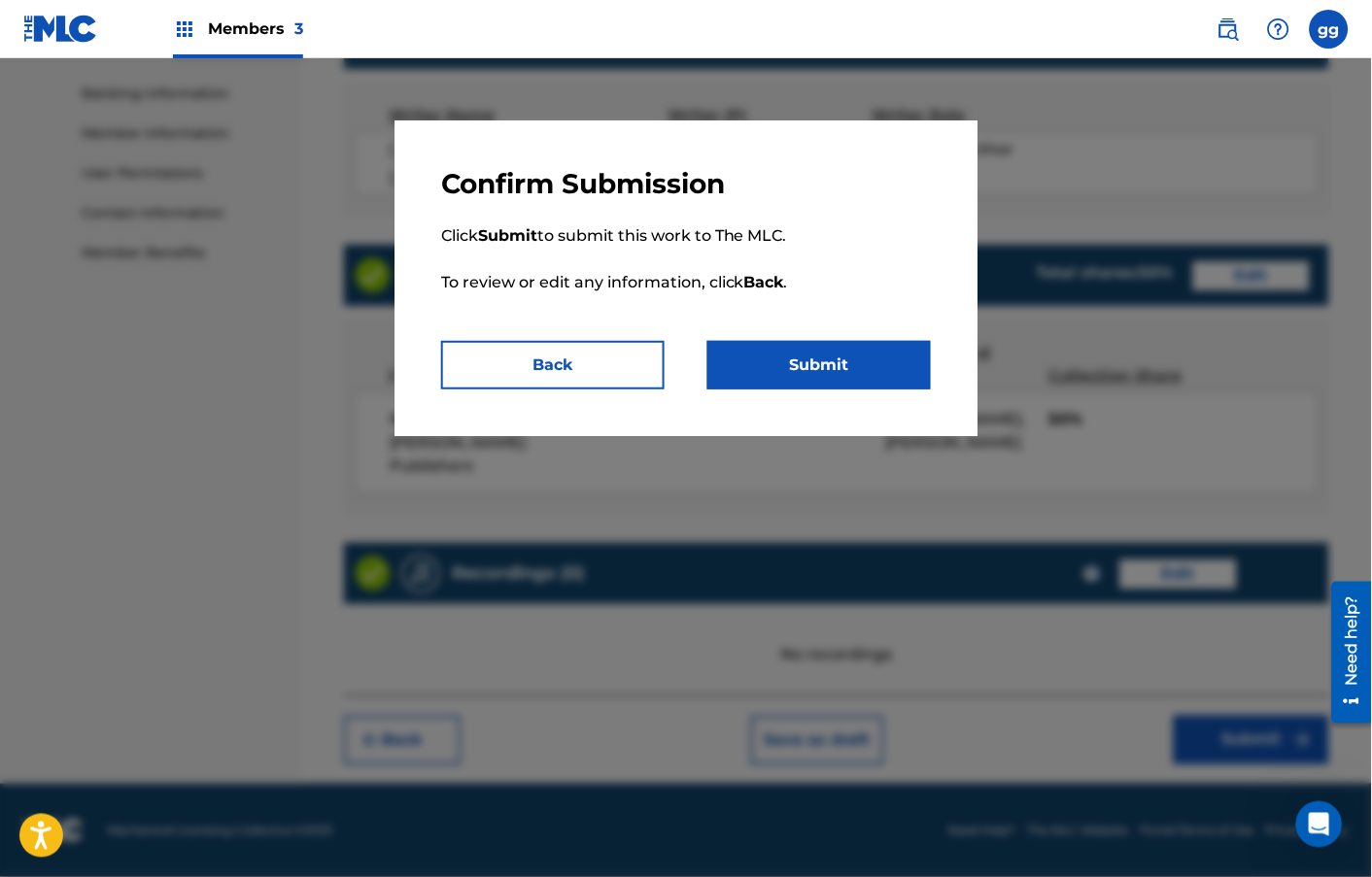 click on "Submit" at bounding box center [819, 365] 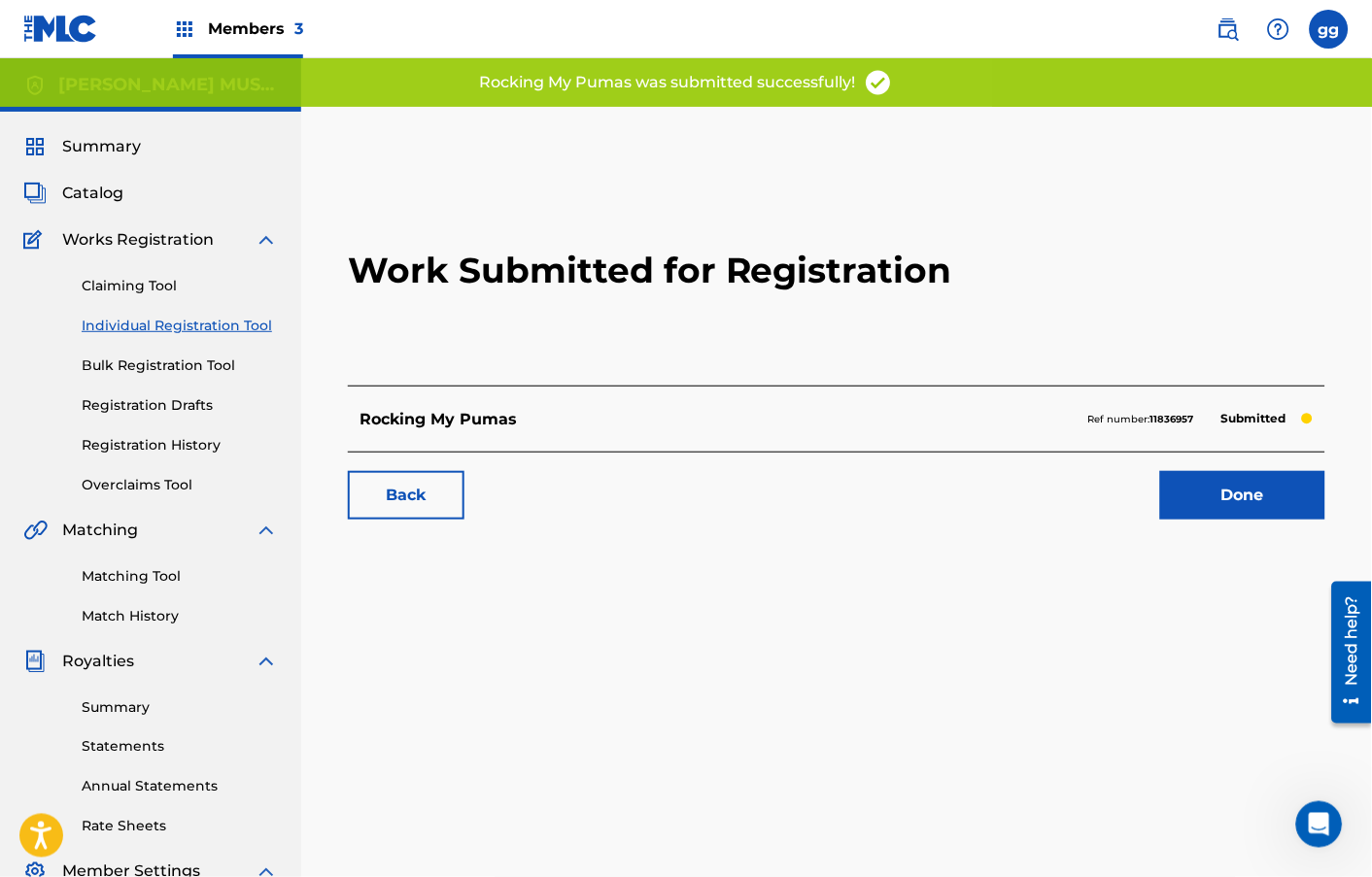 click on "Done" at bounding box center [1243, 495] 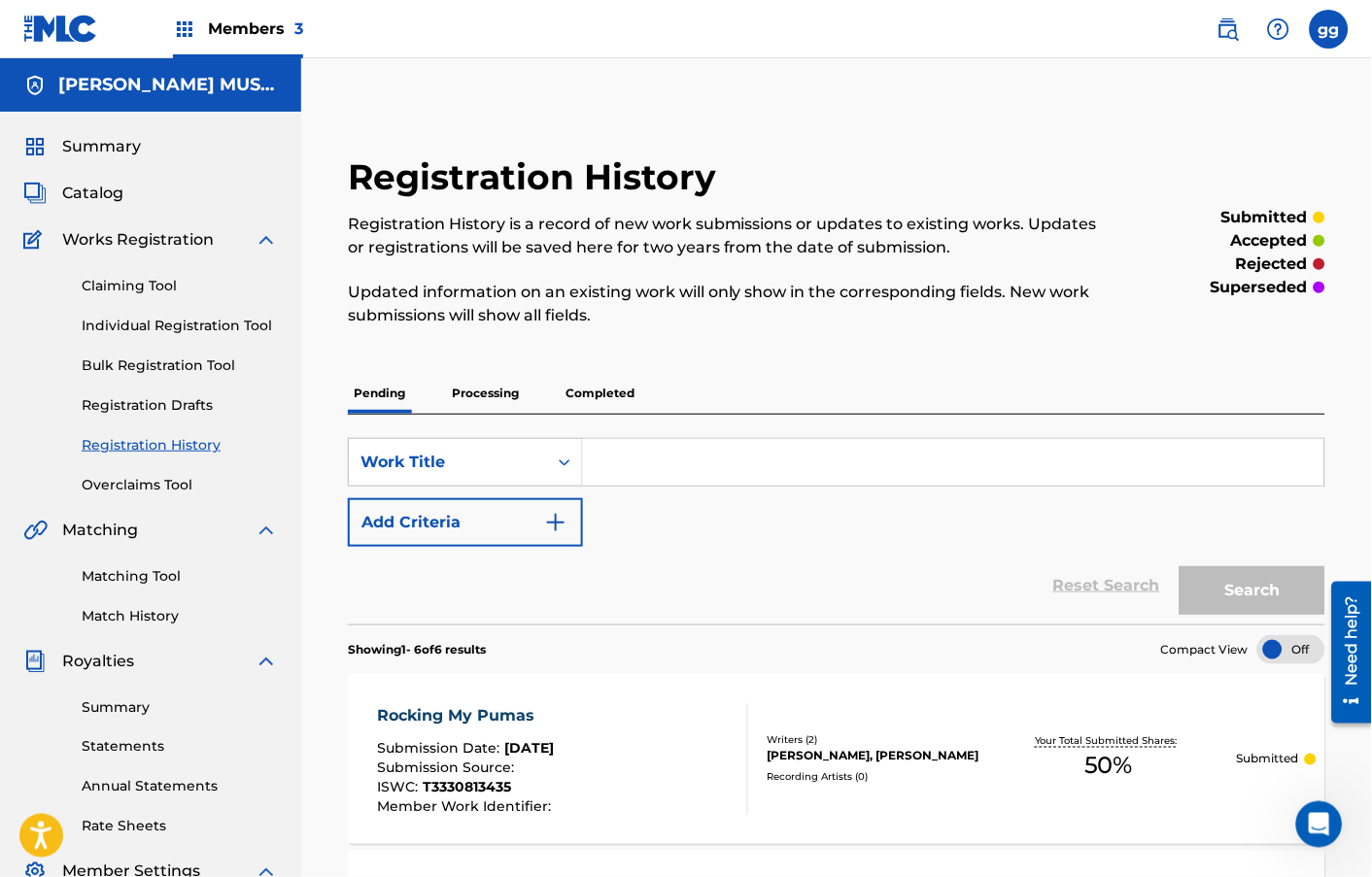 click on "Members    3" at bounding box center (256, 28) 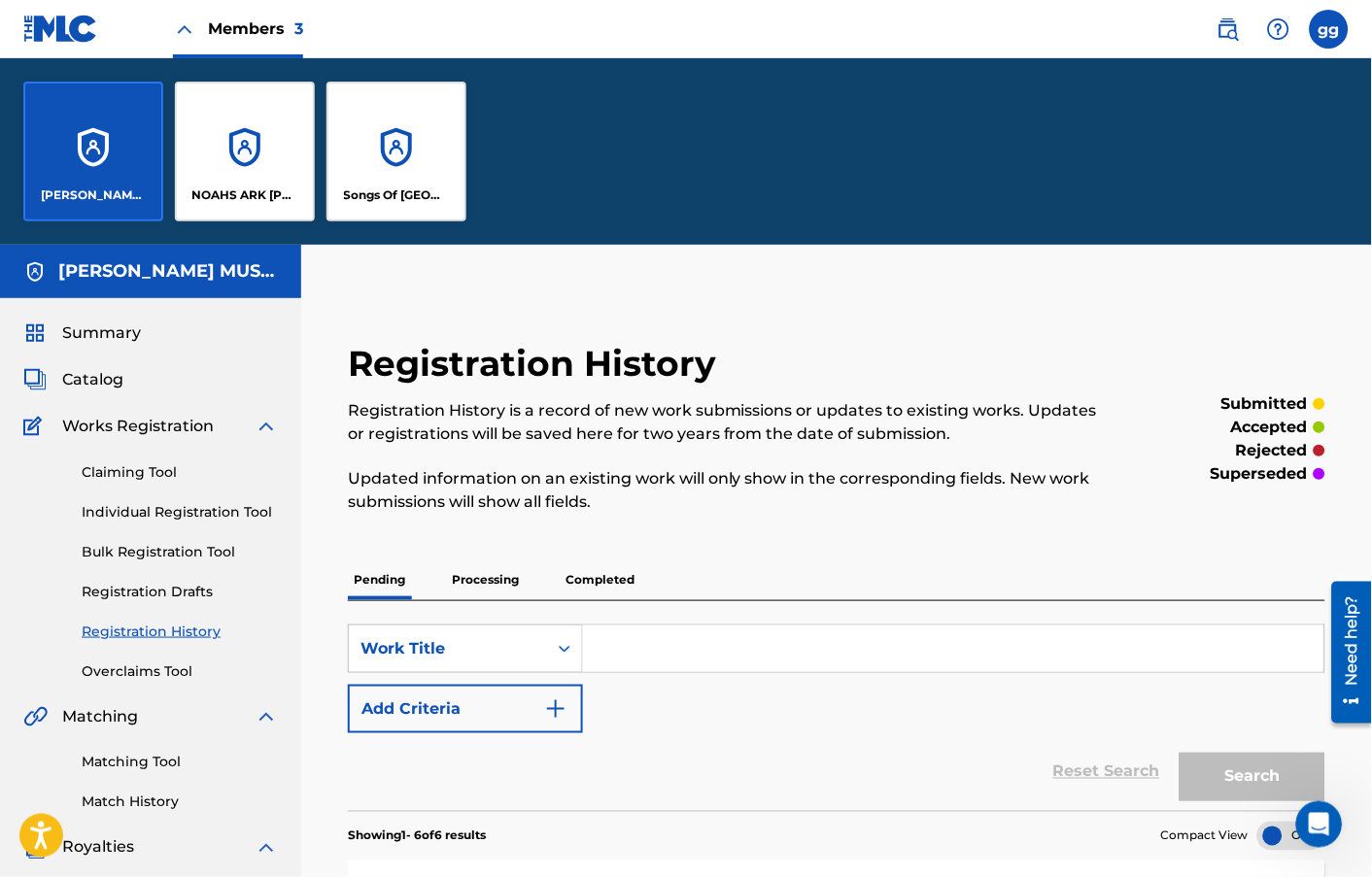 click on "NOAHS ARK [PERSON_NAME] PUBLISHERS" at bounding box center [245, 152] 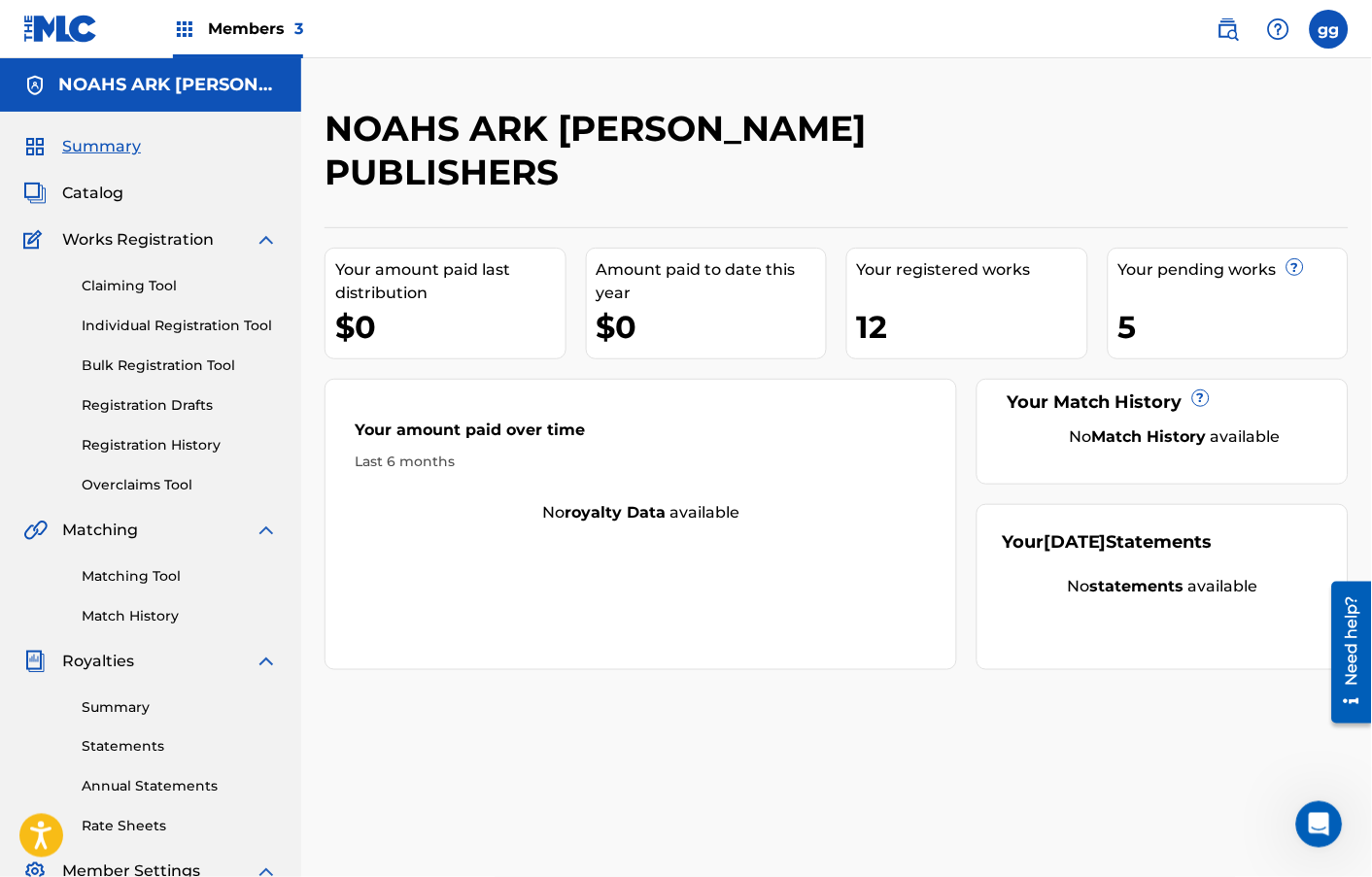 click on "Individual Registration Tool" at bounding box center [180, 325] 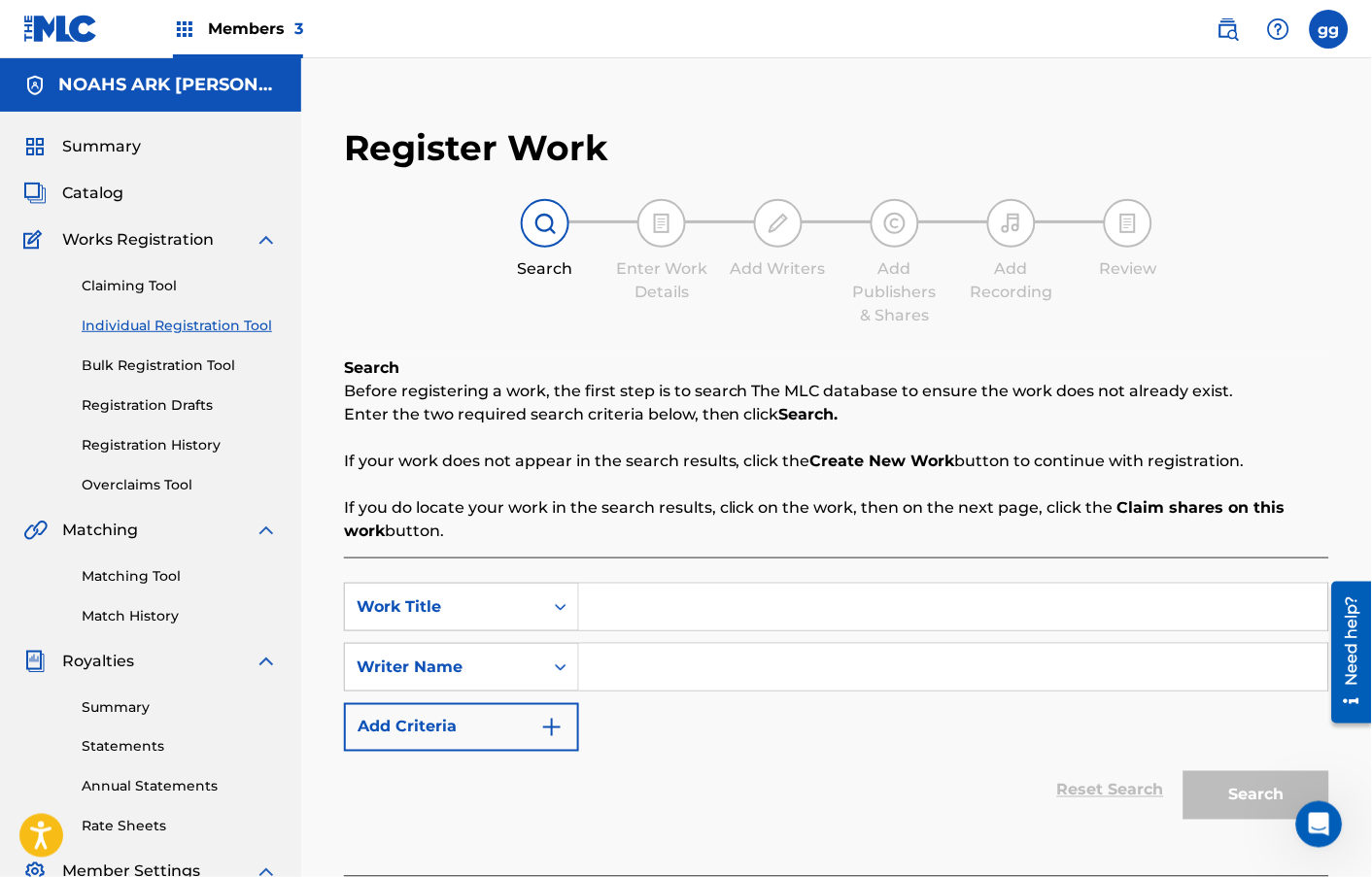 click at bounding box center [953, 607] 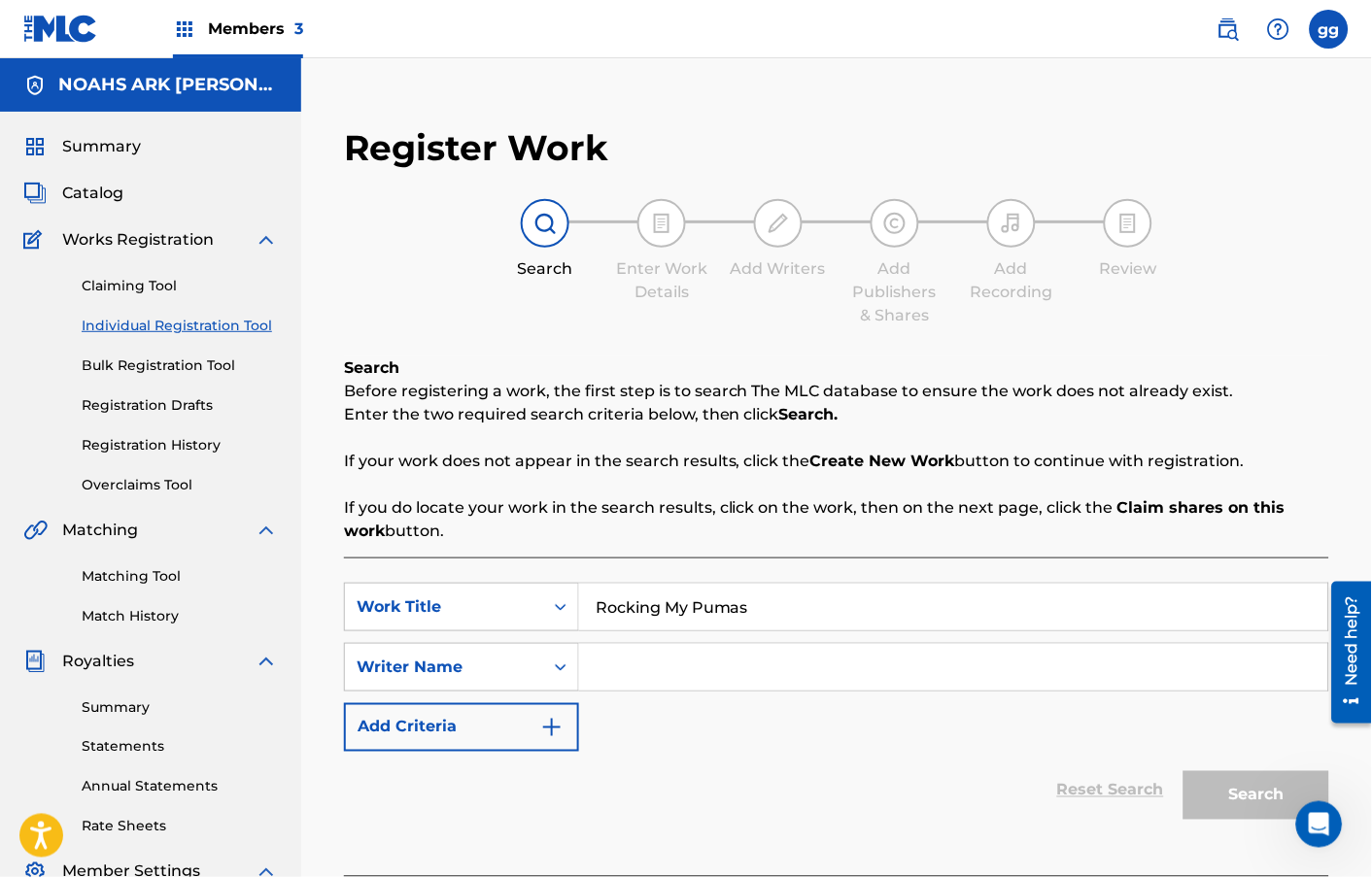 type on "Rocking My Pumas" 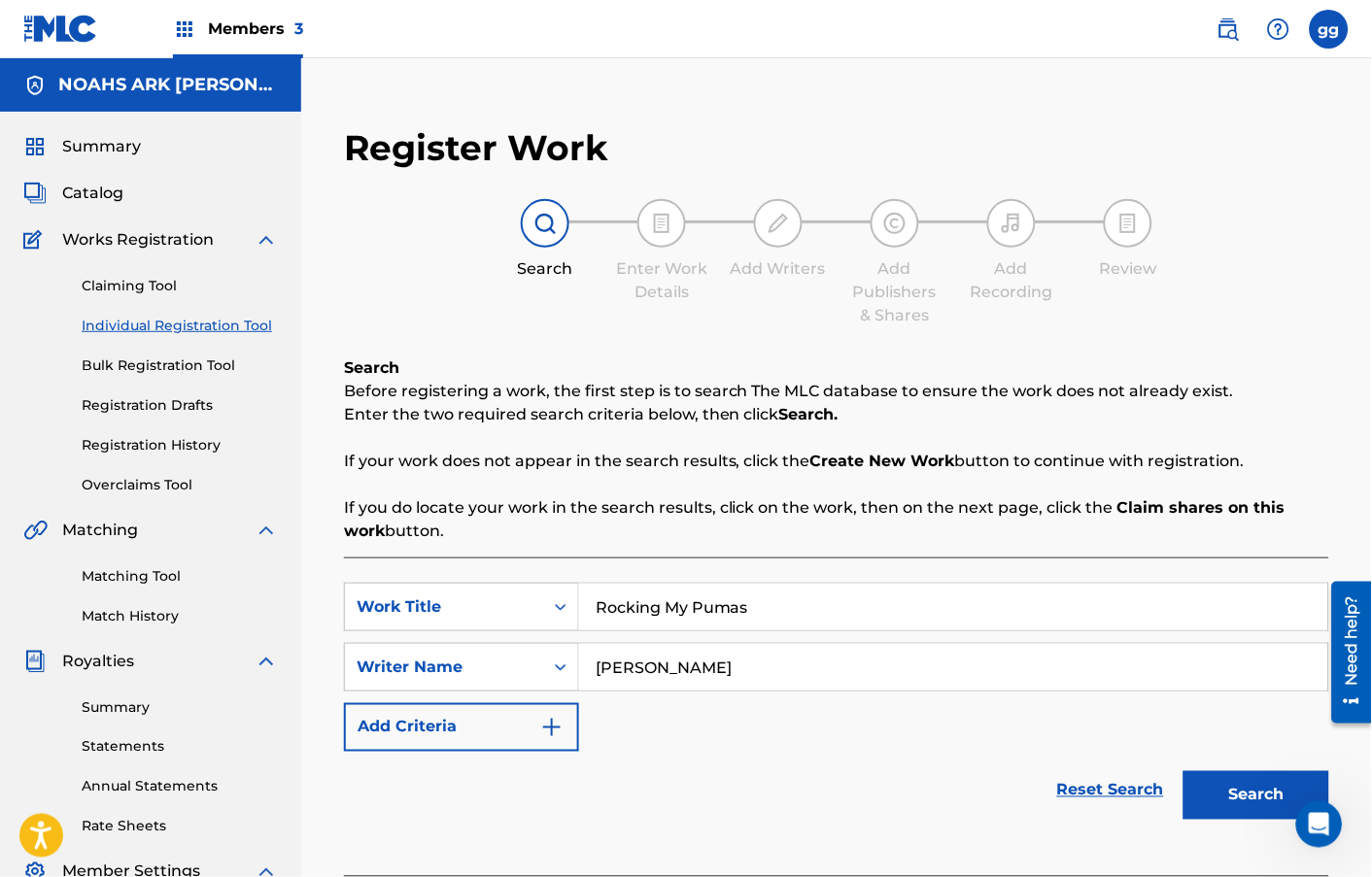 type on "[PERSON_NAME]" 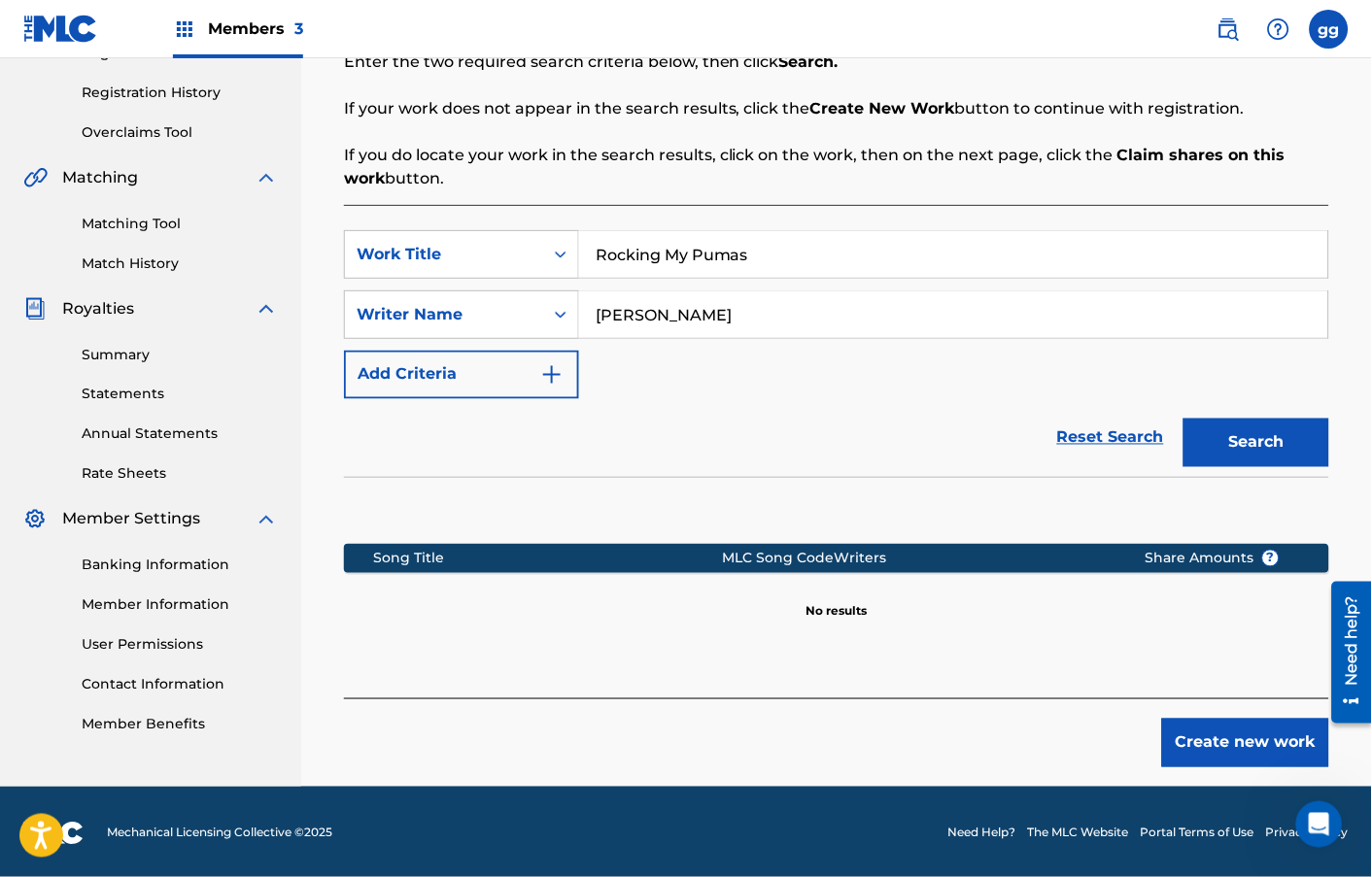 scroll, scrollTop: 397, scrollLeft: 0, axis: vertical 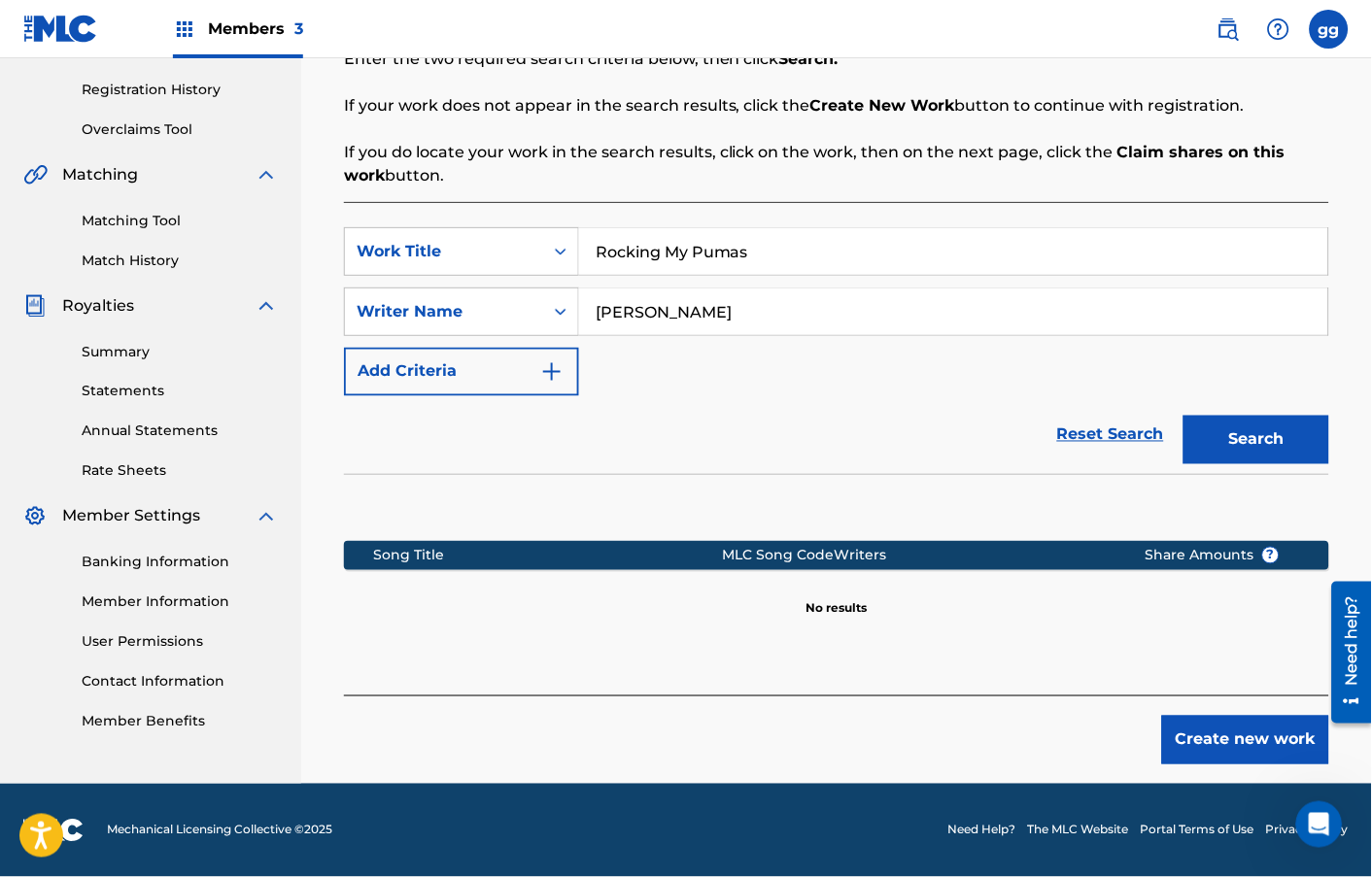 click on "Create new work" at bounding box center [1246, 740] 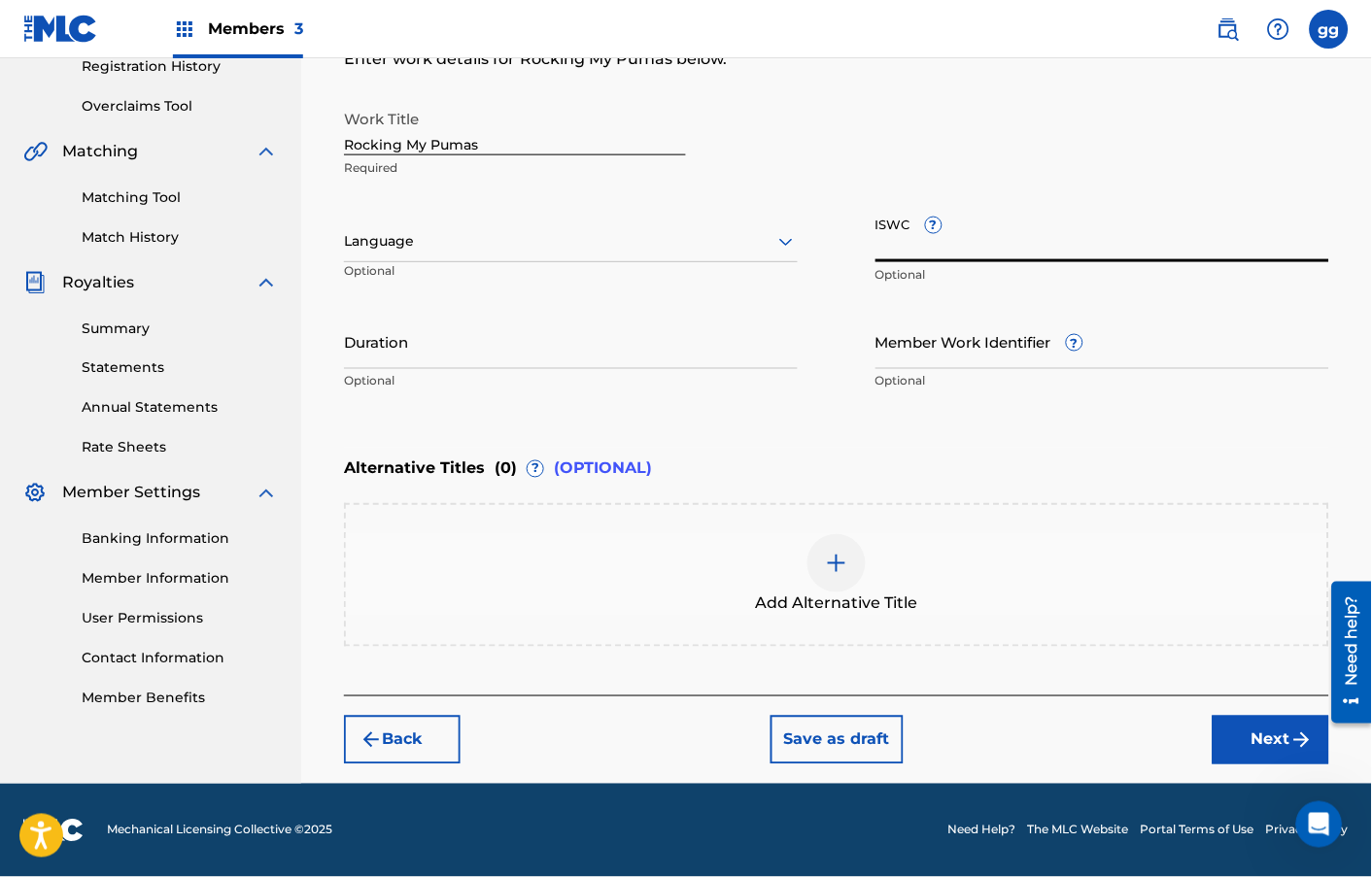 click on "ISWC   ?" at bounding box center (1102, 234) 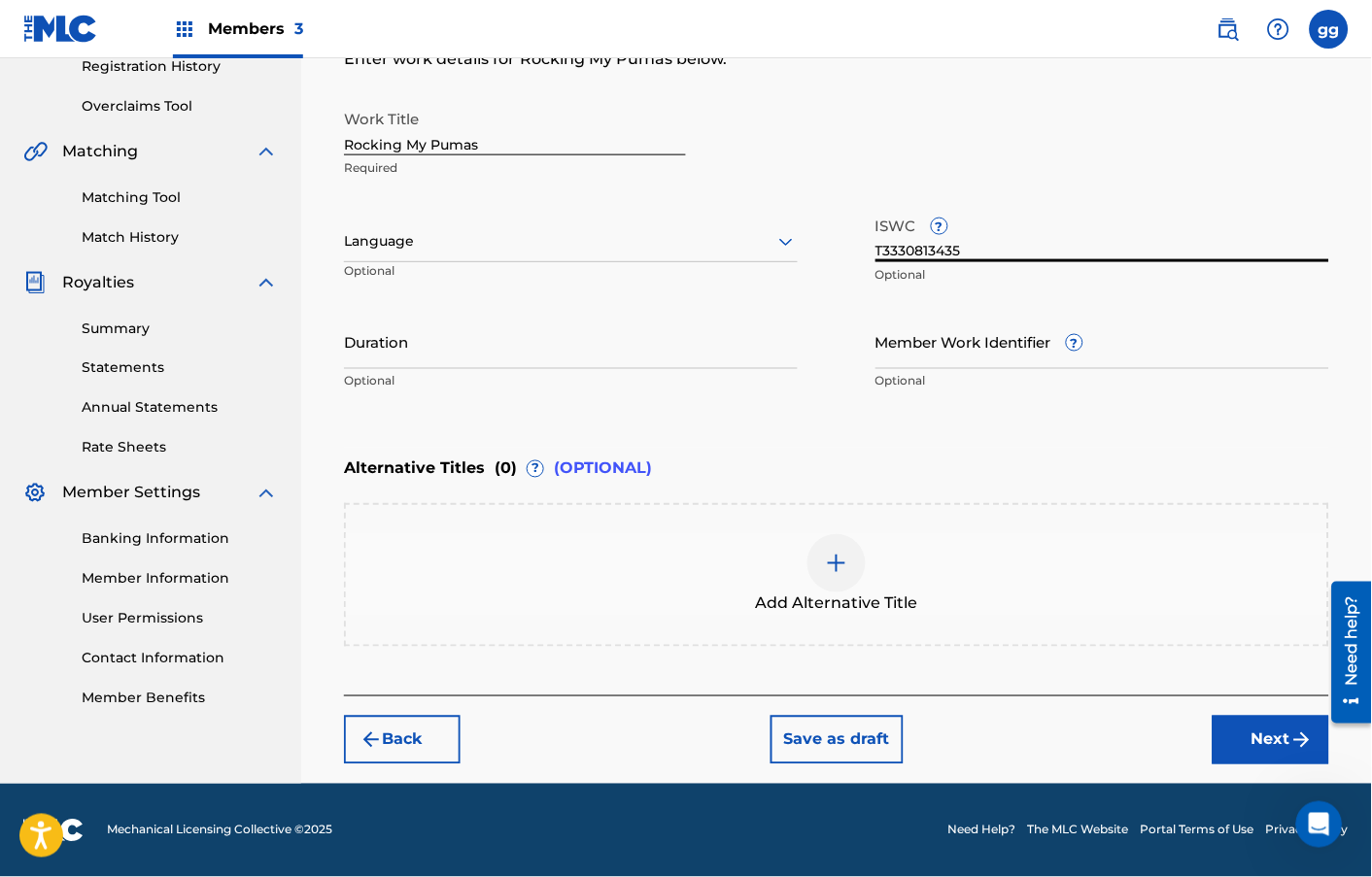 type on "T3330813435" 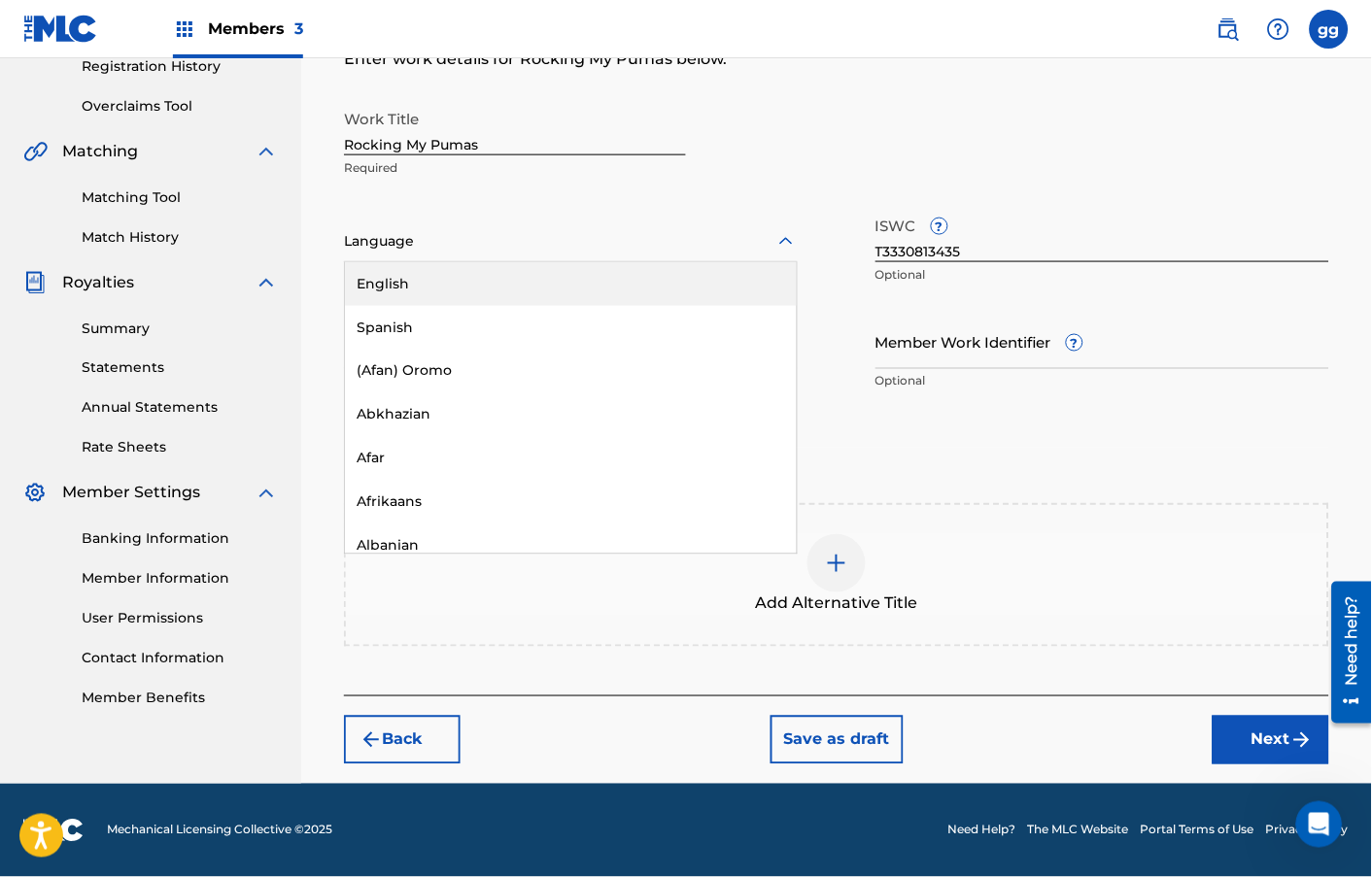 click at bounding box center [570, 241] 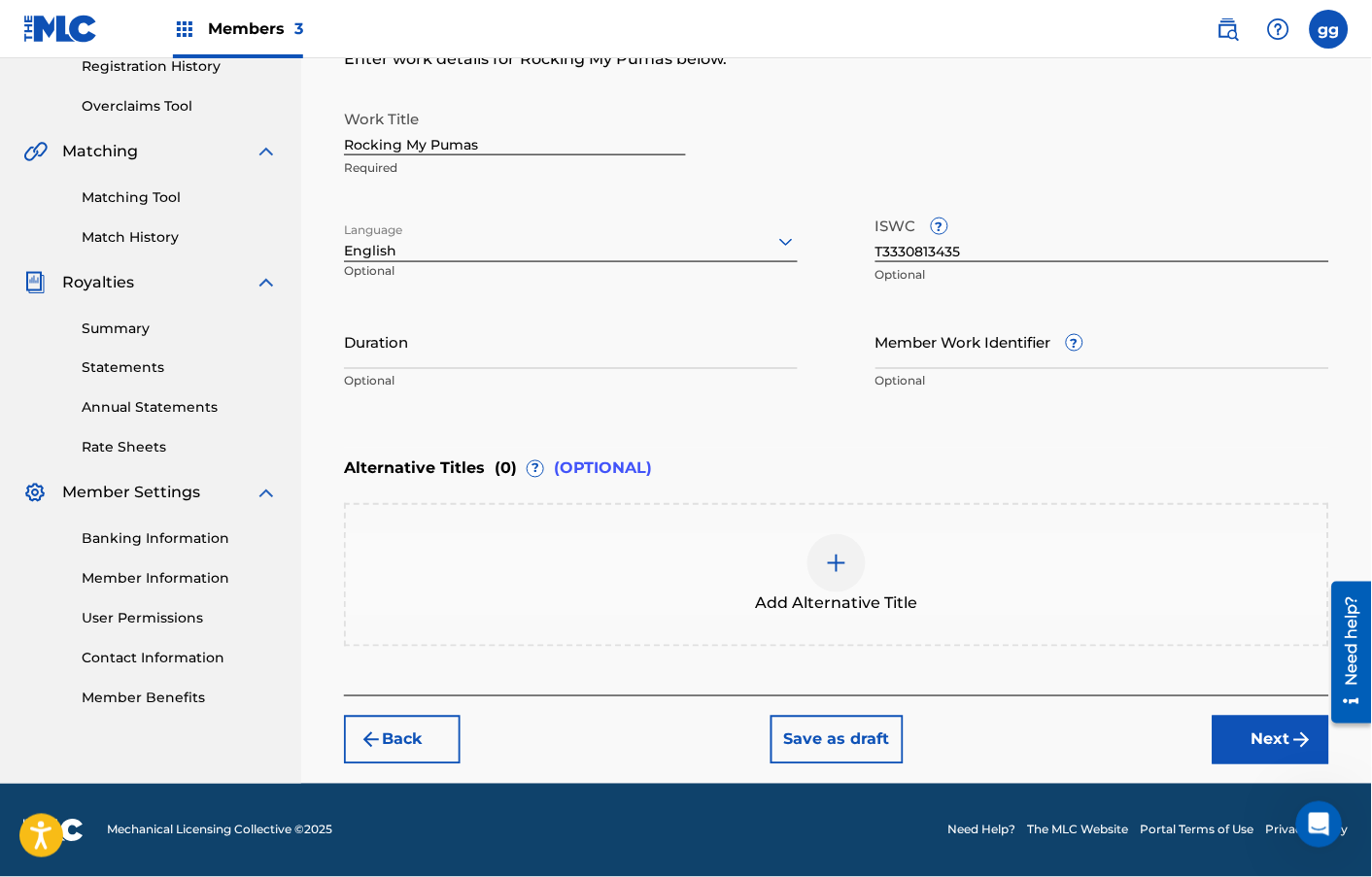 click on "Next" at bounding box center [1271, 740] 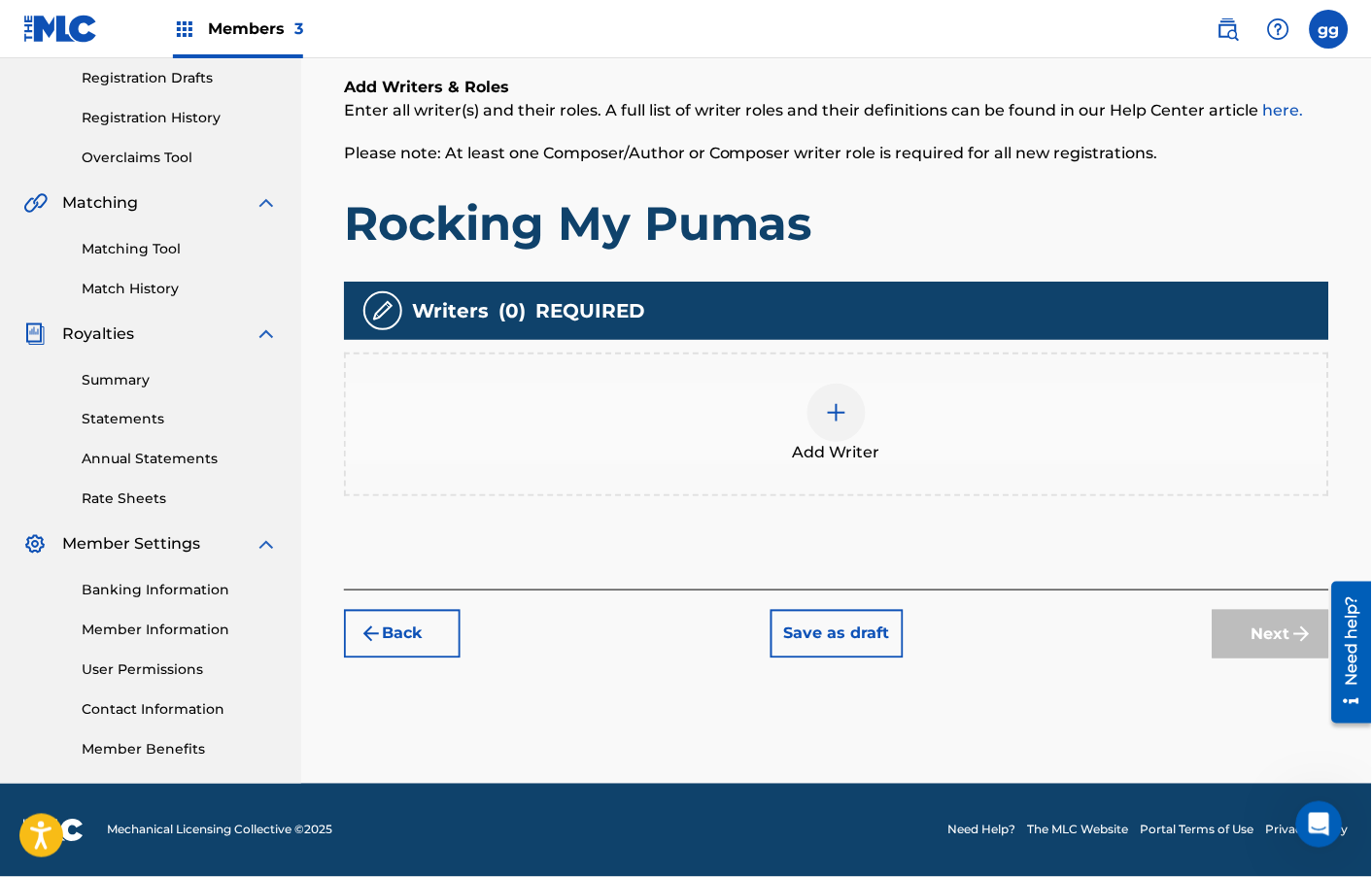 scroll, scrollTop: 360, scrollLeft: 0, axis: vertical 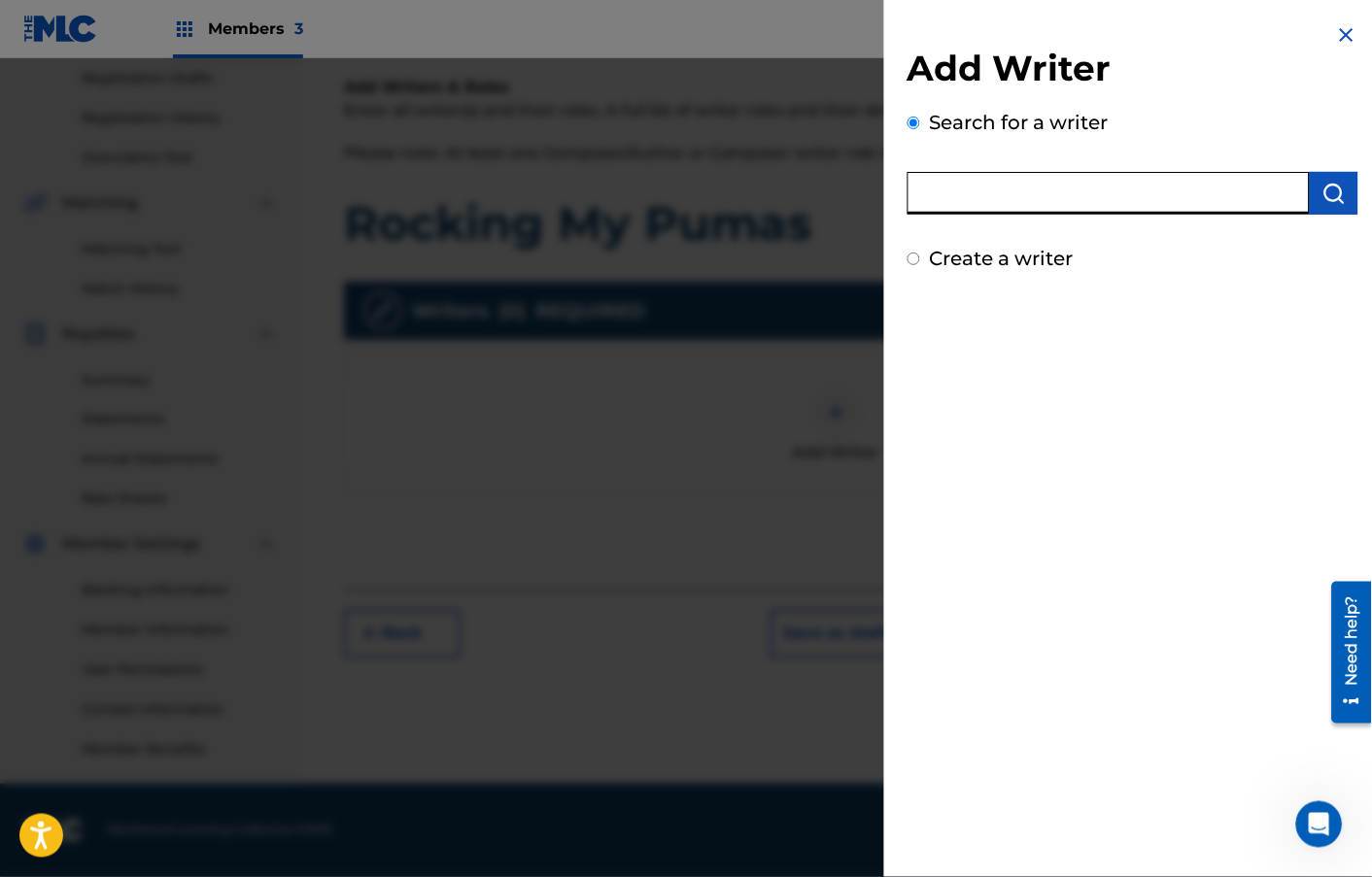 click at bounding box center [1109, 193] 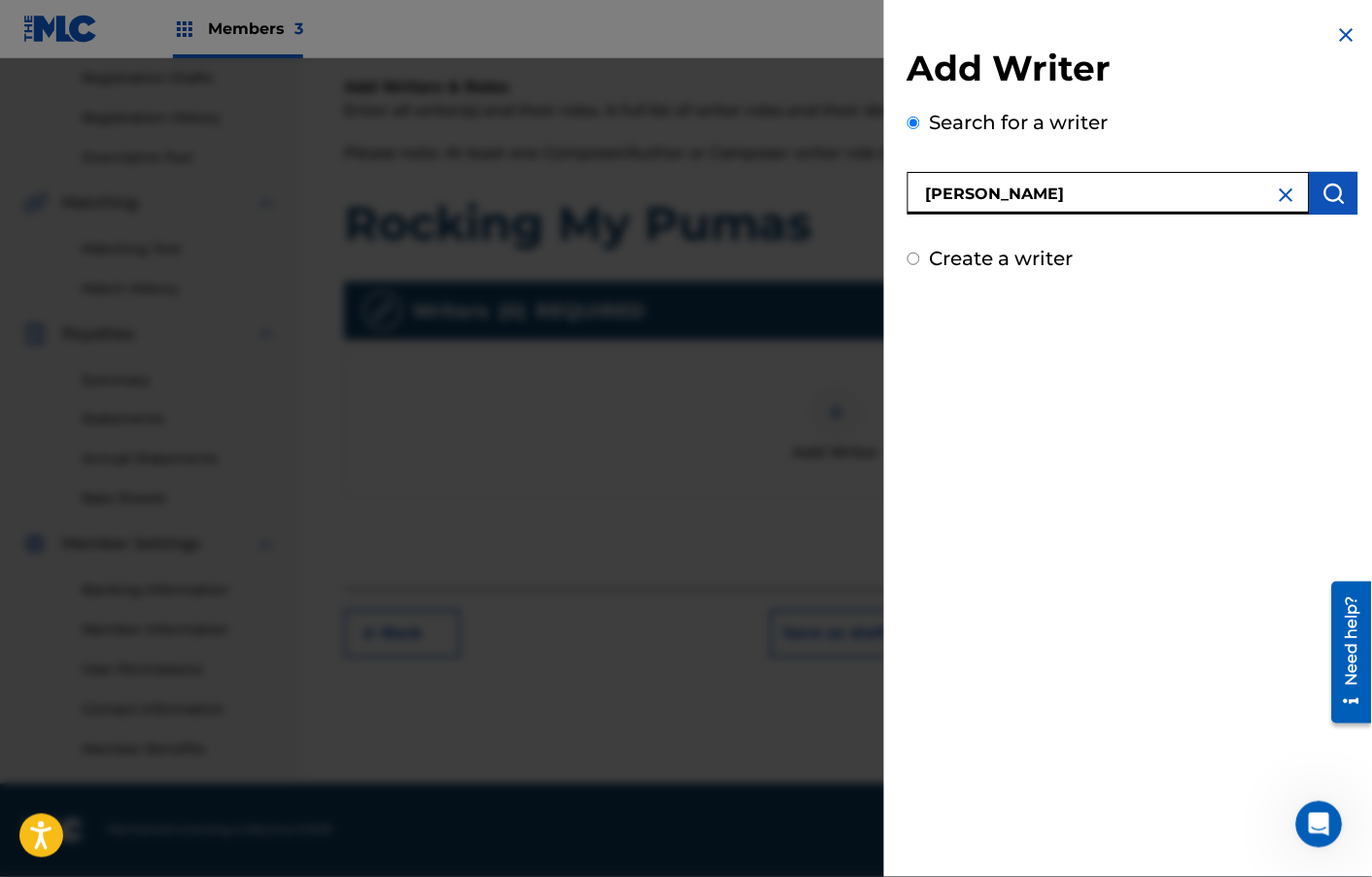 type on "[PERSON_NAME]" 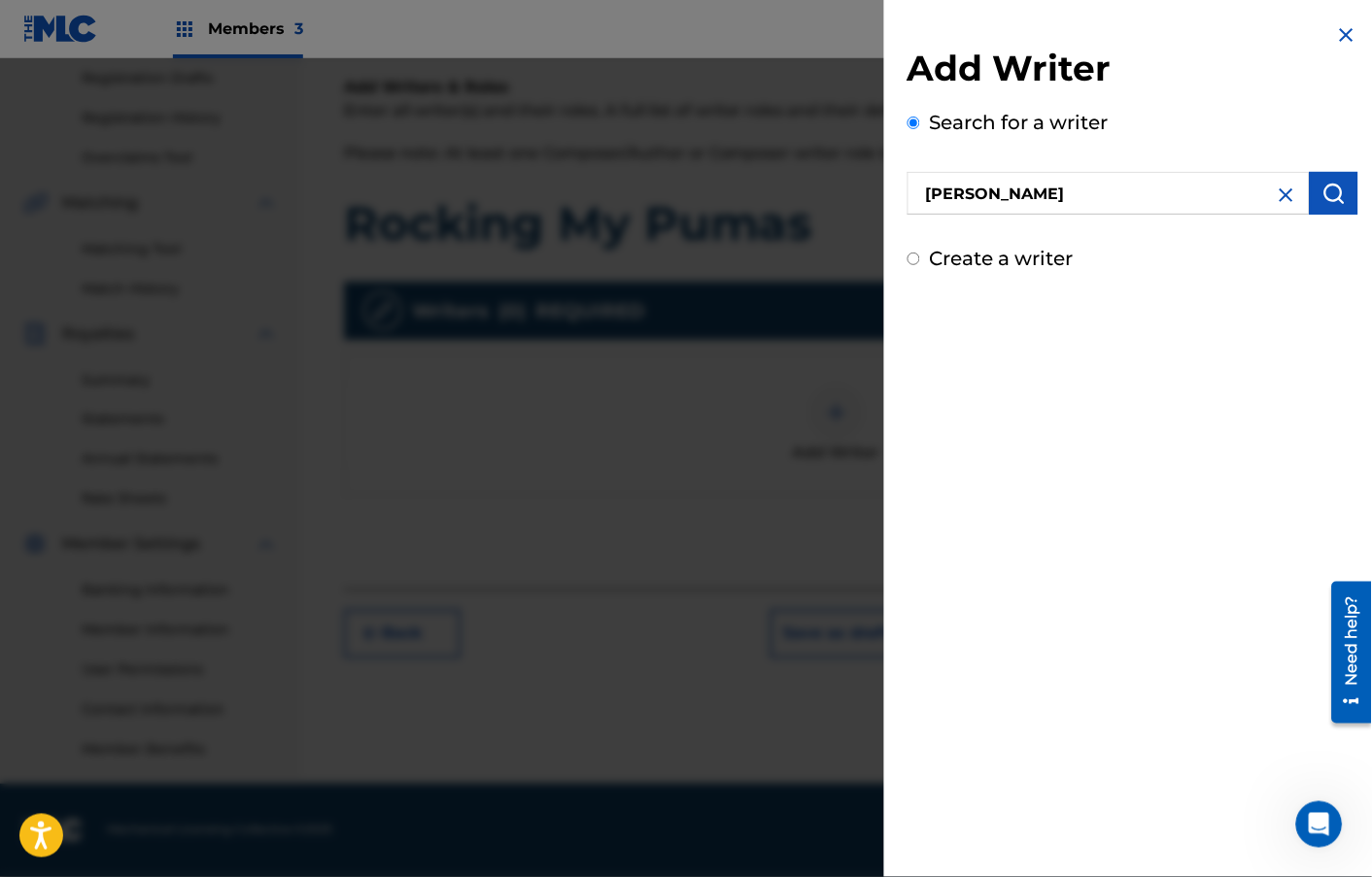 click at bounding box center (1334, 193) 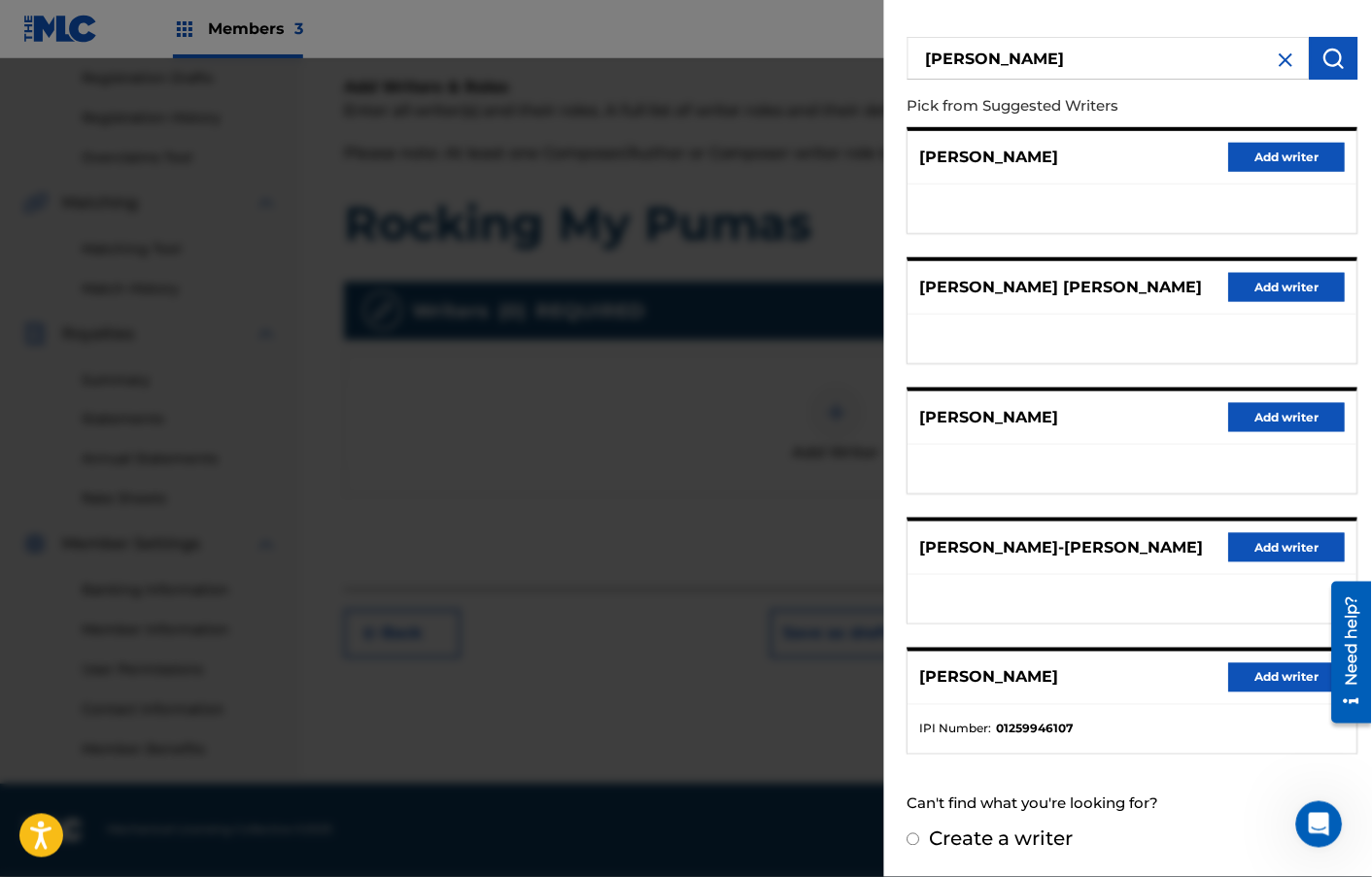 scroll, scrollTop: 182, scrollLeft: 0, axis: vertical 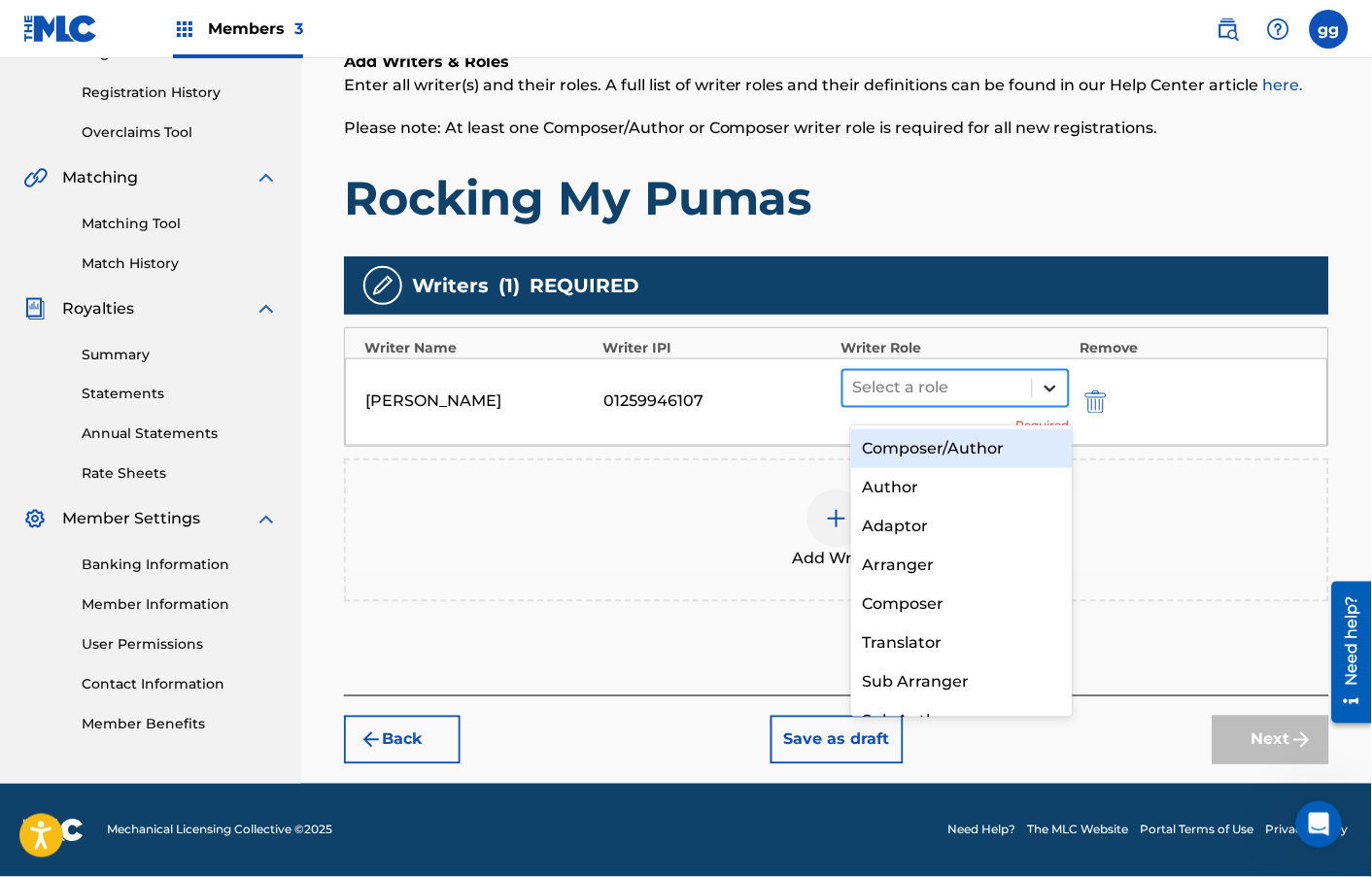 click at bounding box center (1050, 388) 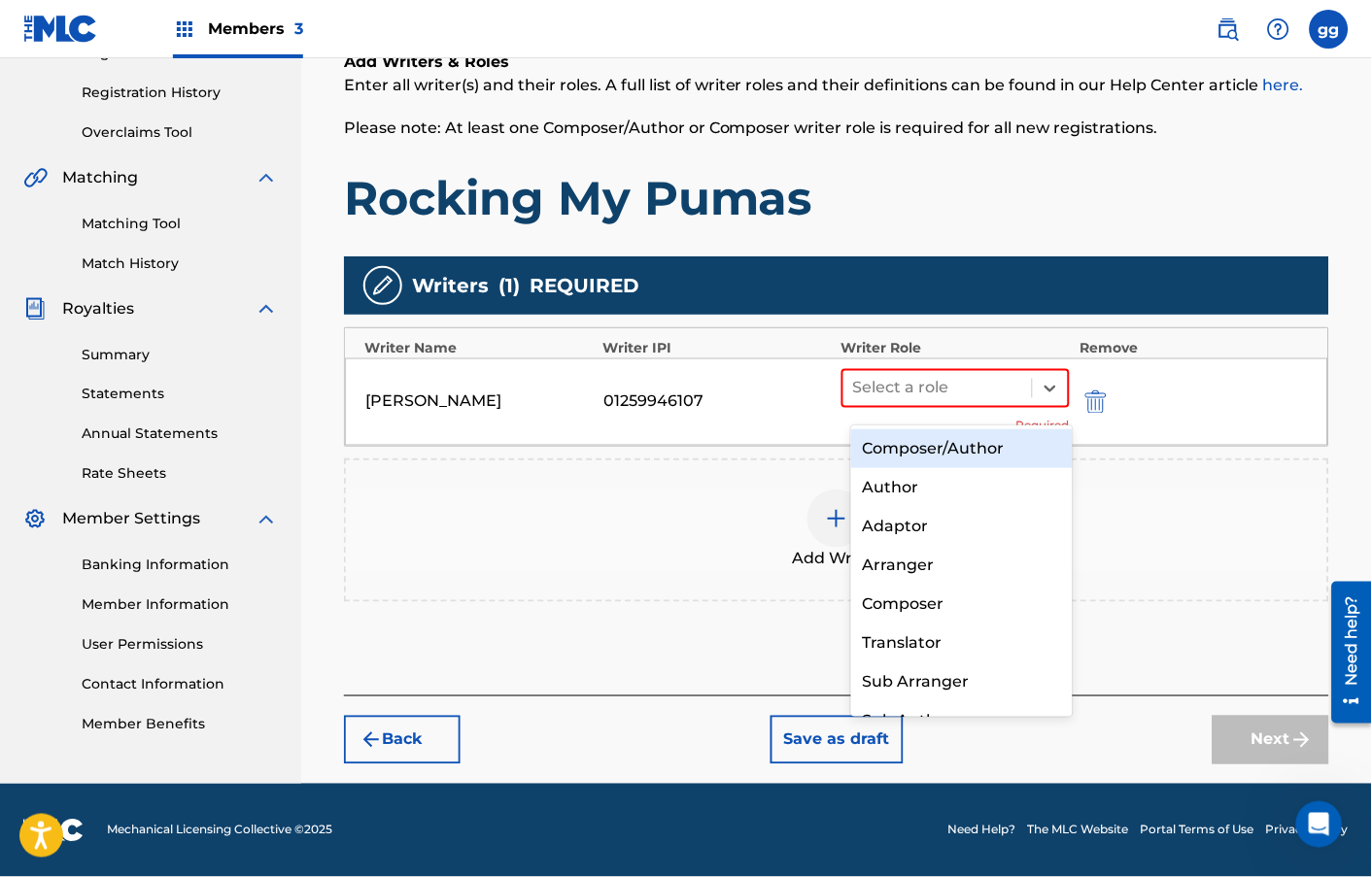 click on "Composer/Author" at bounding box center (962, 449) 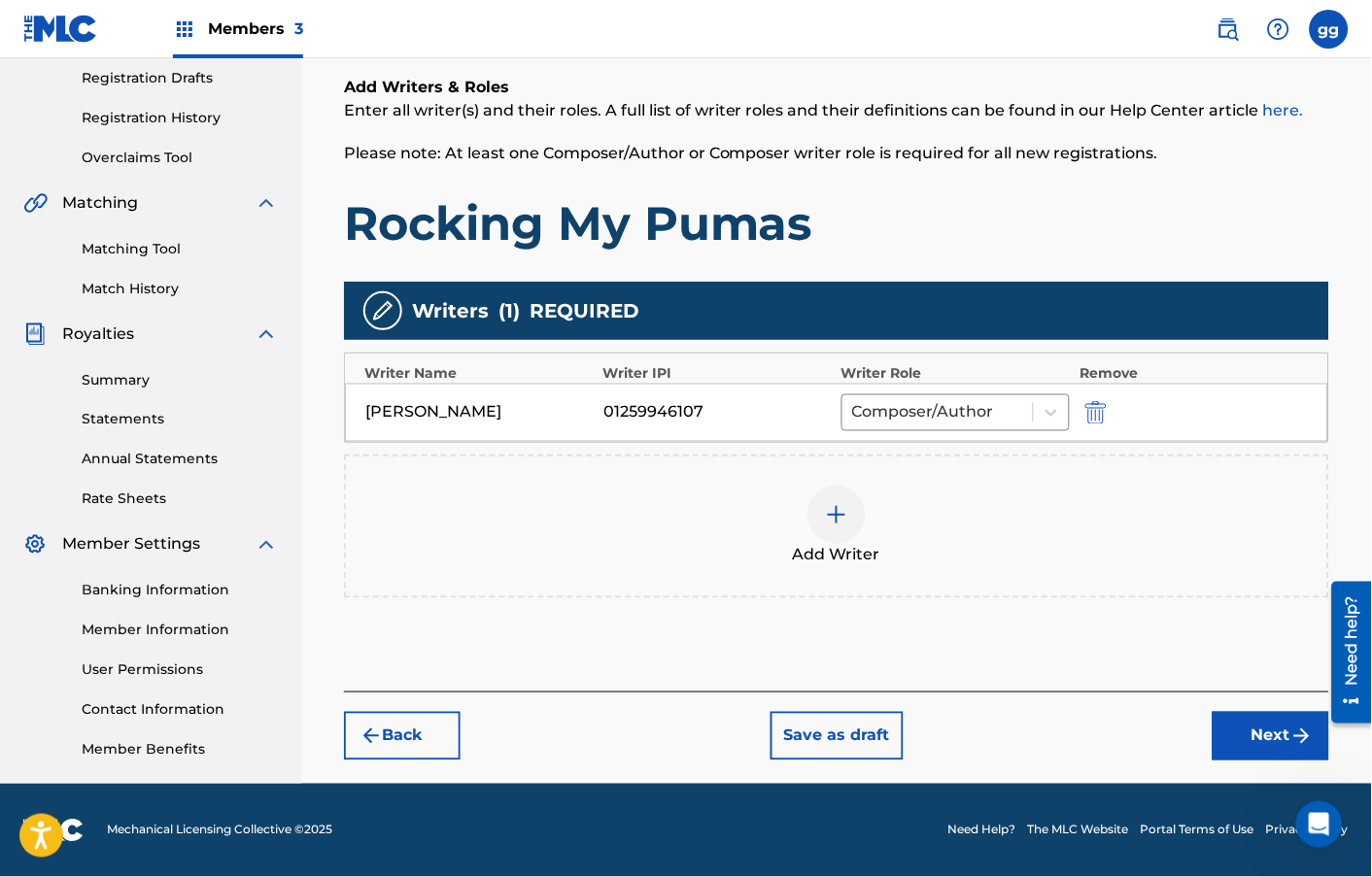 click at bounding box center (837, 515) 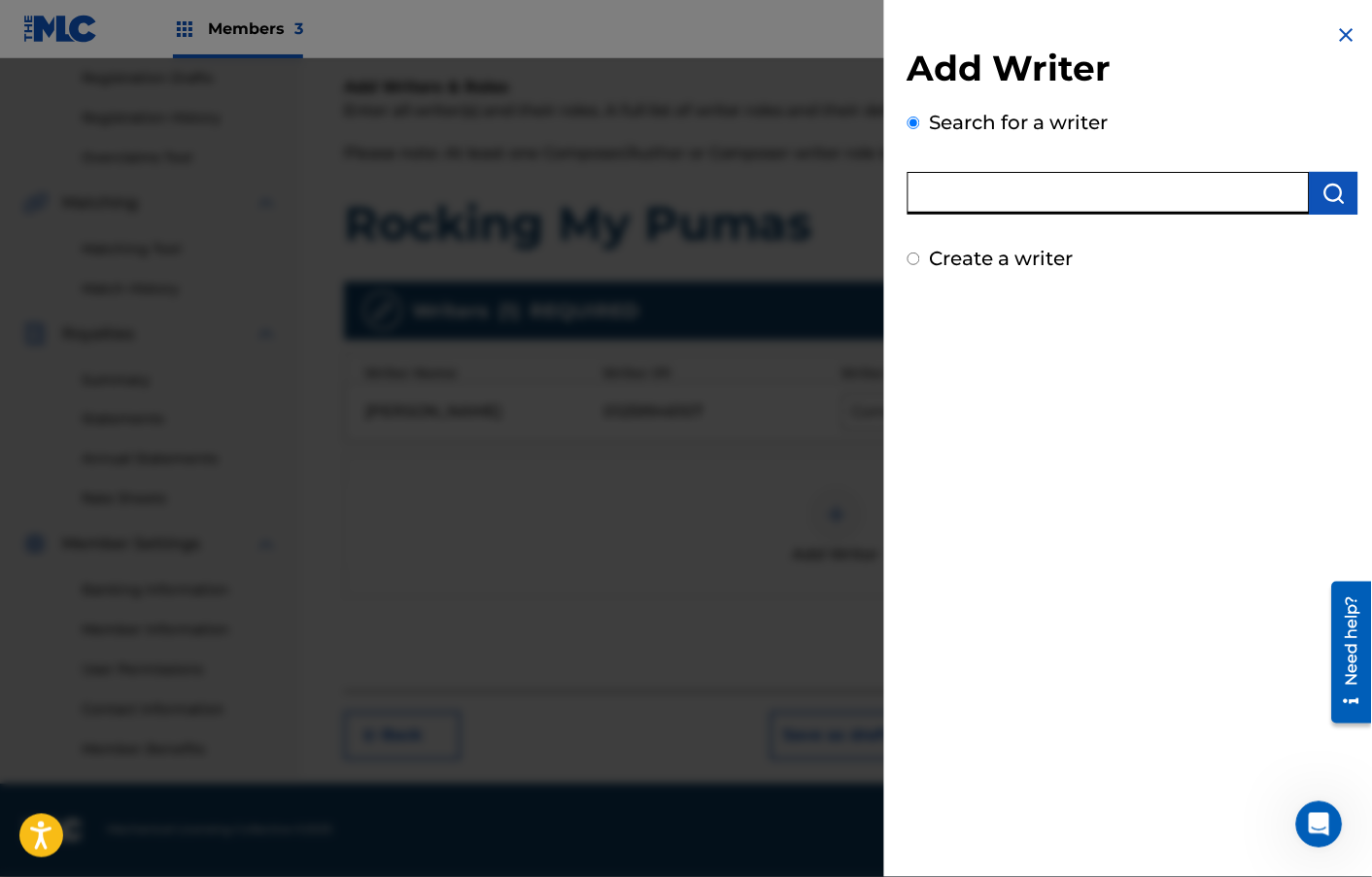 click at bounding box center [1109, 193] 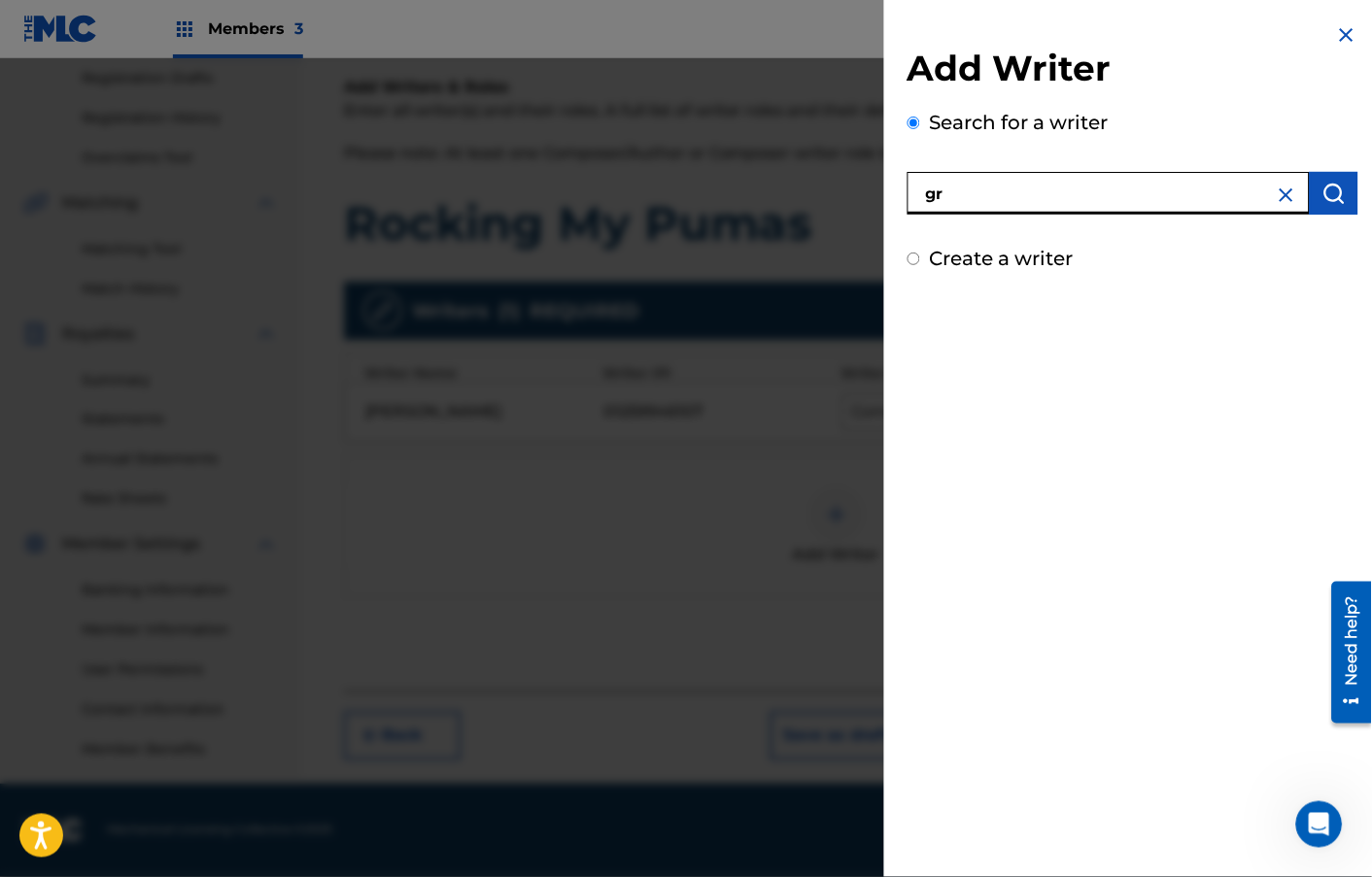 type on "g" 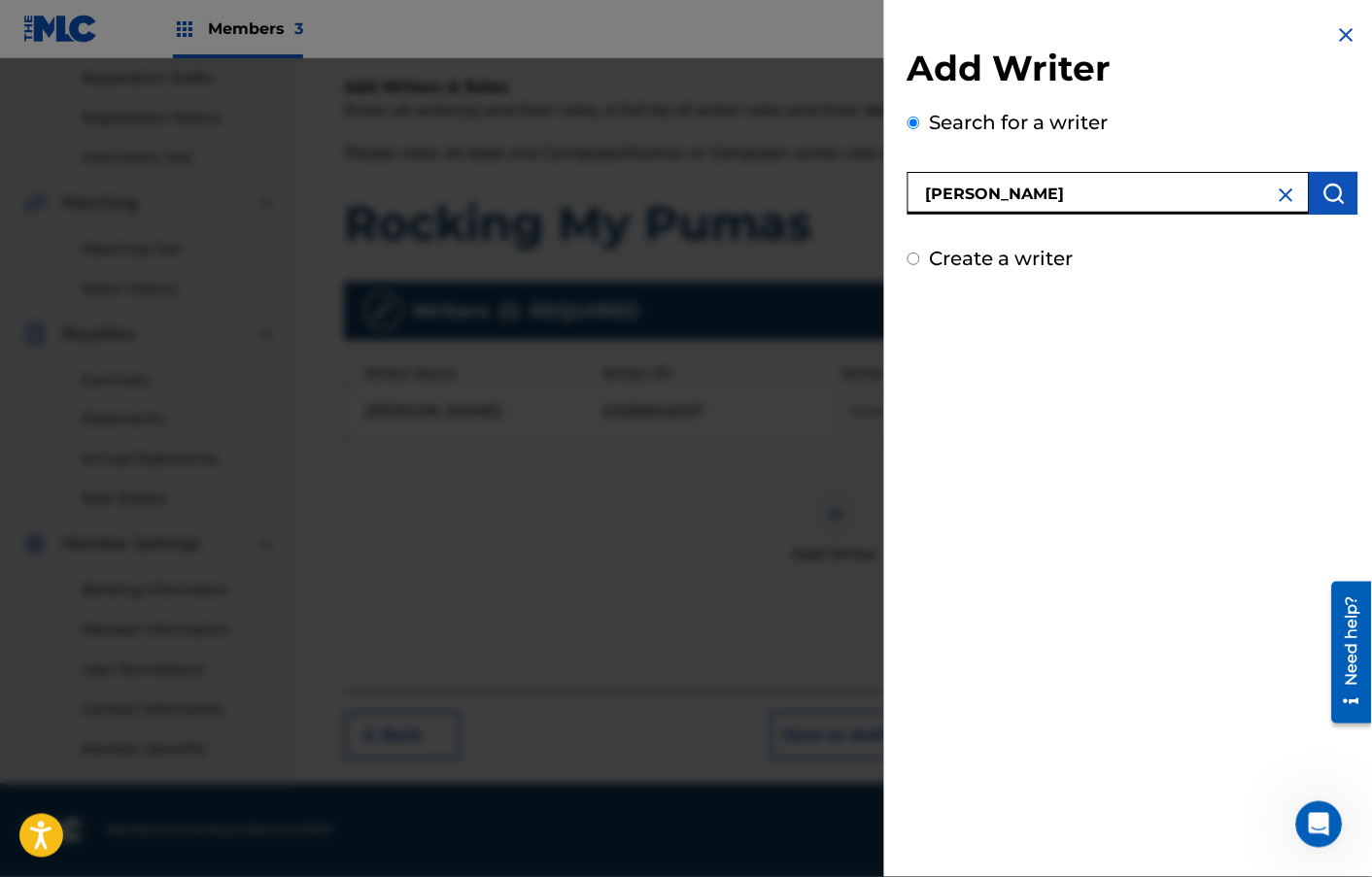 type on "[PERSON_NAME]" 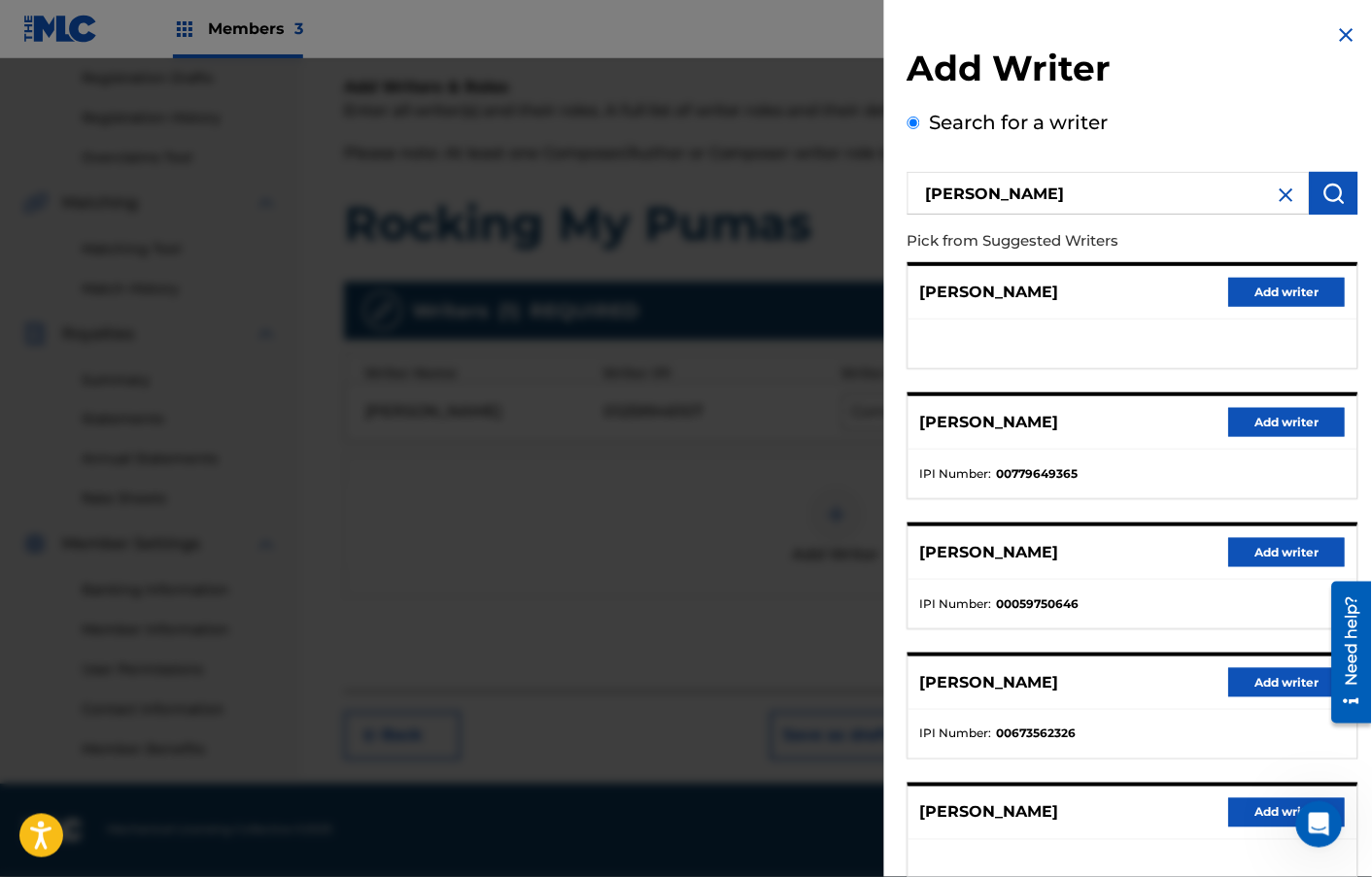 click on "Add writer" at bounding box center [1287, 422] 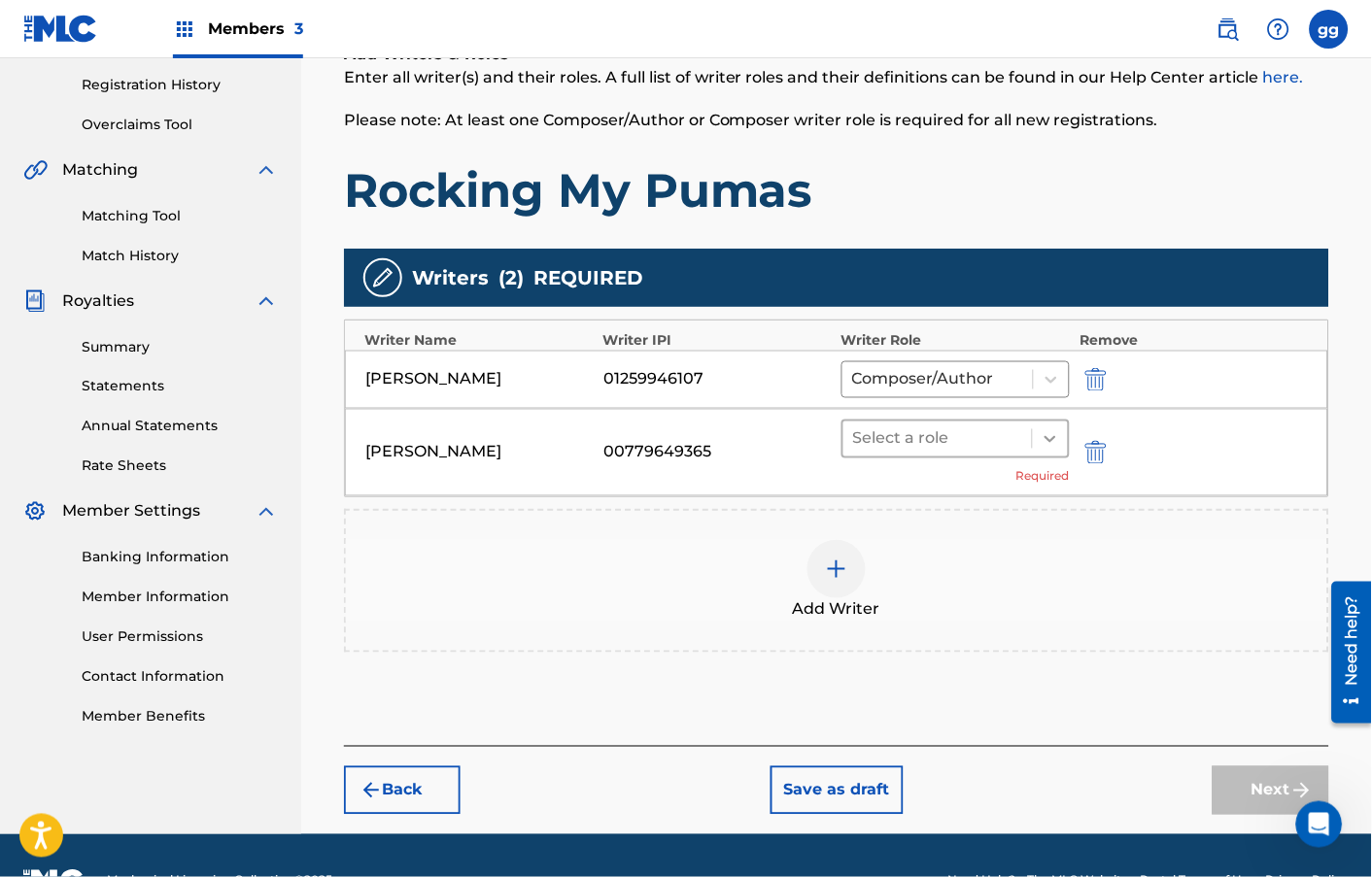 click 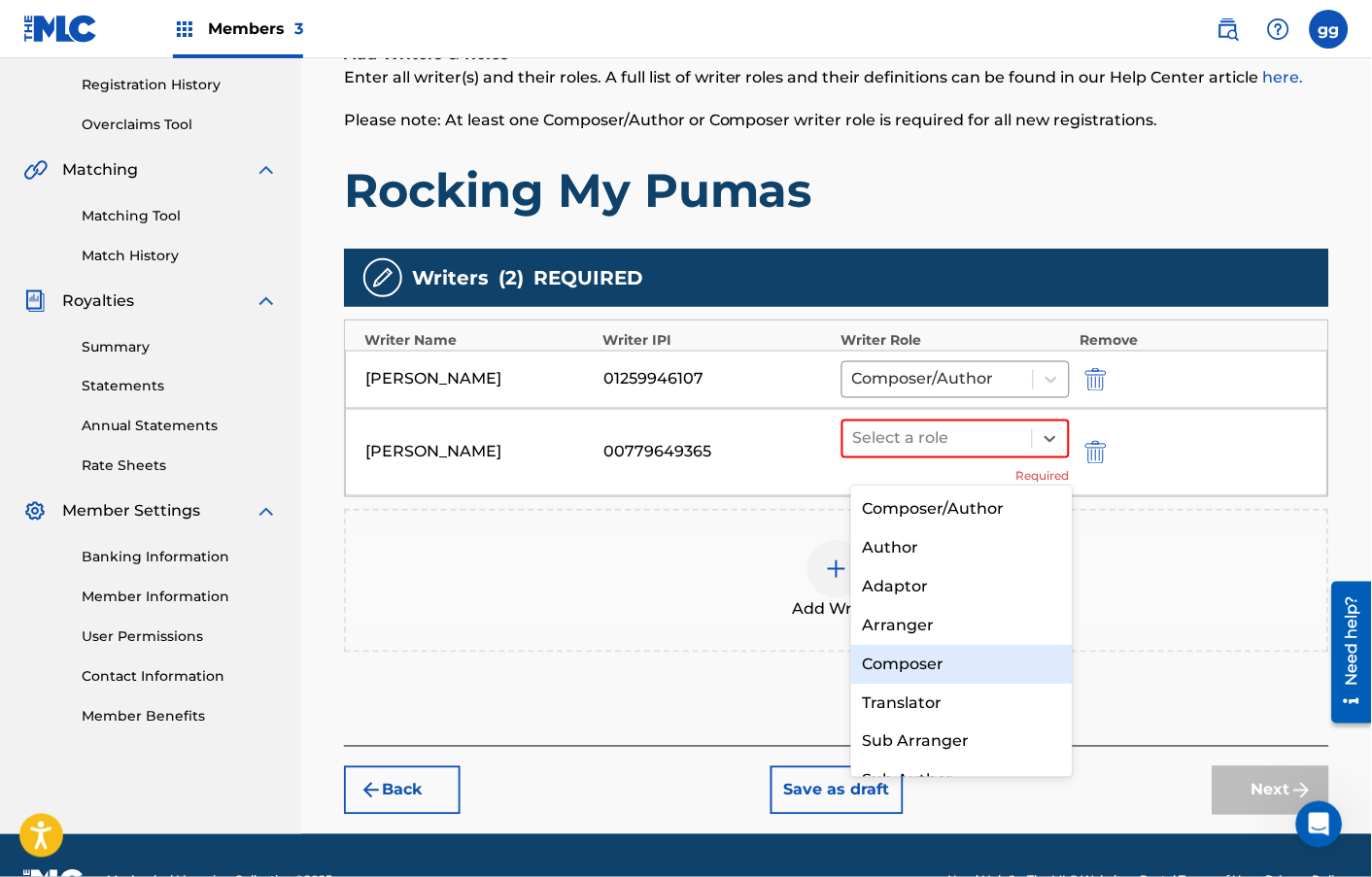 click on "Composer" at bounding box center [962, 664] 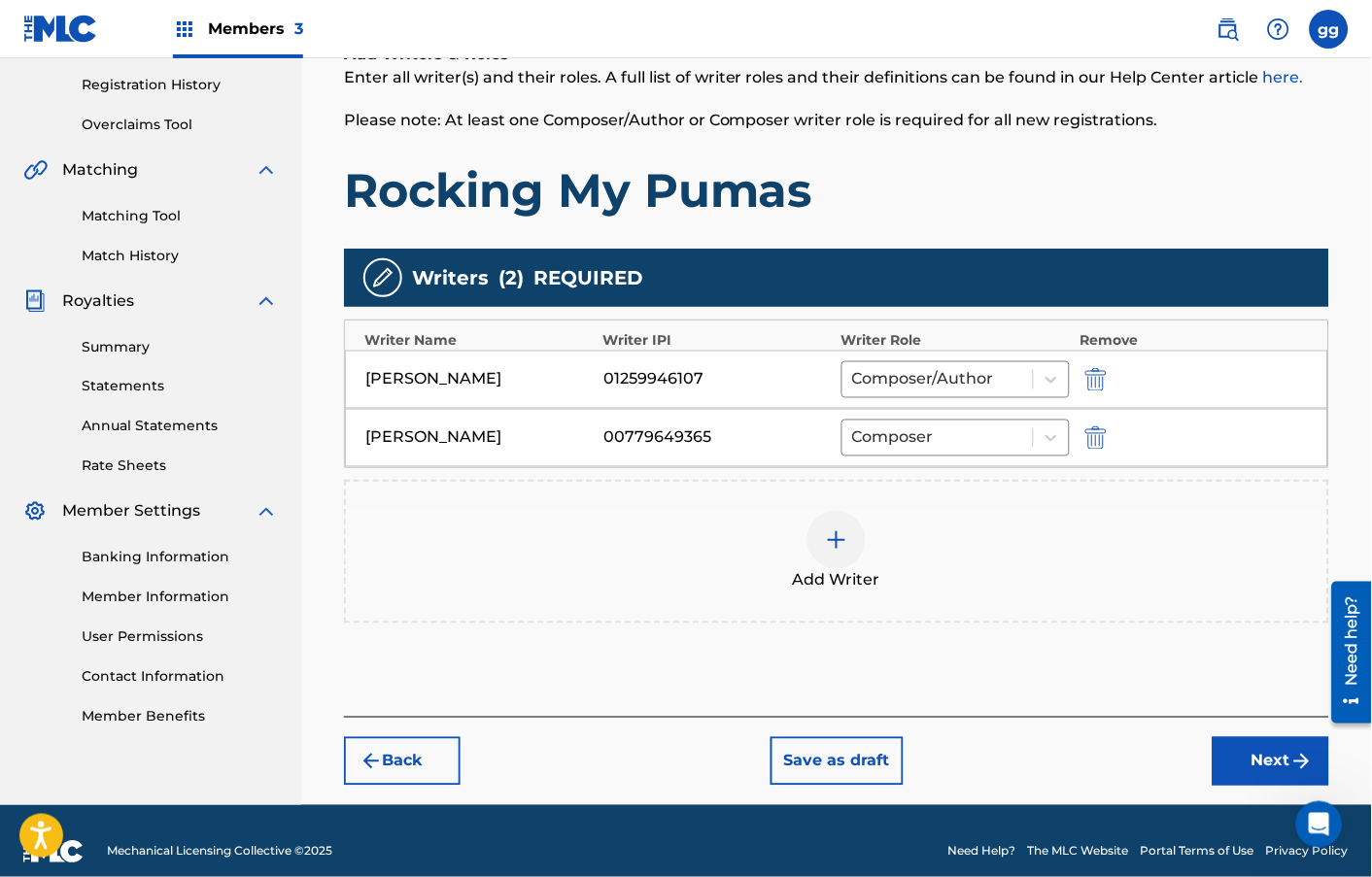 click on "Next" at bounding box center (1271, 761) 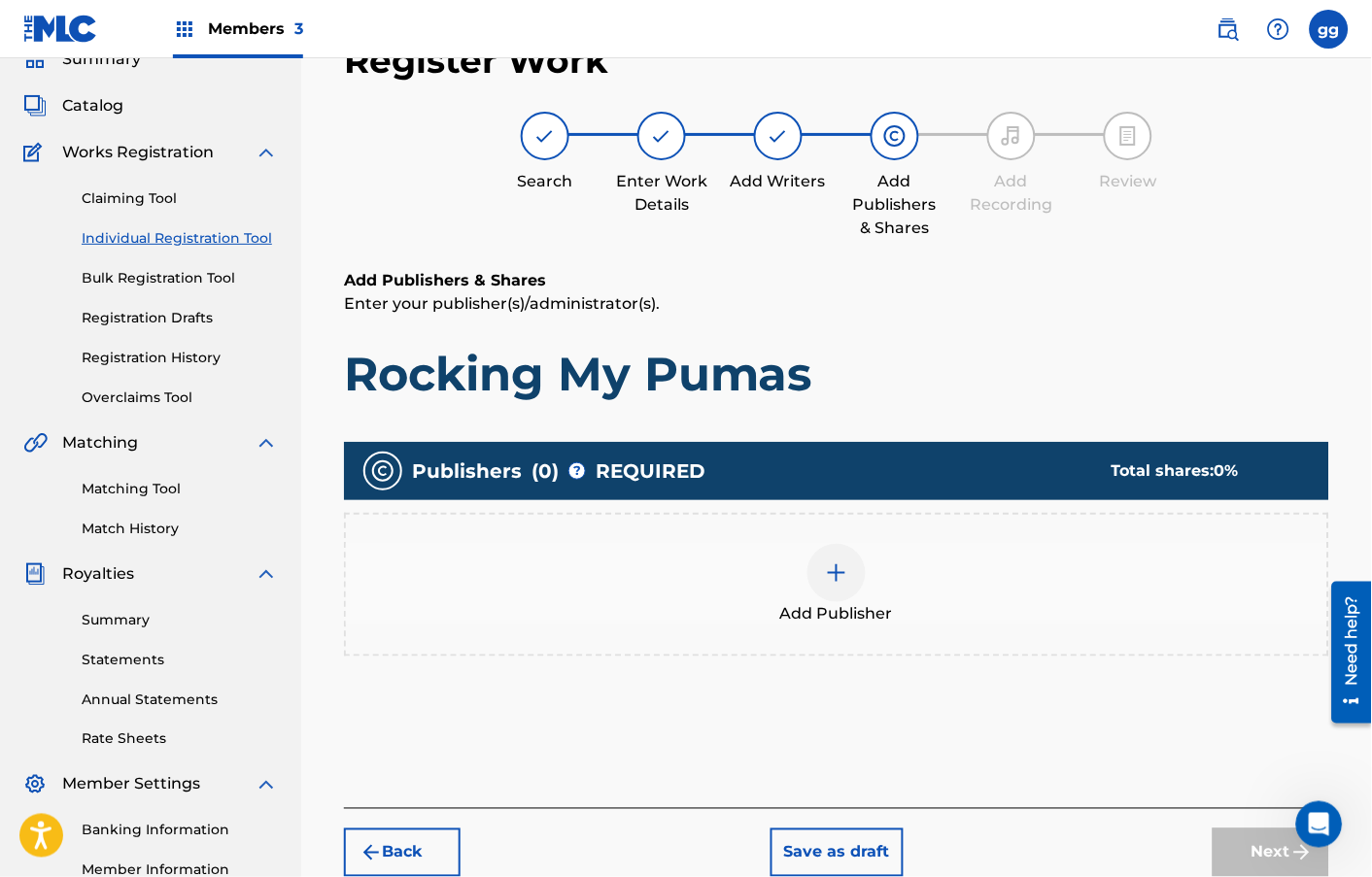 scroll, scrollTop: 86, scrollLeft: 0, axis: vertical 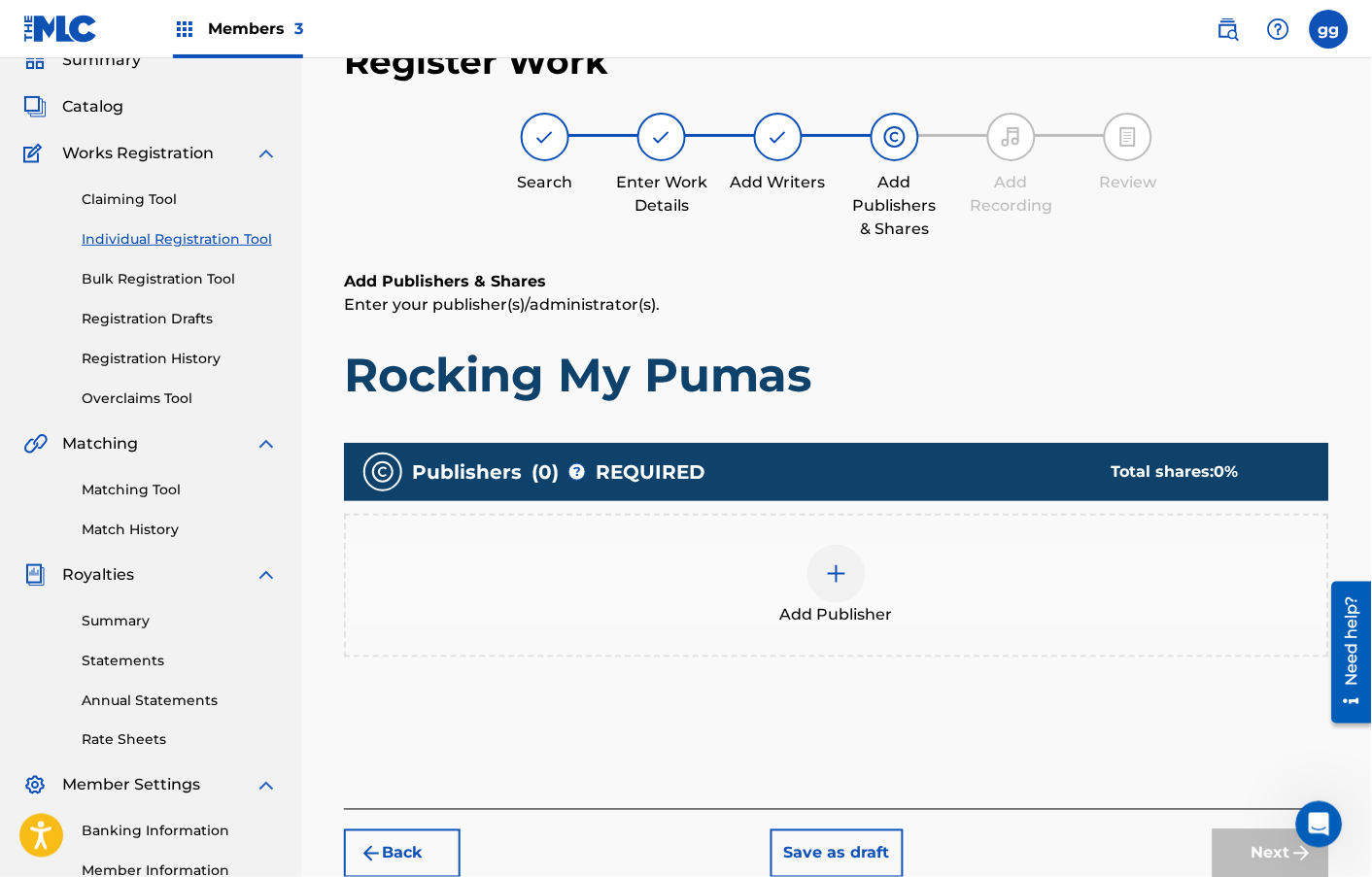 click at bounding box center (837, 574) 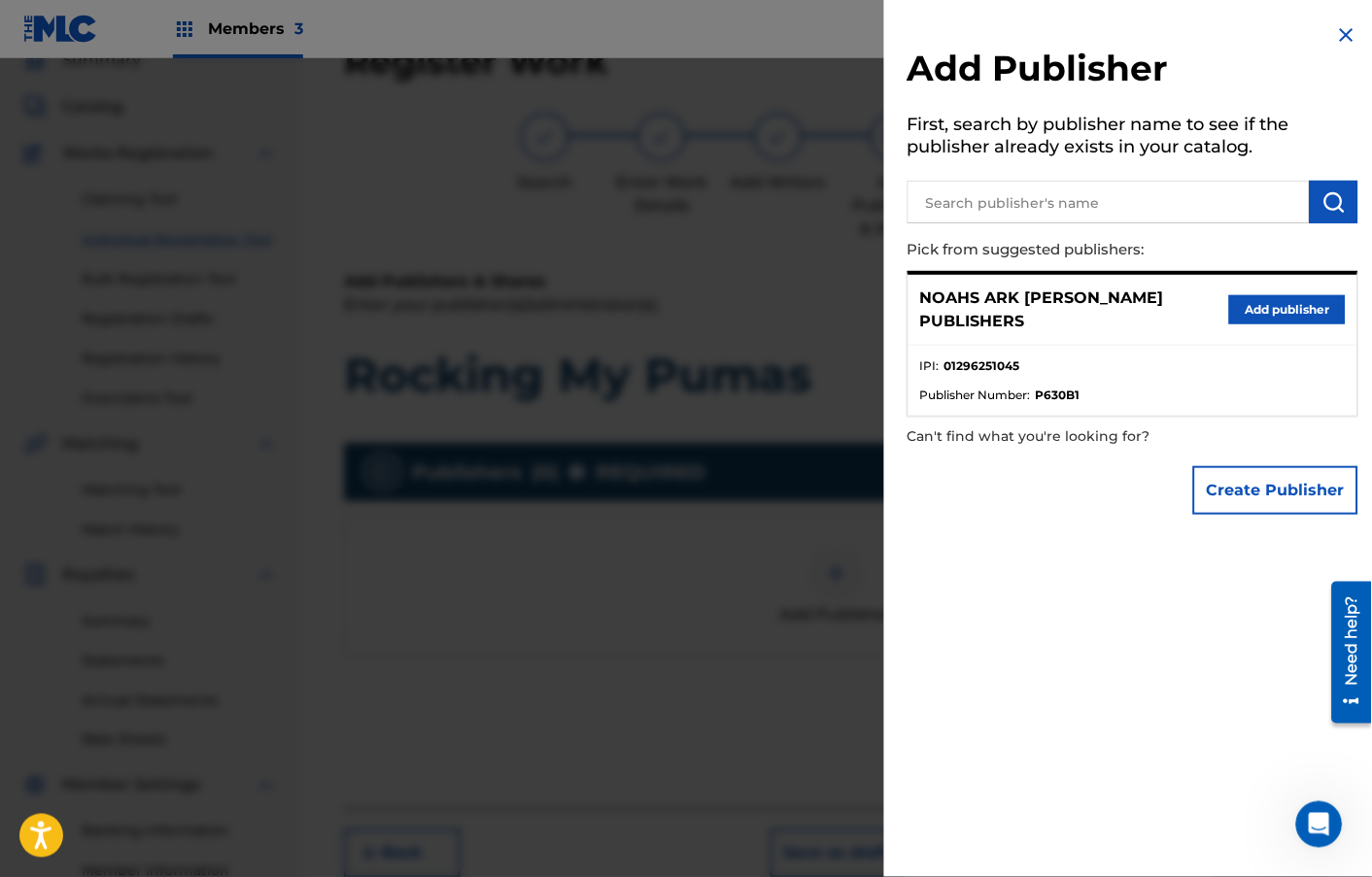 click on "Add publisher" at bounding box center [1287, 310] 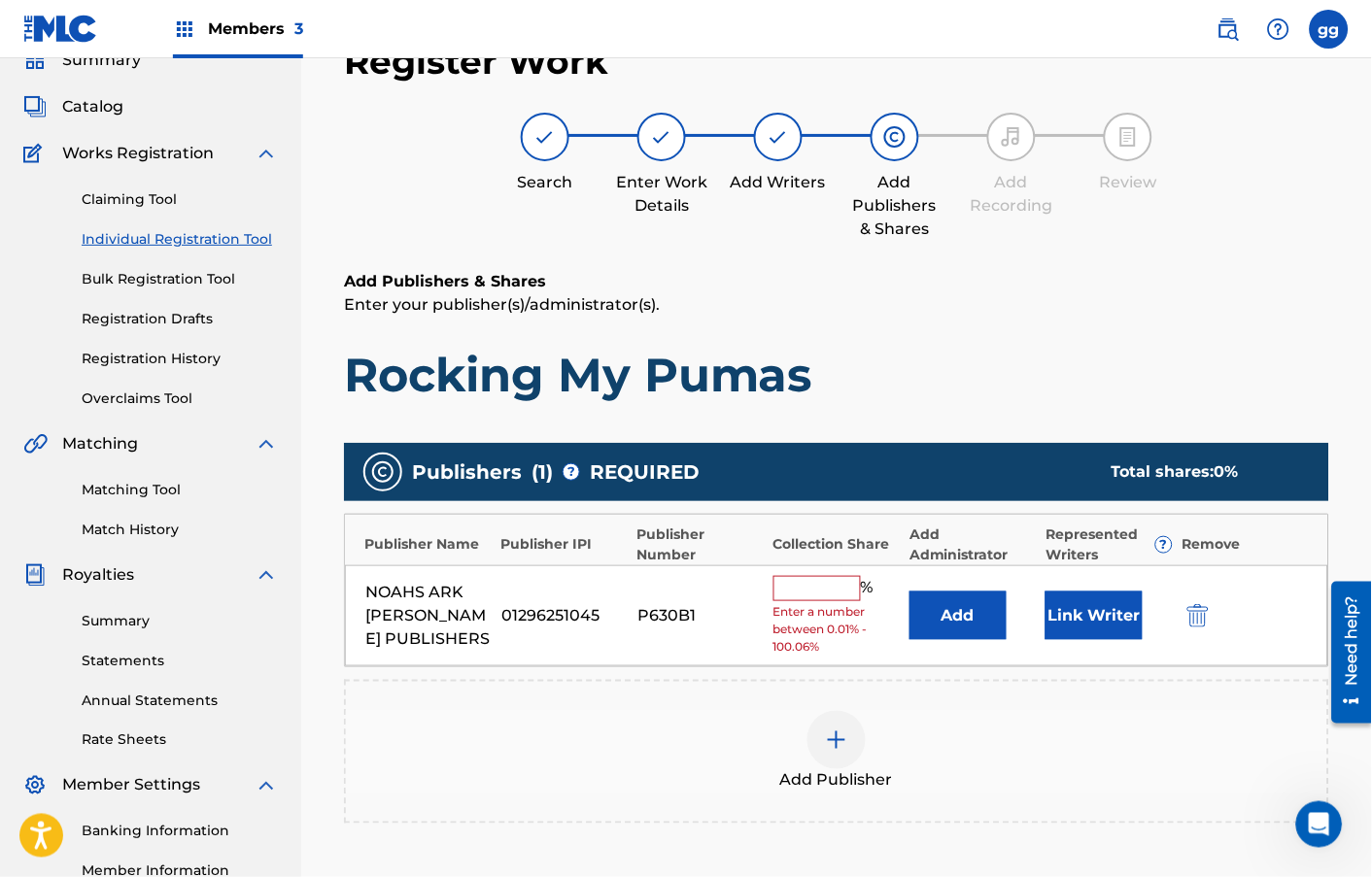 click at bounding box center [817, 589] 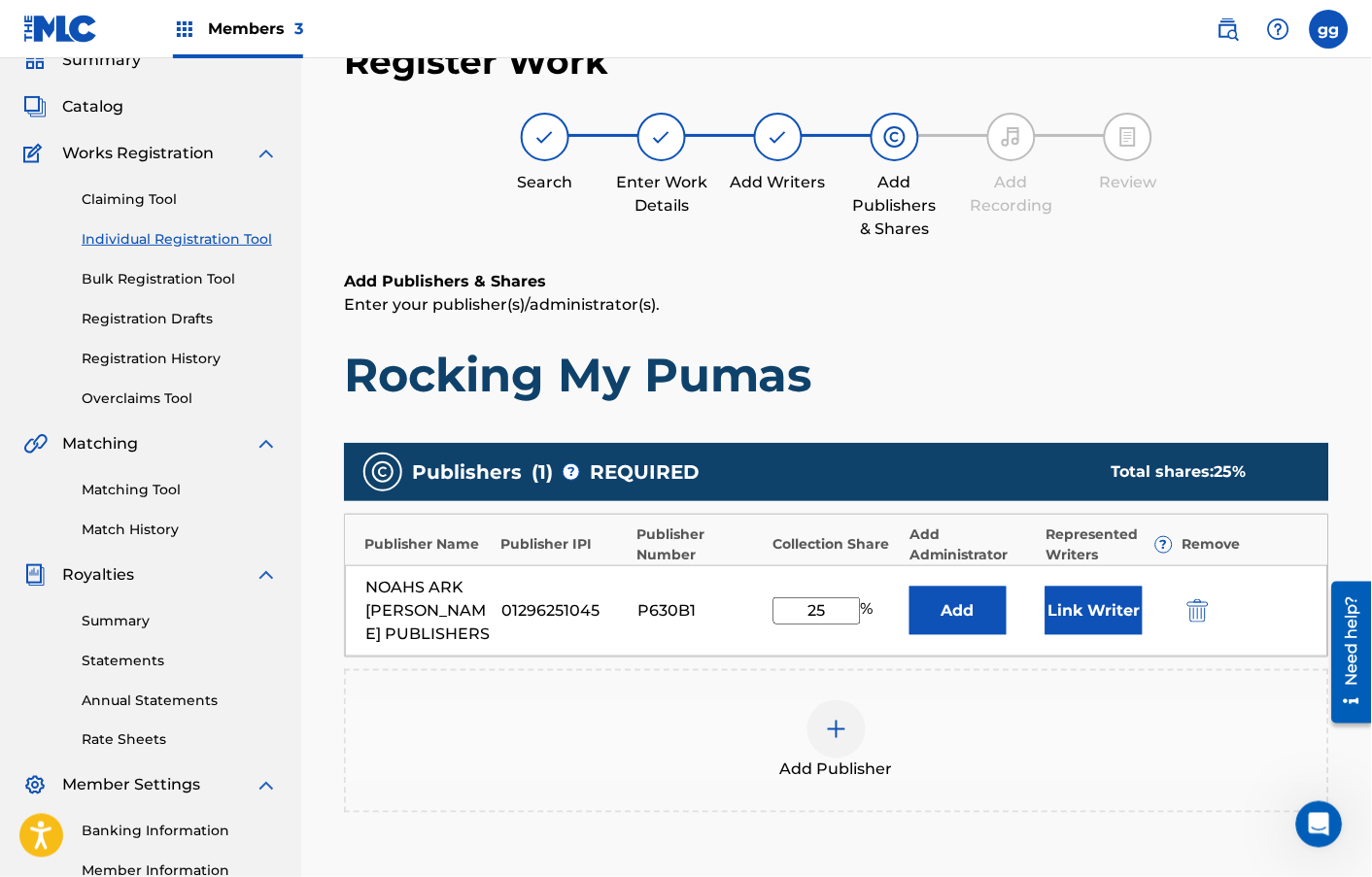 type on "25" 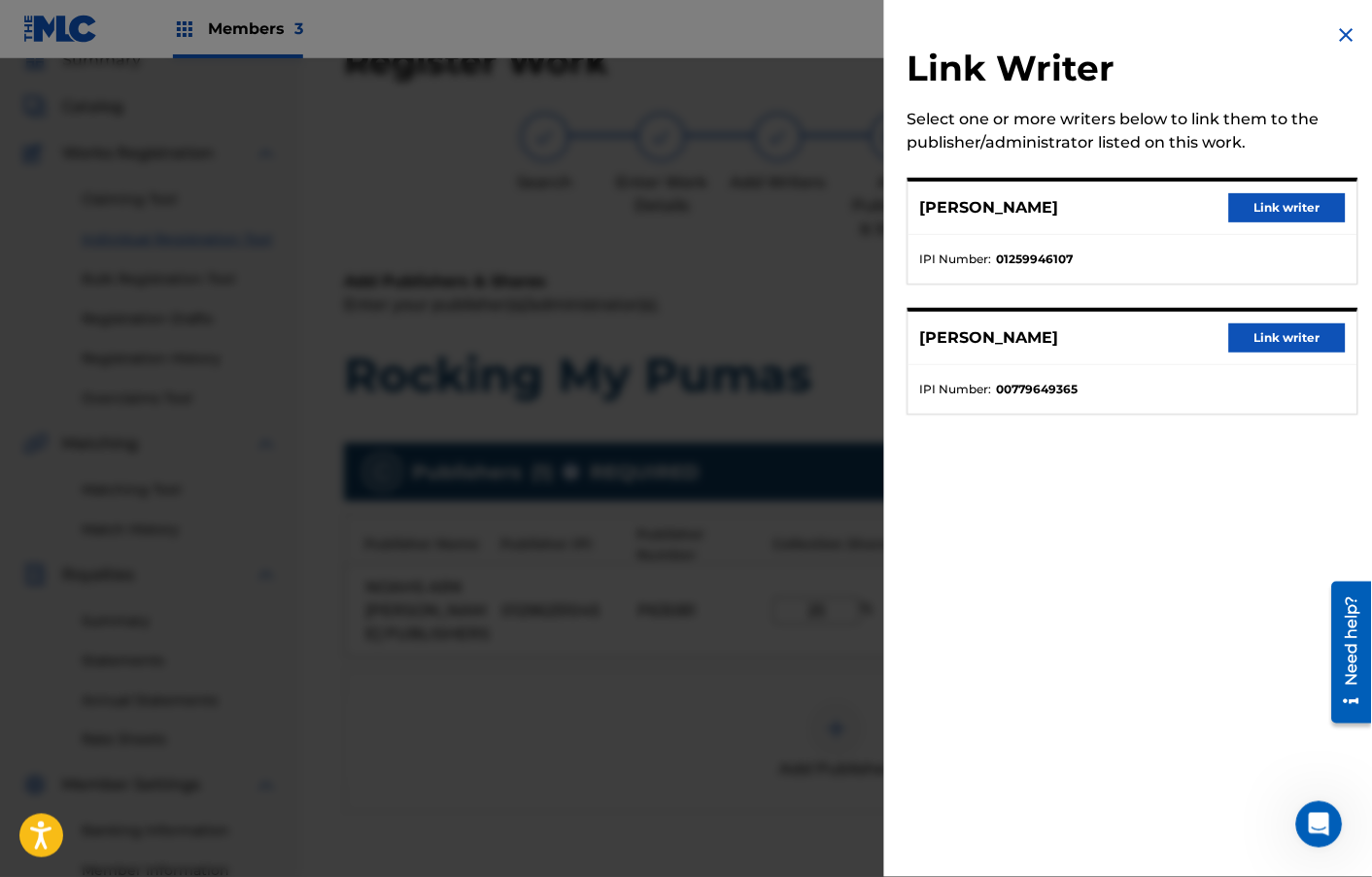 click on "Link writer" at bounding box center [1287, 208] 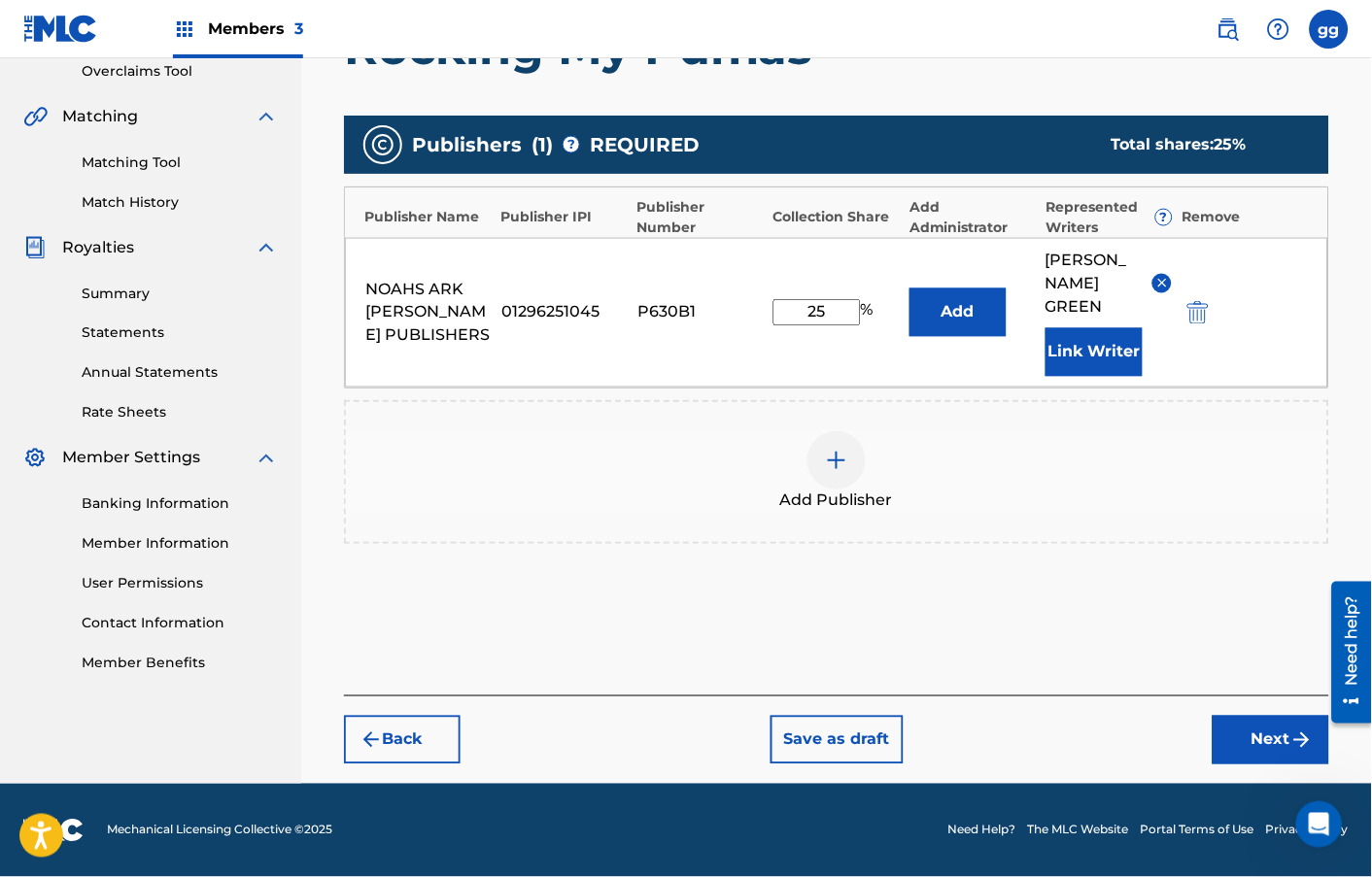 scroll, scrollTop: 435, scrollLeft: 0, axis: vertical 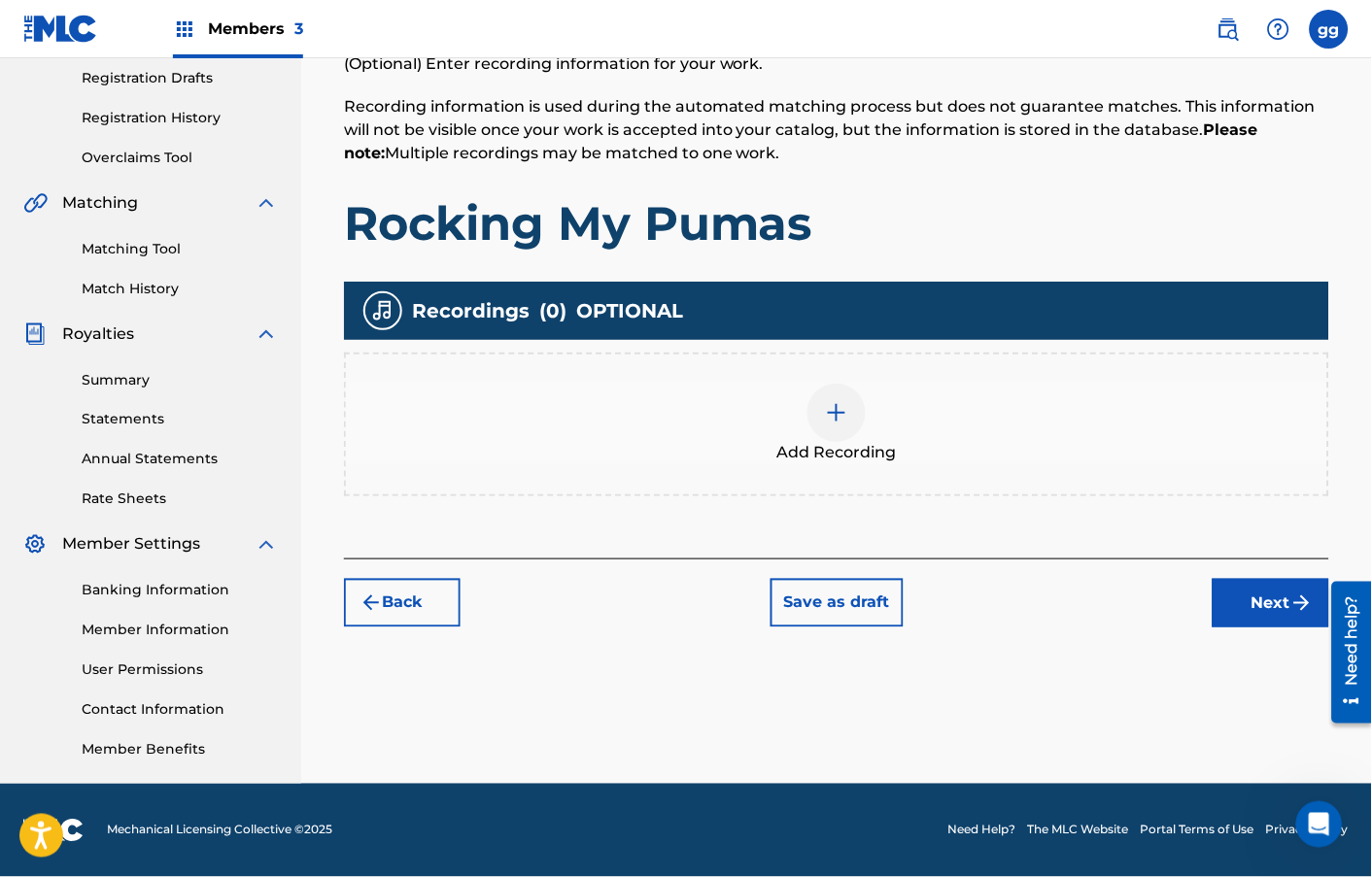 click on "Next" at bounding box center [1271, 603] 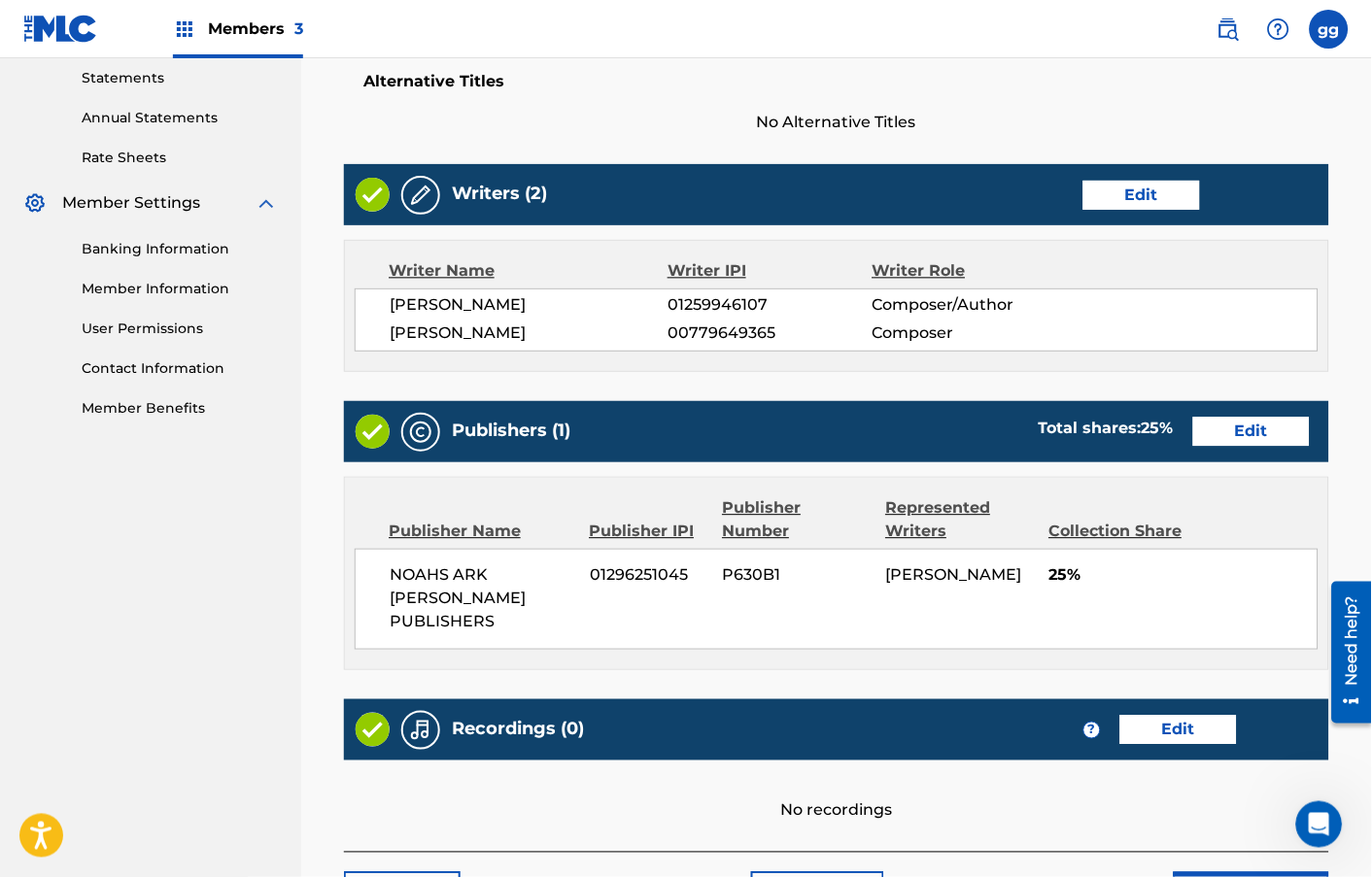 scroll, scrollTop: 855, scrollLeft: 0, axis: vertical 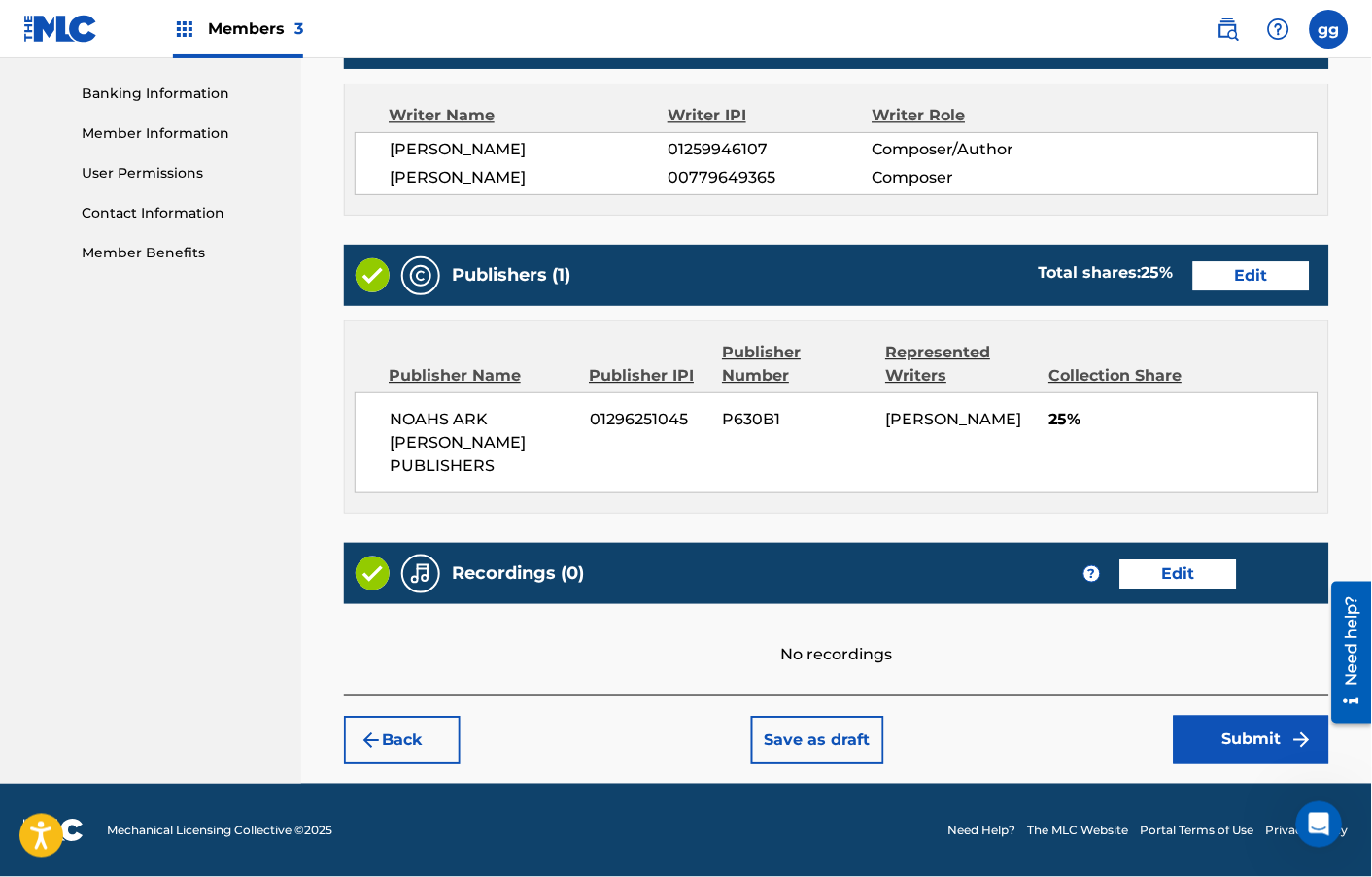 click on "Submit" at bounding box center [1252, 740] 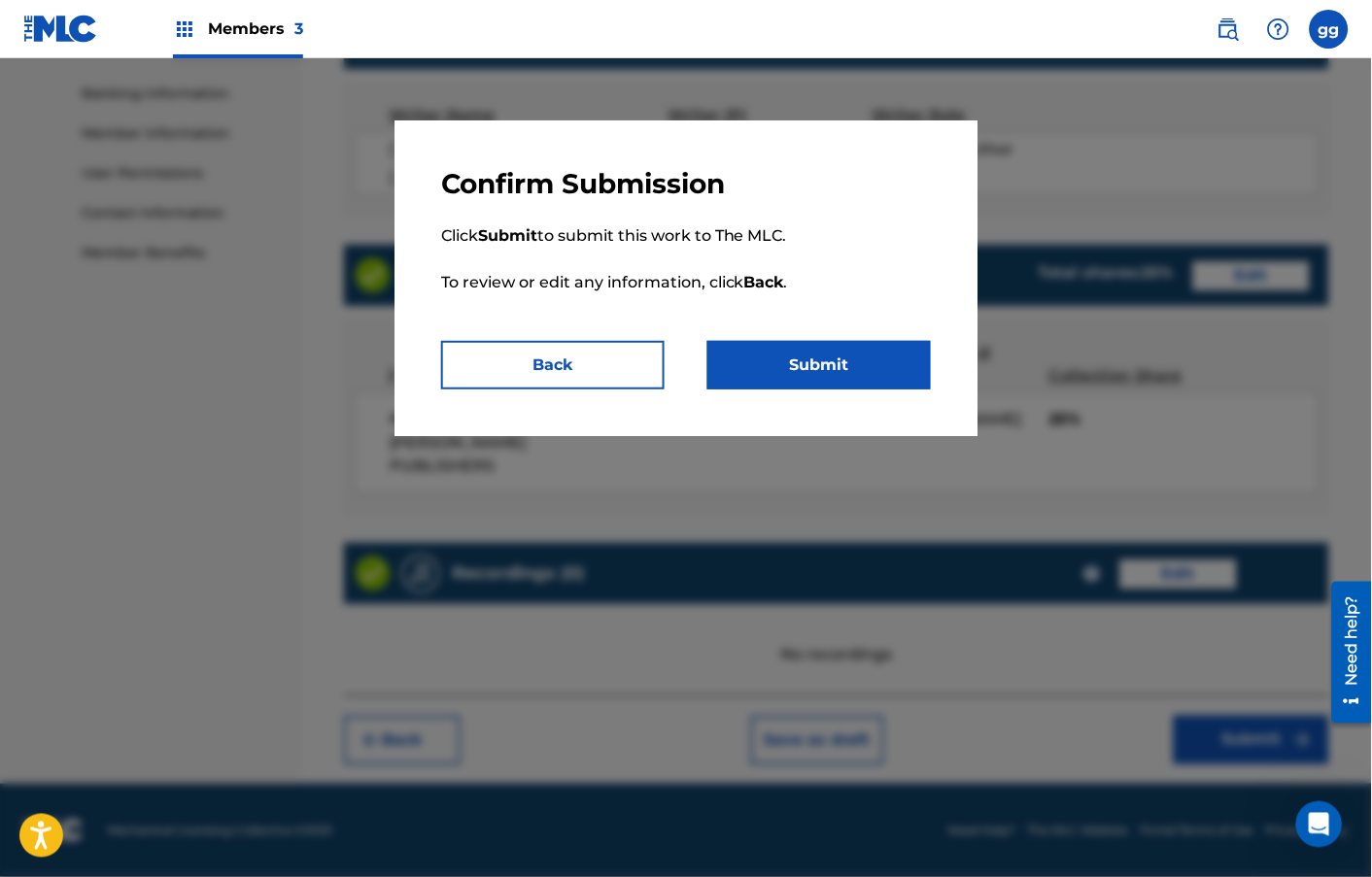 click on "Submit" at bounding box center (819, 365) 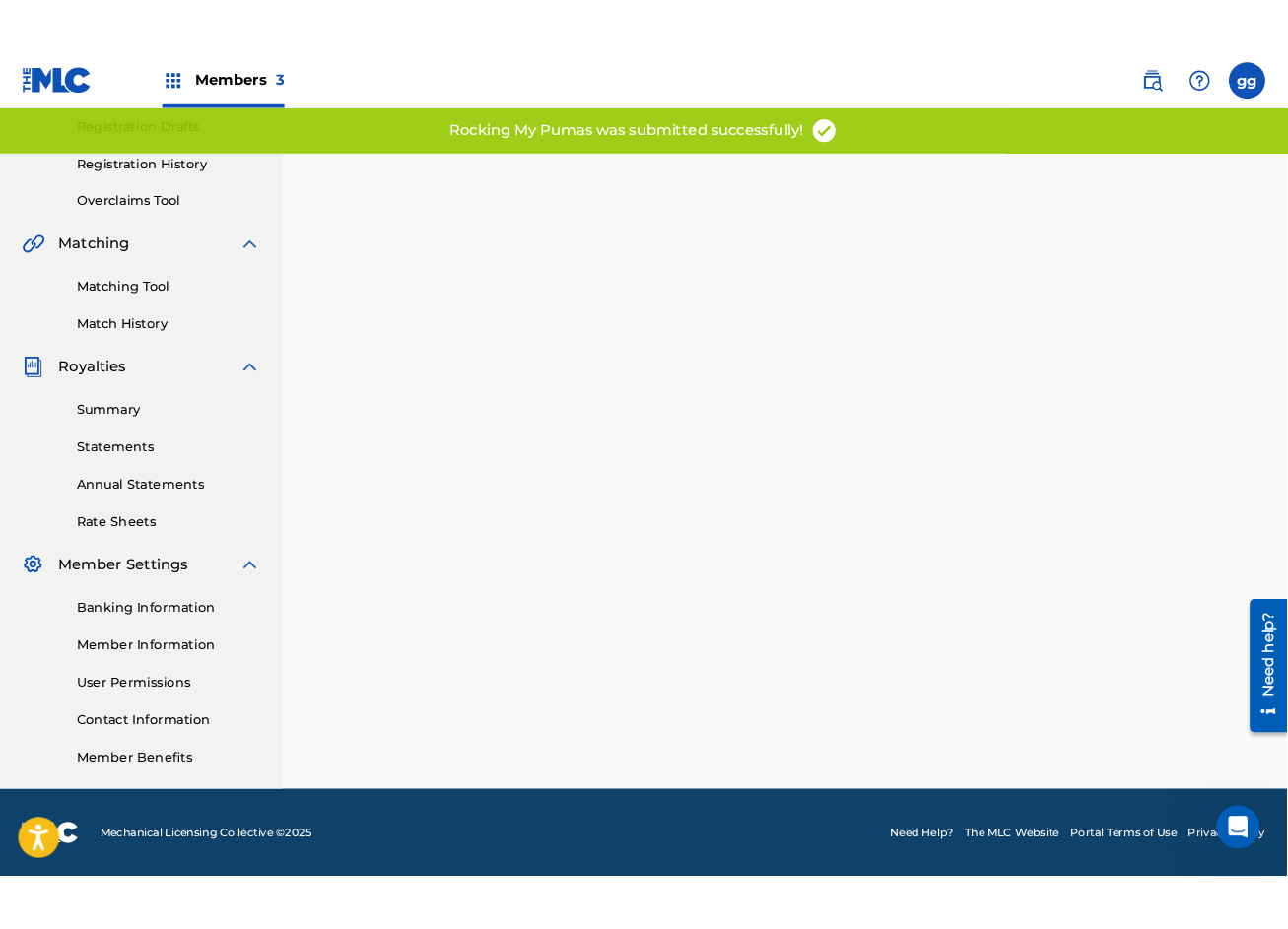 scroll, scrollTop: 0, scrollLeft: 0, axis: both 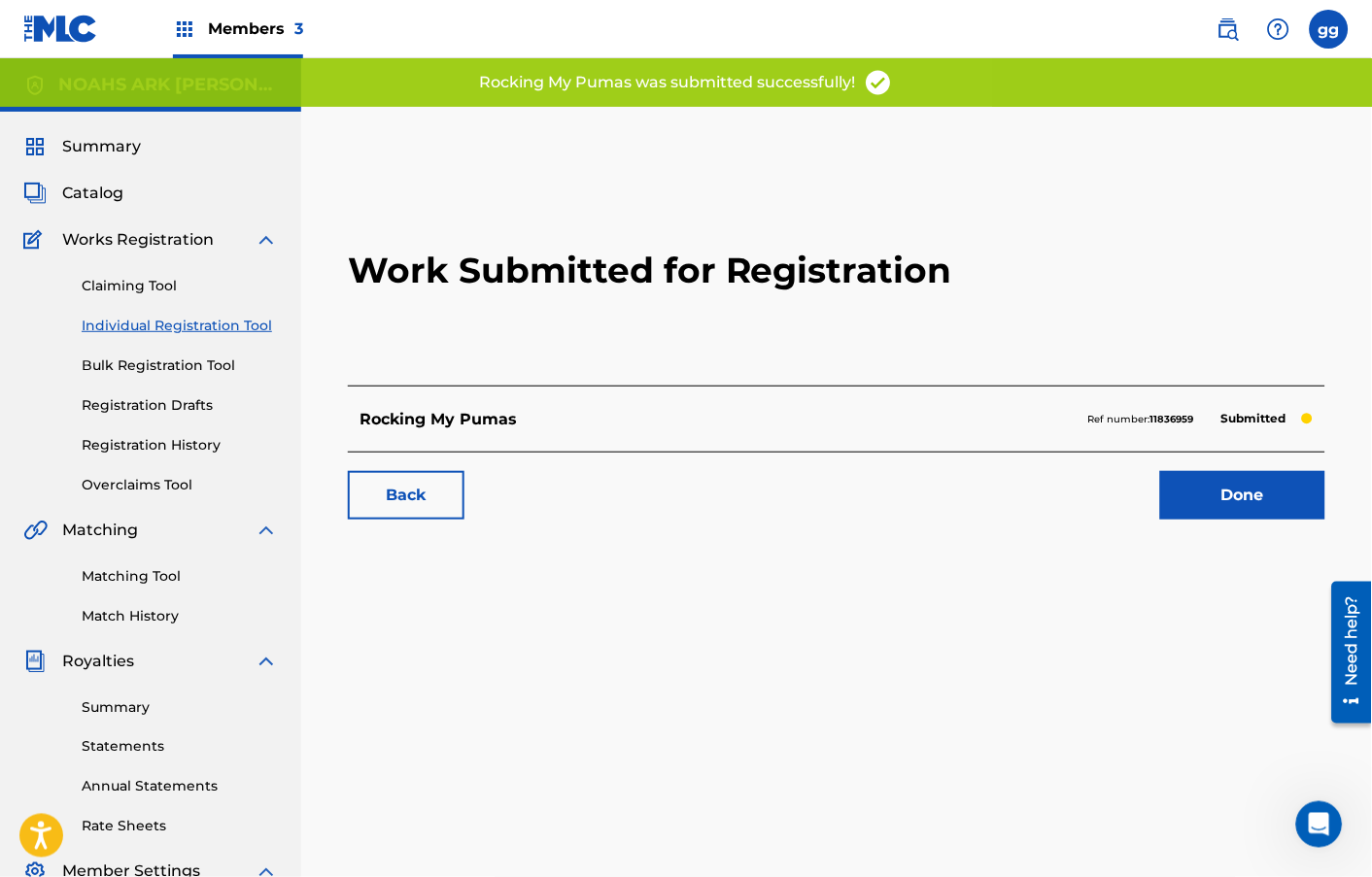 click on "Done" at bounding box center (1243, 495) 